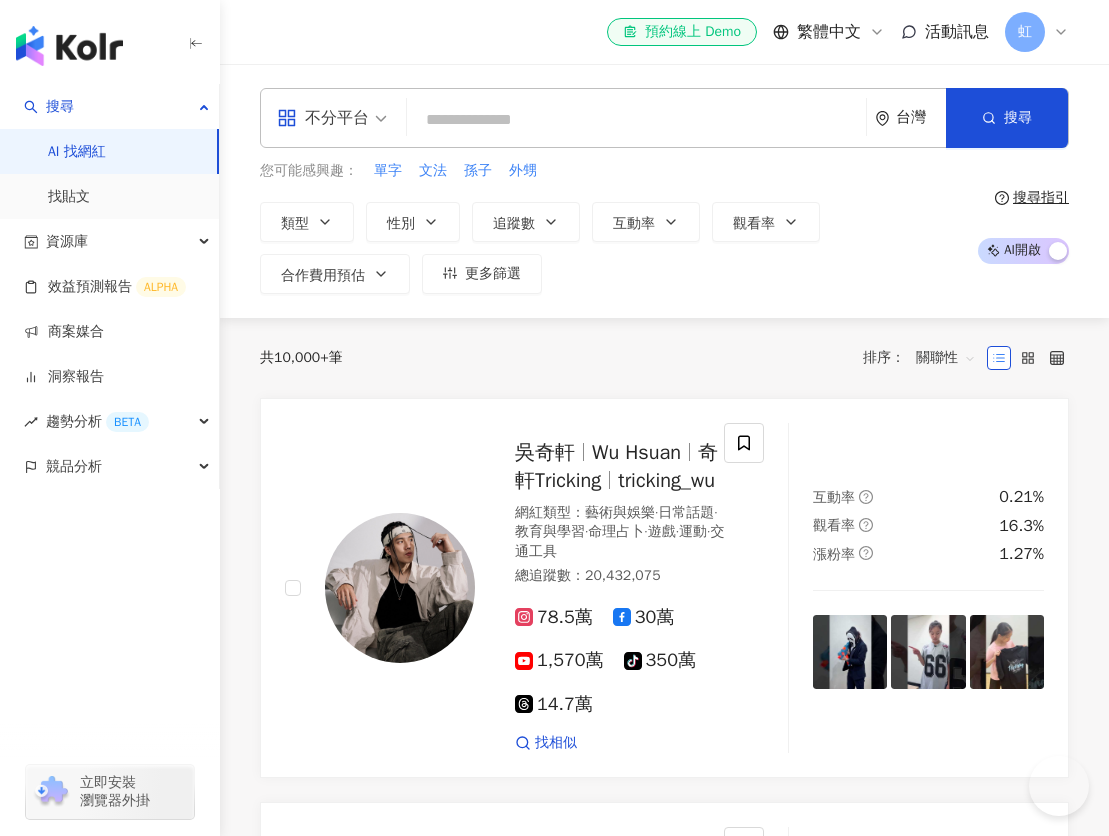 scroll, scrollTop: 0, scrollLeft: 0, axis: both 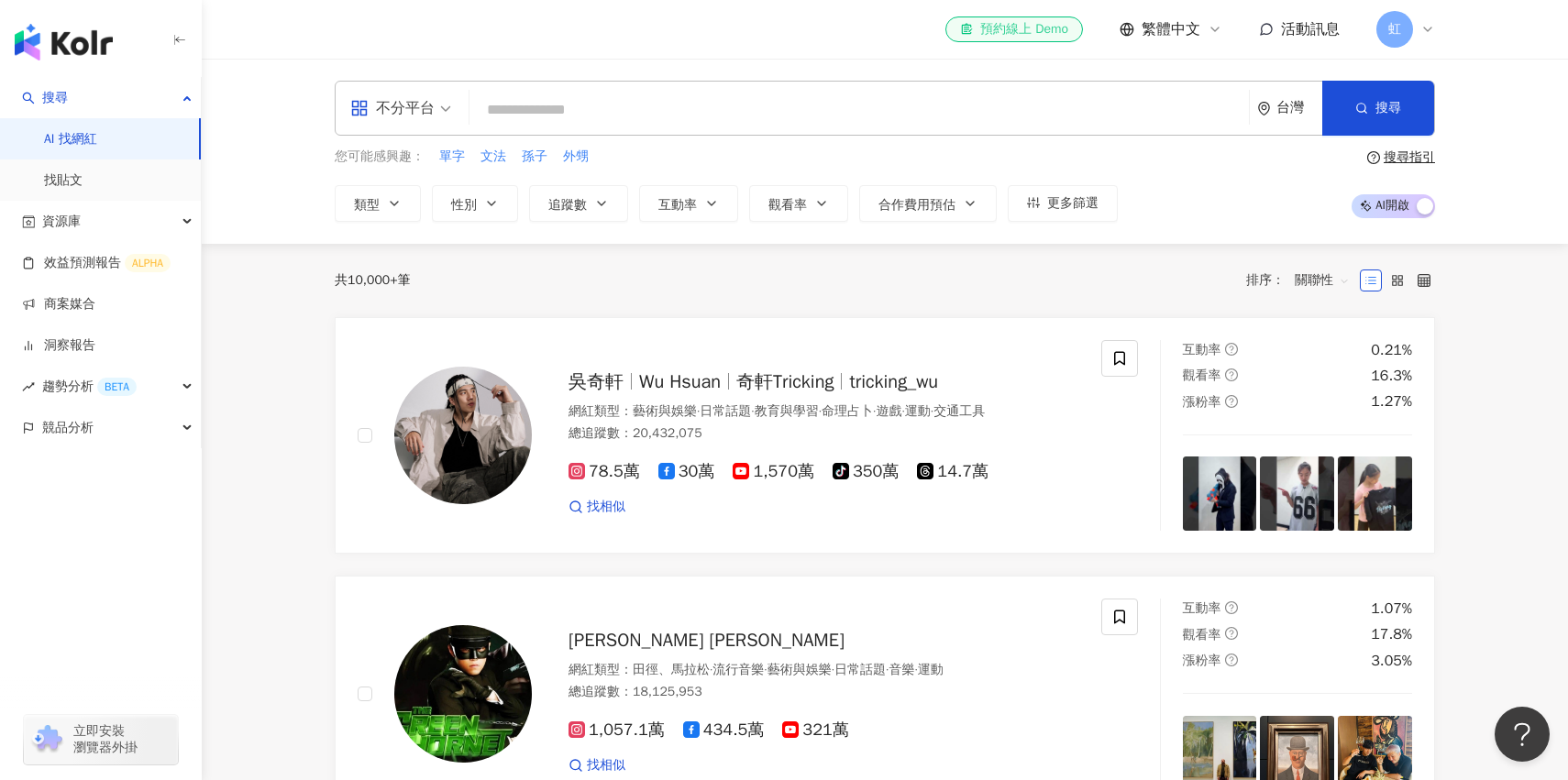 click on "el-icon-cs 預約線上 Demo" at bounding box center [1014, 29] 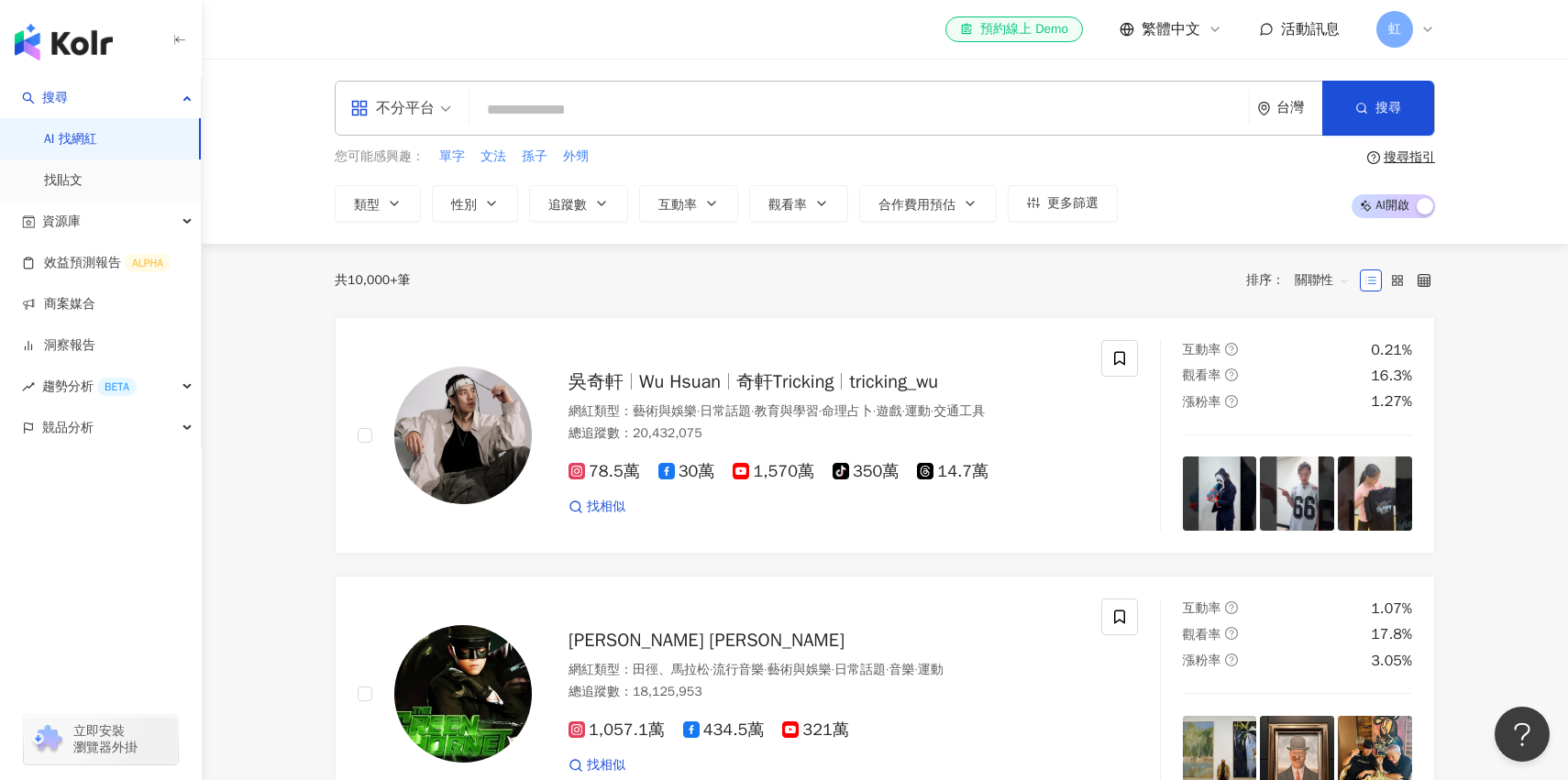 click on "搜尋指引" at bounding box center [1409, 158] 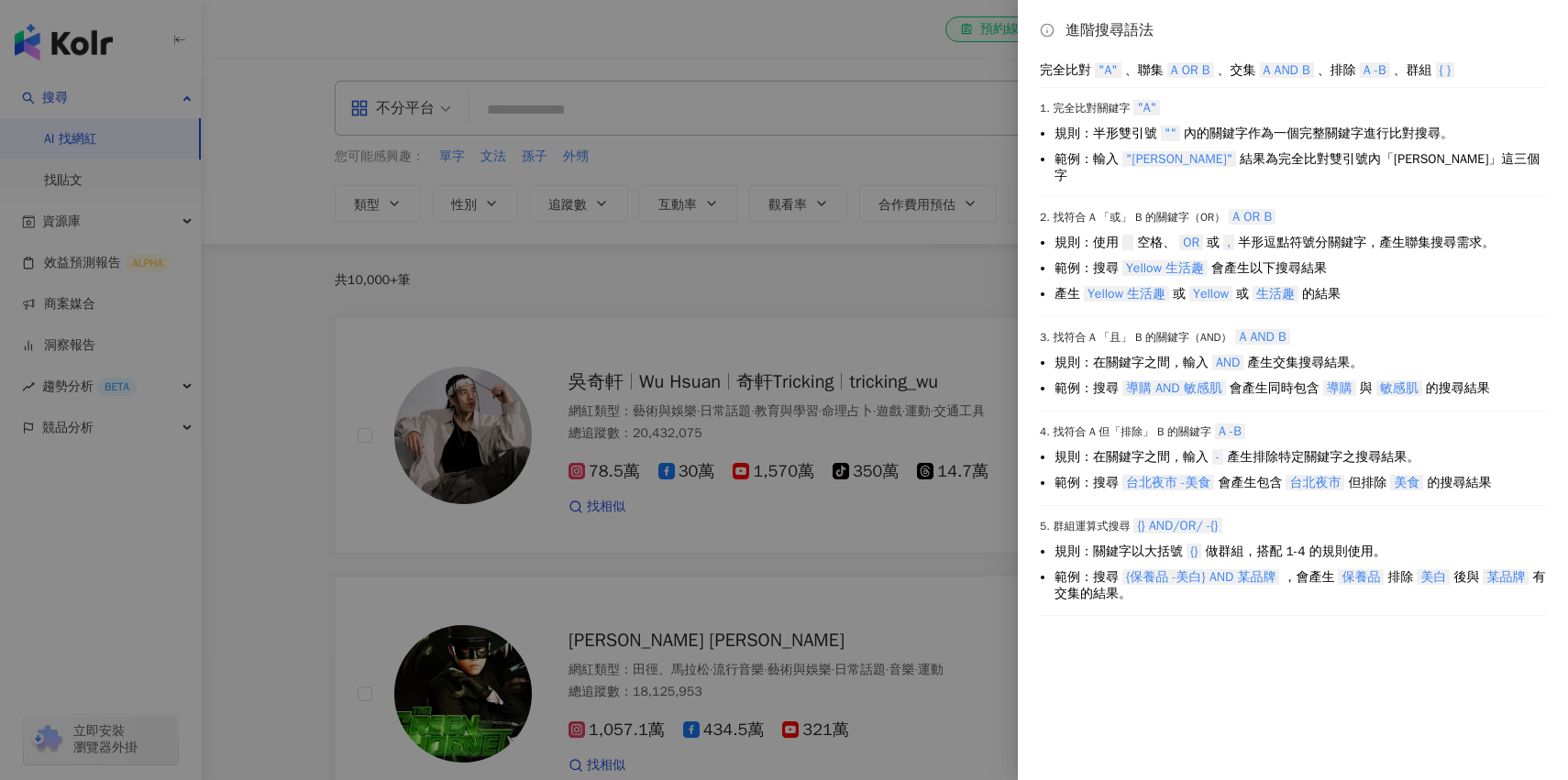 click at bounding box center (784, 390) 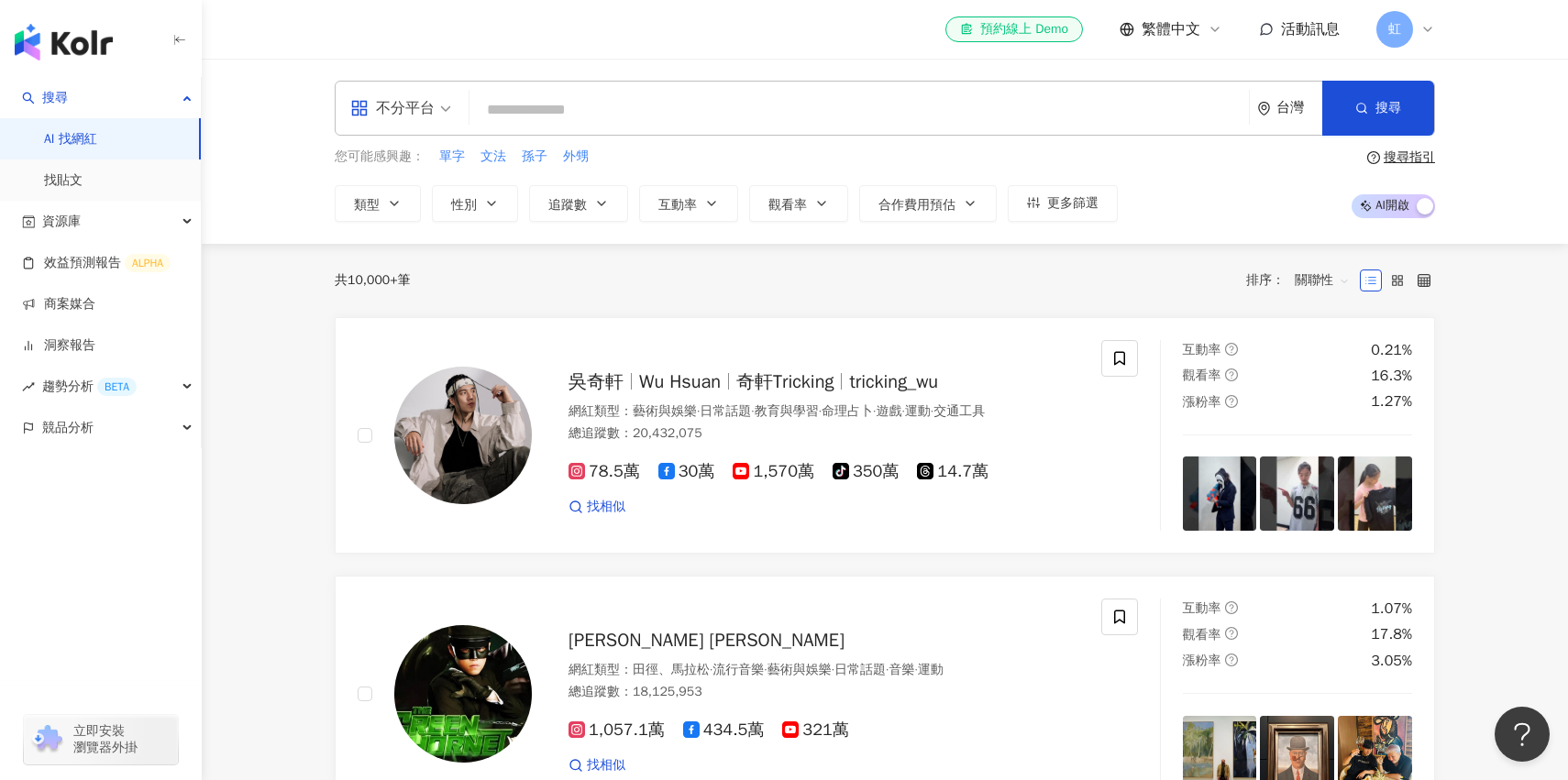 click on "活動訊息" at bounding box center [1310, 29] 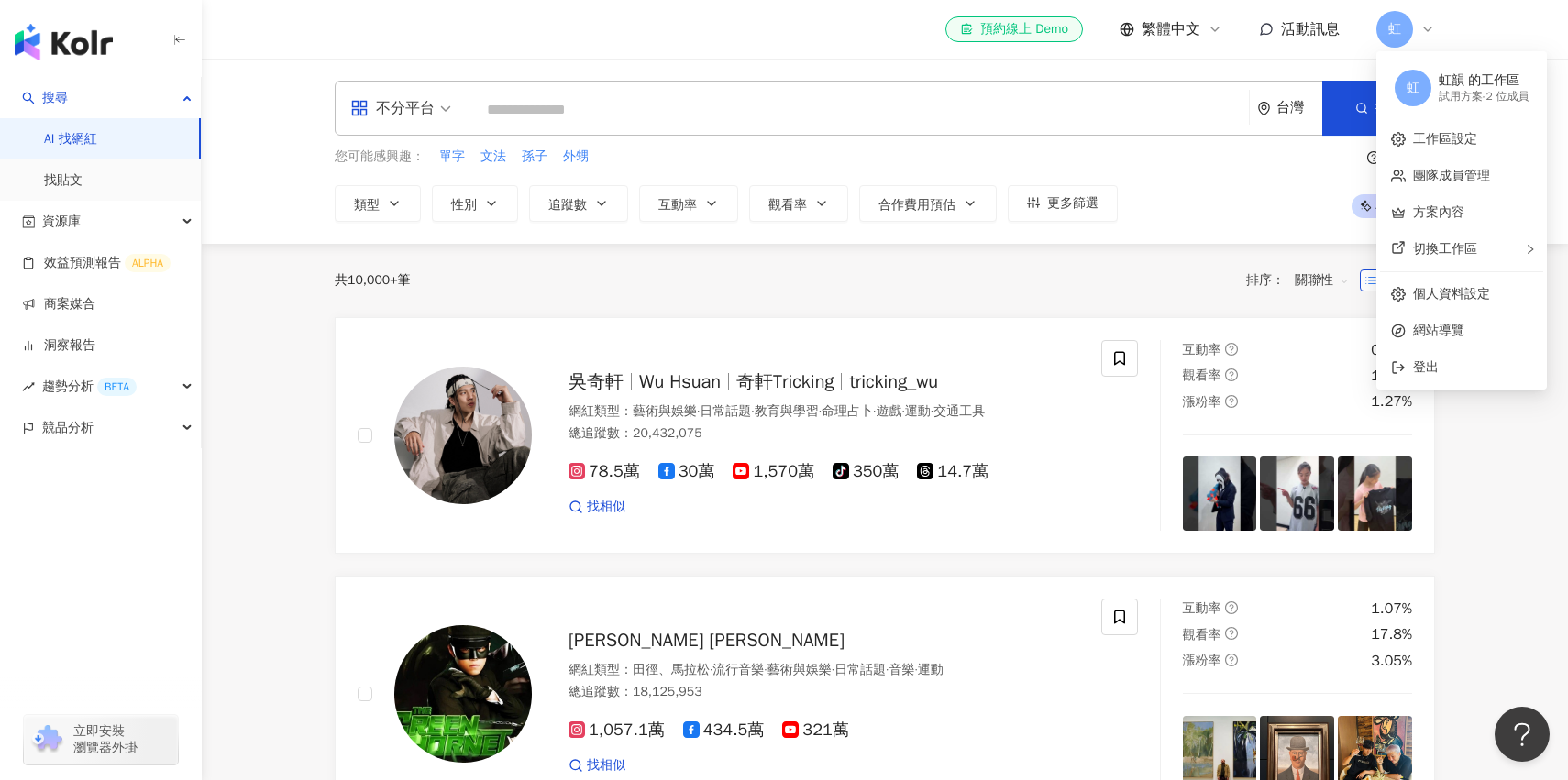 click on "試用方案  -  2 位成員" at bounding box center (1484, 96) 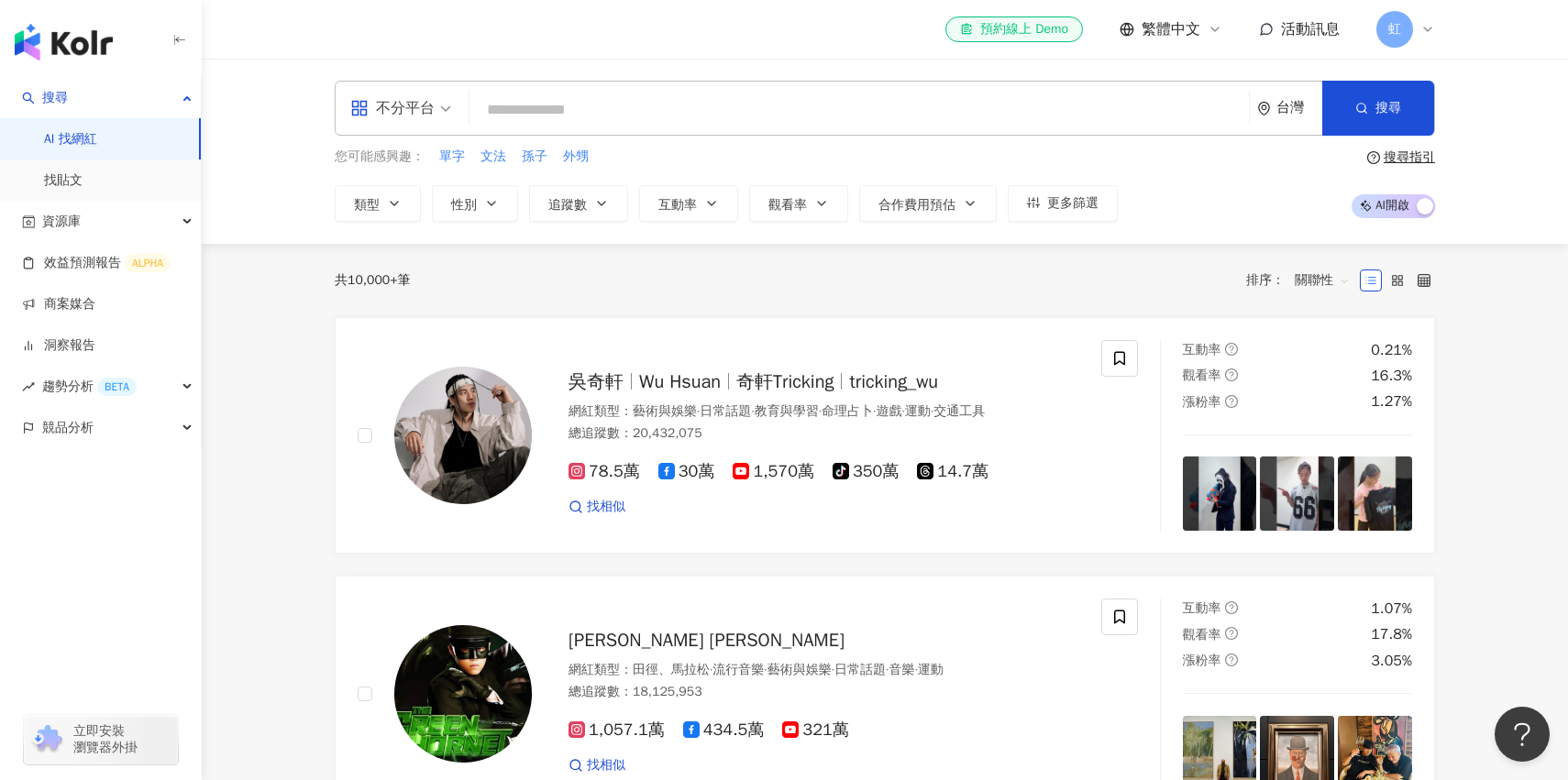 click on "共  10,000+  筆 排序： 關聯性" at bounding box center (885, 280) 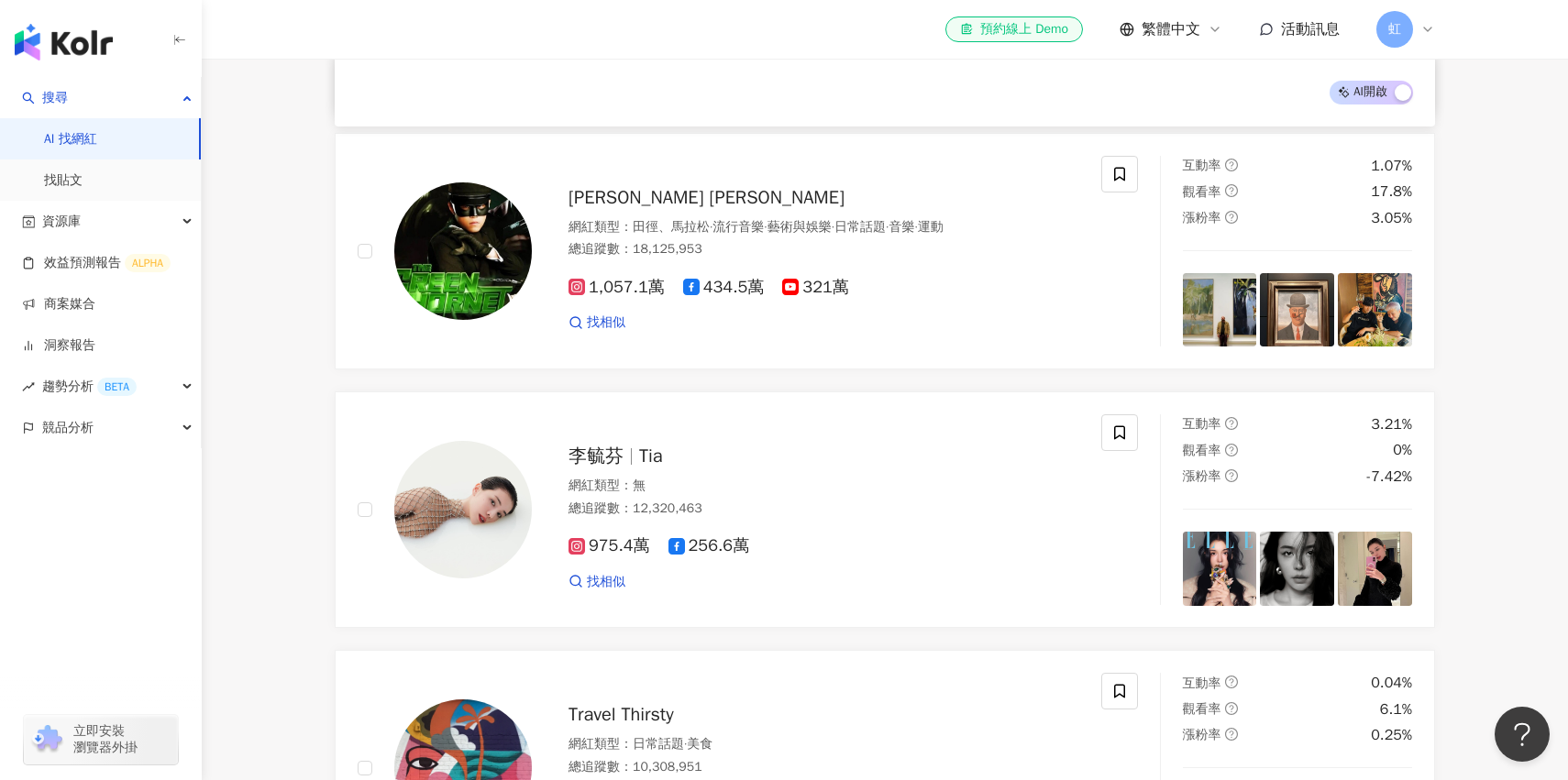 scroll, scrollTop: 0, scrollLeft: 0, axis: both 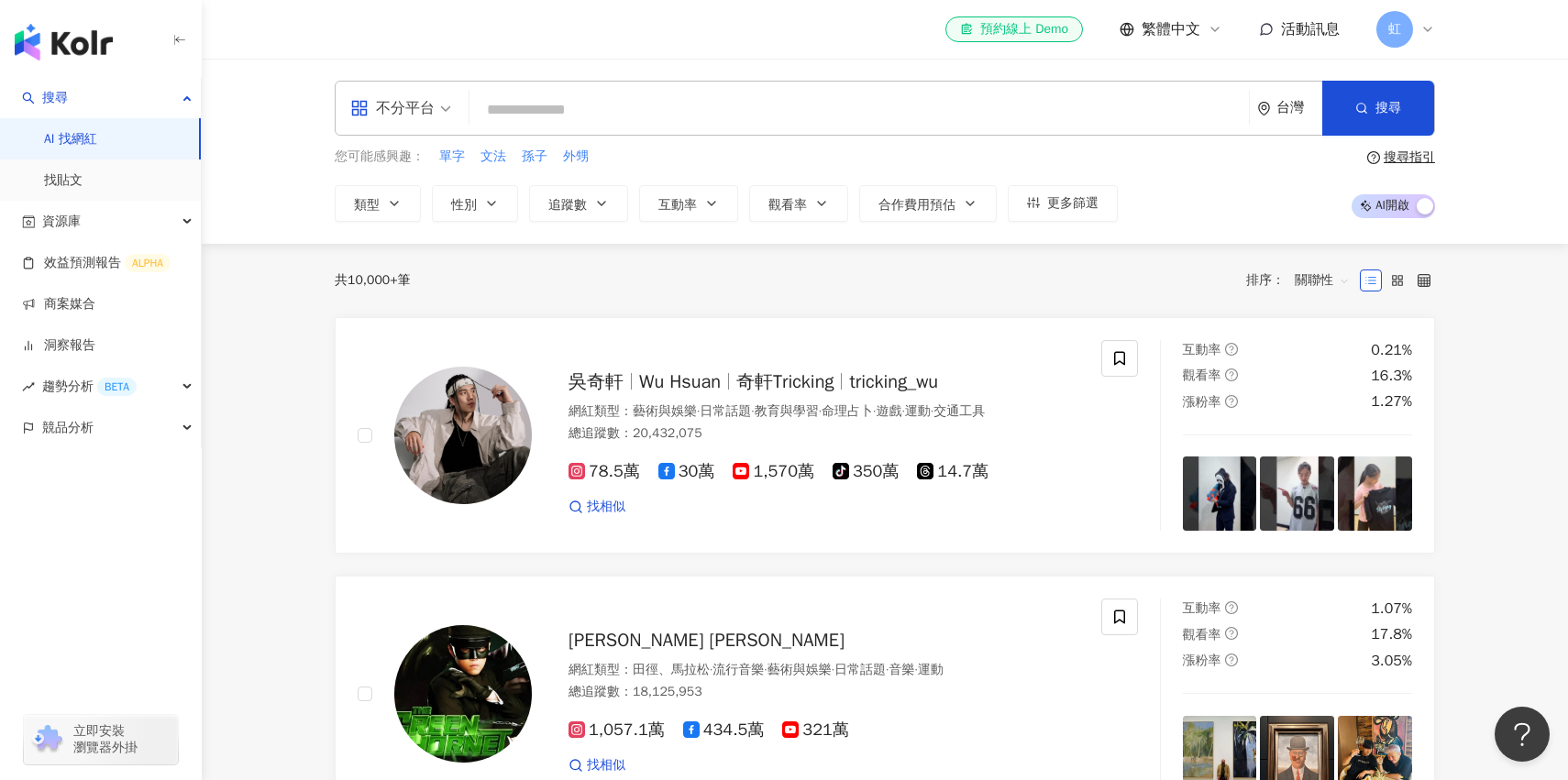 click at bounding box center (859, 110) 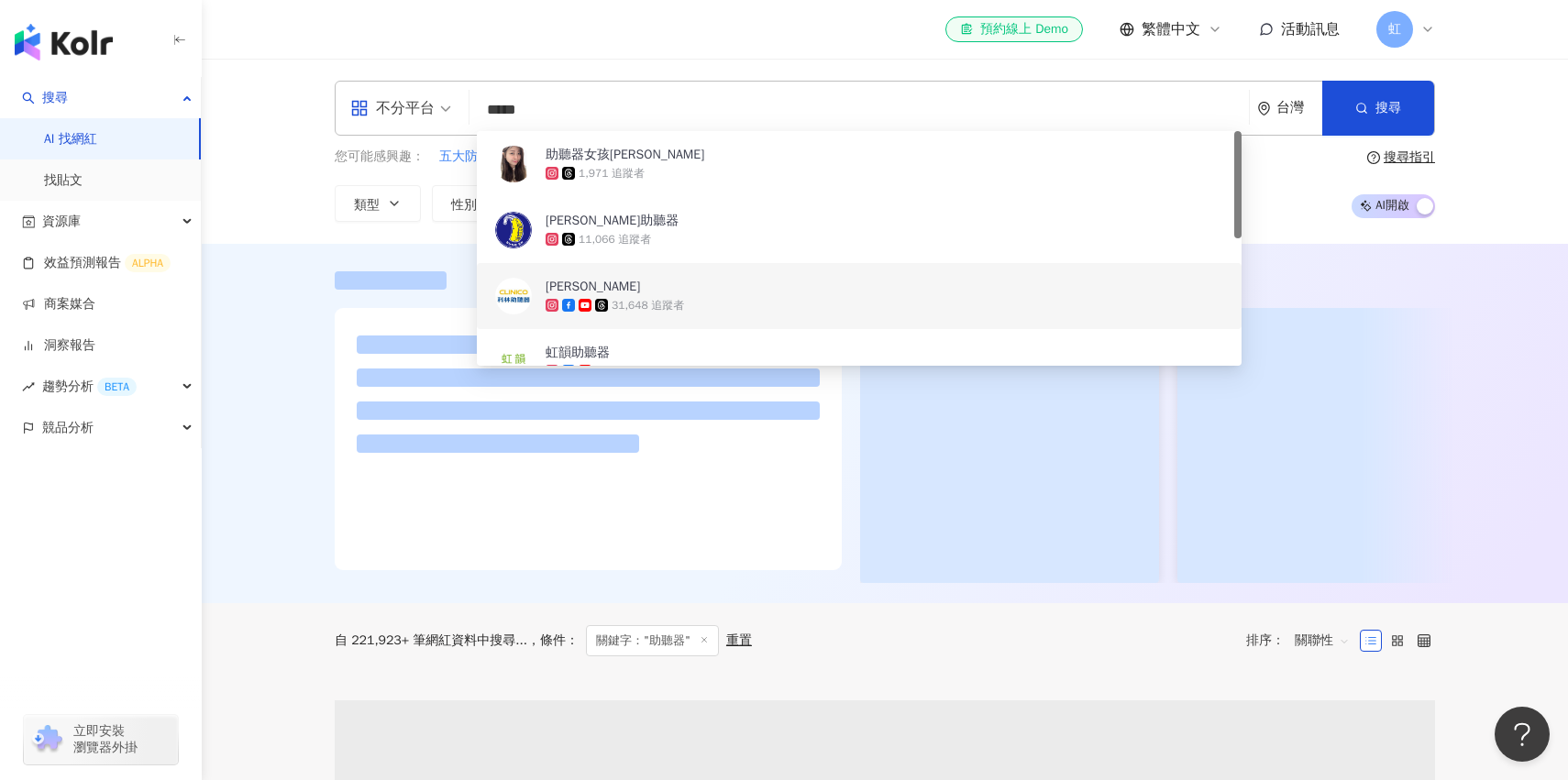 type on "*****" 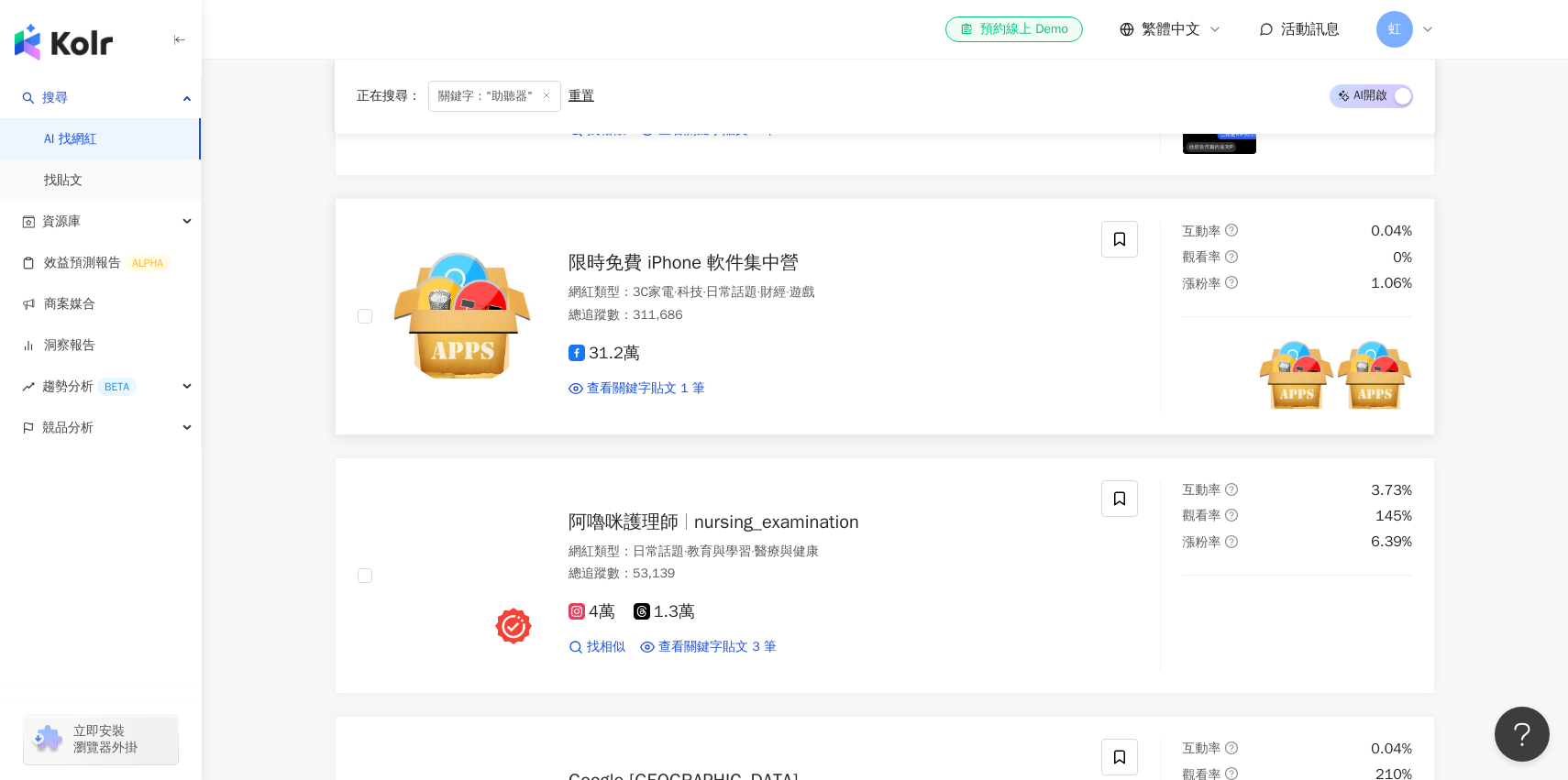 scroll, scrollTop: 1157, scrollLeft: 0, axis: vertical 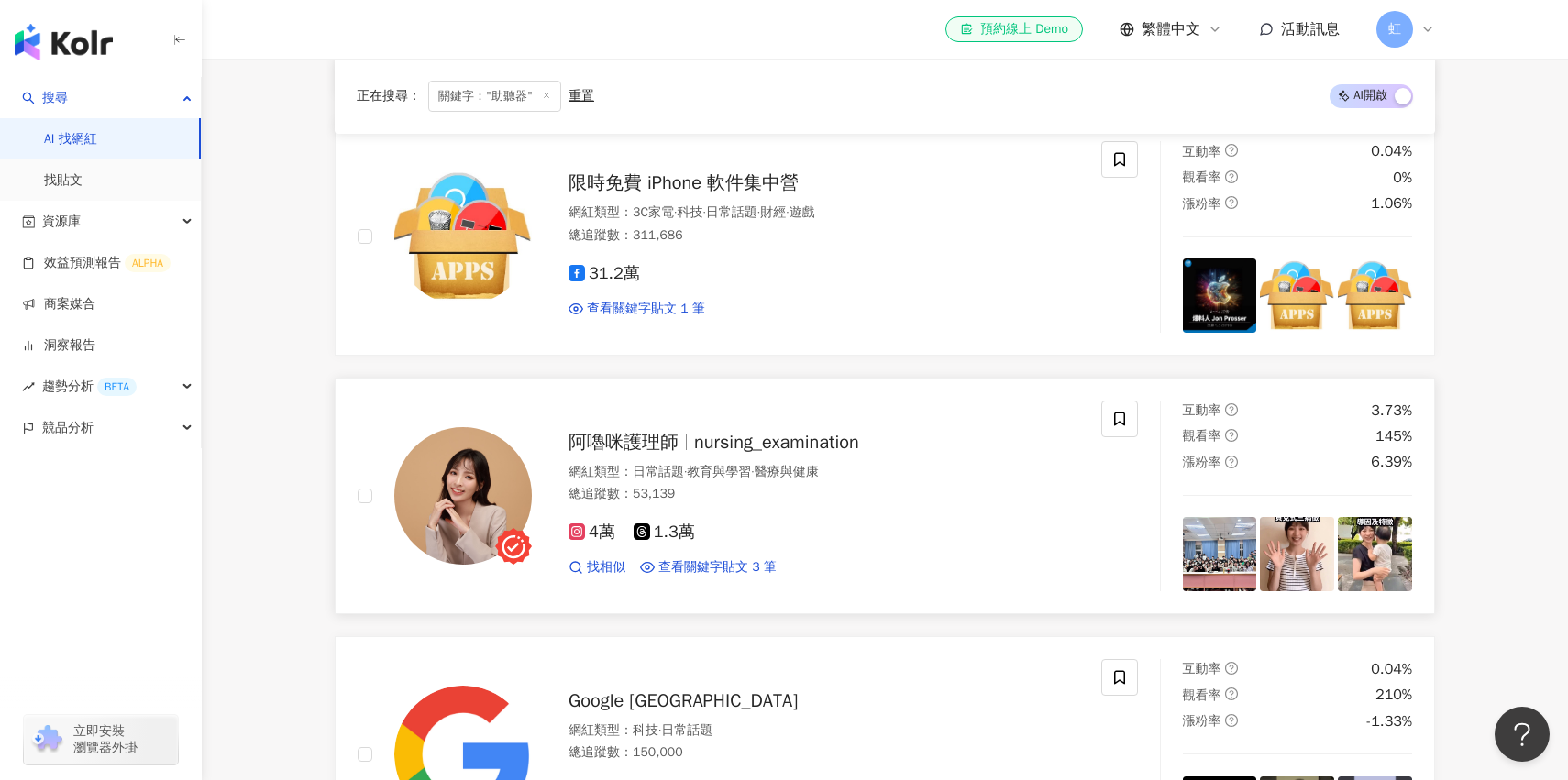 click on "阿嚕咪護理師" at bounding box center [624, 442] 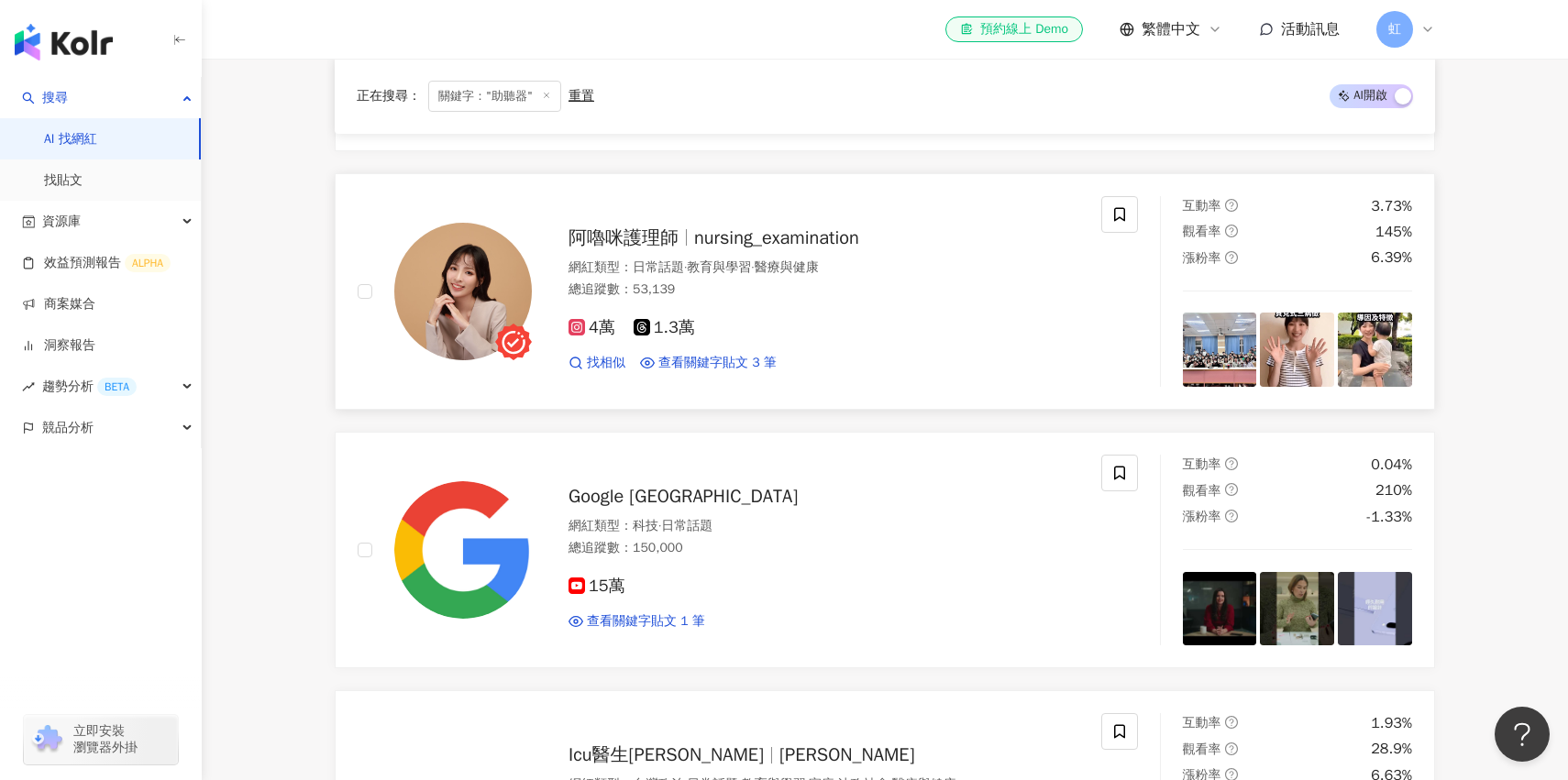scroll, scrollTop: 1365, scrollLeft: 0, axis: vertical 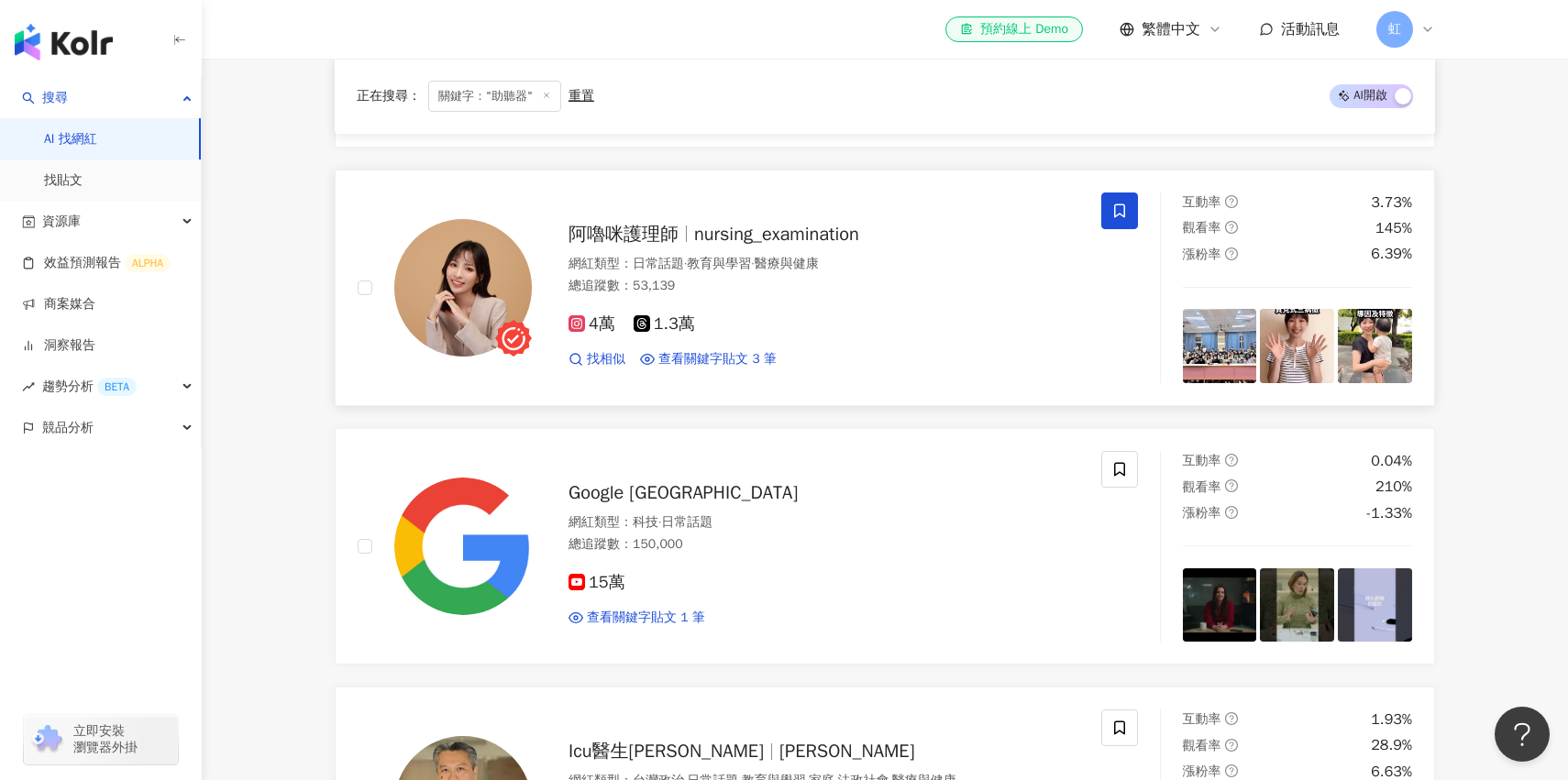 click 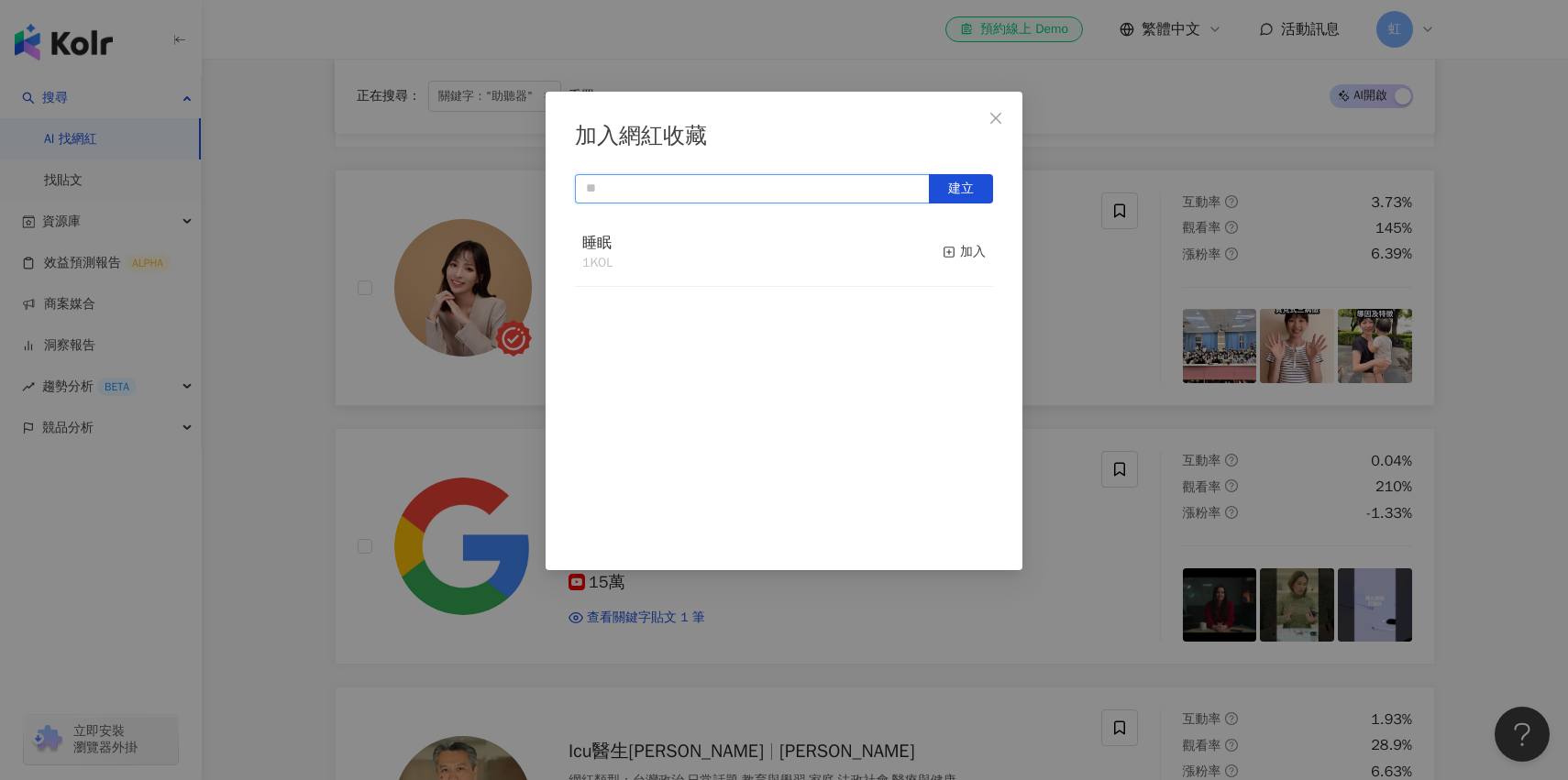 click at bounding box center (752, 189) 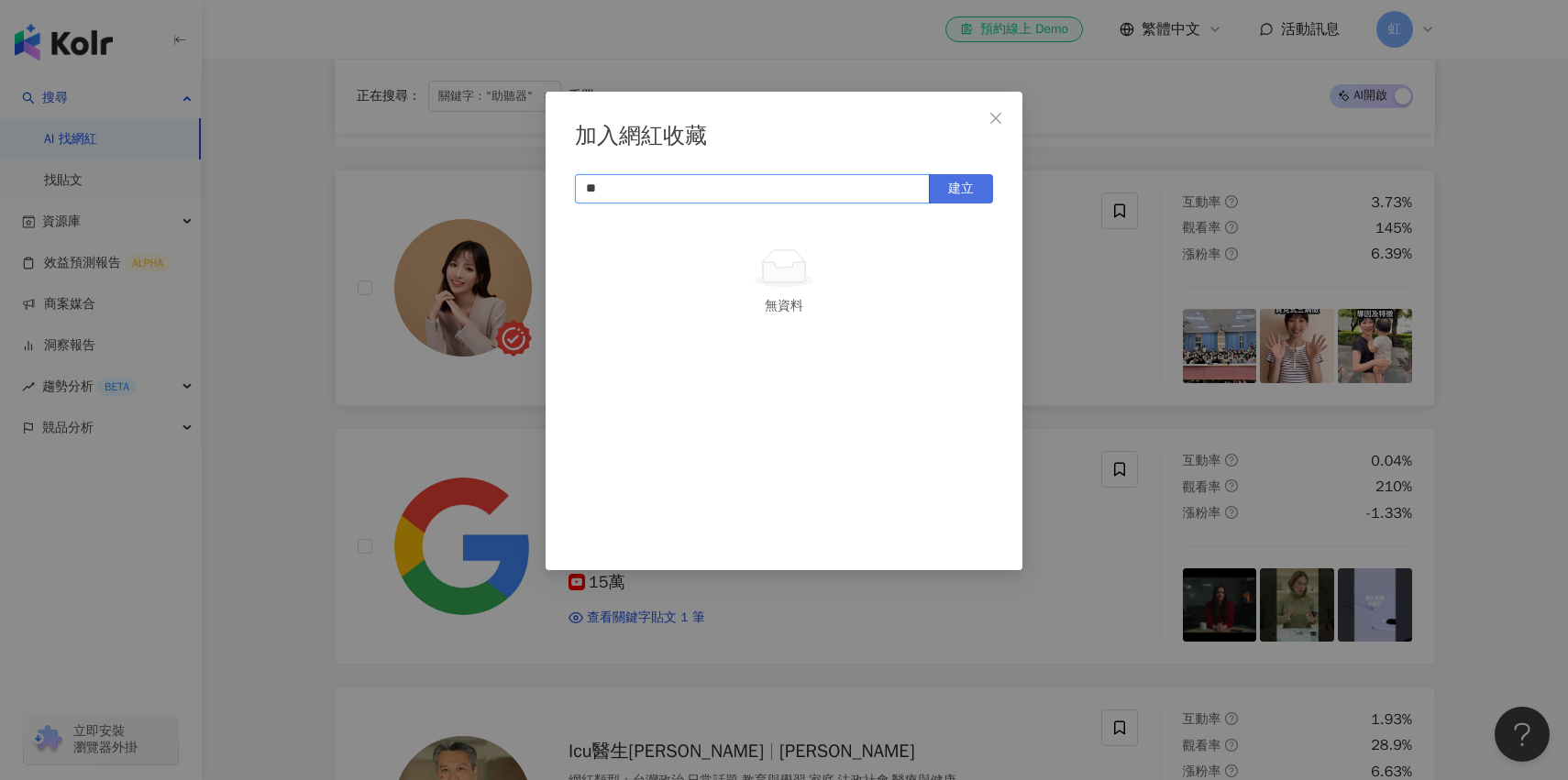 click on "建立" at bounding box center [961, 189] 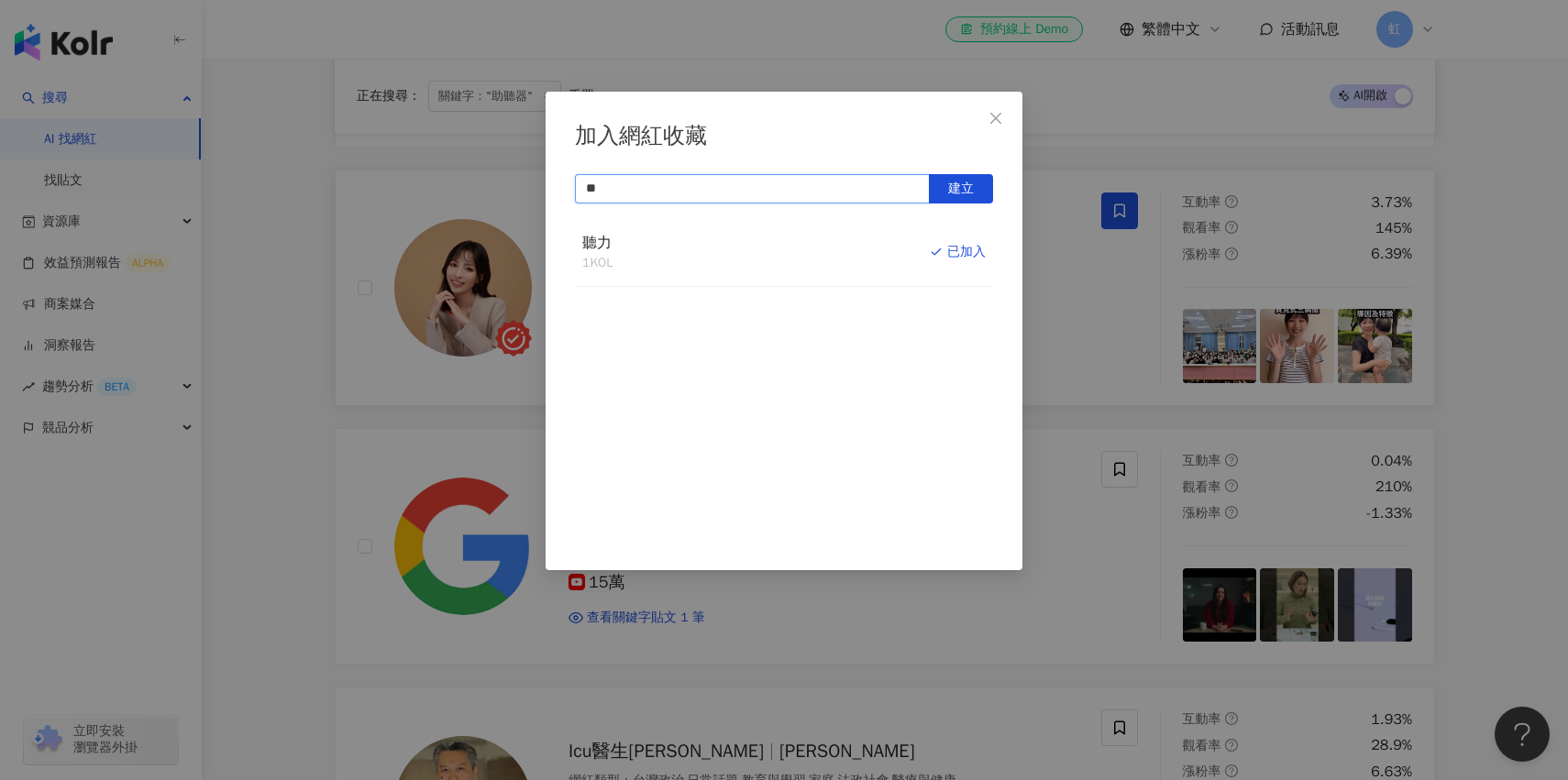 click on "**" at bounding box center [752, 189] 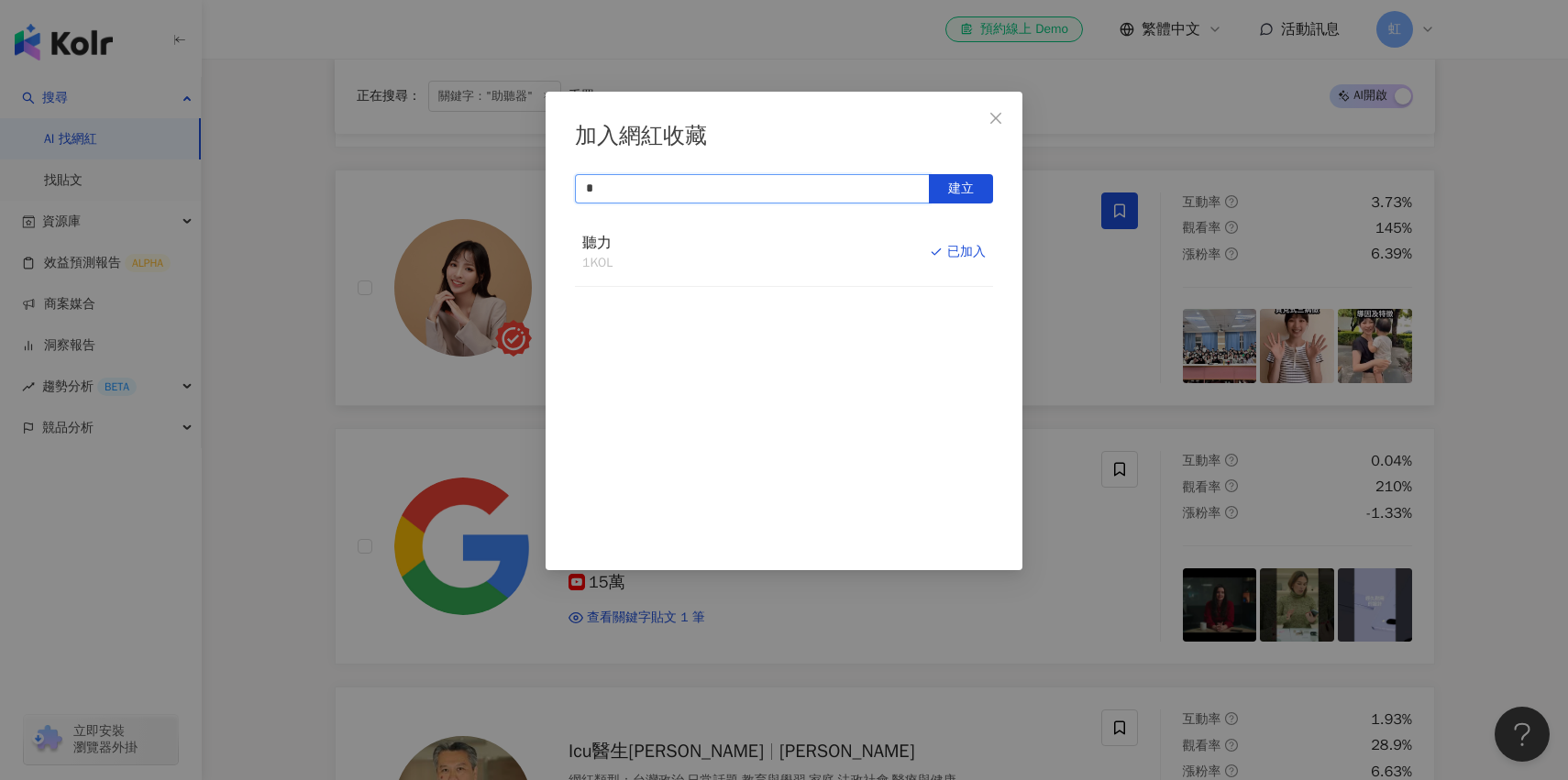 type 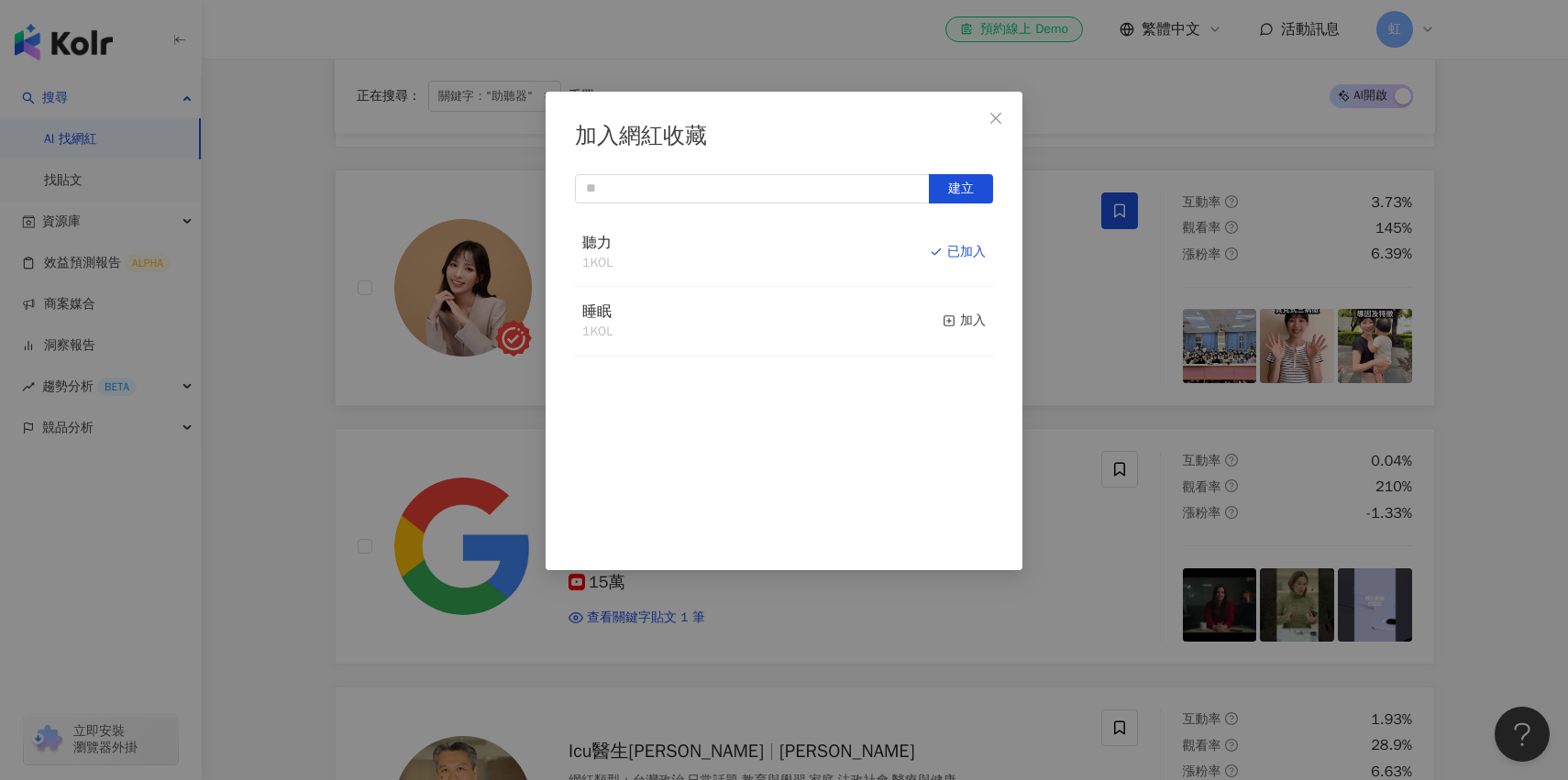 click on "加入網紅收藏 建立 聽力 1  KOL 已加入 睡眠 1  KOL 加入" at bounding box center [784, 331] 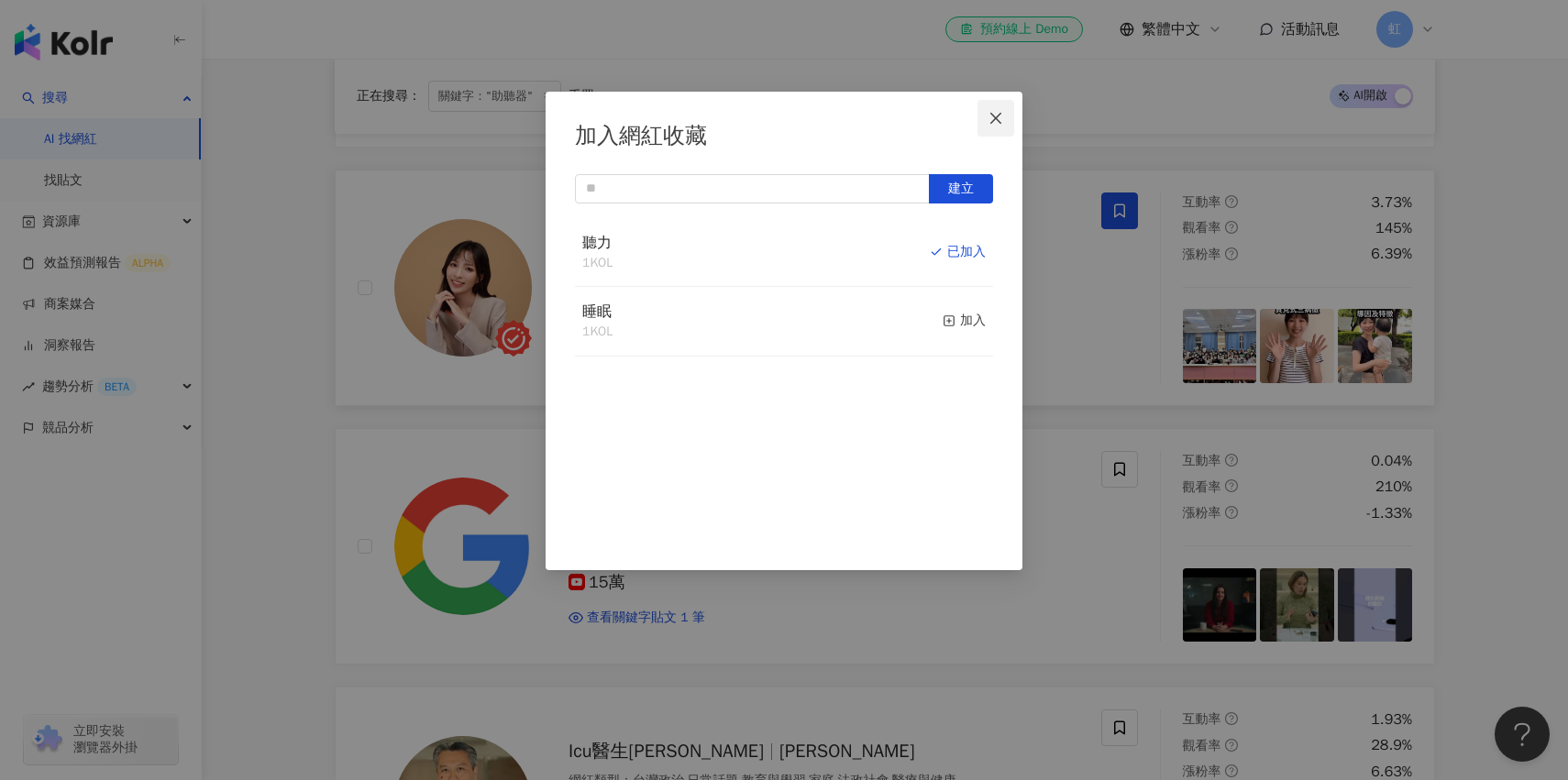 click at bounding box center (996, 118) 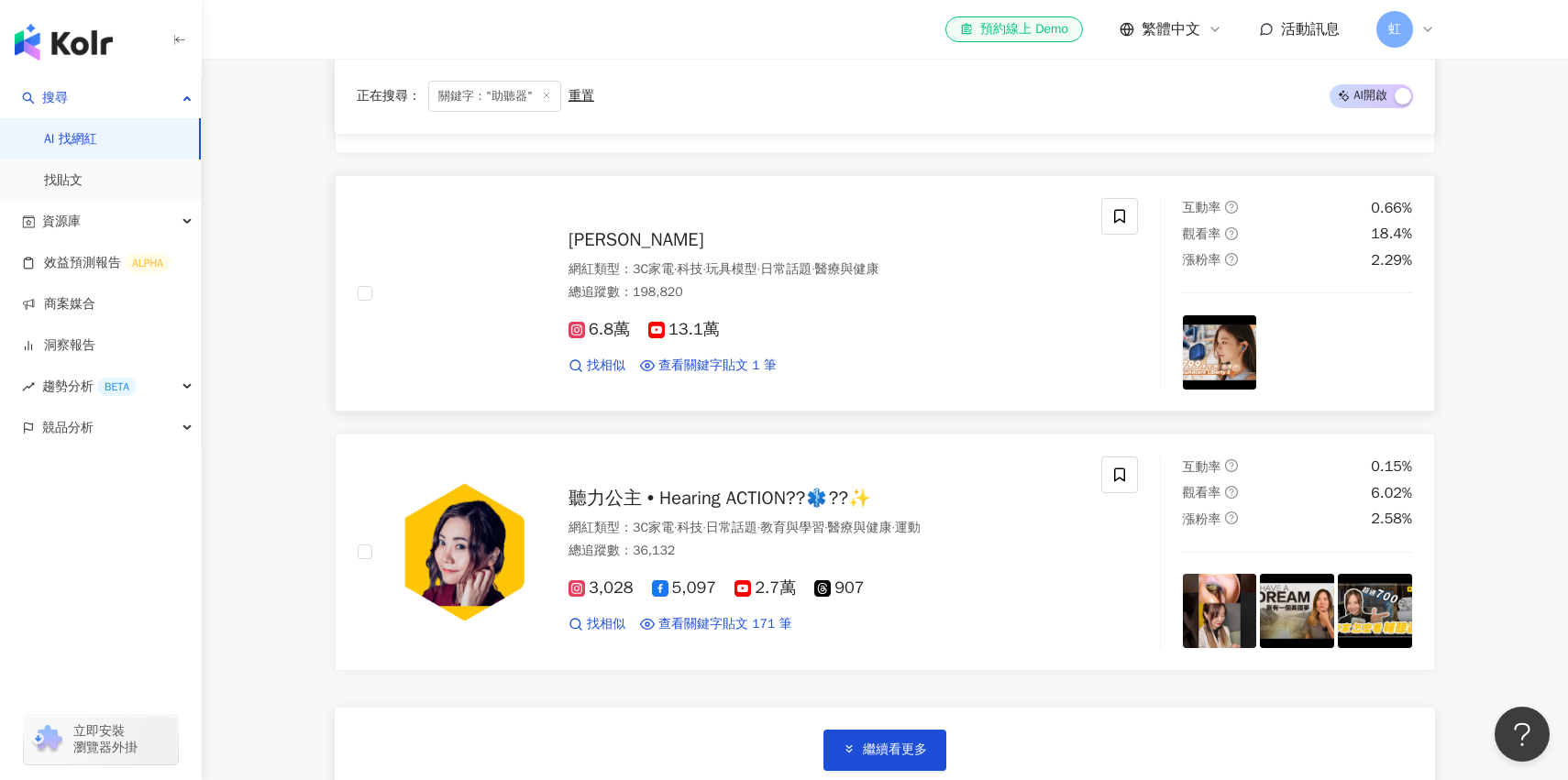 scroll, scrollTop: 3292, scrollLeft: 0, axis: vertical 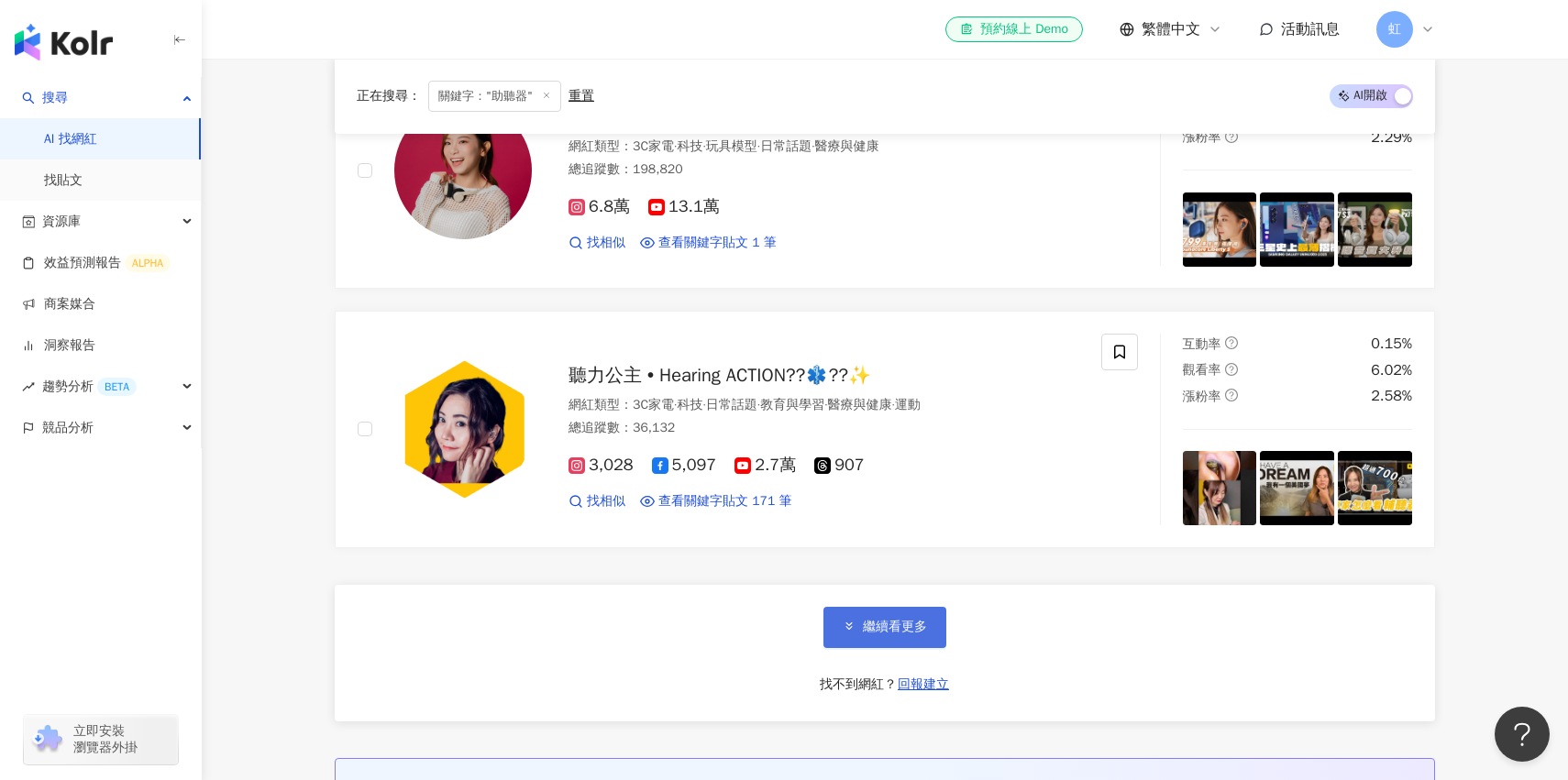 click on "繼續看更多" at bounding box center (885, 627) 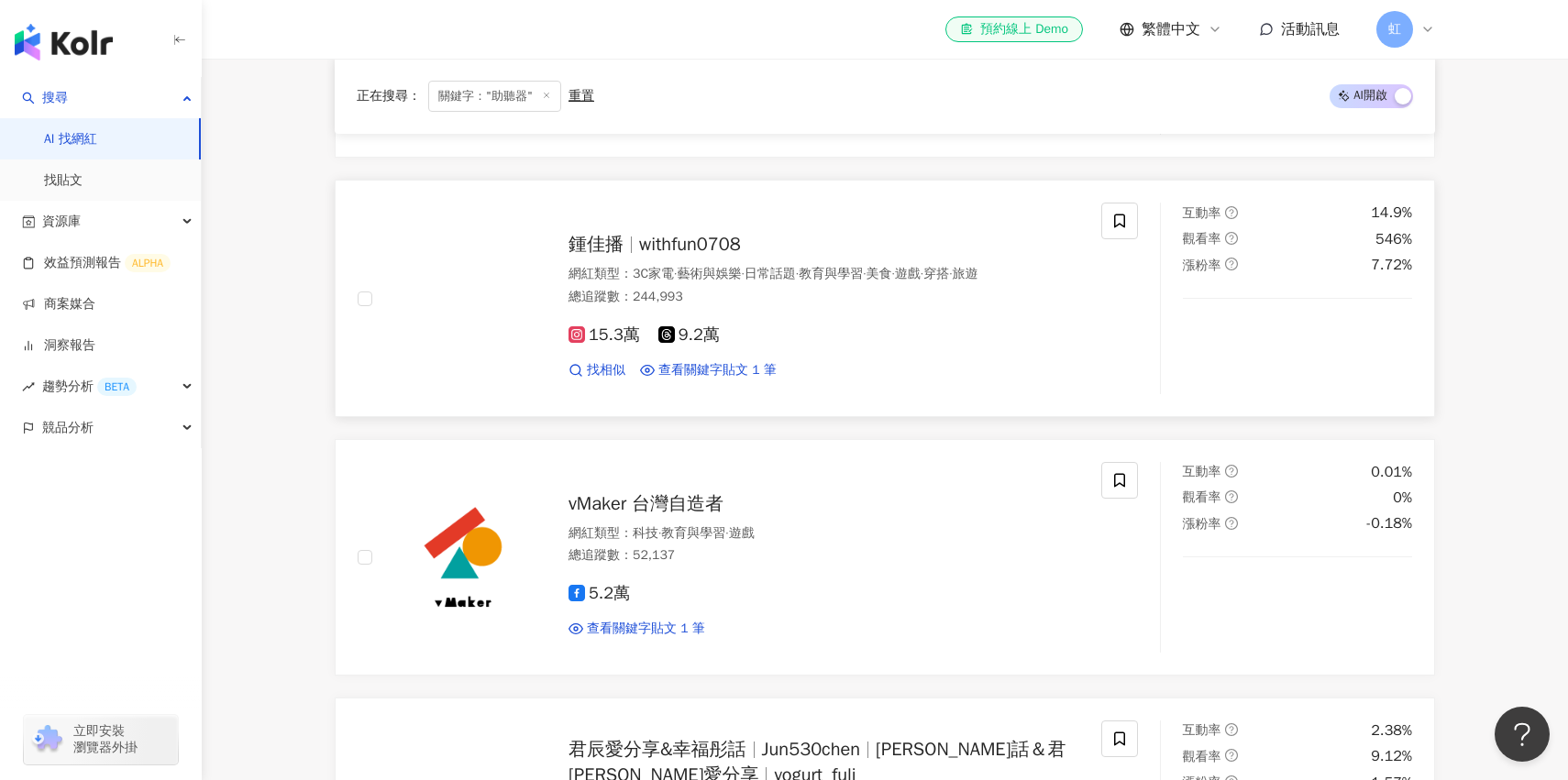 scroll, scrollTop: 4733, scrollLeft: 0, axis: vertical 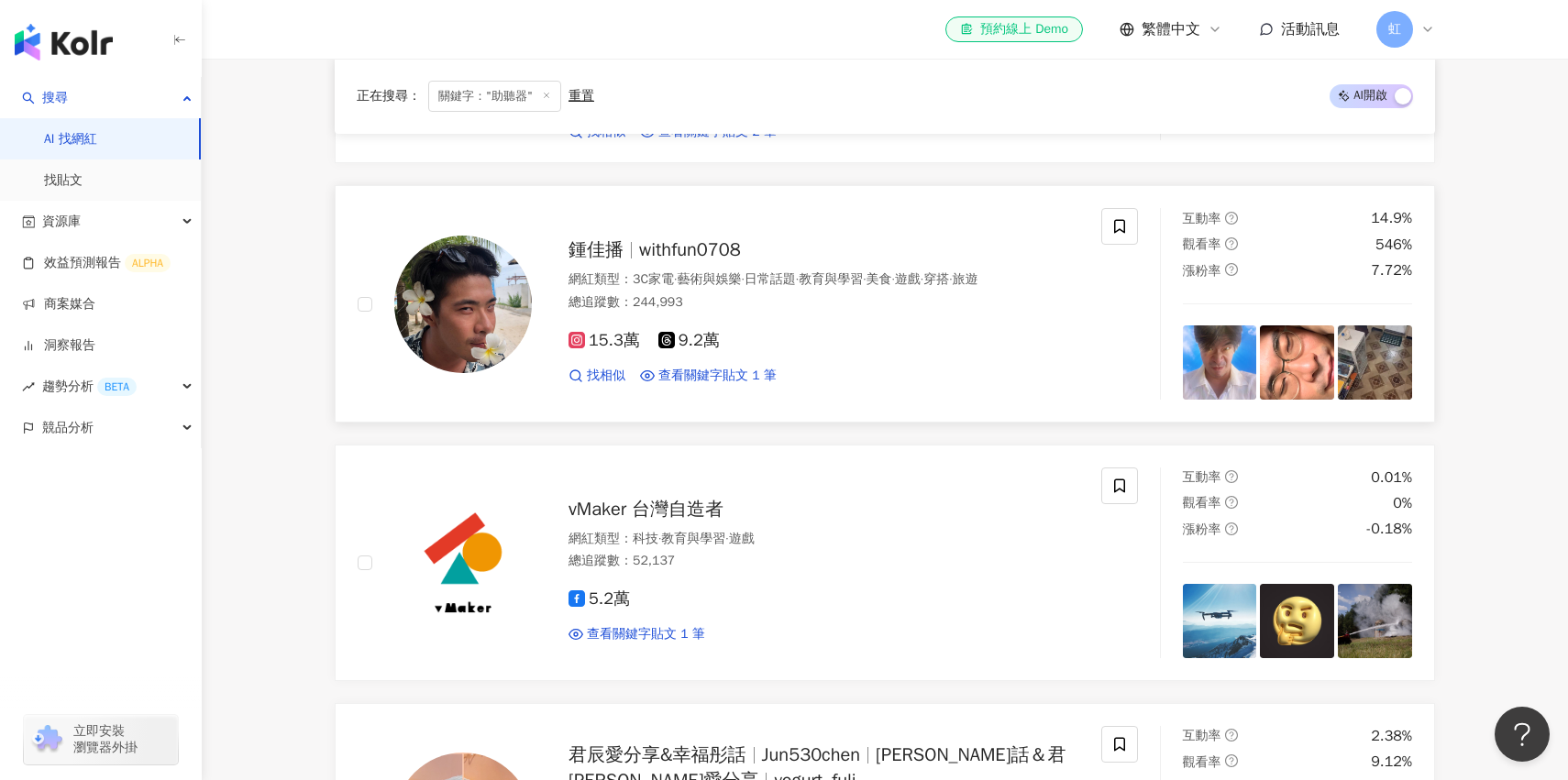 click on "withfun0708" at bounding box center (690, 249) 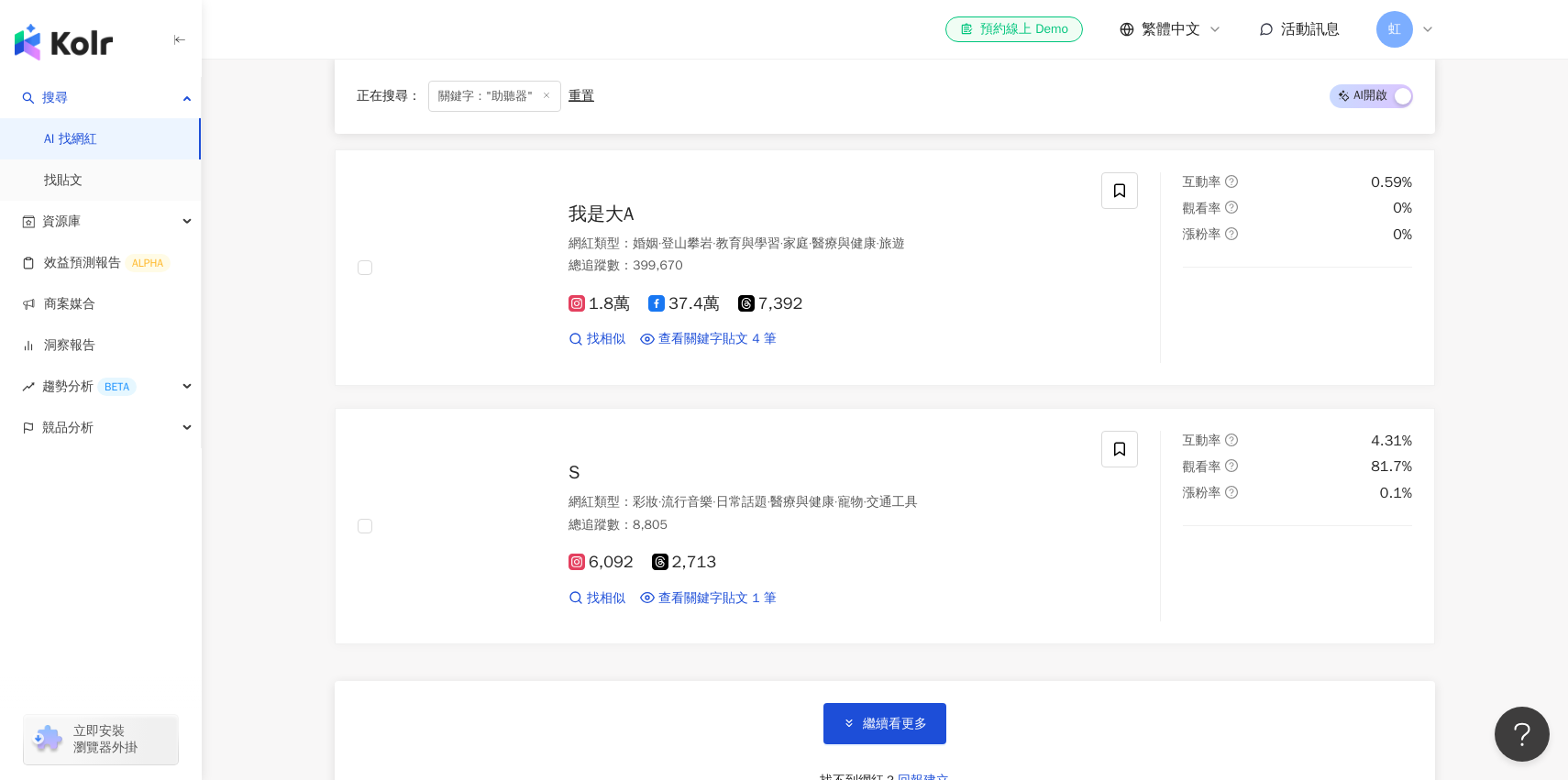 scroll, scrollTop: 6391, scrollLeft: 0, axis: vertical 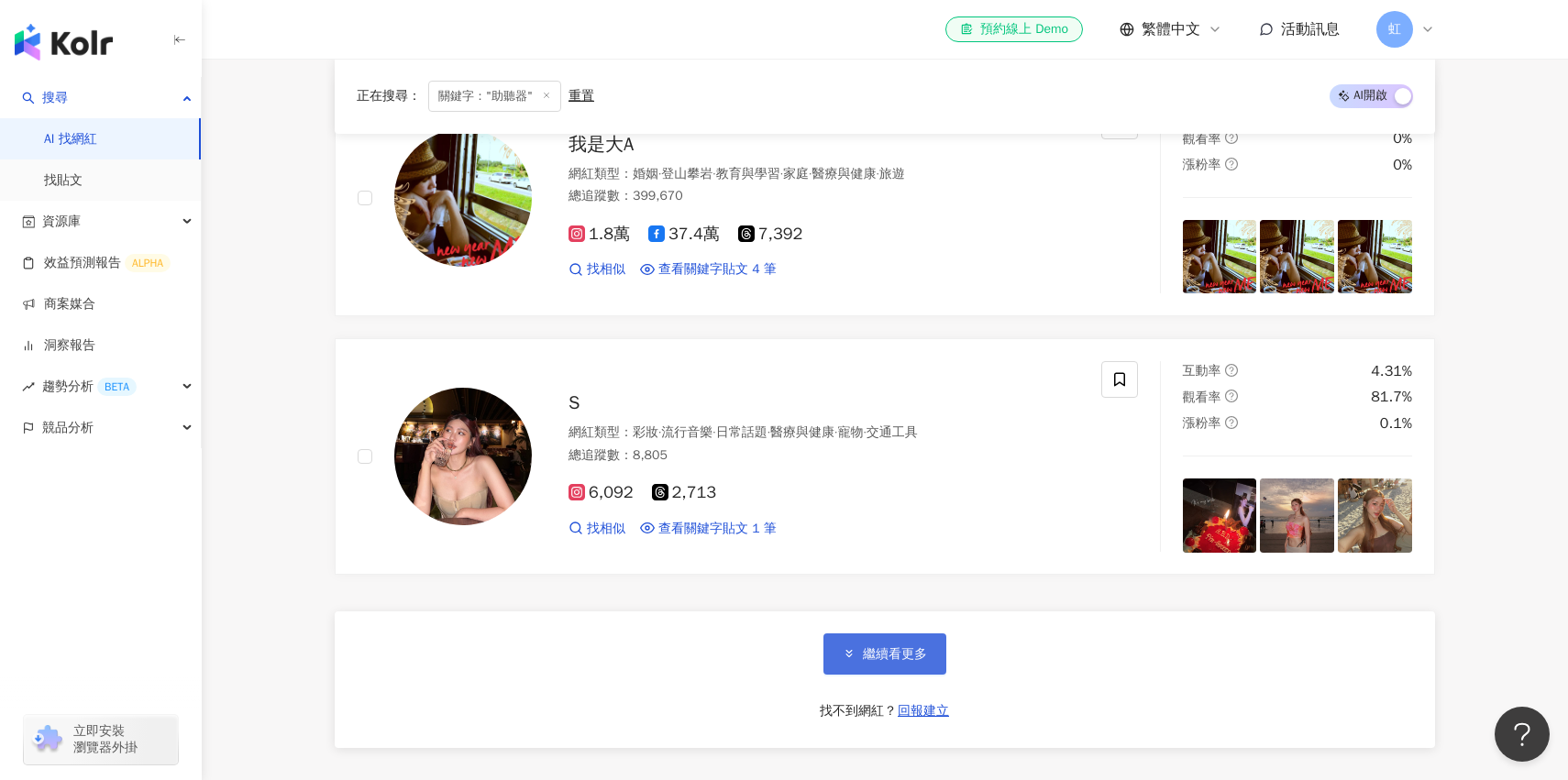 click on "繼續看更多" at bounding box center [895, 654] 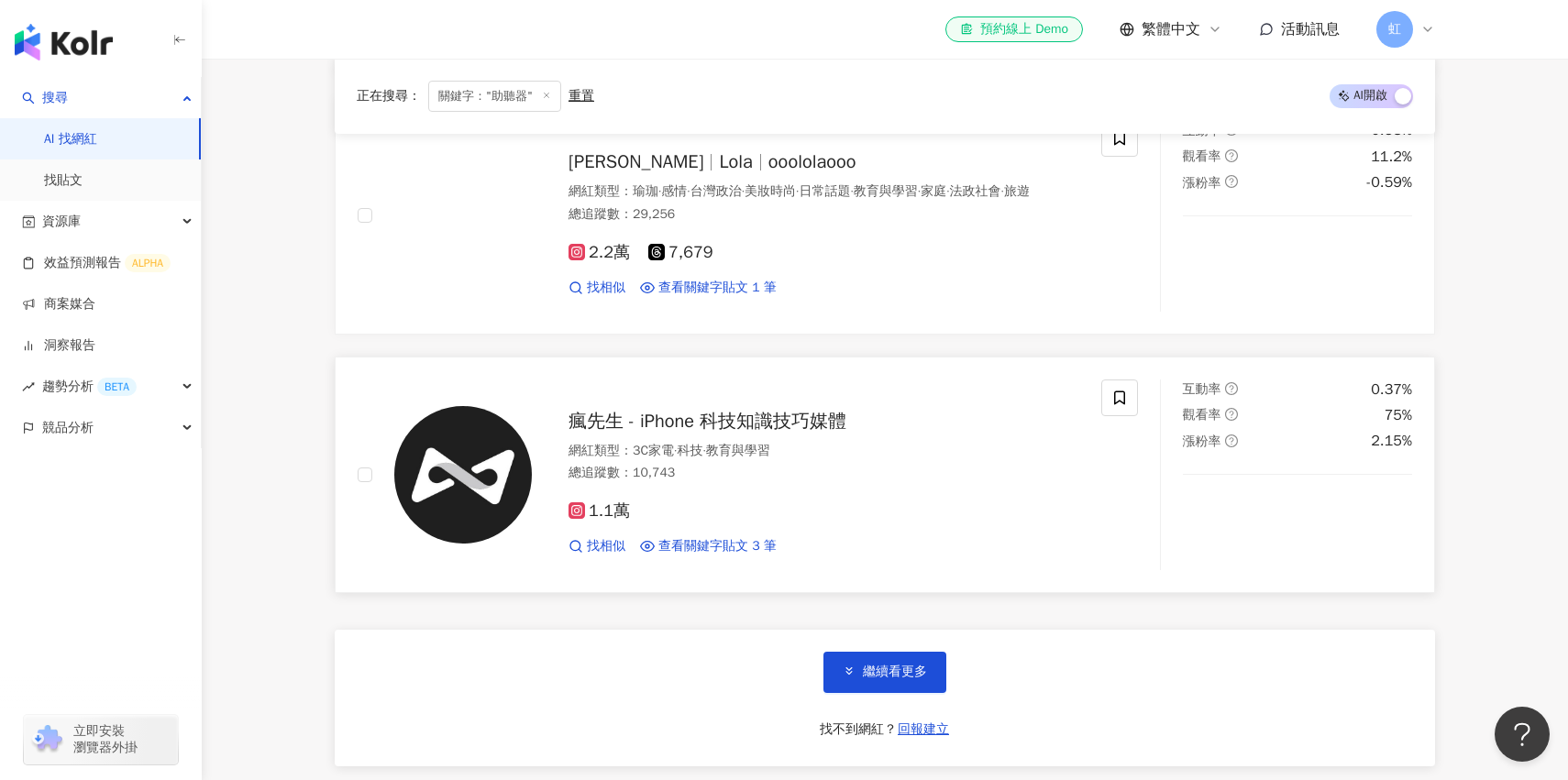 scroll, scrollTop: 9477, scrollLeft: 0, axis: vertical 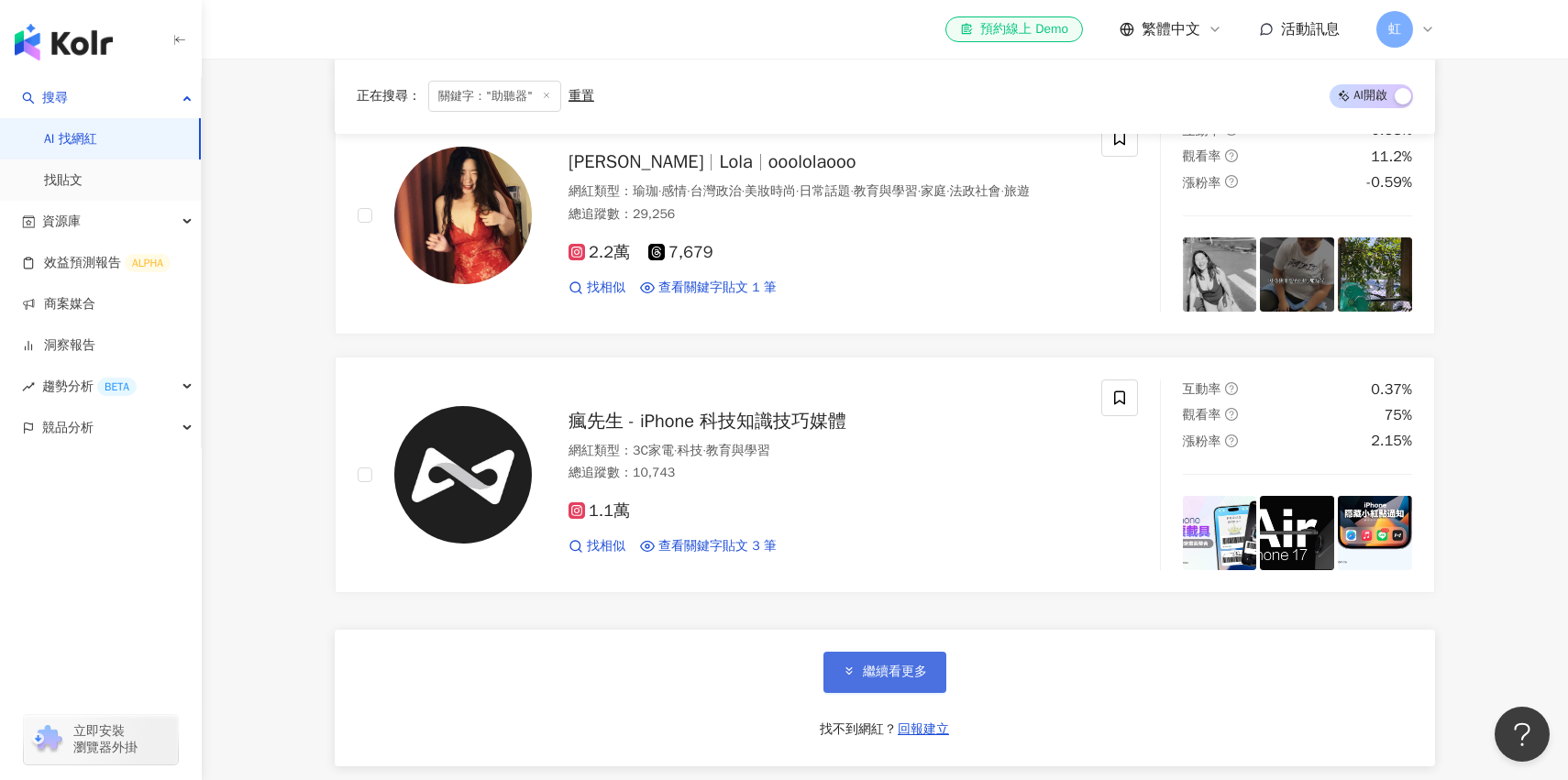 click on "繼續看更多" at bounding box center [895, 672] 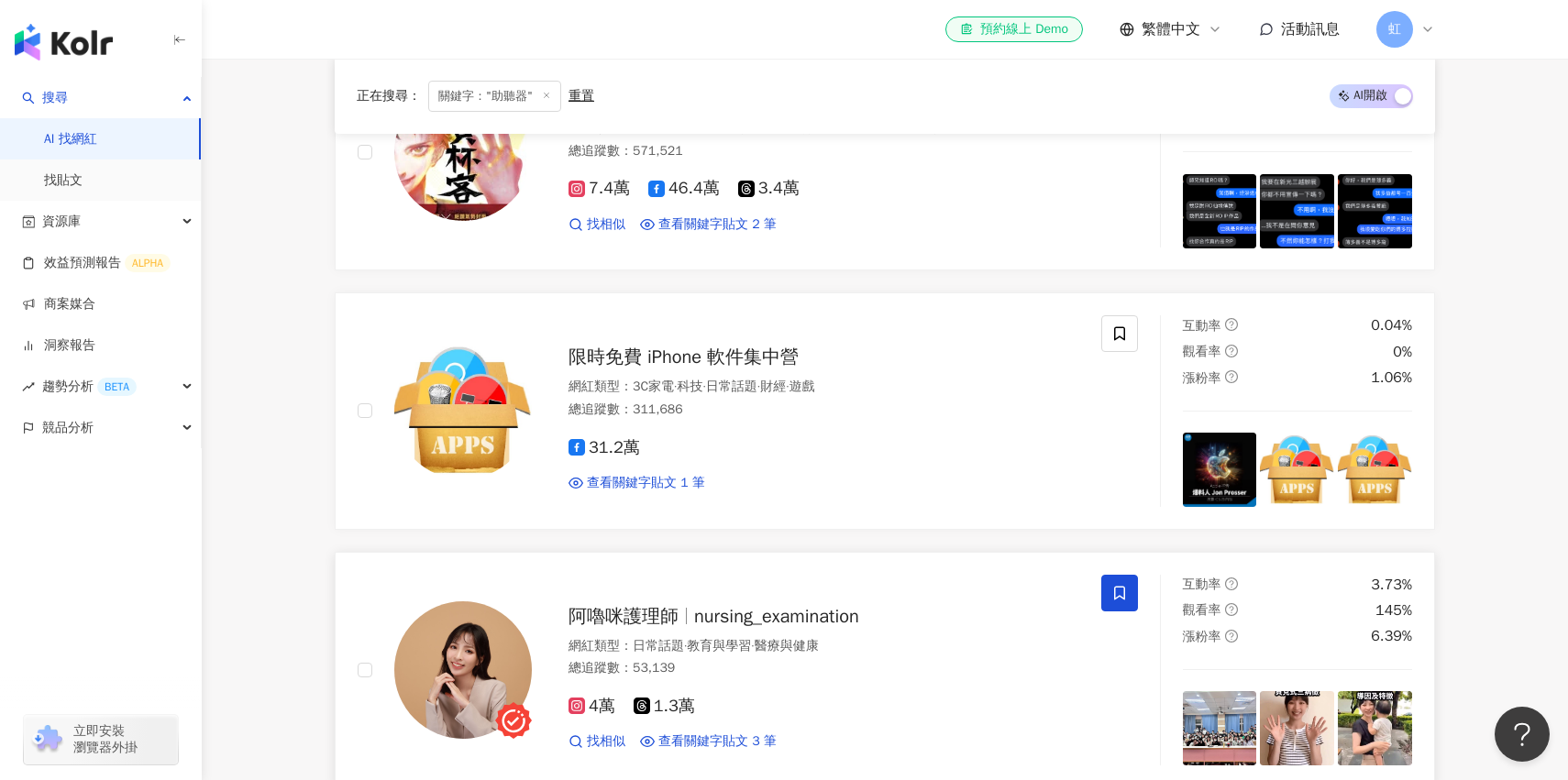scroll, scrollTop: 0, scrollLeft: 0, axis: both 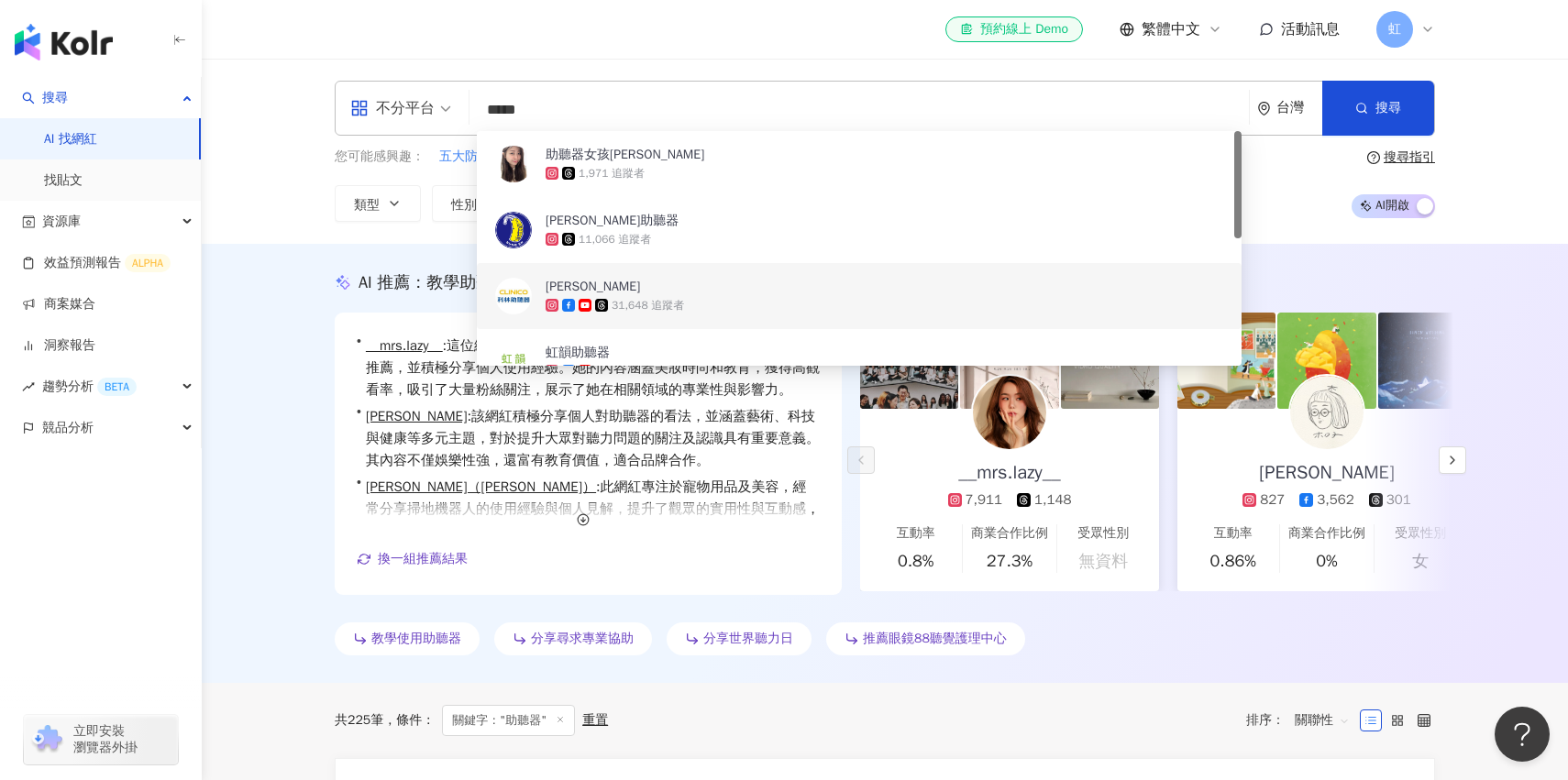 click on "*****" at bounding box center (859, 110) 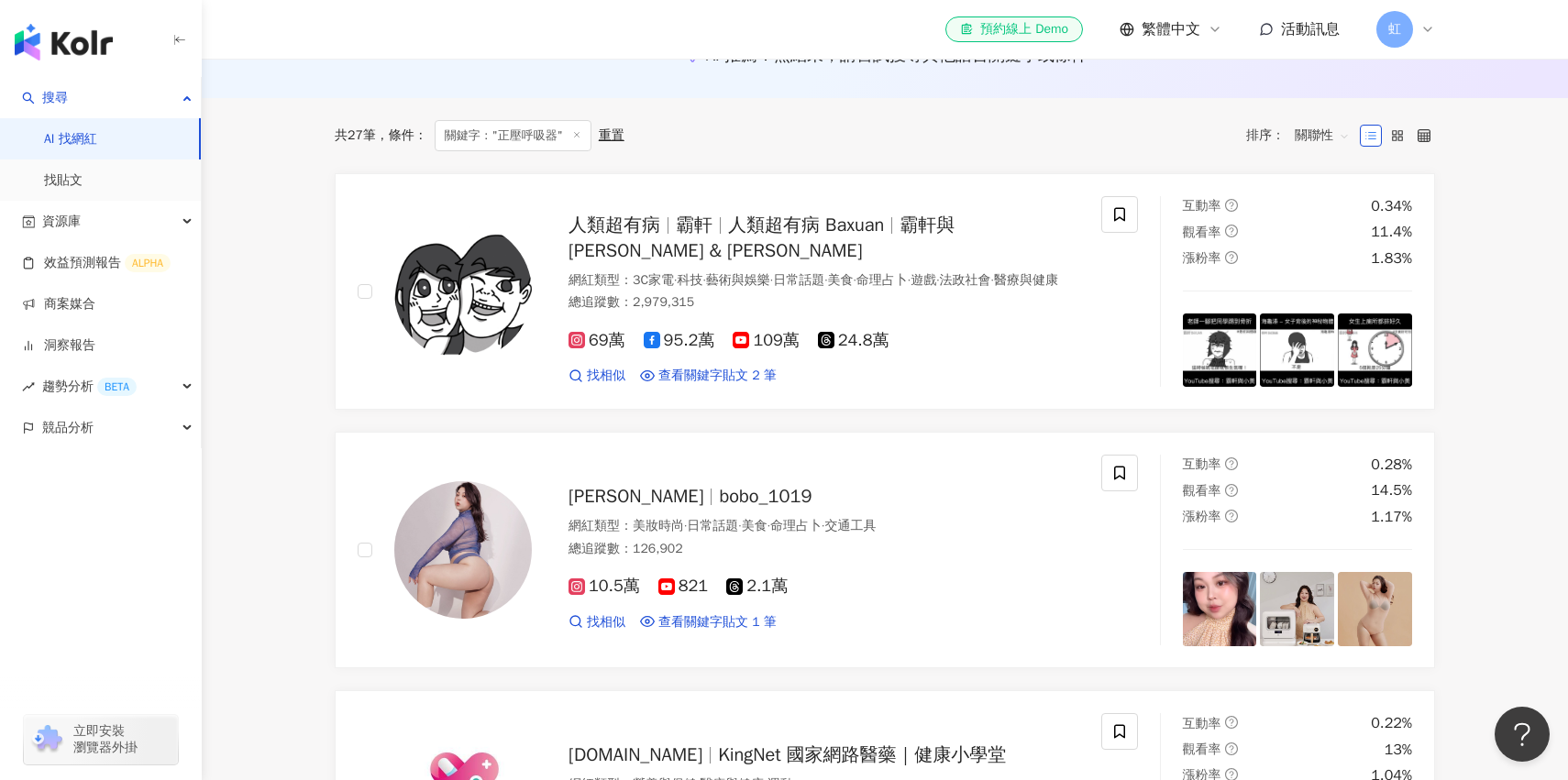 scroll, scrollTop: 220, scrollLeft: 0, axis: vertical 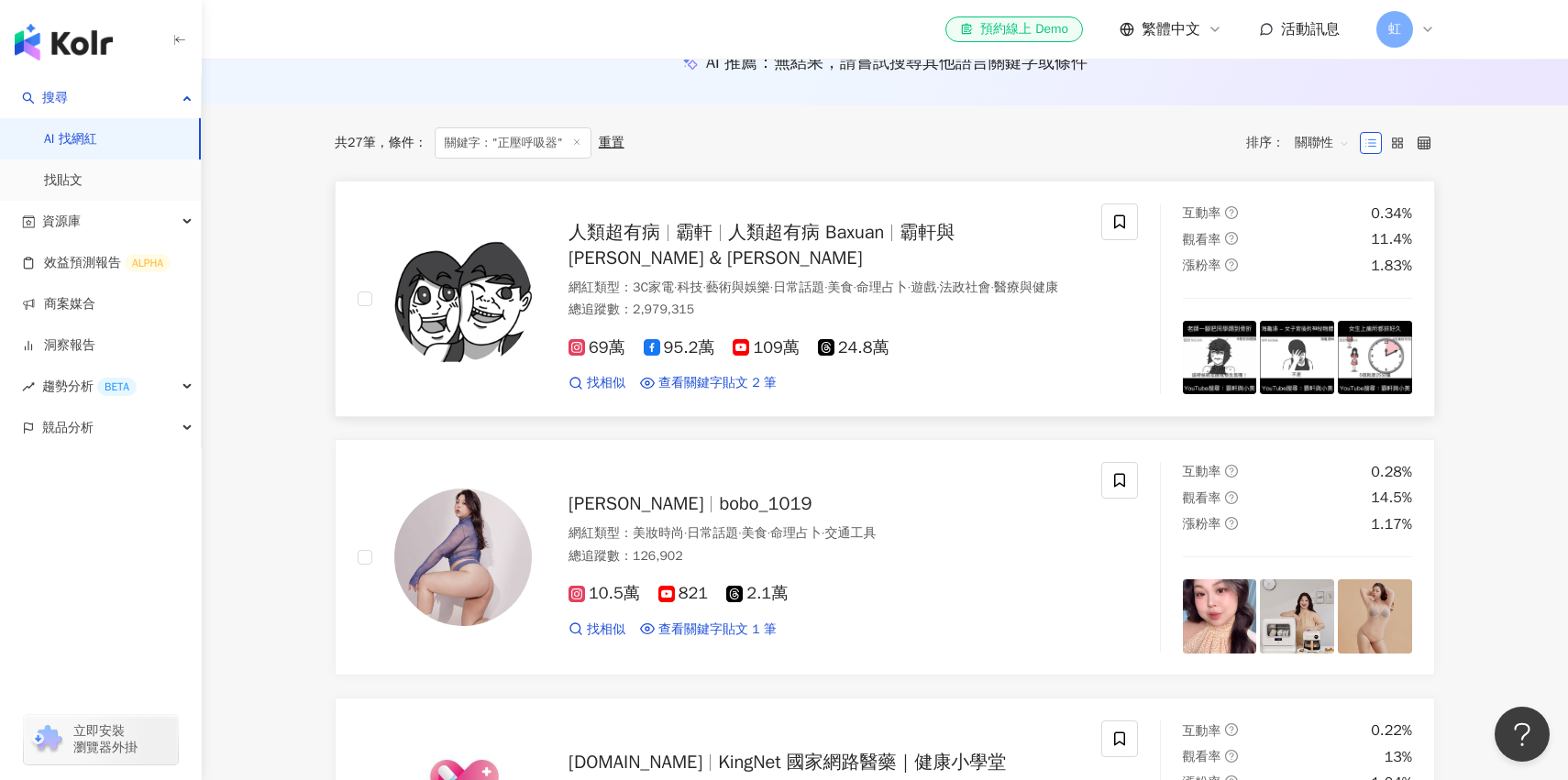 click at bounding box center (891, 233) 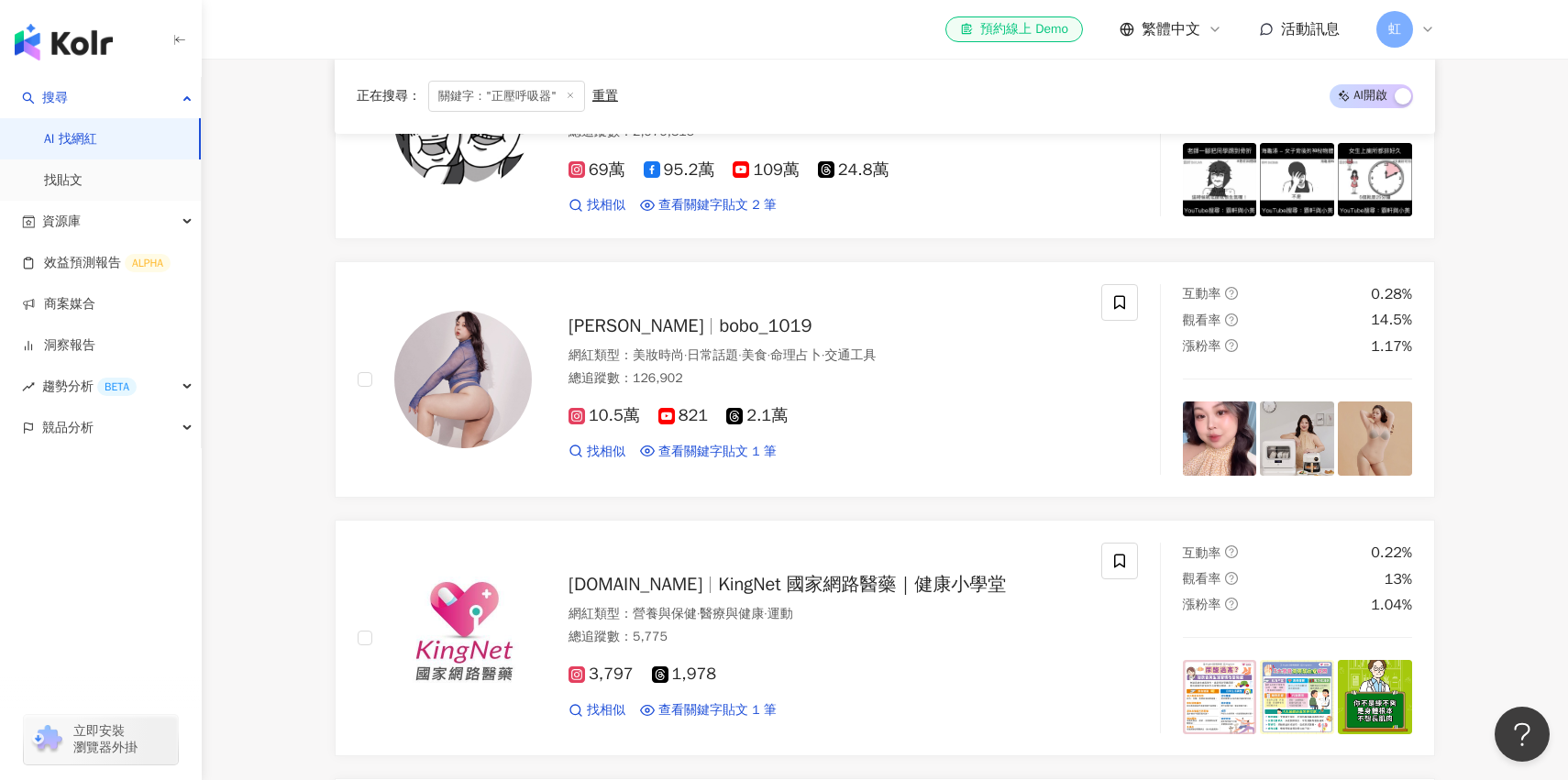scroll, scrollTop: 0, scrollLeft: 0, axis: both 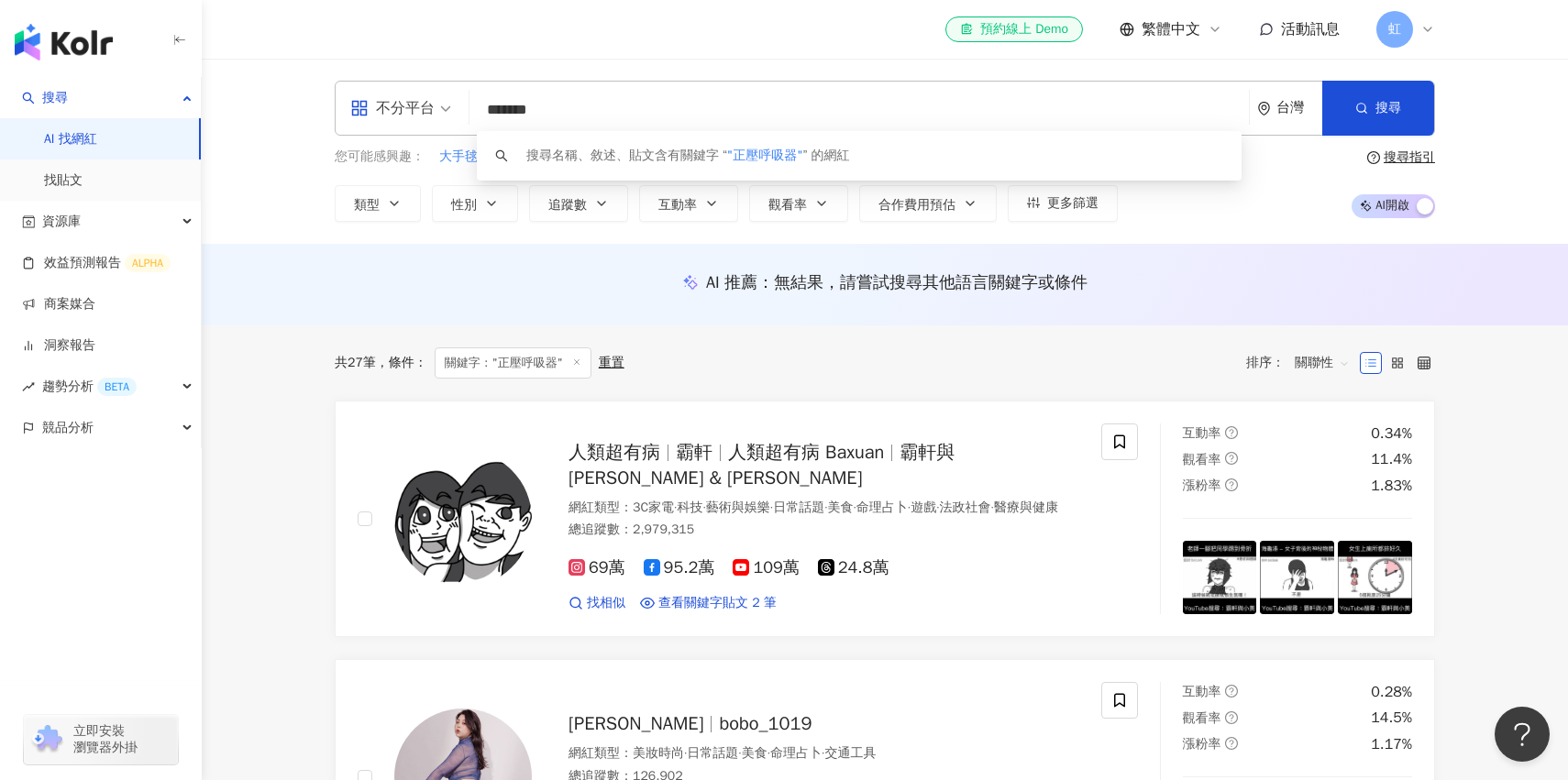 drag, startPoint x: 569, startPoint y: 117, endPoint x: 520, endPoint y: 117, distance: 49 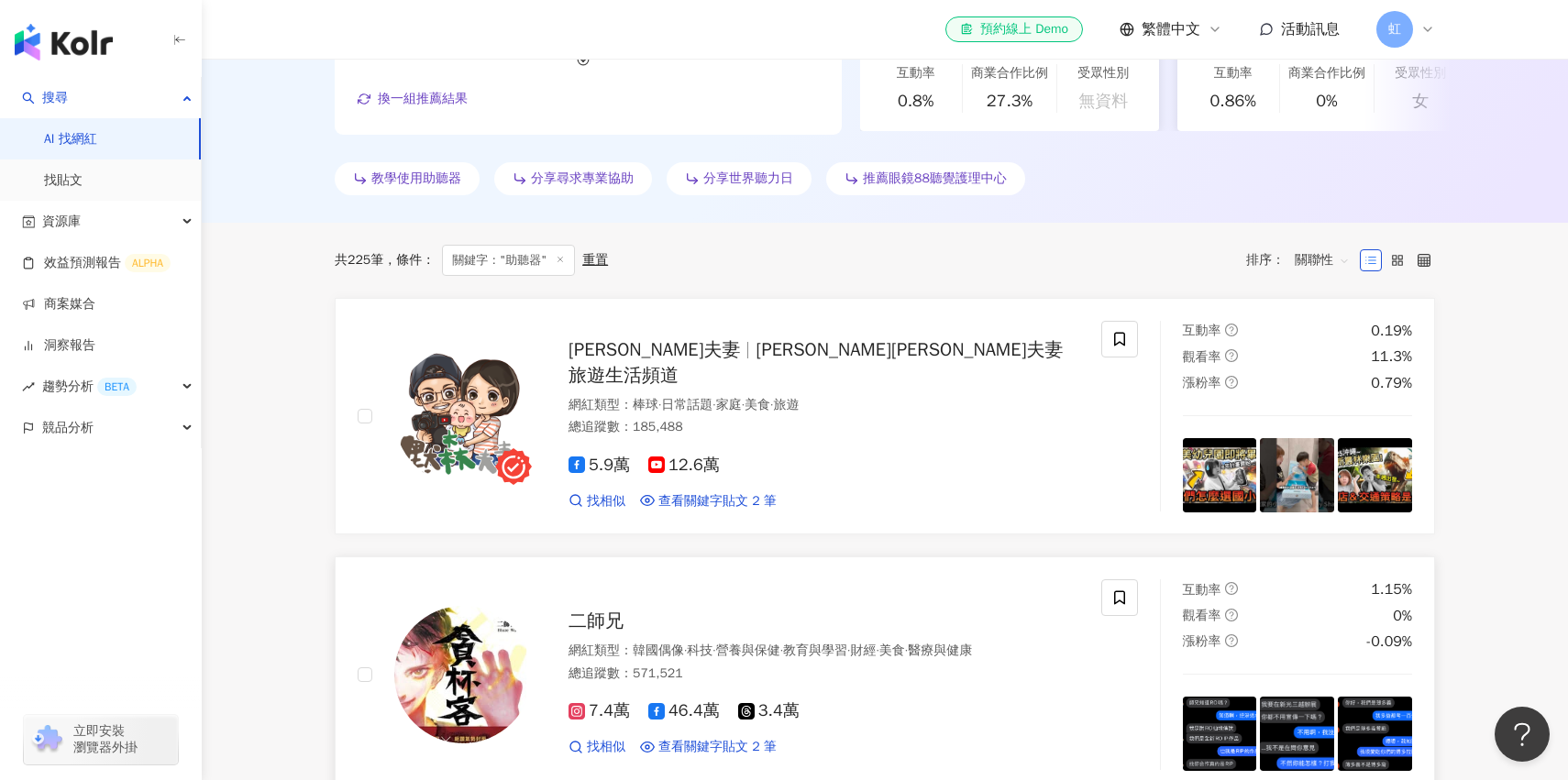 scroll, scrollTop: 645, scrollLeft: 0, axis: vertical 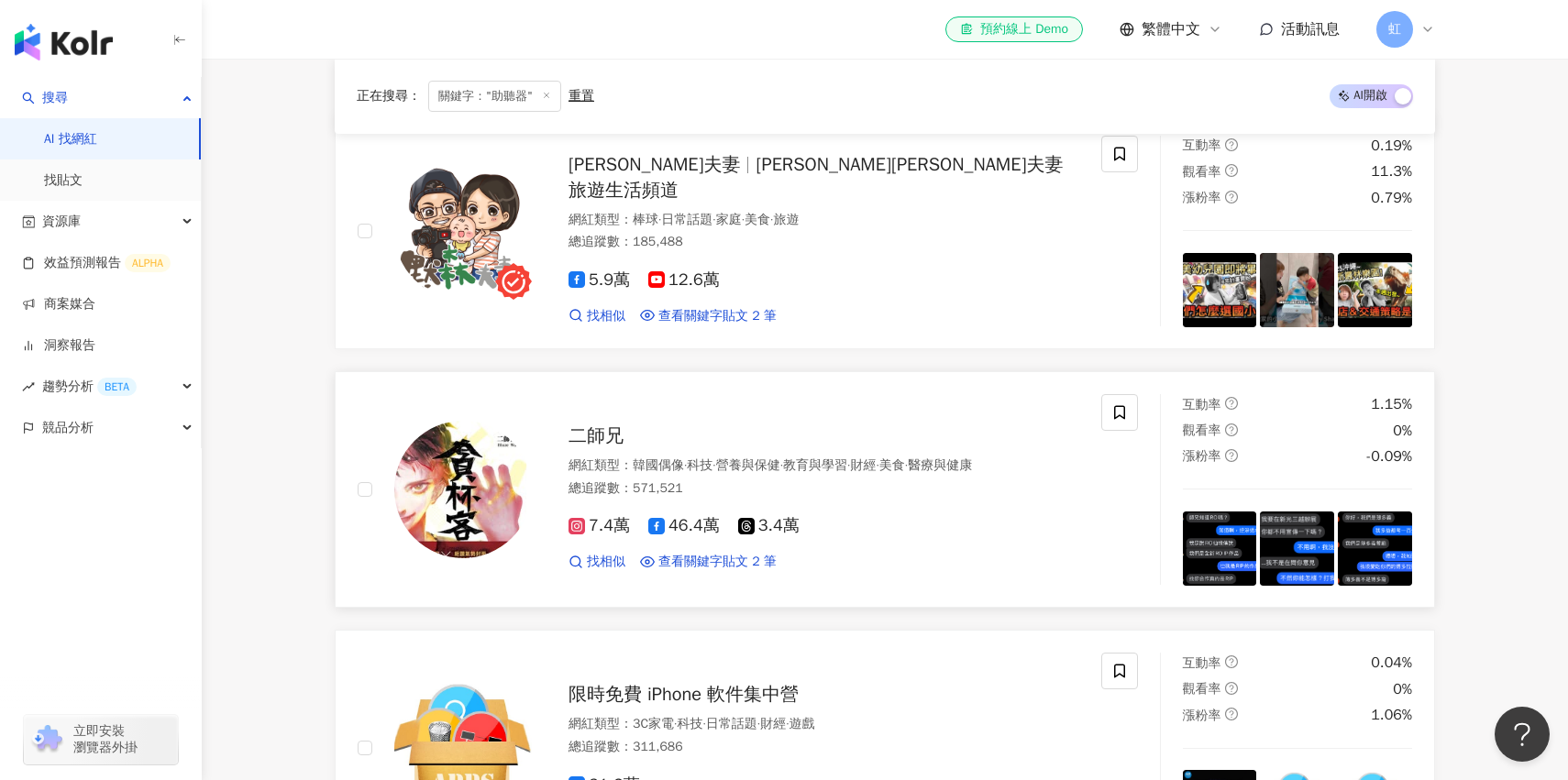 type on "*****" 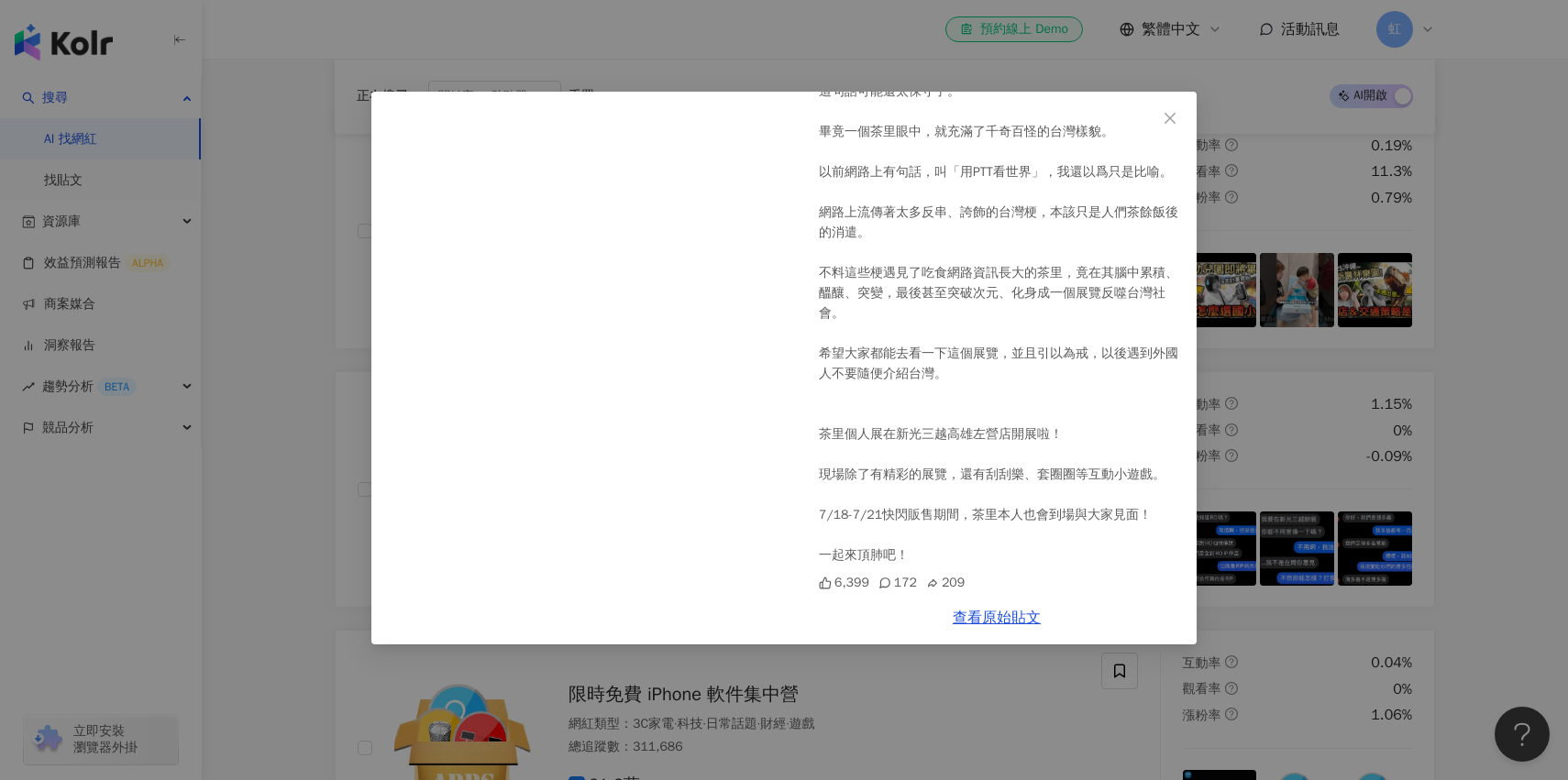 scroll, scrollTop: 149, scrollLeft: 0, axis: vertical 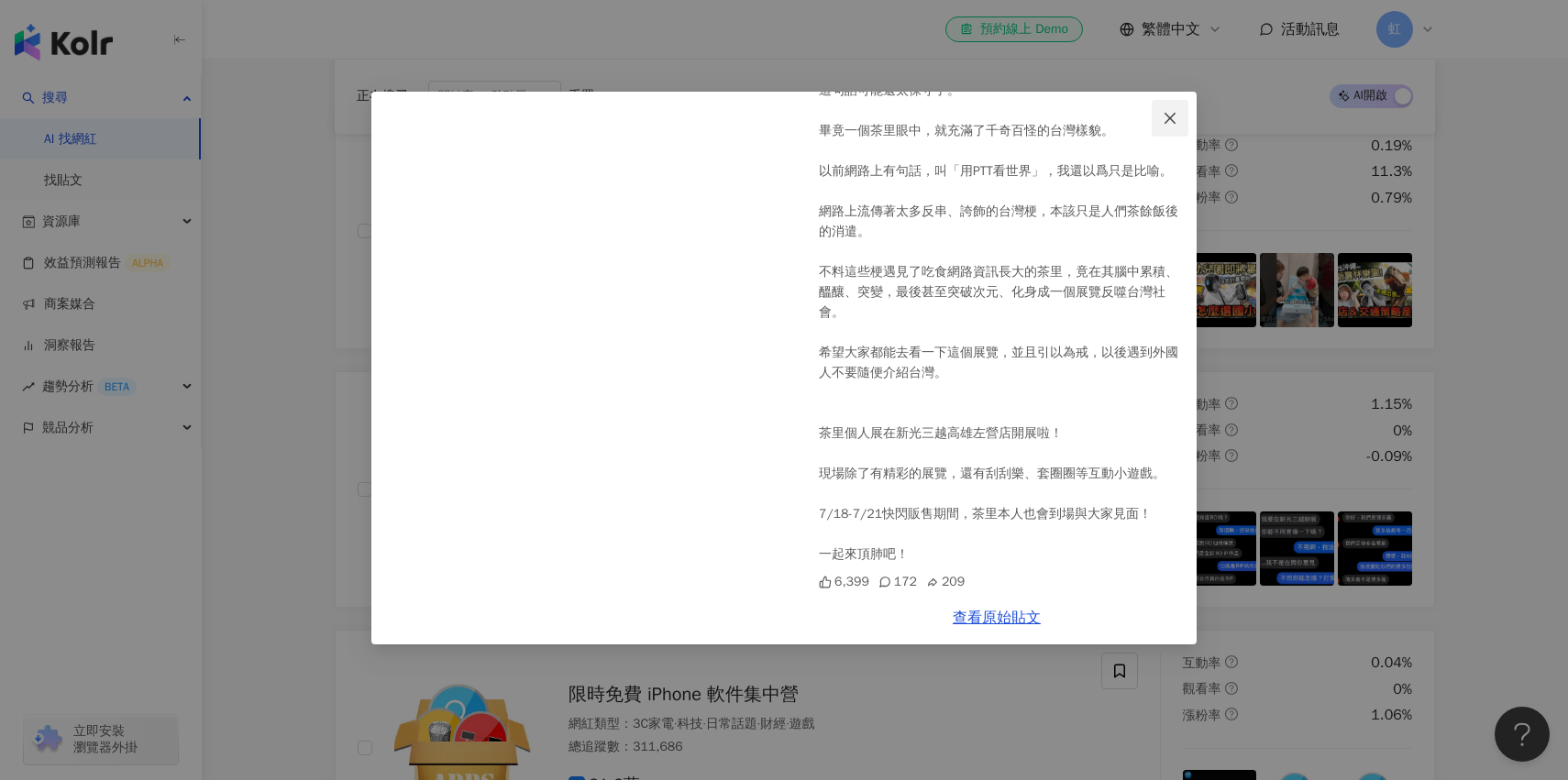 click 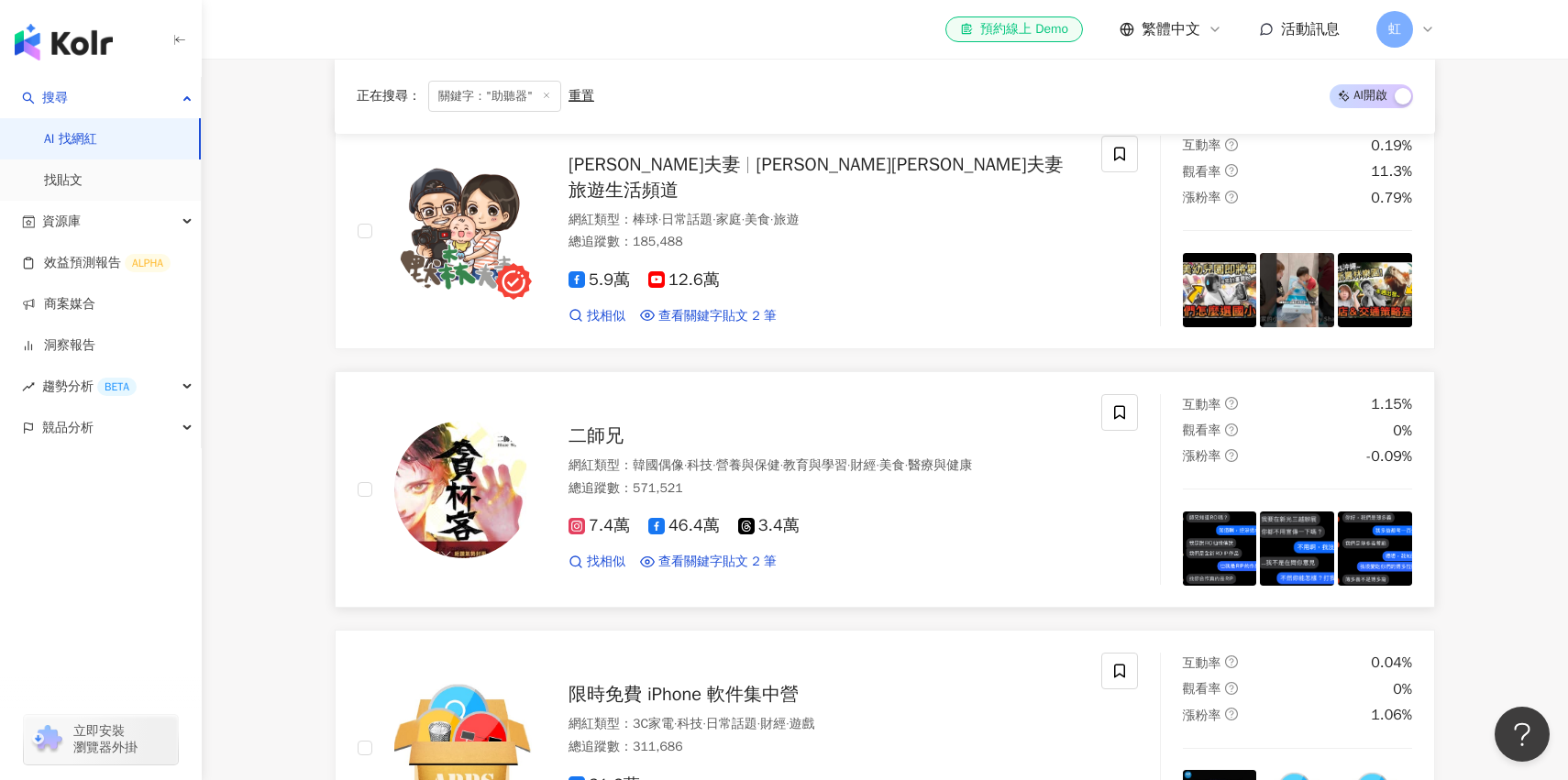 click at bounding box center [1220, 548] 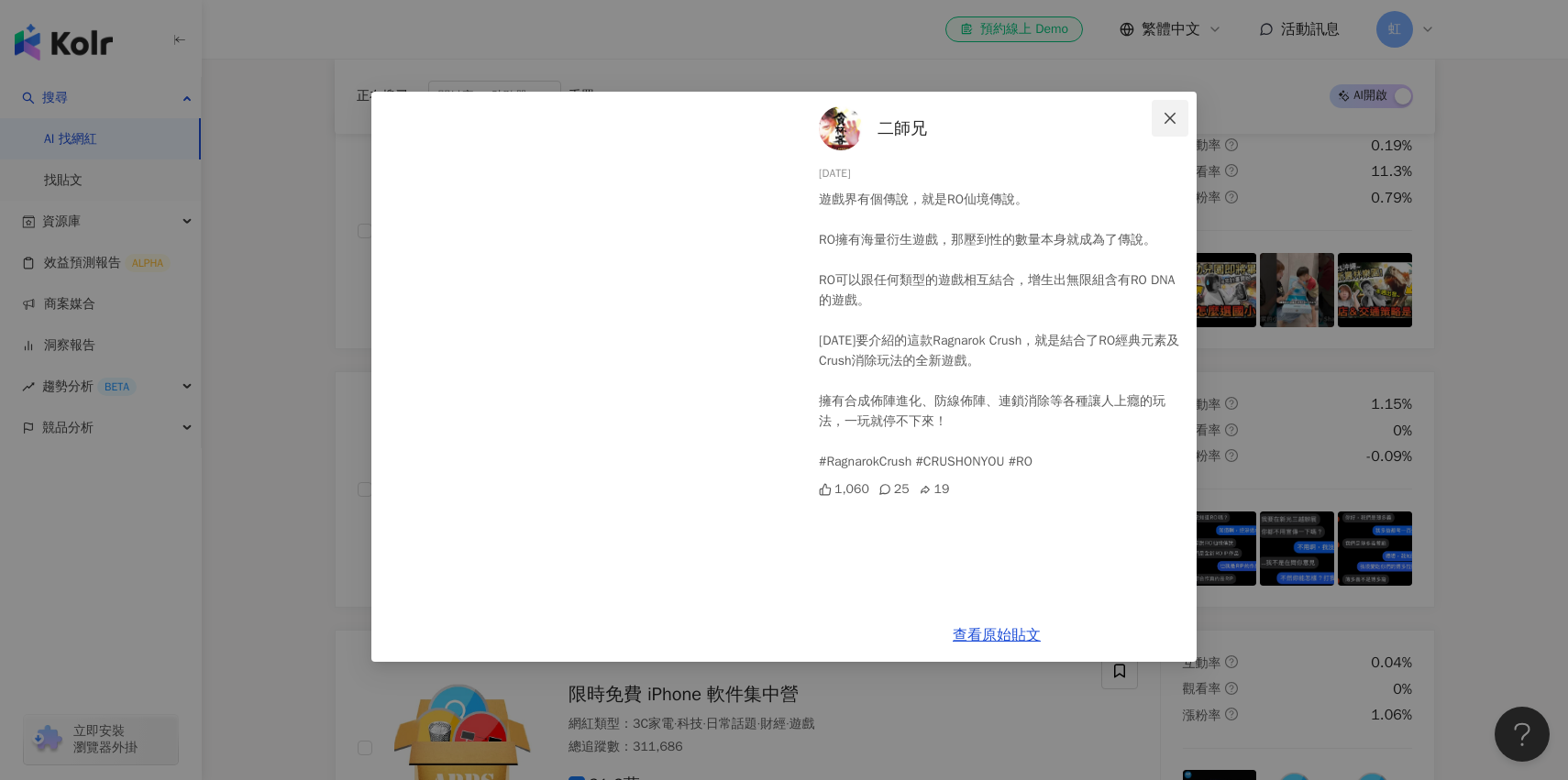 click at bounding box center (1170, 118) 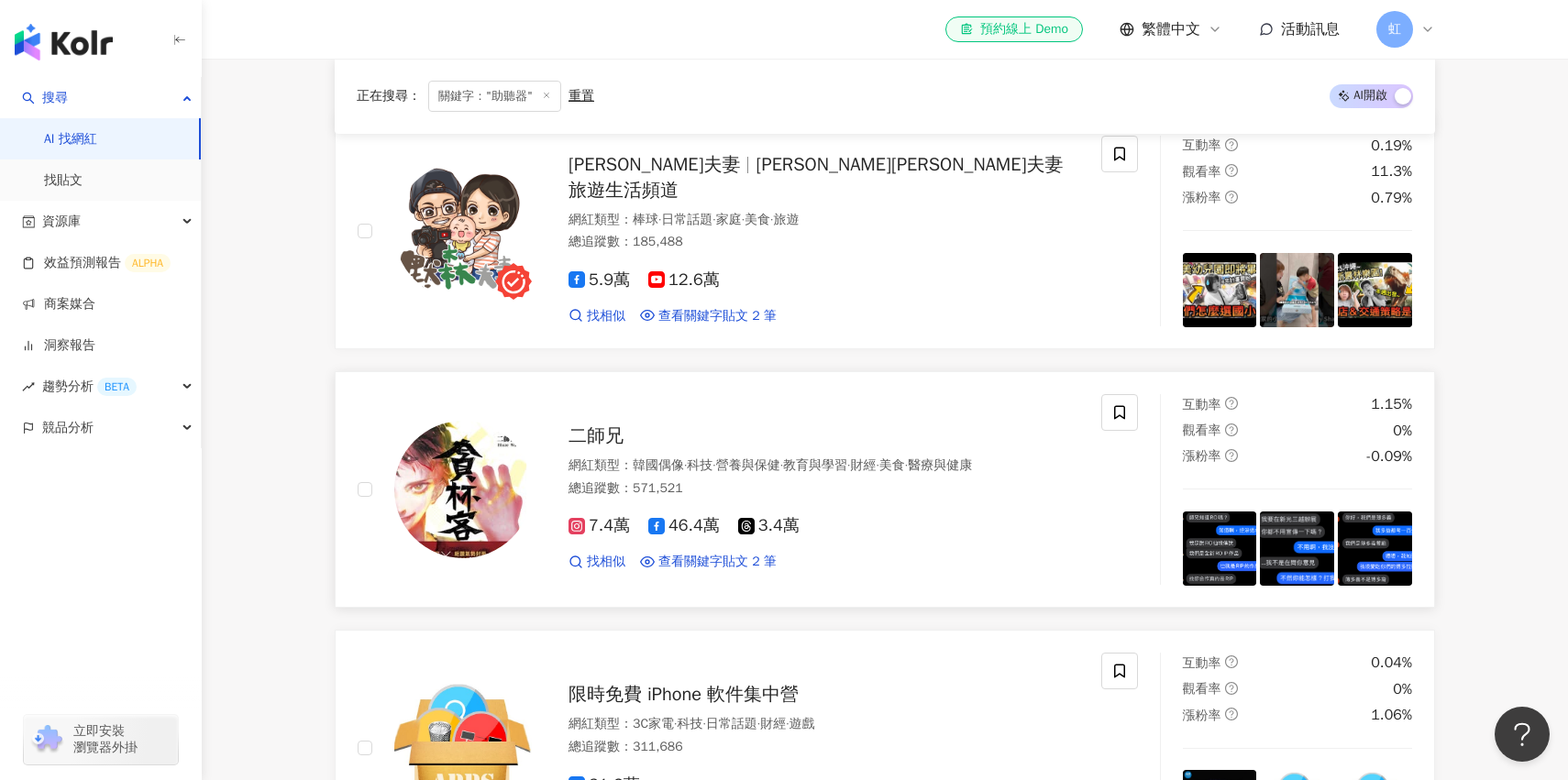 click at bounding box center [1375, 548] 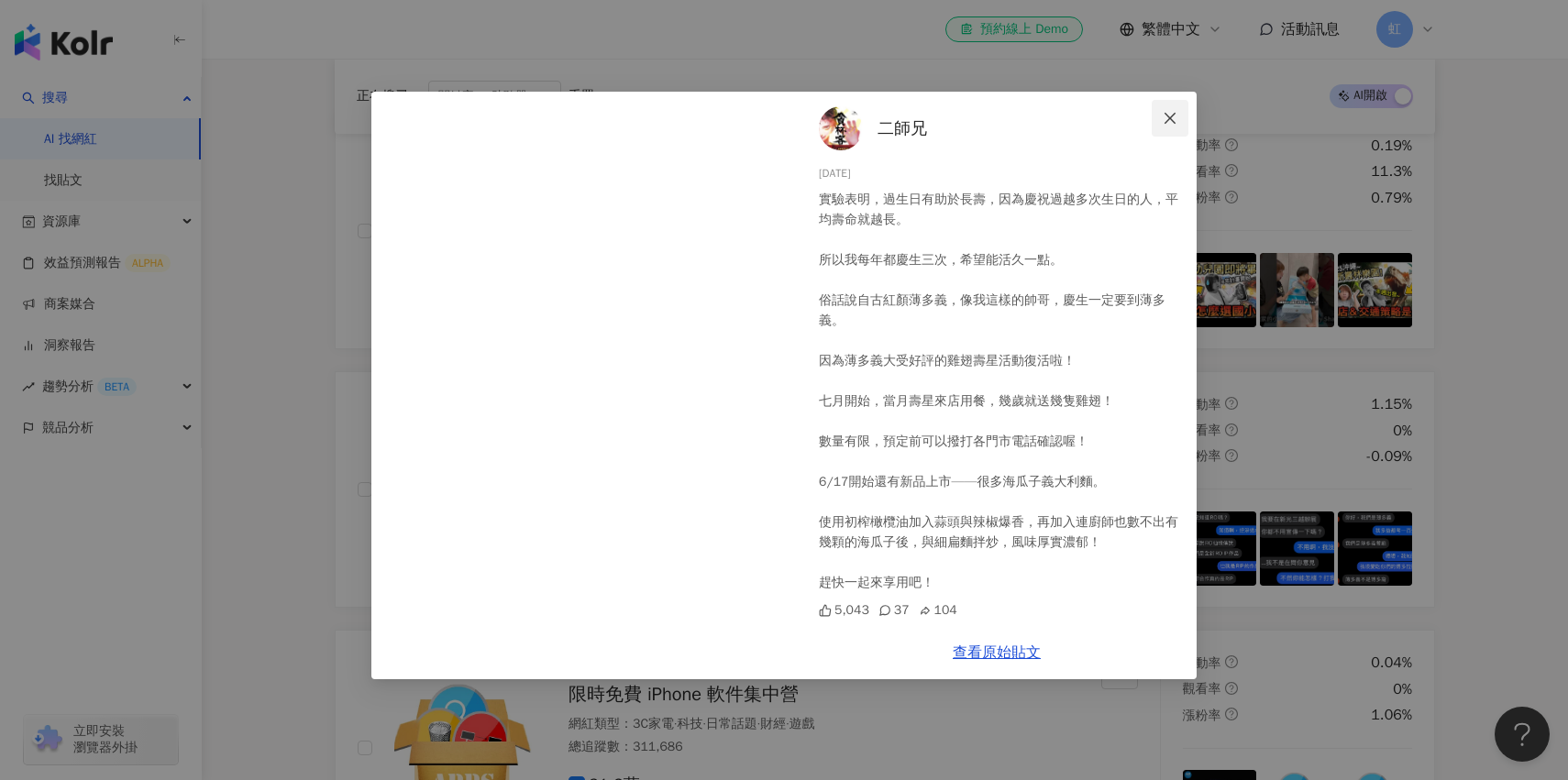 click 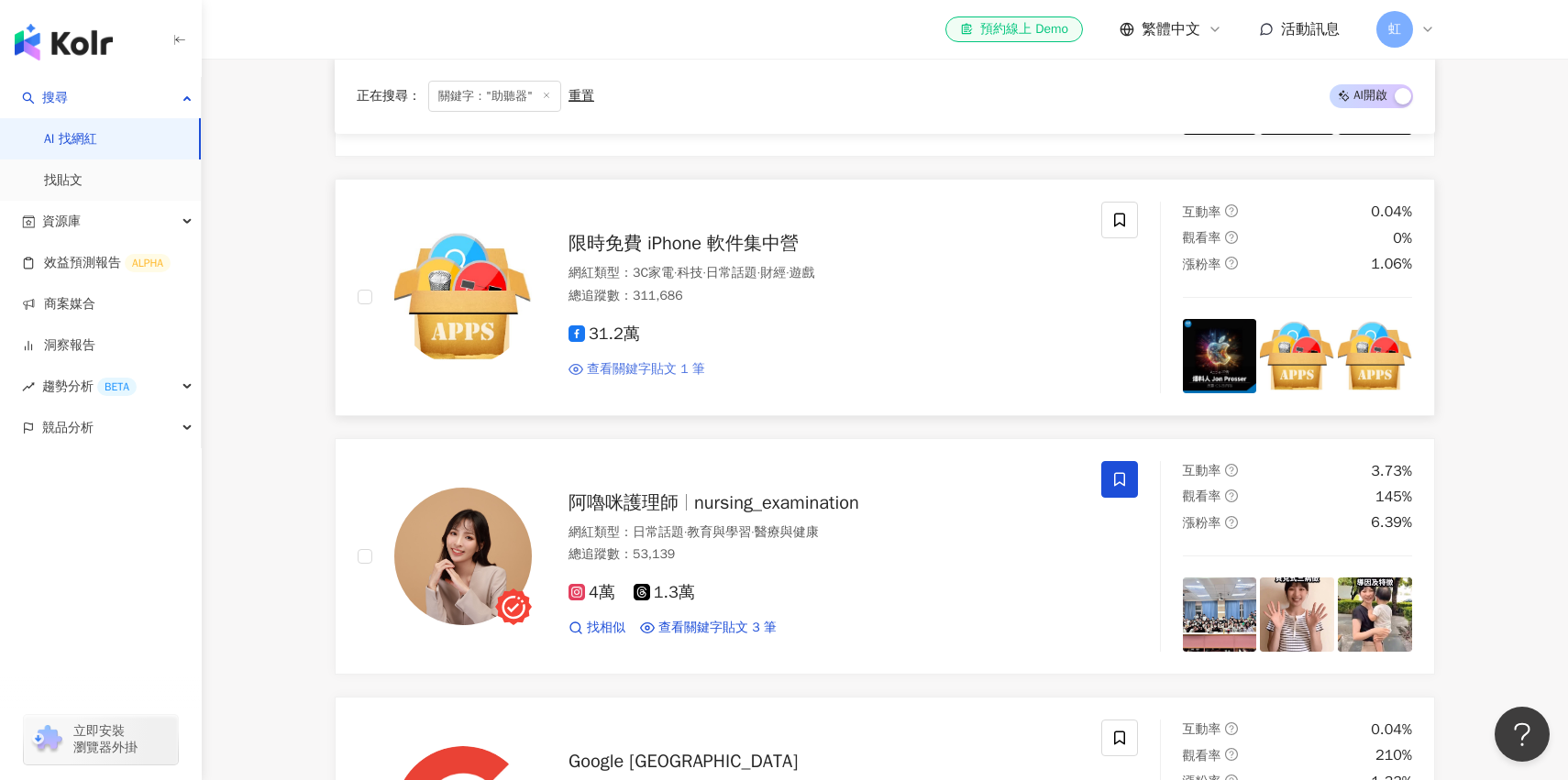 scroll, scrollTop: 1097, scrollLeft: 0, axis: vertical 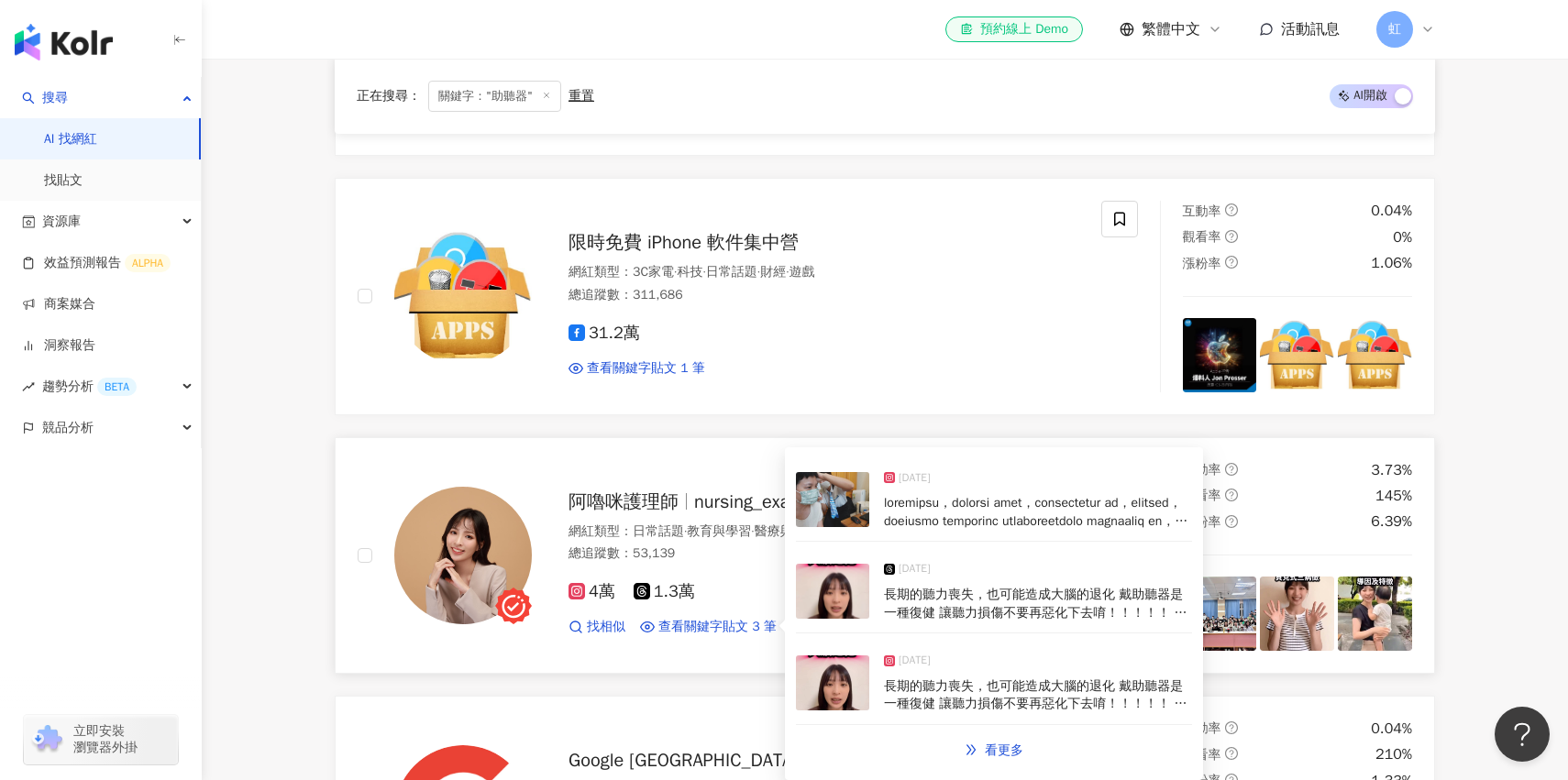 click on "長期的聽力喪失，也可能造成大腦的退化
戴助聽器是一種復健
讓聽力損傷不要再惡化下去唷！！！！！
#助聽器 #聽力 #聽力受損" at bounding box center (1035, 612) 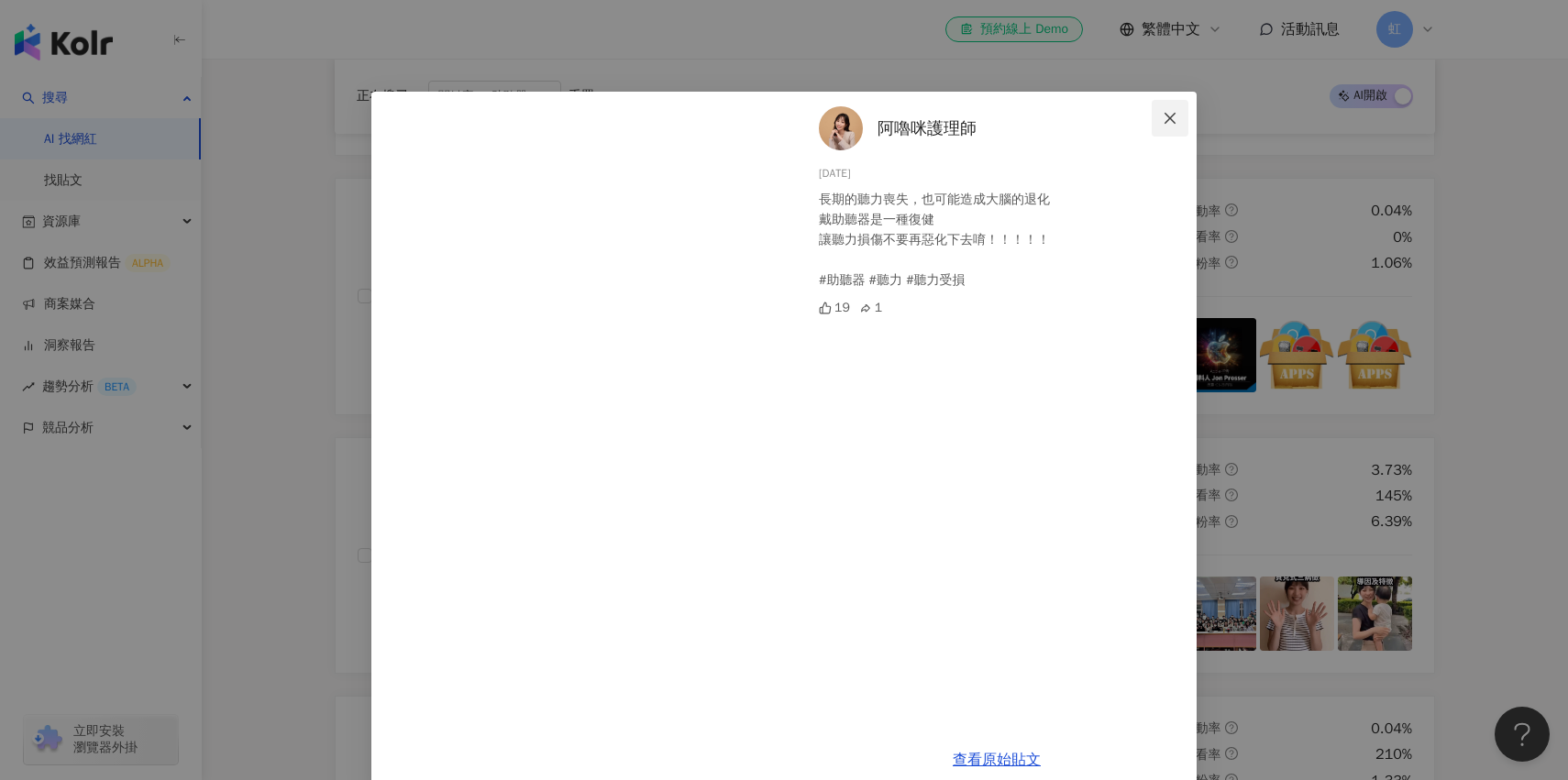 click 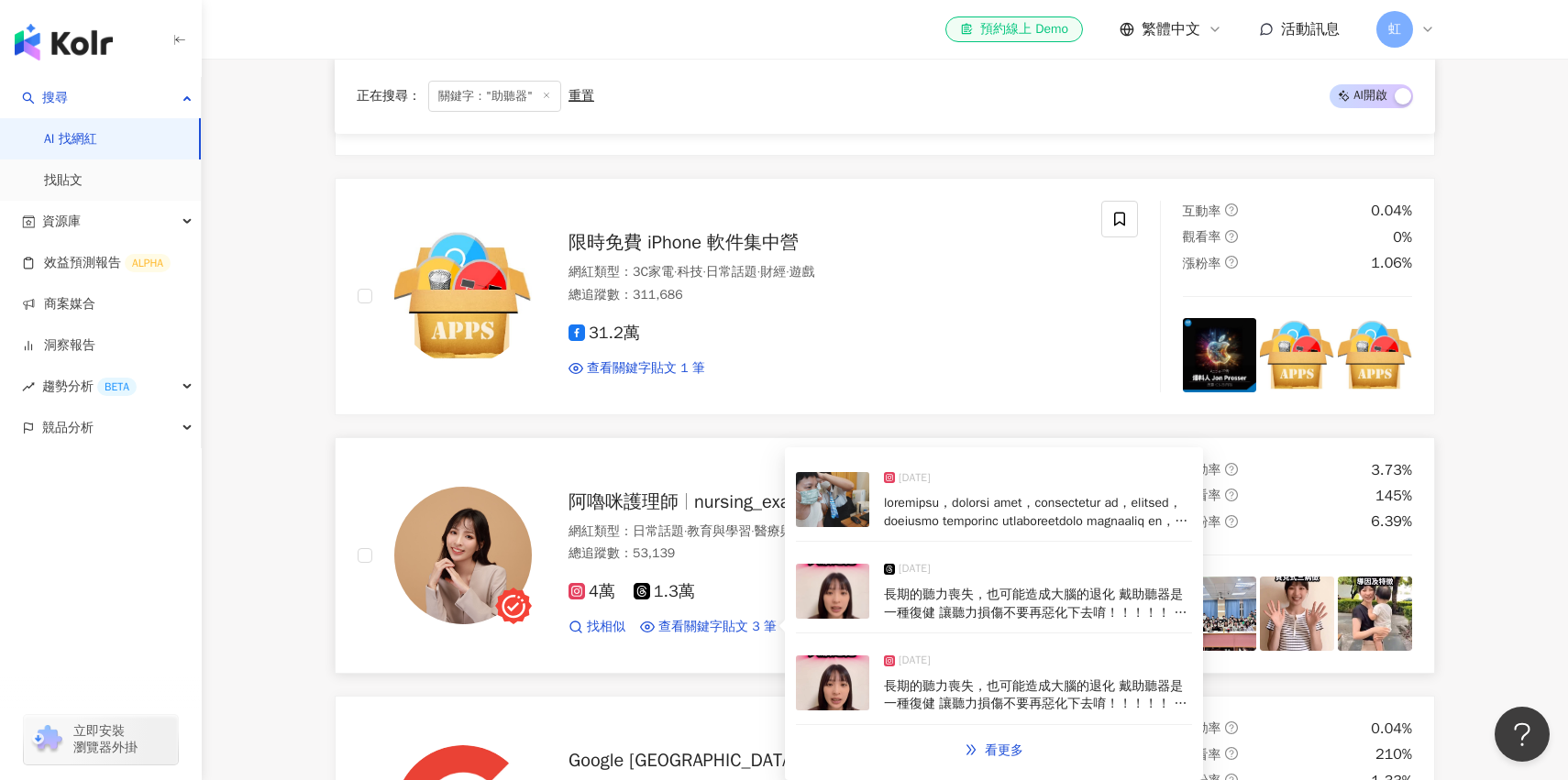 click at bounding box center (1037, 620) 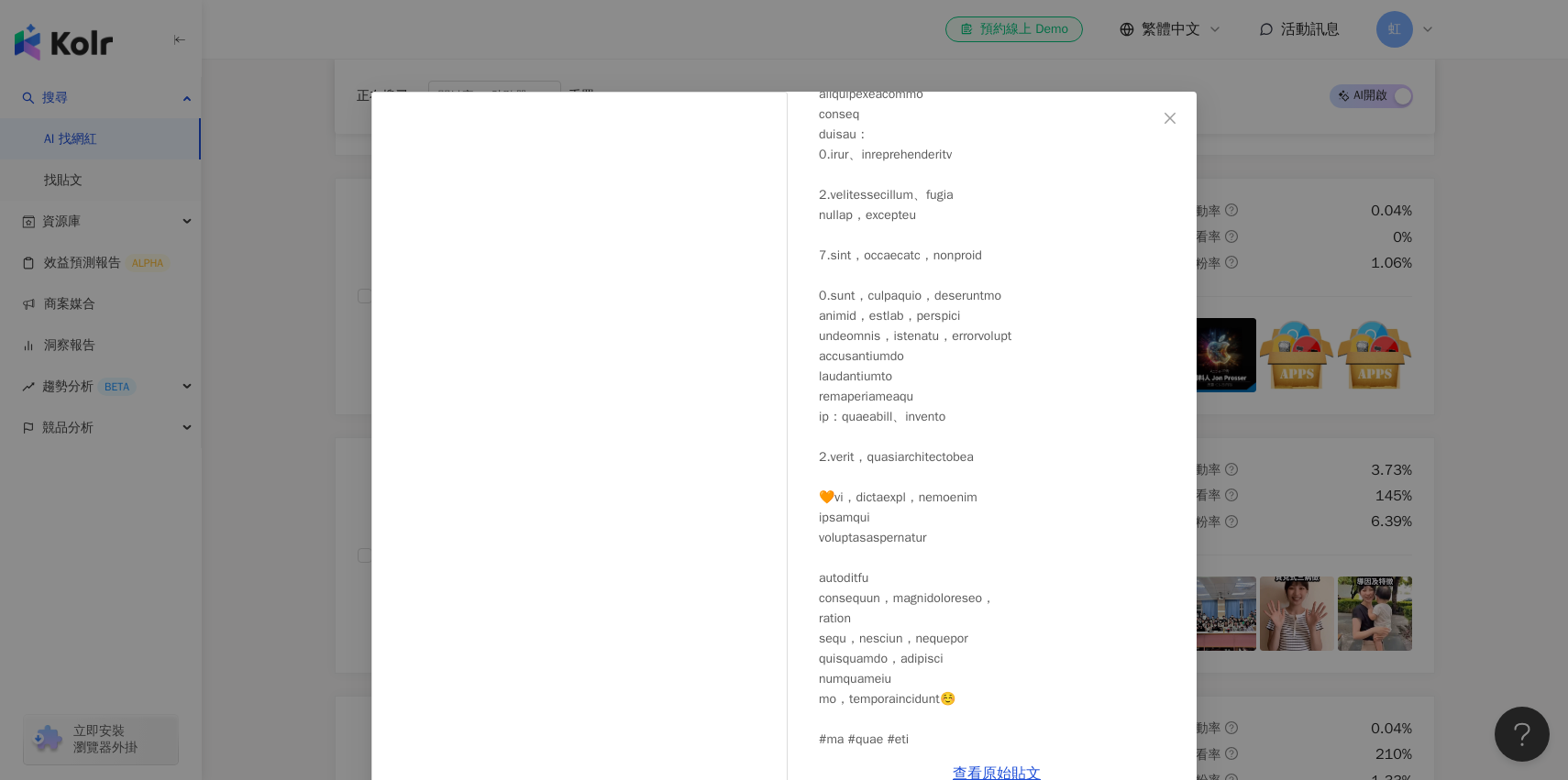 scroll, scrollTop: 357, scrollLeft: 0, axis: vertical 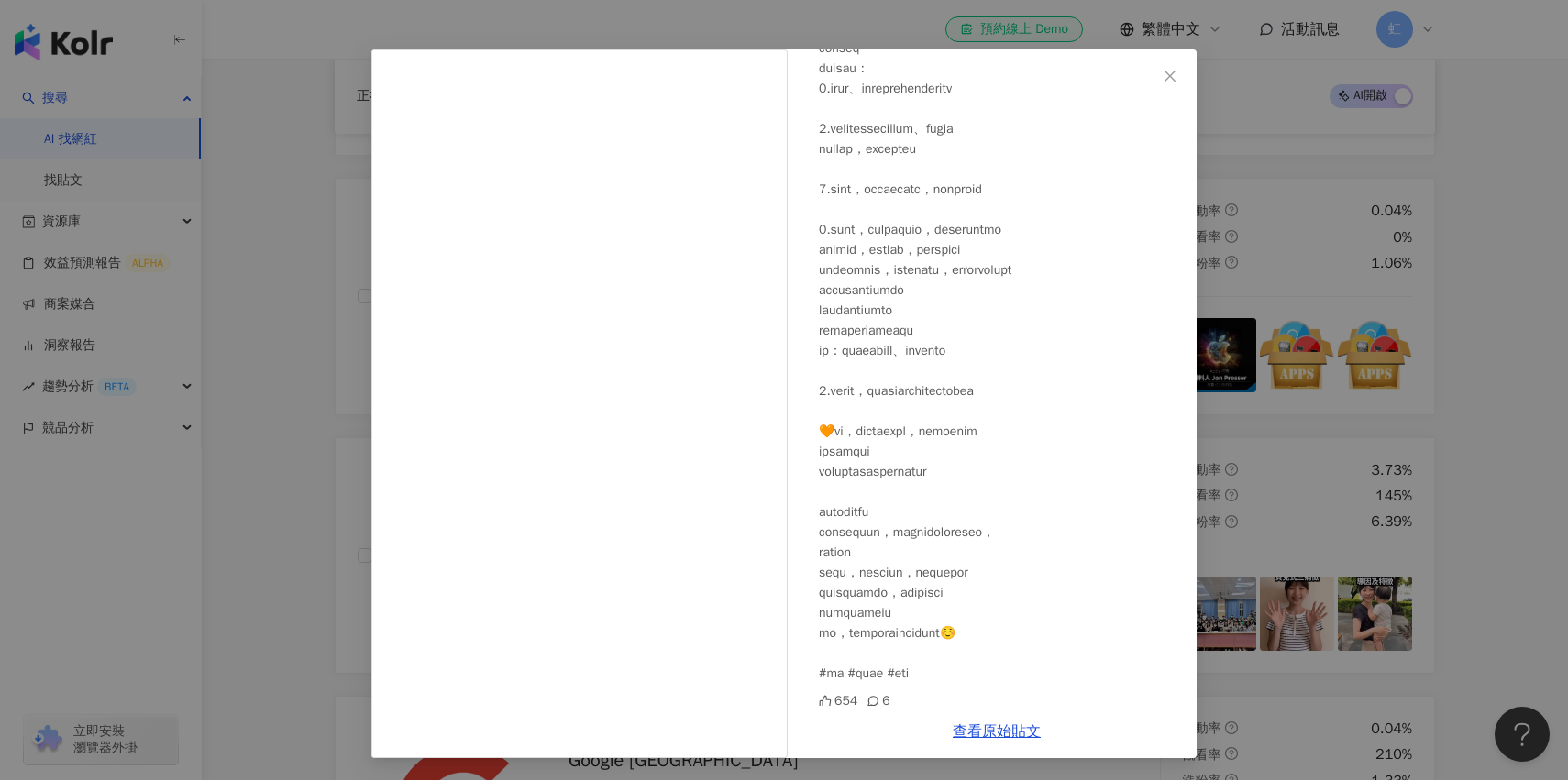 click on "阿嚕咪護理師 2025/1/2 654 6 查看原始貼文" at bounding box center [784, 390] 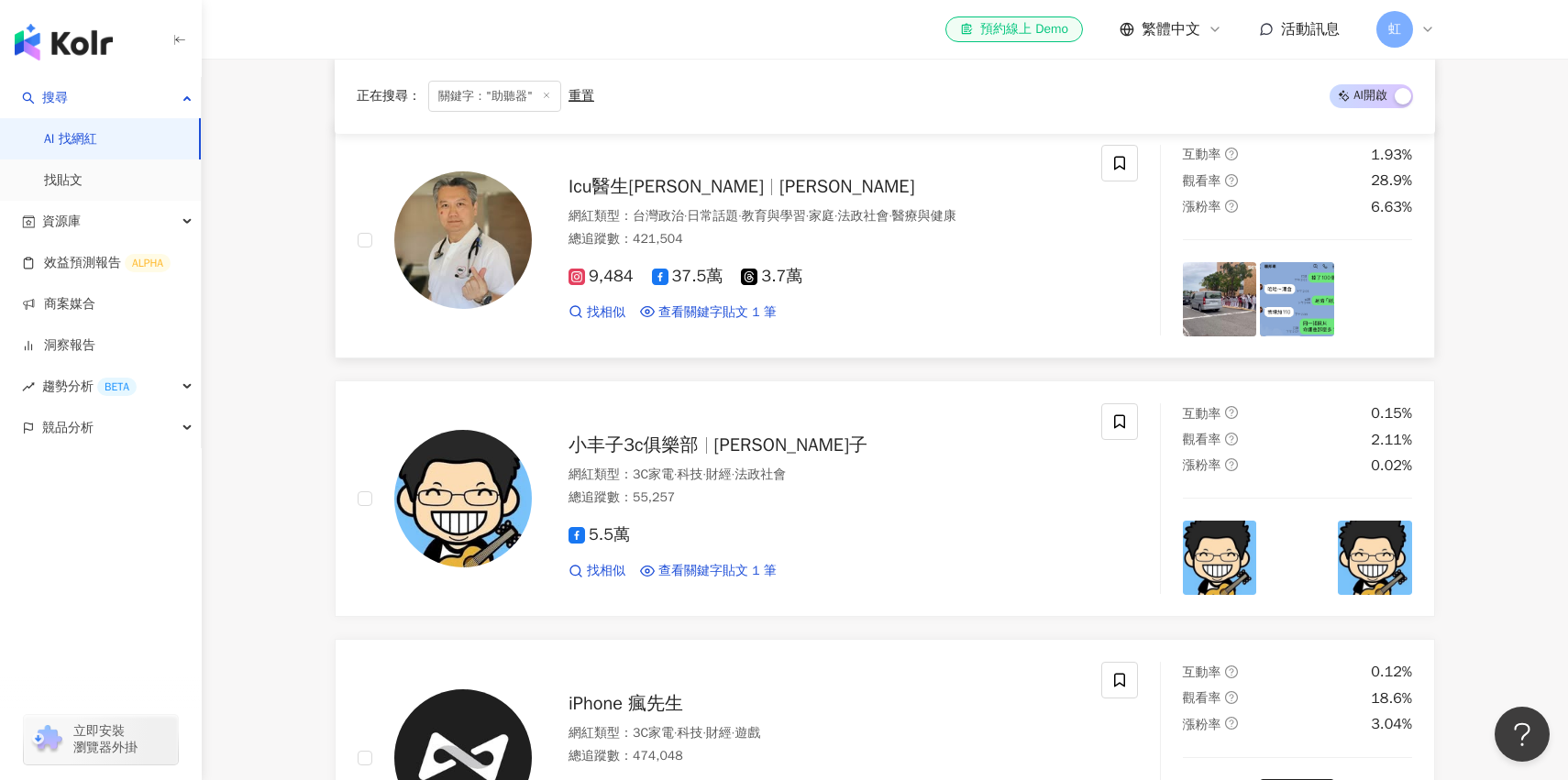 scroll, scrollTop: 1936, scrollLeft: 0, axis: vertical 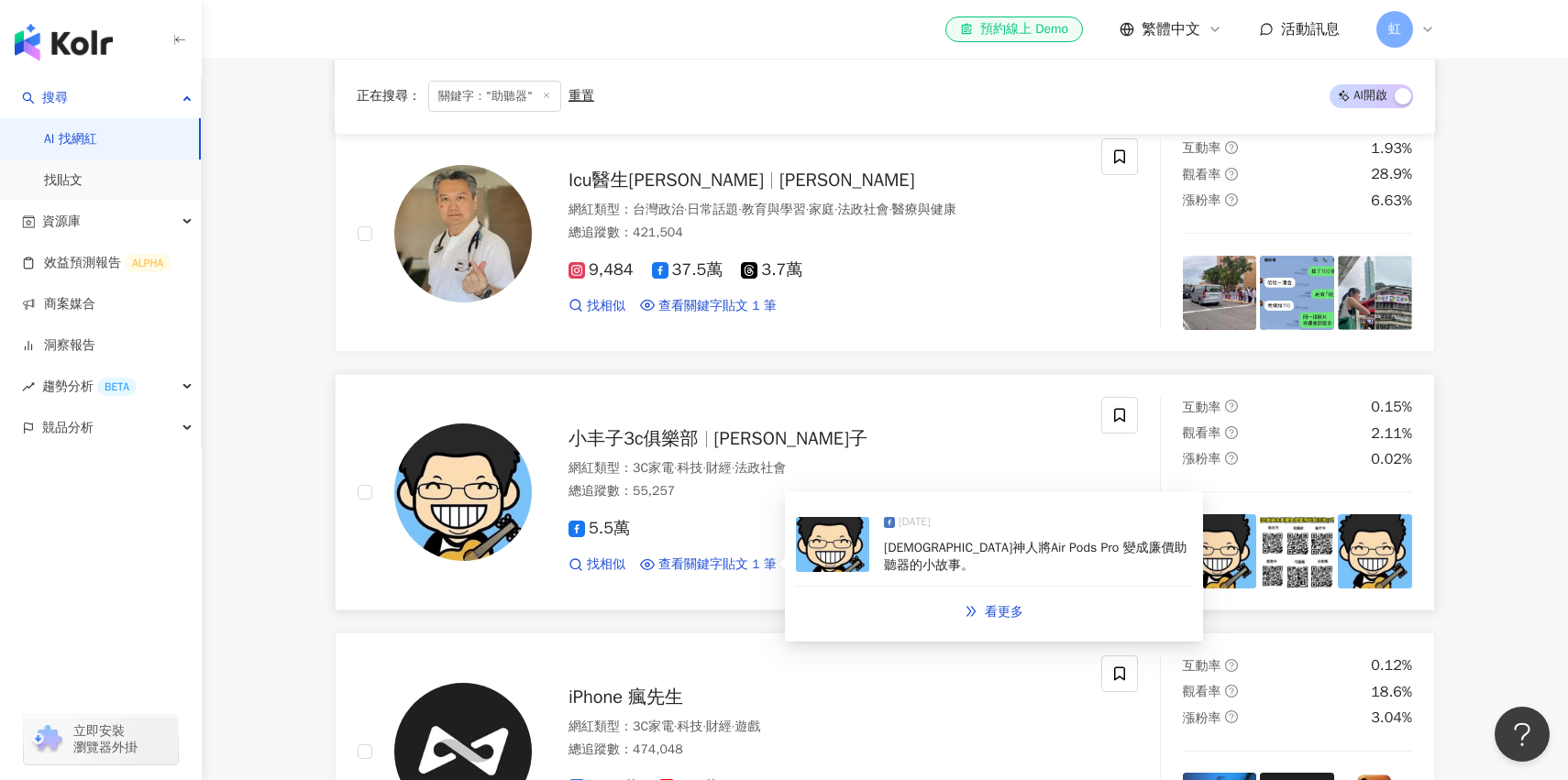 click on "印度神人將Air Pods Pro 變成廉價助聽器的小故事。" at bounding box center [1035, 556] 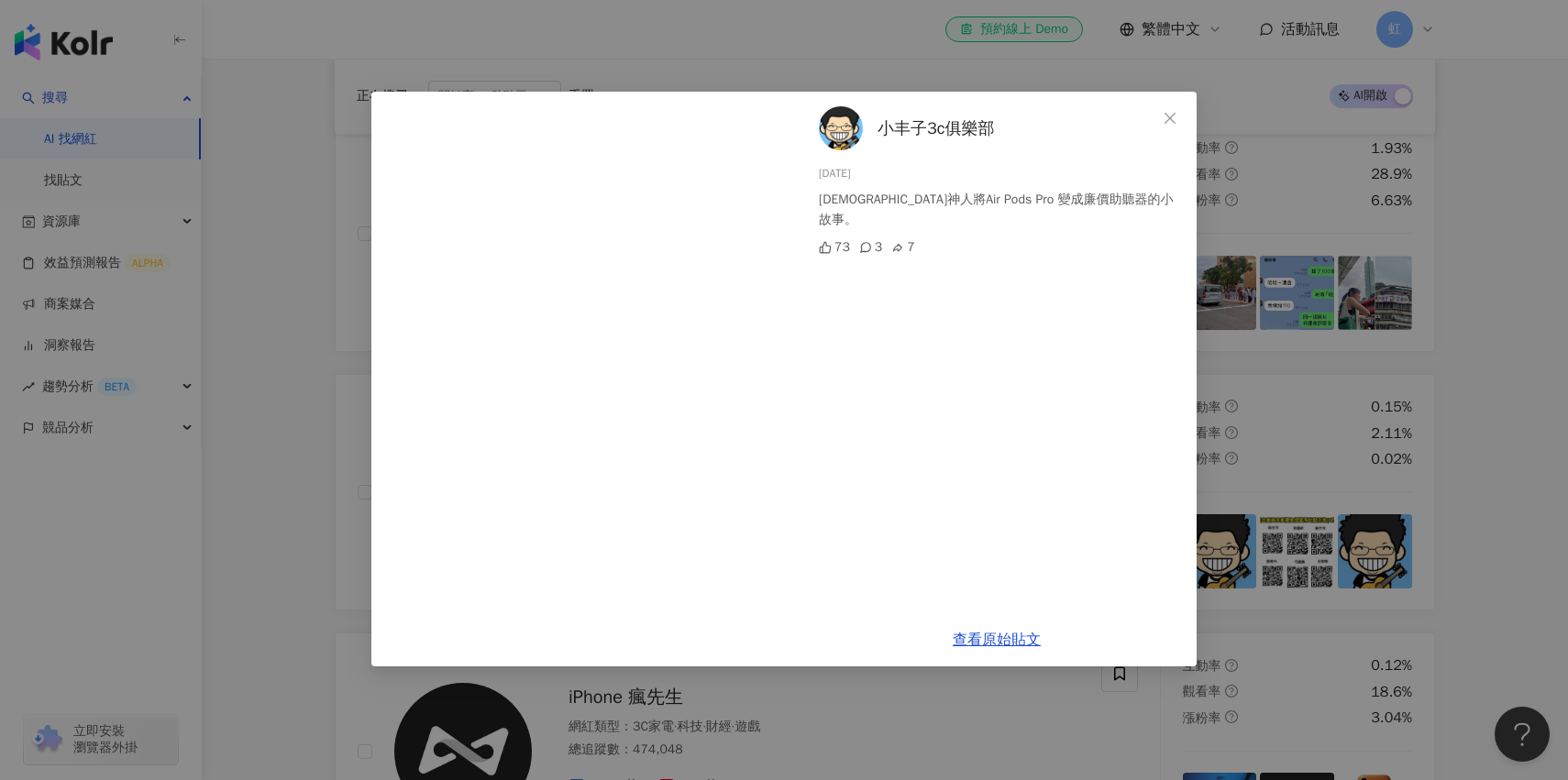 click on "小丰子3c俱樂部 2024/11/20  印度神人將Air Pods Pro 變成廉價助聽器的小故事。 73 3 7 查看原始貼文" at bounding box center [784, 390] 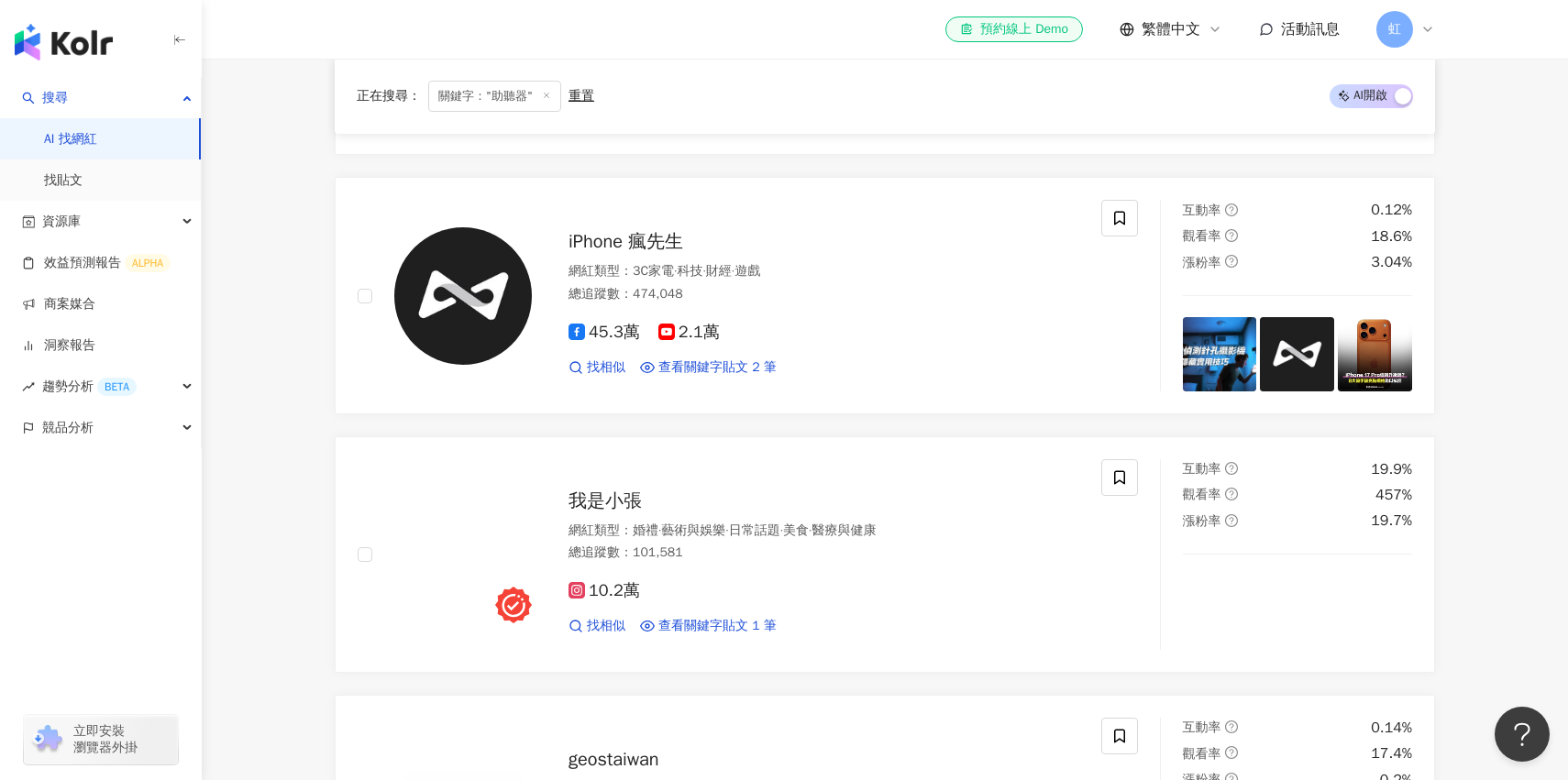 scroll, scrollTop: 2392, scrollLeft: 0, axis: vertical 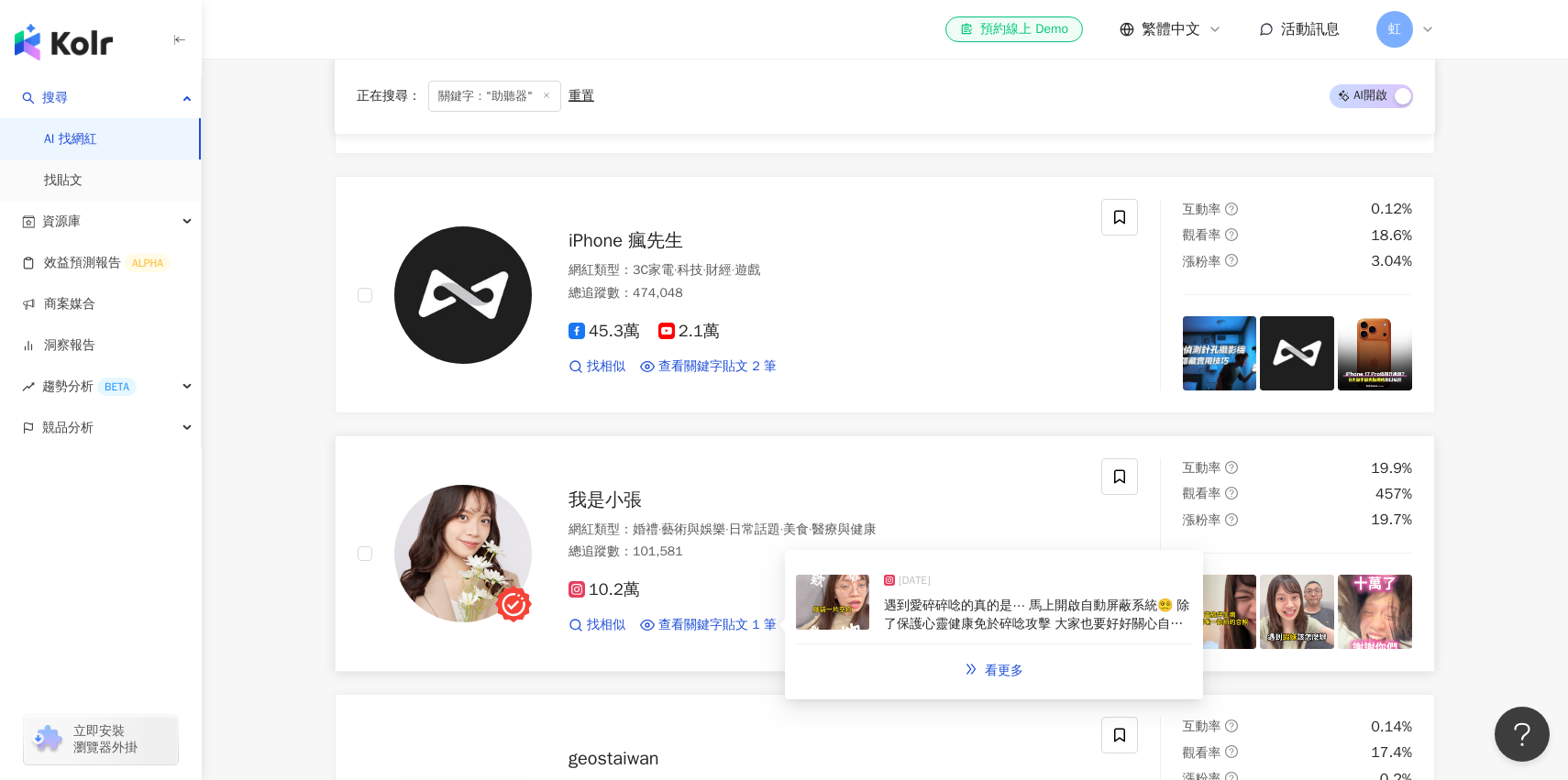 click at bounding box center (833, 602) 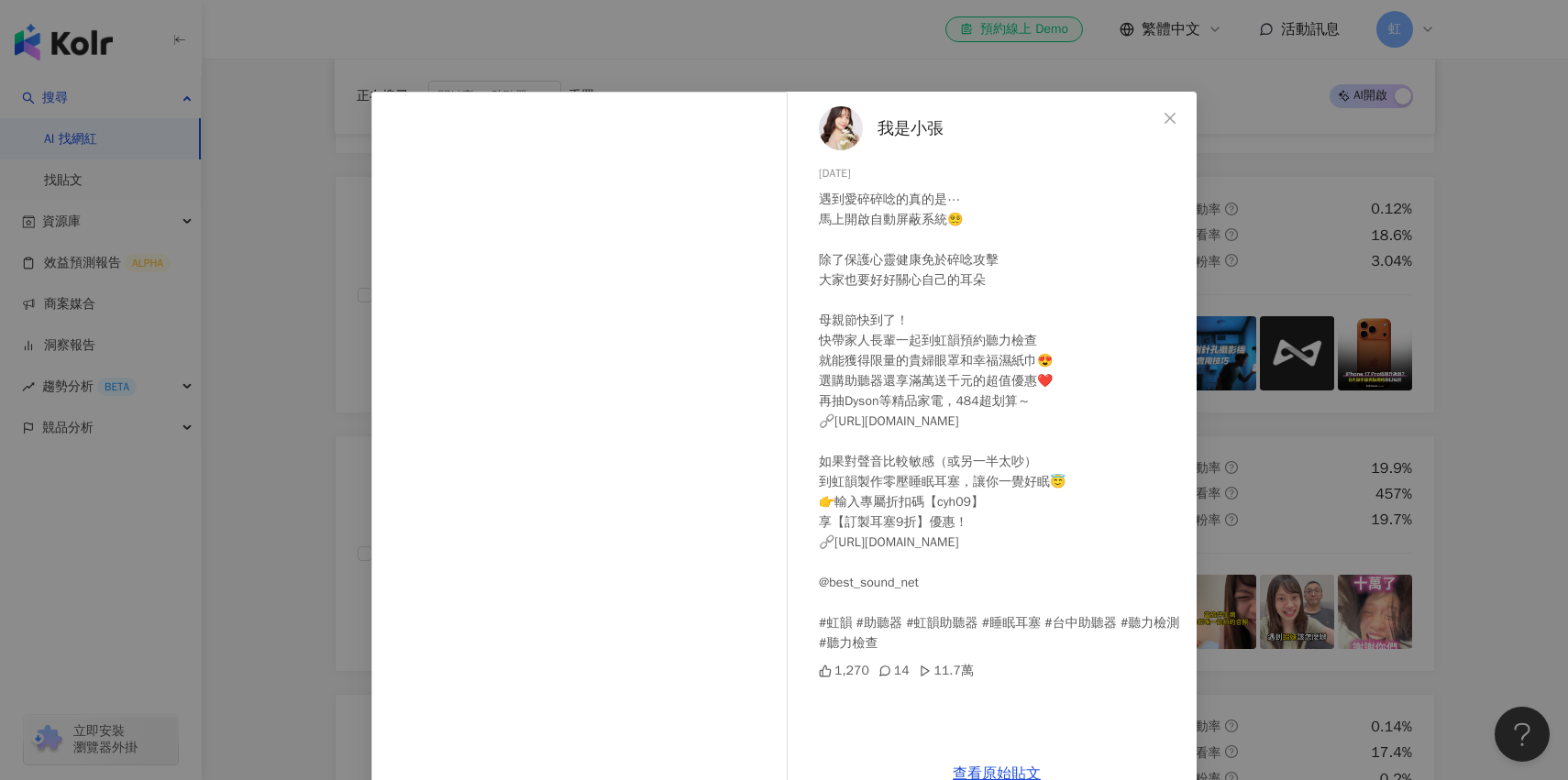 scroll, scrollTop: 42, scrollLeft: 0, axis: vertical 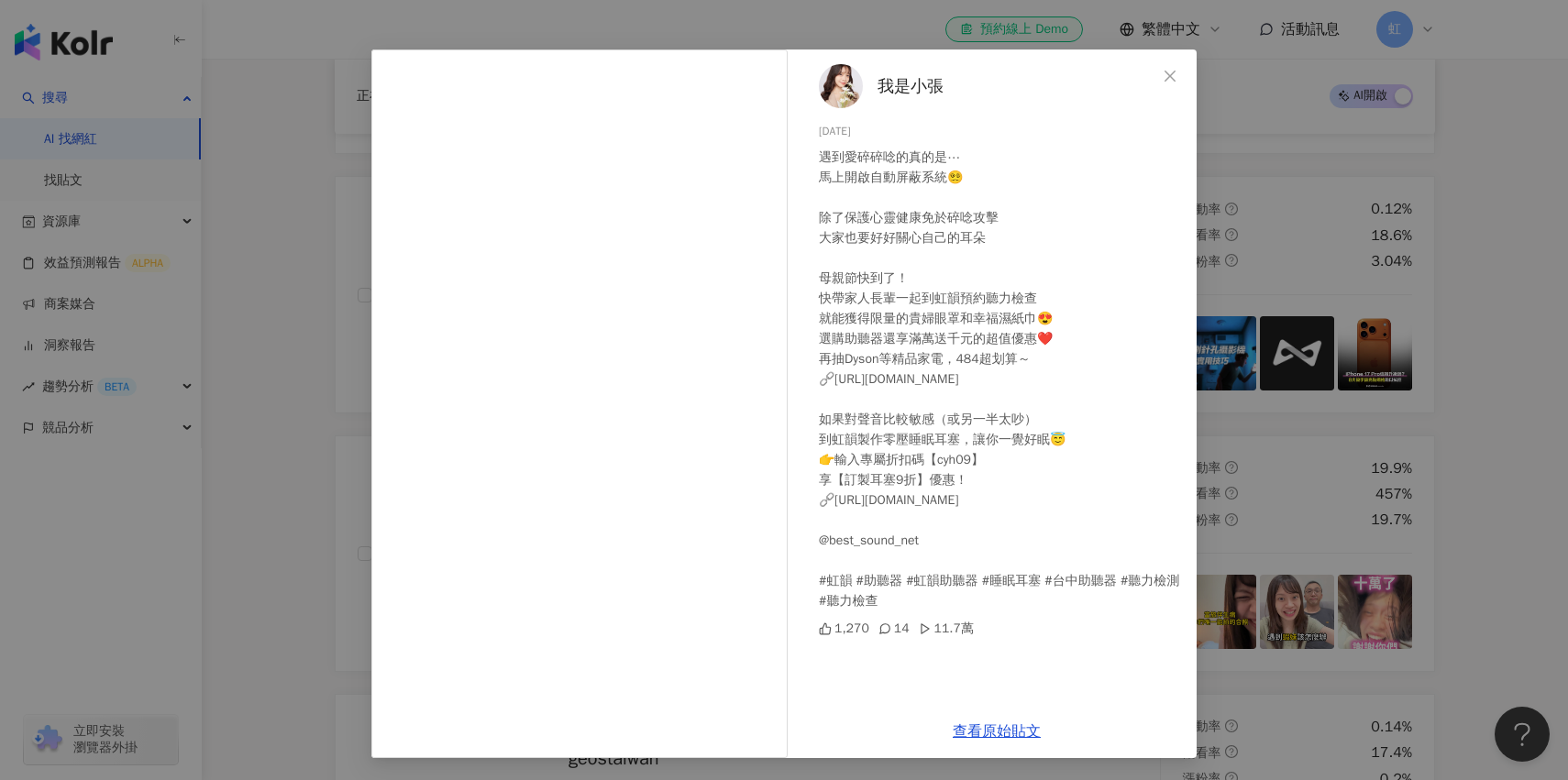 click on "我是小張 2025/3/27 遇到愛碎碎唸的真的是⋯
馬上開啟自動屏蔽系統😵‍💫
除了保護心靈健康免於碎唸攻擊
大家也要好好關心自己的耳朵
母親節快到了！
快帶家人長輩一起到虹韻預約聽力檢查
就能獲得限量的貴婦眼罩和幸福濕紙巾😍
選購助聽器還享滿萬送千元的超值優惠❤️
再抽Dyson等精品家電，484超划算～
🔗https://best-sound.pse.is/7a6tkq
如果對聲音比較敏感（或另一半太吵）
到虹韻製作零壓睡眠耳塞，讓你一覺好眠😇
👉輸入專屬折扣碼【cyh09】
享【訂製耳塞9折】優惠！
🔗https://best-sound.pse.is/7a6tsm
@best_sound_net
#虹韻 #助聽器 #虹韻助聽器 #睡眠耳塞 #台中助聽器 #聽力檢測 #聽力檢查 1,270 14 11.7萬 查看原始貼文" at bounding box center (784, 390) 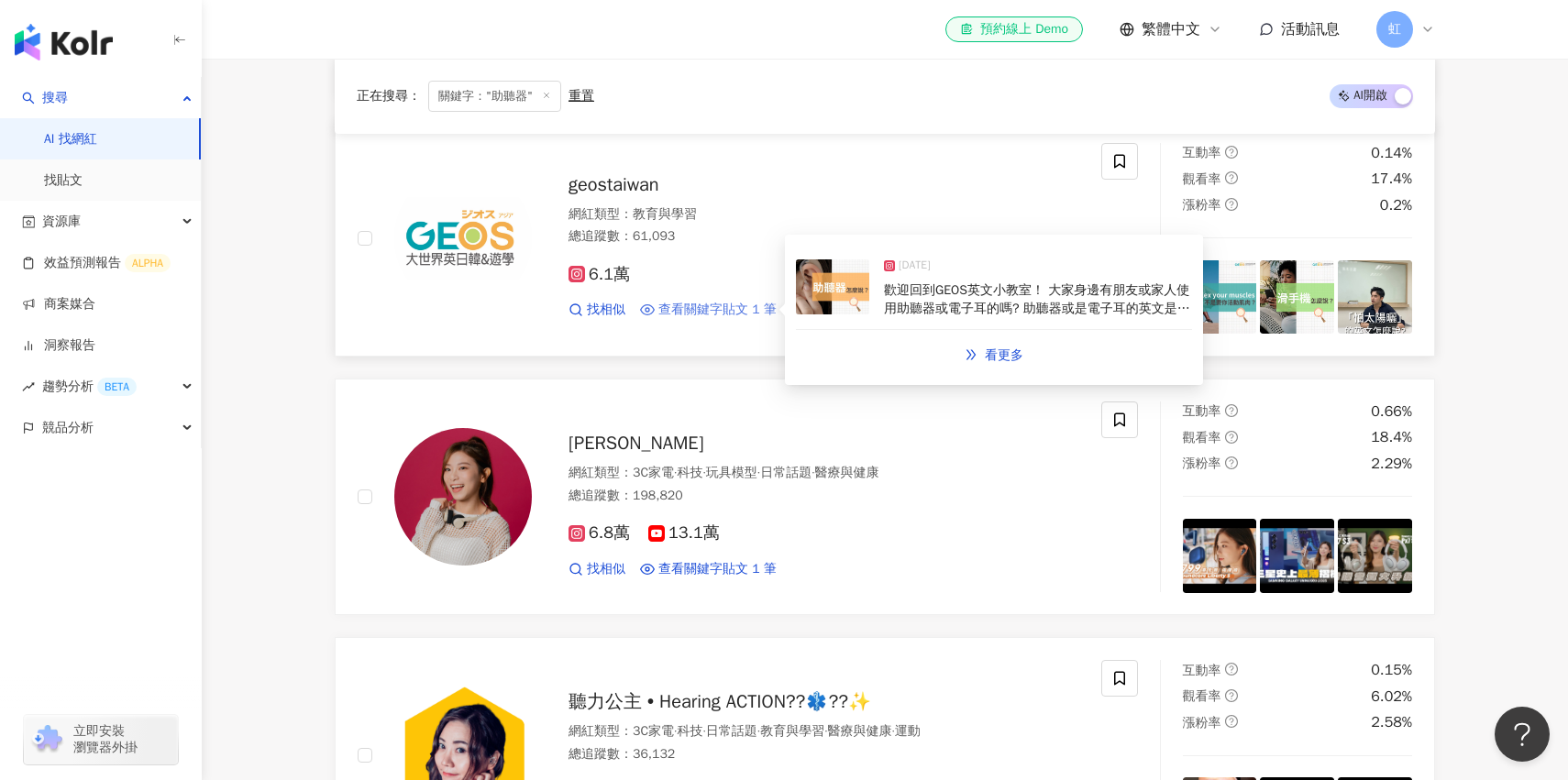 scroll, scrollTop: 2972, scrollLeft: 0, axis: vertical 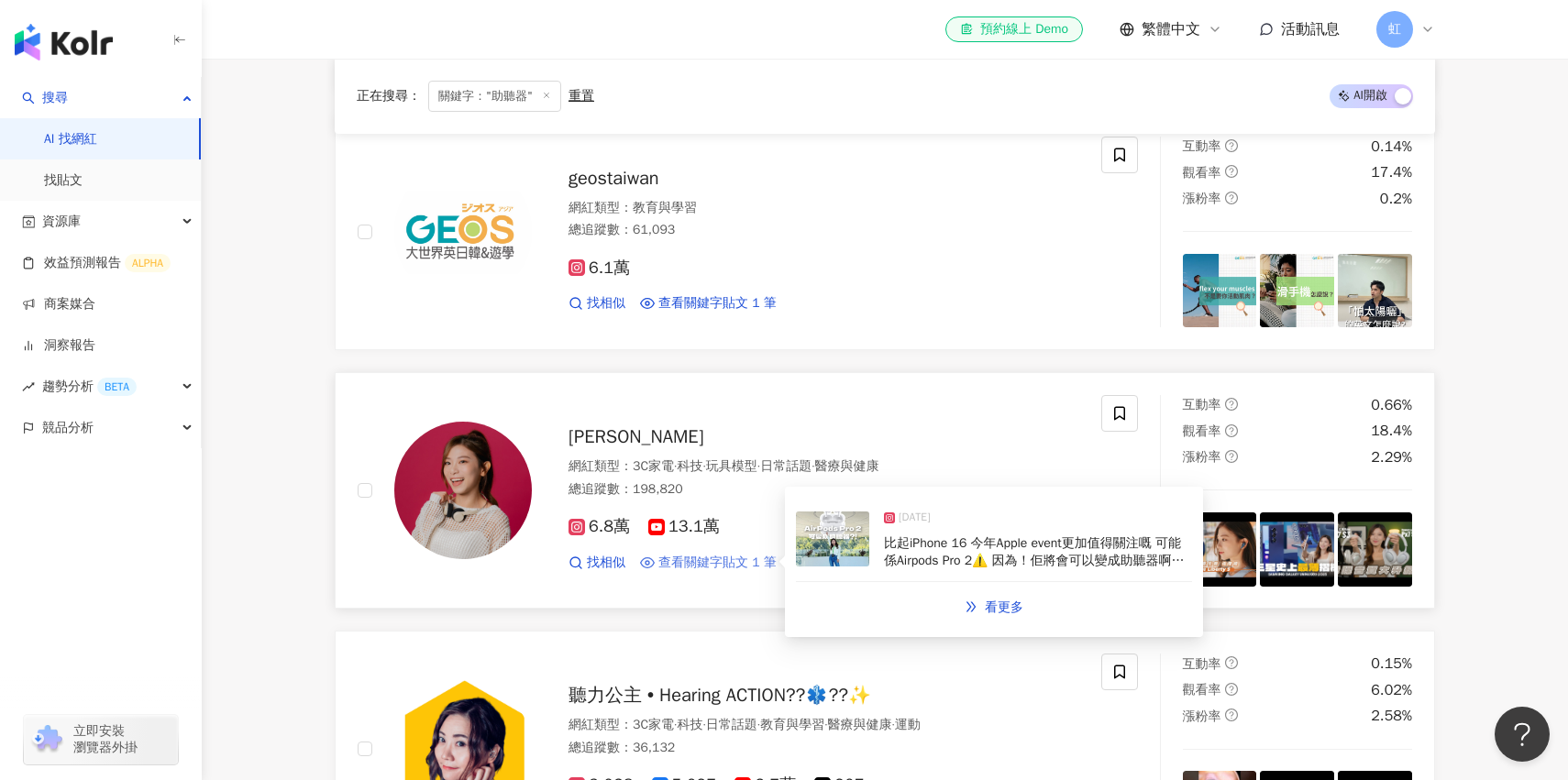 click on "查看關鍵字貼文 1 筆" at bounding box center [717, 563] 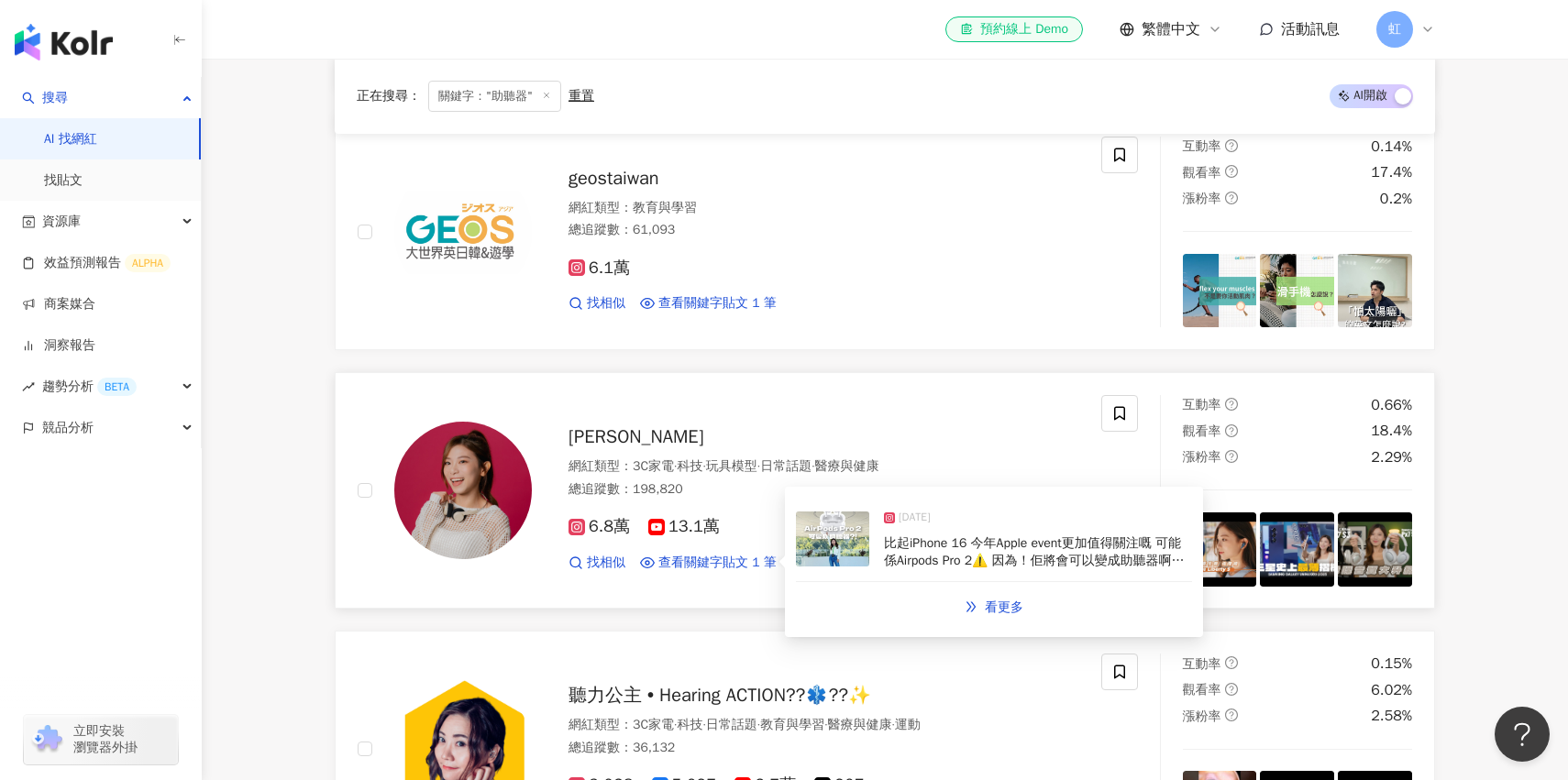 click at bounding box center (833, 539) 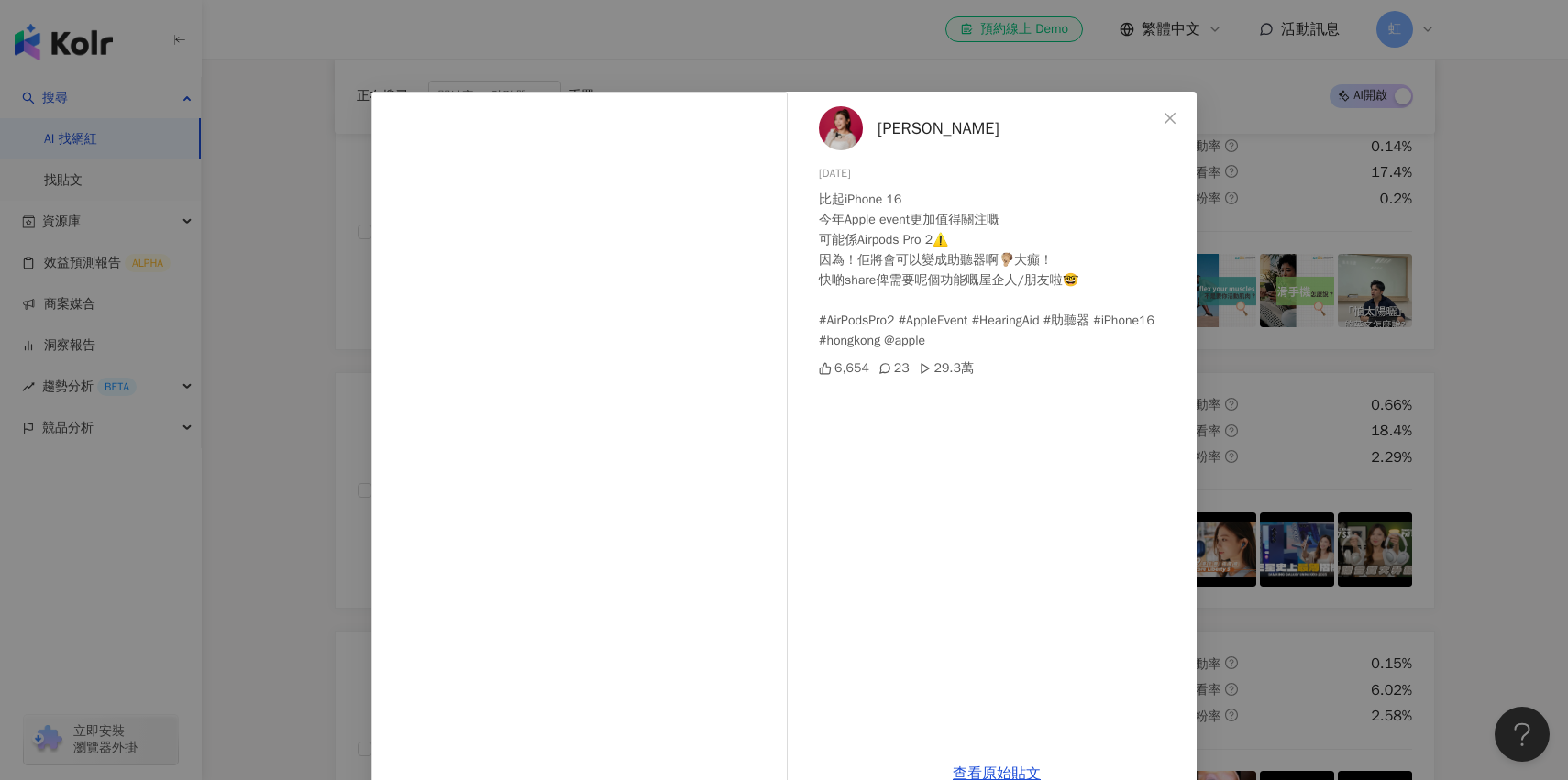 click on "Pinky Lee 2024/9/12 比起iPhone 16
今年Apple event更加值得關注嘅
可能係Airpods Pro 2⚠️
因為！佢將會可以變成助聽器啊🦻🏼大癲！
快啲share俾需要呢個功能嘅屋企人/朋友啦🤓
#AirPodsPro2 #AppleEvent #HearingAid #助聽器 #iPhone16 #hongkong @apple 6,654 23 29.3萬 查看原始貼文" at bounding box center (784, 390) 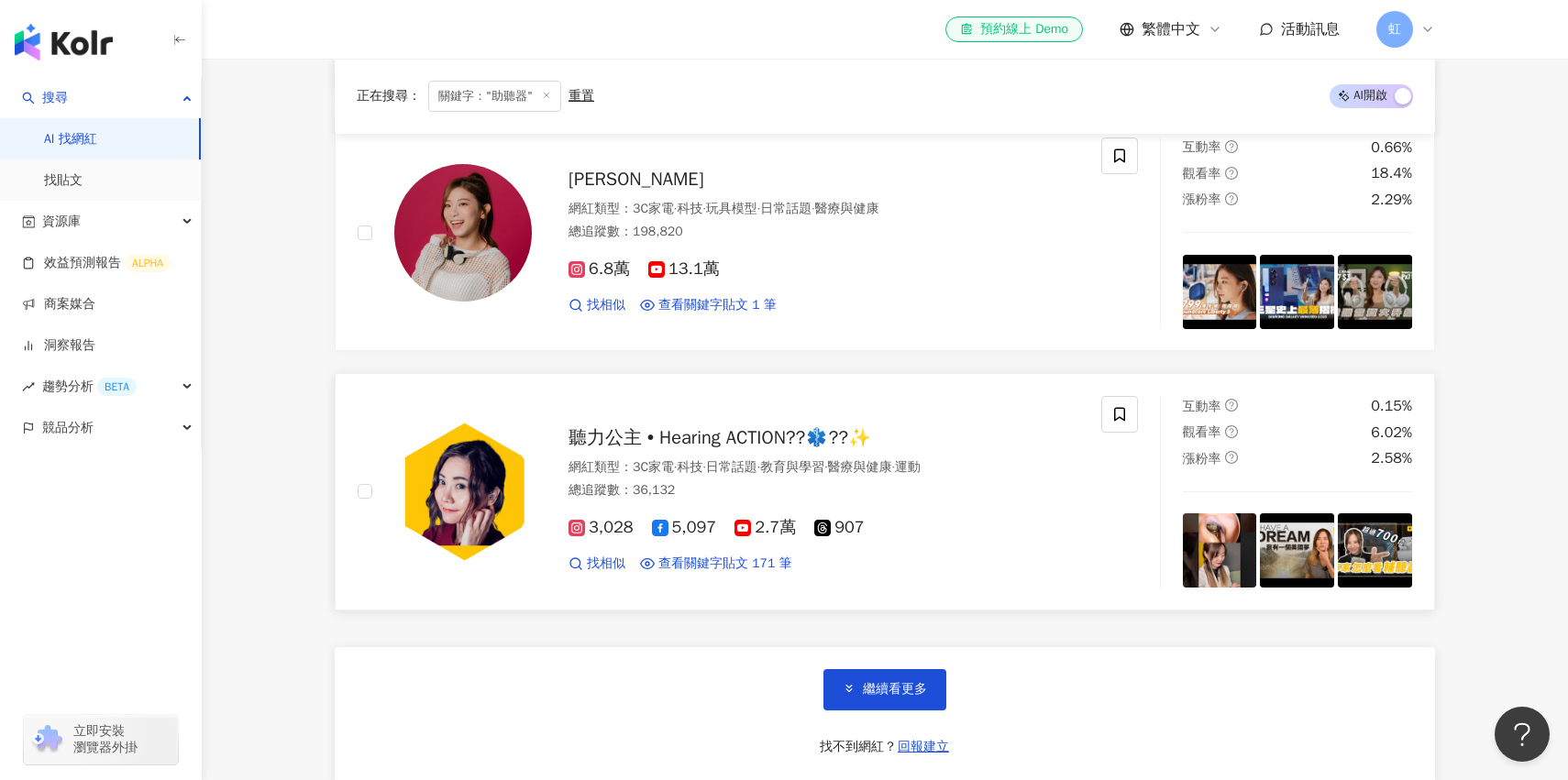 scroll, scrollTop: 3231, scrollLeft: 0, axis: vertical 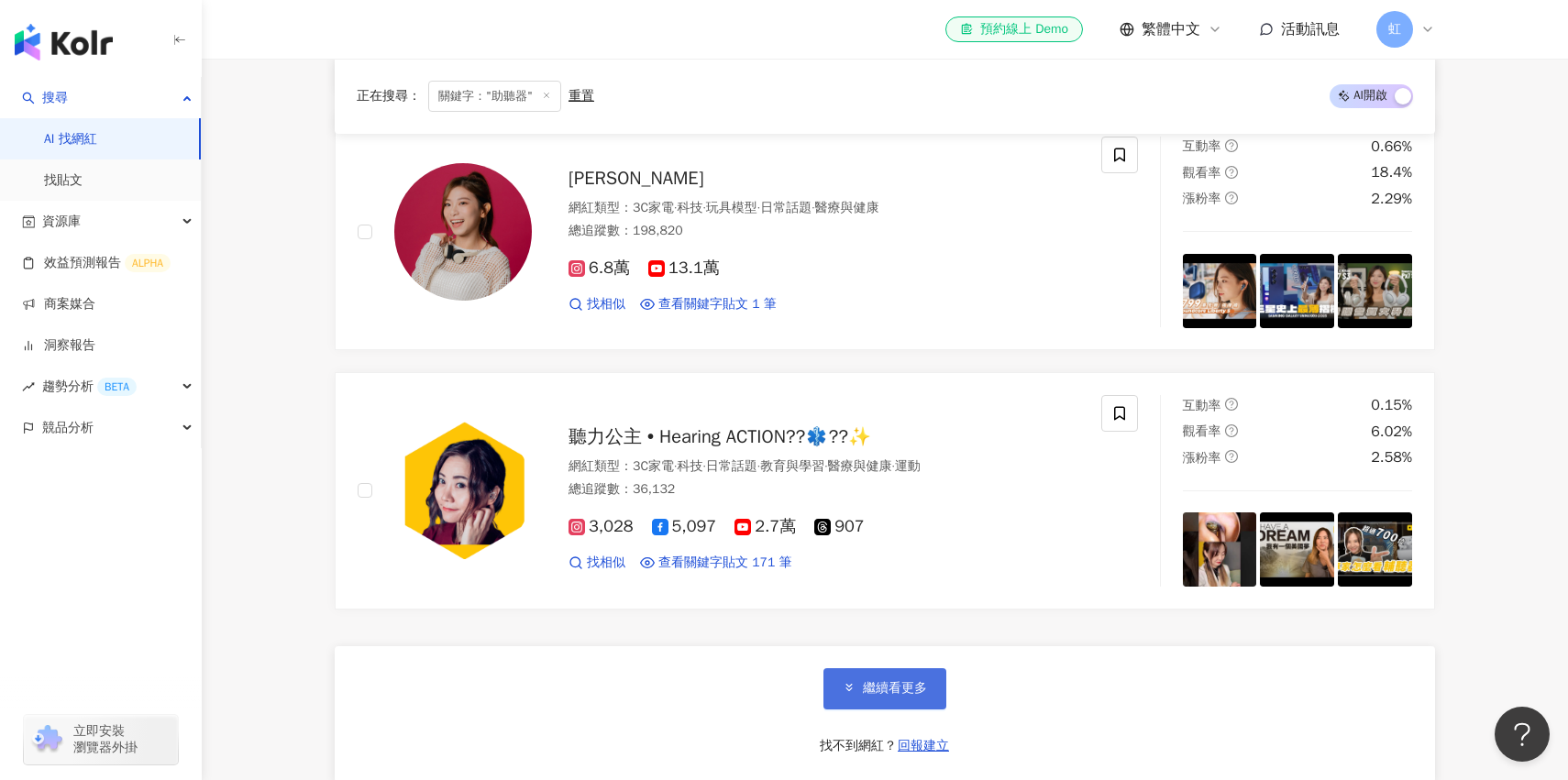 click on "繼續看更多" at bounding box center [885, 688] 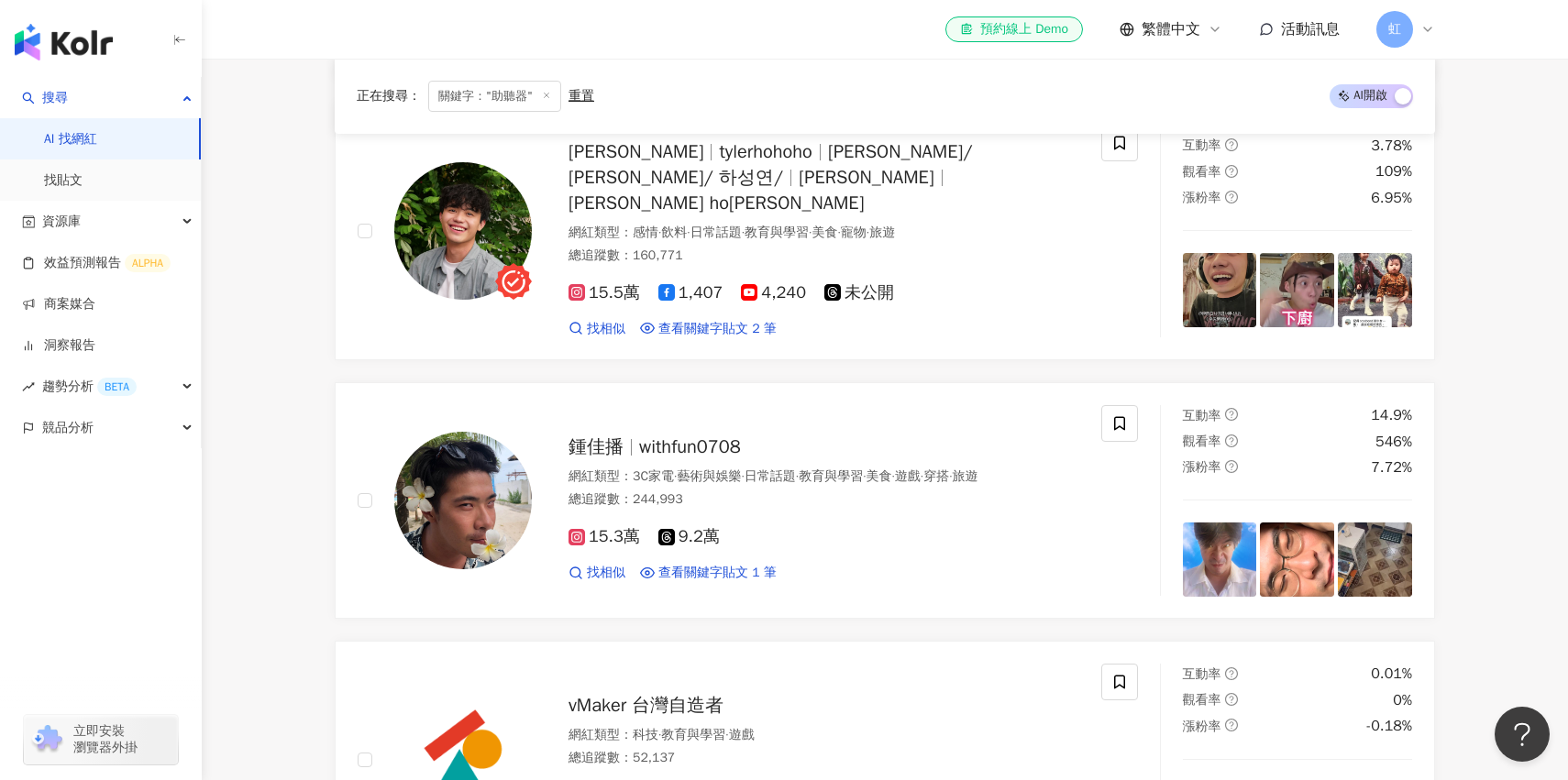 scroll, scrollTop: 4276, scrollLeft: 0, axis: vertical 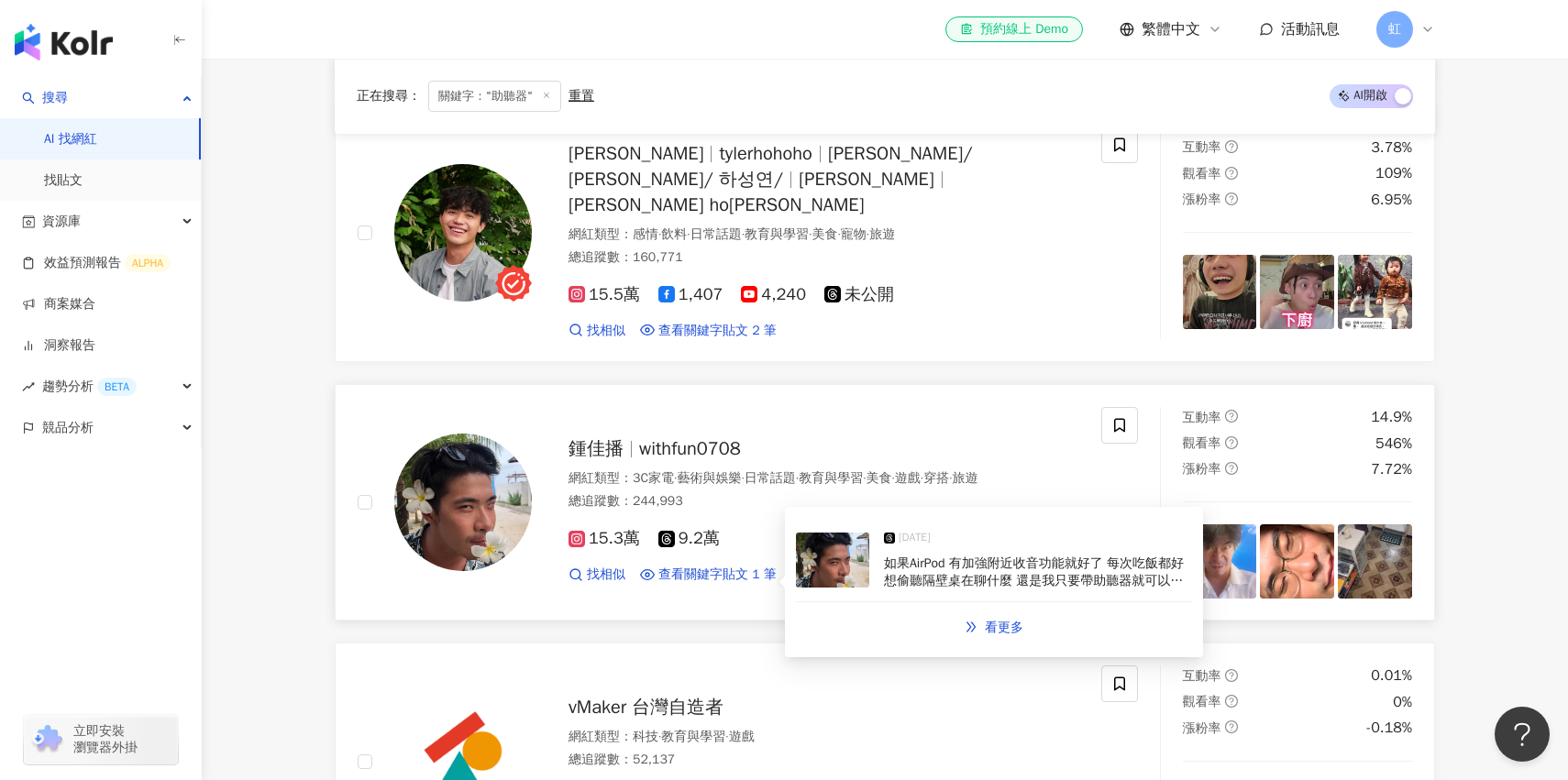 click at bounding box center (833, 560) 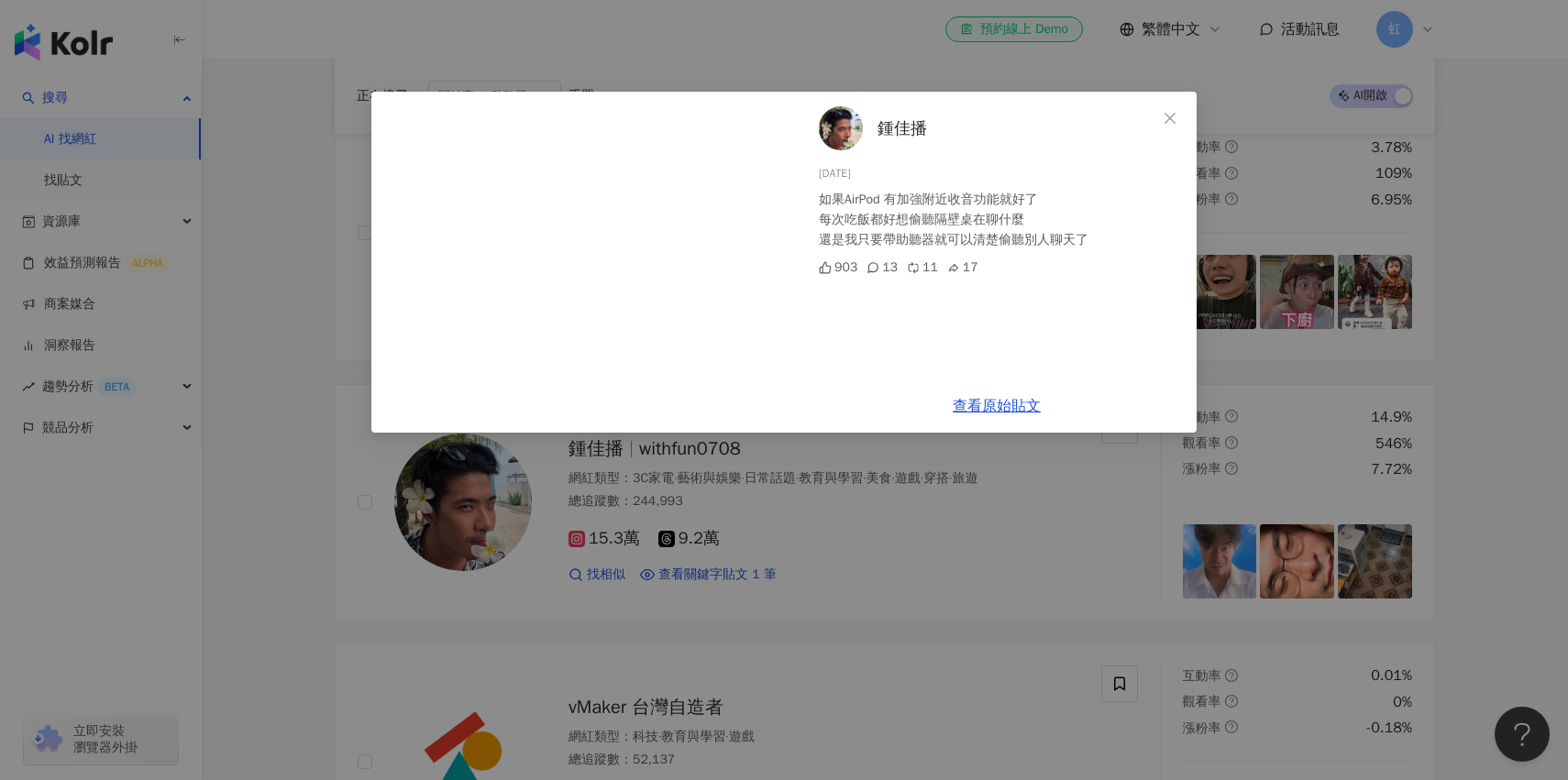click on "鍾佳播 2024/11/14 如果AirPod 有加強附近收音功能就好了
每次吃飯都好想偷聽隔壁桌在聊什麼
還是我只要帶助聽器就可以清楚偷聽別人聊天了 903 13 11 17 查看原始貼文" at bounding box center (784, 390) 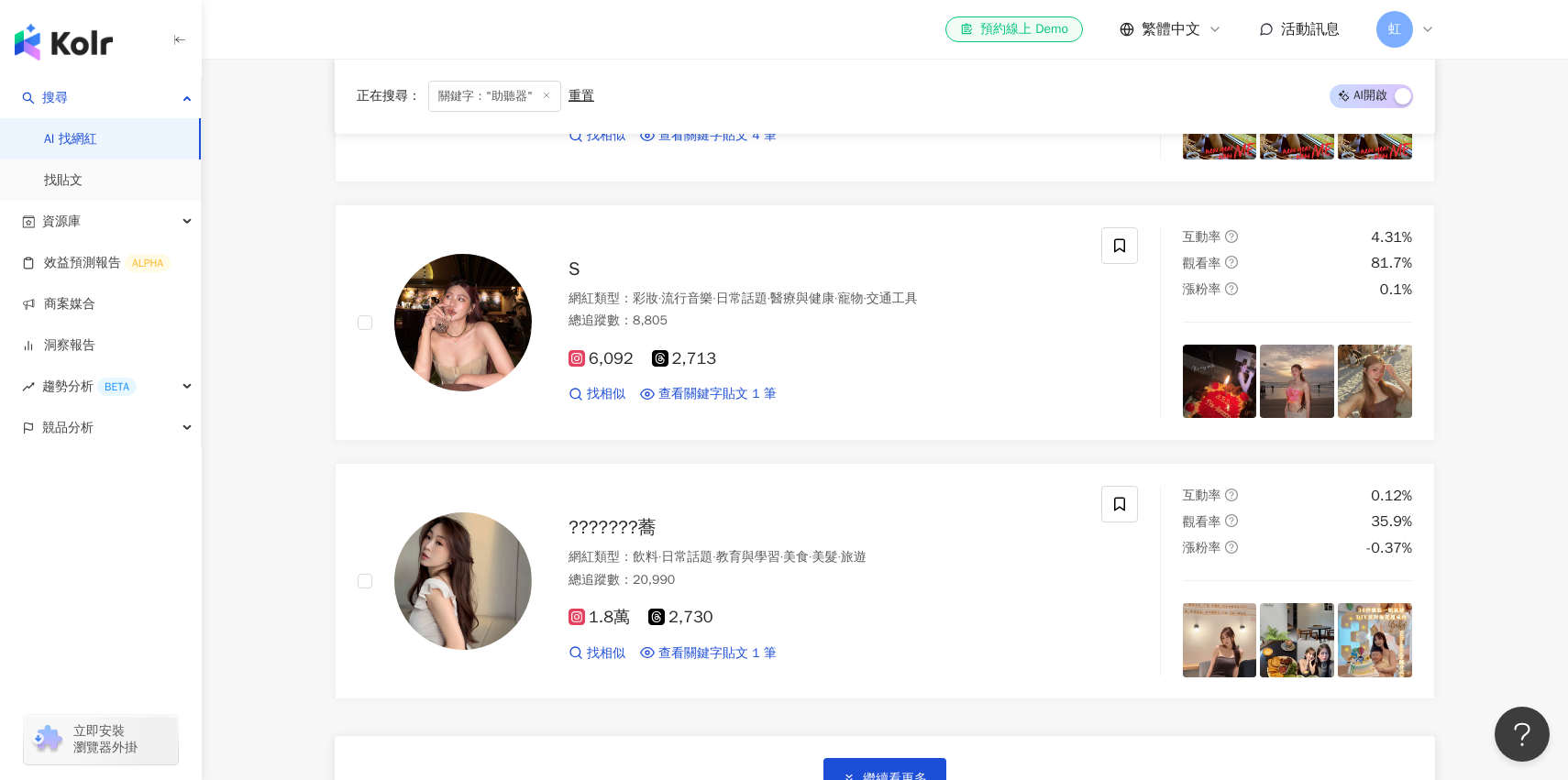 scroll, scrollTop: 6271, scrollLeft: 0, axis: vertical 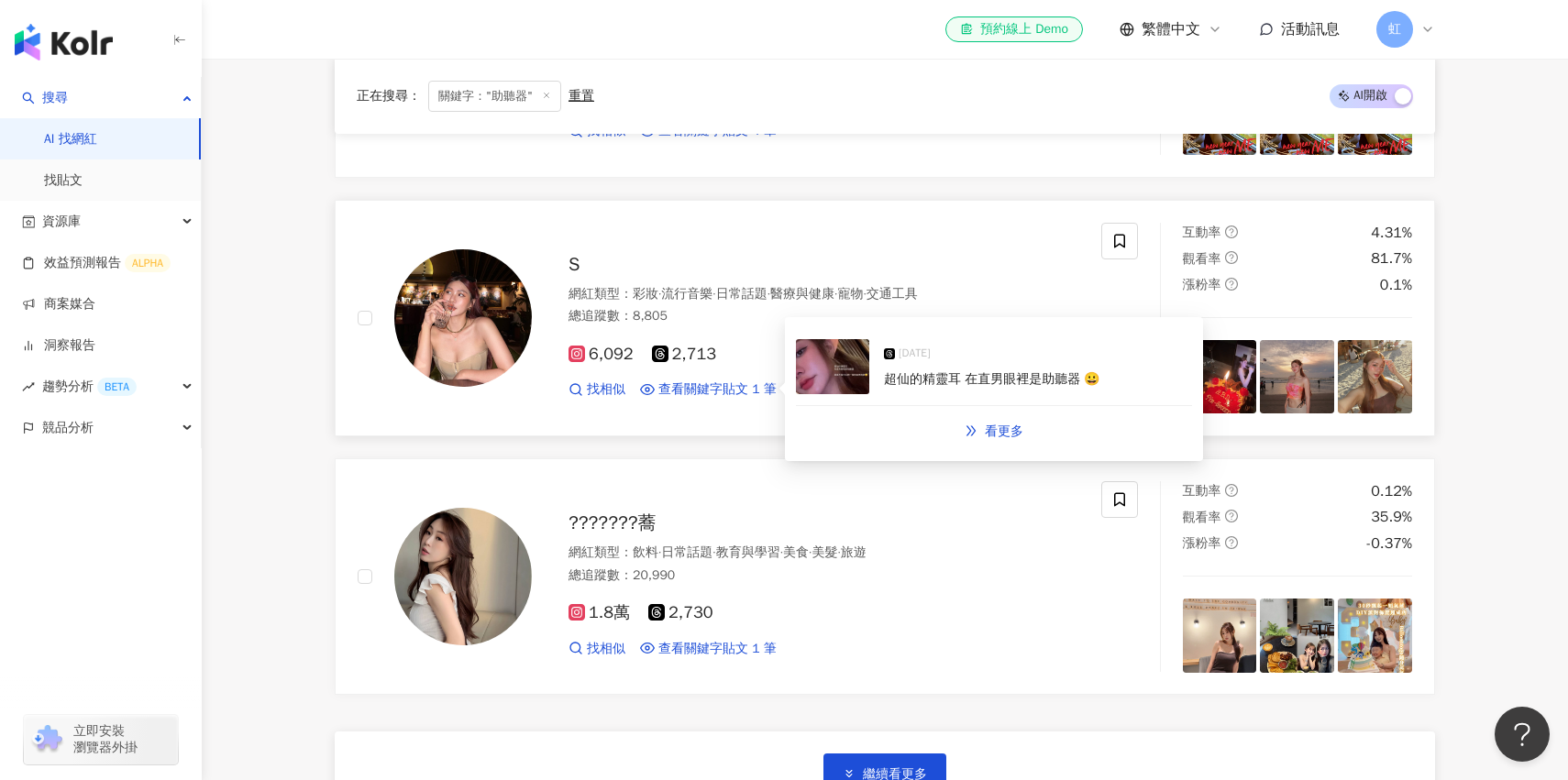 click at bounding box center [833, 367] 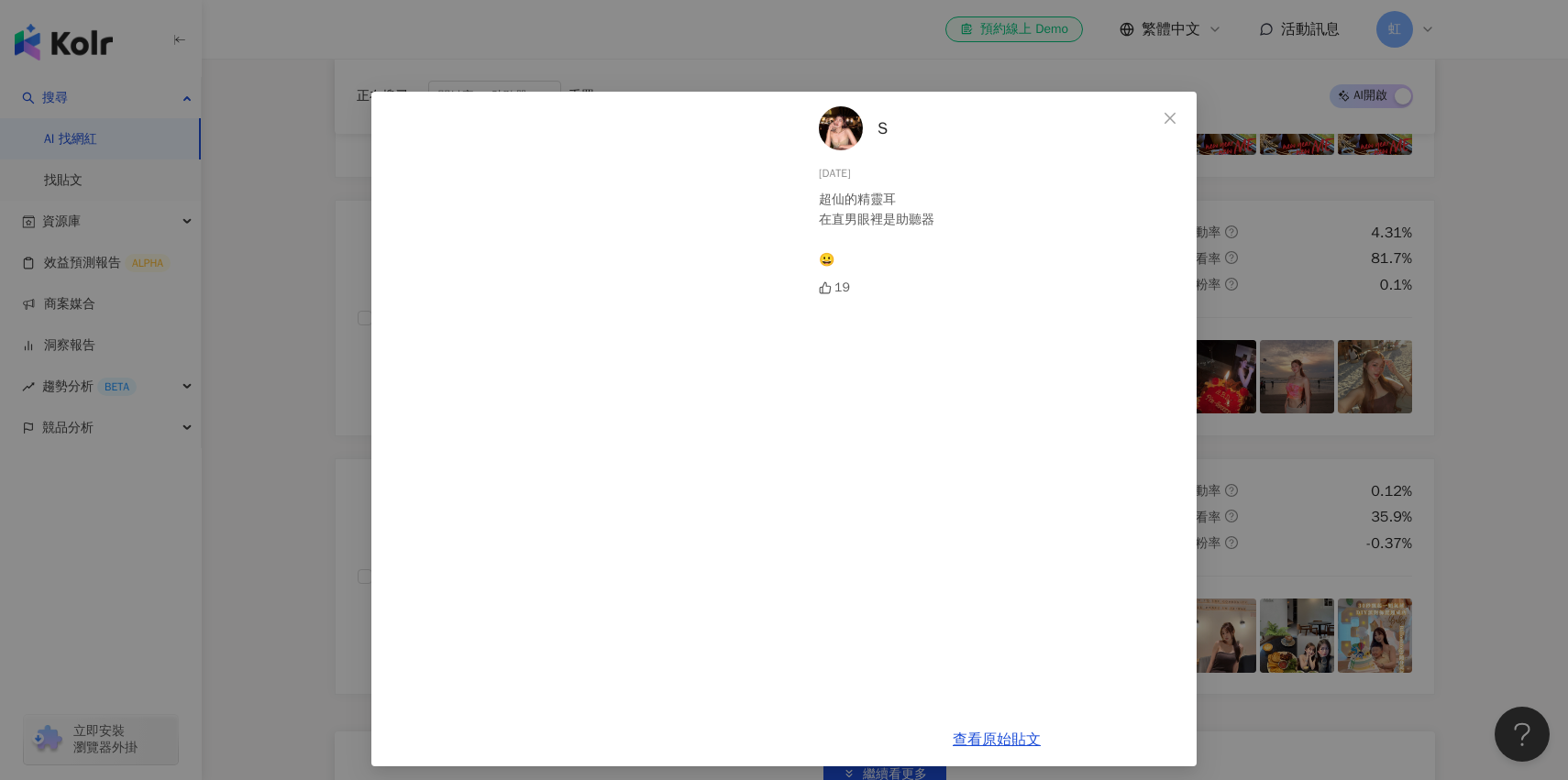 click on "S 2024/10/31 超仙的精靈耳
在直男眼裡是助聽器
😀 19 查看原始貼文" at bounding box center (784, 390) 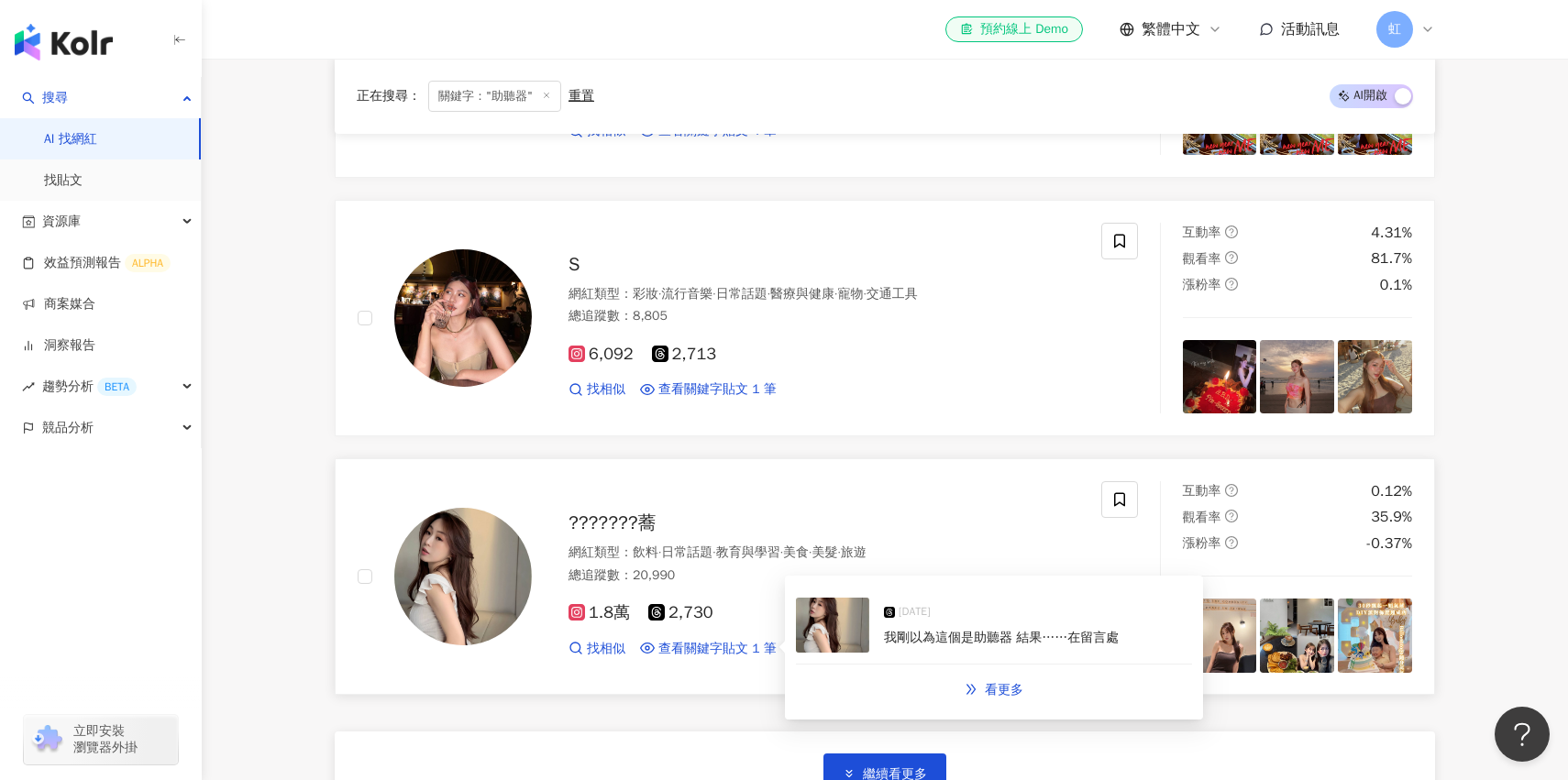 click at bounding box center (833, 625) 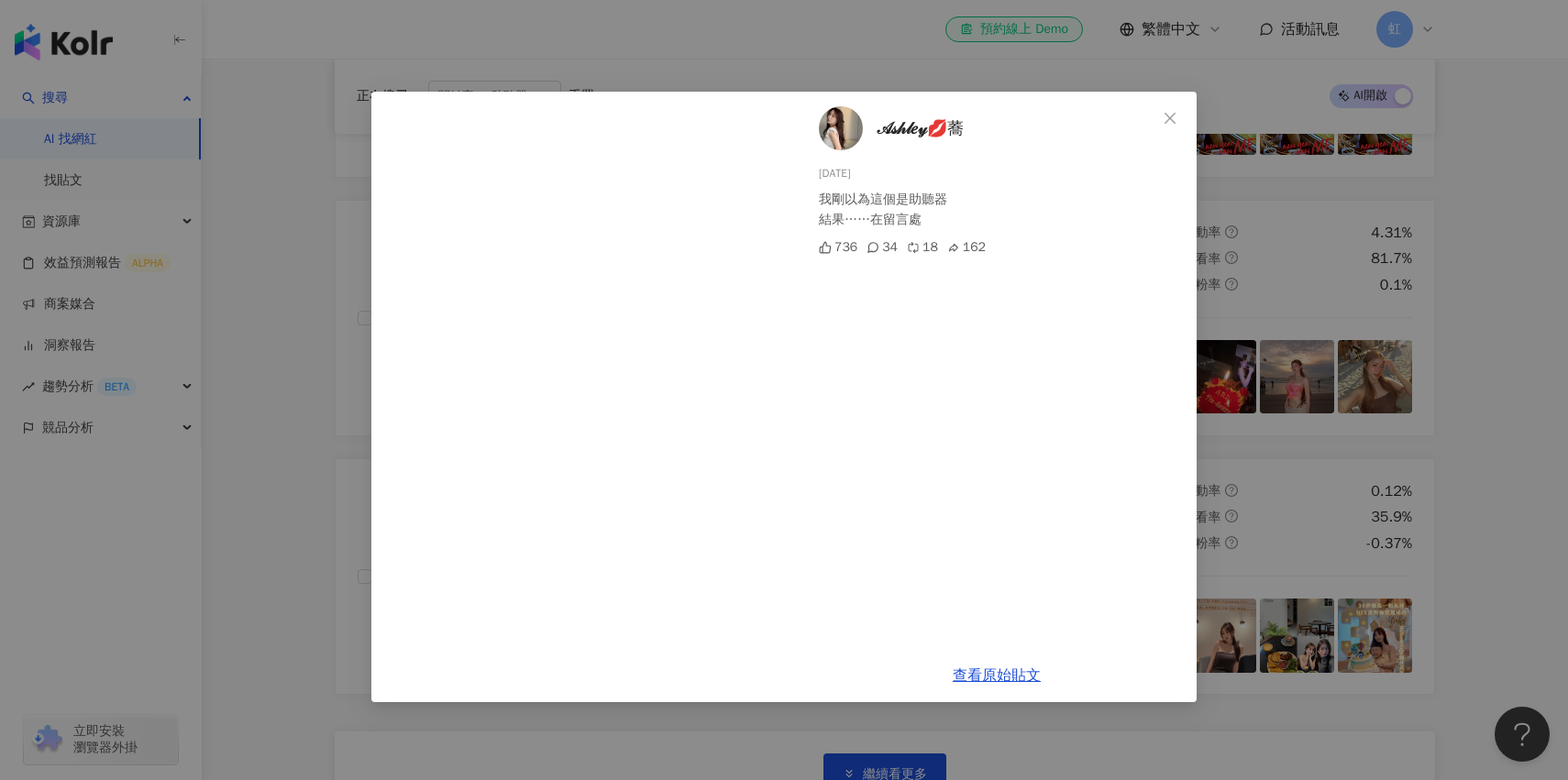 click on "𝒜𝓈𝒽𝓁𝑒𝓎💋蕎 2024/8/1 我剛以為這個是助聽器
結果……在留言處 736 34 18 162 查看原始貼文" at bounding box center [784, 390] 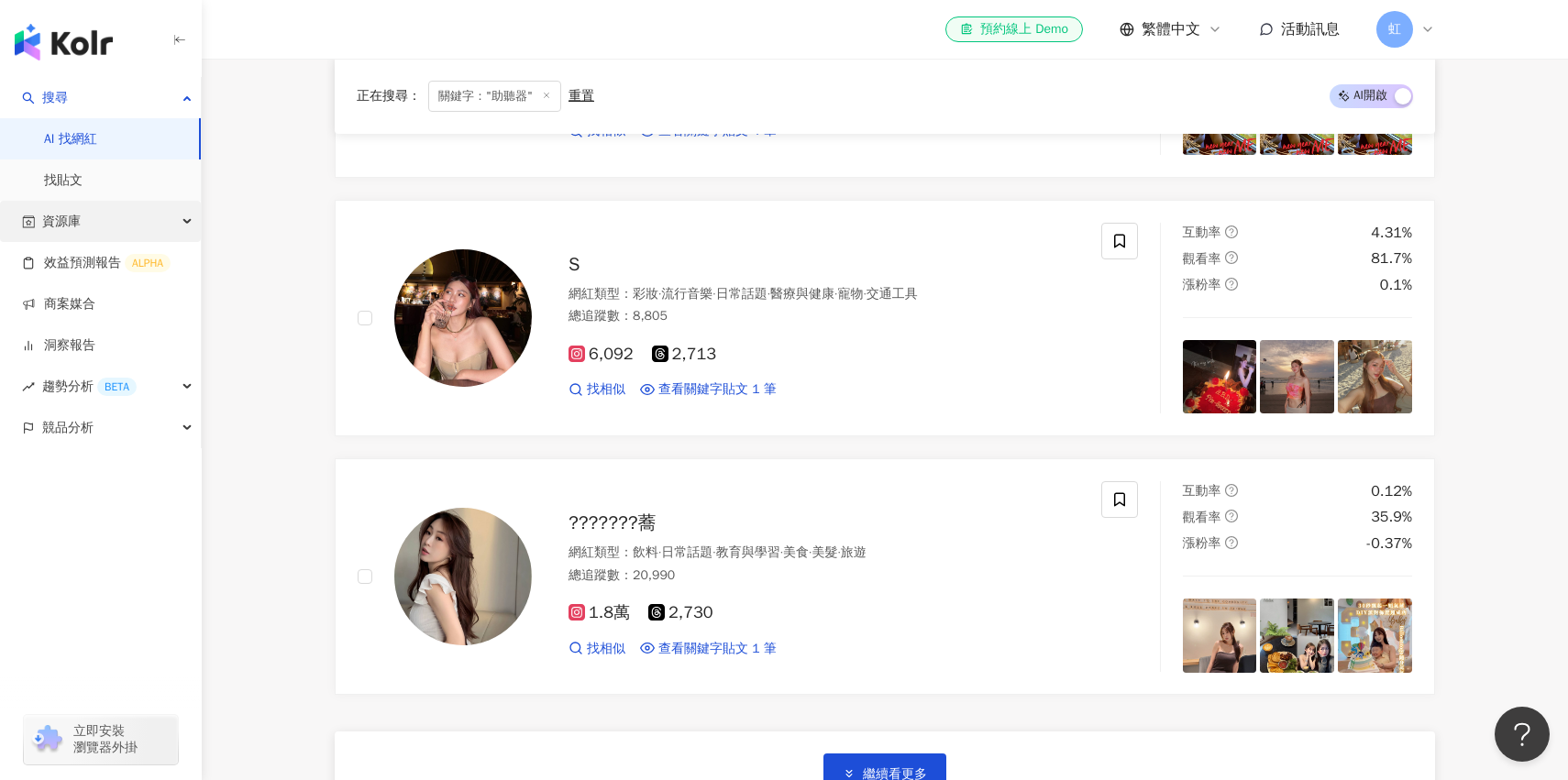 click on "資源庫" at bounding box center (100, 221) 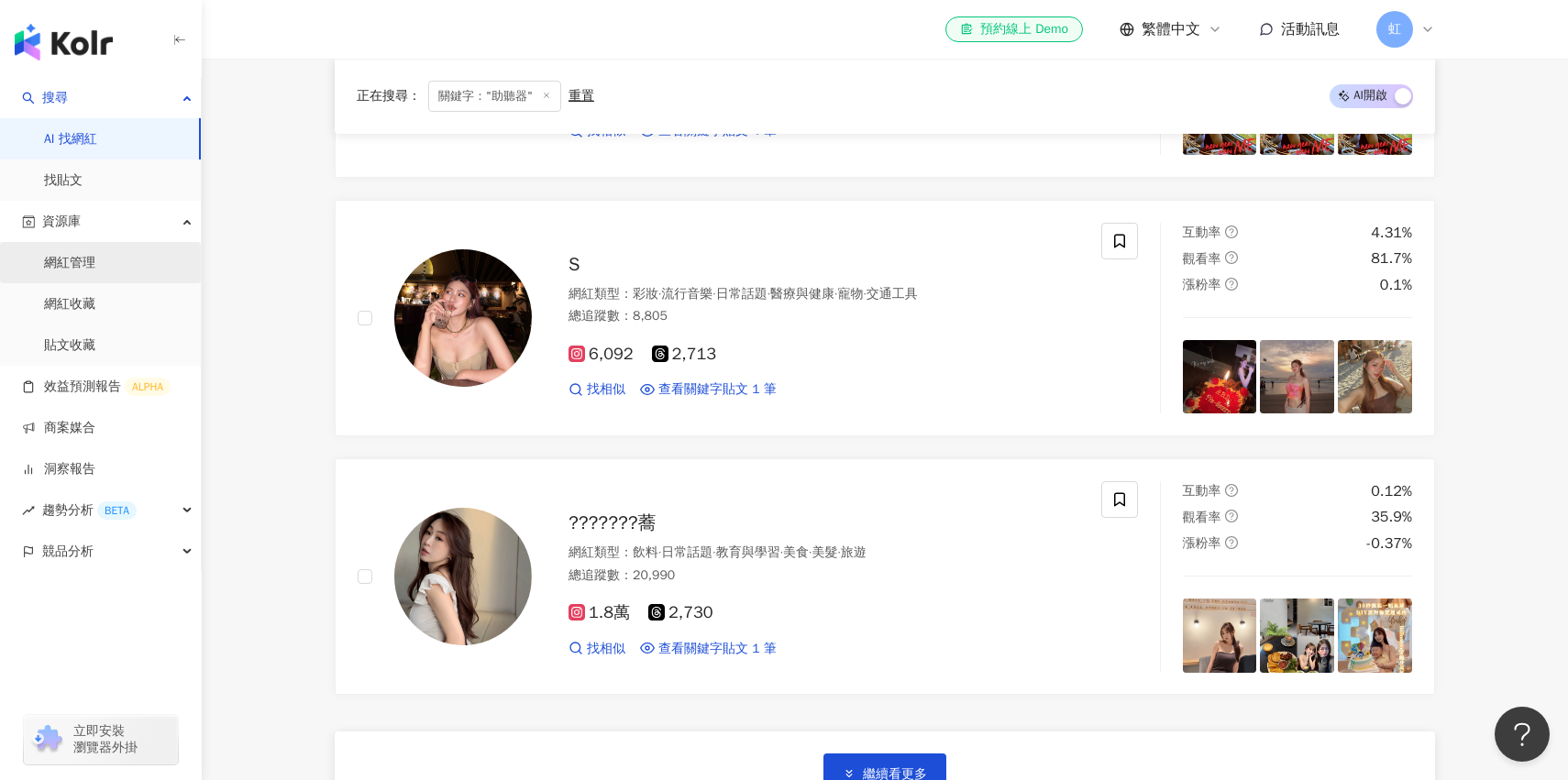 click on "網紅管理" at bounding box center (70, 263) 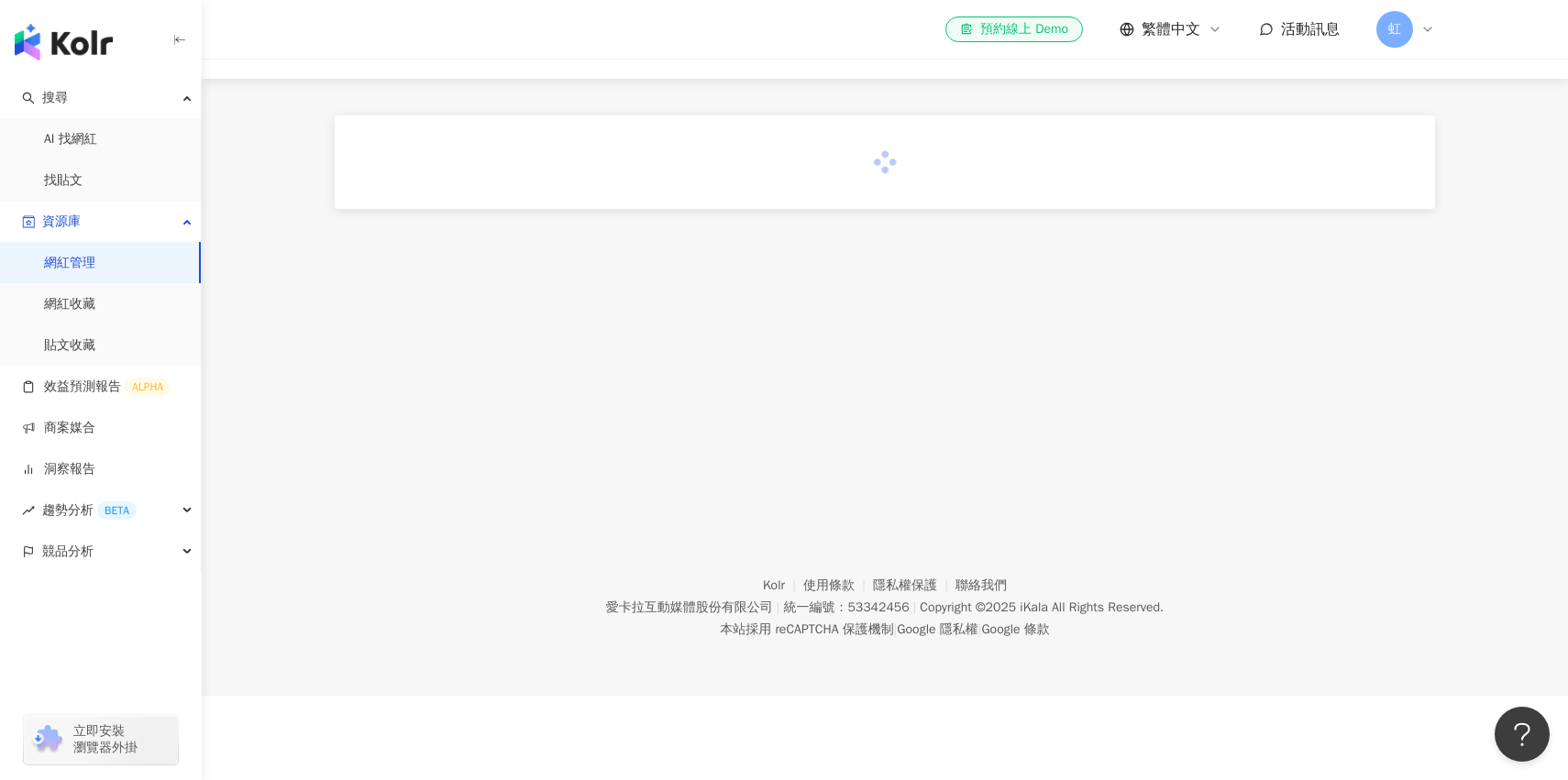 scroll, scrollTop: 0, scrollLeft: 0, axis: both 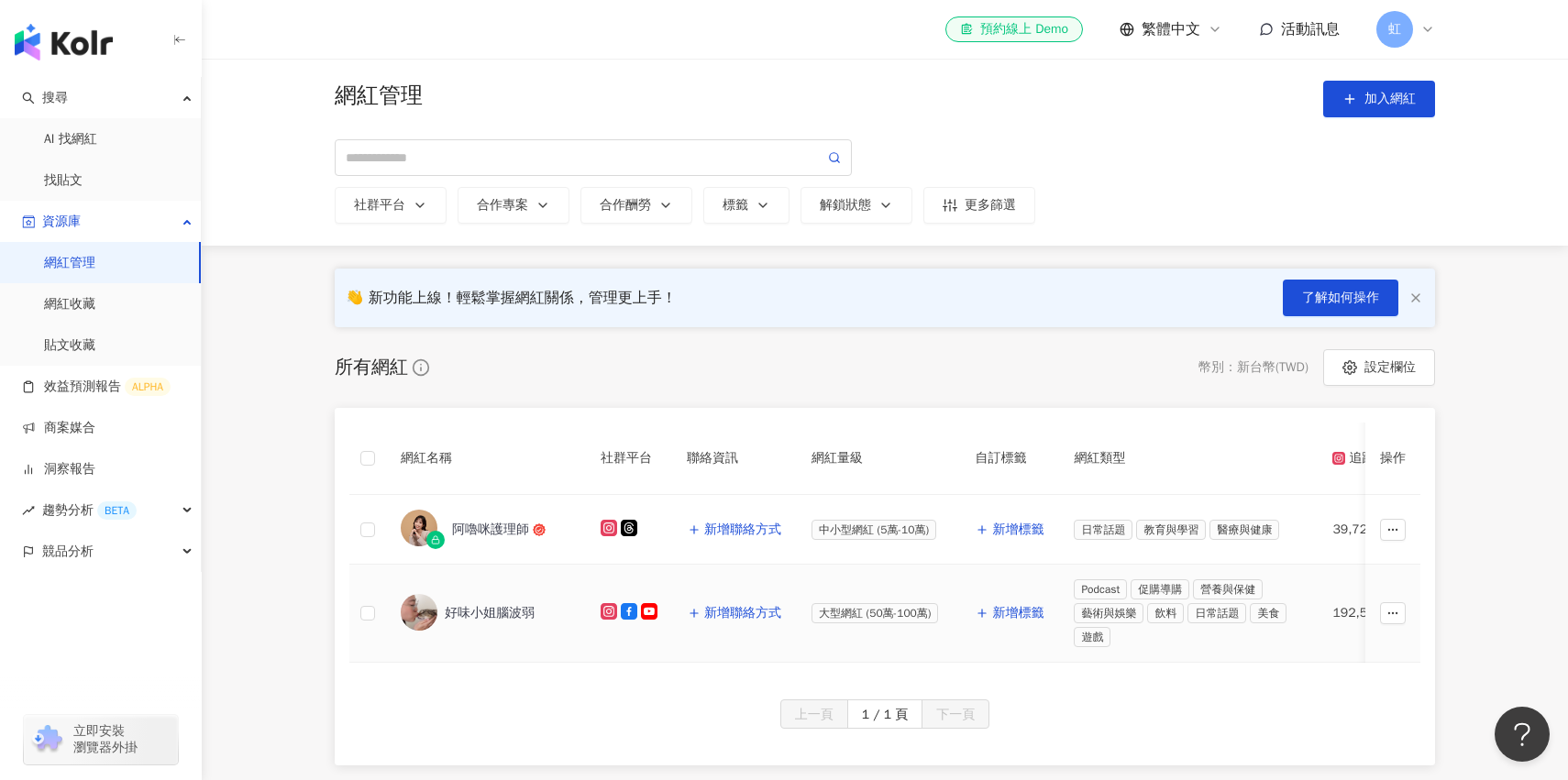 click on "好味小姐腦波弱" at bounding box center (490, 613) 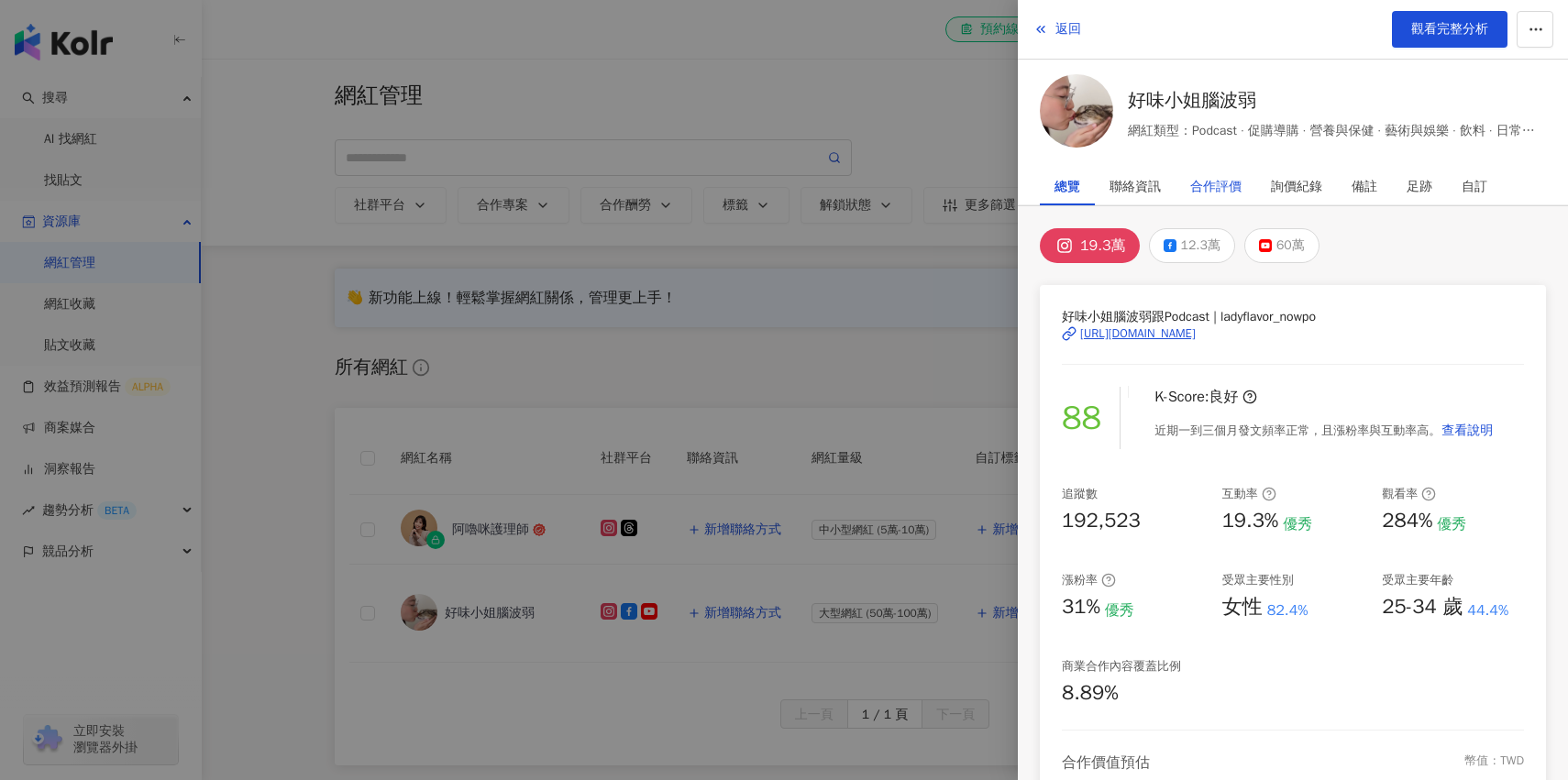 click on "合作評價" at bounding box center [1216, 187] 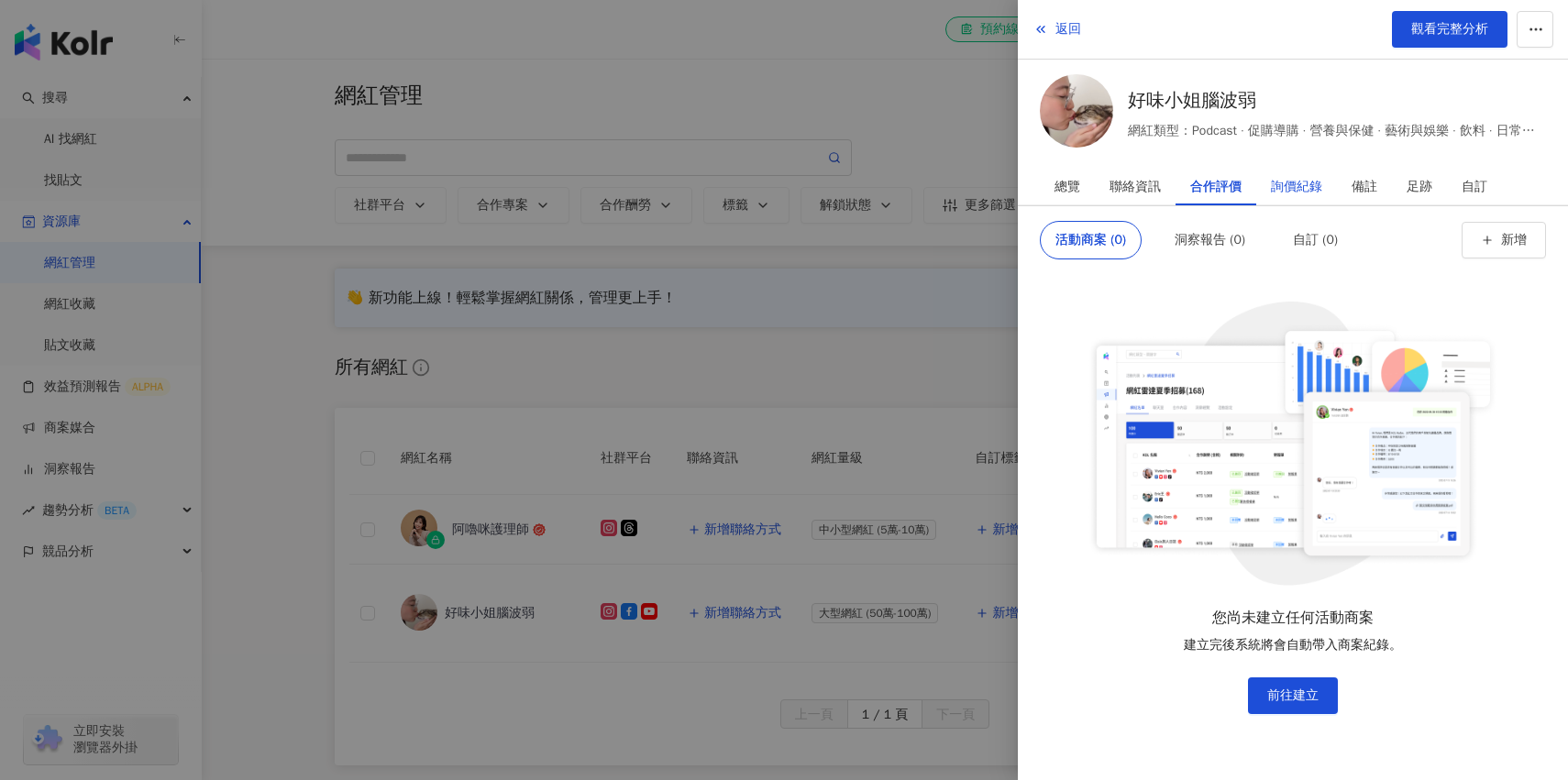 click on "詢價紀錄" at bounding box center (1297, 187) 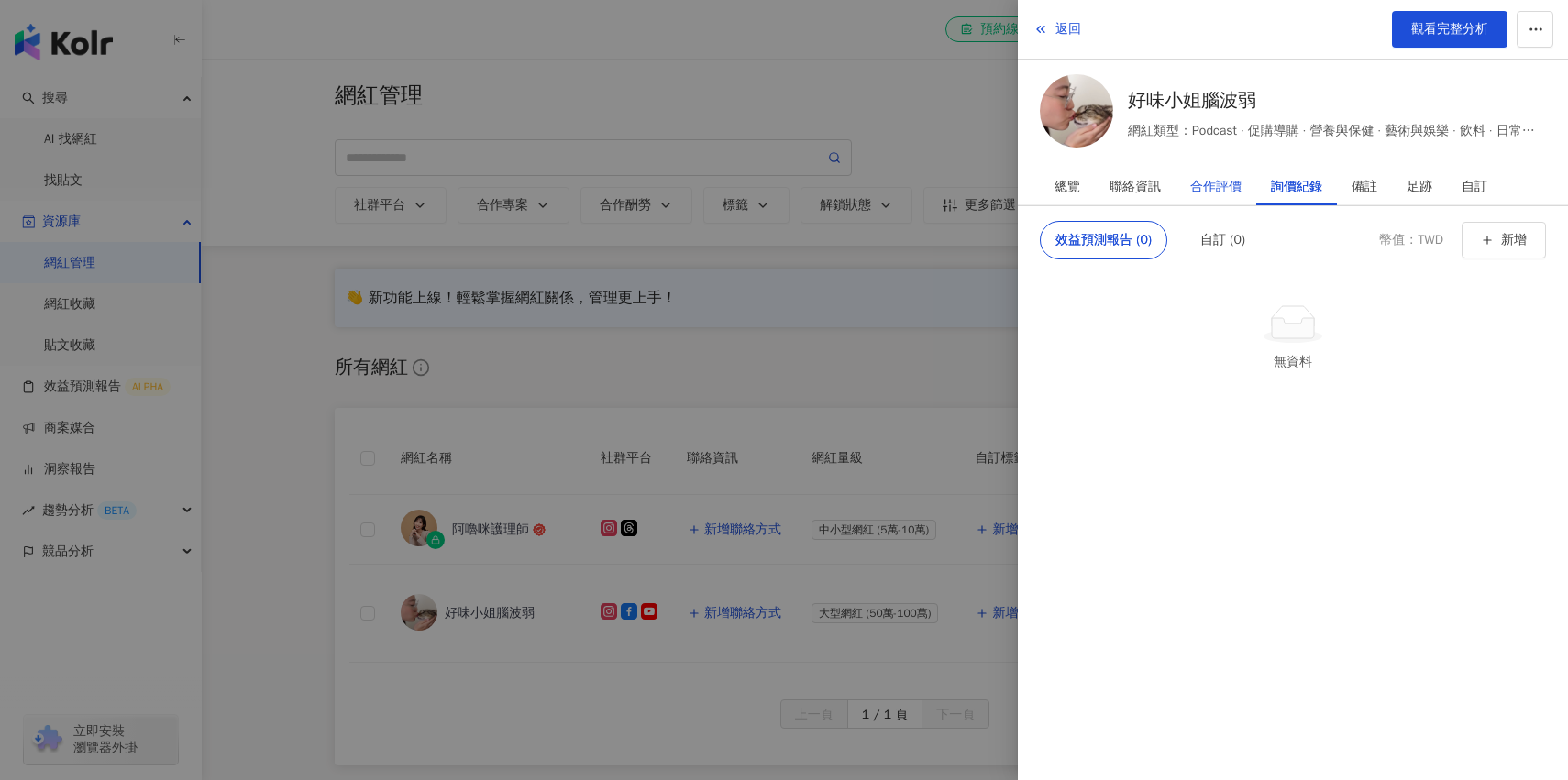 click on "合作評價" at bounding box center [1216, 187] 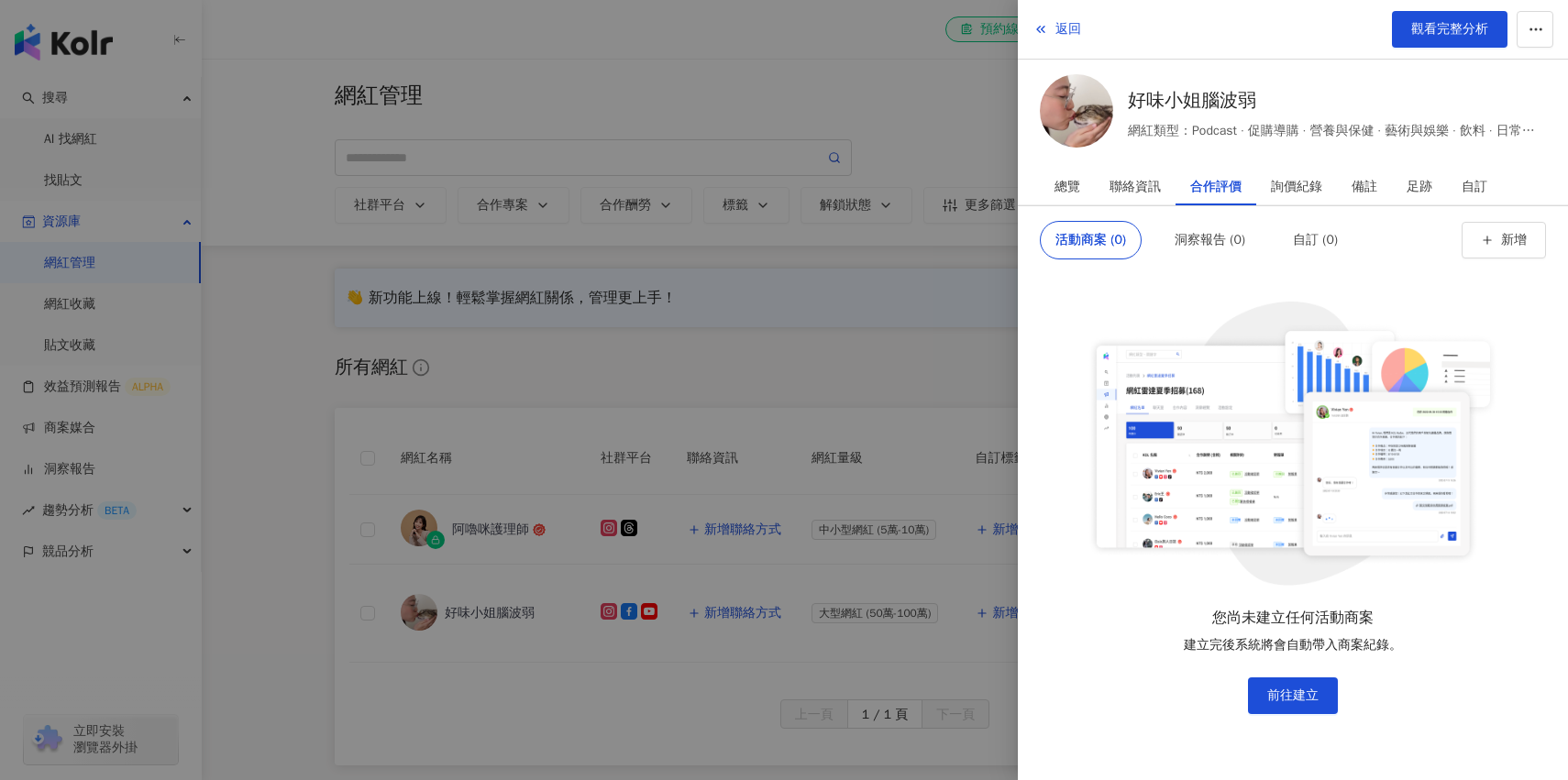 click on "合作評價" at bounding box center (1216, 187) 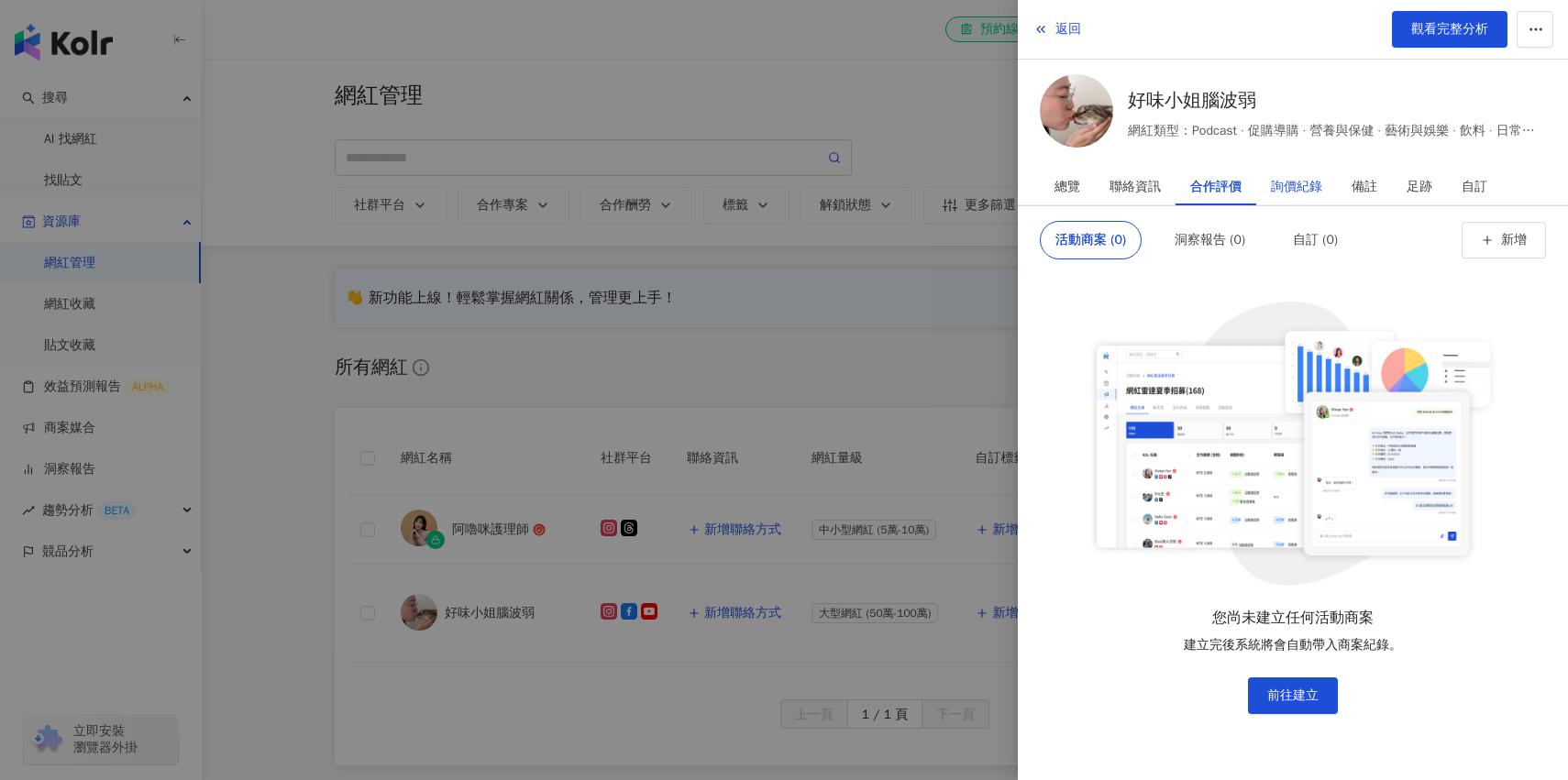 click on "詢價紀錄" at bounding box center [1297, 187] 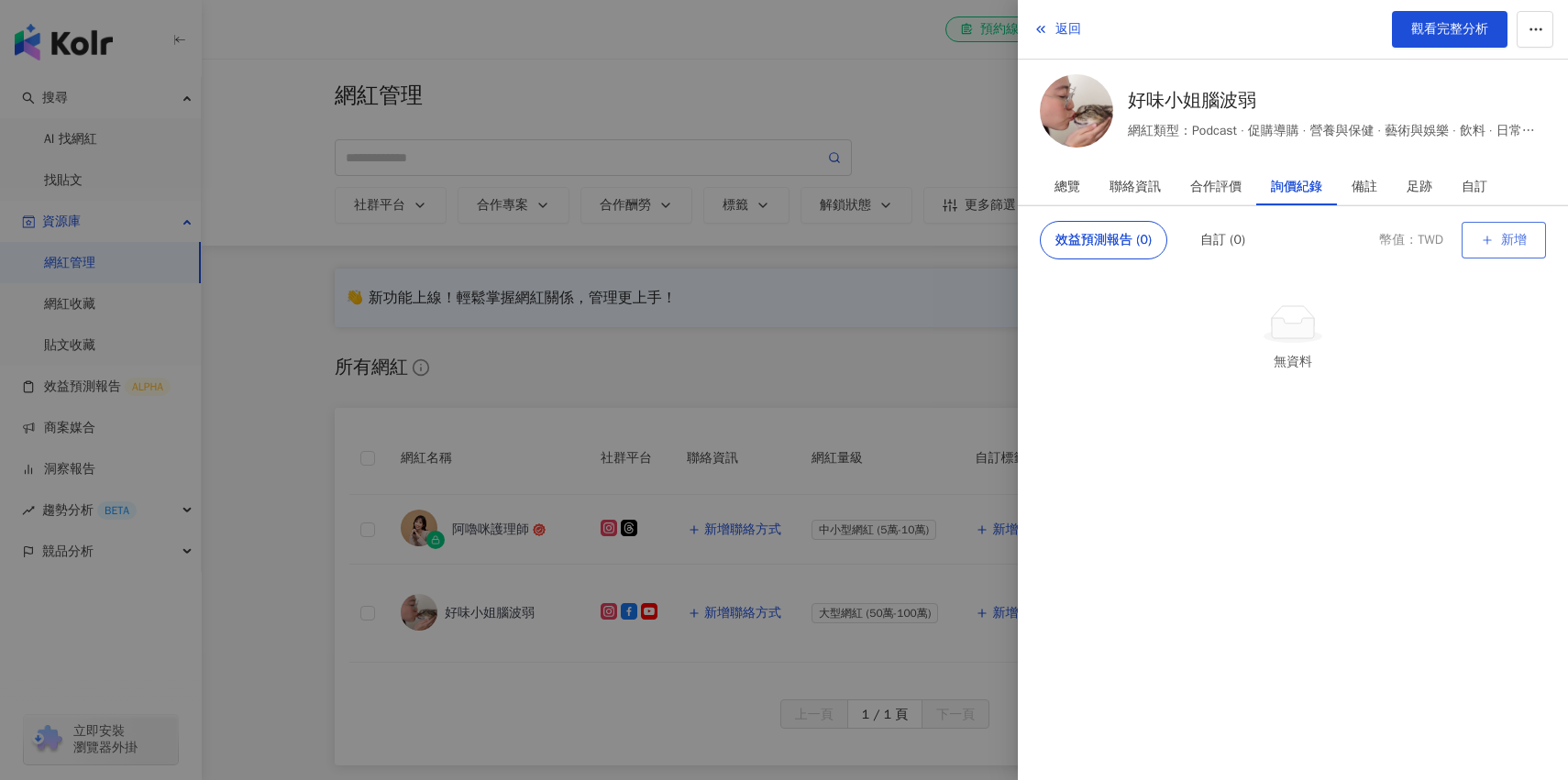 click at bounding box center (1487, 239) 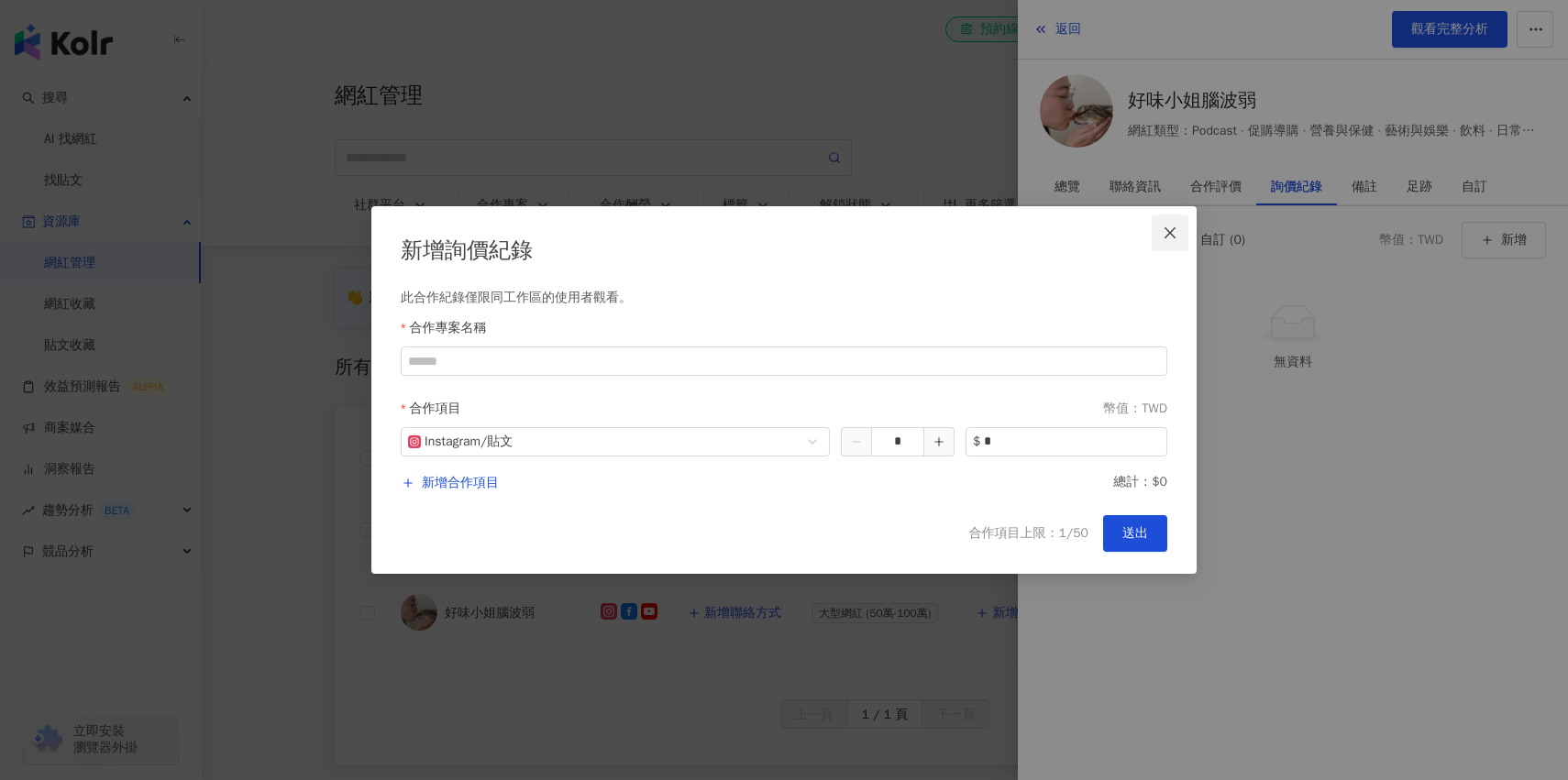 click 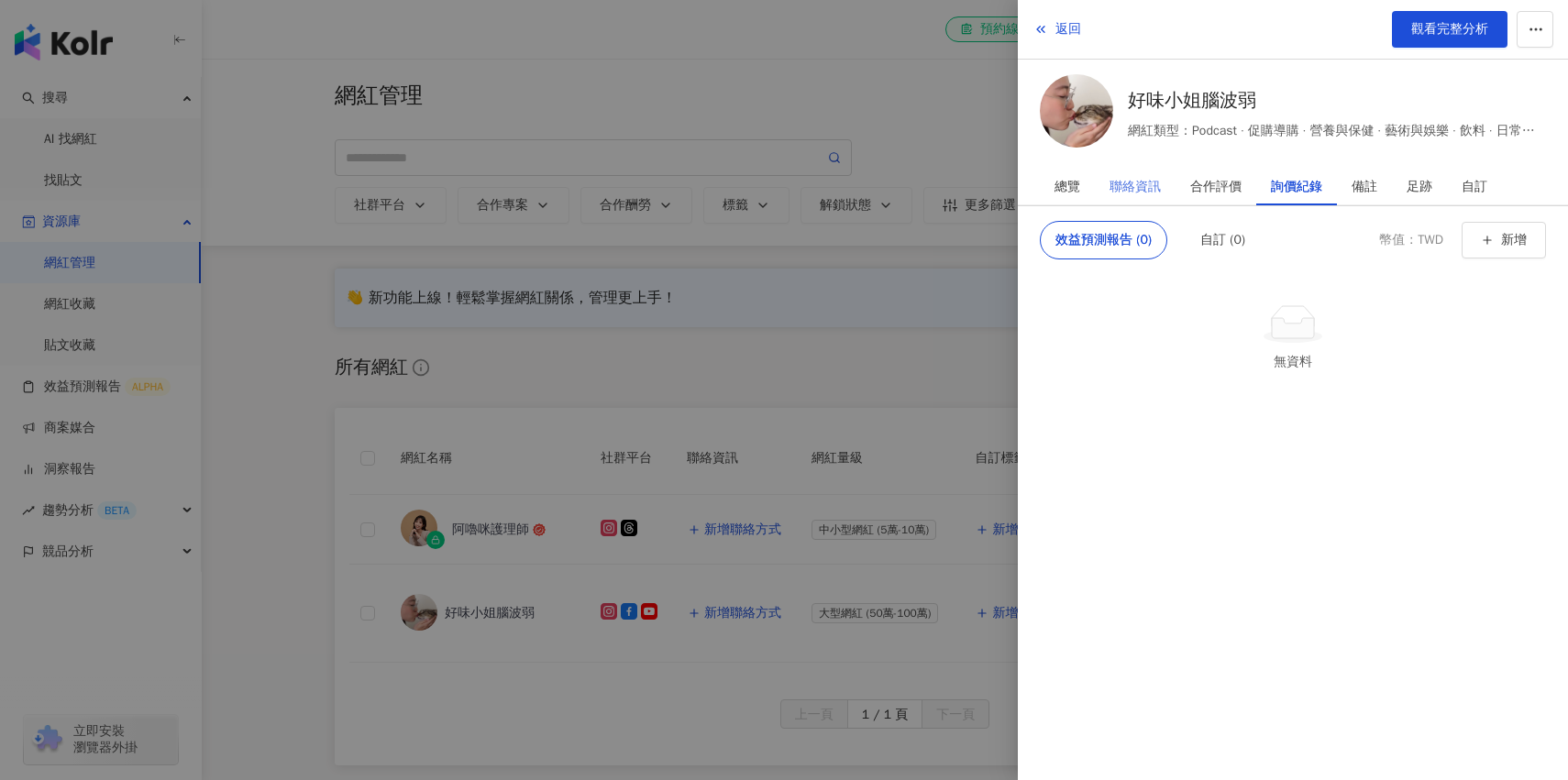 click on "聯絡資訊" at bounding box center (1135, 187) 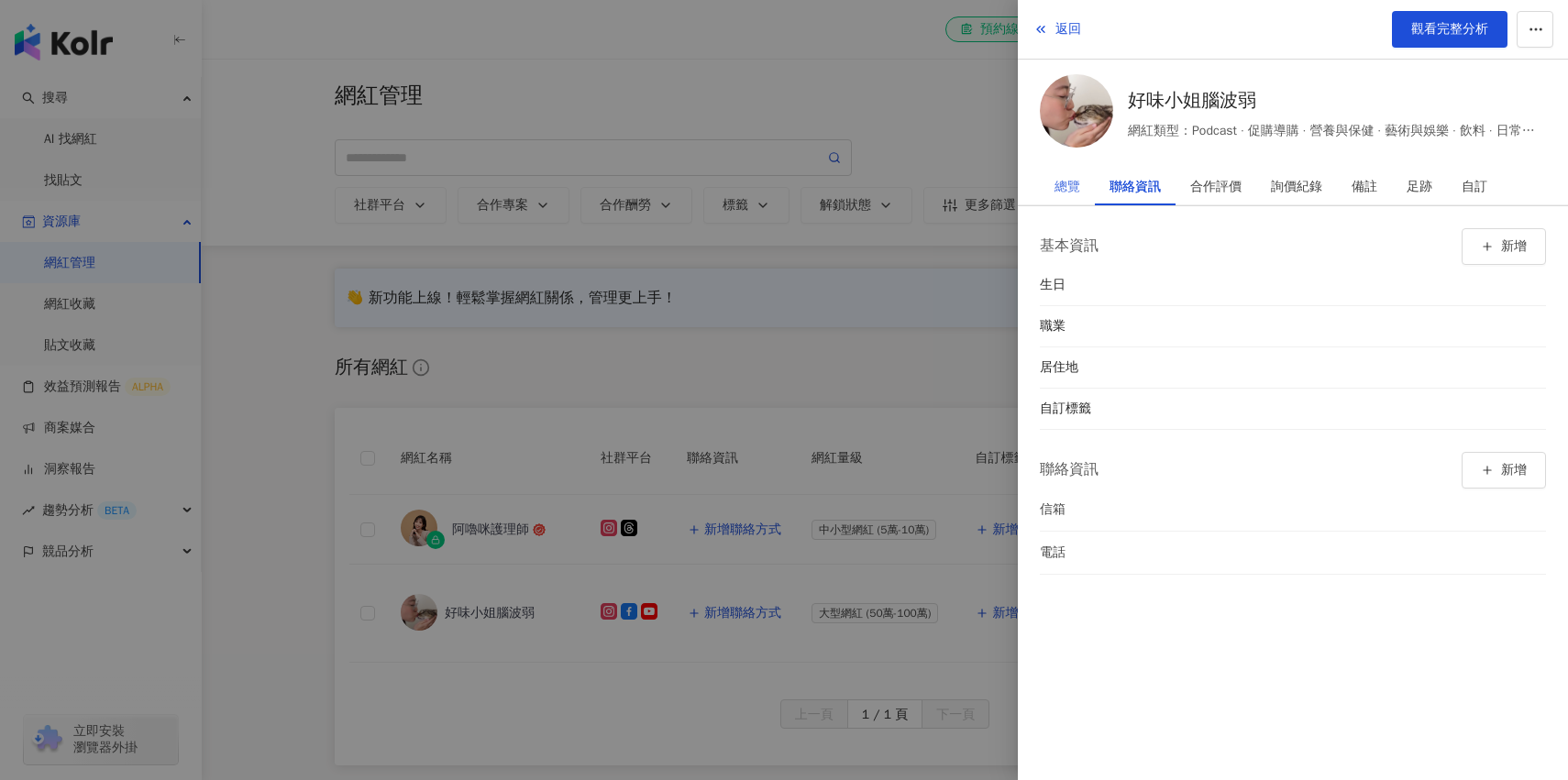 click on "總覽" at bounding box center [1067, 187] 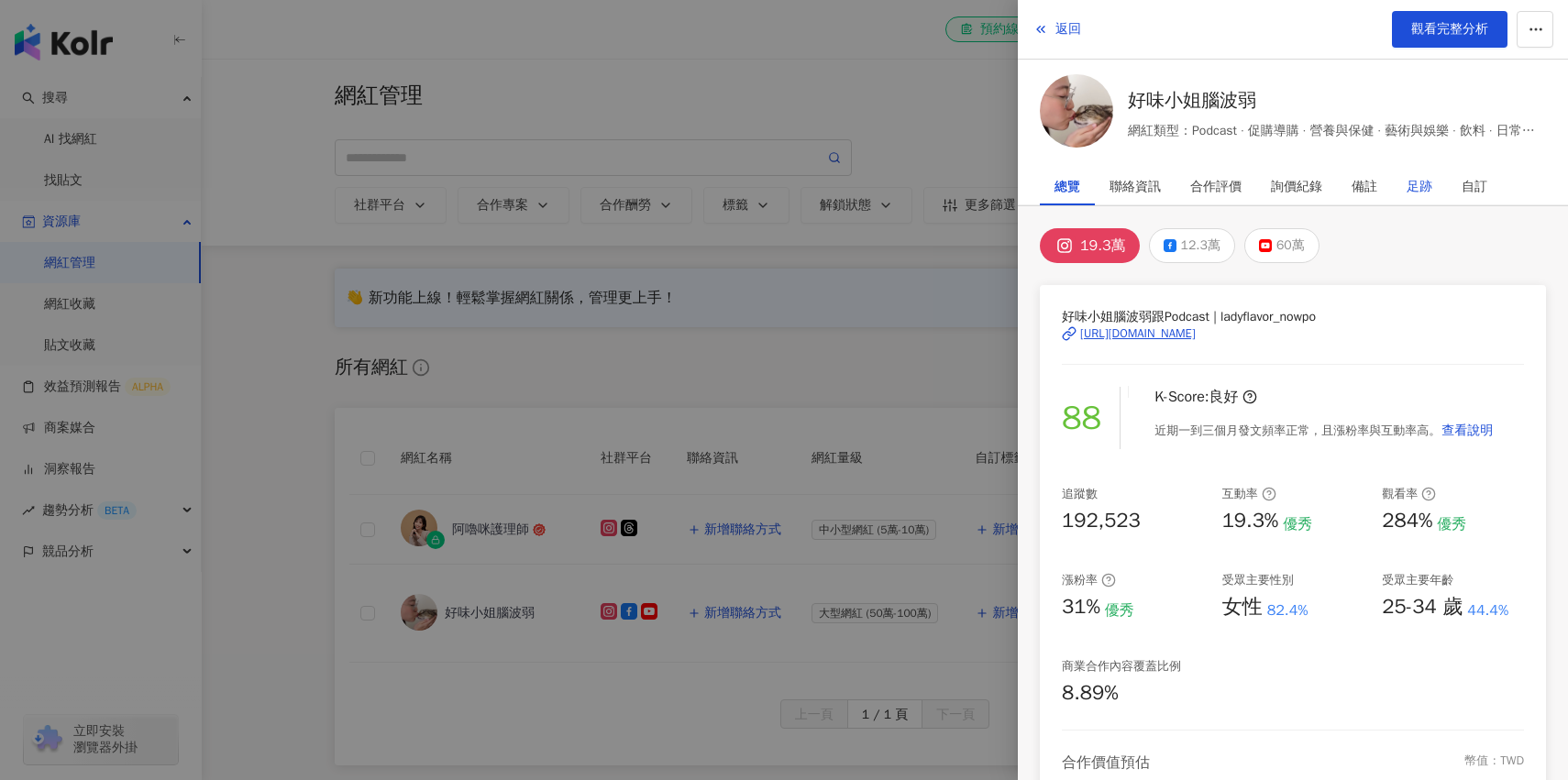 click on "足跡" at bounding box center [1419, 187] 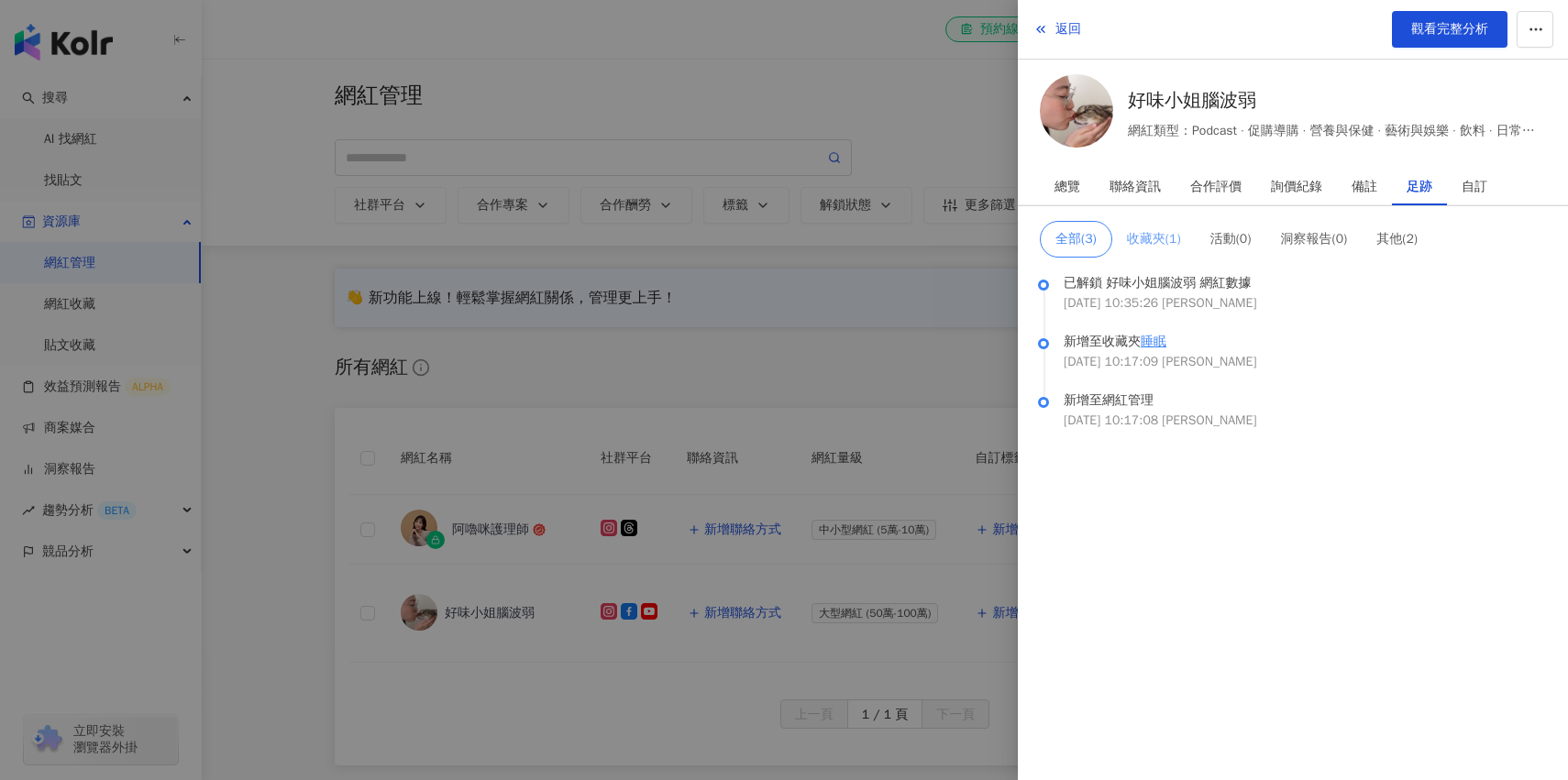 click on "收藏夾  ( 1 )" at bounding box center (1154, 239) 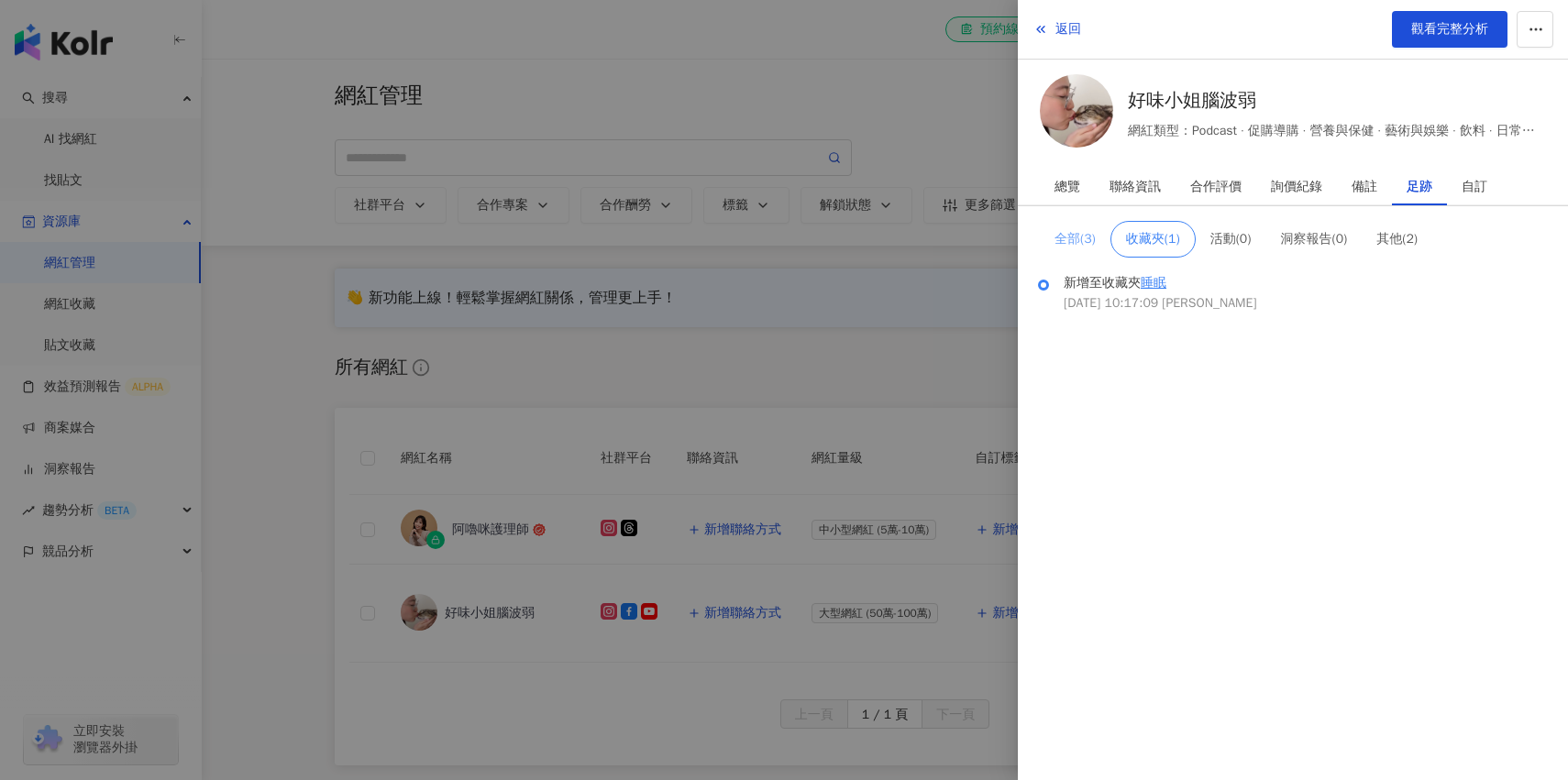 click on "全部  ( 3 )" at bounding box center [1075, 239] 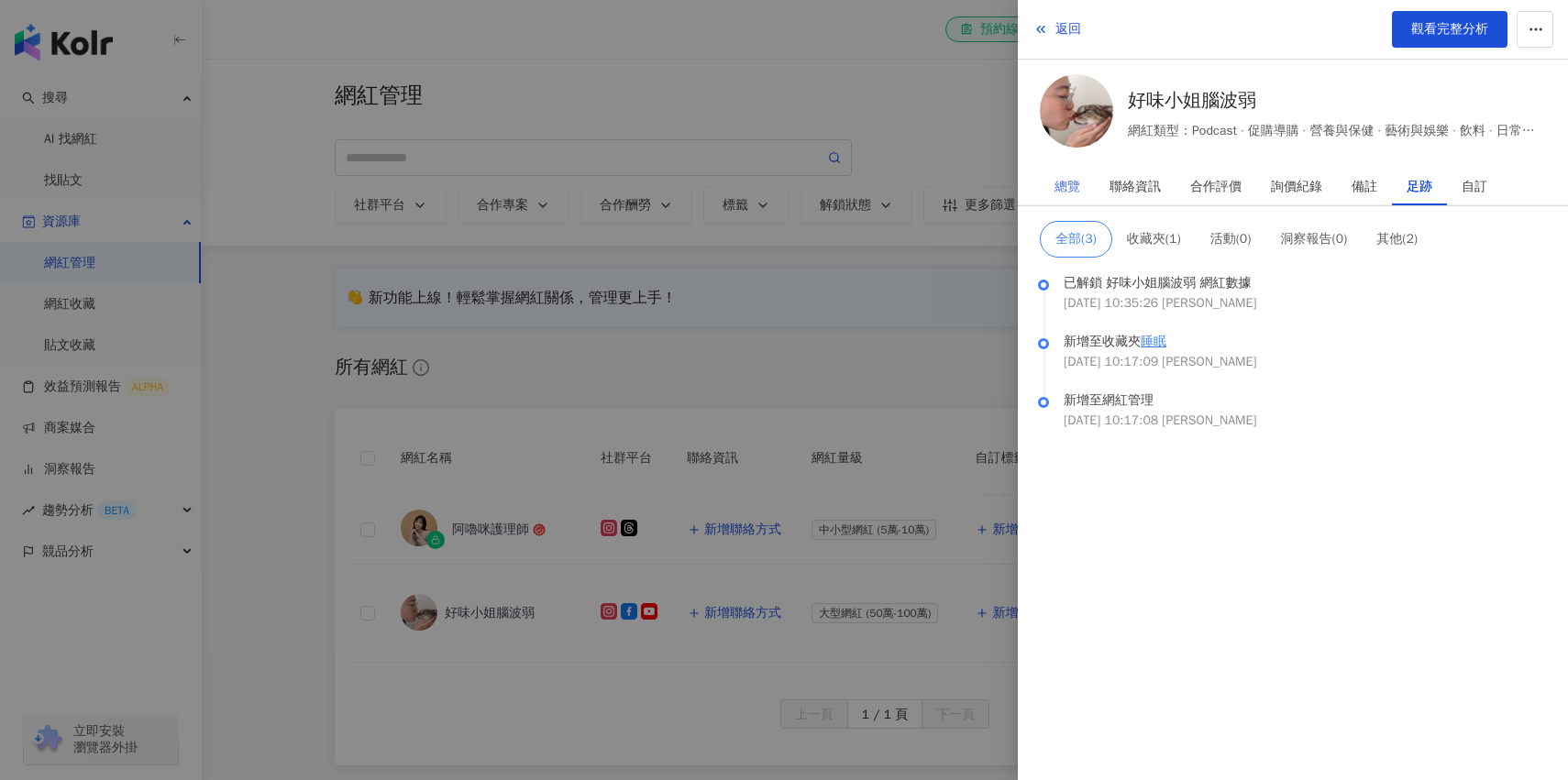 click on "總覽" at bounding box center [1067, 187] 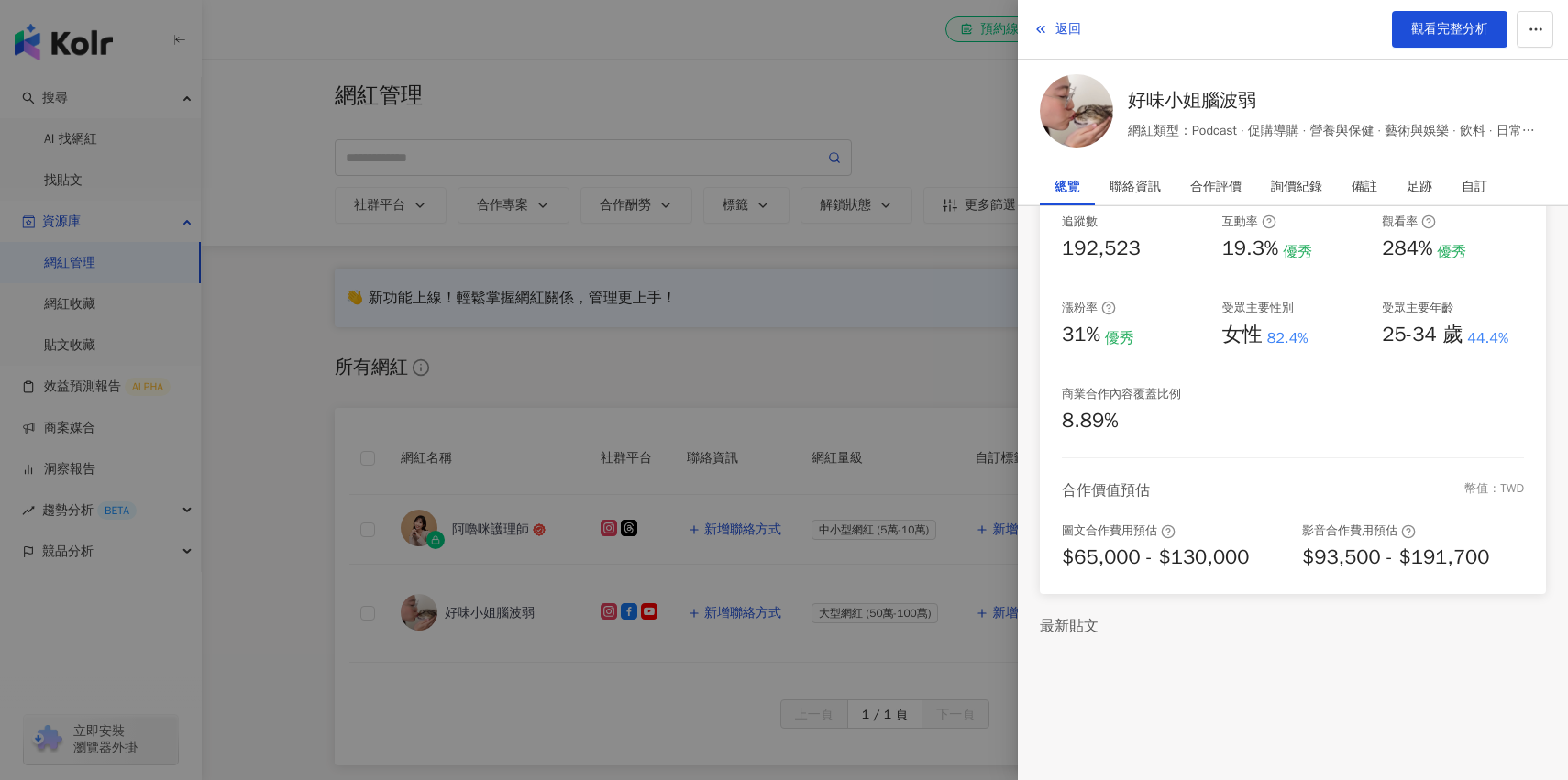 scroll, scrollTop: 273, scrollLeft: 0, axis: vertical 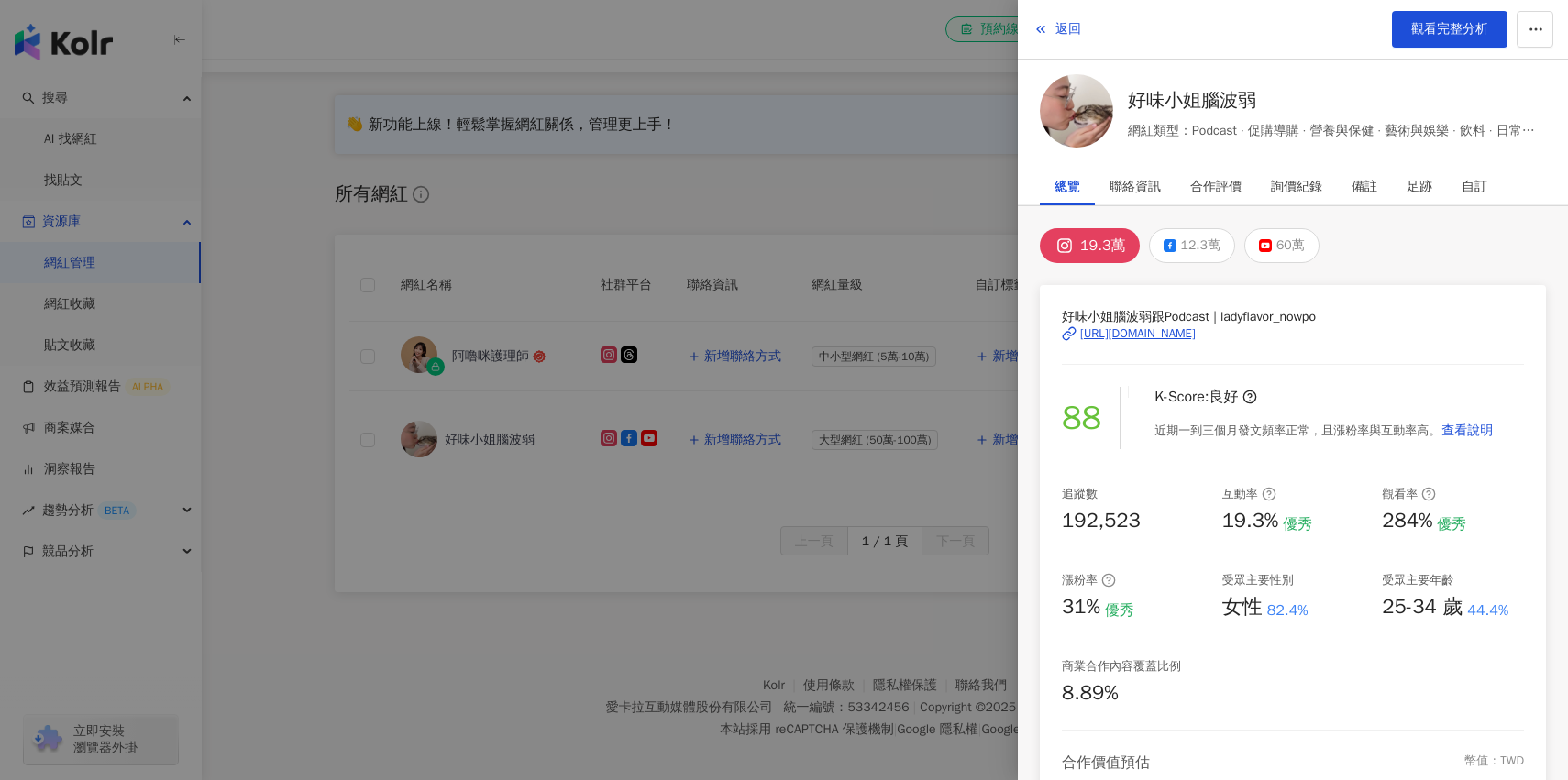 click on "19.3萬 12.3萬 60萬 好味小姐腦波弱跟Podcast | ladyflavor_nowpo https://www.instagram.com/ladyflavor_nowpo/ 88 K-Score :   良好 近期一到三個月發文頻率正常，且漲粉率與互動率高。 查看說明 追蹤數   192,523 互動率   19.3% 優秀 觀看率   284% 優秀 漲粉率   31% 優秀 受眾主要性別   女性 82.4% 受眾主要年齡   25-34 歲 44.4% 商業合作內容覆蓋比例   8.89% 合作價值預估 幣值：TWD 圖文合作費用預估   $65,000 - $130,000 影音合作費用預估   $93,500 - $191,700 最新貼文" at bounding box center [1293, 630] 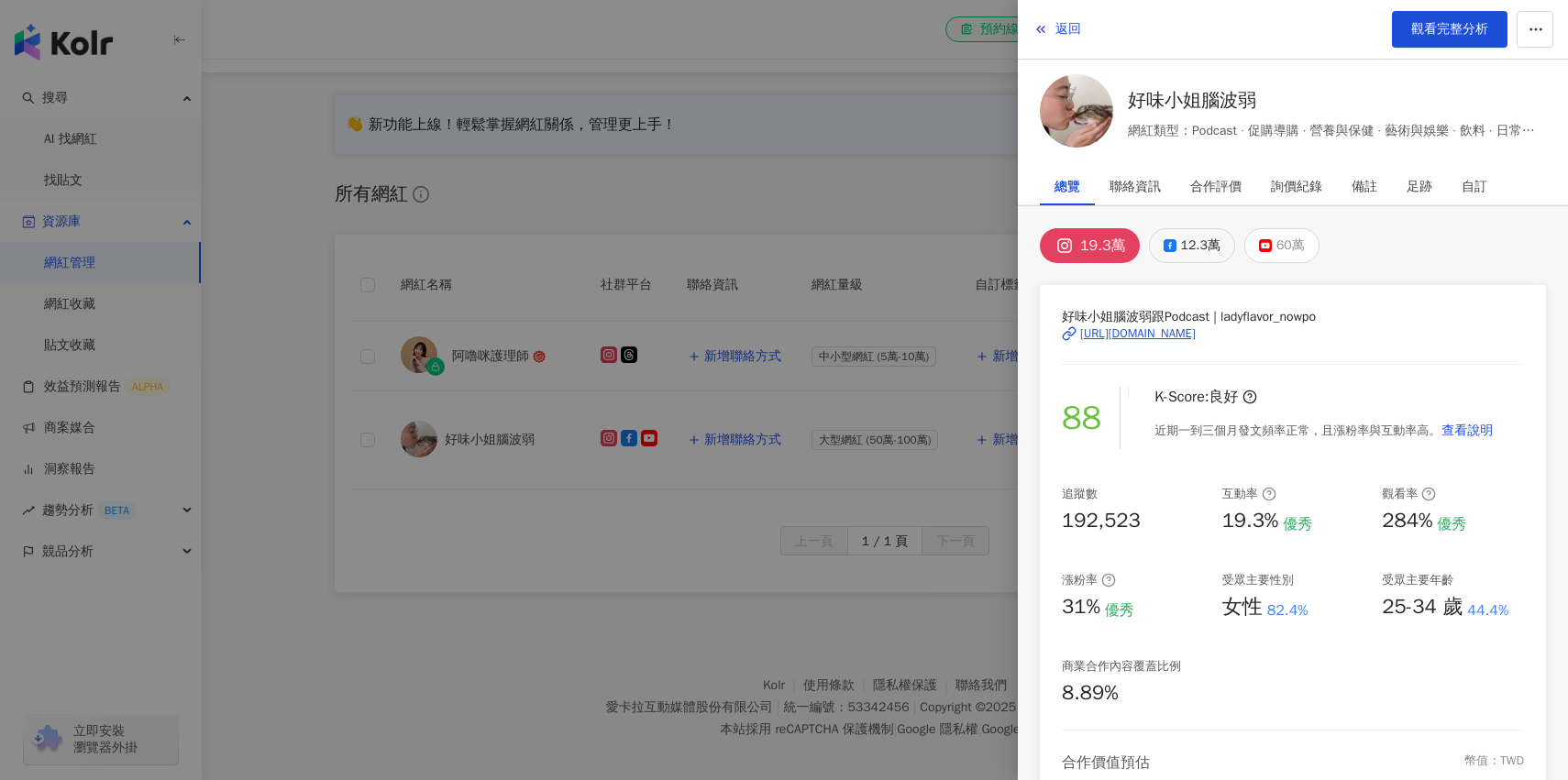 click on "12.3萬" at bounding box center (1200, 246) 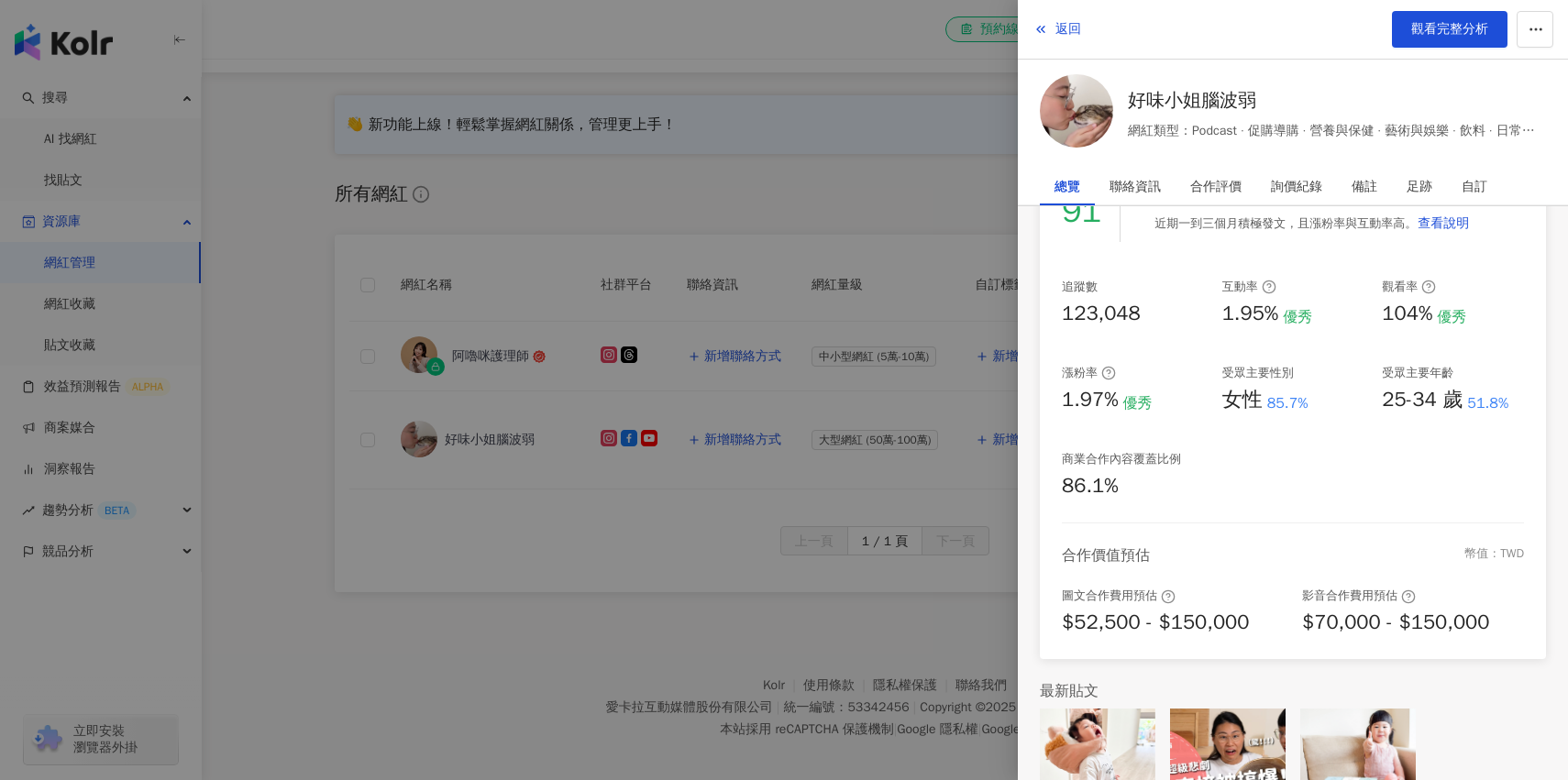 scroll, scrollTop: 273, scrollLeft: 0, axis: vertical 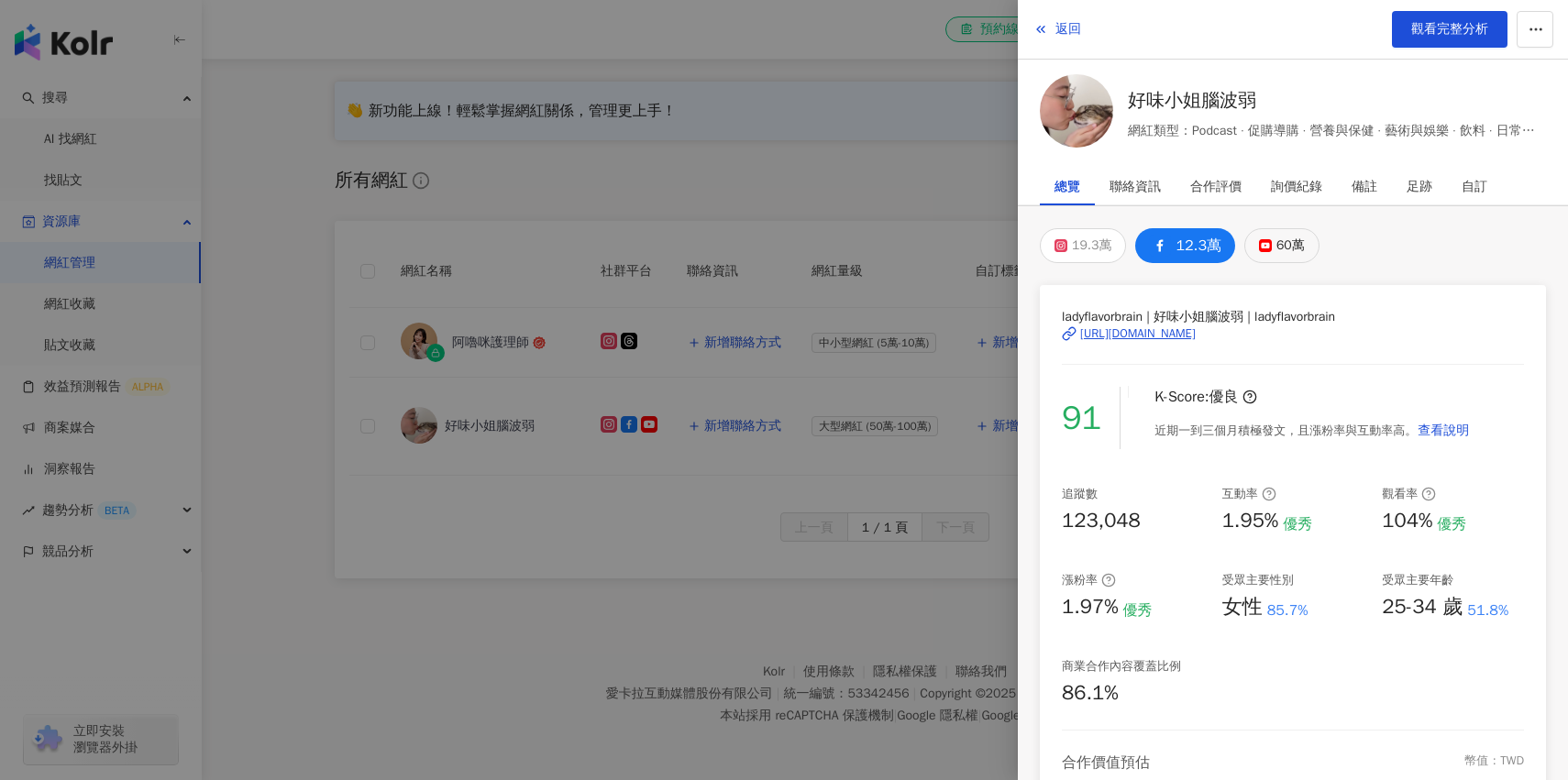 click on "60萬" at bounding box center (1290, 246) 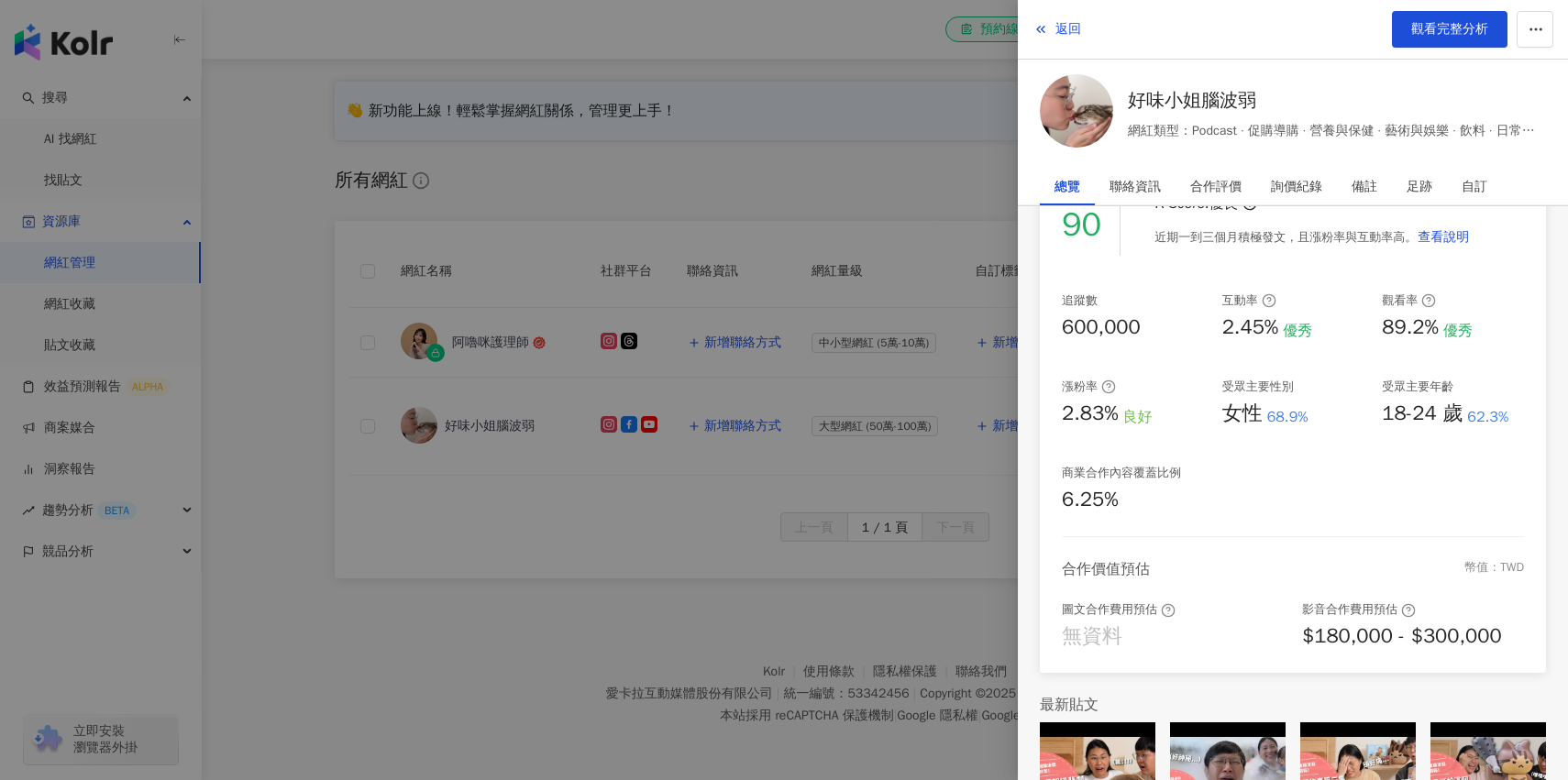 scroll, scrollTop: 273, scrollLeft: 0, axis: vertical 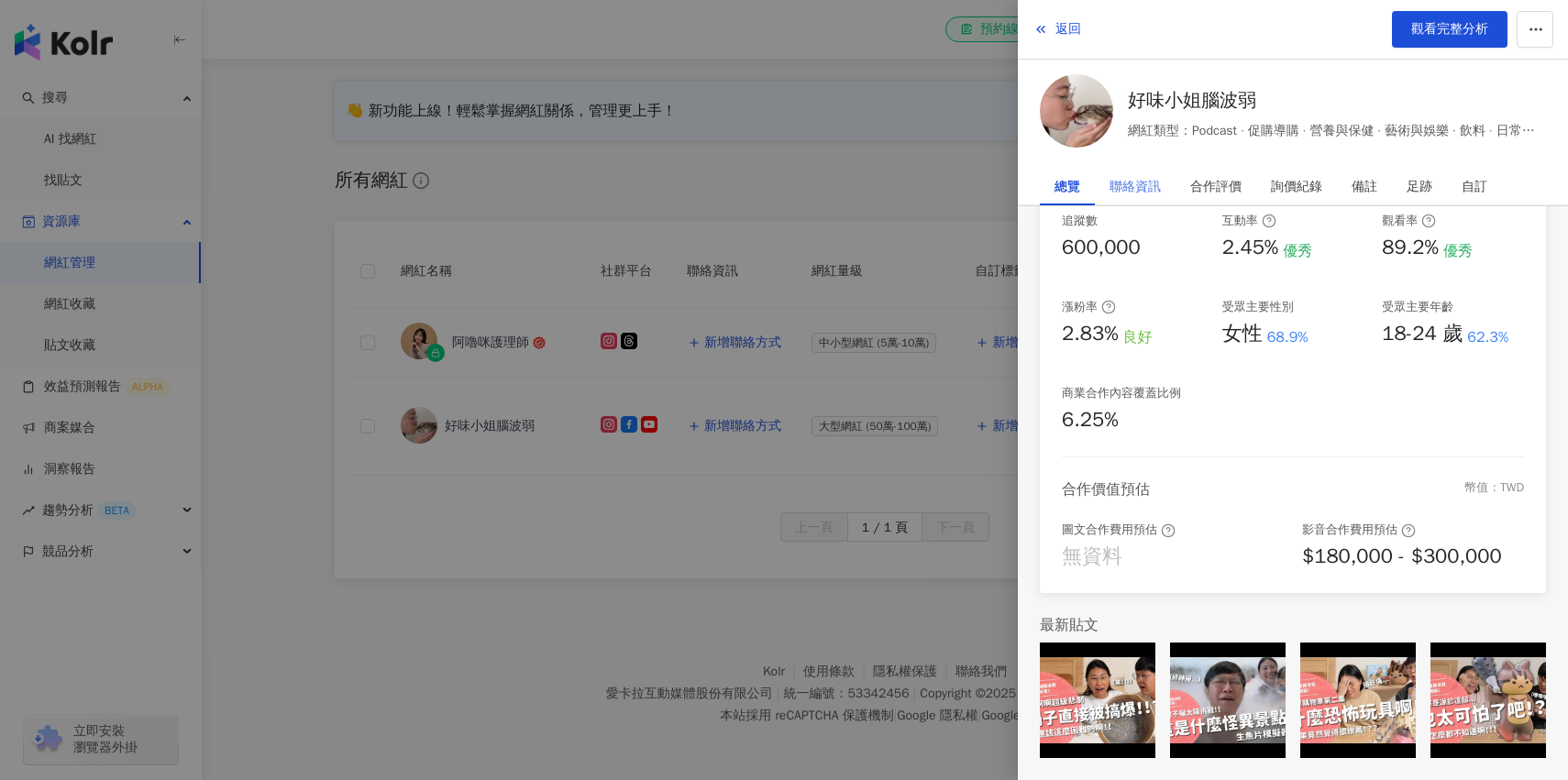 click on "聯絡資訊" at bounding box center [1135, 187] 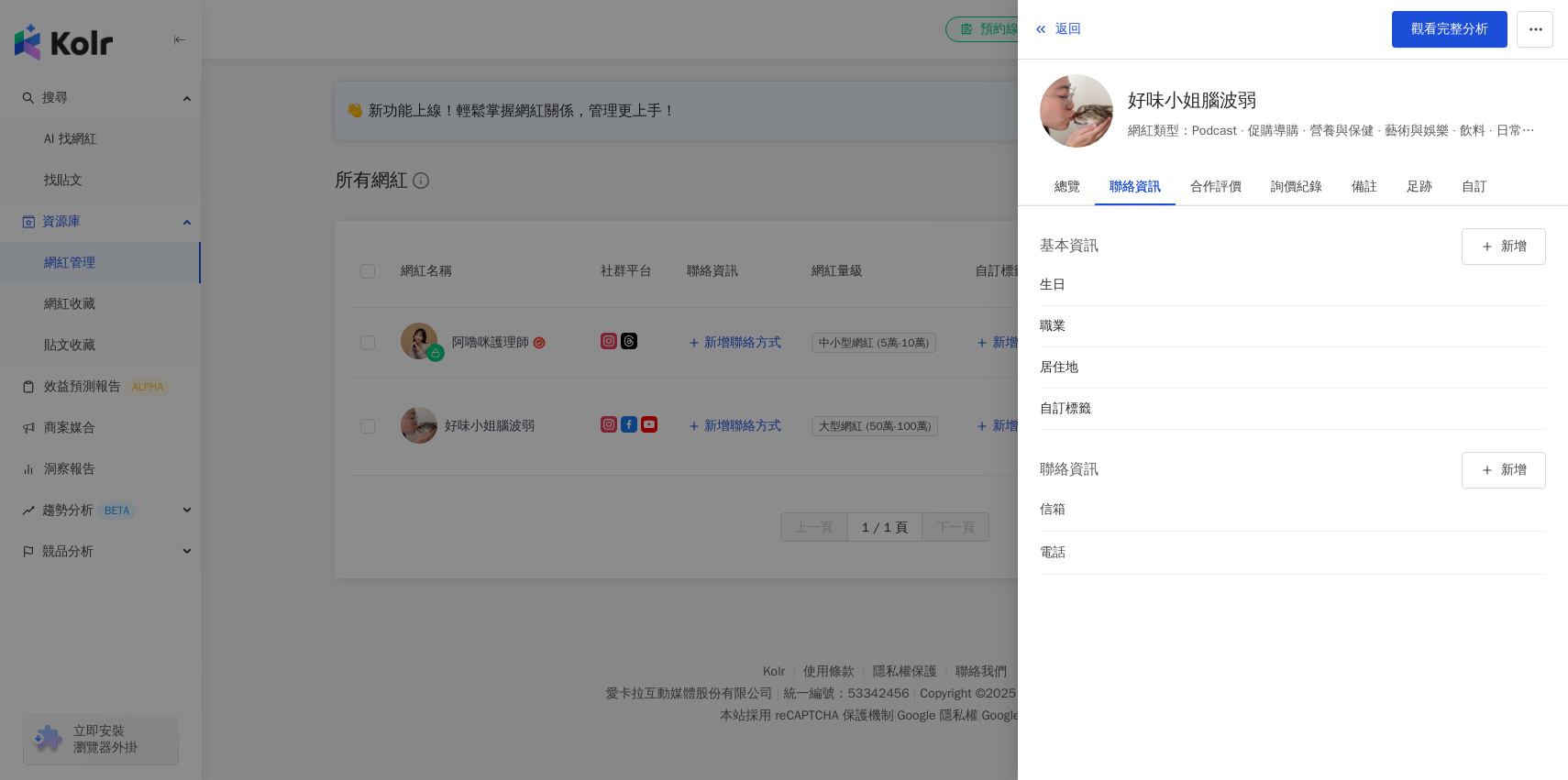 scroll, scrollTop: 0, scrollLeft: 0, axis: both 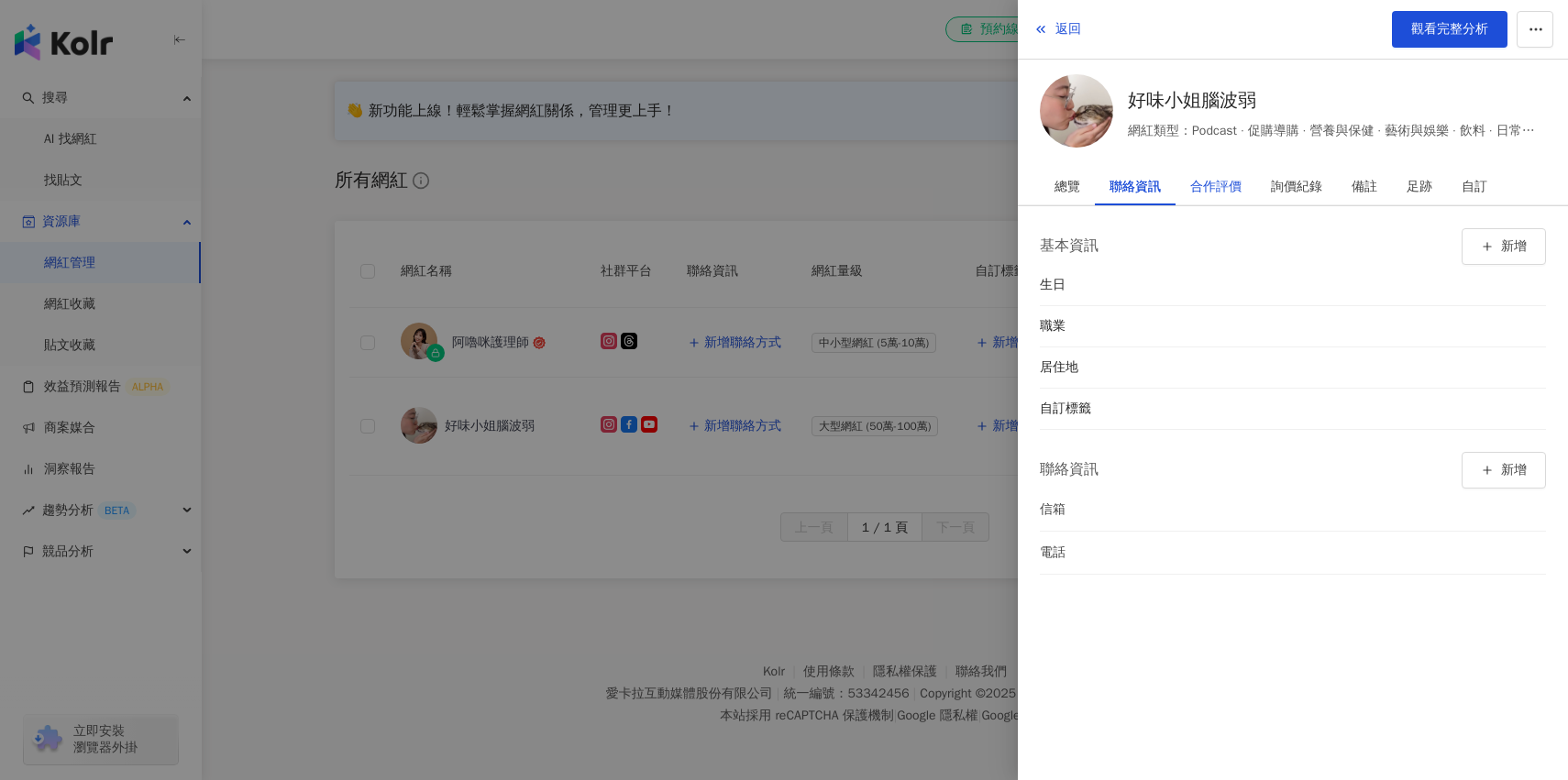 click on "合作評價" at bounding box center [1216, 187] 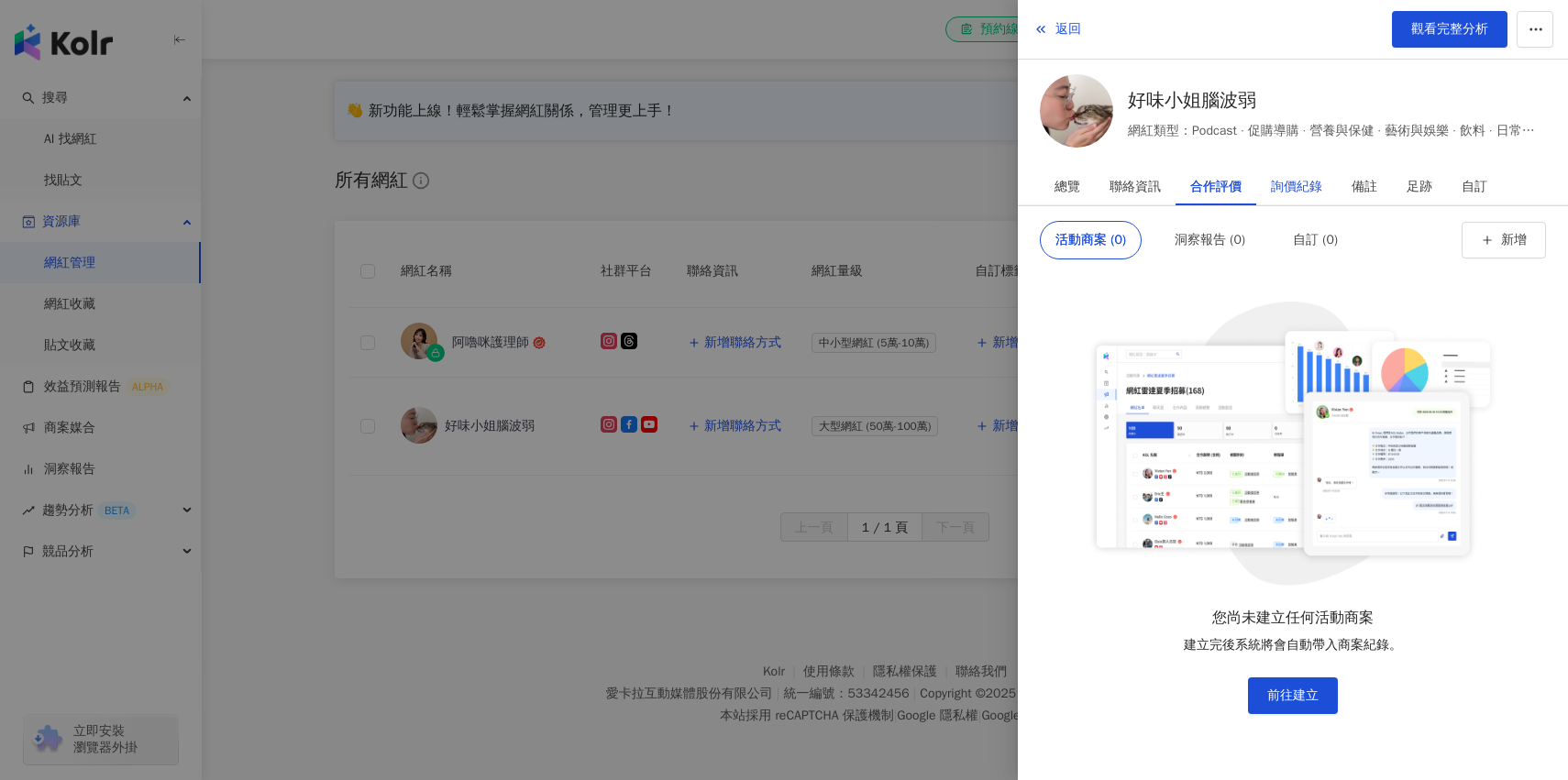 click on "詢價紀錄" at bounding box center (1297, 187) 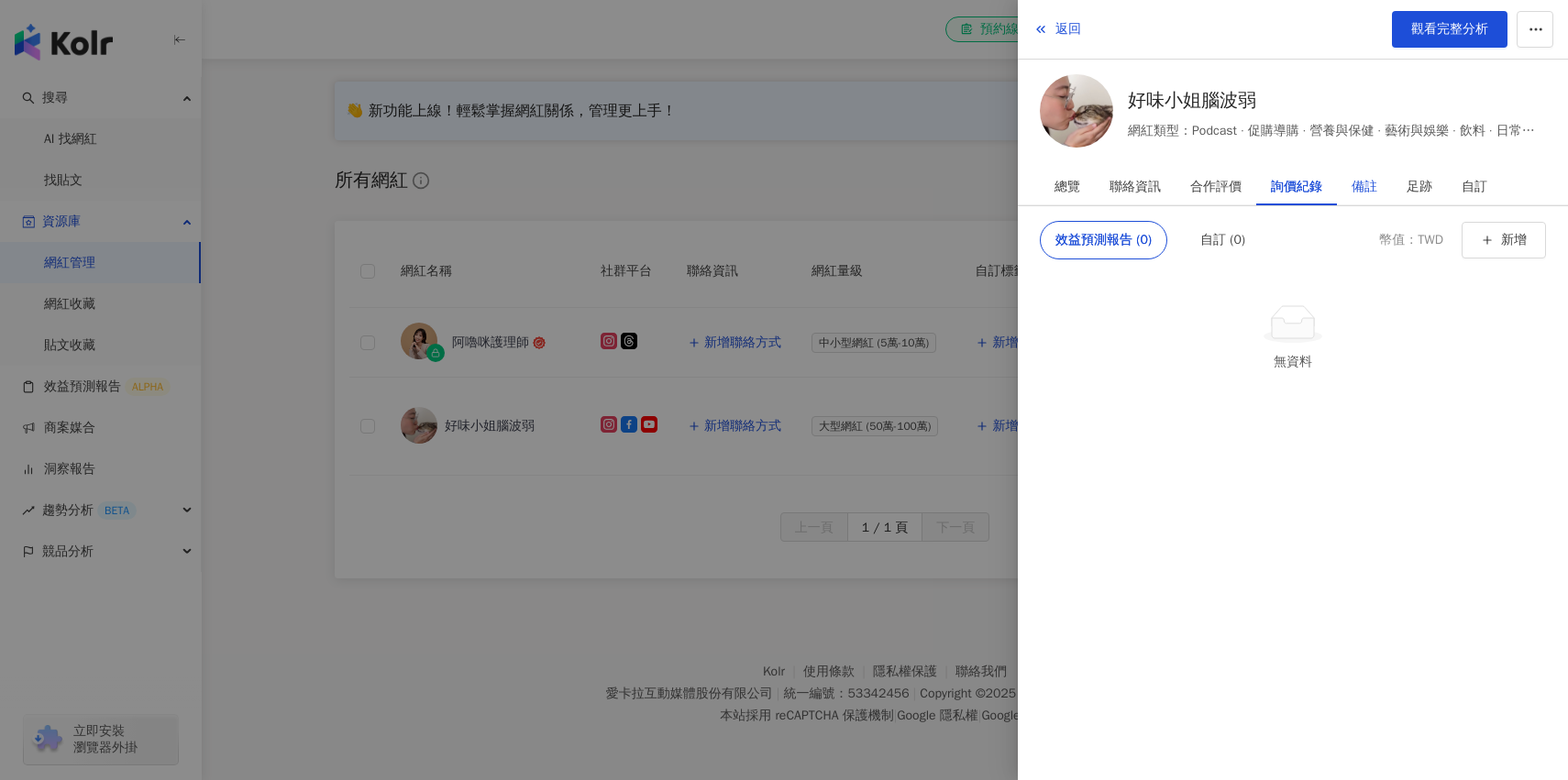 click on "備註" at bounding box center [1364, 187] 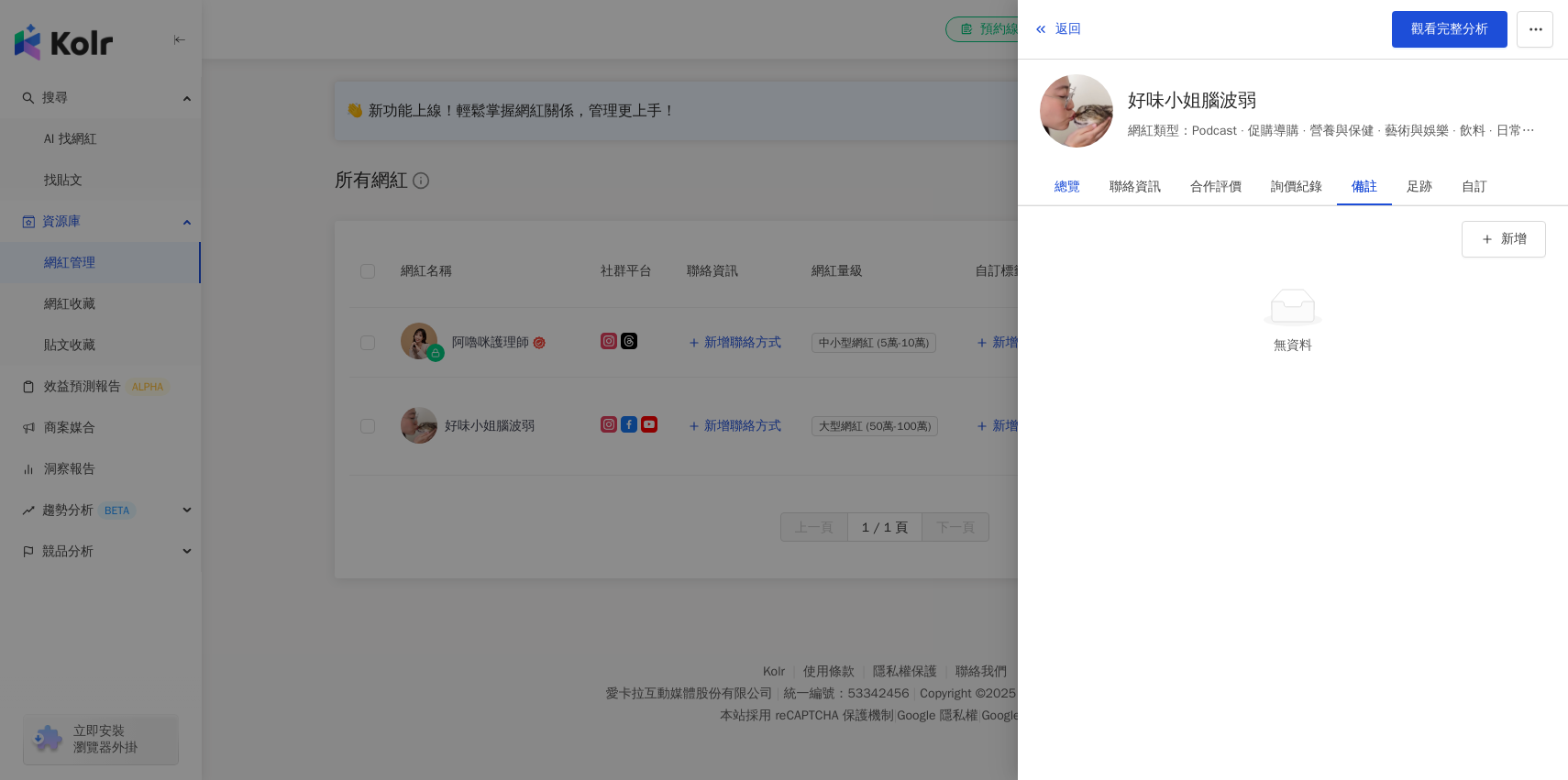 click on "總覽" at bounding box center (1067, 187) 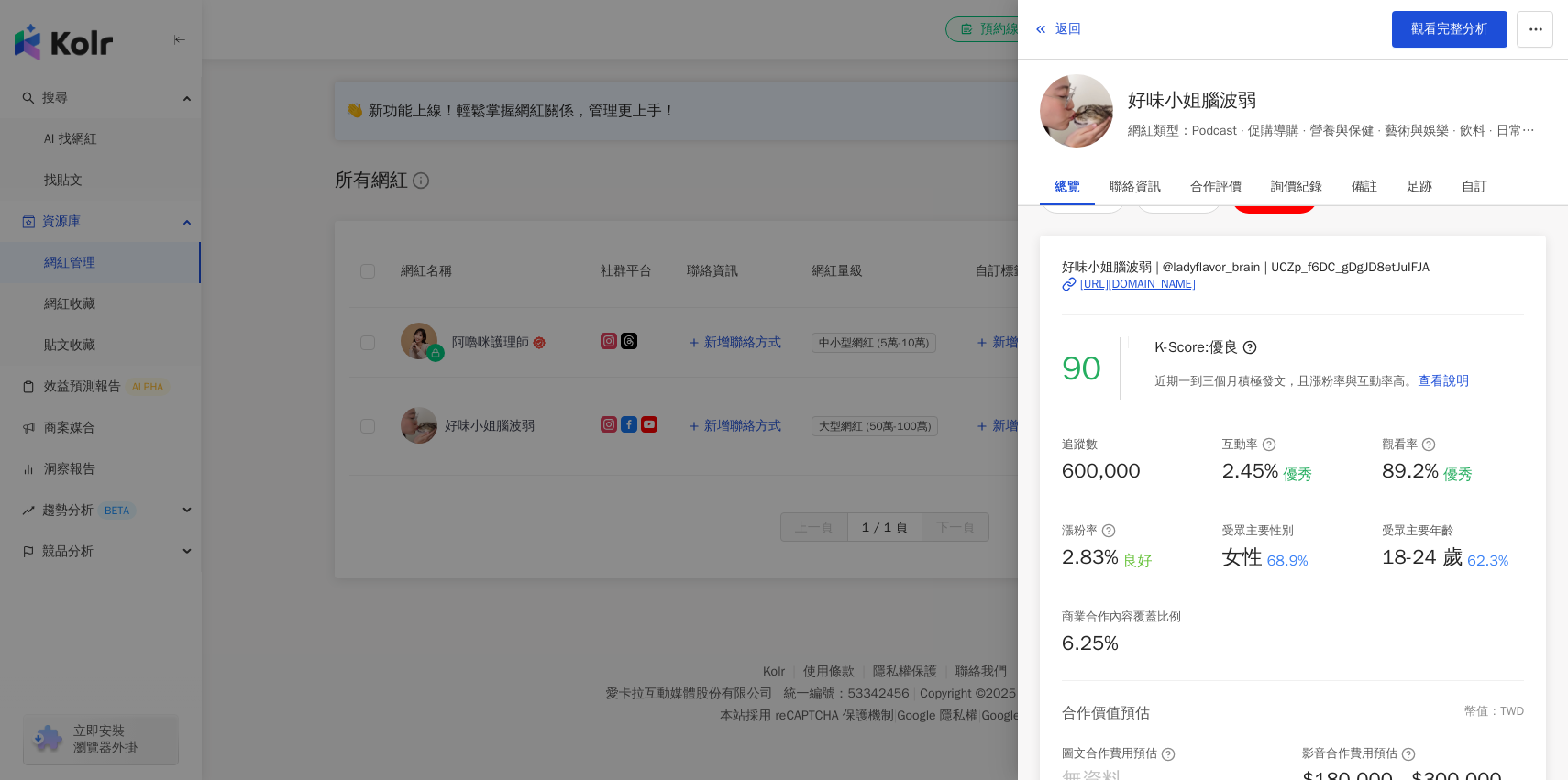 scroll, scrollTop: 0, scrollLeft: 0, axis: both 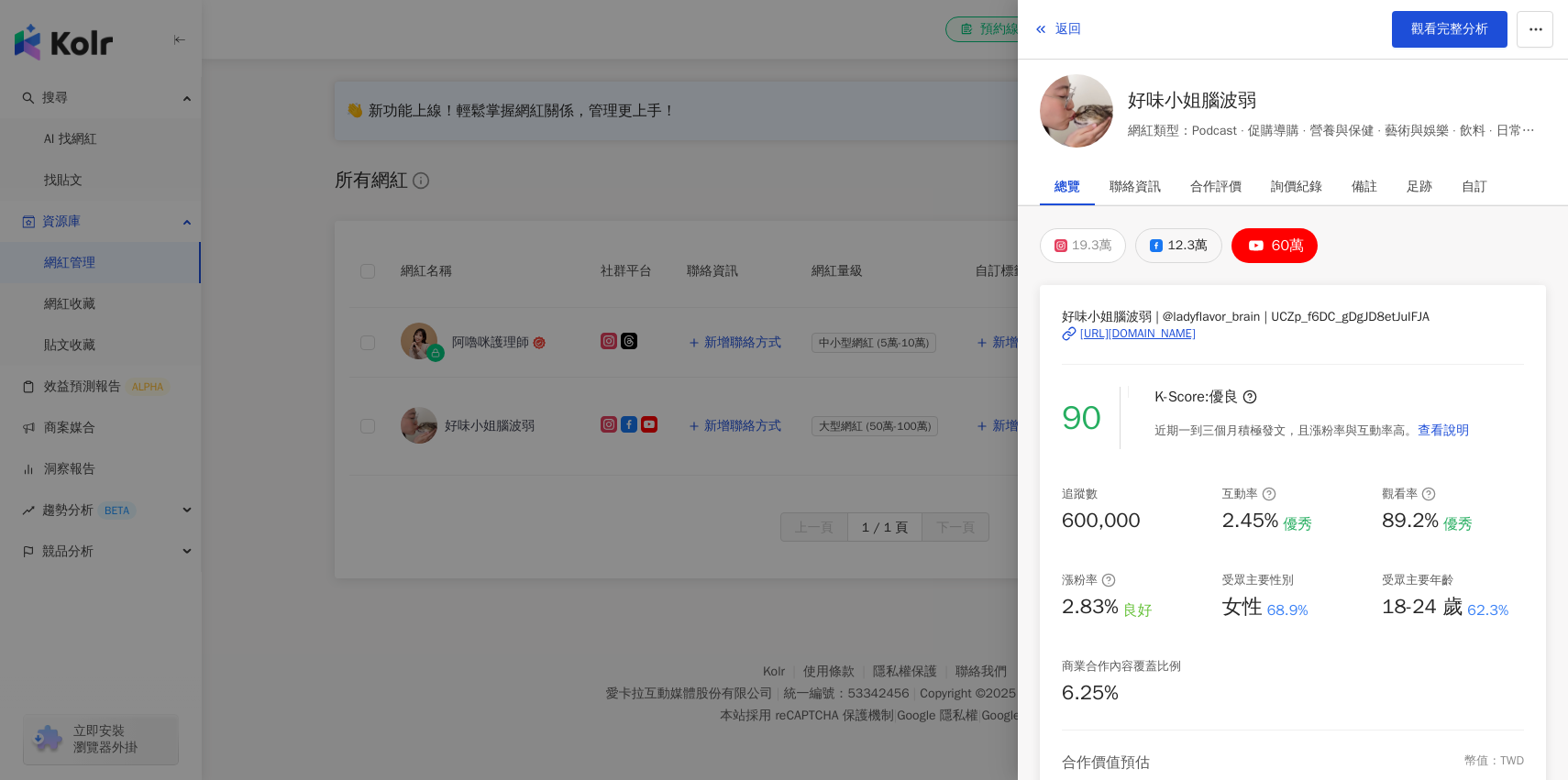 click on "12.3萬" at bounding box center [1187, 246] 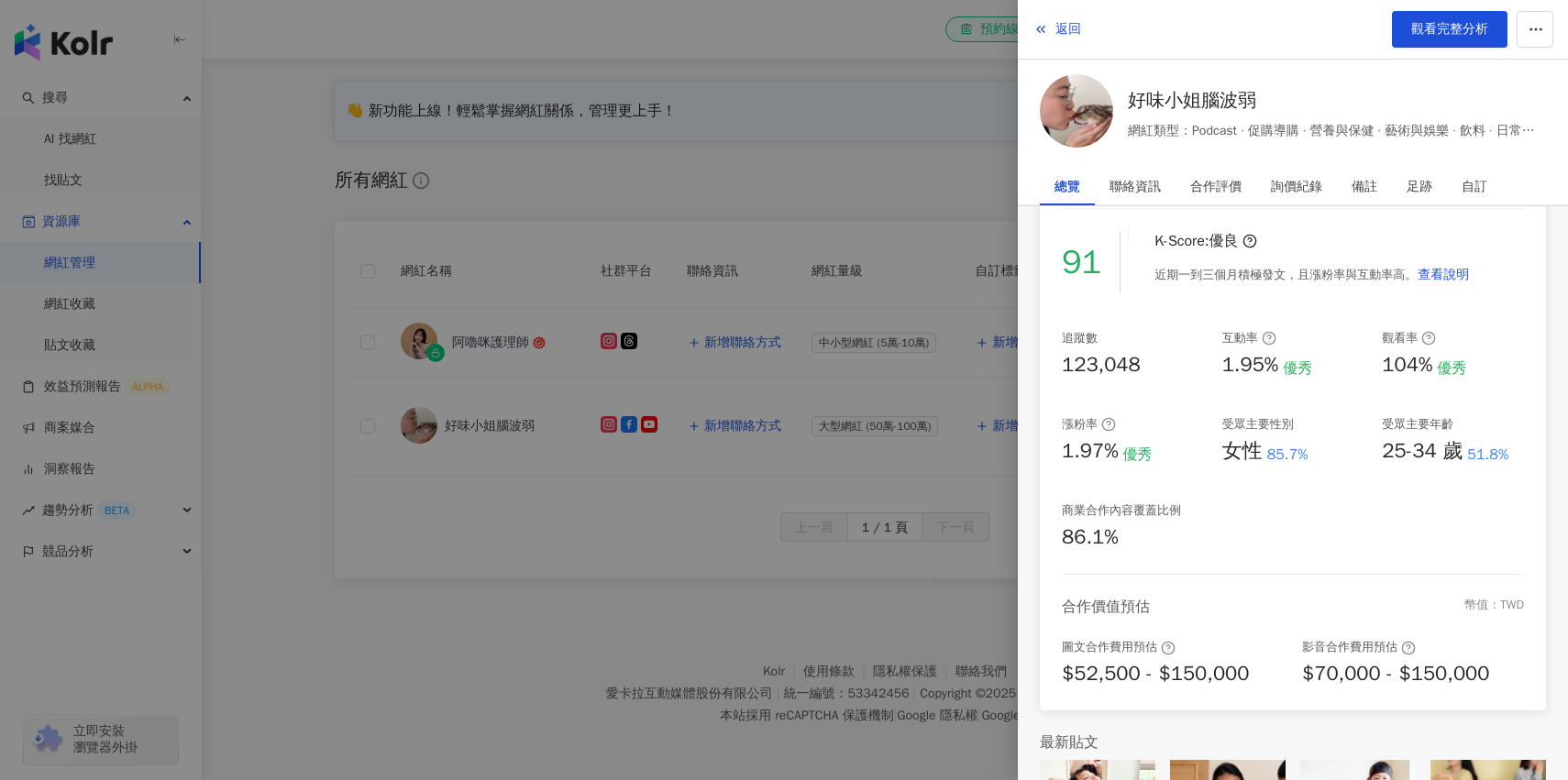 scroll, scrollTop: 114, scrollLeft: 0, axis: vertical 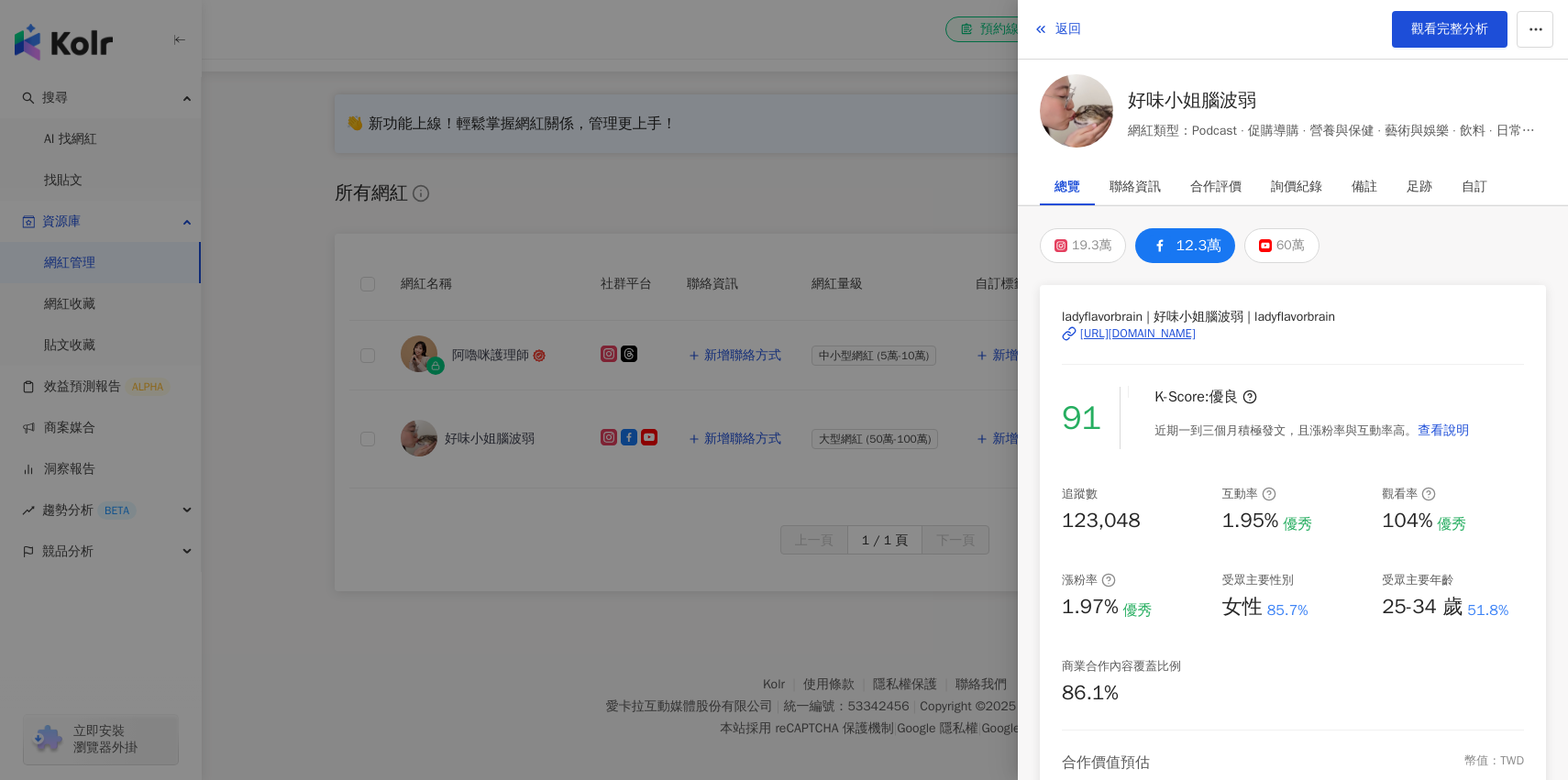 click on "19.3萬" at bounding box center (1091, 246) 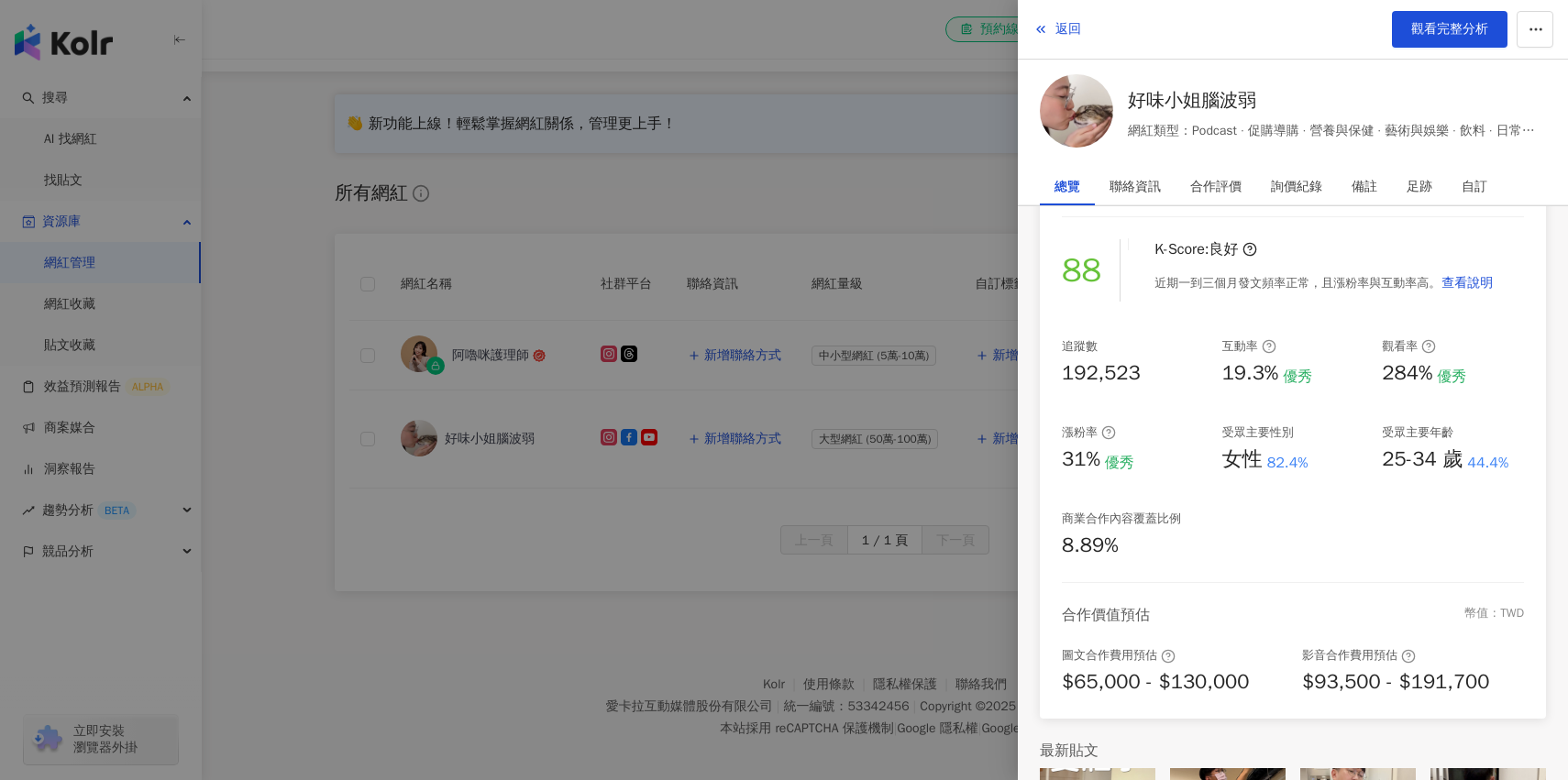 scroll, scrollTop: 273, scrollLeft: 0, axis: vertical 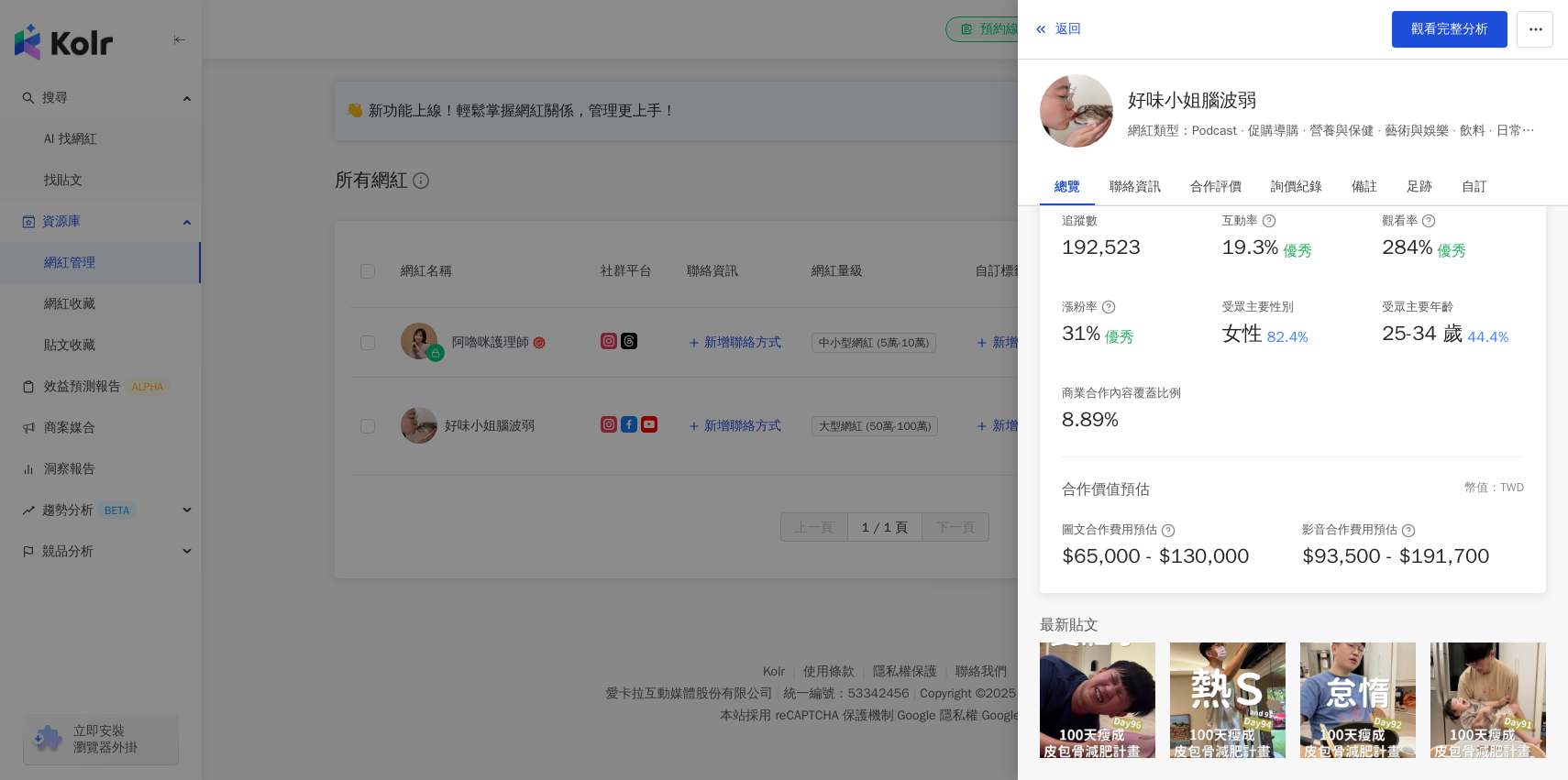 click at bounding box center (784, 390) 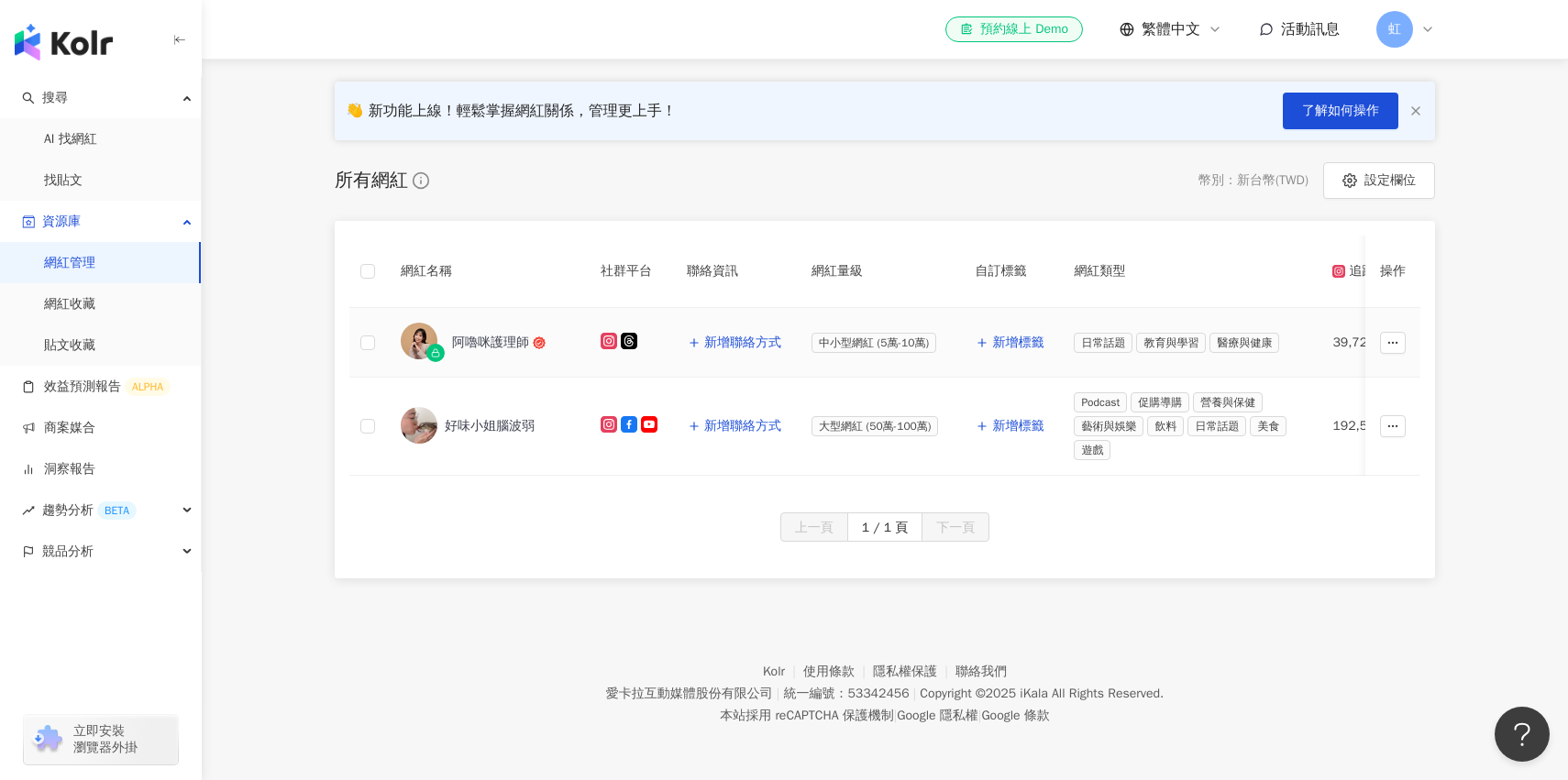 click on "阿嚕咪護理師" at bounding box center (491, 343) 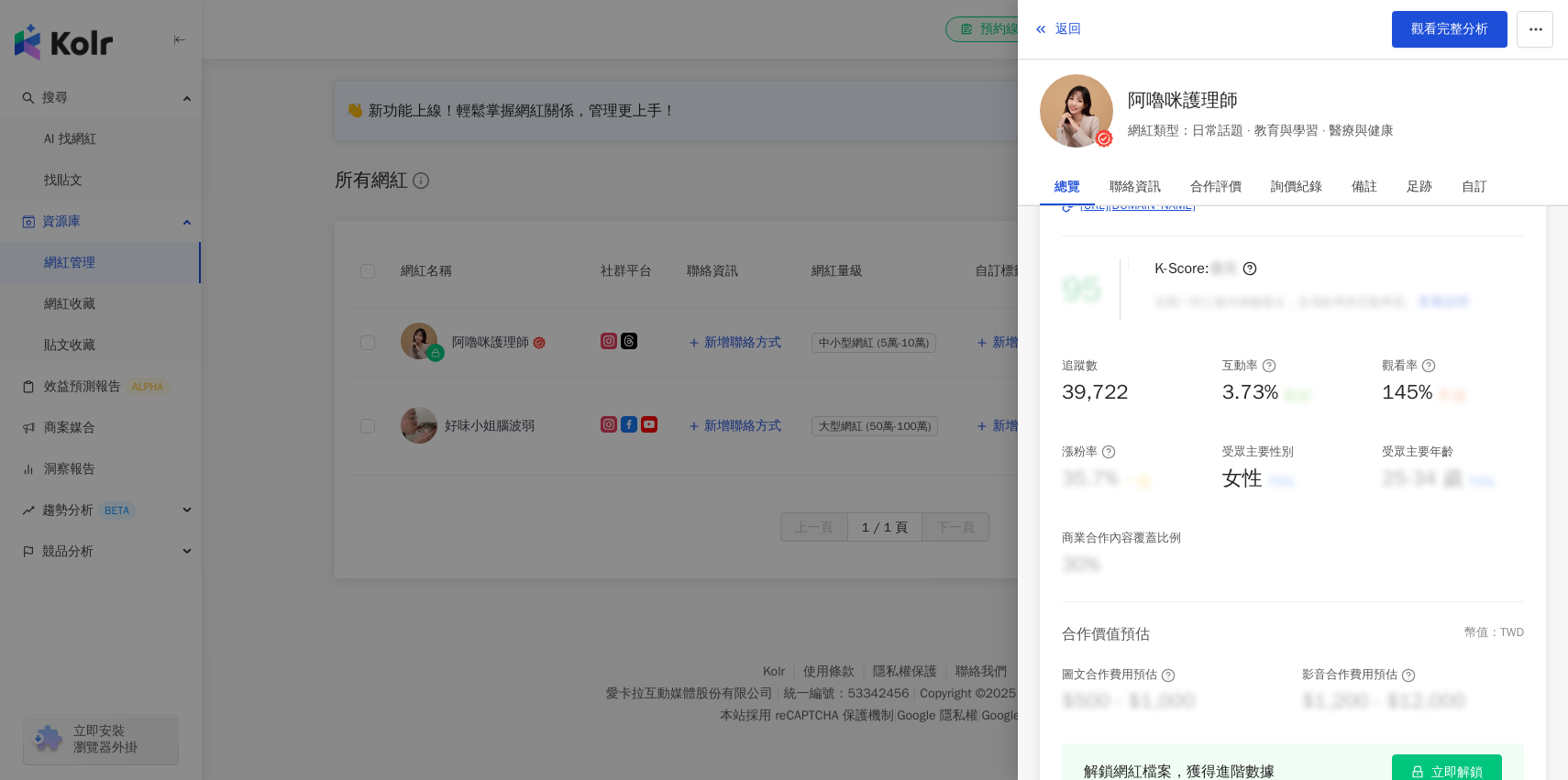 scroll, scrollTop: 134, scrollLeft: 0, axis: vertical 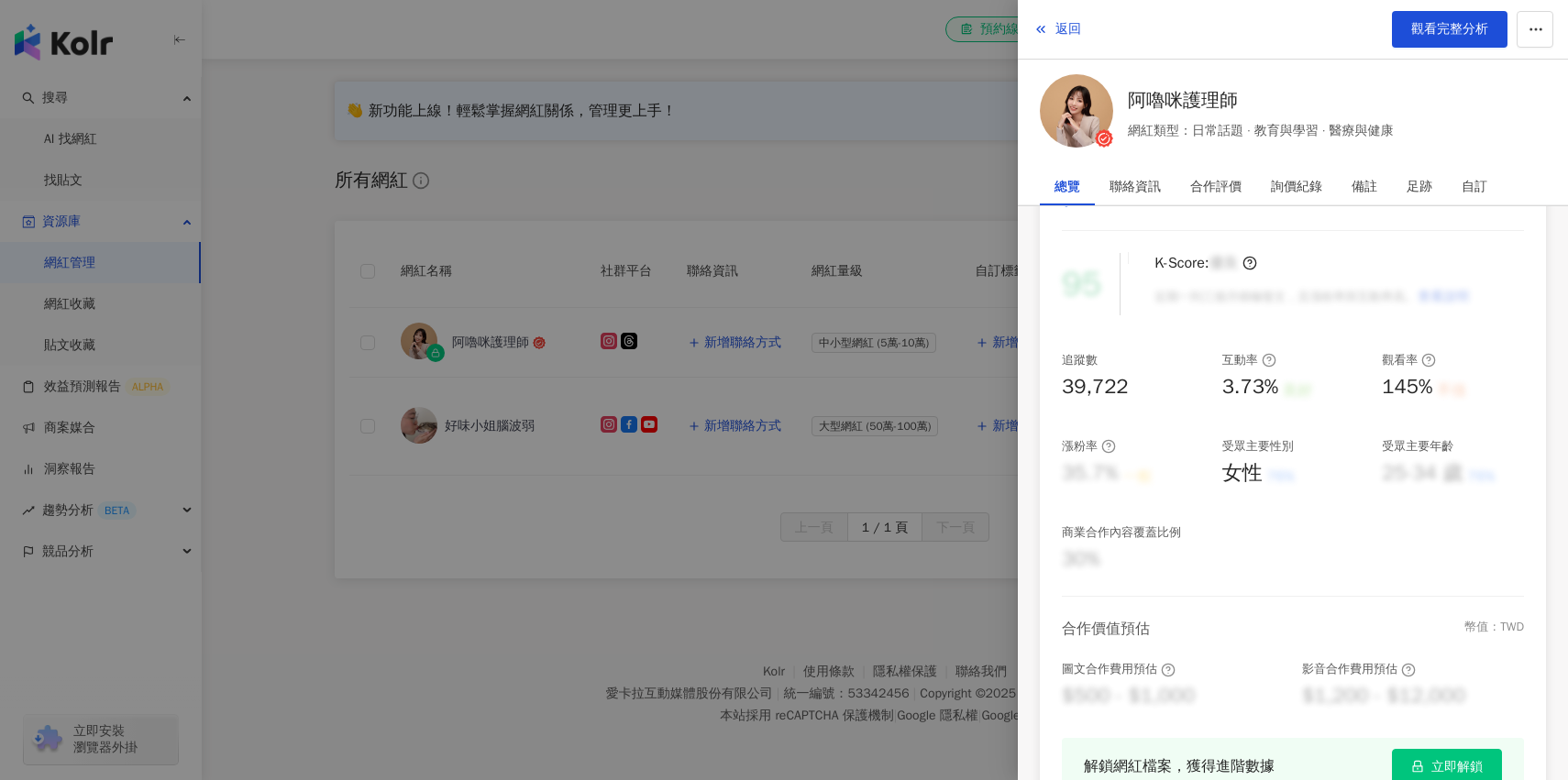 click at bounding box center [784, 390] 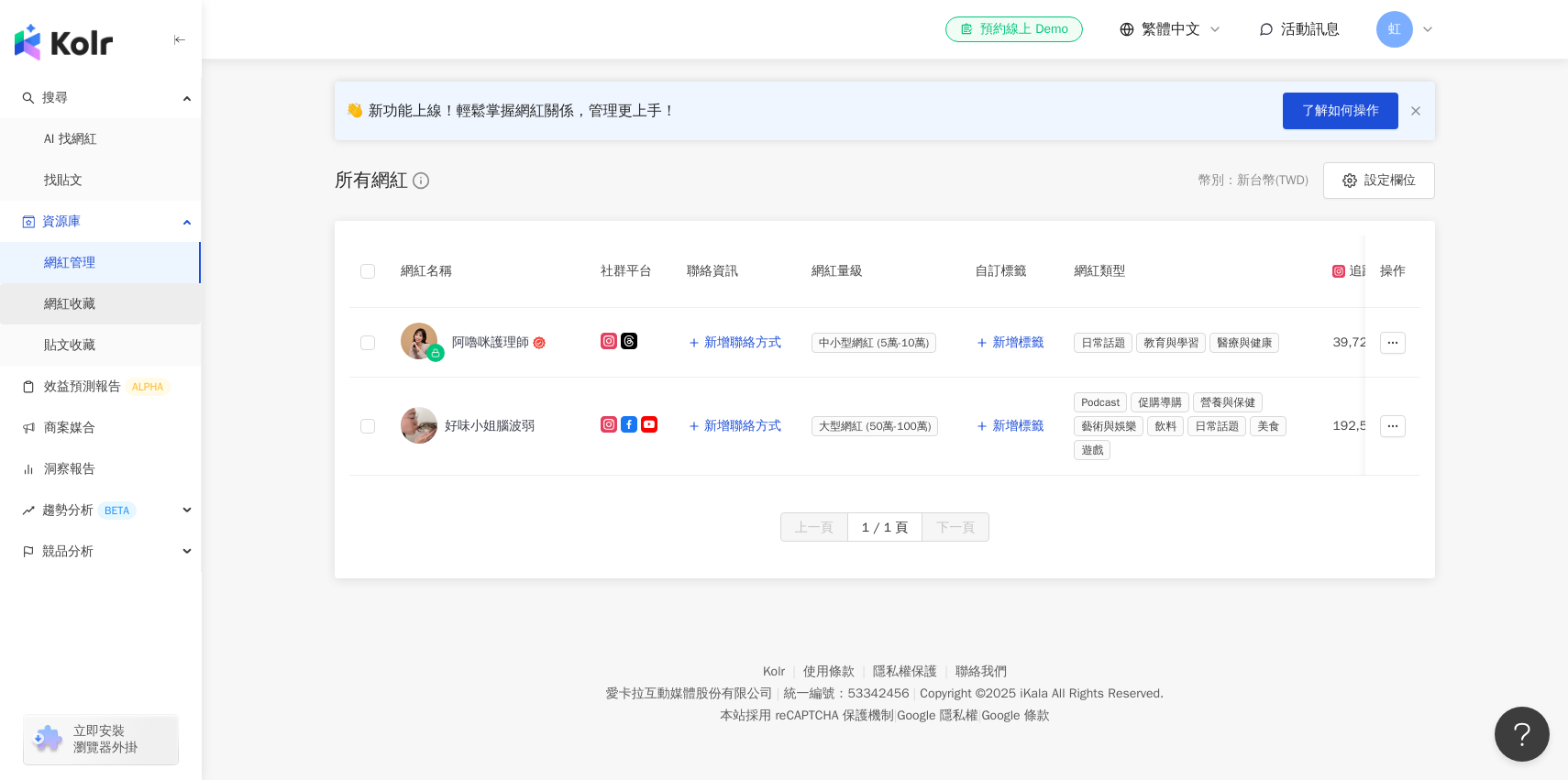 click on "網紅收藏" at bounding box center [70, 304] 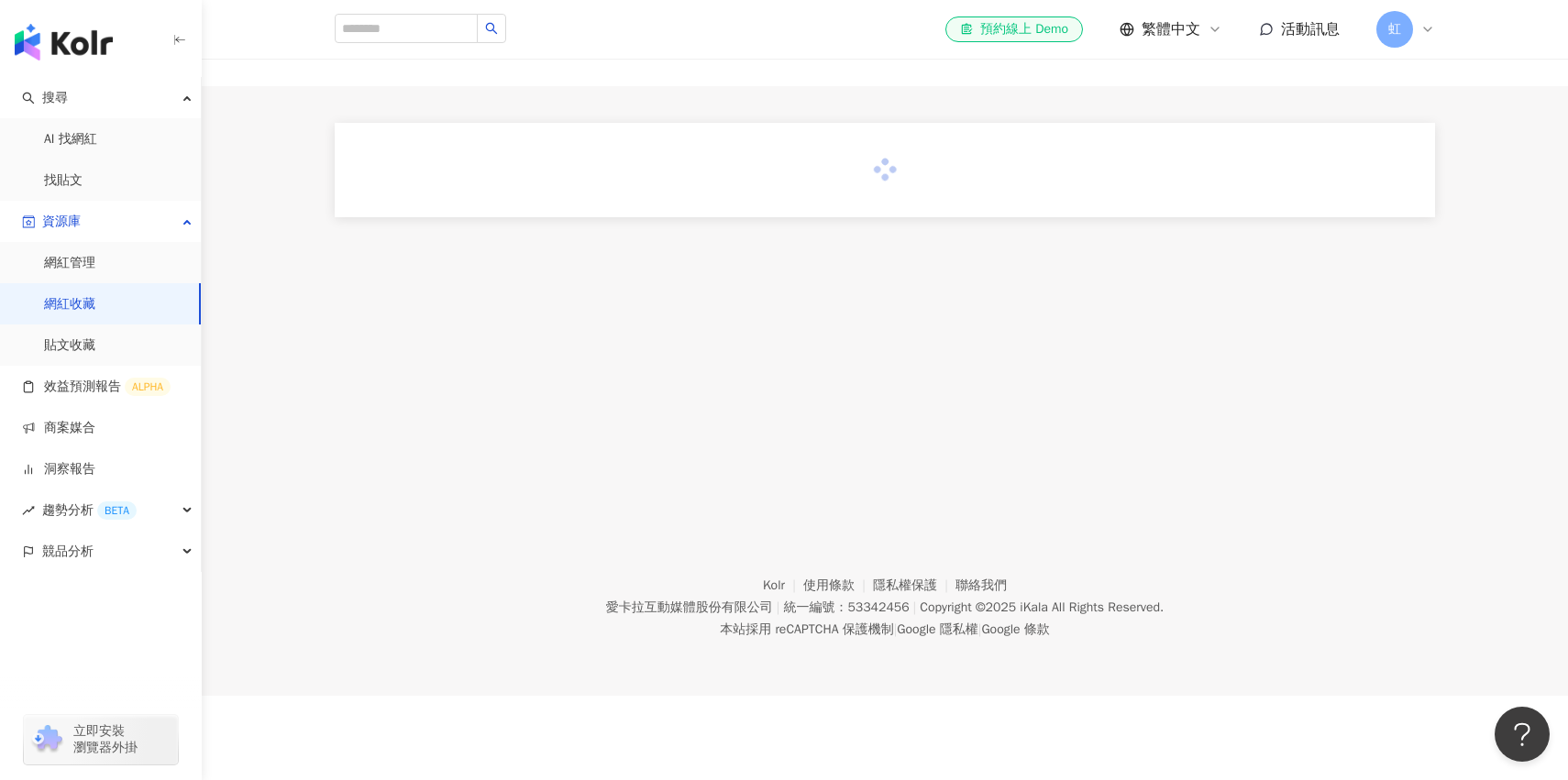 scroll, scrollTop: 0, scrollLeft: 0, axis: both 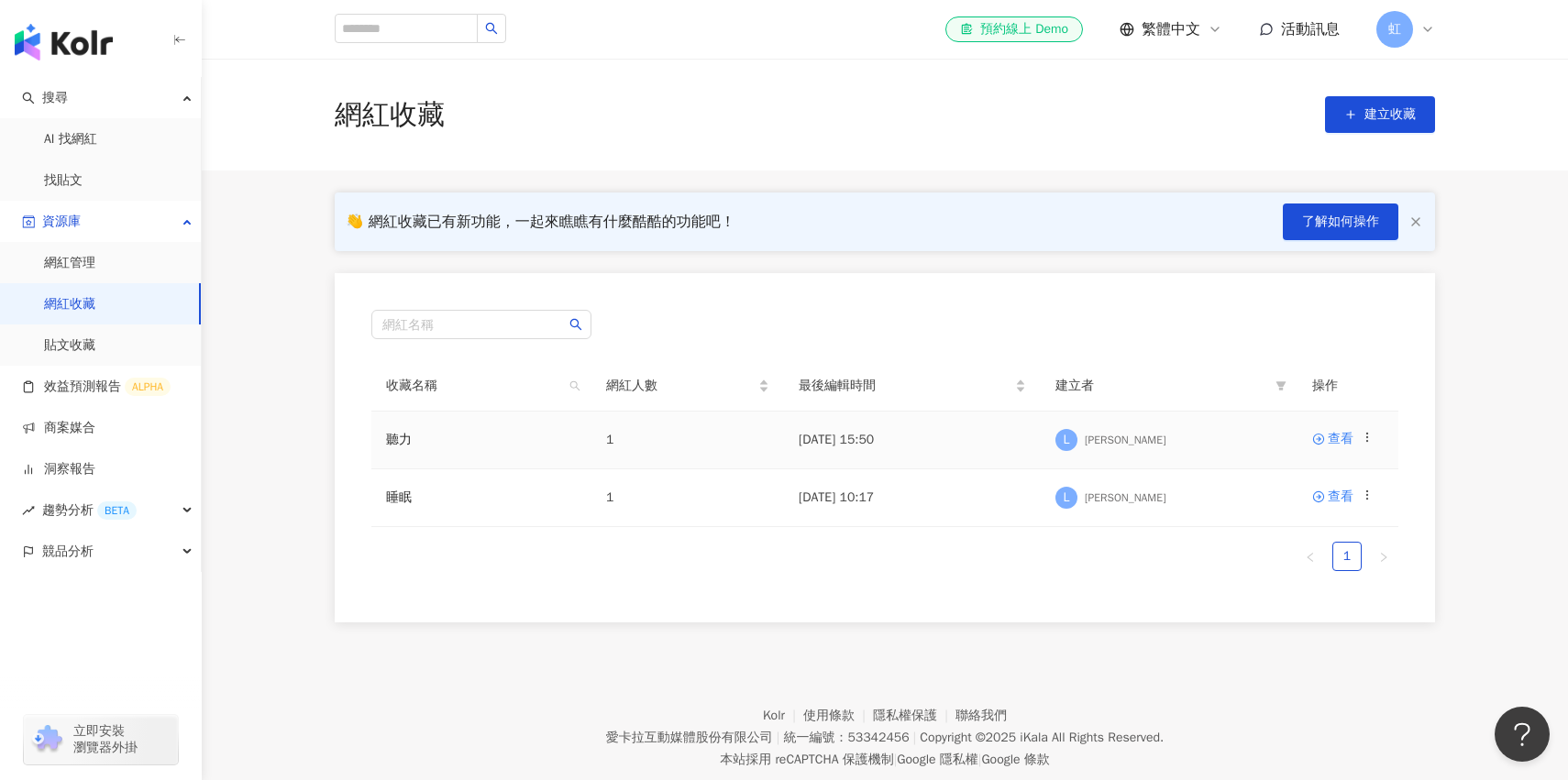click on "聽力" at bounding box center [481, 440] 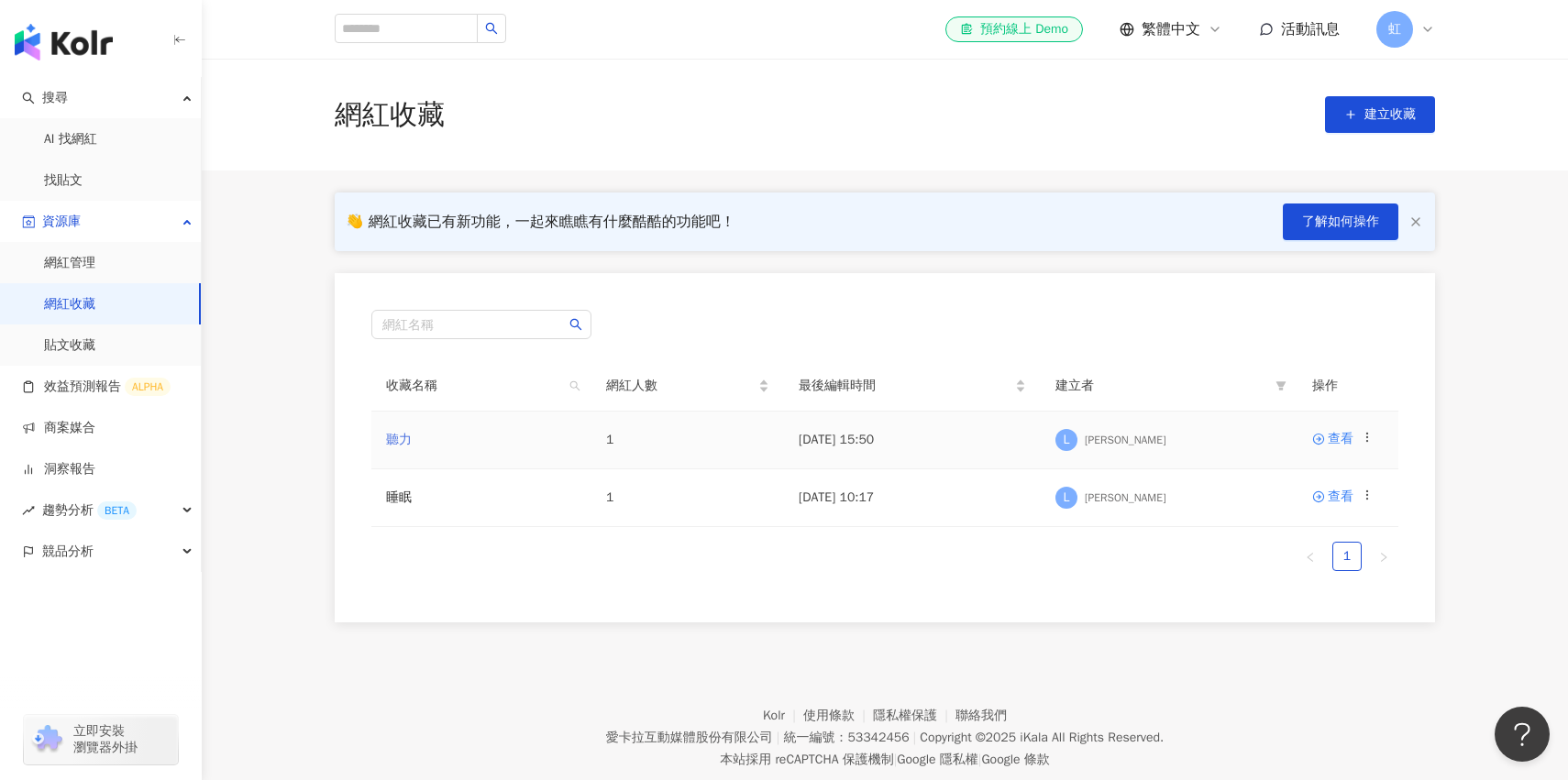 click on "聽力" at bounding box center [399, 439] 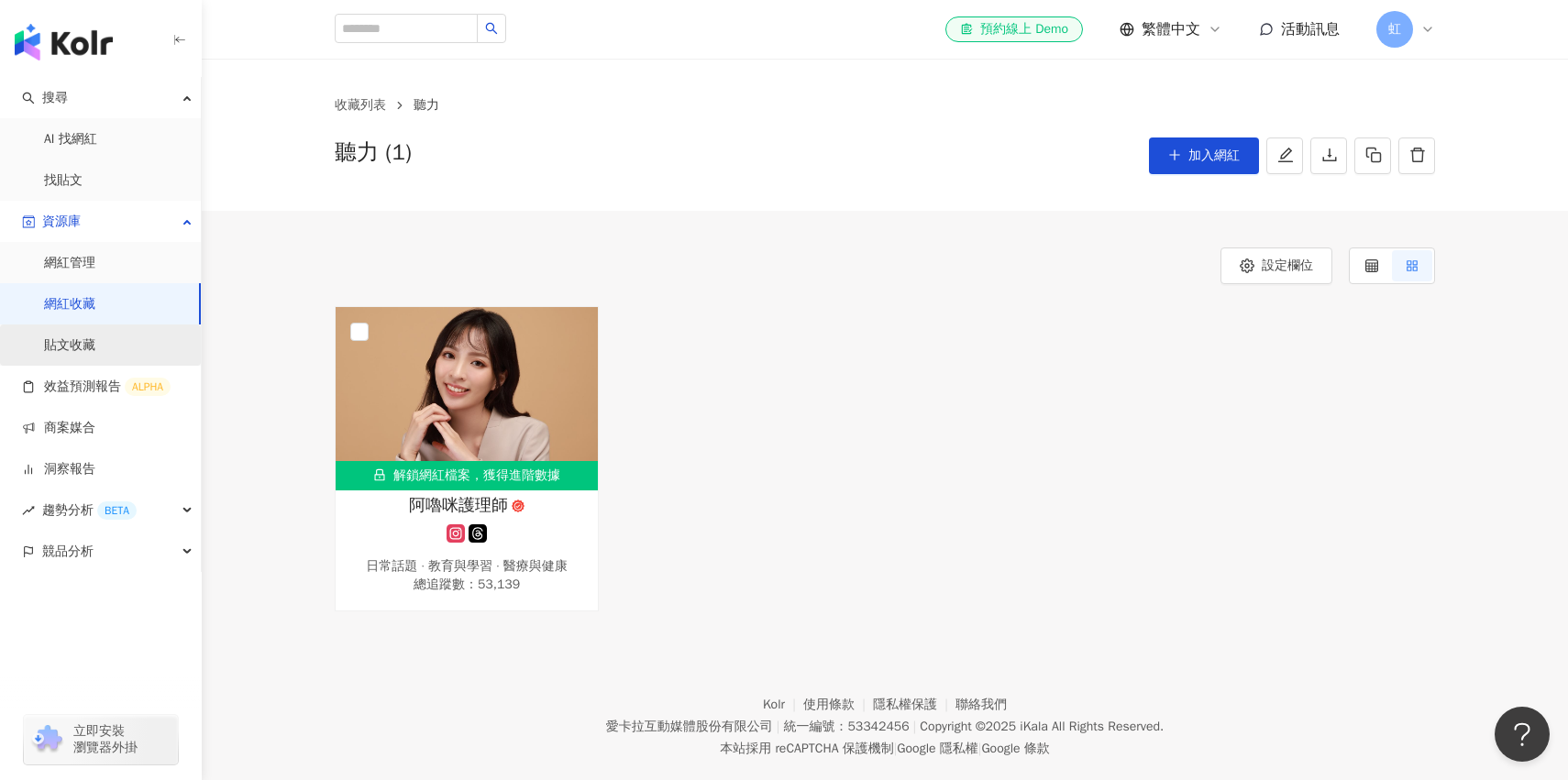 click on "貼文收藏" at bounding box center [70, 346] 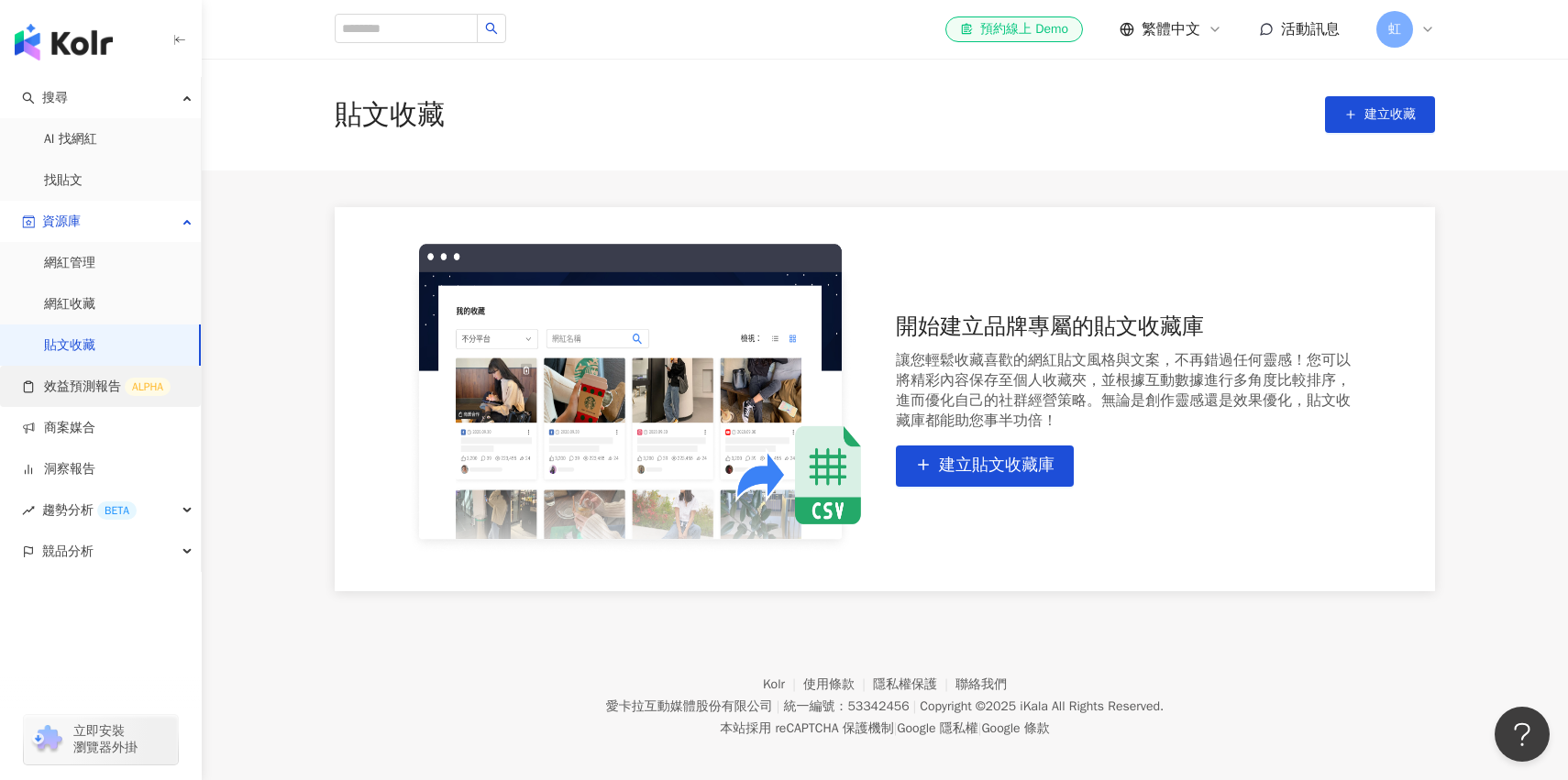 click on "效益預測報告 ALPHA" at bounding box center (96, 387) 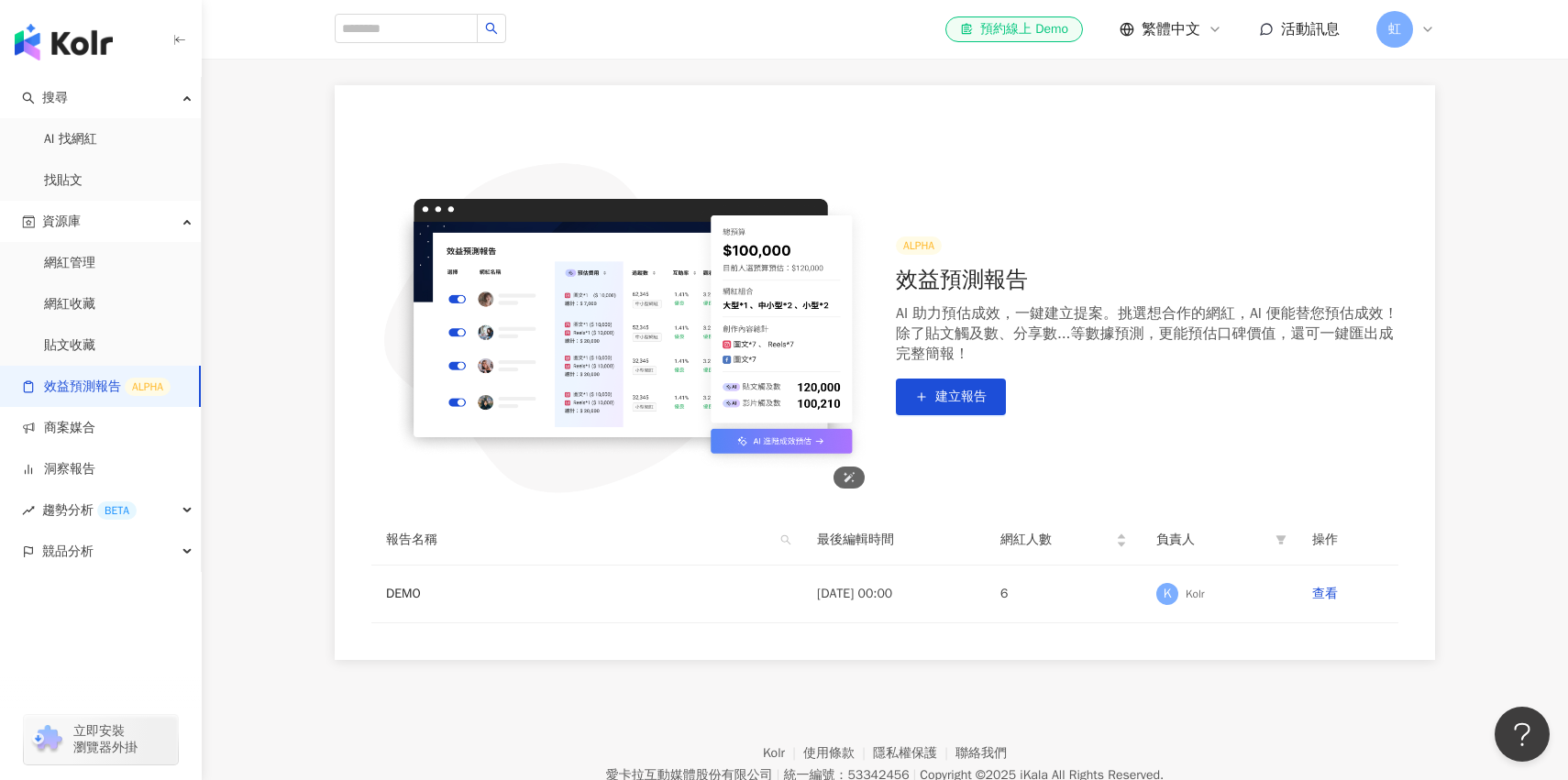 scroll, scrollTop: 129, scrollLeft: 0, axis: vertical 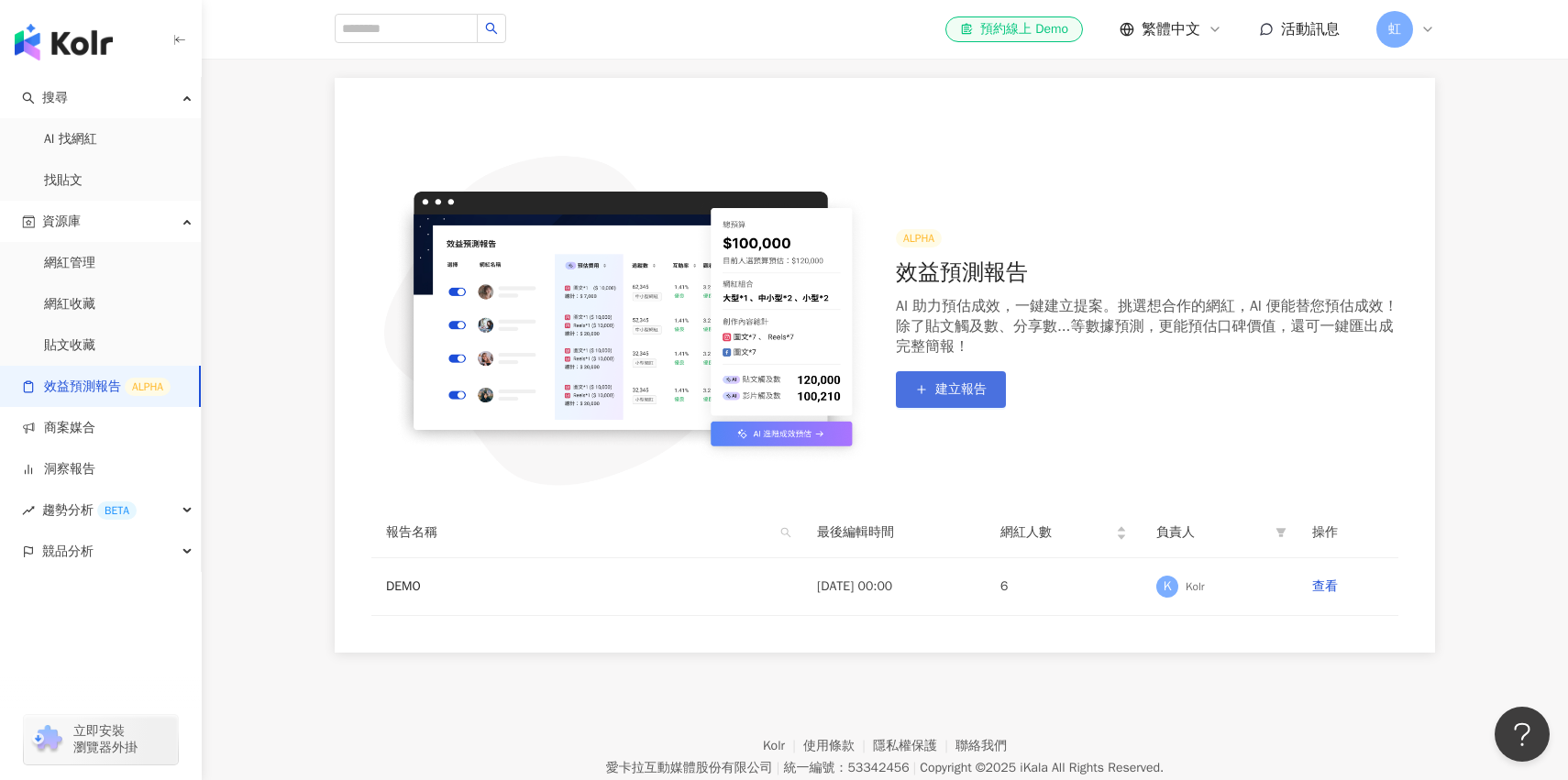click on "建立報告" at bounding box center [961, 390] 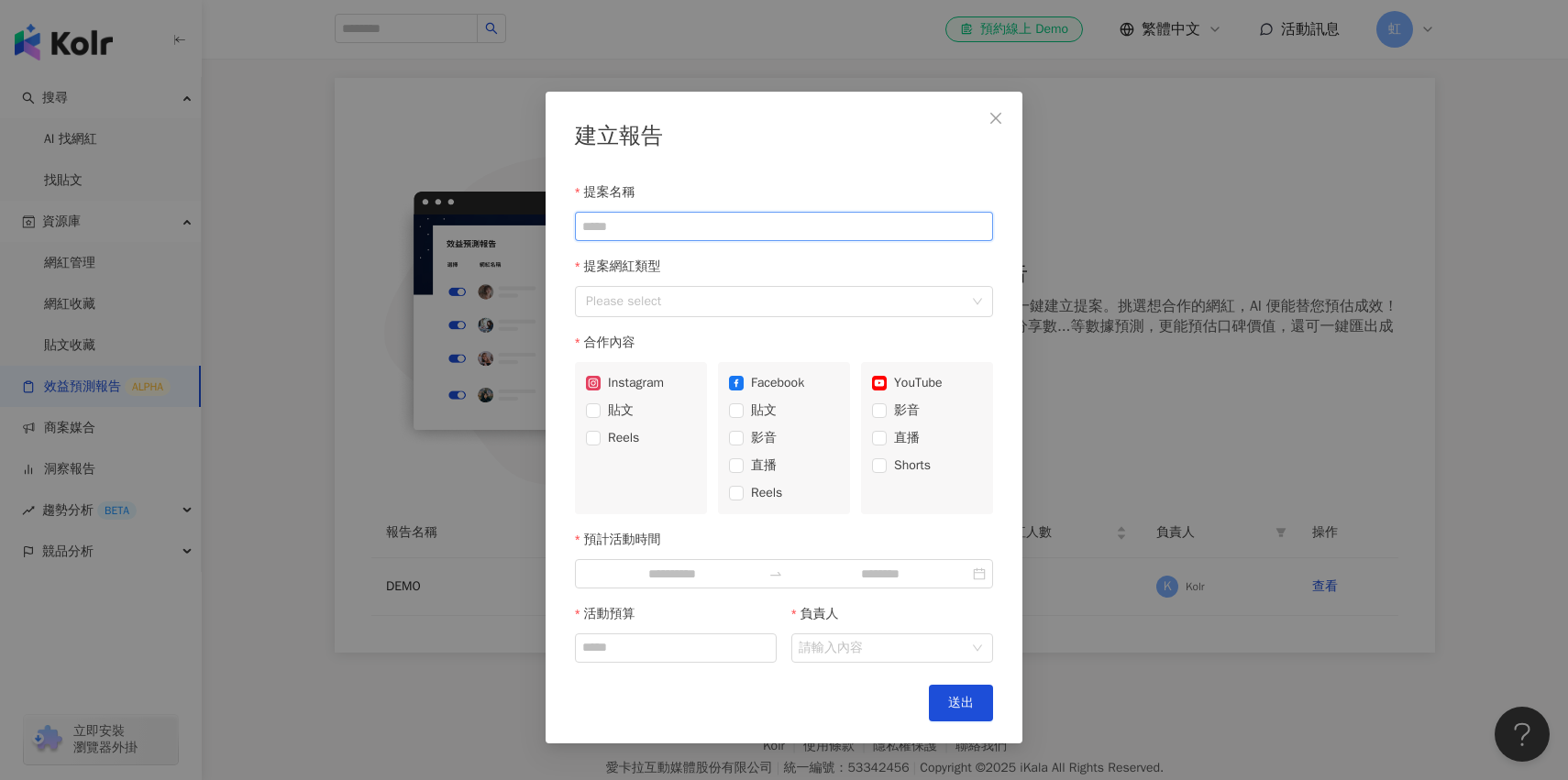 click on "提案名稱" at bounding box center (784, 226) 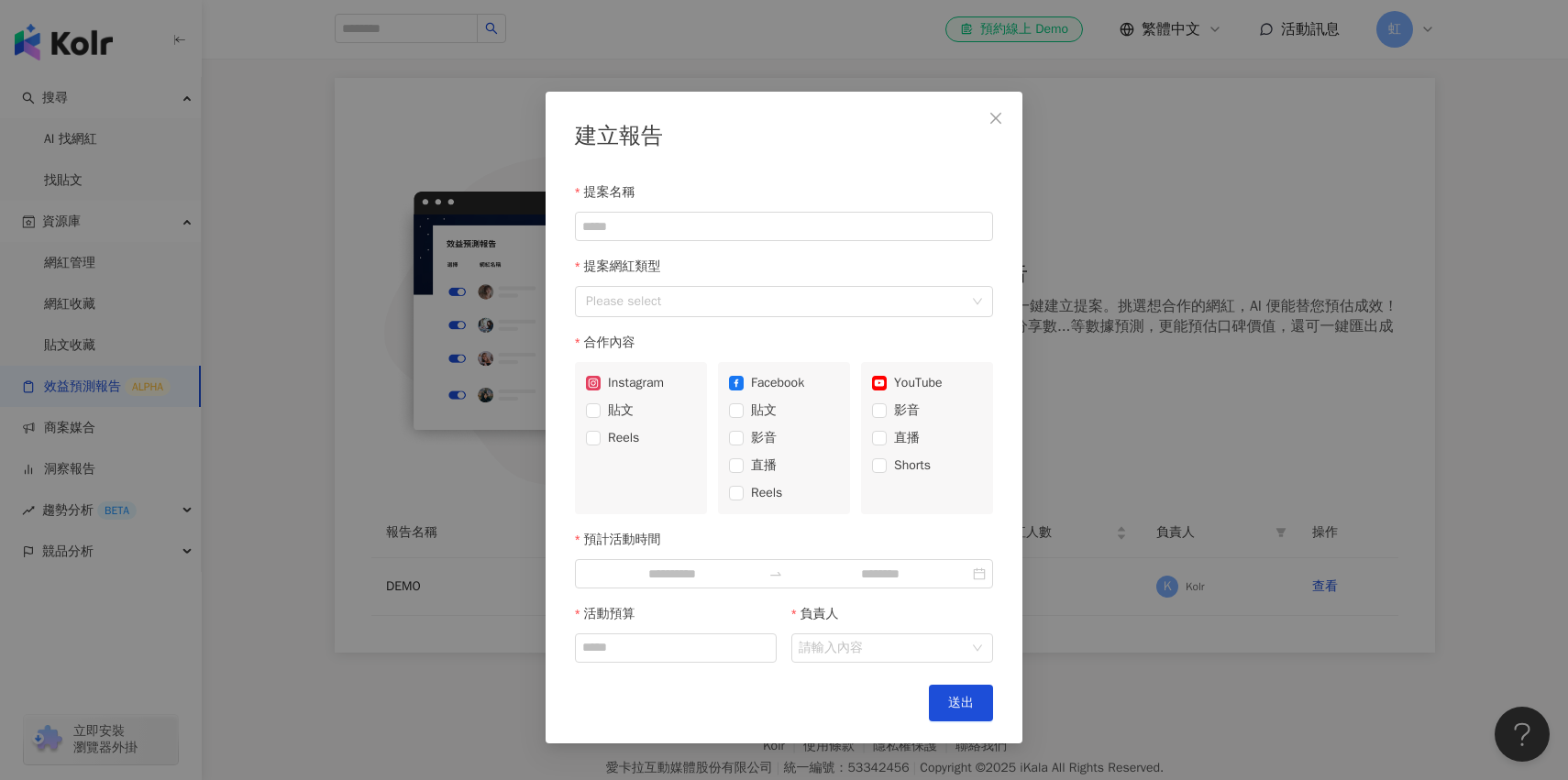 click on "提案網紅類型" at bounding box center (784, 267) 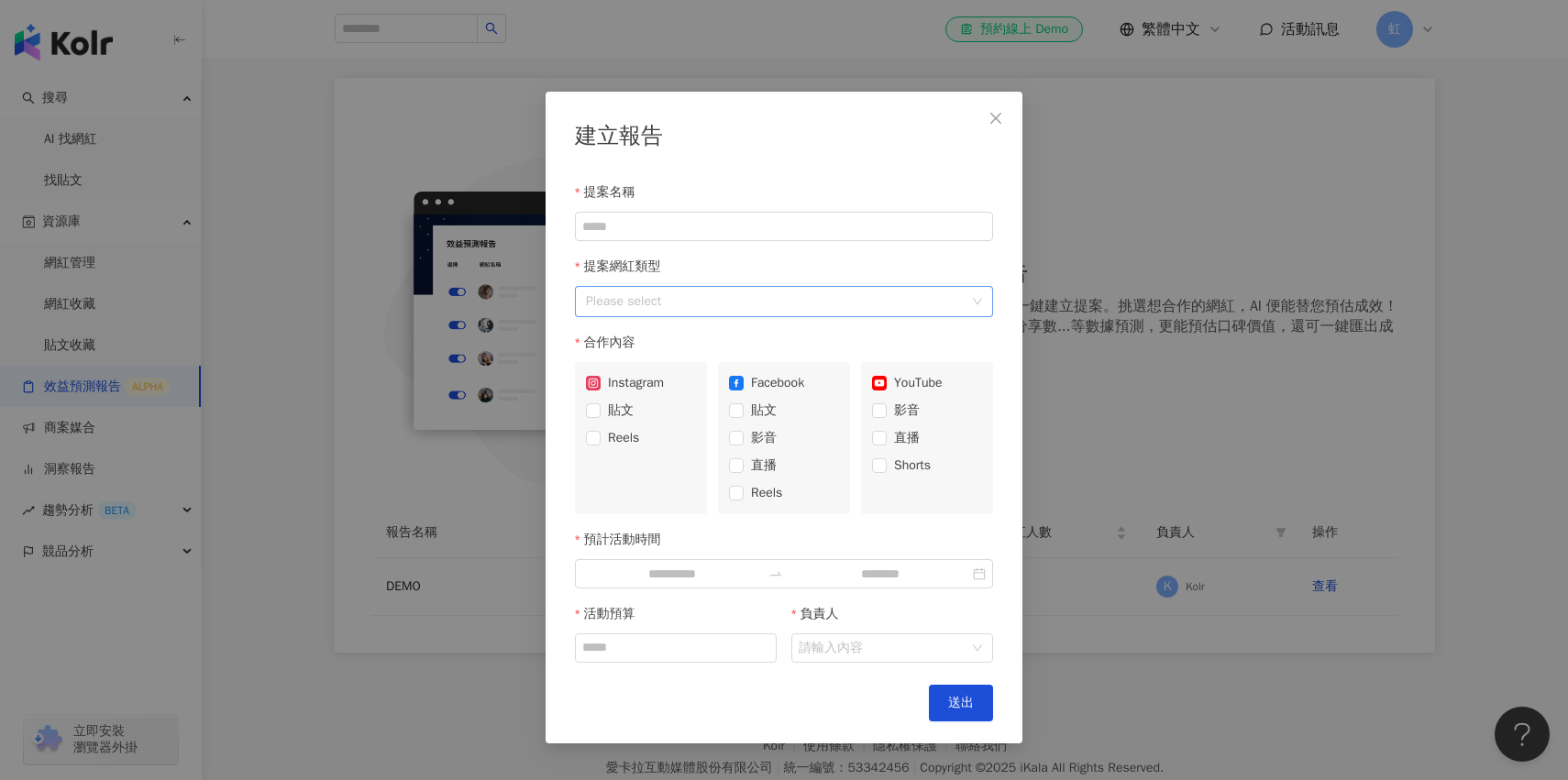 click on "Please select" at bounding box center (784, 302) 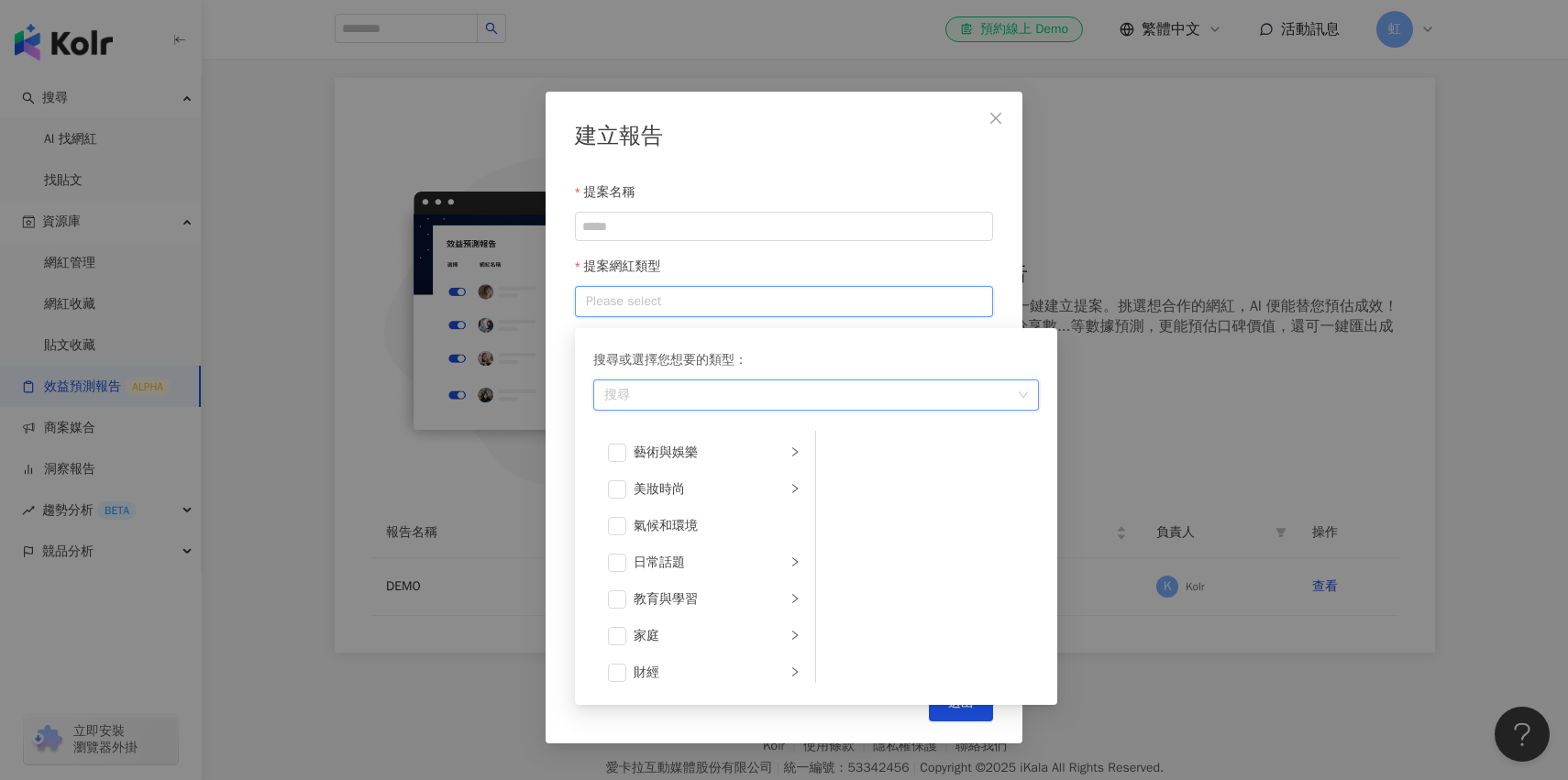 click at bounding box center (774, 302) 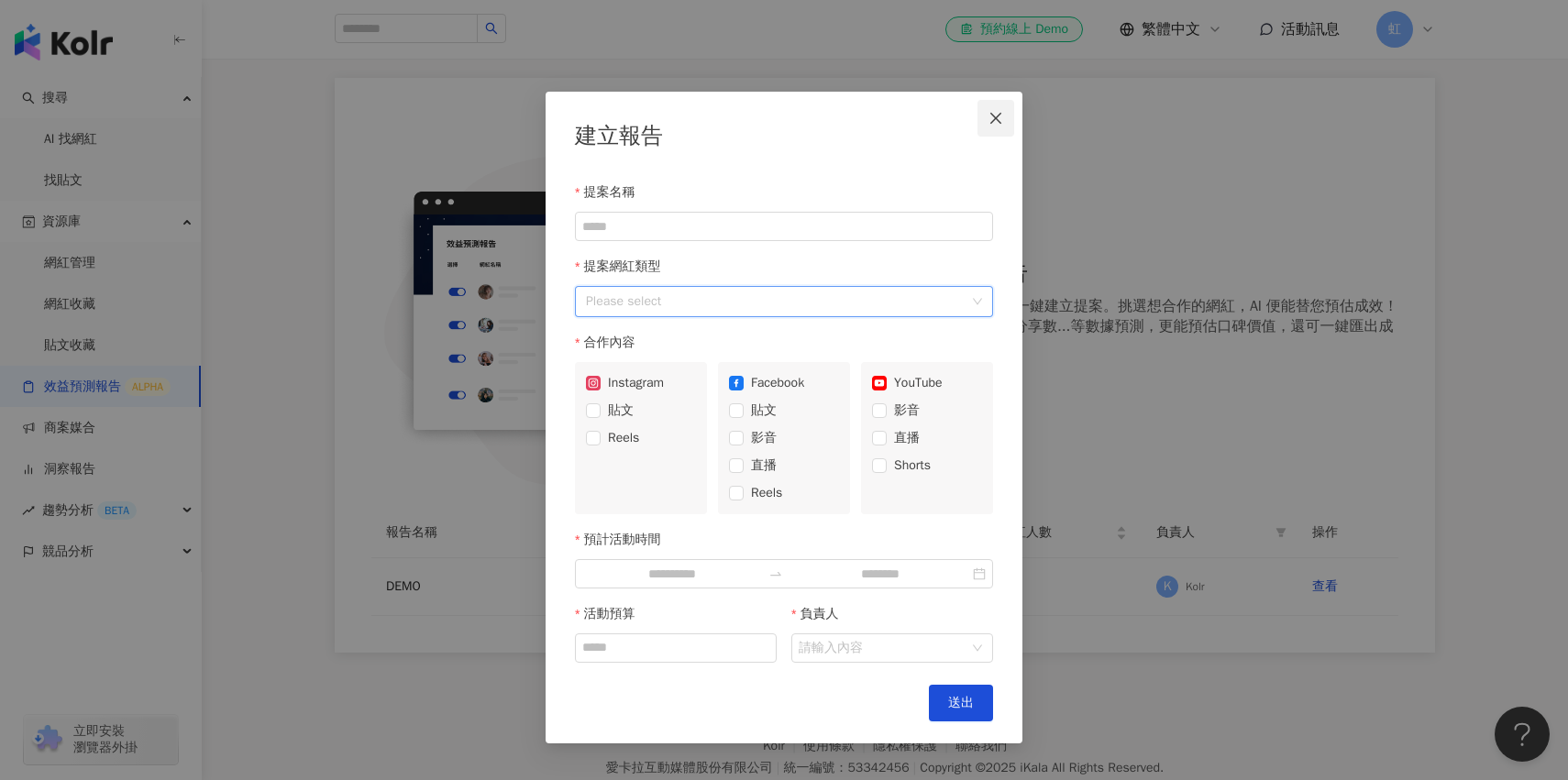 click 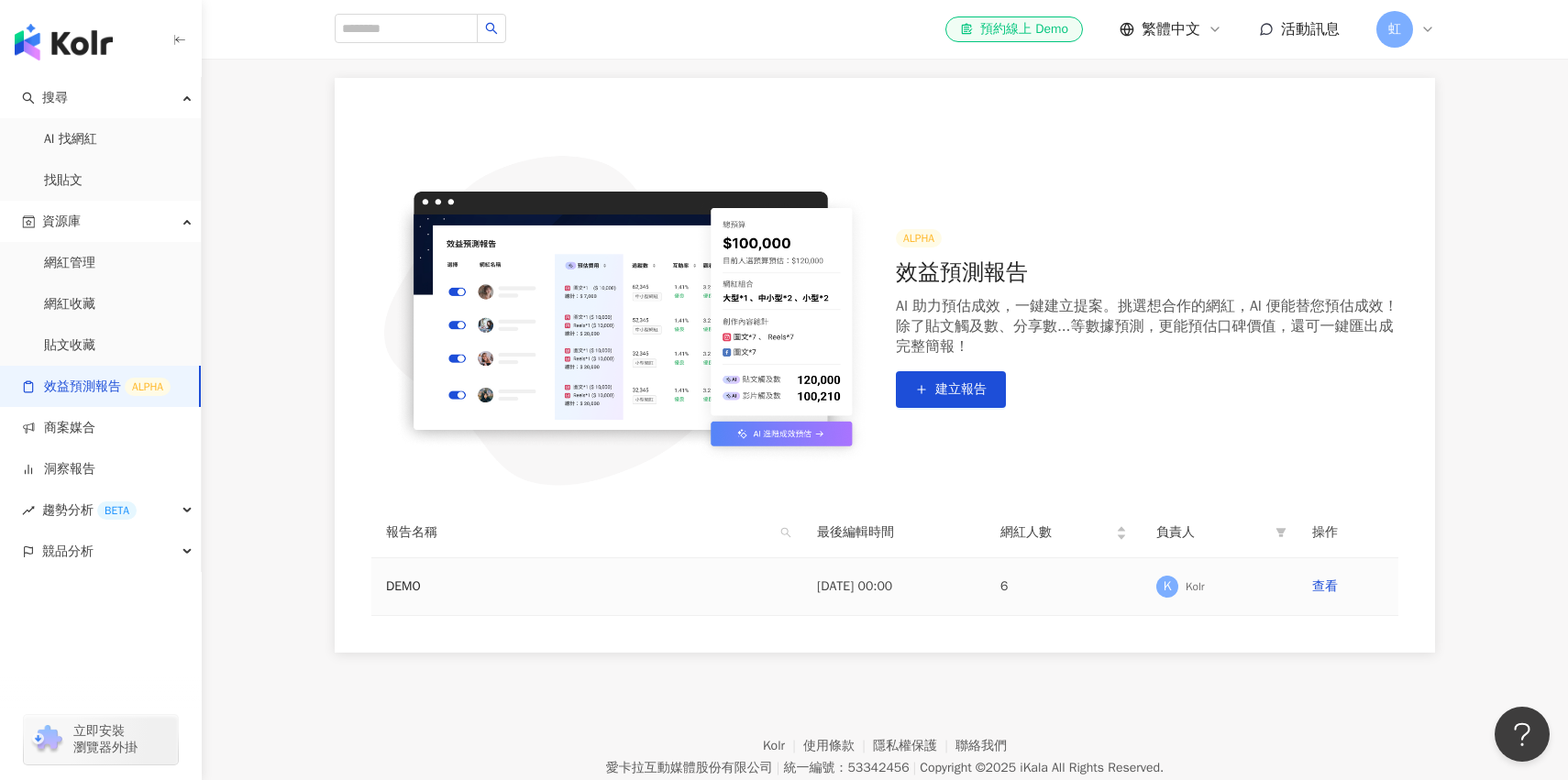 click on "查看" at bounding box center [1348, 587] 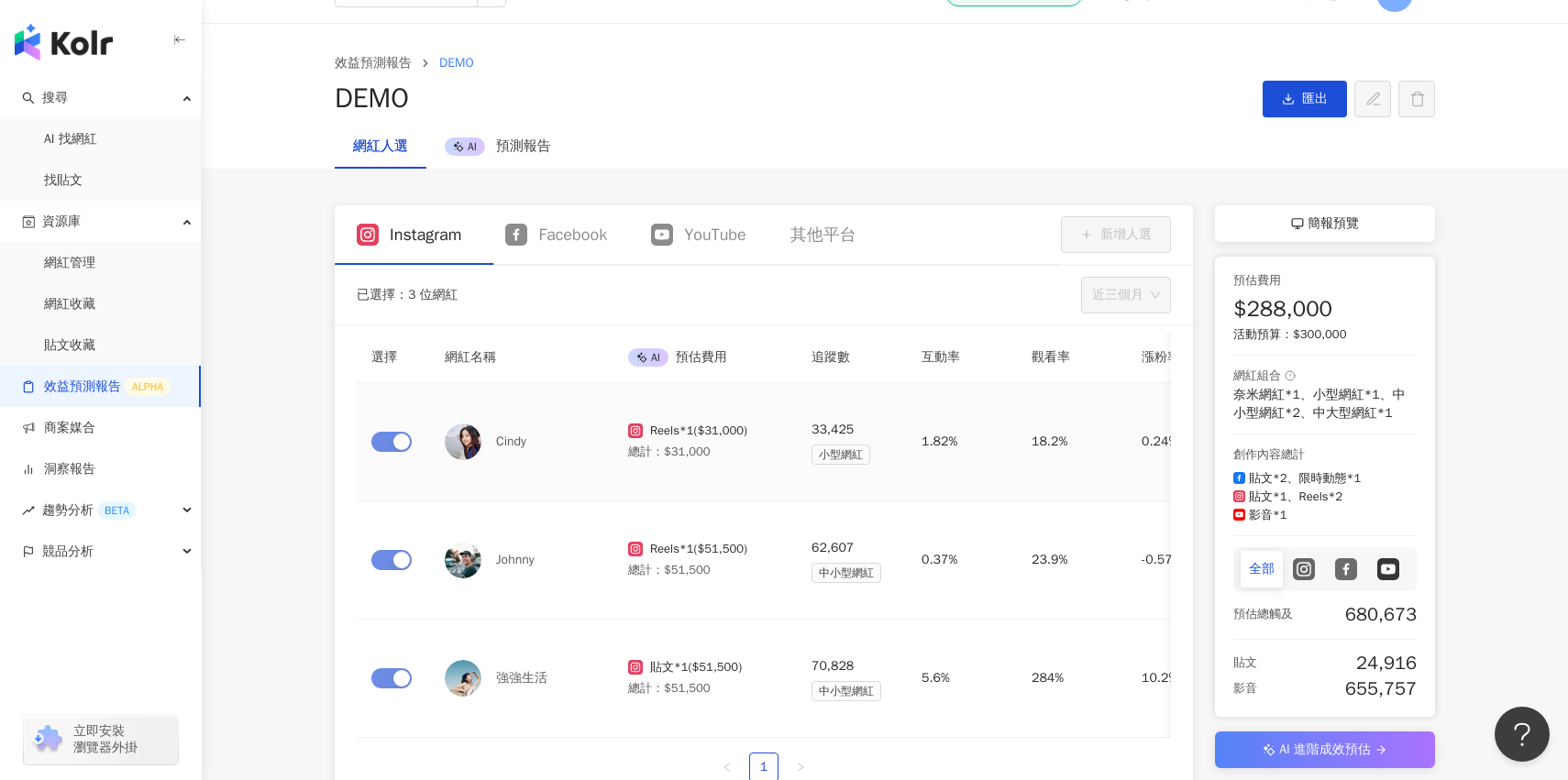 scroll, scrollTop: 49, scrollLeft: 0, axis: vertical 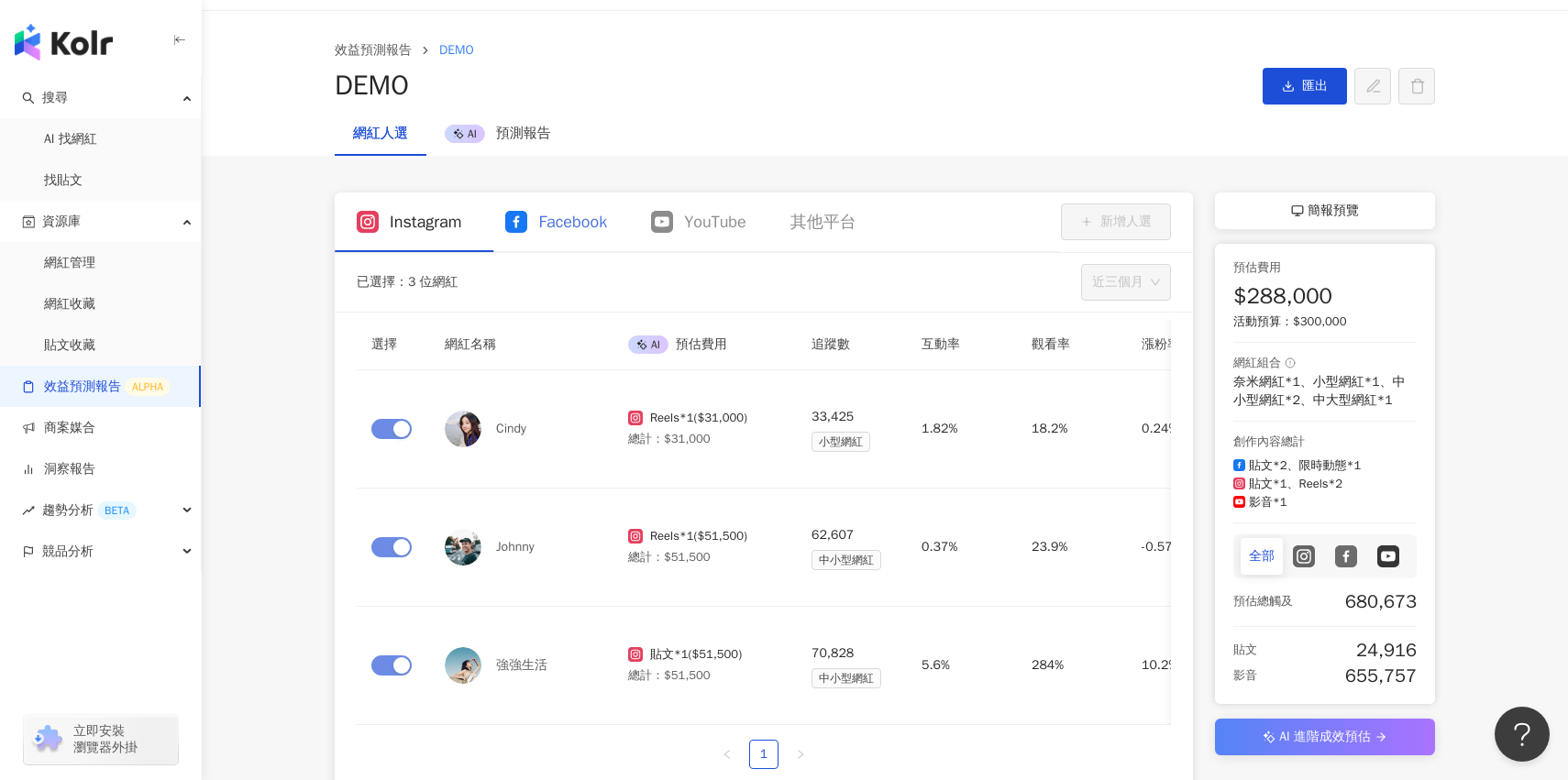click on "Facebook" at bounding box center (556, 222) 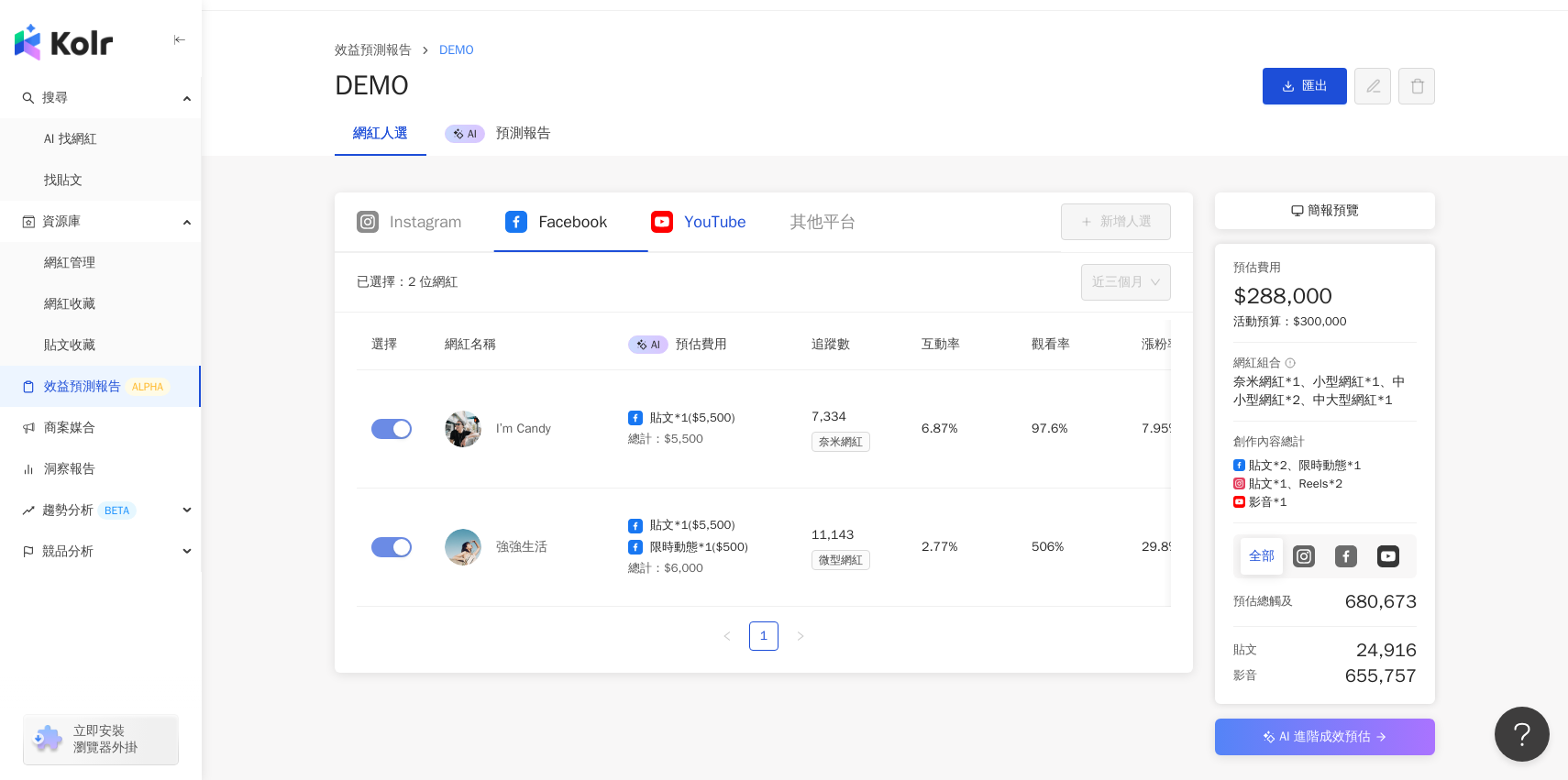click on "YouTube" at bounding box center [715, 222] 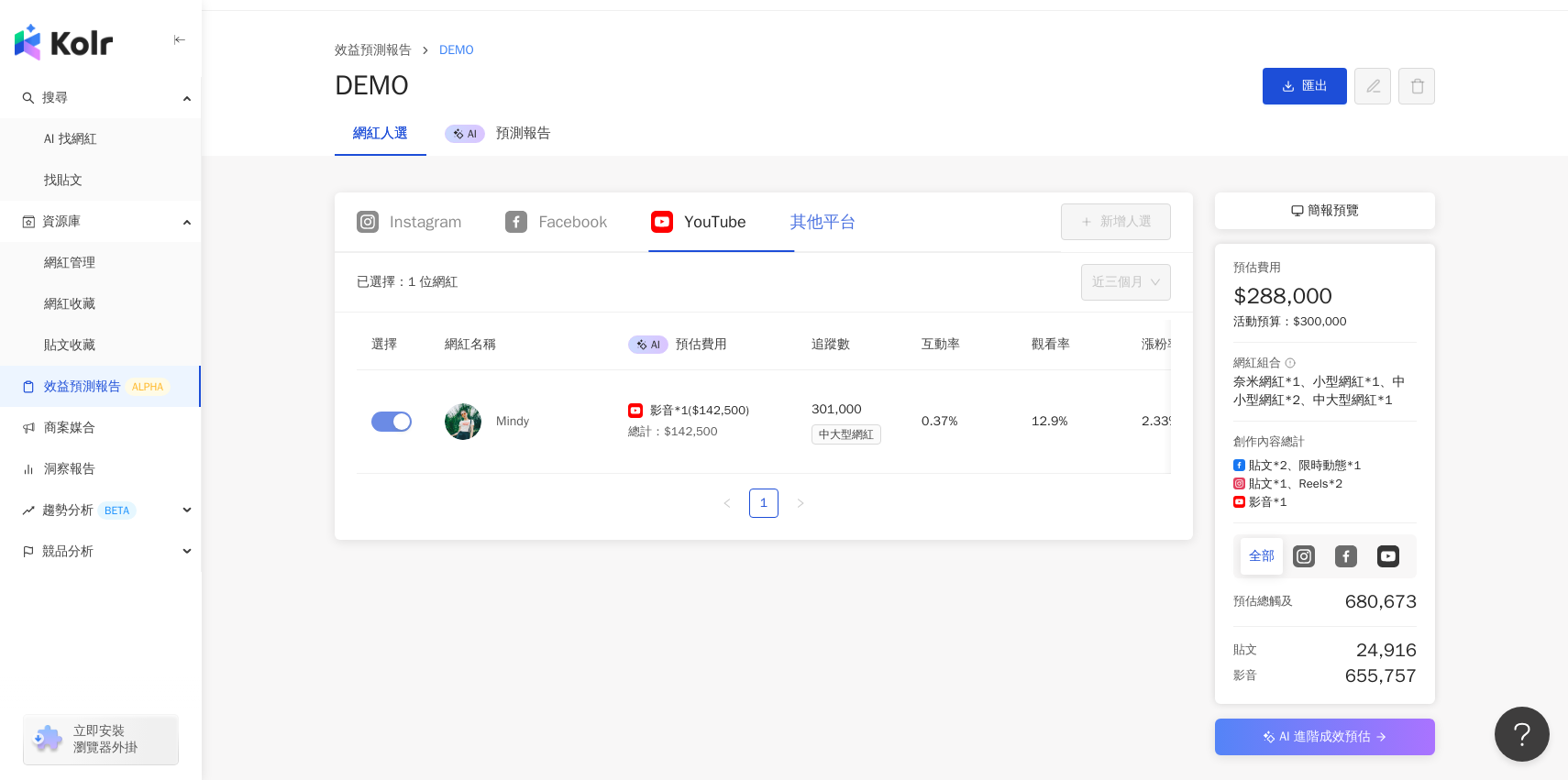 click on "其他平台" at bounding box center (823, 222) 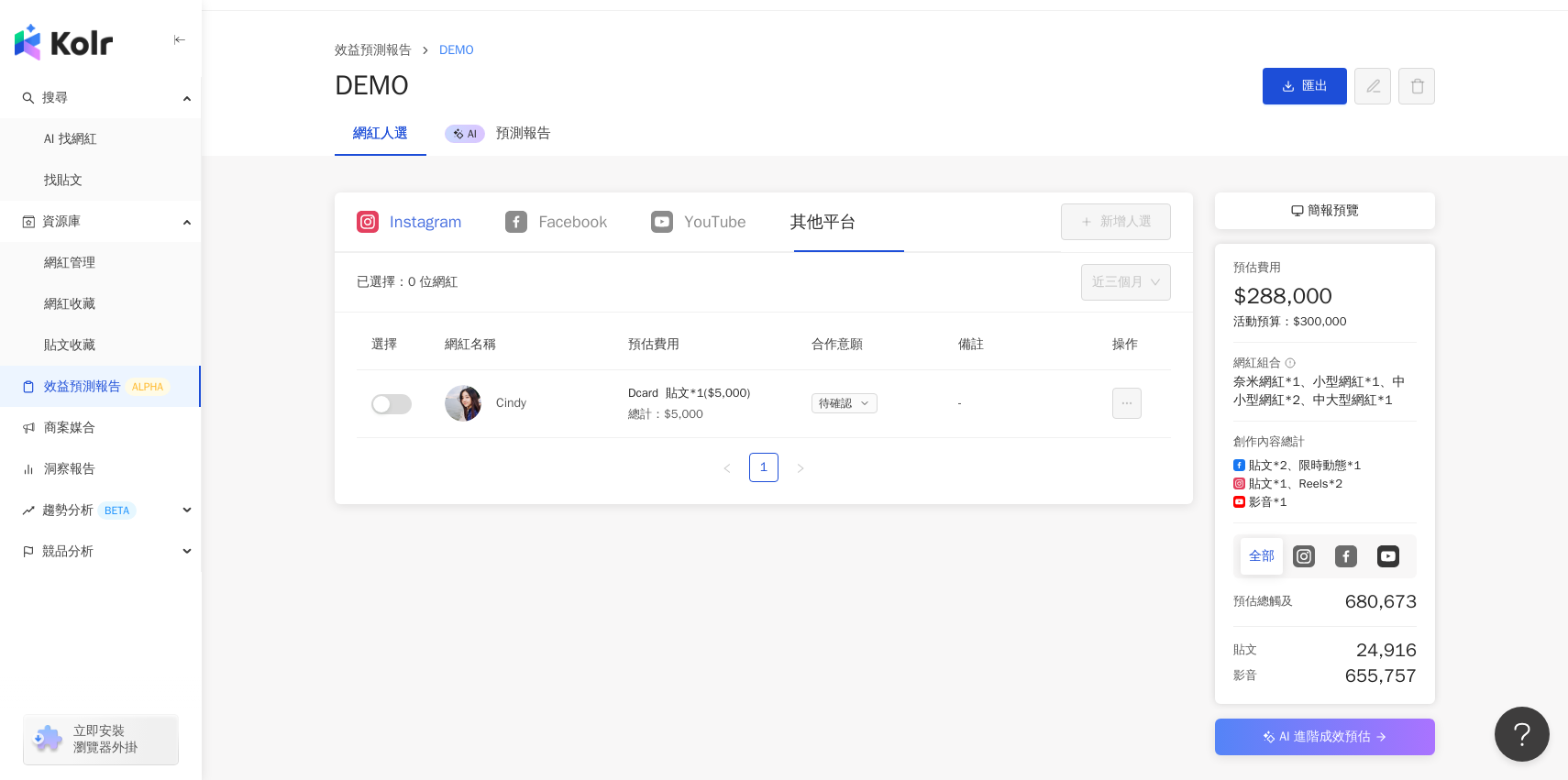 click on "Instagram" at bounding box center (409, 222) 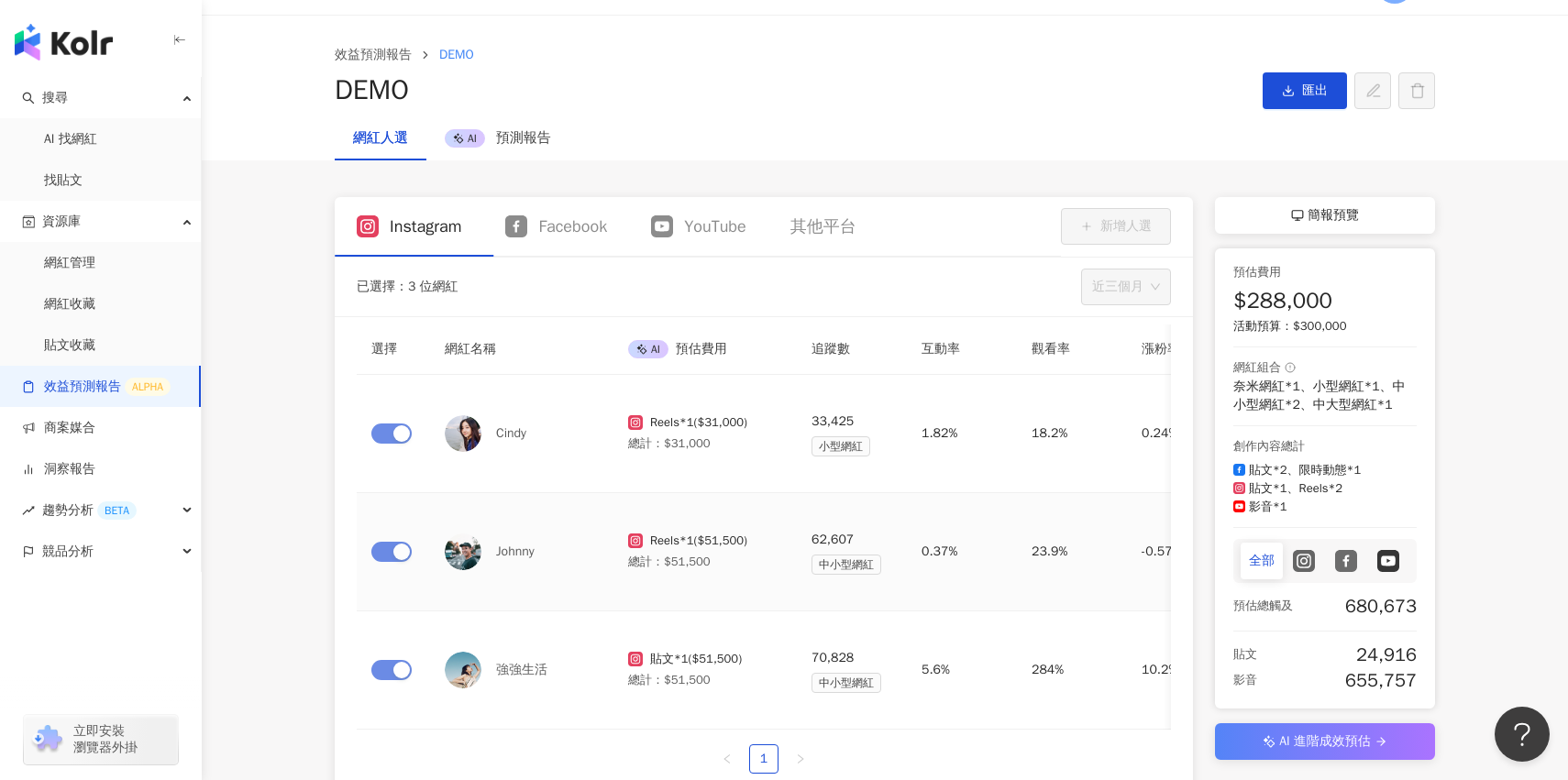 scroll, scrollTop: 42, scrollLeft: 0, axis: vertical 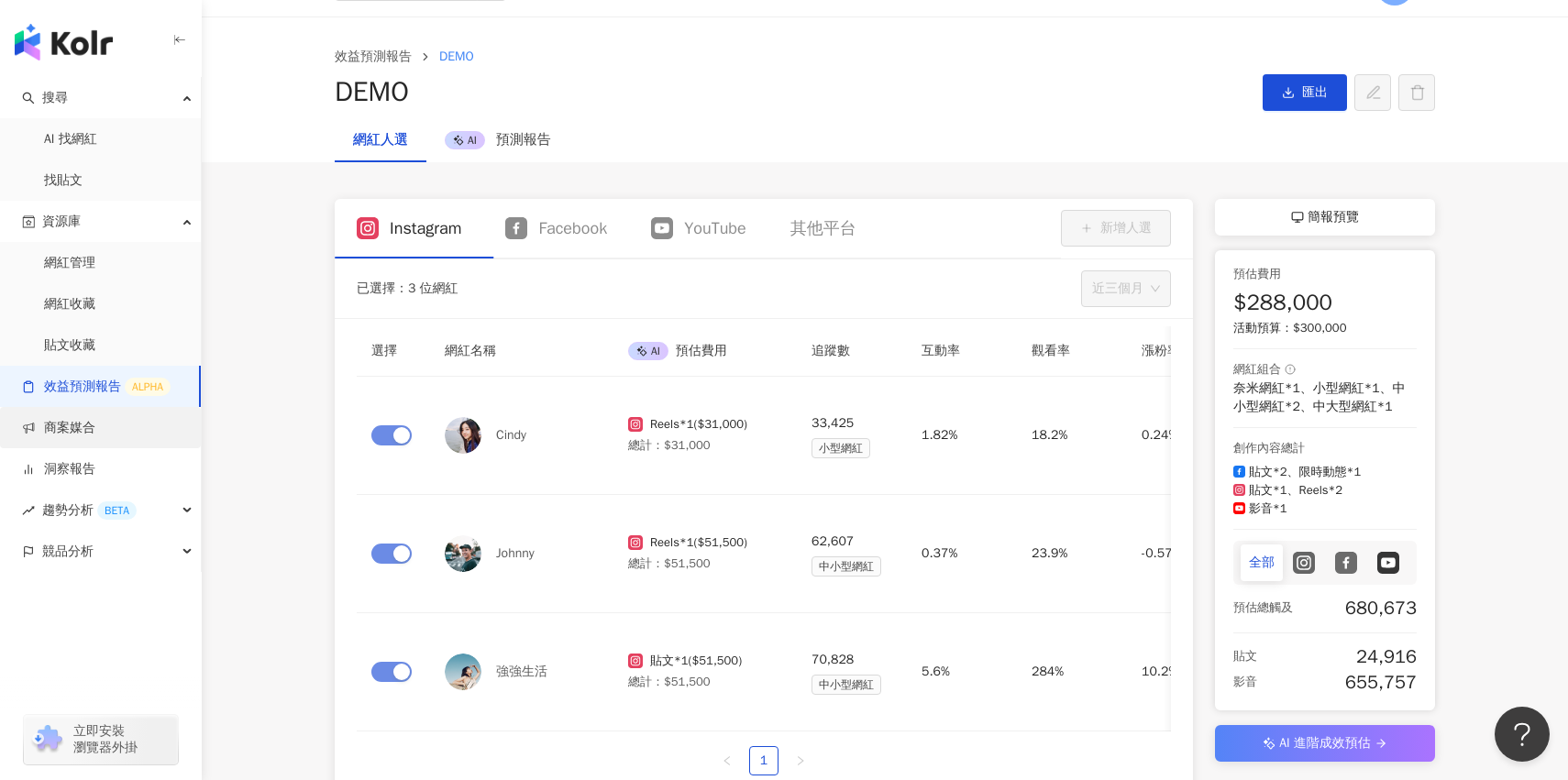 click on "商案媒合" at bounding box center (59, 428) 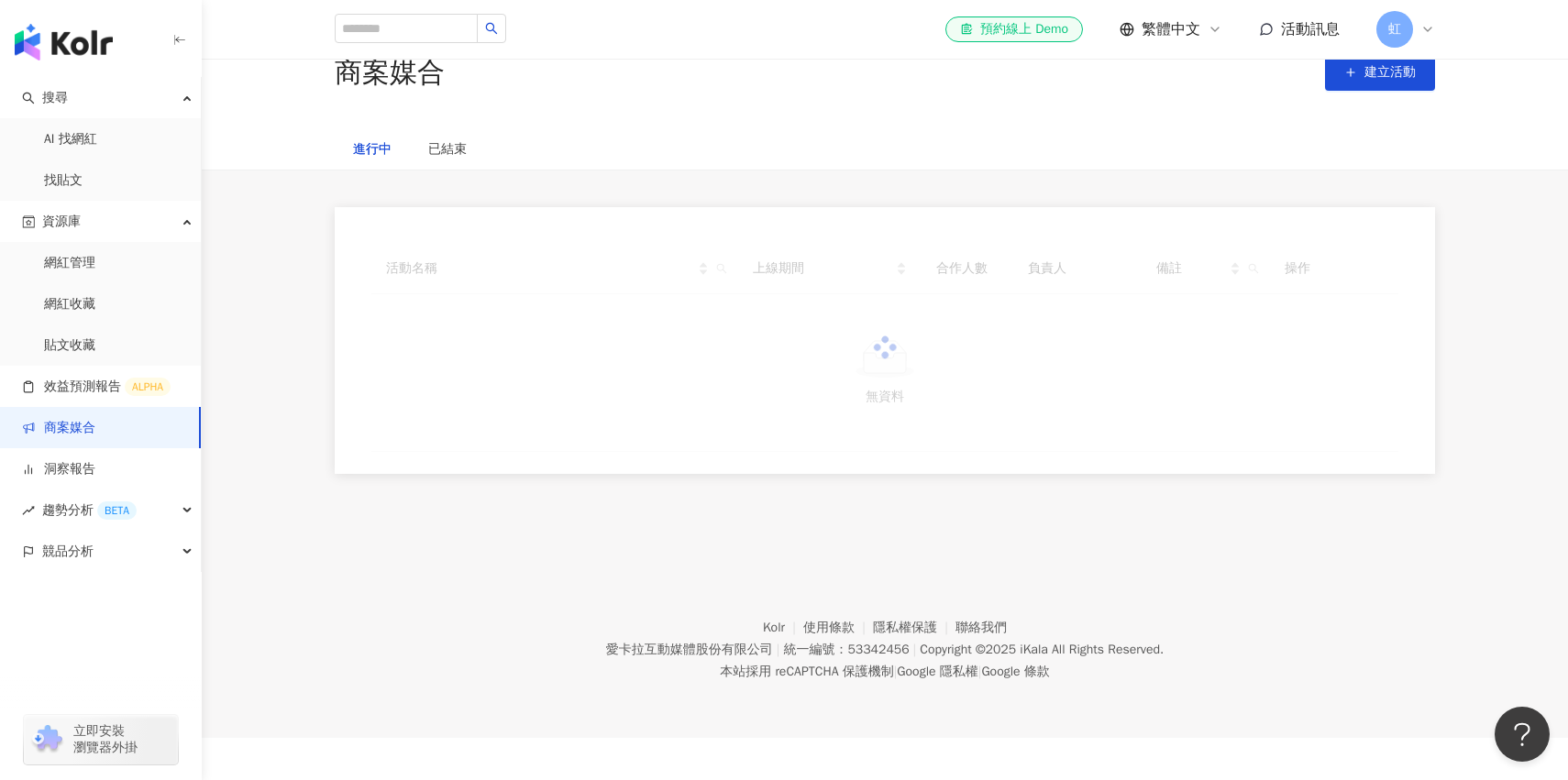 scroll, scrollTop: 0, scrollLeft: 0, axis: both 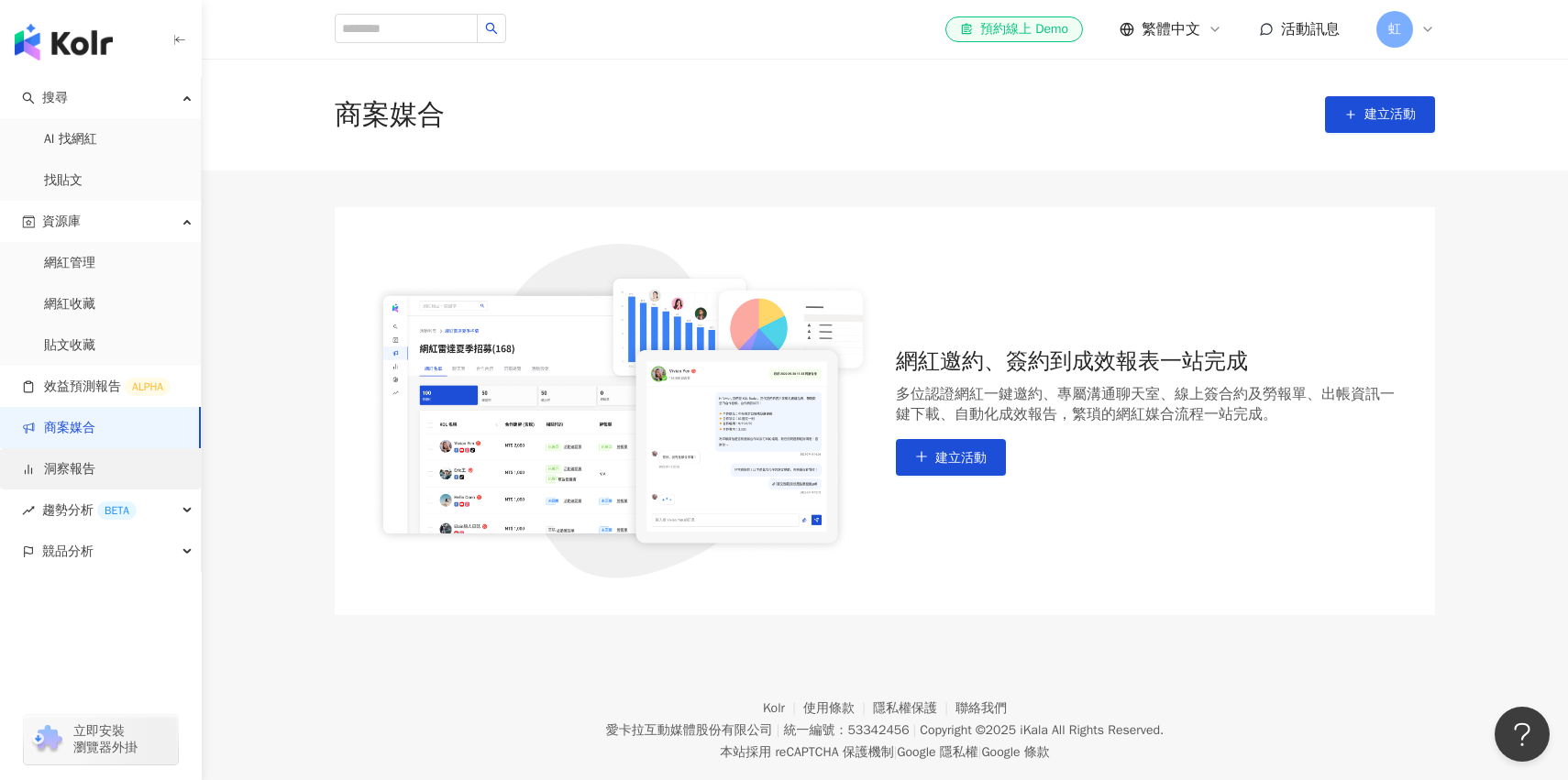click on "洞察報告" at bounding box center (59, 469) 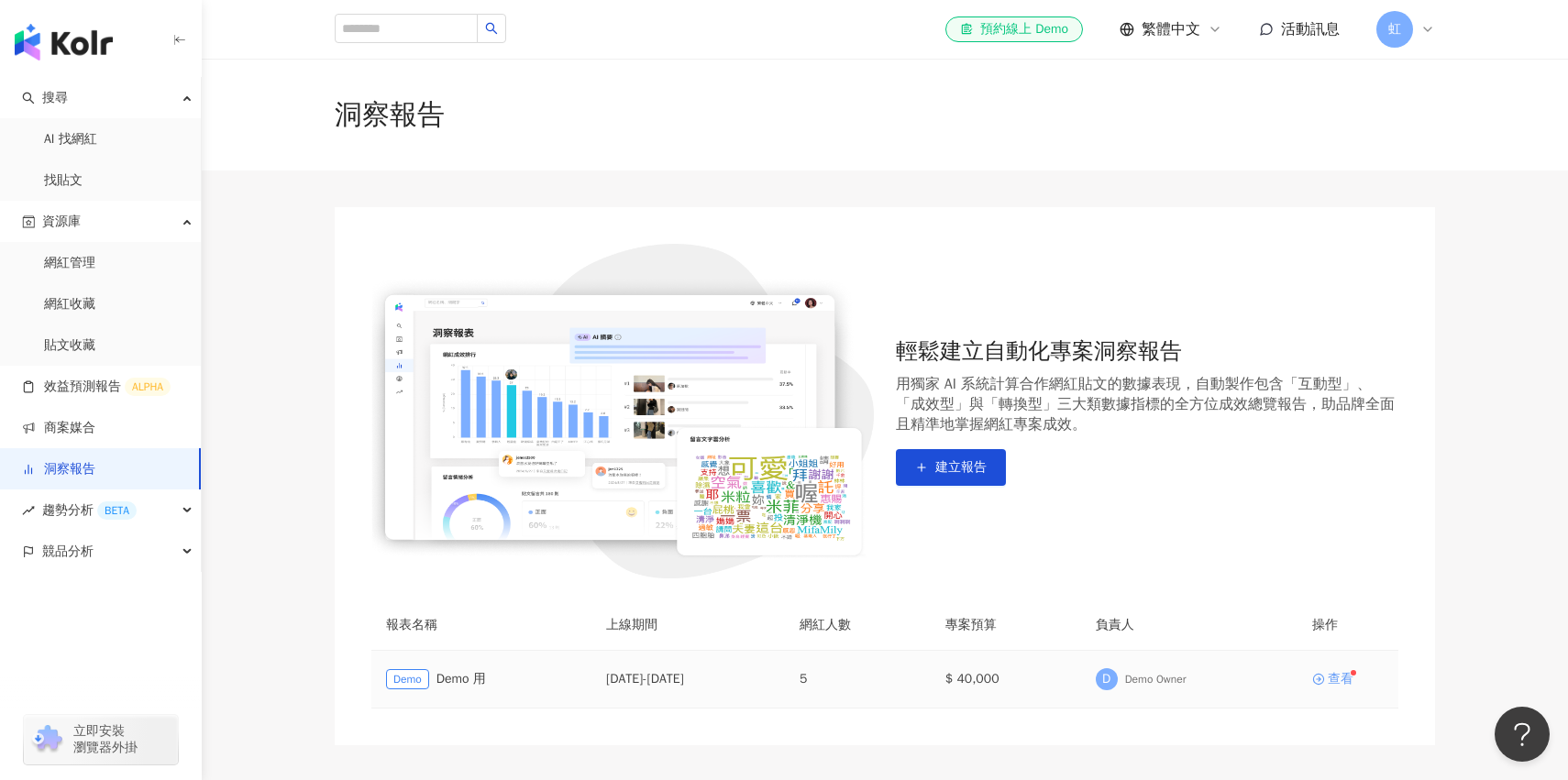 click on "查看" at bounding box center (1341, 679) 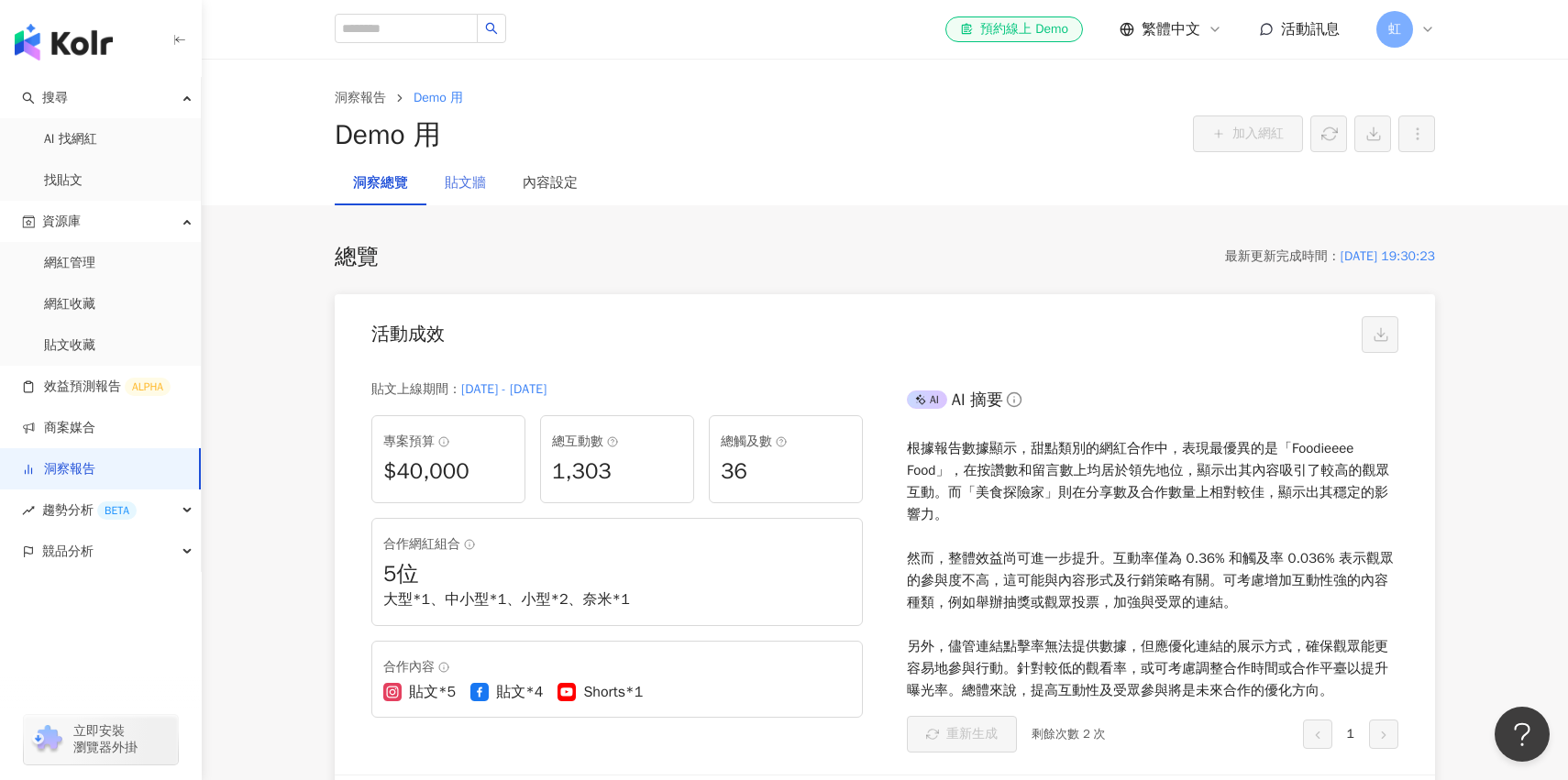 click on "貼文牆" at bounding box center [465, 183] 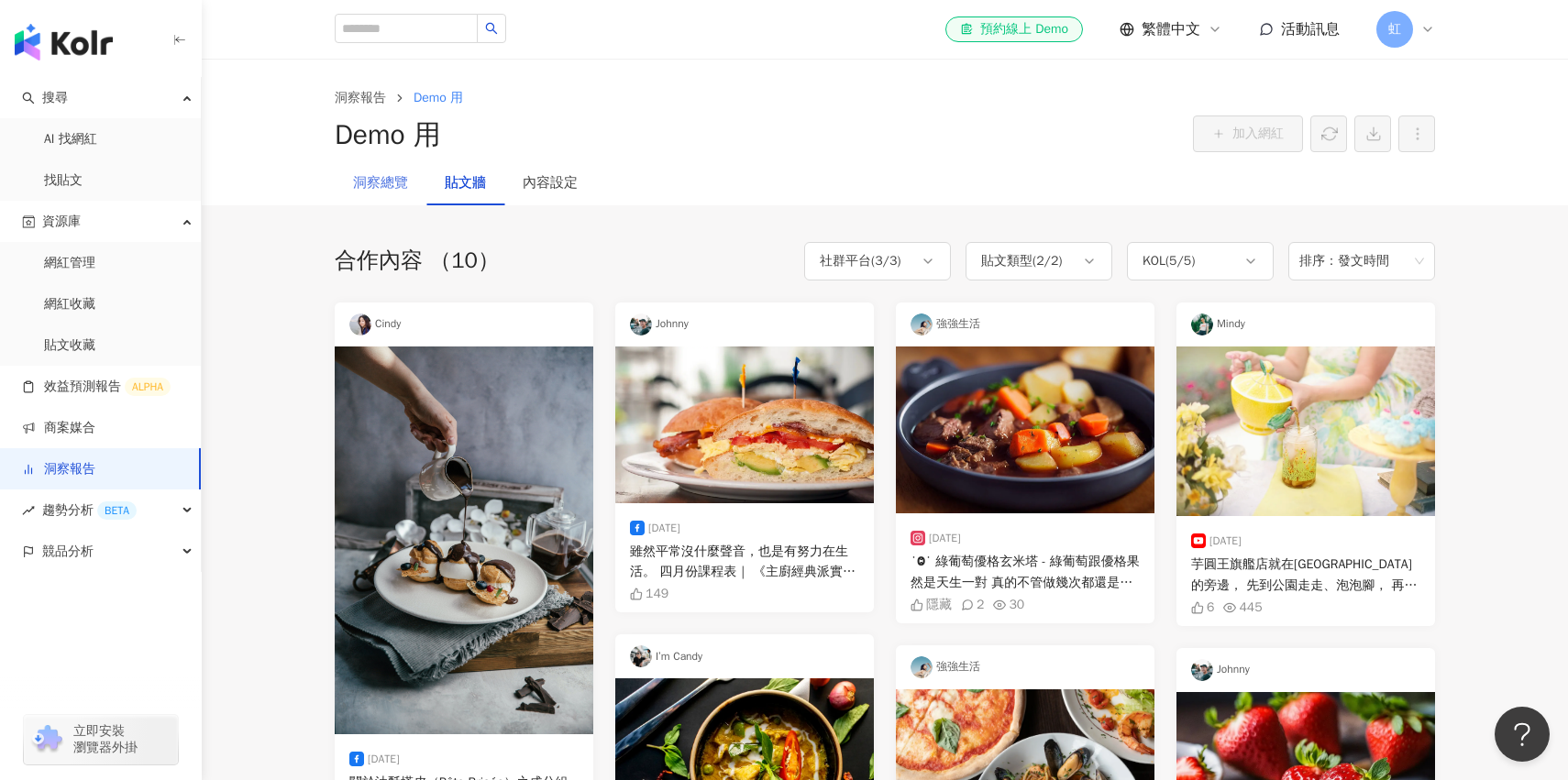 click on "洞察總覽" at bounding box center [381, 183] 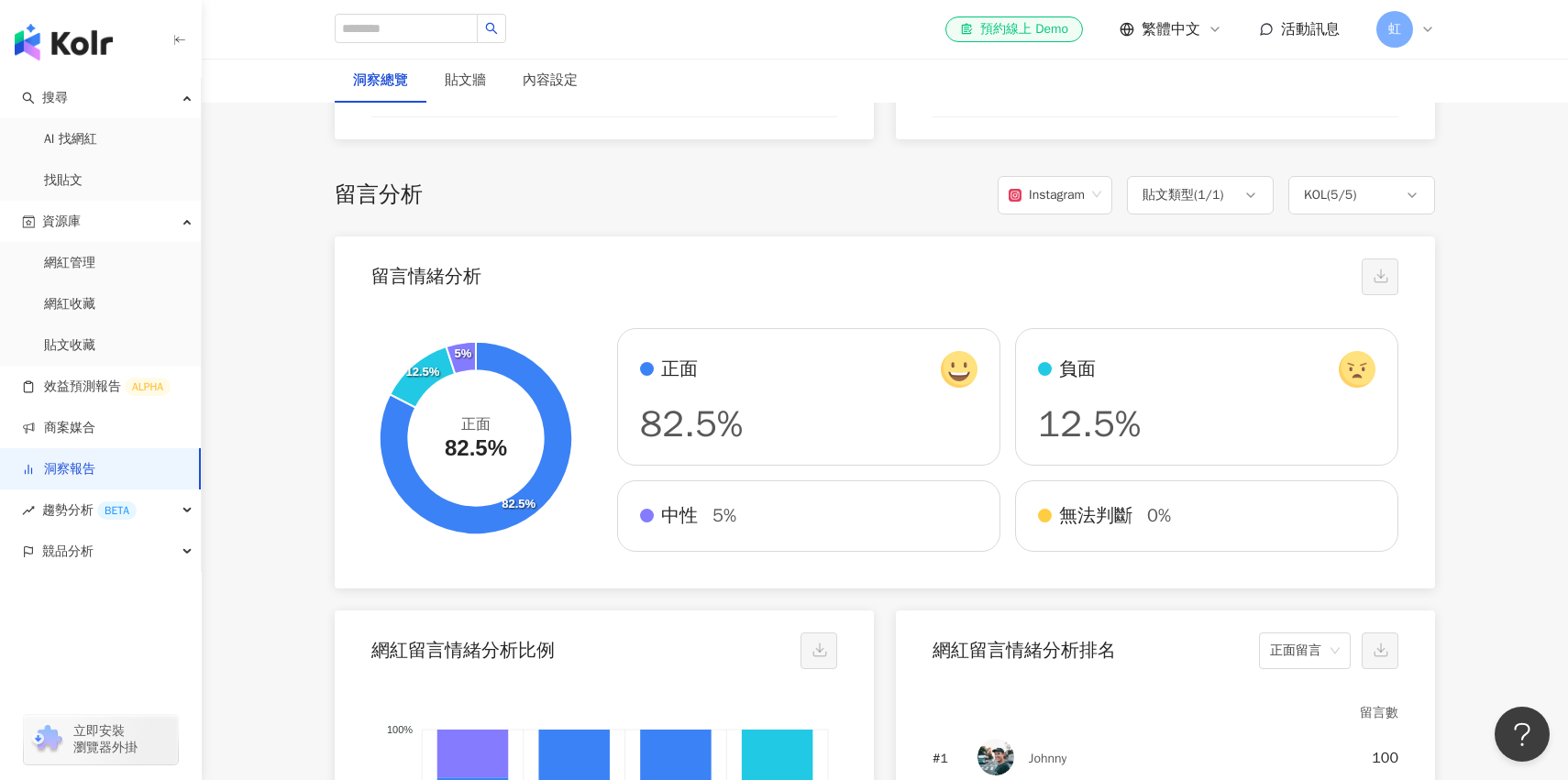scroll, scrollTop: 2961, scrollLeft: 0, axis: vertical 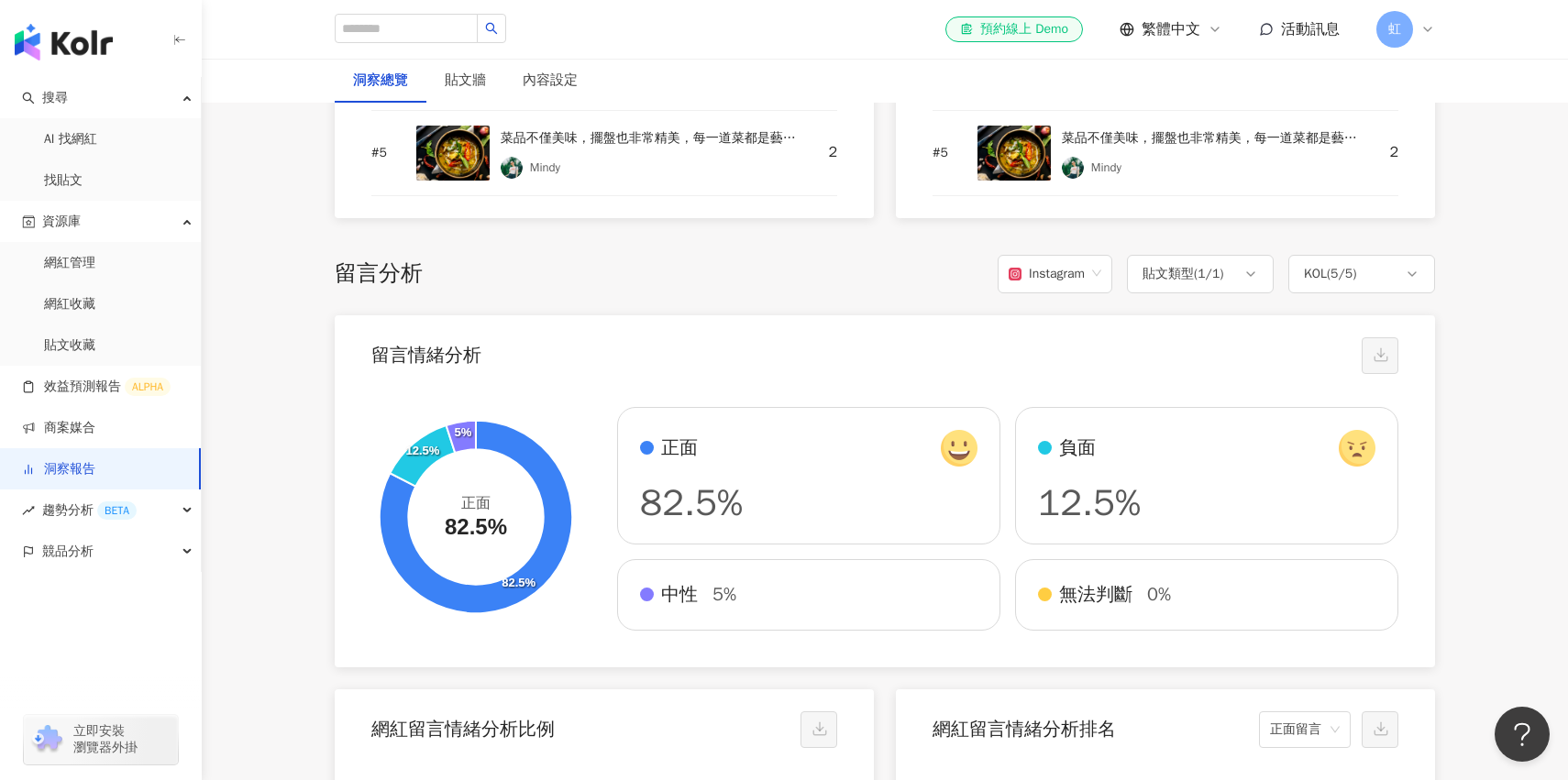 click on "洞察報告" at bounding box center (59, 469) 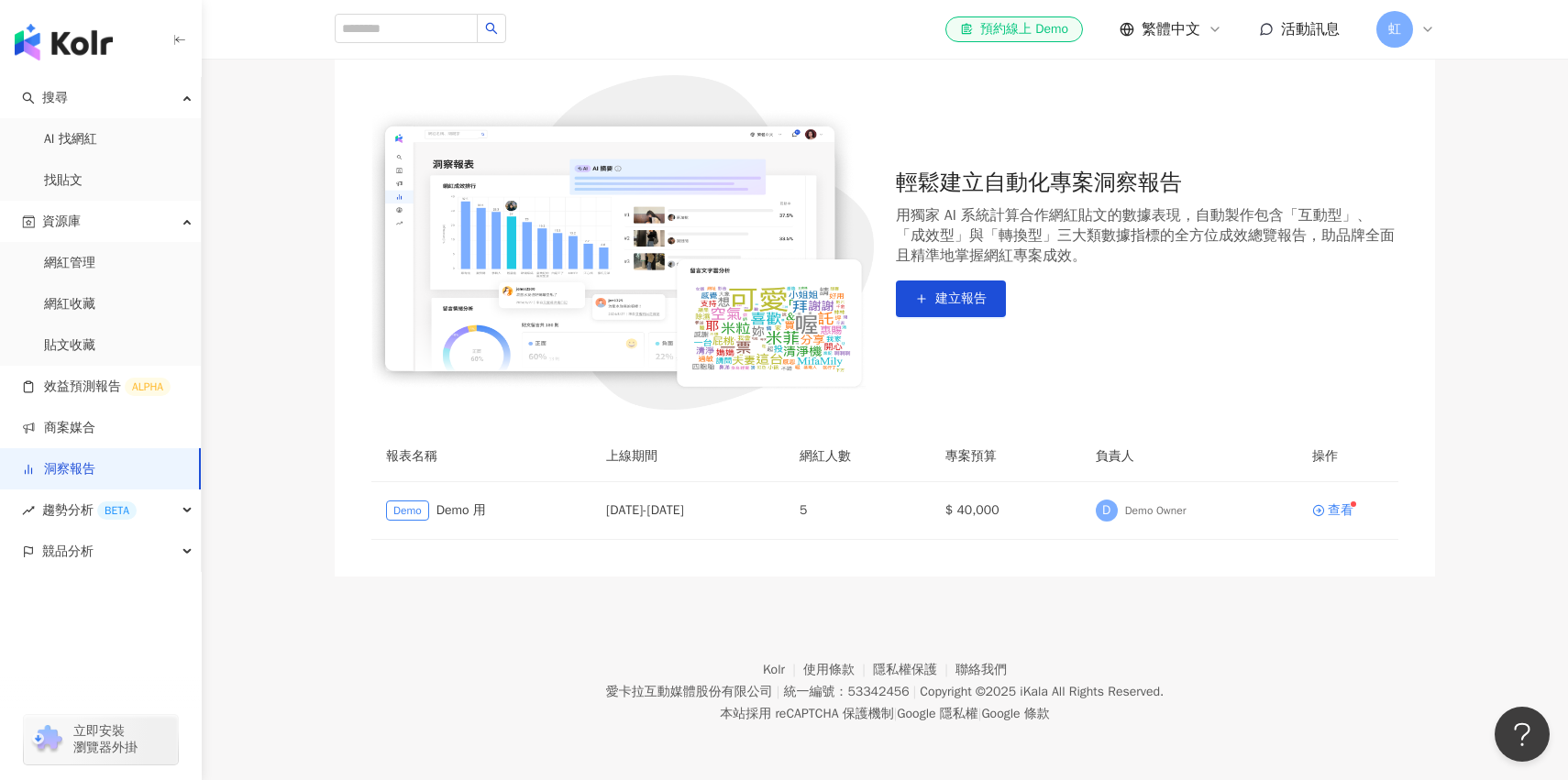 scroll, scrollTop: 0, scrollLeft: 0, axis: both 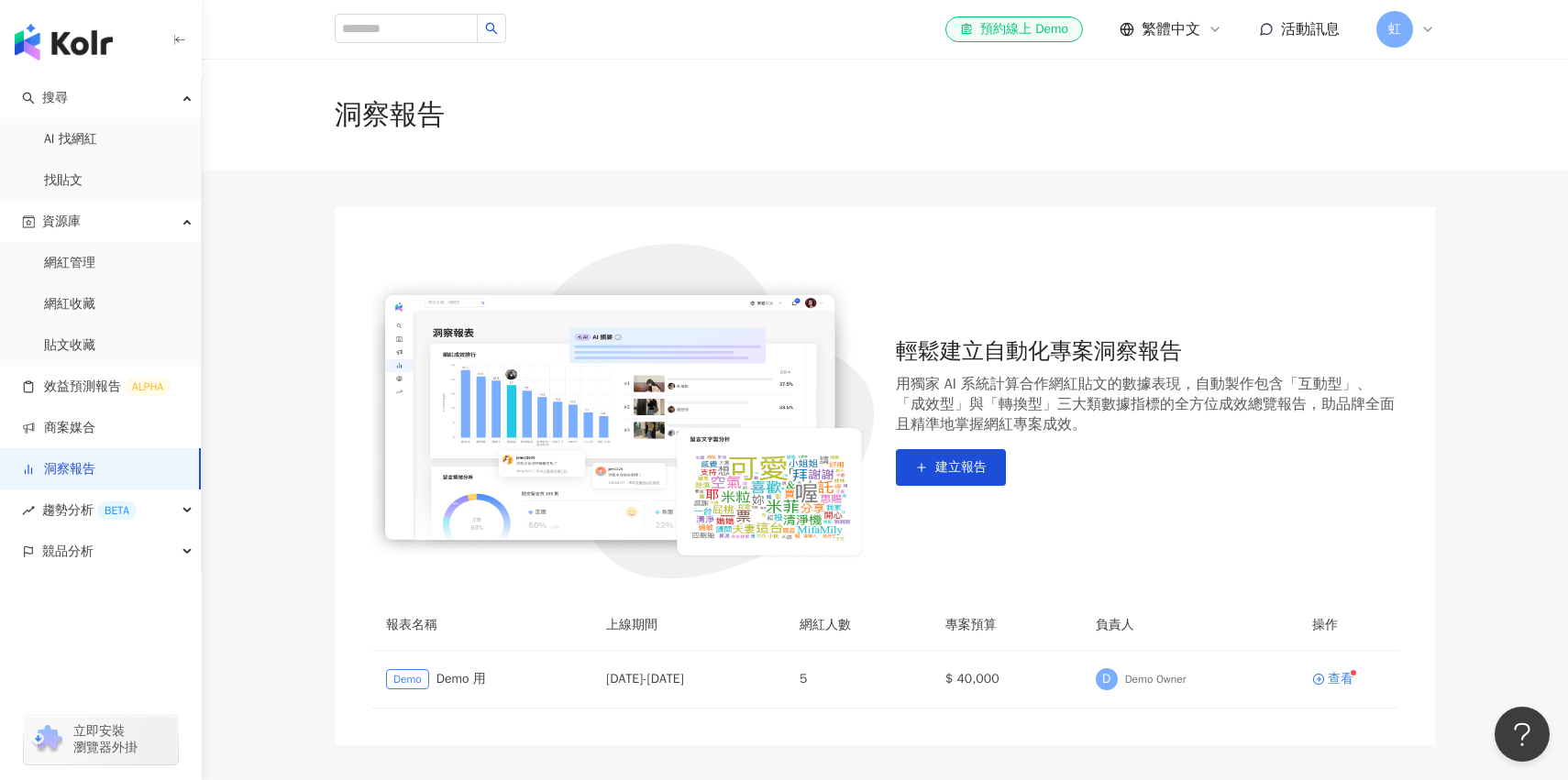 click on "用獨家 AI 系統計算合作網紅貼文的數據表現，自動製作包含「互動型」、「成效型」與「轉換型」三大類數據指標的全方位成效總覽報告，助品牌全面且精準地掌握網紅專案成效。" at bounding box center (1147, 404) 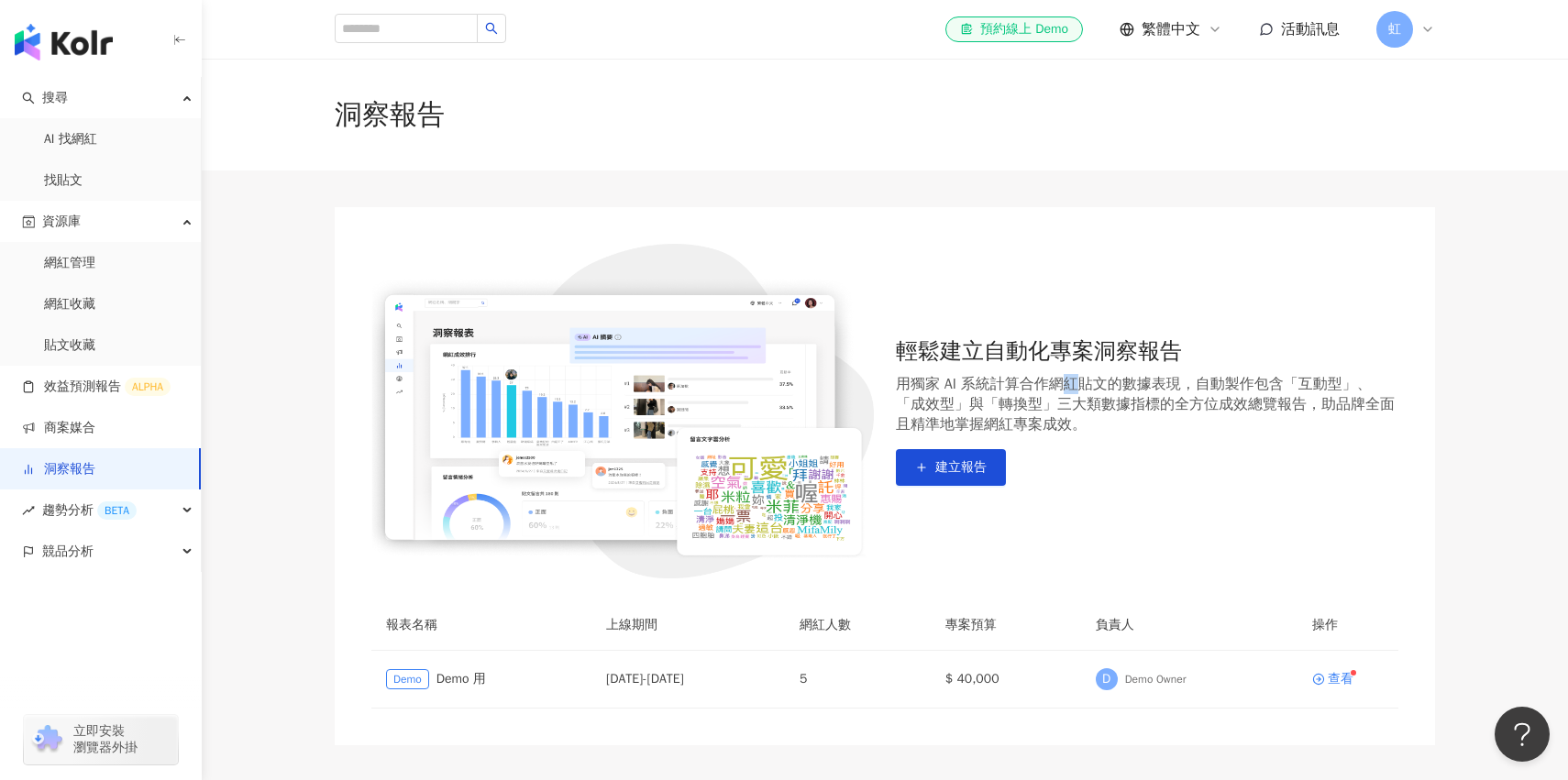 click on "用獨家 AI 系統計算合作網紅貼文的數據表現，自動製作包含「互動型」、「成效型」與「轉換型」三大類數據指標的全方位成效總覽報告，助品牌全面且精準地掌握網紅專案成效。" at bounding box center (1147, 404) 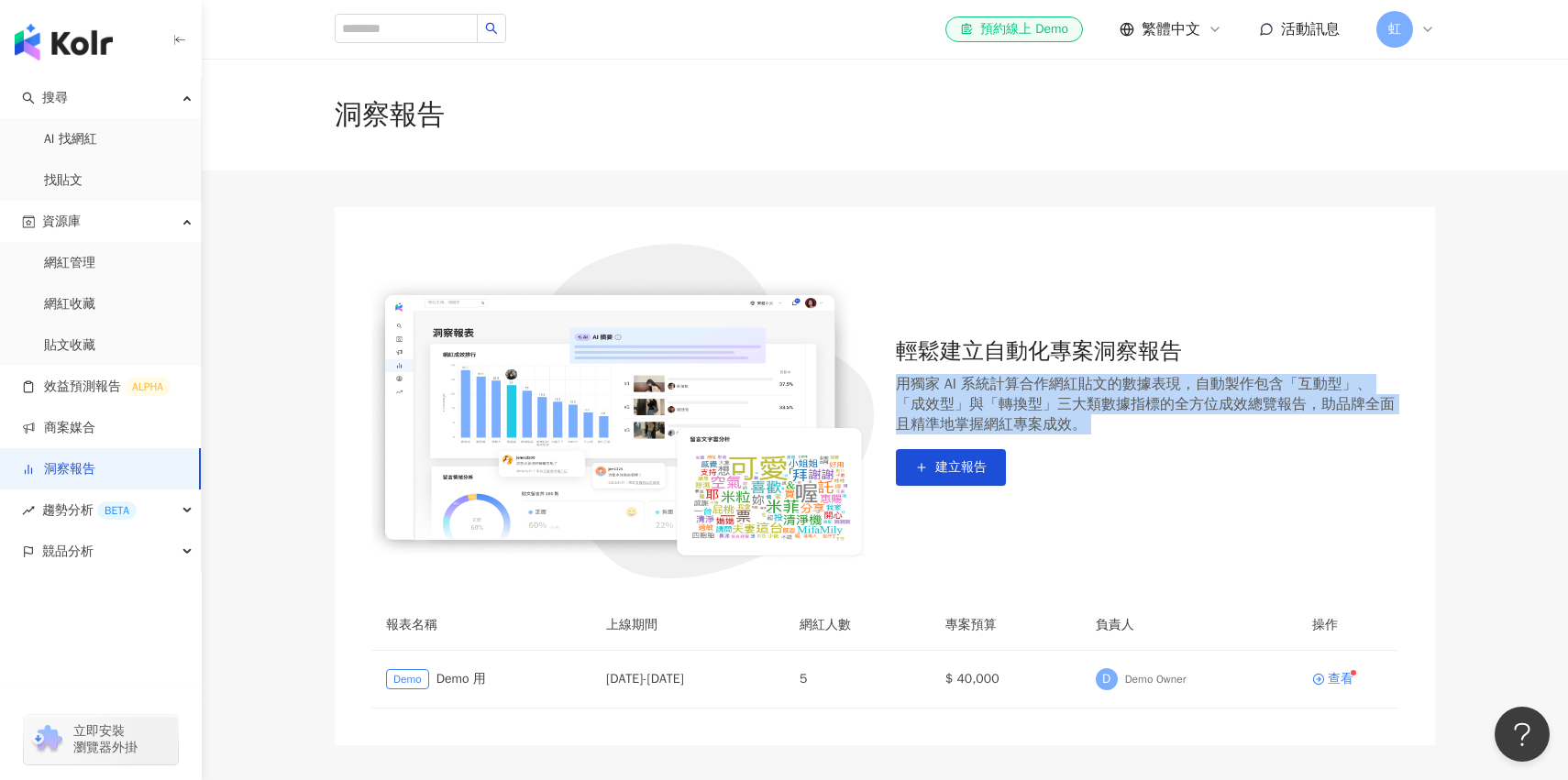 click on "用獨家 AI 系統計算合作網紅貼文的數據表現，自動製作包含「互動型」、「成效型」與「轉換型」三大類數據指標的全方位成效總覽報告，助品牌全面且精準地掌握網紅專案成效。" at bounding box center [1147, 404] 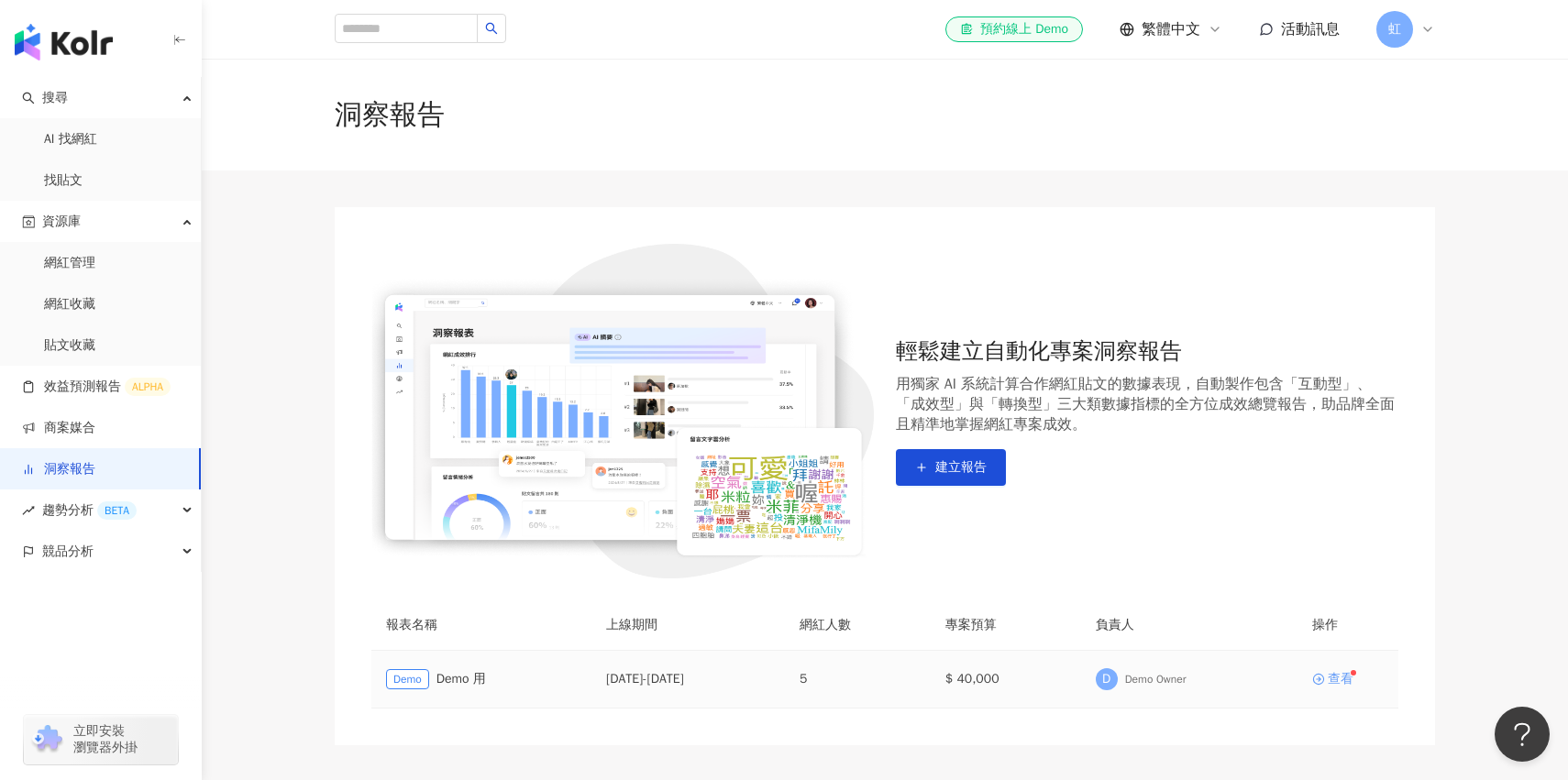 click on "查看" at bounding box center [1341, 679] 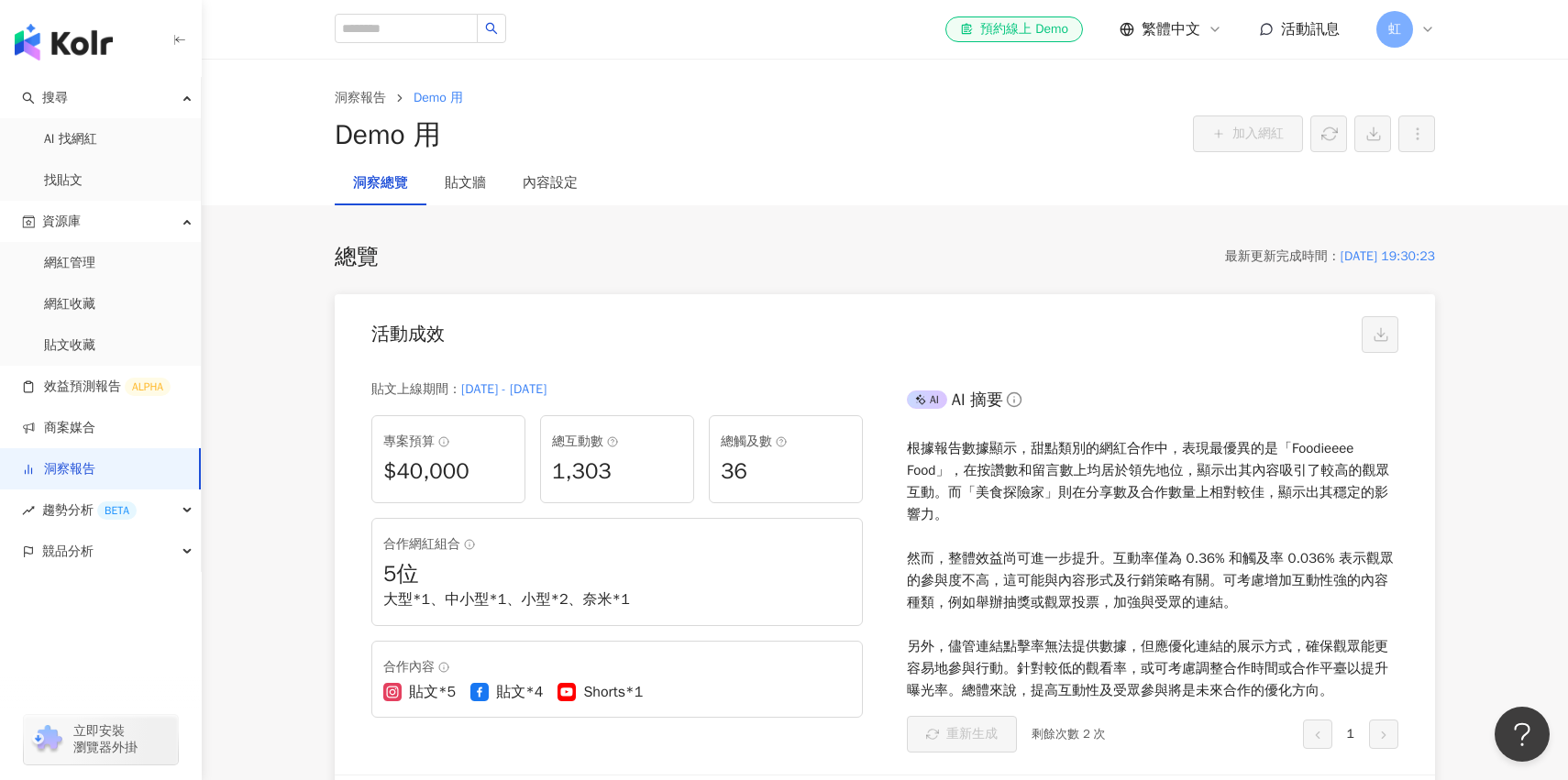 click on "根據報告數據顯示，甜點類別的網紅合作中，表現最優異的是「Foodieeee Food」，在按讚數和留言數上均居於領先地位，顯示出其內容吸引了較高的觀眾互動。而「美食探險家」則在分享數及合作數量上相對較佳，顯示出其穩定的影響力。
然而，整體效益尚可進一步提升。互動率僅為 0.36% 和觸及率 0.036% 表示觀眾的參與度不高，這可能與內容形式及行銷策略有關。可考慮增加互動性強的內容種類，例如舉辦抽獎或觀眾投票，加強與受眾的連結。
另外，儘管連結點擊率無法提供數據，但應優化連結的展示方式，確保觀眾能更容易地參與行動。針對較低的觀看率，或可考慮調整合作時間或合作平臺以提升曝光率。總體來說，提高互動性及受眾參與將是未來合作的優化方向。" at bounding box center (1153, 569) 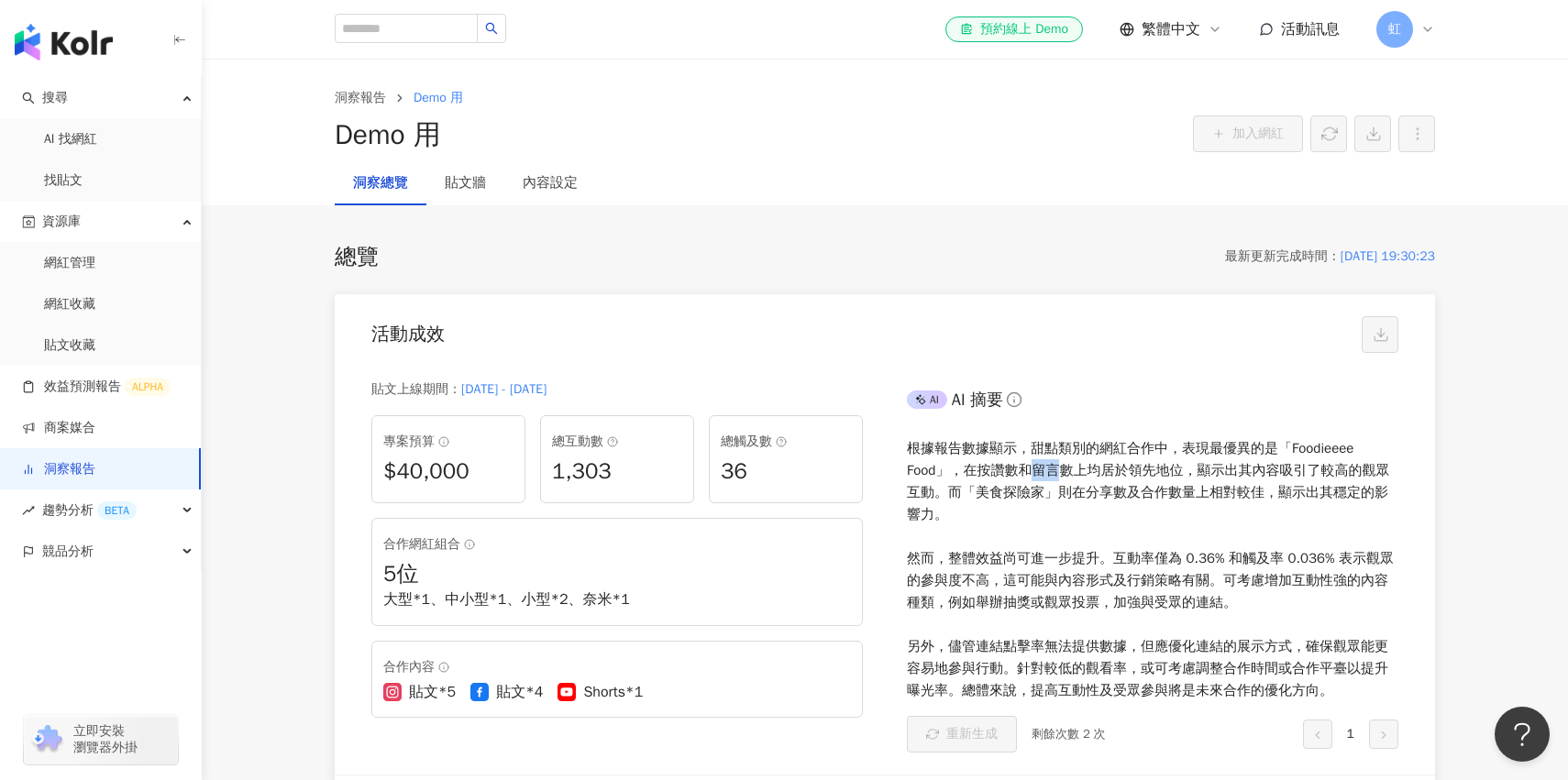 click on "根據報告數據顯示，甜點類別的網紅合作中，表現最優異的是「Foodieeee Food」，在按讚數和留言數上均居於領先地位，顯示出其內容吸引了較高的觀眾互動。而「美食探險家」則在分享數及合作數量上相對較佳，顯示出其穩定的影響力。
然而，整體效益尚可進一步提升。互動率僅為 0.36% 和觸及率 0.036% 表示觀眾的參與度不高，這可能與內容形式及行銷策略有關。可考慮增加互動性強的內容種類，例如舉辦抽獎或觀眾投票，加強與受眾的連結。
另外，儘管連結點擊率無法提供數據，但應優化連結的展示方式，確保觀眾能更容易地參與行動。針對較低的觀看率，或可考慮調整合作時間或合作平臺以提升曝光率。總體來說，提高互動性及受眾參與將是未來合作的優化方向。" at bounding box center (1153, 569) 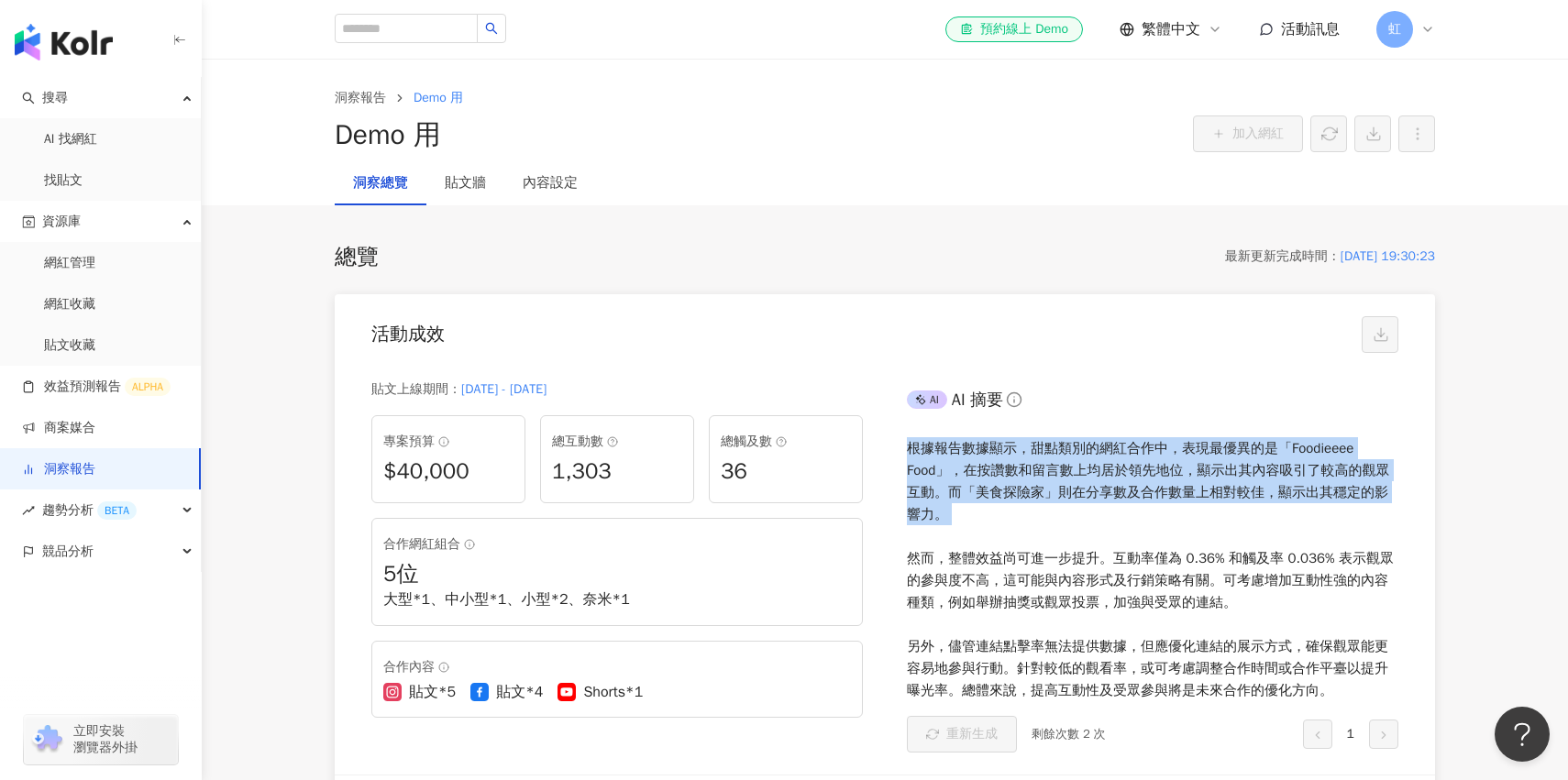 click on "根據報告數據顯示，甜點類別的網紅合作中，表現最優異的是「Foodieeee Food」，在按讚數和留言數上均居於領先地位，顯示出其內容吸引了較高的觀眾互動。而「美食探險家」則在分享數及合作數量上相對較佳，顯示出其穩定的影響力。
然而，整體效益尚可進一步提升。互動率僅為 0.36% 和觸及率 0.036% 表示觀眾的參與度不高，這可能與內容形式及行銷策略有關。可考慮增加互動性強的內容種類，例如舉辦抽獎或觀眾投票，加強與受眾的連結。
另外，儘管連結點擊率無法提供數據，但應優化連結的展示方式，確保觀眾能更容易地參與行動。針對較低的觀看率，或可考慮調整合作時間或合作平臺以提升曝光率。總體來說，提高互動性及受眾參與將是未來合作的優化方向。" at bounding box center (1153, 569) 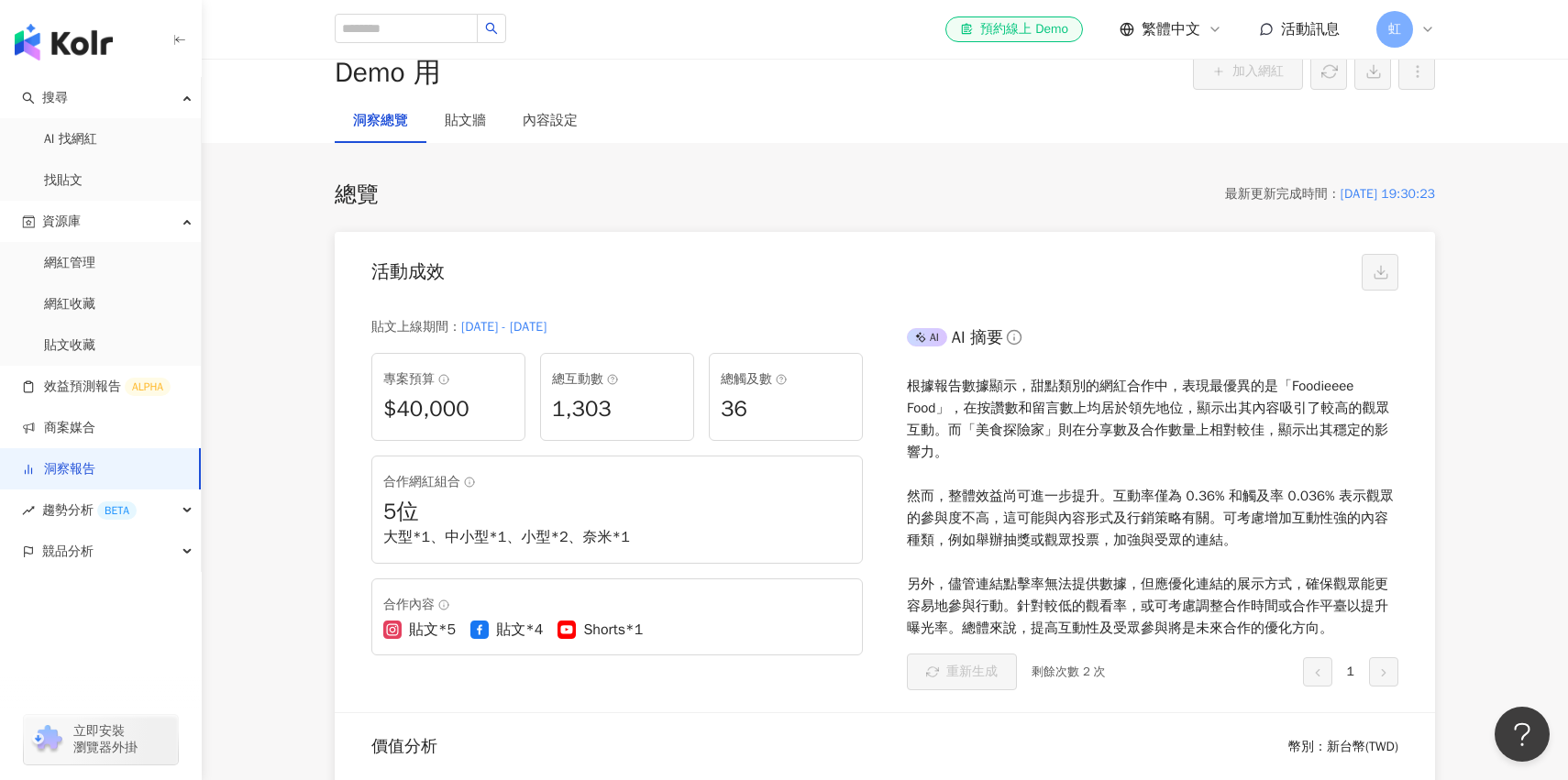 scroll, scrollTop: 60, scrollLeft: 0, axis: vertical 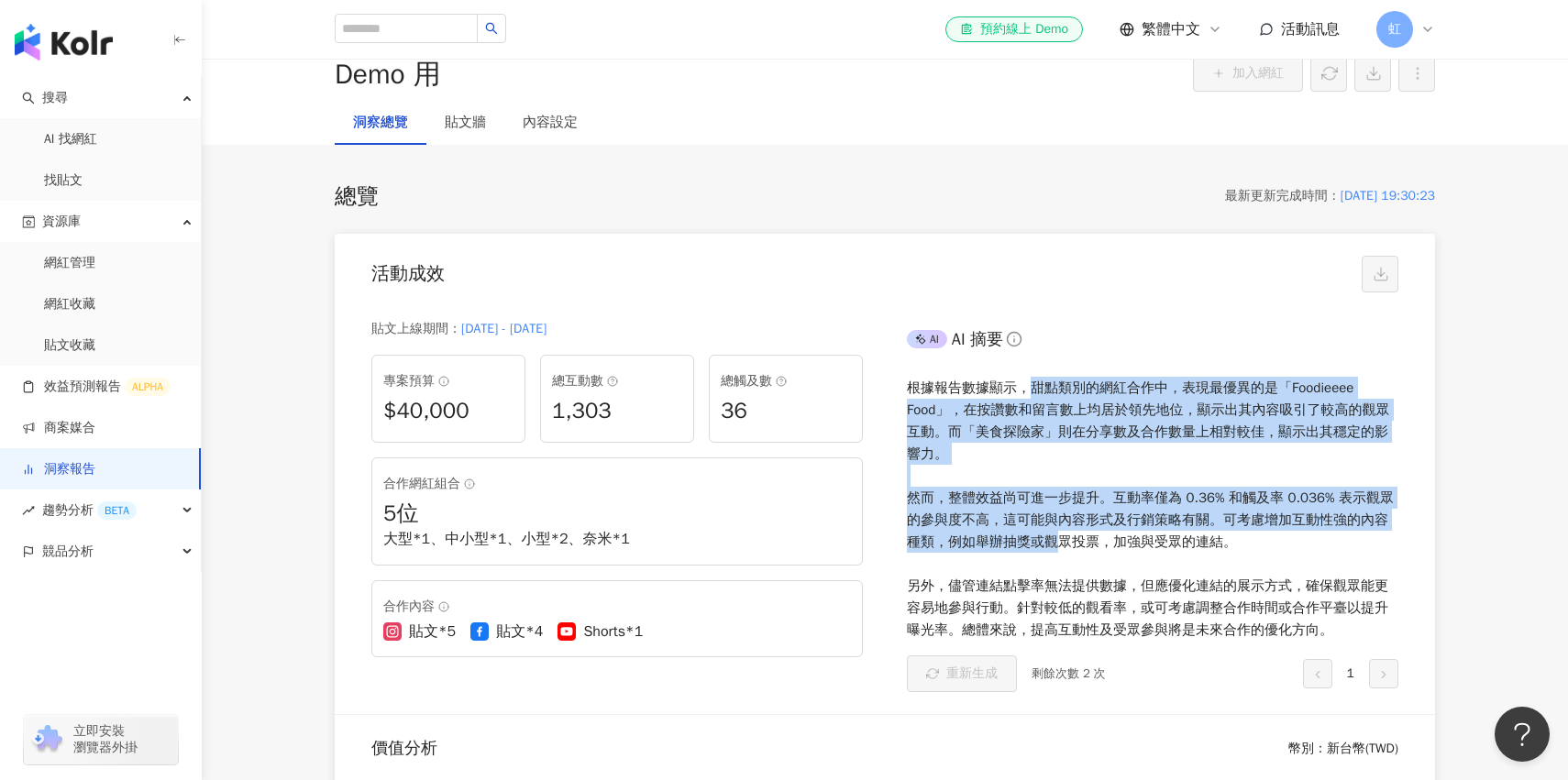 drag, startPoint x: 1028, startPoint y: 390, endPoint x: 1052, endPoint y: 552, distance: 163.76813 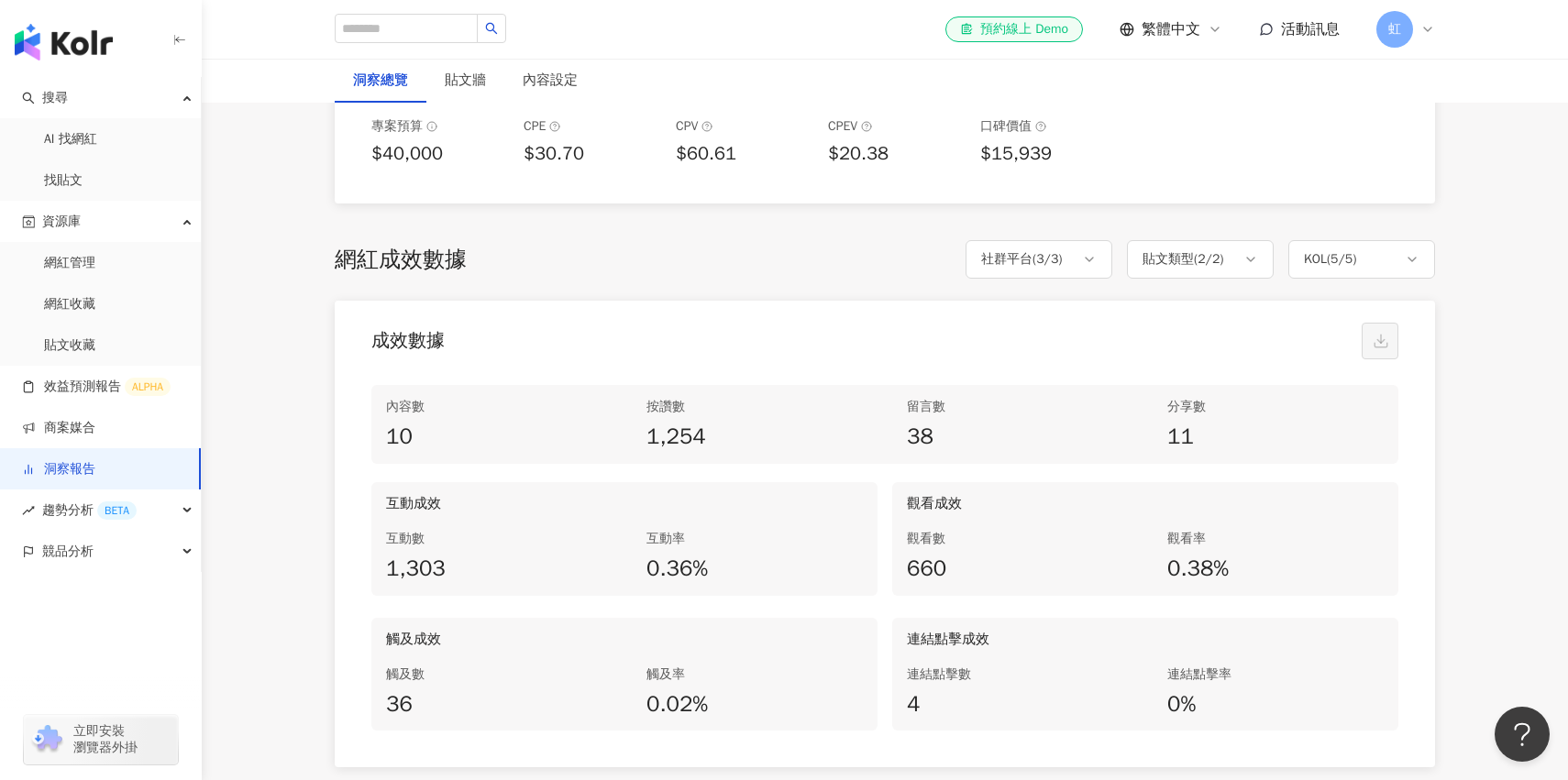 scroll, scrollTop: 775, scrollLeft: 0, axis: vertical 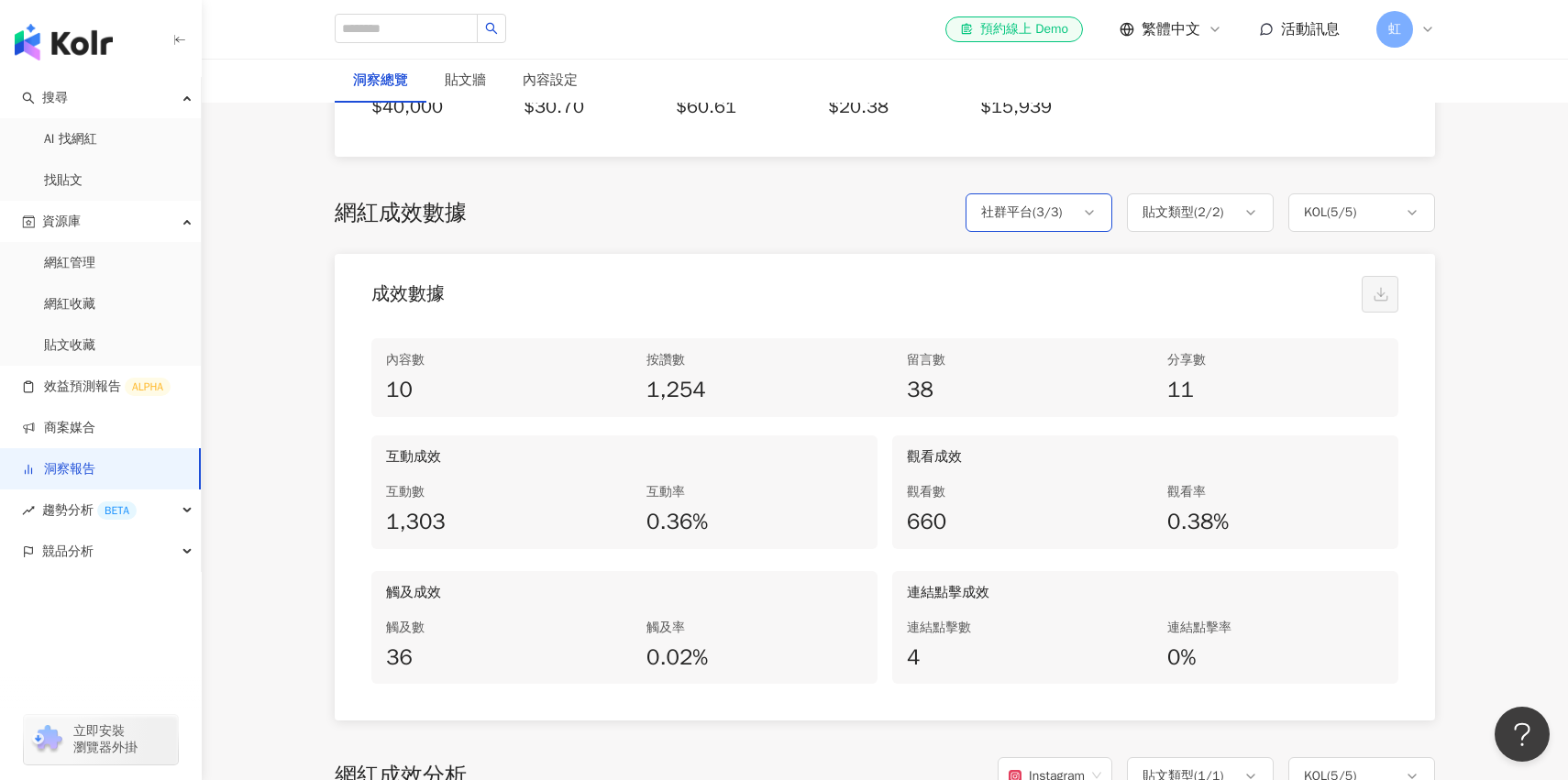 click on "社群平台  ( 3 / 3 )" at bounding box center (1039, 213) 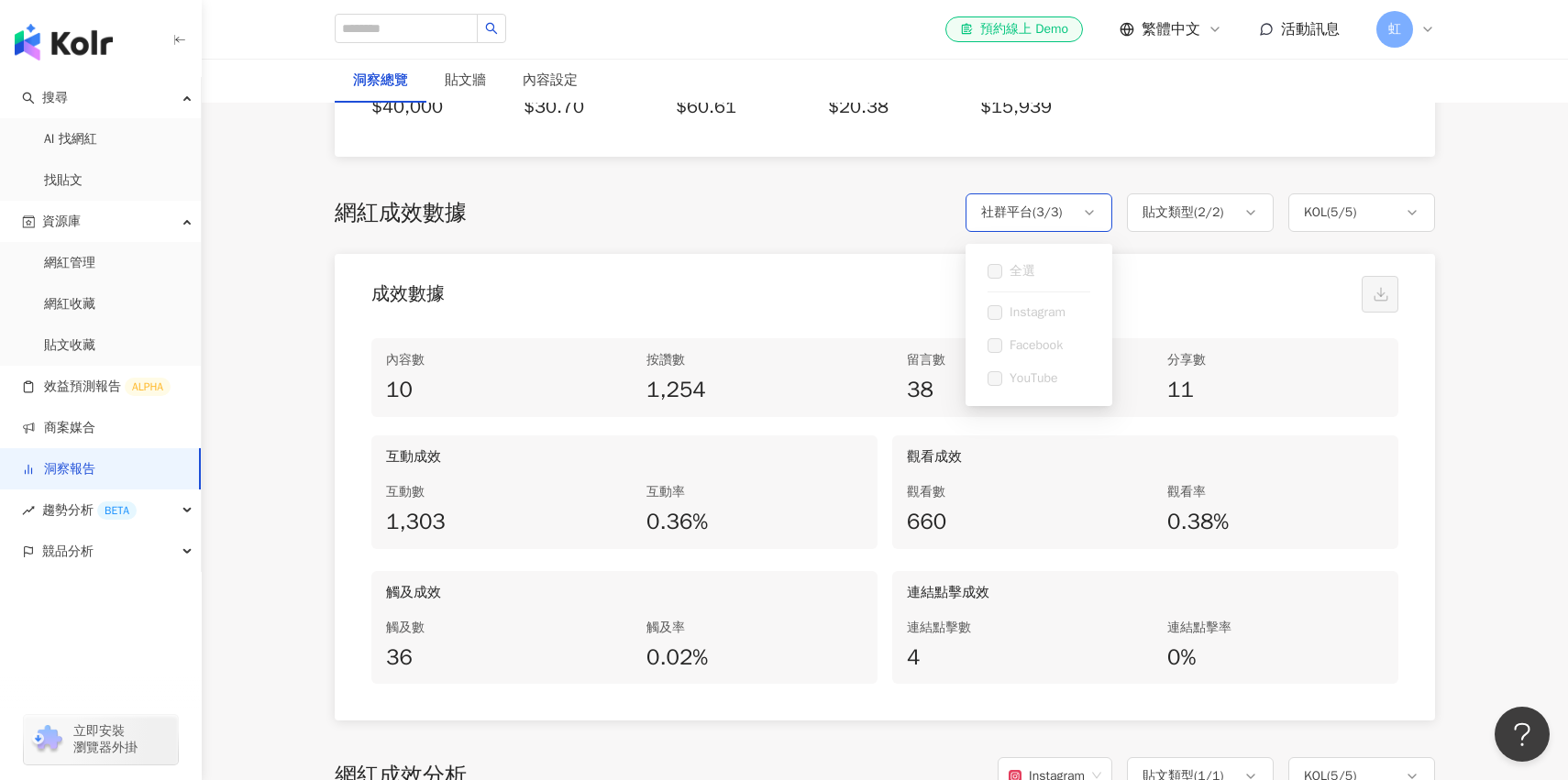 click on "社群平台  ( 3 / 3 )" at bounding box center [1039, 213] 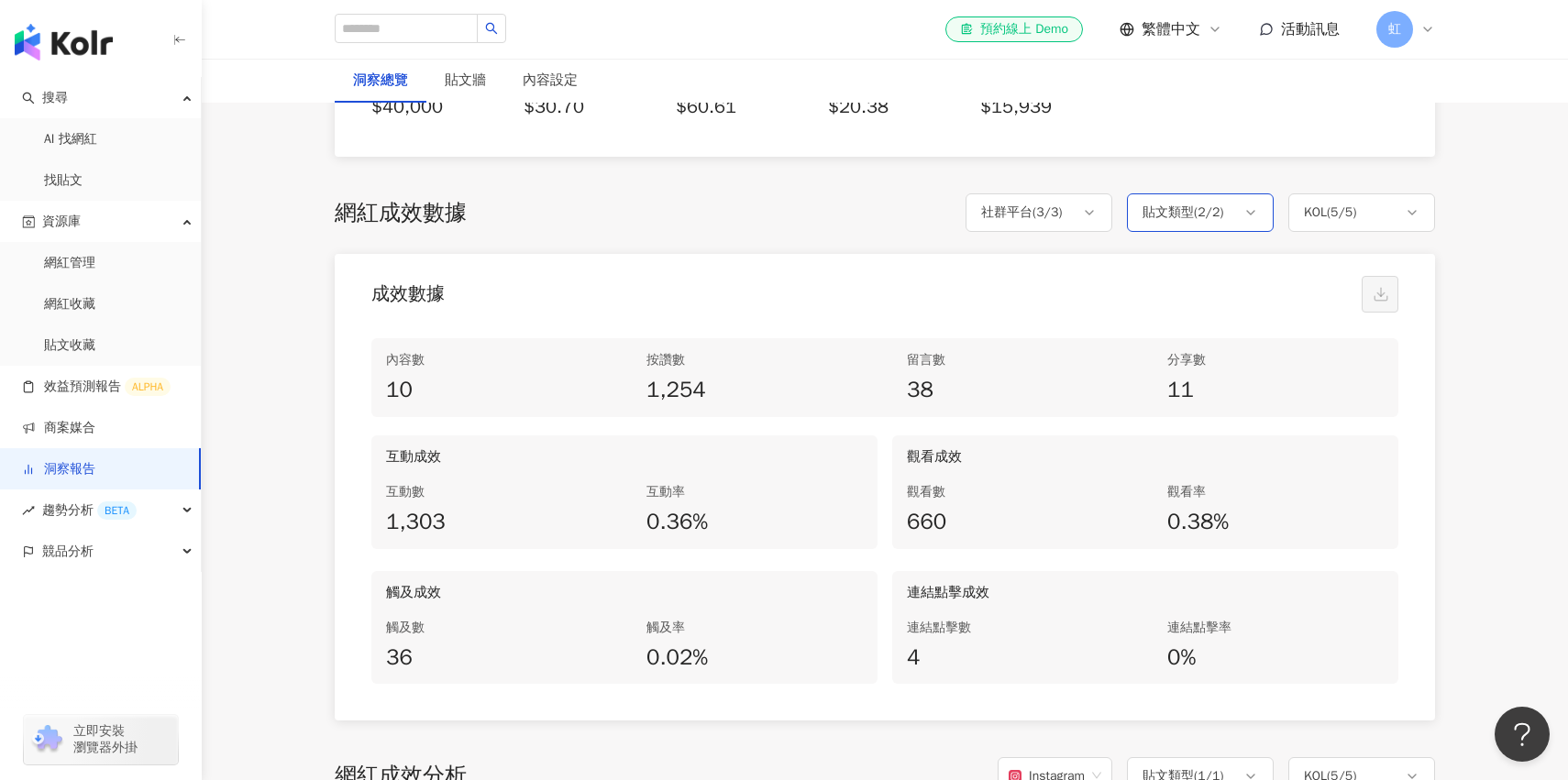 click on "貼文類型  ( 2 / 2 )" at bounding box center (1200, 213) 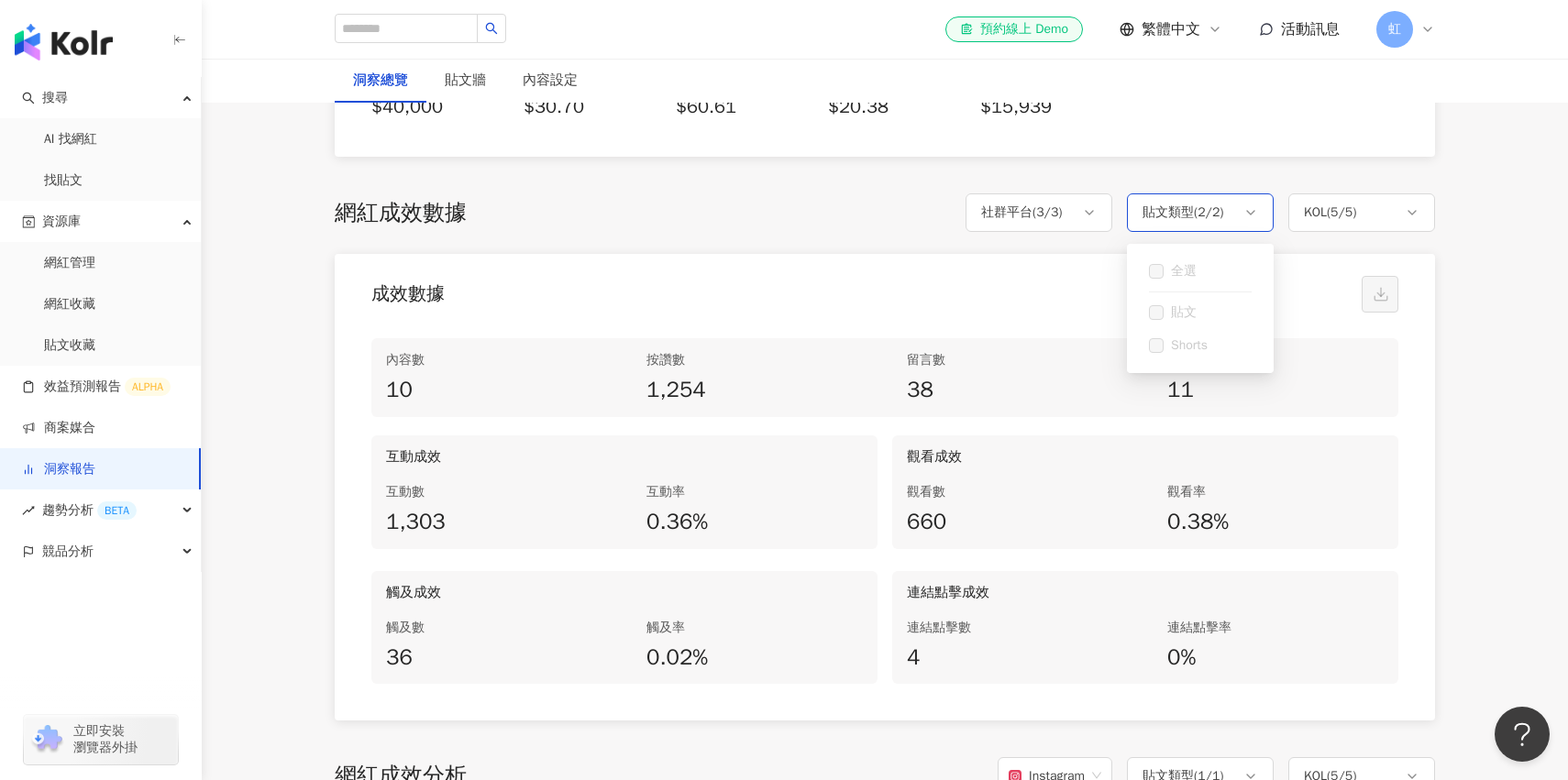 click on "貼文類型  ( 2 / 2 )" at bounding box center [1200, 213] 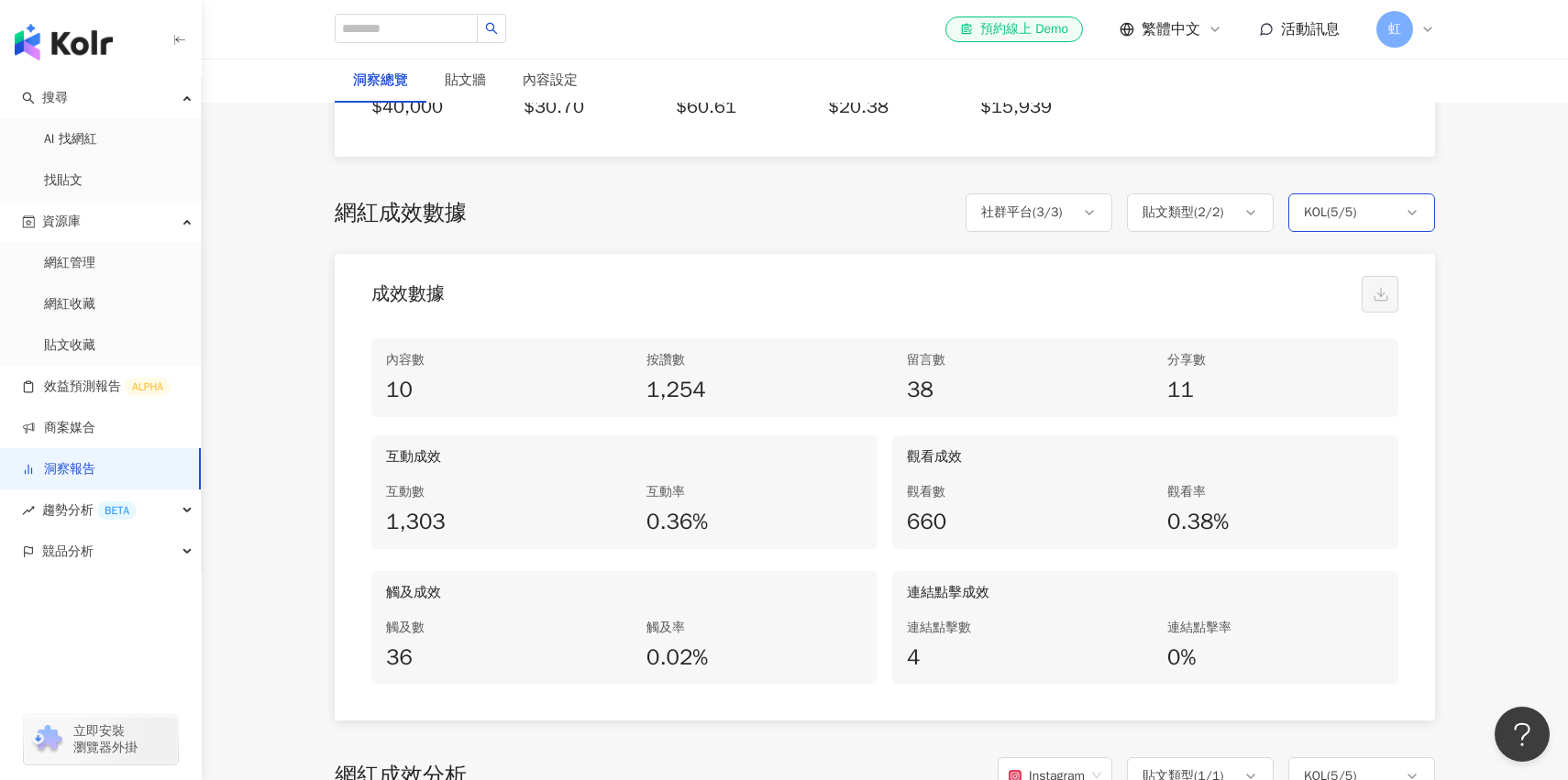 click on "KOL  ( 5 / 5 )" at bounding box center (1330, 213) 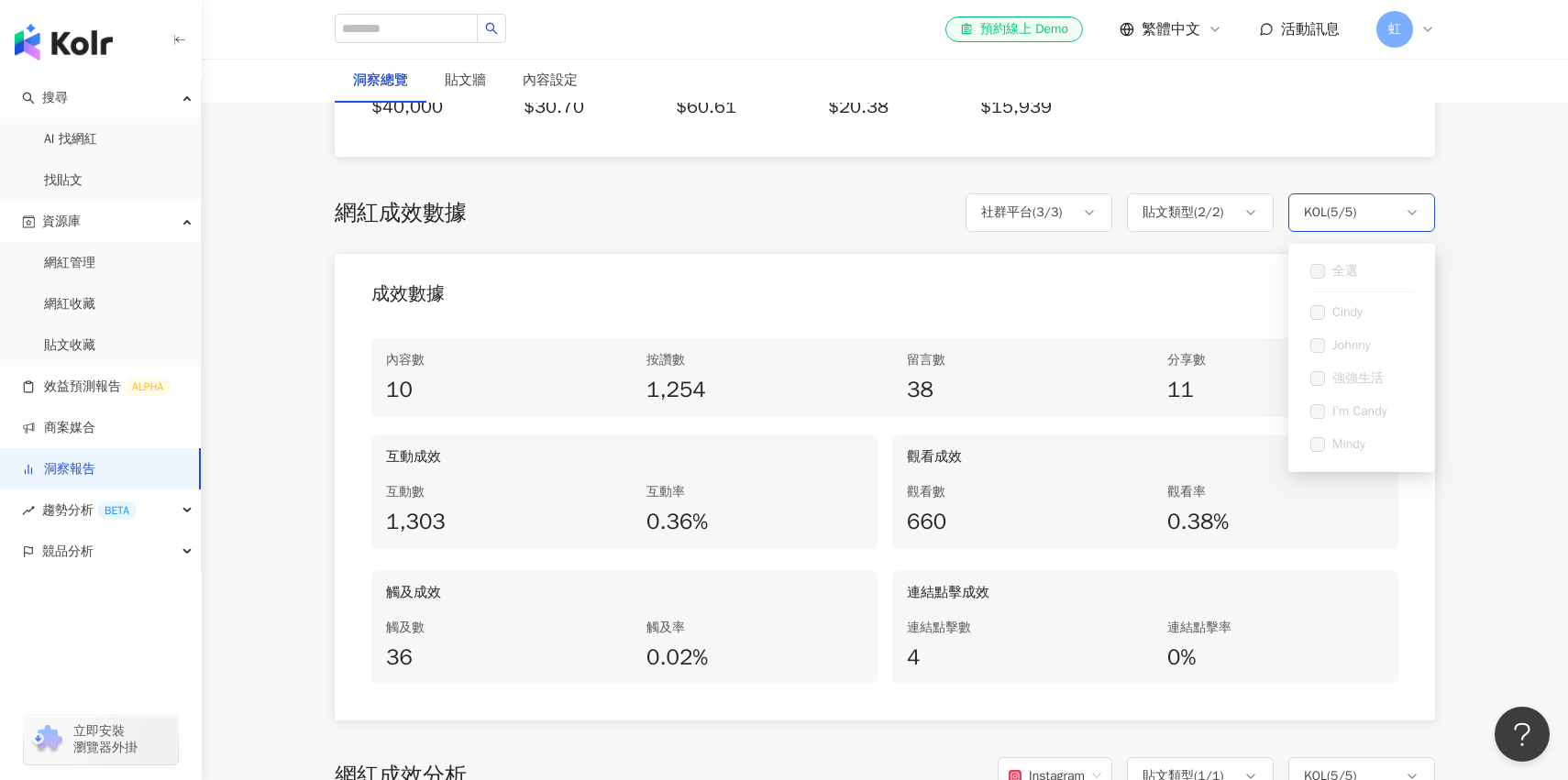click on "KOL  ( 5 / 5 )" at bounding box center (1330, 213) 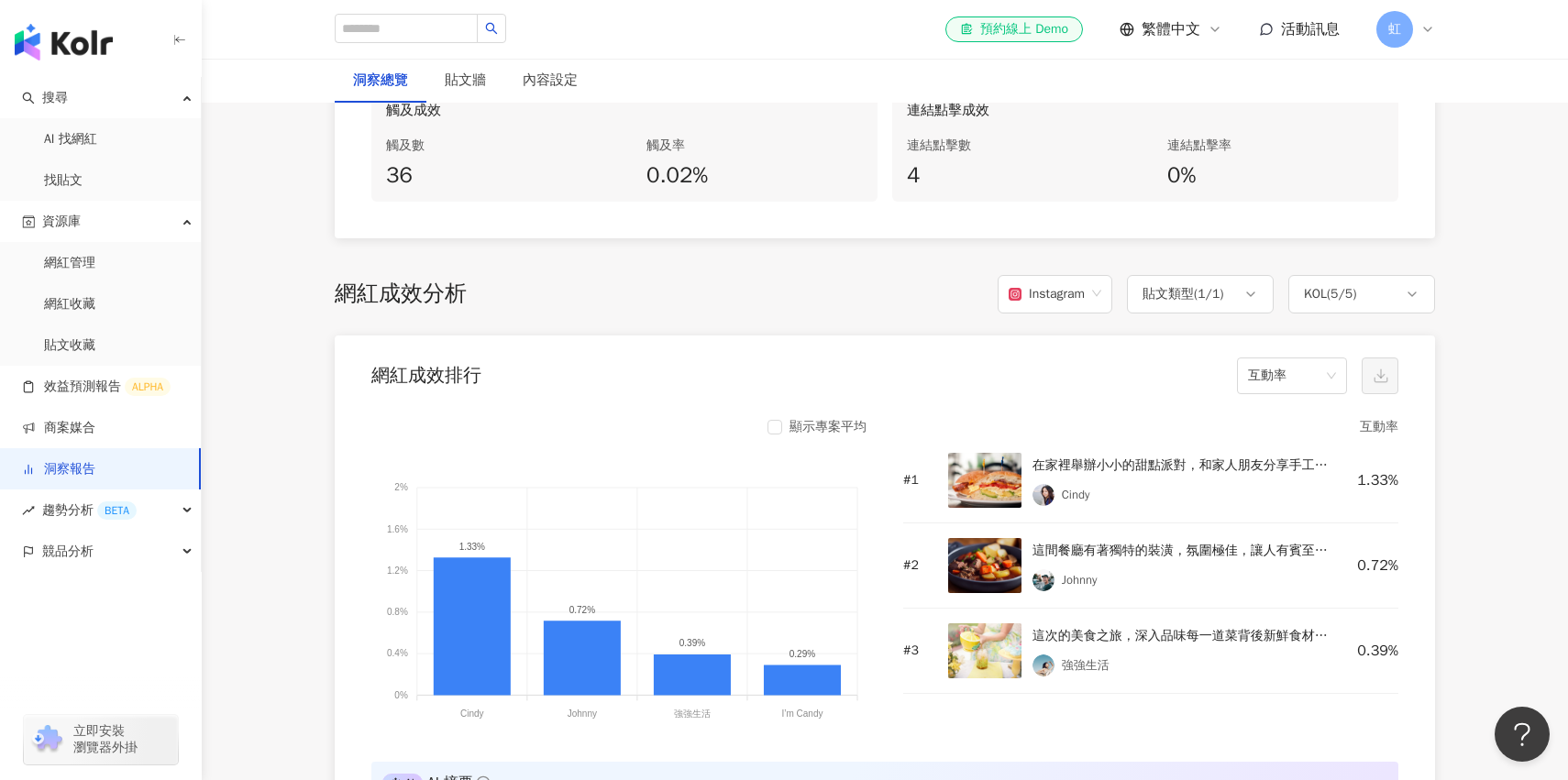 scroll, scrollTop: 1257, scrollLeft: 0, axis: vertical 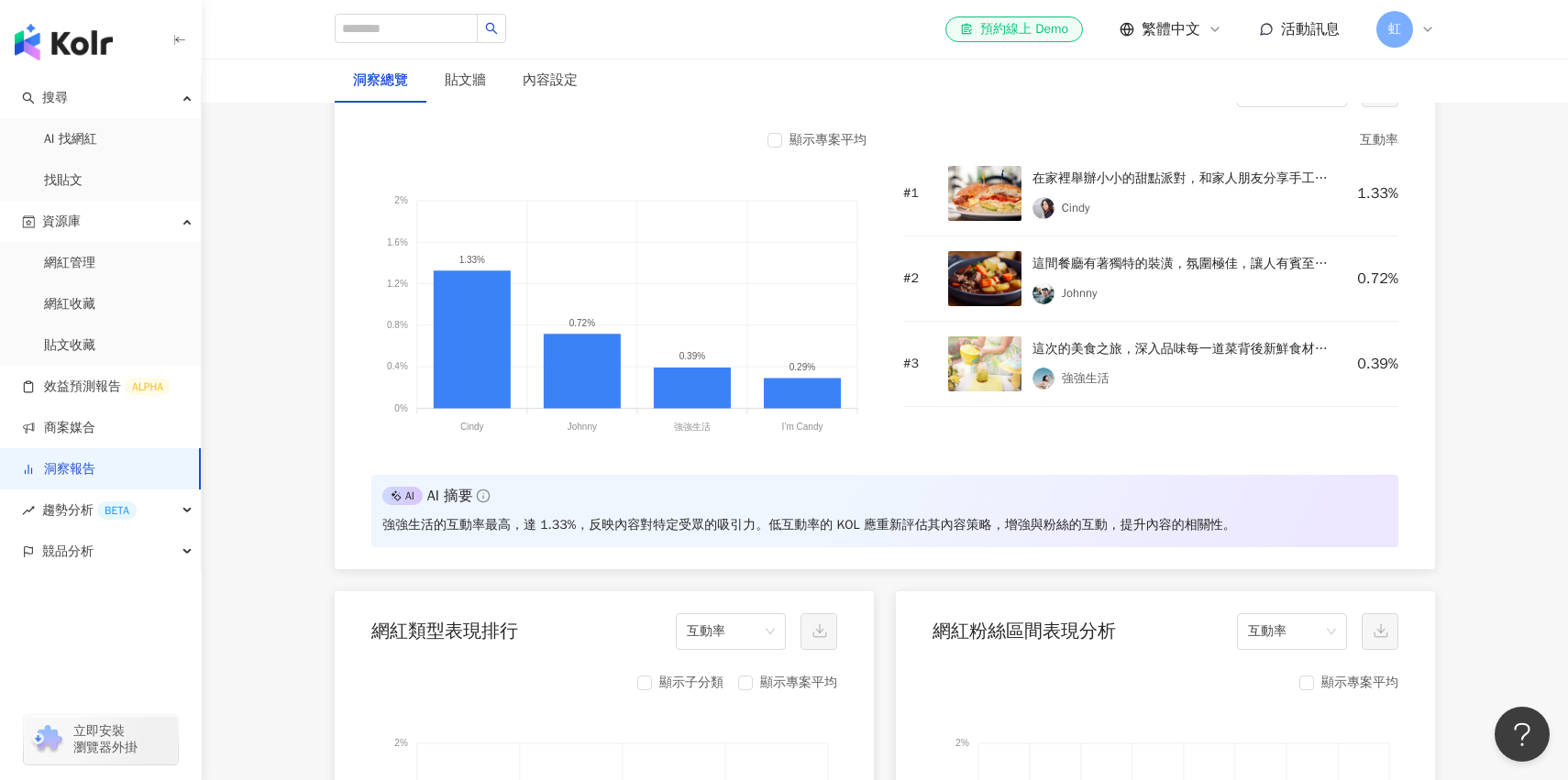 click on "強強生活" at bounding box center (1180, 379) 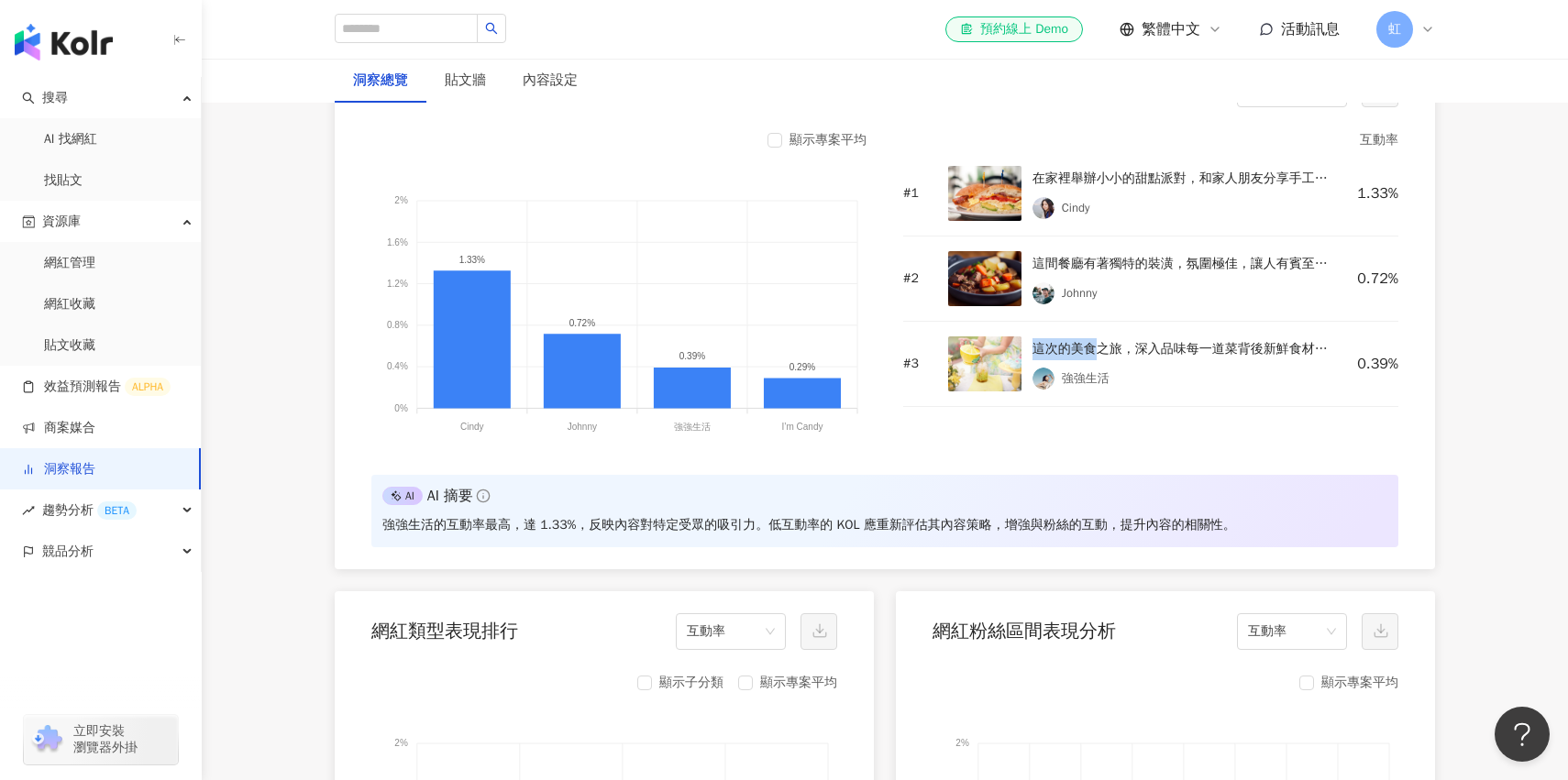 drag, startPoint x: 1039, startPoint y: 346, endPoint x: 1064, endPoint y: 346, distance: 25 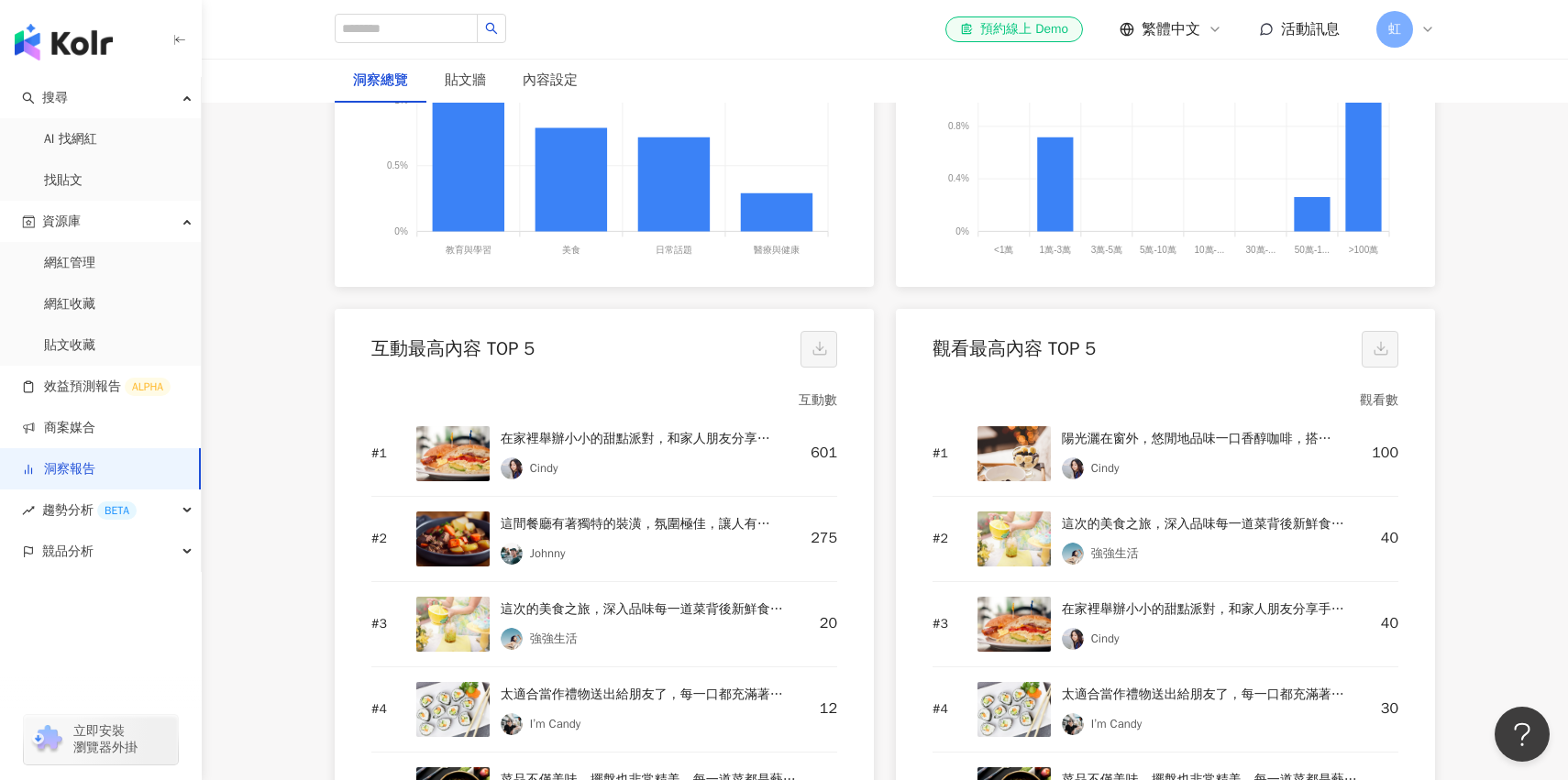 scroll, scrollTop: 2433, scrollLeft: 0, axis: vertical 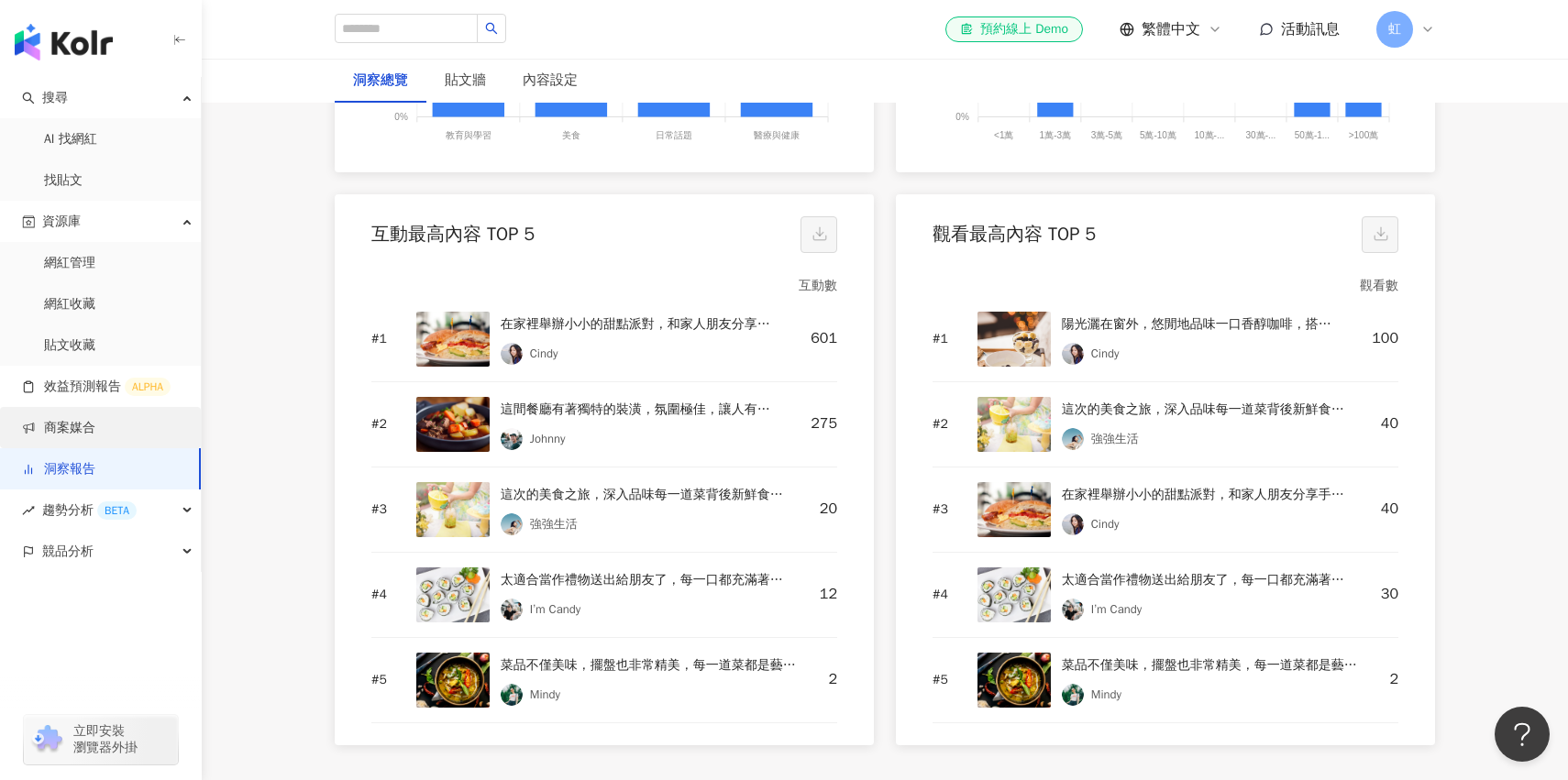 click on "商案媒合" at bounding box center (59, 428) 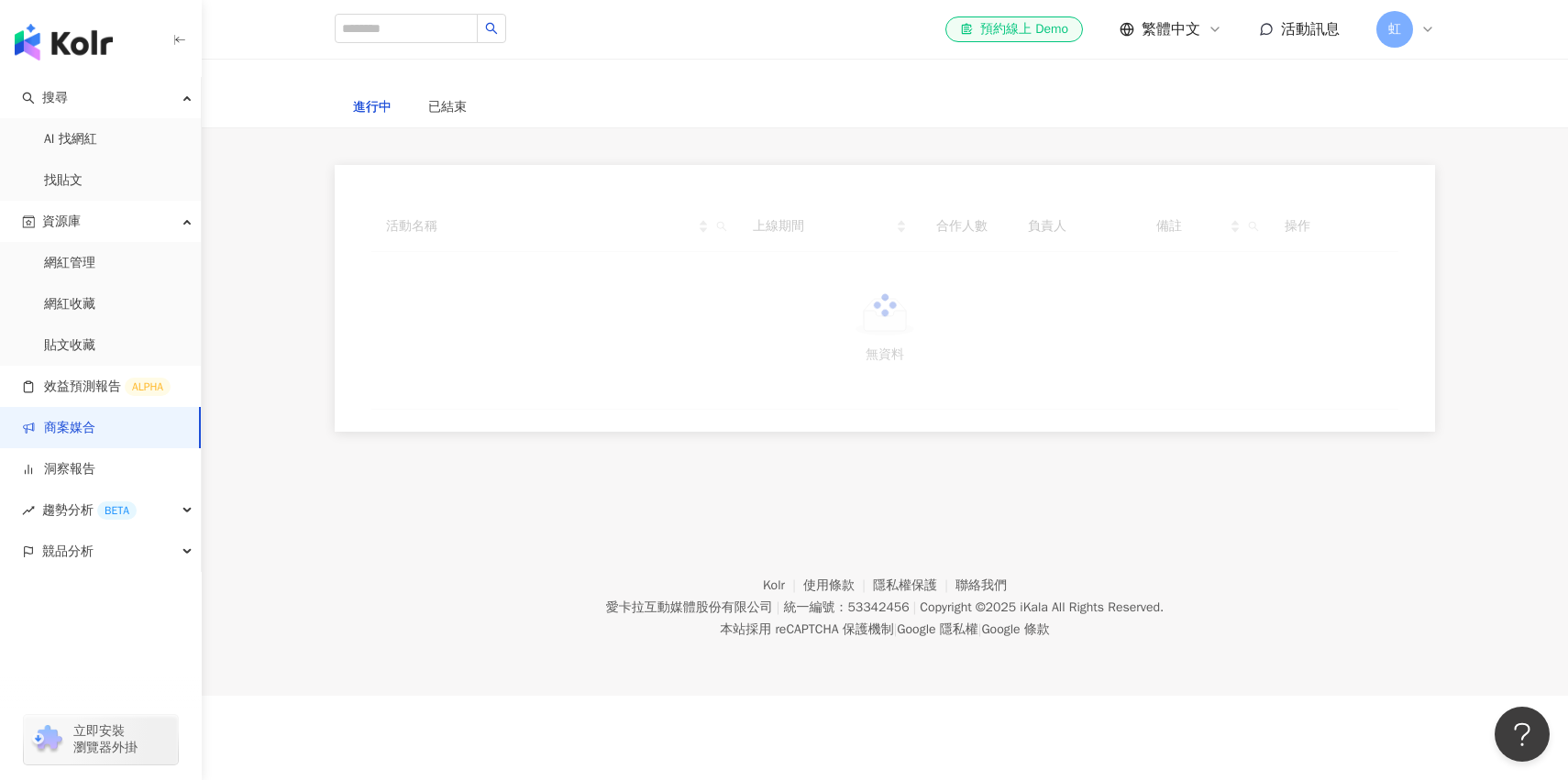 scroll, scrollTop: 0, scrollLeft: 0, axis: both 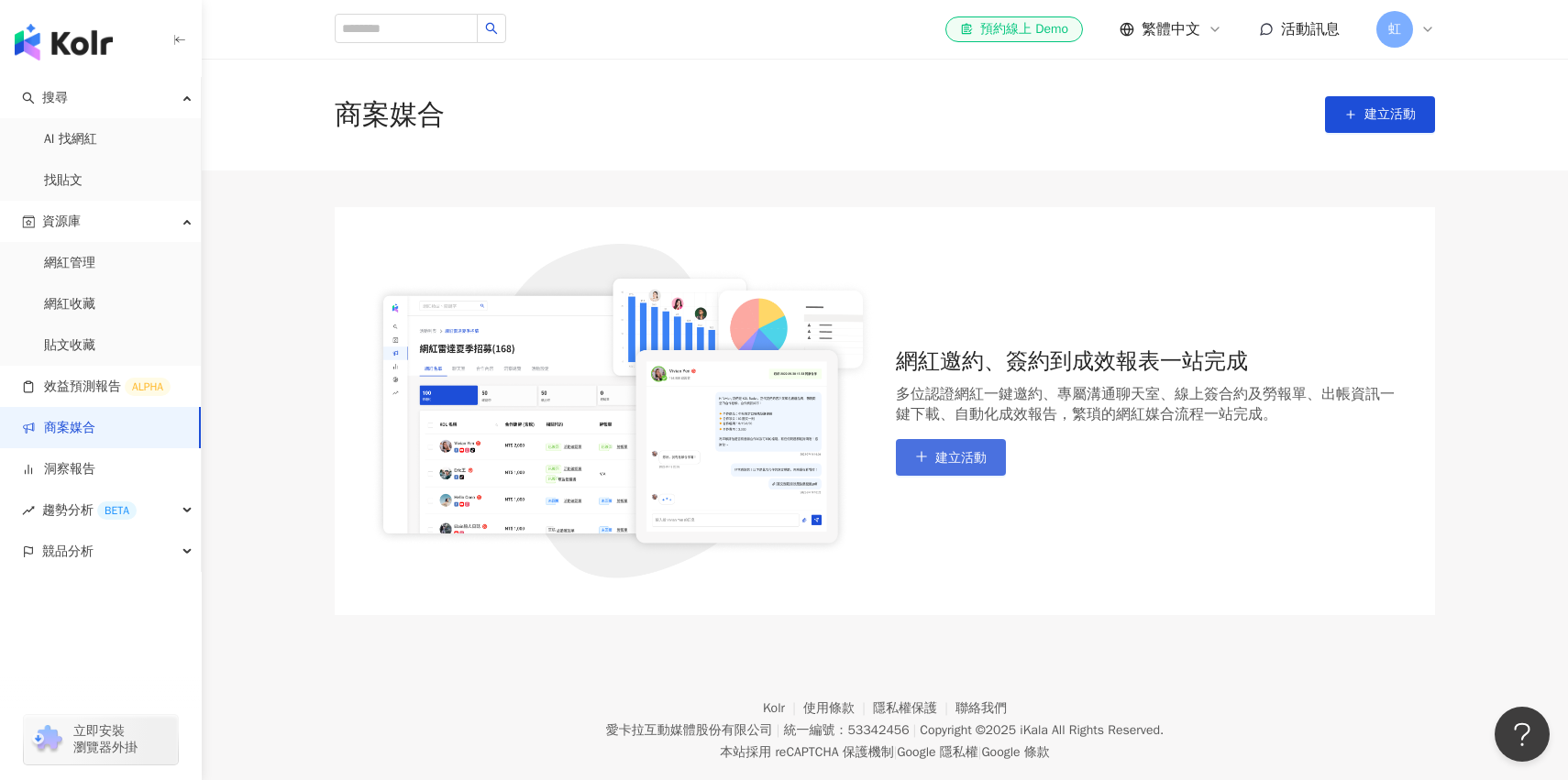 click on "建立活動" at bounding box center [951, 457] 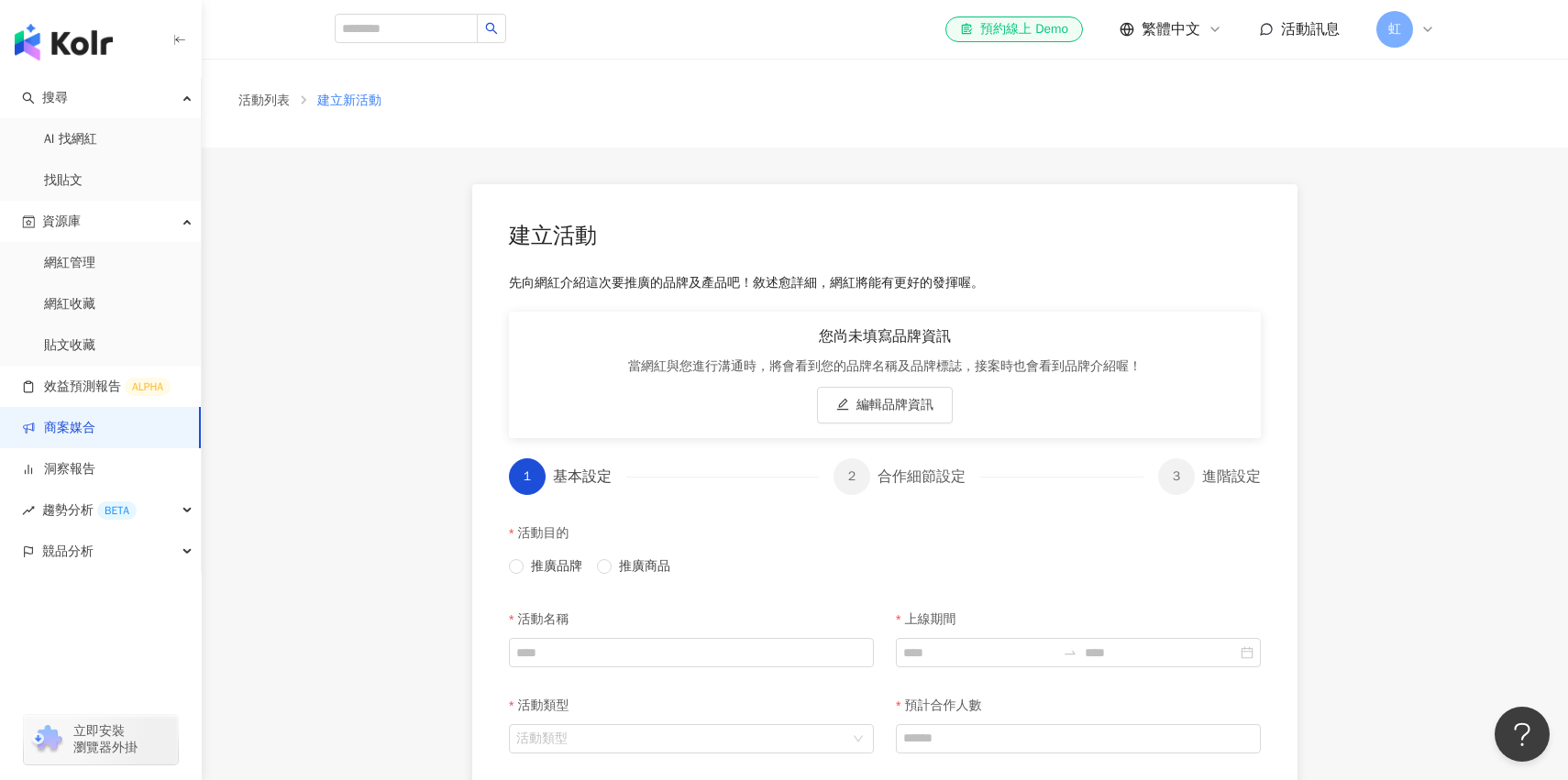 scroll, scrollTop: 0, scrollLeft: 0, axis: both 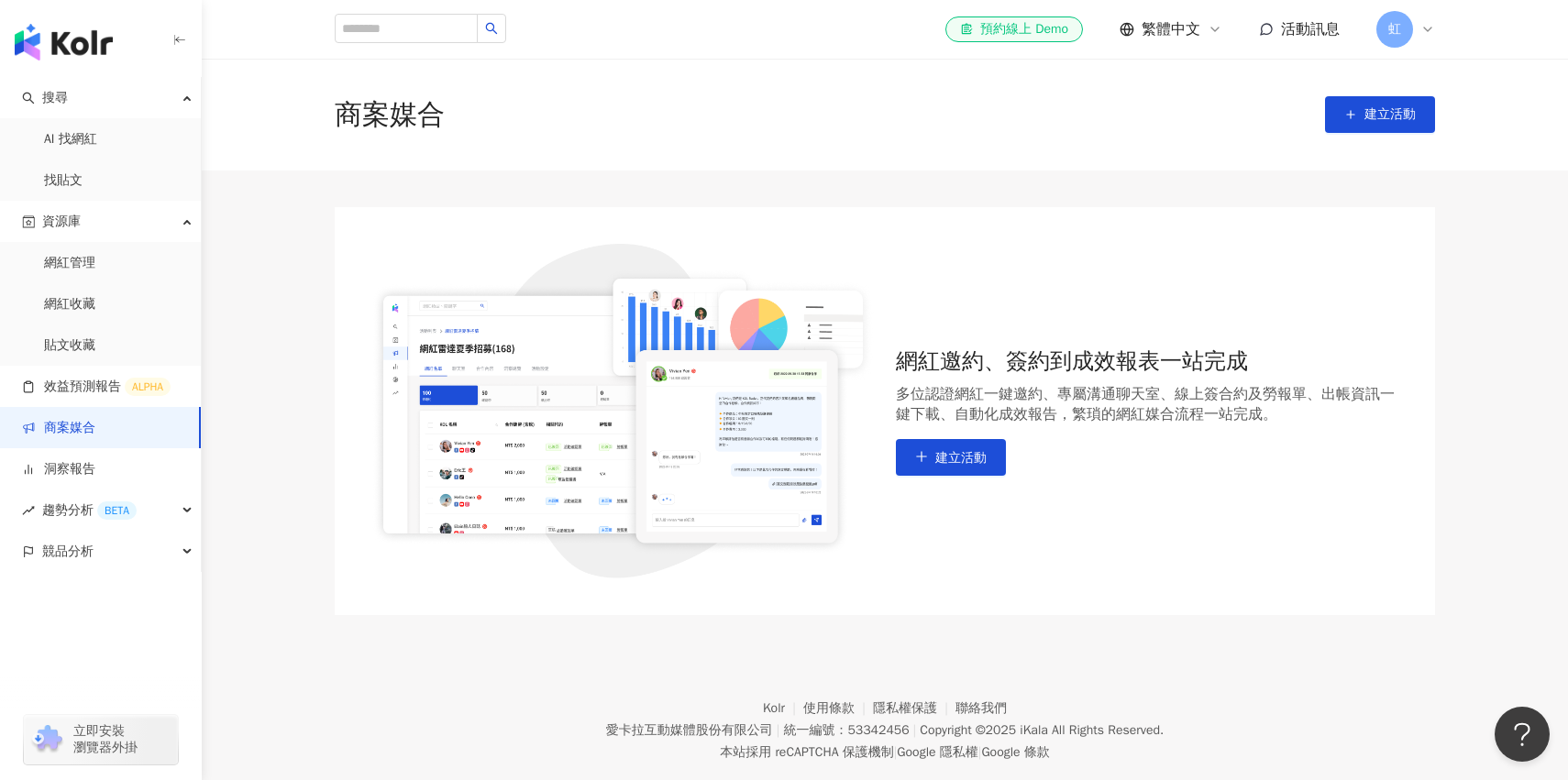 click on "虹" at bounding box center (1406, 29) 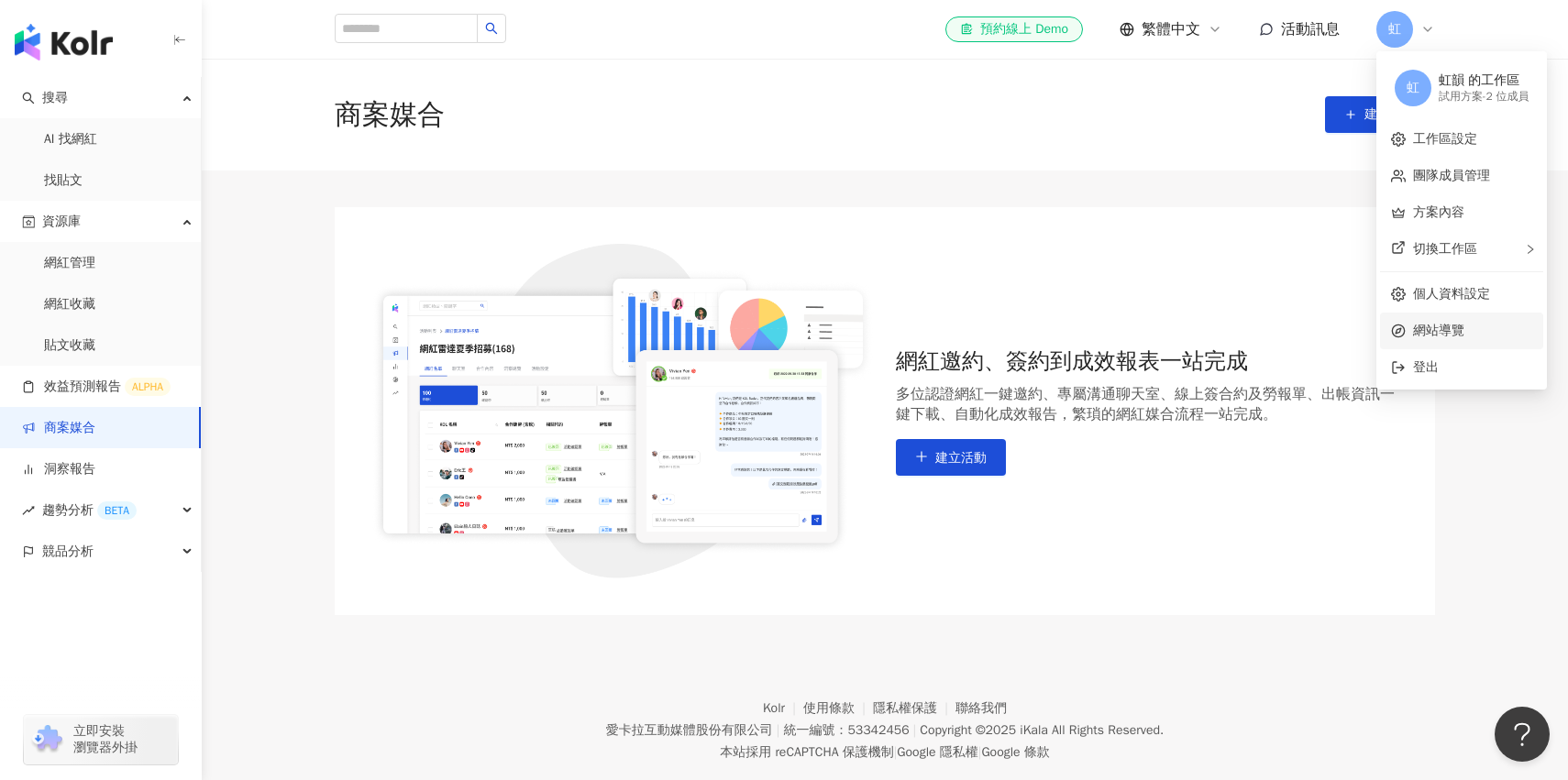 click on "網站導覽" at bounding box center (1473, 331) 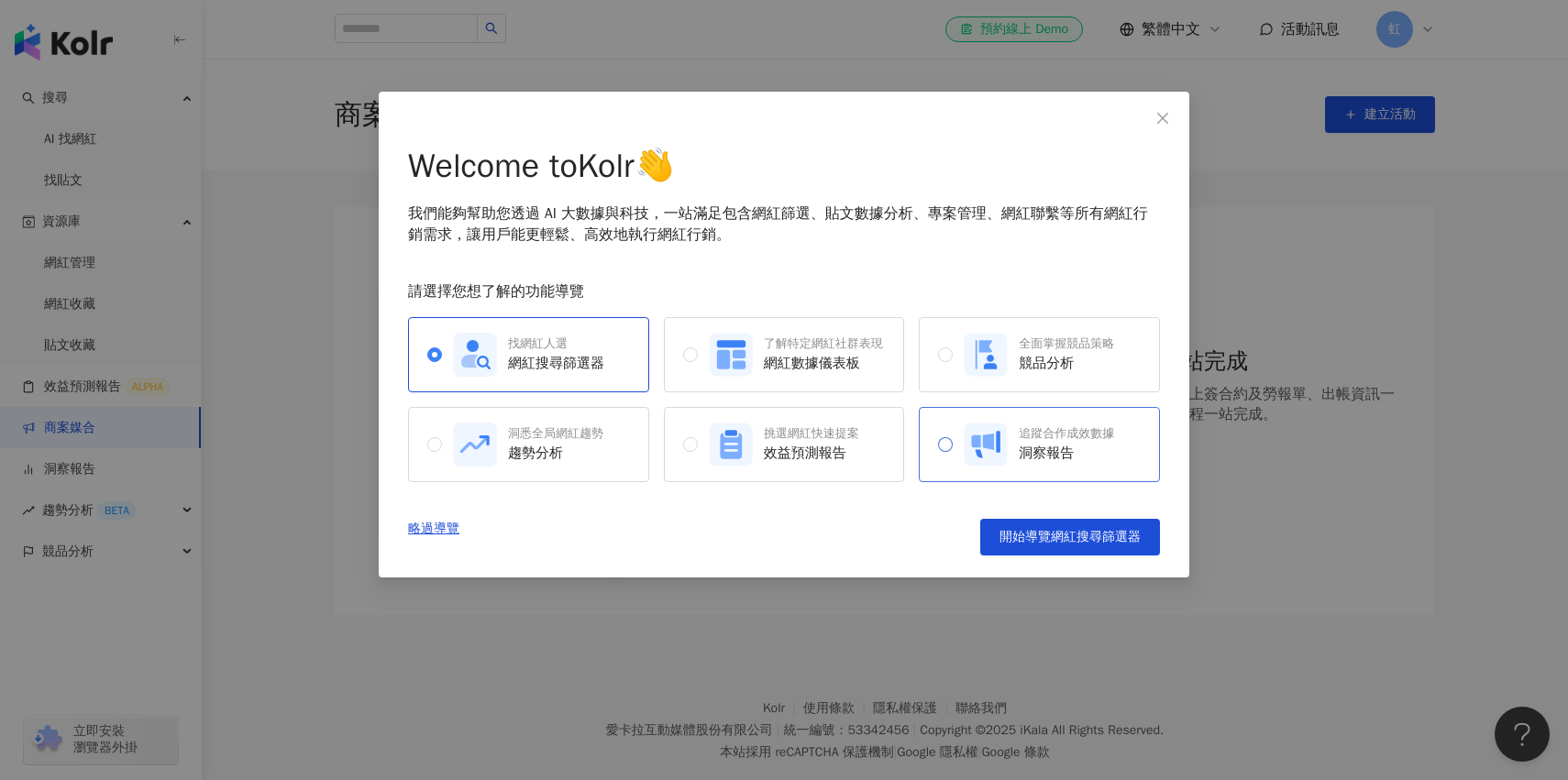 click on "追蹤合作成效數據 洞察報告" at bounding box center (1033, 445) 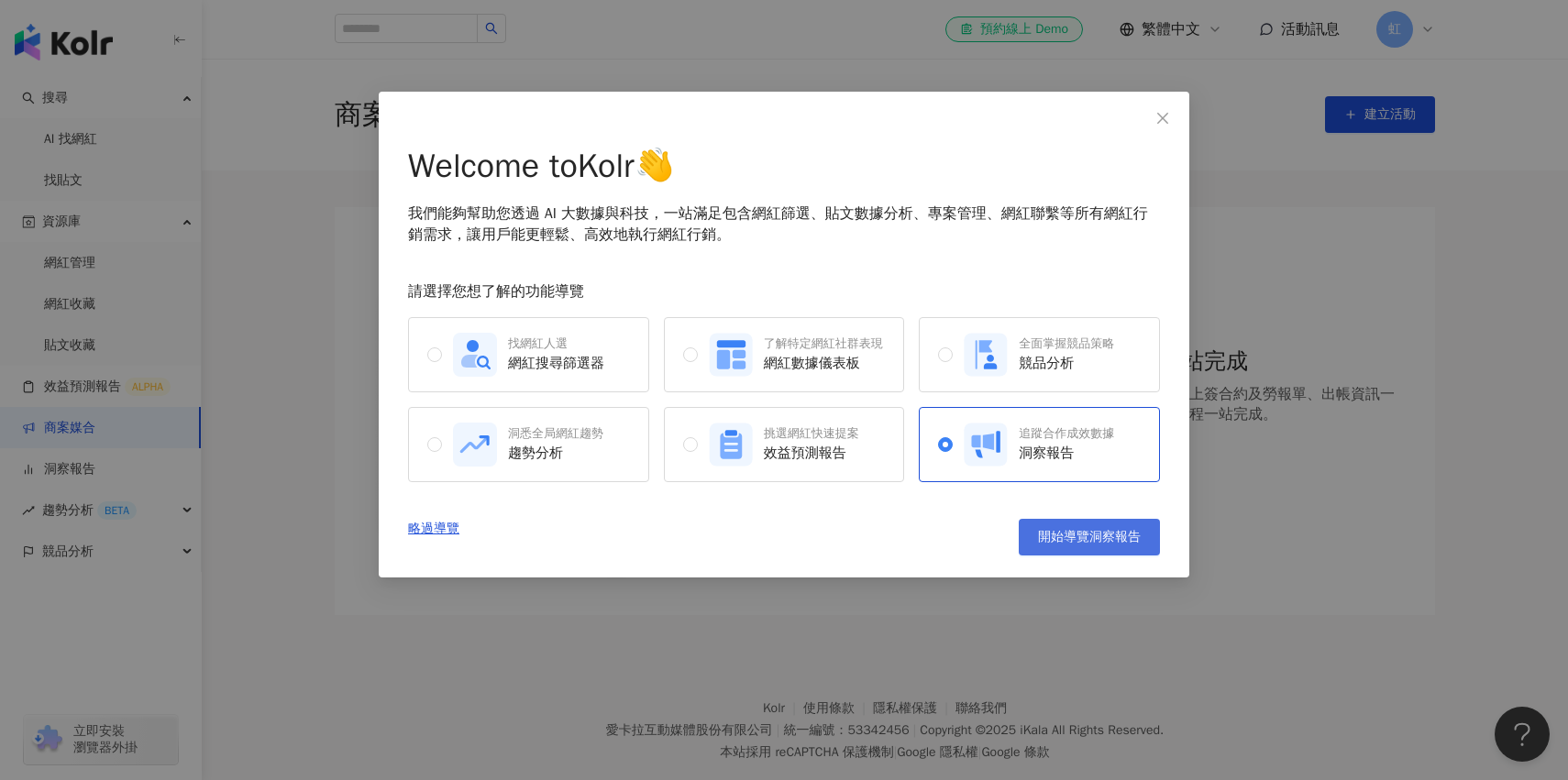 click on "開始導覽洞察報告" at bounding box center (1089, 537) 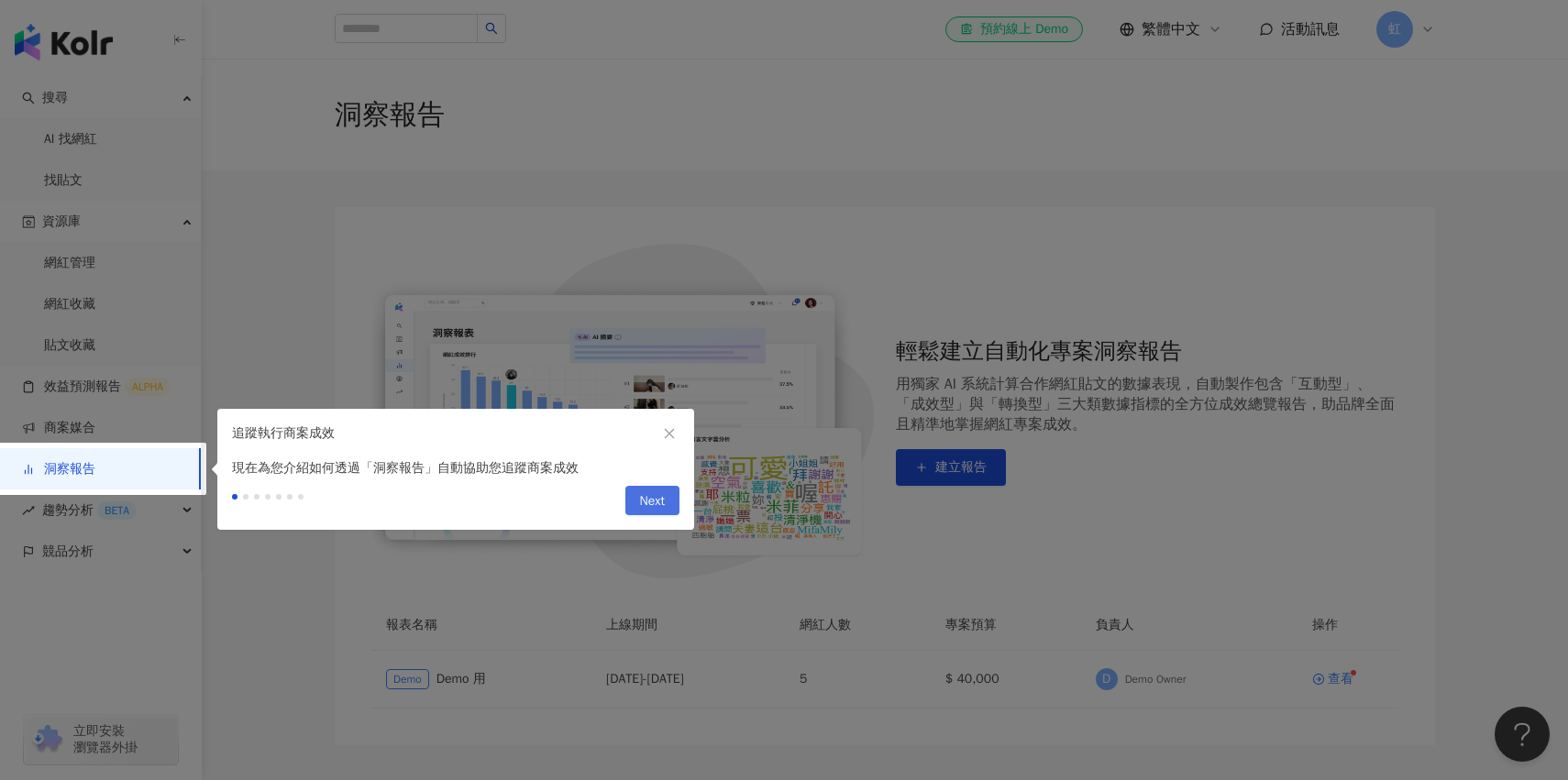 click on "Next" at bounding box center [652, 501] 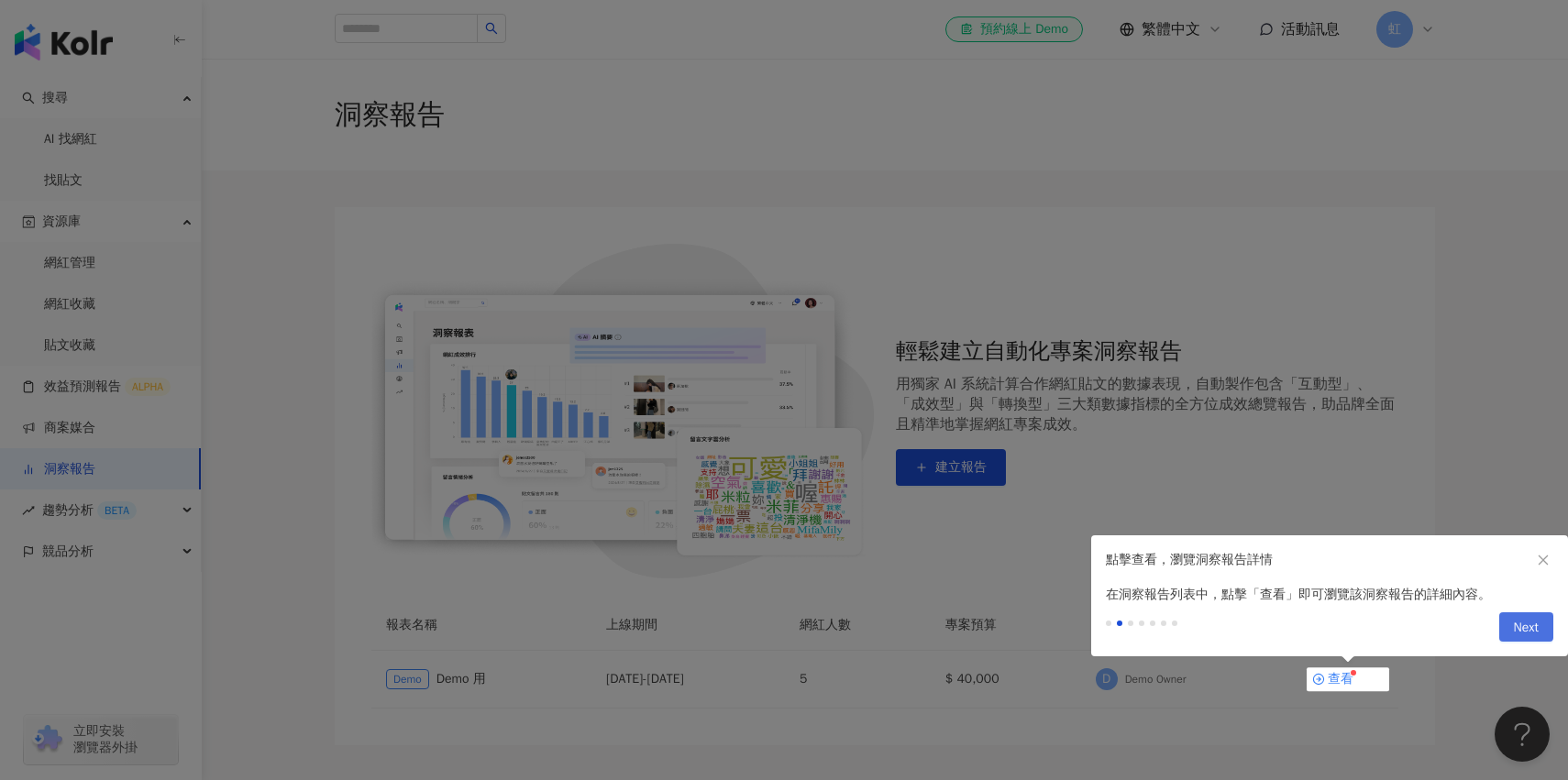 click on "Next" at bounding box center (1526, 628) 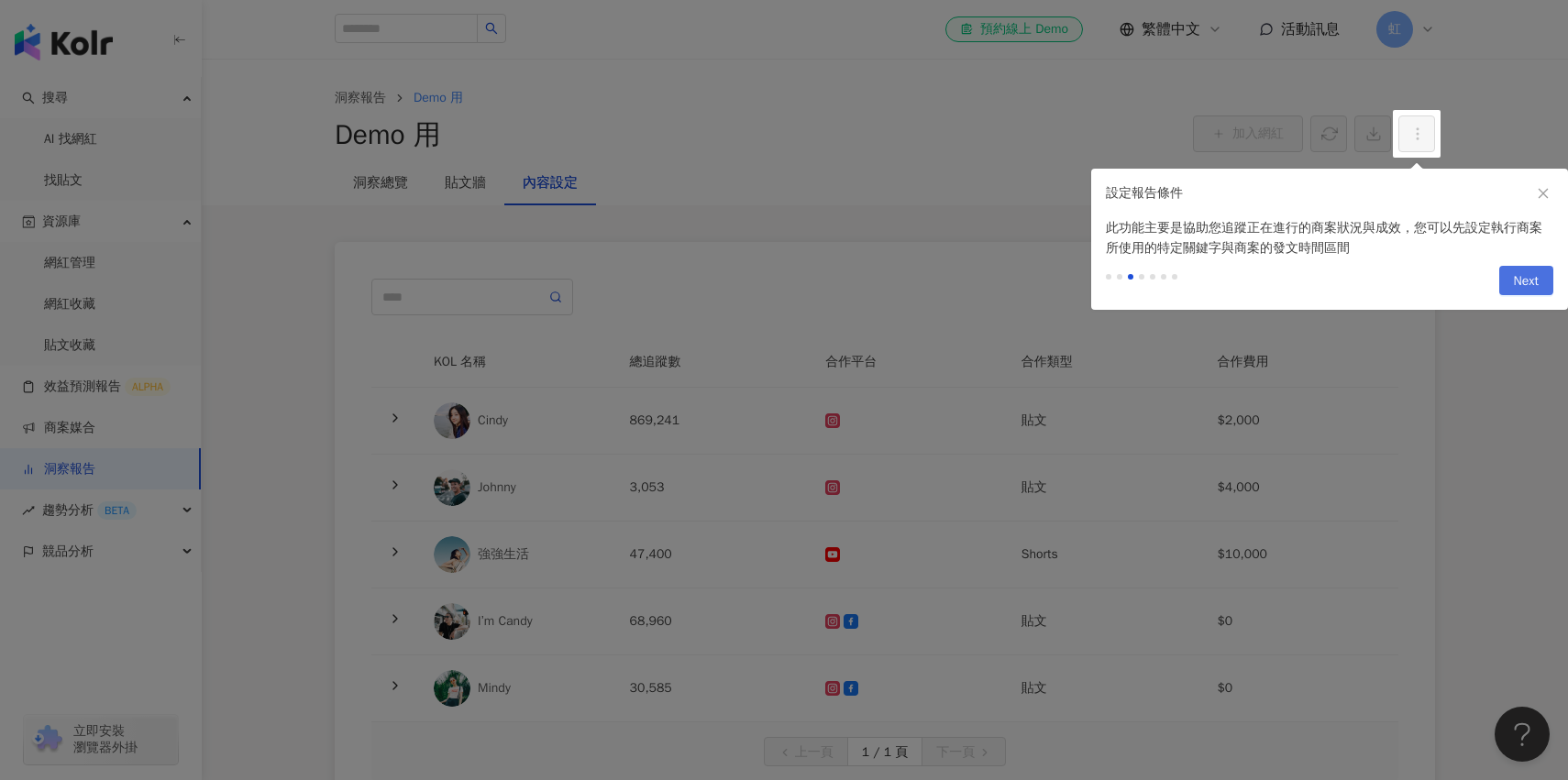 click on "Next" at bounding box center [1526, 280] 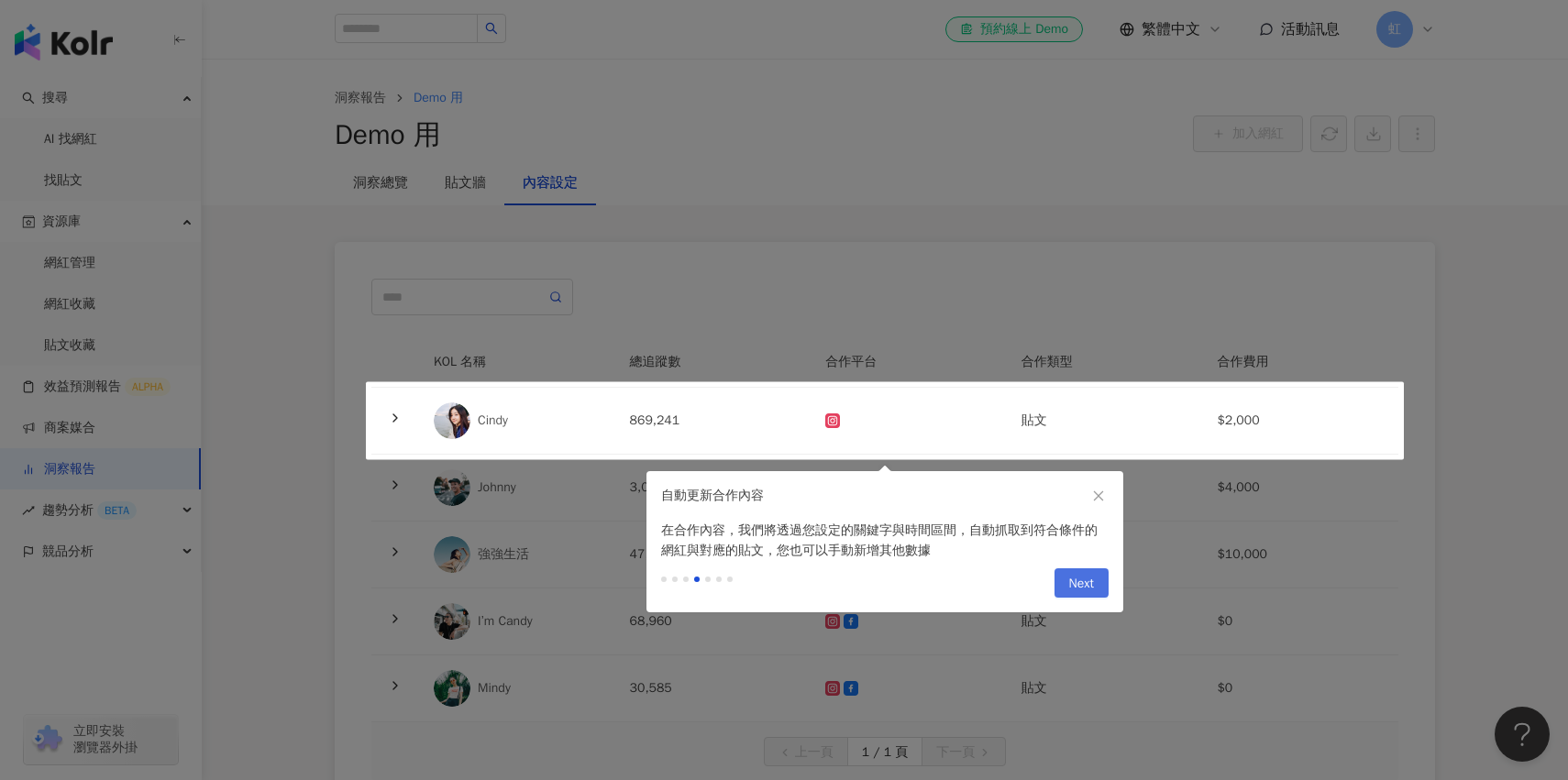 click on "Next" at bounding box center (1081, 584) 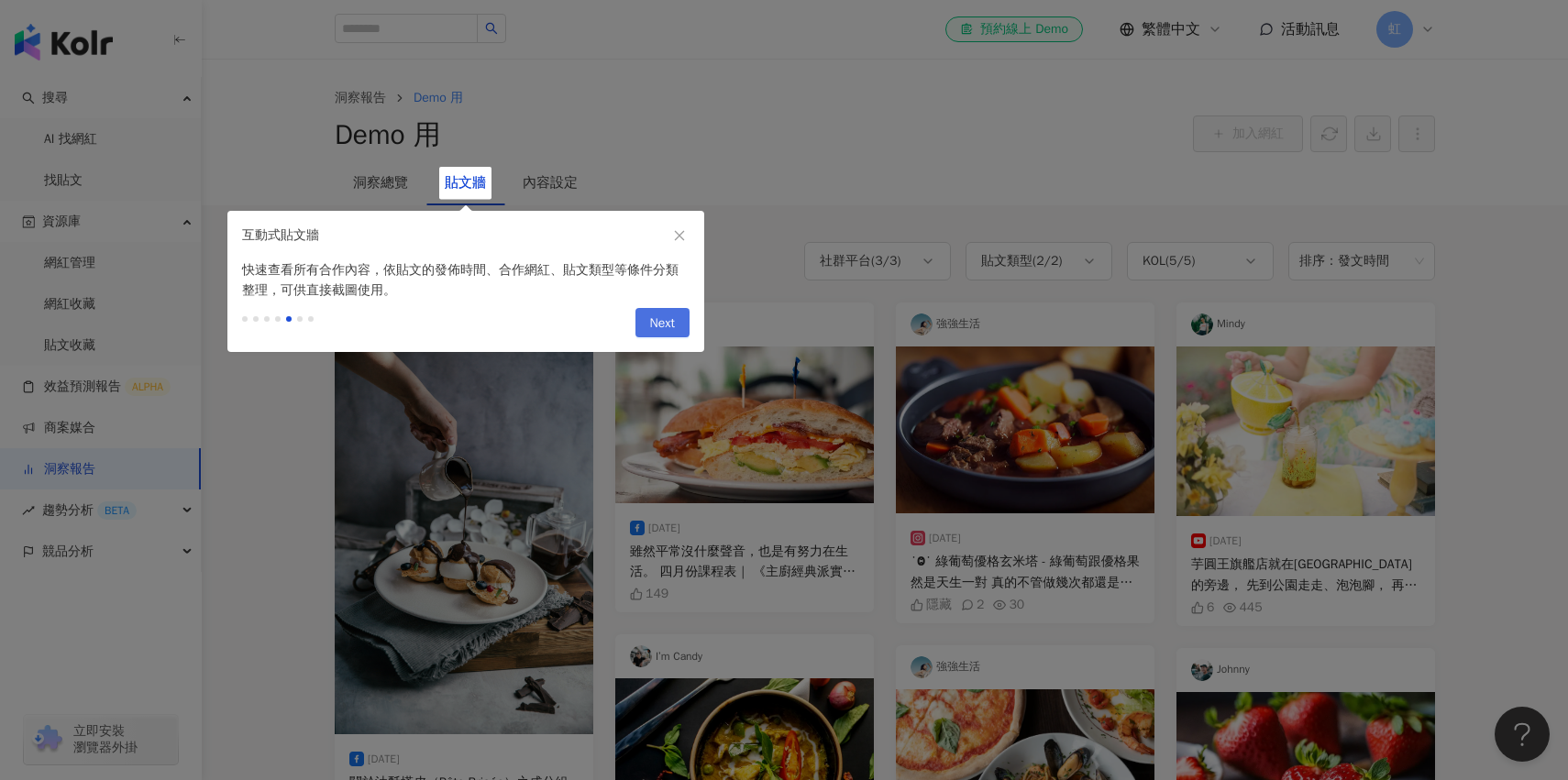click on "Next" at bounding box center [662, 324] 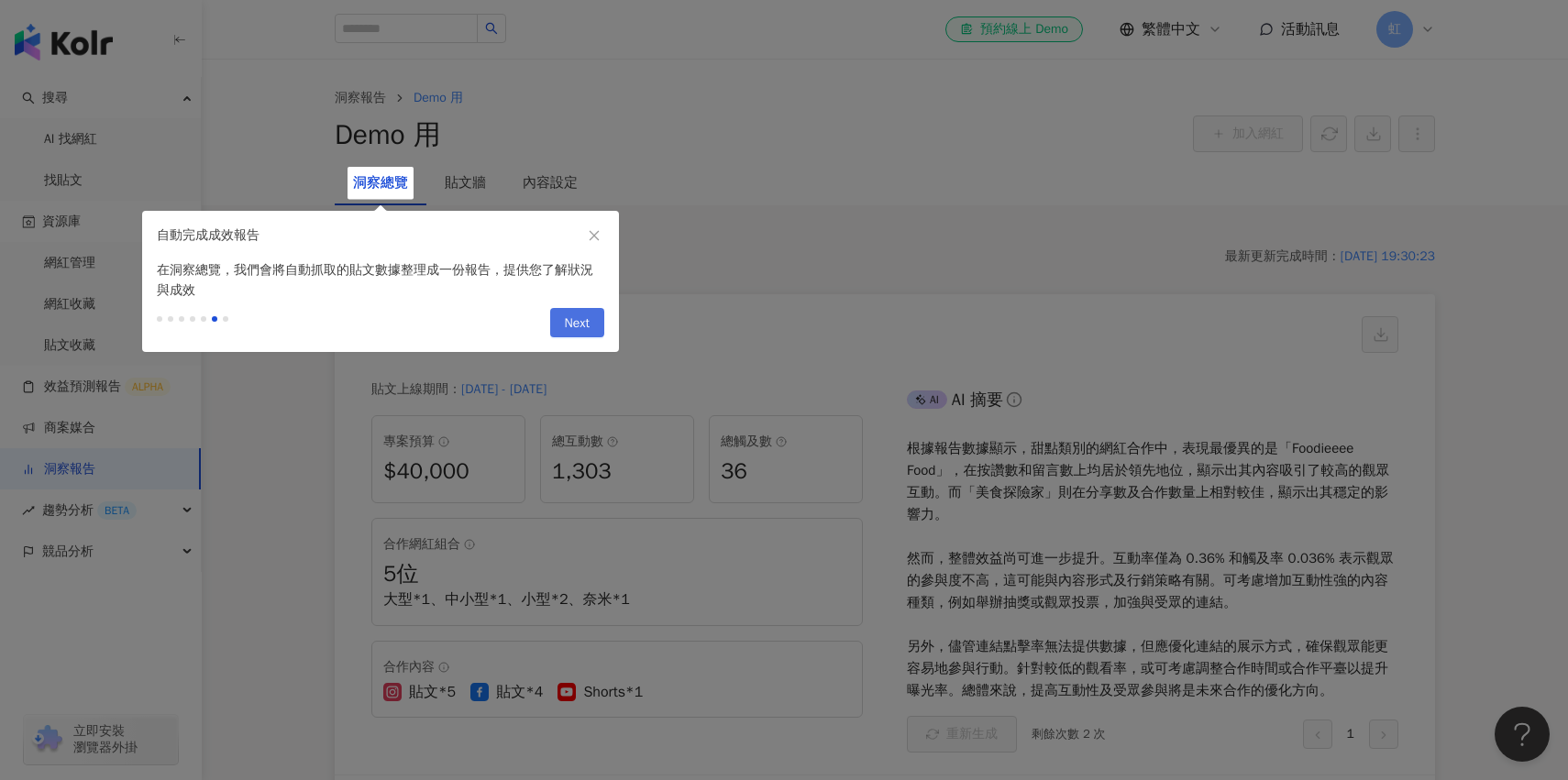 click on "Next" at bounding box center (577, 324) 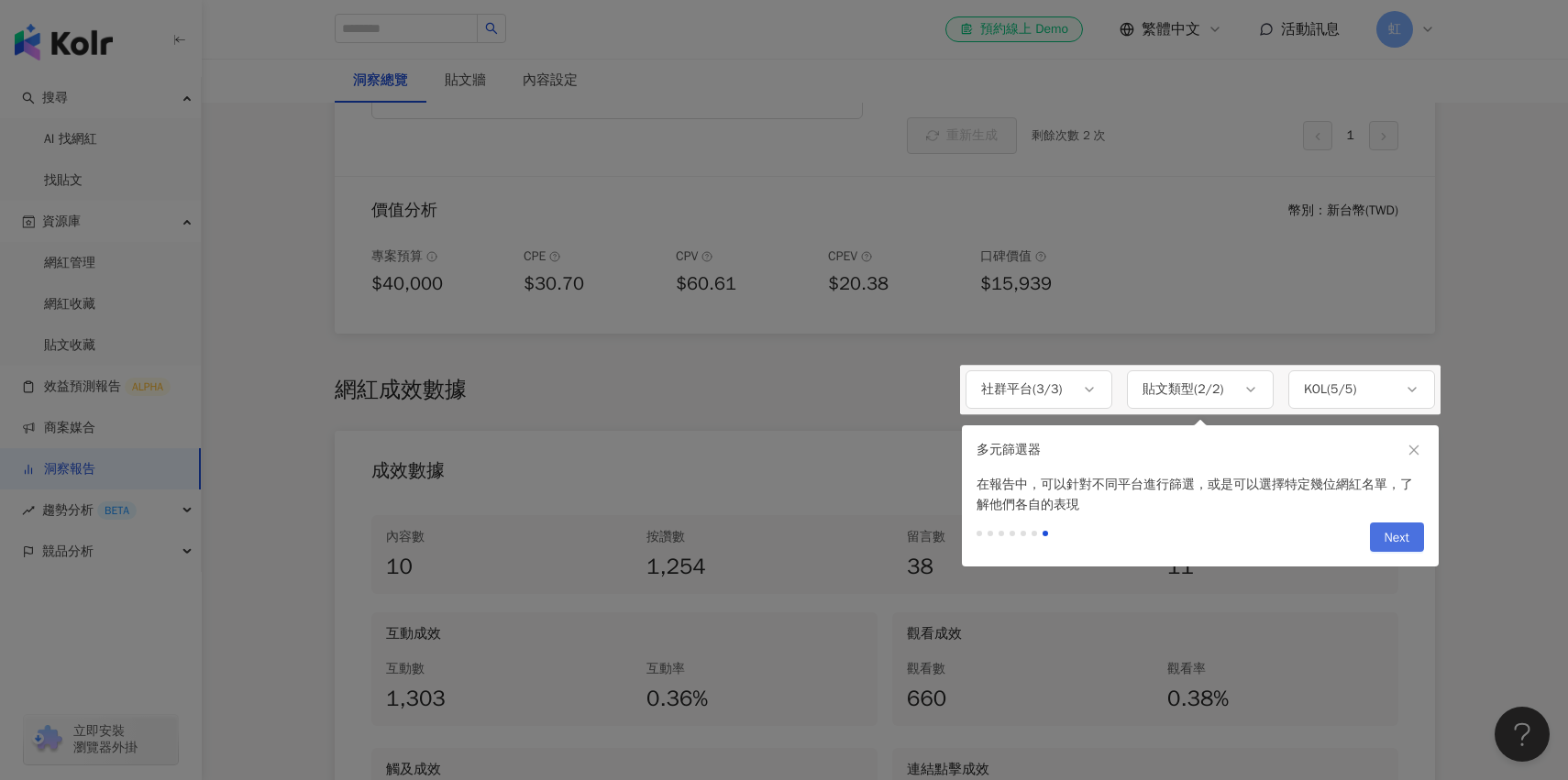 click on "Next" at bounding box center [1397, 538] 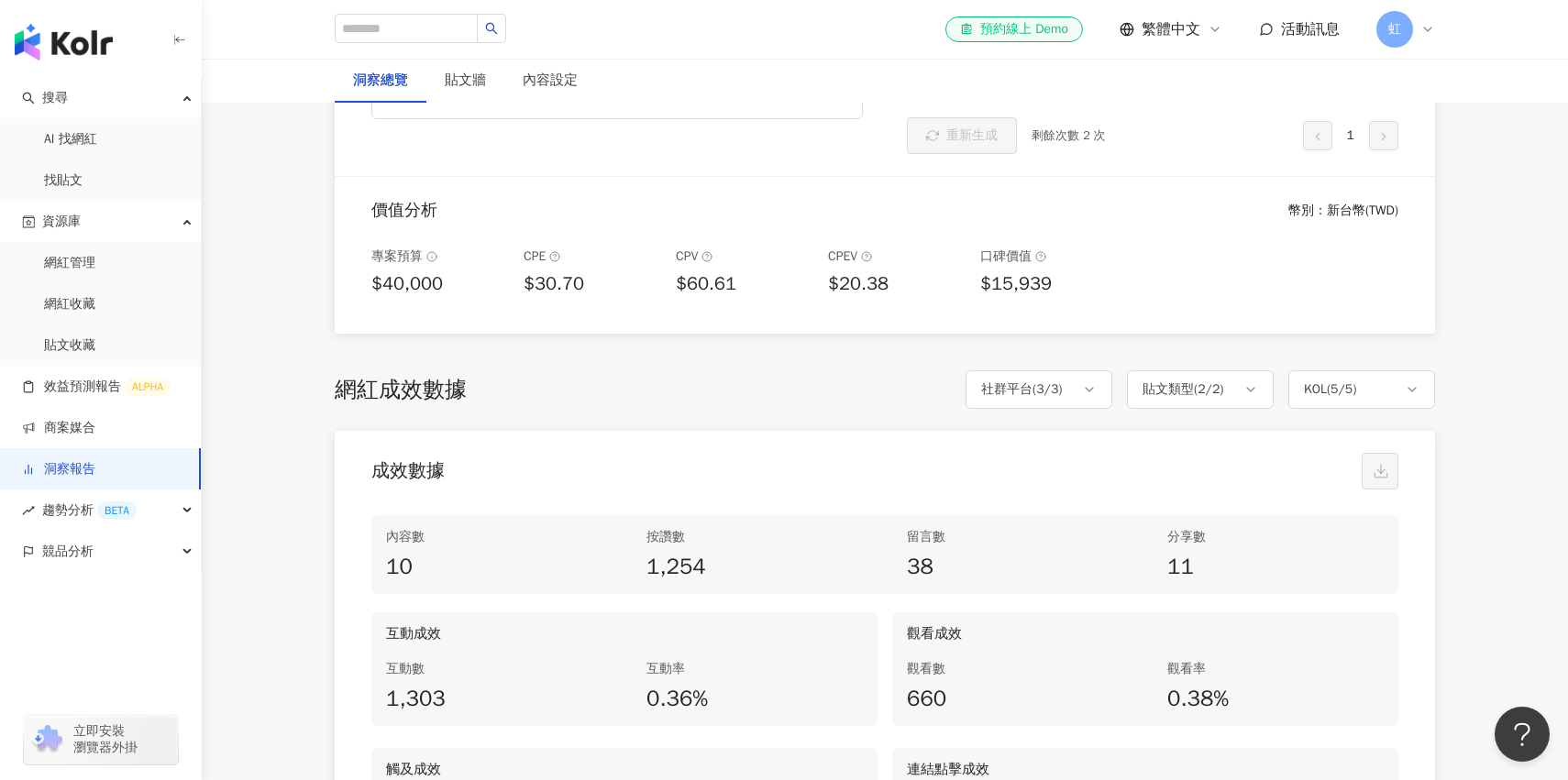 scroll, scrollTop: 0, scrollLeft: 0, axis: both 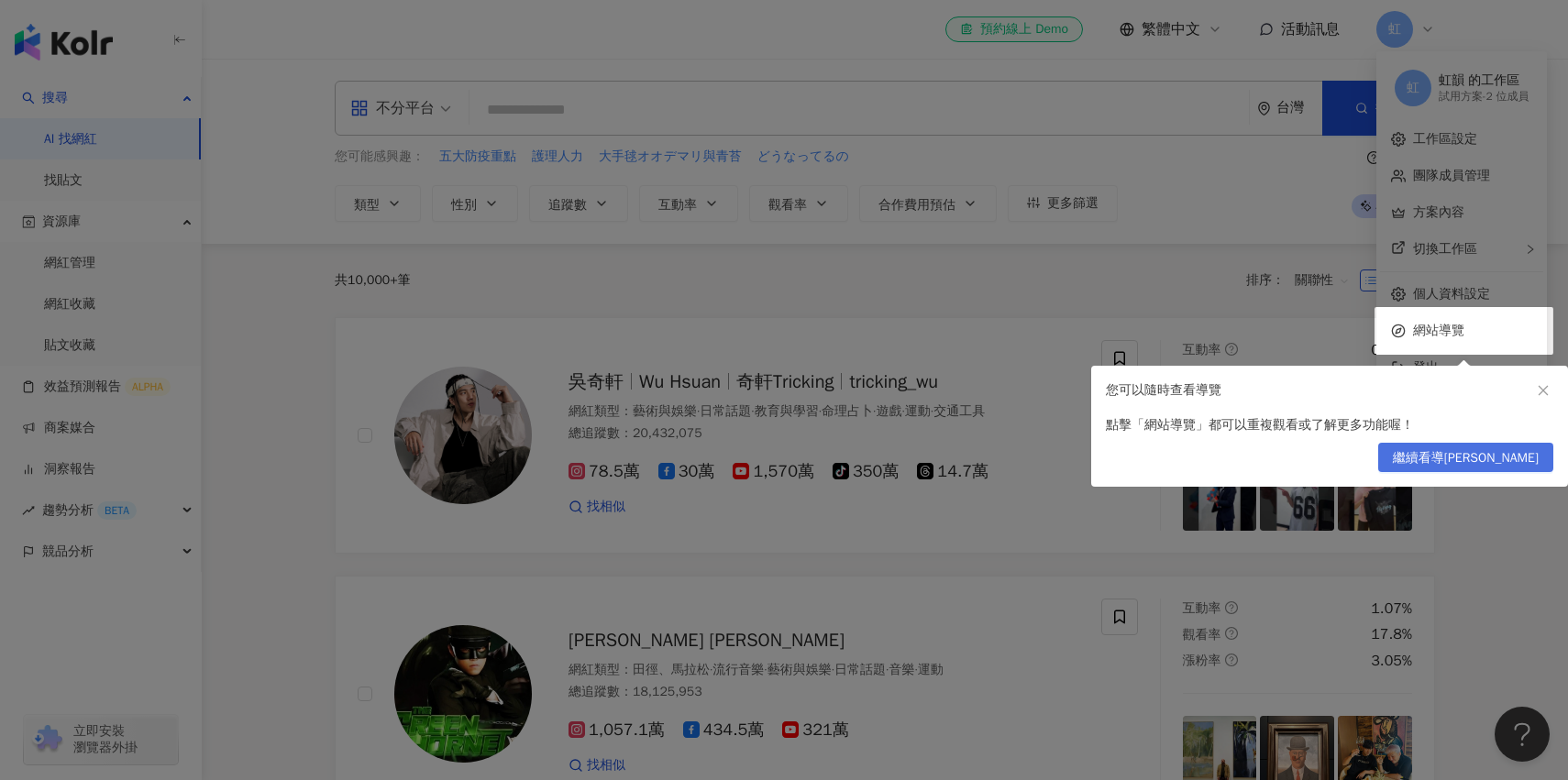 click on "繼續看導[PERSON_NAME]" at bounding box center (1465, 458) 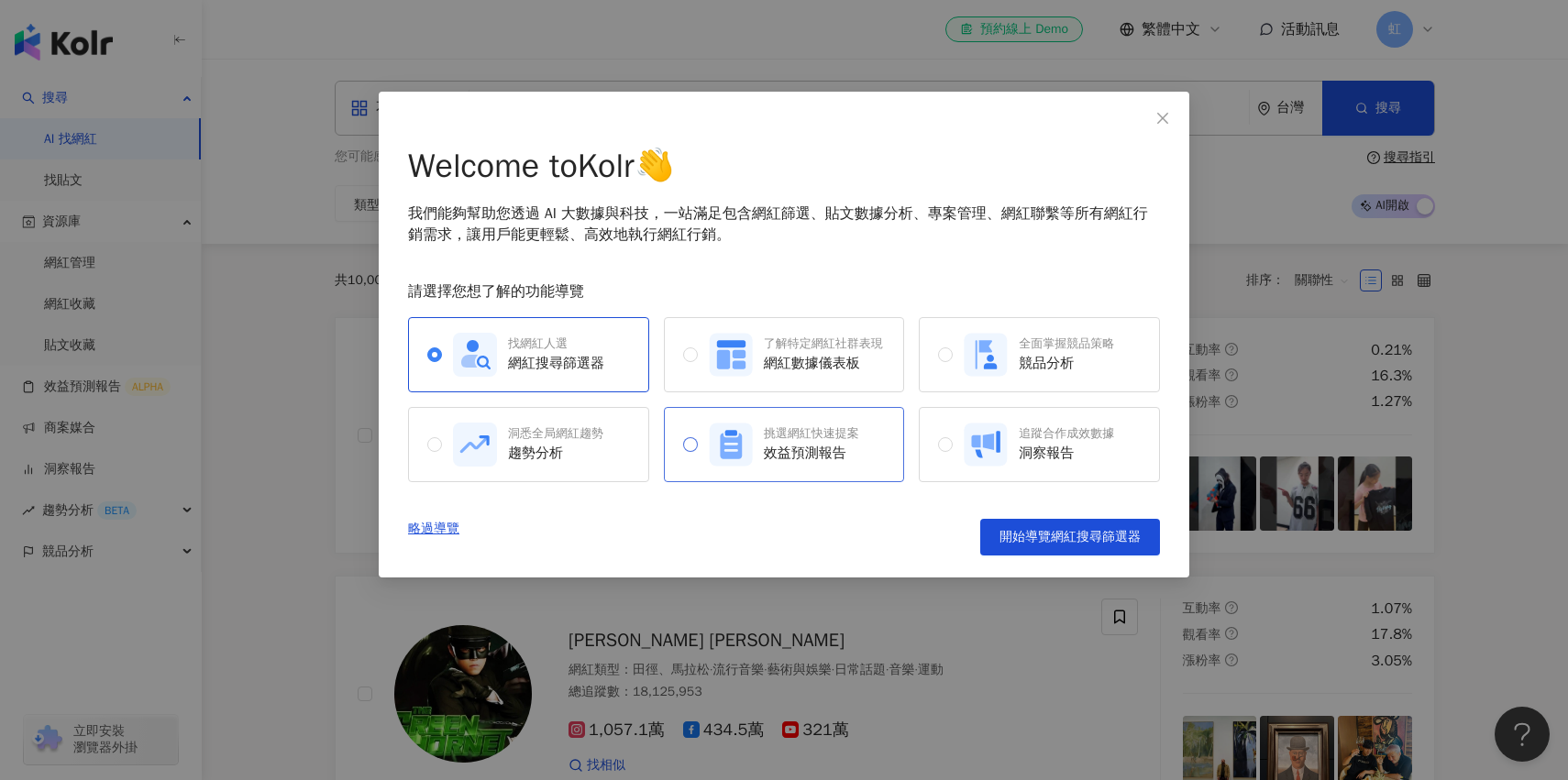 click on "效益預測報告" at bounding box center [812, 453] 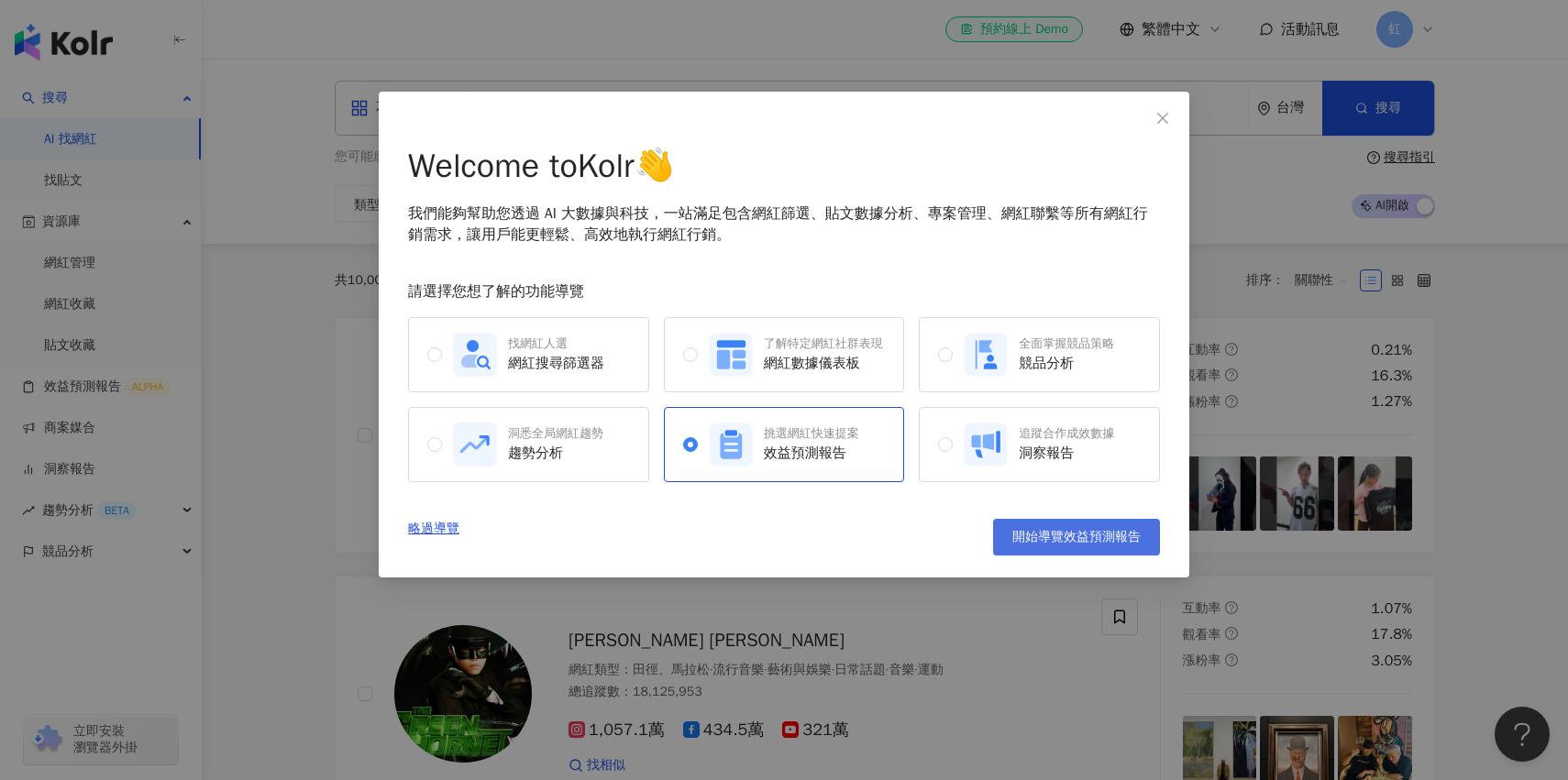 click on "開始導覽效益預測報告" at bounding box center (1077, 537) 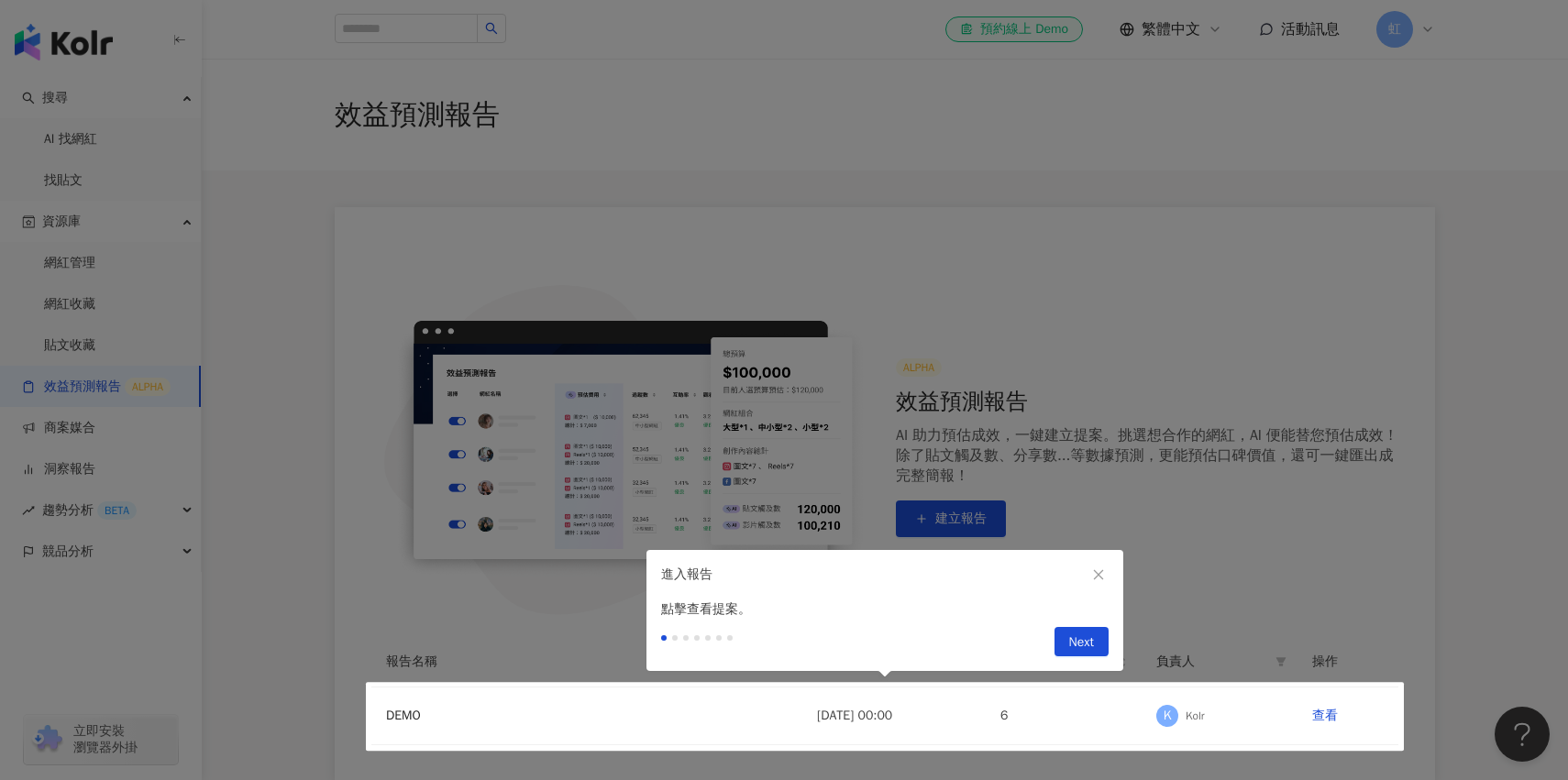 click on "Next" at bounding box center (885, 645) 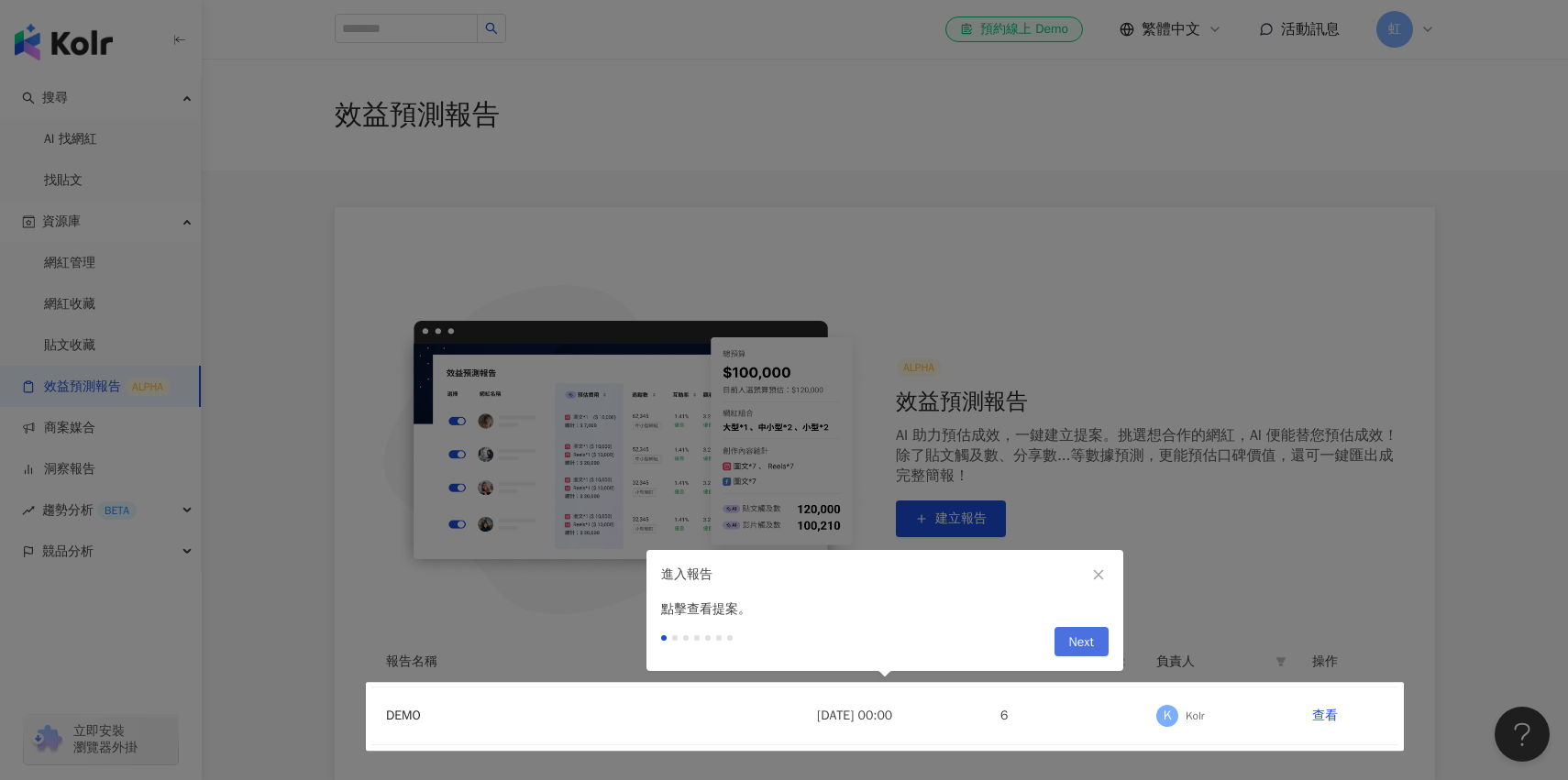 click on "Next" at bounding box center [1081, 643] 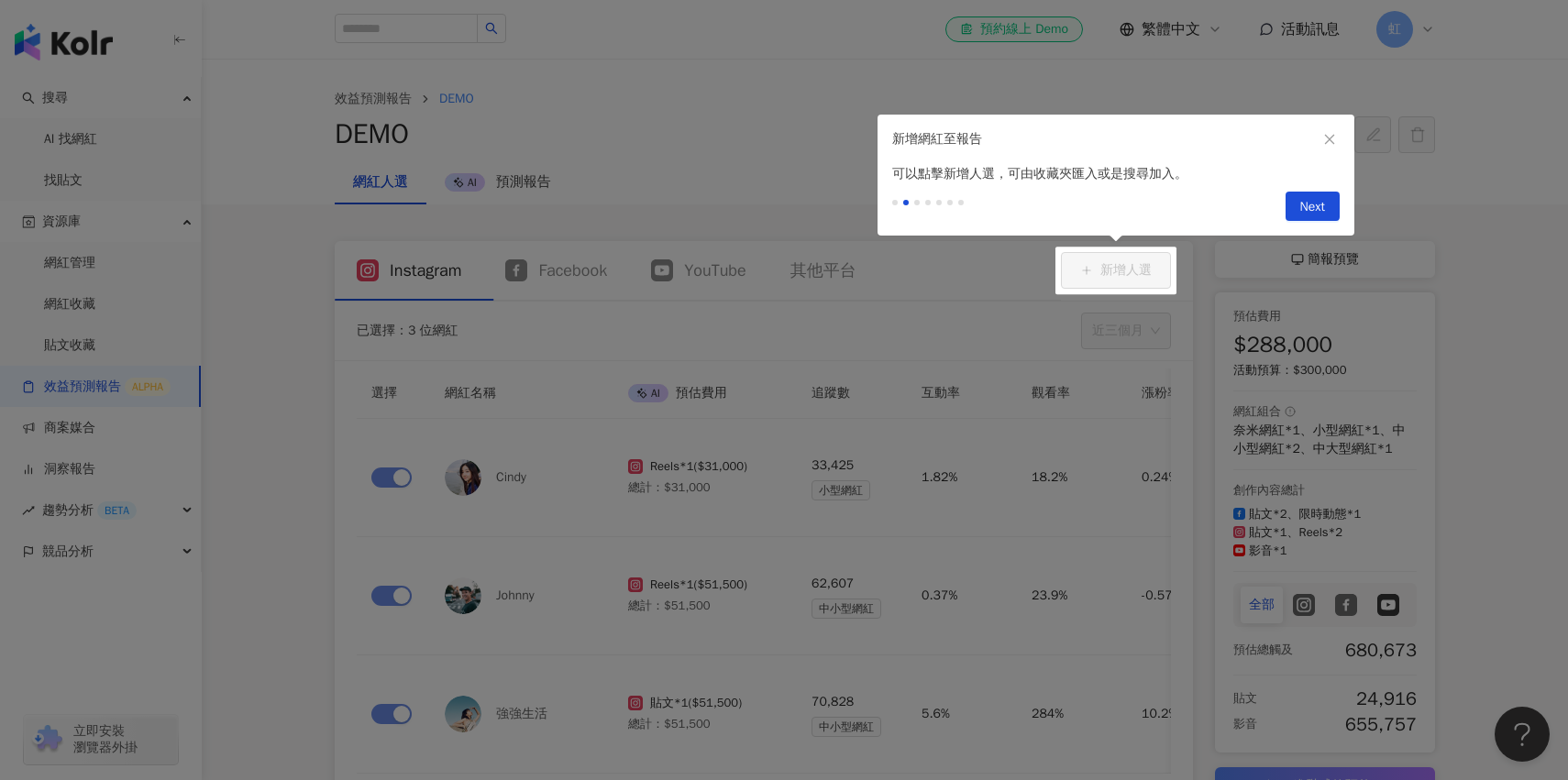 click on "Previous Next" at bounding box center [1309, 206] 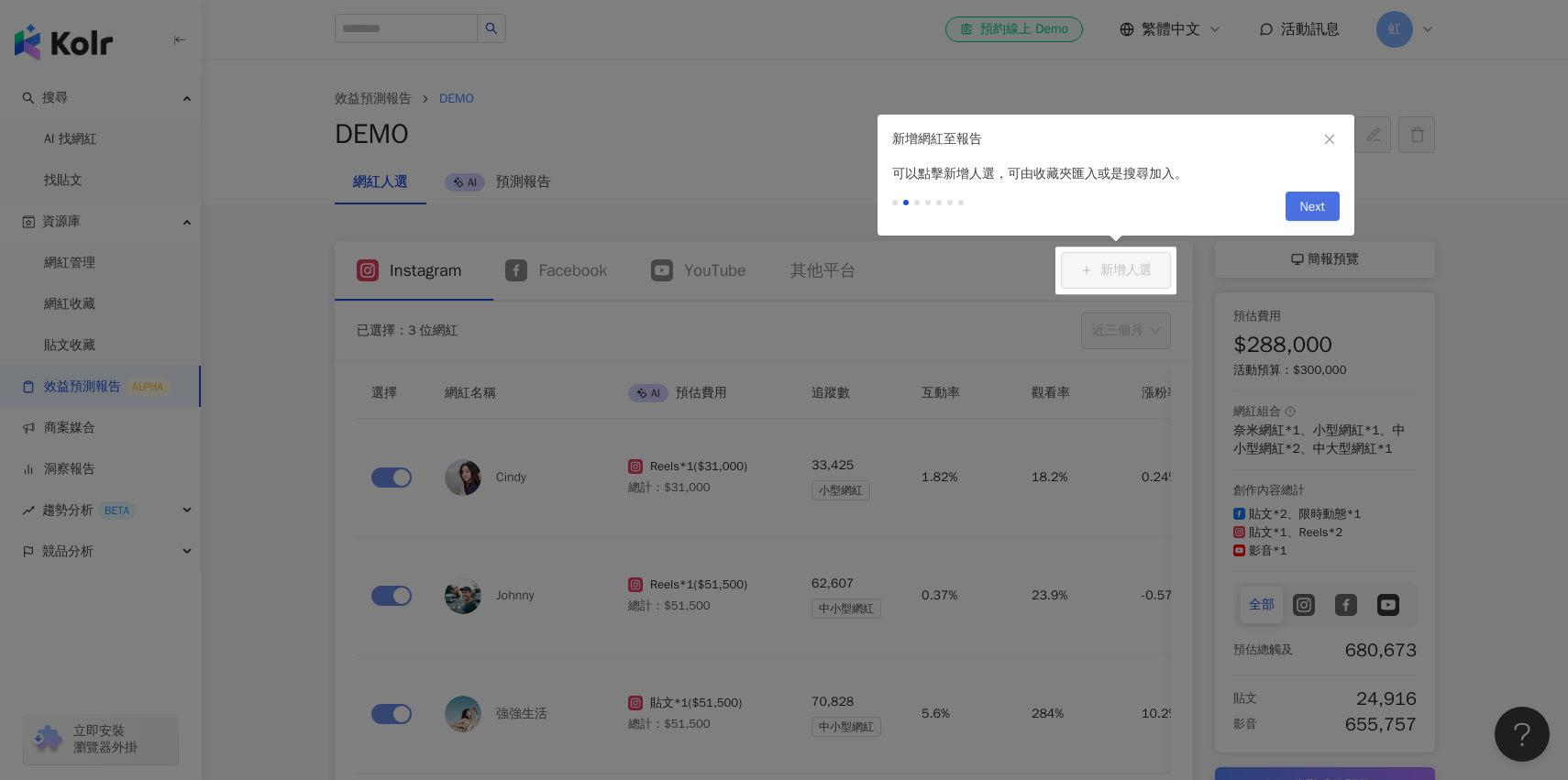 click on "Next" at bounding box center [1312, 207] 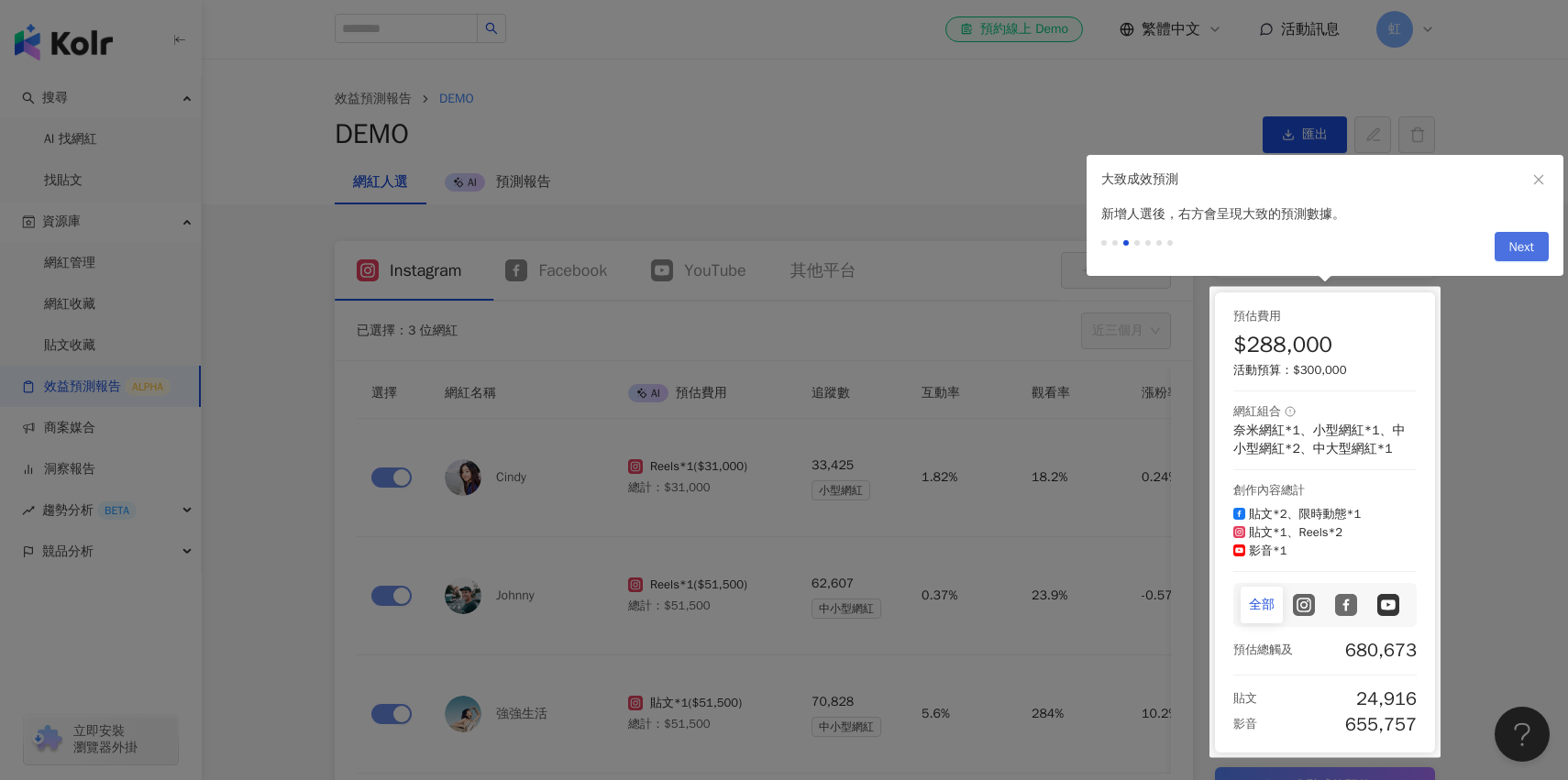 click on "Next" at bounding box center [1521, 247] 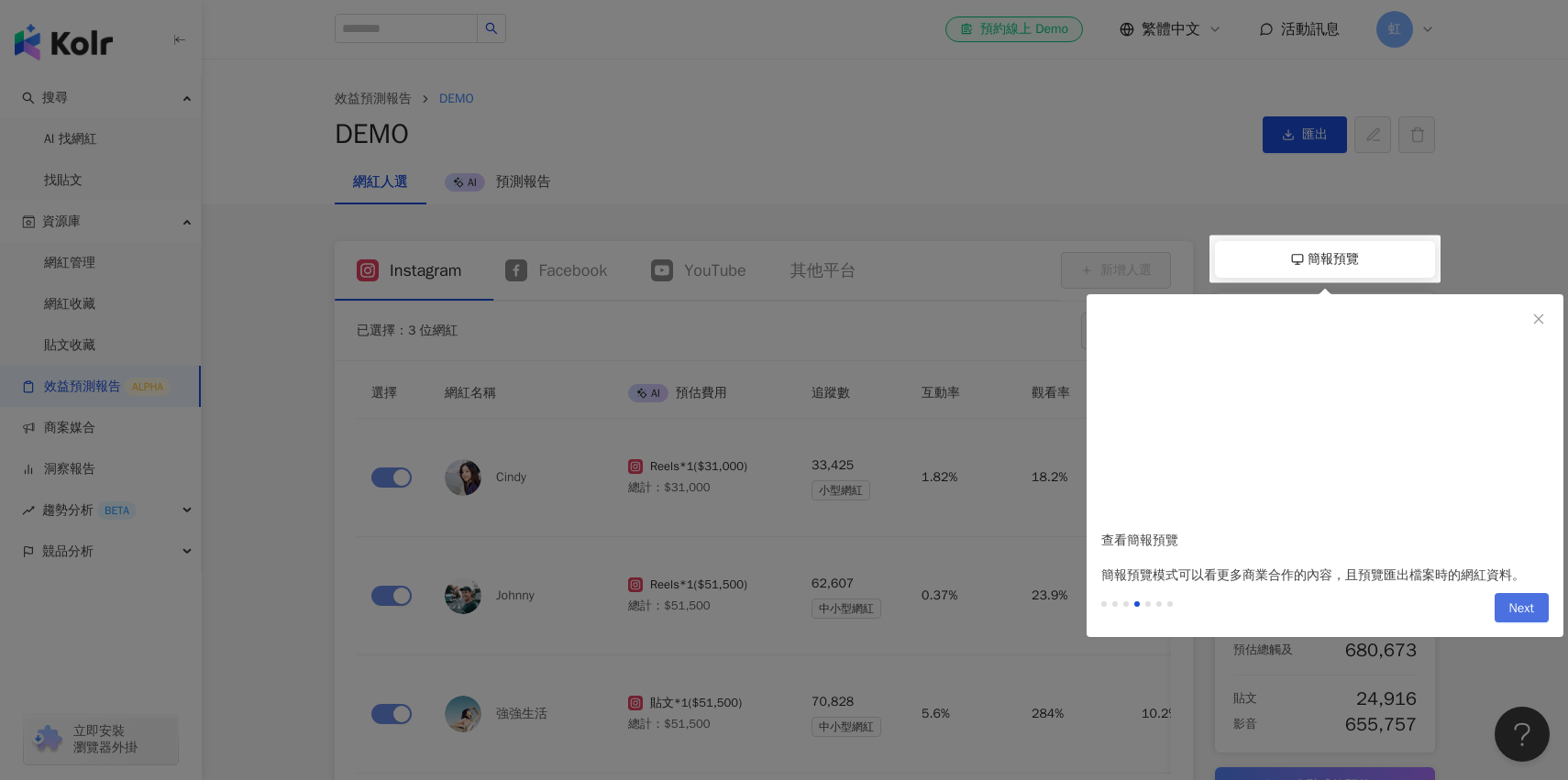 click on "Next" at bounding box center [1521, 609] 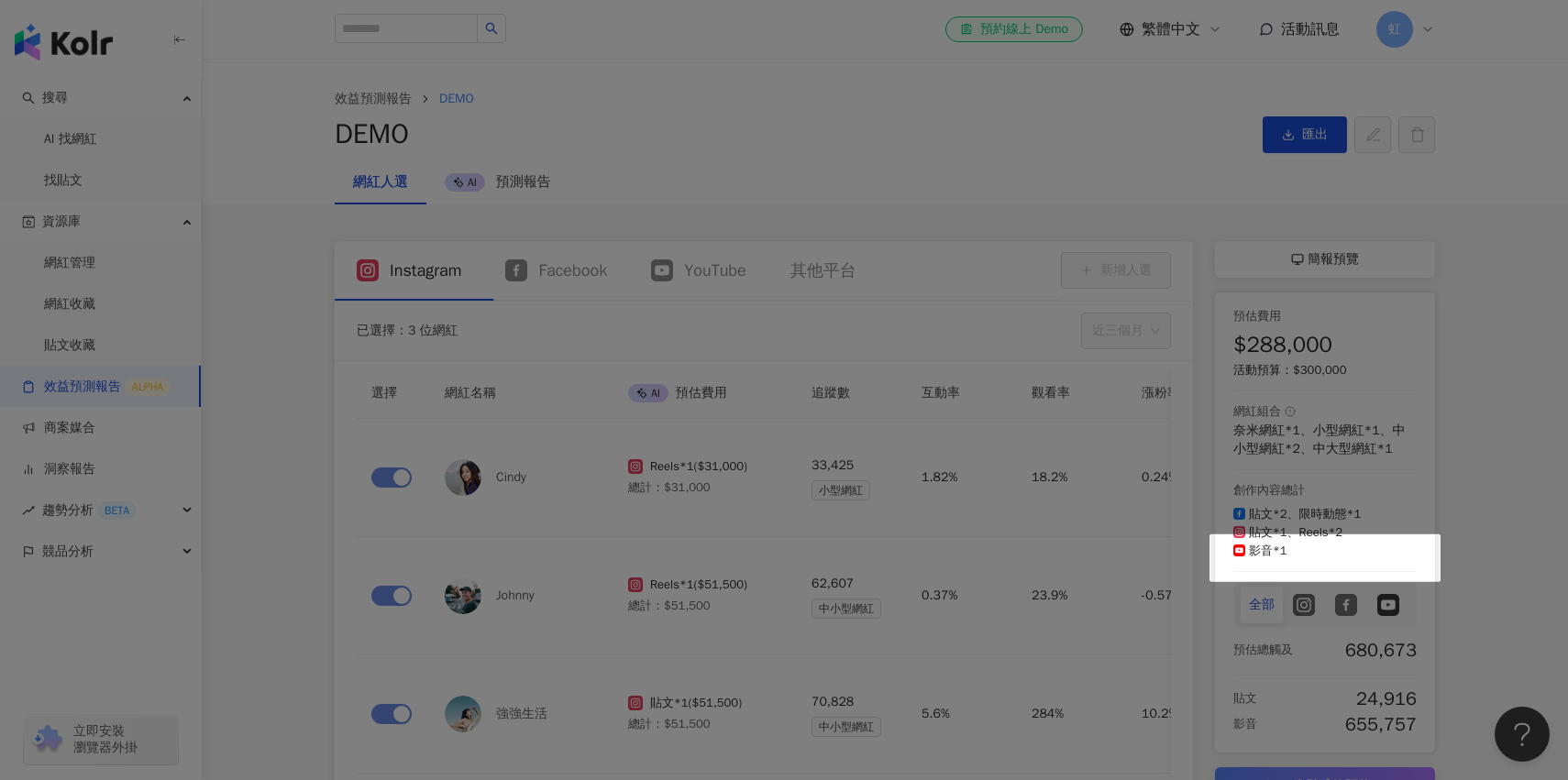 scroll, scrollTop: 263, scrollLeft: 0, axis: vertical 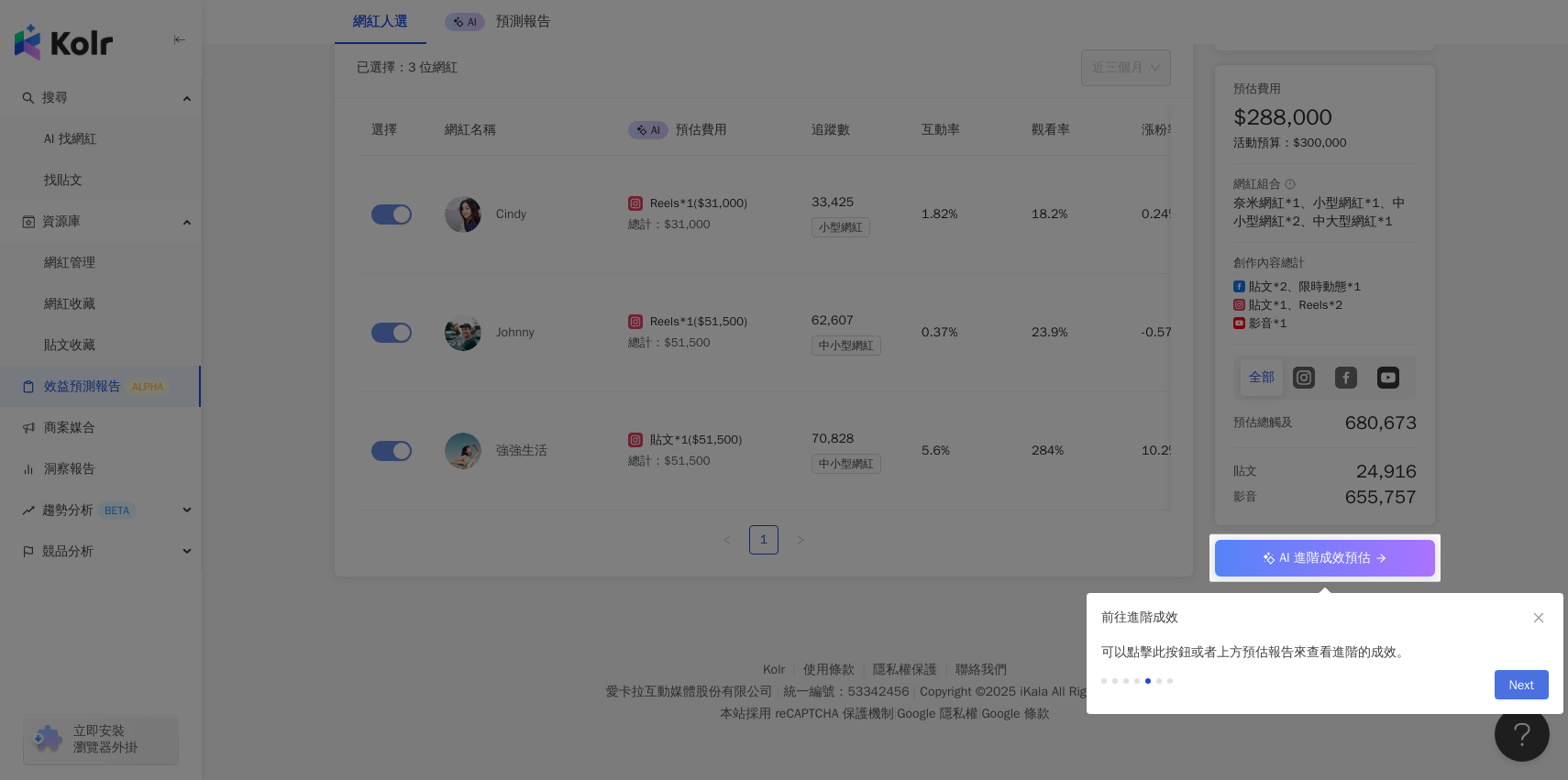 click on "Next" at bounding box center (1521, 686) 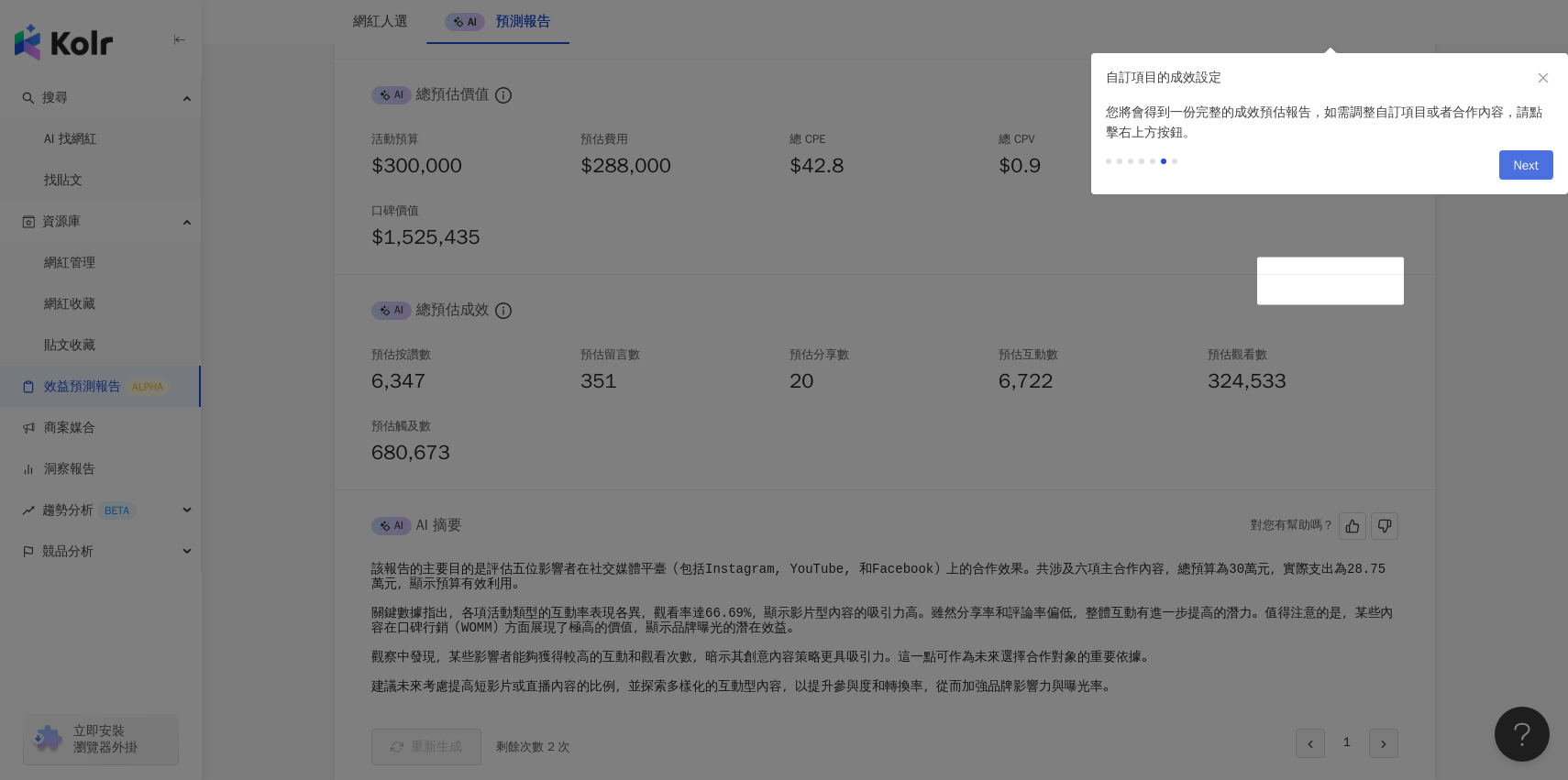 scroll, scrollTop: 0, scrollLeft: 0, axis: both 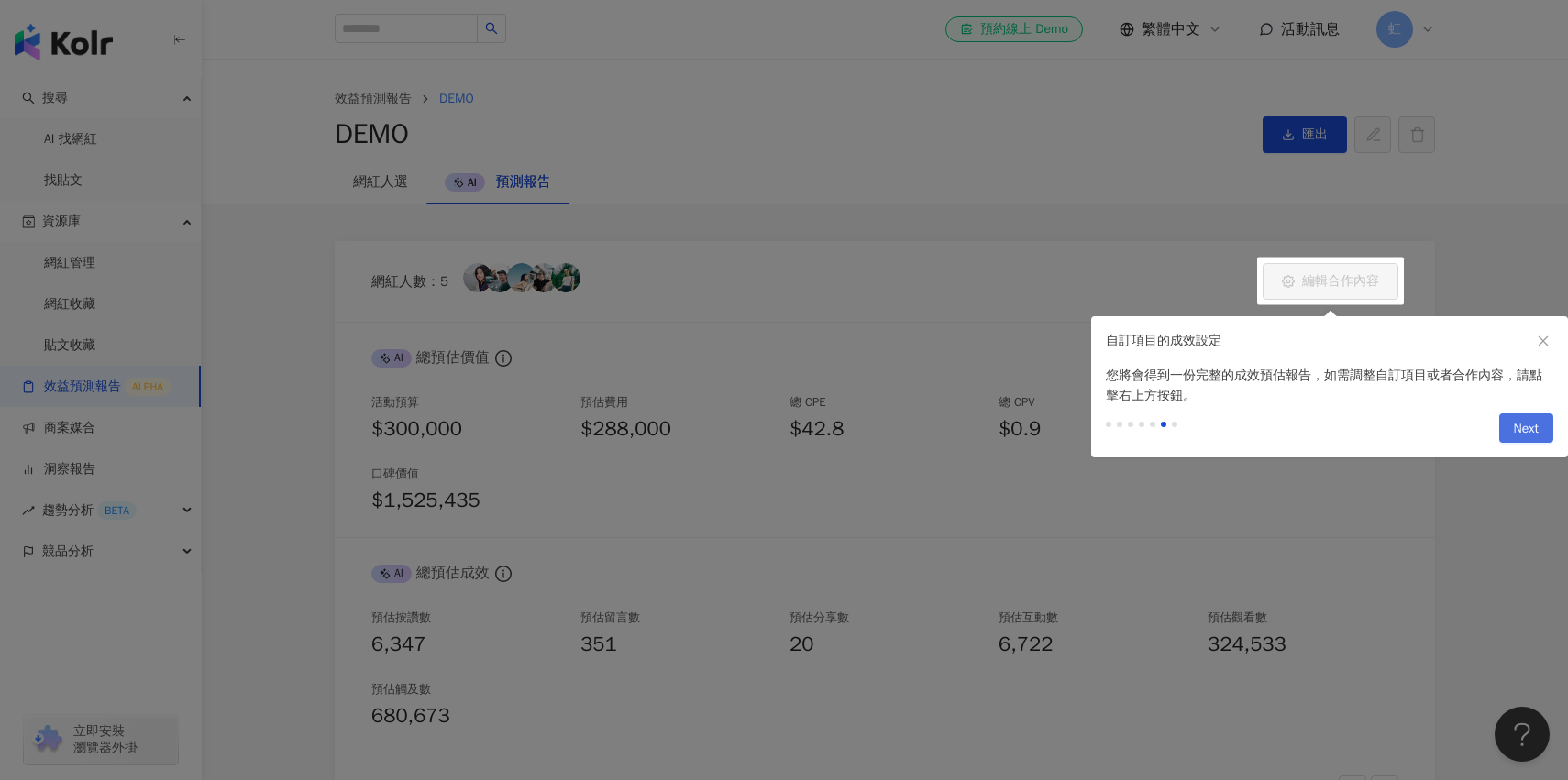click on "Next" at bounding box center (1526, 429) 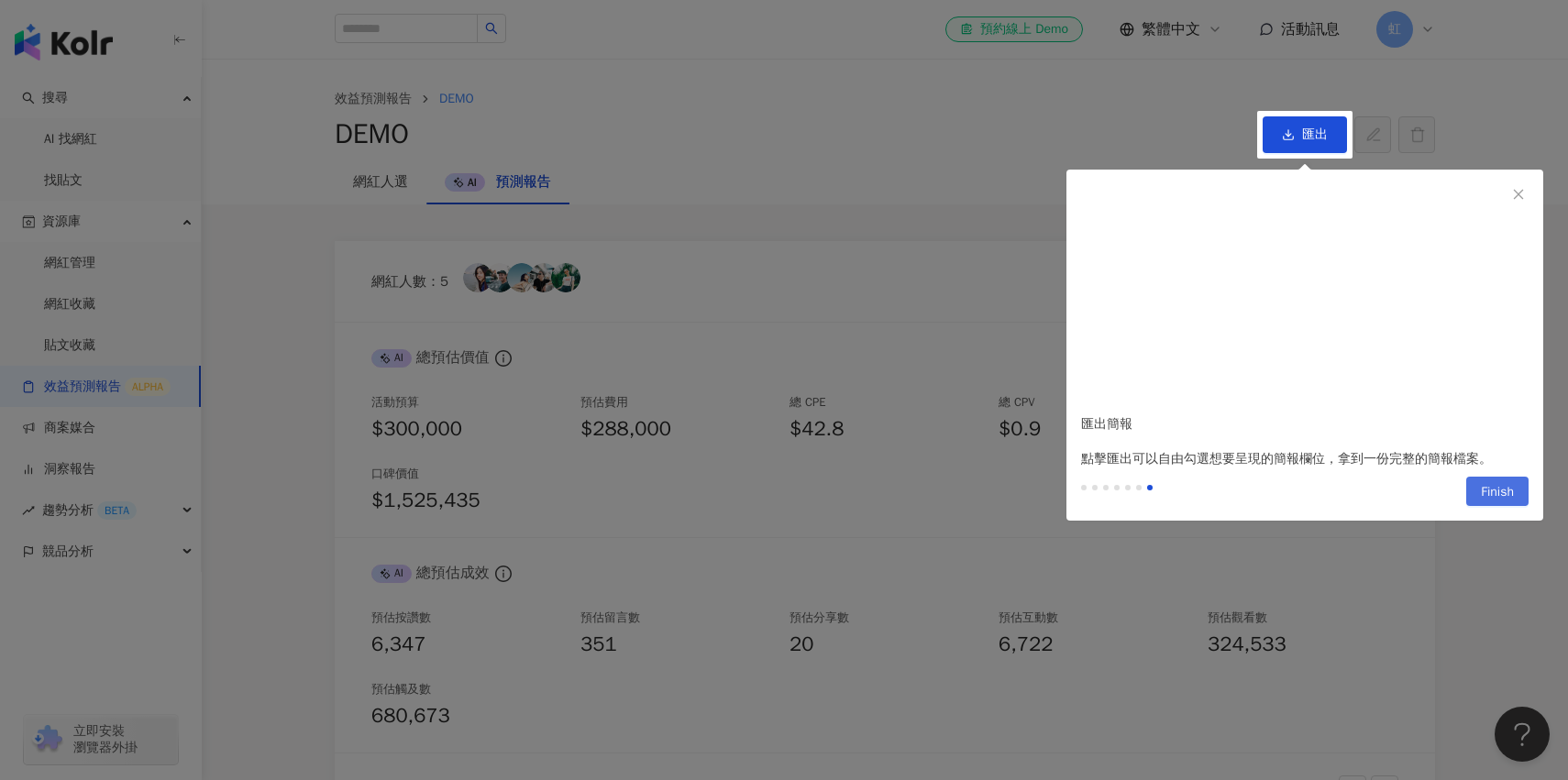click on "Finish" at bounding box center [1497, 492] 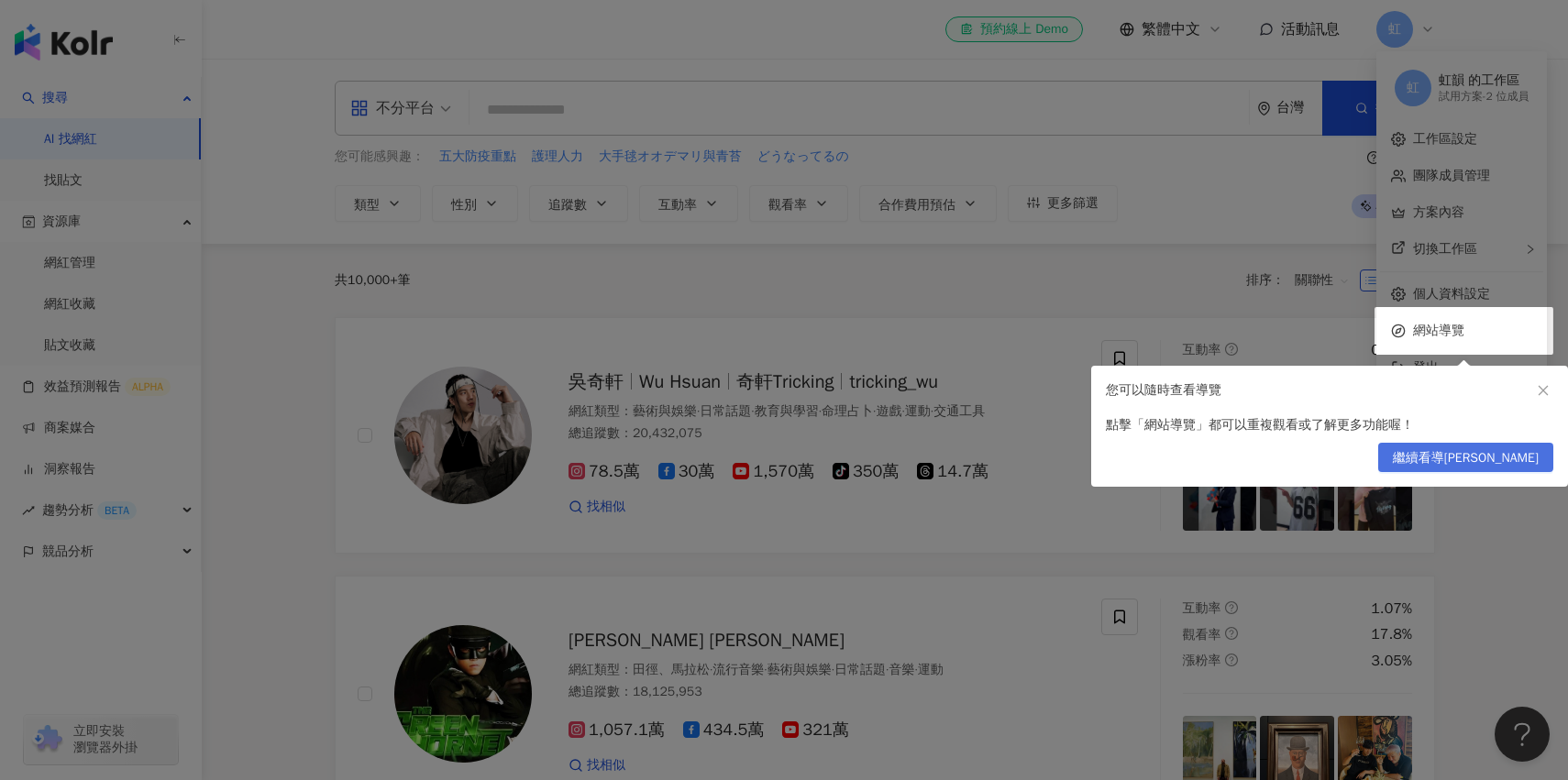 click on "繼續看導[PERSON_NAME]" at bounding box center (1465, 458) 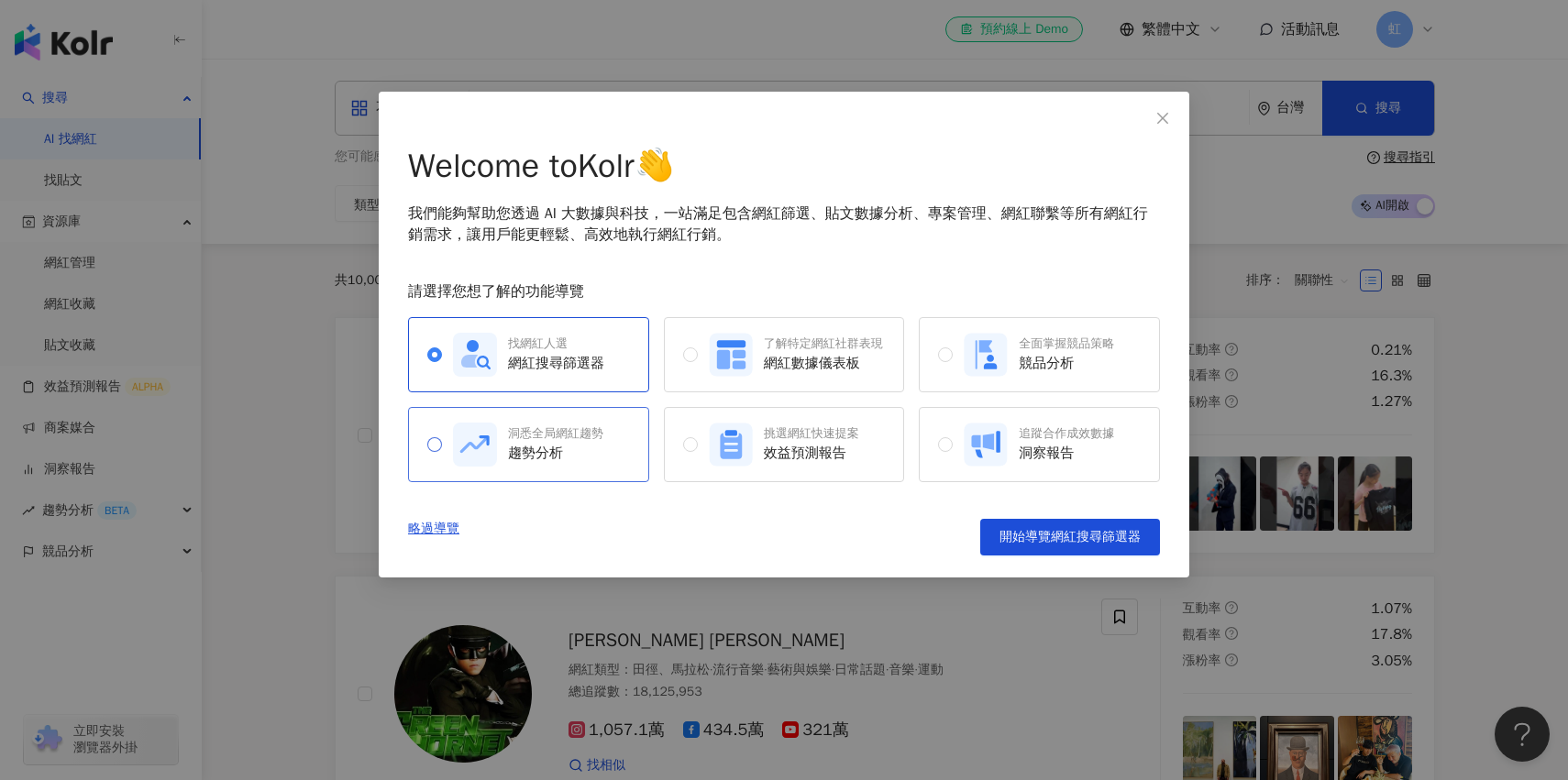 click on "洞悉全局網紅趨勢 趨勢分析" at bounding box center (528, 445) 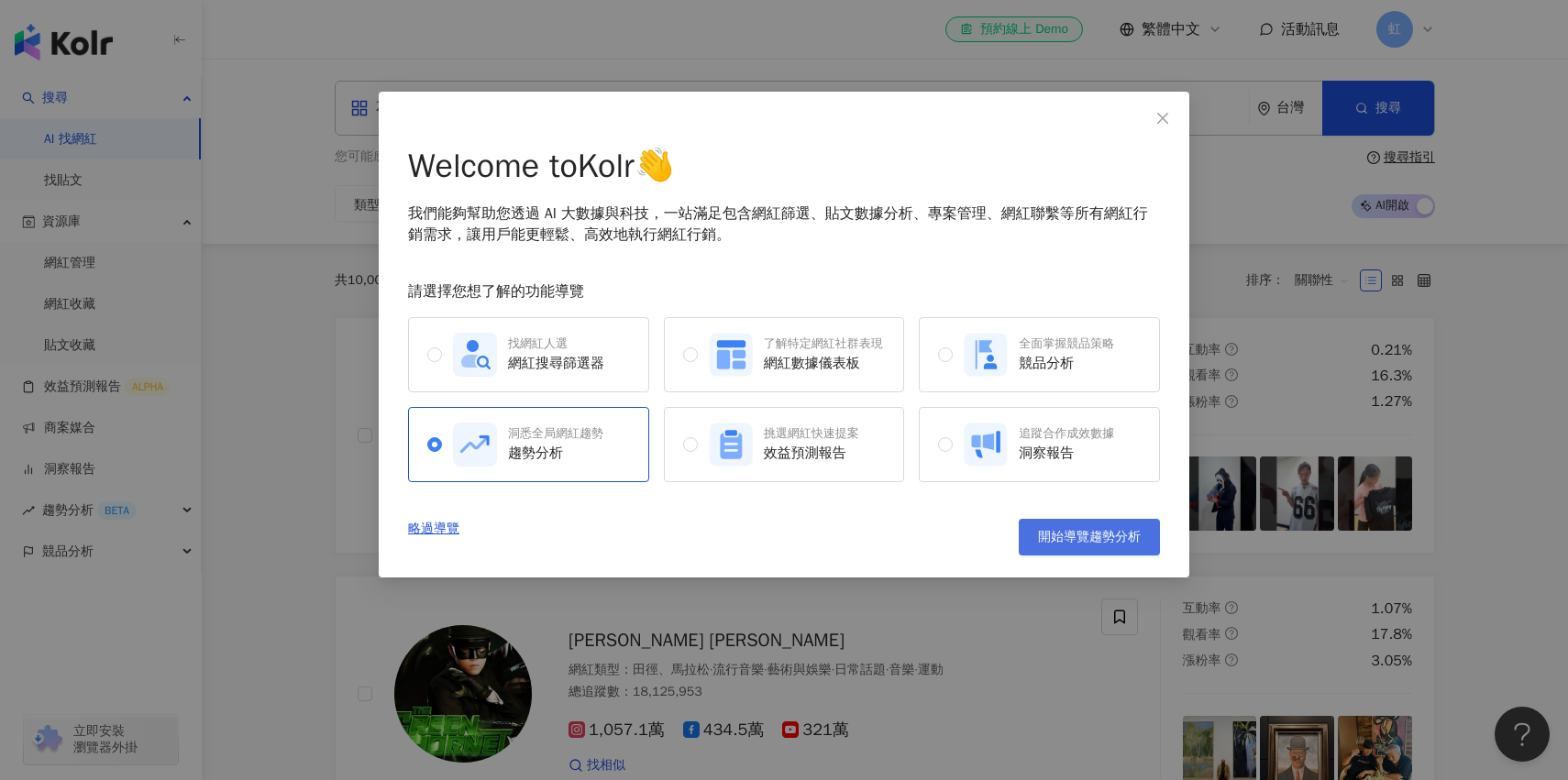 click on "開始導覽趨勢分析" at bounding box center [1089, 537] 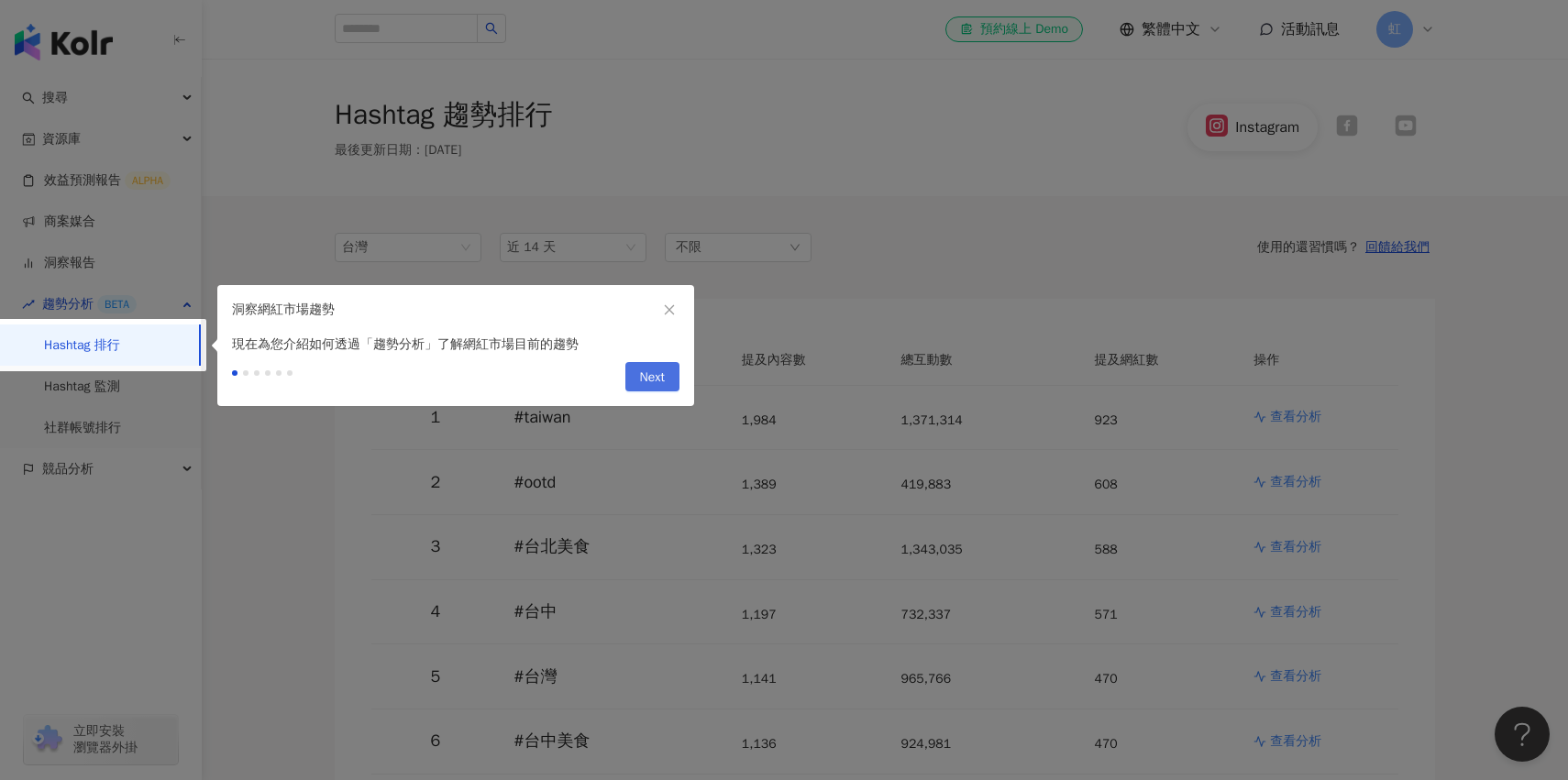 click on "Next" at bounding box center [652, 378] 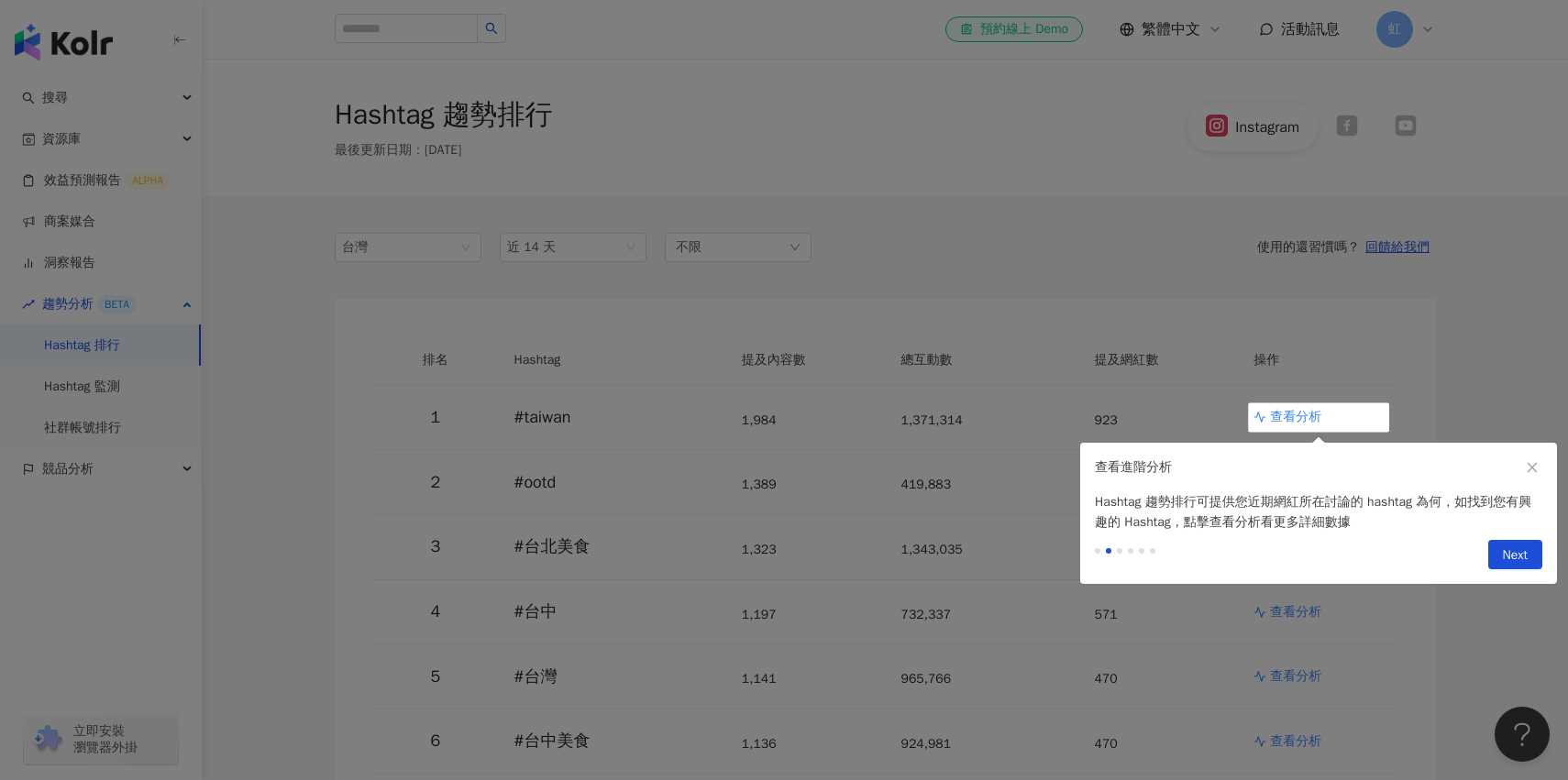 click on "Previous Next" at bounding box center (1319, 558) 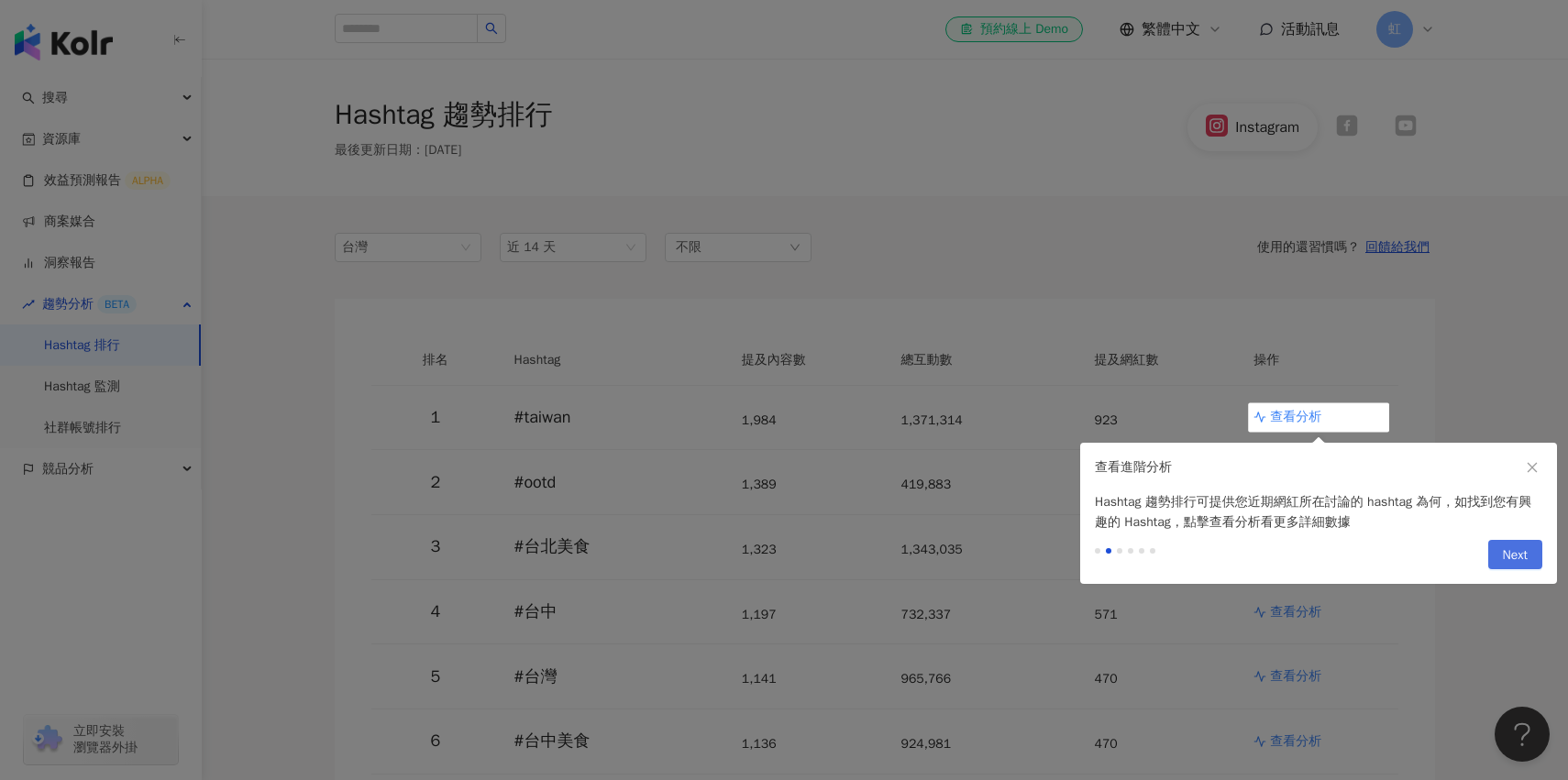 click on "Next" at bounding box center [1515, 555] 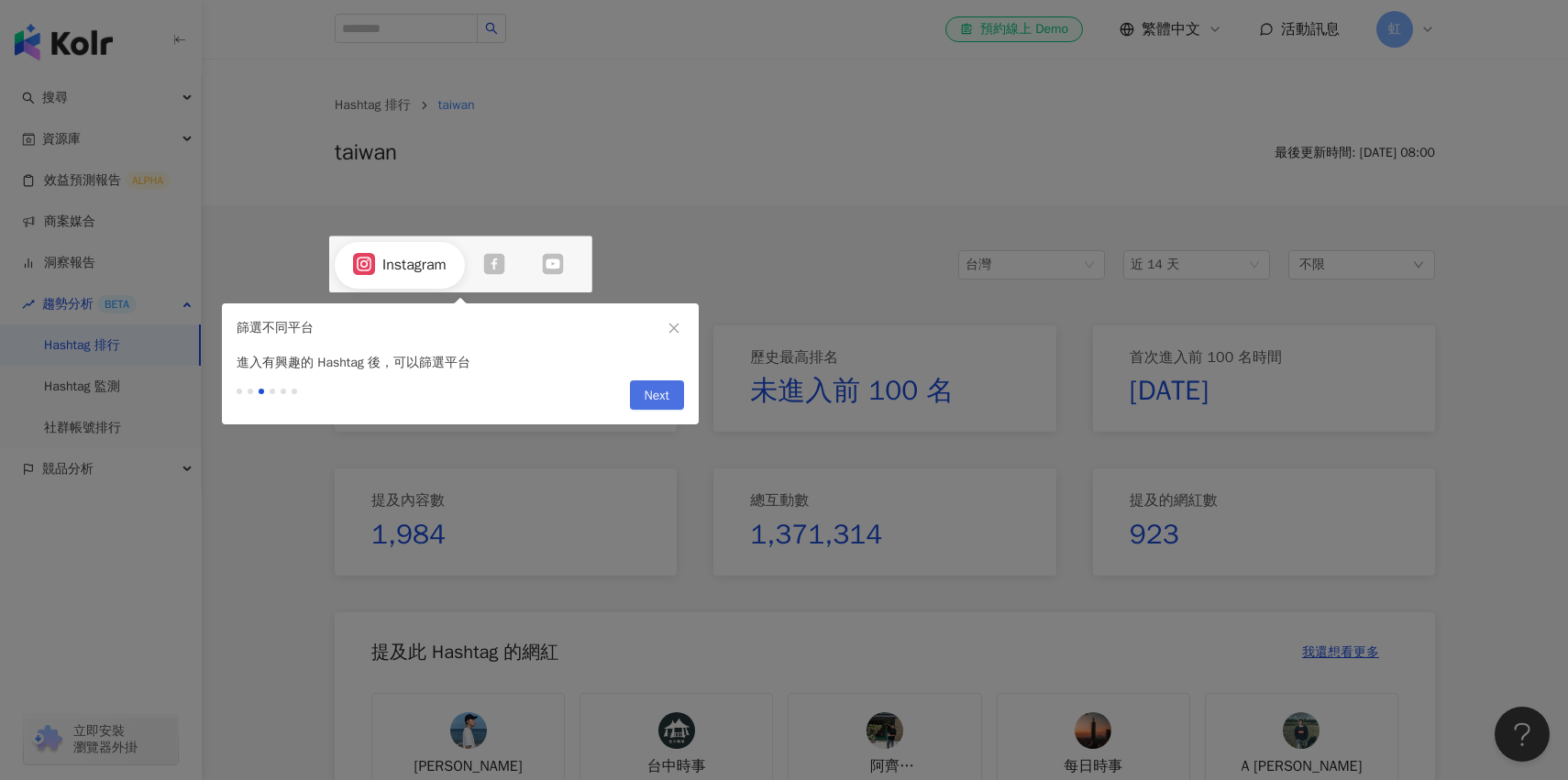 click on "Next" at bounding box center (657, 396) 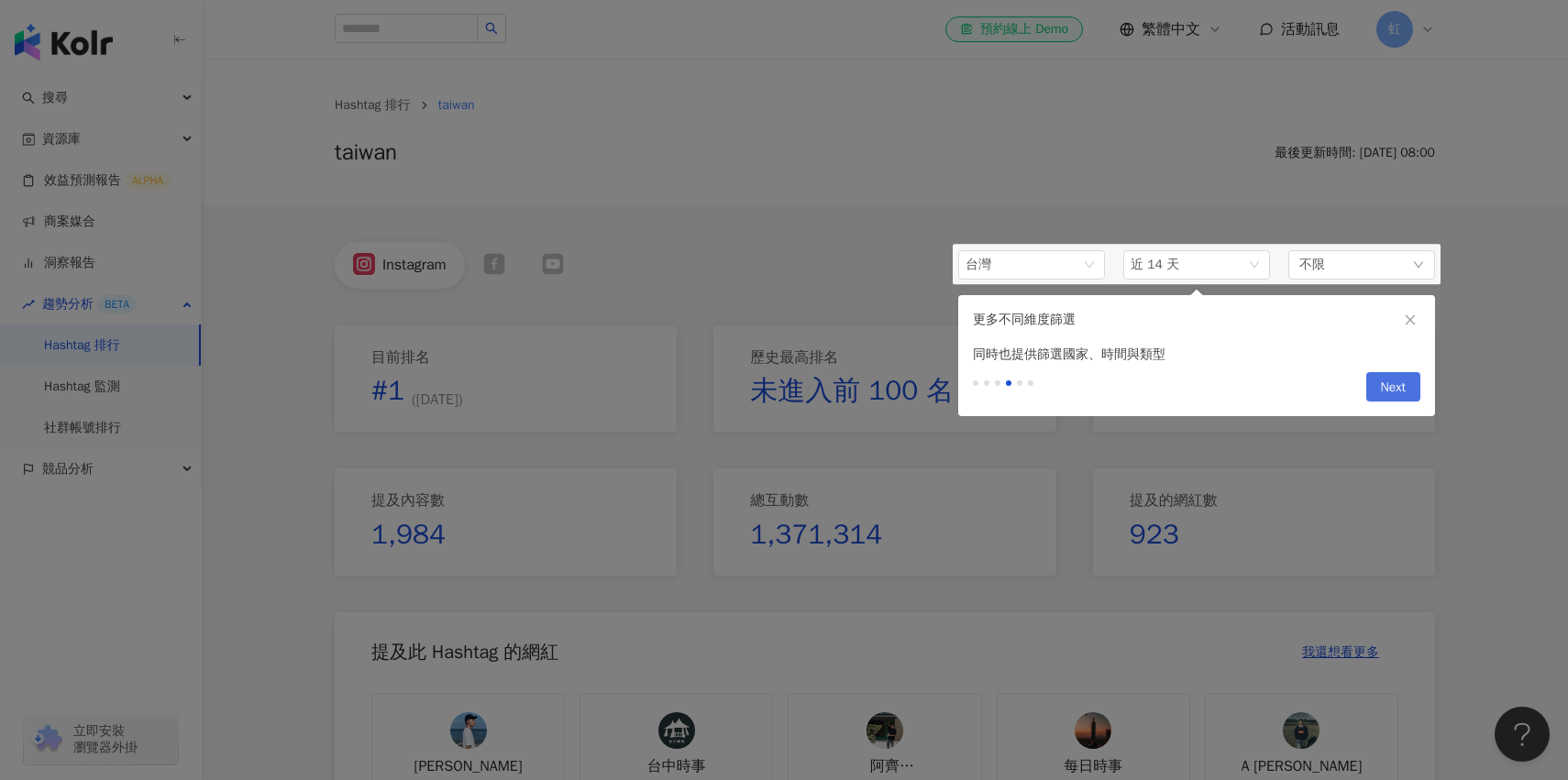 click on "Next" at bounding box center (1393, 388) 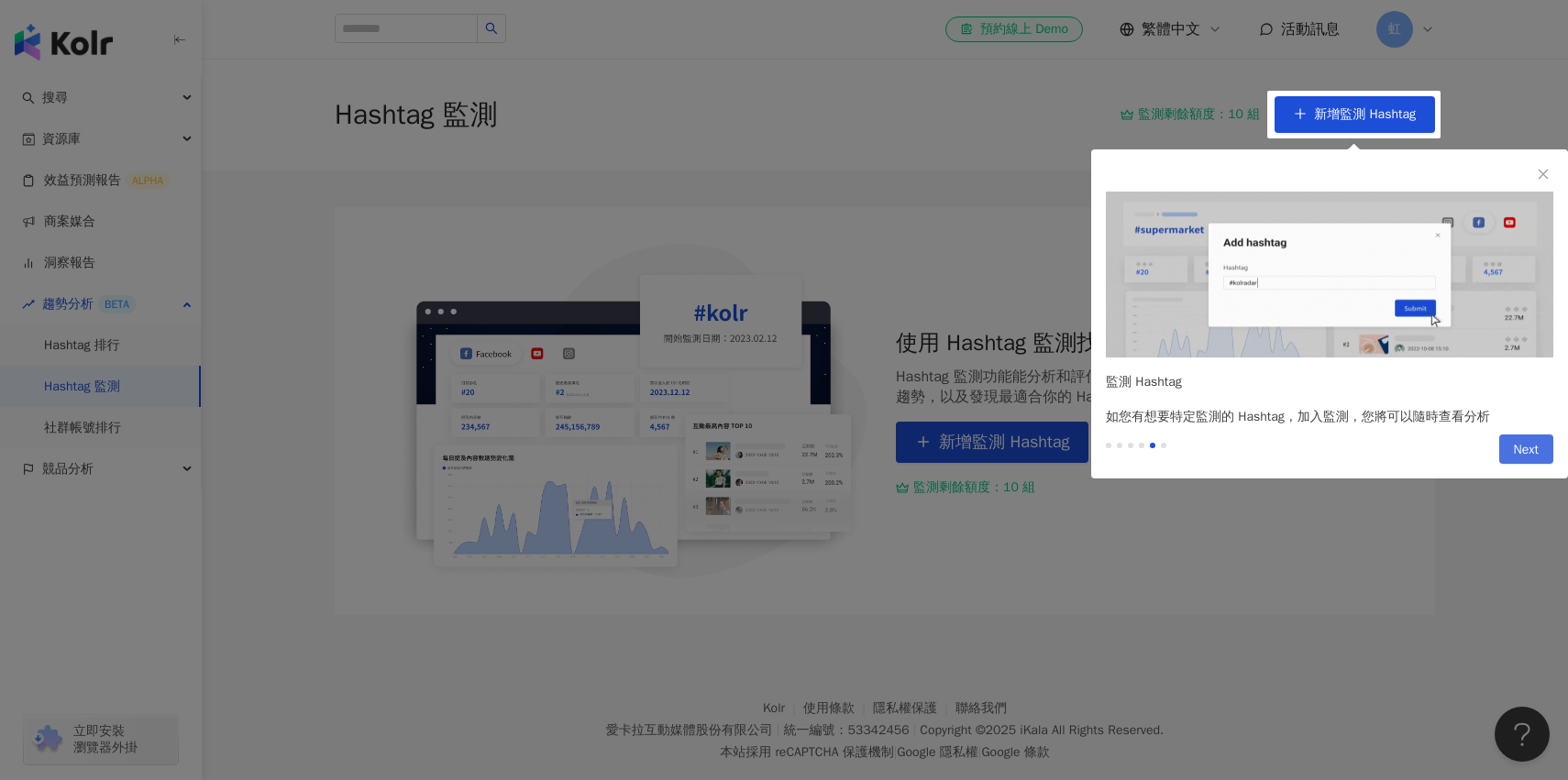 click on "Next" at bounding box center [1526, 450] 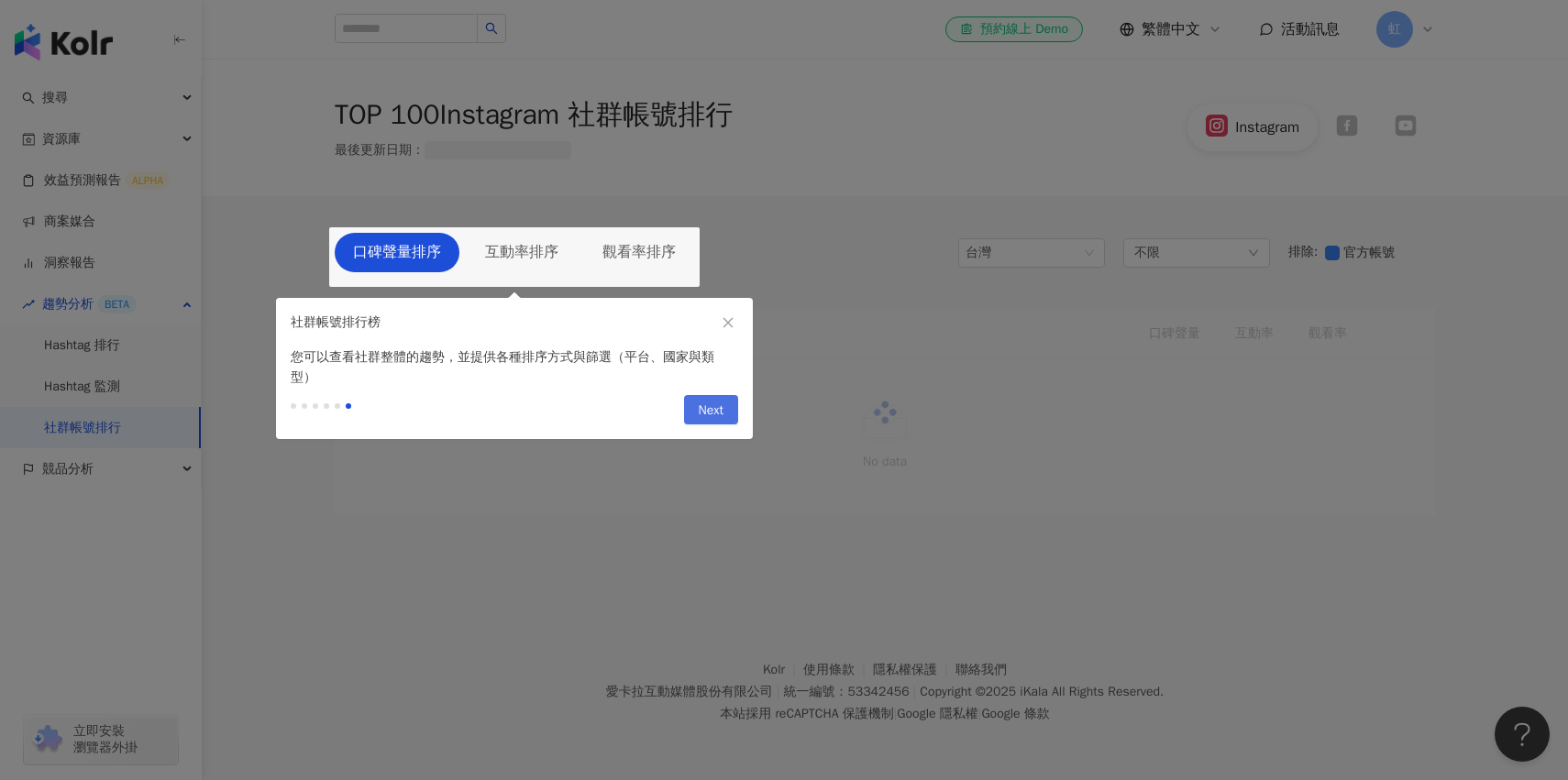 click on "Next" at bounding box center [711, 411] 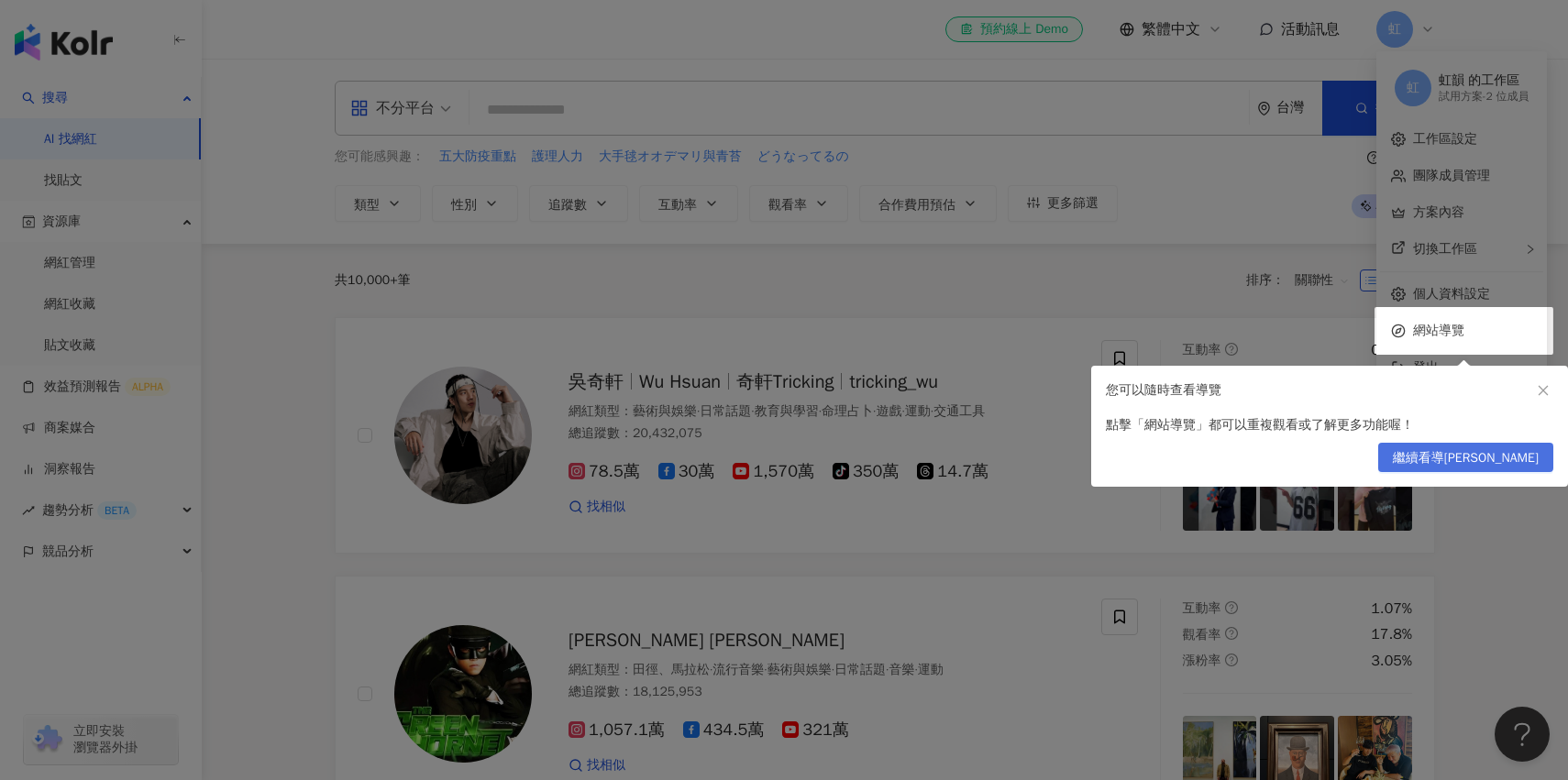 click on "繼續看導[PERSON_NAME]" at bounding box center (1465, 458) 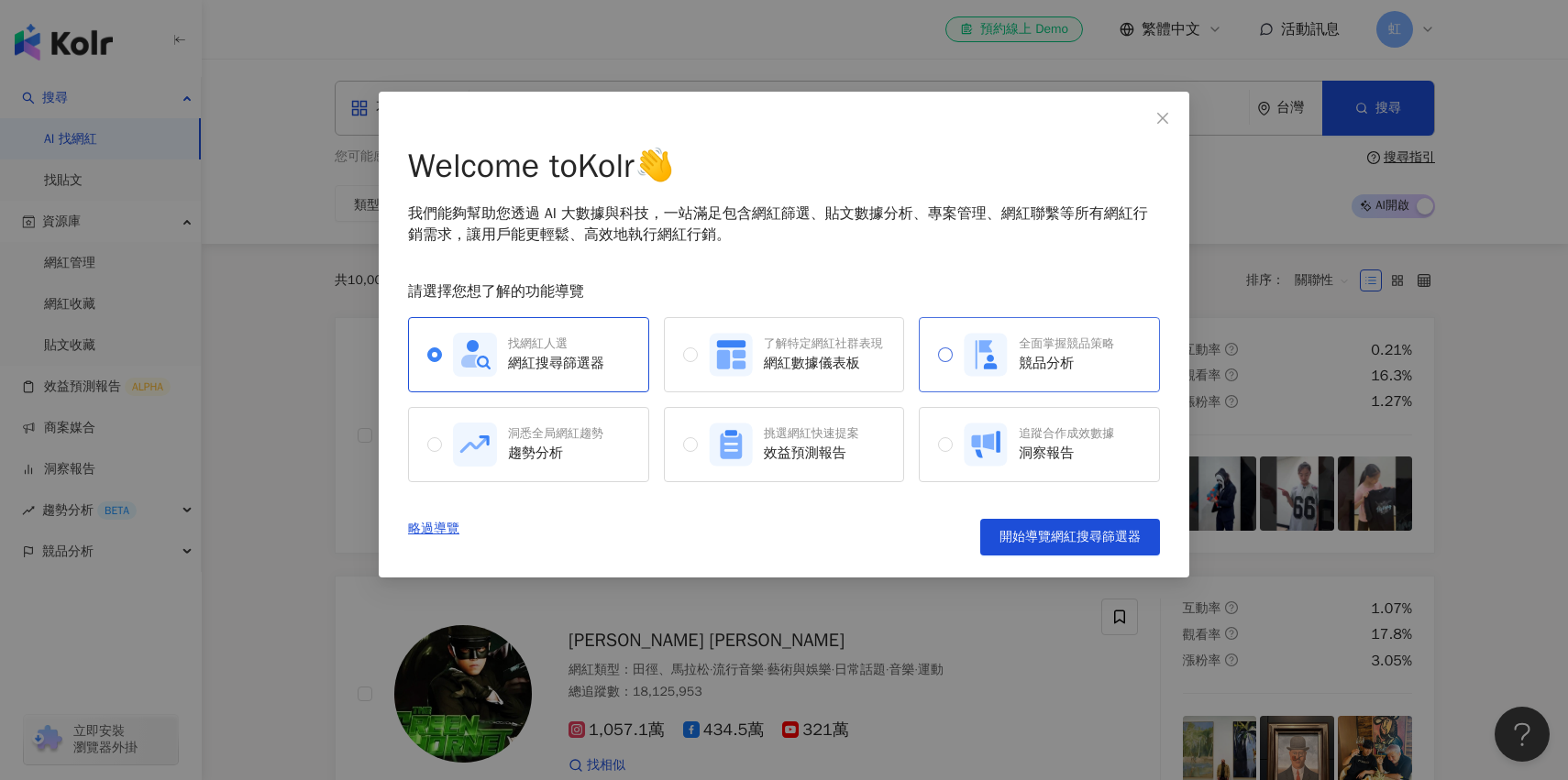 click 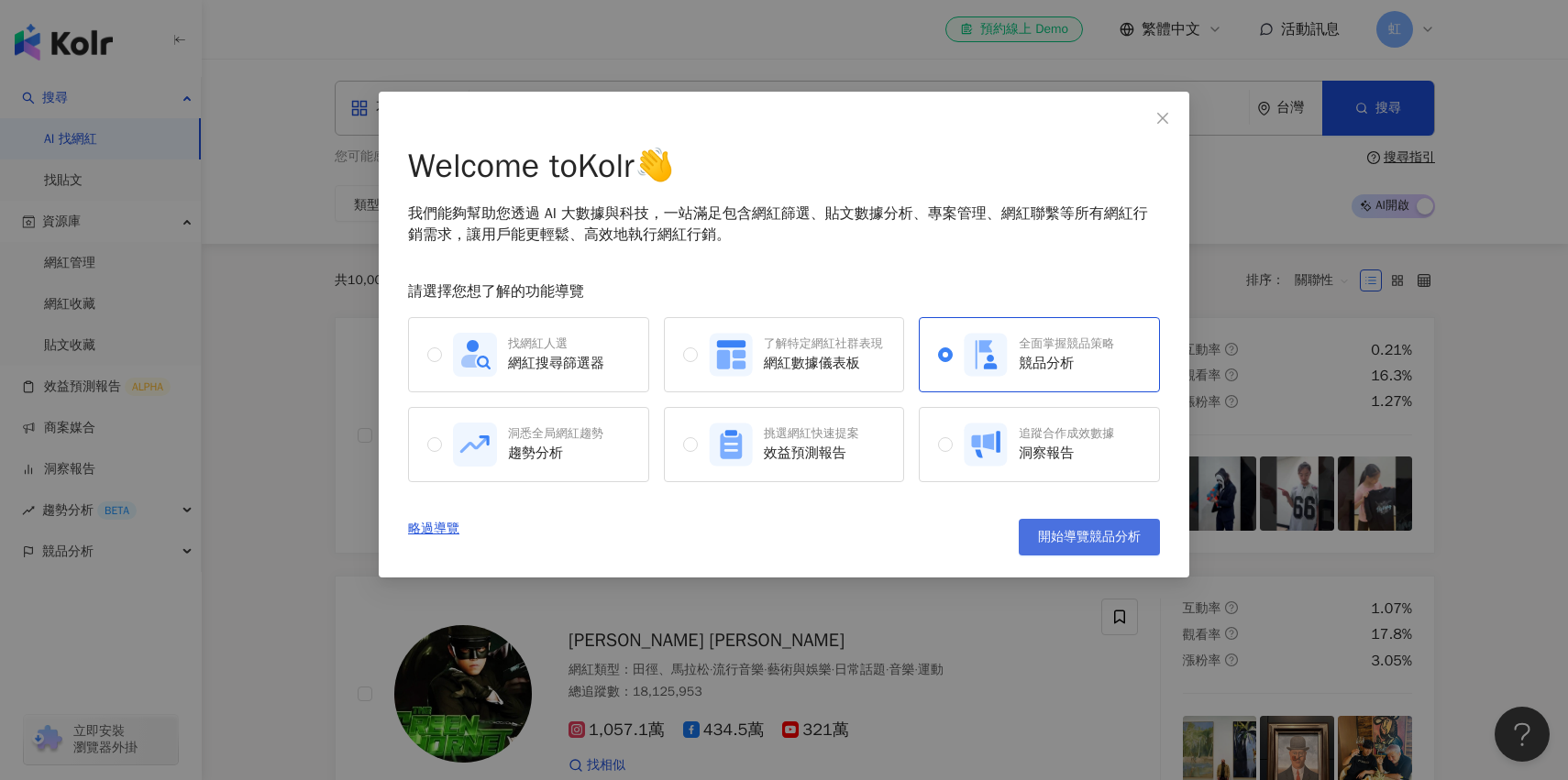 click on "開始導覽競品分析" at bounding box center [1089, 537] 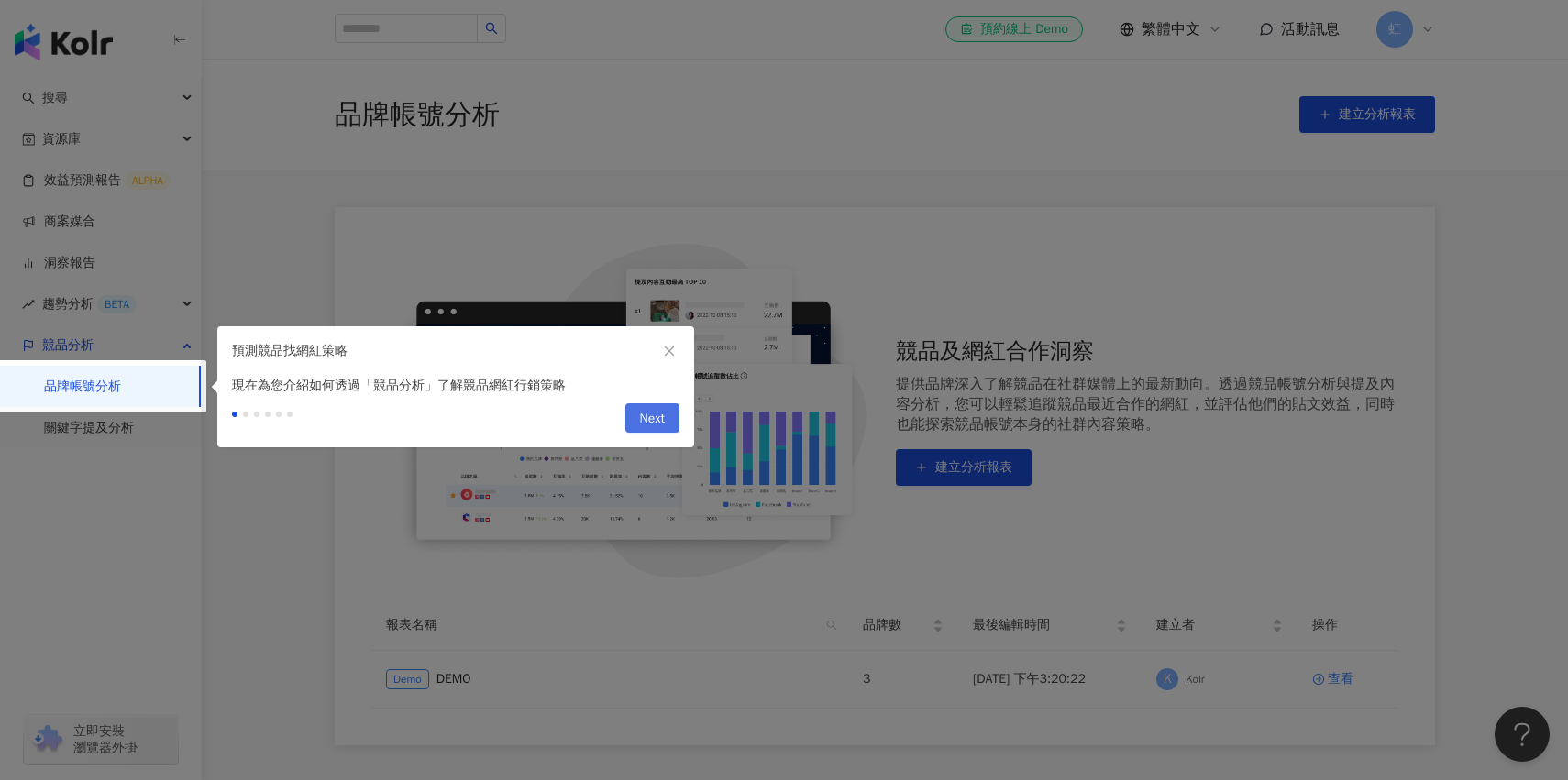 click on "Next" at bounding box center (652, 419) 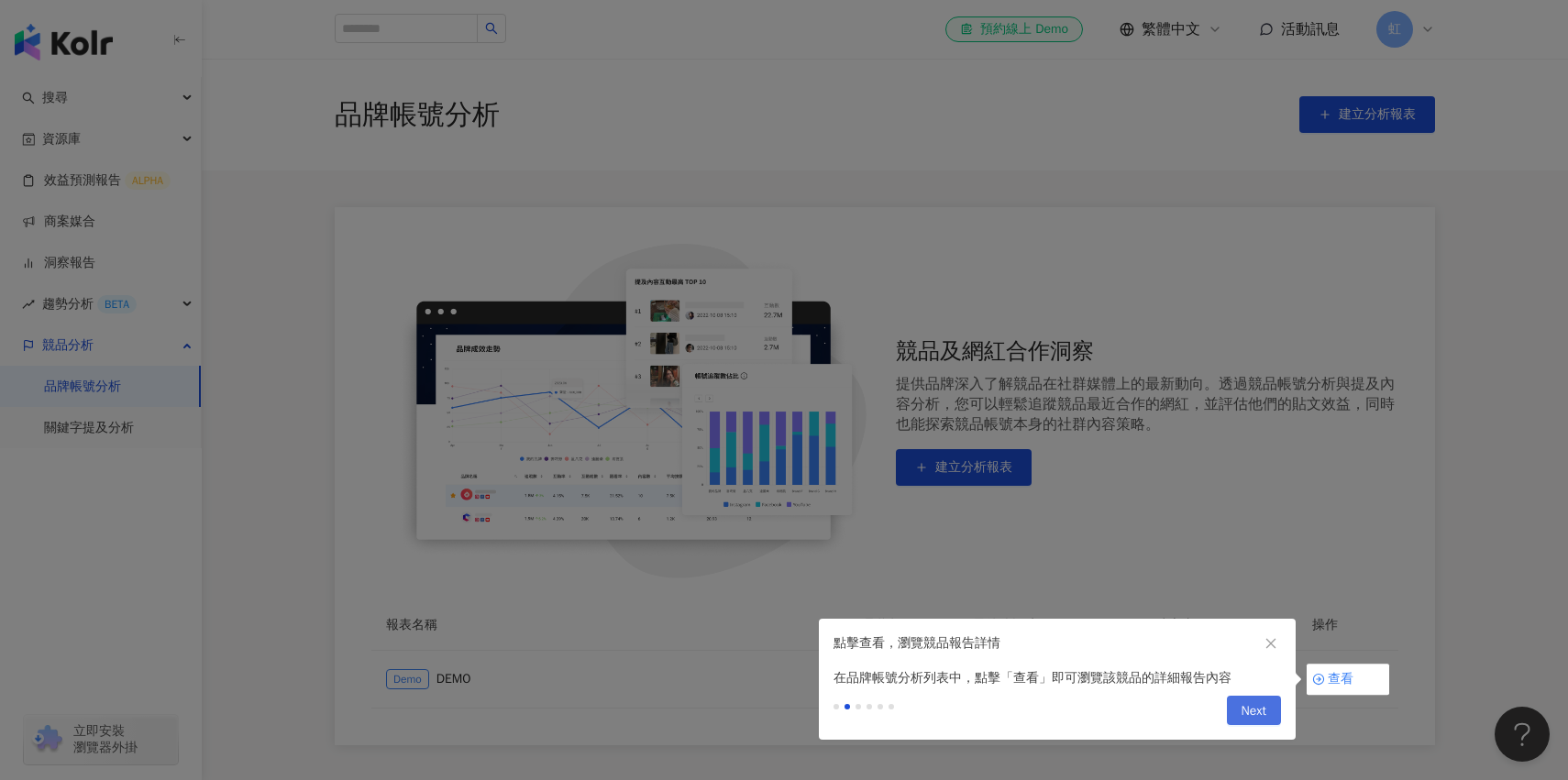 click on "Next" at bounding box center (1253, 711) 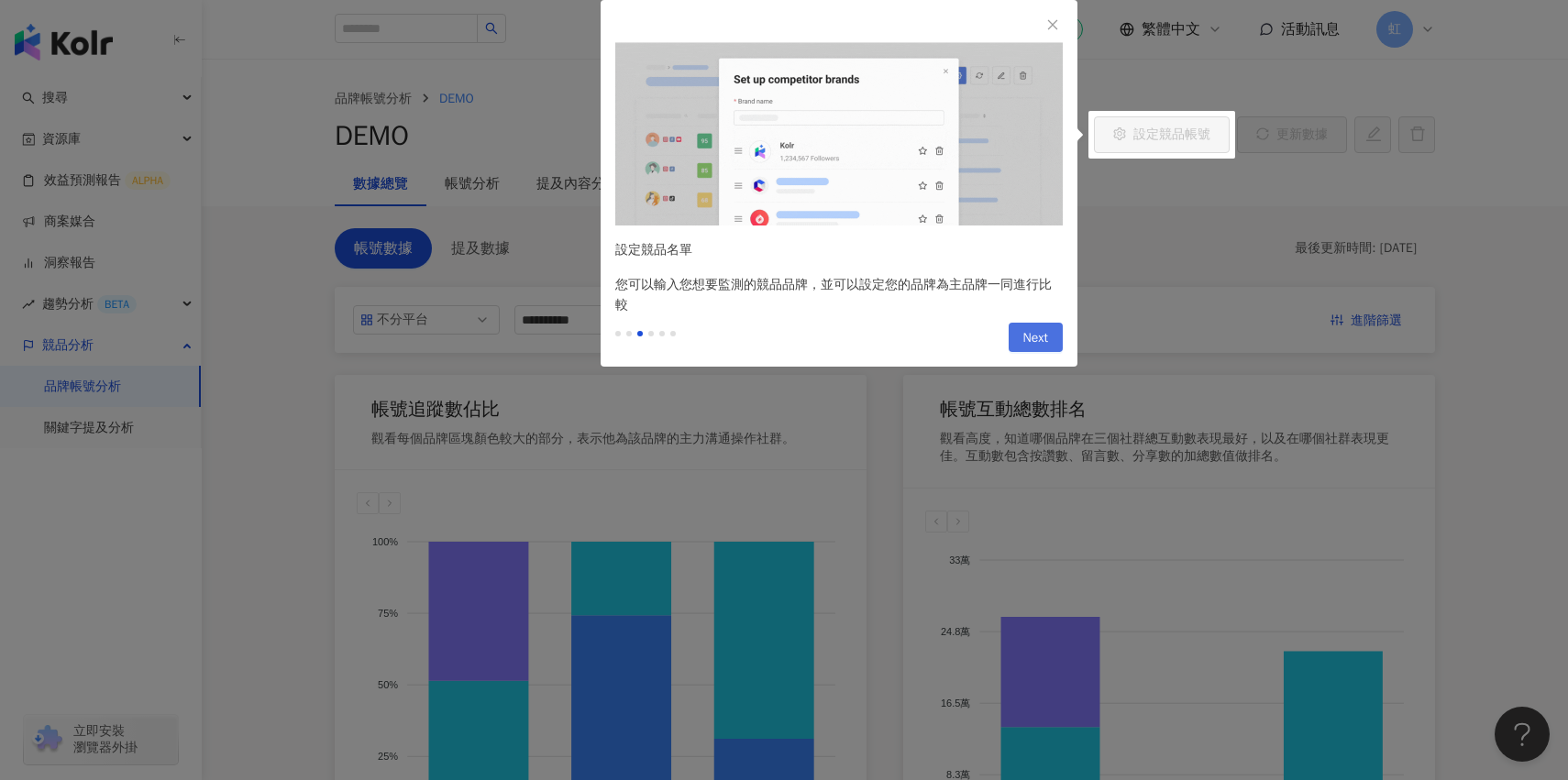 click on "Next" at bounding box center [1035, 337] 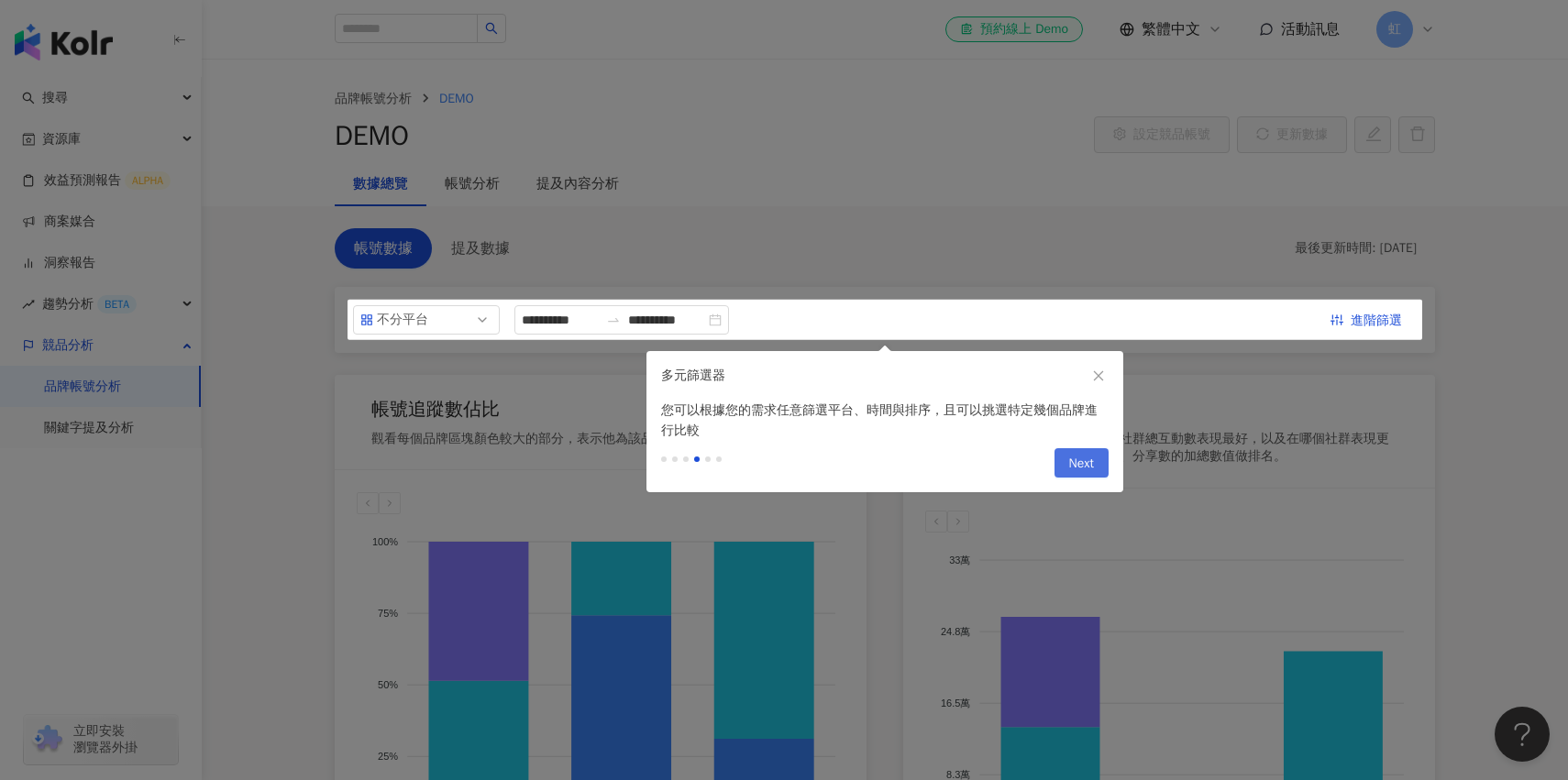 click on "Next" at bounding box center (1081, 463) 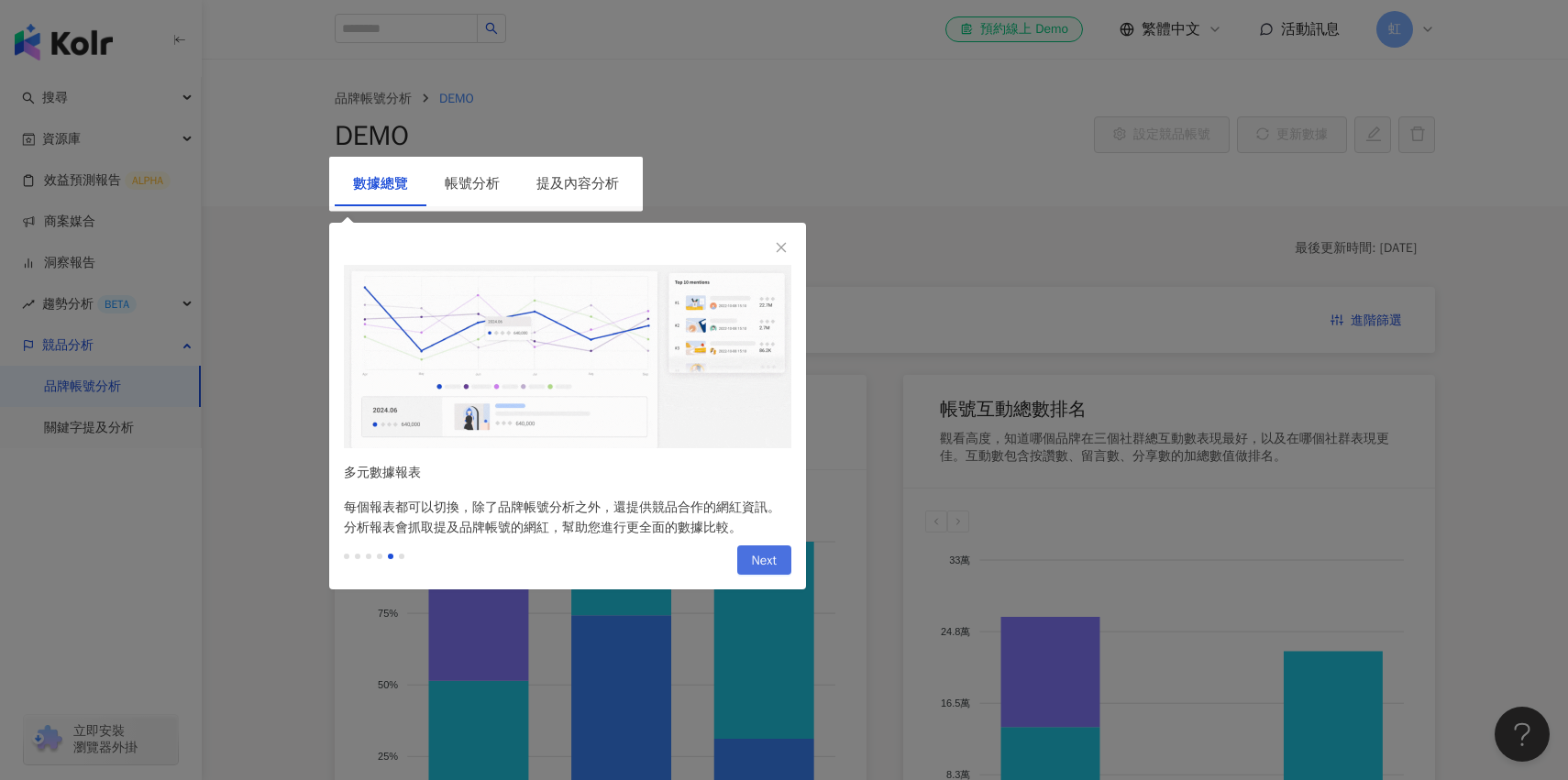 click on "Next" at bounding box center [764, 561] 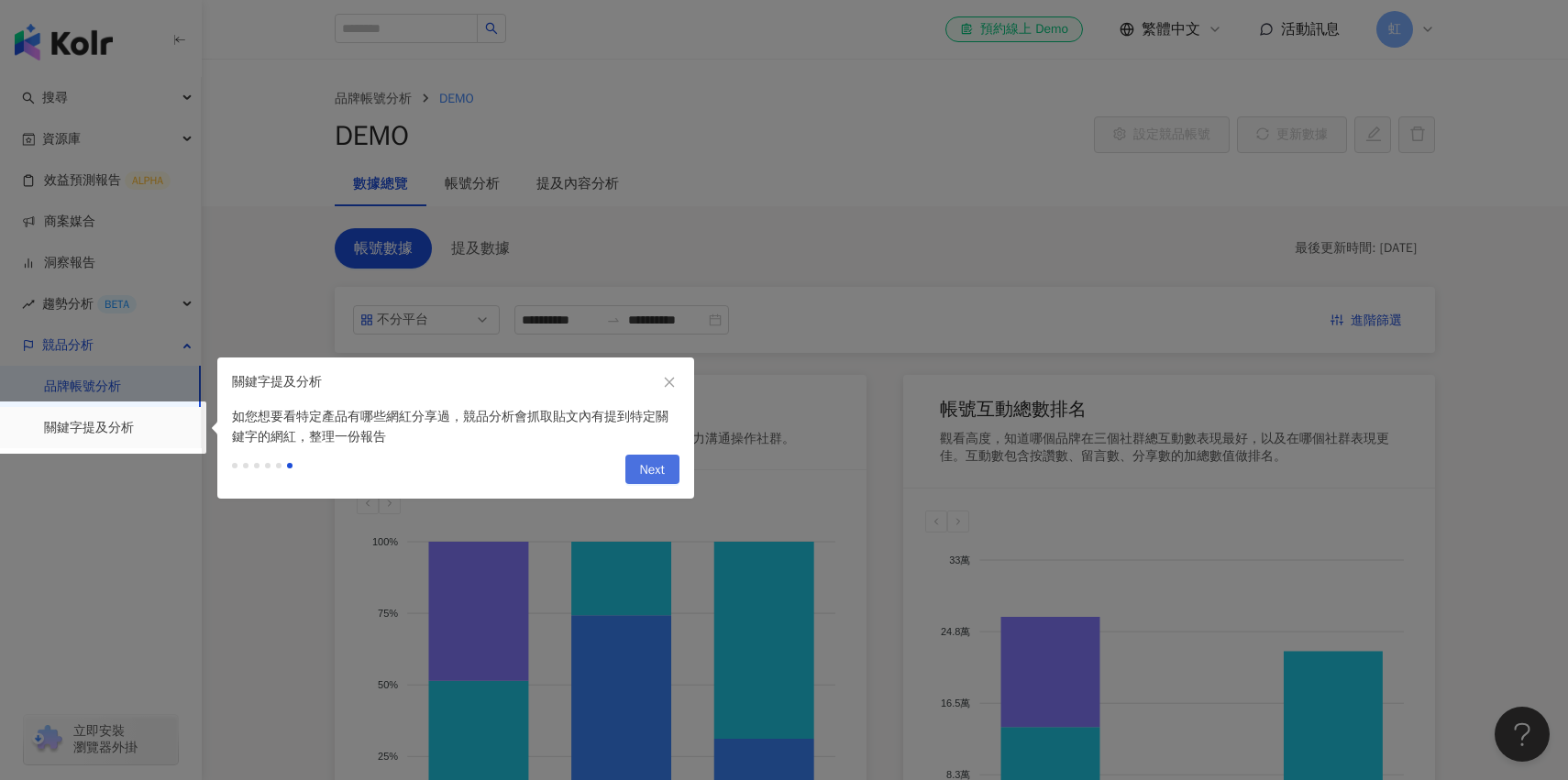 click on "Next" at bounding box center (652, 469) 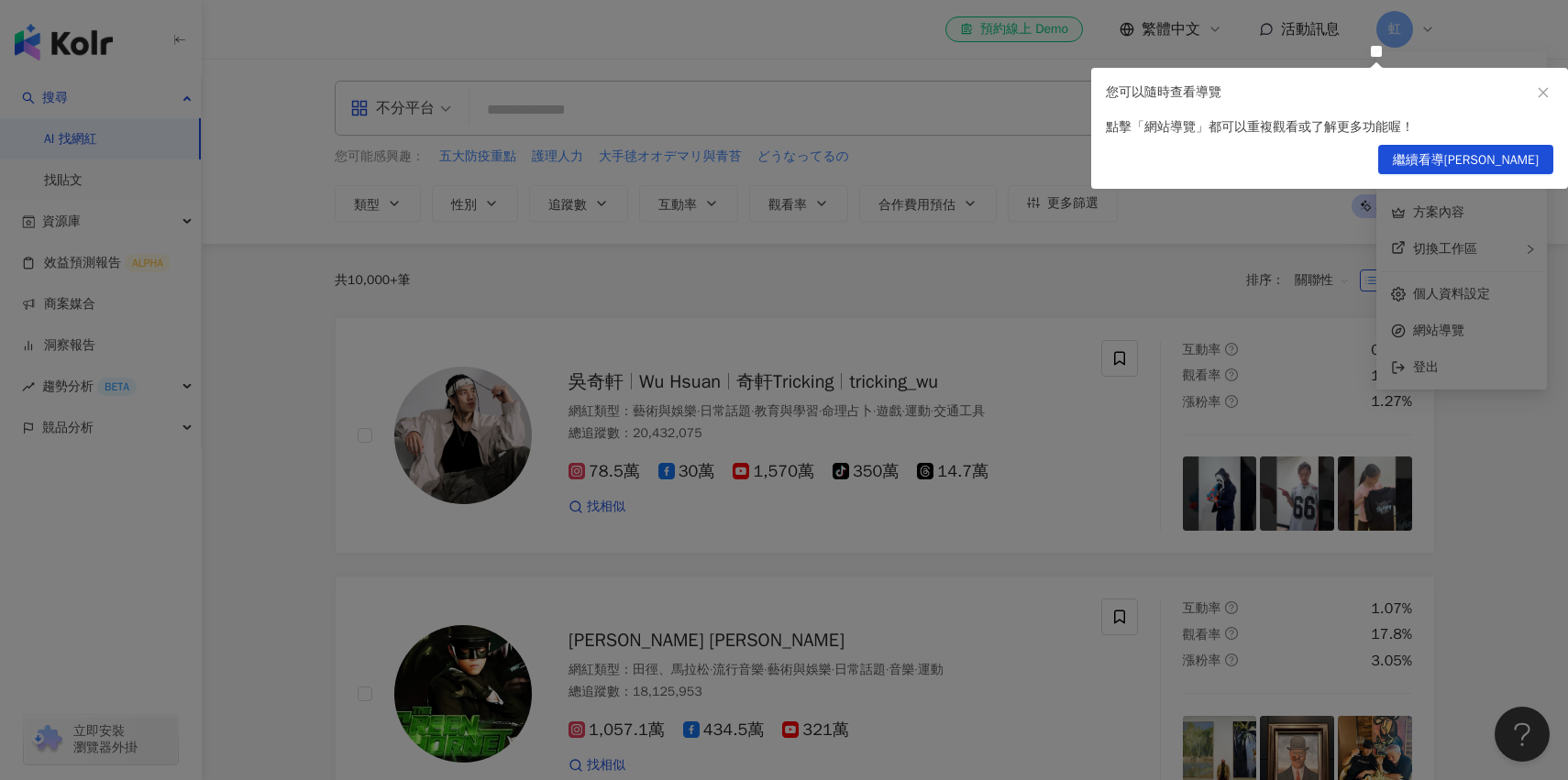 click at bounding box center [784, 390] 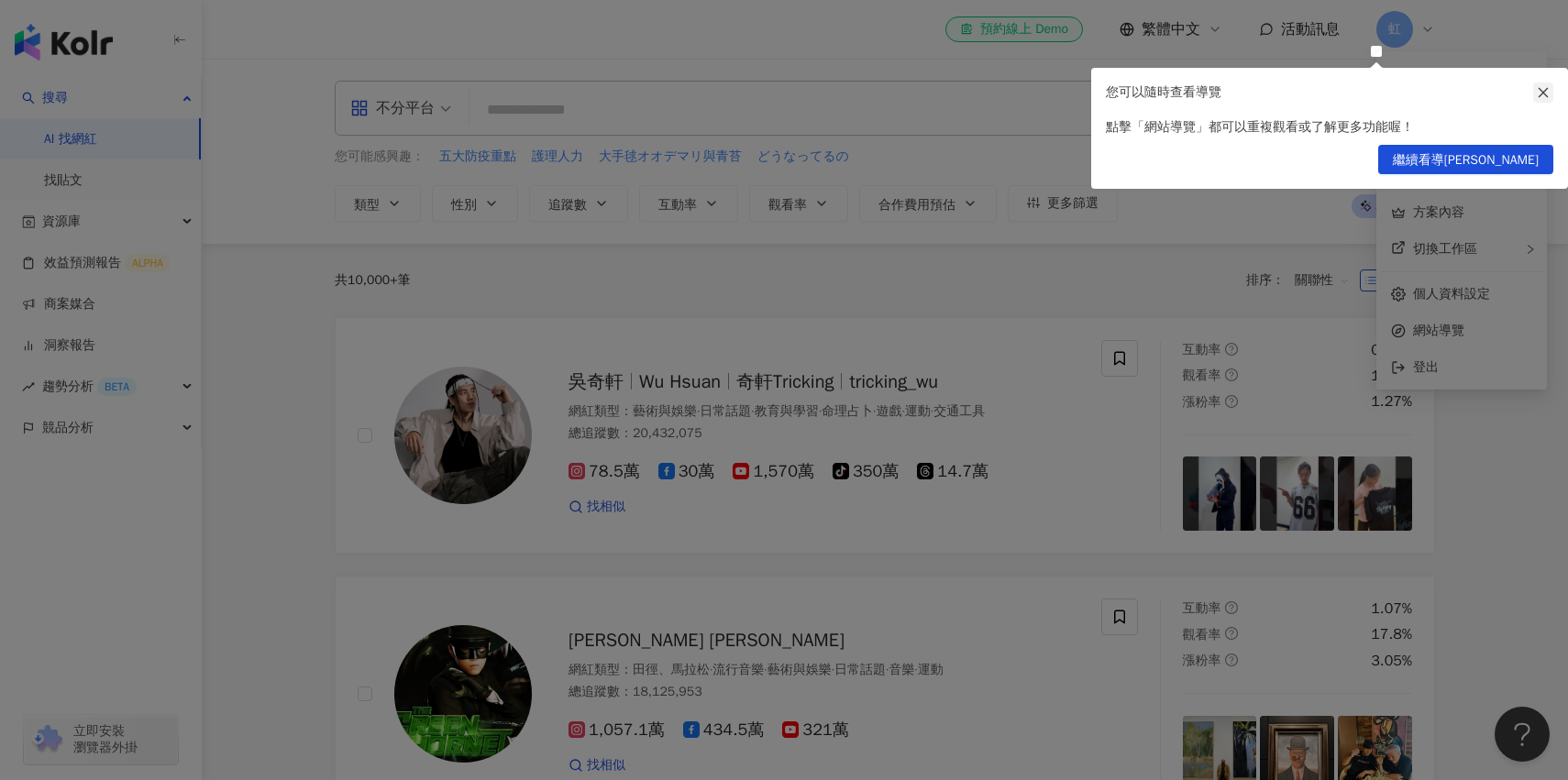 click at bounding box center [1543, 93] 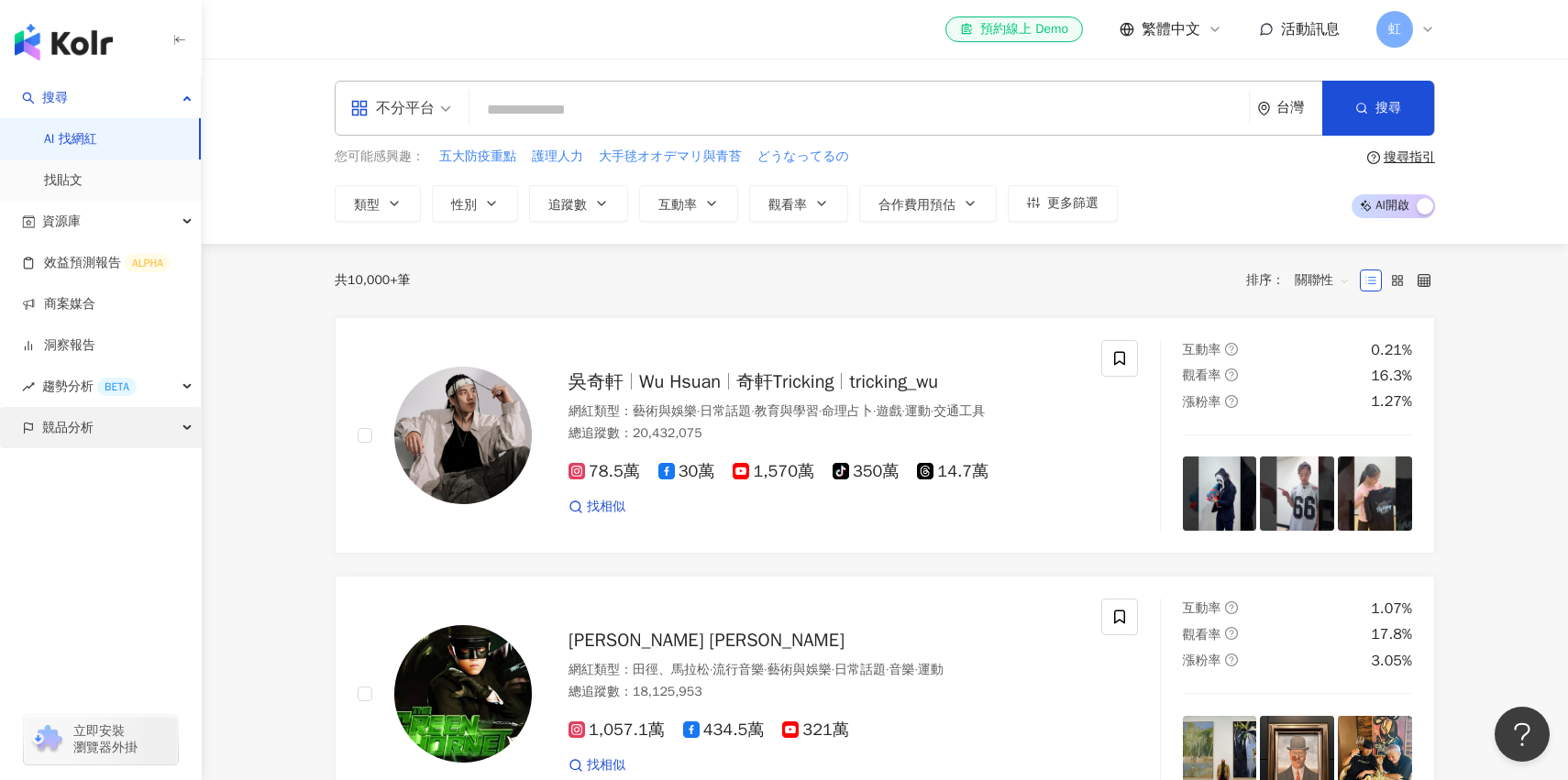 click on "競品分析" at bounding box center [68, 427] 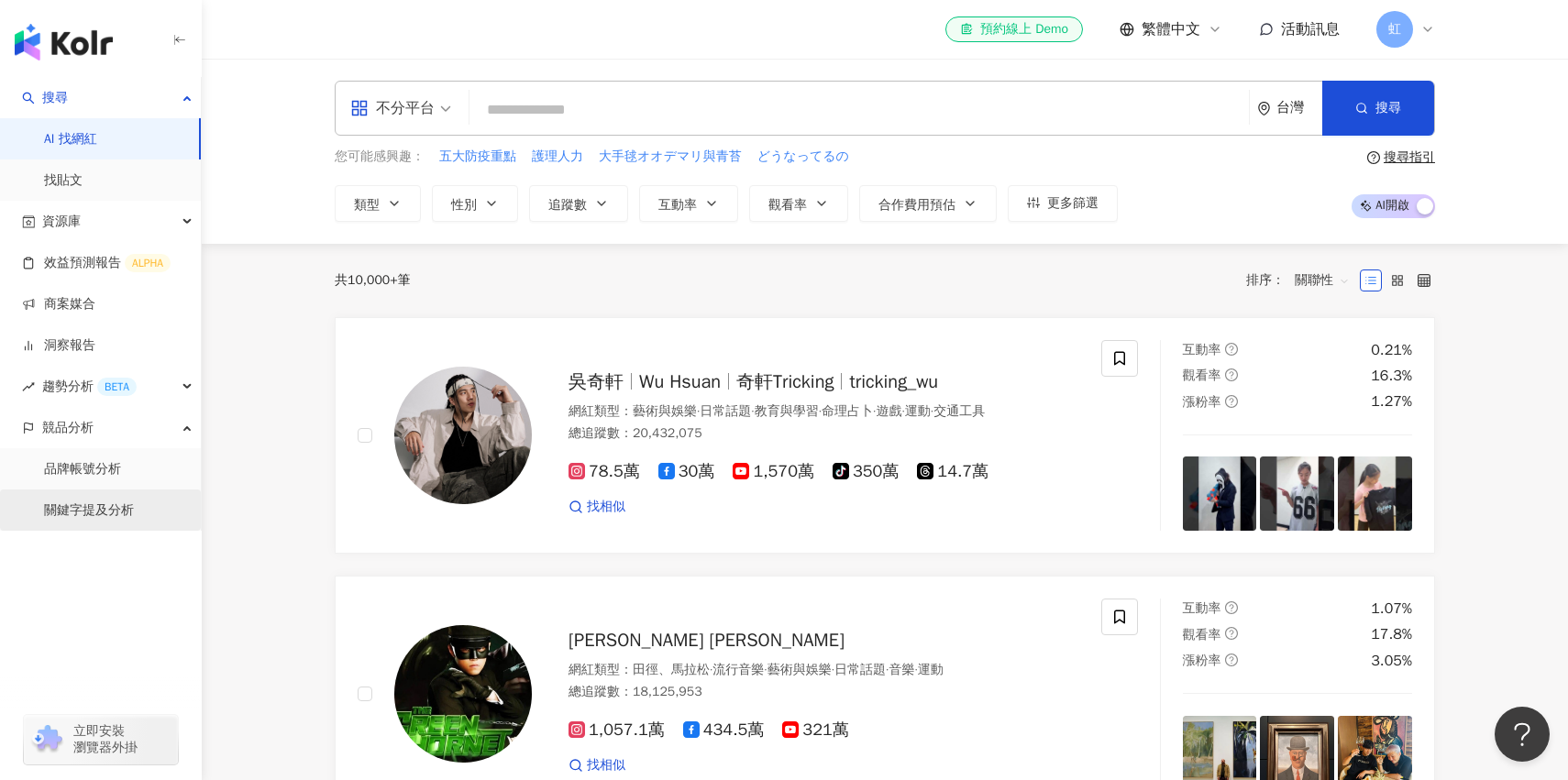 click on "關鍵字提及分析" at bounding box center [89, 511] 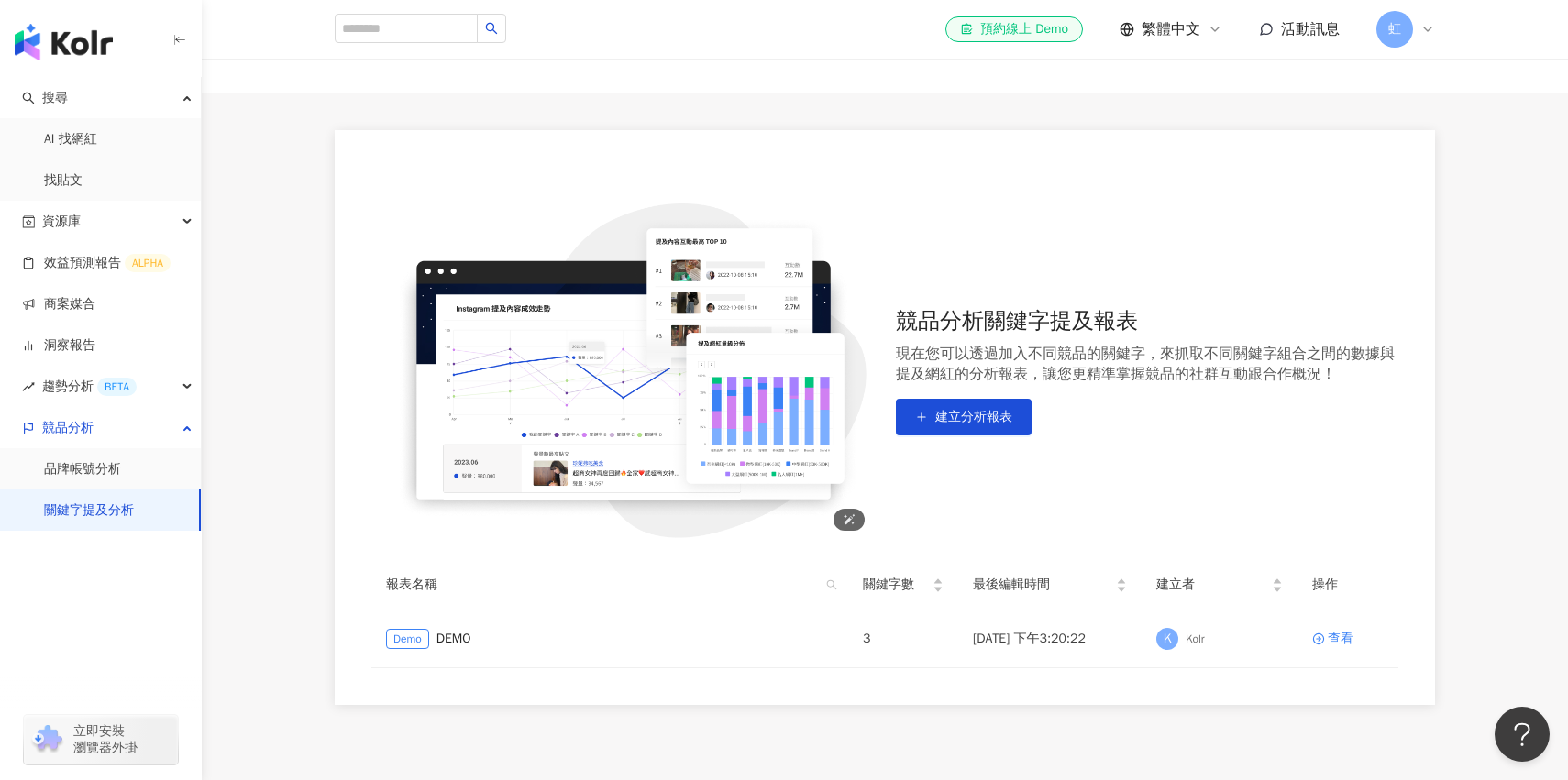 scroll, scrollTop: 81, scrollLeft: 0, axis: vertical 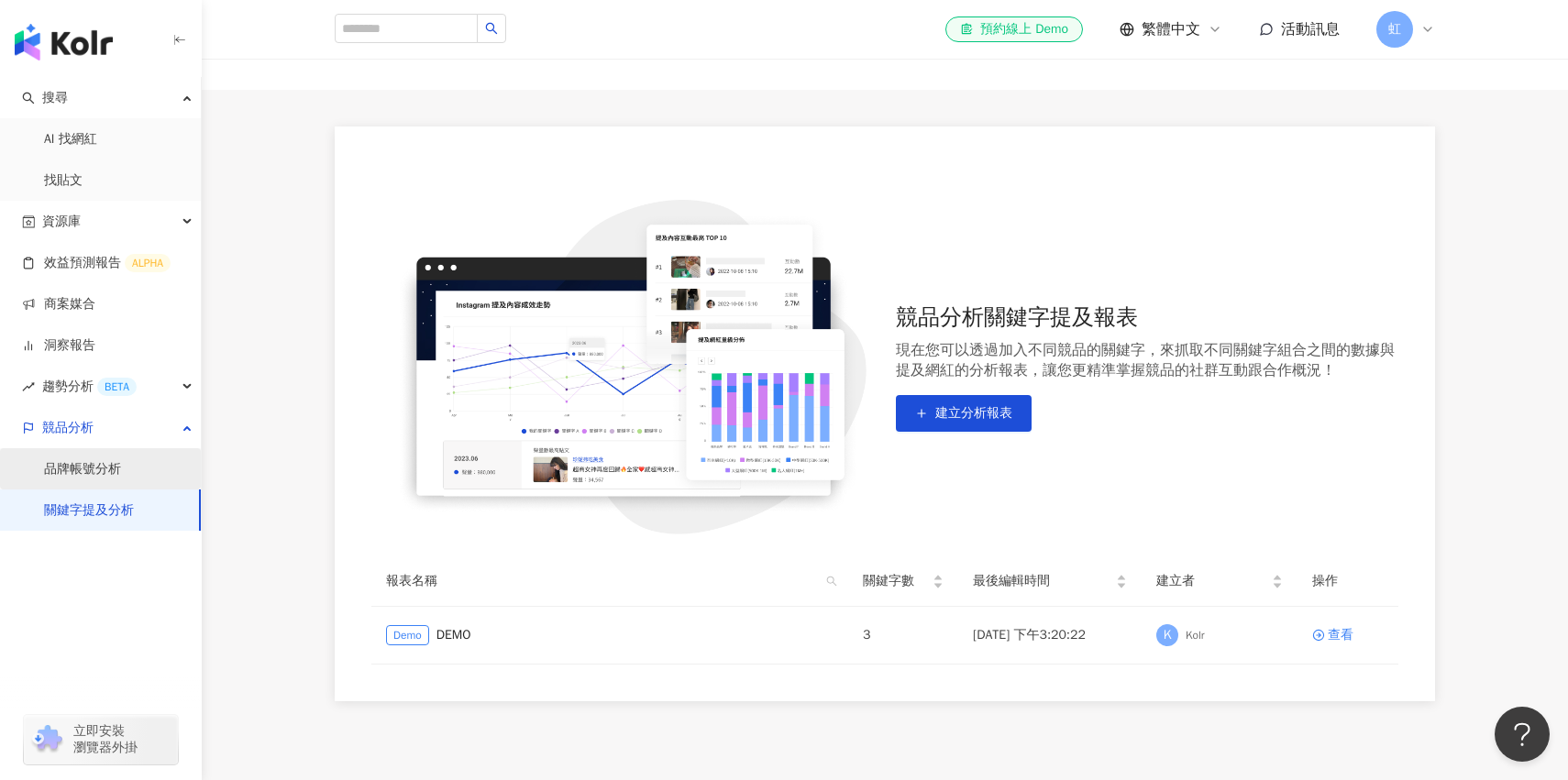 click on "品牌帳號分析" at bounding box center (83, 469) 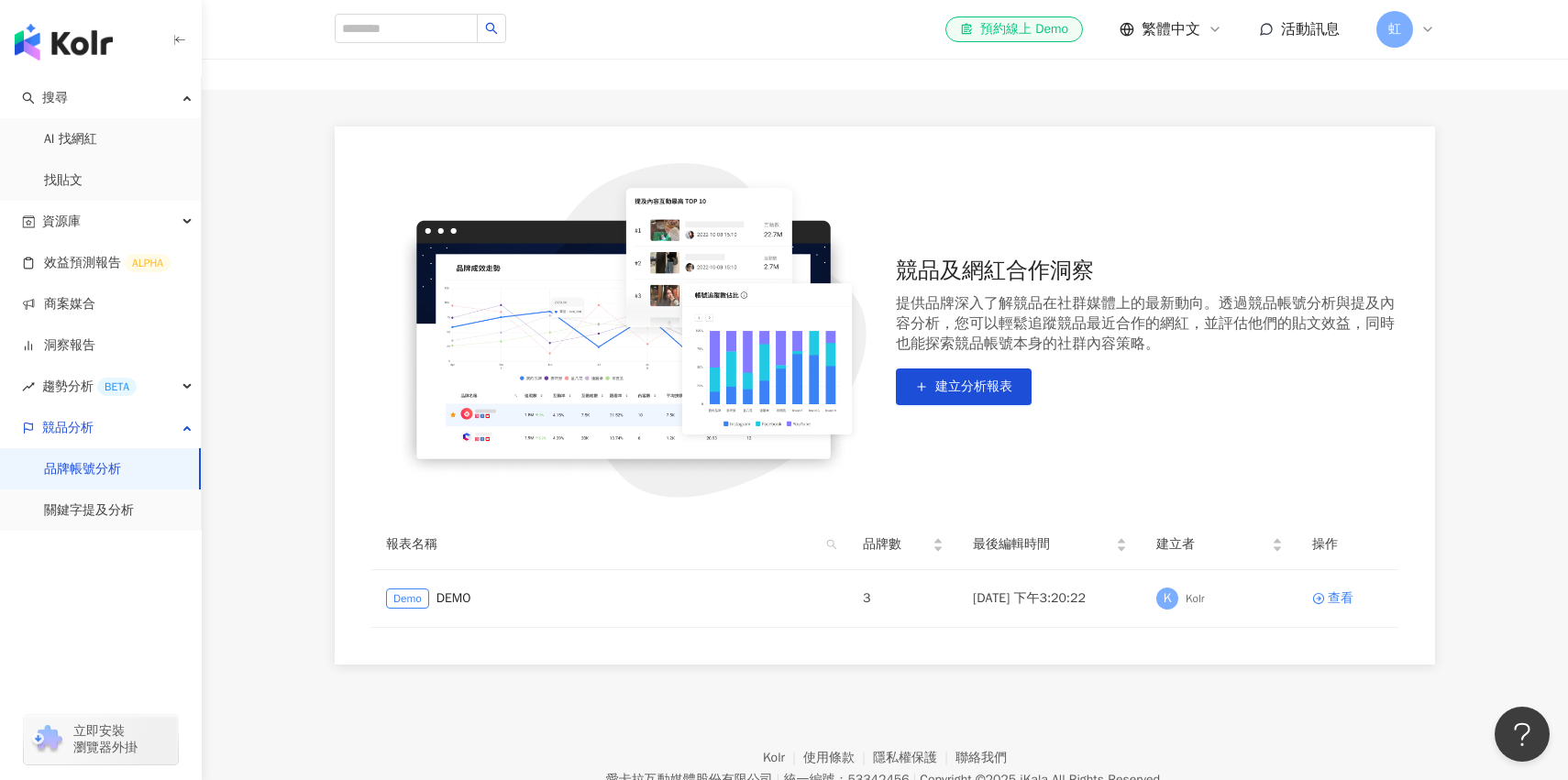 scroll, scrollTop: 0, scrollLeft: 0, axis: both 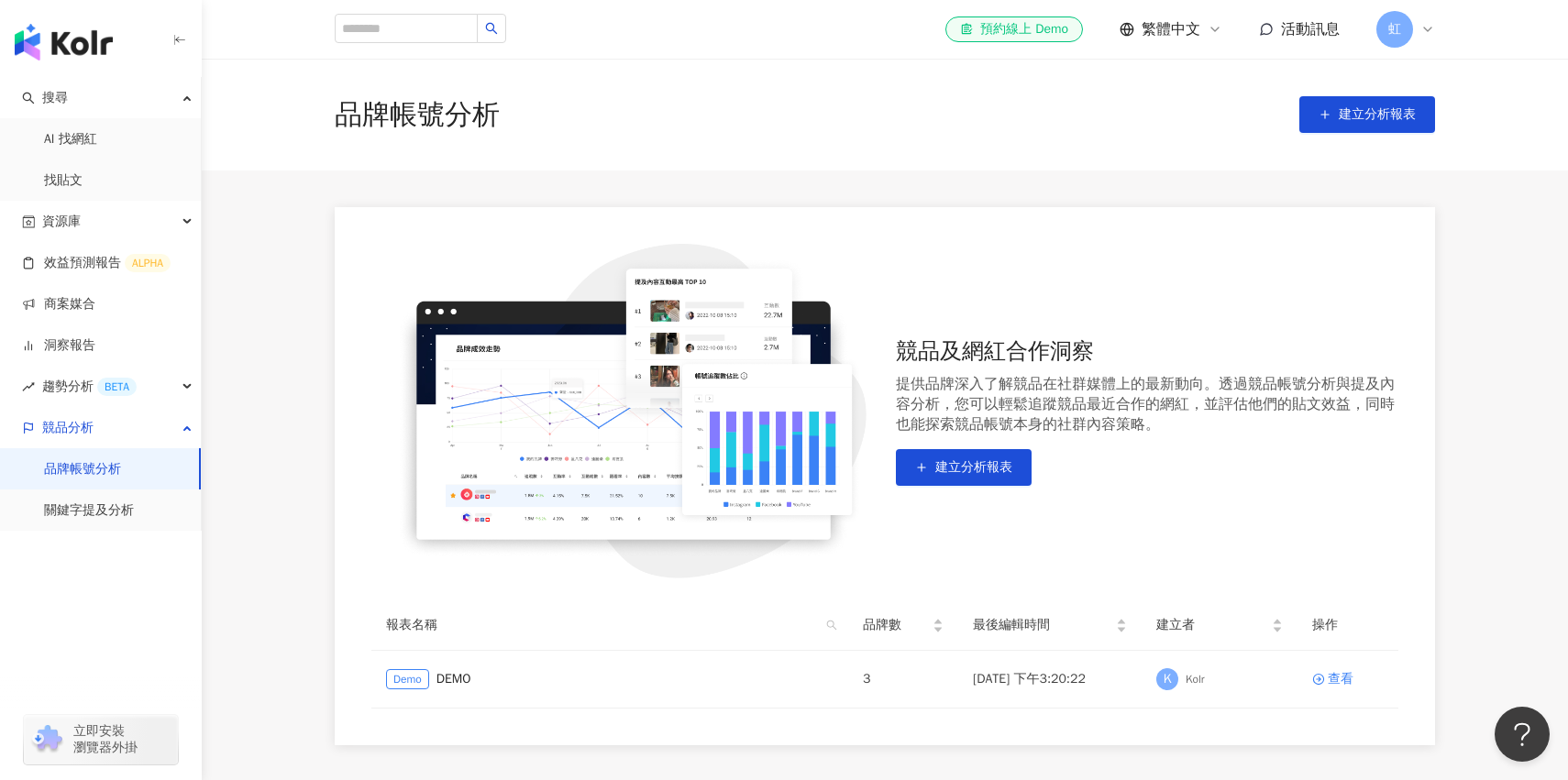 click at bounding box center [101, 591] 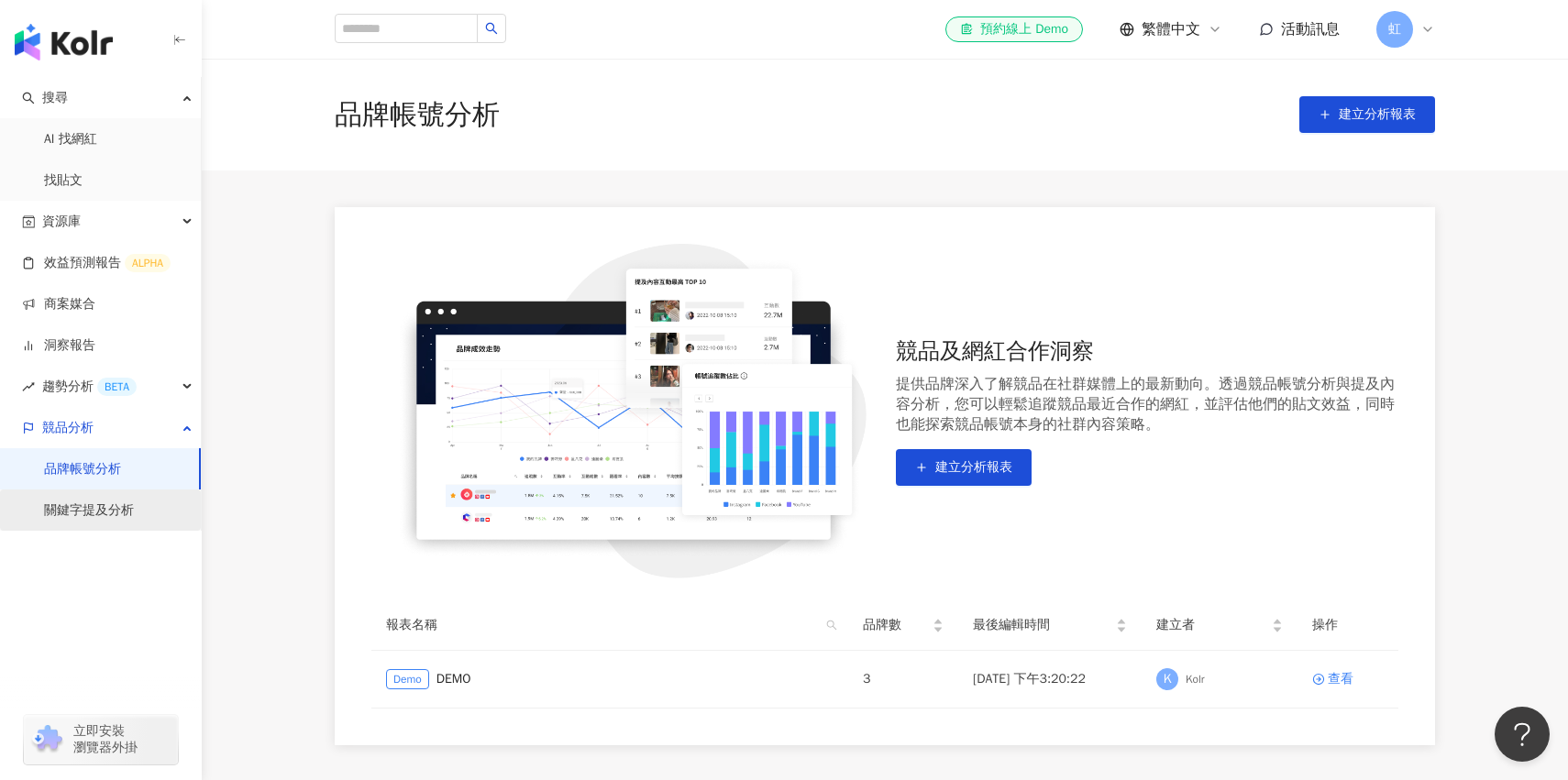 click on "關鍵字提及分析" at bounding box center [89, 511] 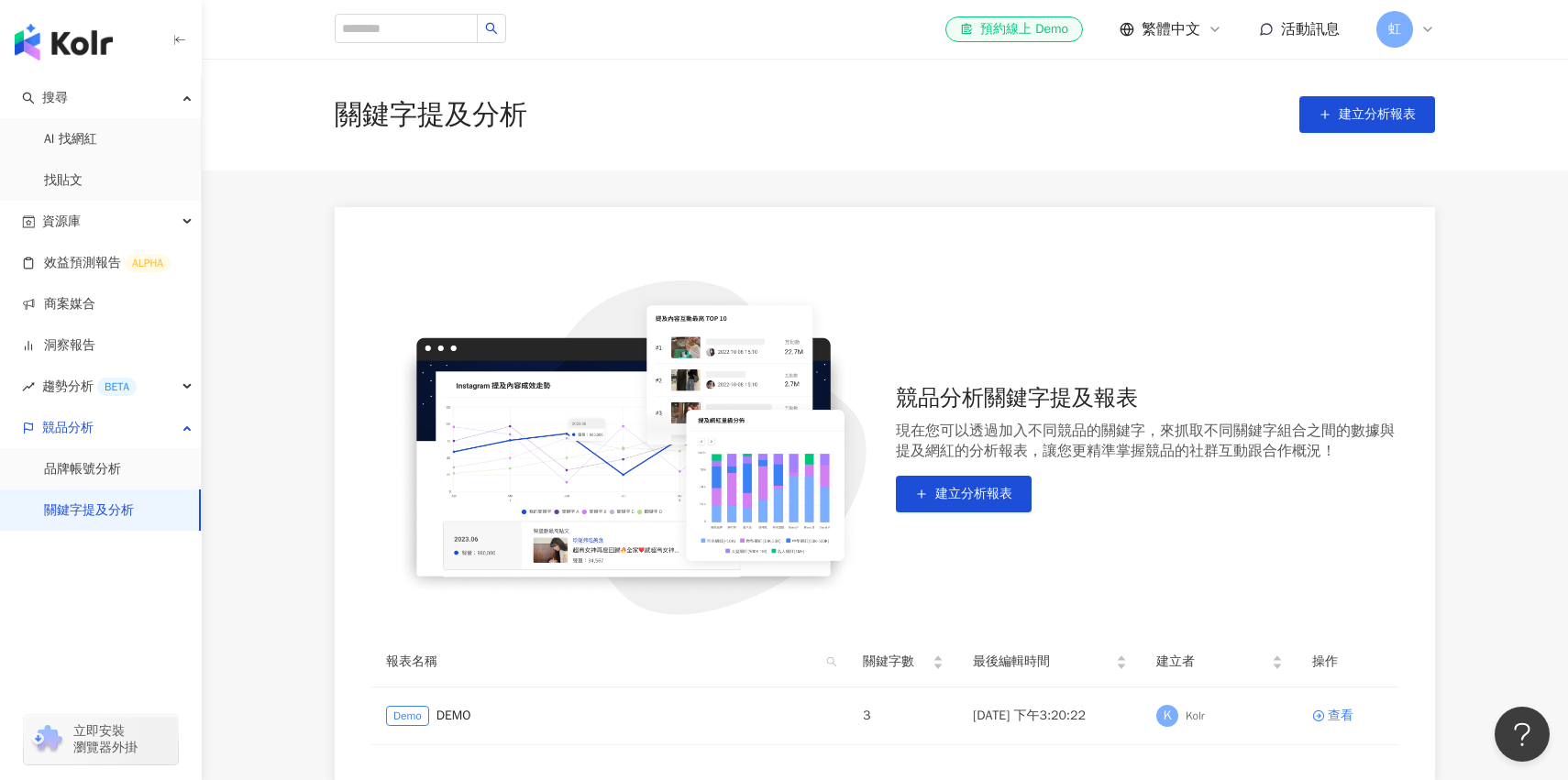 click on "關鍵字提及分析" at bounding box center [89, 511] 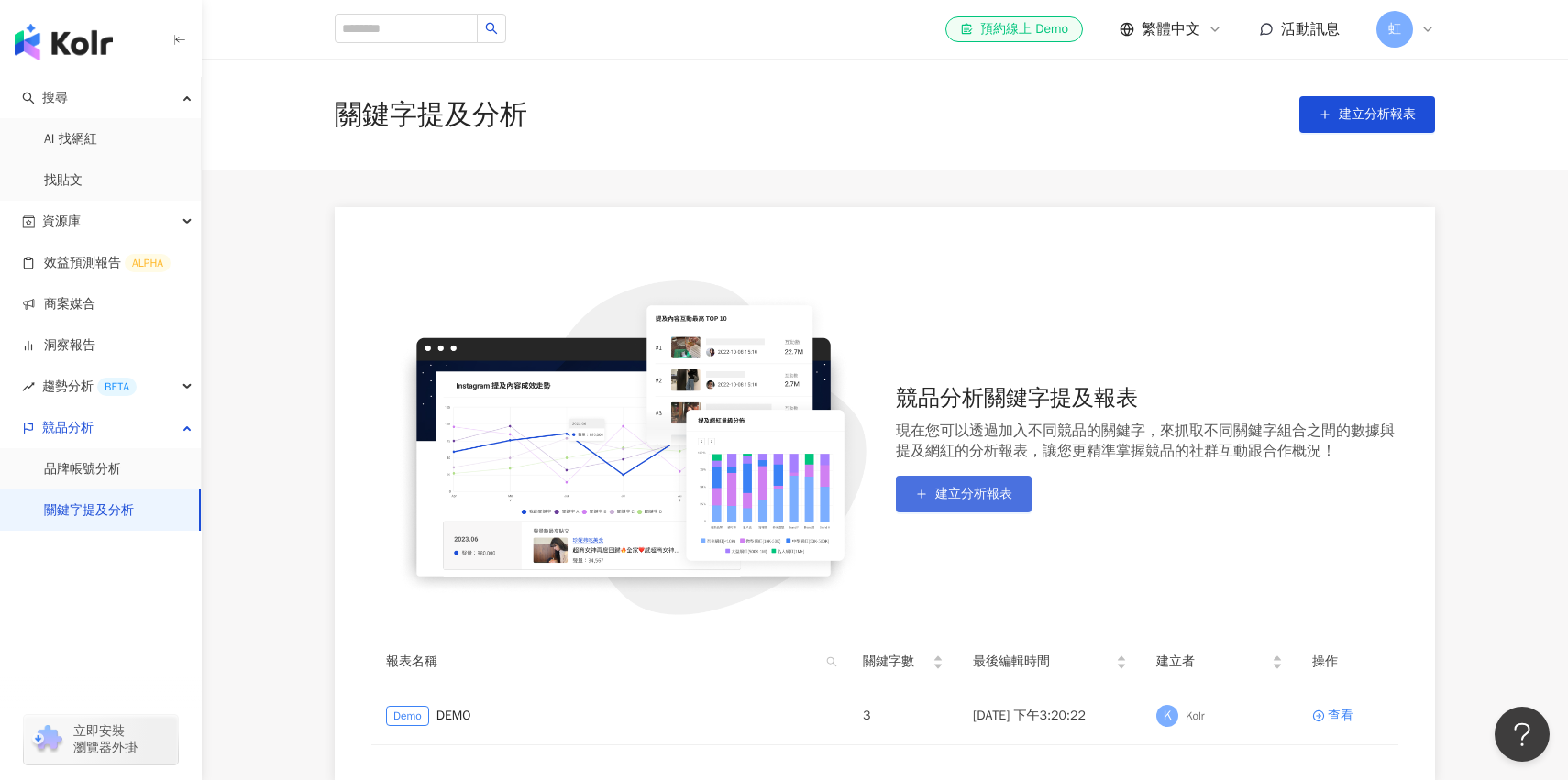 click on "建立分析報表" at bounding box center (974, 494) 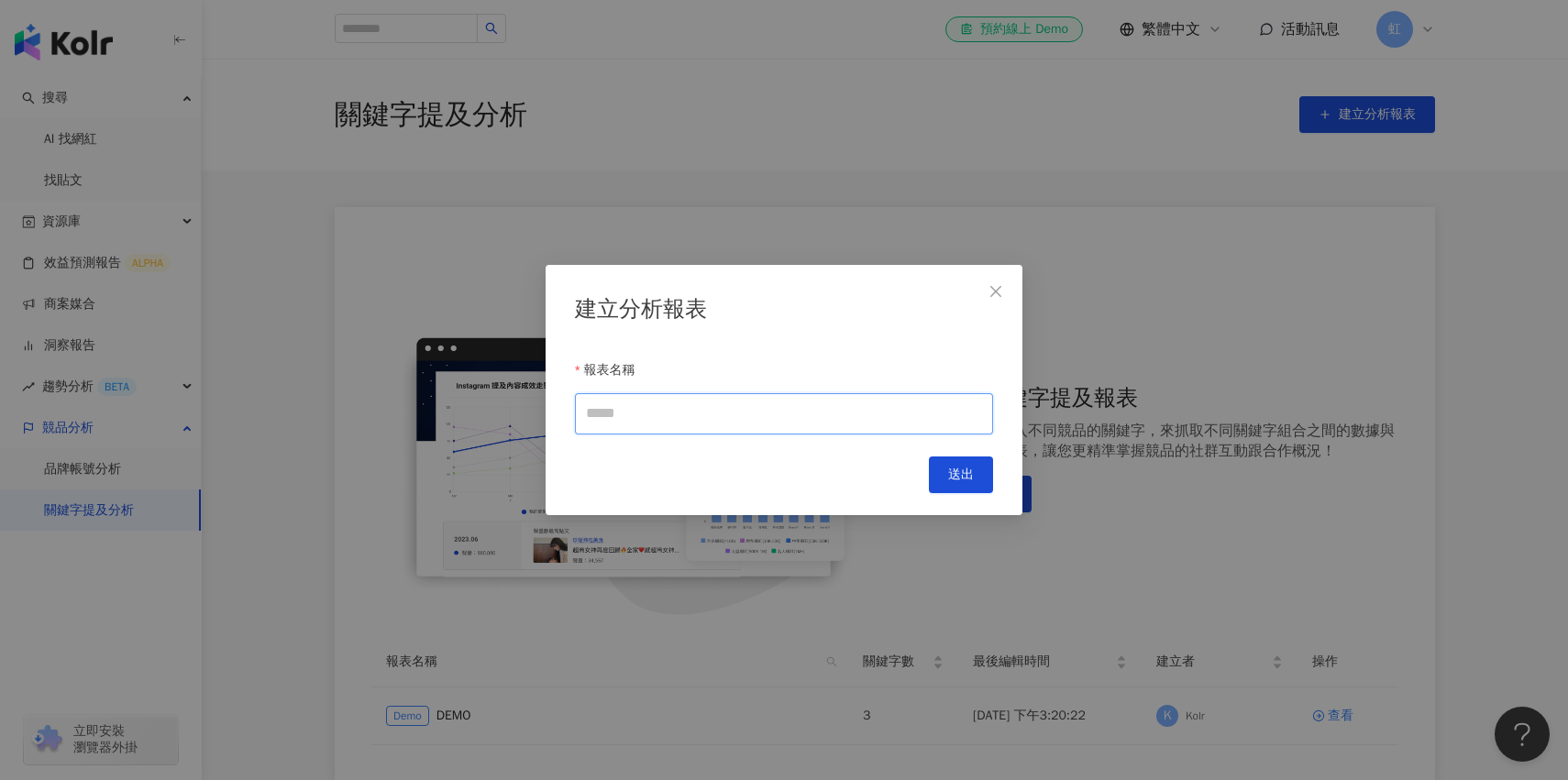 click on "報表名稱" at bounding box center [784, 413] 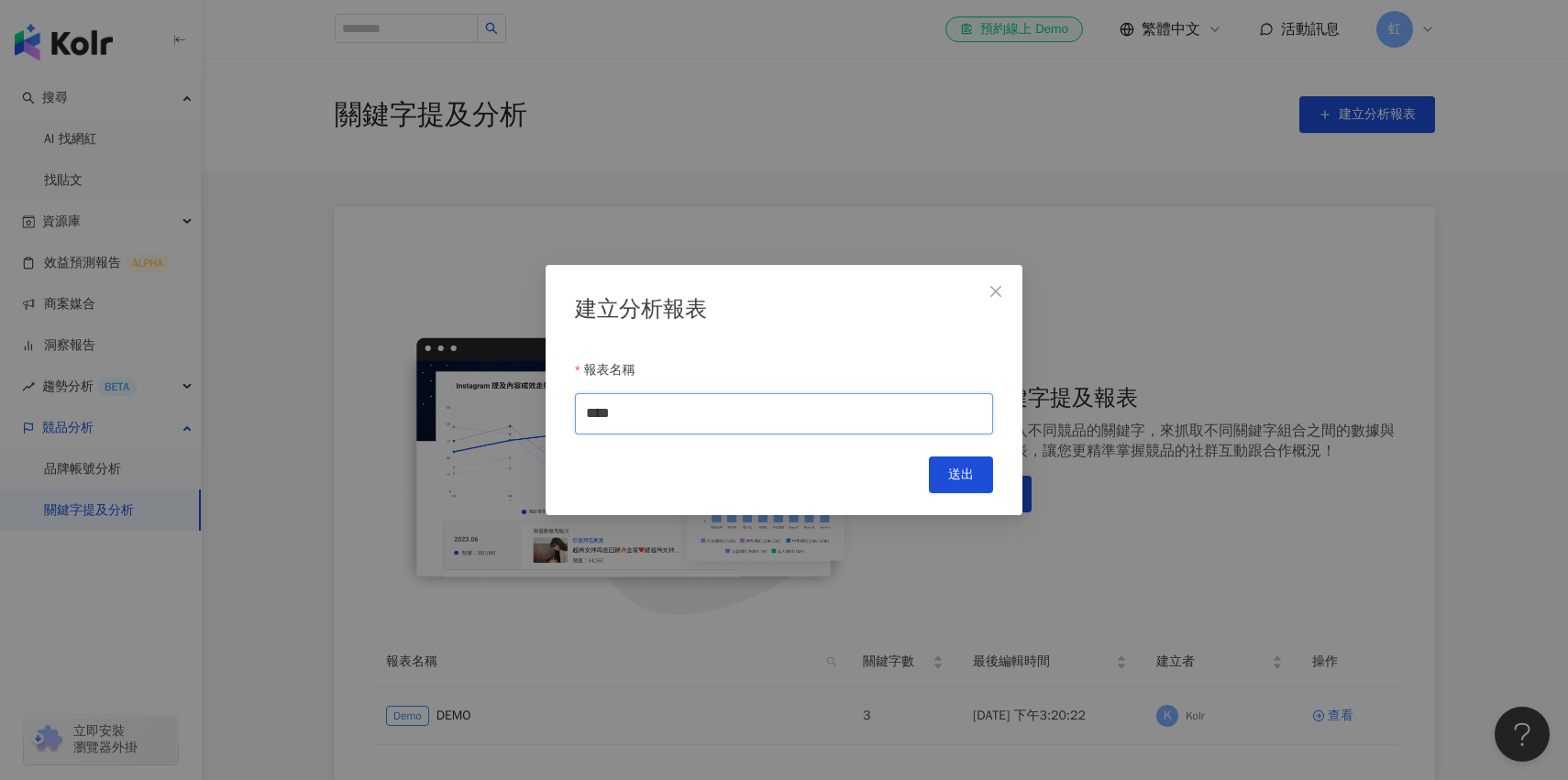 type on "***" 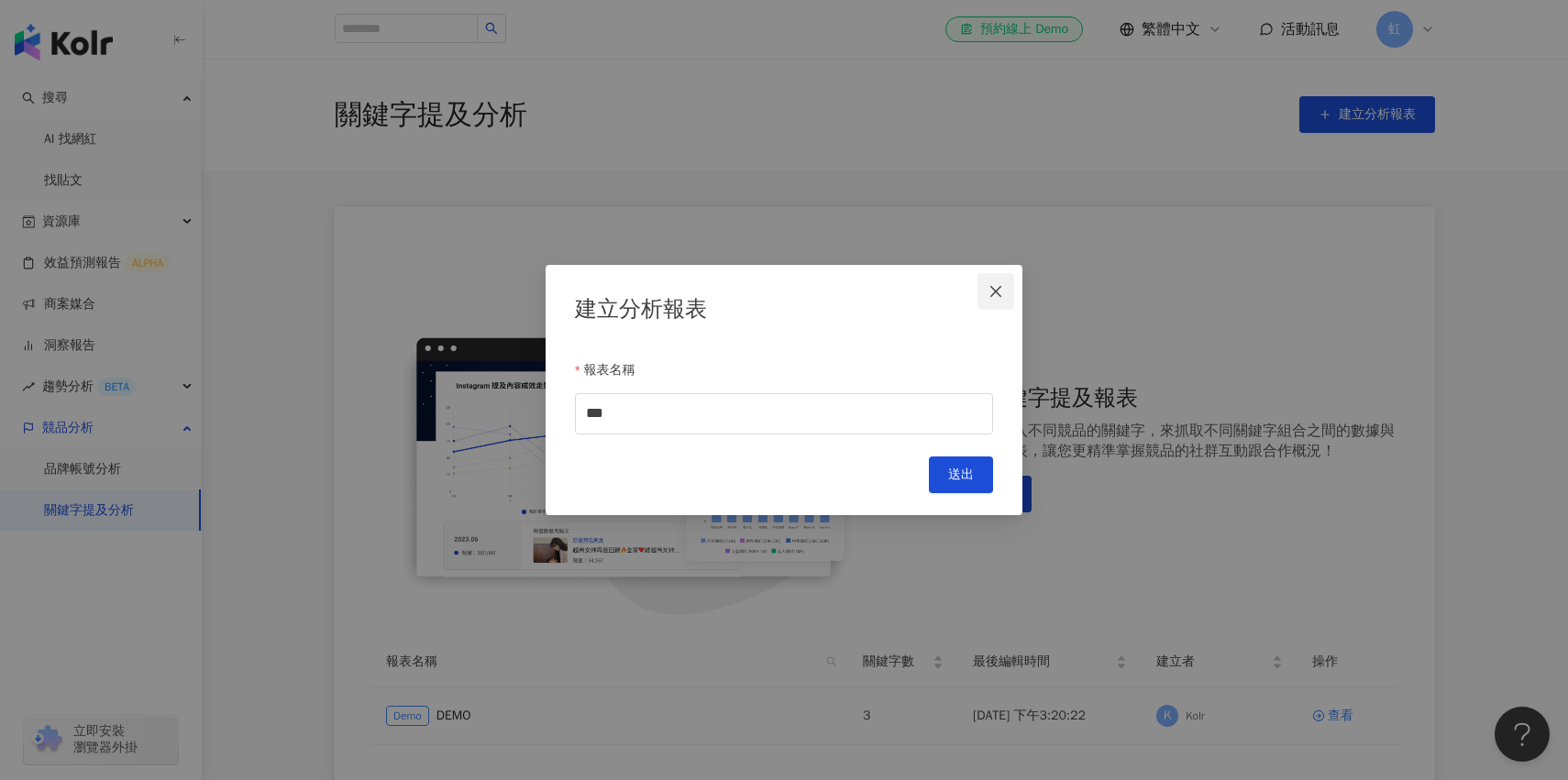 click at bounding box center (996, 291) 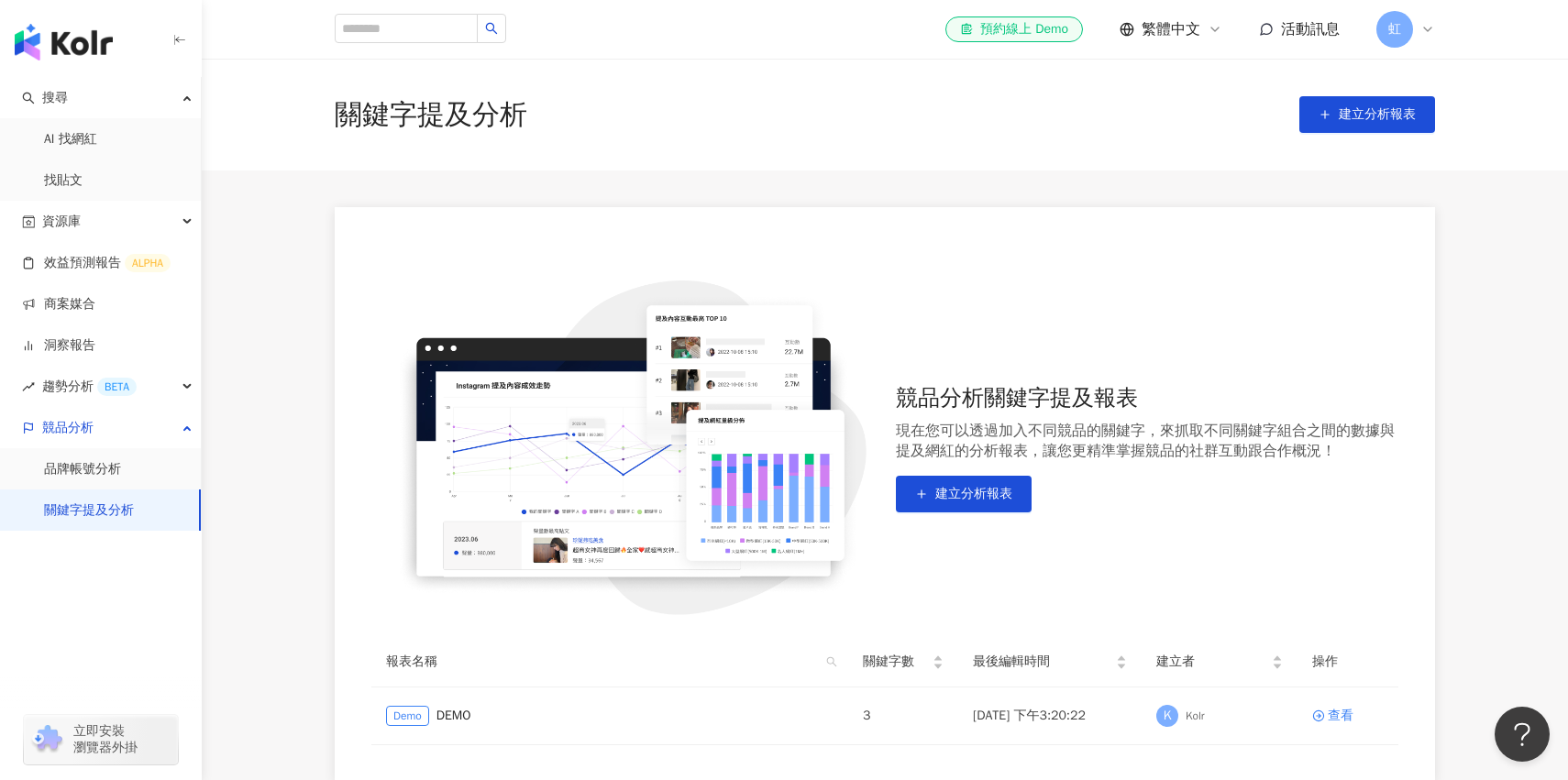 click on "虹" at bounding box center (1395, 29) 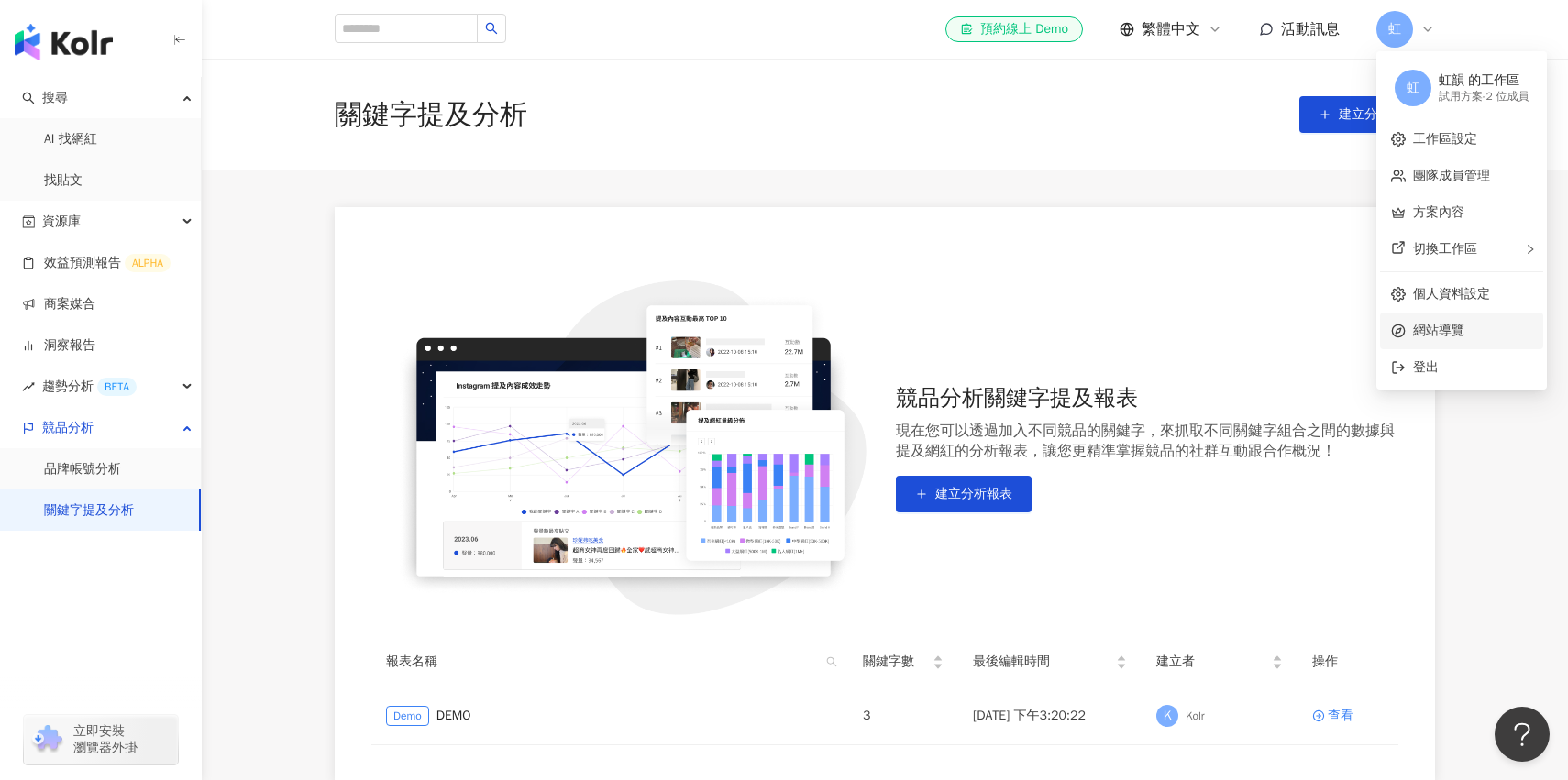 click on "網站導覽" at bounding box center (1473, 331) 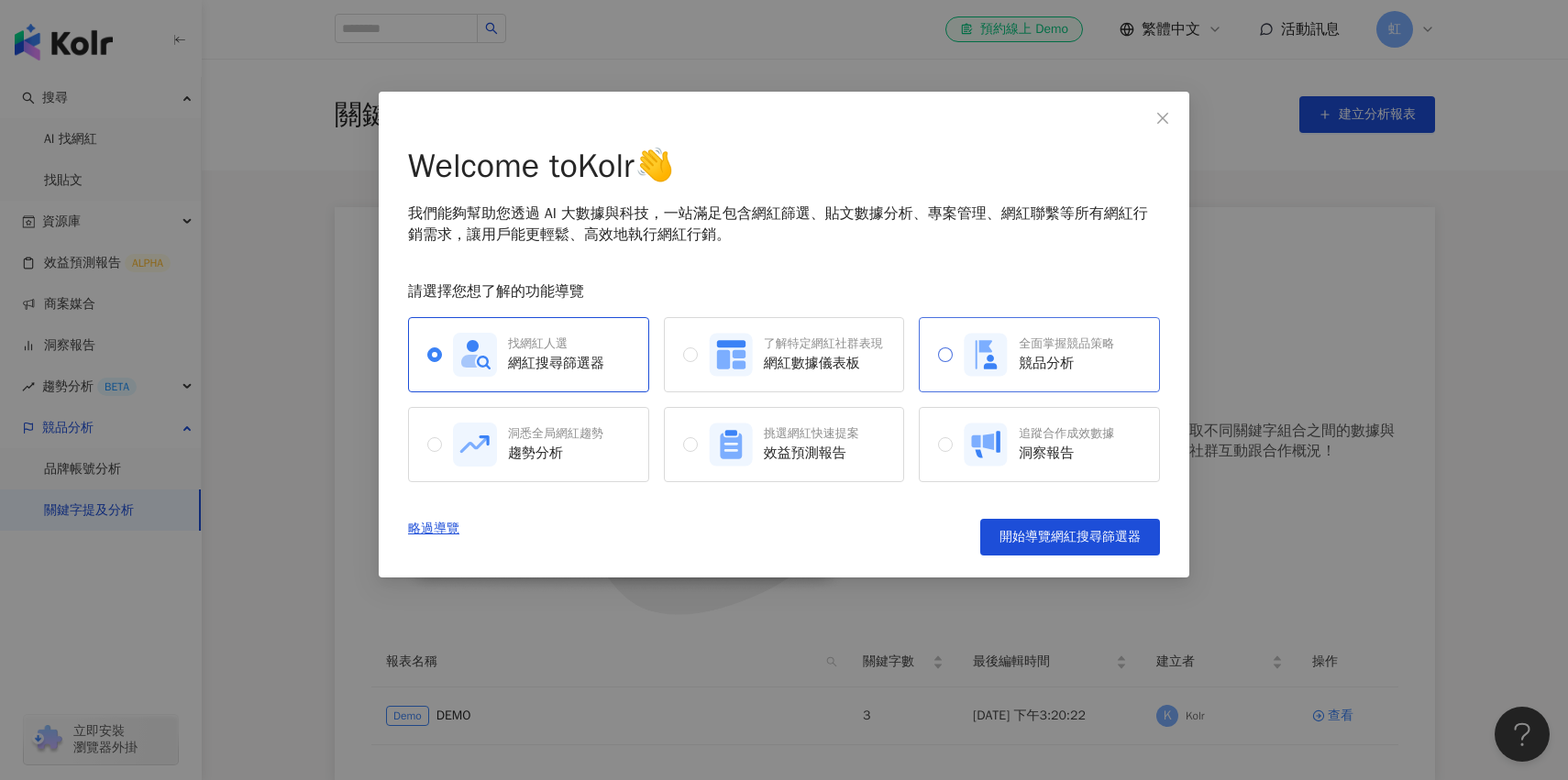 click on "全面掌握競品策略 競品分析" at bounding box center (1039, 355) 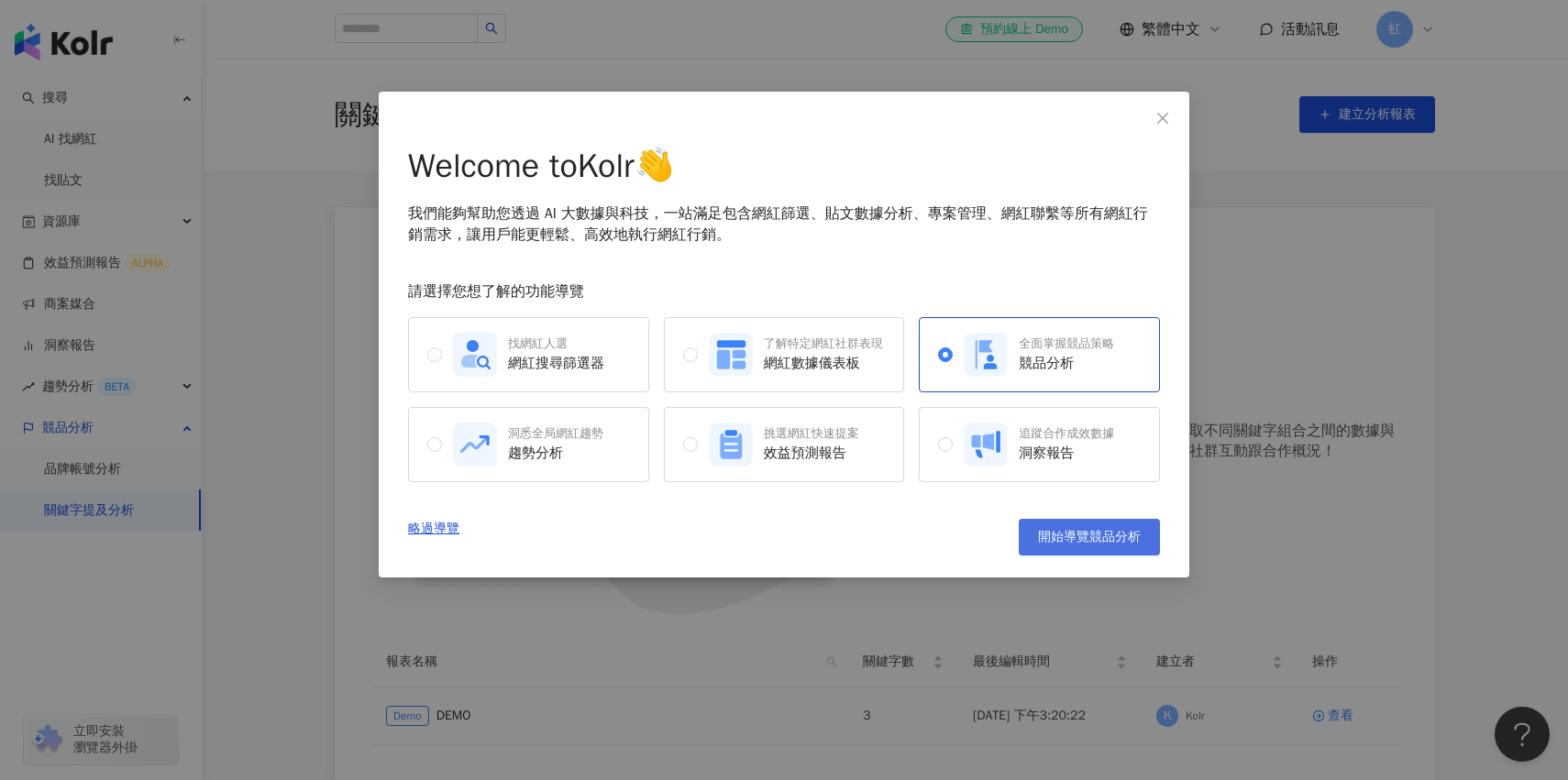 click on "開始導覽競品分析" at bounding box center (1089, 537) 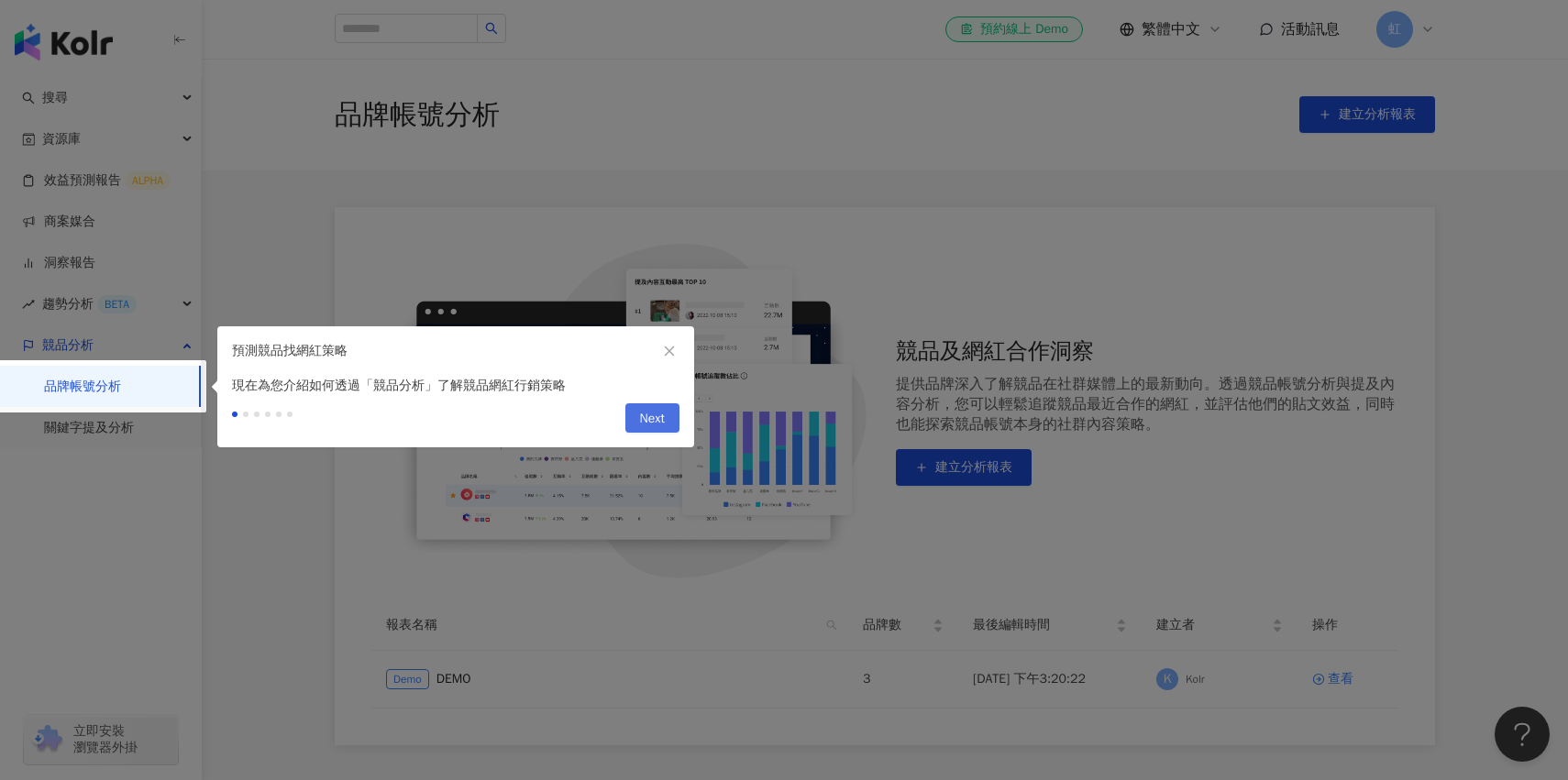 click on "Next" at bounding box center [652, 418] 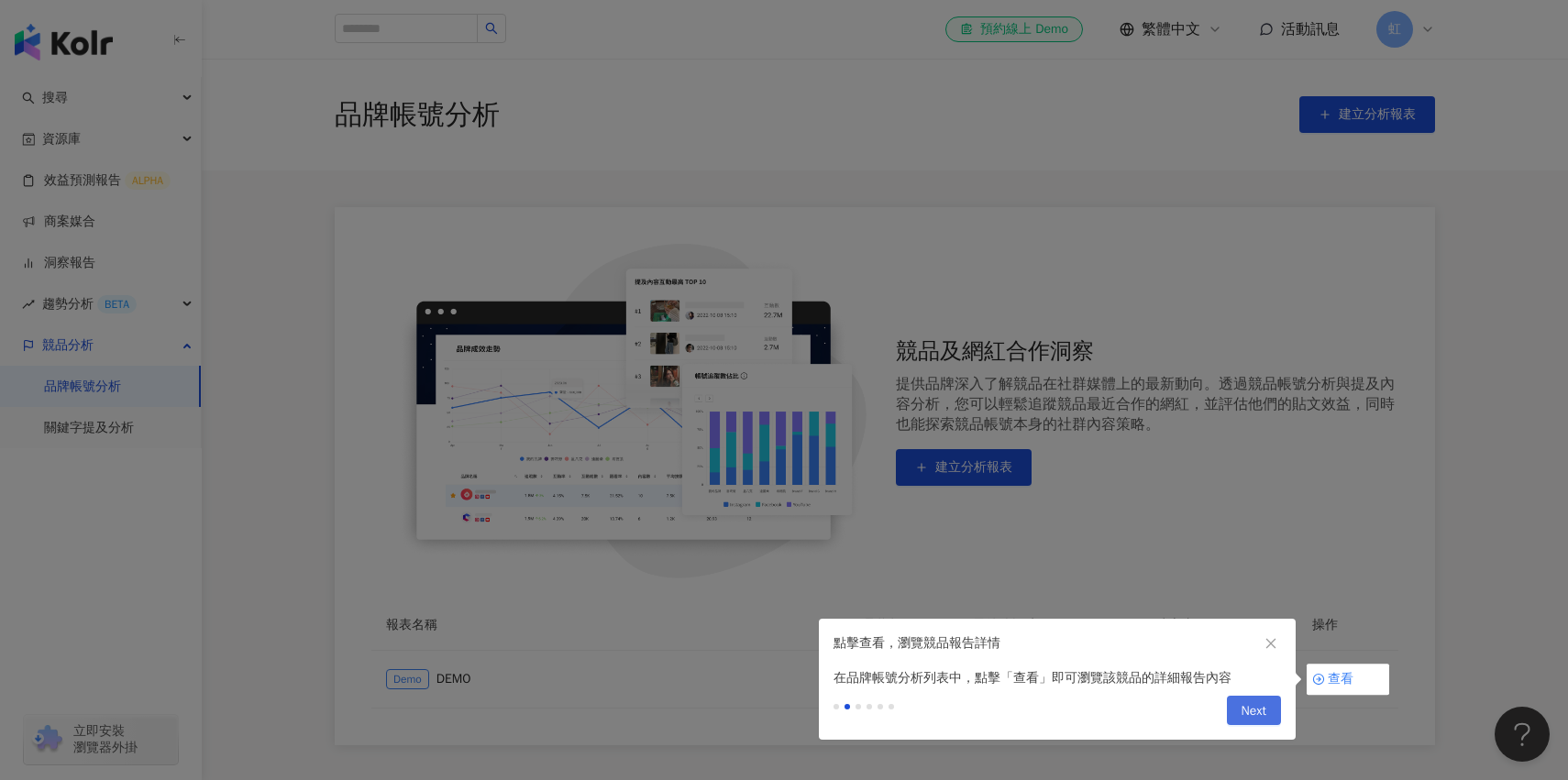 click on "Next" at bounding box center [1253, 711] 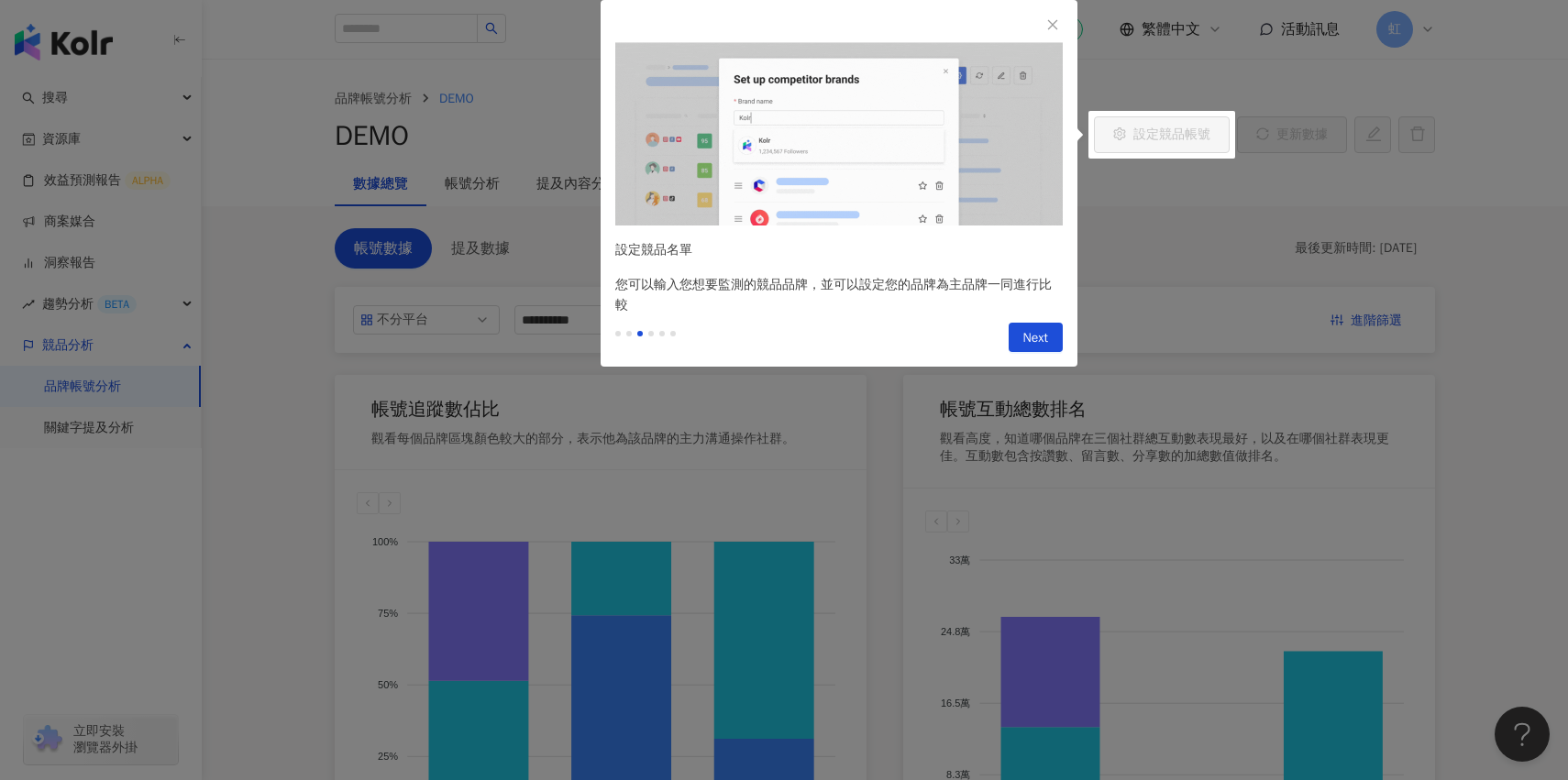 click on "Previous Next" at bounding box center [839, 341] 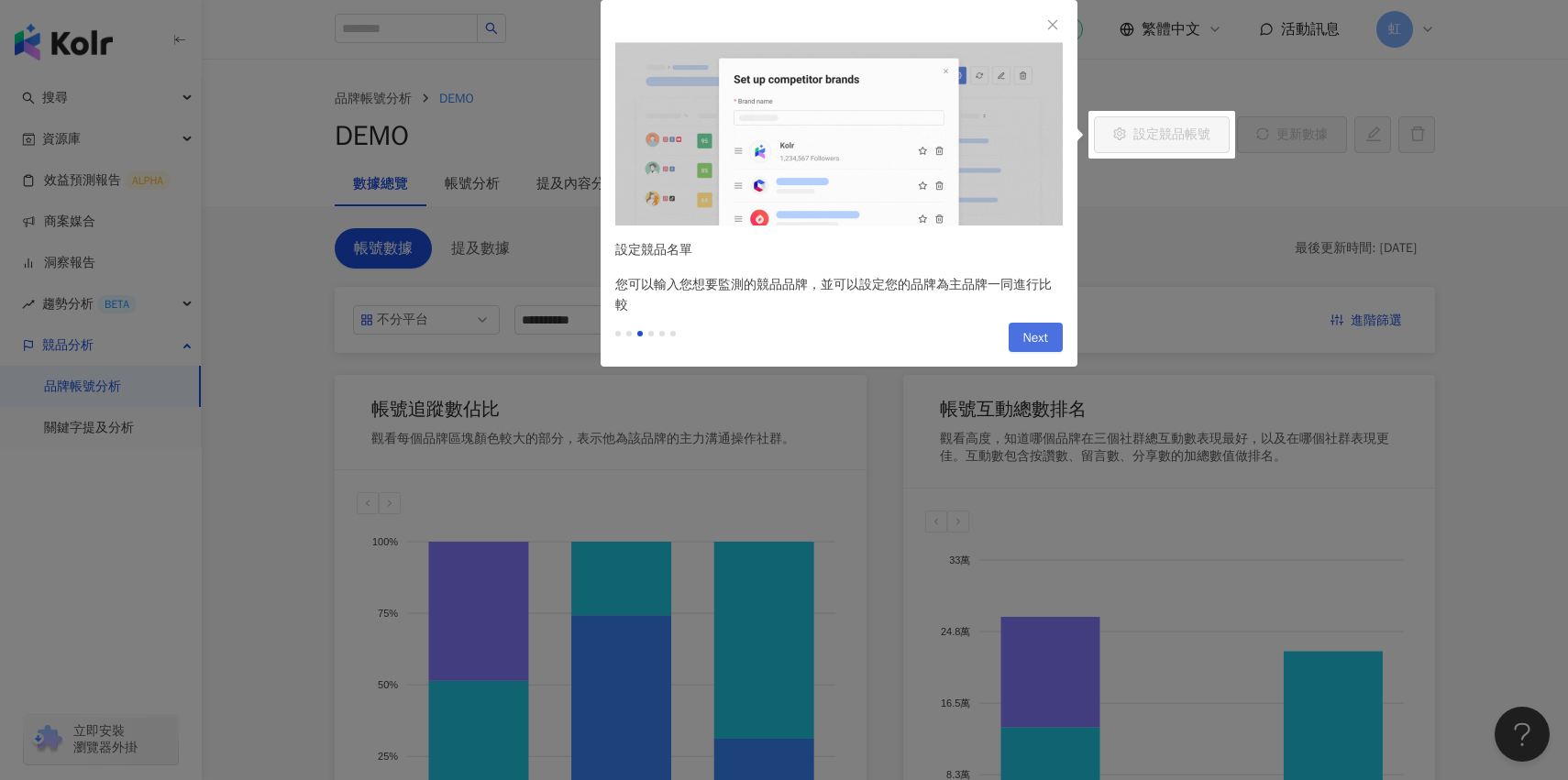 click on "Next" at bounding box center (1035, 337) 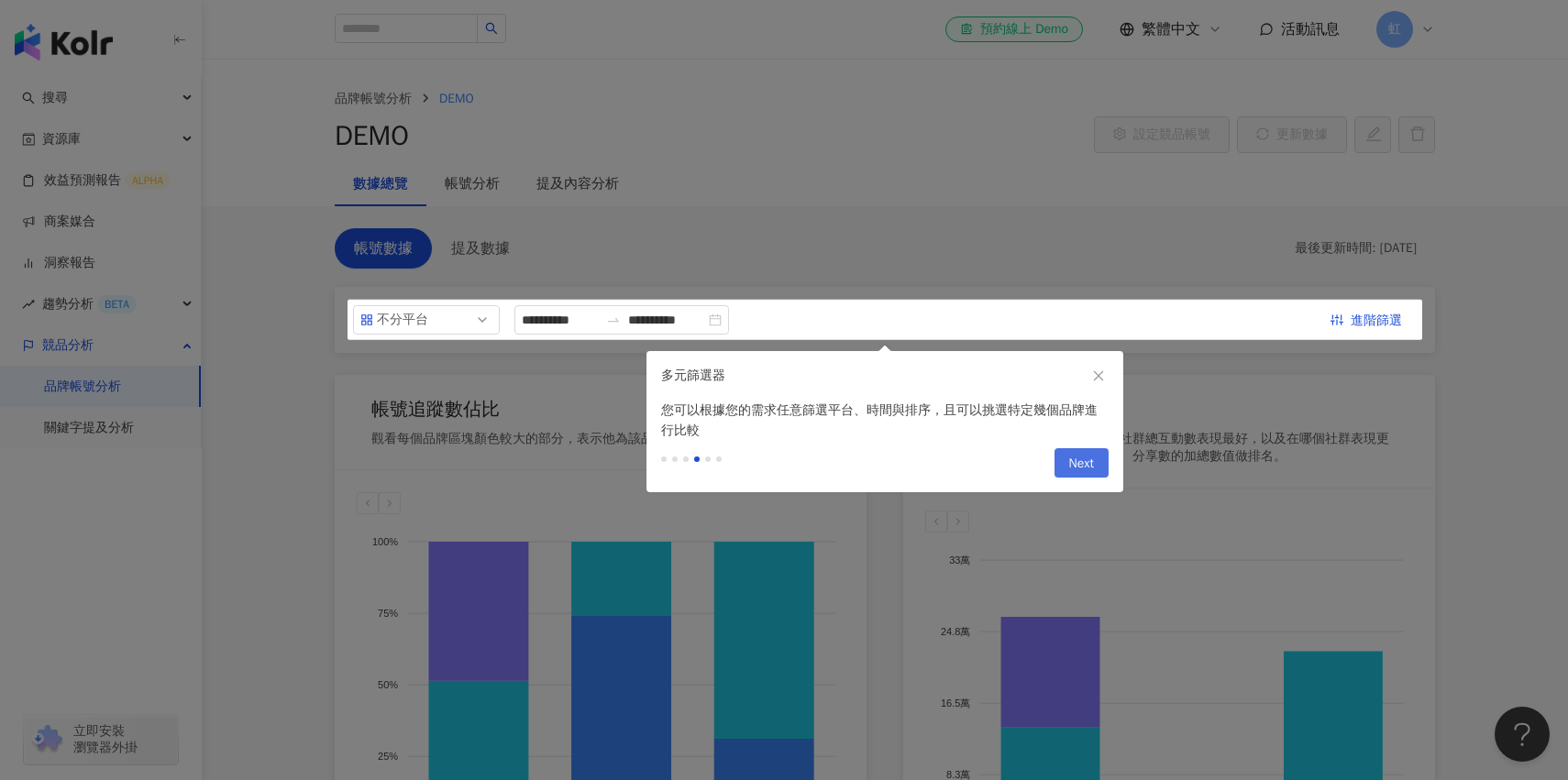 click on "Next" at bounding box center [1081, 464] 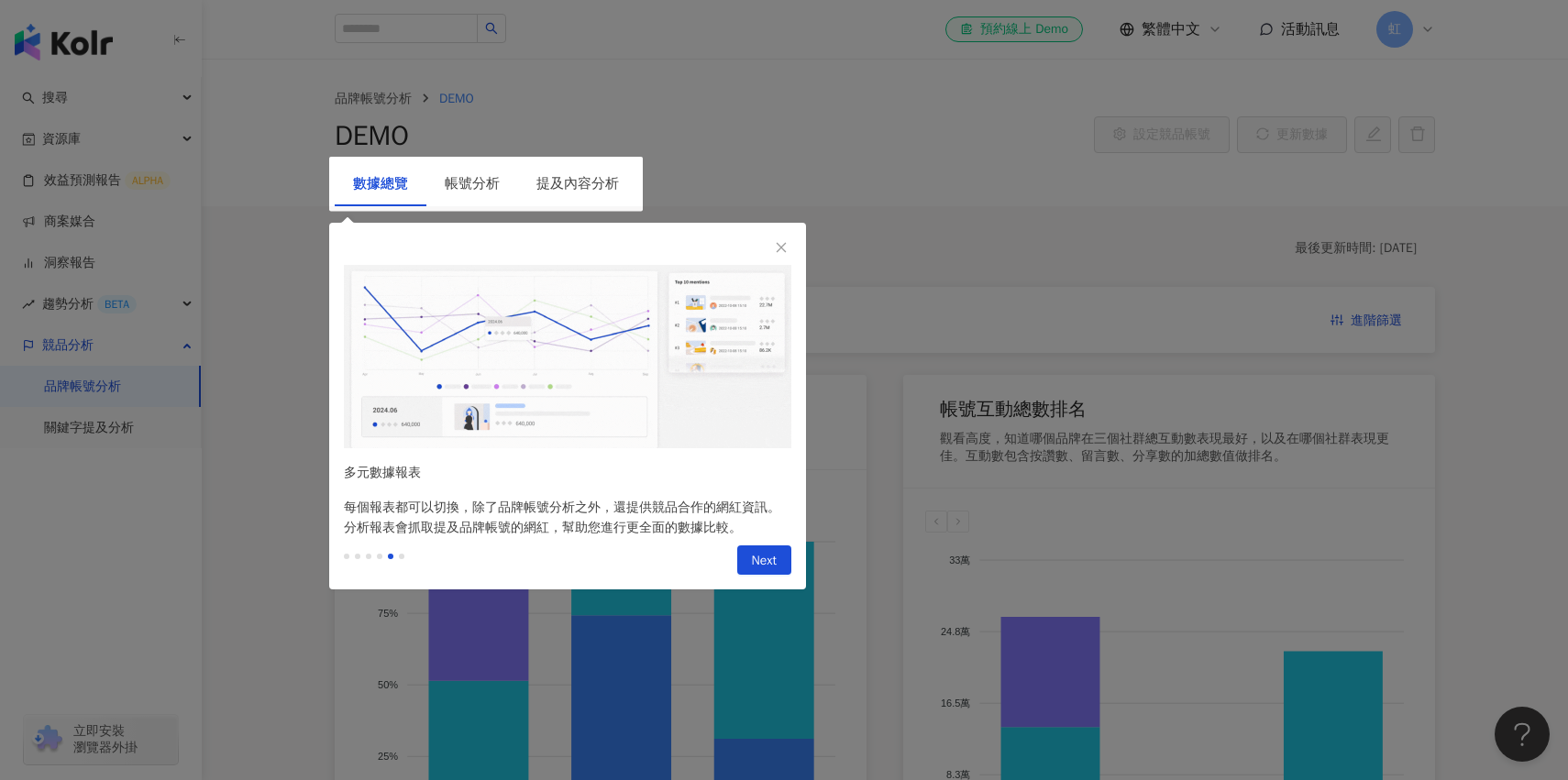 click on "Previous Next" at bounding box center [760, 560] 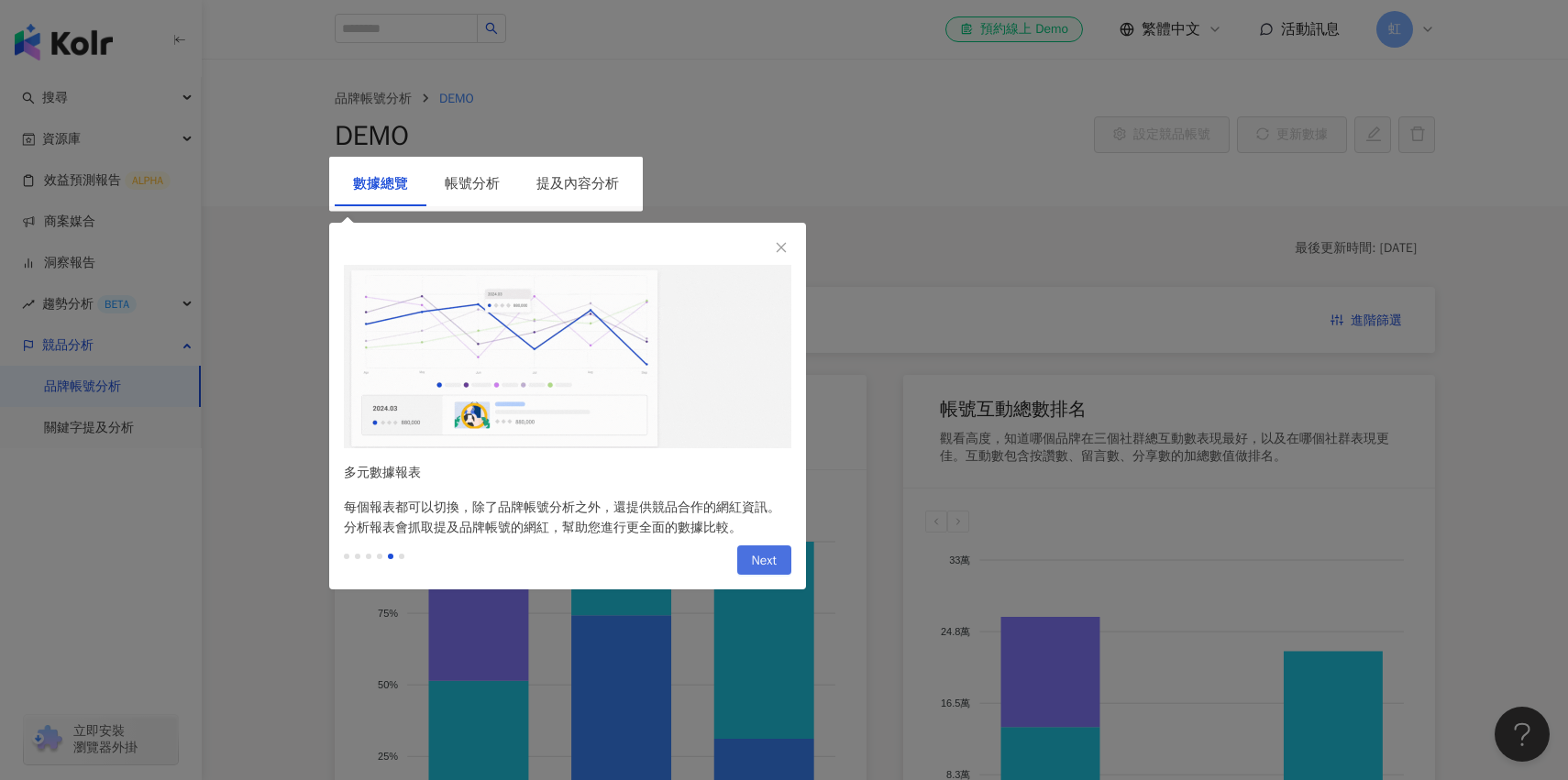 click on "Next" at bounding box center [764, 561] 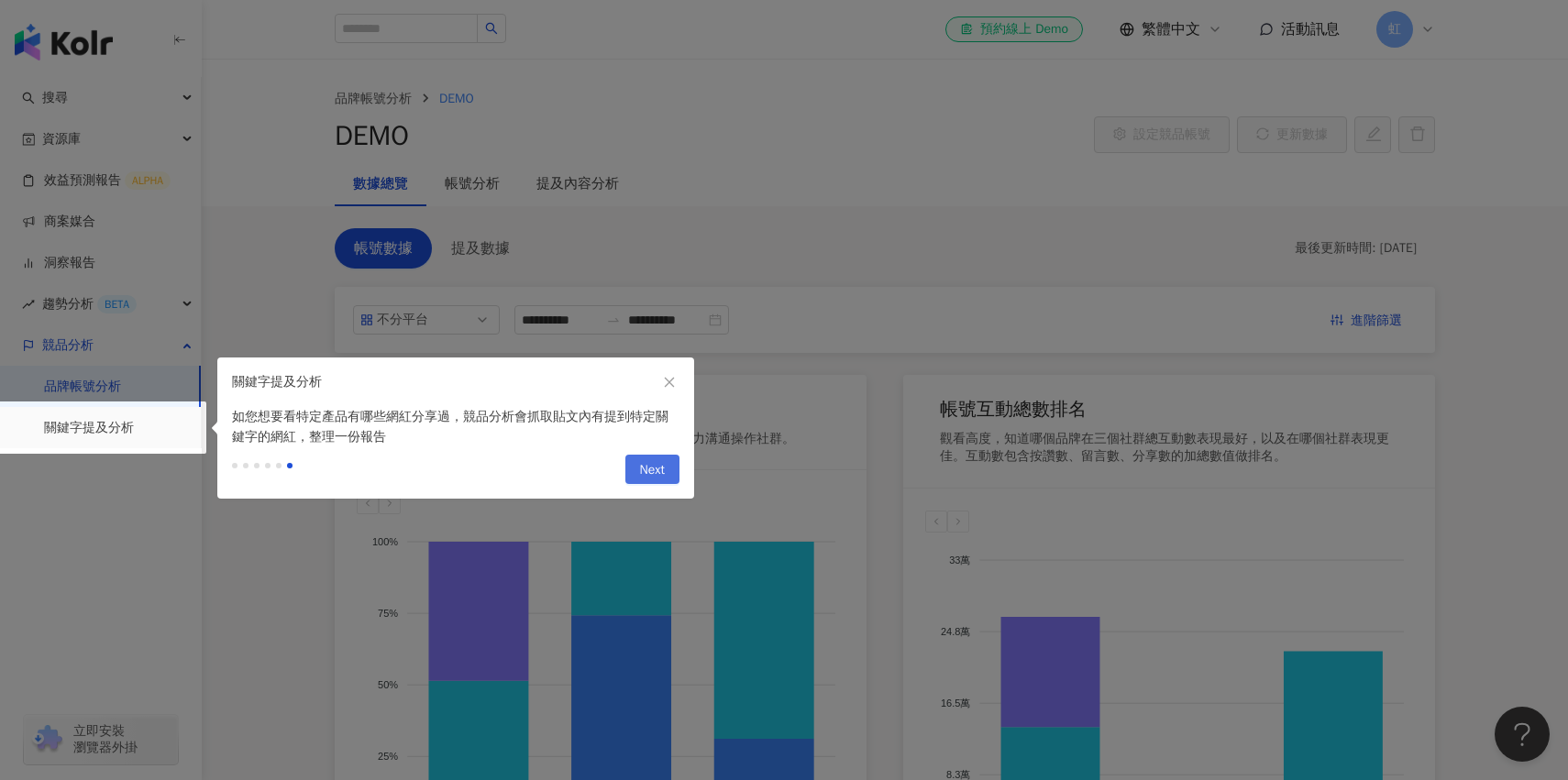 click on "Next" at bounding box center (652, 469) 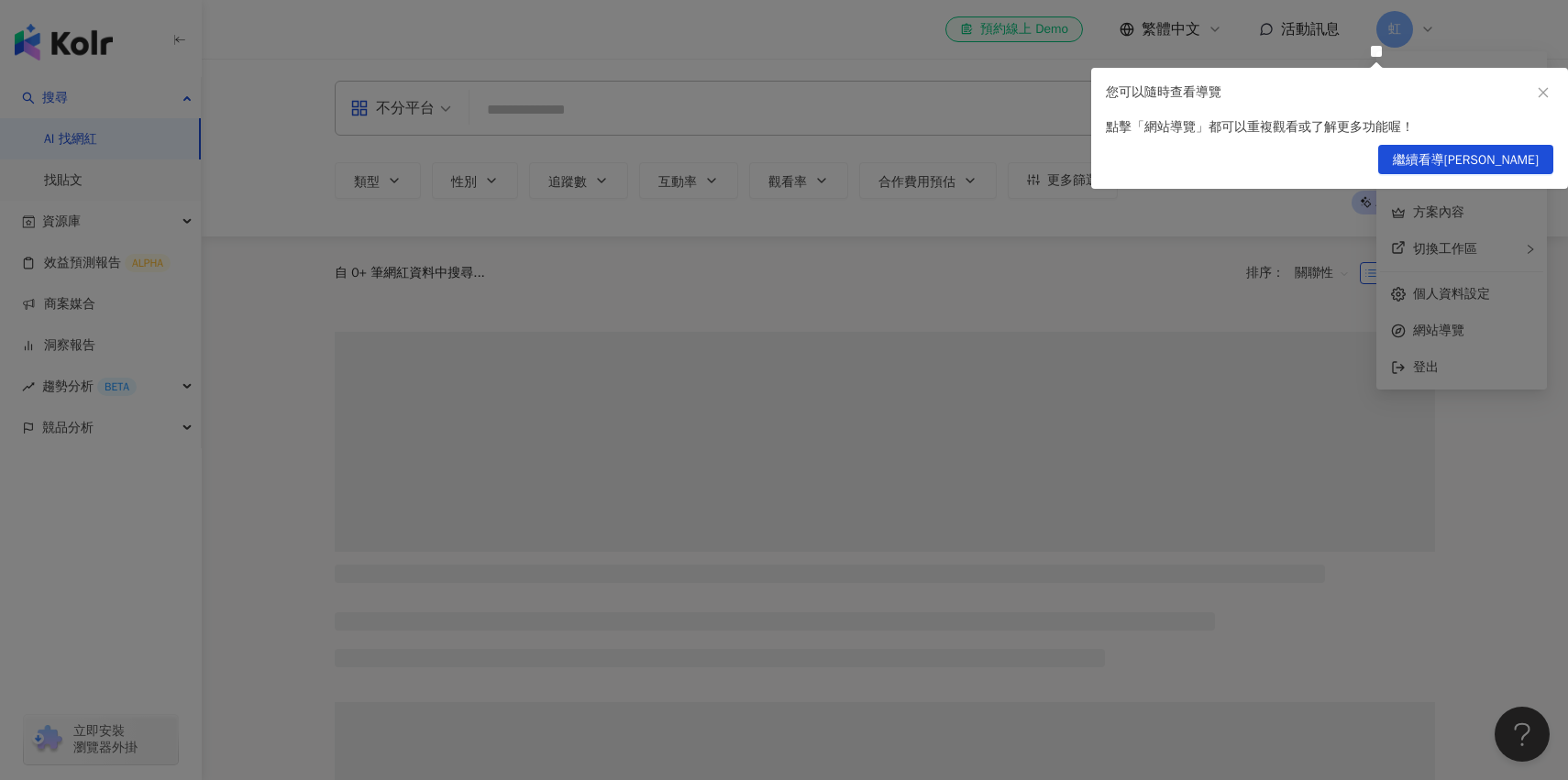 click at bounding box center [784, 390] 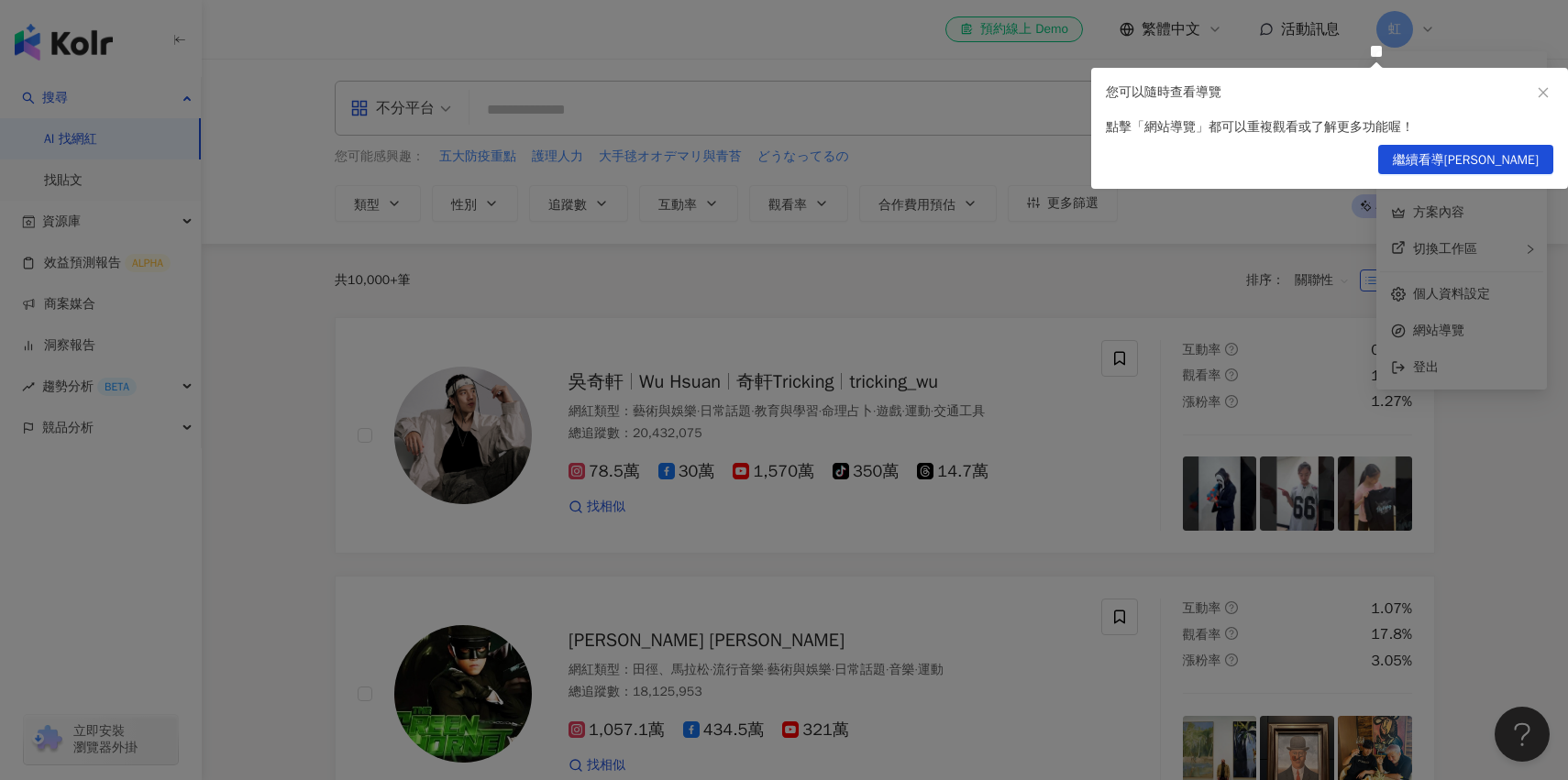 click on "您可以隨時查看導覽" at bounding box center (1330, 93) 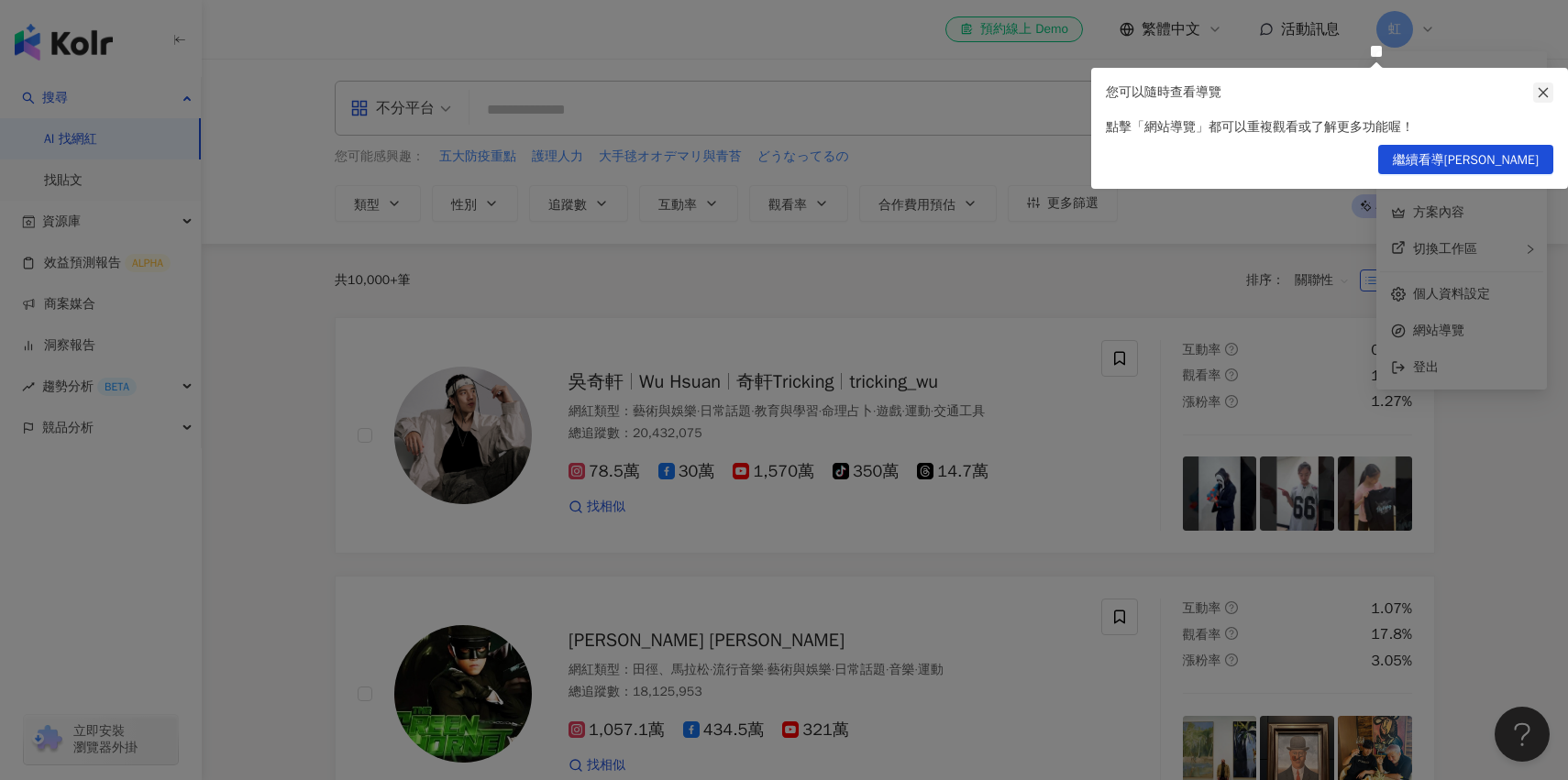click 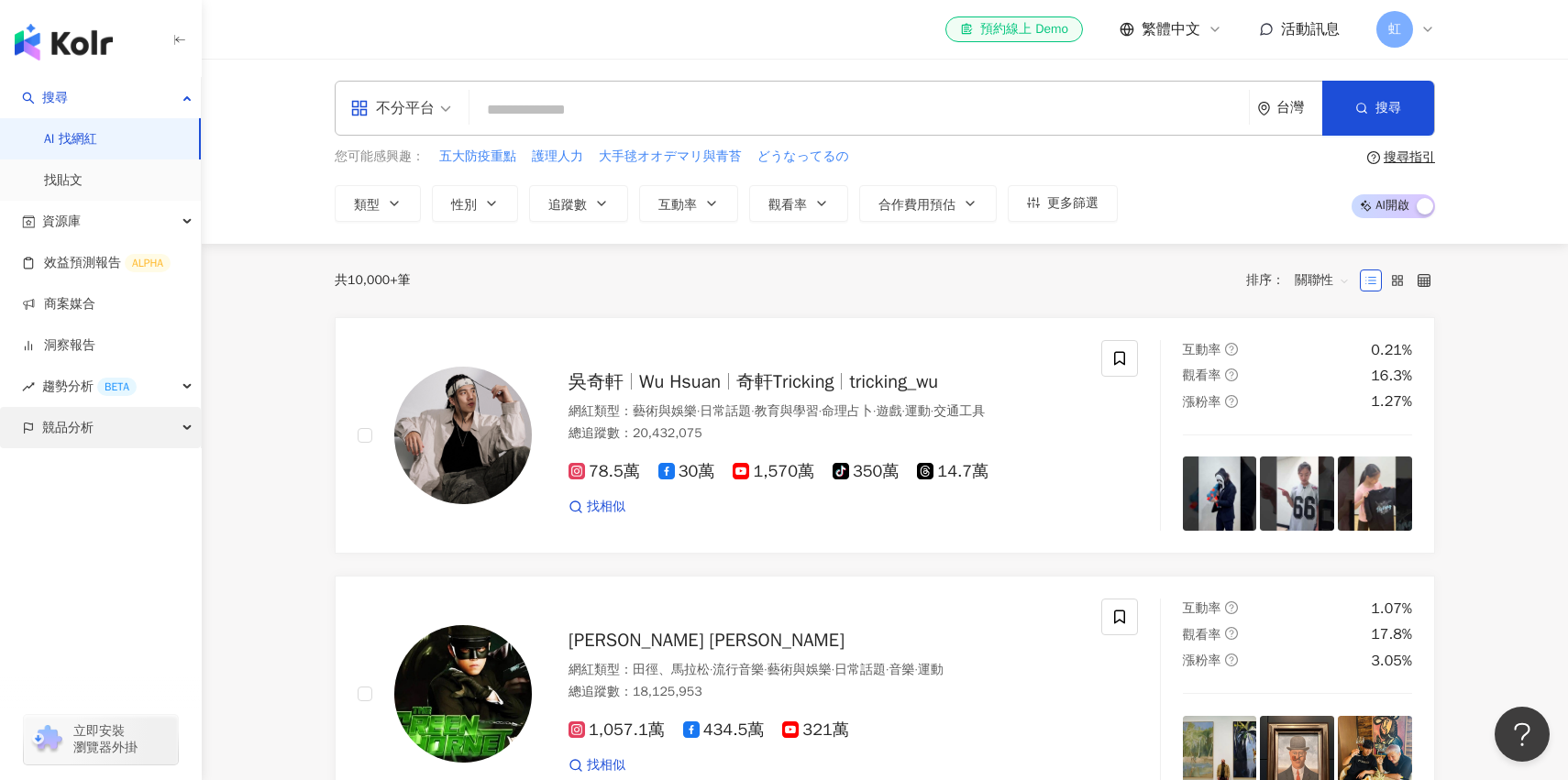click on "競品分析" at bounding box center (100, 427) 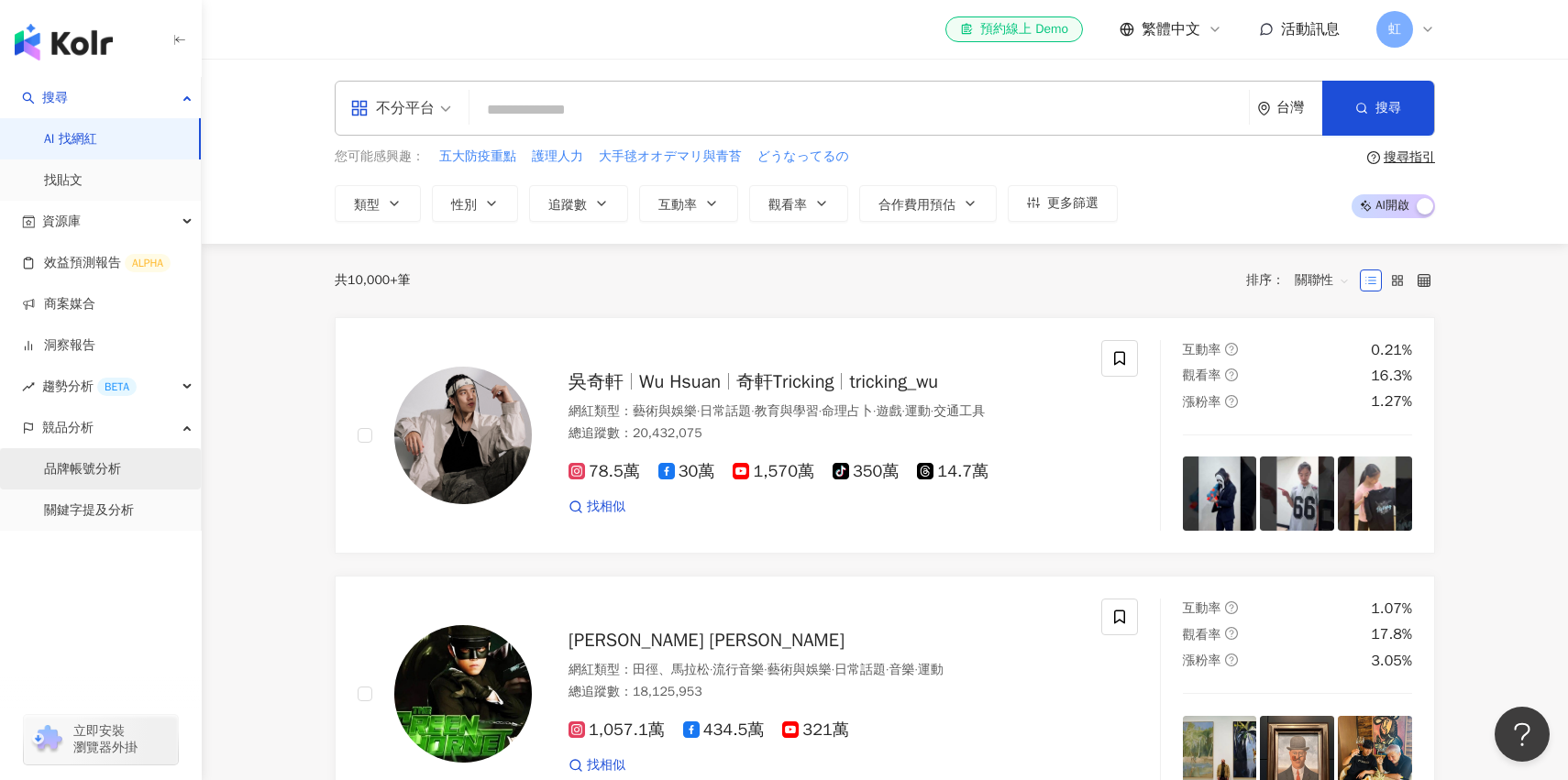 click on "品牌帳號分析" at bounding box center (83, 469) 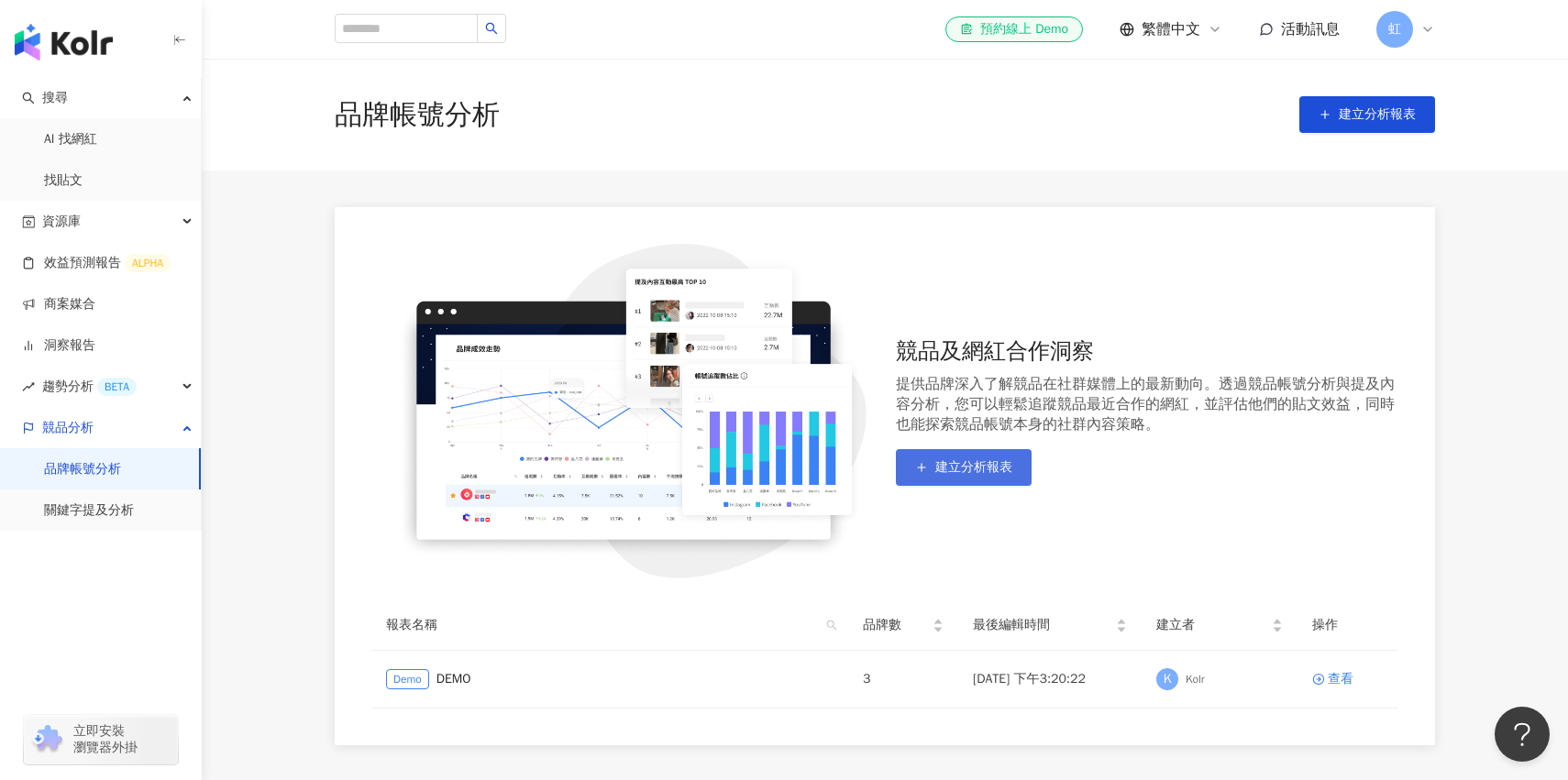 click on "建立分析報表" at bounding box center (974, 467) 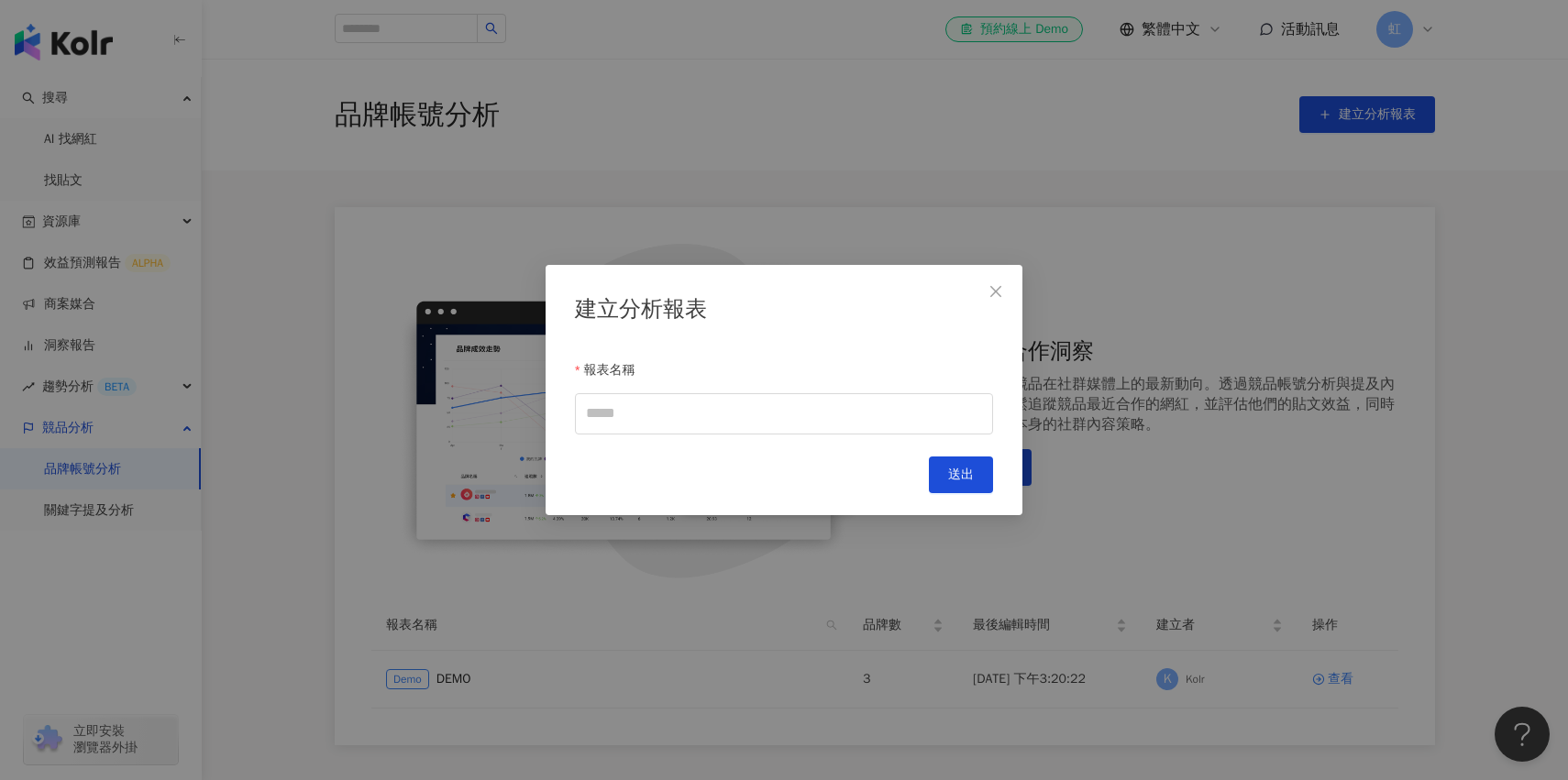 click on "建立分析報表 報表名稱 Cancel 送出" at bounding box center (784, 390) 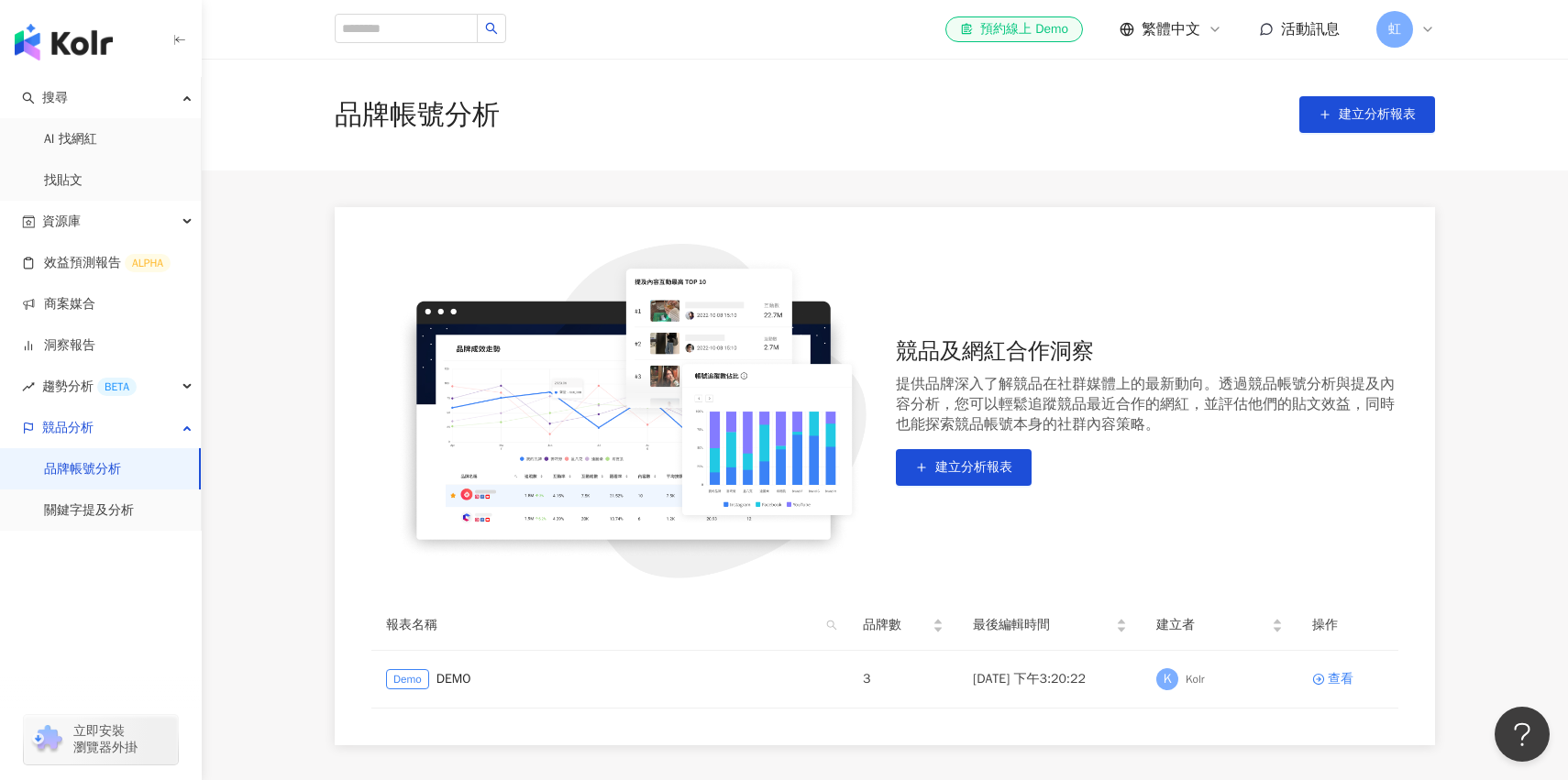 click on "品牌帳號分析 建立分析報表 競品及網紅合作洞察 提供品牌深入了解競品在社群媒體上的最新動向。透過競品帳號分析與提及內容分析，您可以輕鬆追蹤競品最近合作的網紅，並評估他們的貼文效益，同時也能探索競品帳號本身的社群內容策略。 建立分析報表 報表名稱 品牌數 最後編輯時間 建立者 操作           Demo DEMO 3 2025/7/23 下午3:20:22 K Kolr 查看 建立分析報表 報表名稱 Cancel 送出" at bounding box center (885, 401) 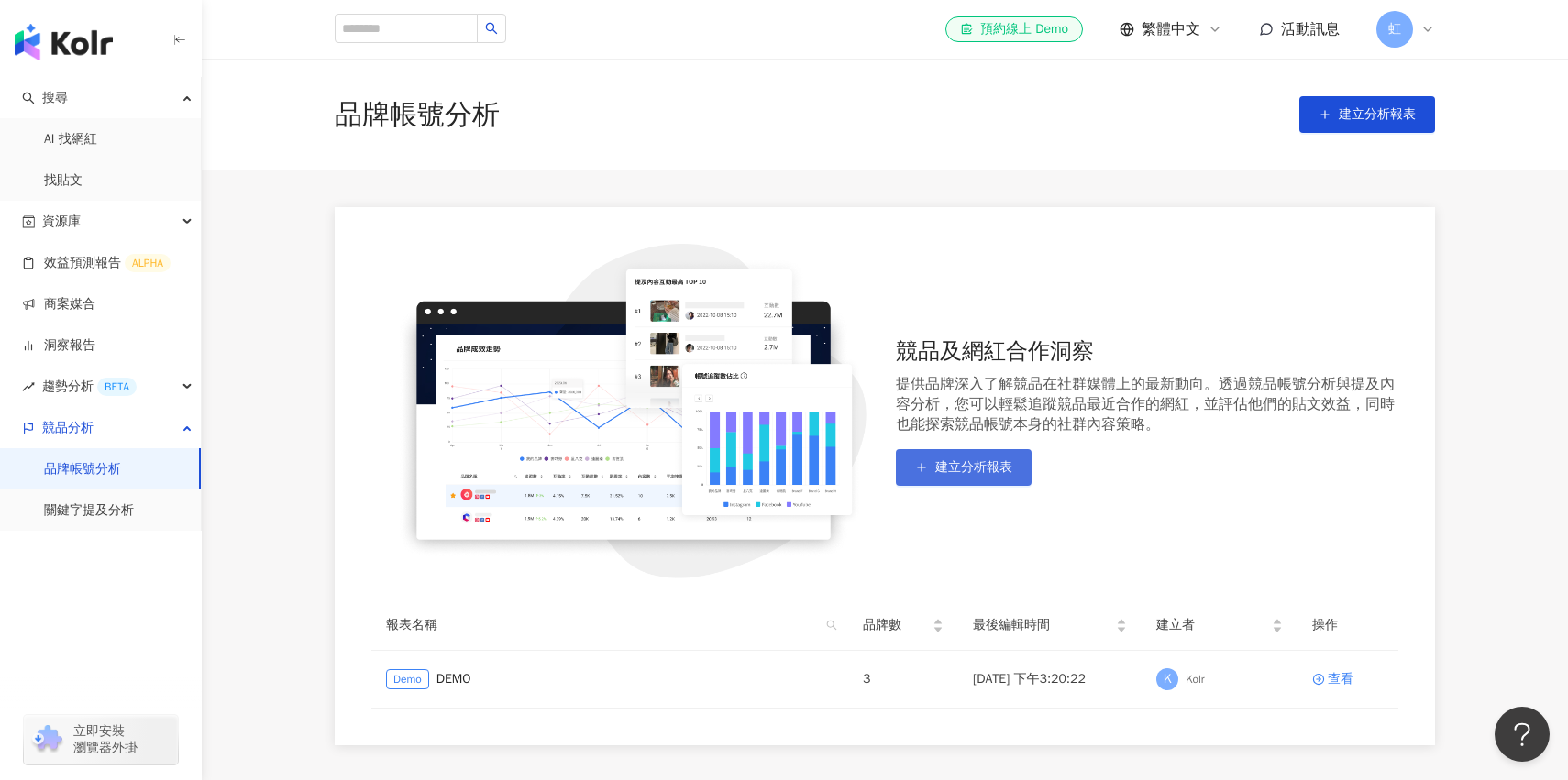 click on "建立分析報表" at bounding box center [974, 467] 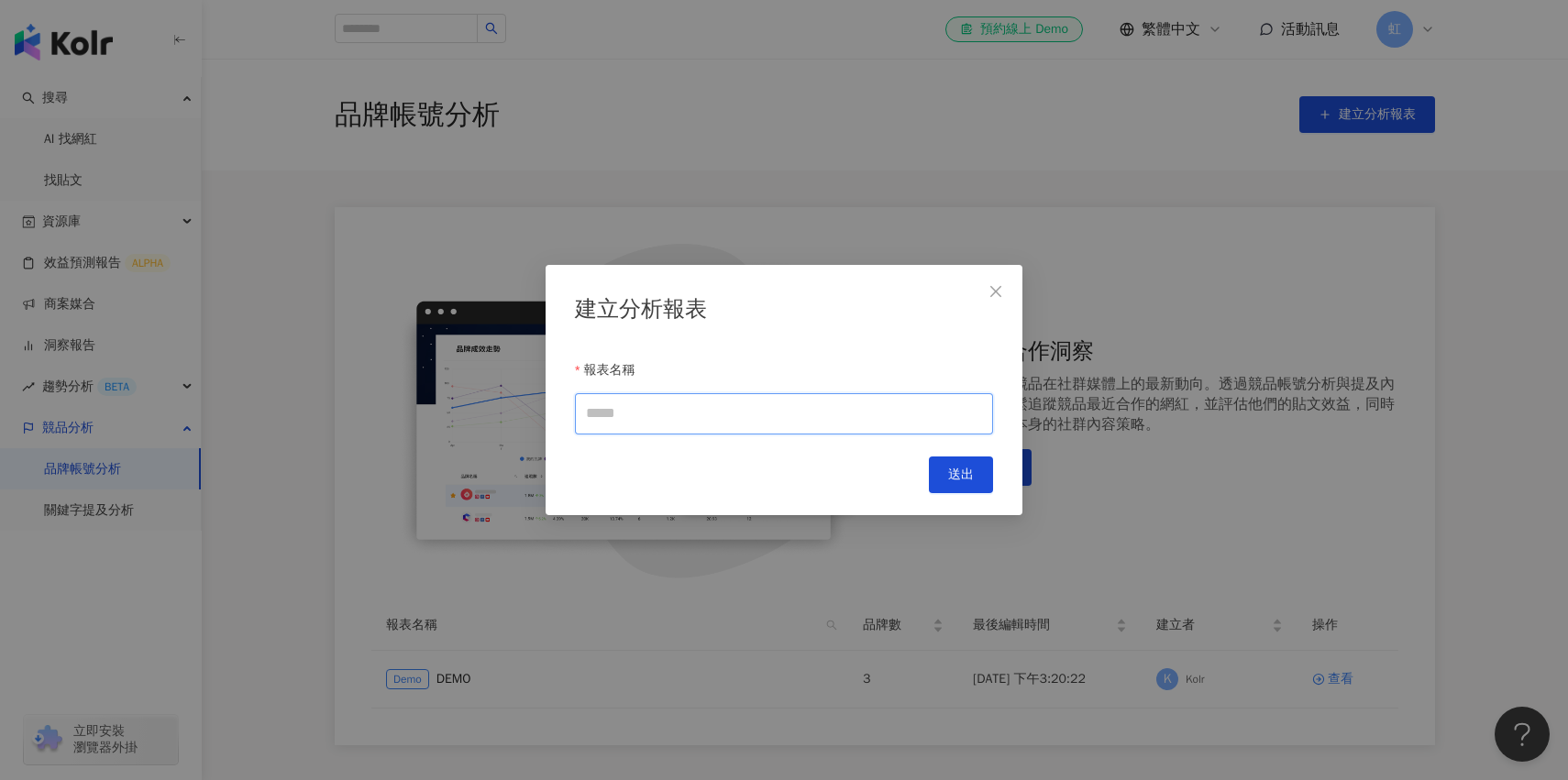 click on "報表名稱" at bounding box center [784, 413] 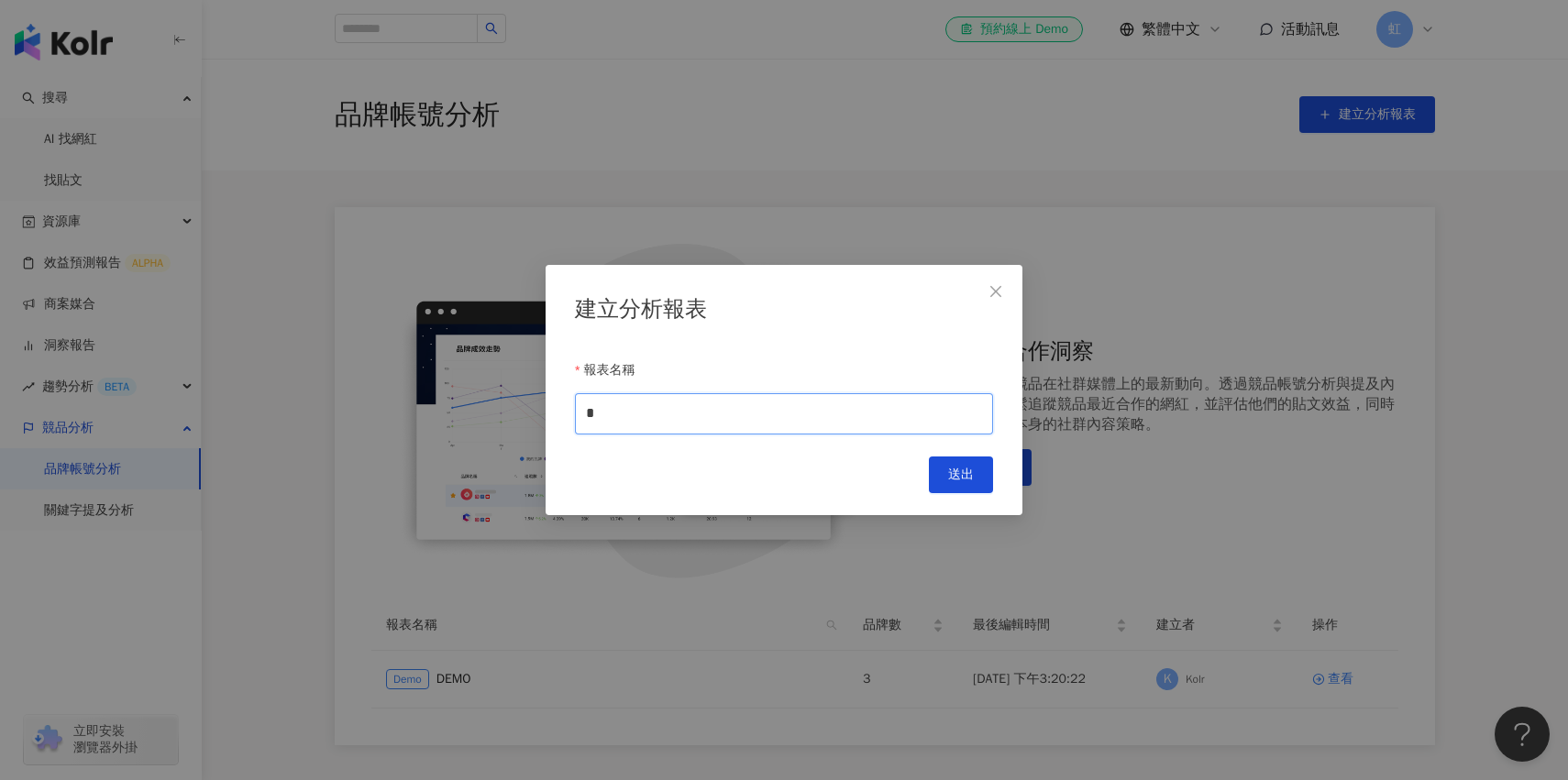 type on "*" 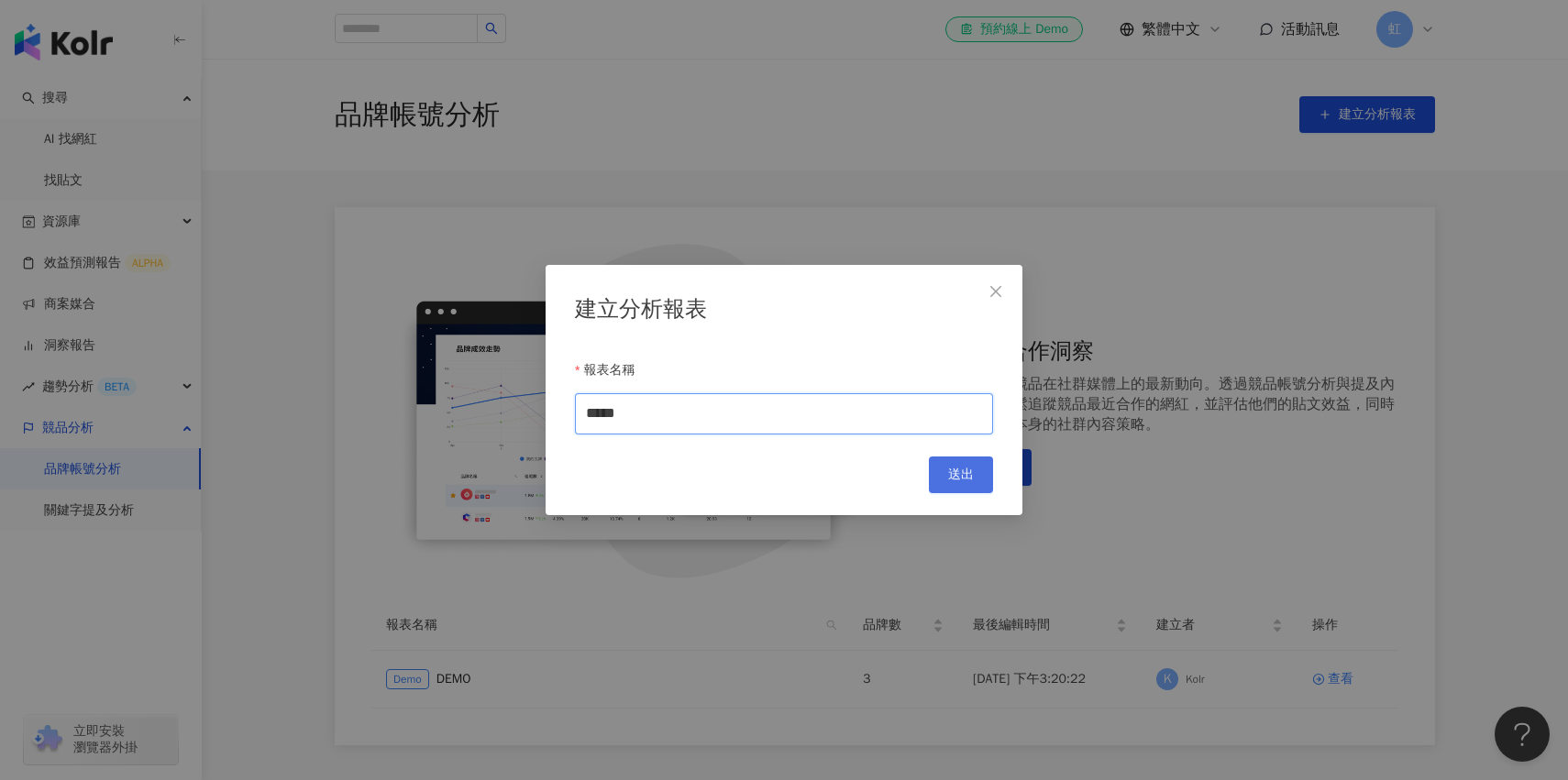 type on "*****" 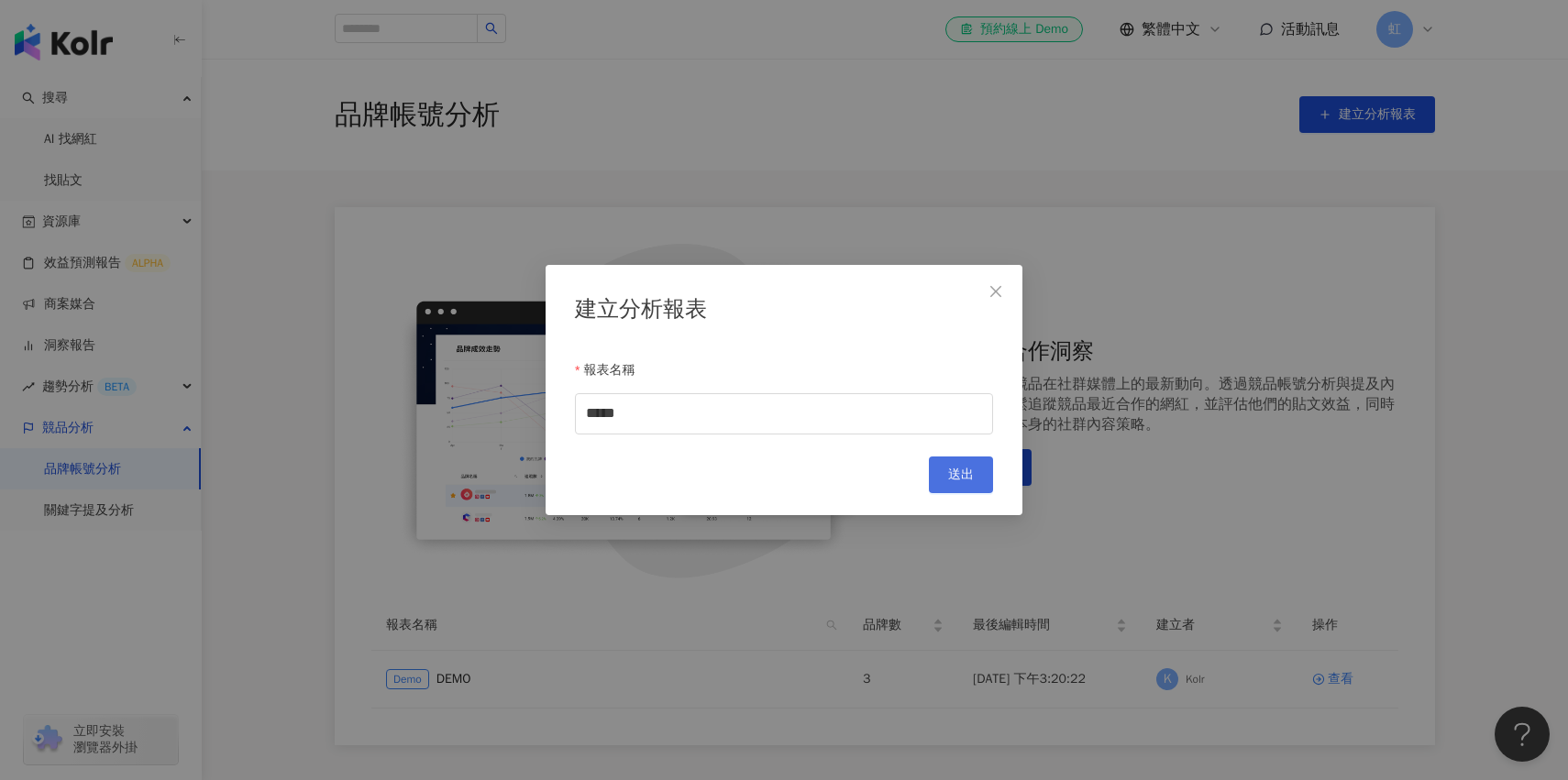 click on "送出" at bounding box center (961, 475) 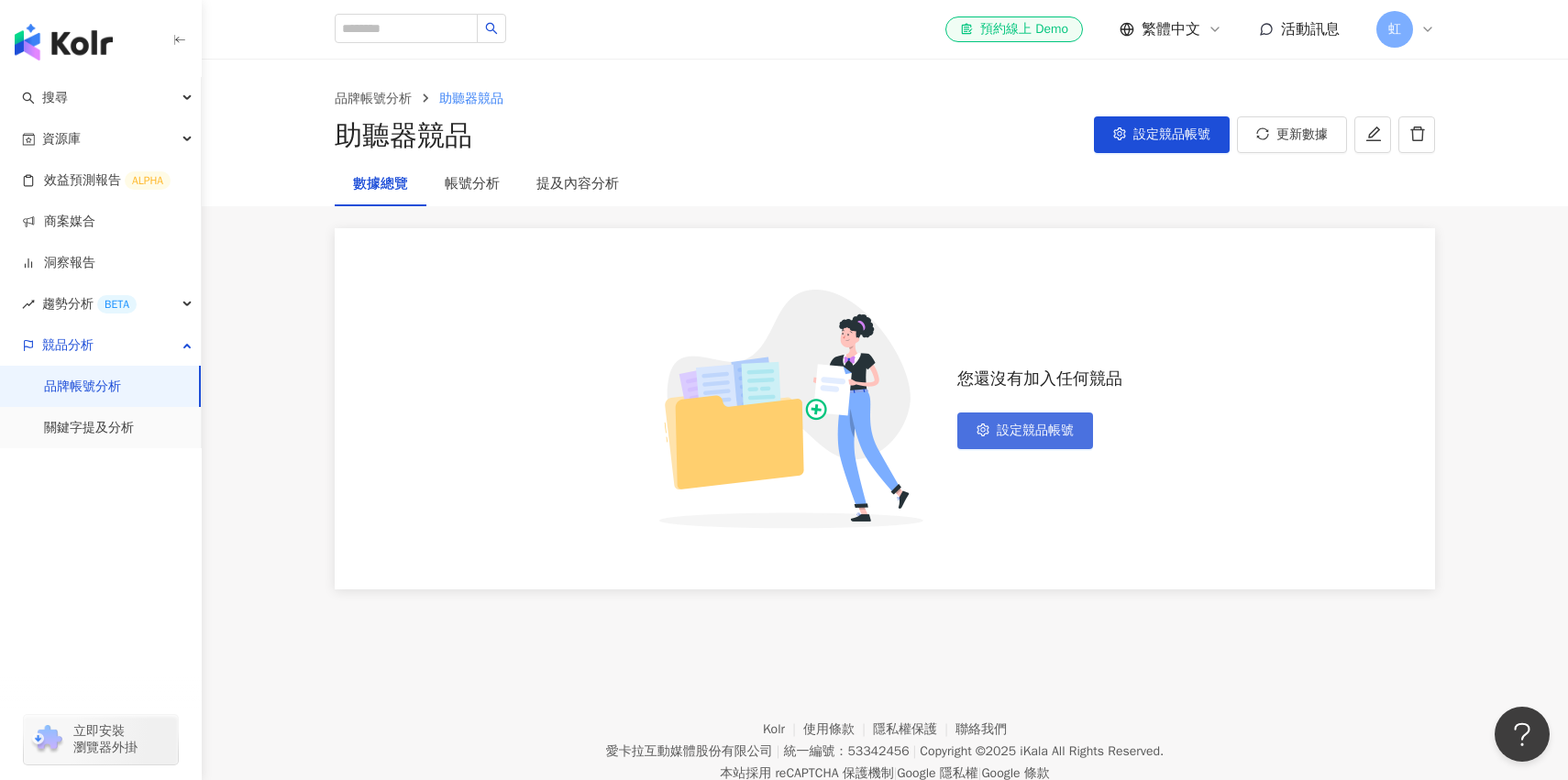 click on "設定競品帳號" at bounding box center [1035, 431] 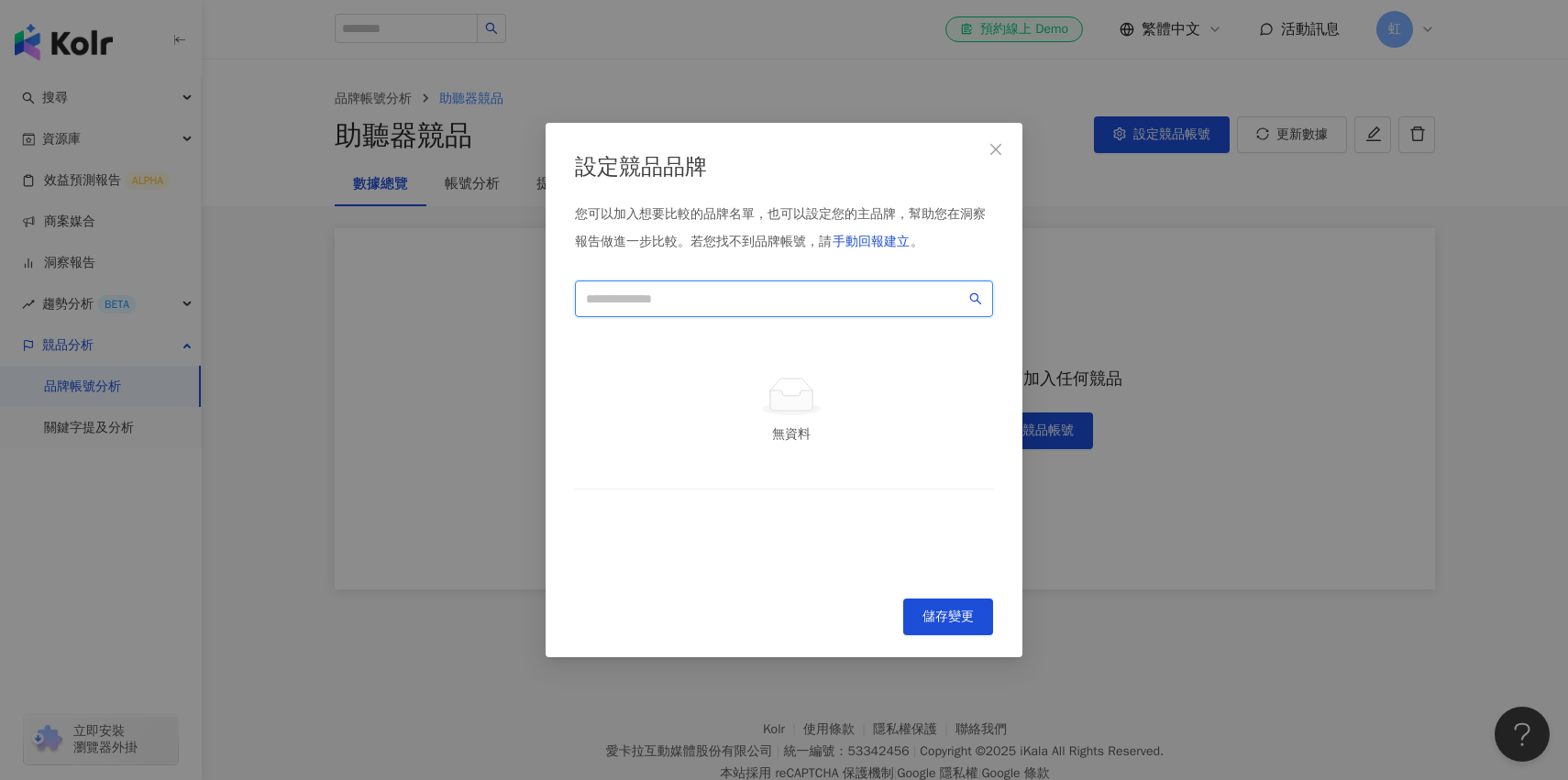 click at bounding box center (776, 299) 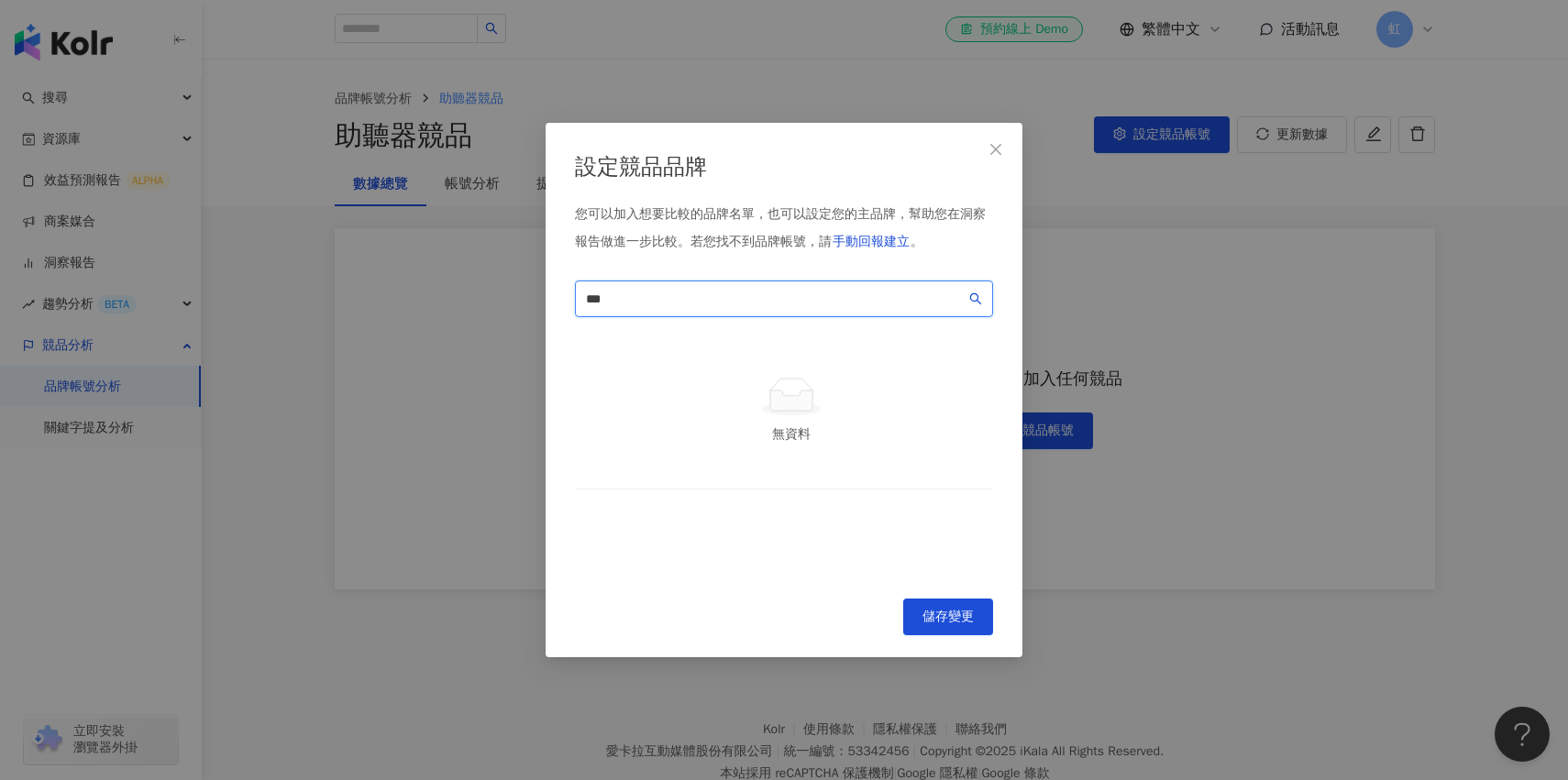 type on "*" 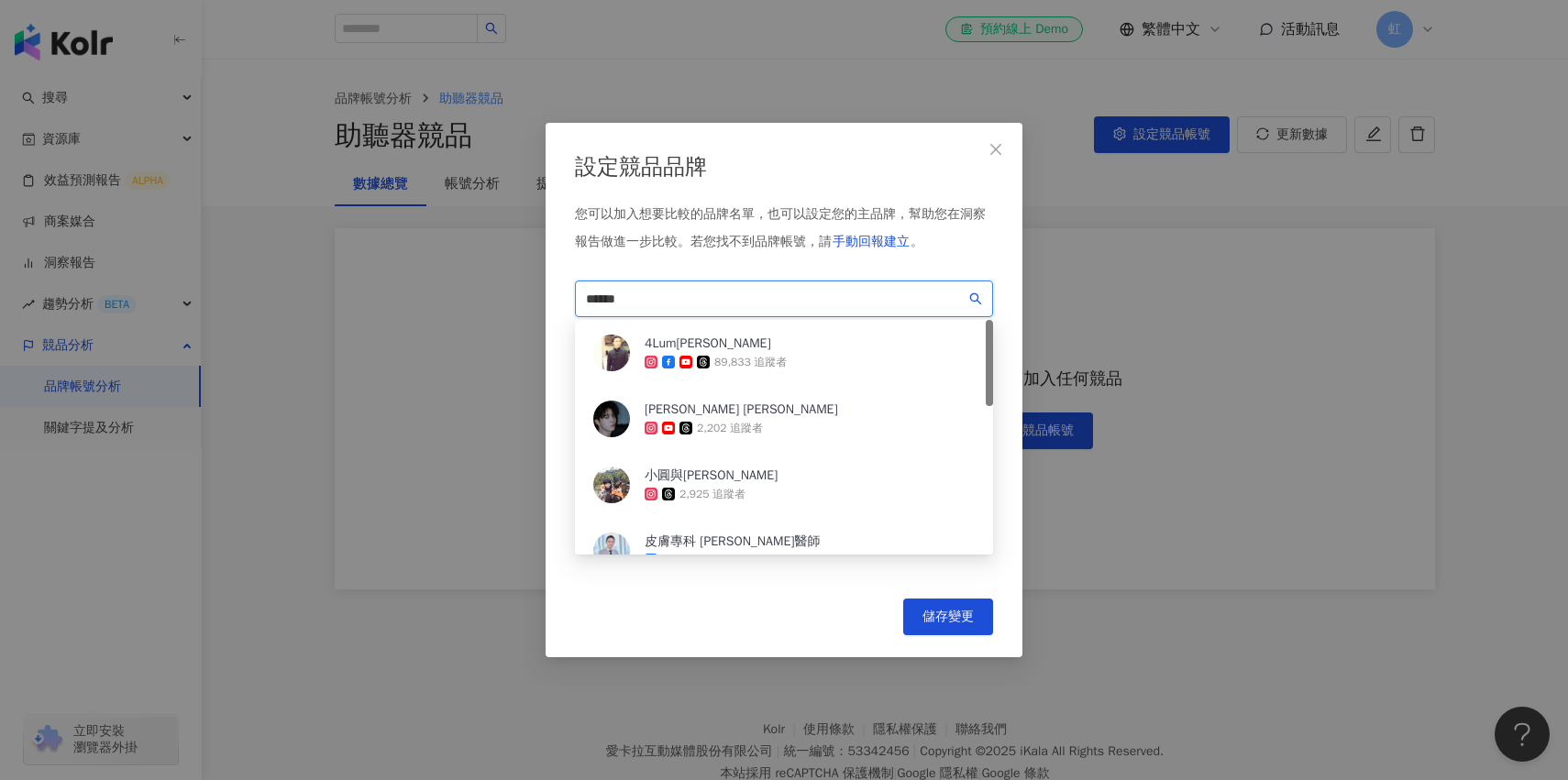 type on "*****" 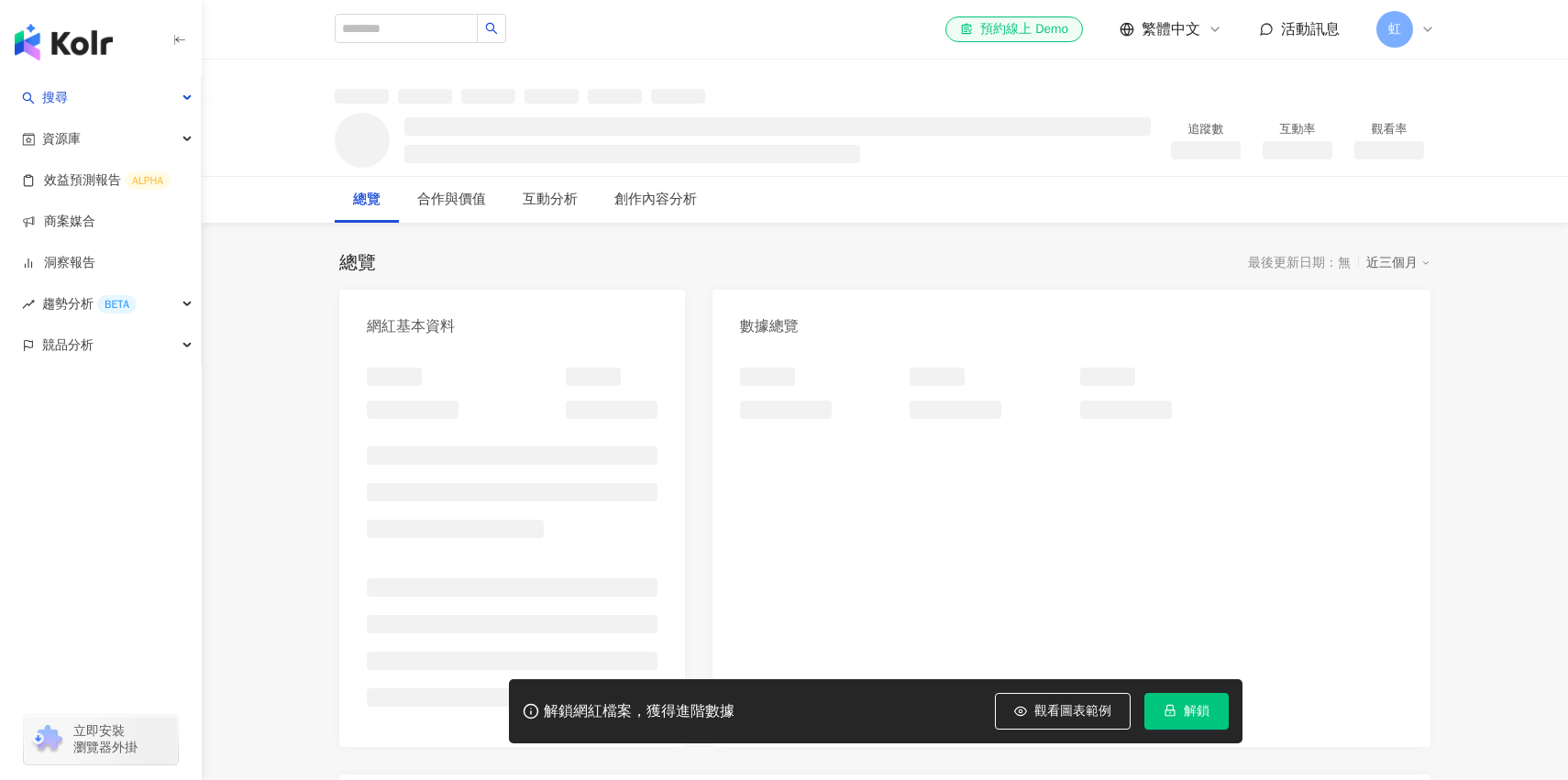 scroll, scrollTop: 0, scrollLeft: 0, axis: both 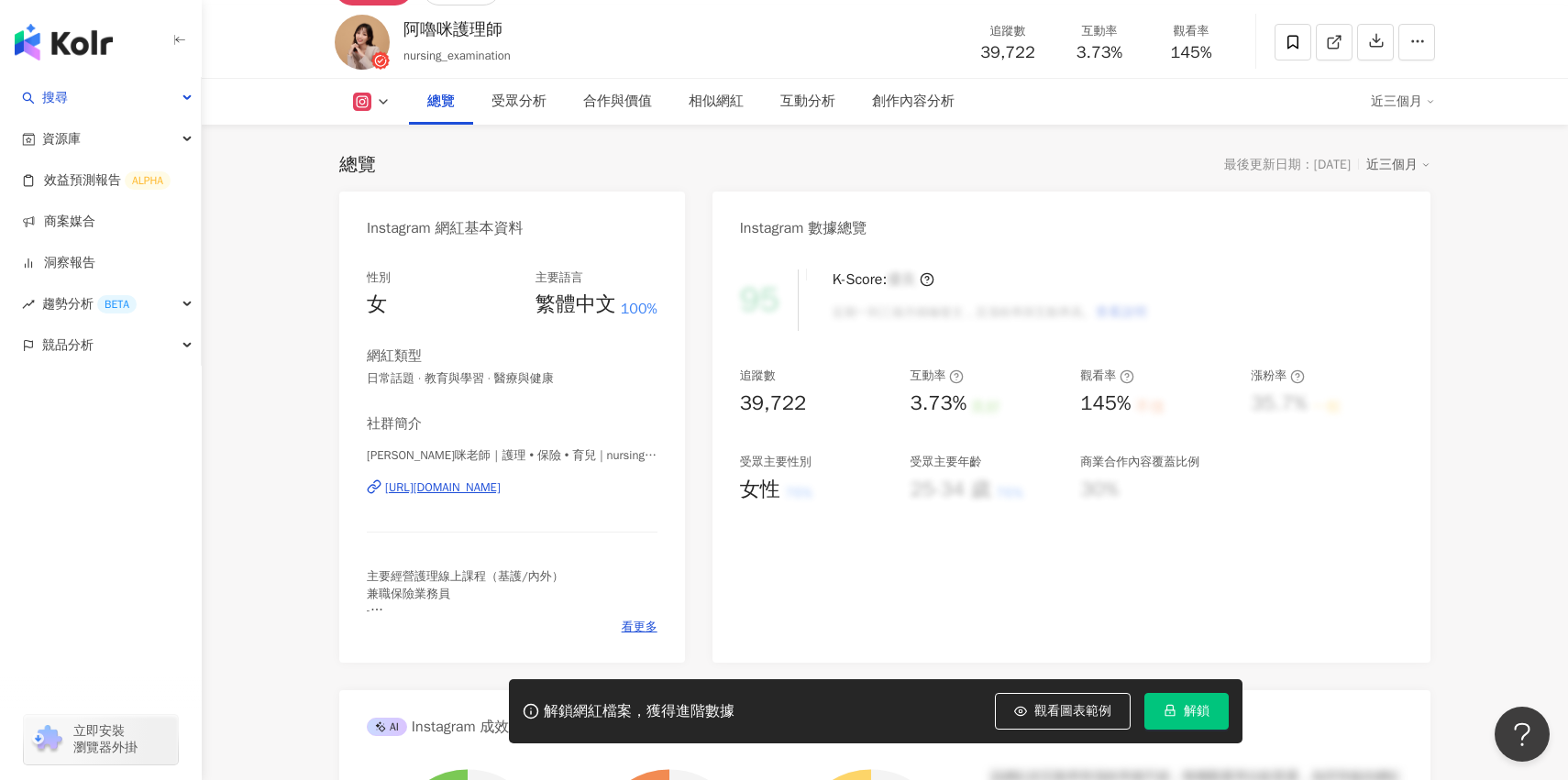 click on "[URL][DOMAIN_NAME]" at bounding box center (443, 488) 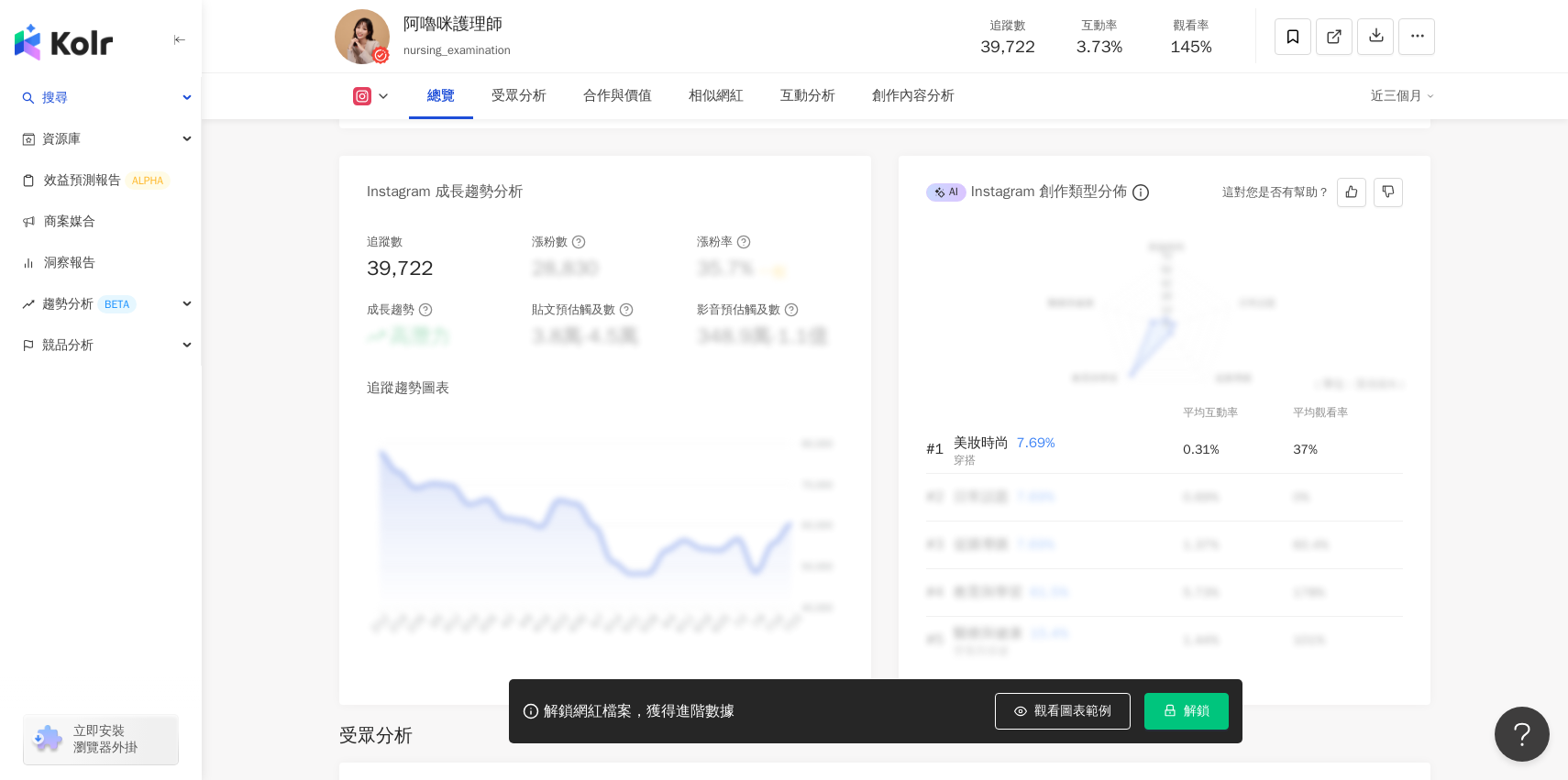 scroll, scrollTop: 979, scrollLeft: 0, axis: vertical 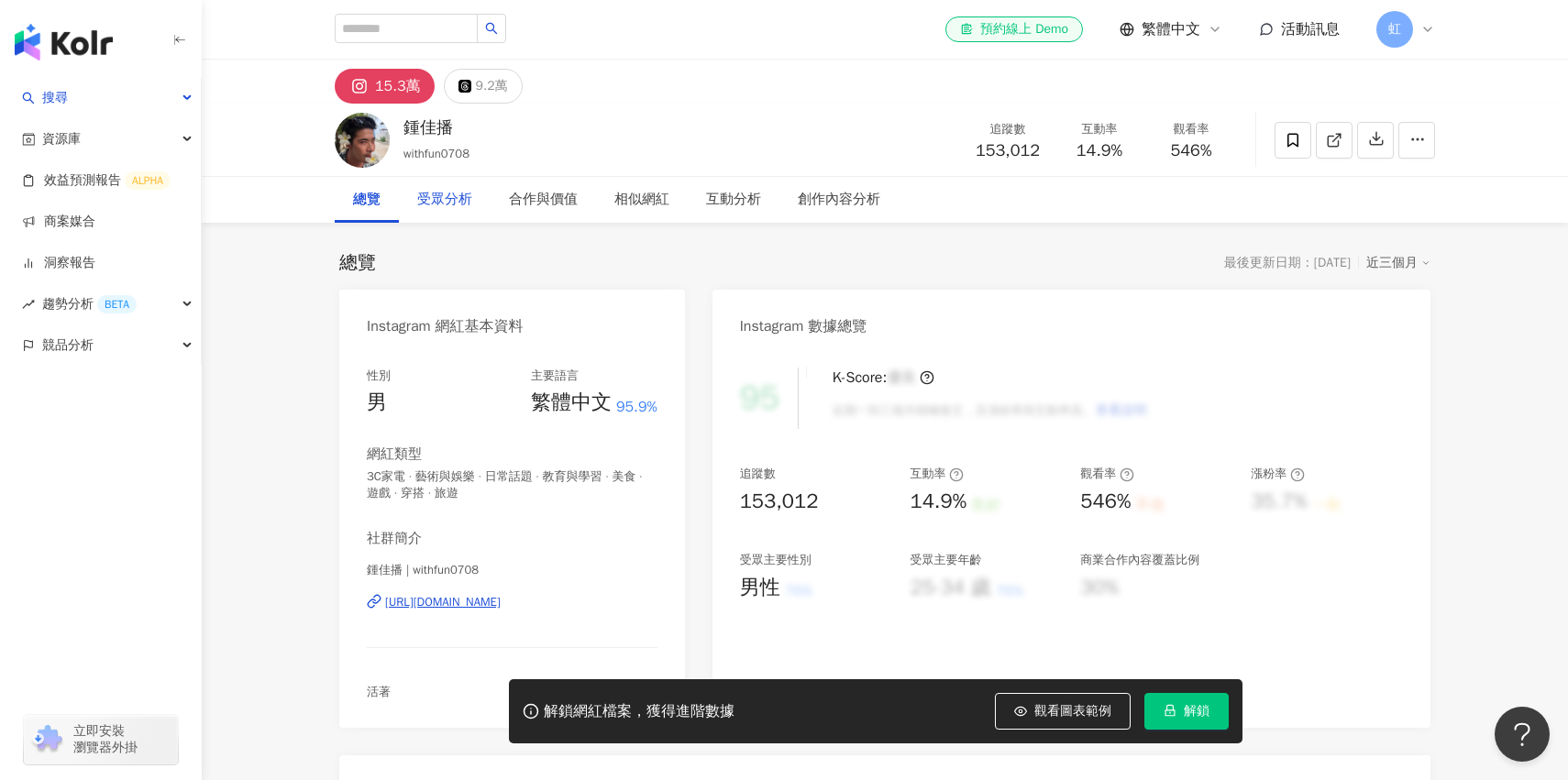 click on "受眾分析" at bounding box center [445, 200] 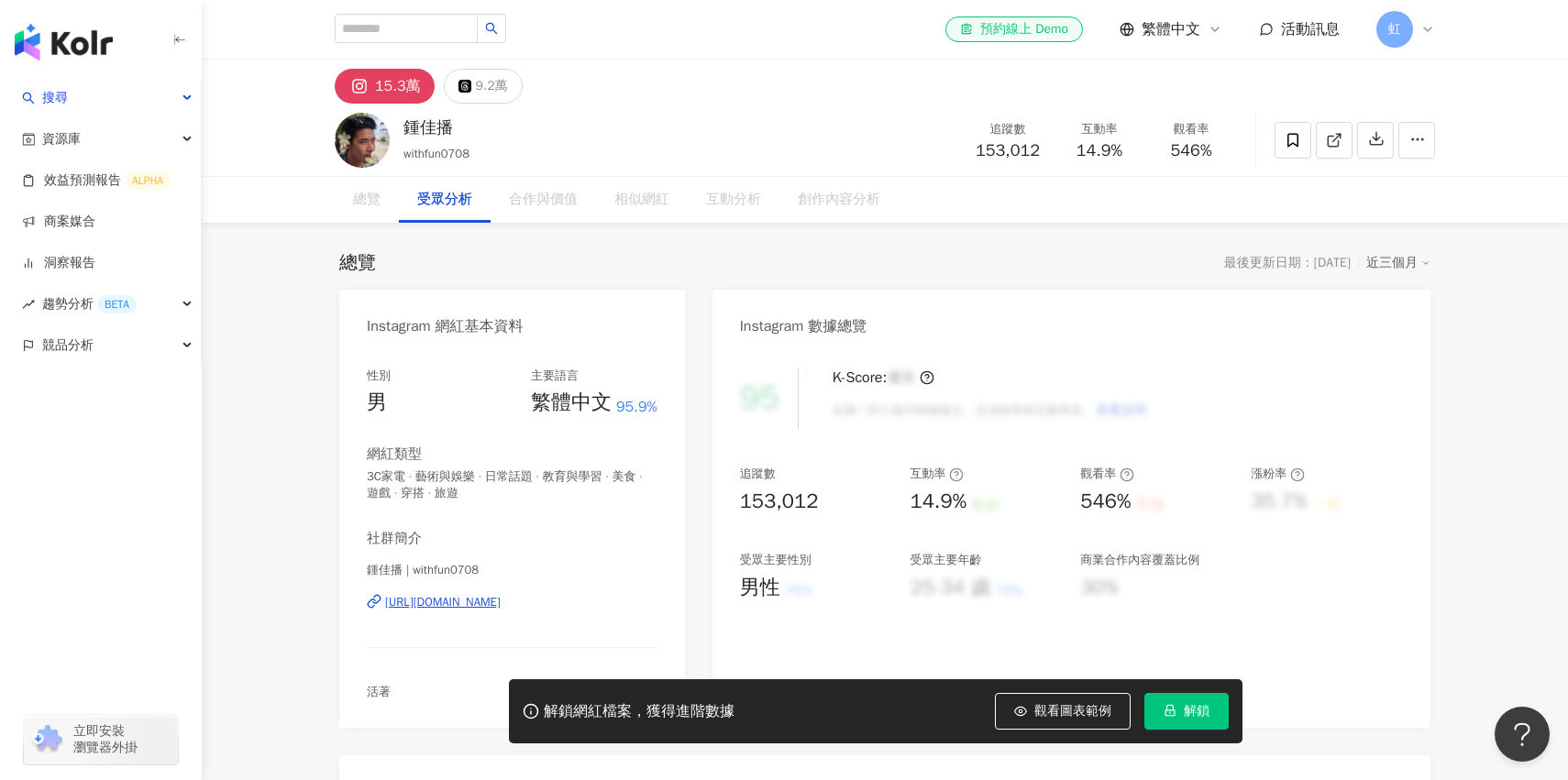 scroll, scrollTop: 1533, scrollLeft: 0, axis: vertical 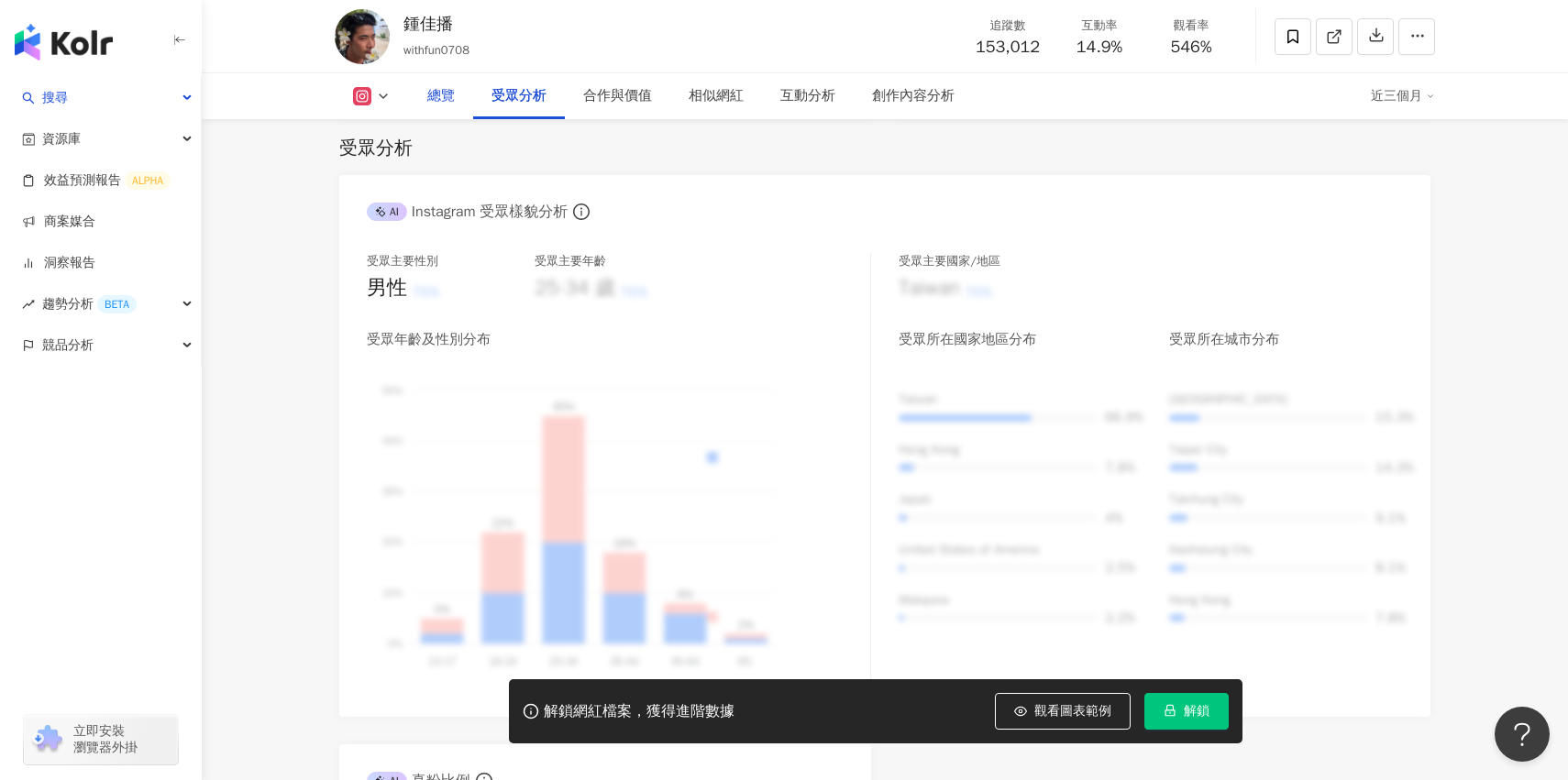 click on "總覽" at bounding box center (441, 96) 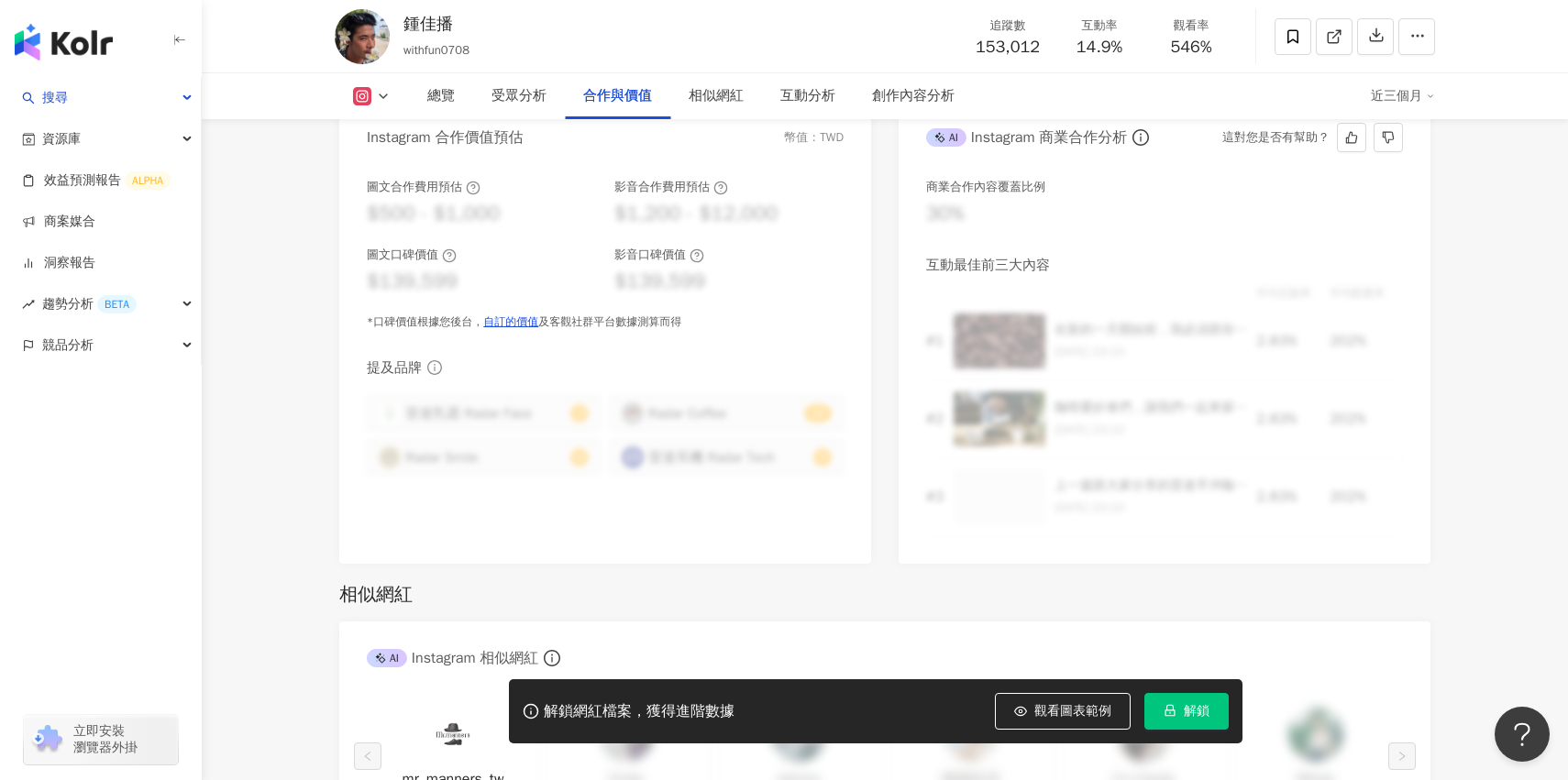 scroll, scrollTop: 2531, scrollLeft: 0, axis: vertical 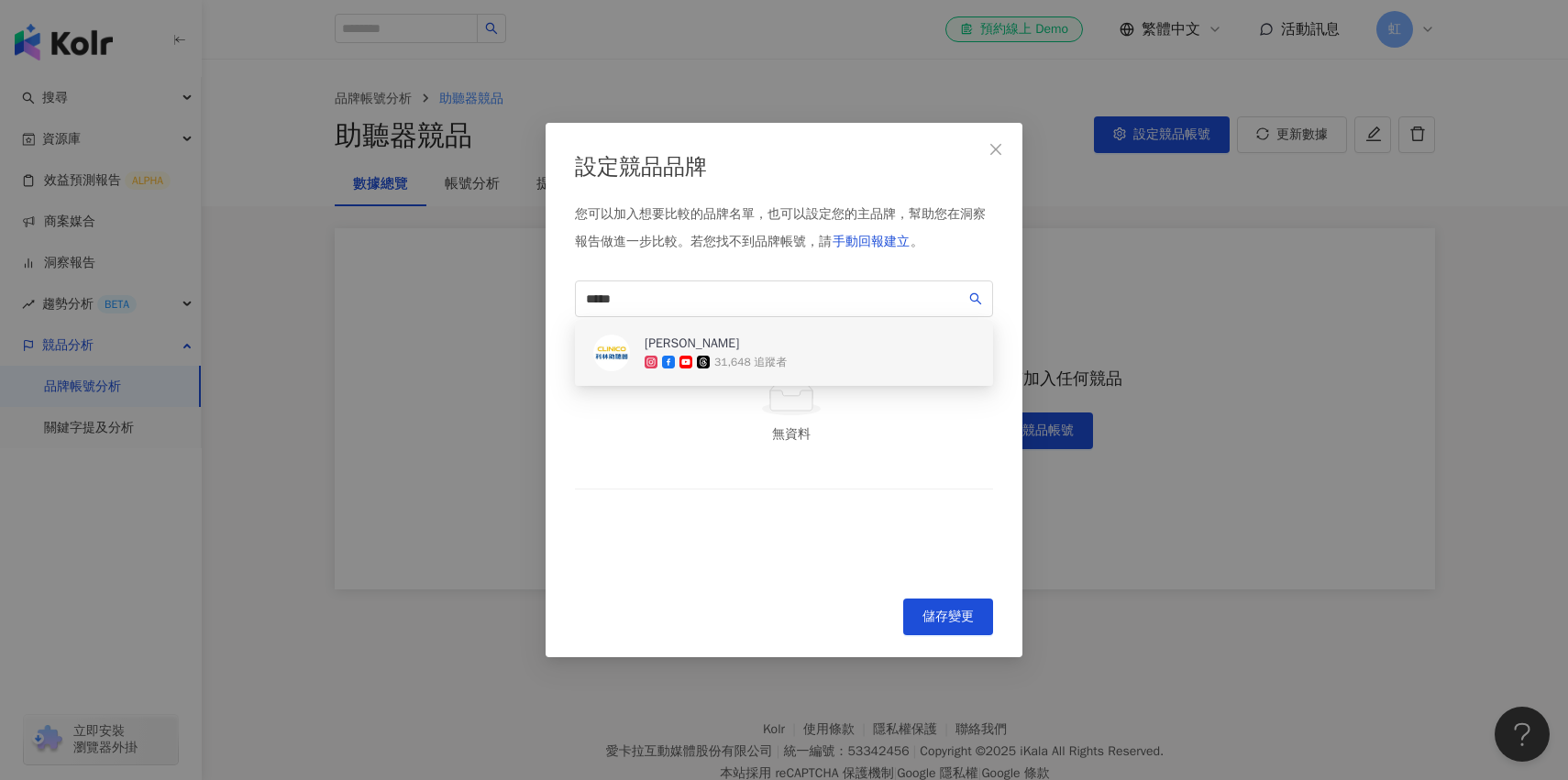 click on "[PERSON_NAME] 31,648   追蹤者" at bounding box center (784, 353) 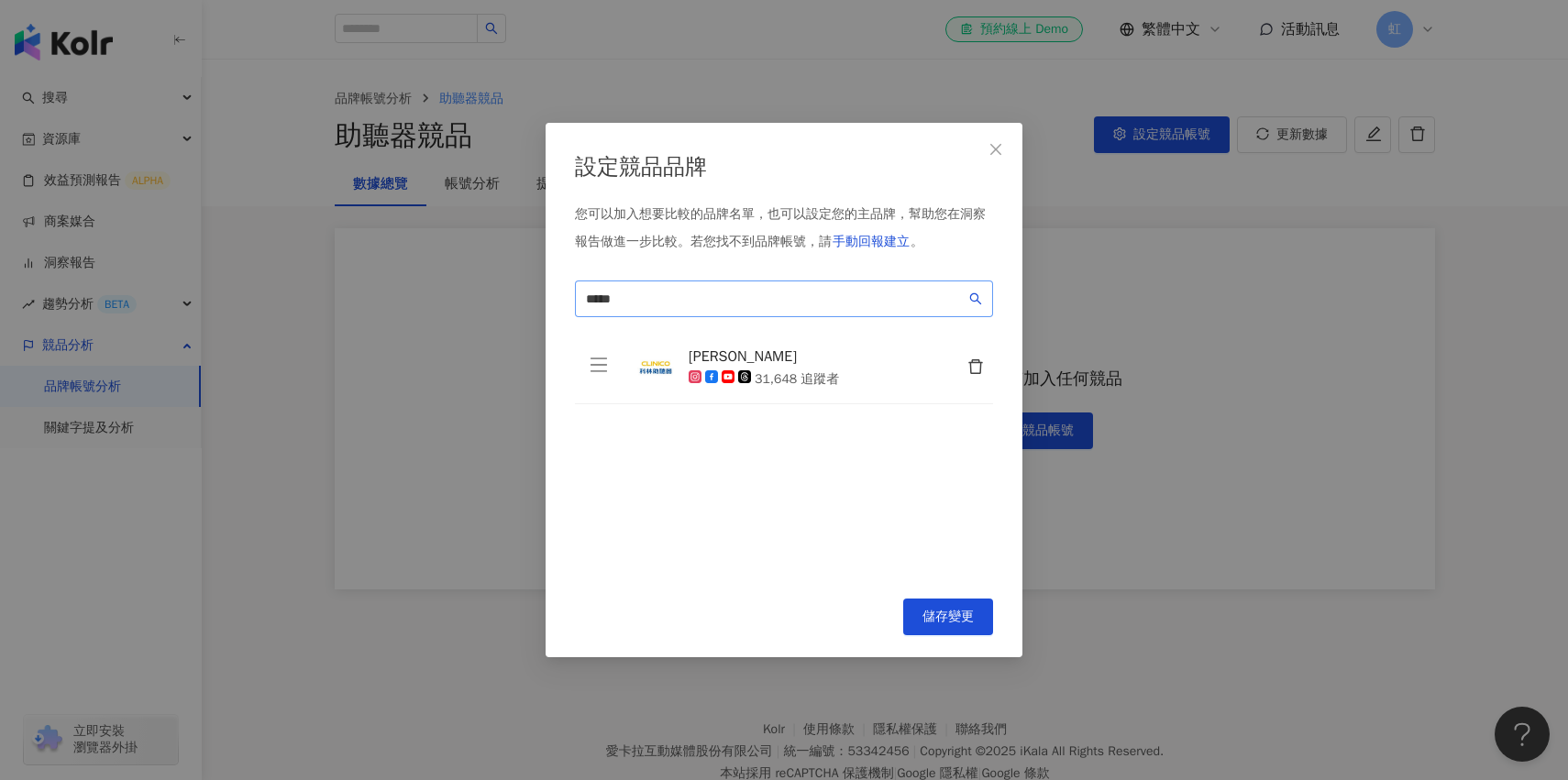click on "*****" at bounding box center (776, 299) 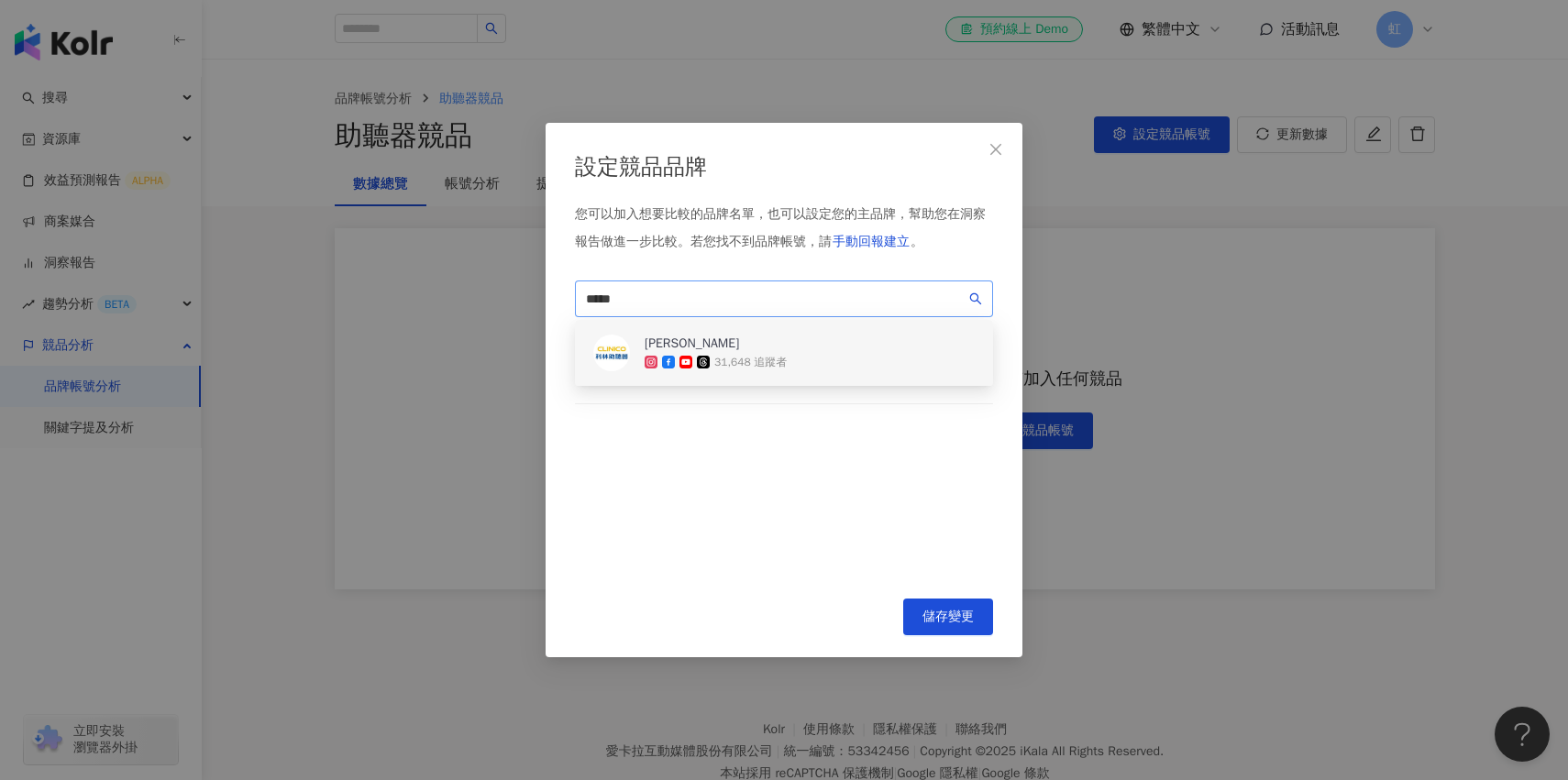 click on "*****" at bounding box center (776, 299) 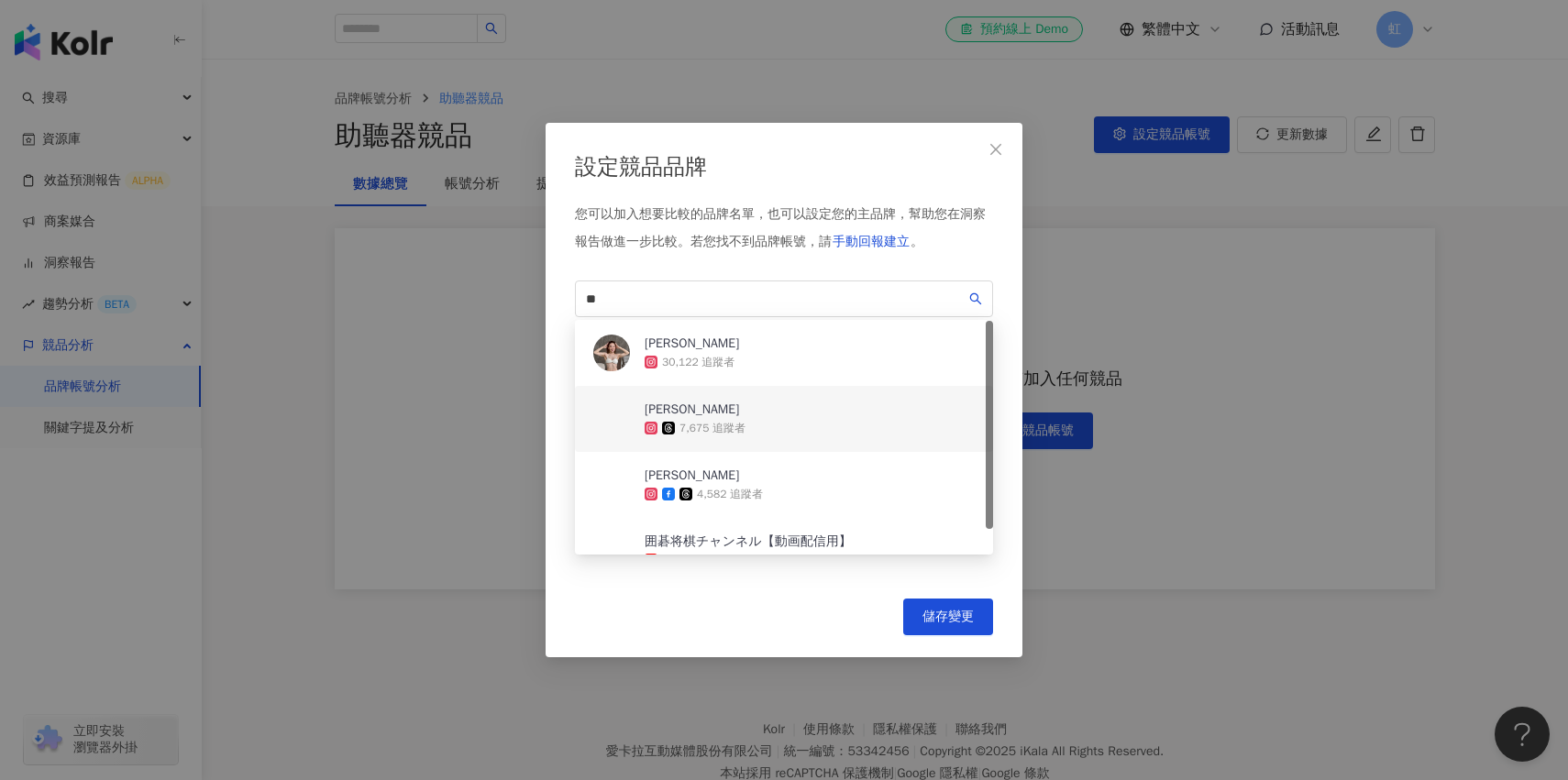 scroll, scrollTop: 29, scrollLeft: 0, axis: vertical 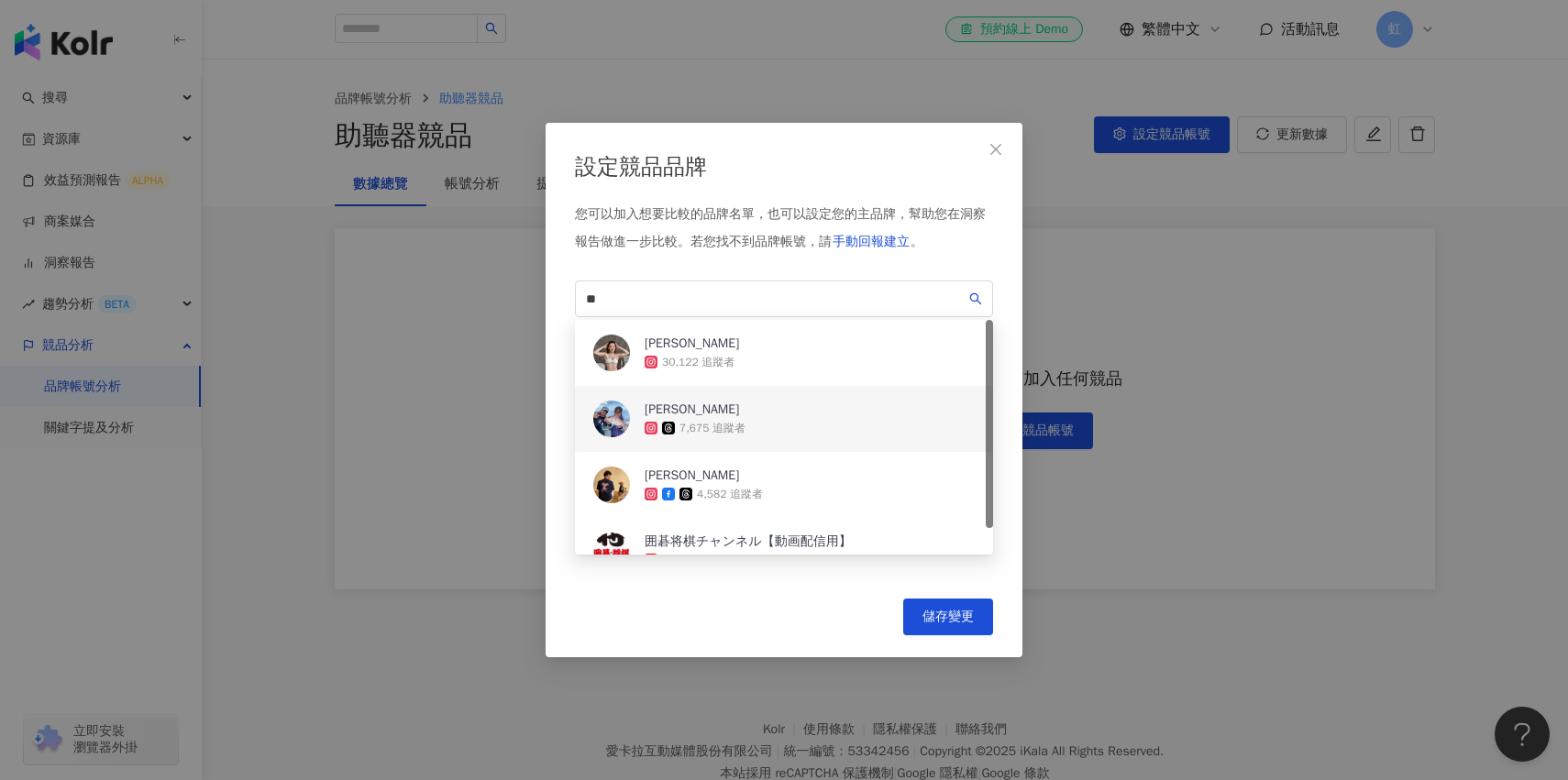 type on "*" 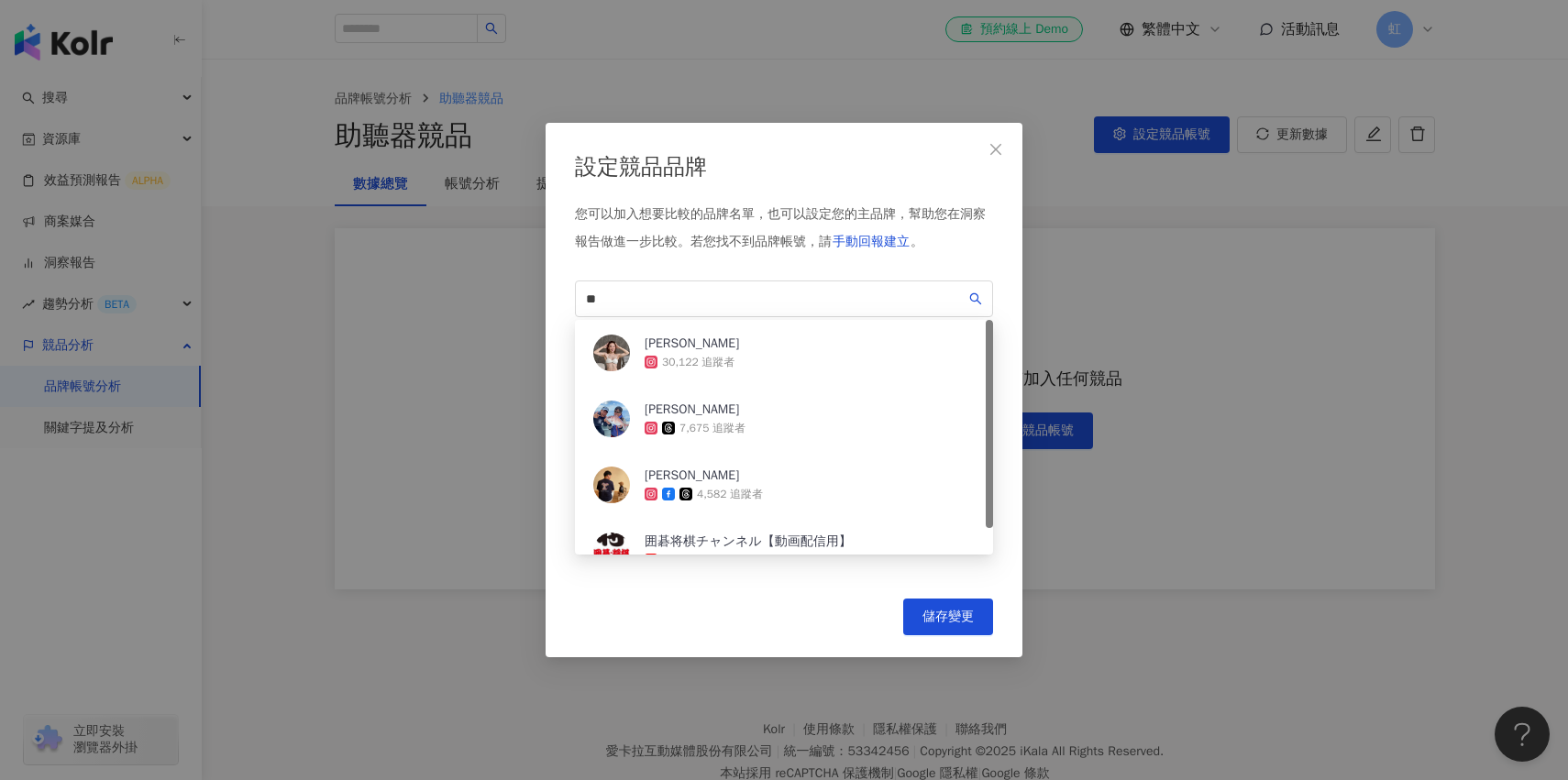 type on "*" 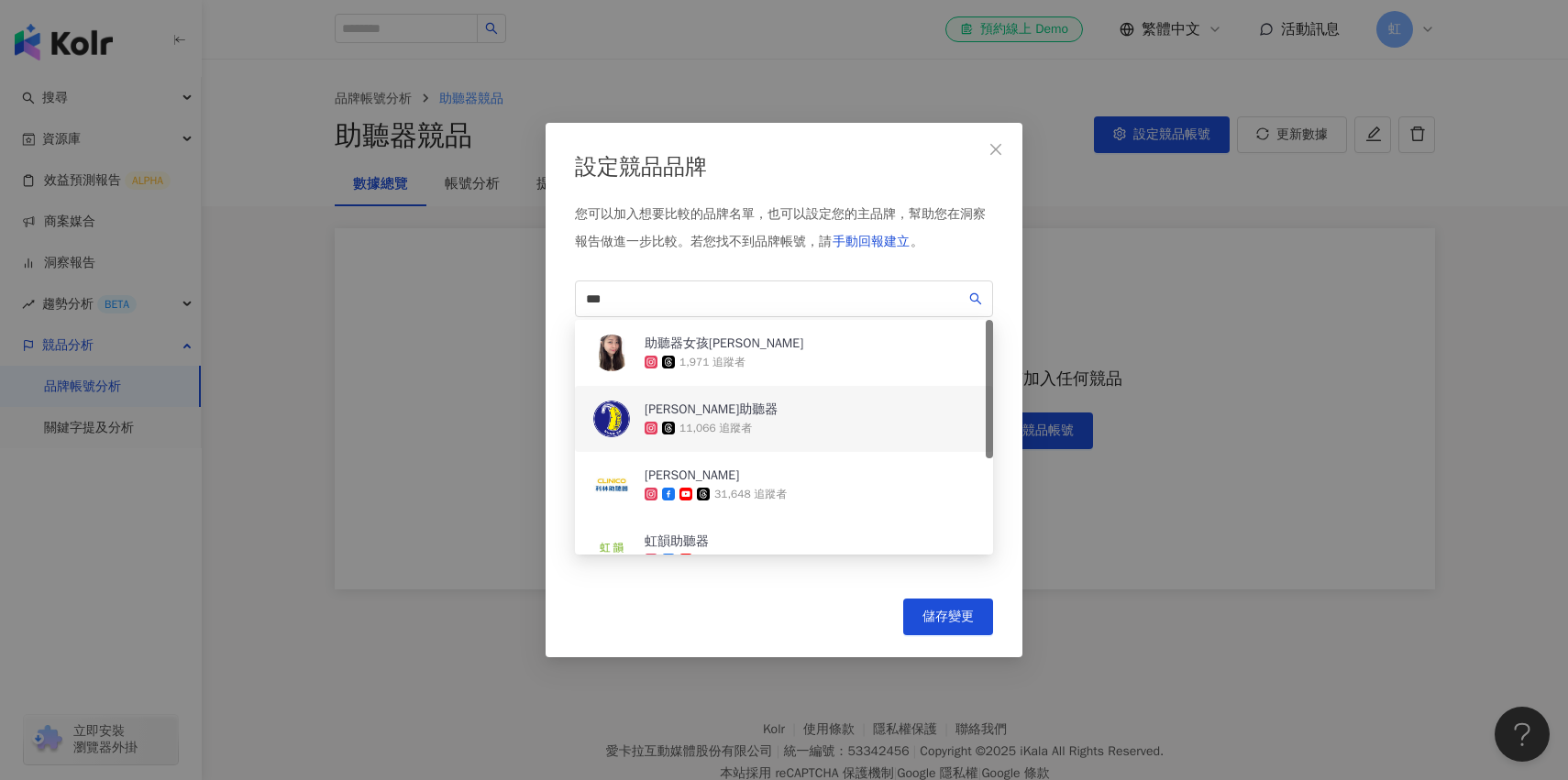 click on "頌恩助聽器 11,066   追蹤者" at bounding box center [784, 419] 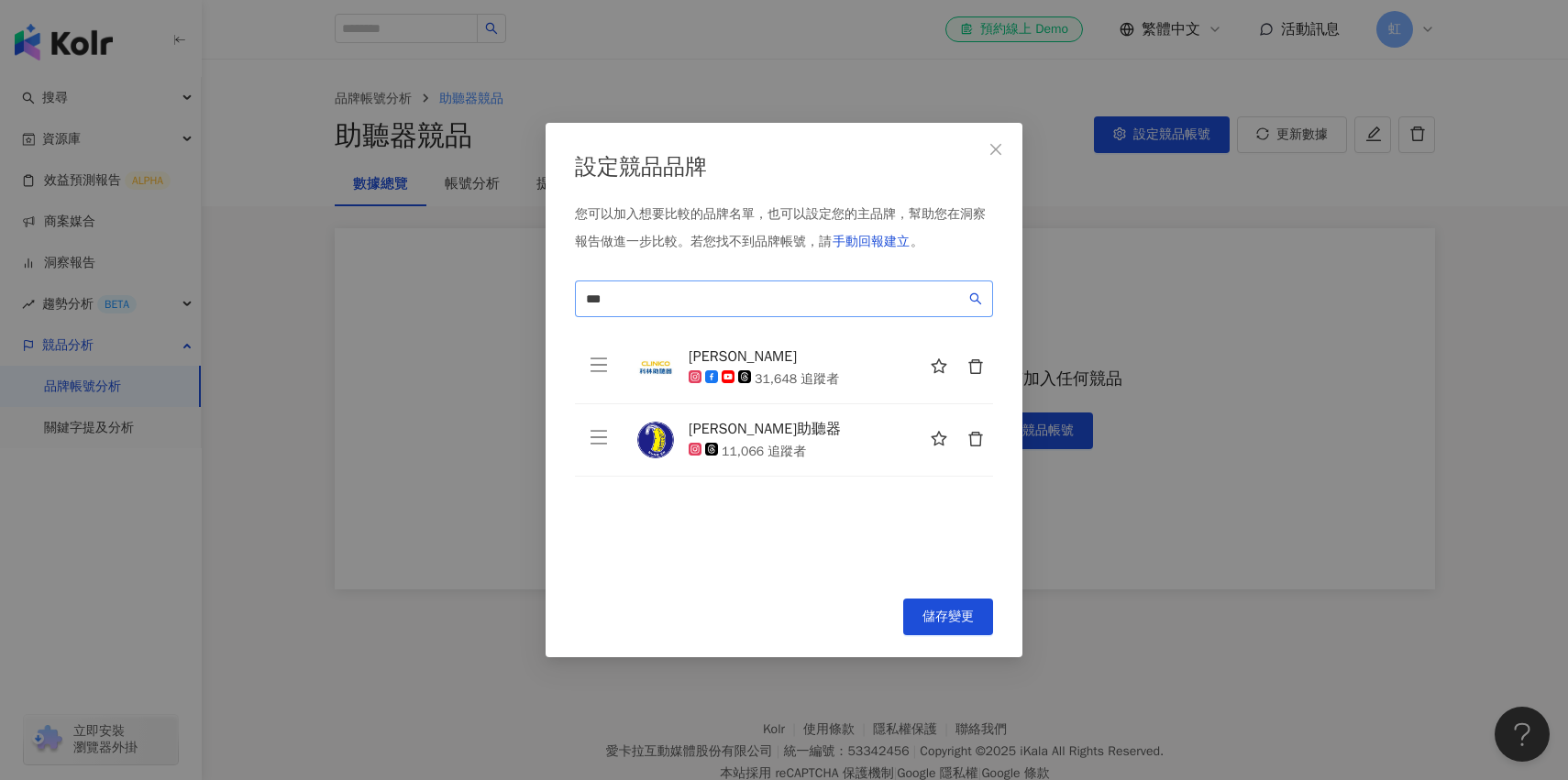 click on "***" at bounding box center [776, 299] 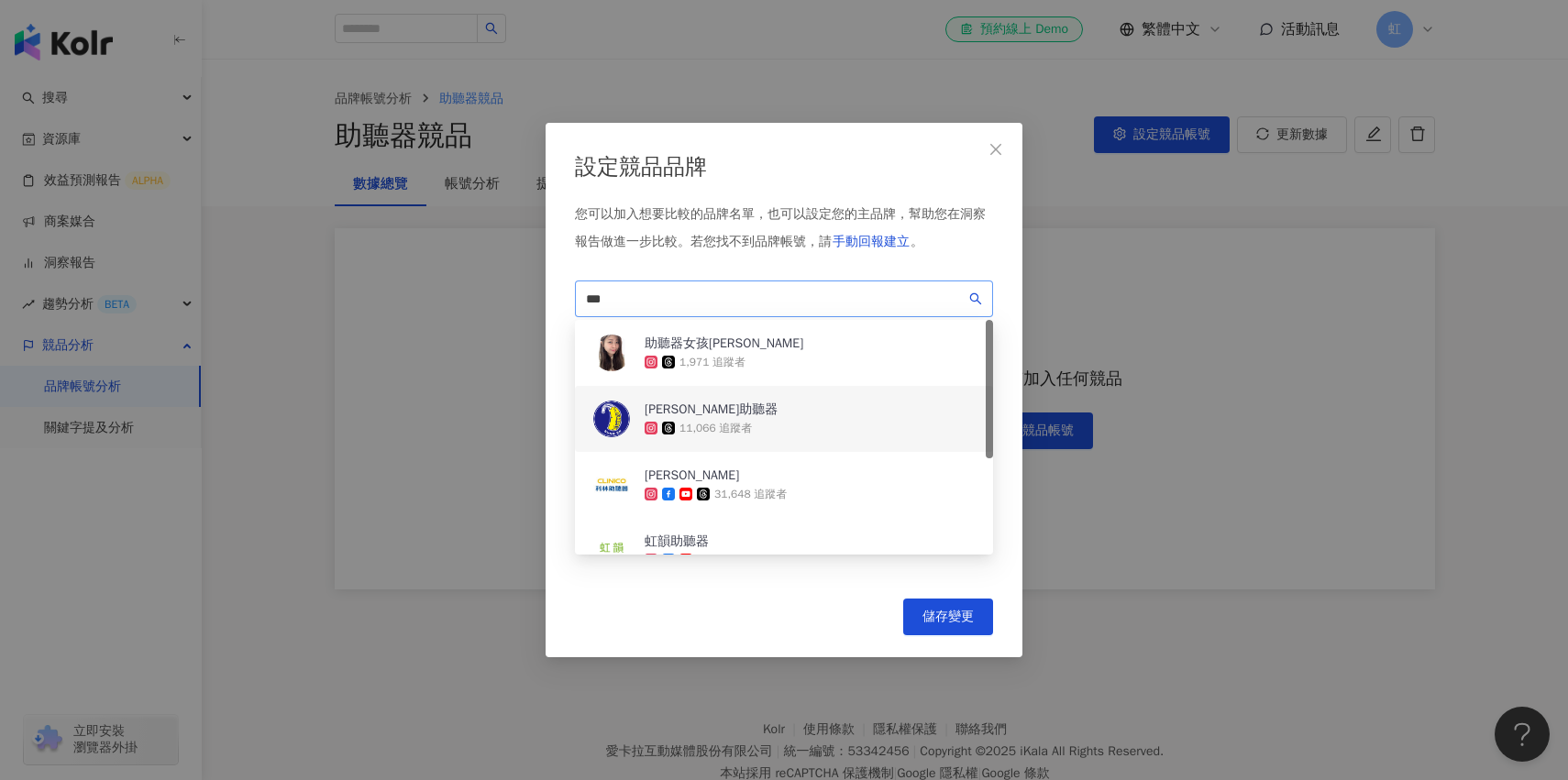 click on "***" at bounding box center (776, 299) 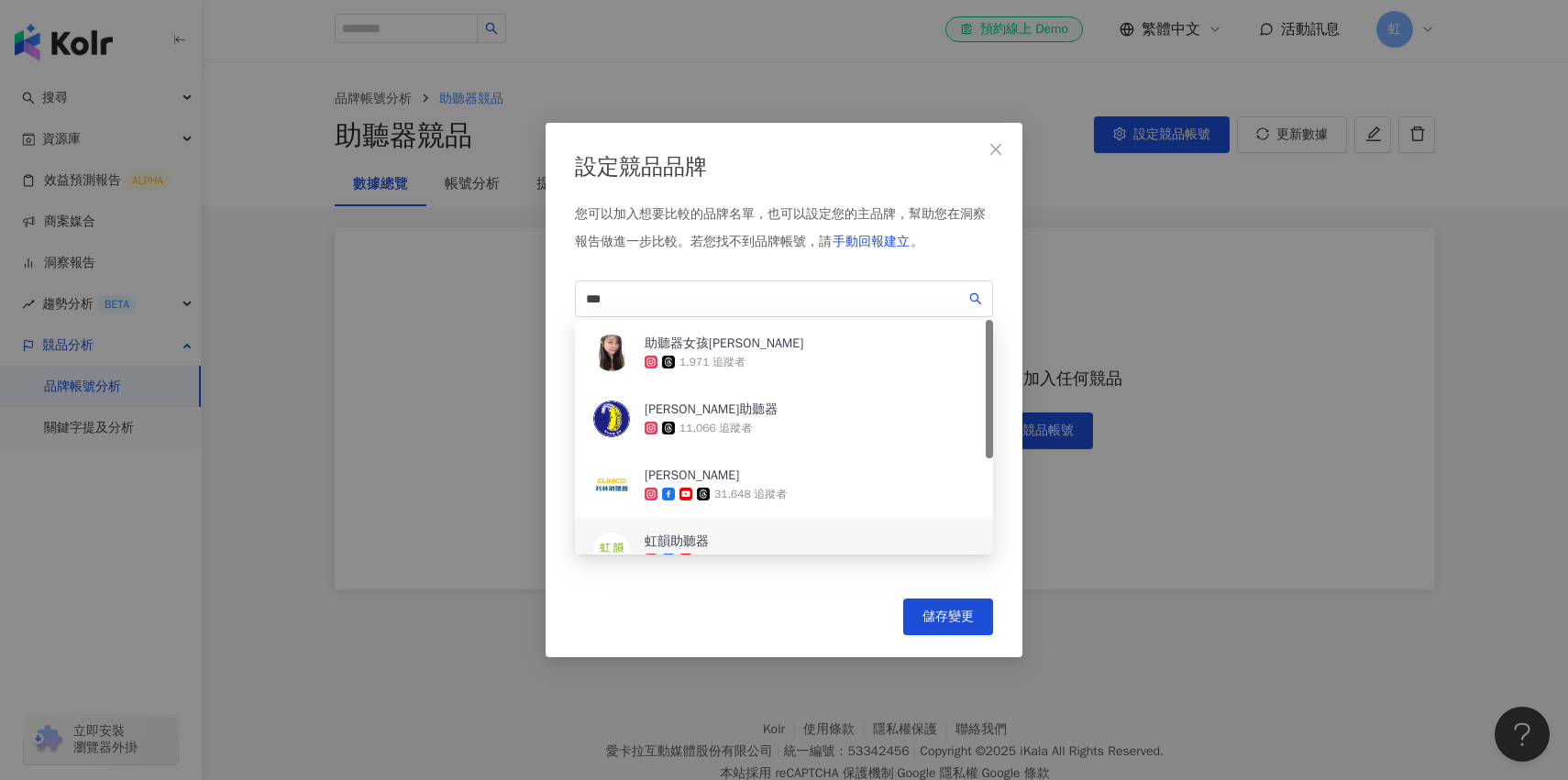 click on "虹韻助聽器" at bounding box center (703, 542) 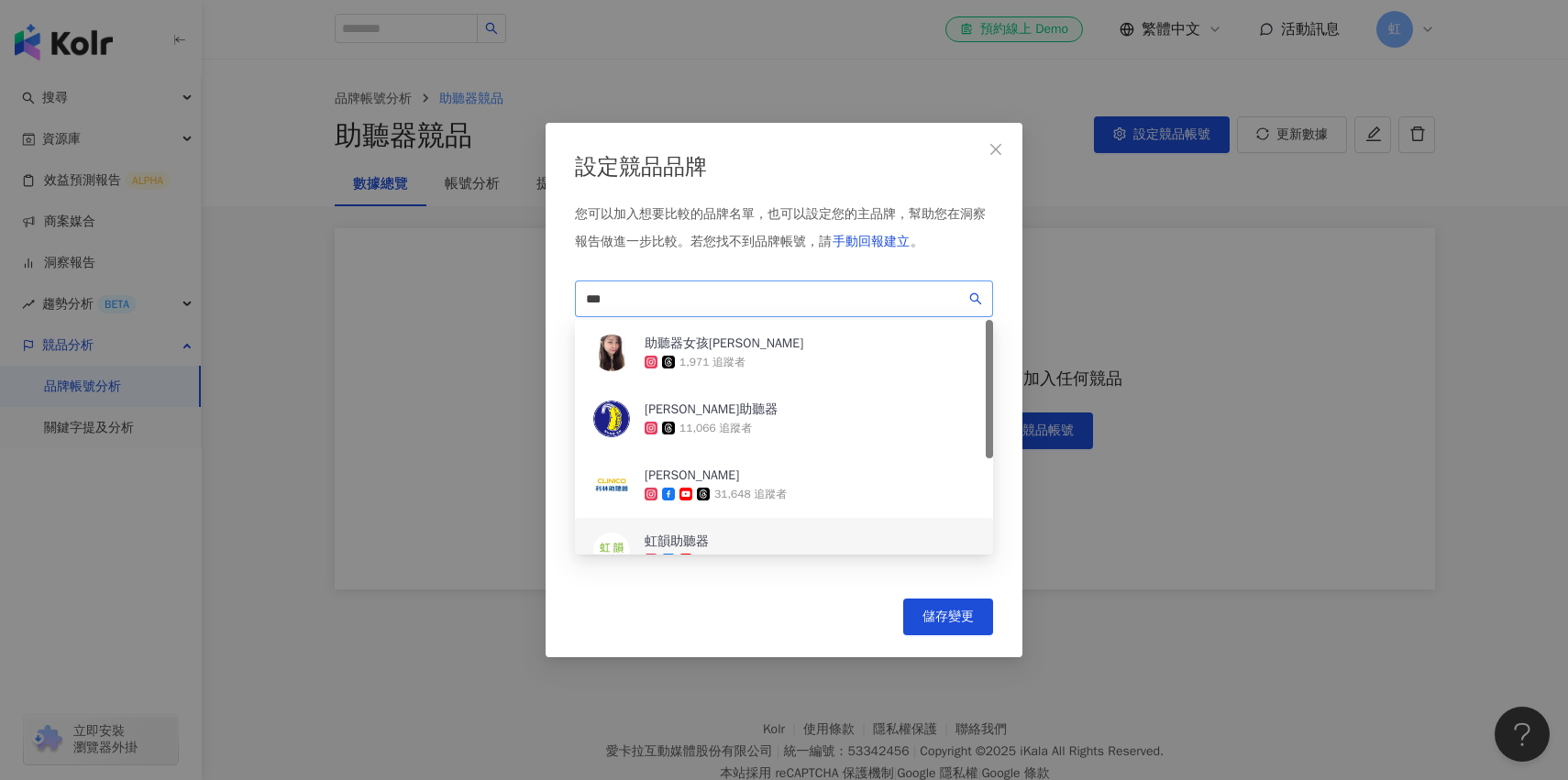 click on "***" at bounding box center [776, 299] 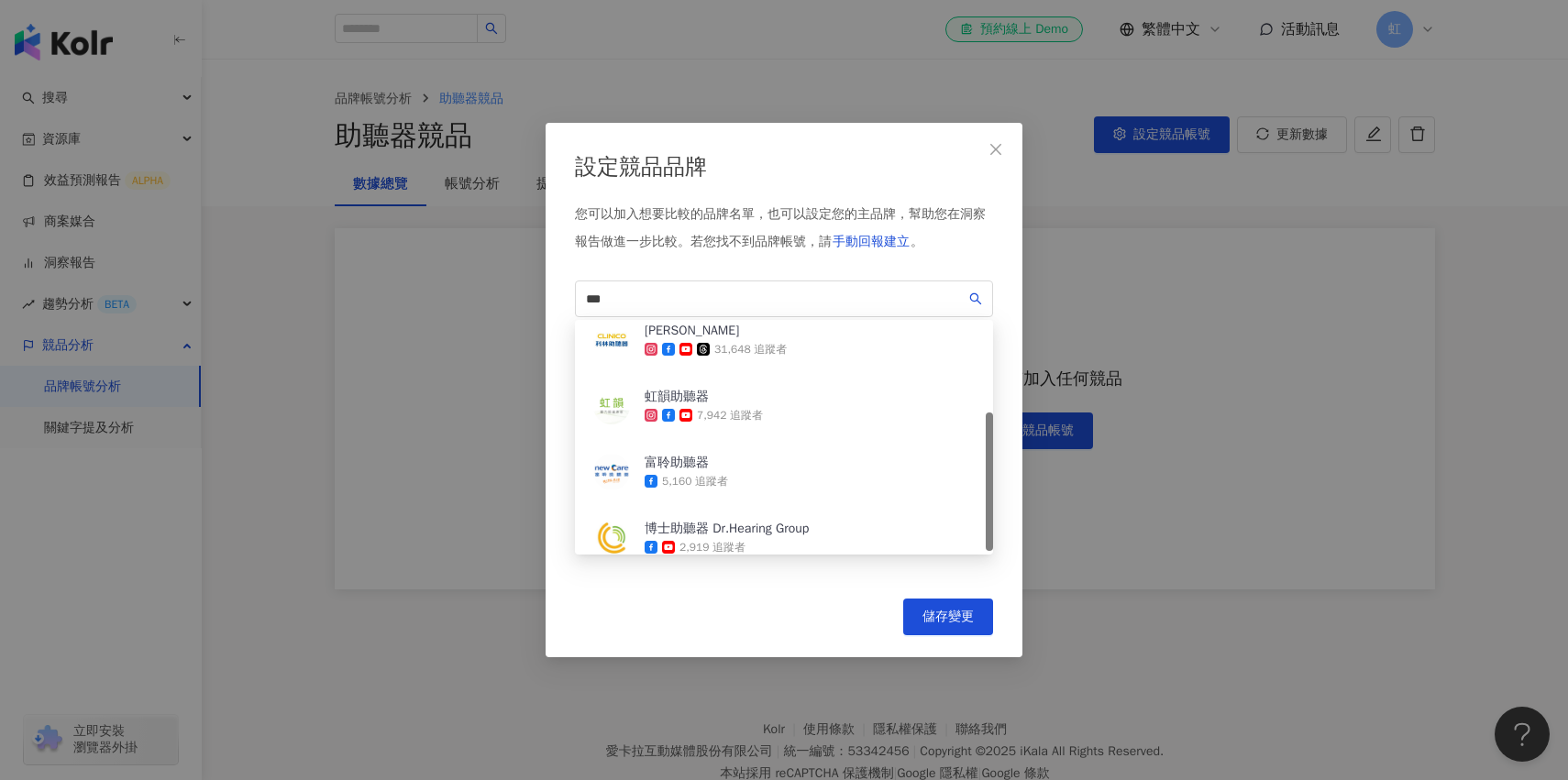 scroll, scrollTop: 154, scrollLeft: 0, axis: vertical 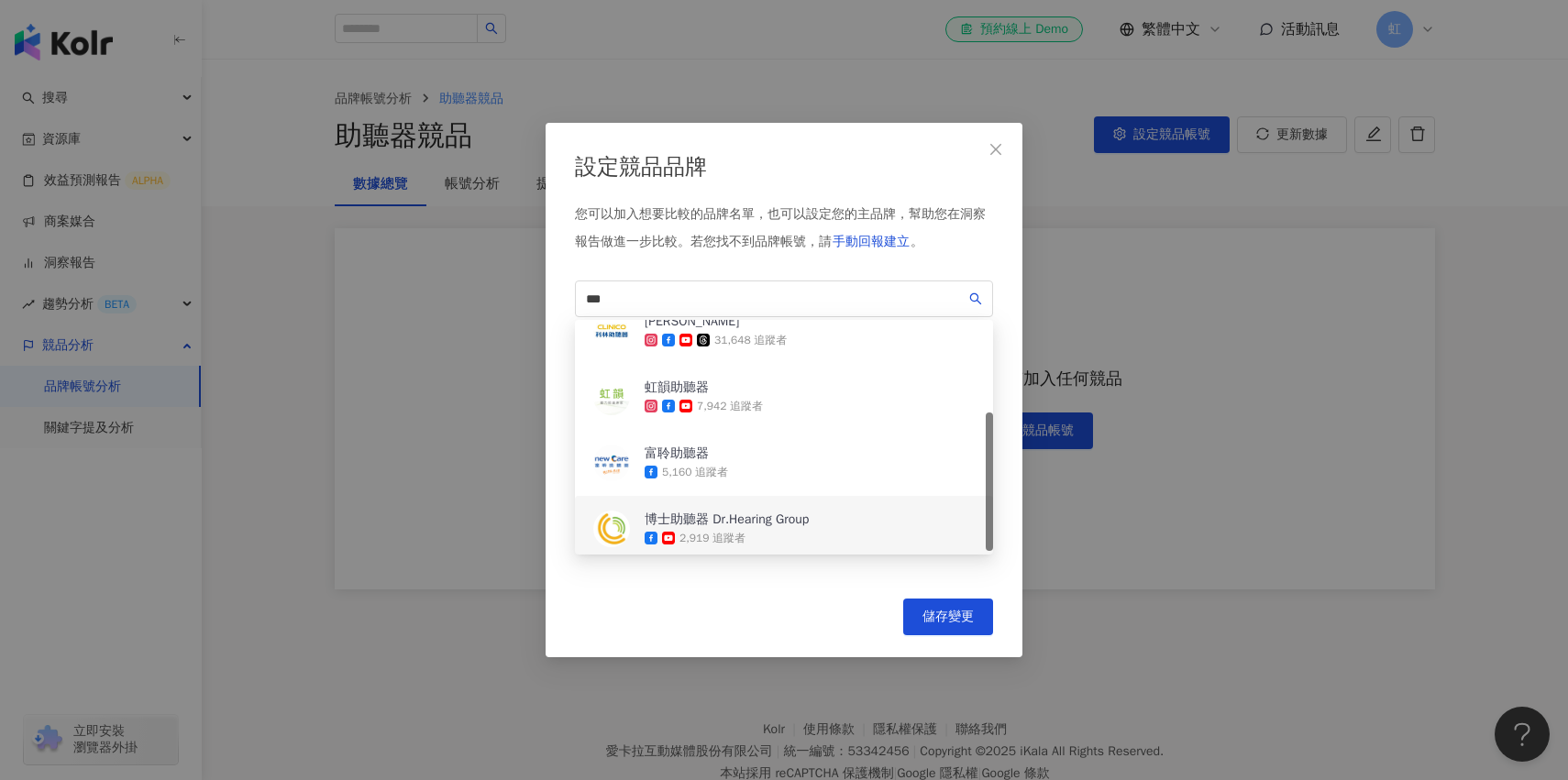 click on "博士助聽器 Dr.Hearing Group" at bounding box center [726, 520] 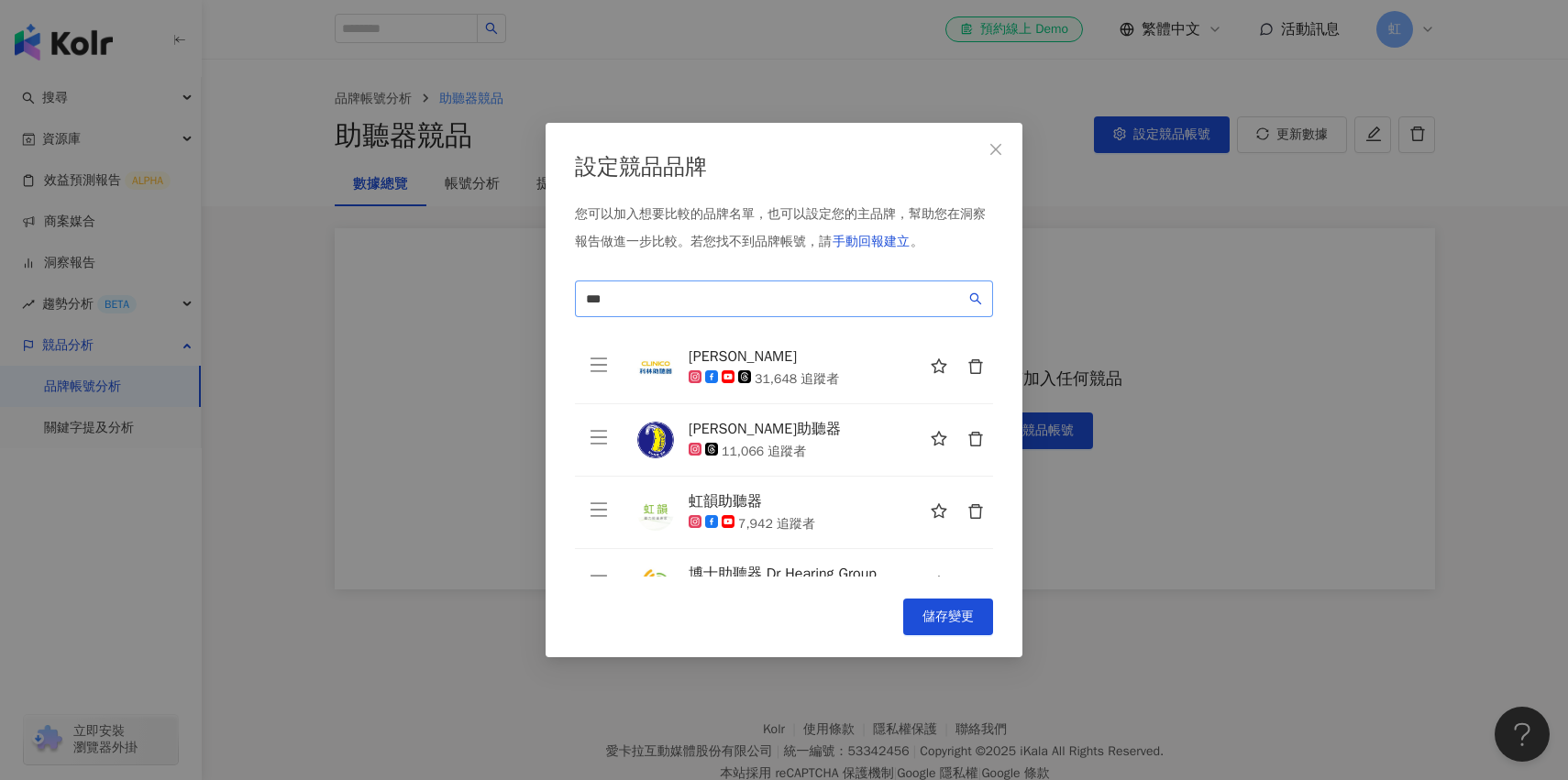 click on "***" at bounding box center (776, 299) 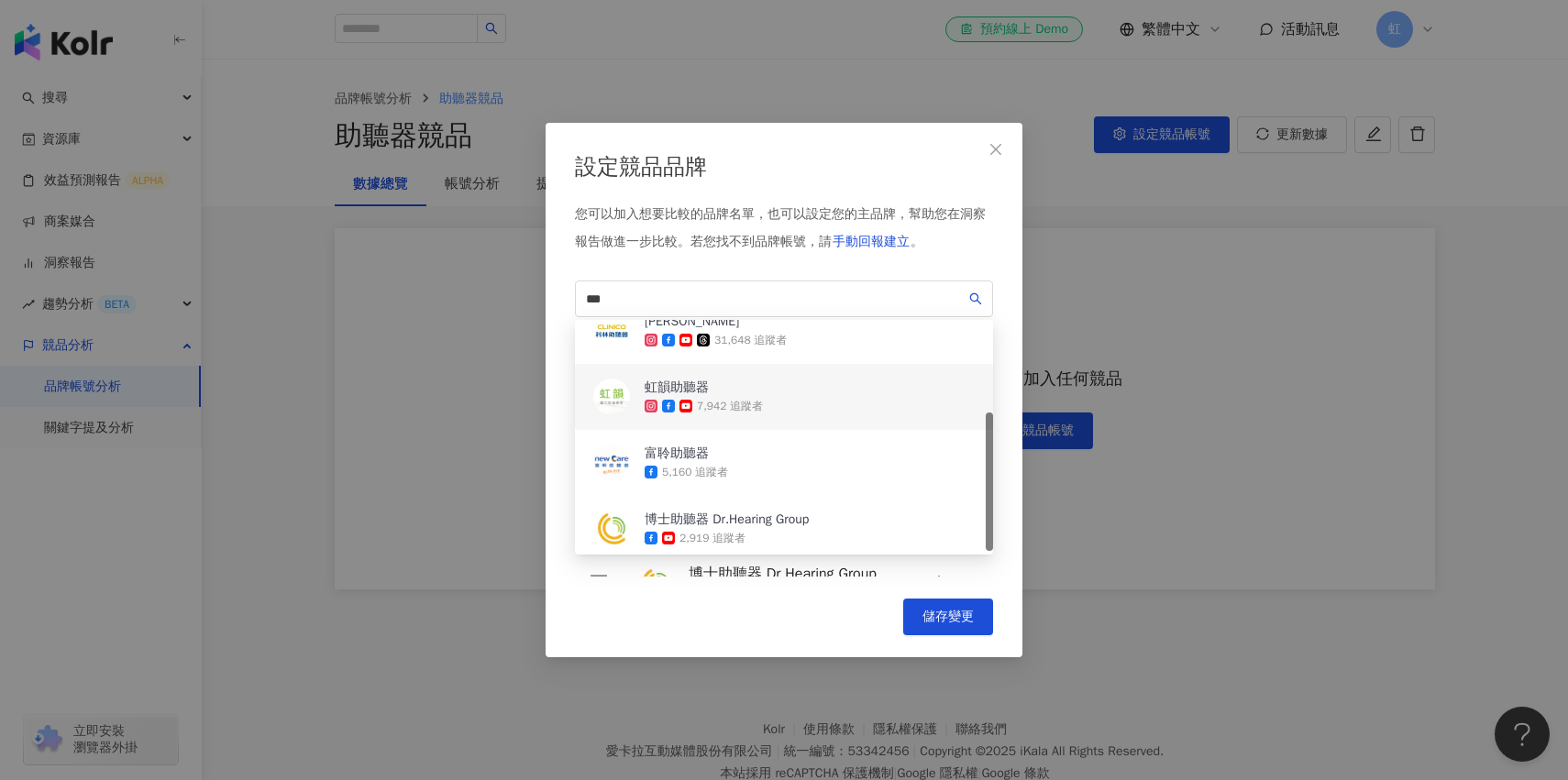 scroll, scrollTop: 161, scrollLeft: 0, axis: vertical 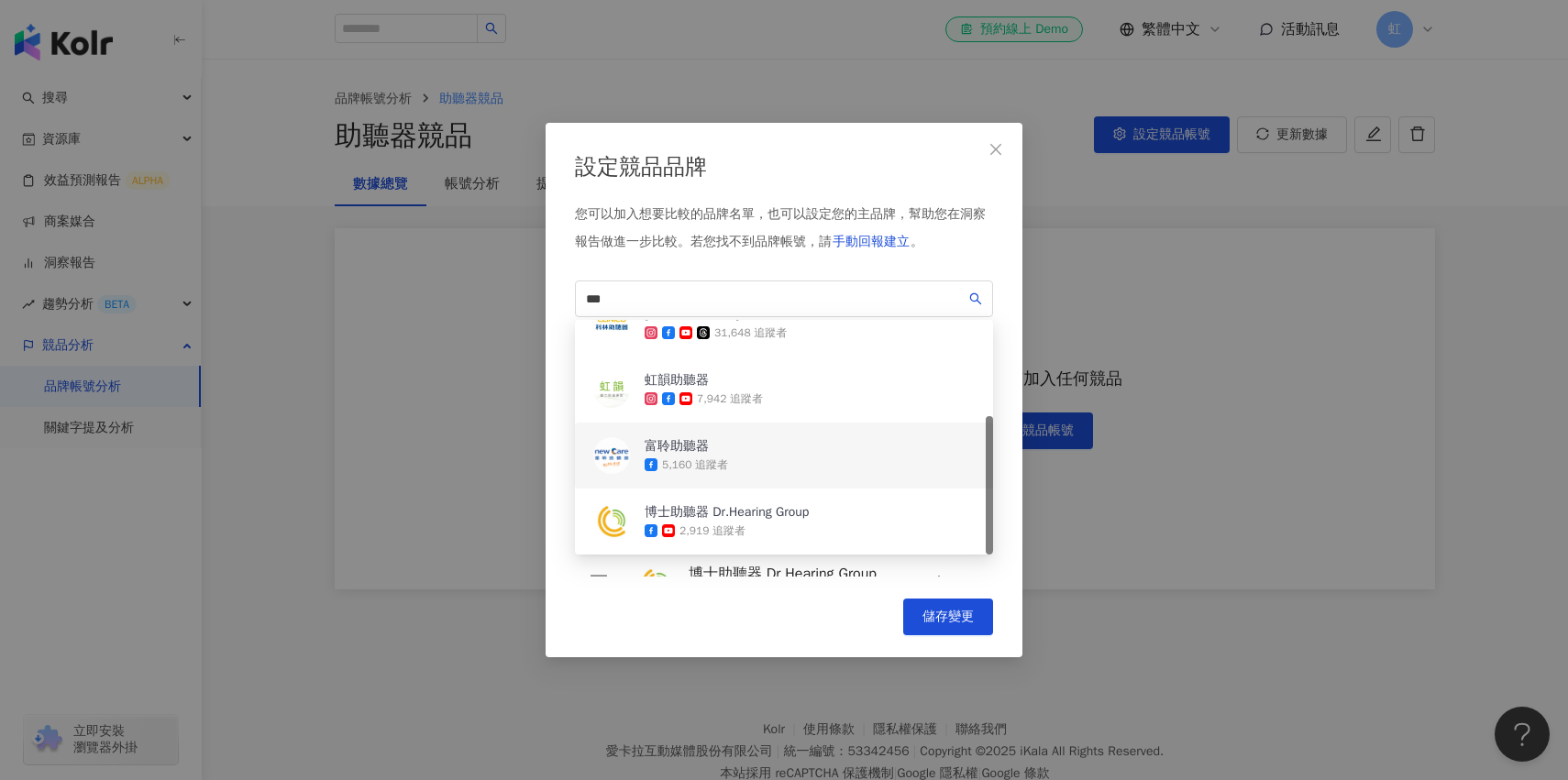 click on "富聆助聽器" at bounding box center (686, 446) 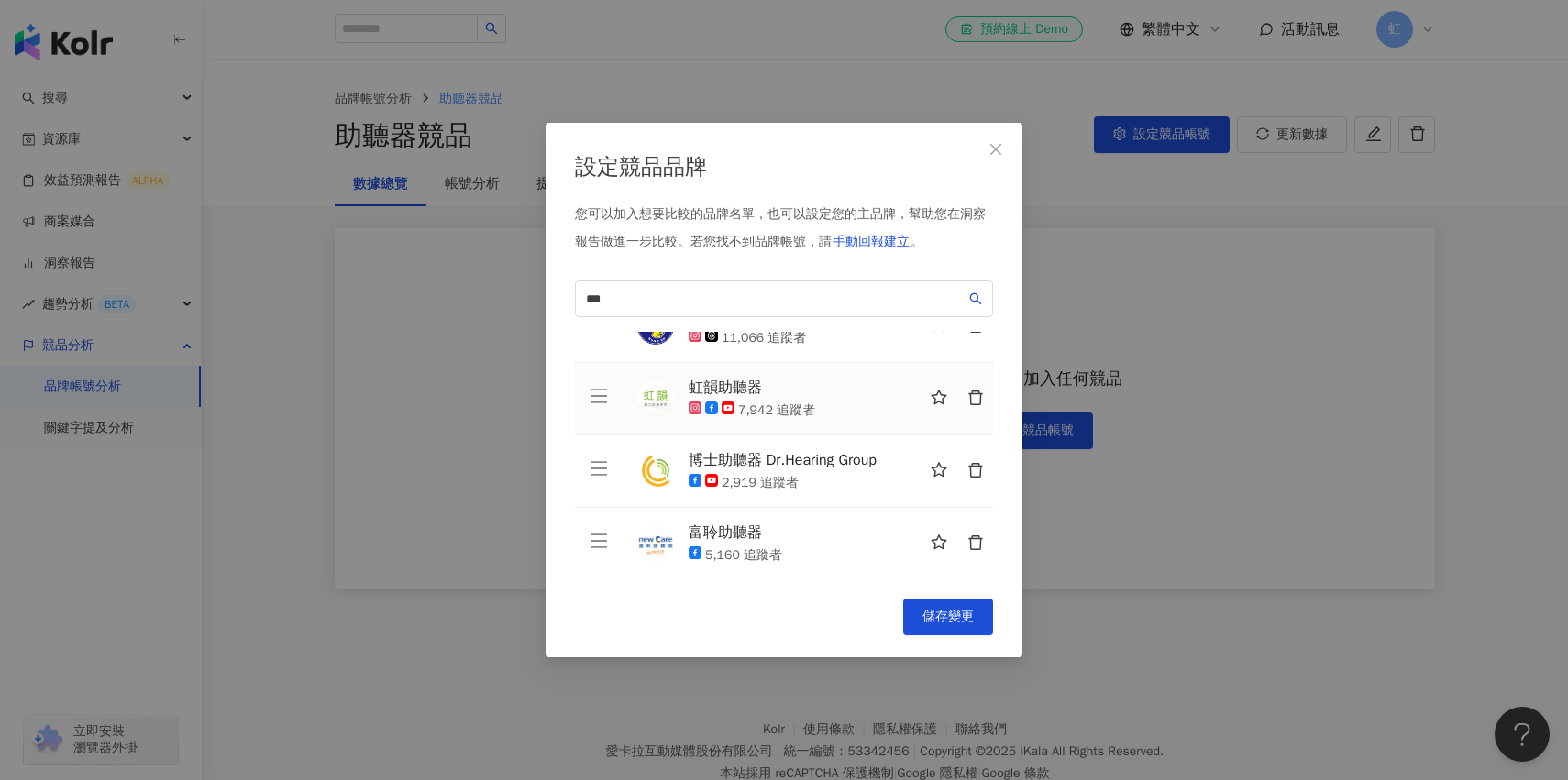 scroll, scrollTop: 117, scrollLeft: 0, axis: vertical 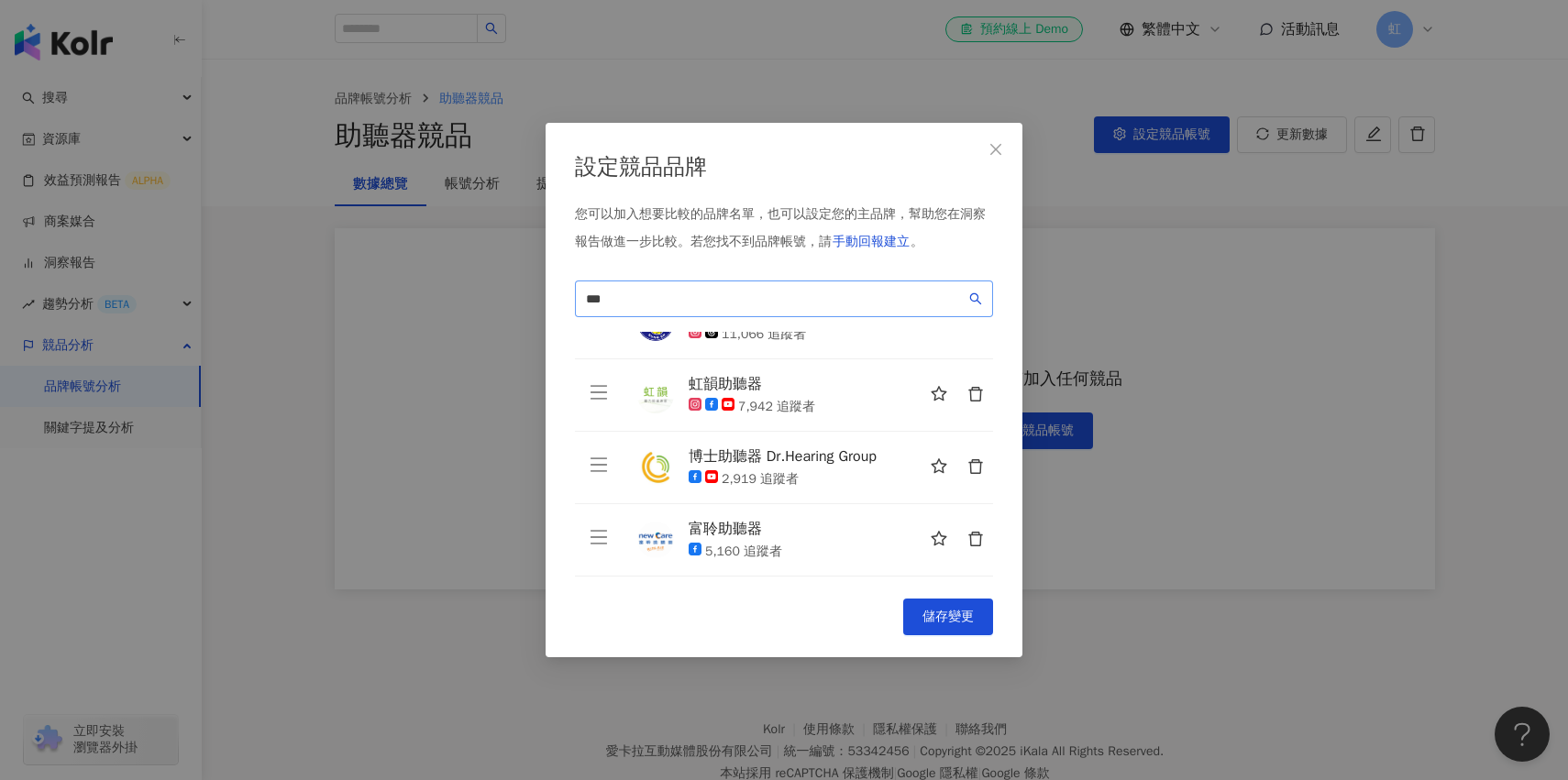 click on "***" at bounding box center (776, 299) 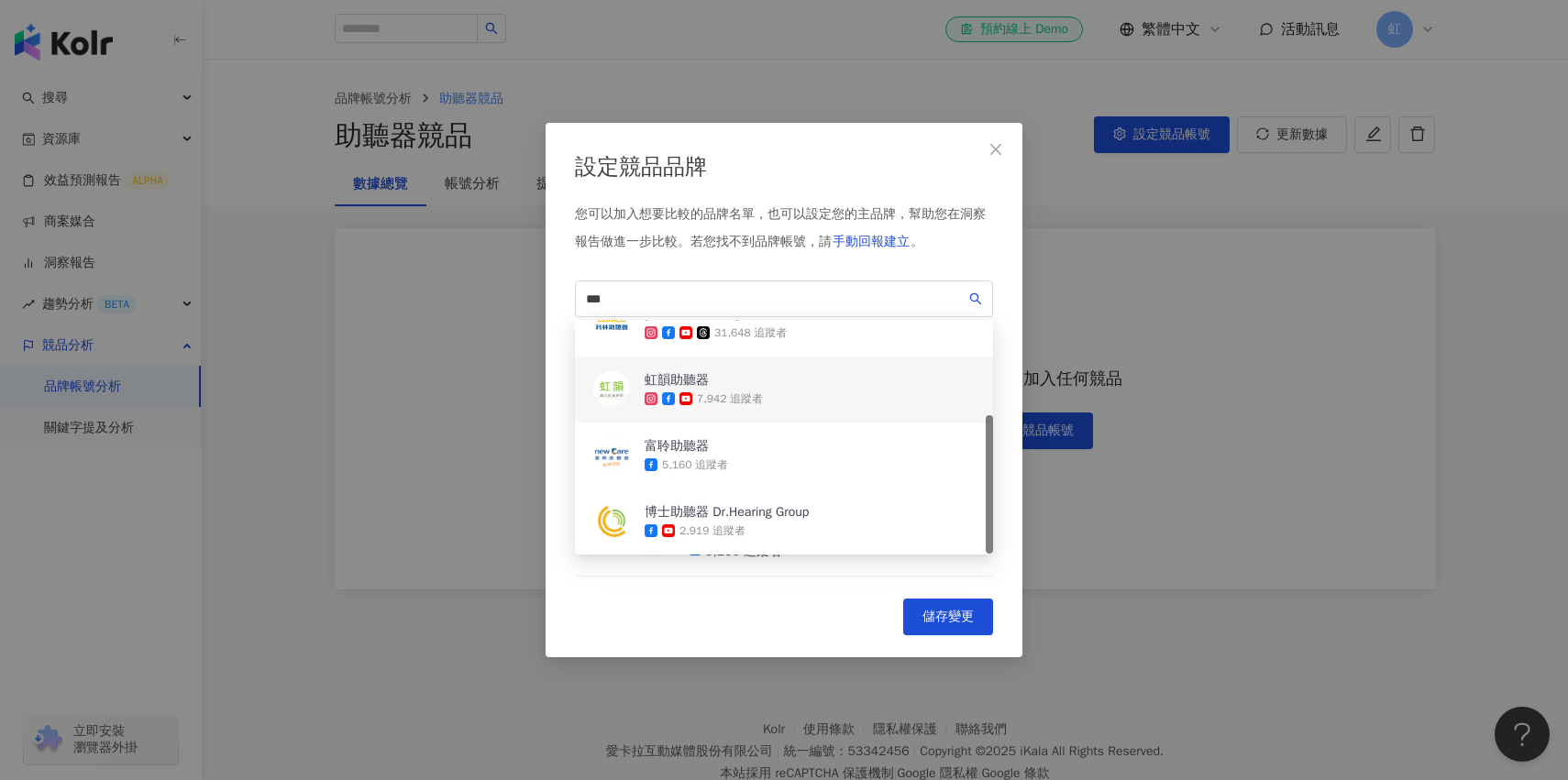 scroll, scrollTop: 161, scrollLeft: 0, axis: vertical 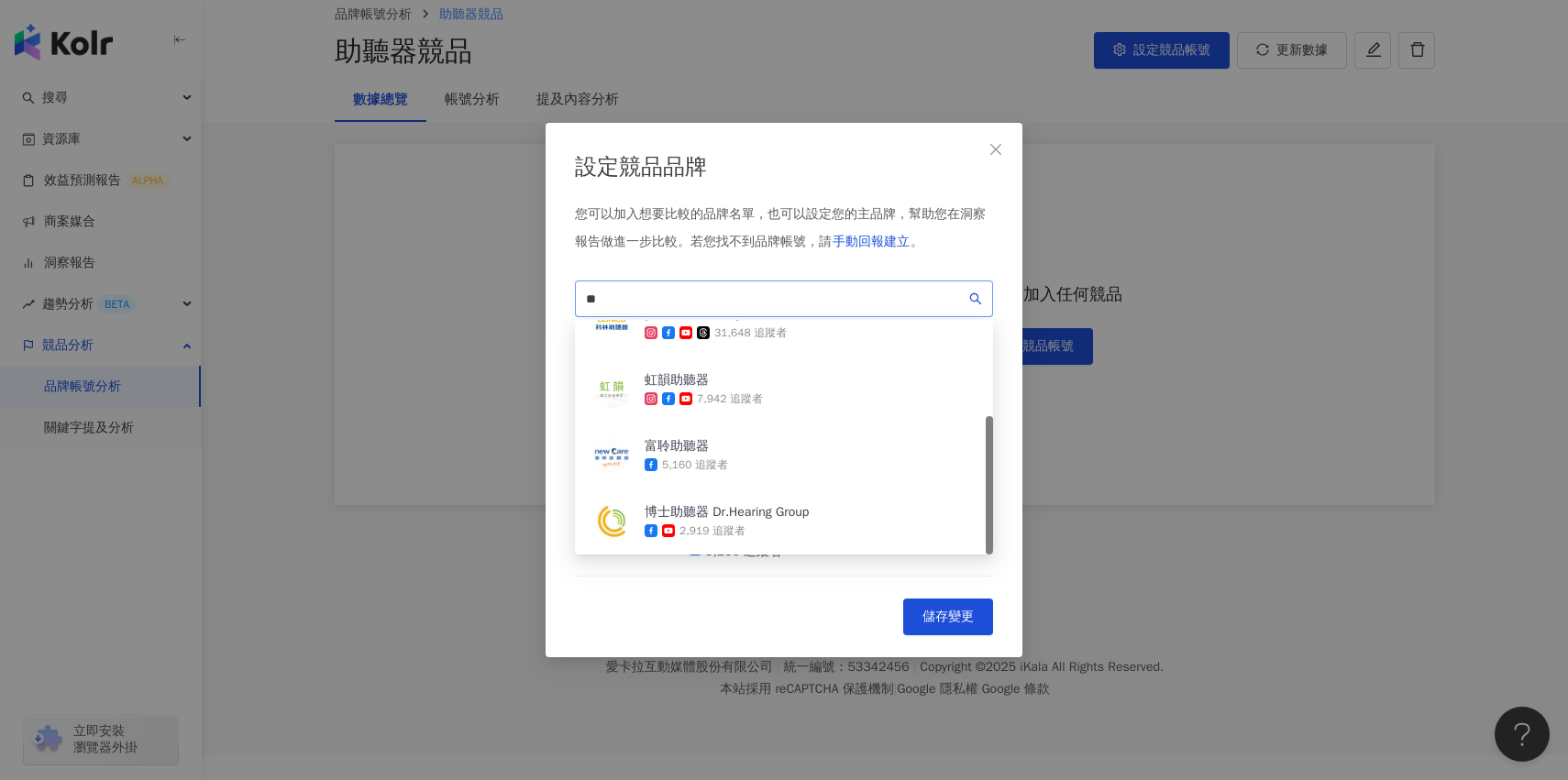 type on "*" 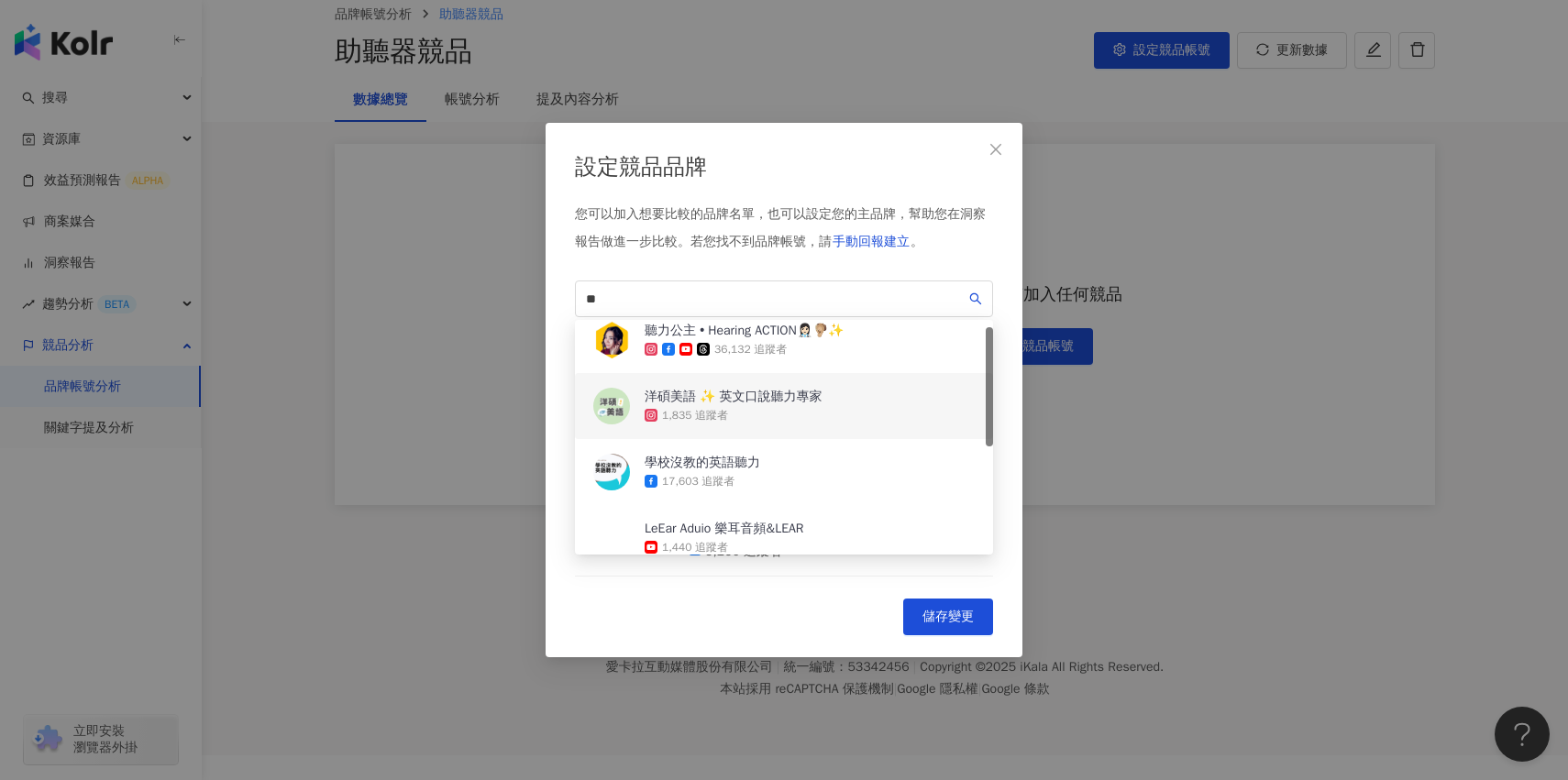 scroll, scrollTop: 0, scrollLeft: 0, axis: both 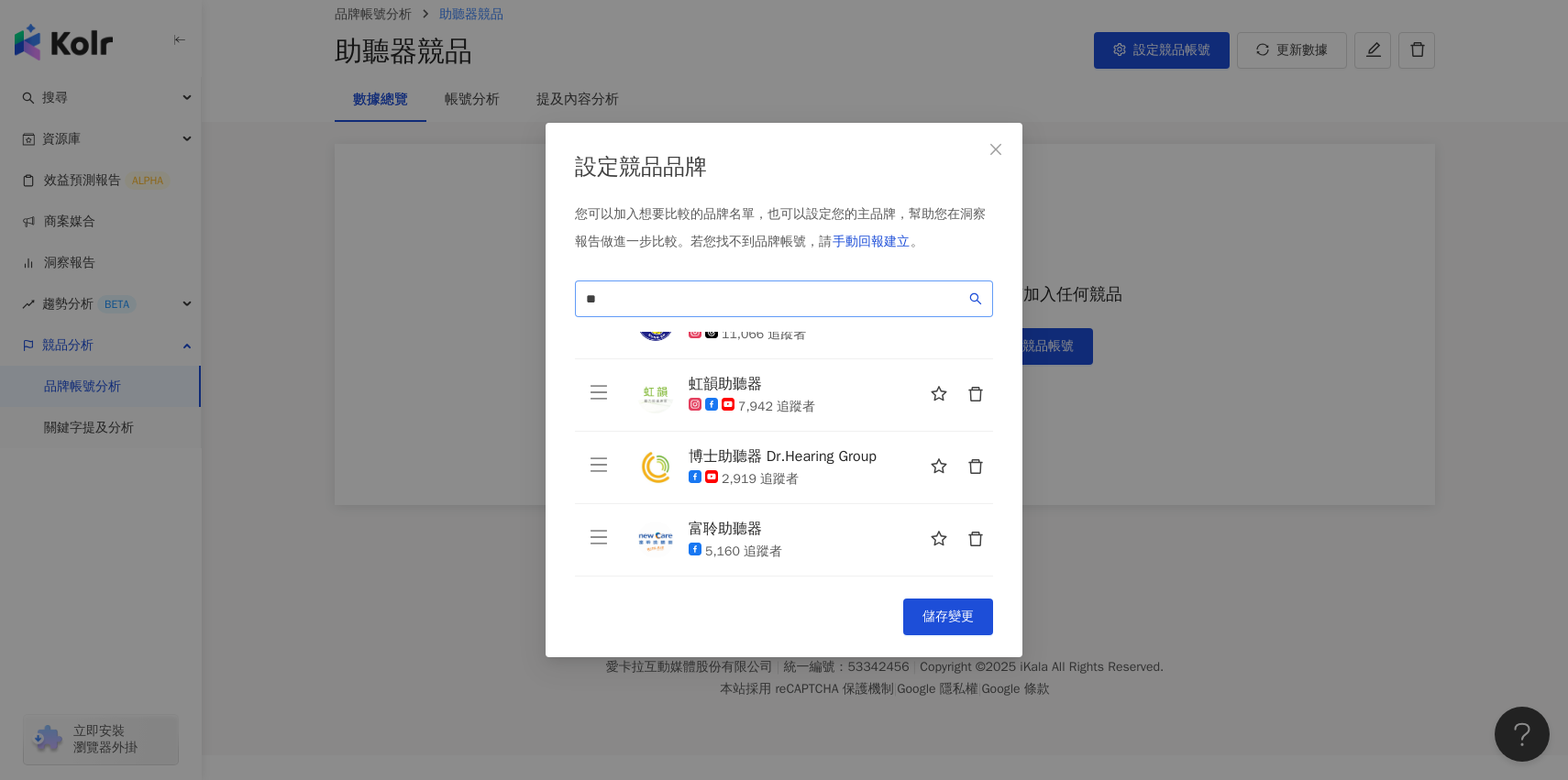 type on "*" 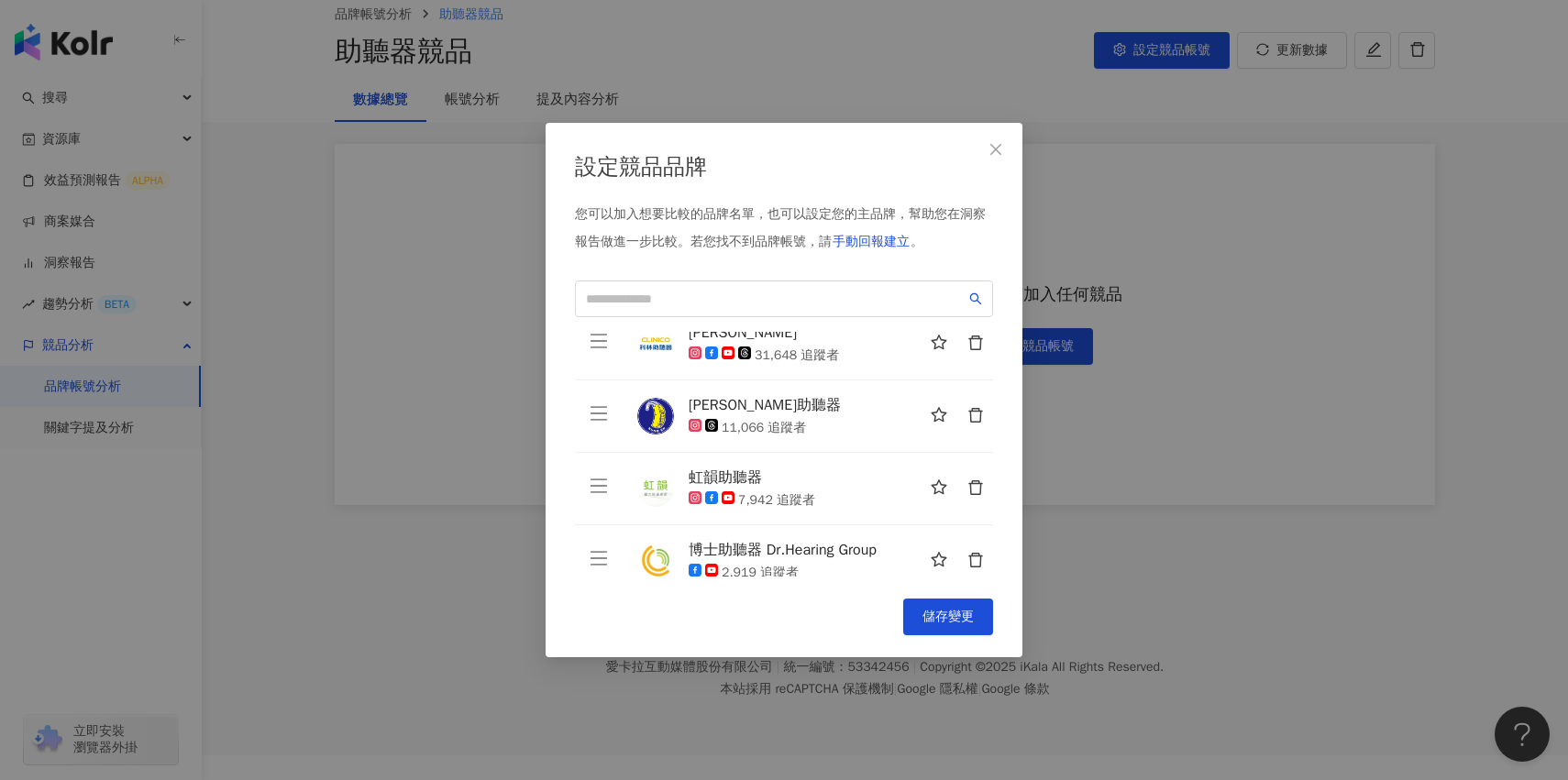 scroll, scrollTop: 0, scrollLeft: 0, axis: both 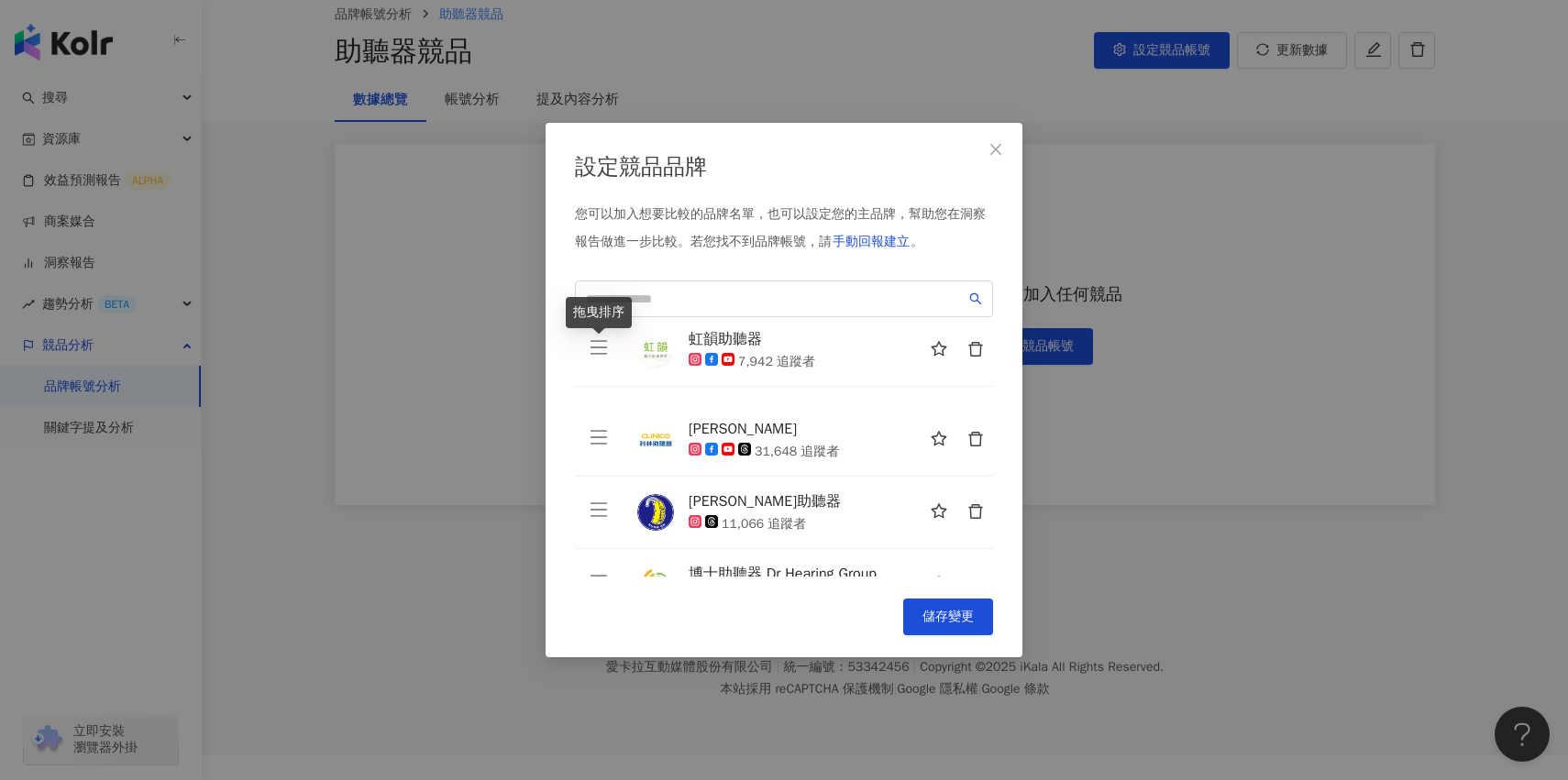 drag, startPoint x: 598, startPoint y: 502, endPoint x: 595, endPoint y: 340, distance: 162.02778 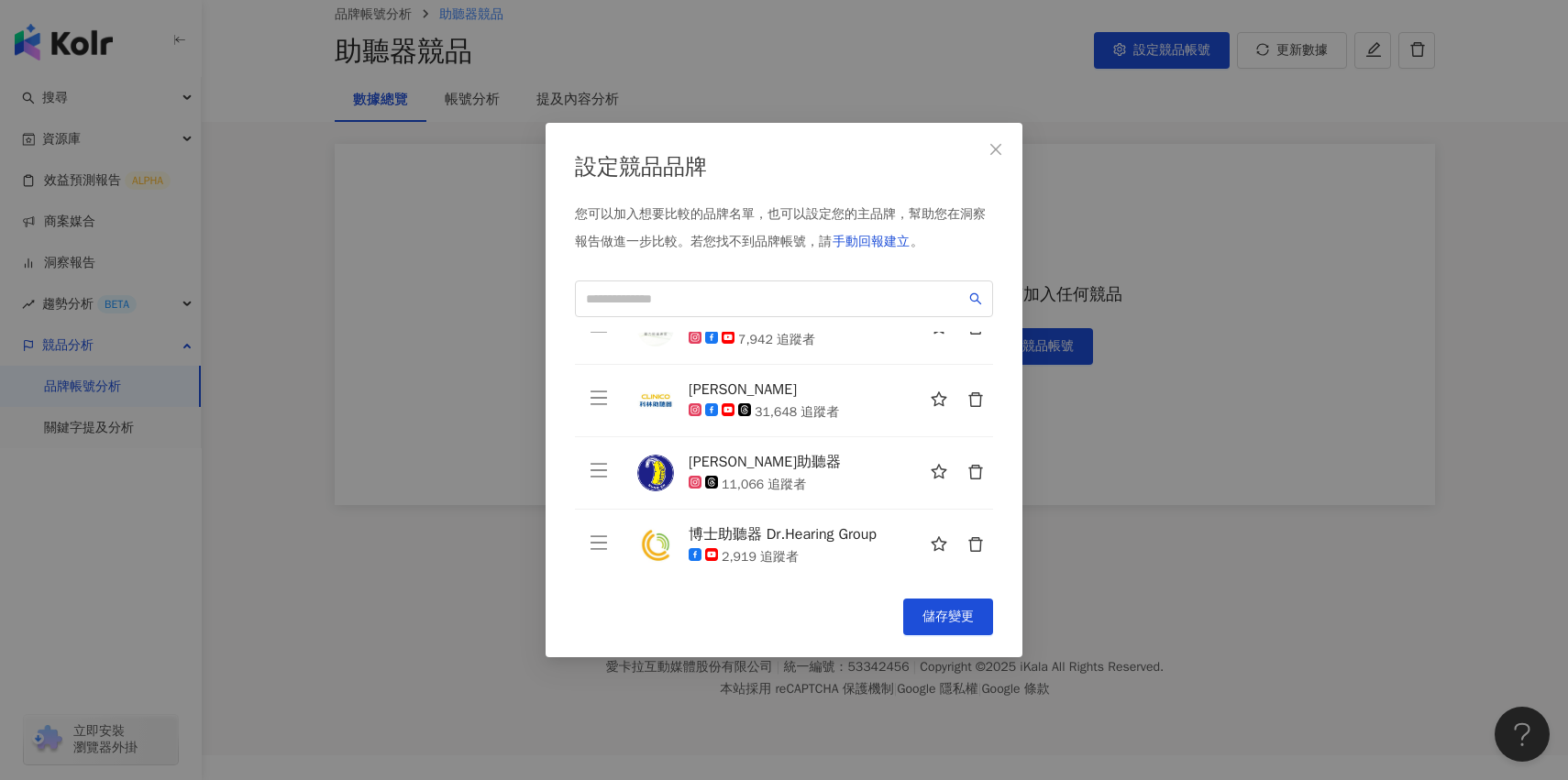 scroll, scrollTop: 52, scrollLeft: 0, axis: vertical 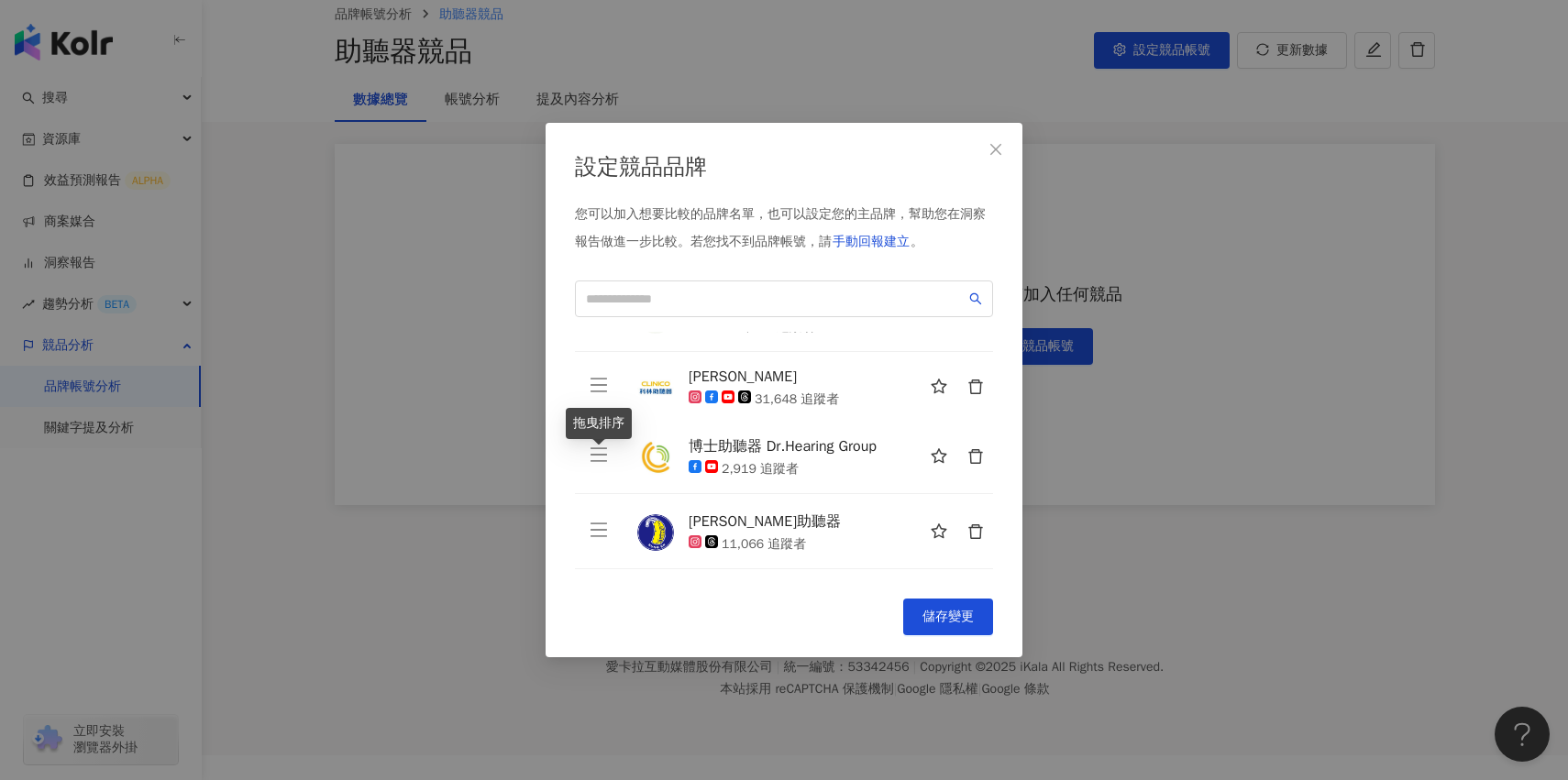 drag, startPoint x: 604, startPoint y: 536, endPoint x: 605, endPoint y: 461, distance: 75.006666 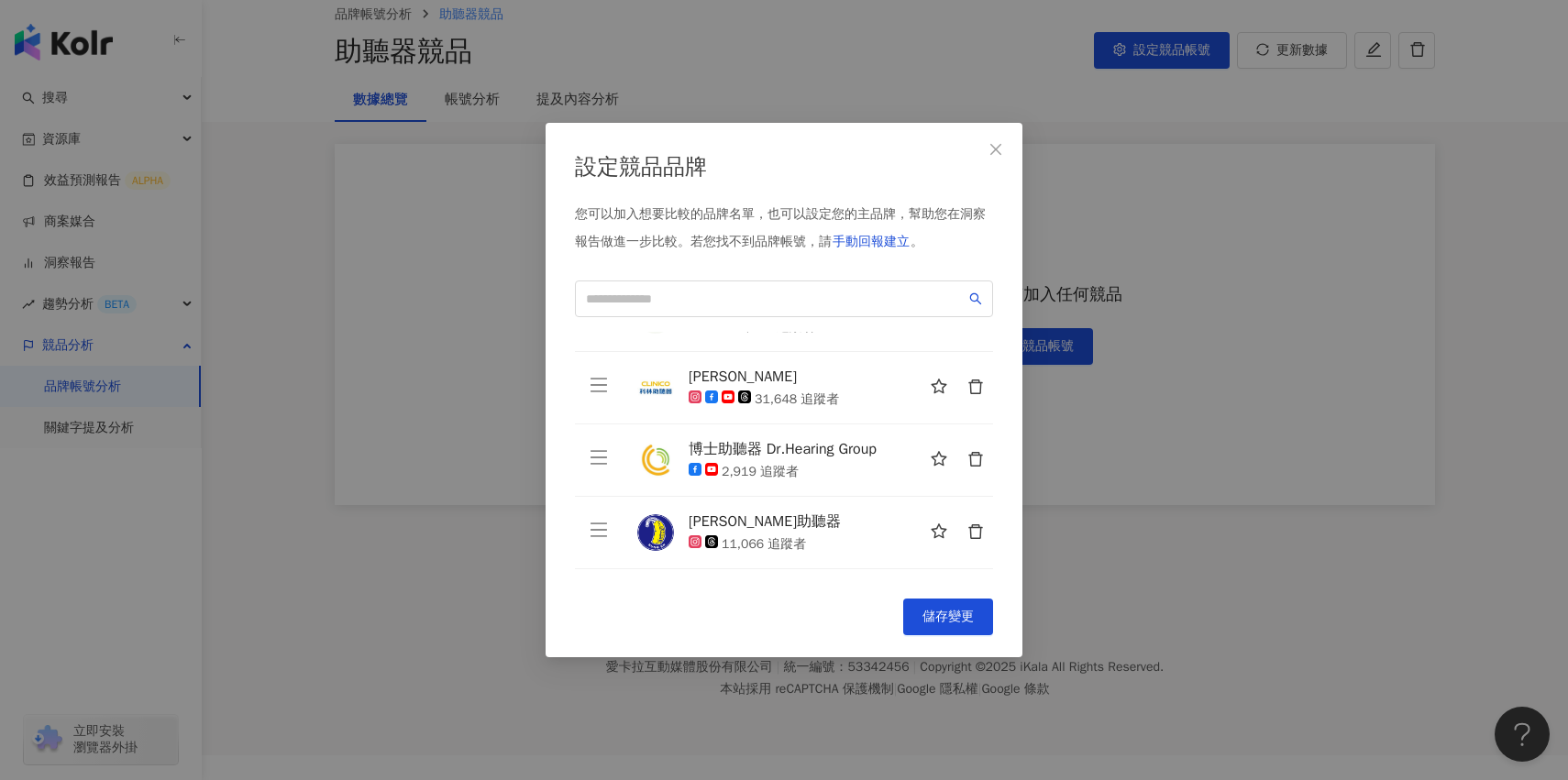 scroll, scrollTop: 0, scrollLeft: 0, axis: both 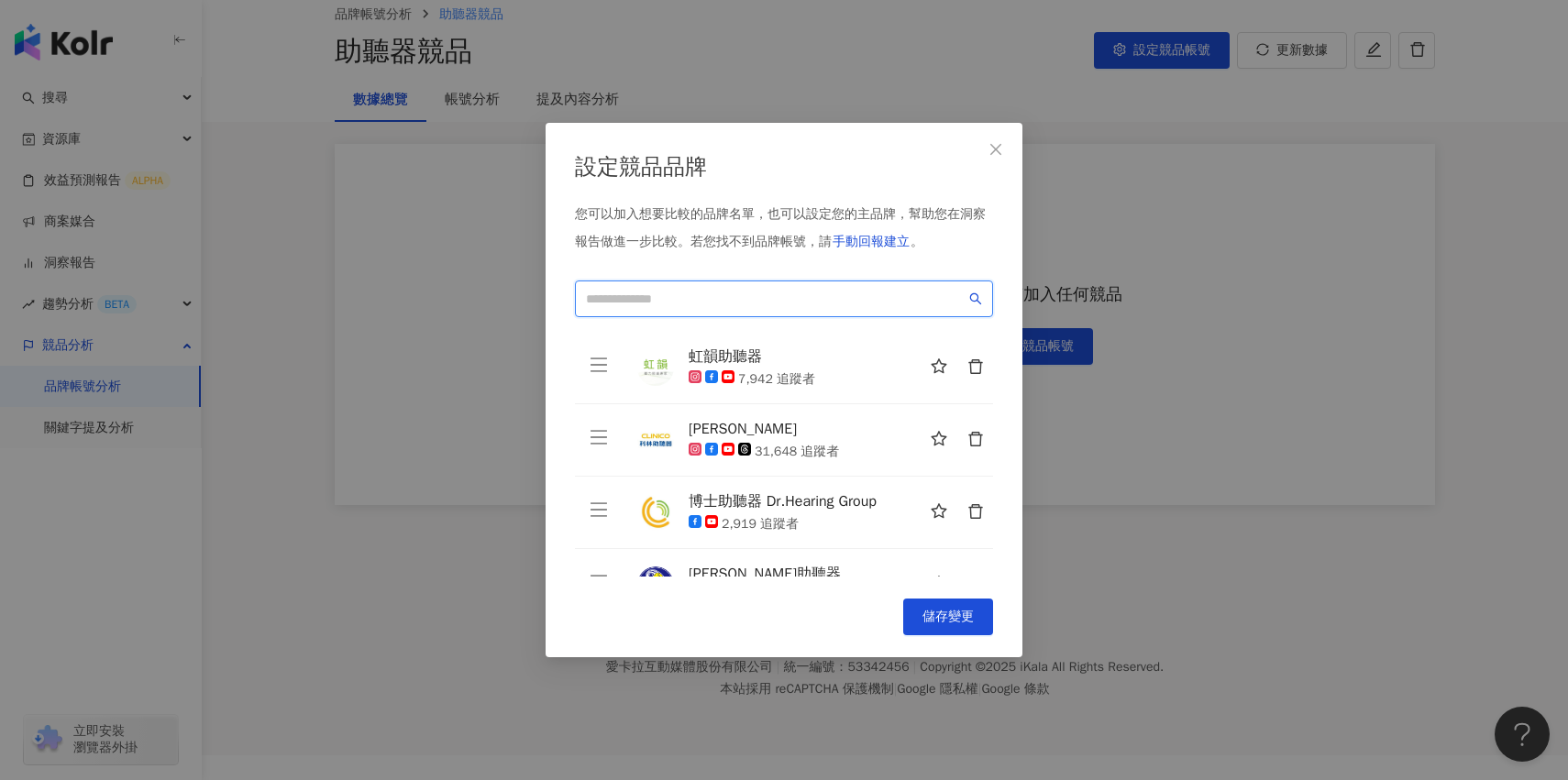 click at bounding box center (776, 299) 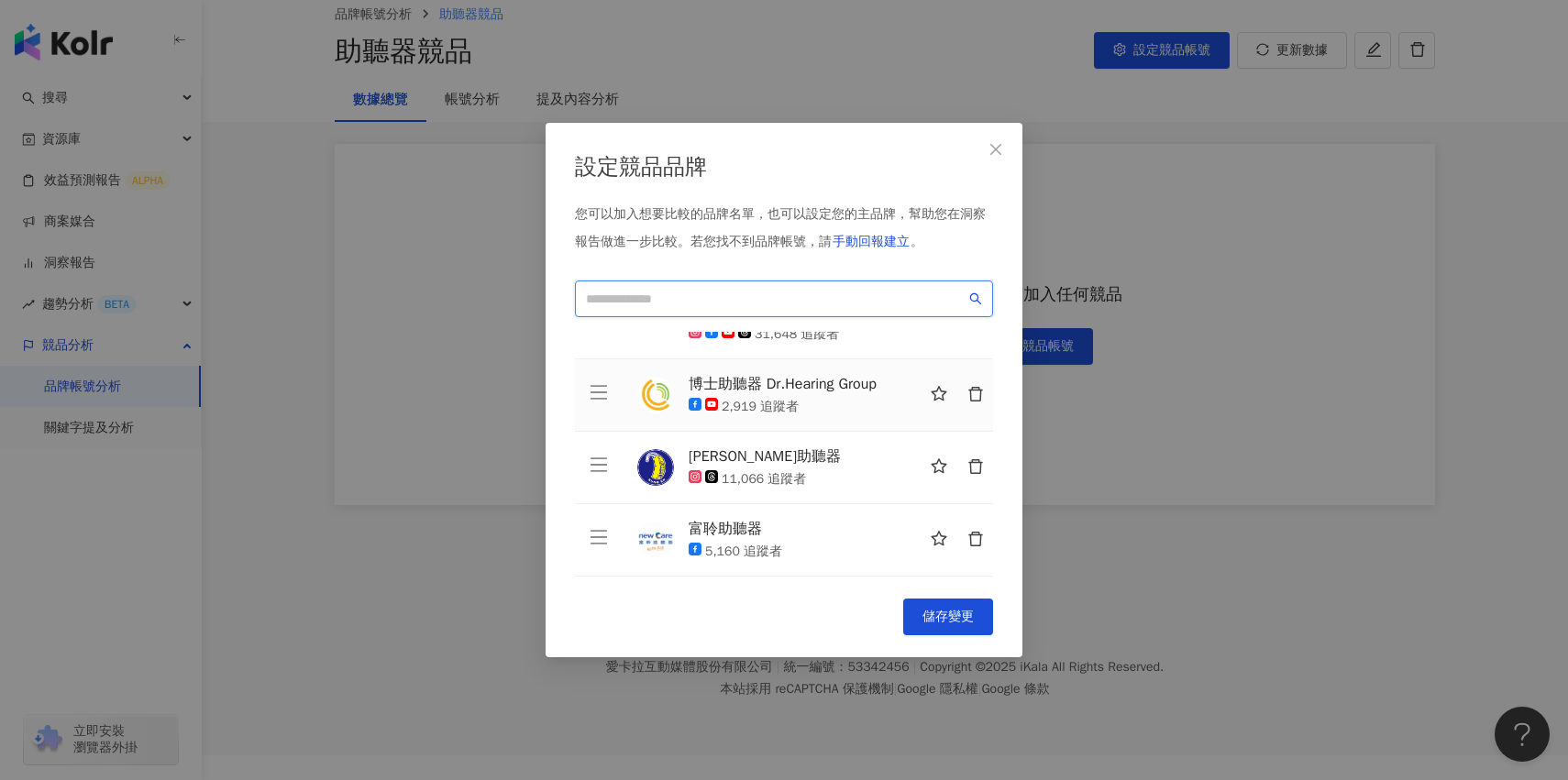 scroll, scrollTop: 26, scrollLeft: 0, axis: vertical 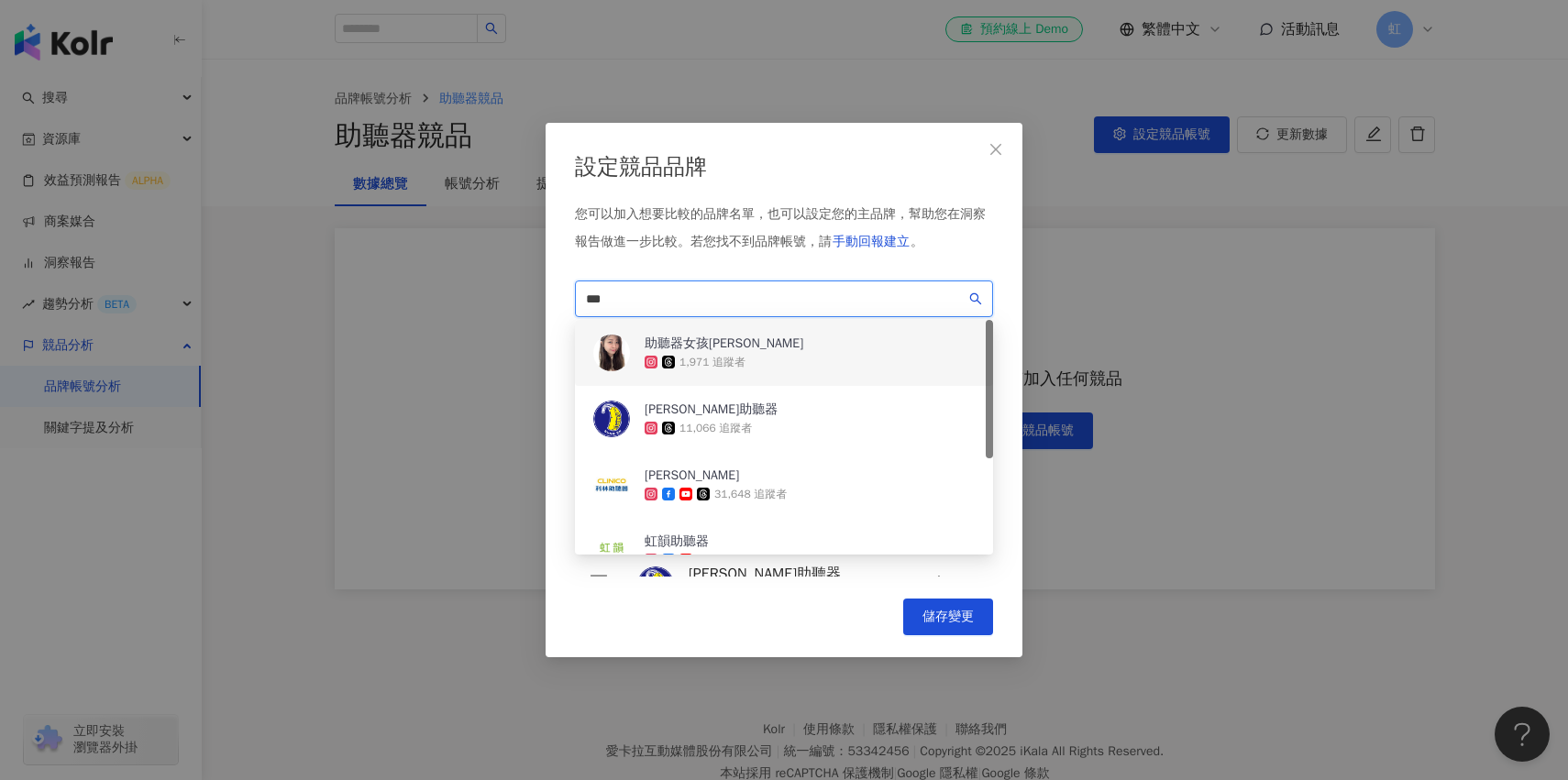 type on "***" 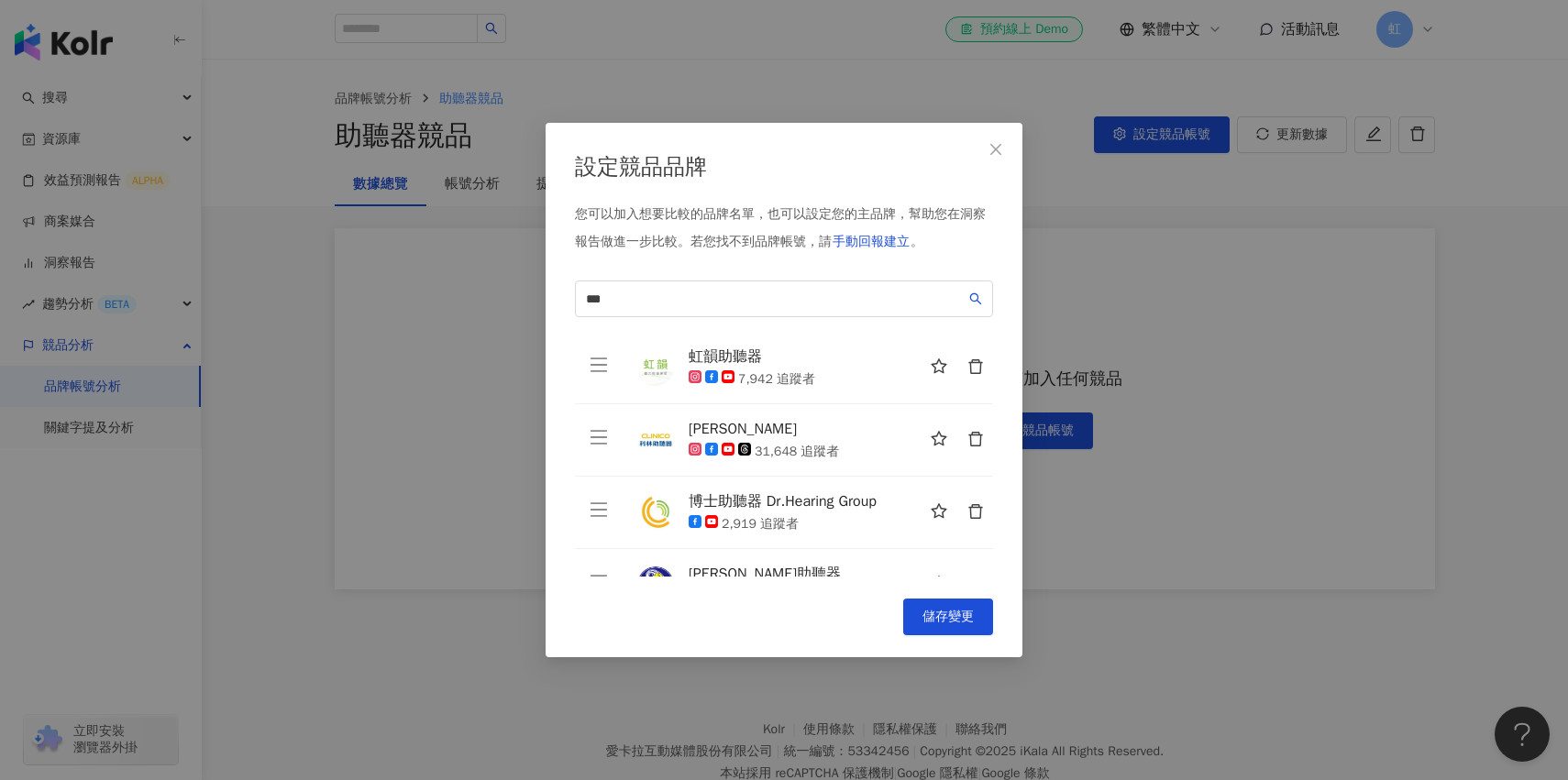 click on "您可以加入想要比較的品牌名單，也可以設定您的主品牌，幫助您在洞察報告做進一步比較。 若您找不到品牌帳號，請 手動回報建立 。" at bounding box center (784, 233) 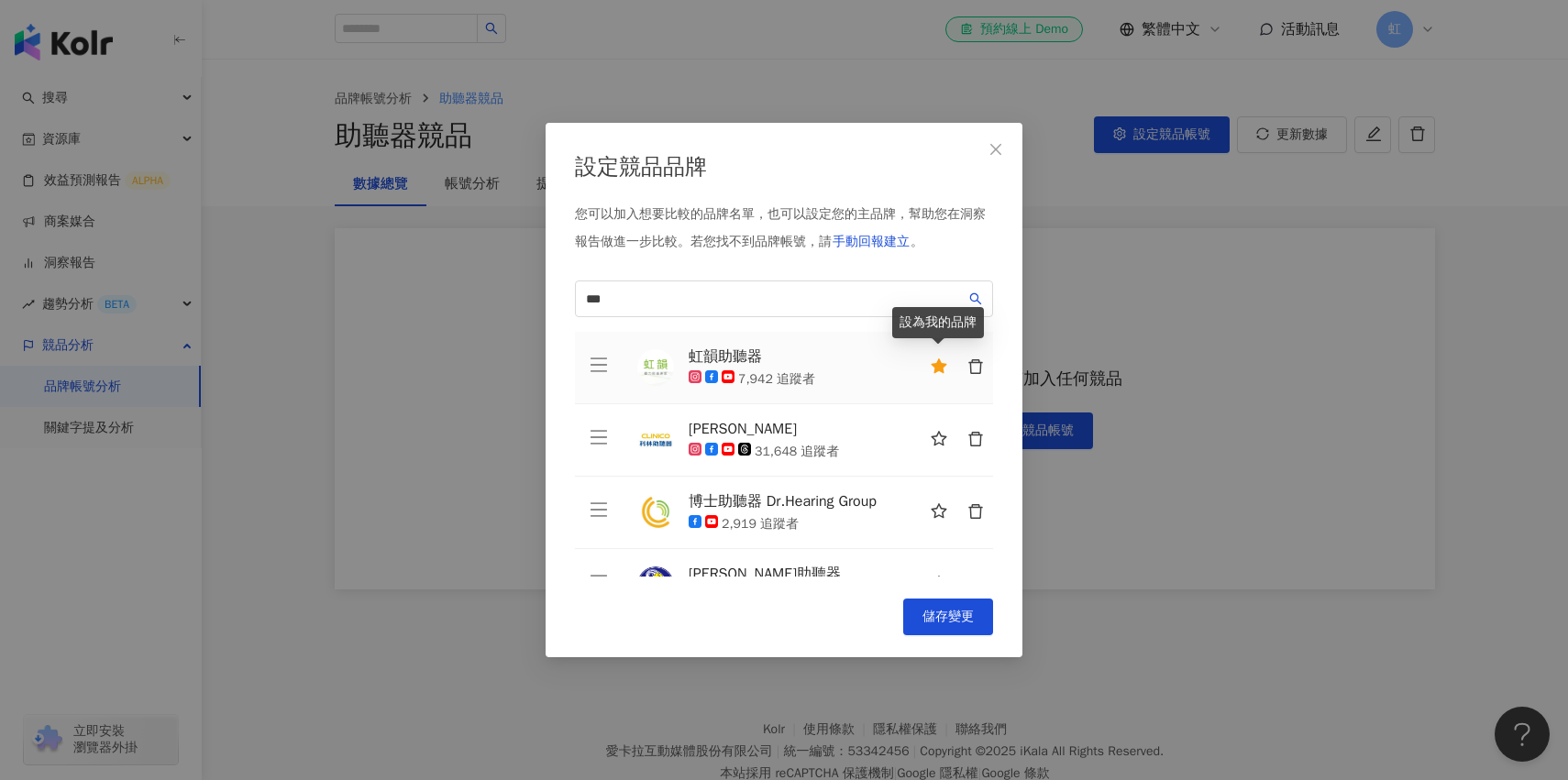click 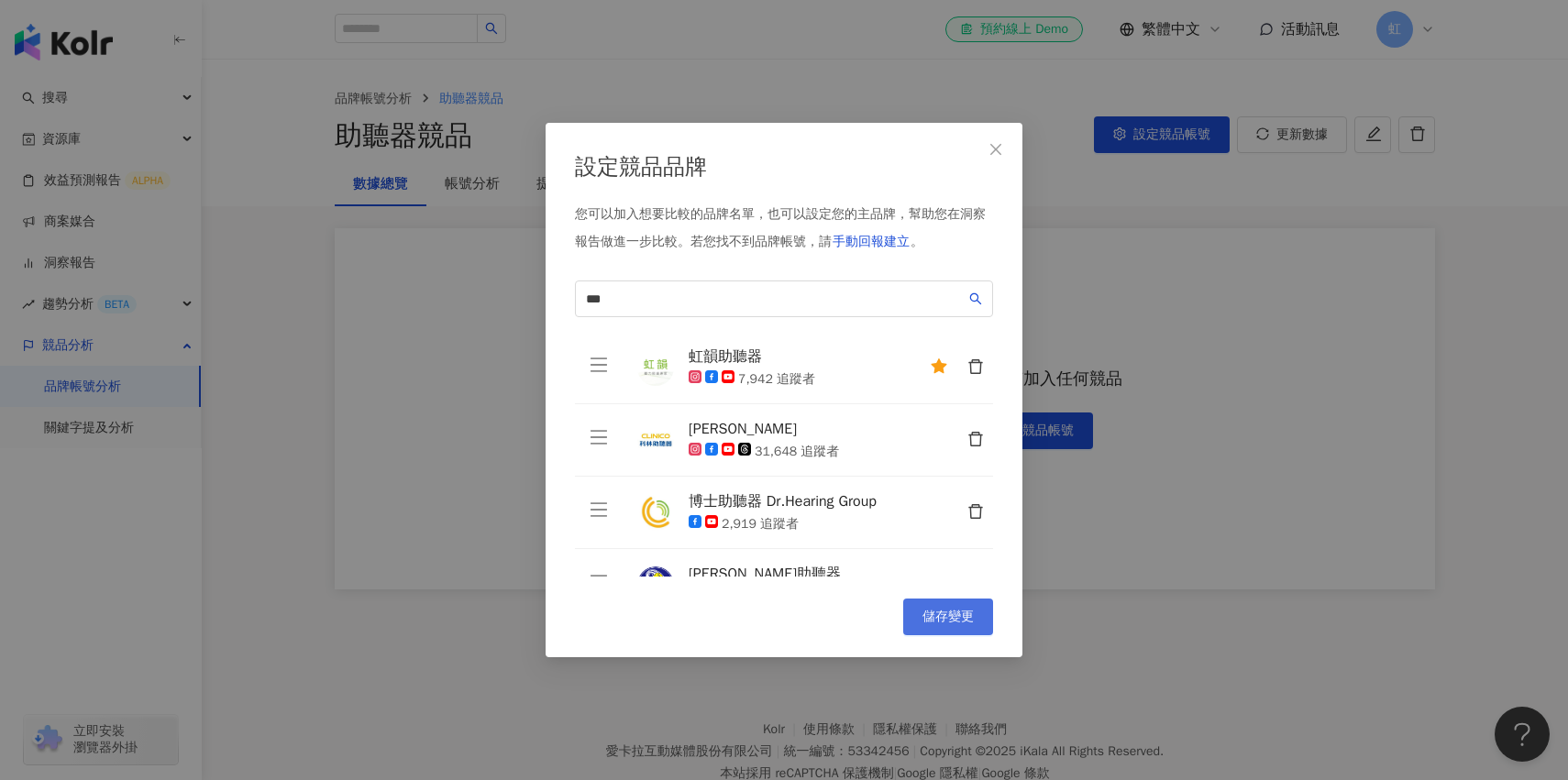 click on "儲存變更" at bounding box center (948, 617) 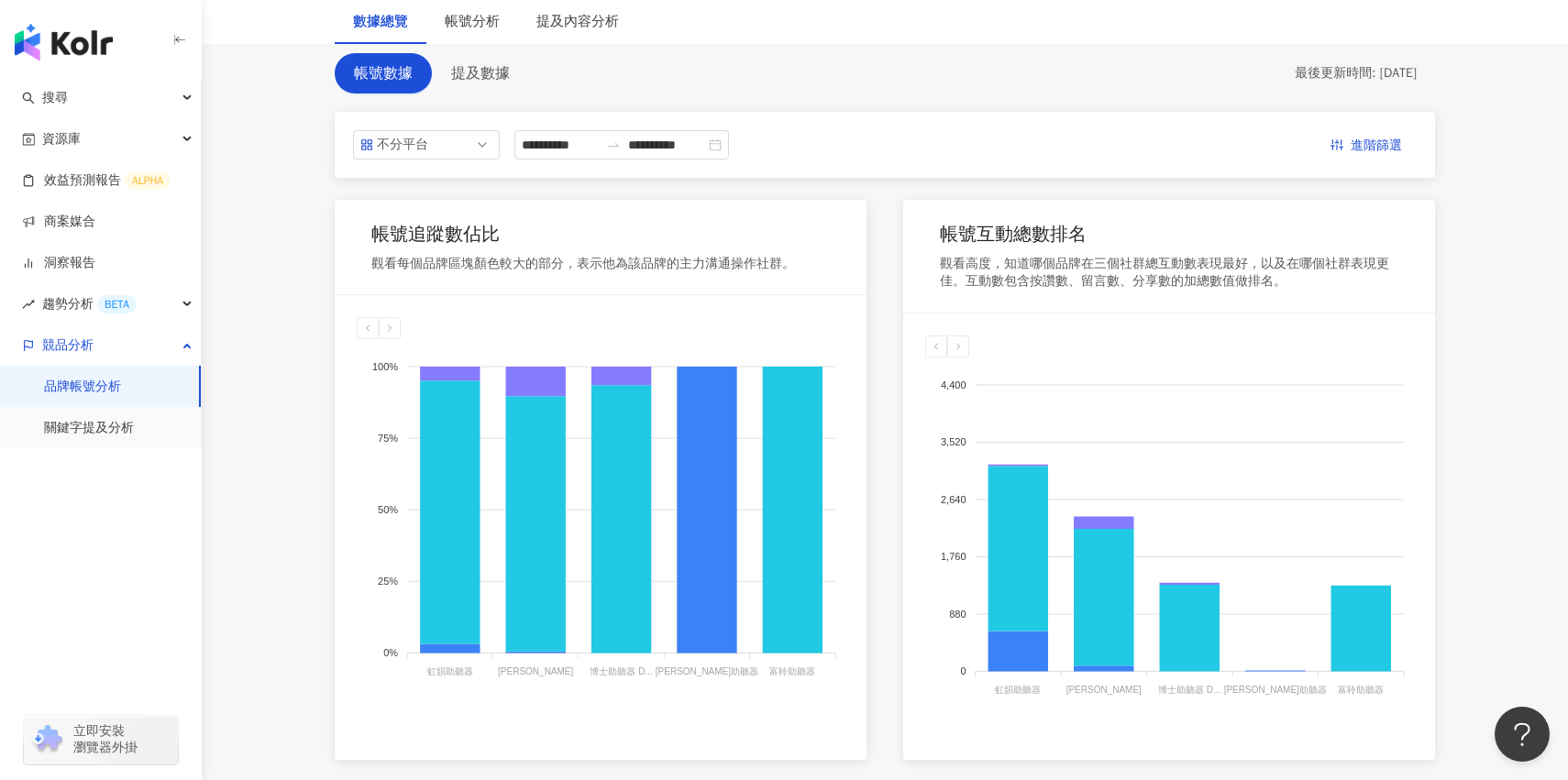 scroll, scrollTop: 172, scrollLeft: 0, axis: vertical 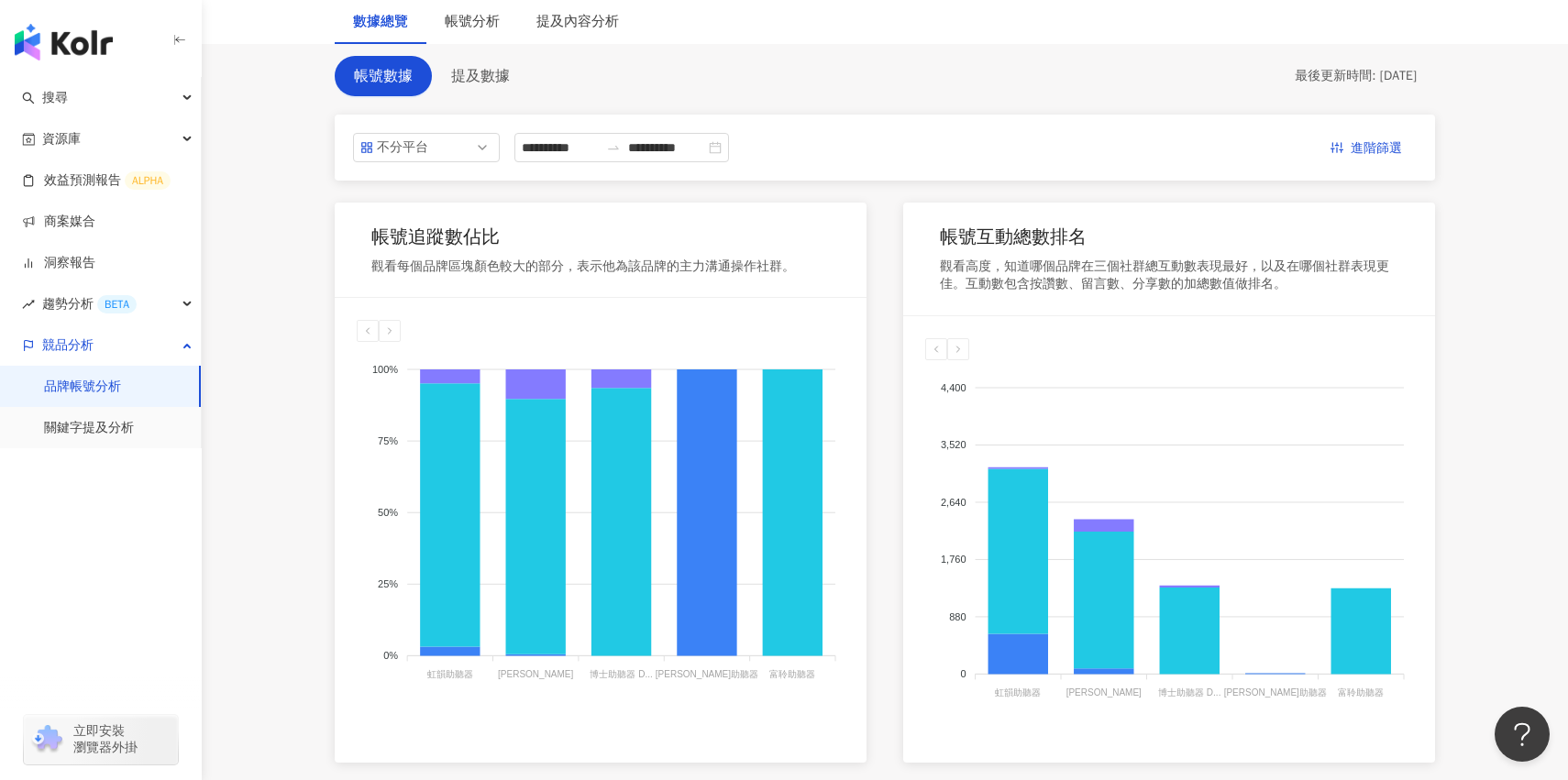click on "觀看高度，知道哪個品牌在三個社群總互動數表現最好，以及在哪個社群表現更佳。互動數包含按讚數、留言數、分享數的加總數值做排名。" at bounding box center [1169, 275] 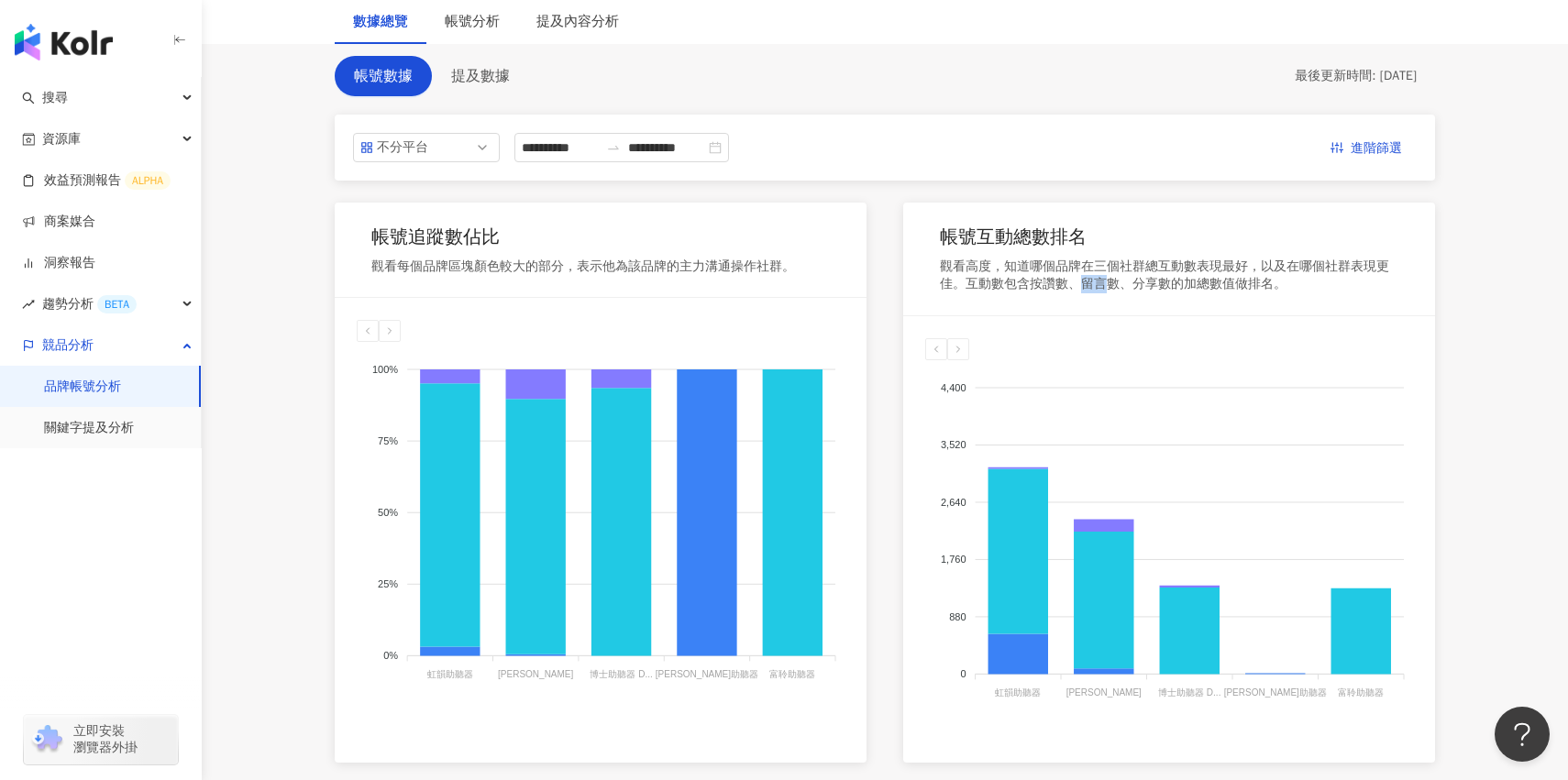 click on "觀看高度，知道哪個品牌在三個社群總互動數表現最好，以及在哪個社群表現更佳。互動數包含按讚數、留言數、分享數的加總數值做排名。" at bounding box center [1169, 275] 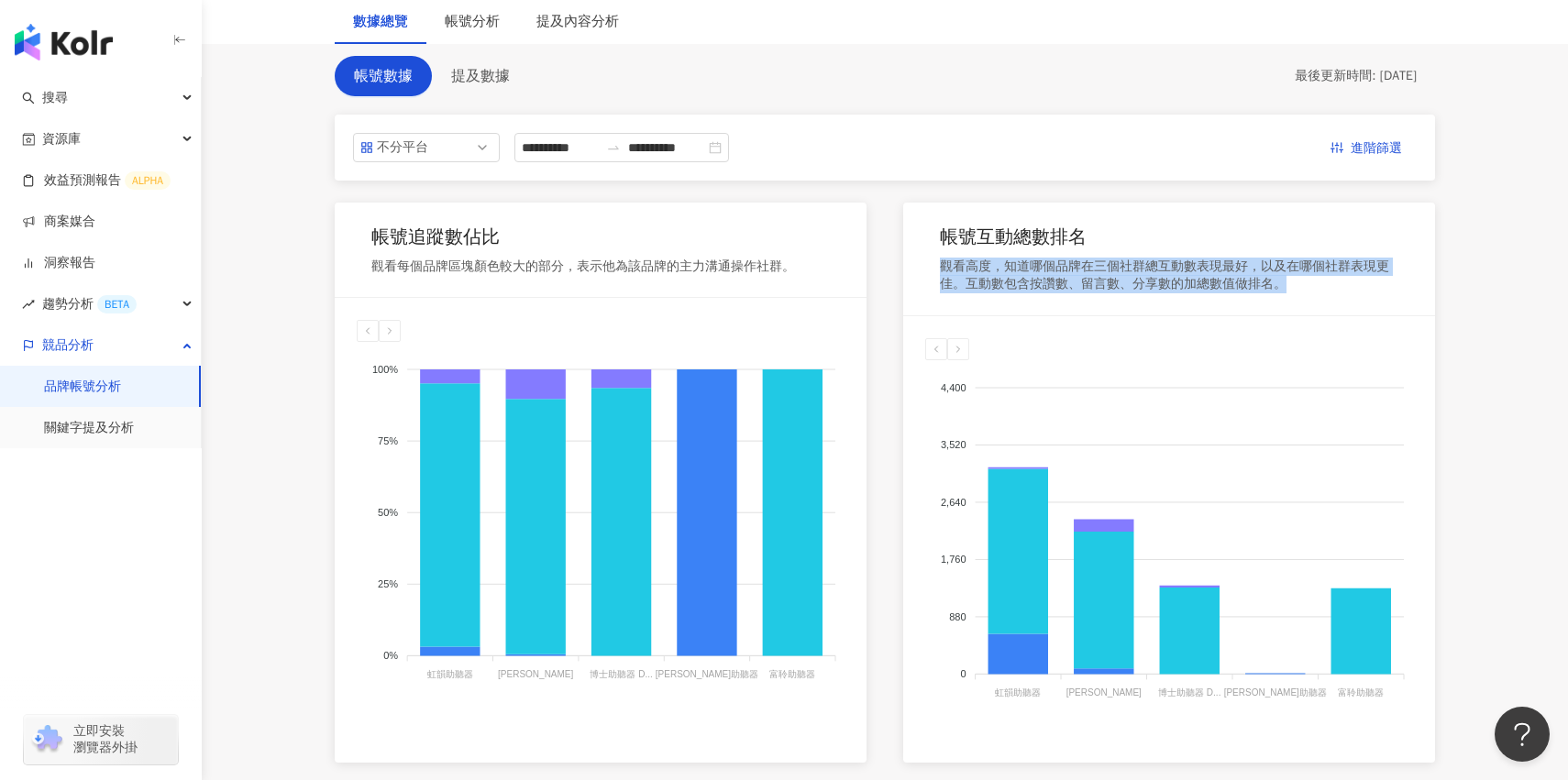 click on "觀看高度，知道哪個品牌在三個社群總互動數表現最好，以及在哪個社群表現更佳。互動數包含按讚數、留言數、分享數的加總數值做排名。" at bounding box center [1169, 275] 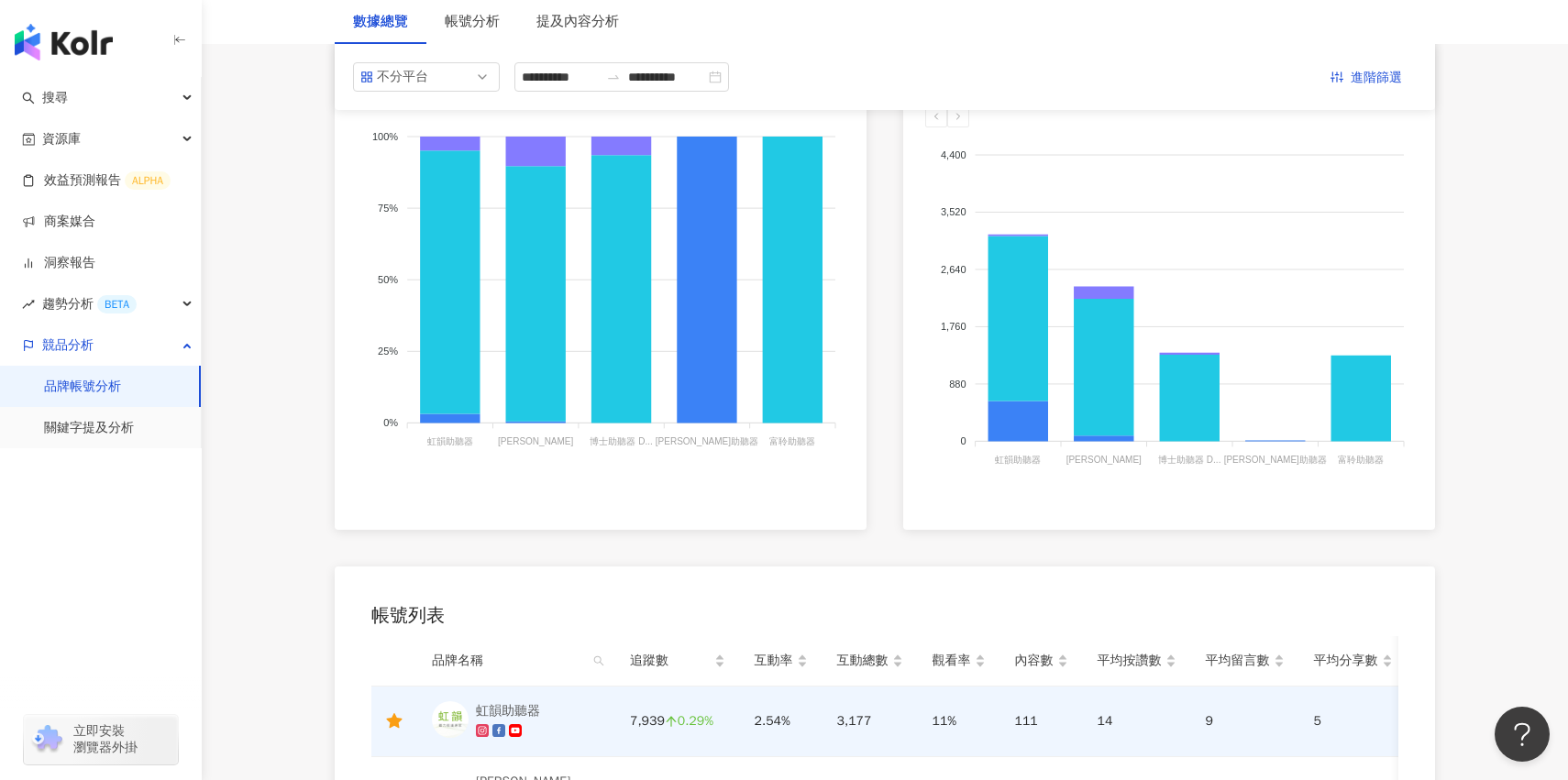 scroll, scrollTop: 0, scrollLeft: 0, axis: both 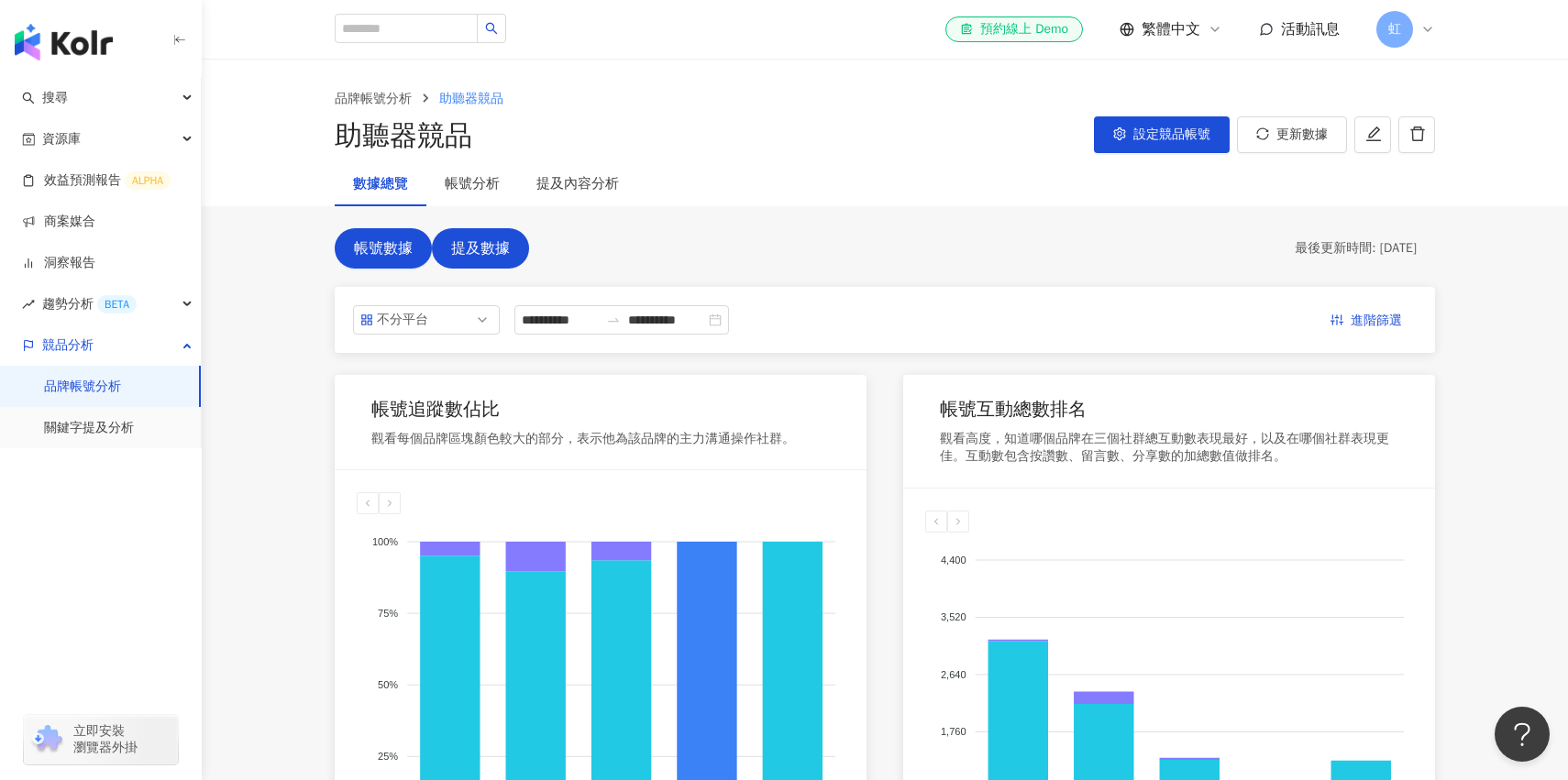 click on "提及數據" at bounding box center [480, 248] 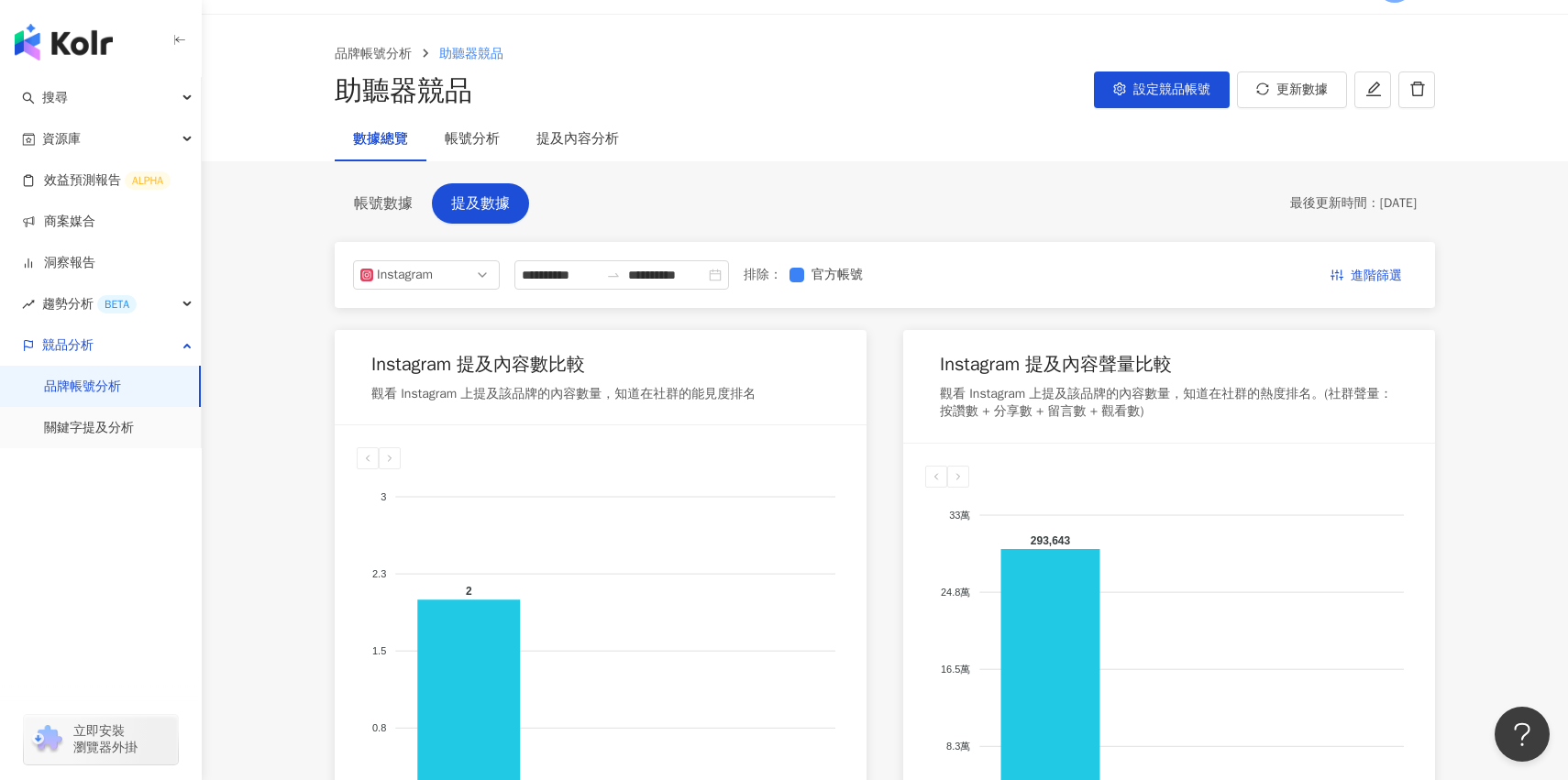 scroll, scrollTop: 0, scrollLeft: 0, axis: both 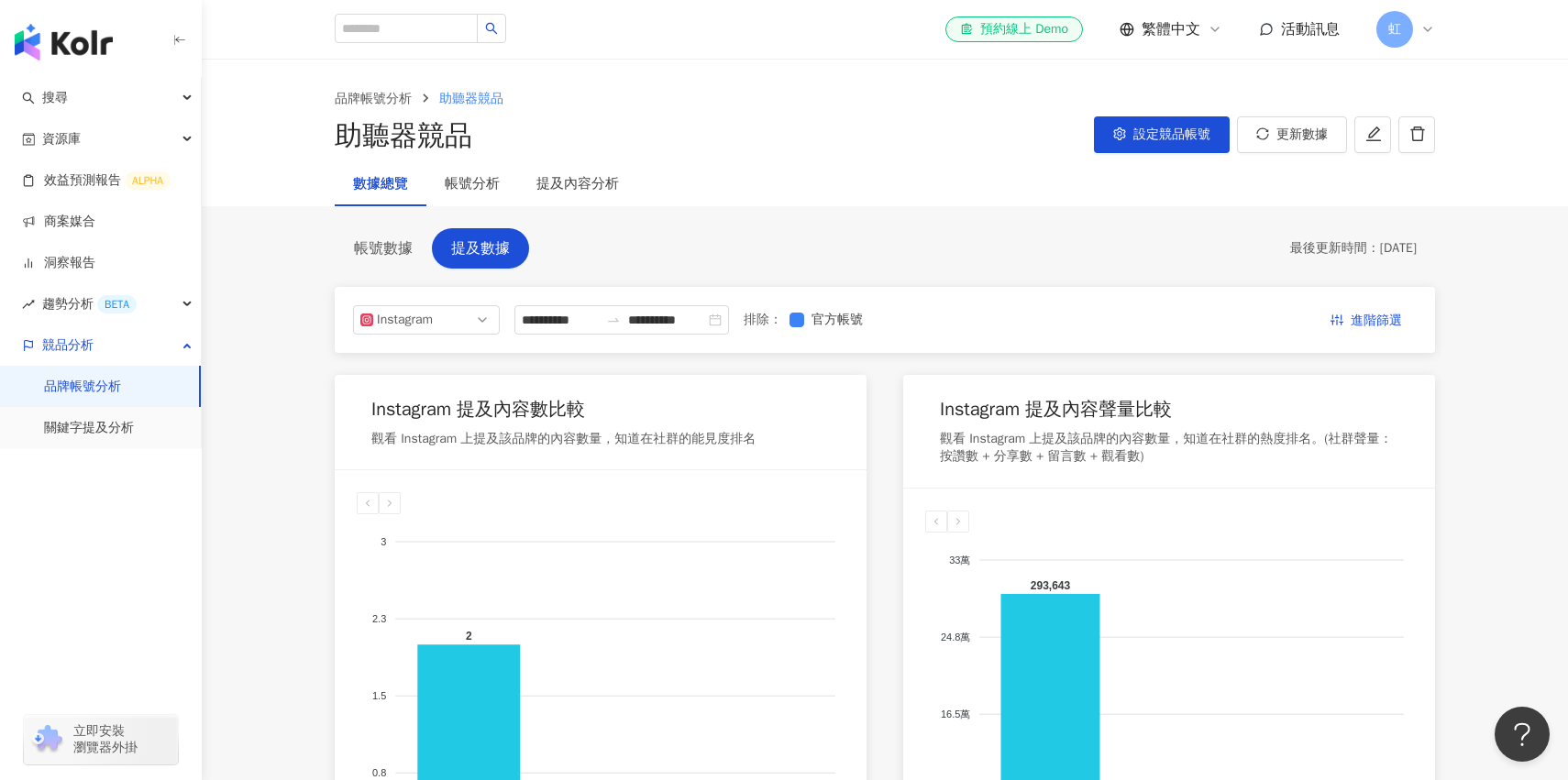 click on "**********" at bounding box center (885, 320) 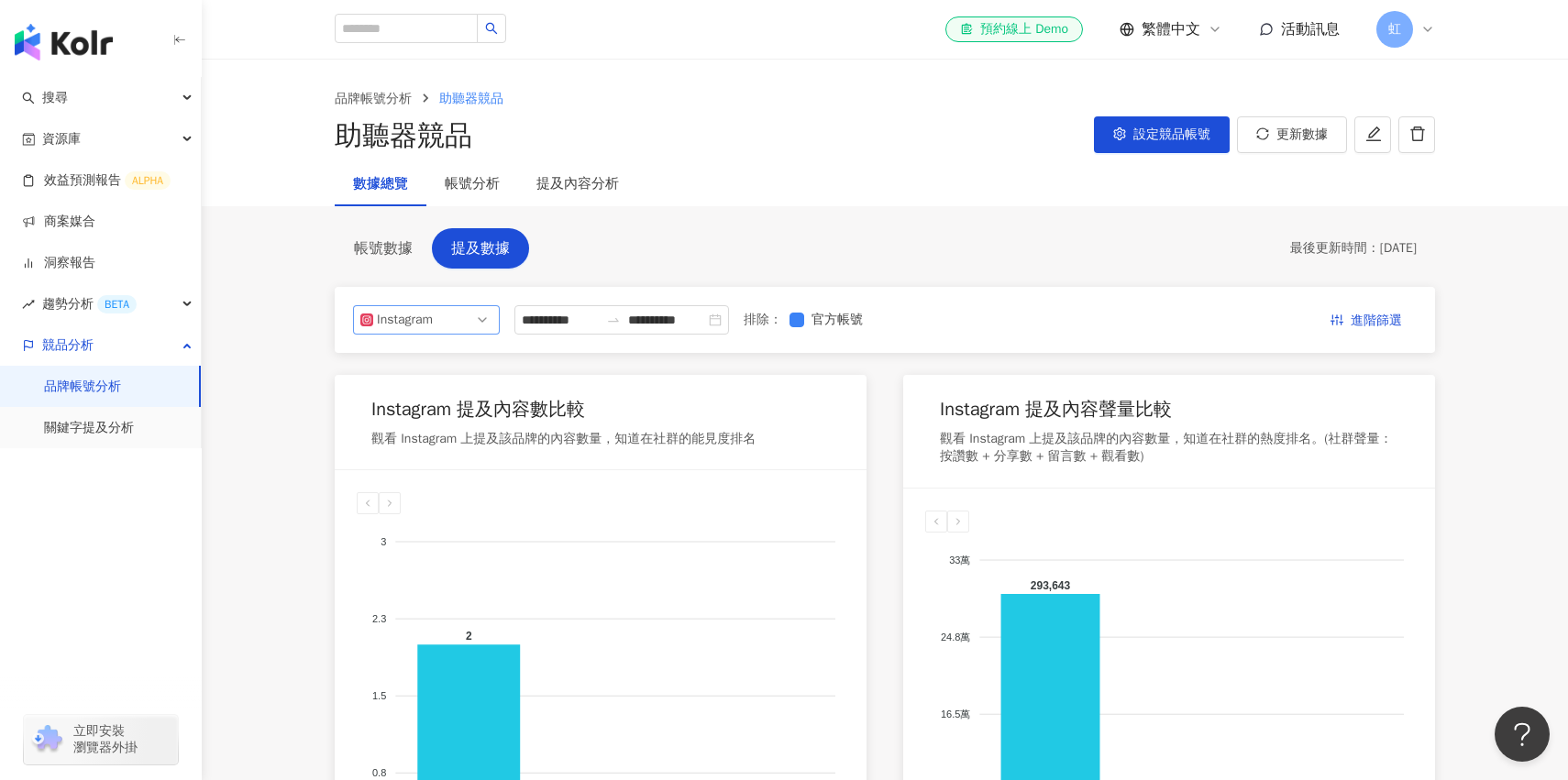 click on "Instagram" at bounding box center (426, 320) 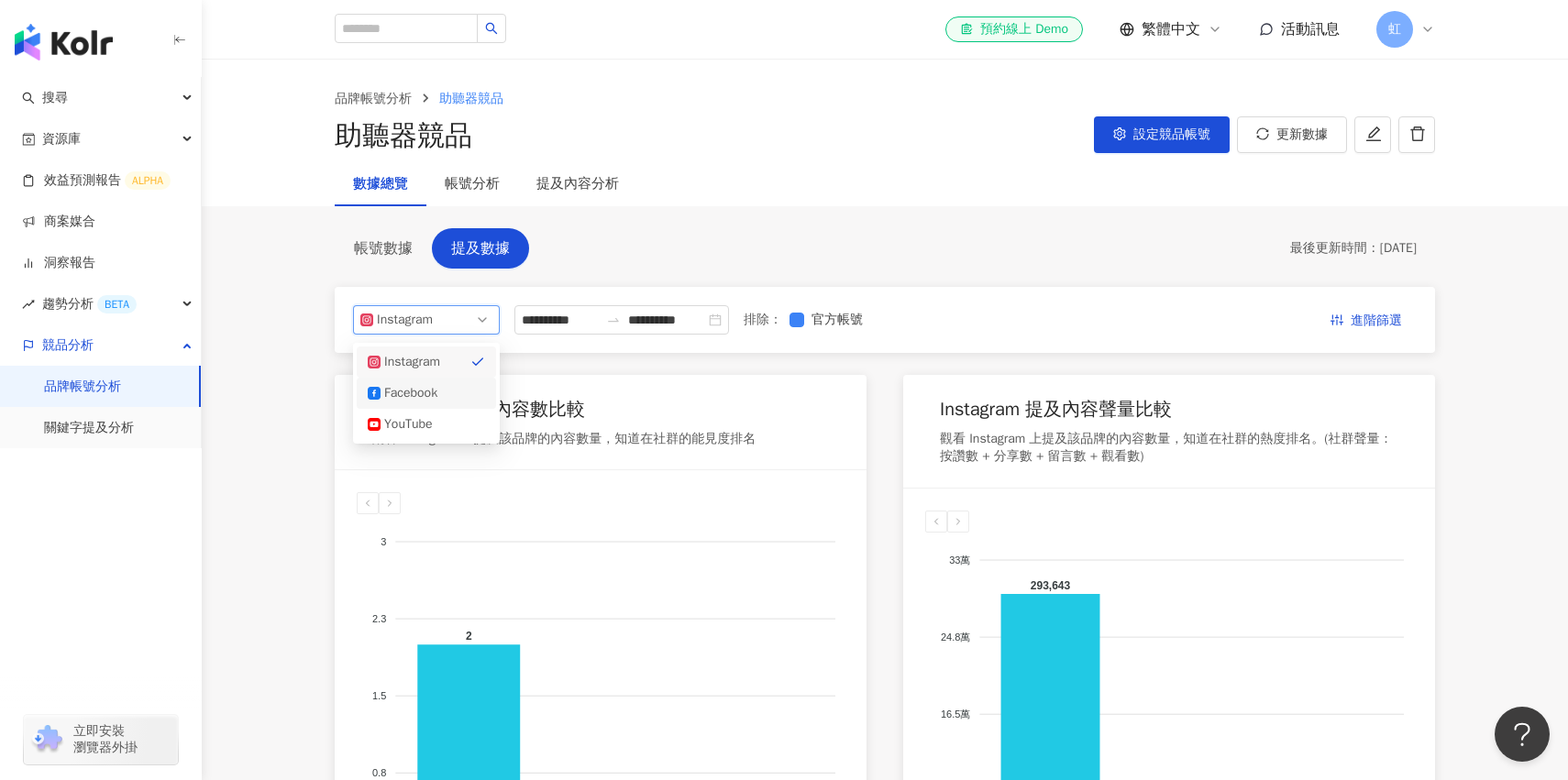 click on "Facebook" at bounding box center [426, 393] 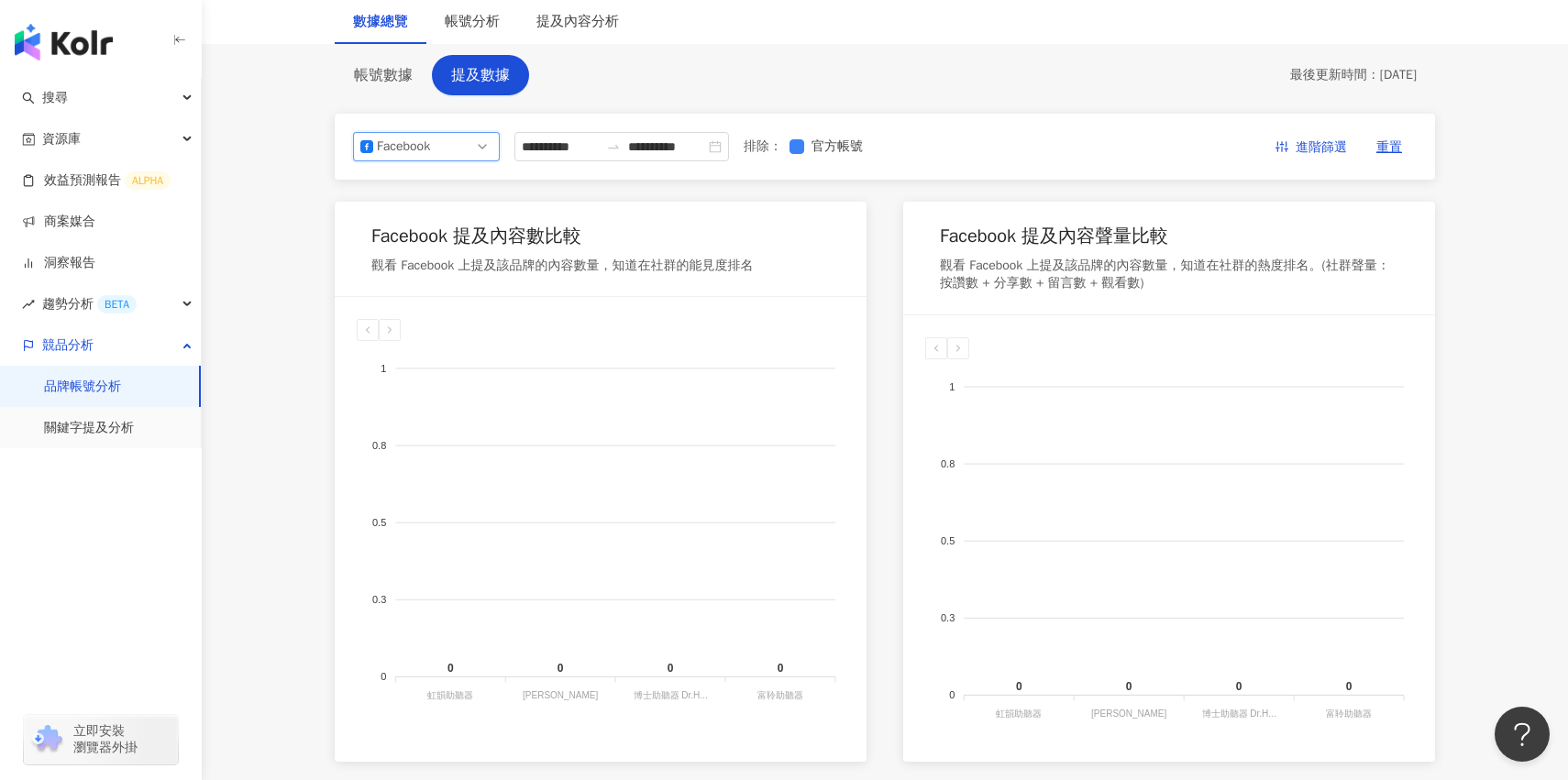 scroll, scrollTop: 71, scrollLeft: 0, axis: vertical 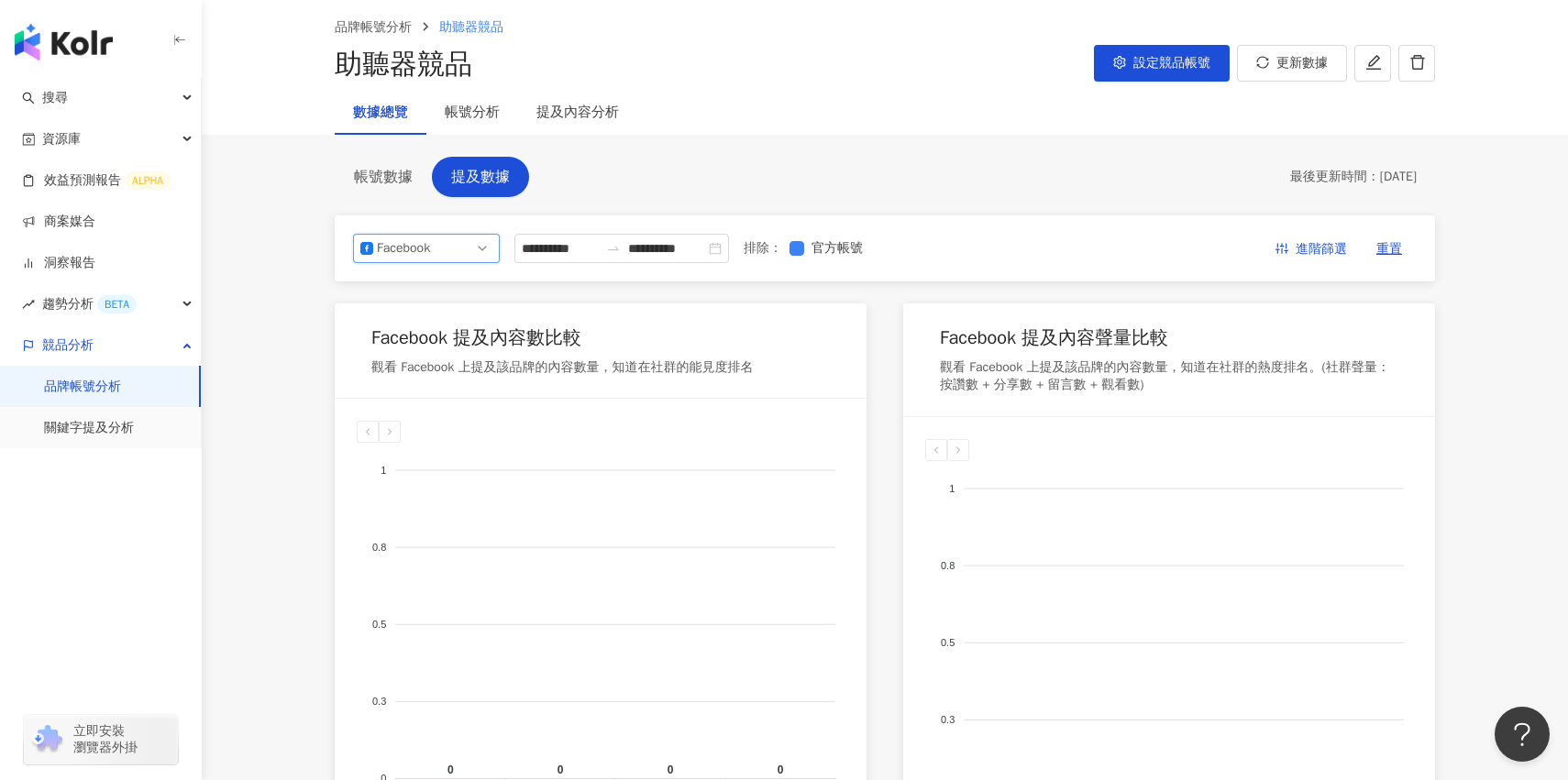 click on "Facebook ig fb yt Instagram Facebook YouTube" at bounding box center [426, 248] 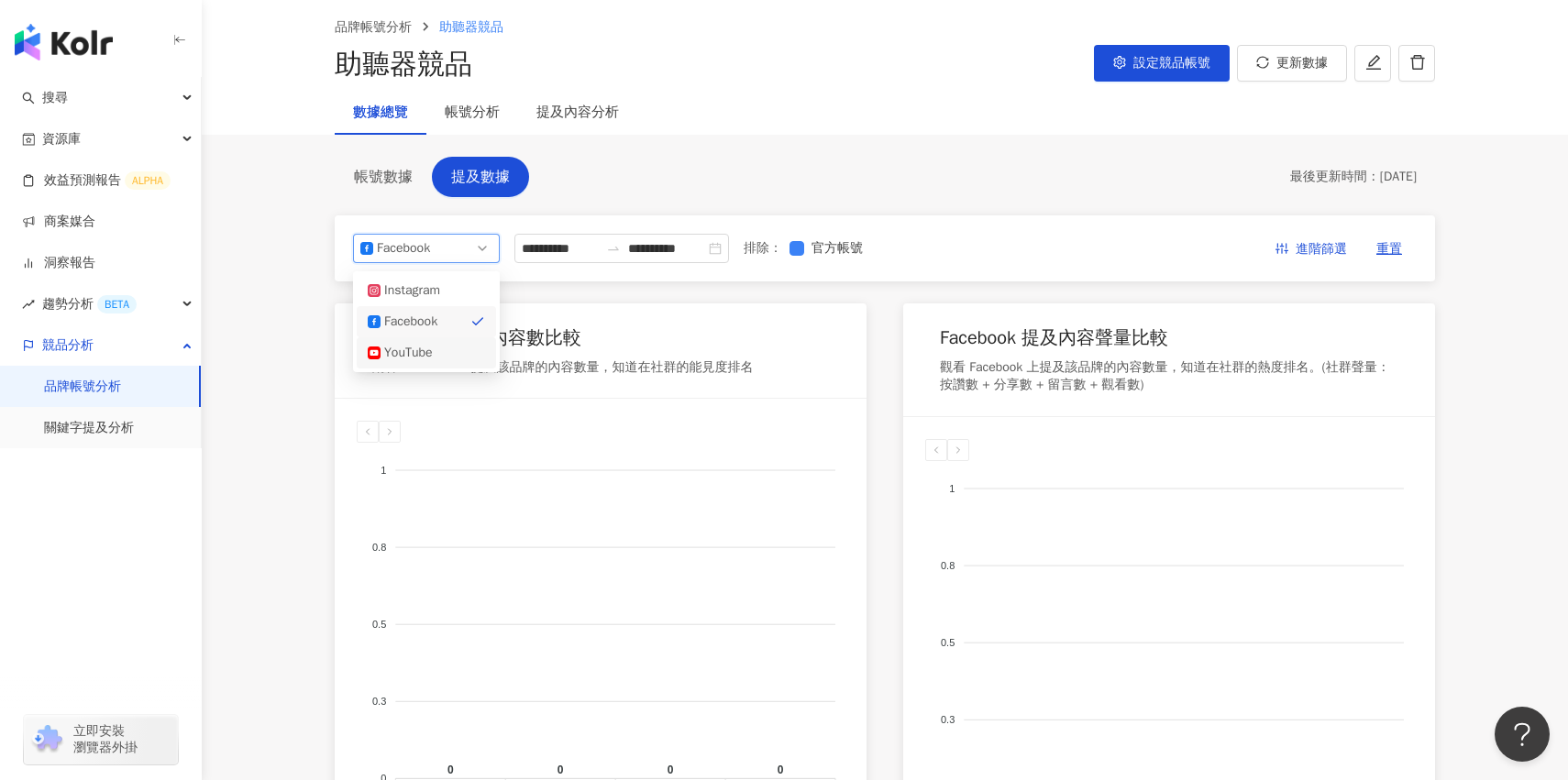 click on "YouTube" at bounding box center (426, 353) 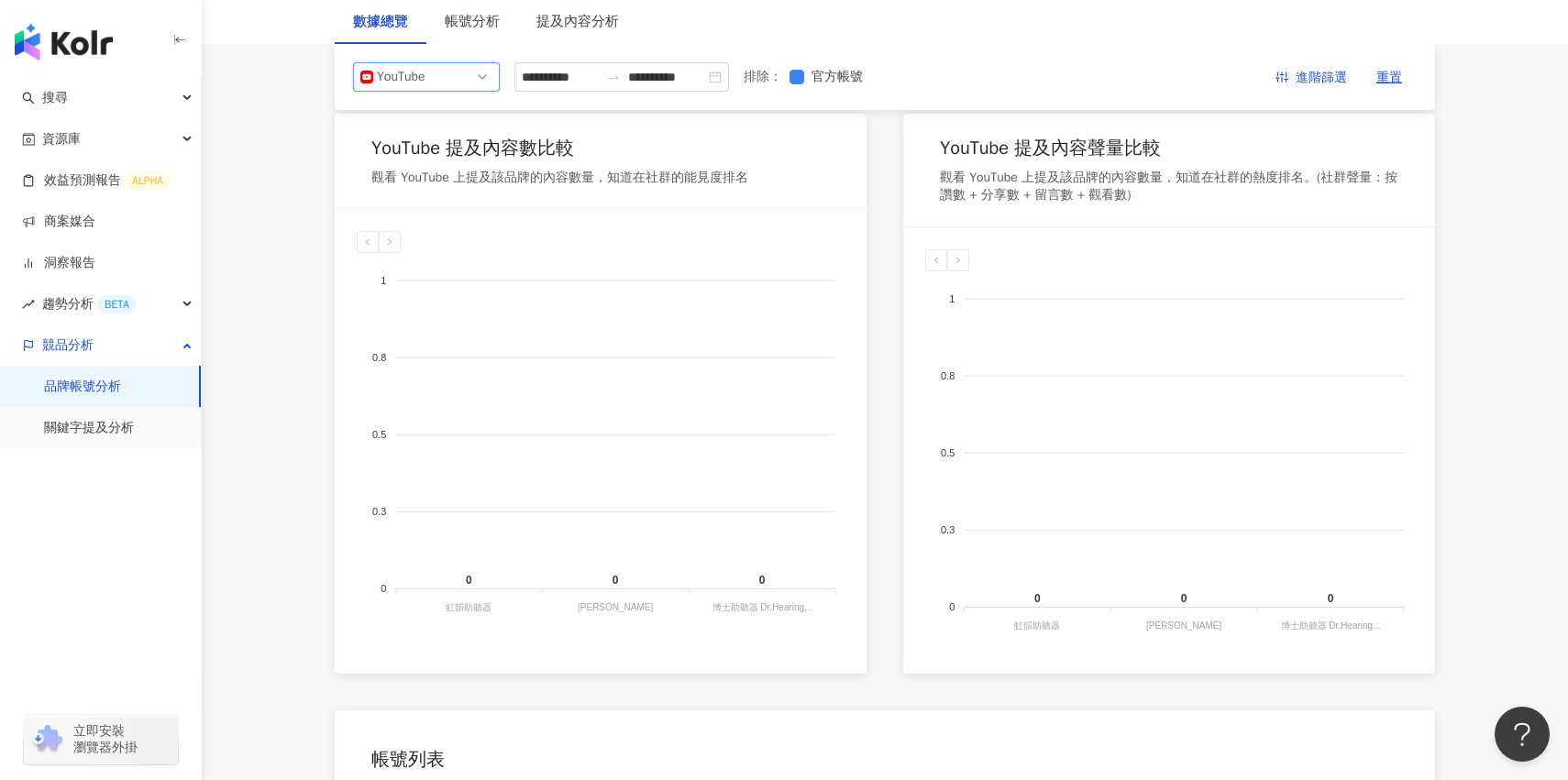 scroll, scrollTop: 68, scrollLeft: 0, axis: vertical 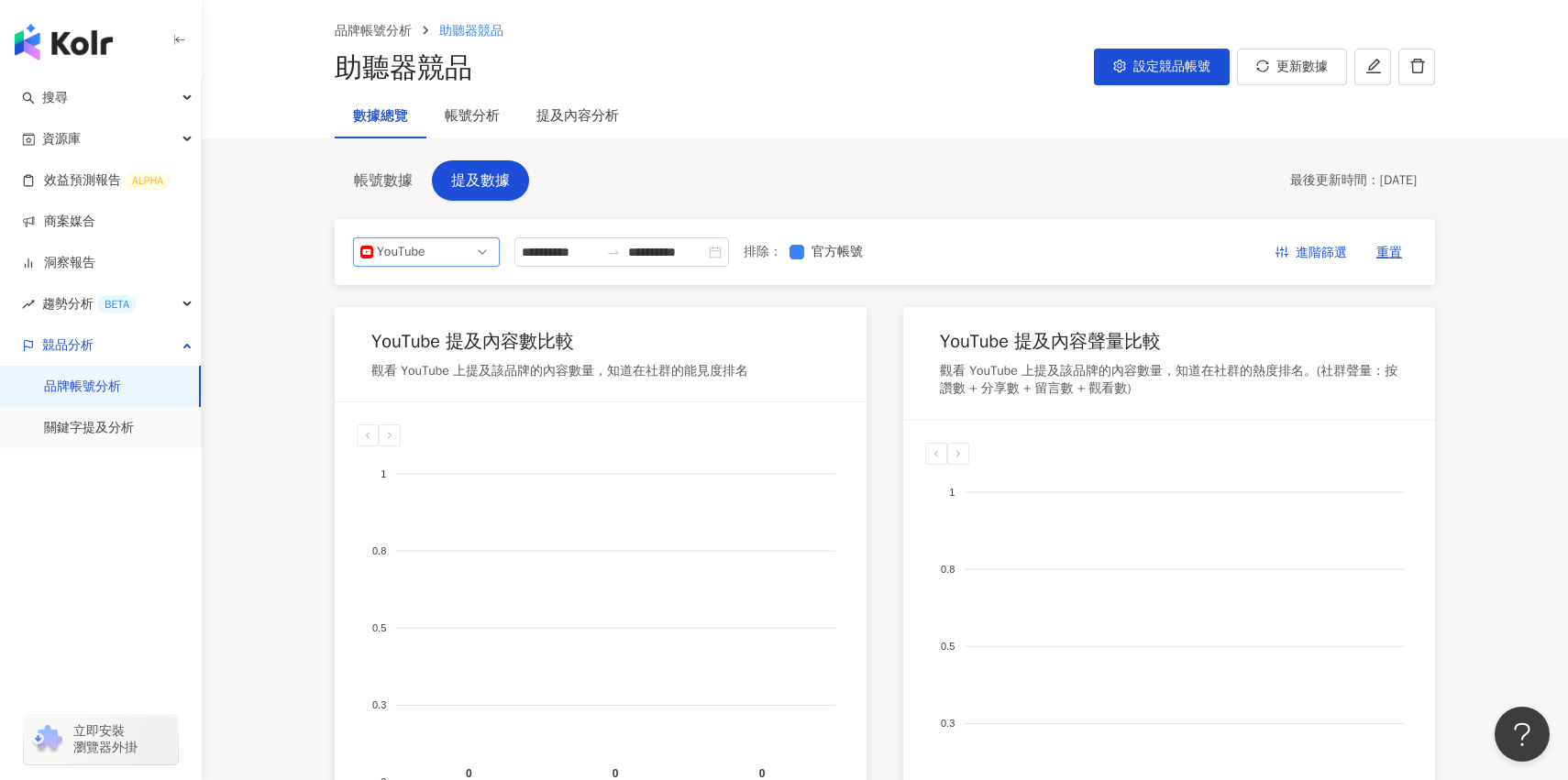 click on "YouTube" at bounding box center [426, 252] 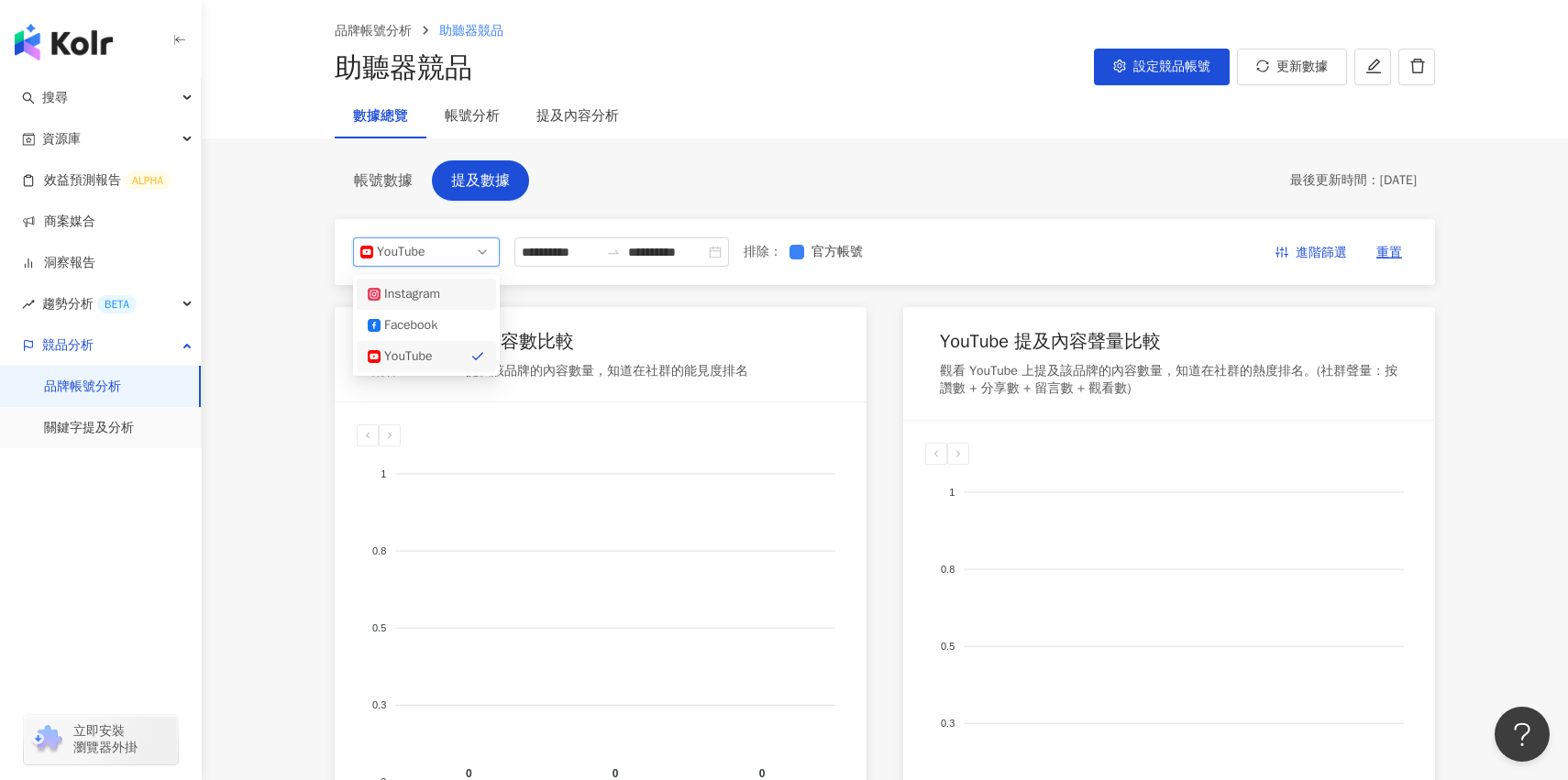 click on "Instagram" at bounding box center [426, 294] 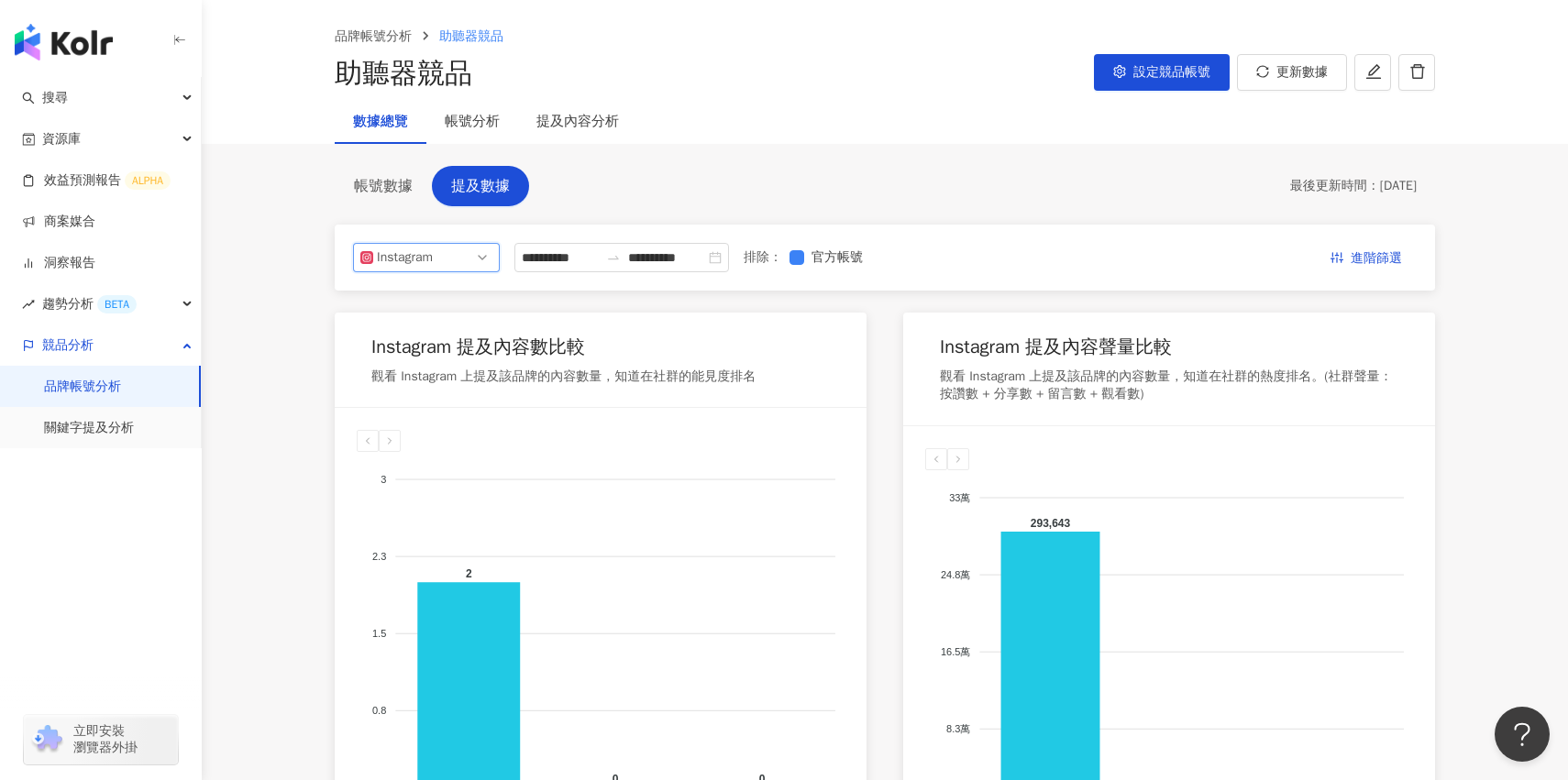 scroll, scrollTop: 0, scrollLeft: 0, axis: both 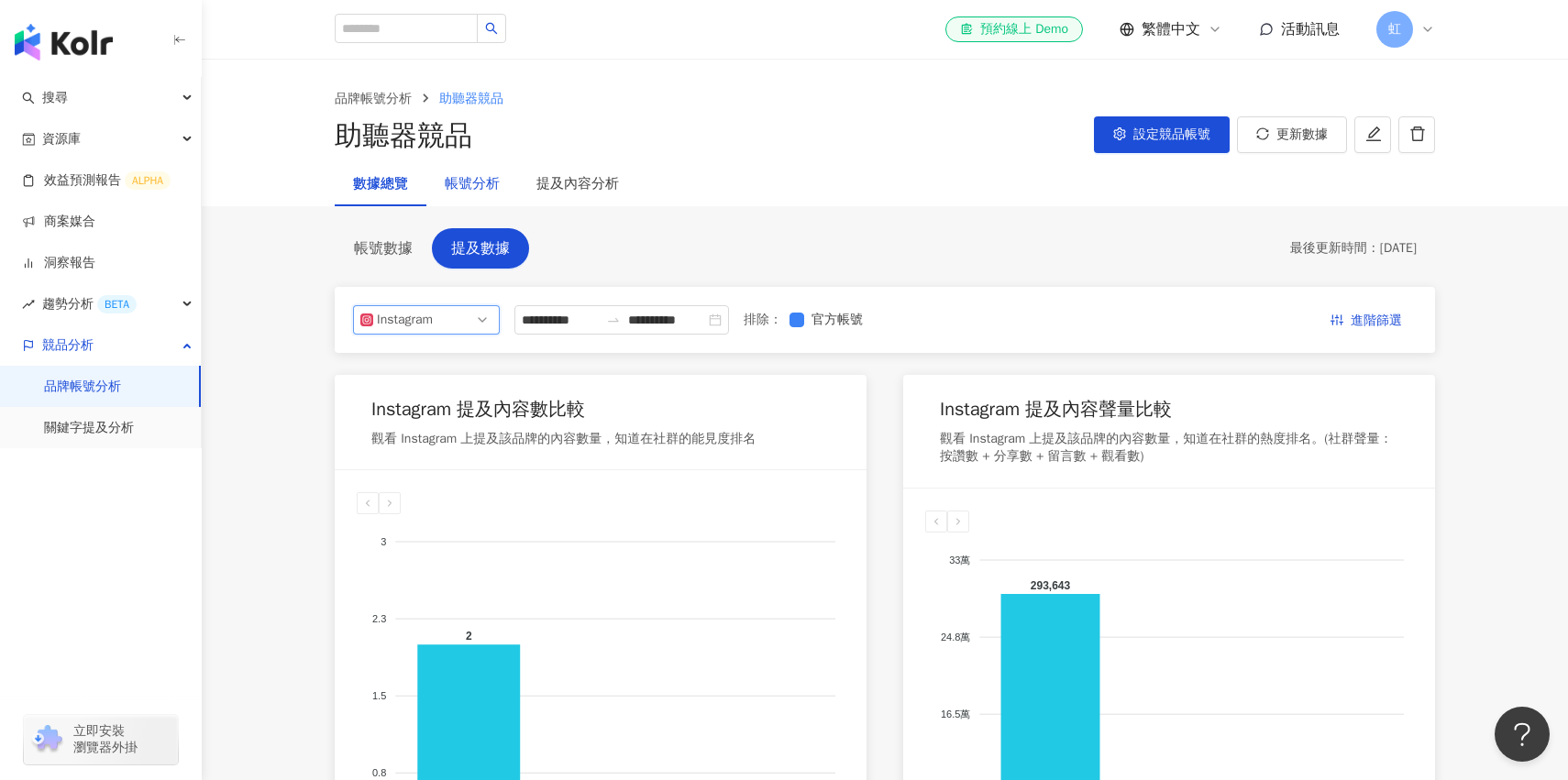 click on "帳號分析" at bounding box center [472, 184] 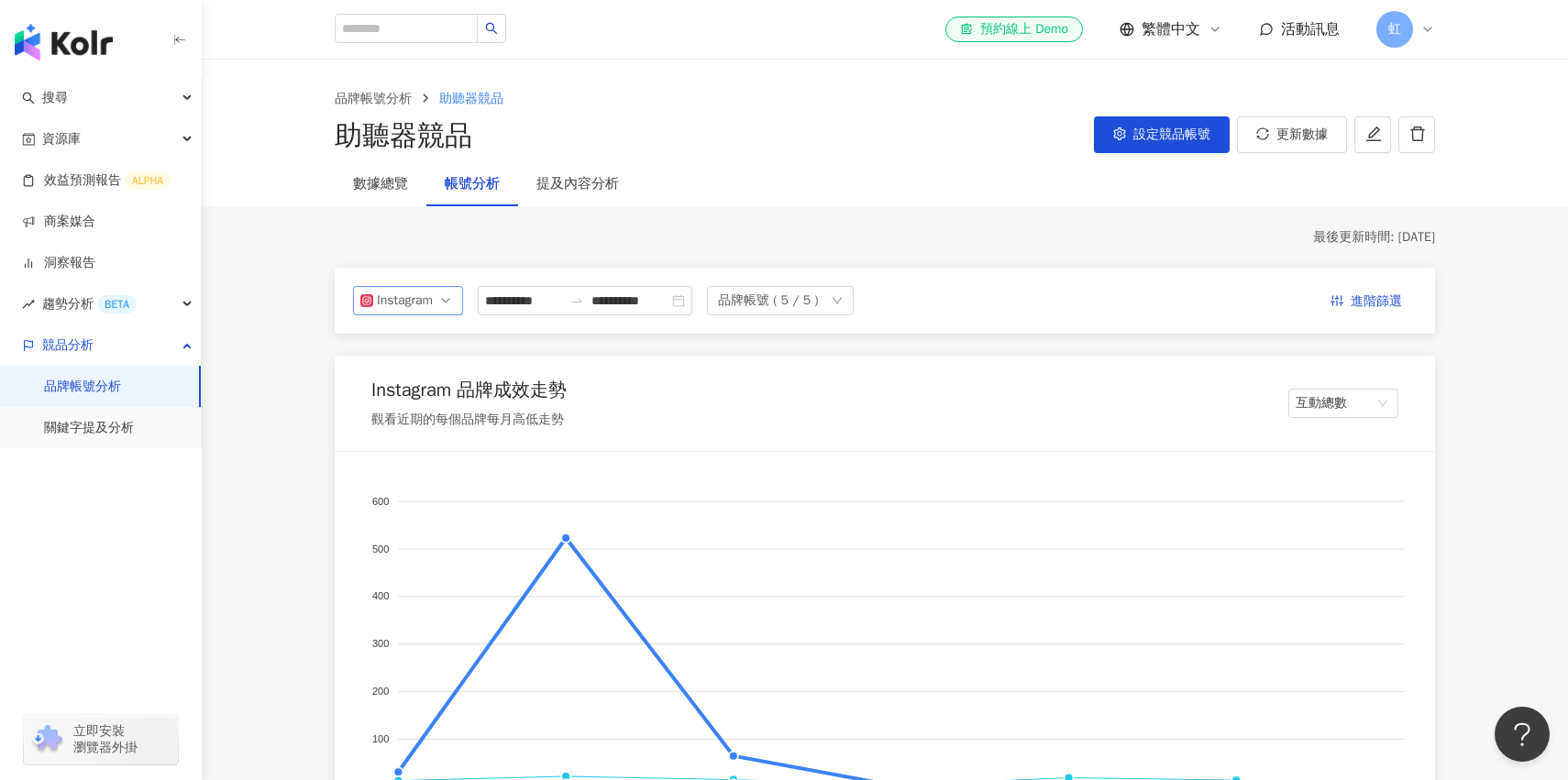 click on "Instagram" at bounding box center [408, 301] 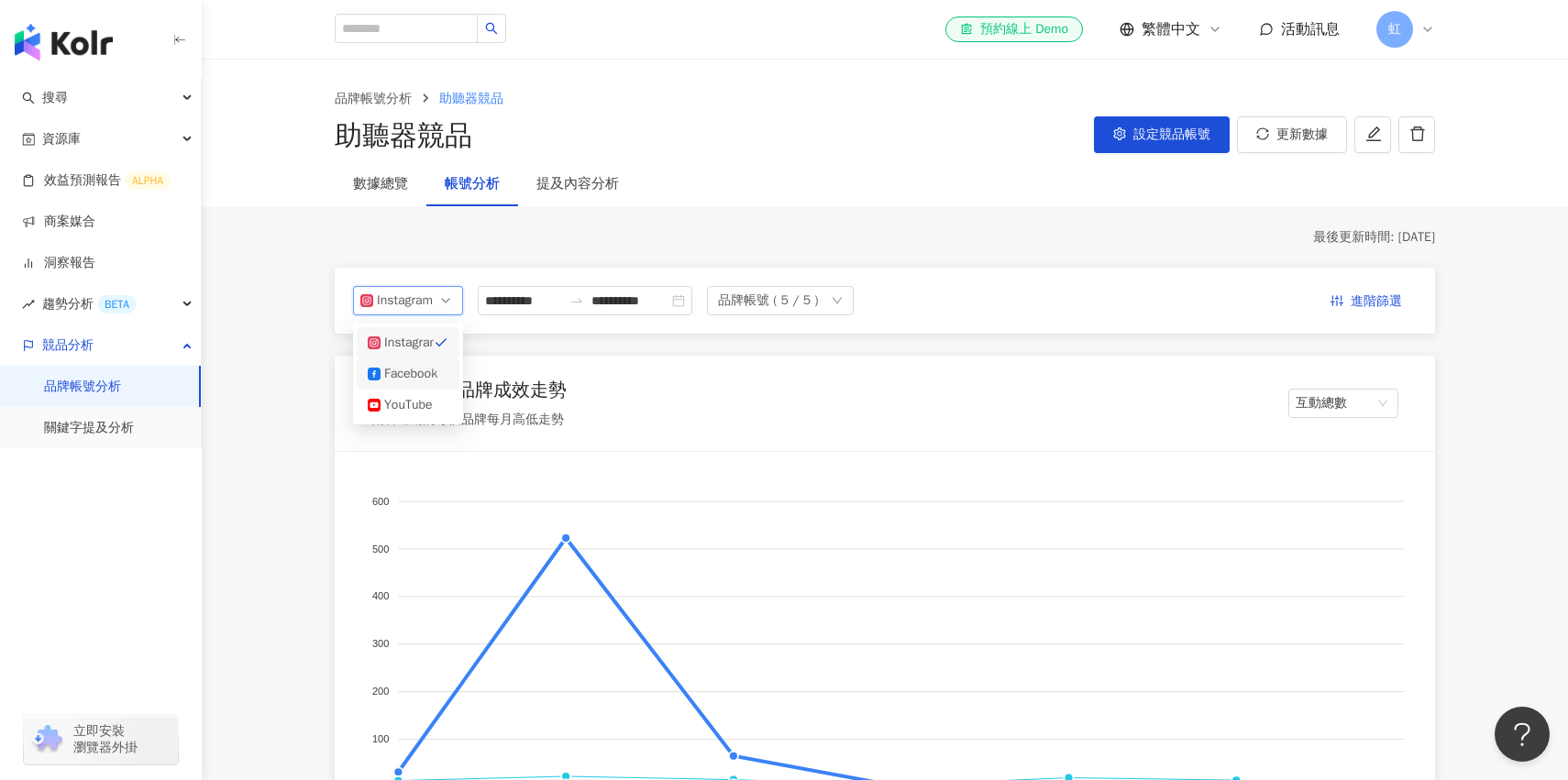 click on "Facebook" at bounding box center [414, 374] 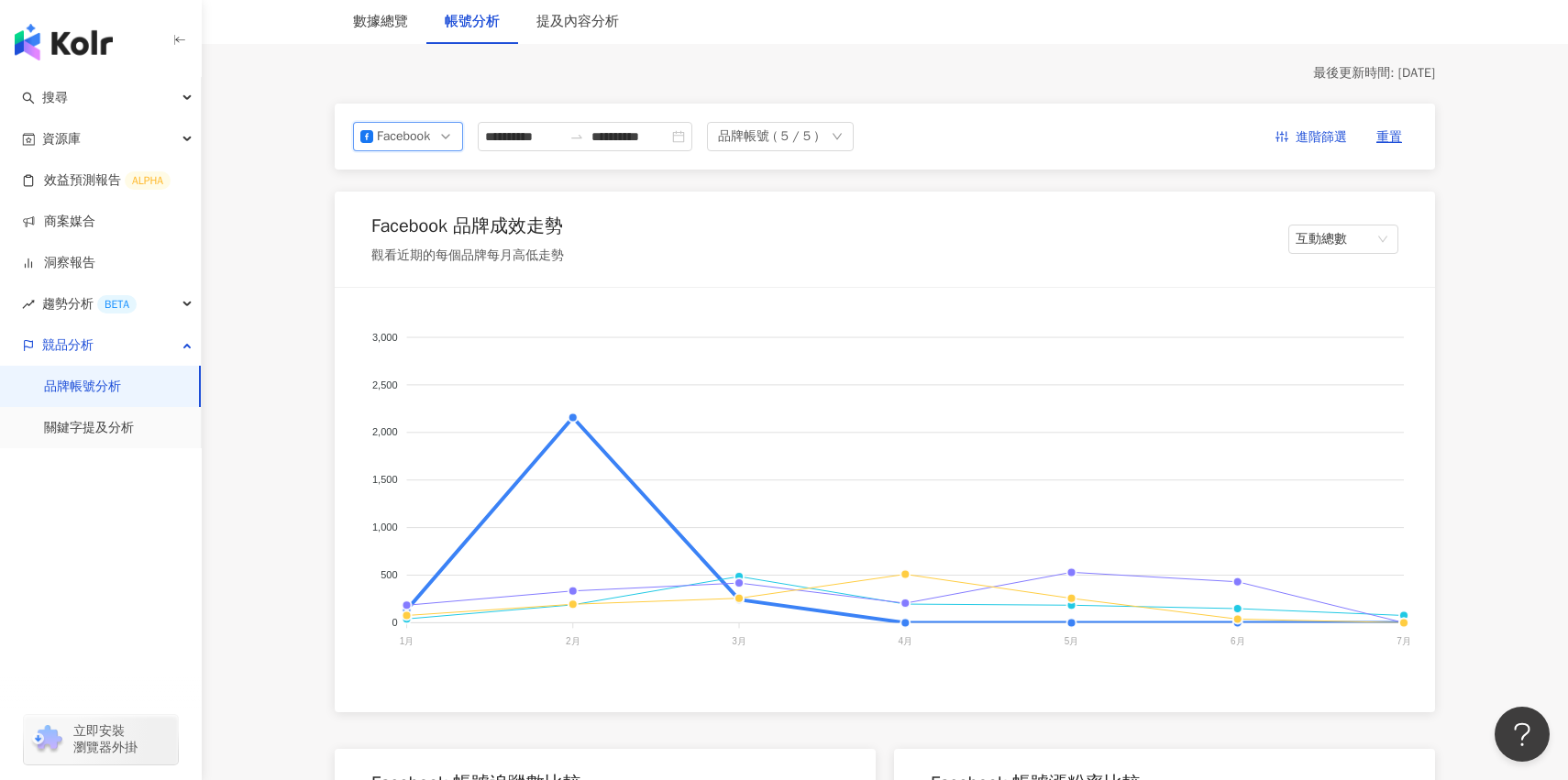 scroll, scrollTop: 168, scrollLeft: 0, axis: vertical 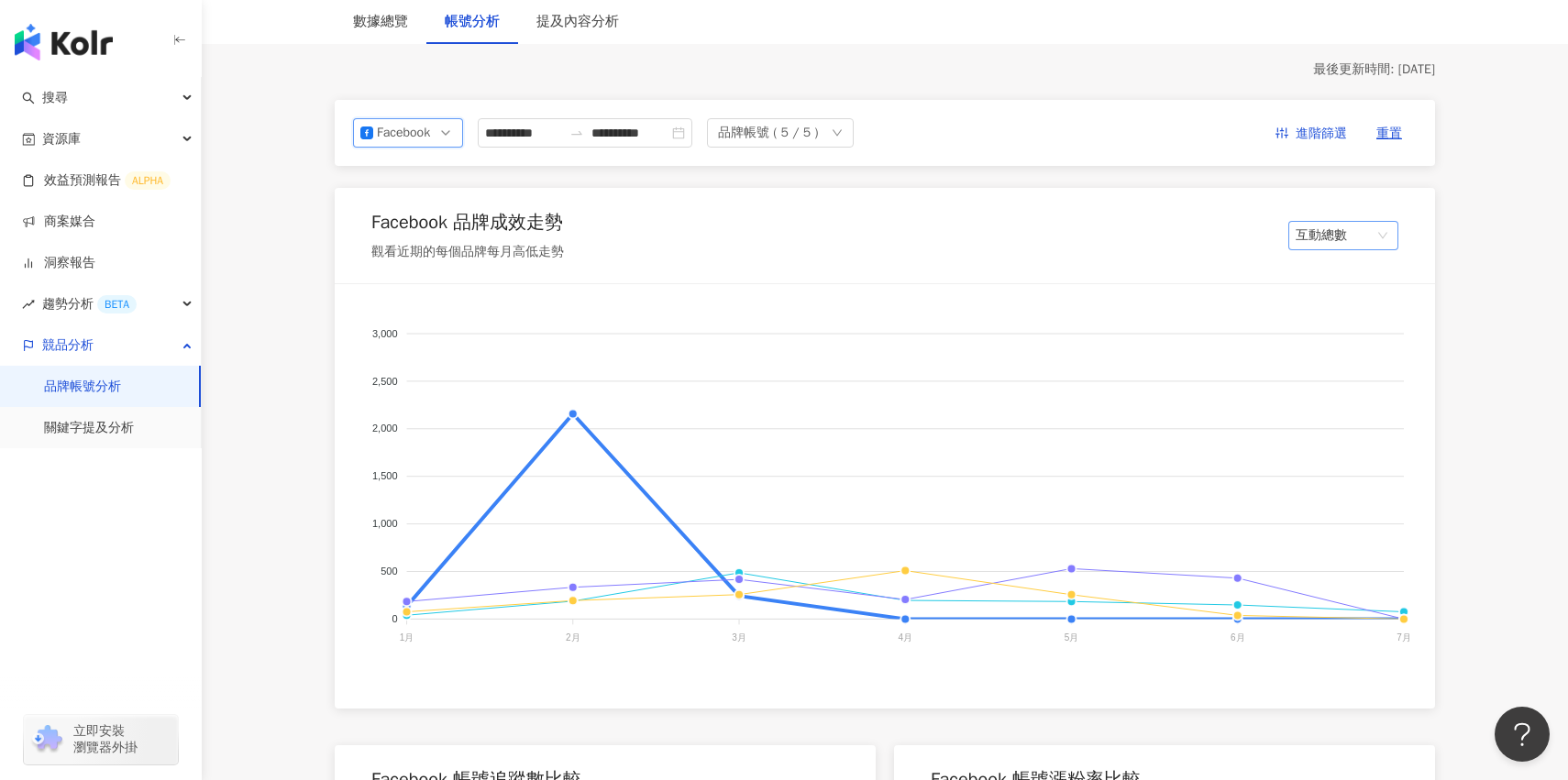 click on "互動總數" at bounding box center [1343, 236] 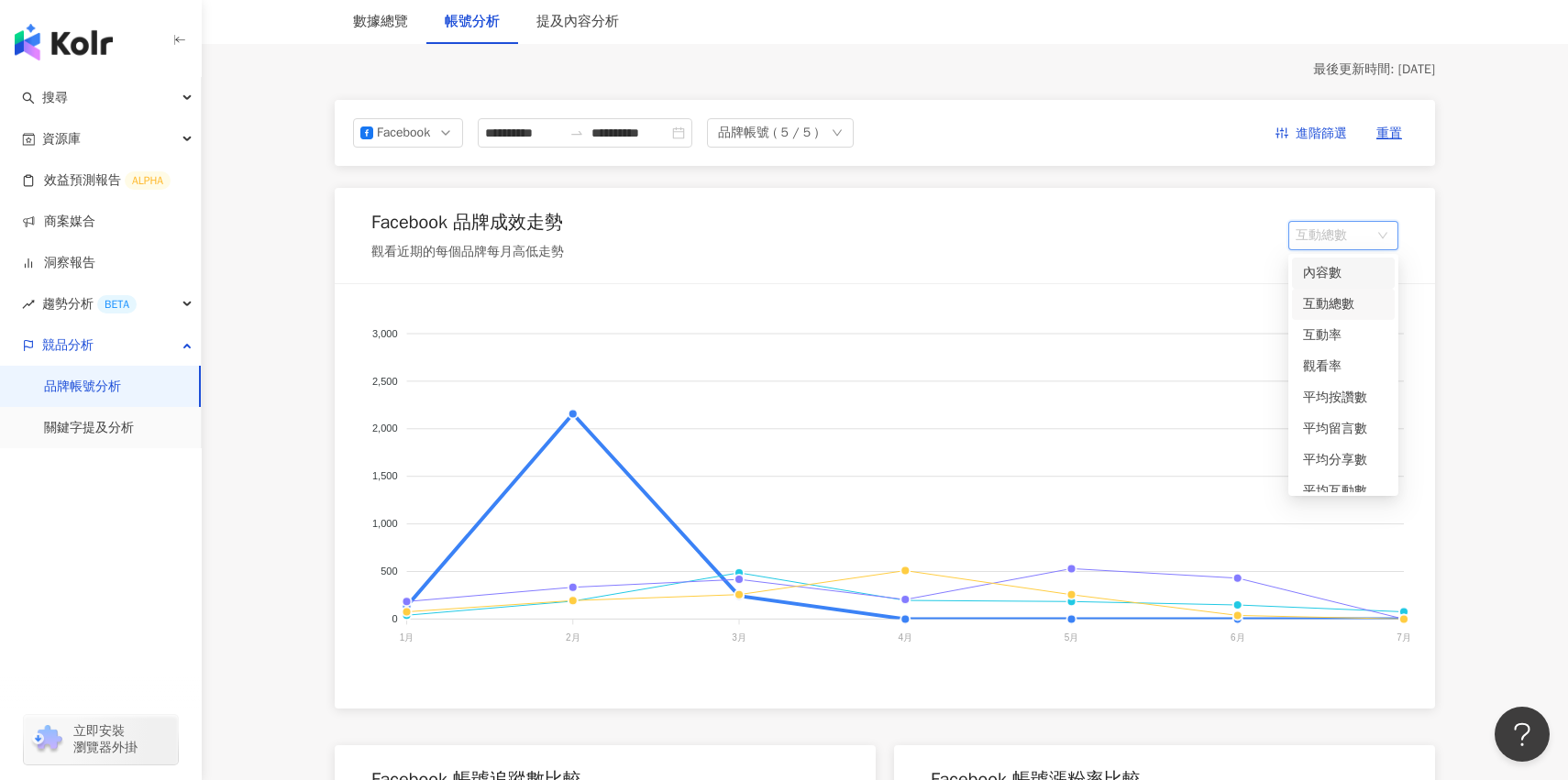 click on "內容數" at bounding box center (1343, 273) 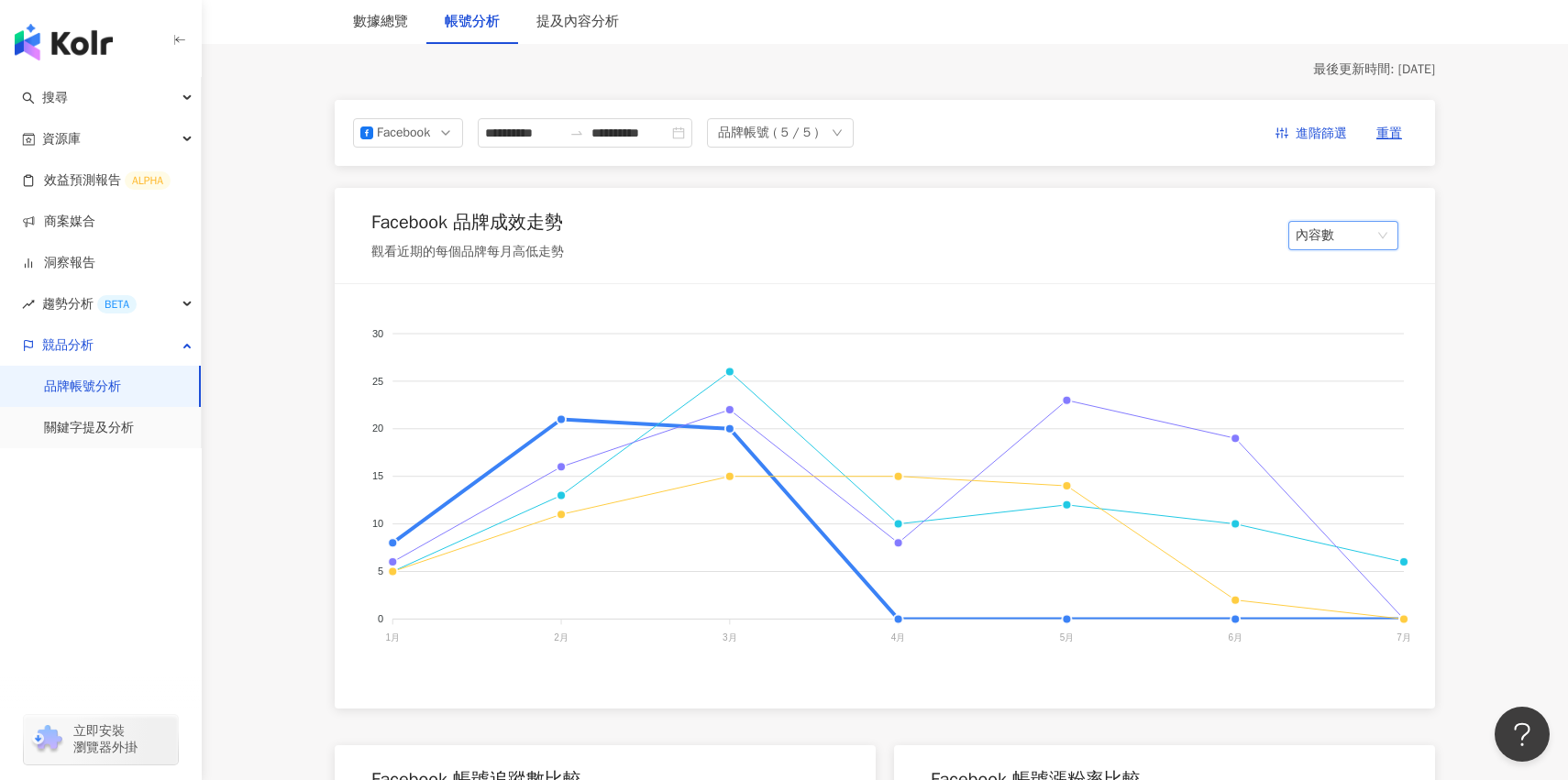 click on "Facebook 品牌成效走勢 觀看近期的每個品牌每月高低走勢 內容數 內容數" at bounding box center (885, 236) 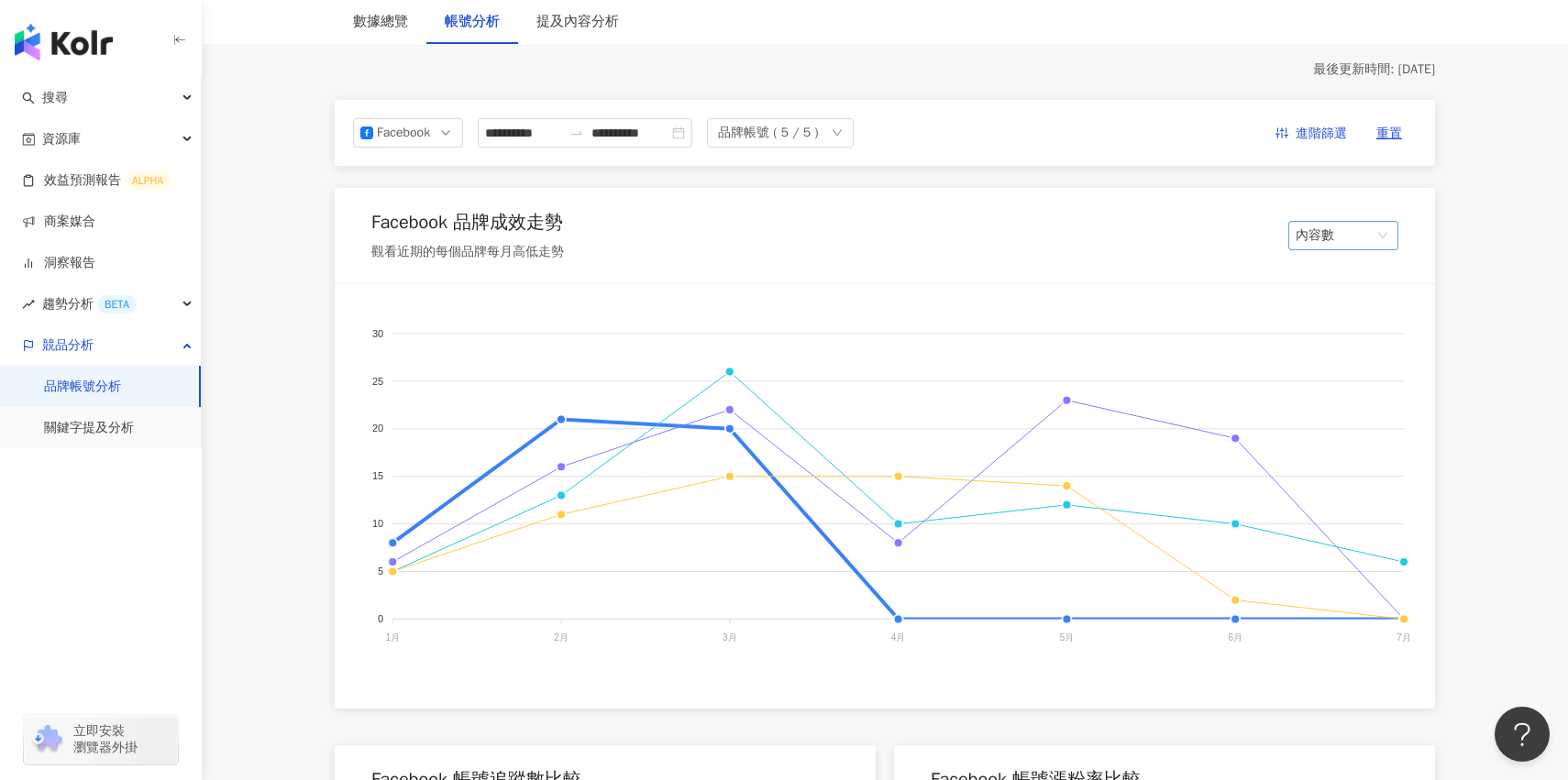 click on "內容數" at bounding box center [1343, 236] 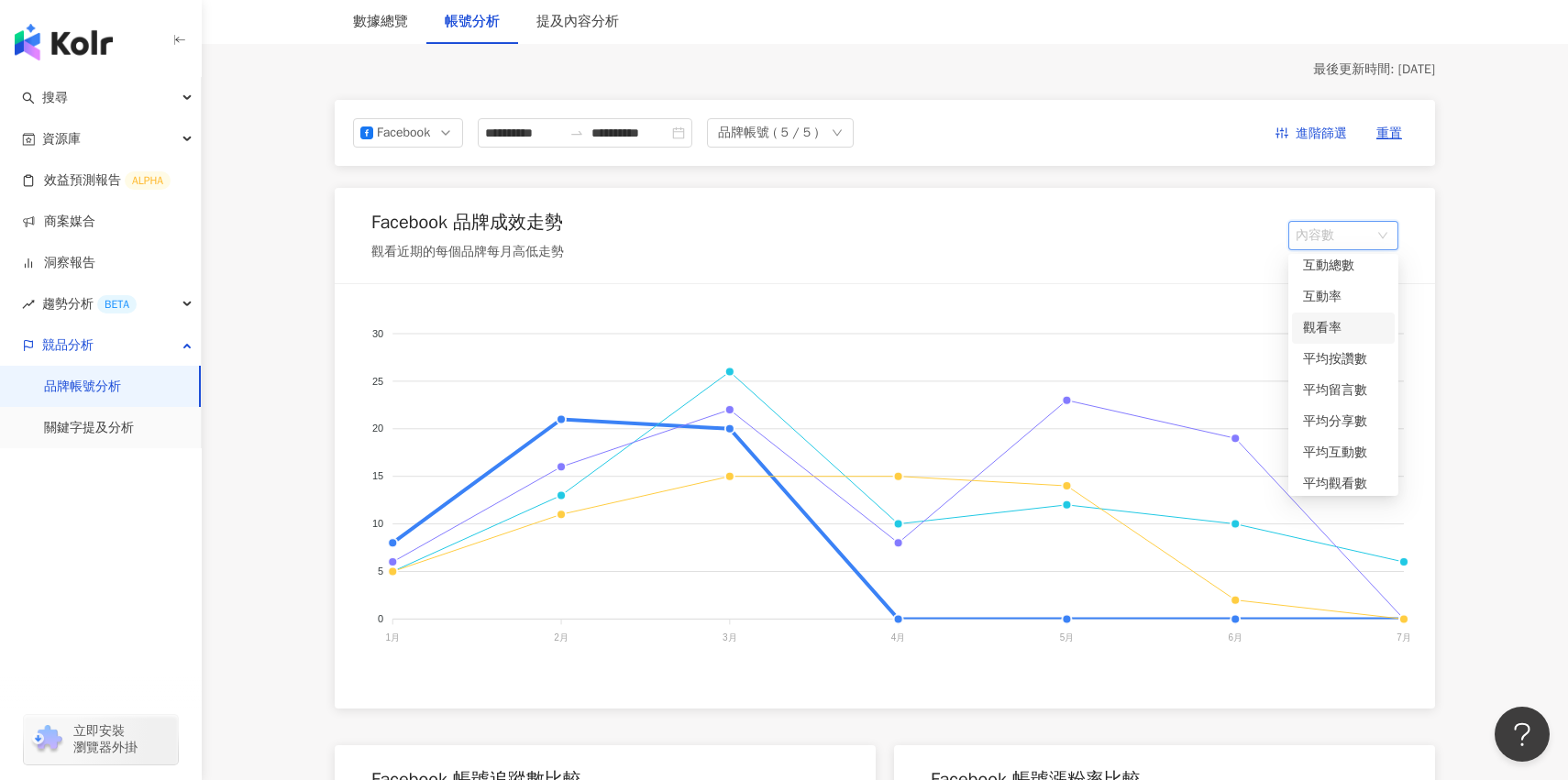 scroll, scrollTop: 39, scrollLeft: 0, axis: vertical 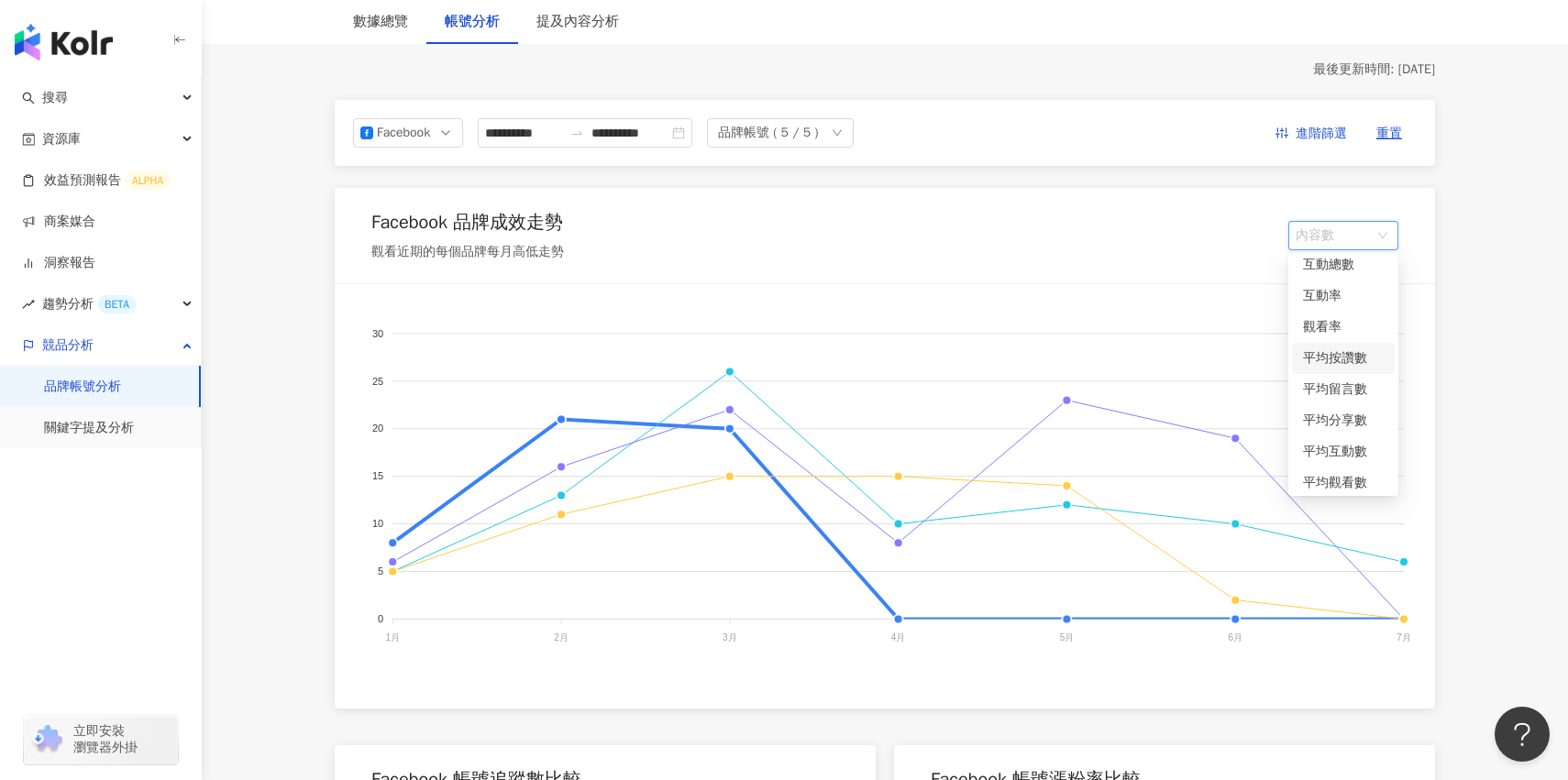 click on "平均按讚數" at bounding box center (1343, 358) 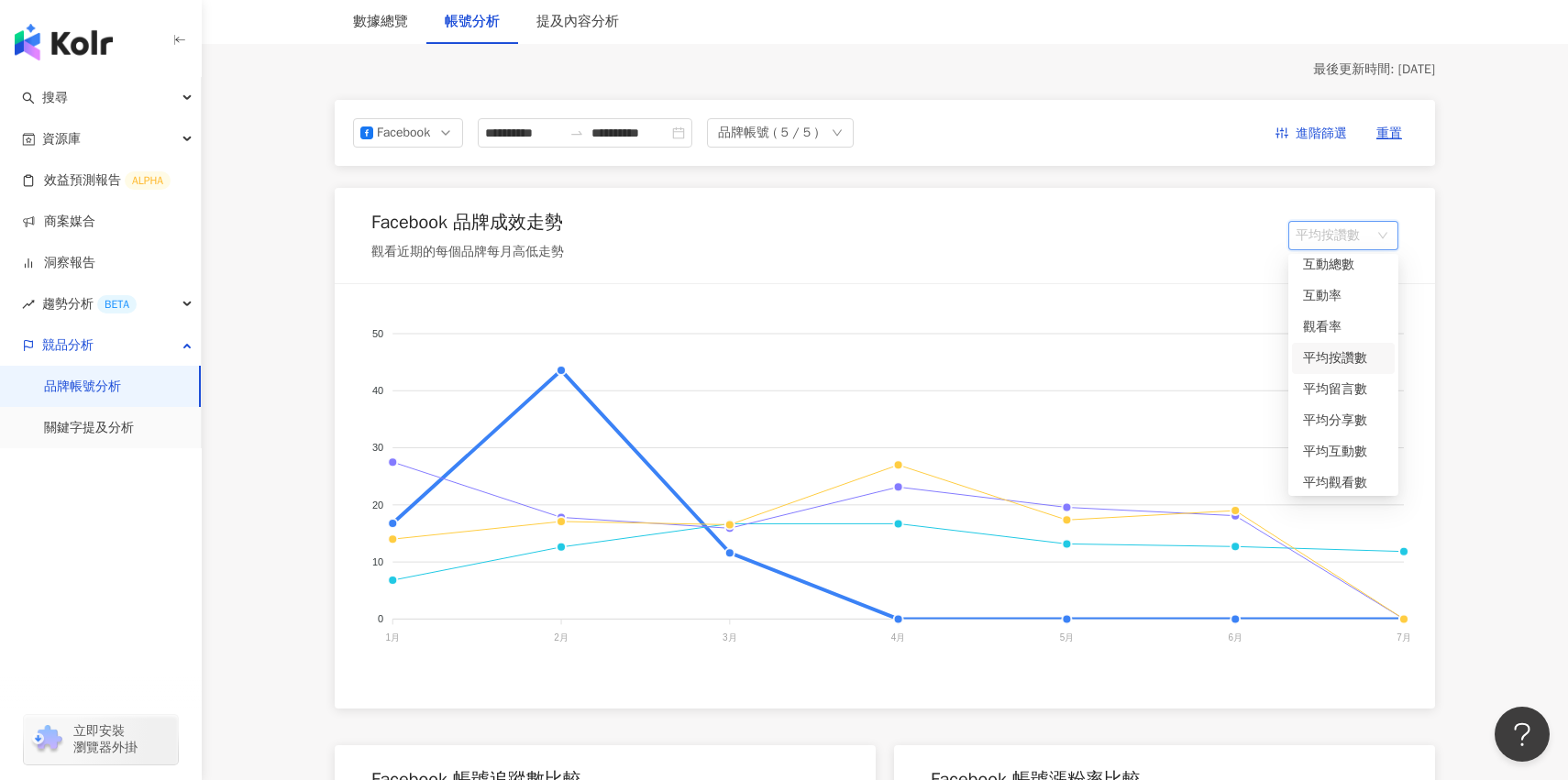 click on "平均按讚數" at bounding box center [1343, 236] 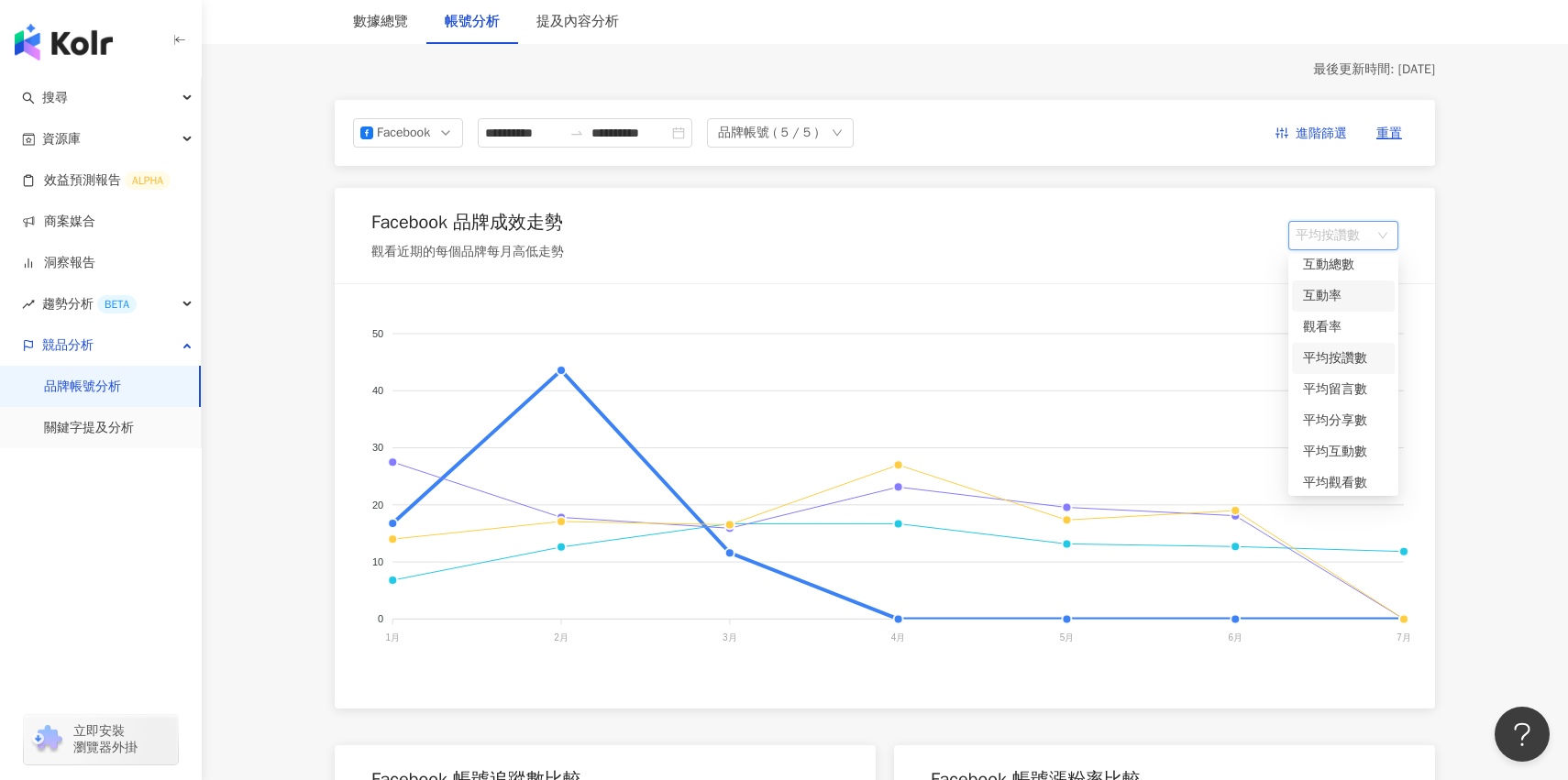 scroll, scrollTop: 0, scrollLeft: 0, axis: both 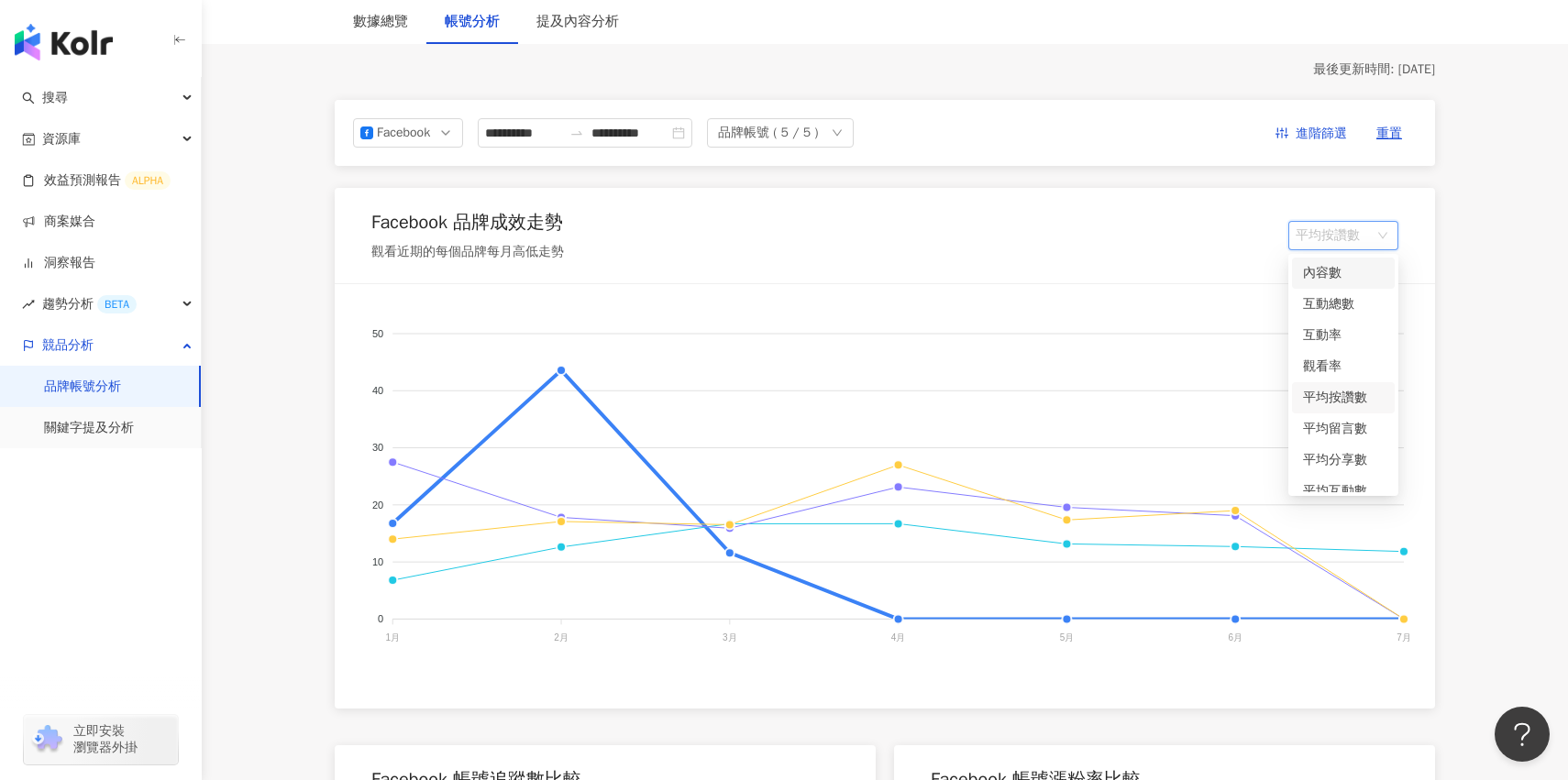 click on "內容數" at bounding box center (1343, 273) 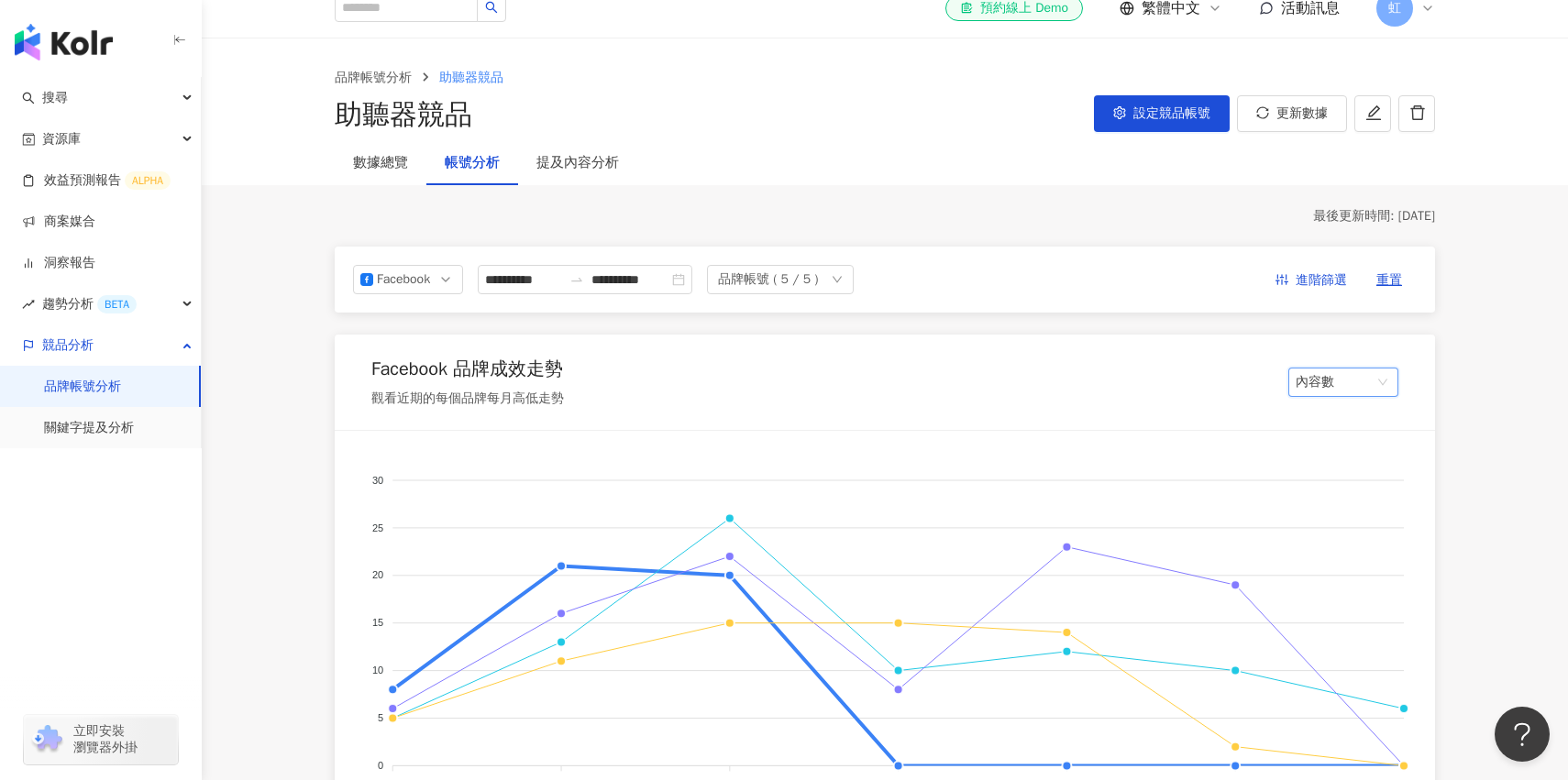 scroll, scrollTop: 19, scrollLeft: 0, axis: vertical 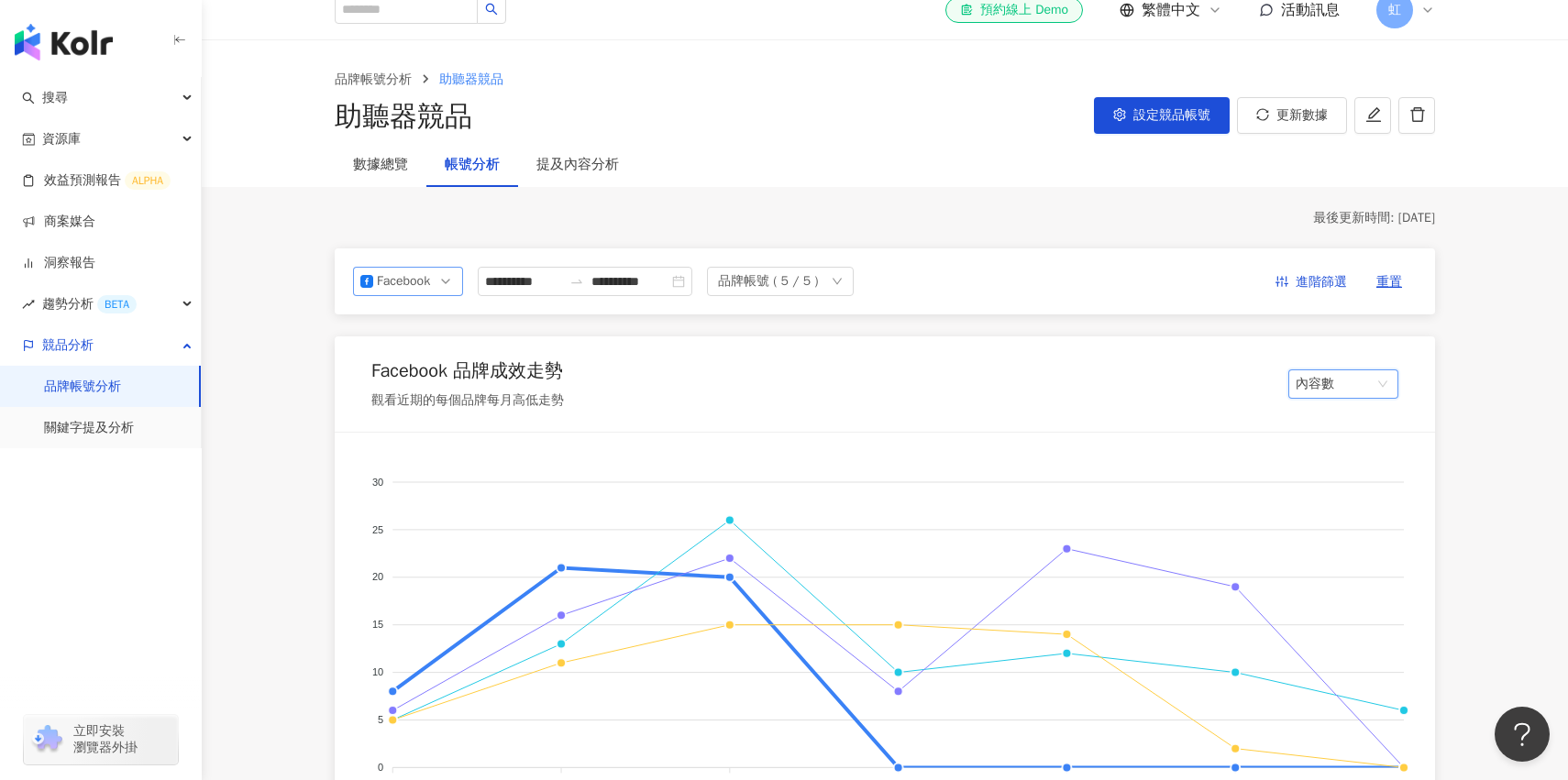 click on "Facebook" at bounding box center (406, 281) 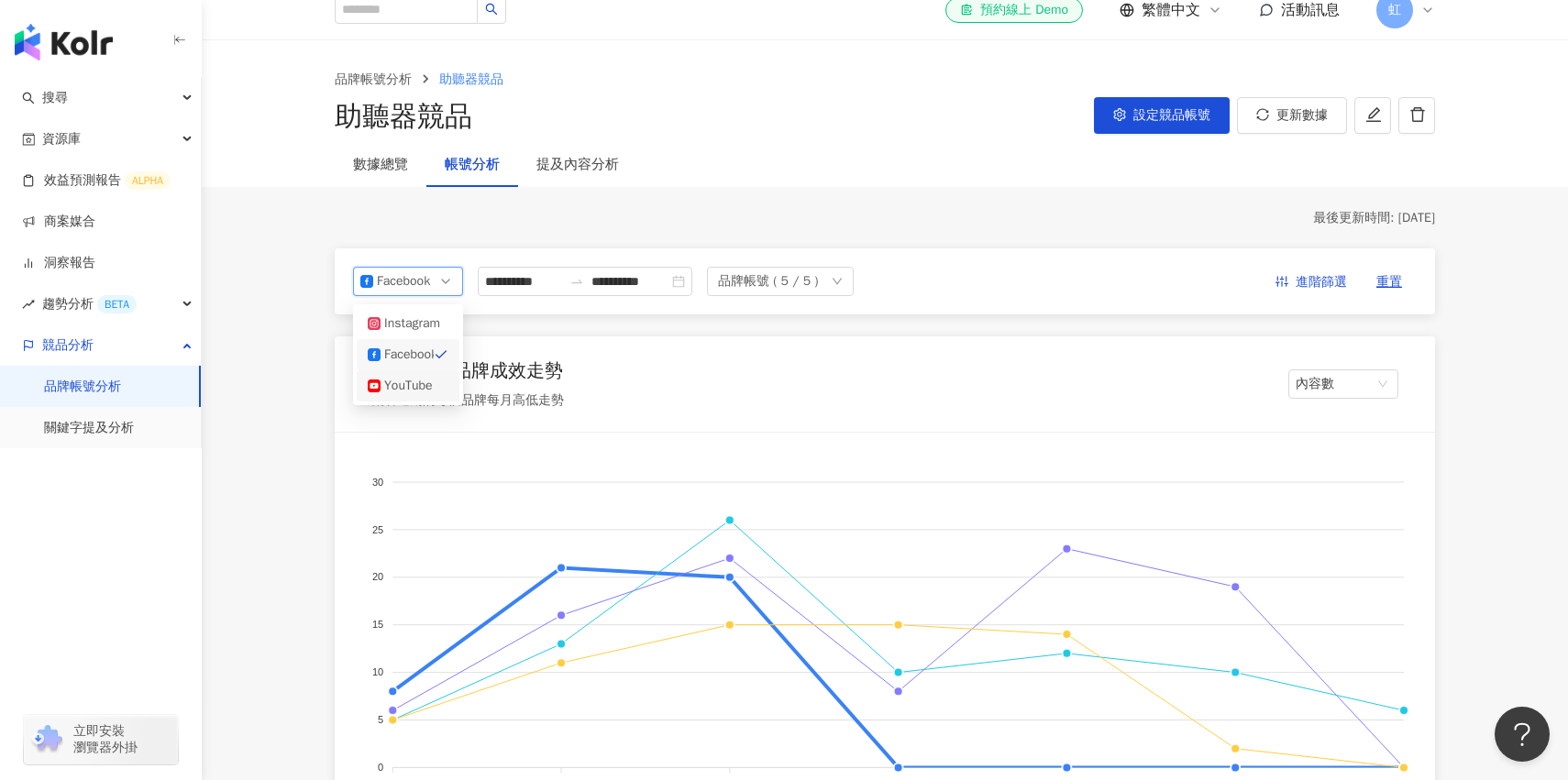 click on "YouTube" at bounding box center (414, 386) 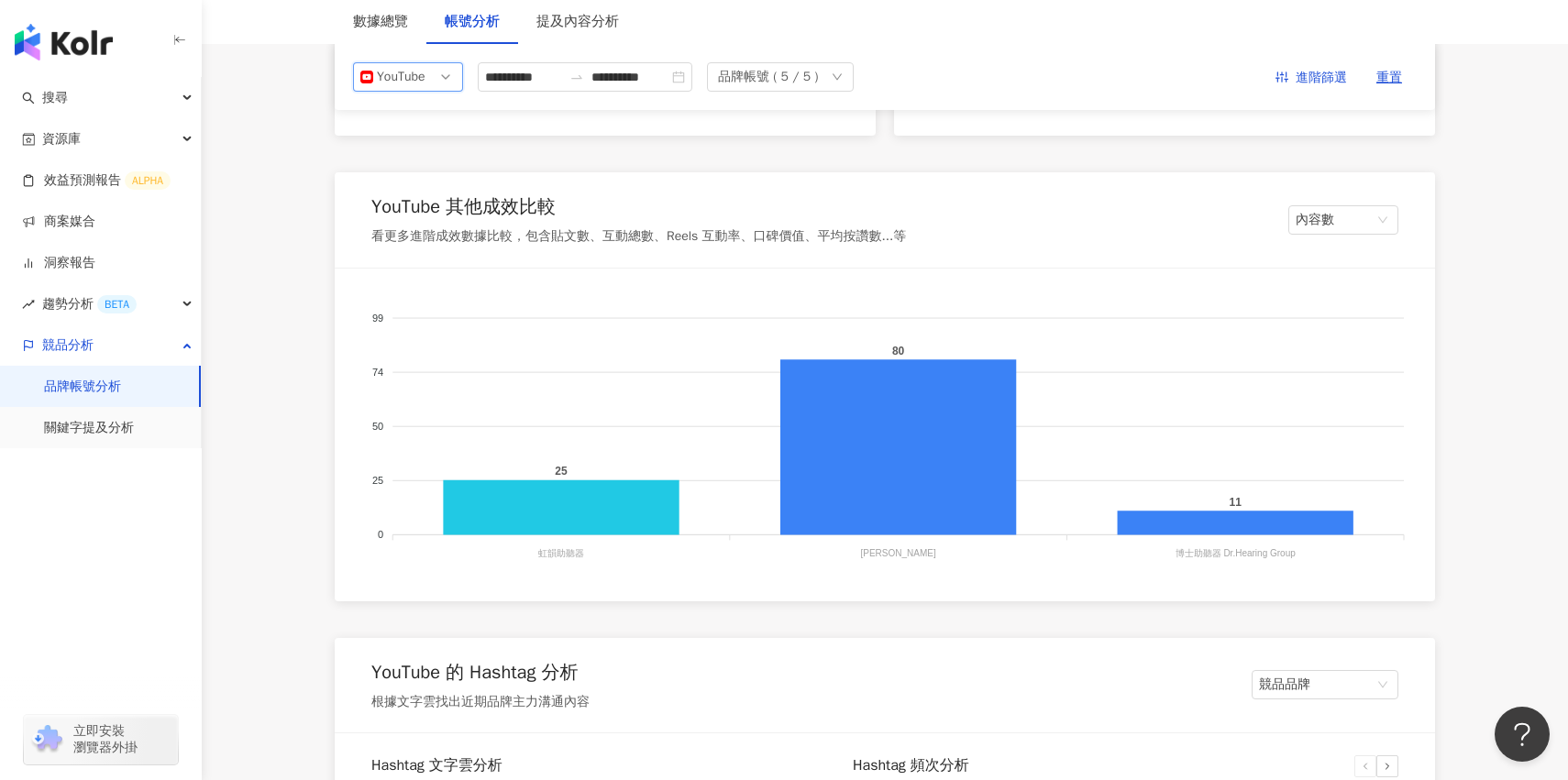scroll, scrollTop: 1657, scrollLeft: 0, axis: vertical 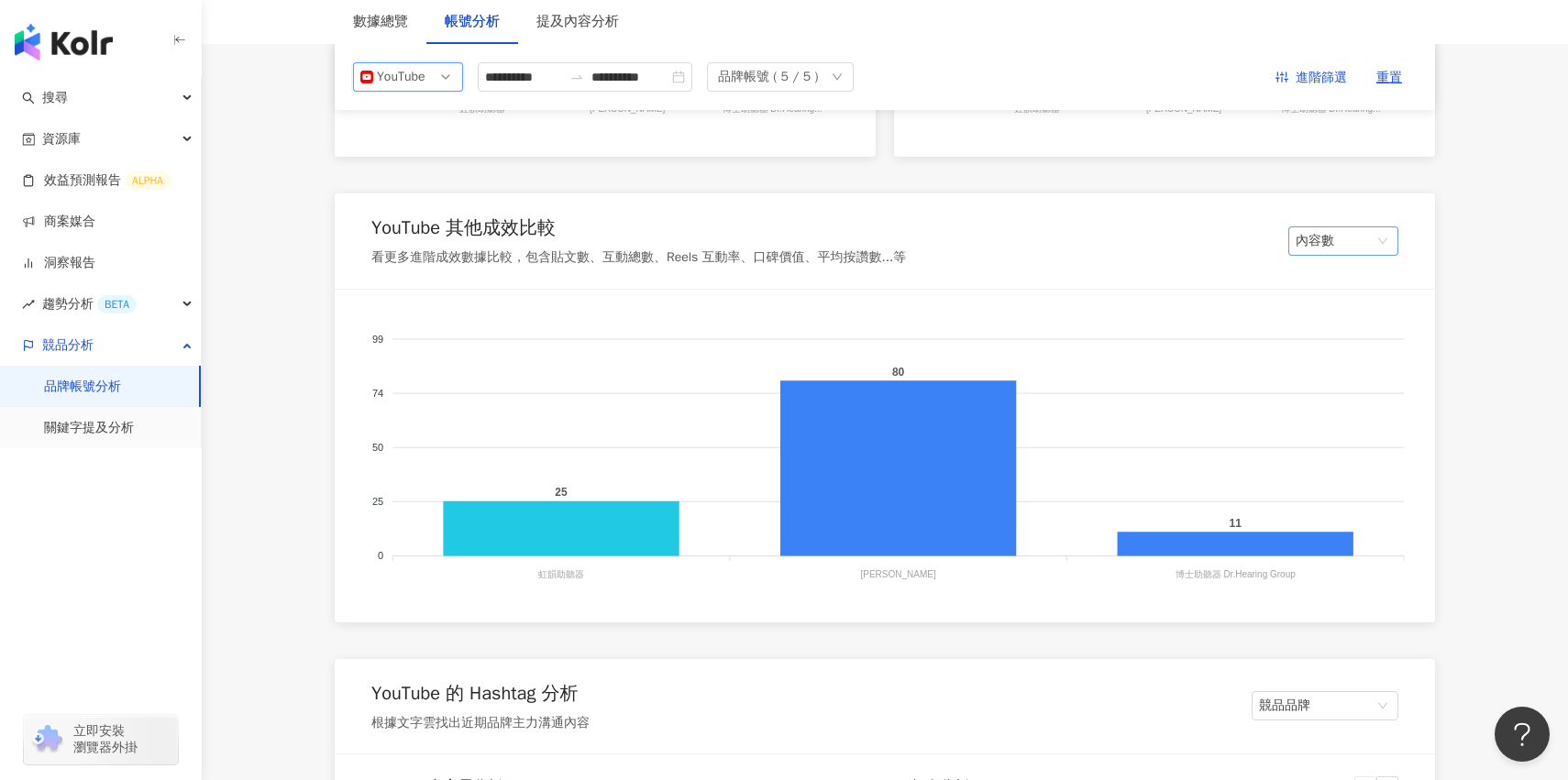 click on "內容數" at bounding box center [1343, 241] 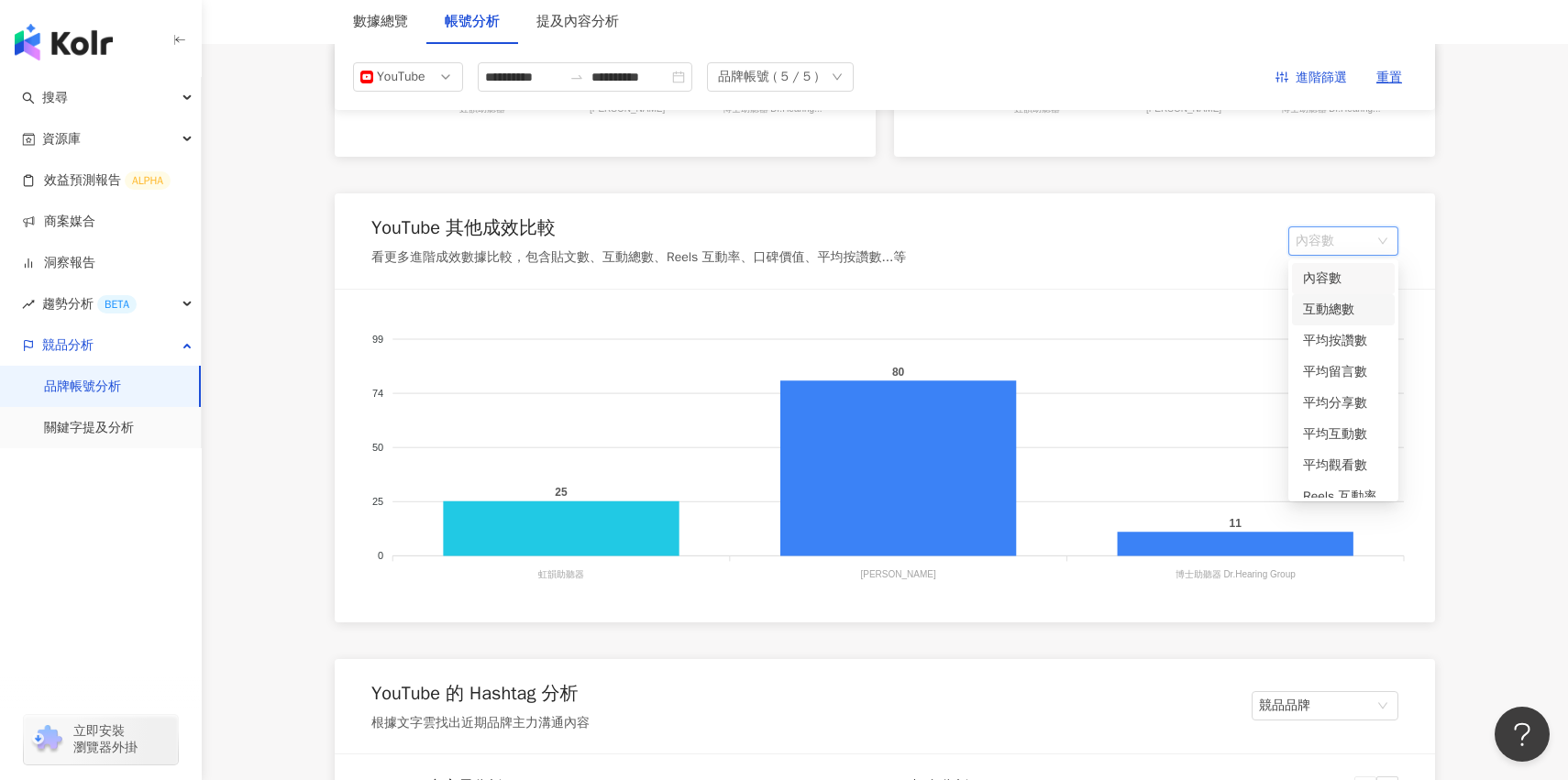 click on "互動總數" at bounding box center (1343, 310) 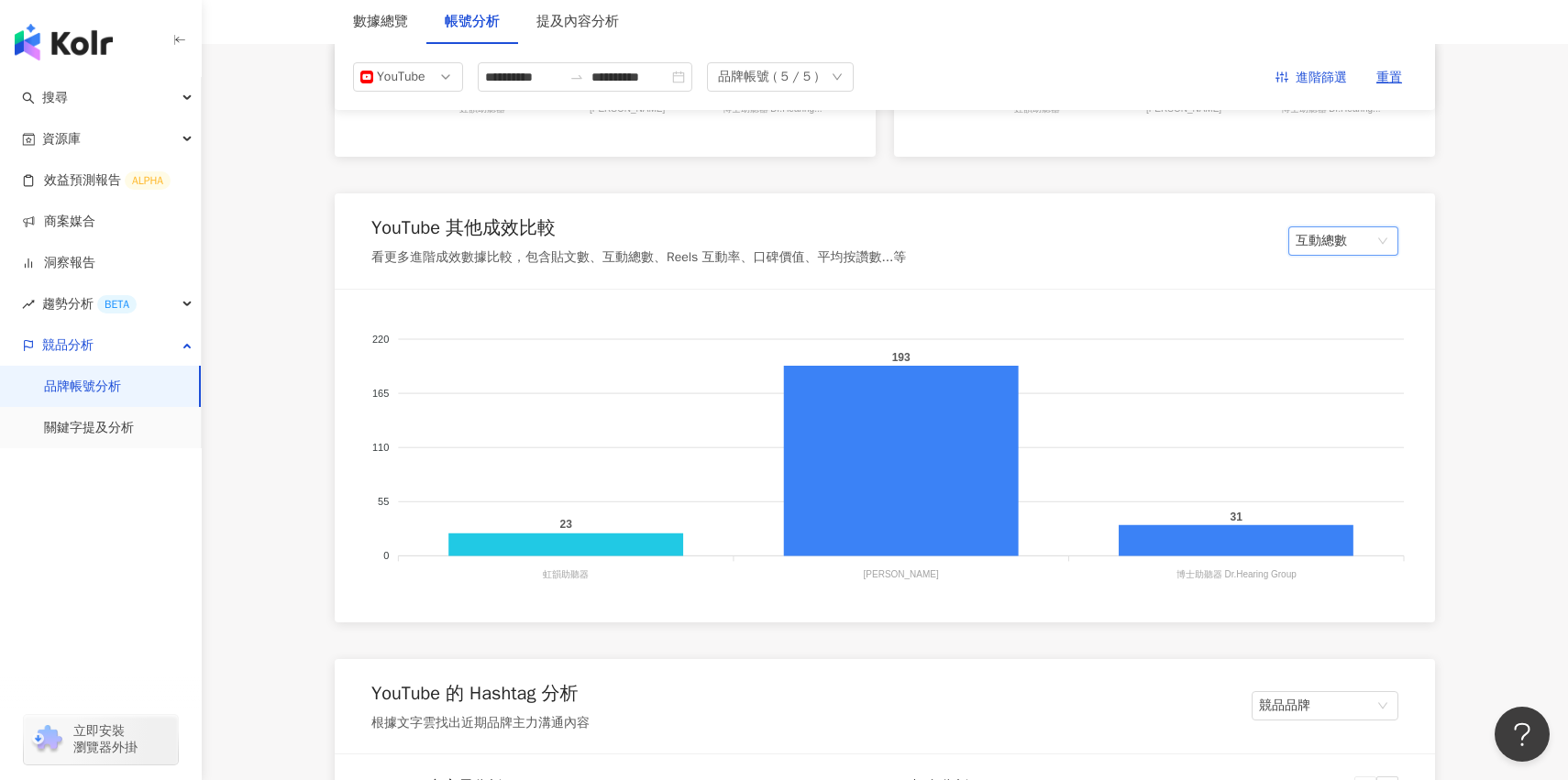 click on "互動總數" at bounding box center [1343, 241] 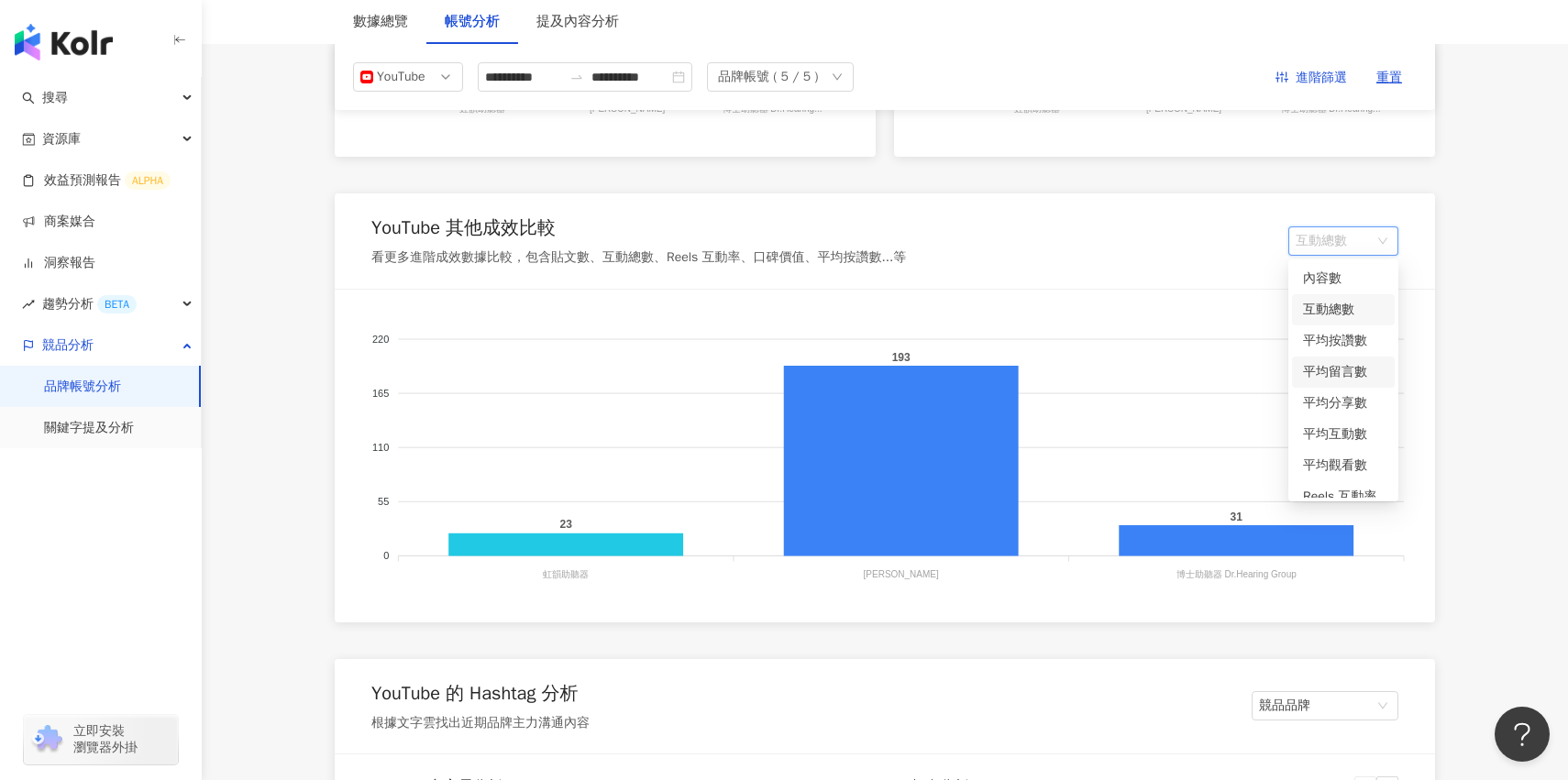 click on "平均留言數" at bounding box center [1343, 372] 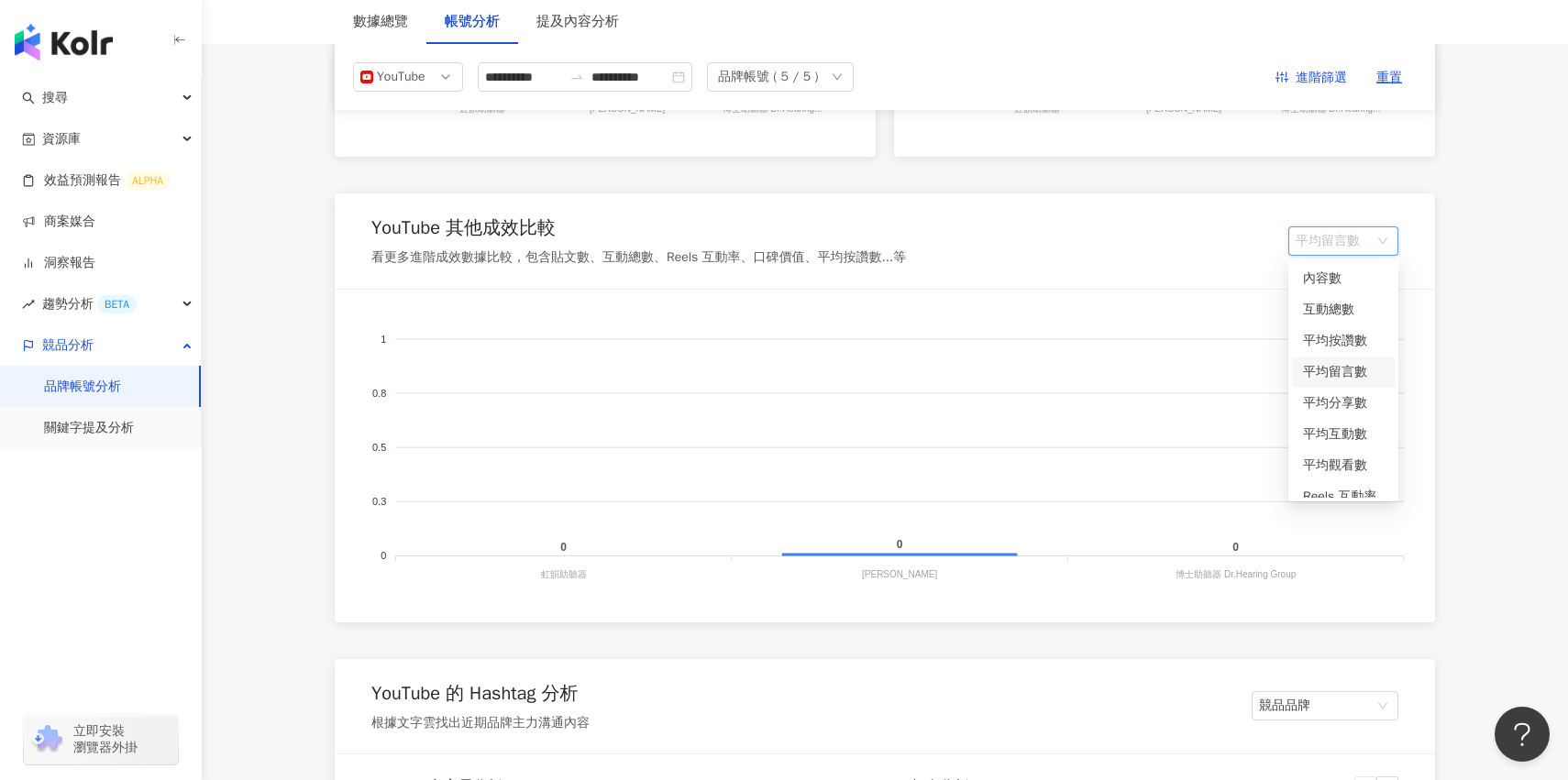 click on "平均留言數" at bounding box center [1343, 241] 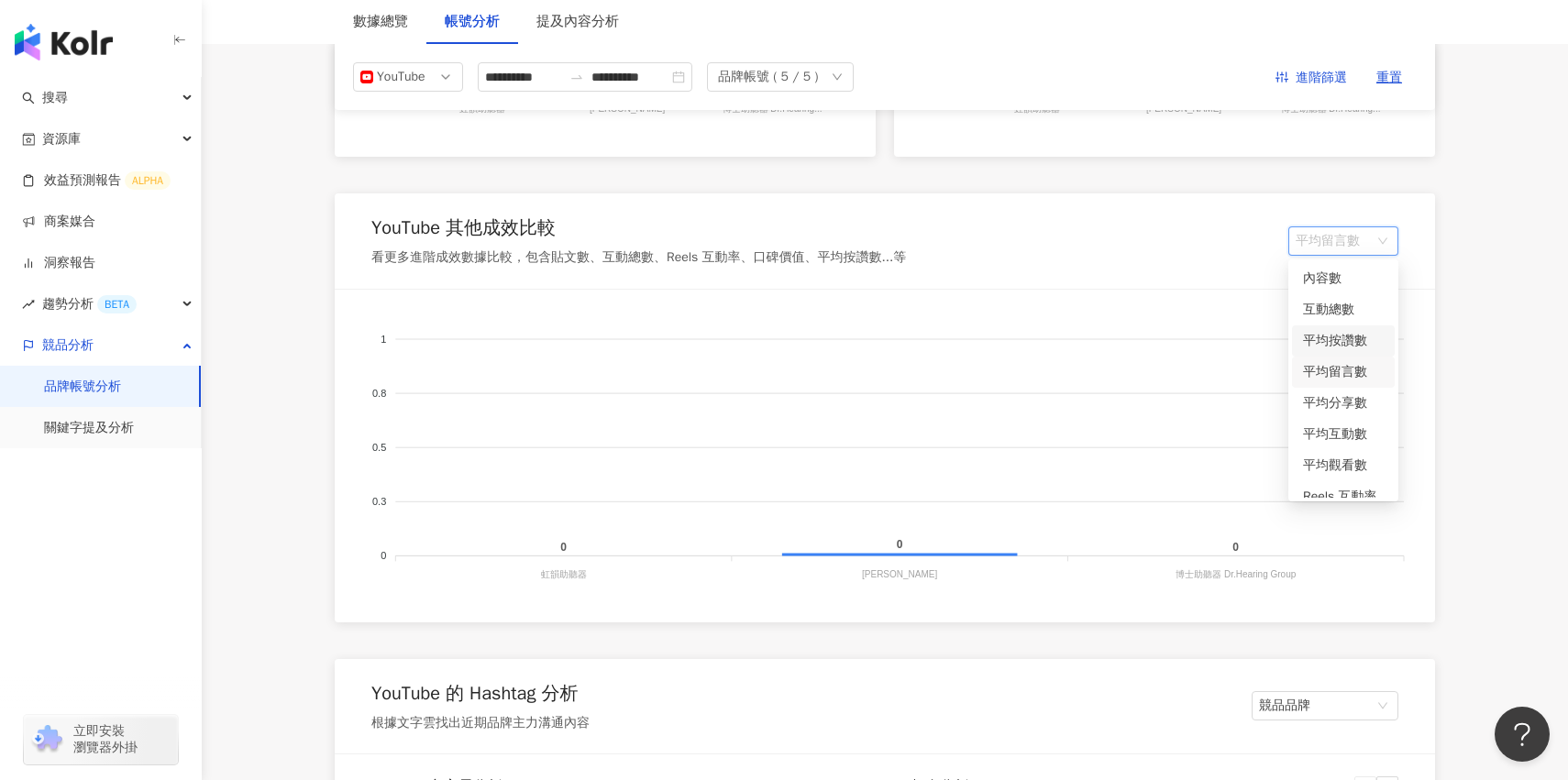 click on "平均按讚數" at bounding box center [1343, 341] 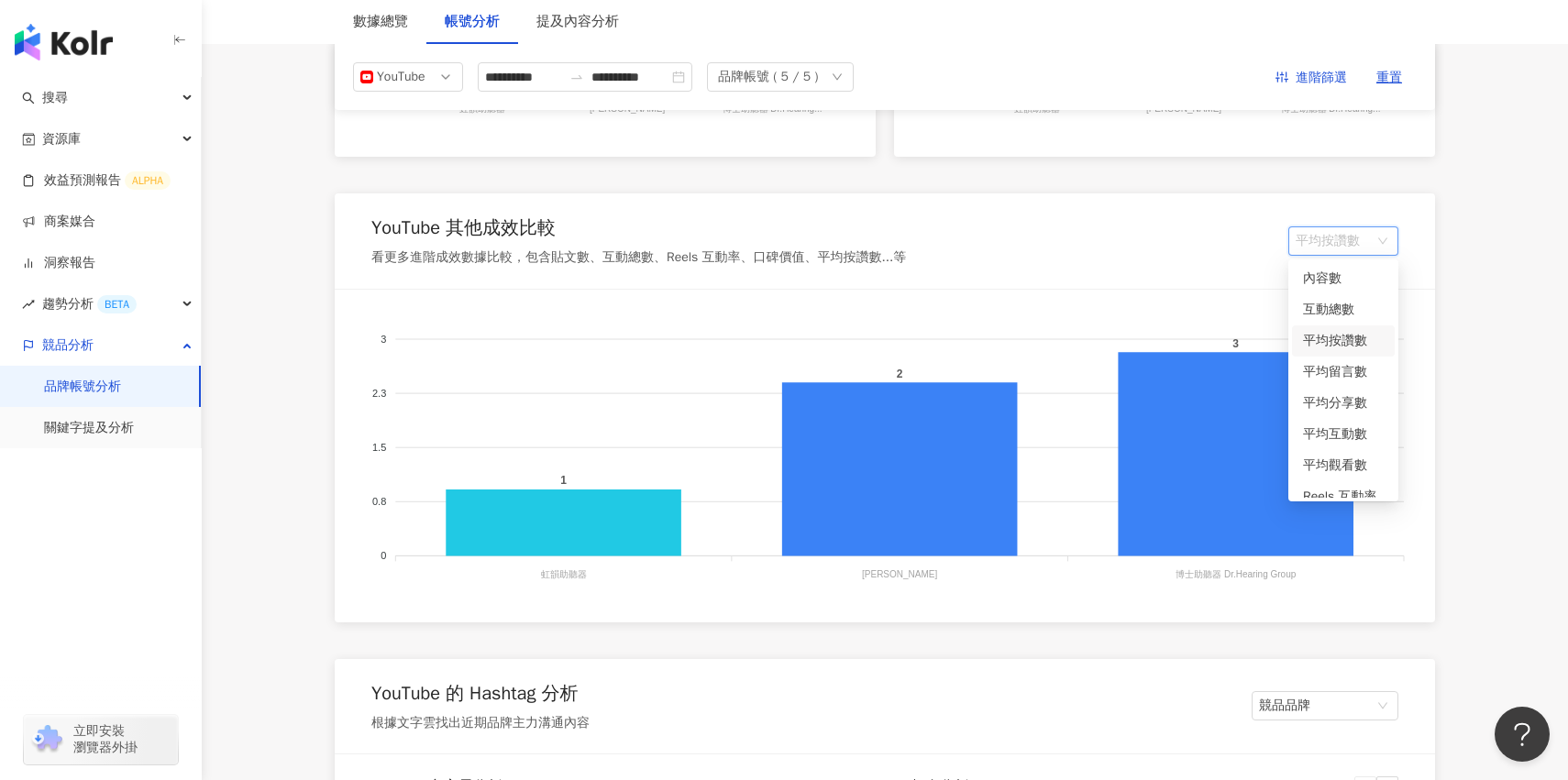 click on "平均按讚數" at bounding box center (1343, 241) 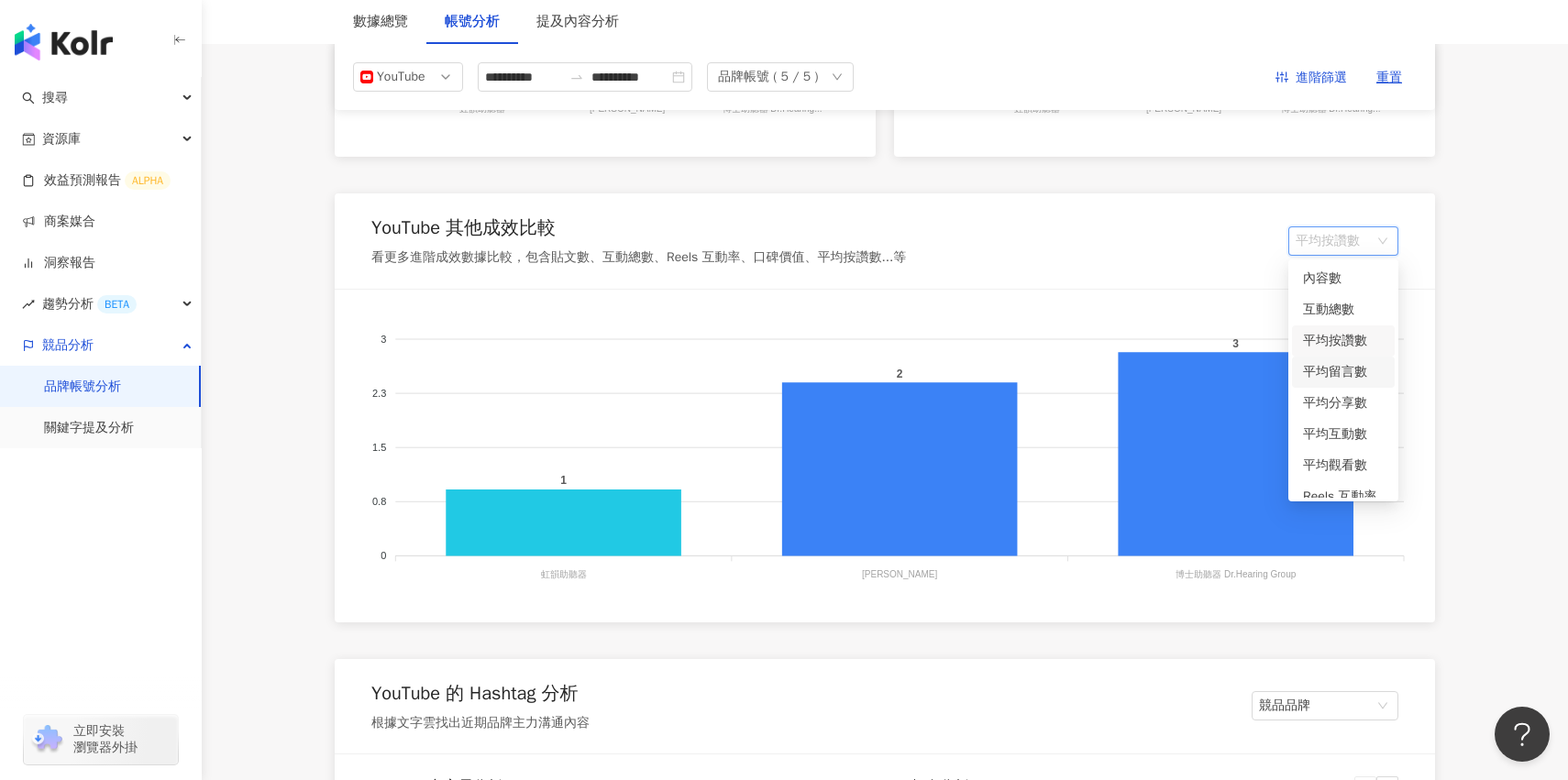 scroll, scrollTop: 46, scrollLeft: 0, axis: vertical 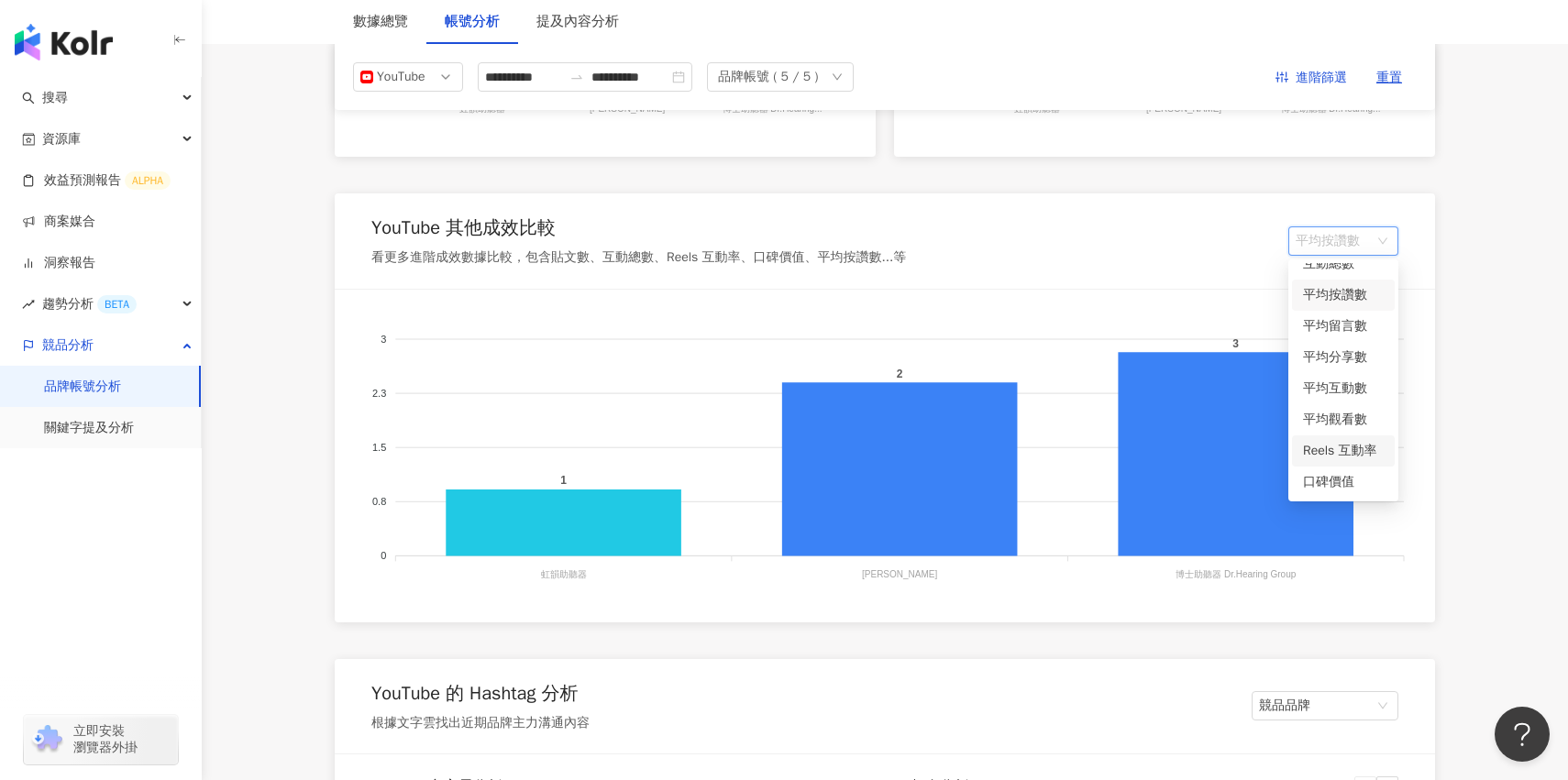 click on "Reels 互動率" at bounding box center (1343, 451) 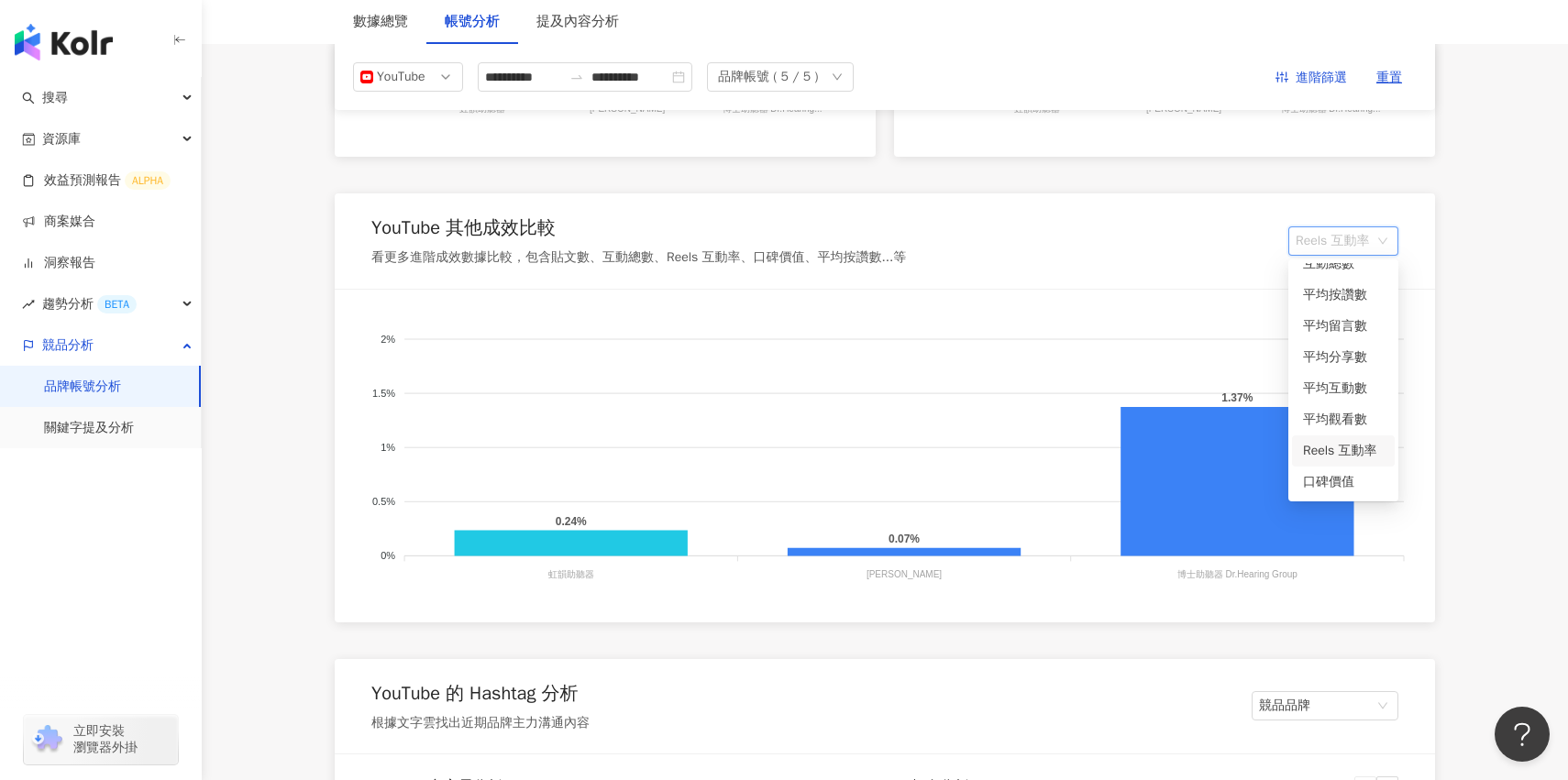 click on "Reels 互動率" at bounding box center [1343, 241] 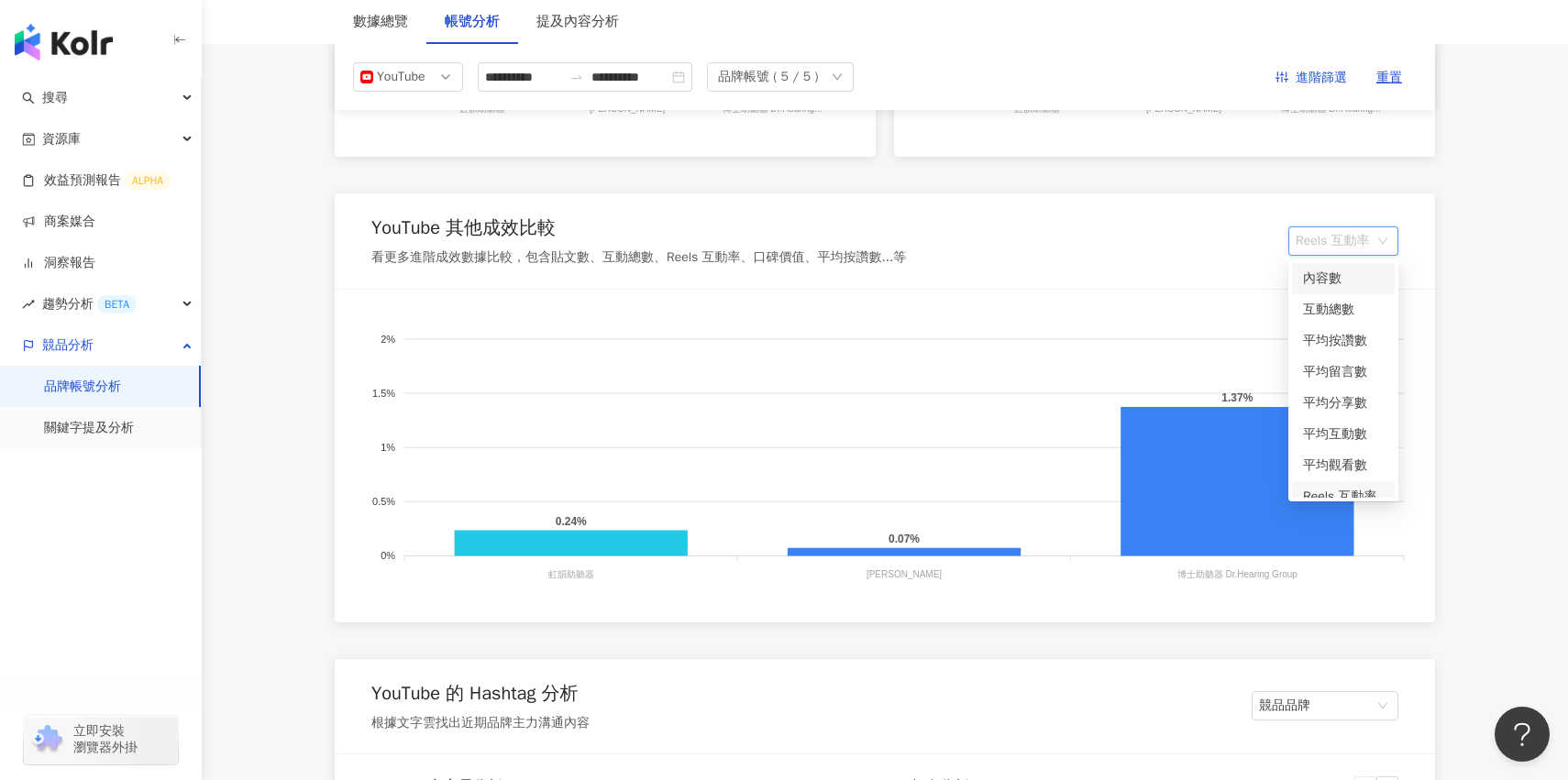 scroll, scrollTop: 46, scrollLeft: 0, axis: vertical 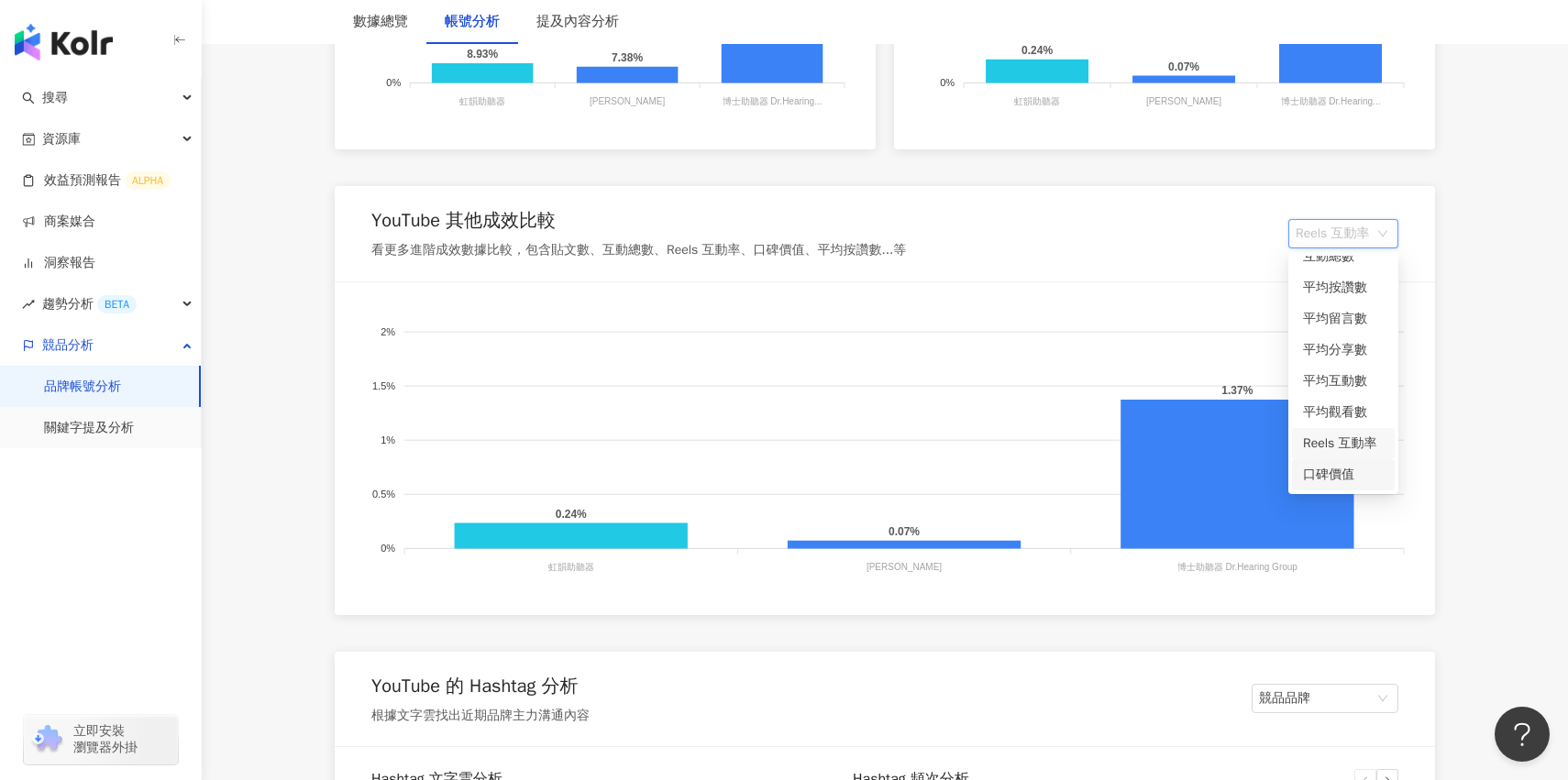 click on "口碑價值" at bounding box center (1343, 475) 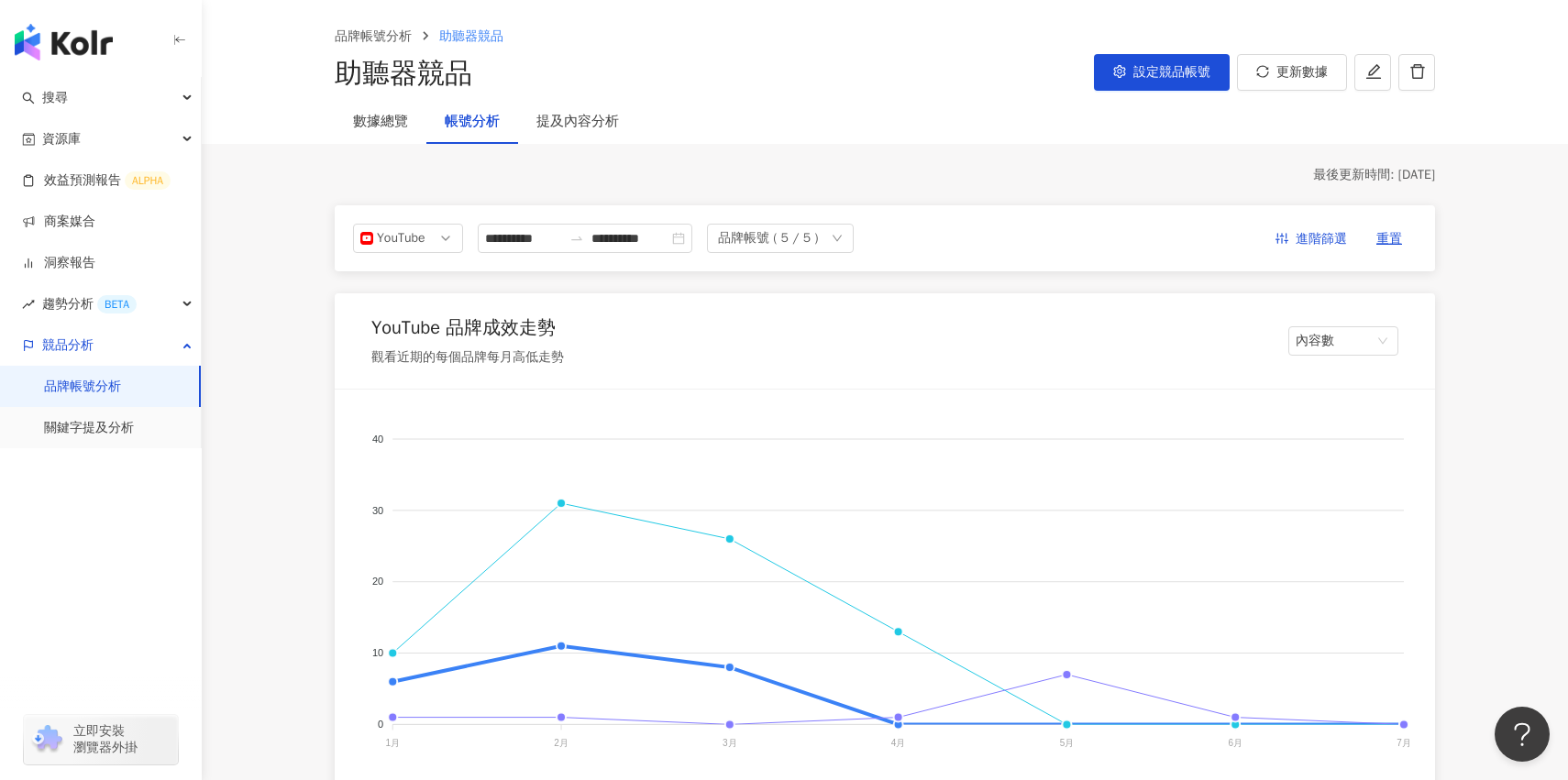 scroll, scrollTop: 0, scrollLeft: 0, axis: both 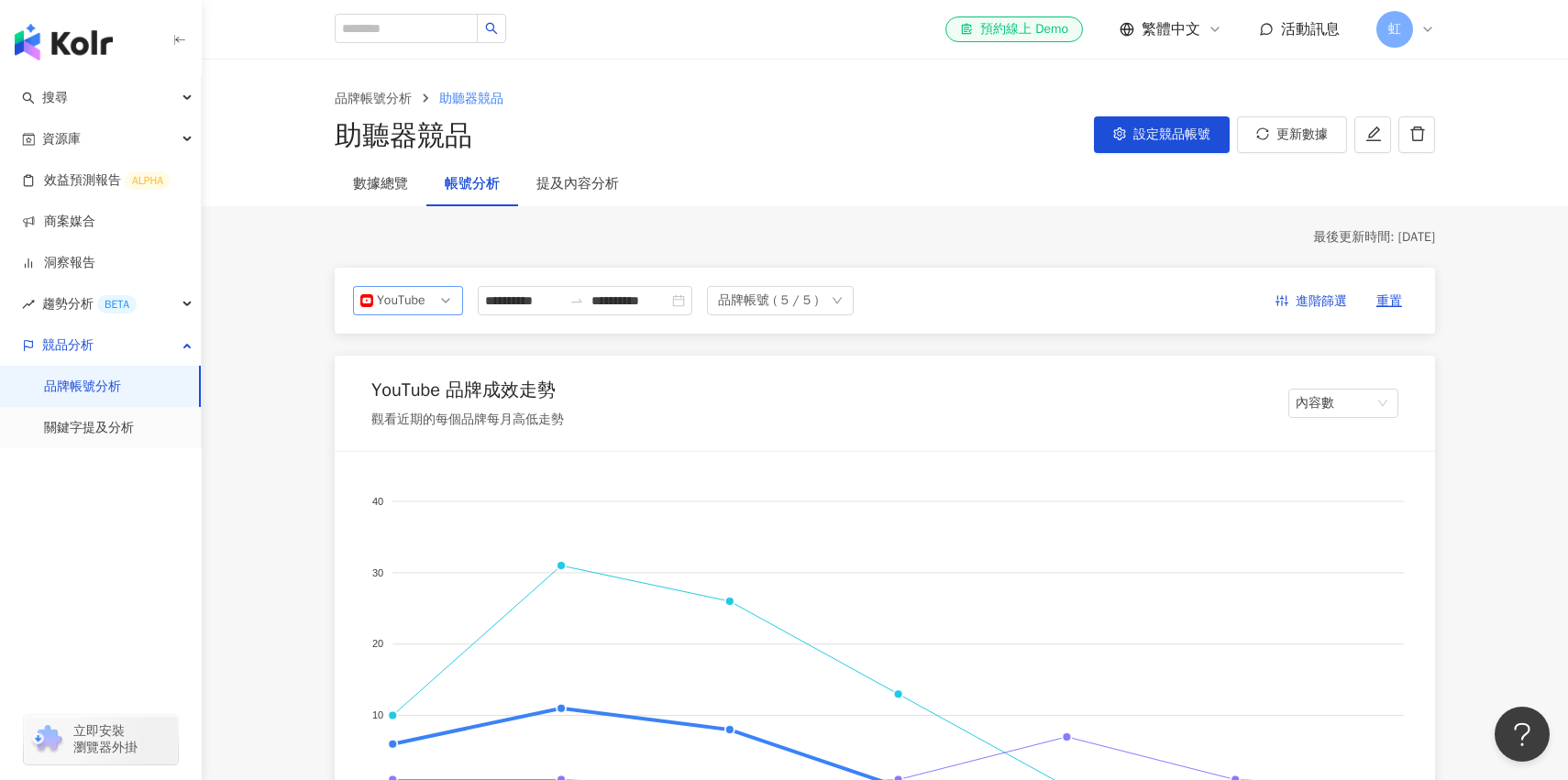 click on "YouTube" at bounding box center (406, 301) 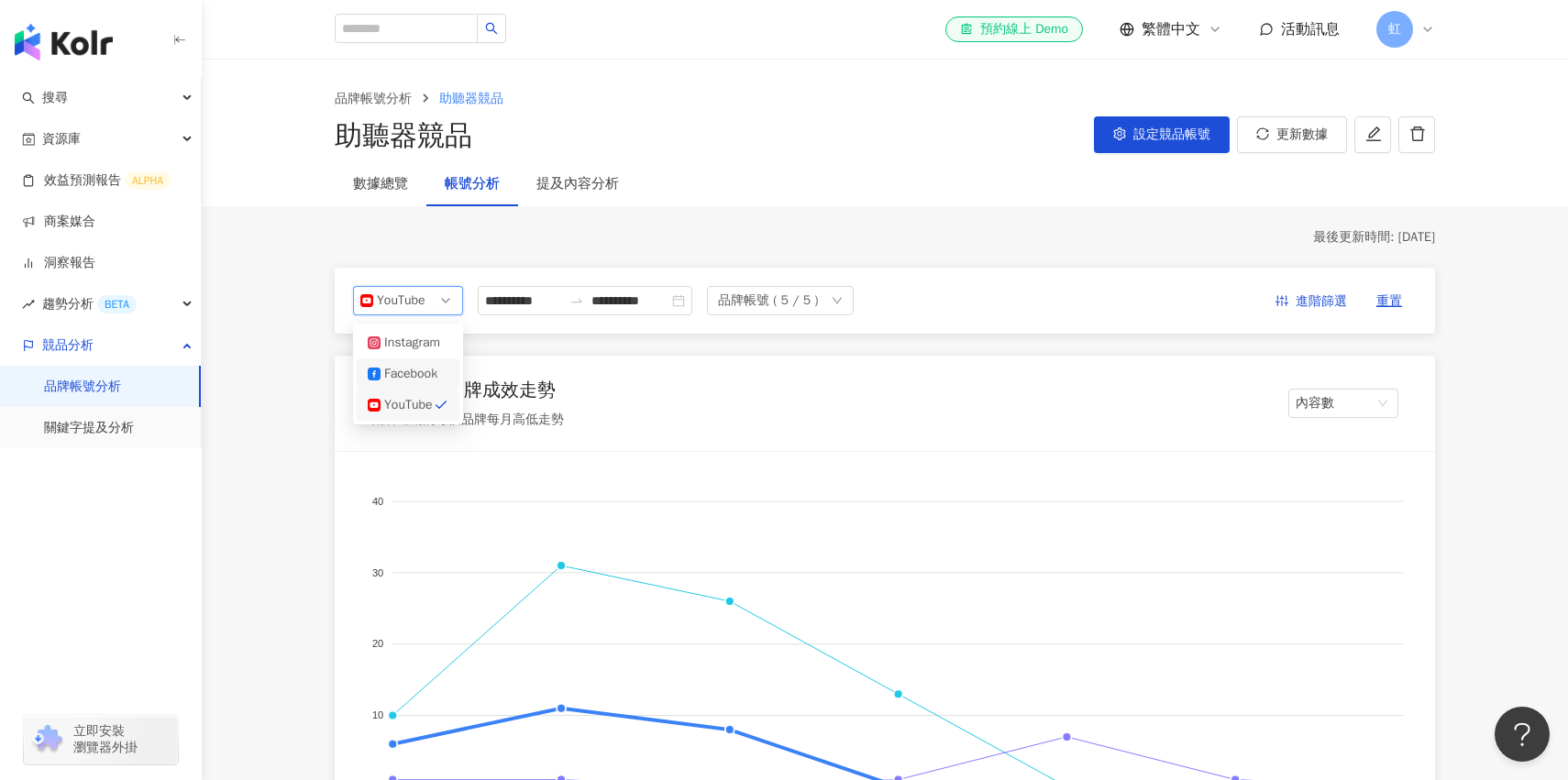 click on "Facebook" at bounding box center [414, 374] 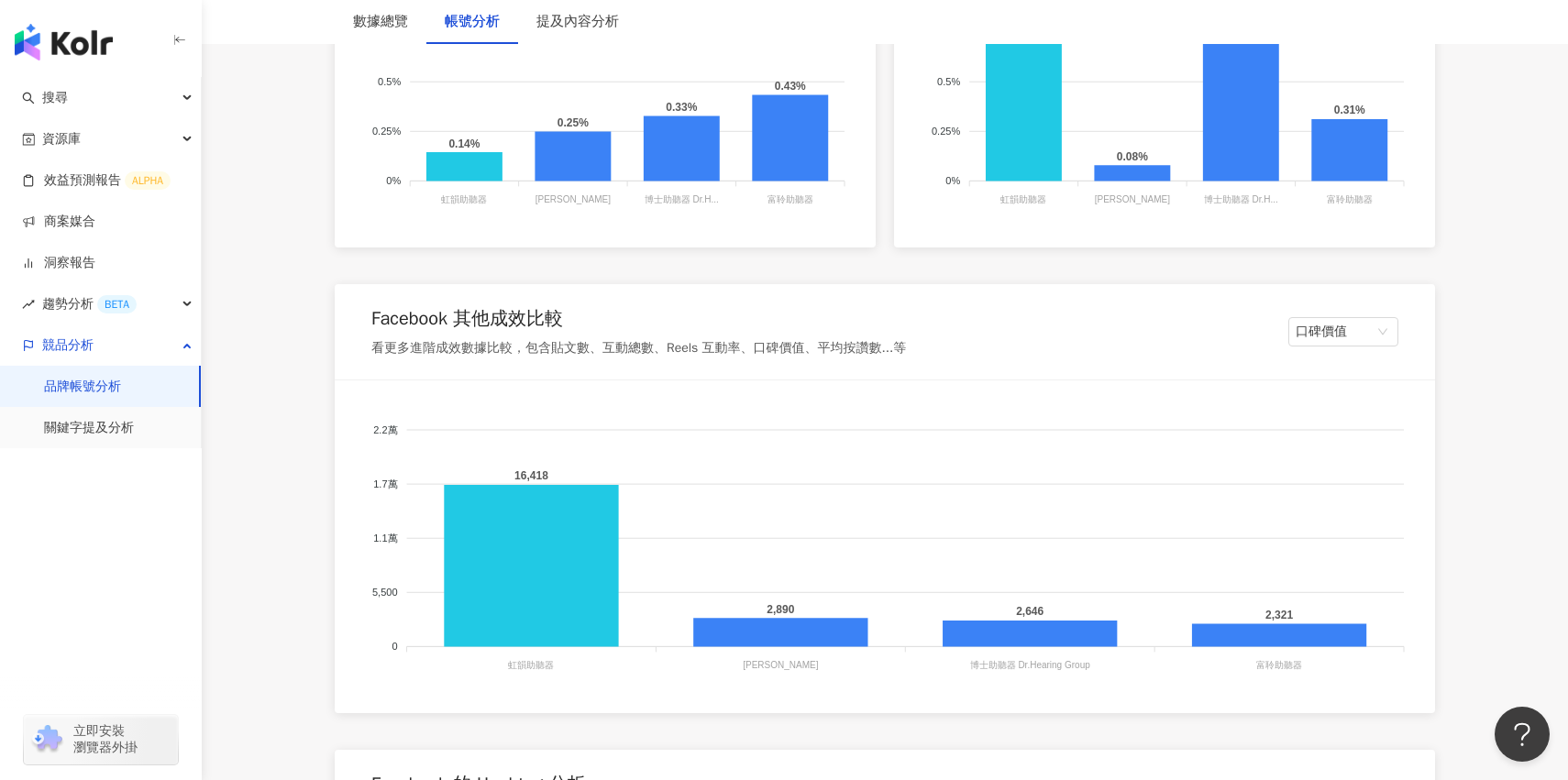 scroll, scrollTop: 1579, scrollLeft: 0, axis: vertical 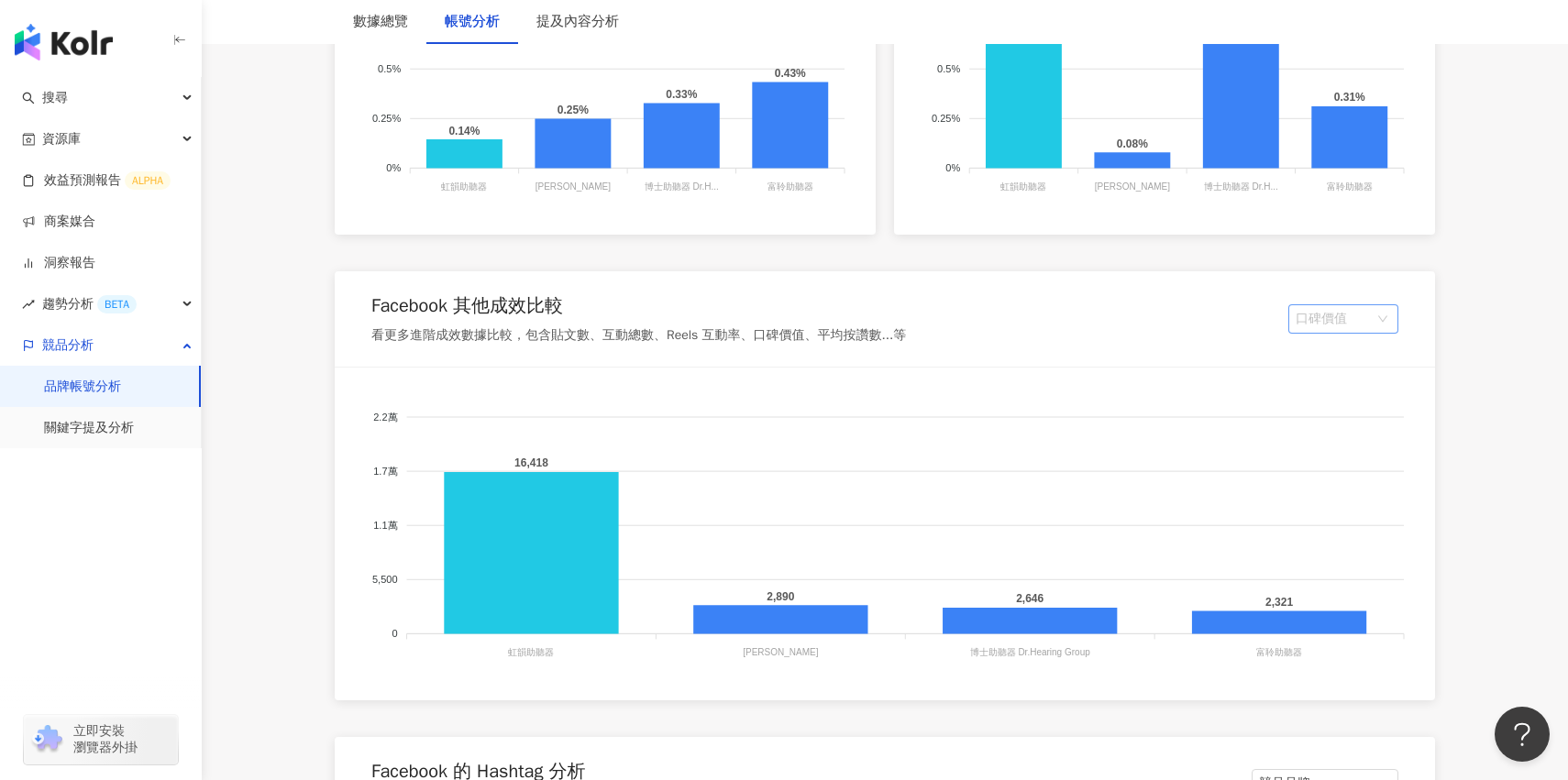 click on "口碑價值" at bounding box center (1343, 319) 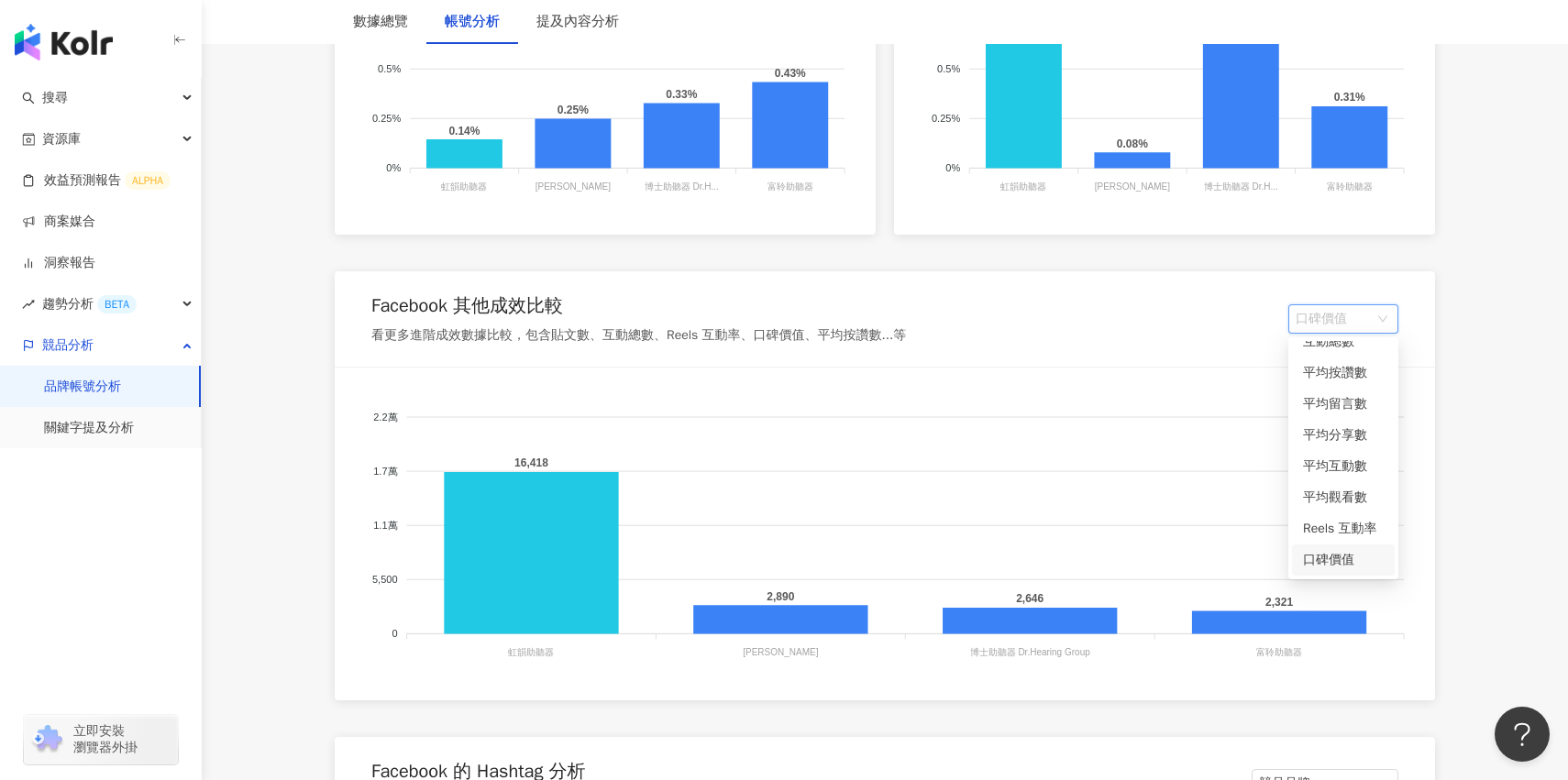 click on "口碑價值" at bounding box center (1343, 560) 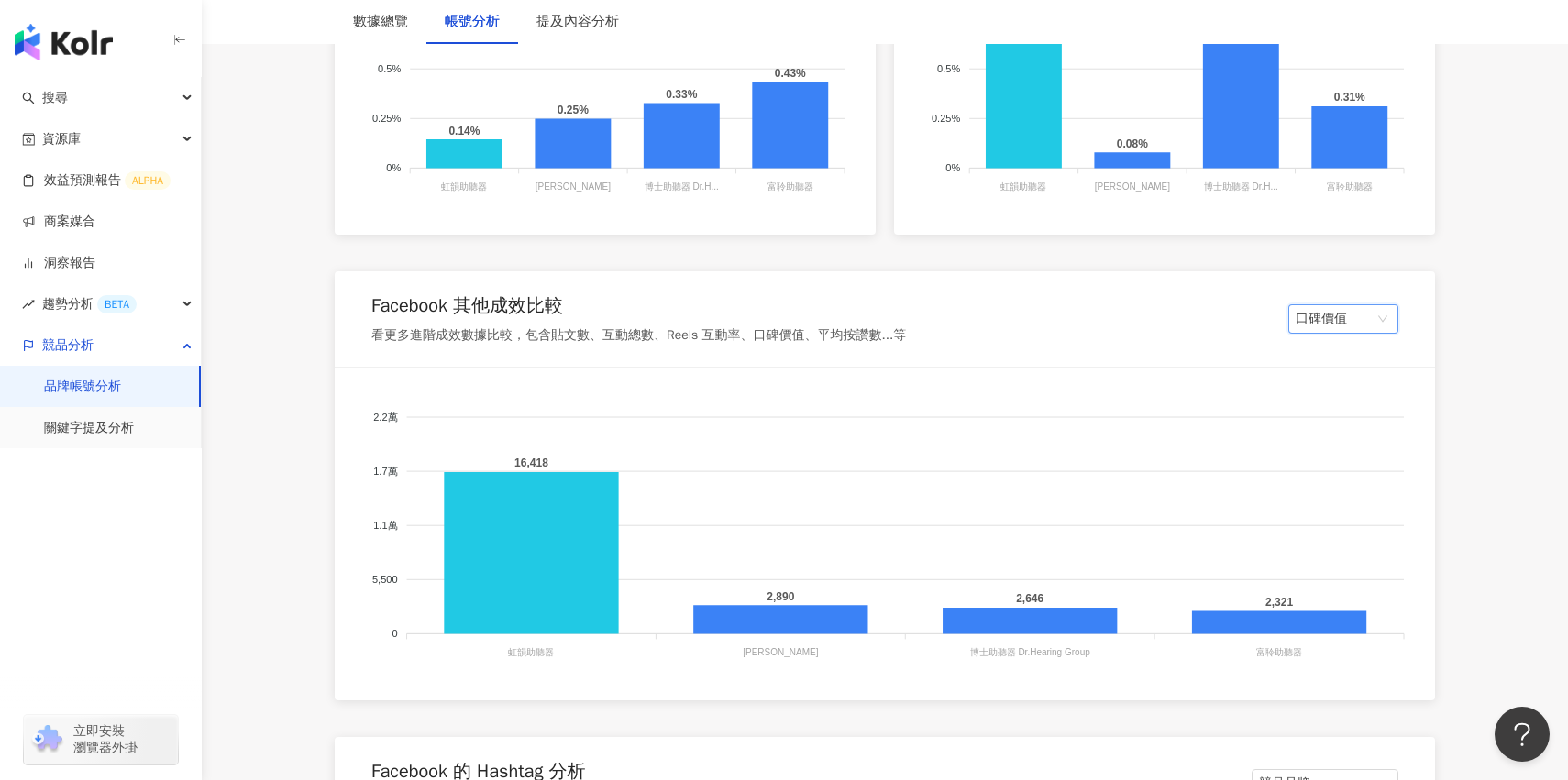 click on "口碑價值" at bounding box center (1343, 319) 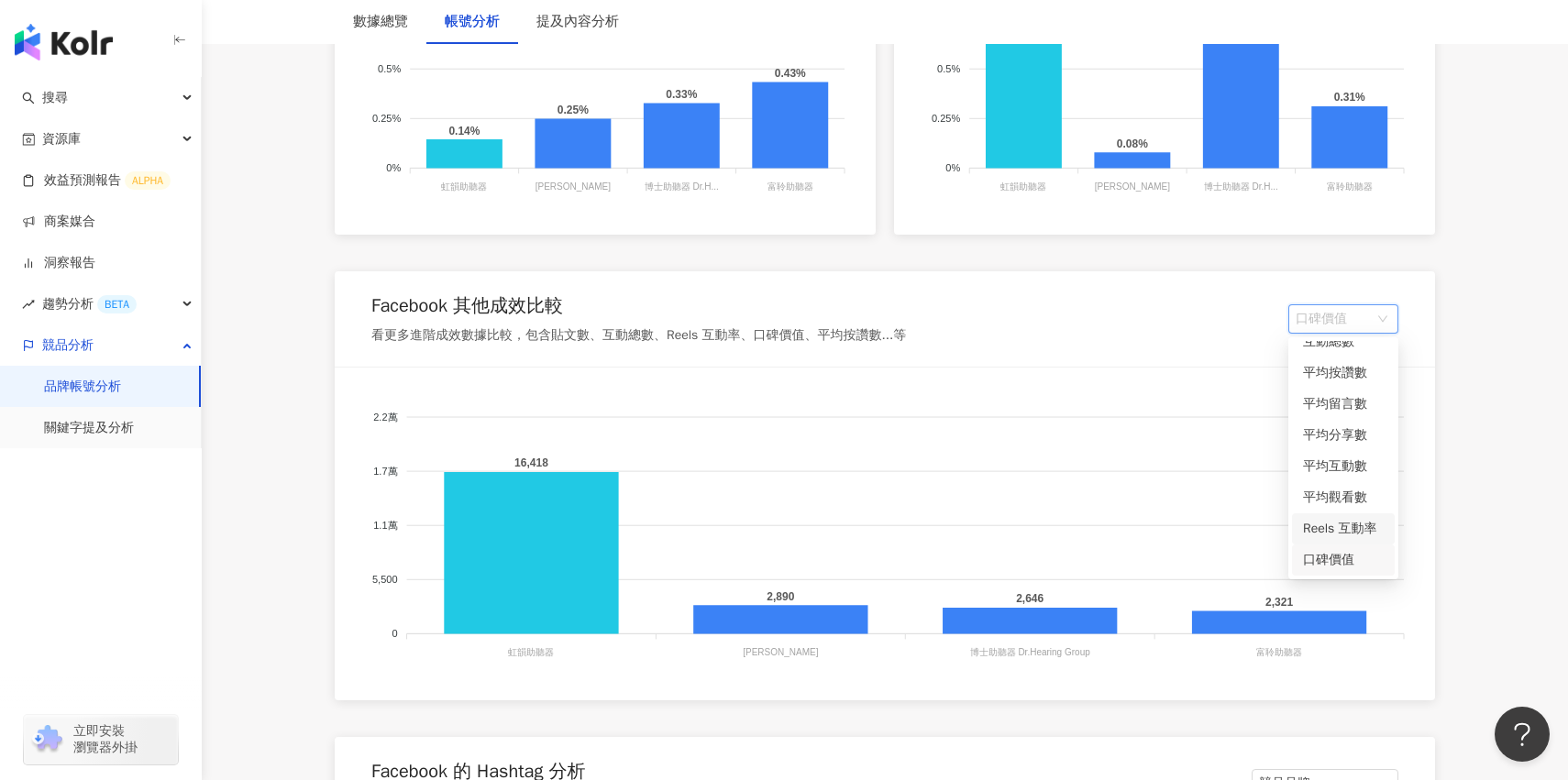 click on "Reels 互動率" at bounding box center [1343, 529] 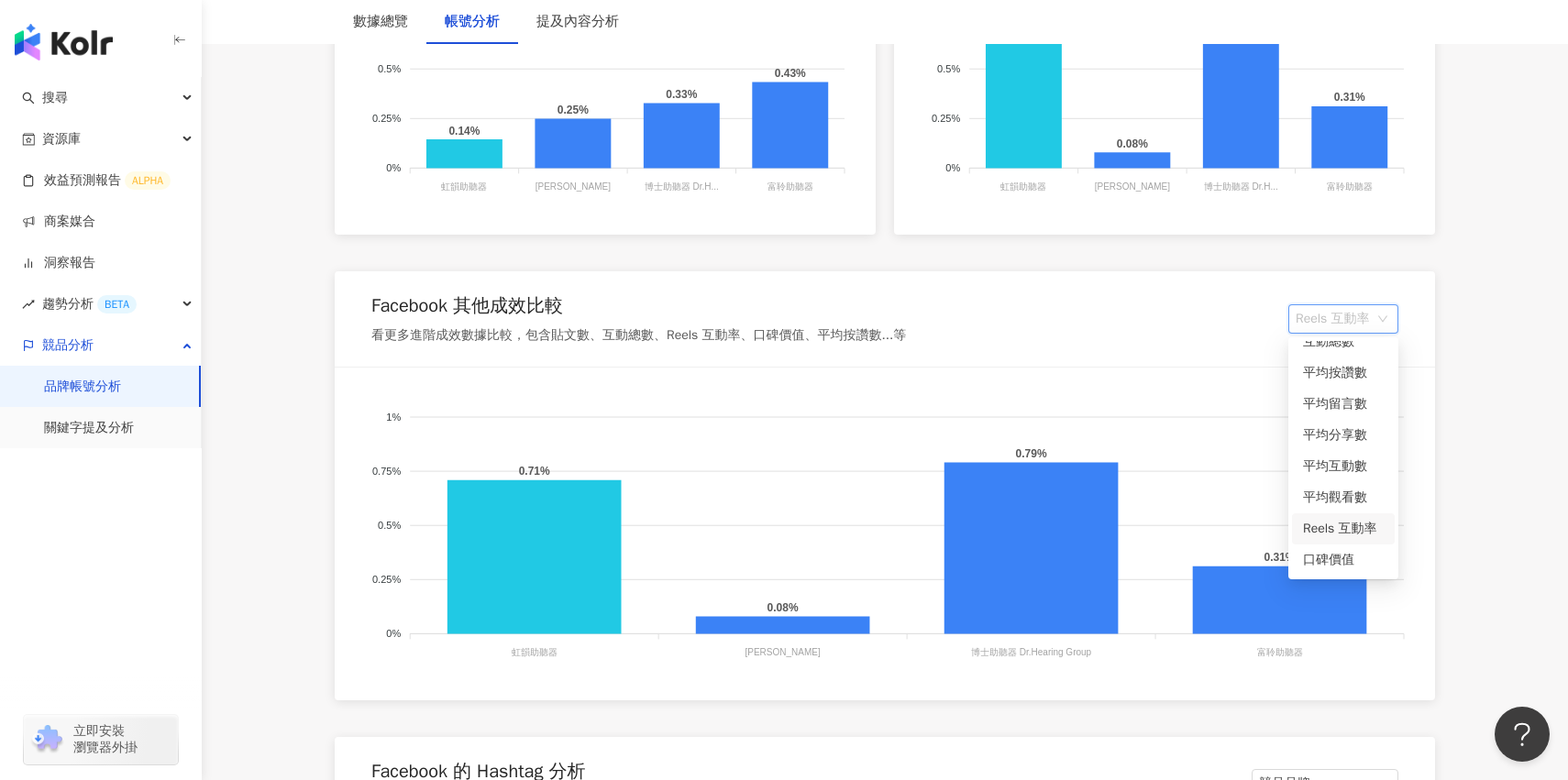 click on "Reels 互動率" at bounding box center [1343, 319] 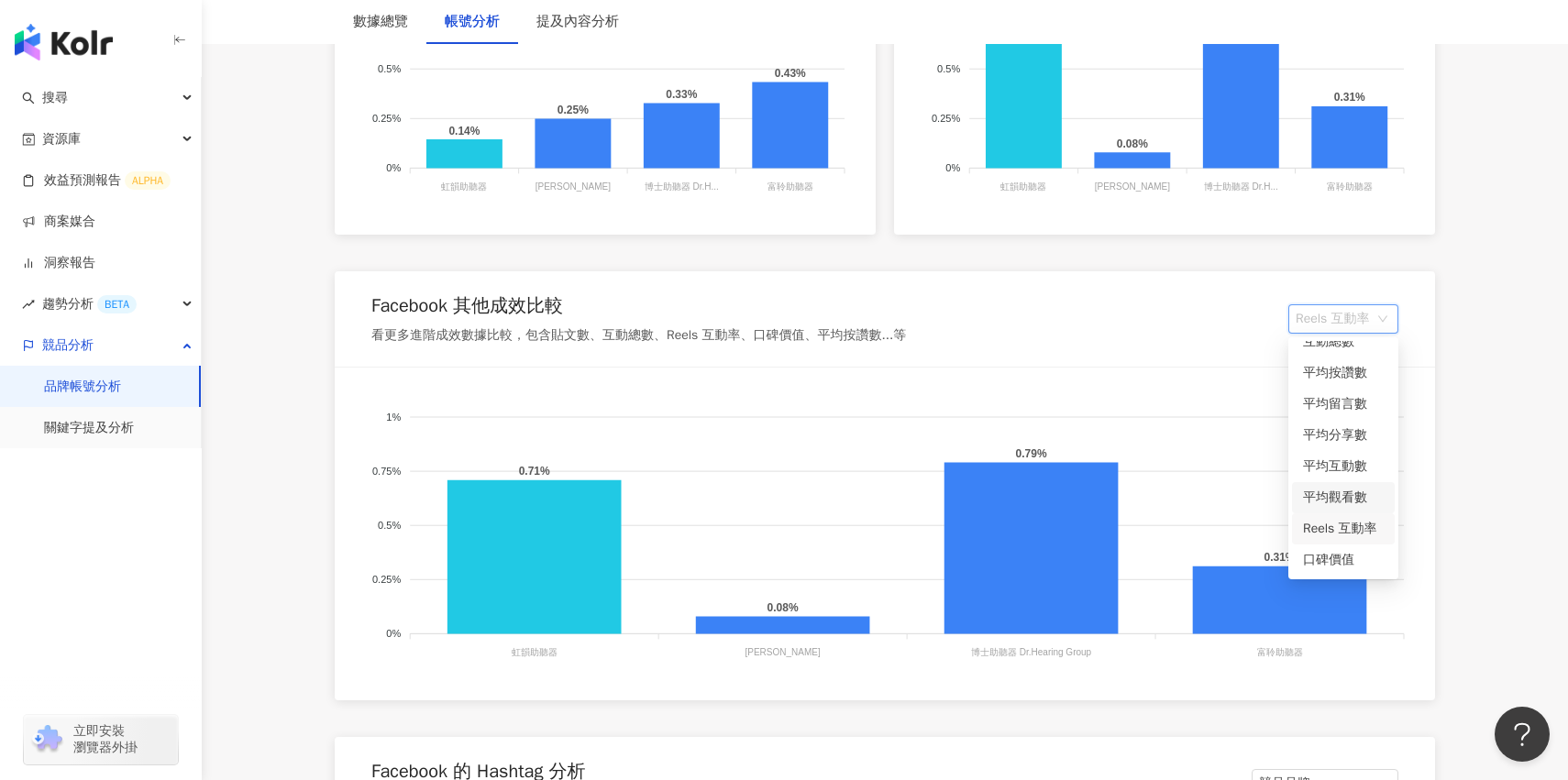 click on "平均觀看數" at bounding box center [1343, 498] 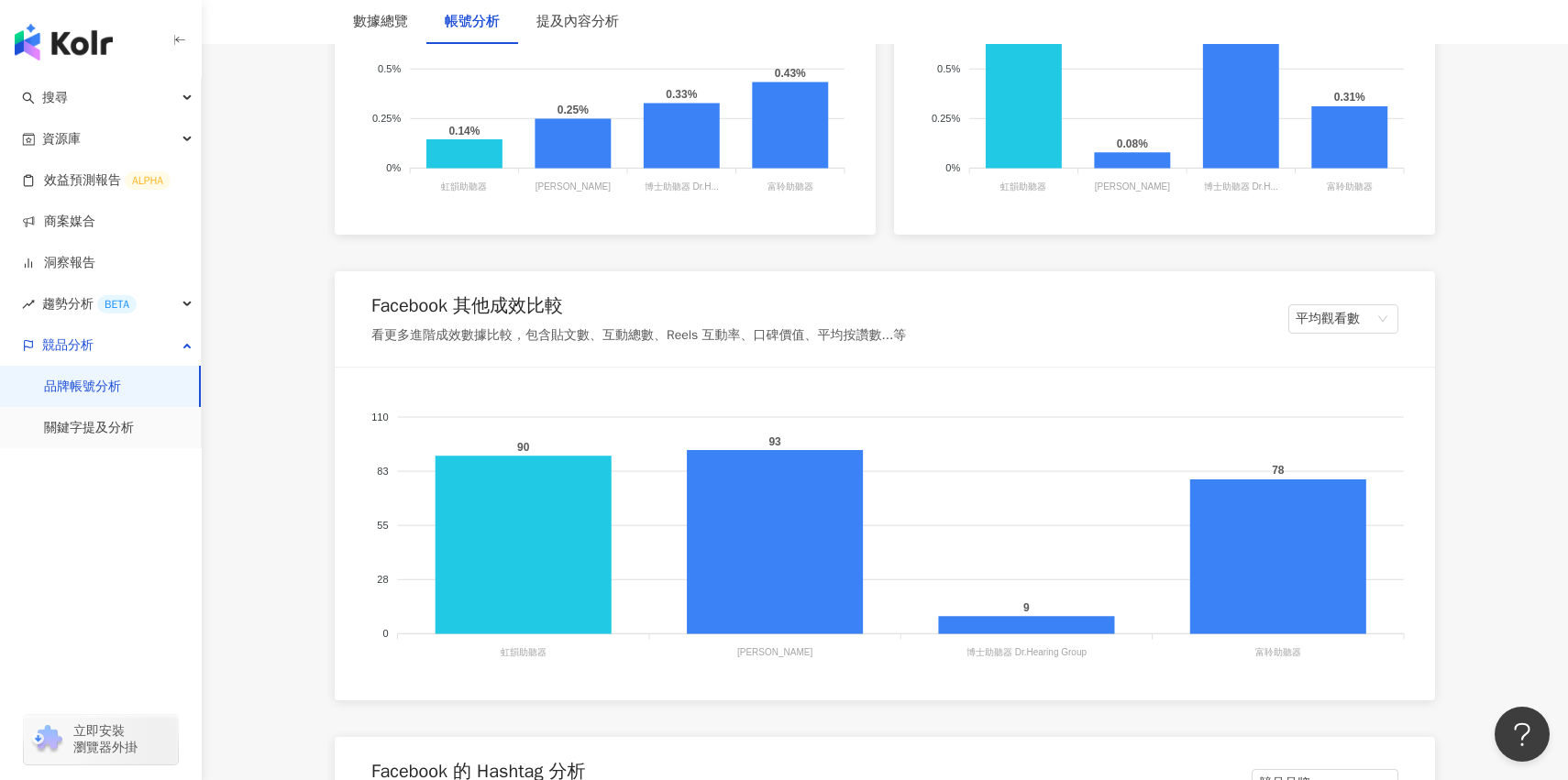 click on "Facebook 其他成效比較 看更多進階成效數據比較，包含貼文數、互動總數、Reels 互動率、口碑價值、平均按讚數...等 平均觀看數" at bounding box center [885, 319] 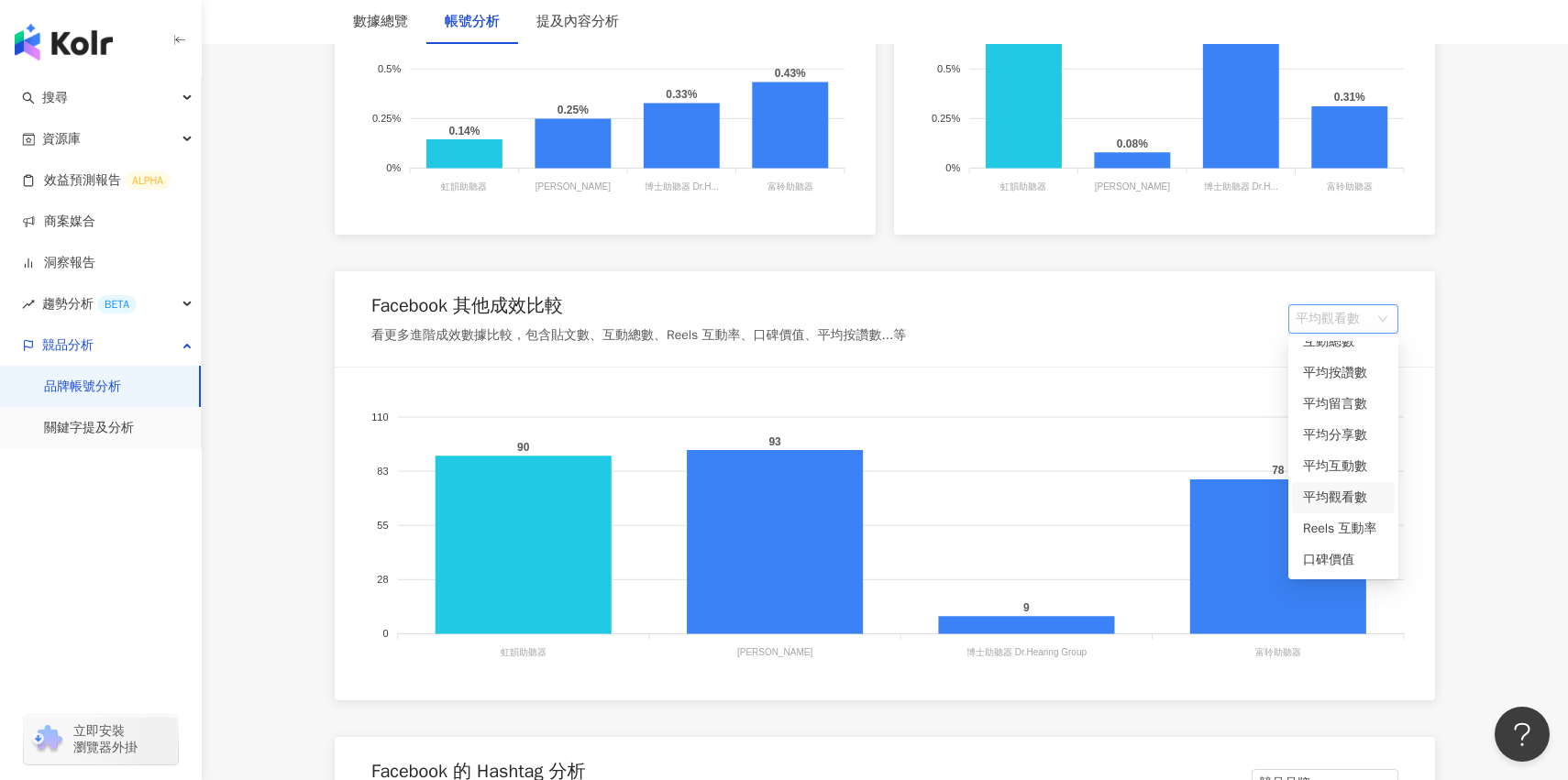 click on "平均觀看數" at bounding box center [1343, 319] 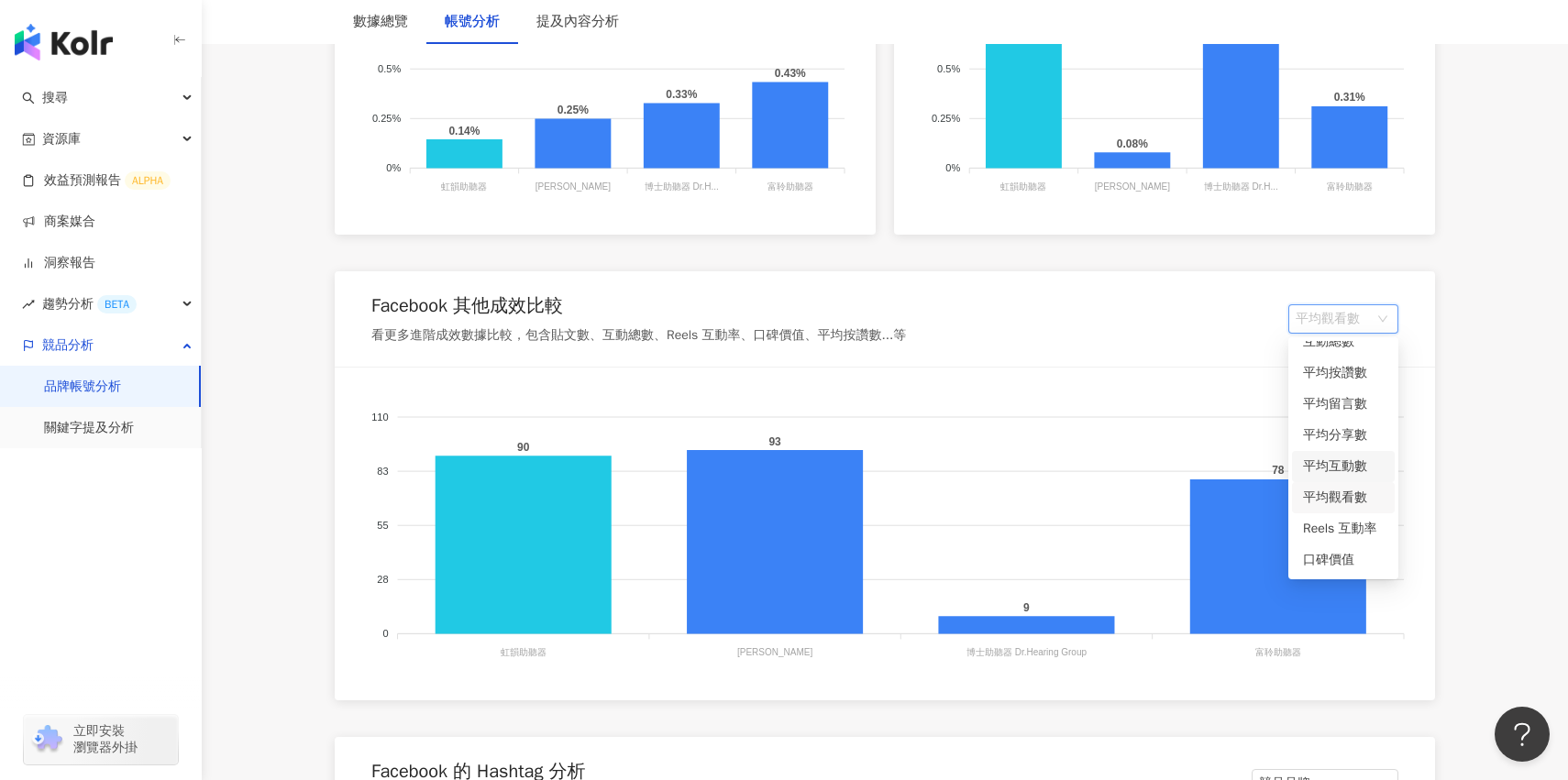 click on "平均互動數" at bounding box center (1343, 467) 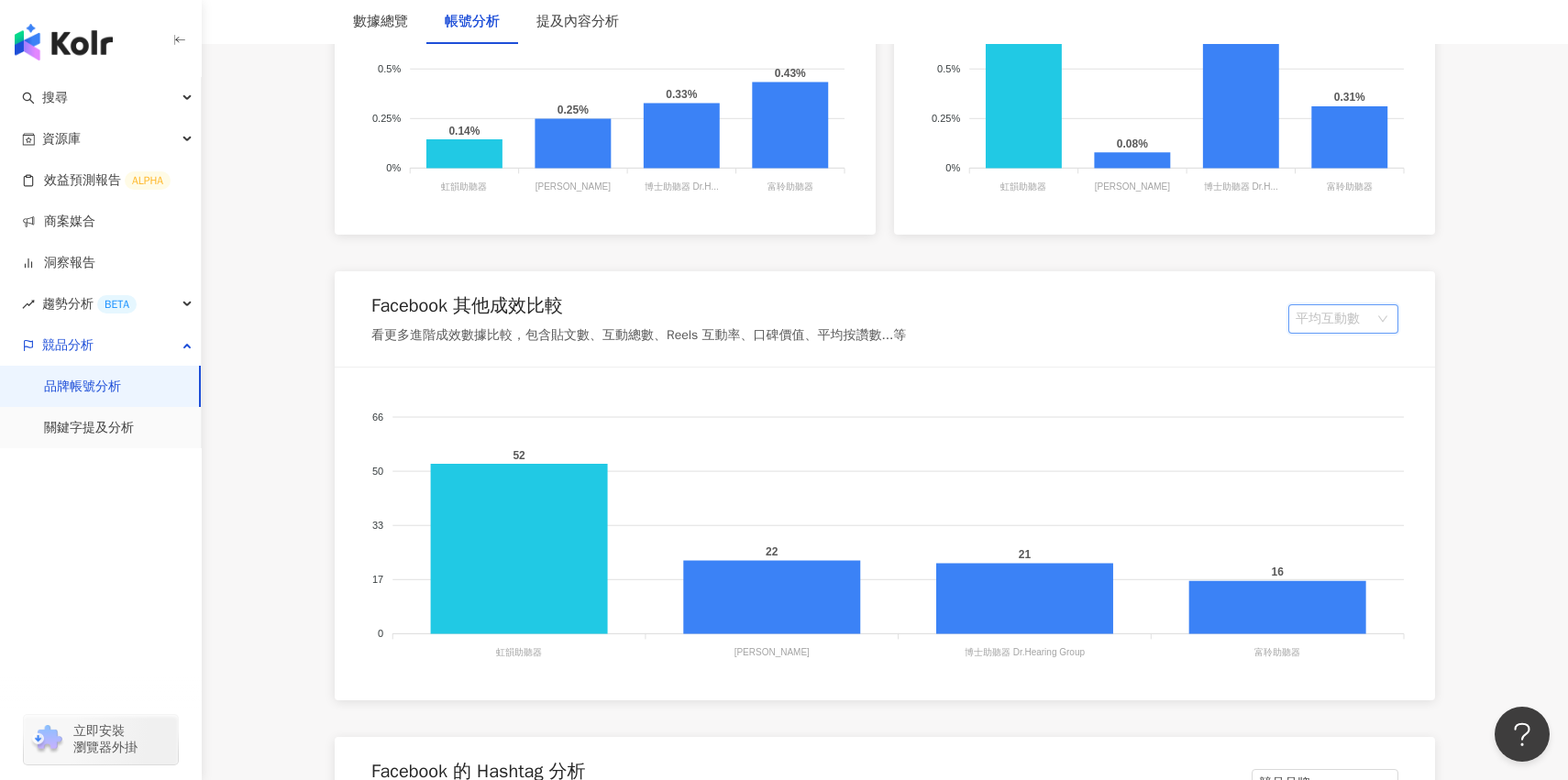 click on "平均互動數" at bounding box center [1343, 319] 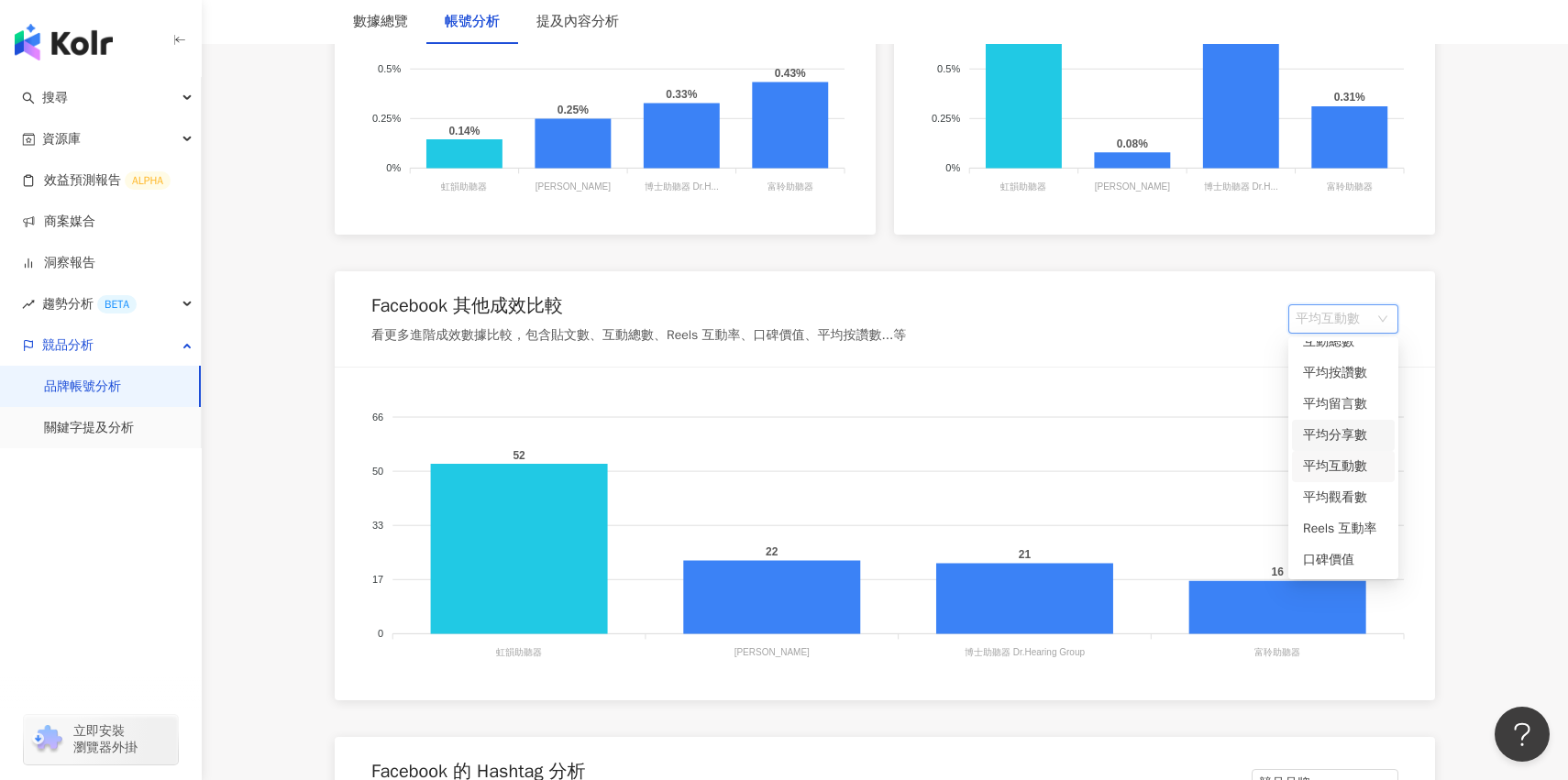 click on "平均分享數" at bounding box center [1343, 435] 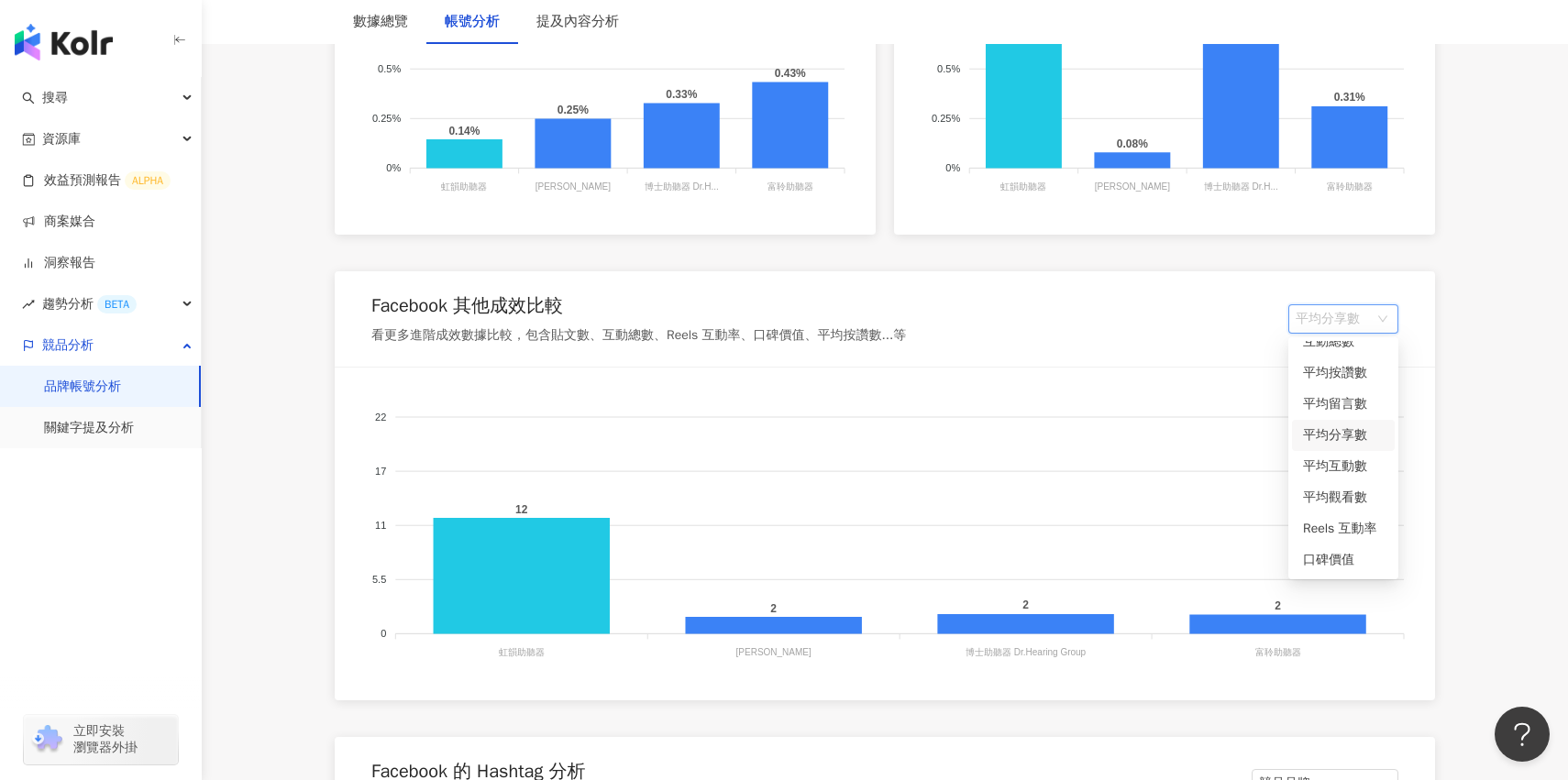 click on "平均分享數" at bounding box center (1343, 319) 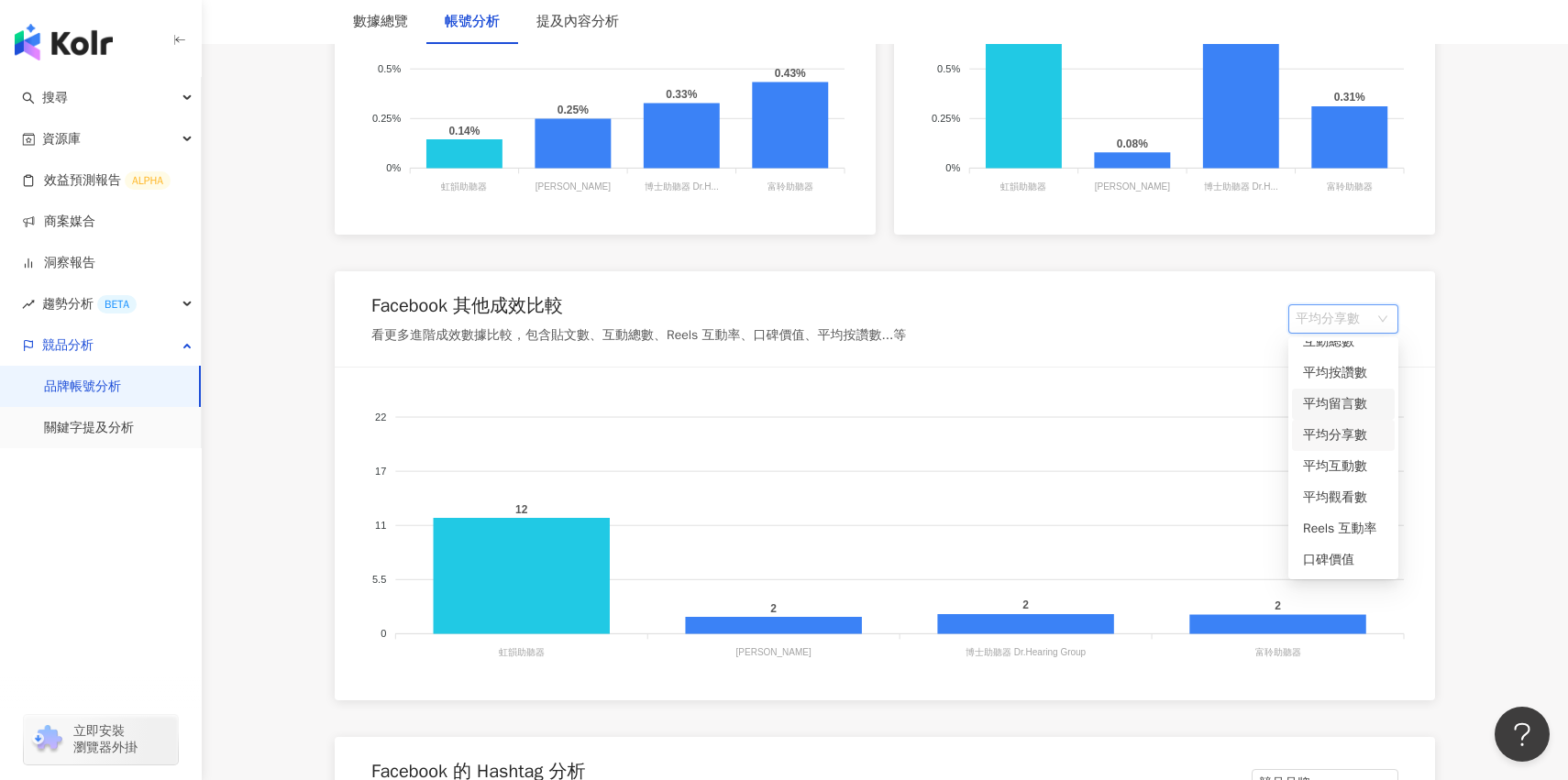 click on "平均留言數" at bounding box center (1343, 404) 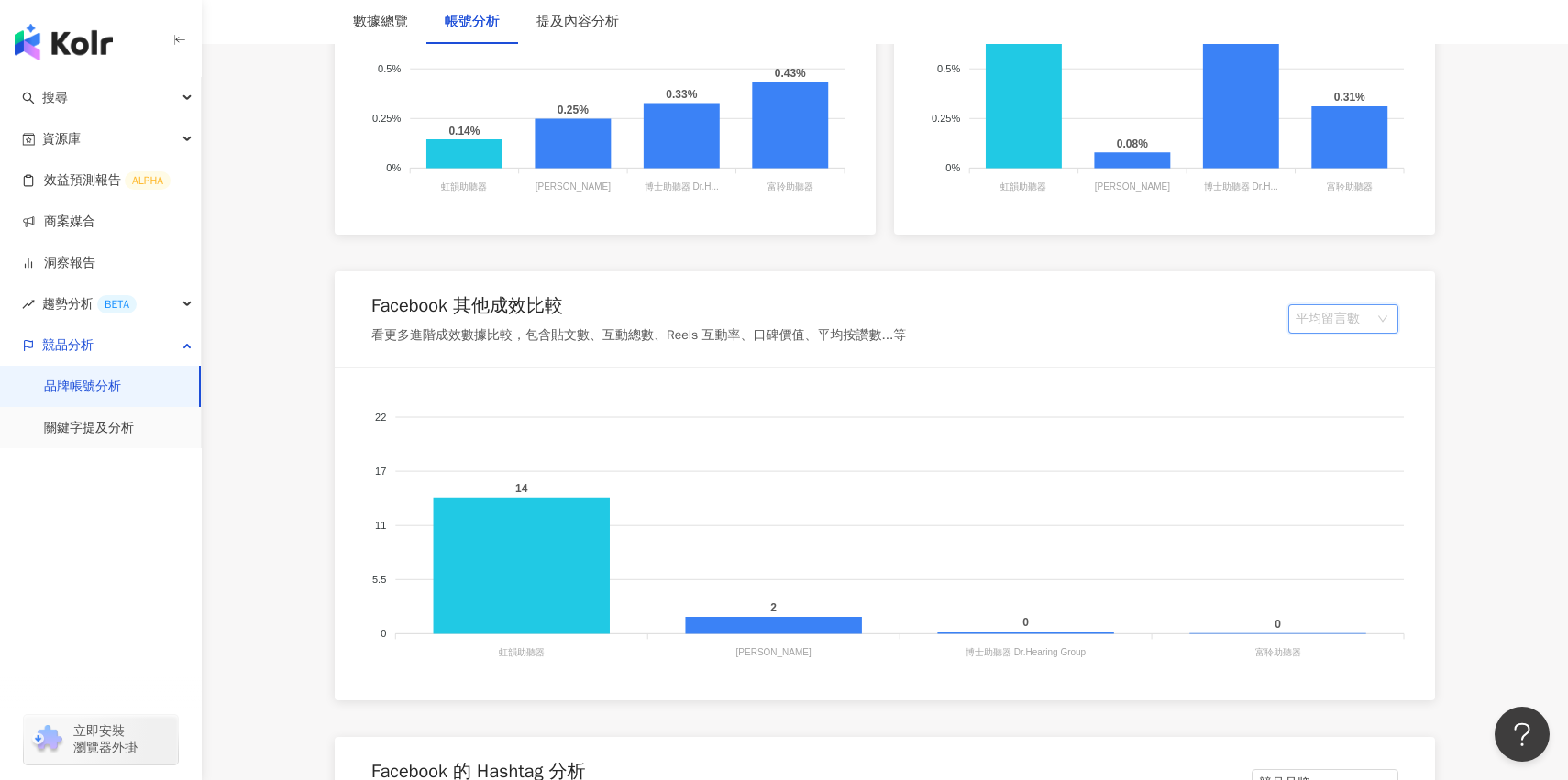 click on "平均留言數" at bounding box center (1343, 319) 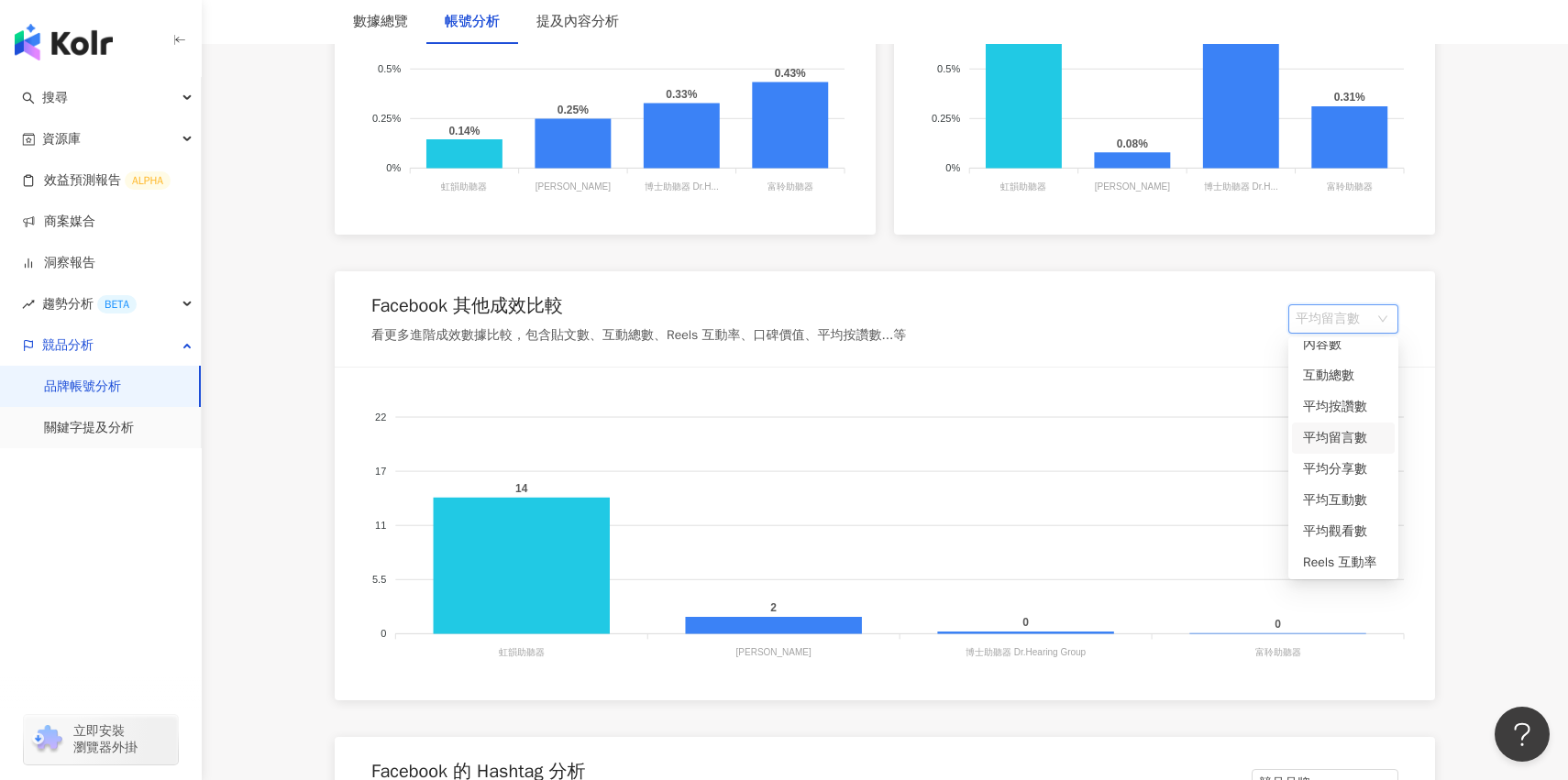 scroll, scrollTop: 6, scrollLeft: 0, axis: vertical 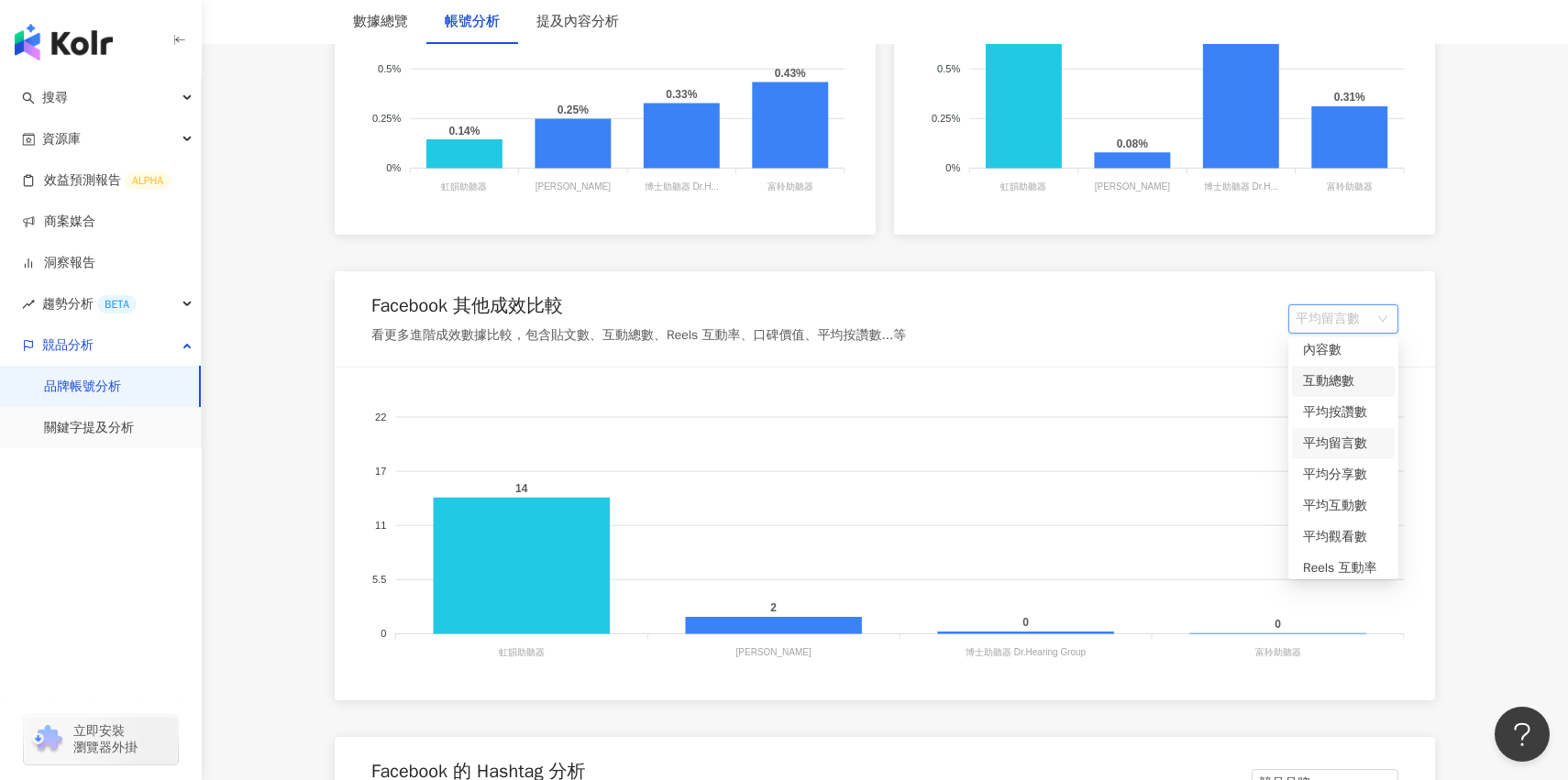 click on "互動總數" at bounding box center [1343, 381] 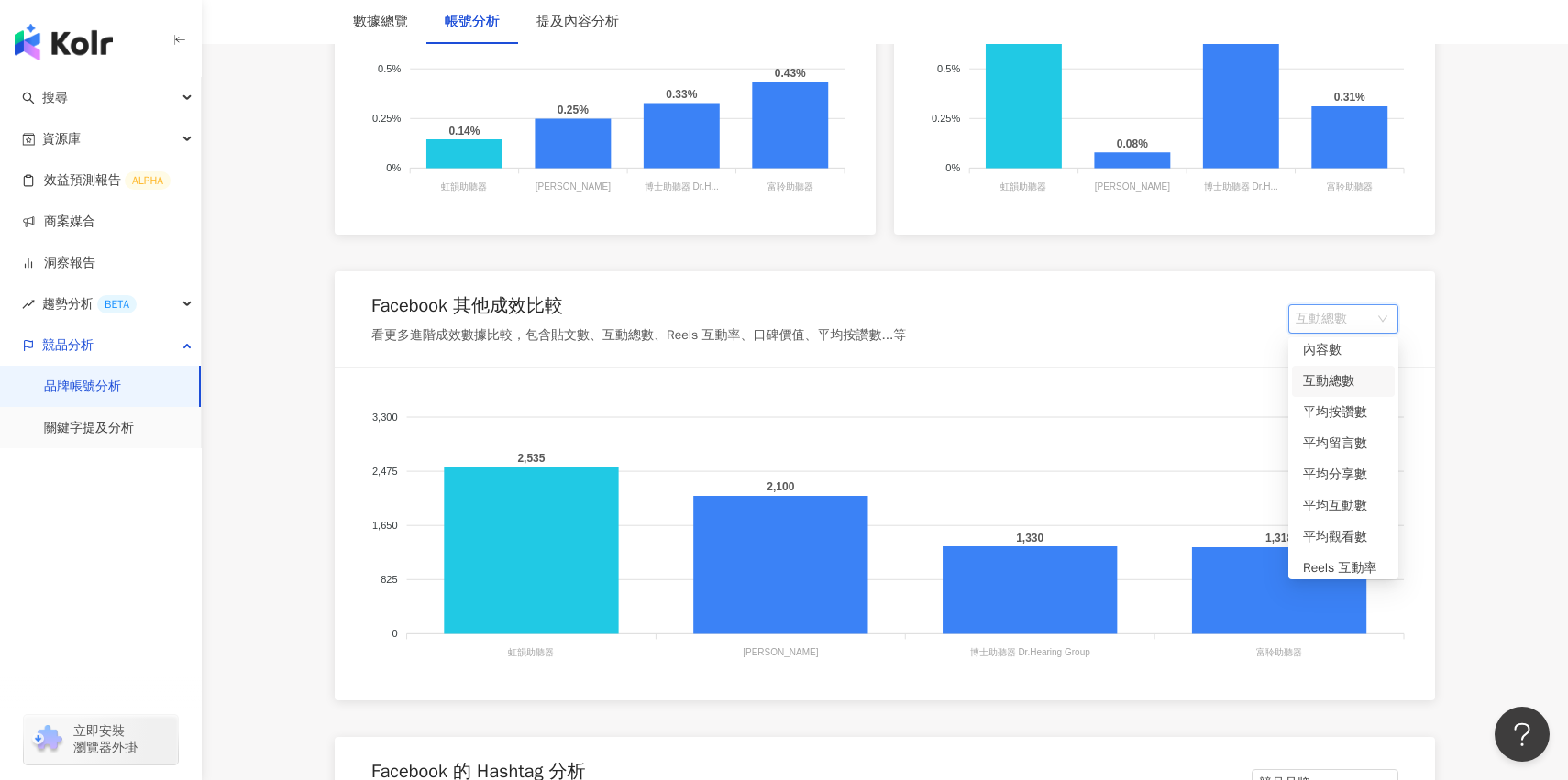 click on "互動總數" at bounding box center [1343, 319] 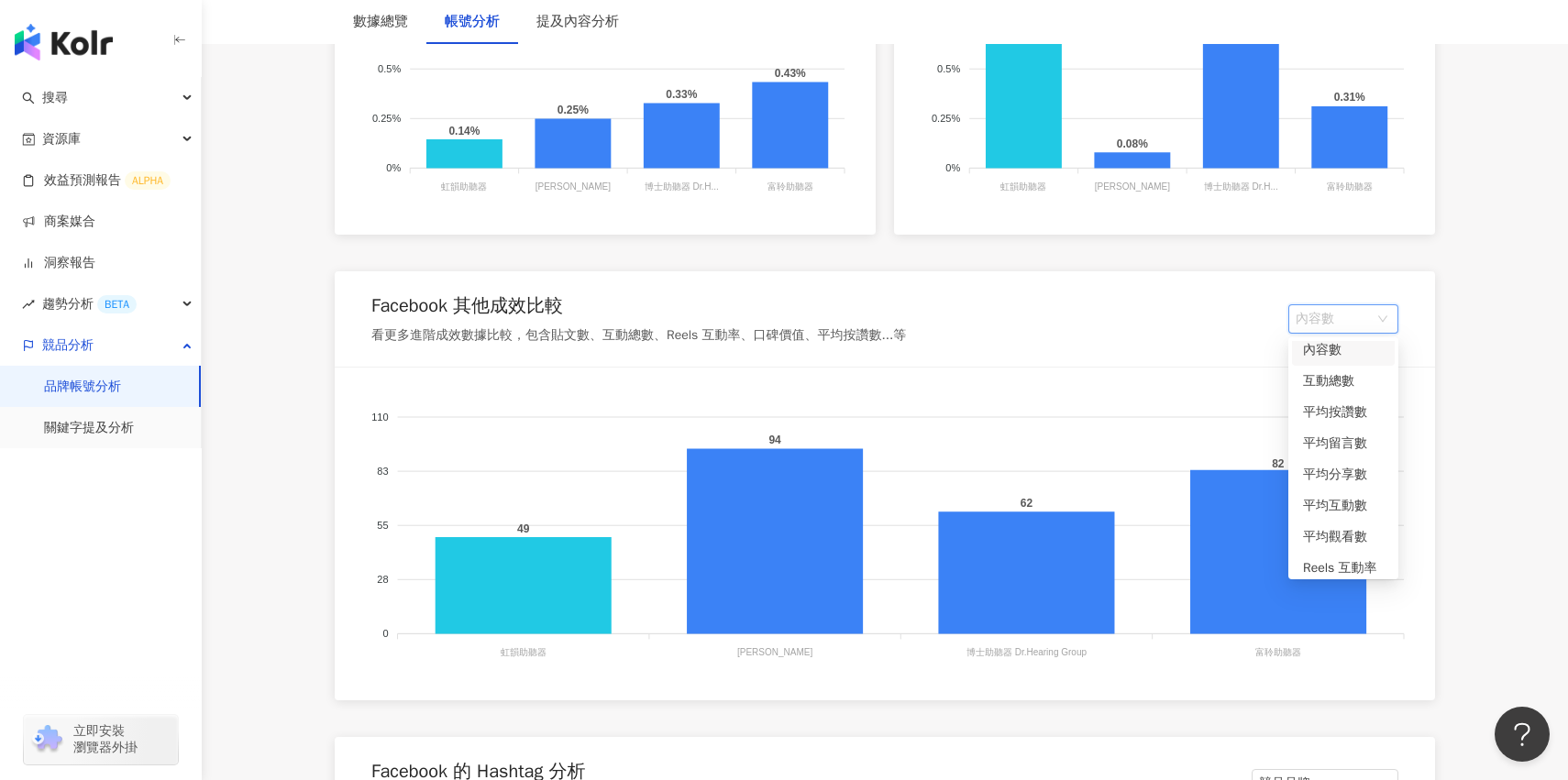 scroll, scrollTop: 0, scrollLeft: 0, axis: both 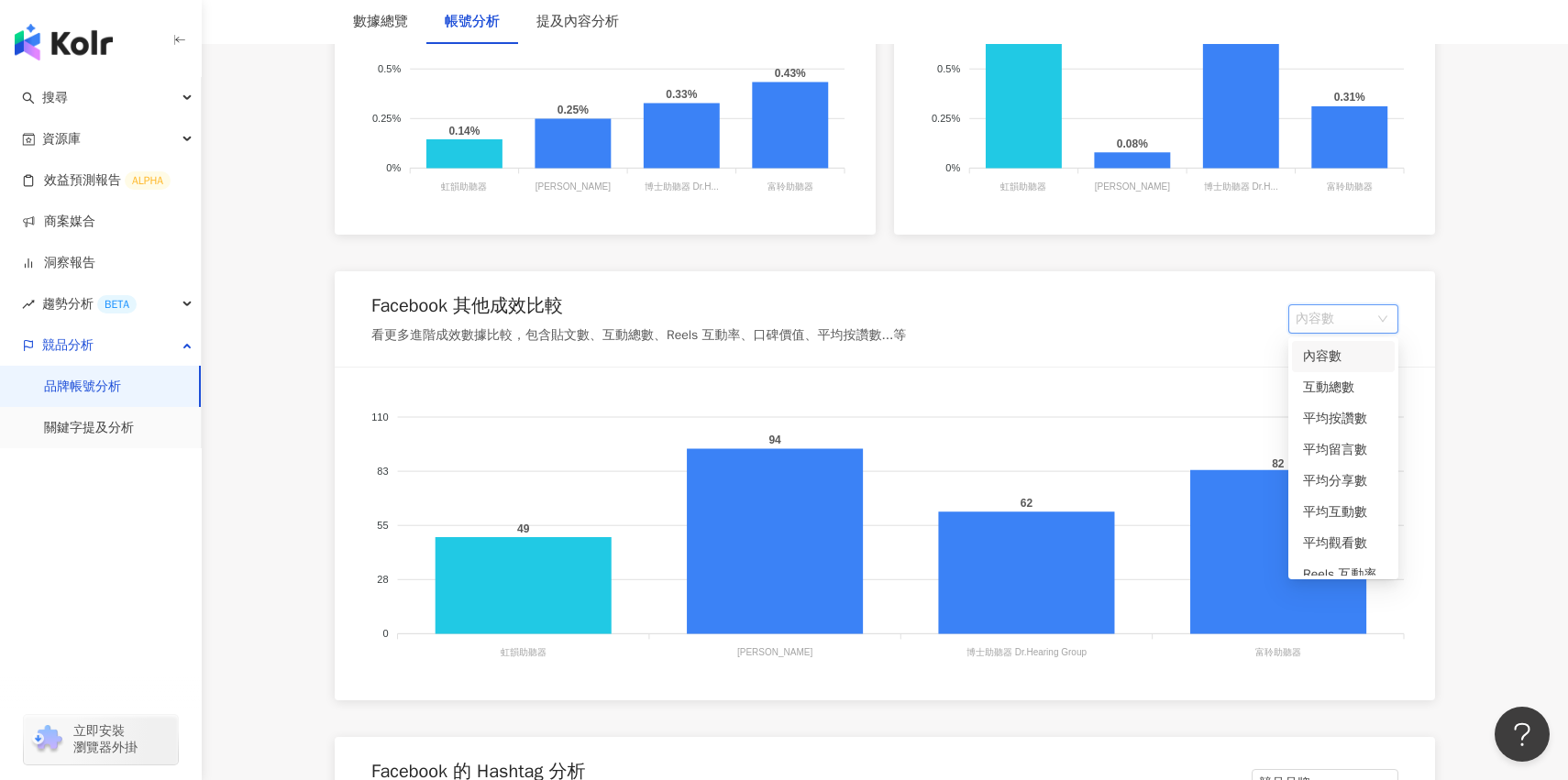 click on "內容數" at bounding box center [1343, 319] 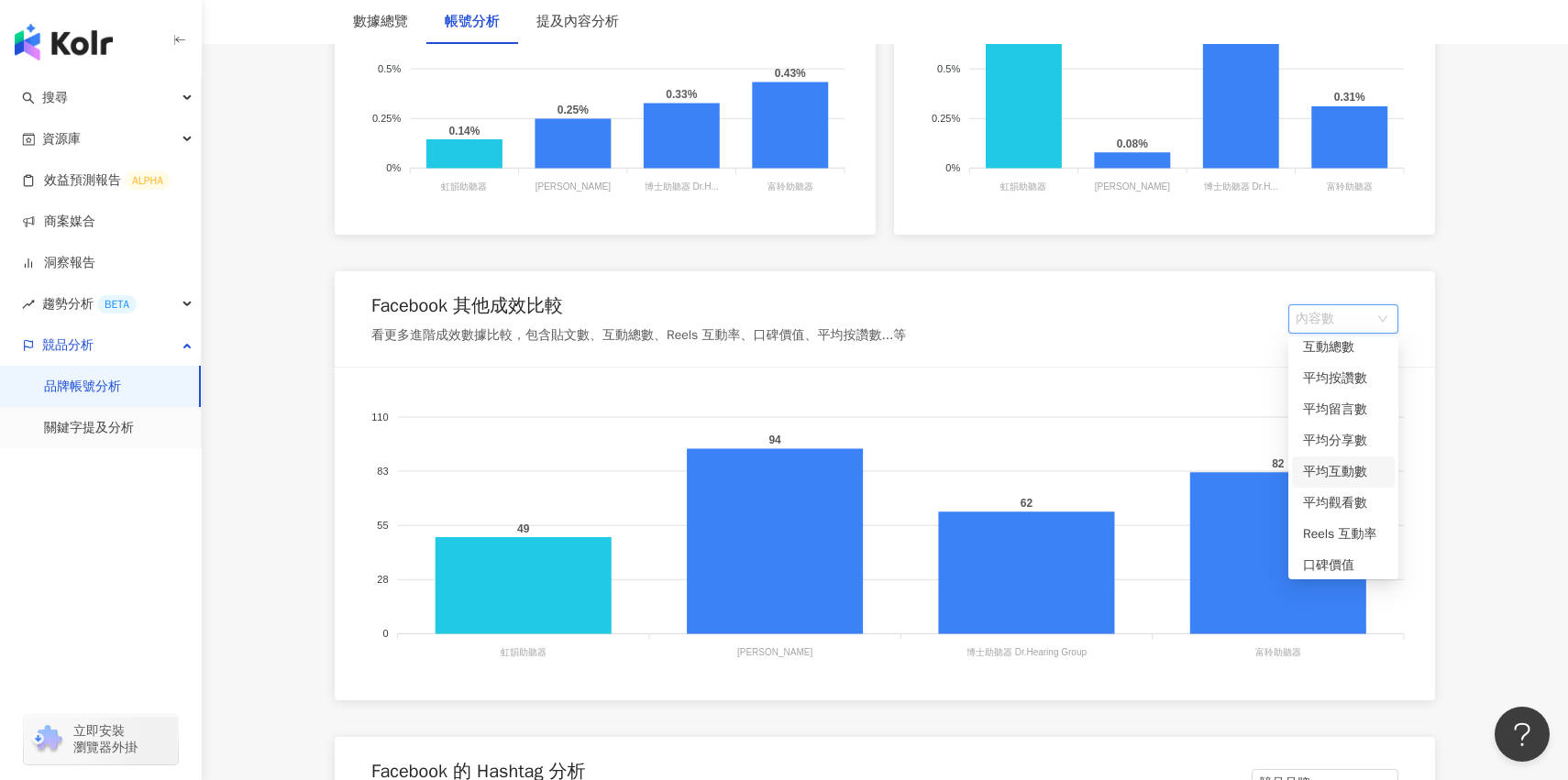 scroll, scrollTop: 46, scrollLeft: 0, axis: vertical 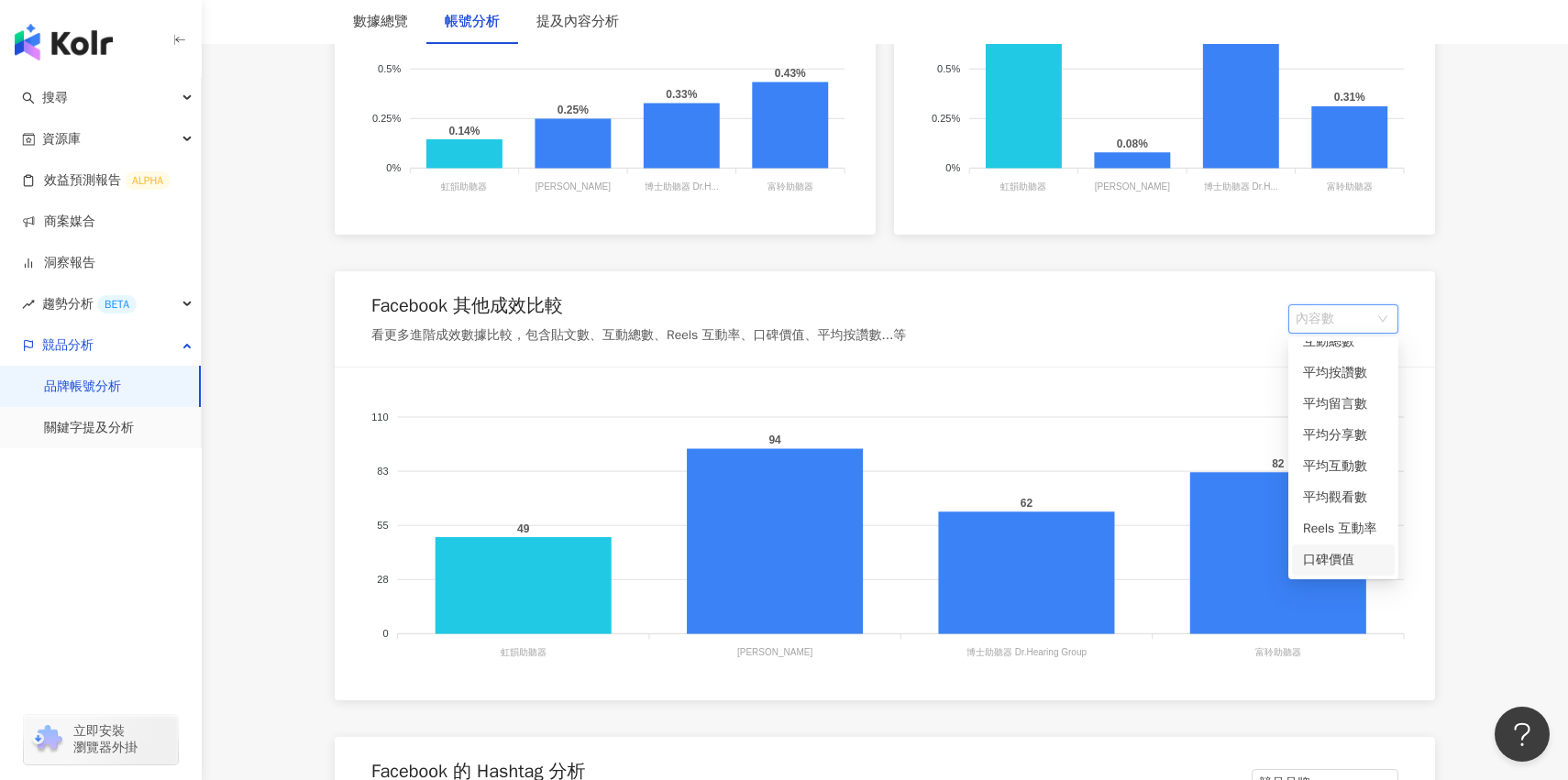 click on "口碑價值" at bounding box center [1343, 560] 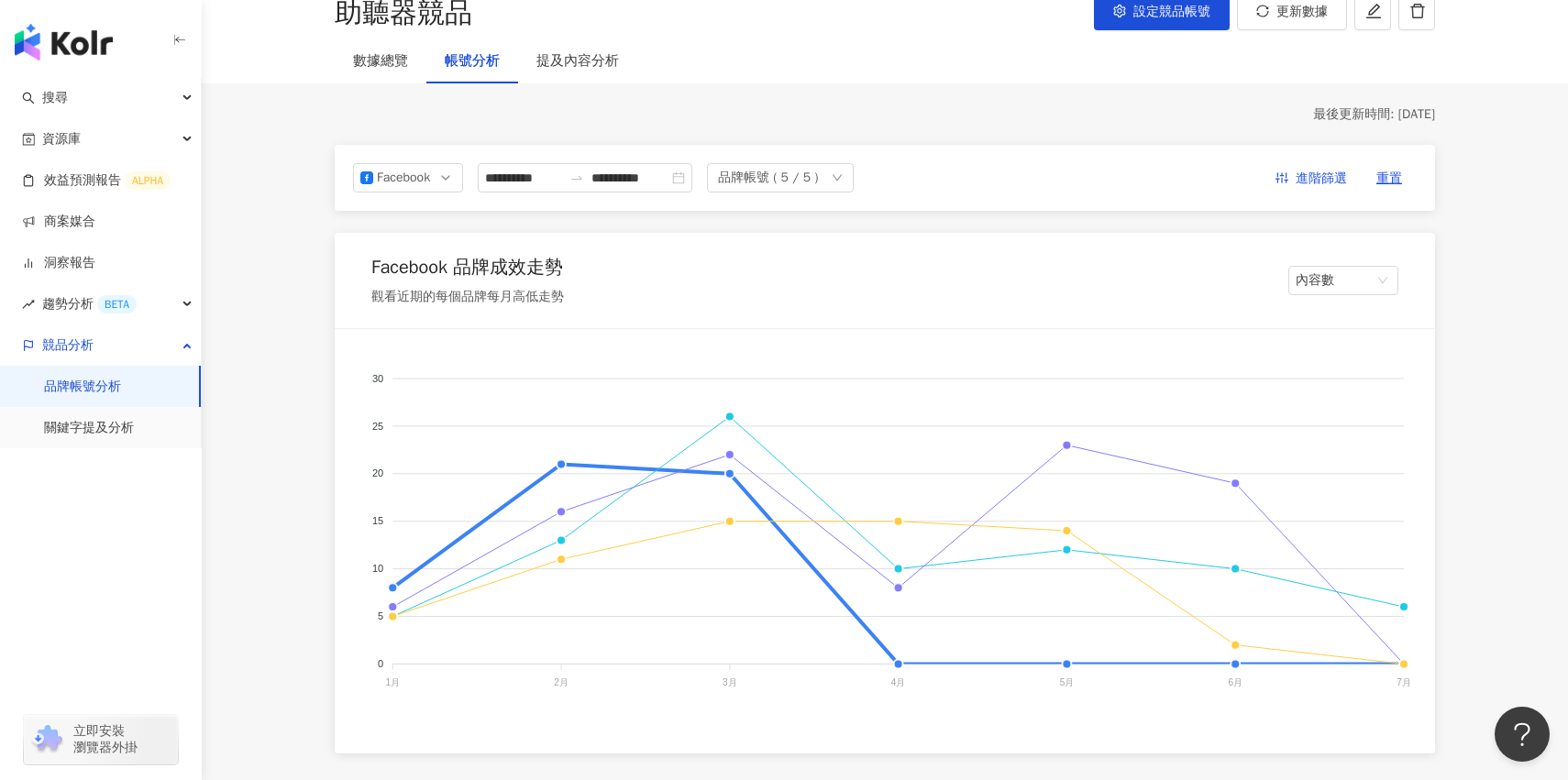 scroll, scrollTop: 105, scrollLeft: 0, axis: vertical 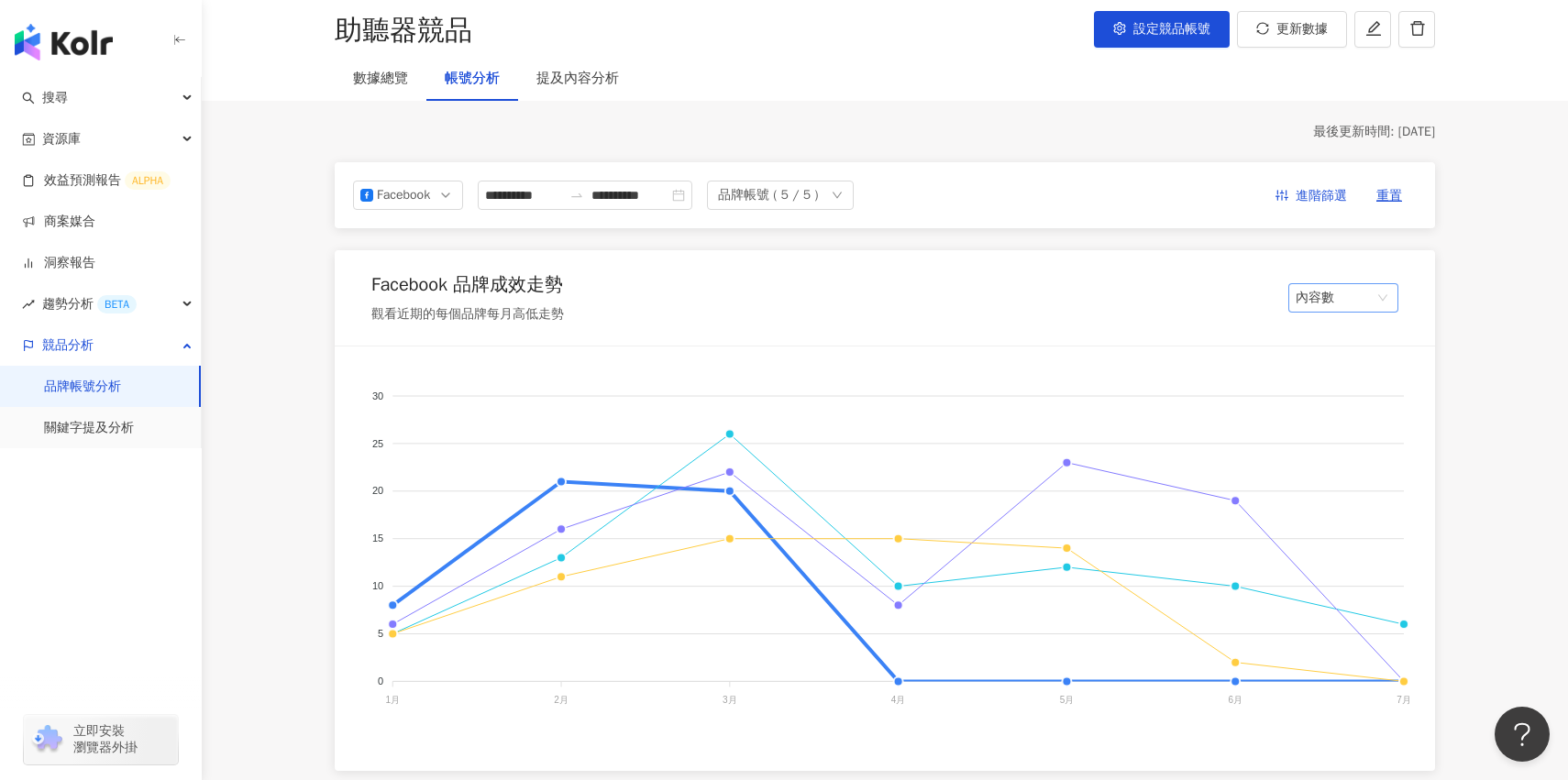 click on "內容數" at bounding box center [1343, 298] 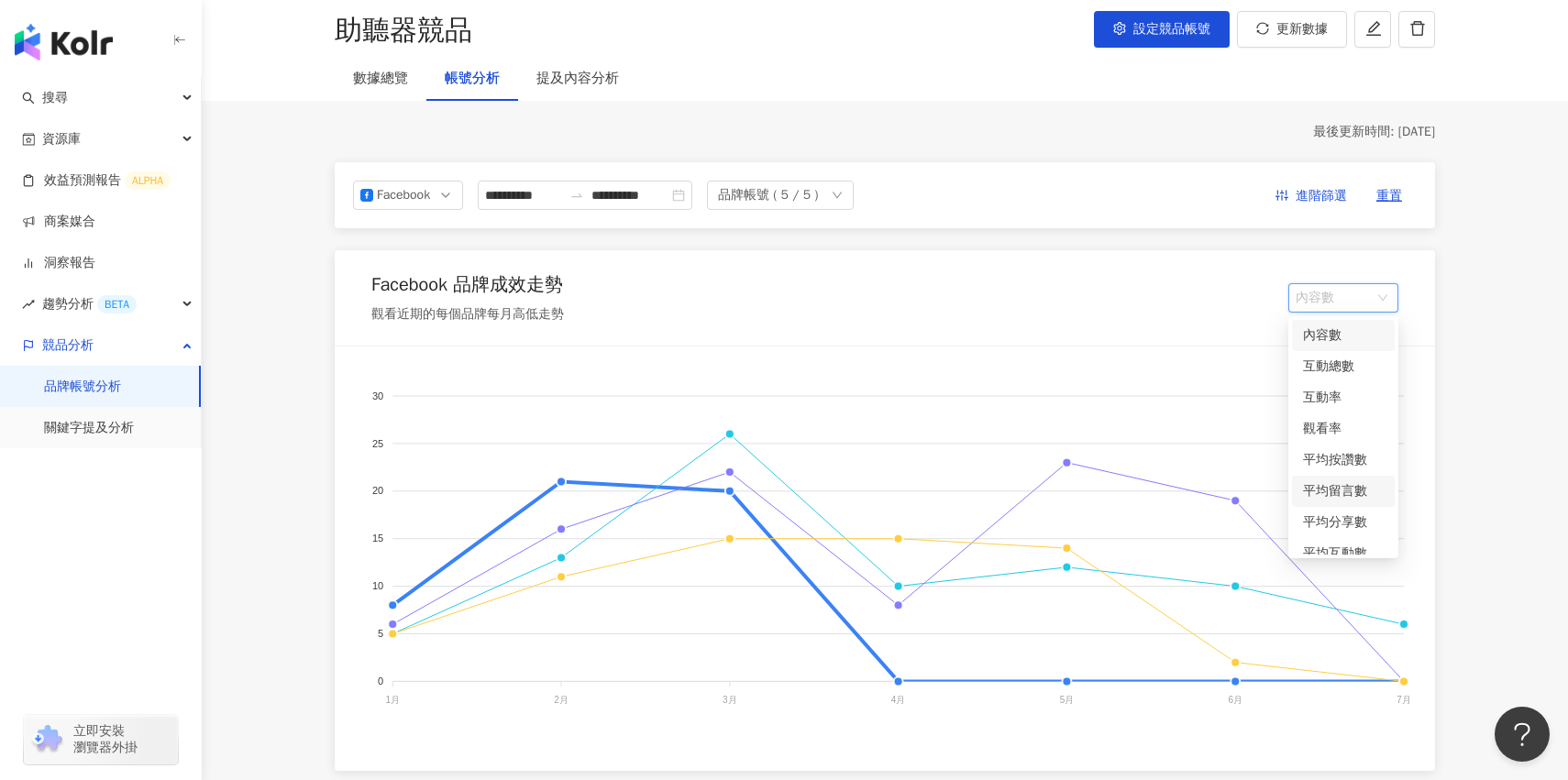scroll, scrollTop: 108, scrollLeft: 0, axis: vertical 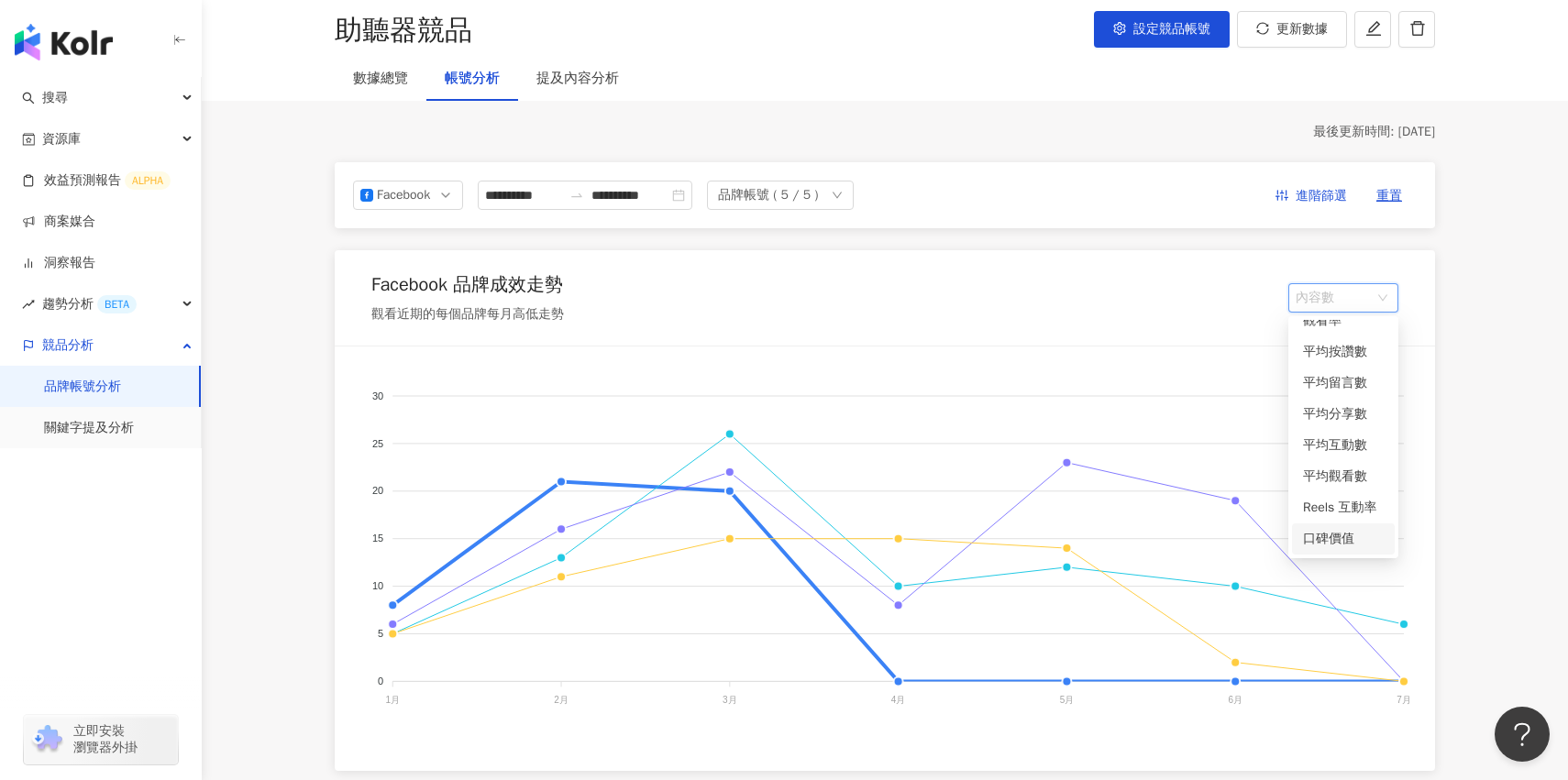 click on "口碑價值" at bounding box center (1343, 539) 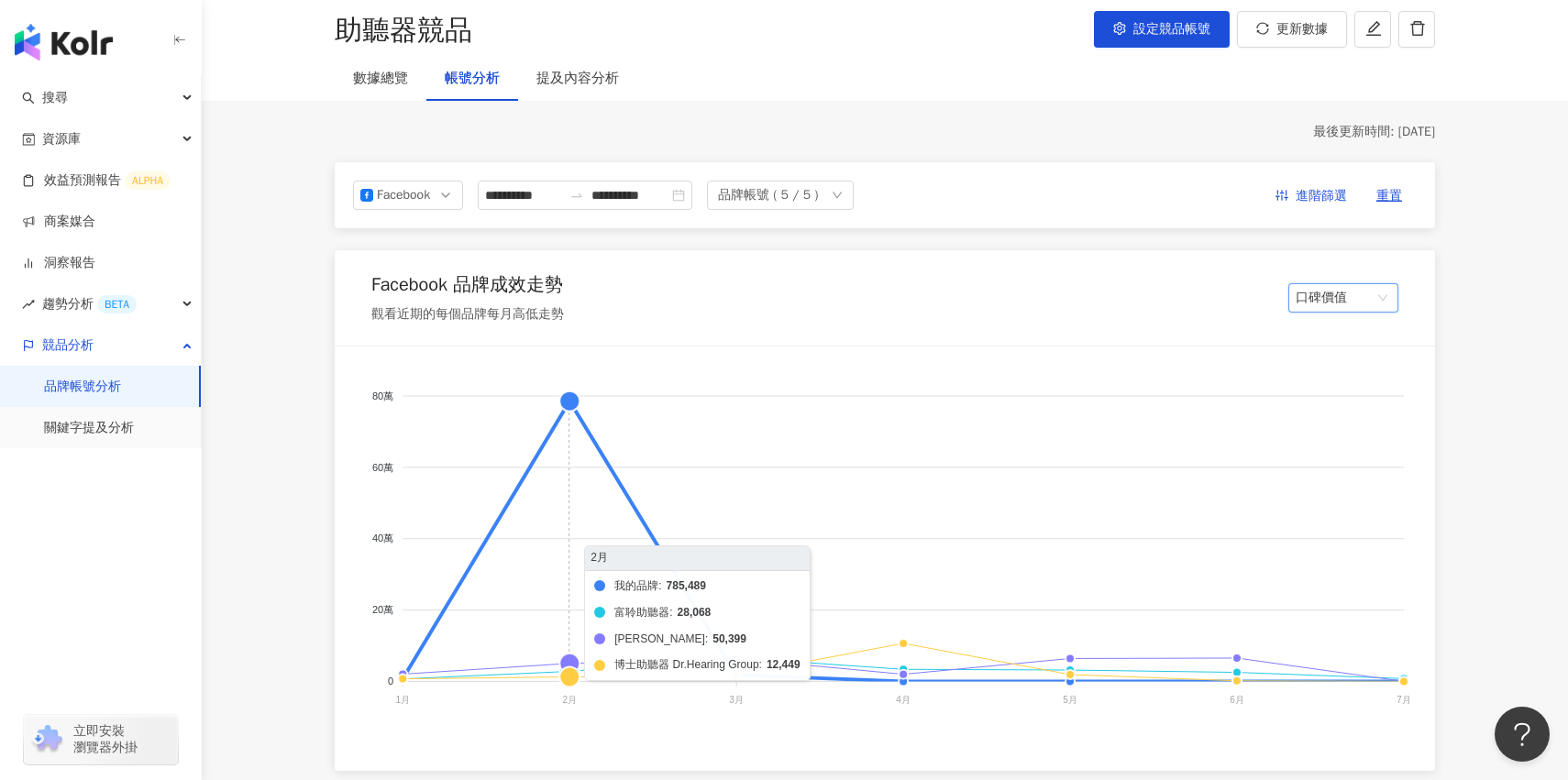 click on "我的品牌 富聆助聽器 科林助聽器 博士助聽器 Dr.Hearing Group" 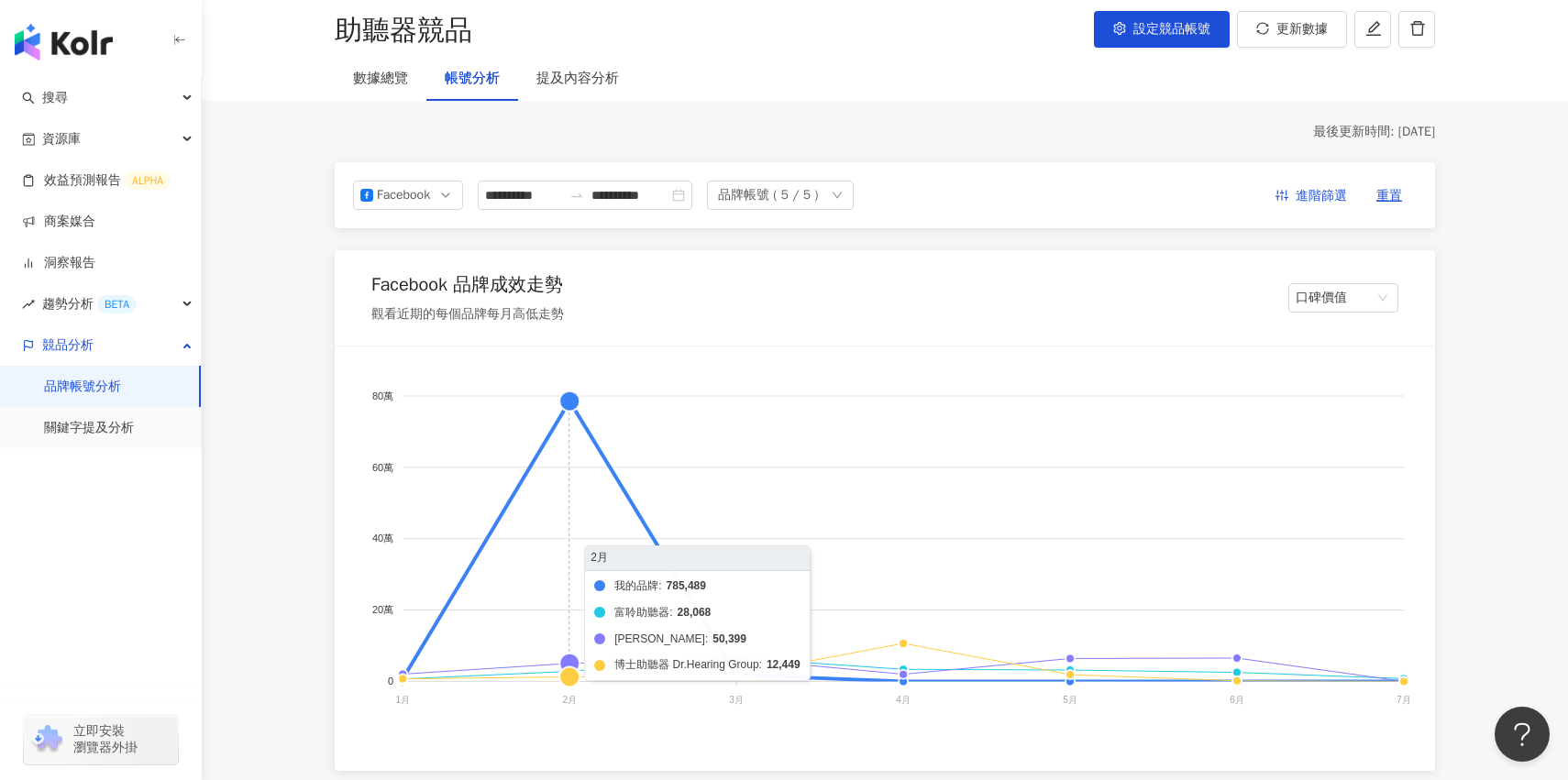 click on "我的品牌 富聆助聽器 科林助聽器 博士助聽器 Dr.Hearing Group" 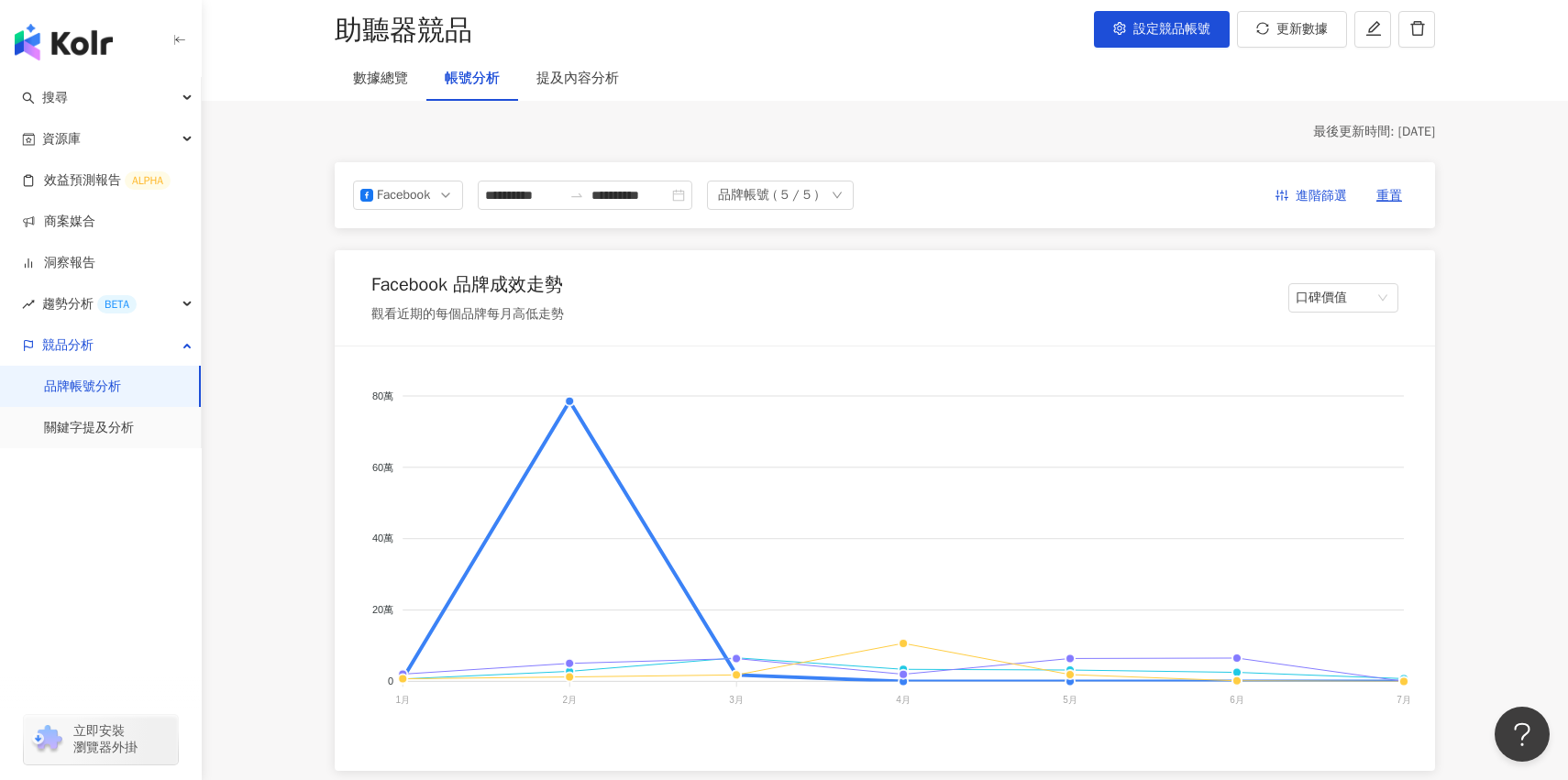 click on "品牌帳號
( 5 / 5 )" at bounding box center [767, 195] 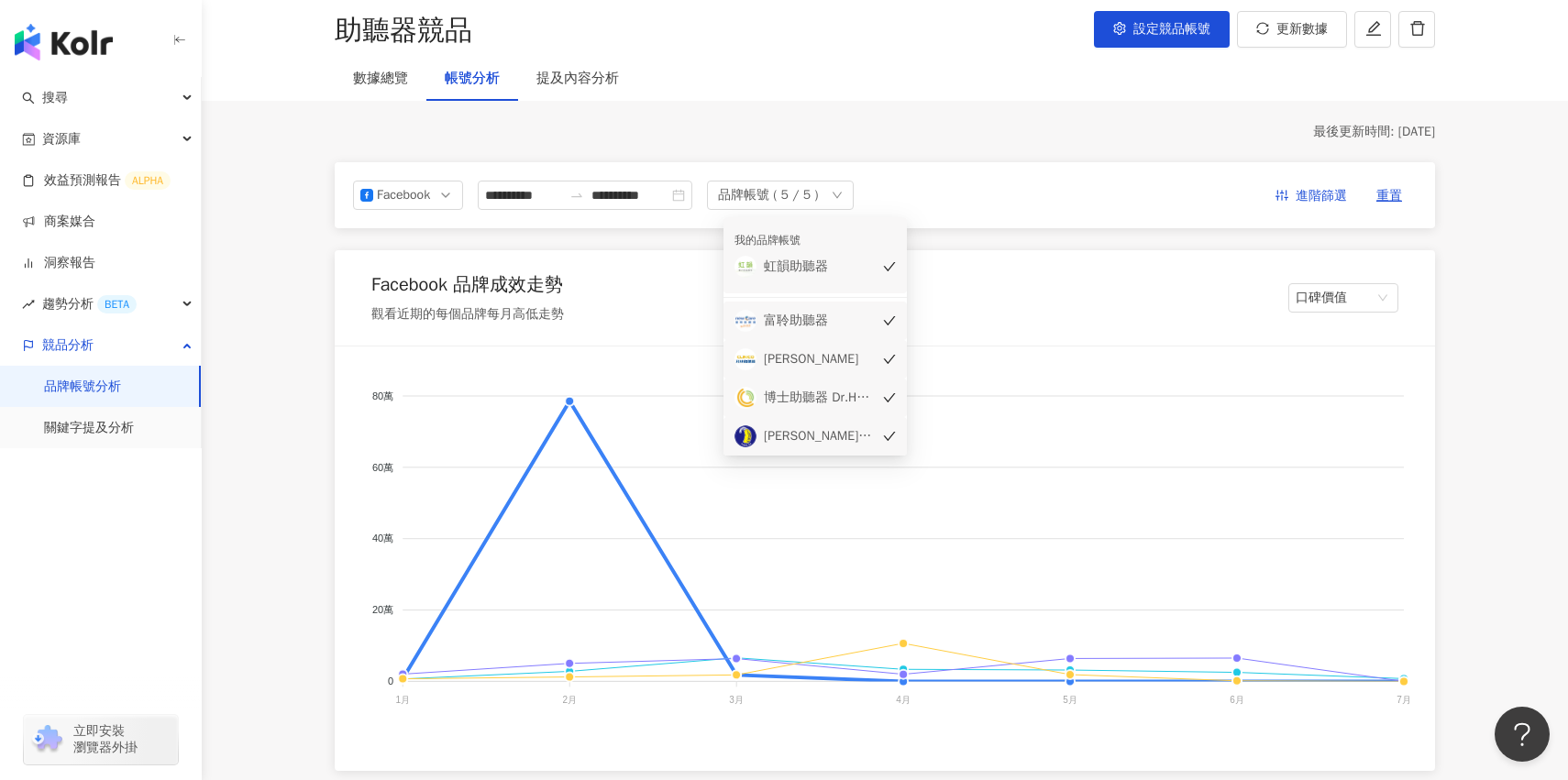 click on "品牌帳號
( 5 / 5 )" at bounding box center (780, 195) 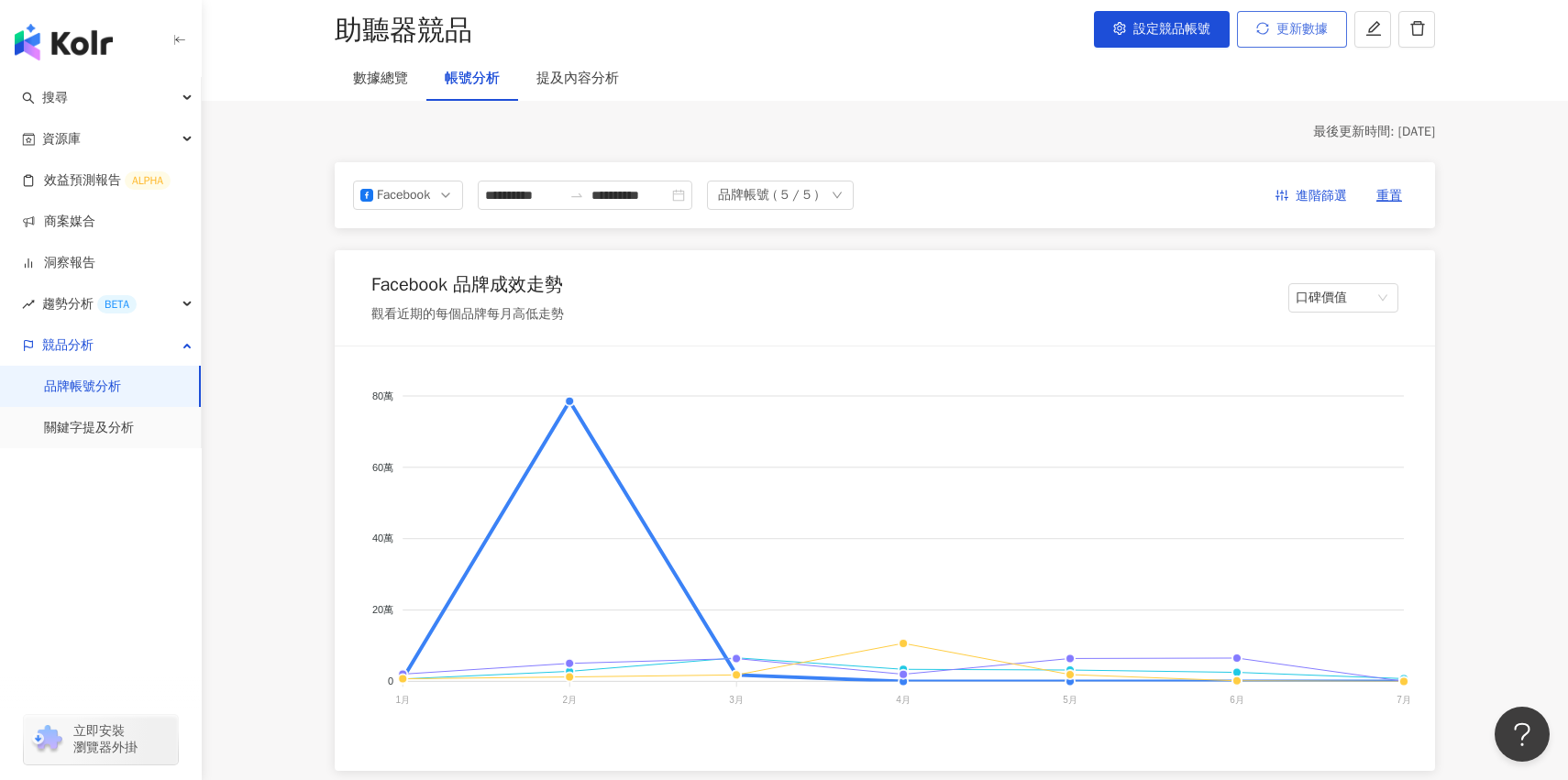 click on "更新數據" at bounding box center (1302, 29) 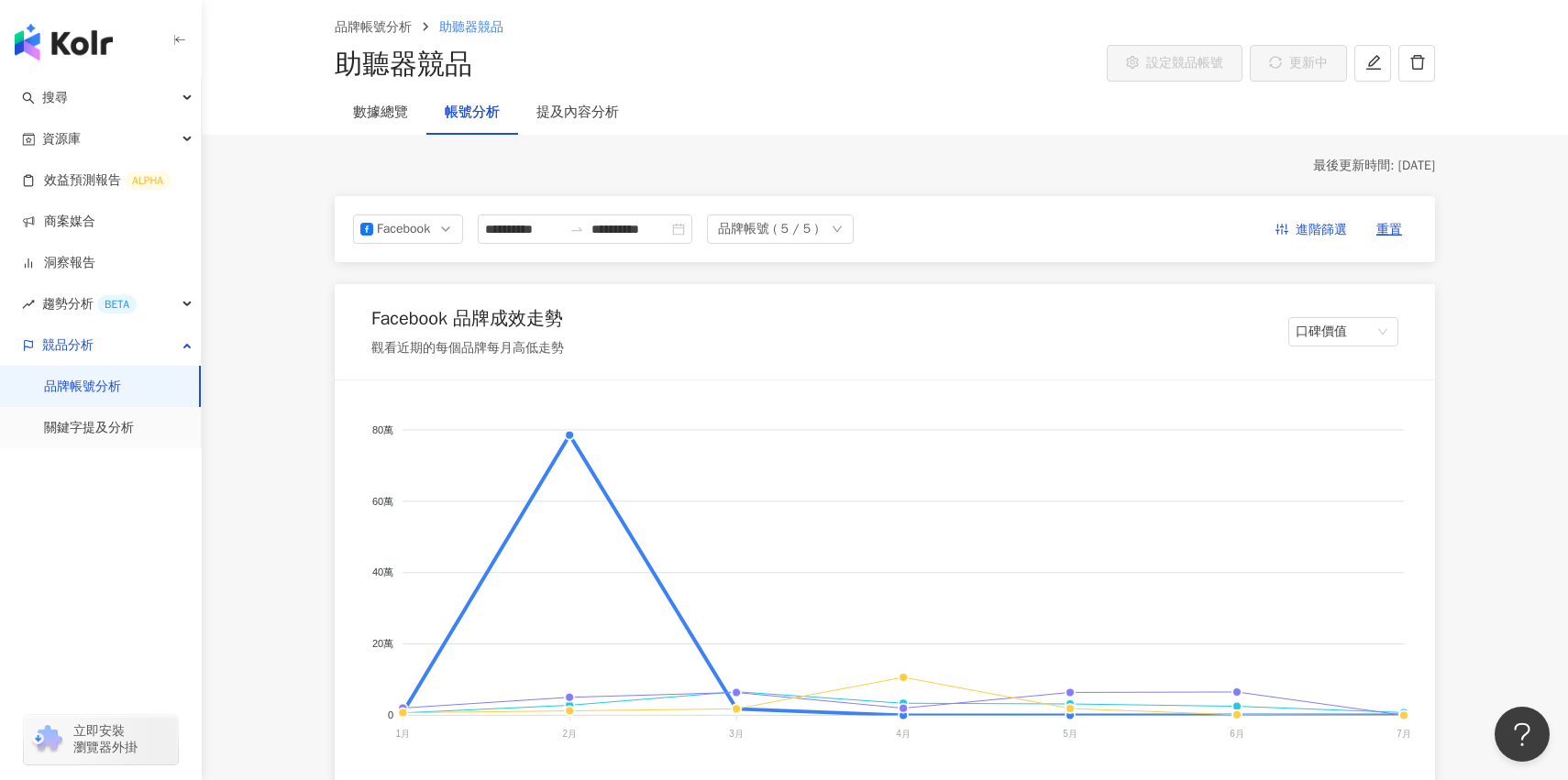 scroll, scrollTop: 54, scrollLeft: 0, axis: vertical 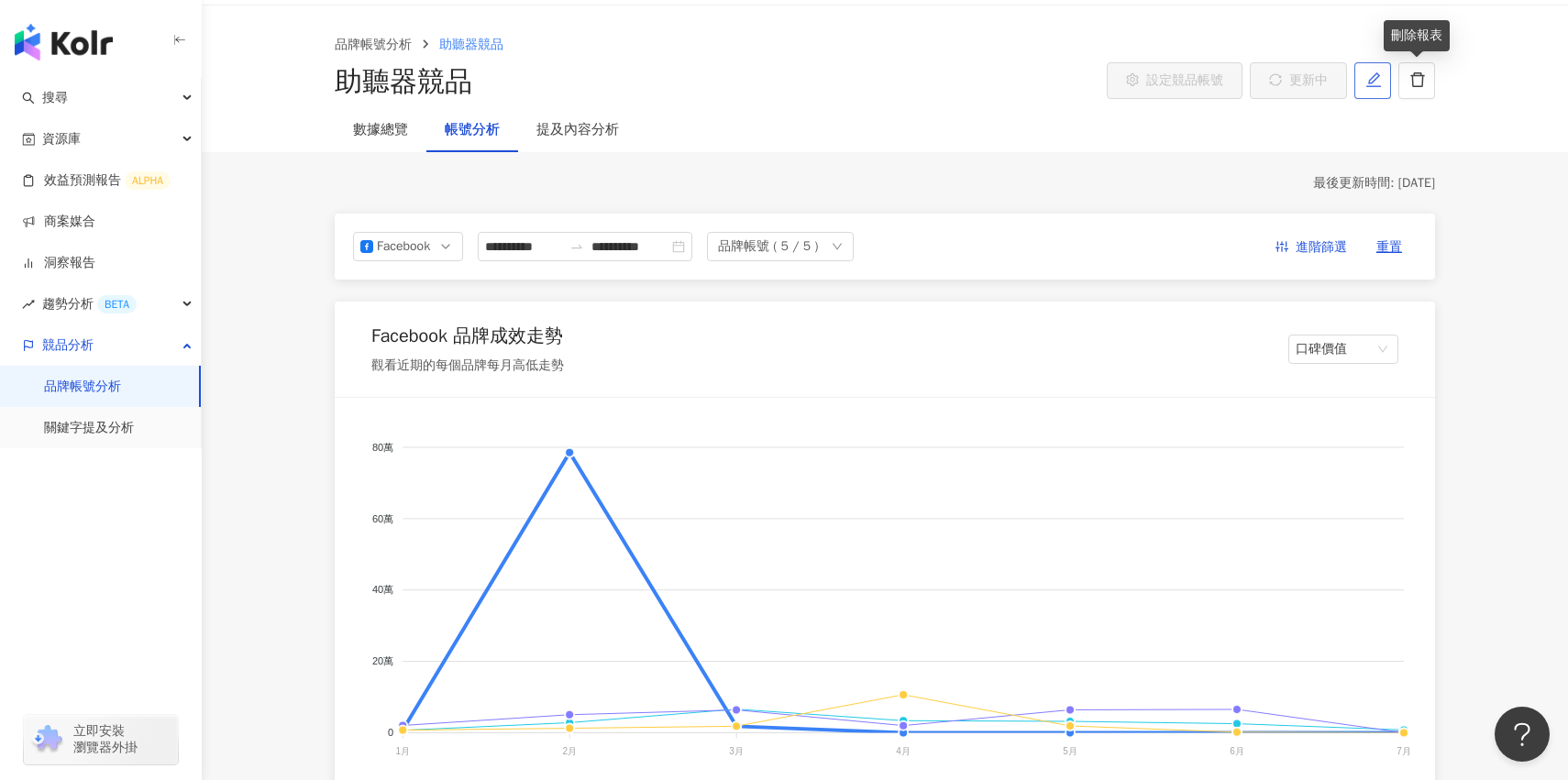 click 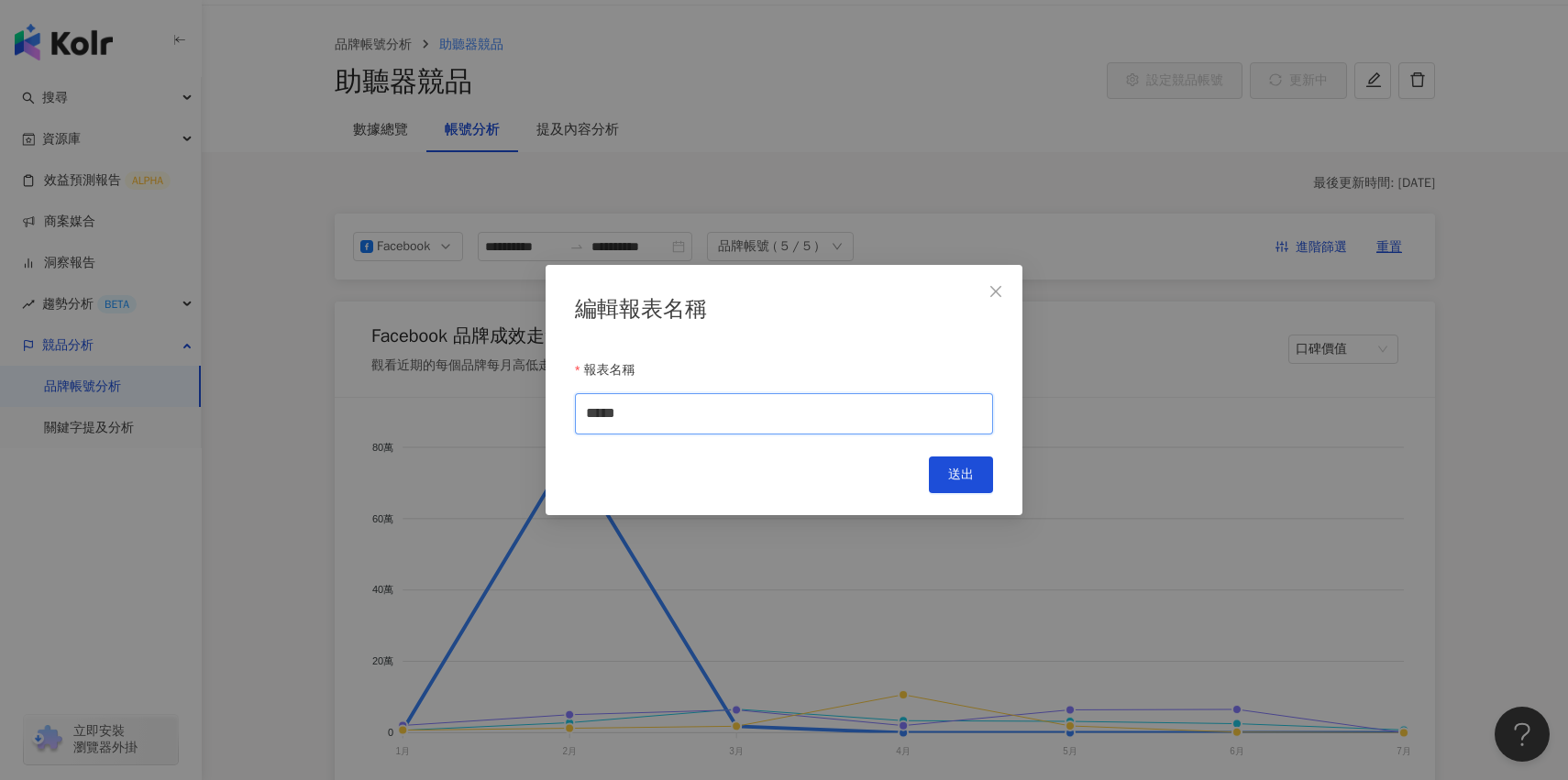 click on "*****" at bounding box center [784, 413] 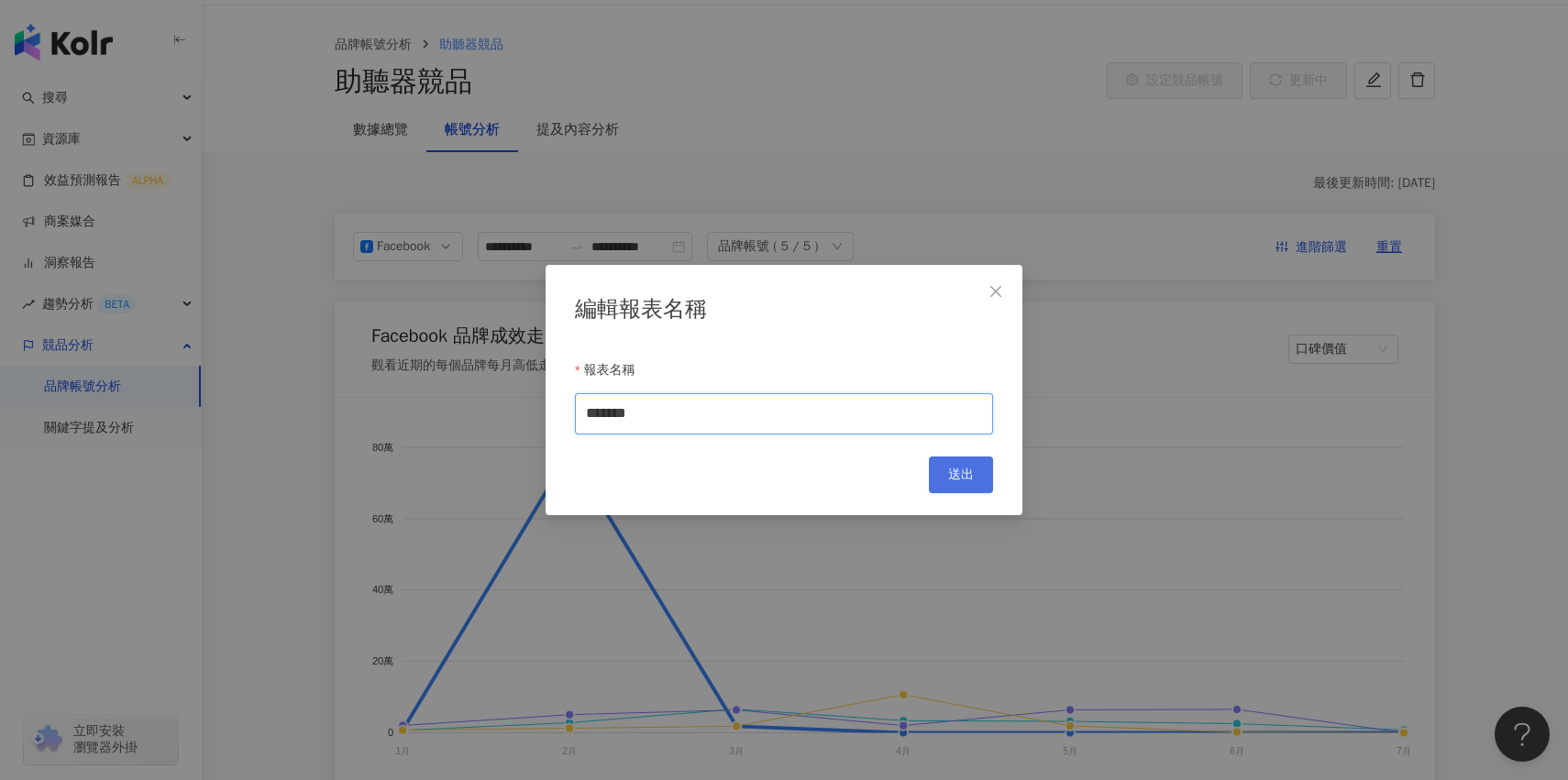 type on "*******" 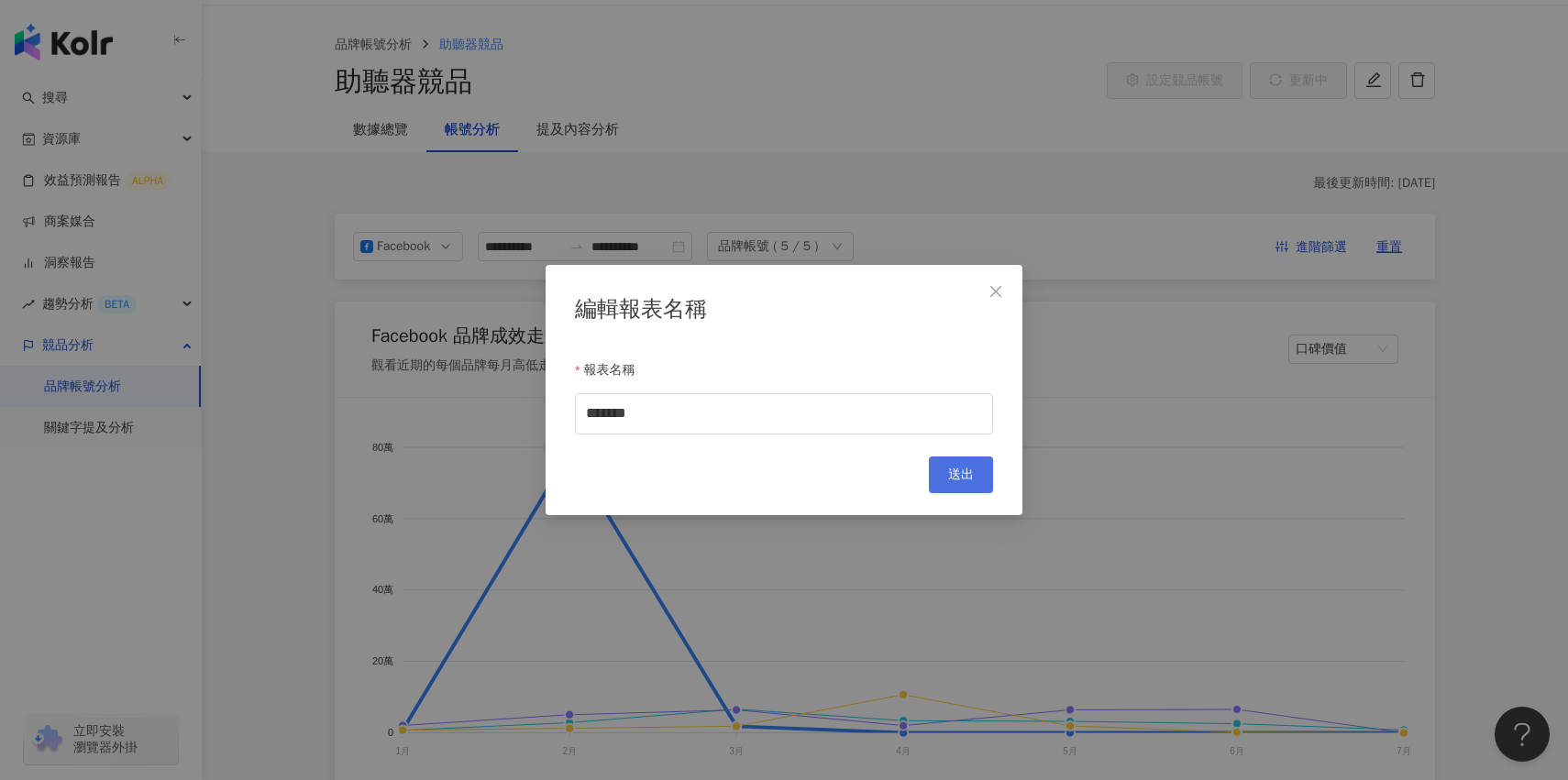 click on "送出" at bounding box center [961, 475] 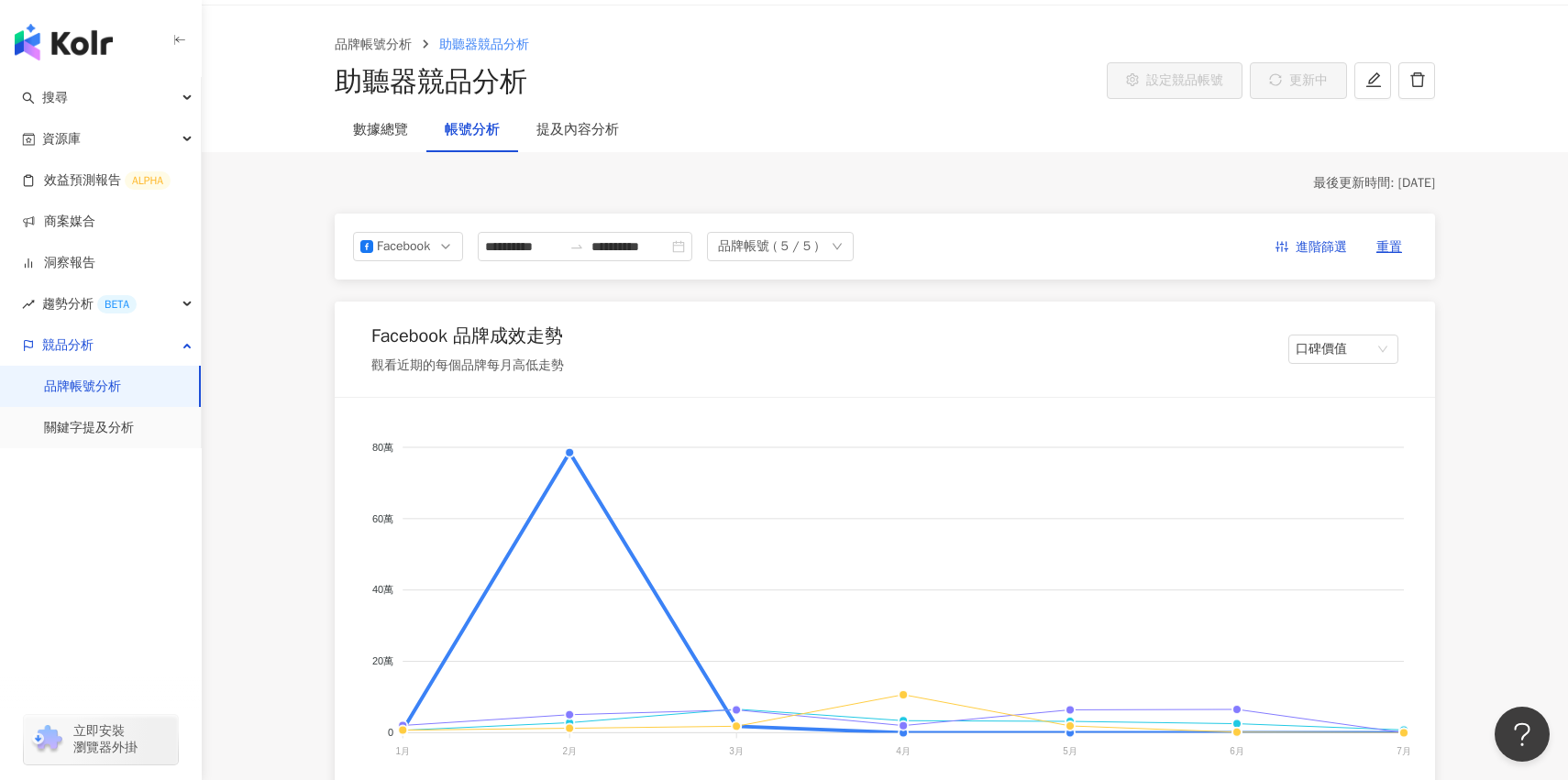 click on "Facebook 品牌成效走勢 觀看近期的每個品牌每月高低走勢 口碑價值" at bounding box center (885, 349) 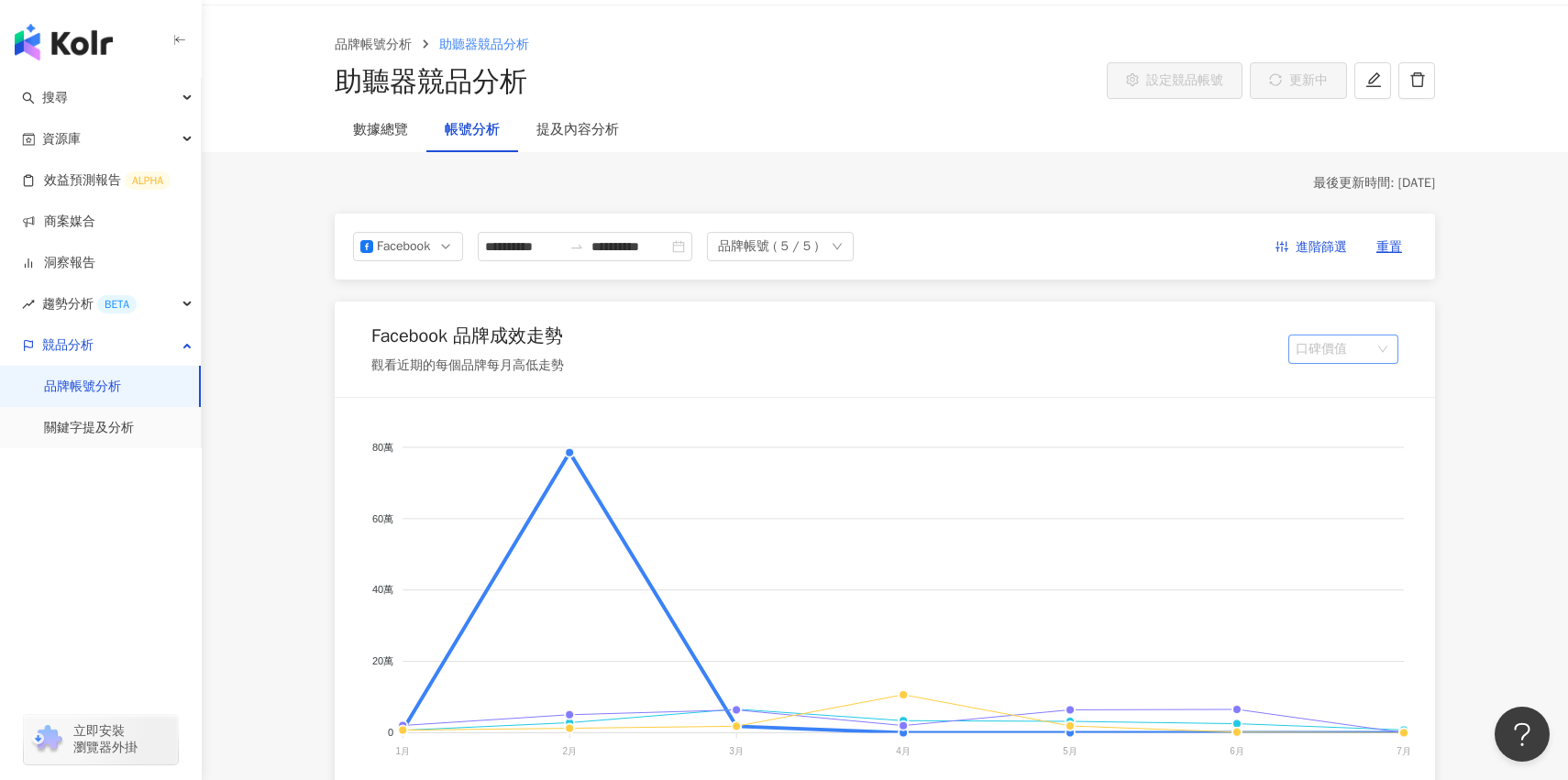 click on "口碑價值" at bounding box center [1343, 349] 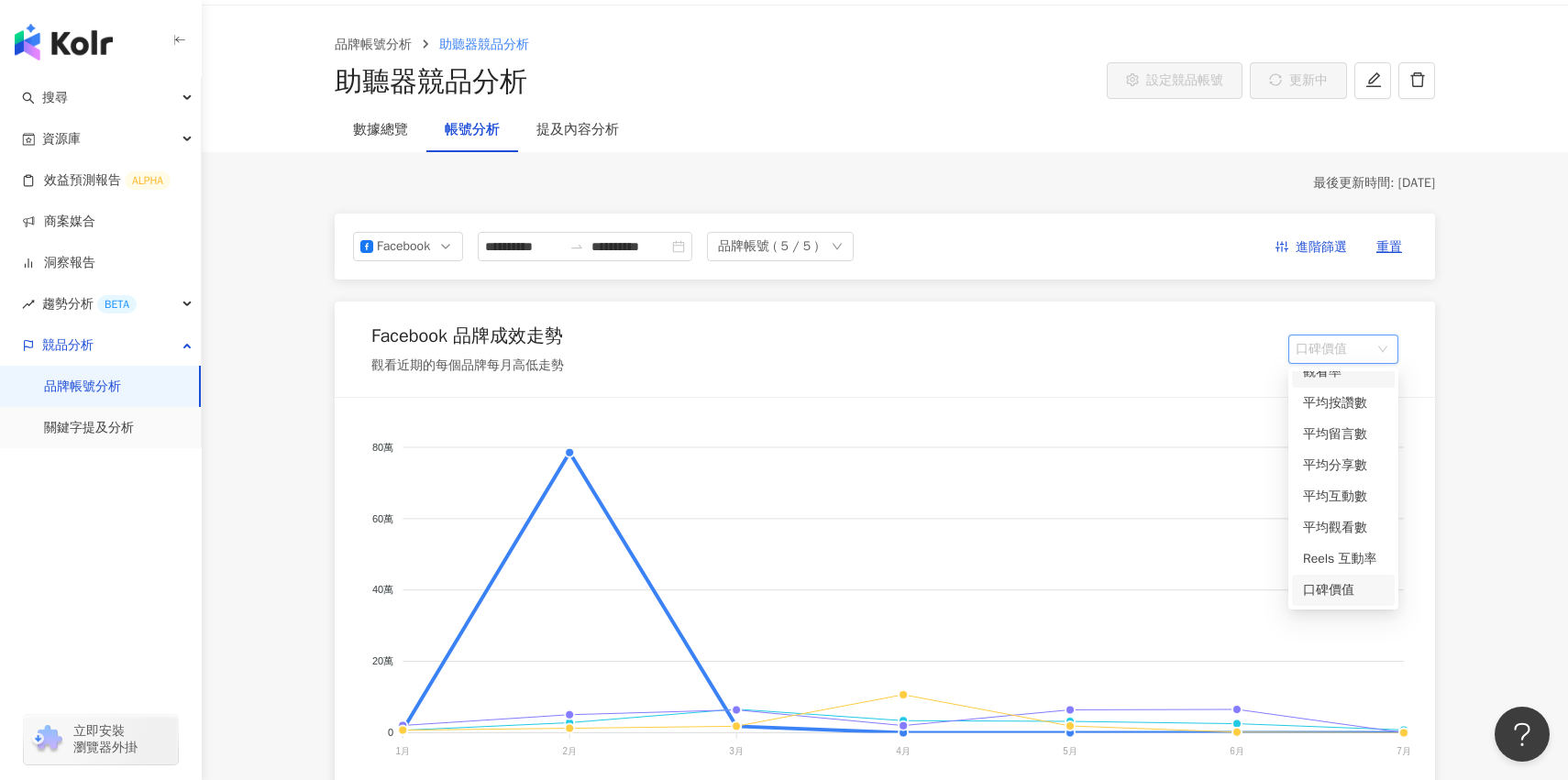 scroll, scrollTop: 0, scrollLeft: 0, axis: both 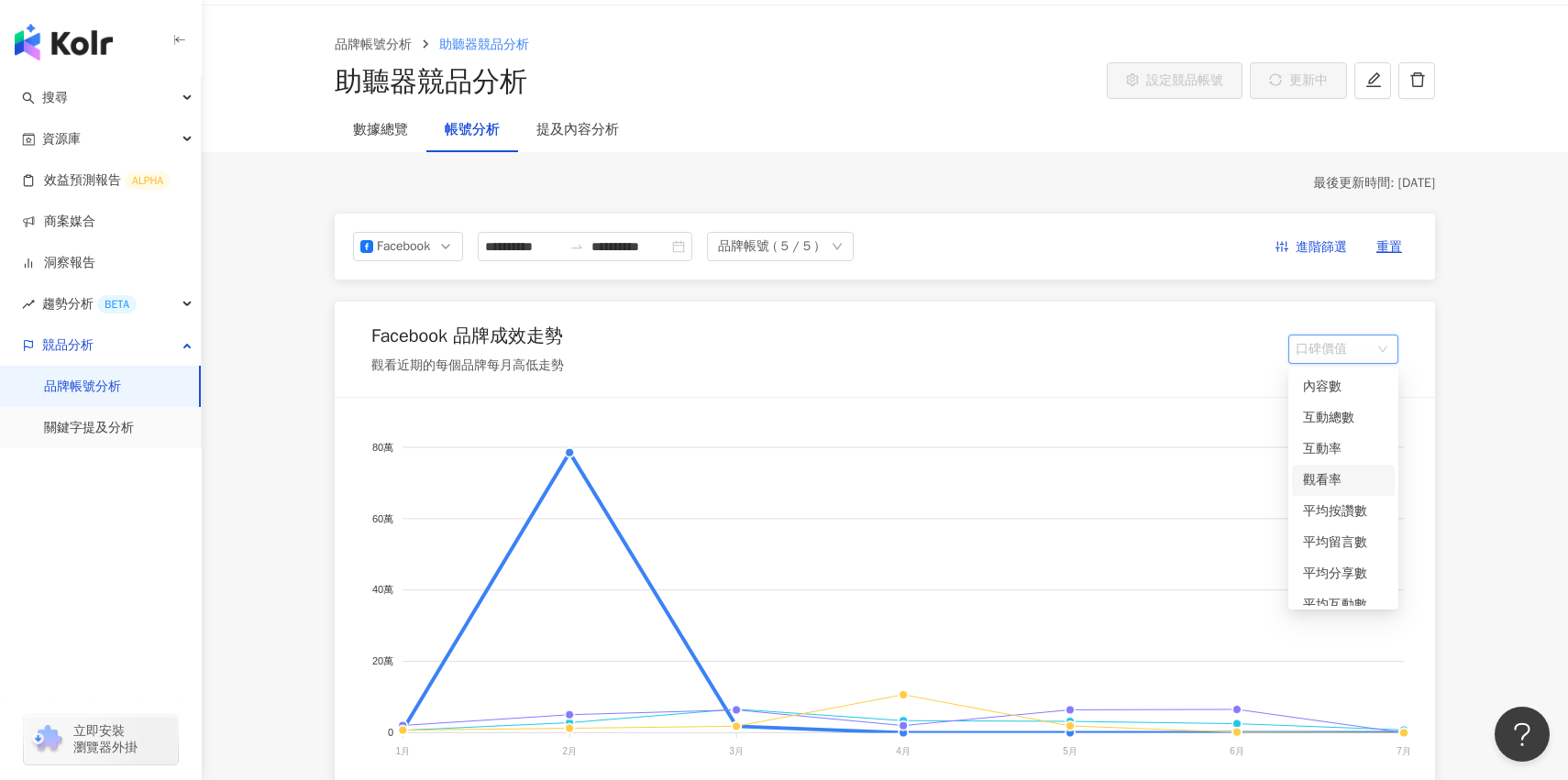 click on "內容數" at bounding box center [1343, 387] 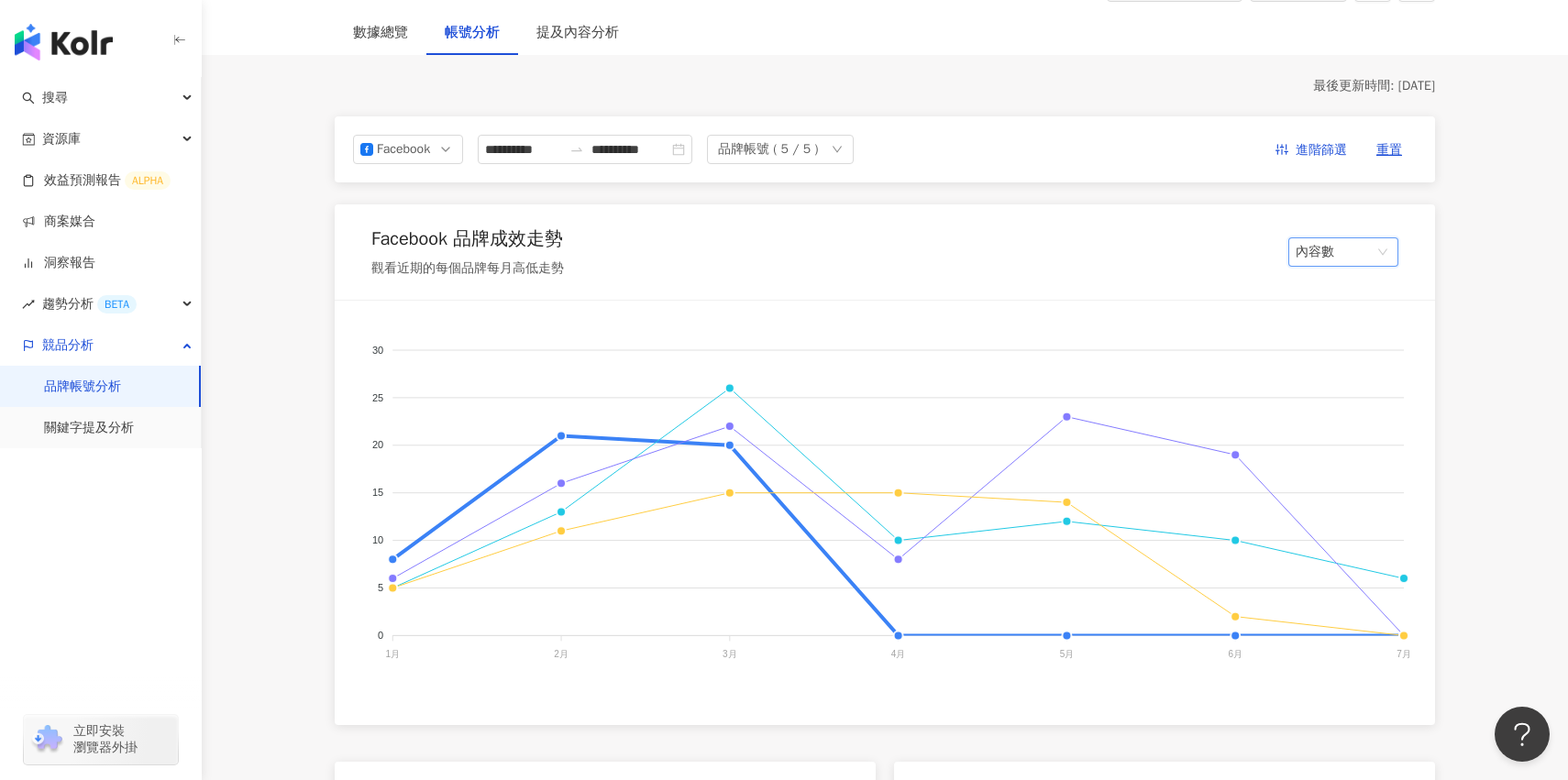 scroll, scrollTop: 0, scrollLeft: 0, axis: both 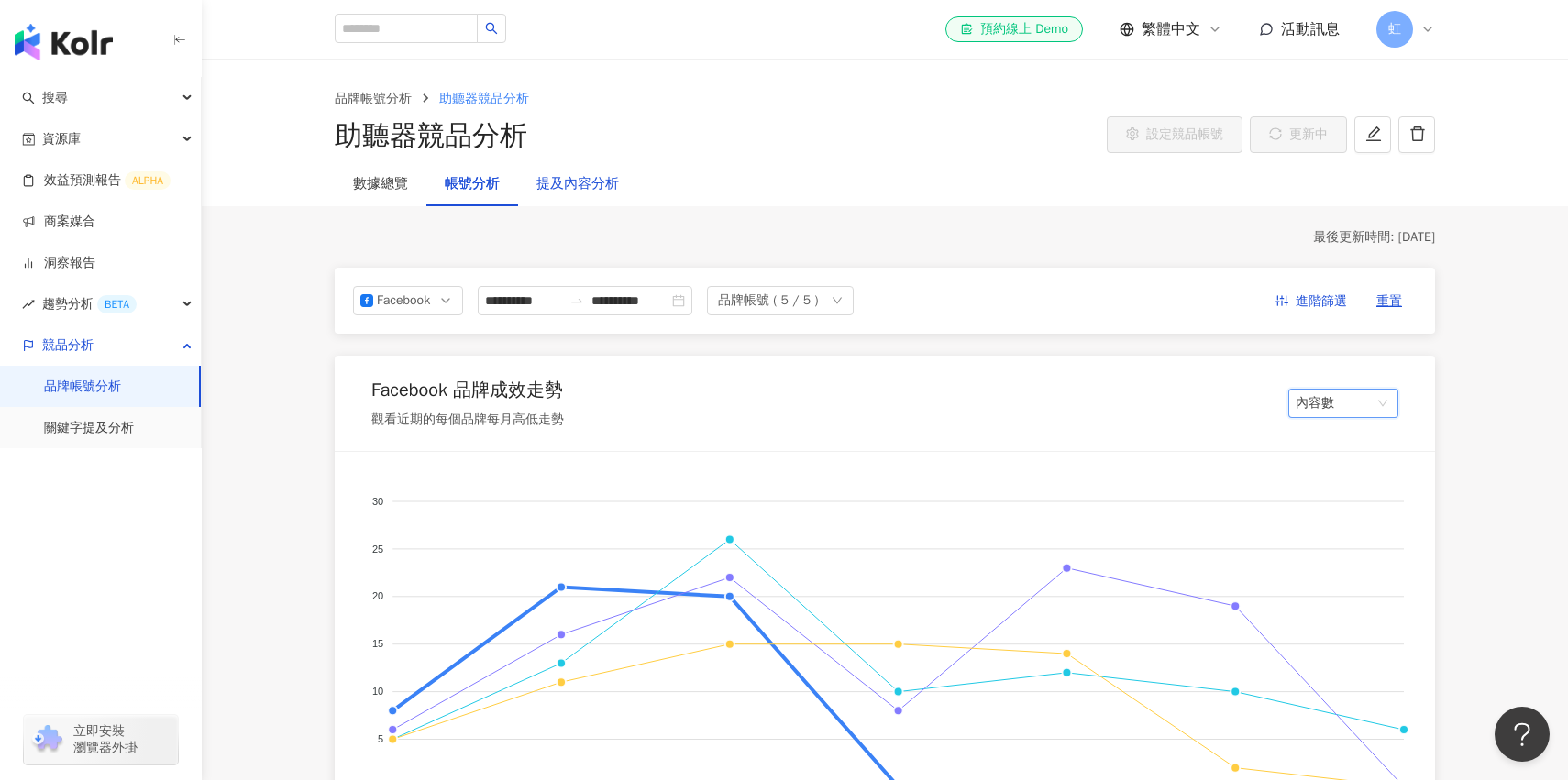 click on "提及內容分析" at bounding box center [578, 184] 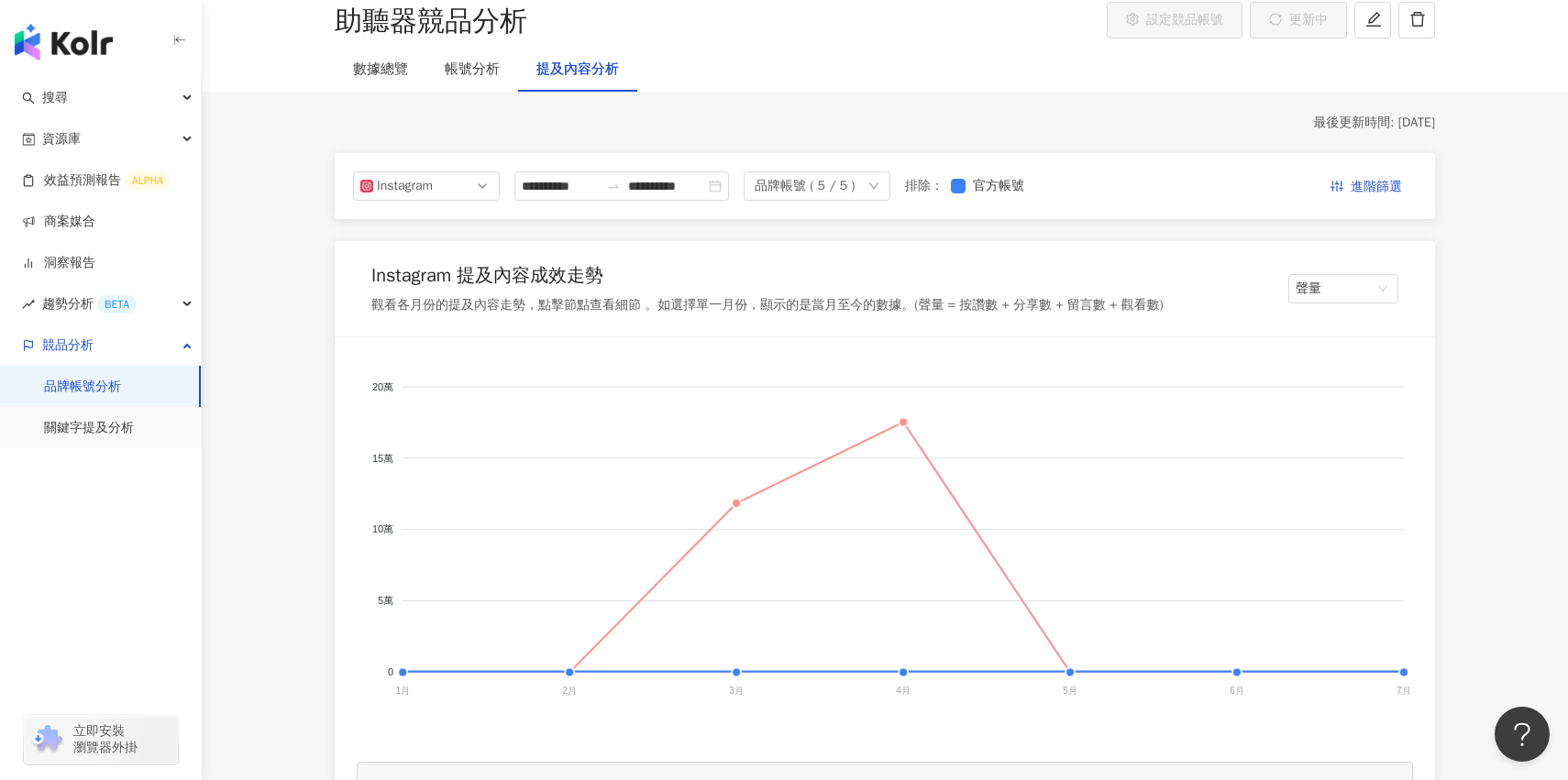 scroll, scrollTop: 111, scrollLeft: 0, axis: vertical 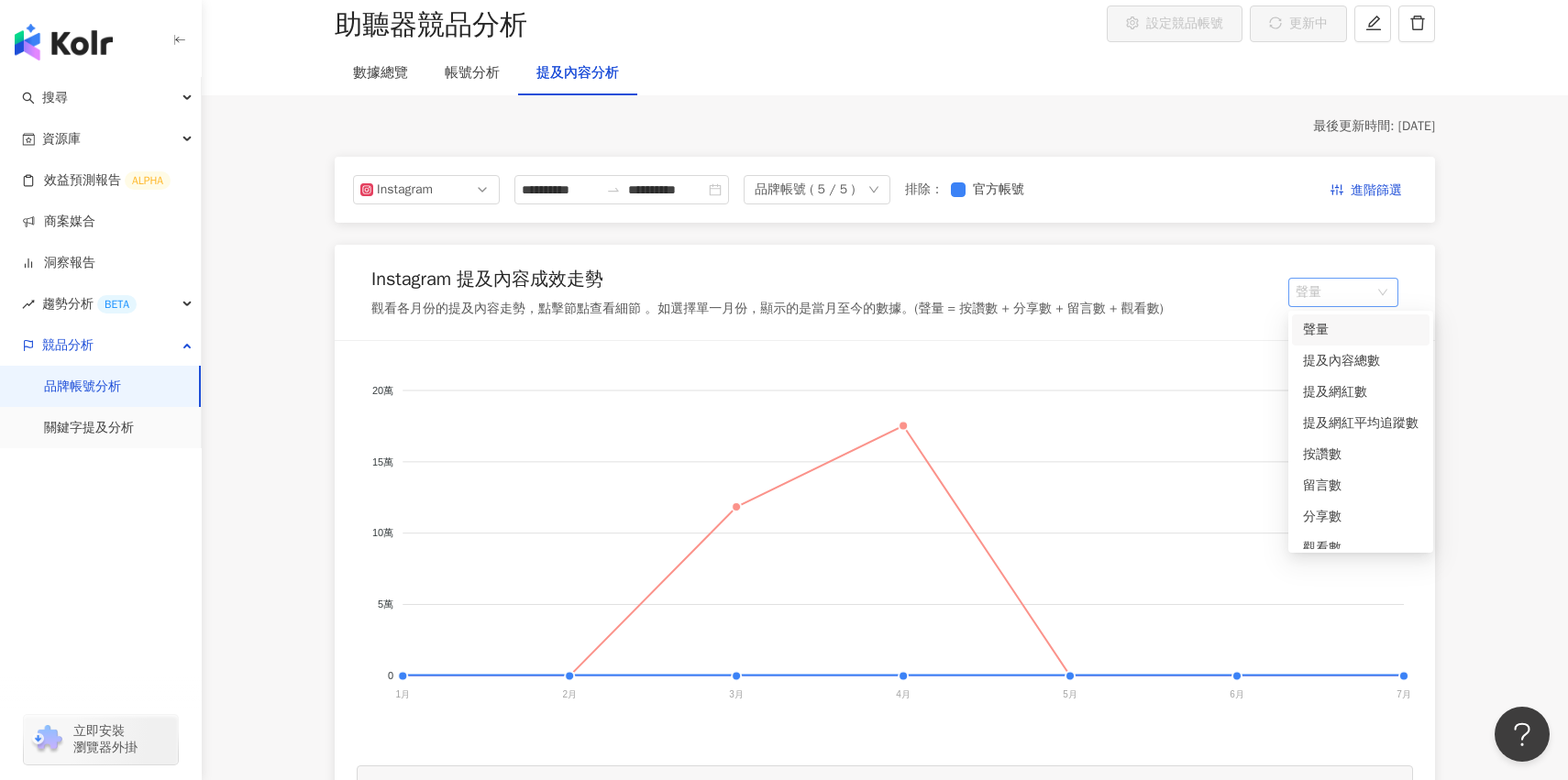 click on "聲量" at bounding box center (1343, 292) 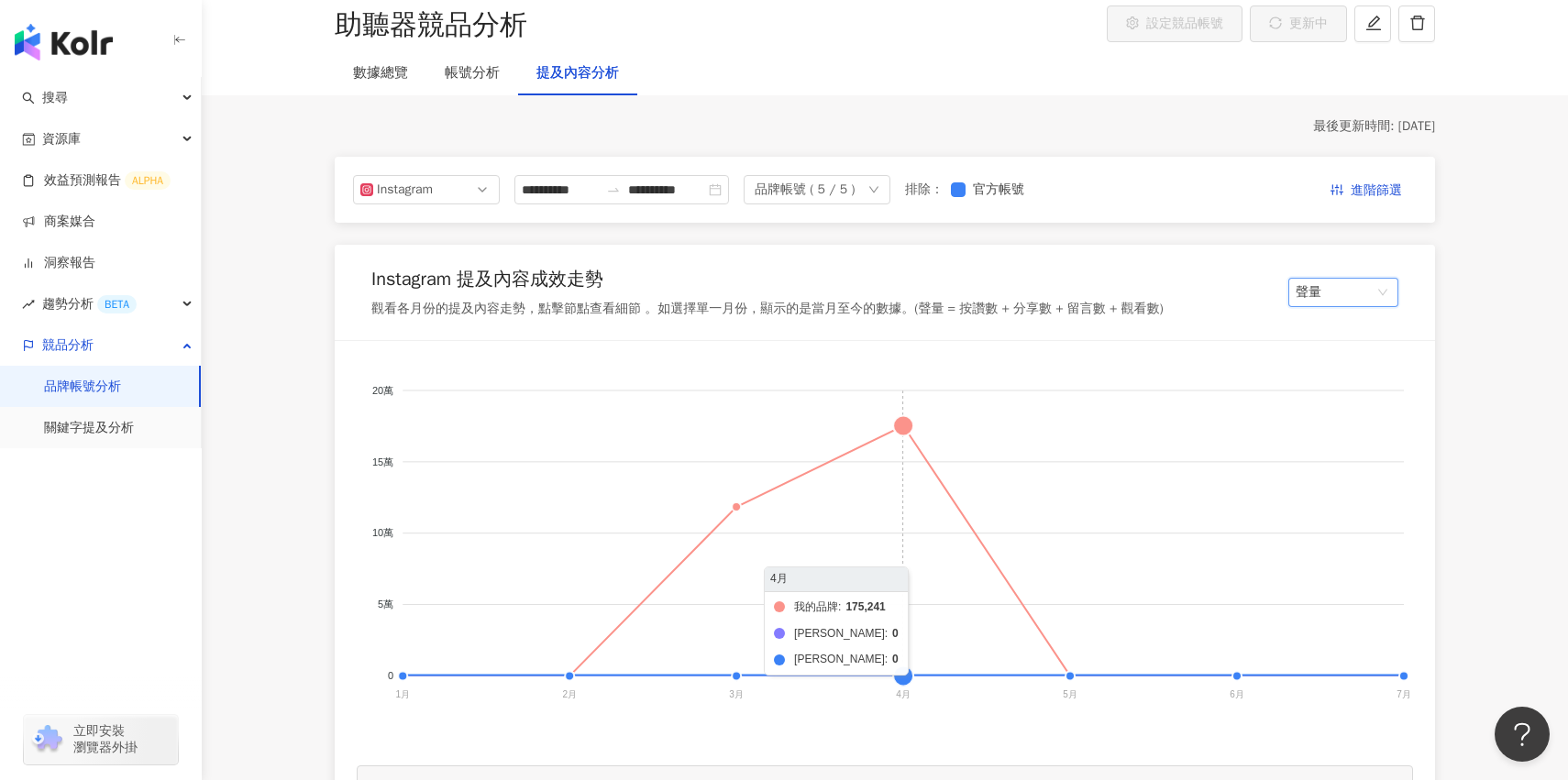 click on "我的品牌 頌恩助聽器 [PERSON_NAME]" 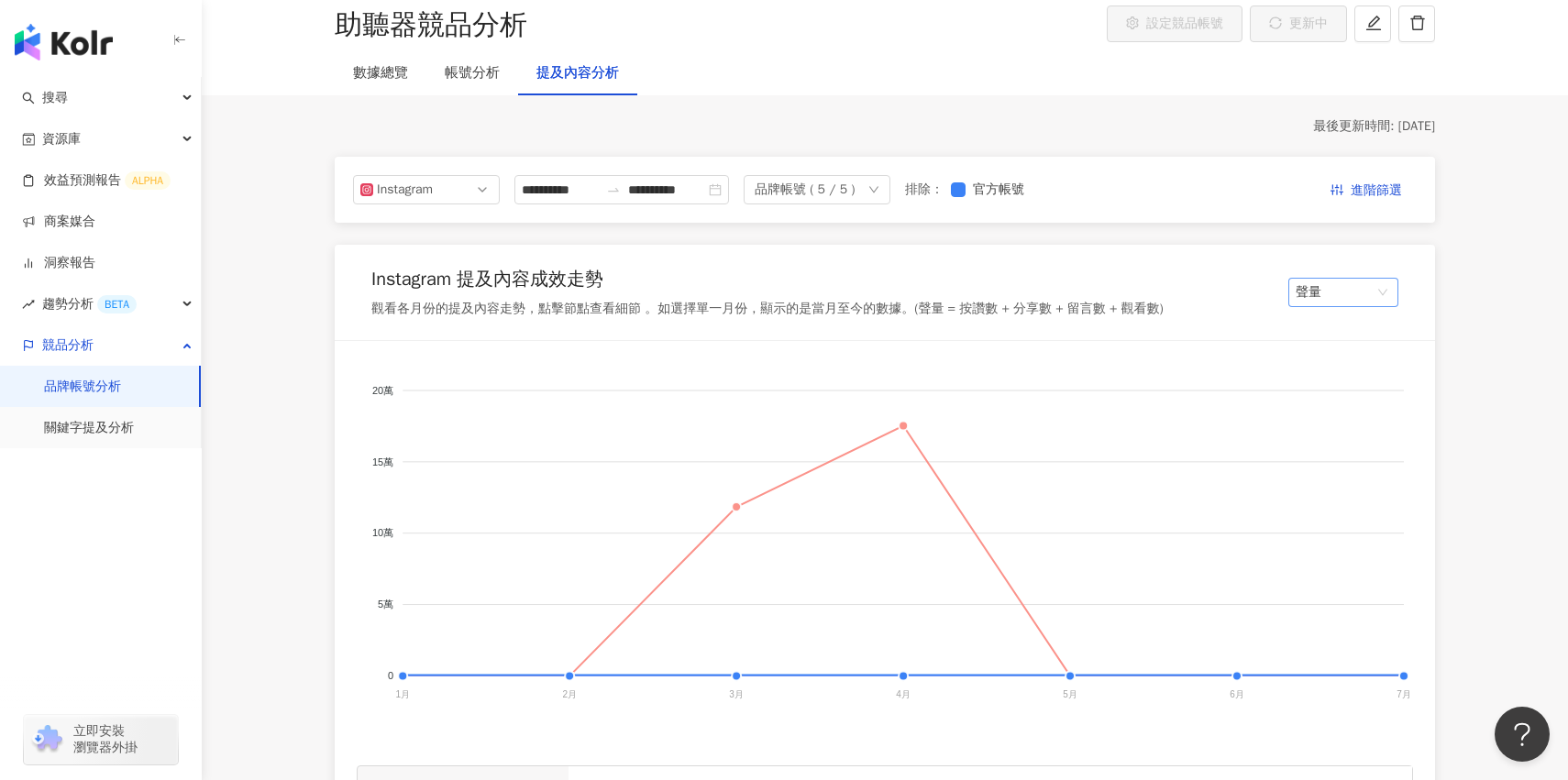 click on "聲量" at bounding box center (1343, 292) 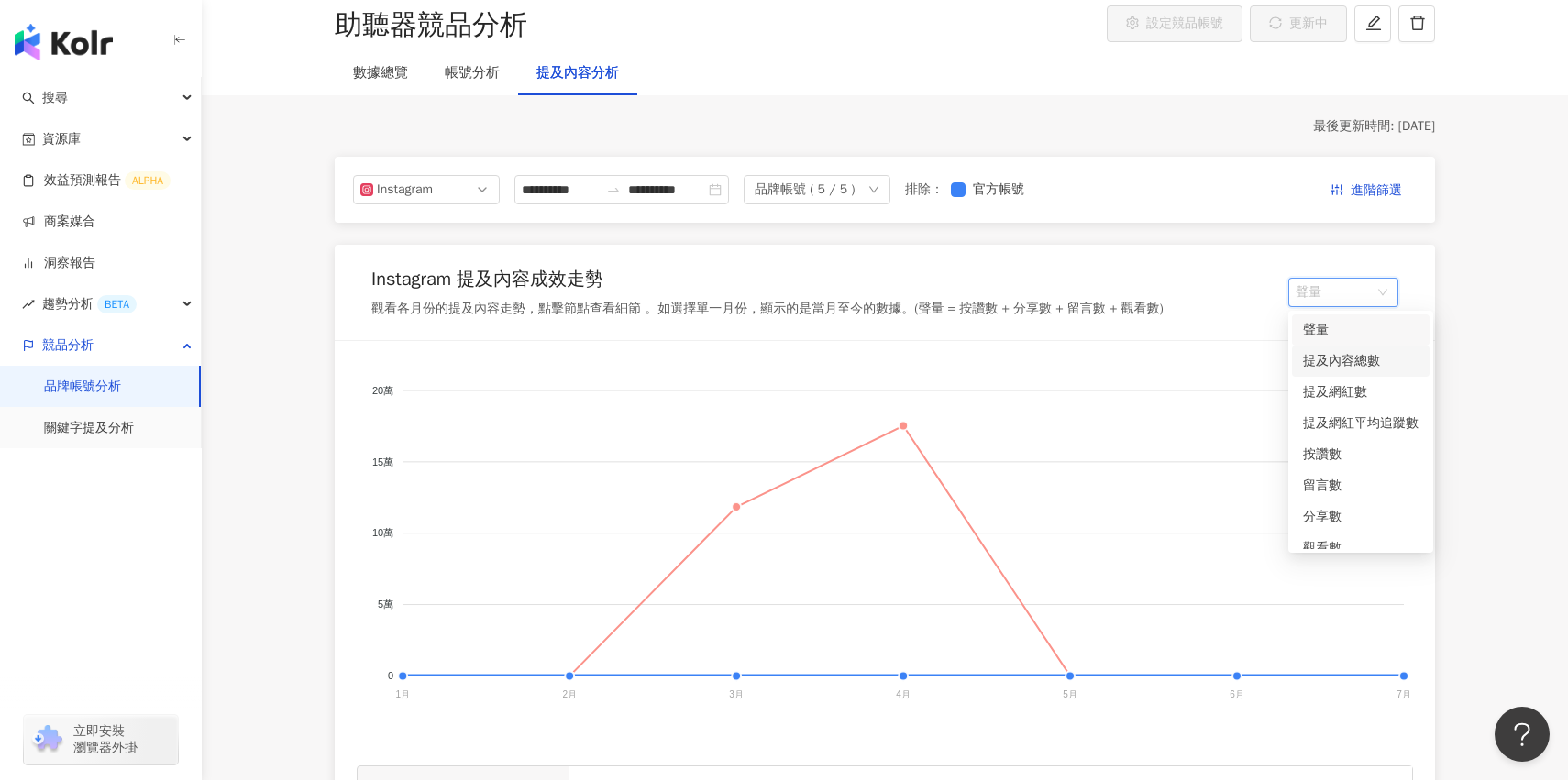 click on "提及內容總數" at bounding box center (1361, 361) 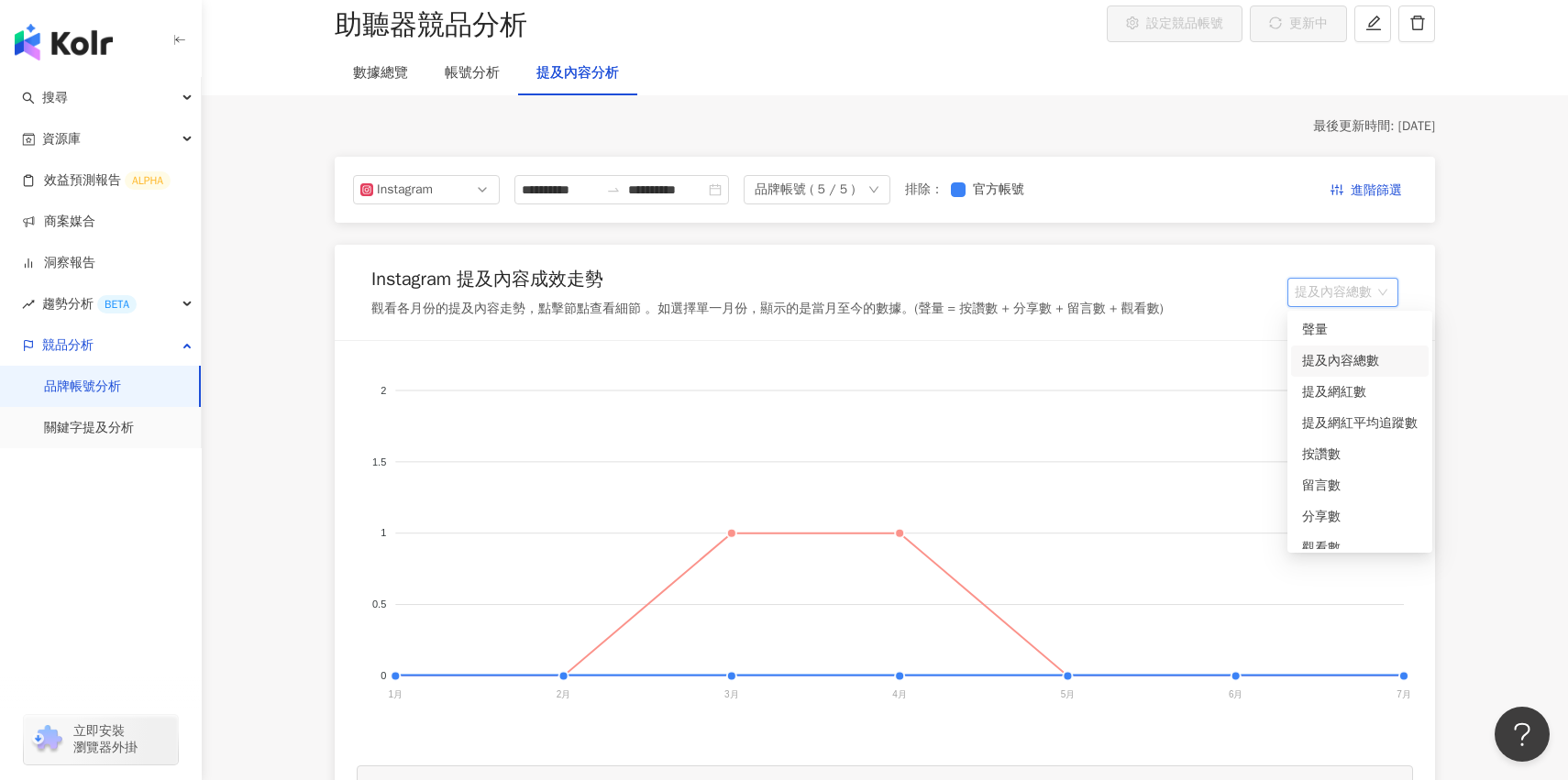 click on "提及內容總數" at bounding box center (1342, 292) 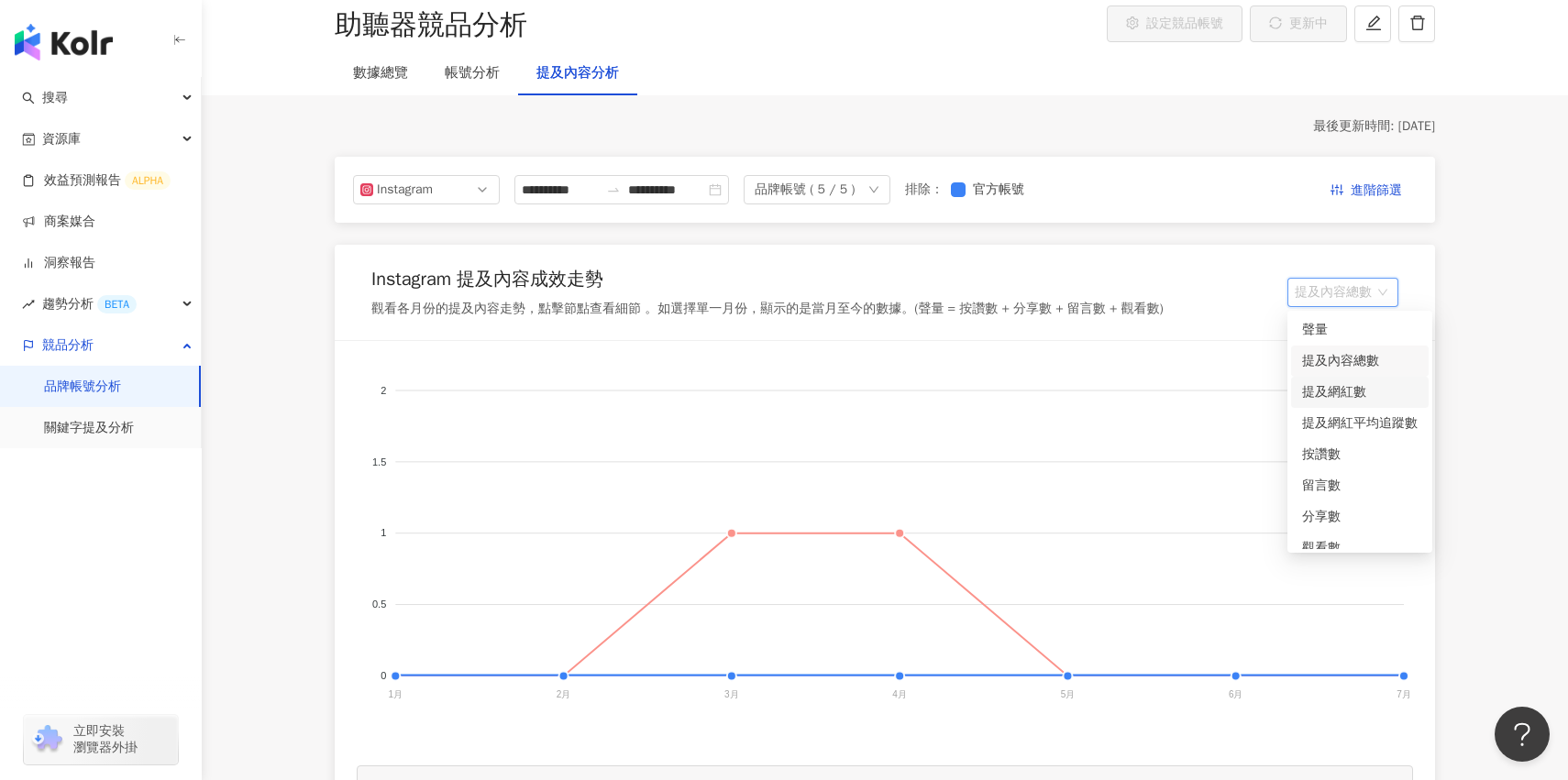 click on "提及網紅數" at bounding box center (1360, 392) 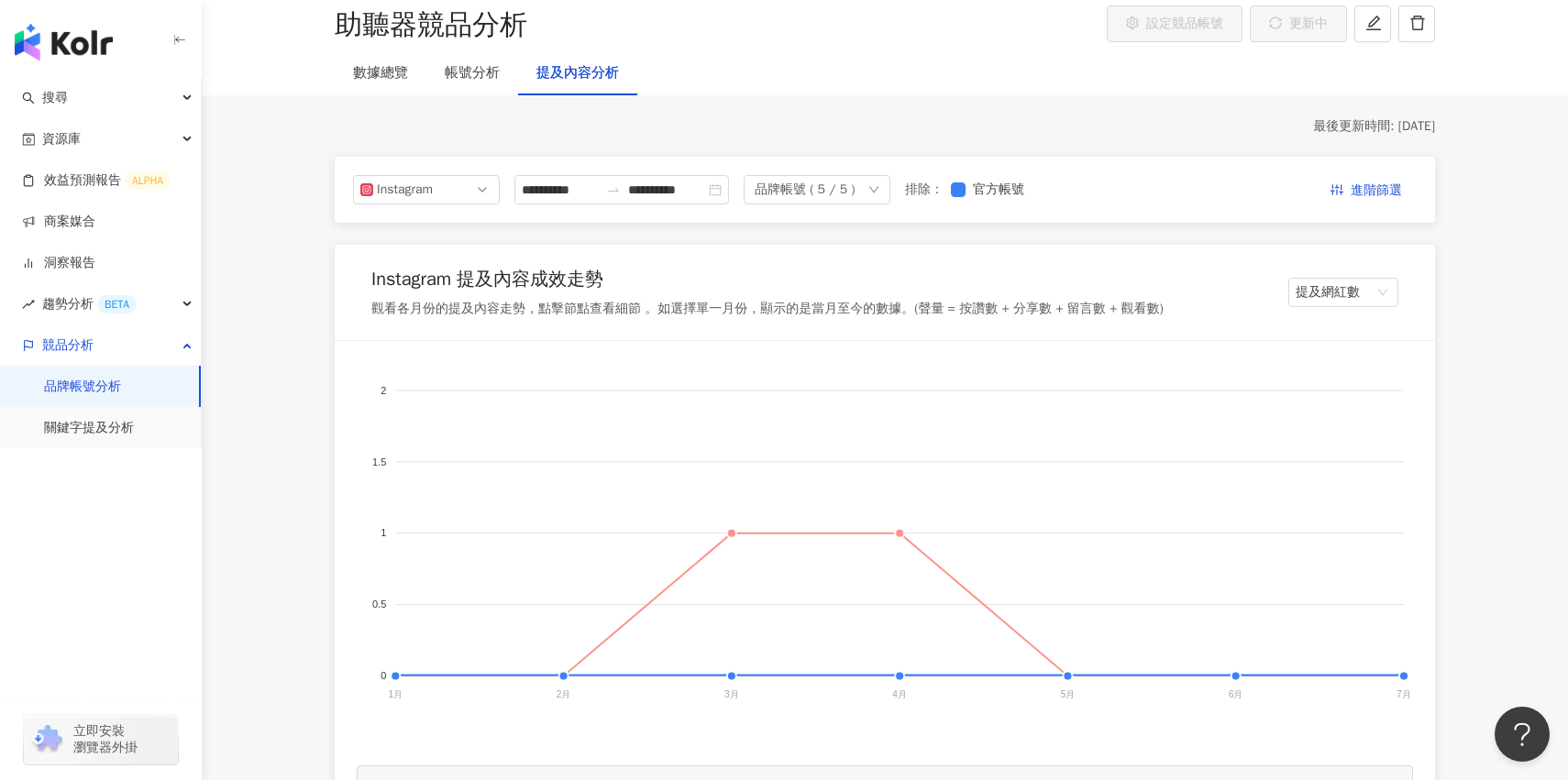 click on "Instagram 提及內容成效走勢 觀看各月份的提及內容走勢，點擊節點查看細節 。如選擇單一月份，顯示的是當月至今的數據。(聲量 = 按讚數 + 分享數 + 留言數 + 觀看數) 提及網紅數" at bounding box center (885, 292) 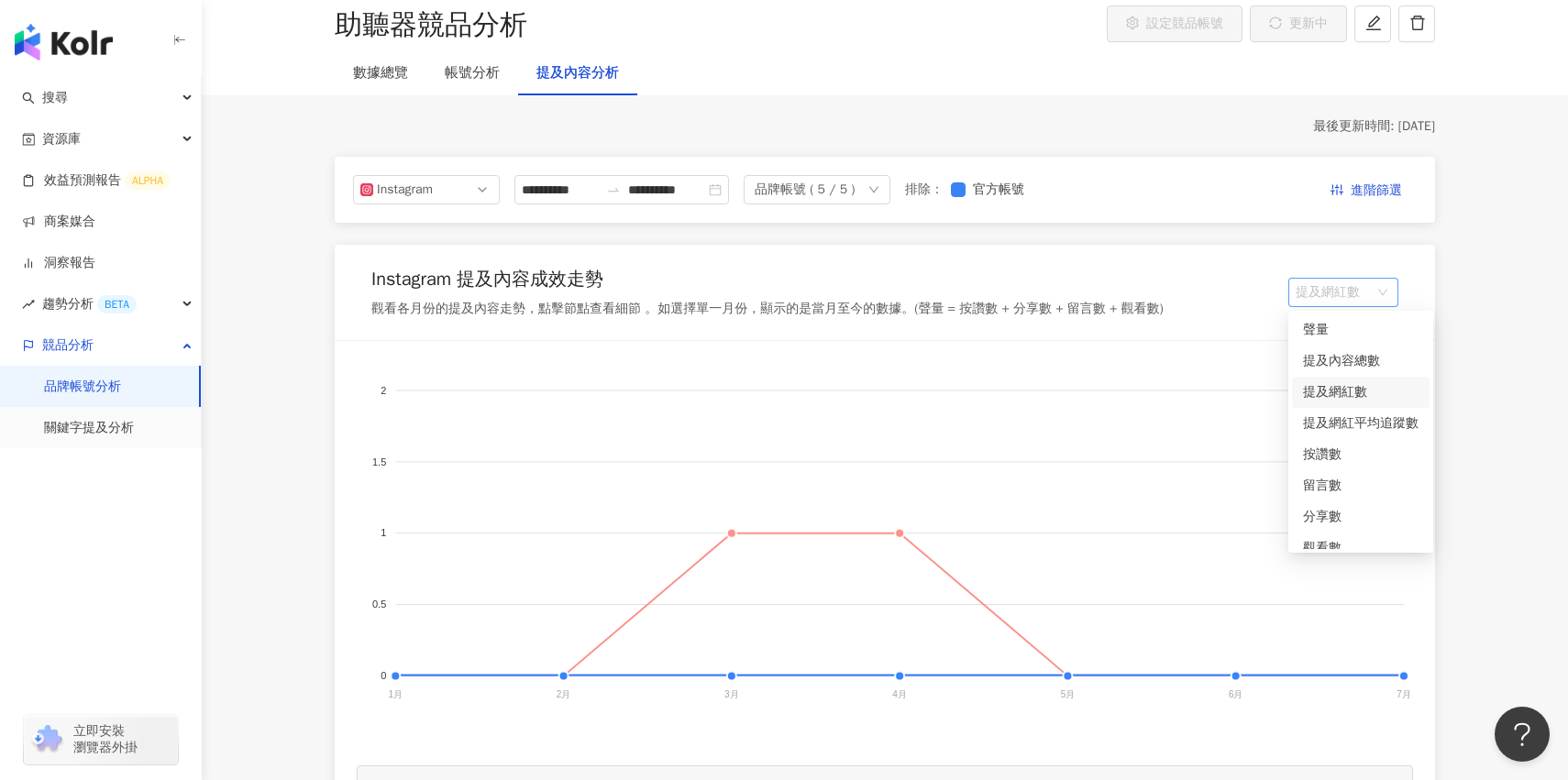 click on "提及網紅數" at bounding box center [1343, 292] 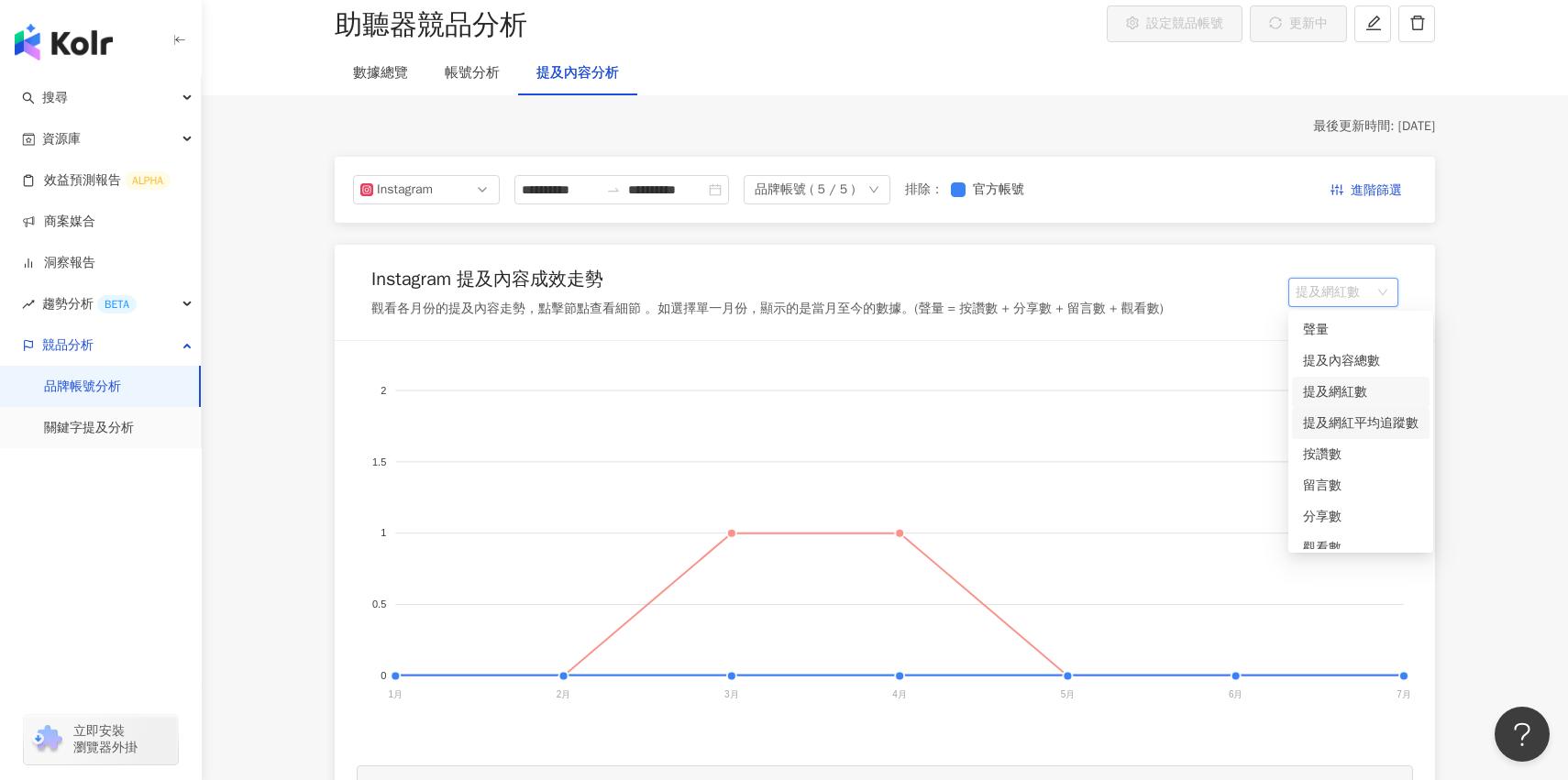 click on "提及網紅平均追蹤數" at bounding box center (1361, 423) 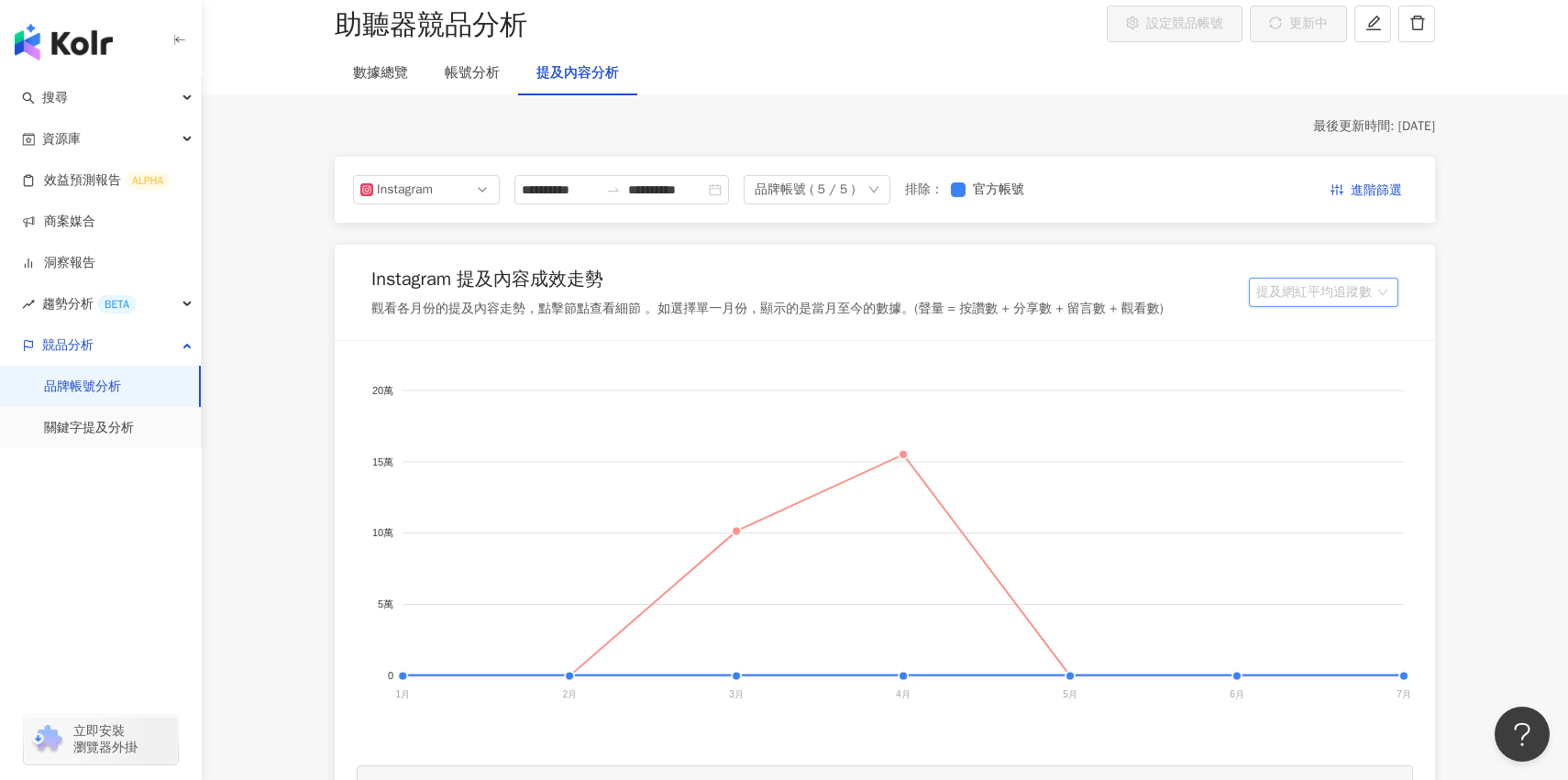 click on "提及網紅平均追蹤數" at bounding box center (1323, 292) 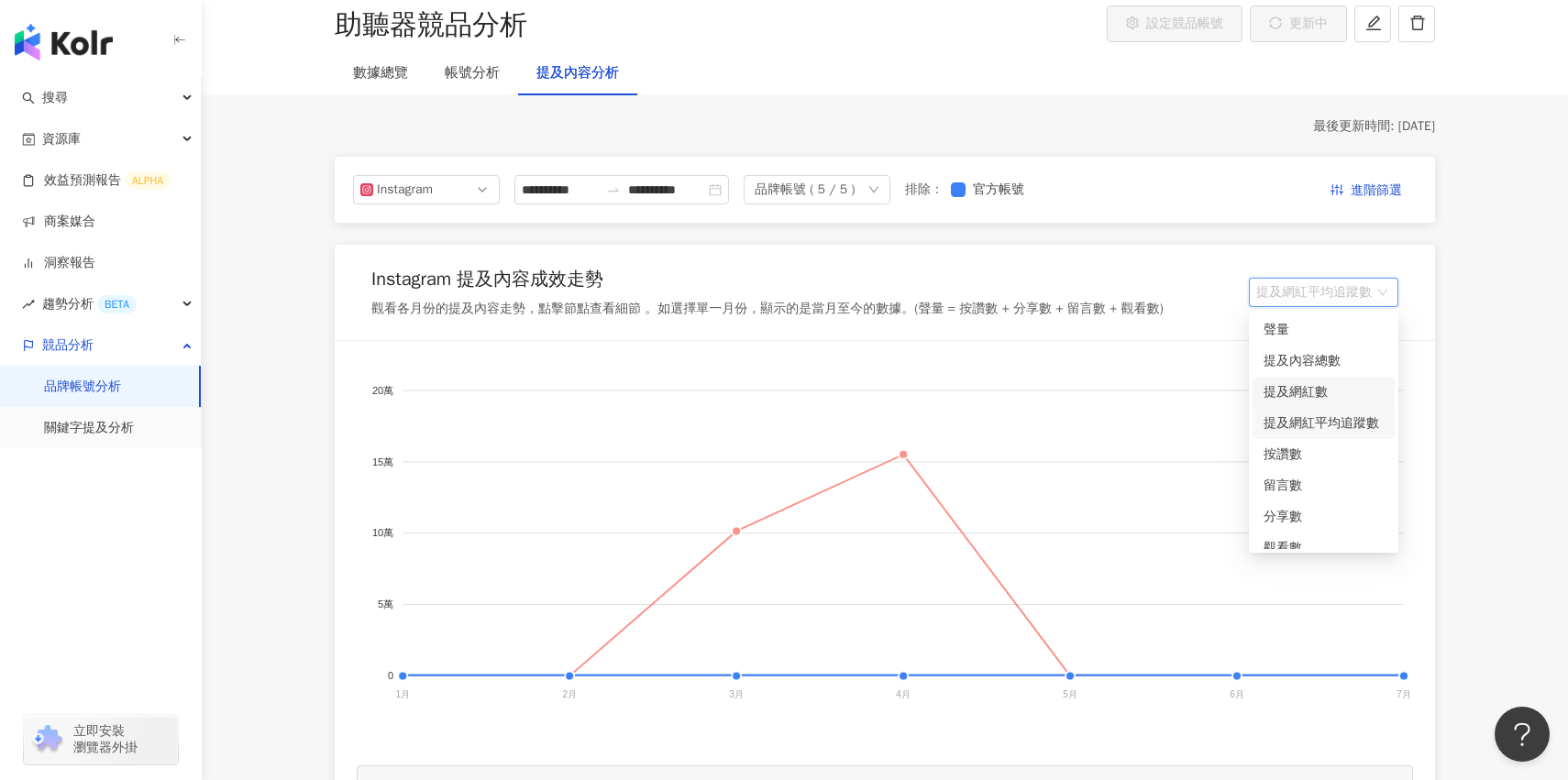 scroll, scrollTop: 46, scrollLeft: 0, axis: vertical 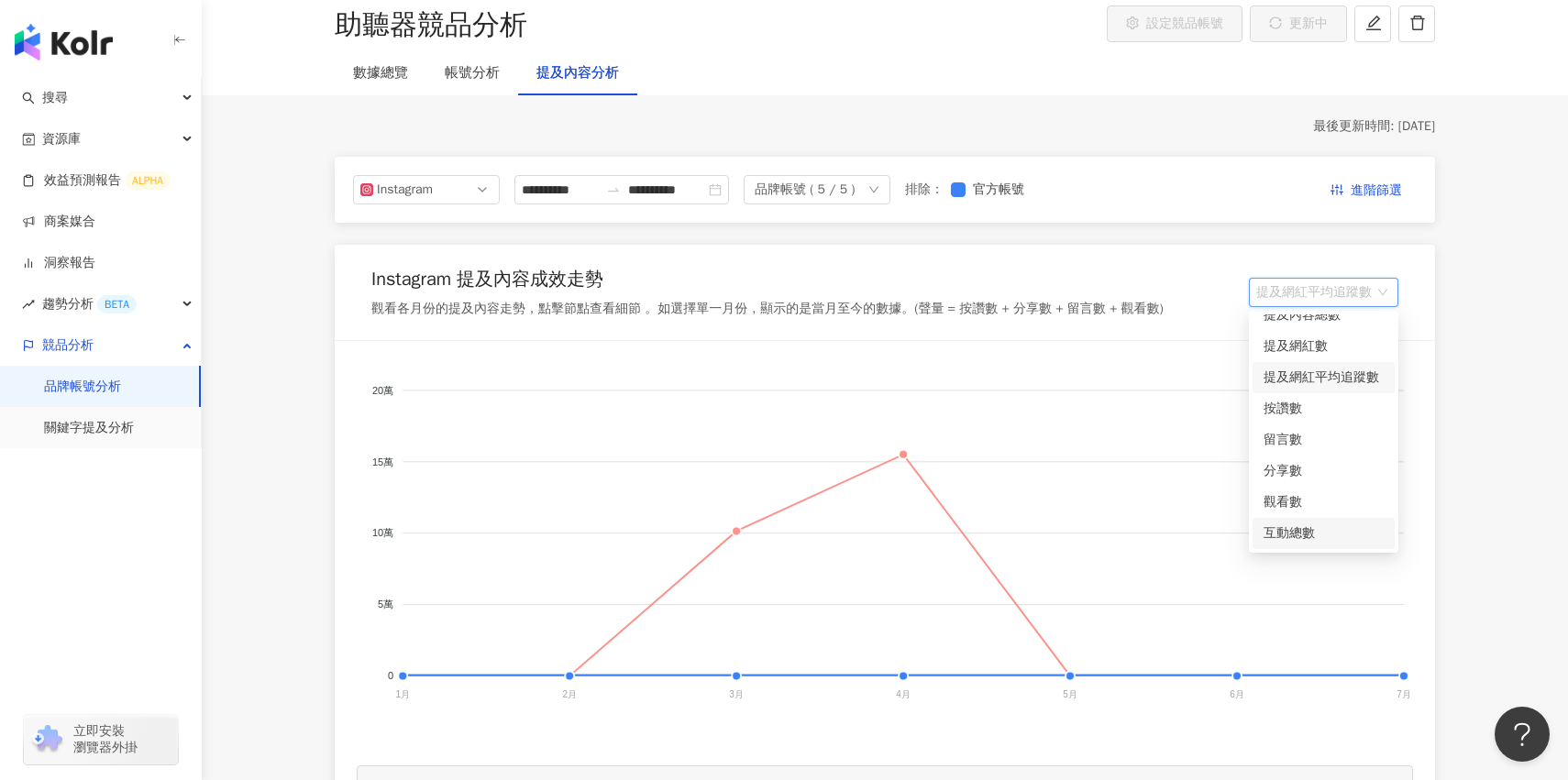 click on "互動總數" at bounding box center [1323, 533] 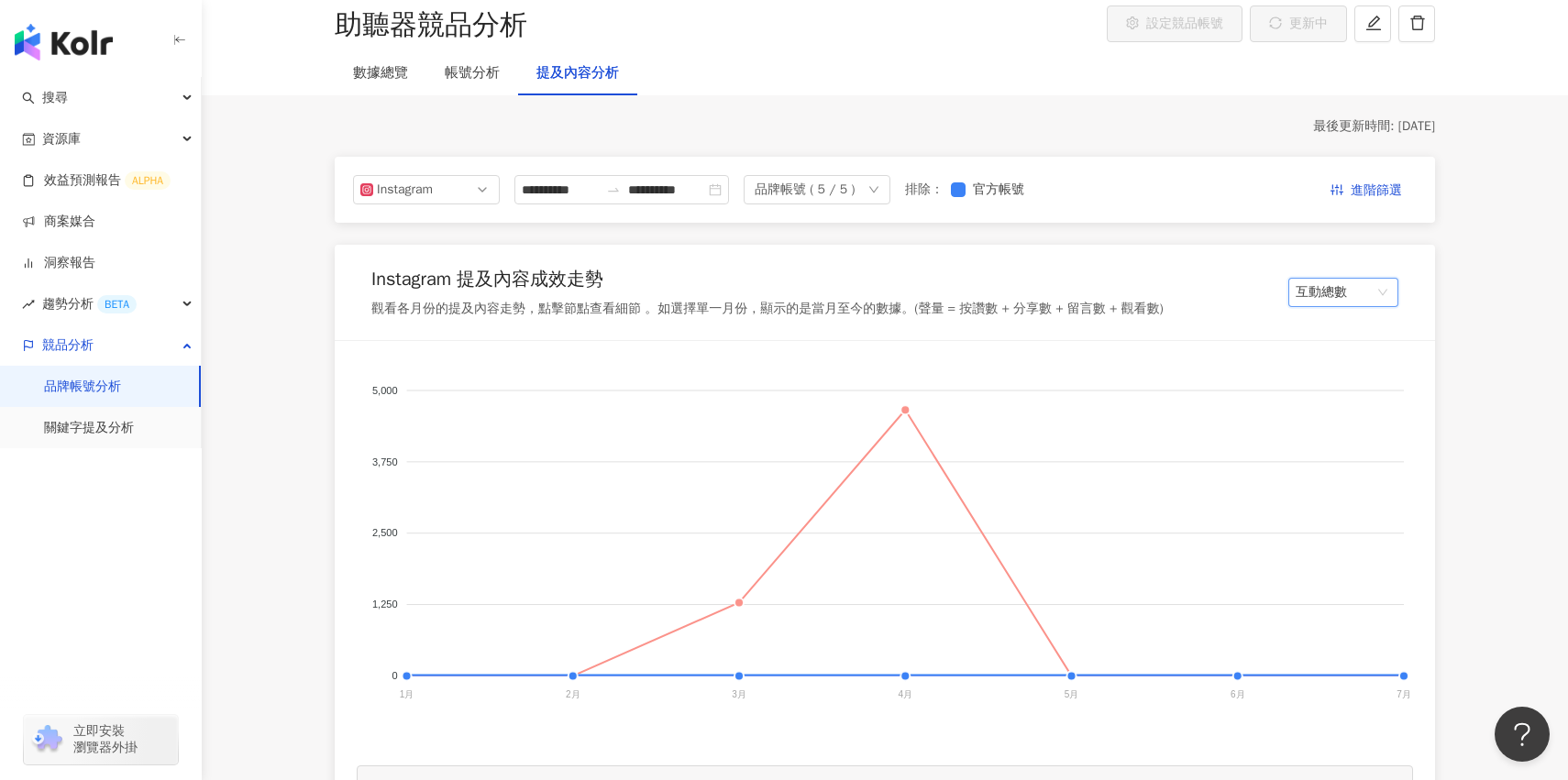 click on "互動總數" at bounding box center [1343, 292] 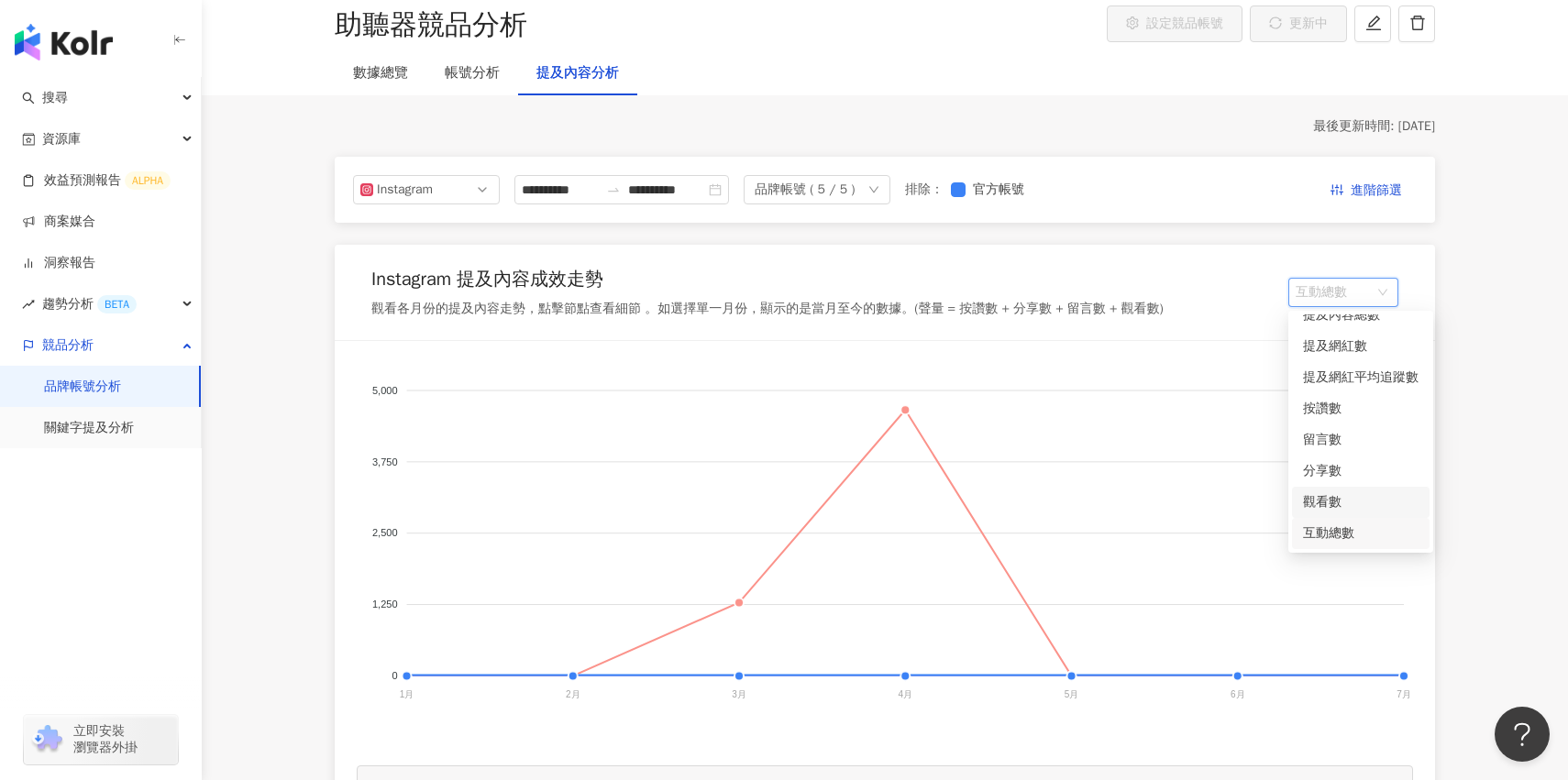 click on "觀看數" at bounding box center [1361, 502] 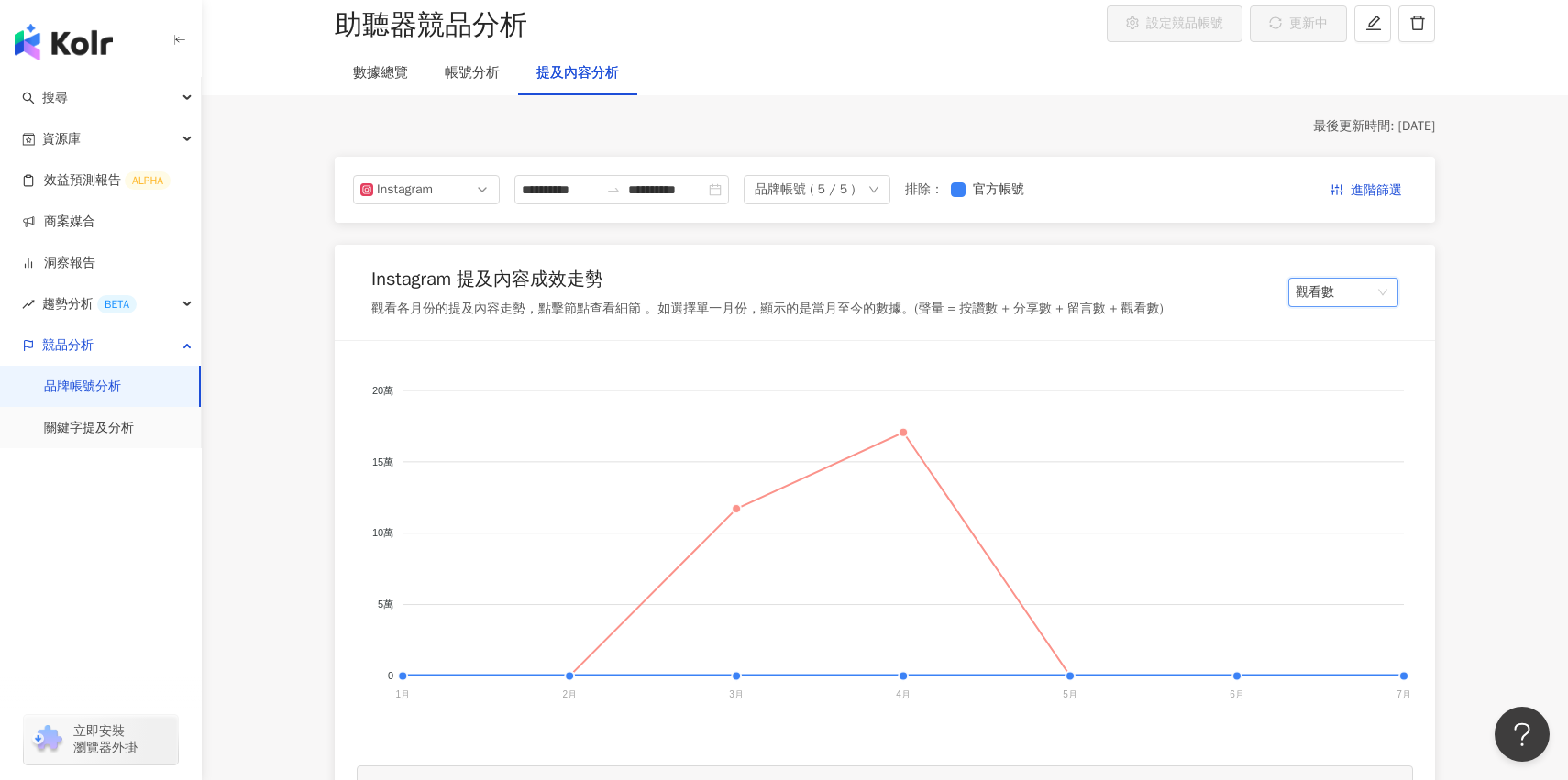 click on "觀看數" at bounding box center [1343, 292] 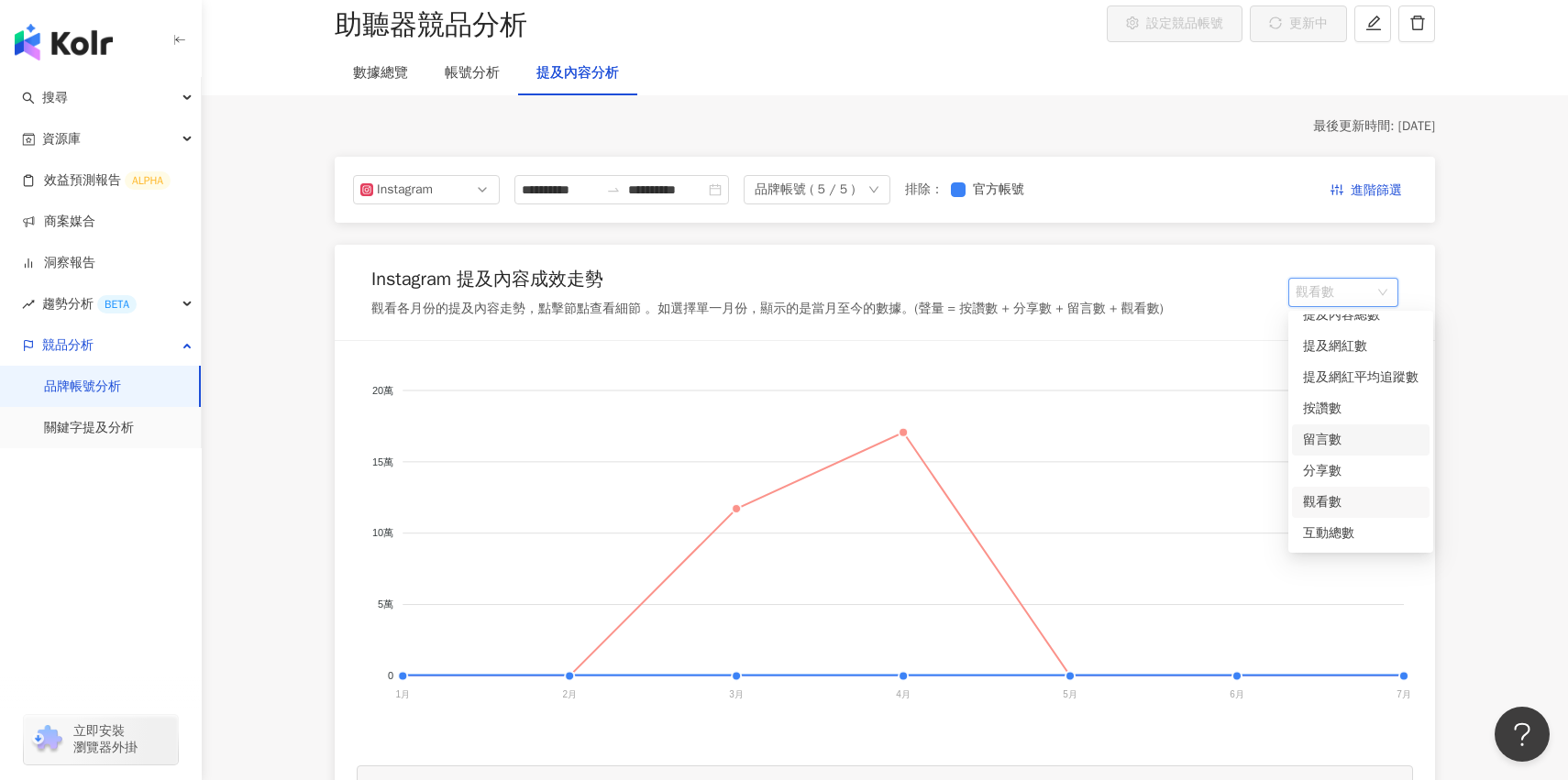 click on "留言數" at bounding box center (1361, 440) 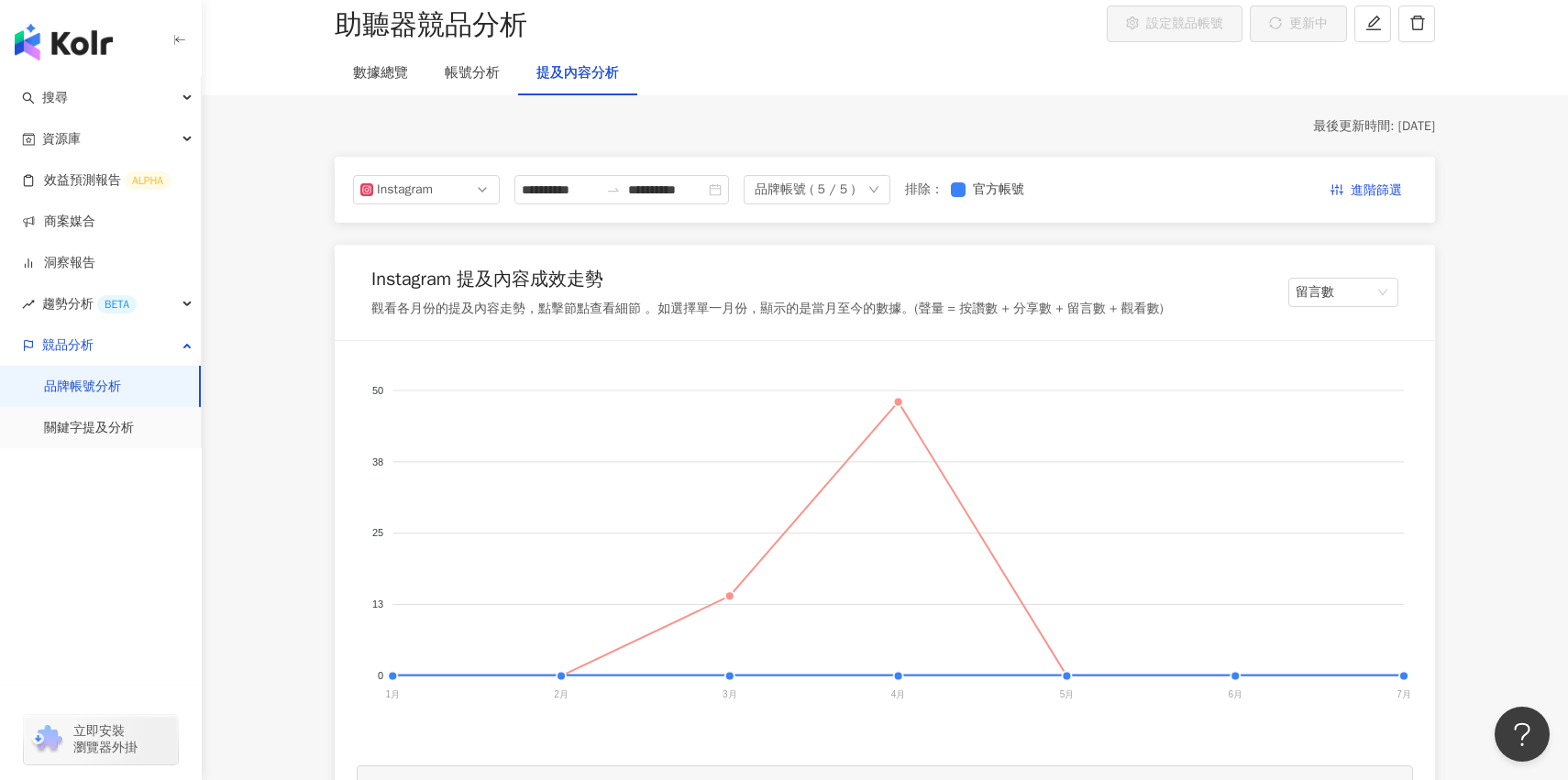 click on "Instagram 提及內容成效走勢 觀看各月份的提及內容走勢，點擊節點查看細節 。如選擇單一月份，顯示的是當月至今的數據。(聲量 = 按讚數 + 分享數 + 留言數 + 觀看數) 留言數" at bounding box center [885, 292] 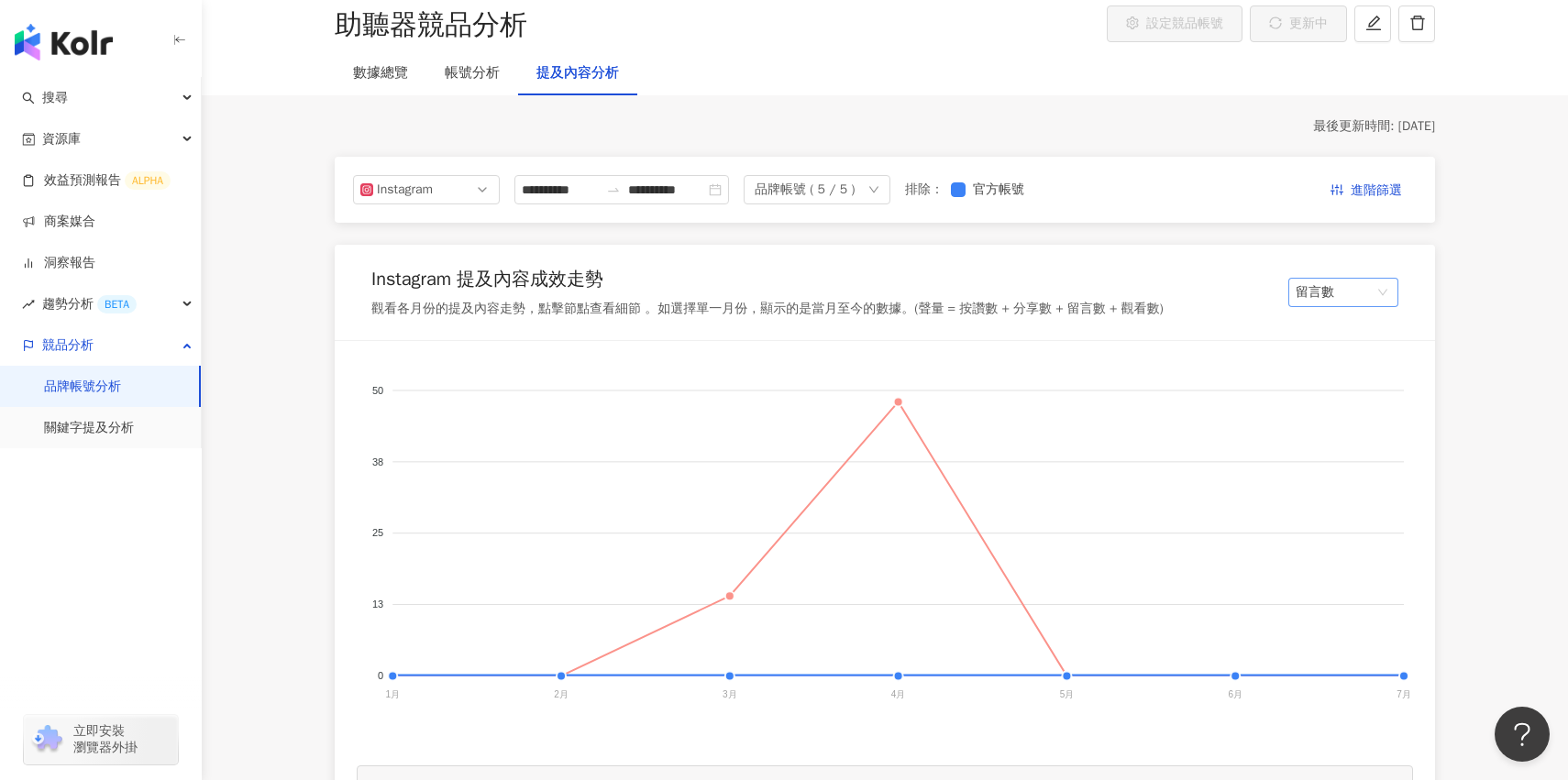click on "留言數" at bounding box center (1343, 292) 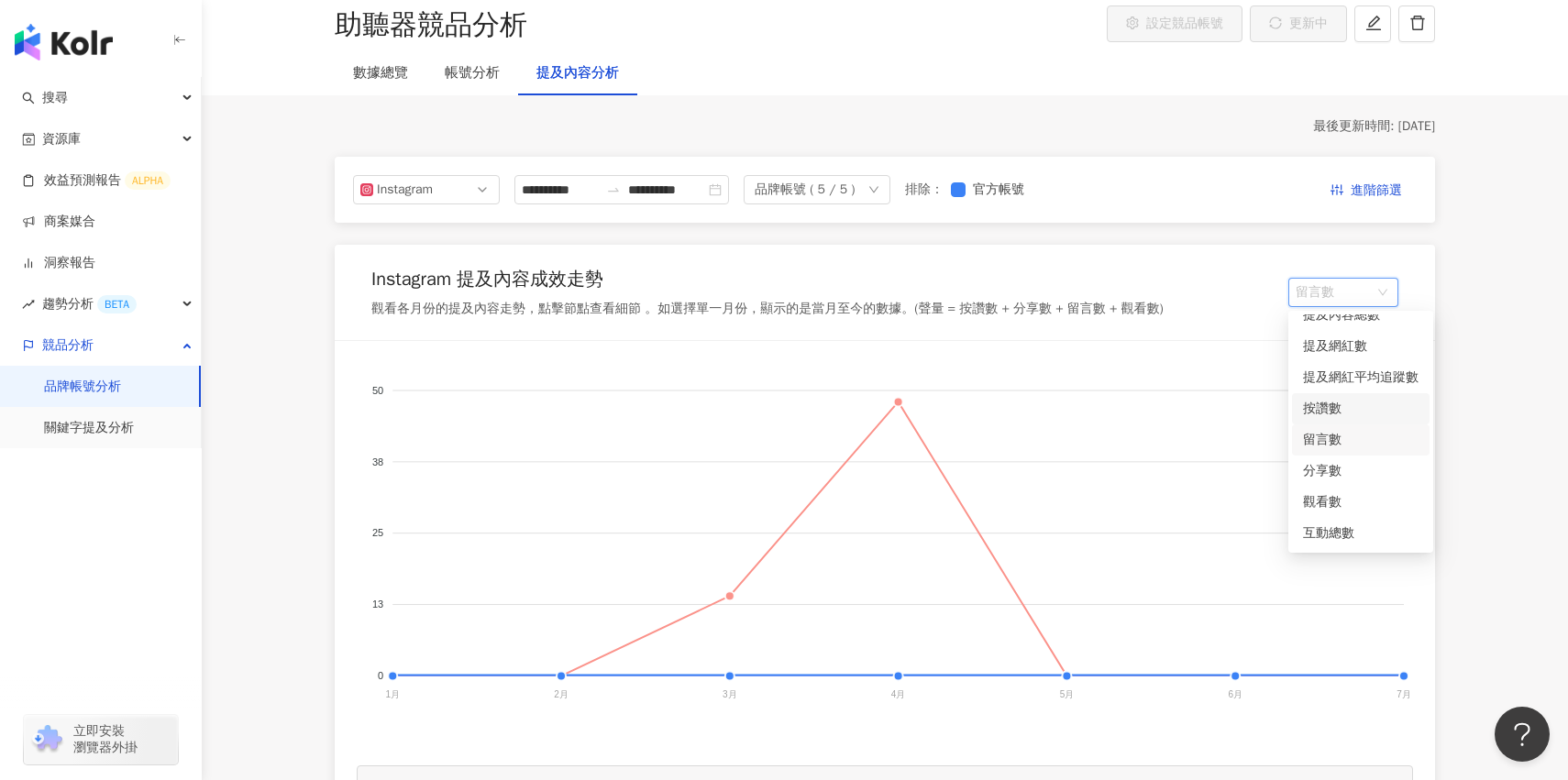 click on "按讚數" at bounding box center [1361, 409] 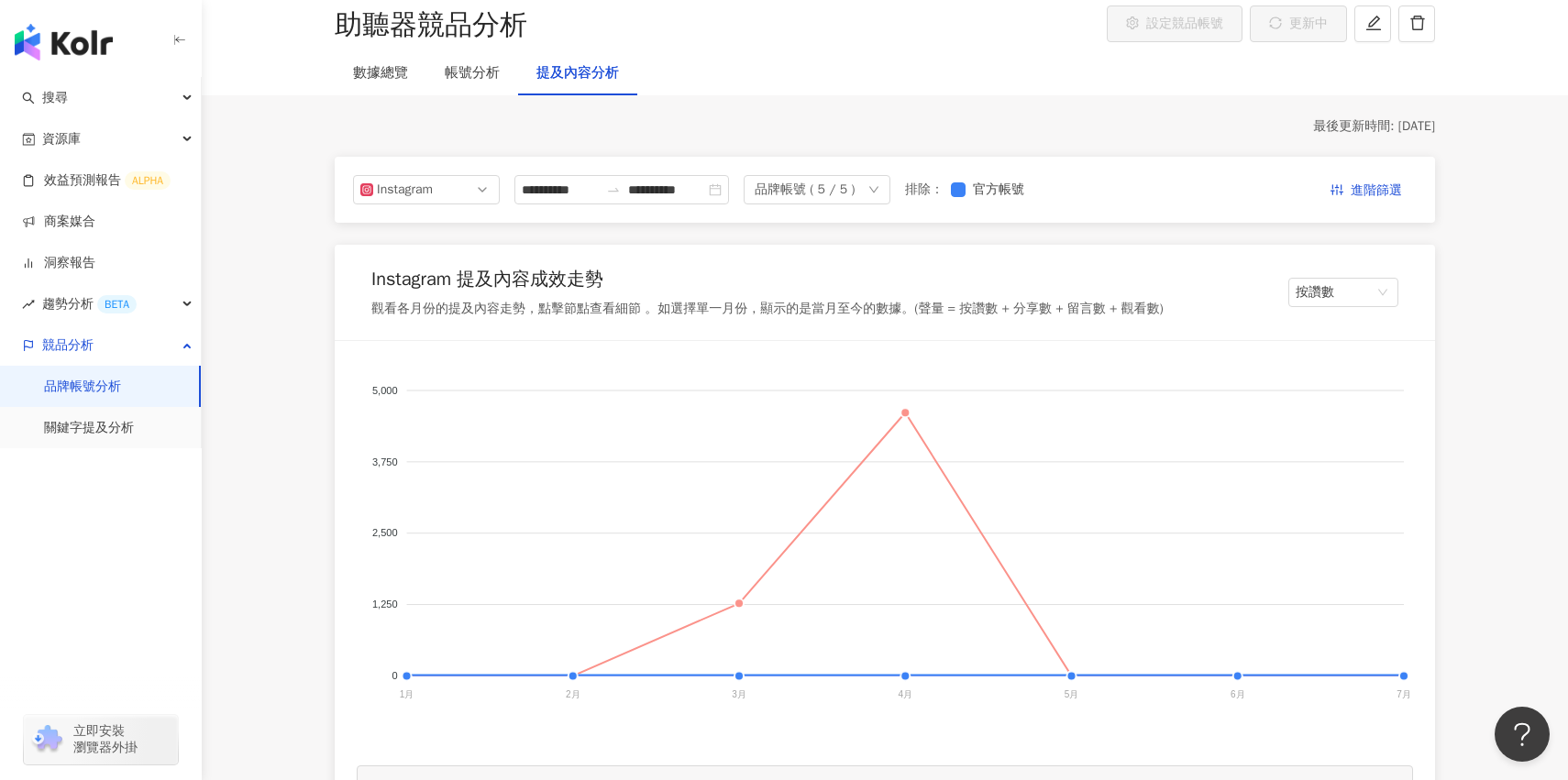 click on "Instagram 提及內容成效走勢 觀看各月份的提及內容走勢，點擊節點查看細節 。如選擇單一月份，顯示的是當月至今的數據。(聲量 = 按讚數 + 分享數 + 留言數 + 觀看數) 按讚數" at bounding box center (885, 292) 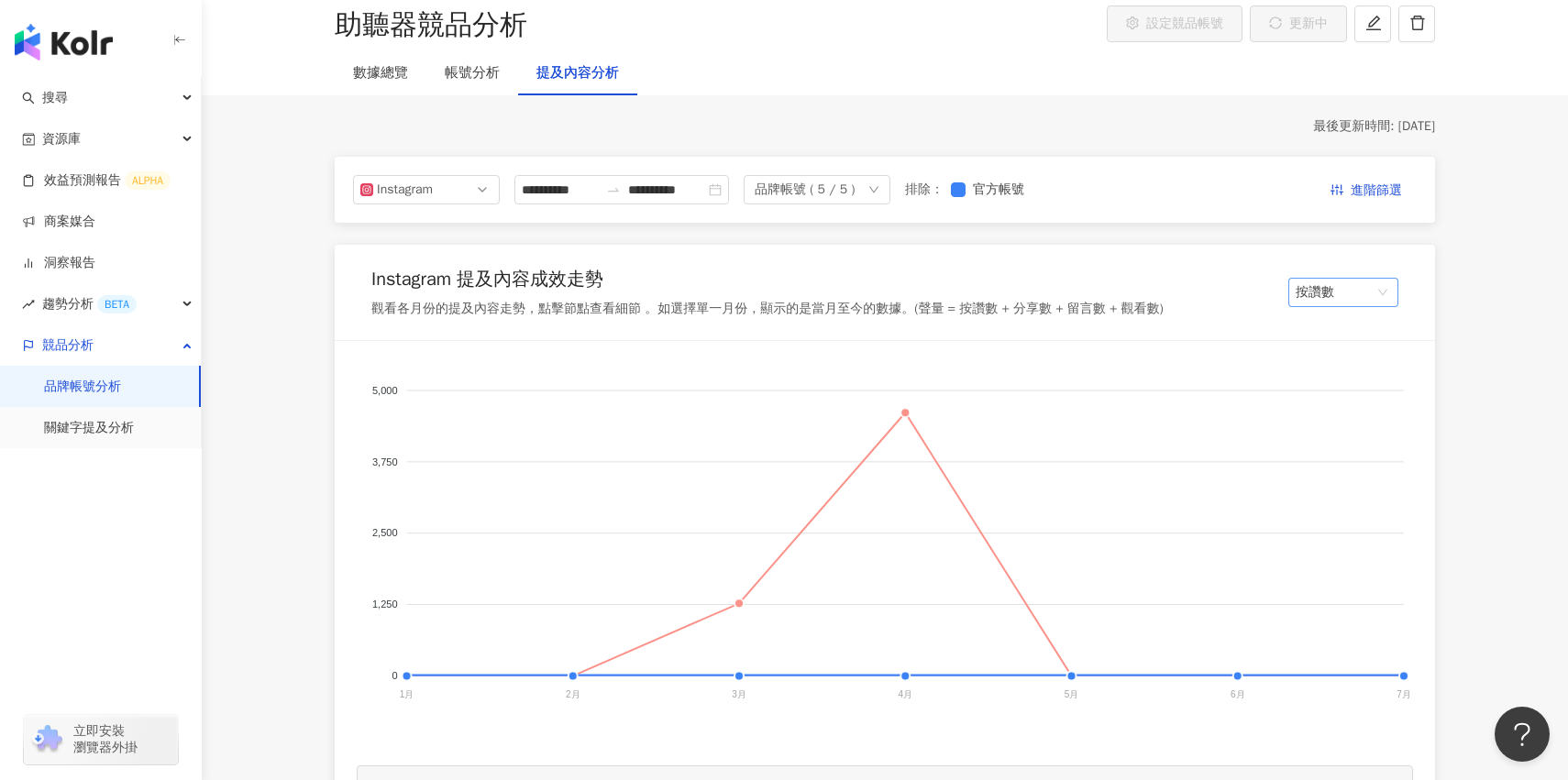 click on "按讚數" at bounding box center (1343, 292) 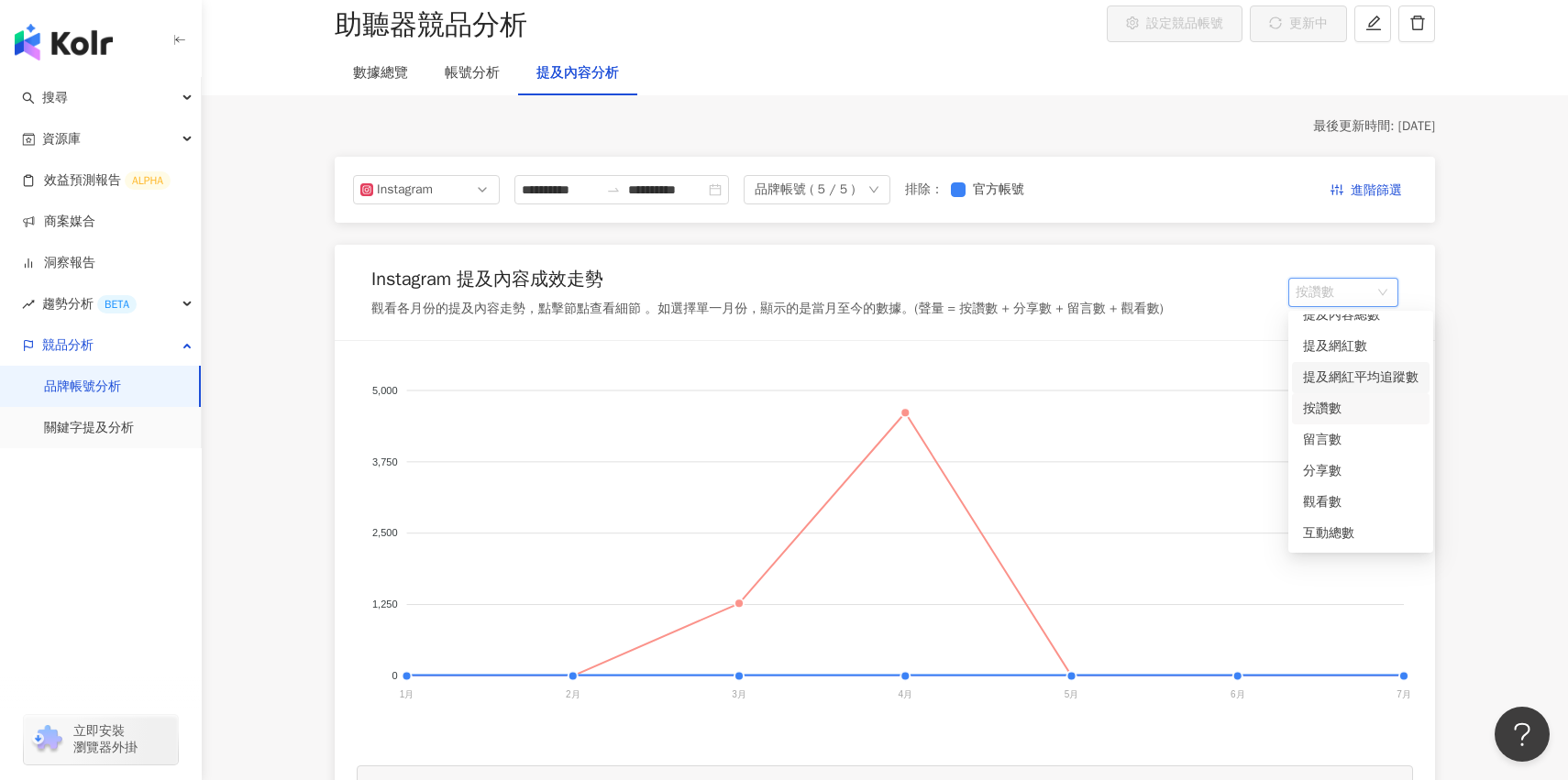 scroll, scrollTop: 0, scrollLeft: 0, axis: both 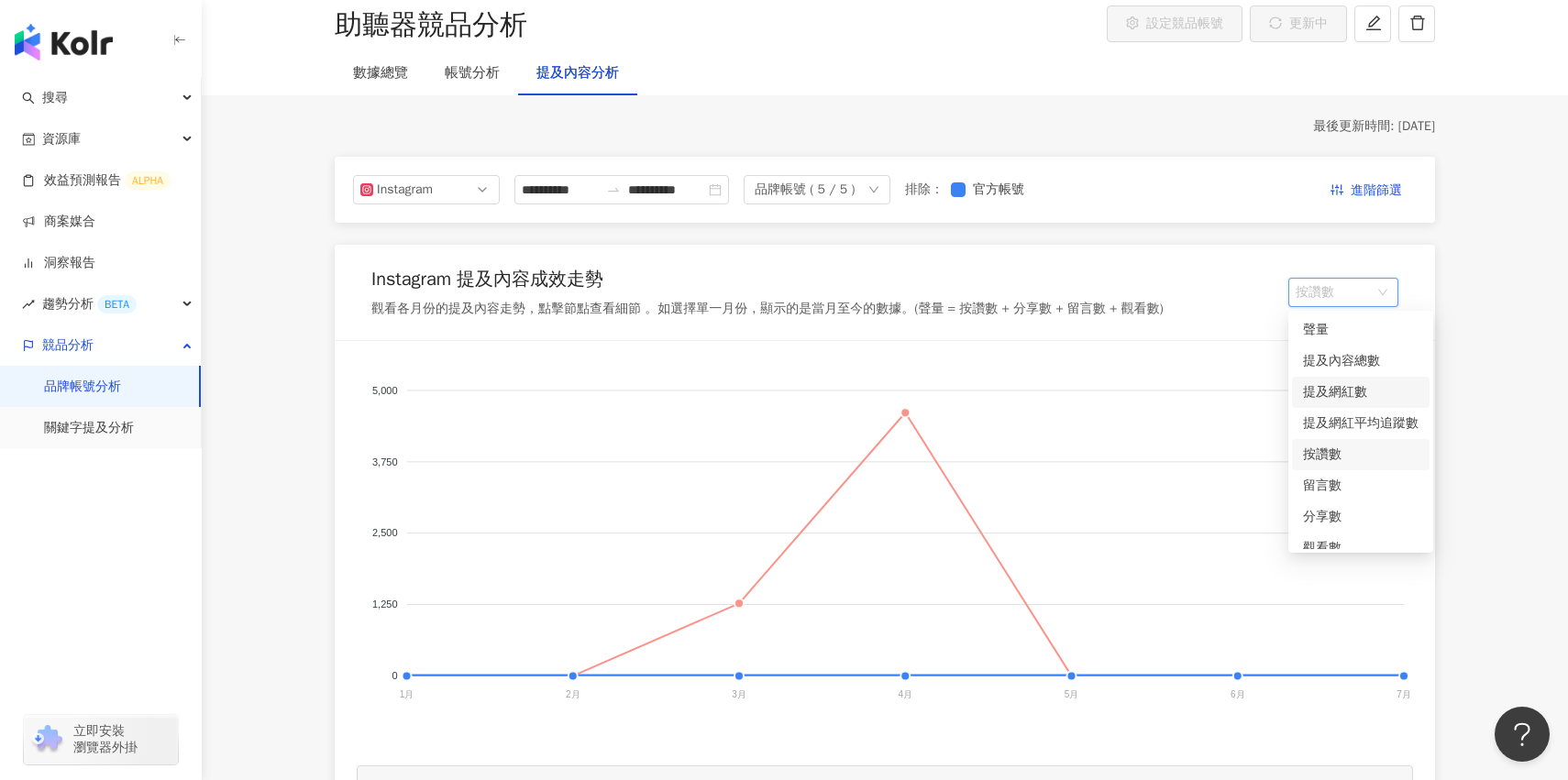 click on "提及網紅數" at bounding box center (1361, 392) 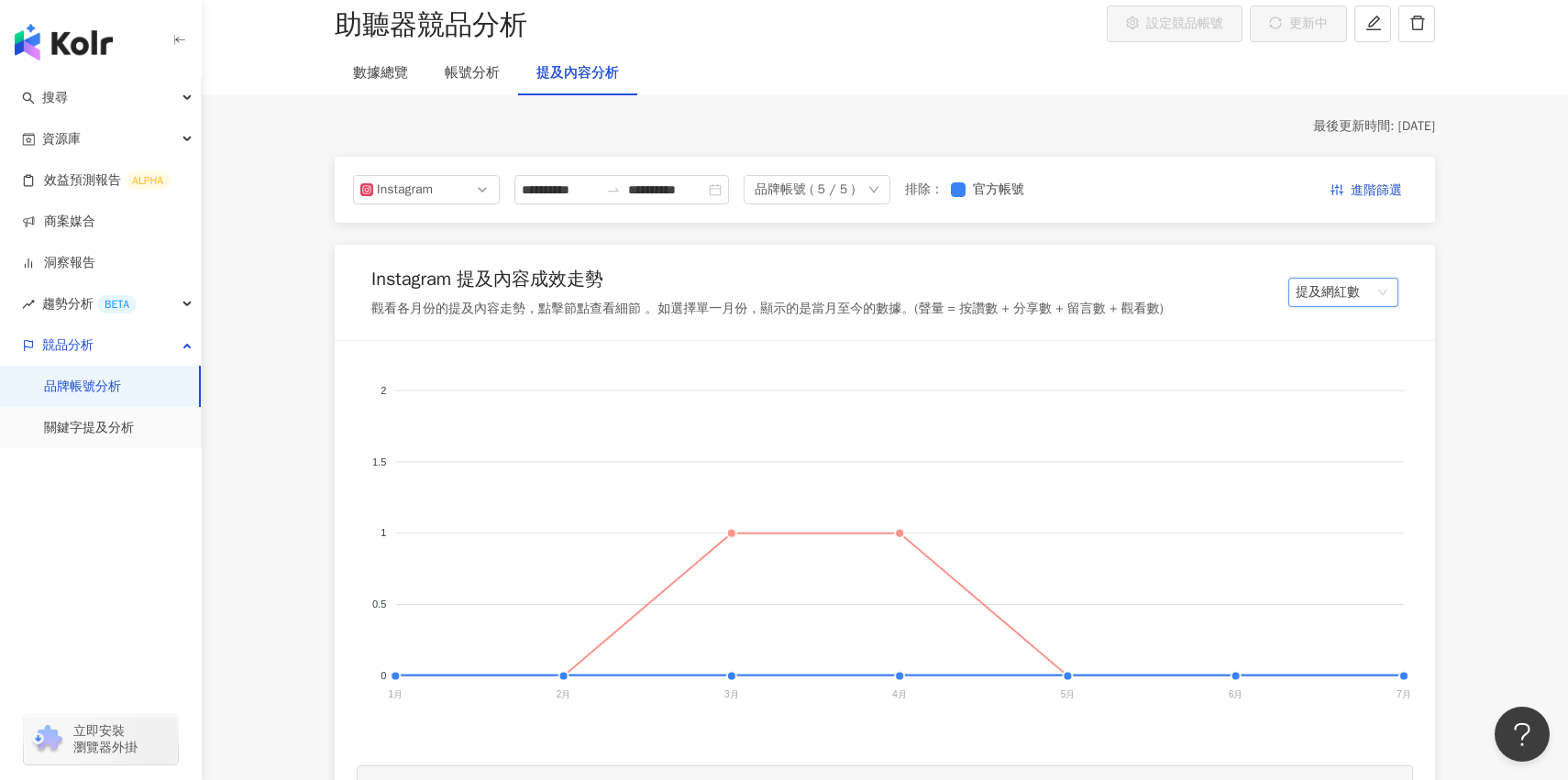 click on "提及網紅數" at bounding box center [1343, 292] 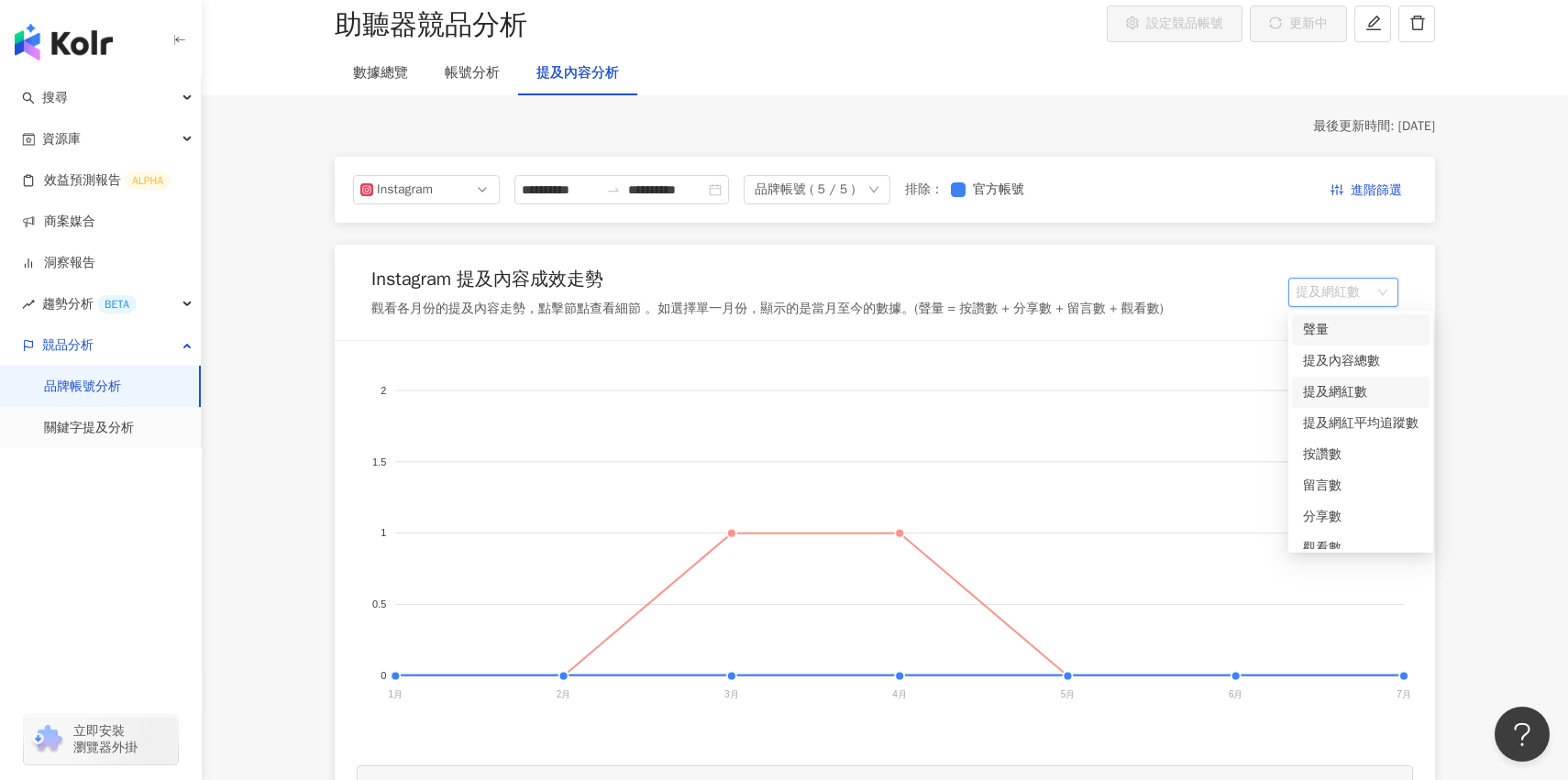 click on "聲量" at bounding box center (1361, 330) 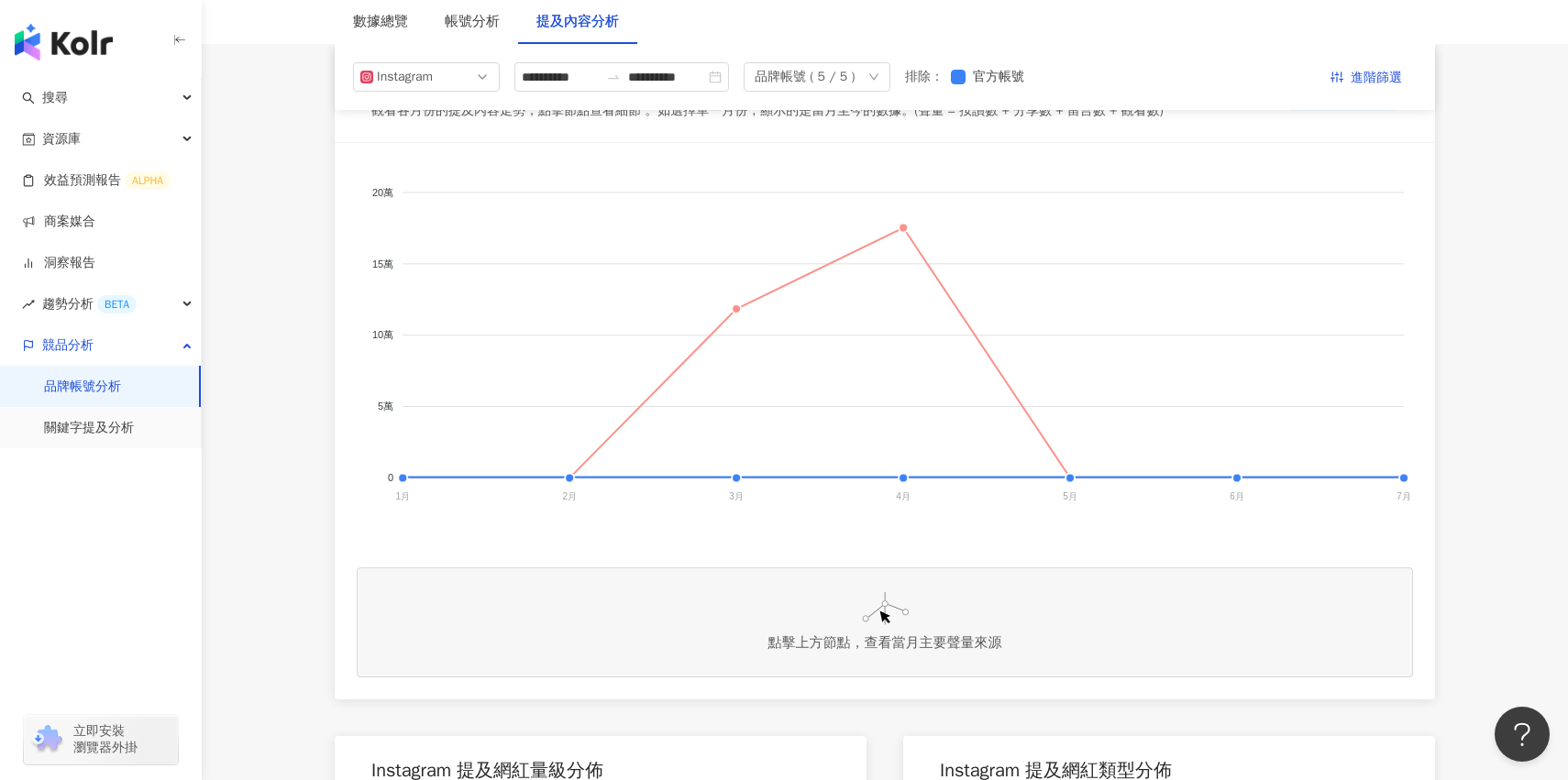 scroll, scrollTop: 303, scrollLeft: 0, axis: vertical 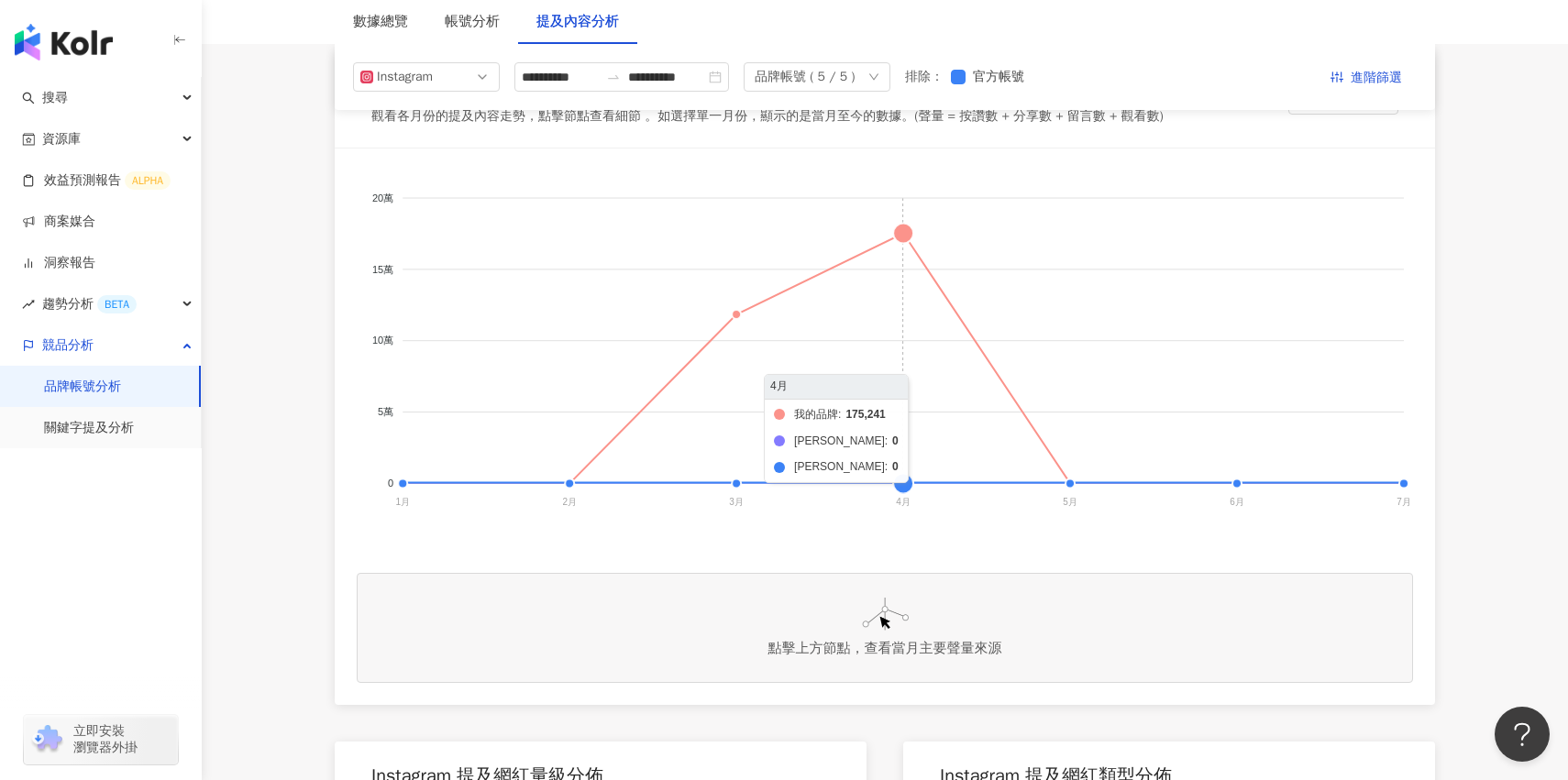 click on "我的品牌 頌恩助聽器 [PERSON_NAME]" 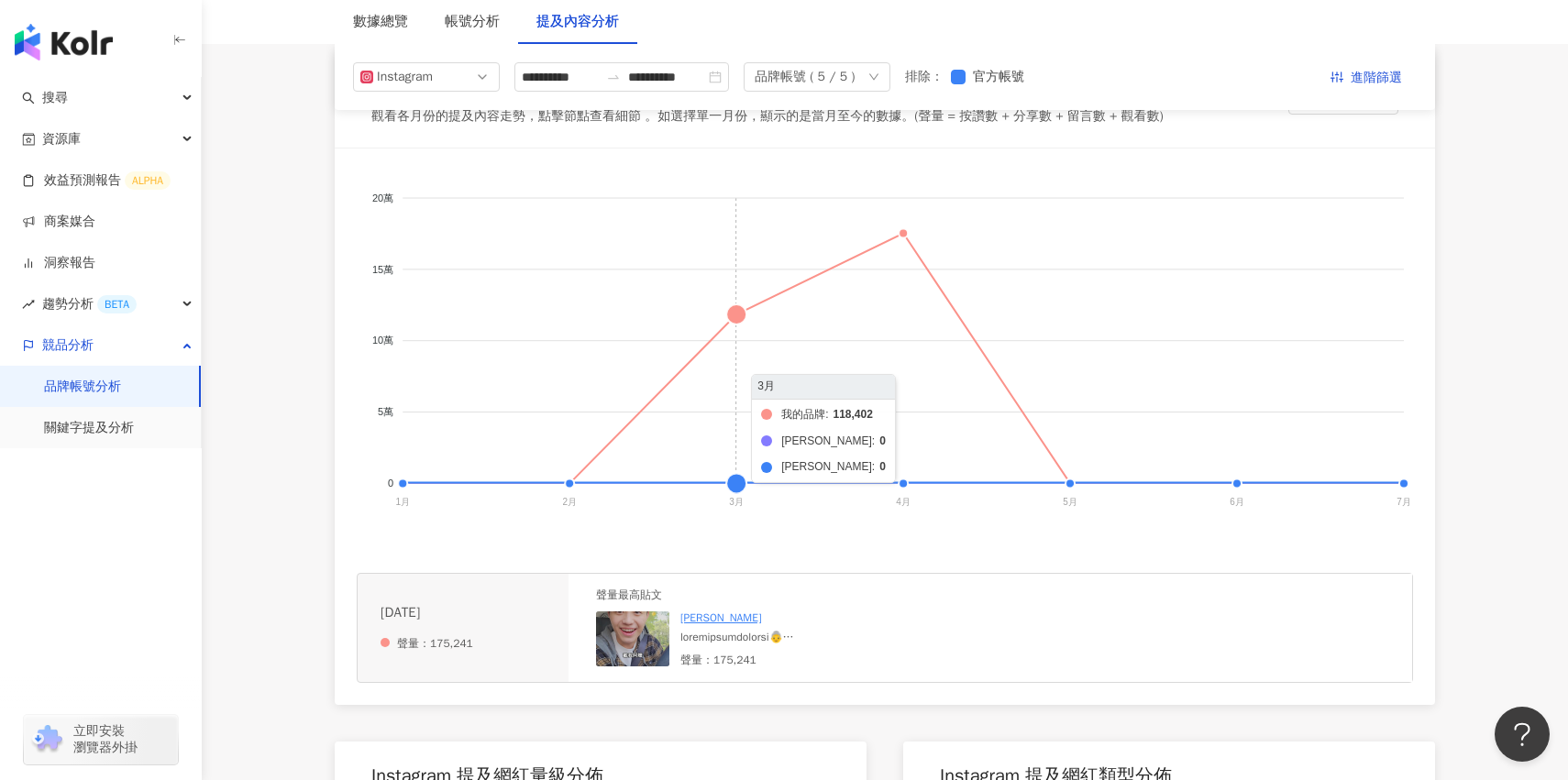 click on "我的品牌 頌恩助聽器 [PERSON_NAME]" 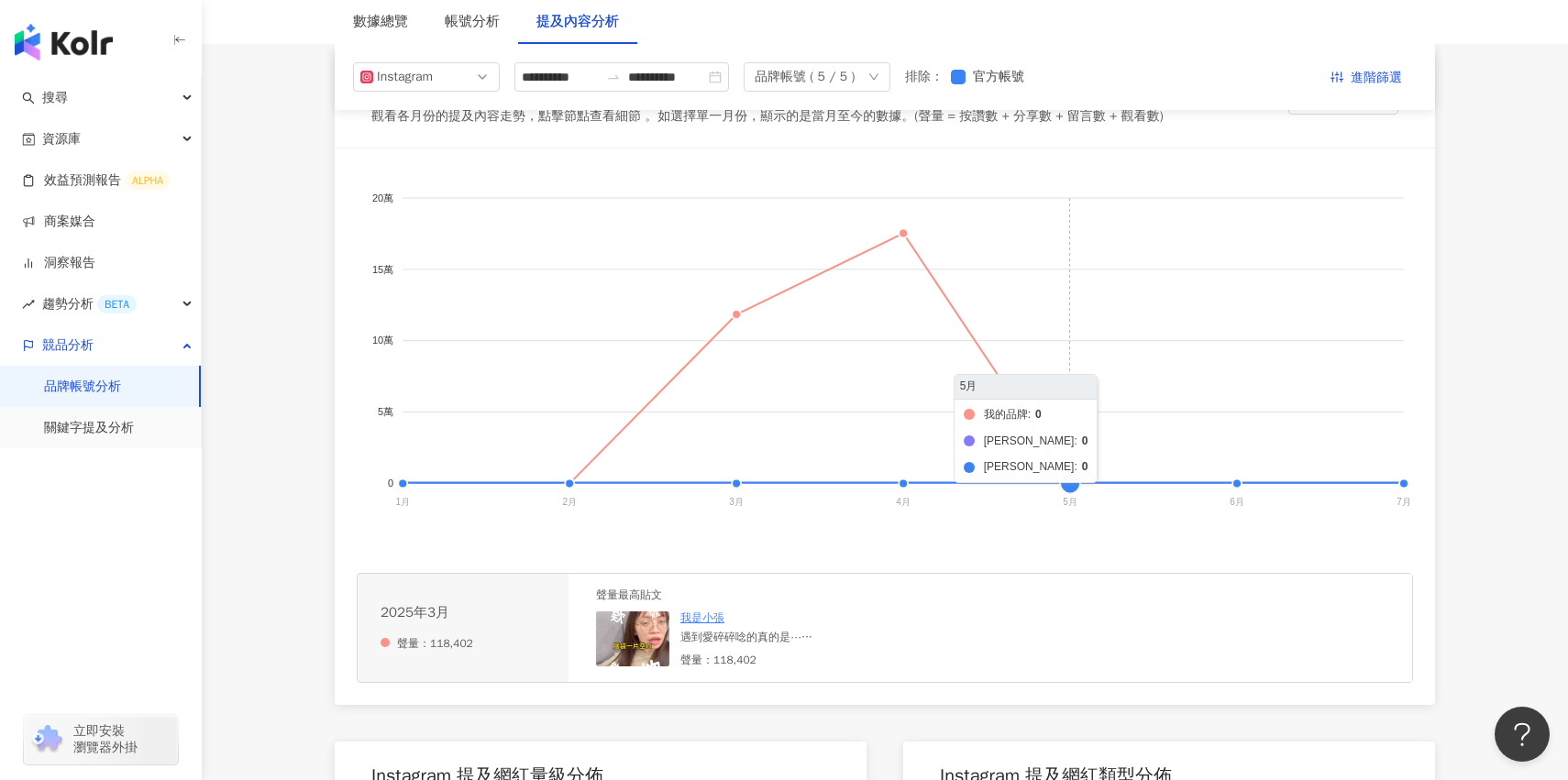 click on "我的品牌 頌恩助聽器 [PERSON_NAME]" 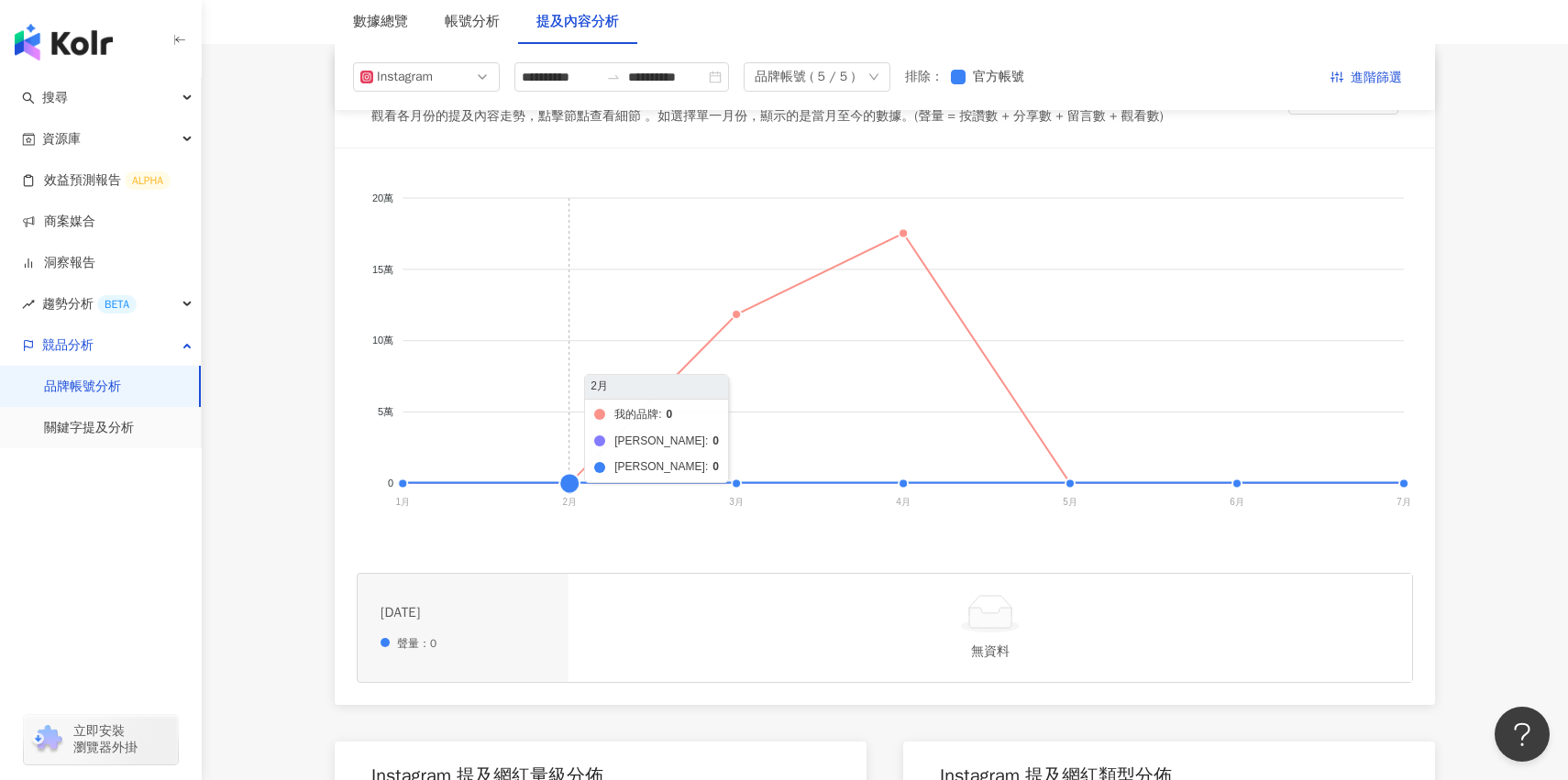 click on "我的品牌 頌恩助聽器 [PERSON_NAME]" 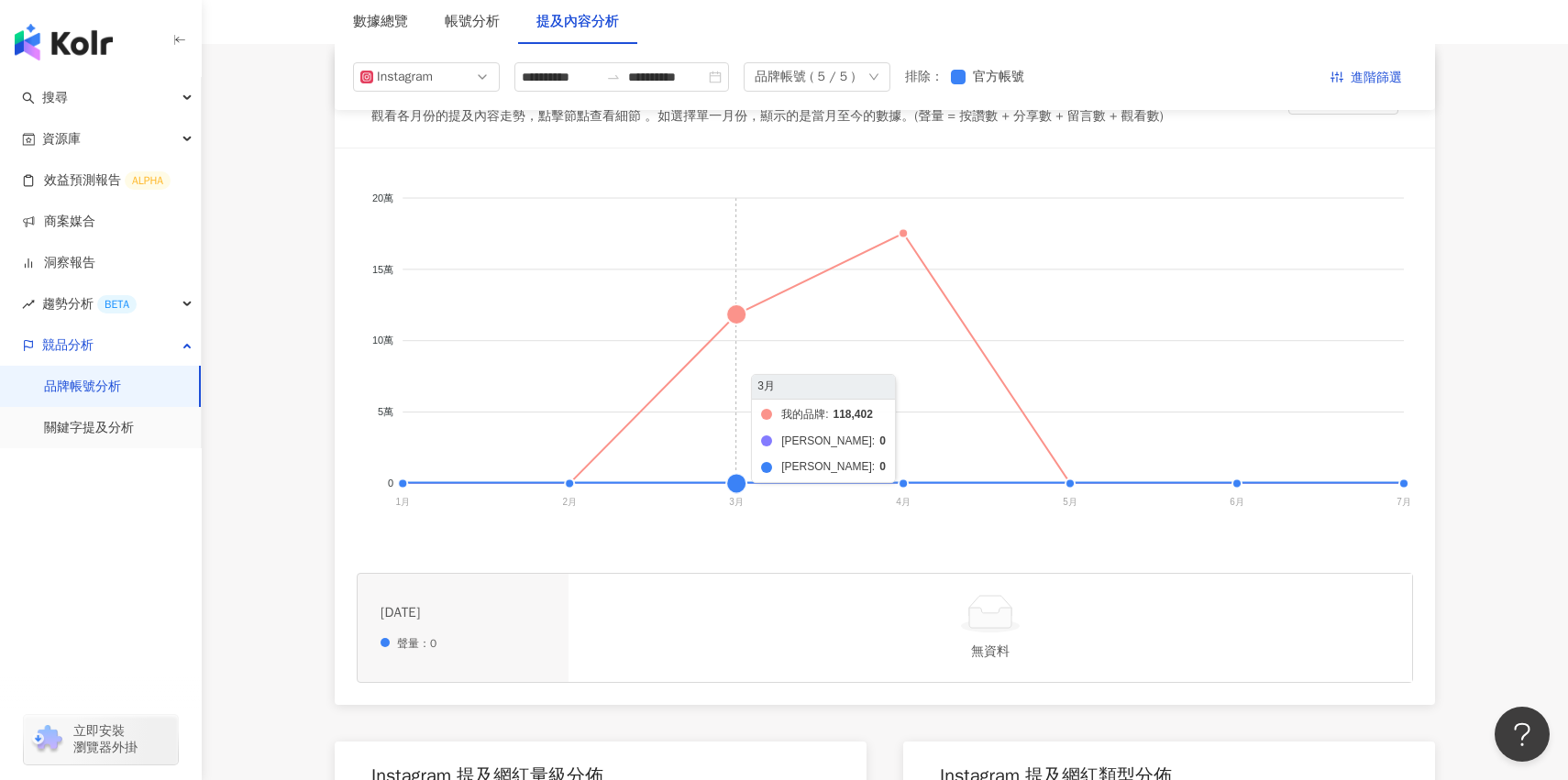 click on "我的品牌 頌恩助聽器 [PERSON_NAME]" 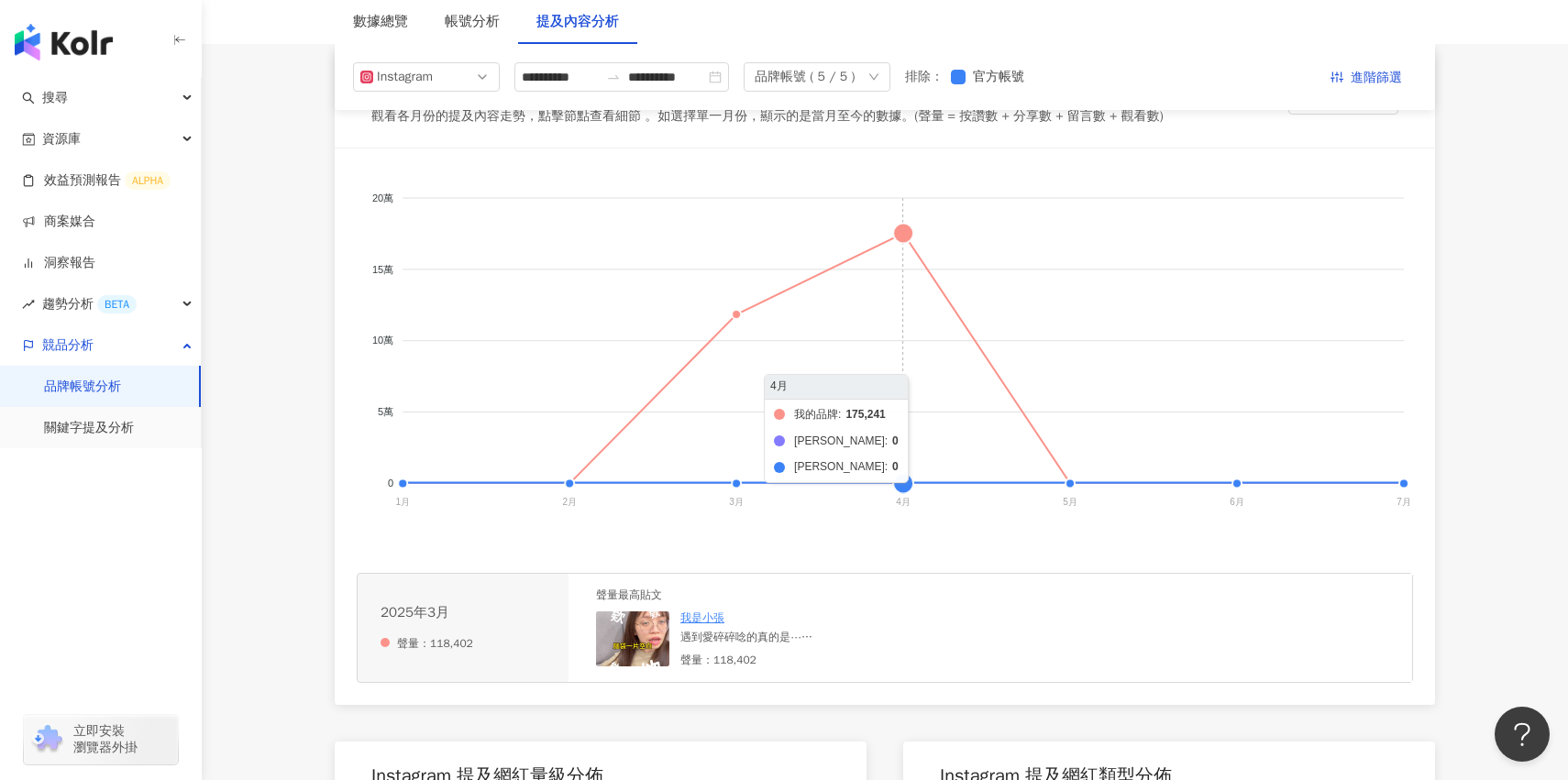 click on "我的品牌 頌恩助聽器 [PERSON_NAME]" 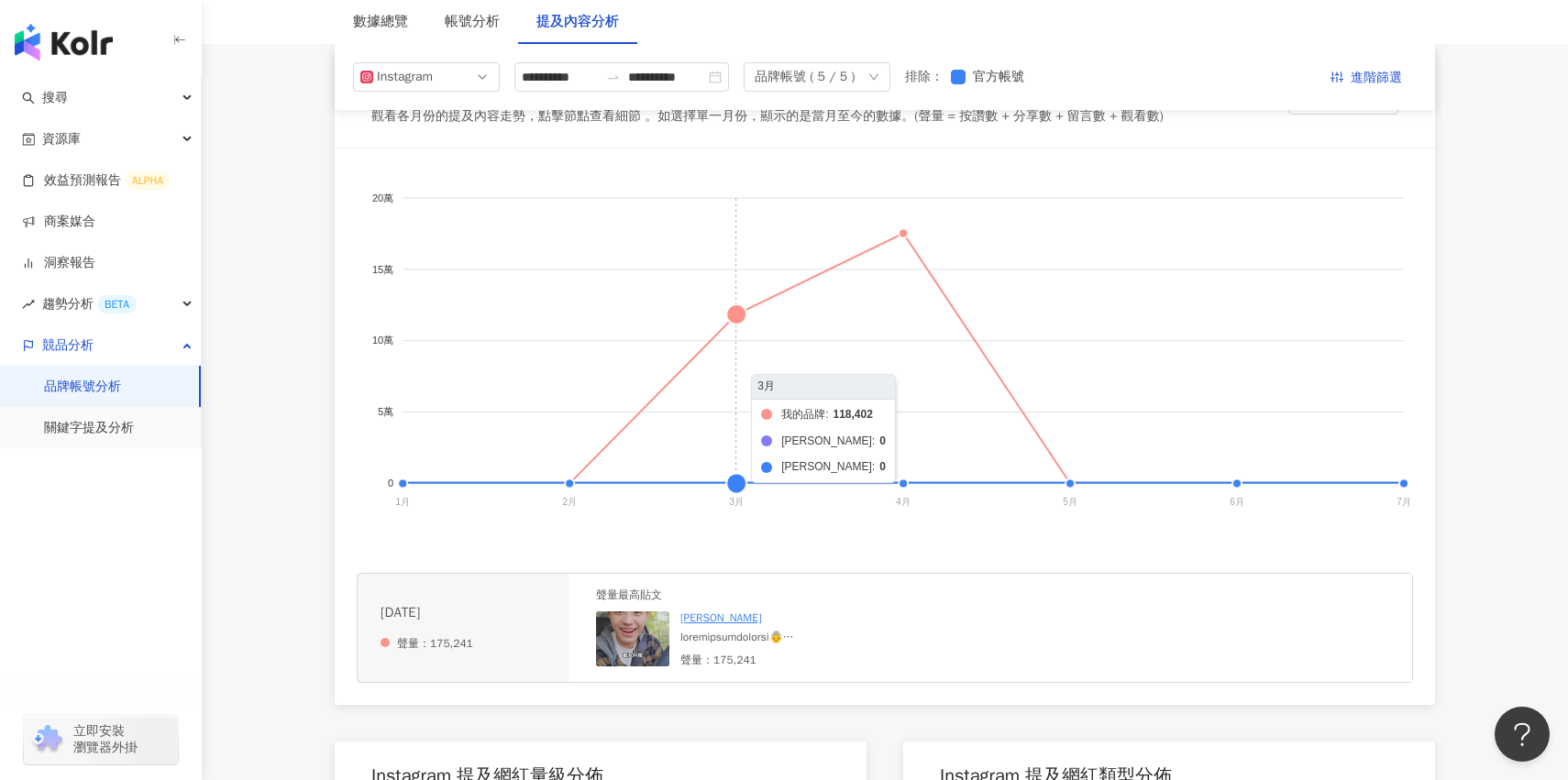 click on "我的品牌 頌恩助聽器 [PERSON_NAME]" 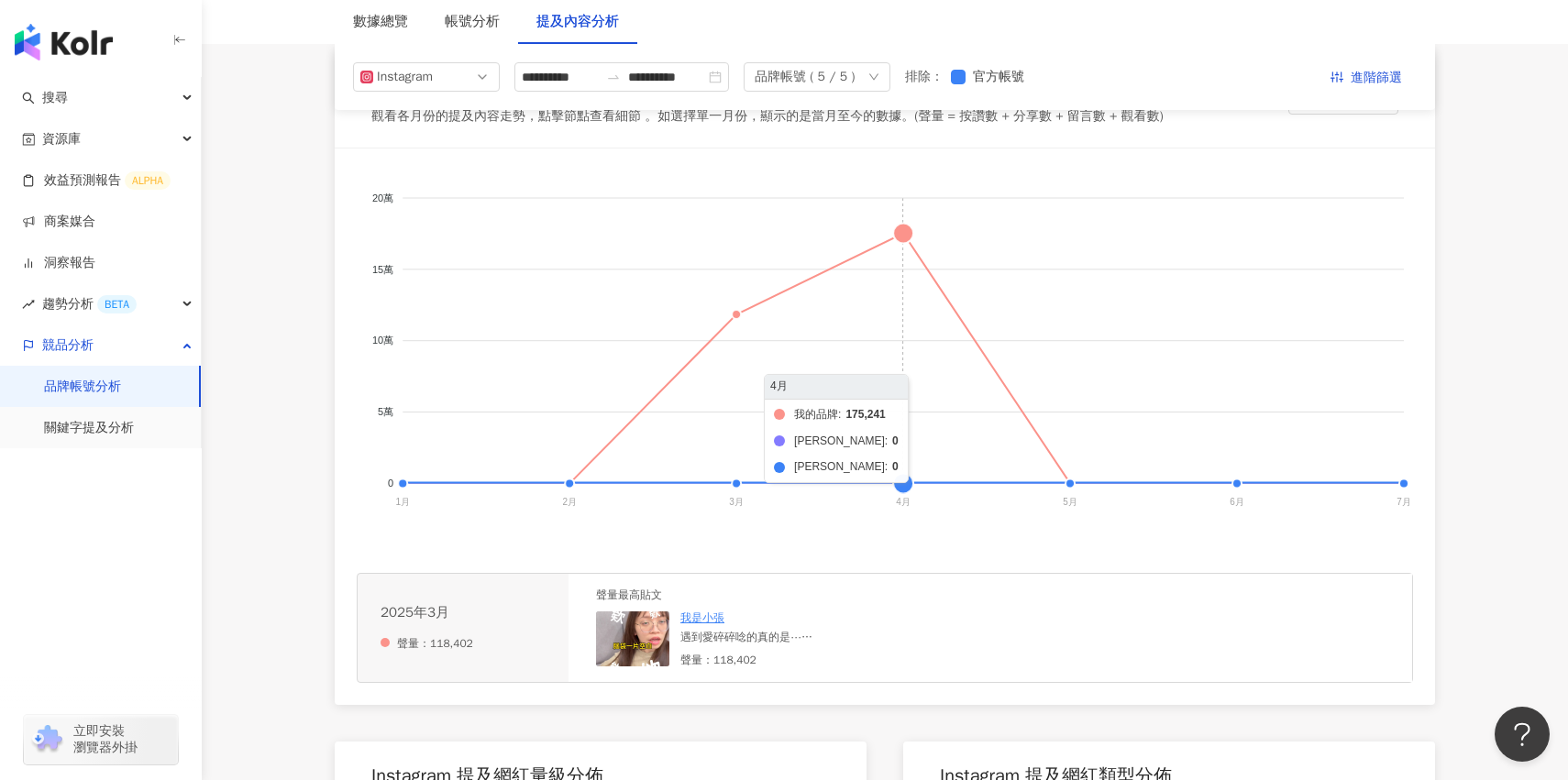 click on "我的品牌 頌恩助聽器 [PERSON_NAME]" 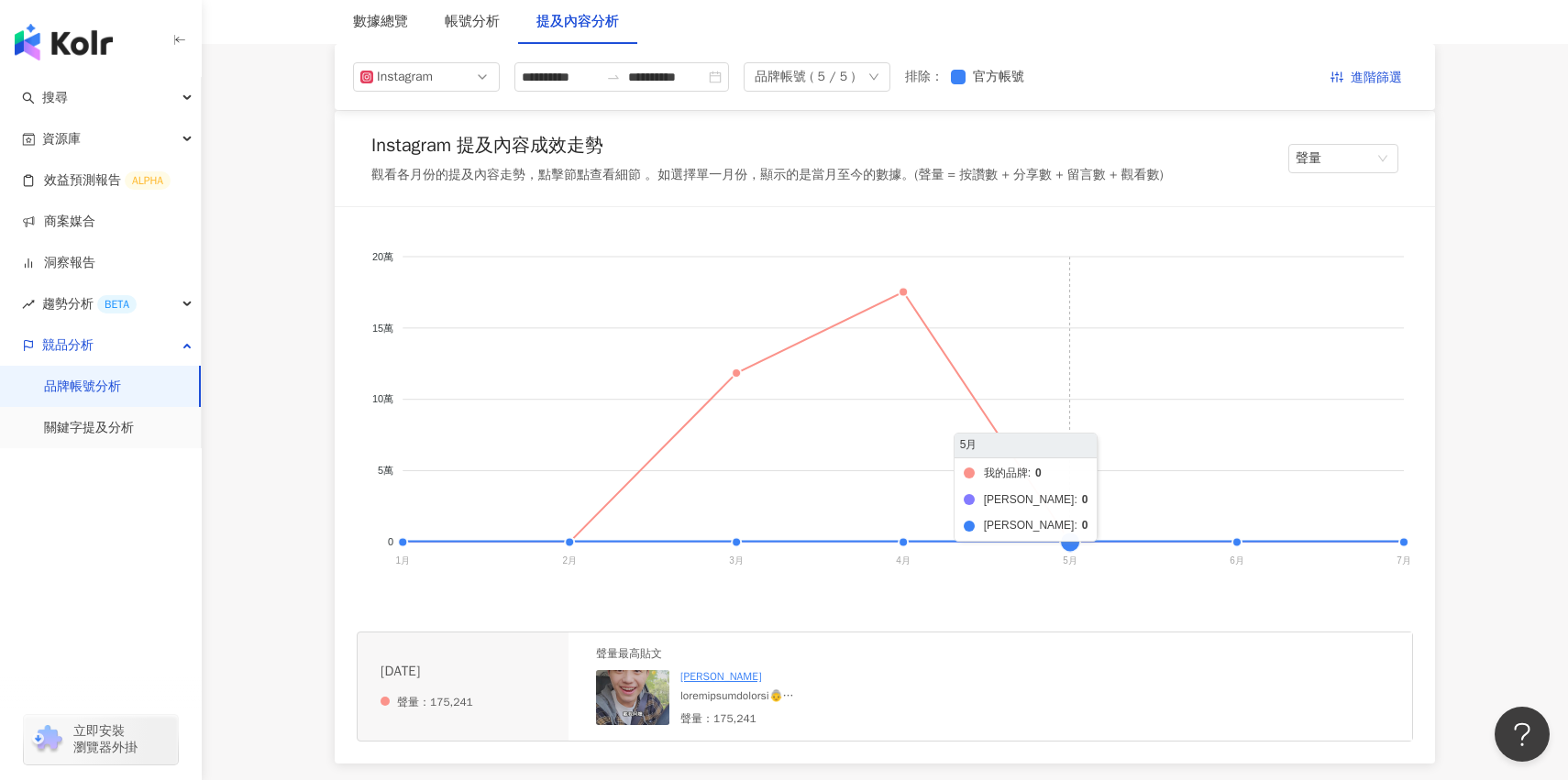 scroll, scrollTop: 190, scrollLeft: 0, axis: vertical 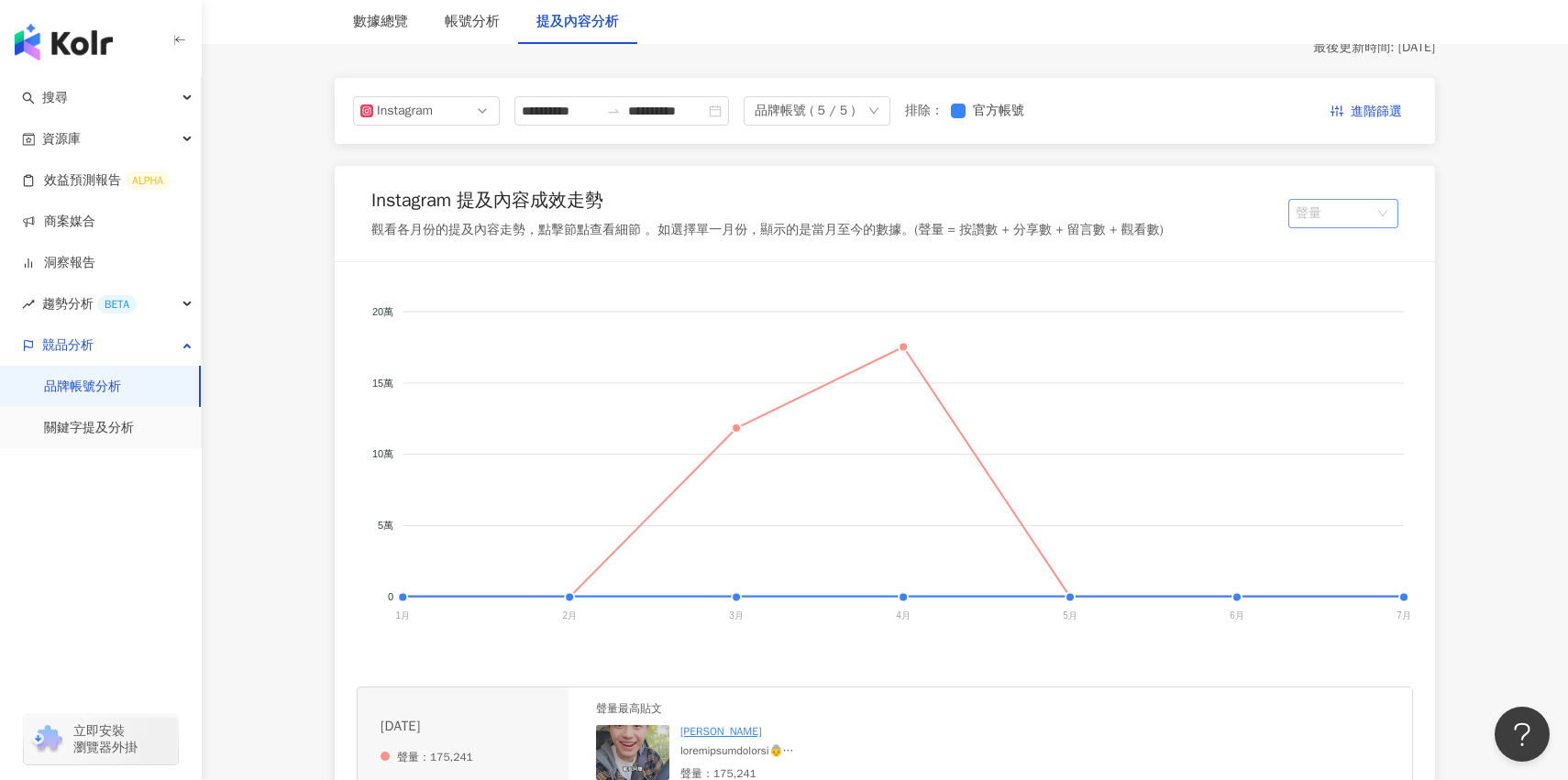 click on "聲量" at bounding box center (1343, 214) 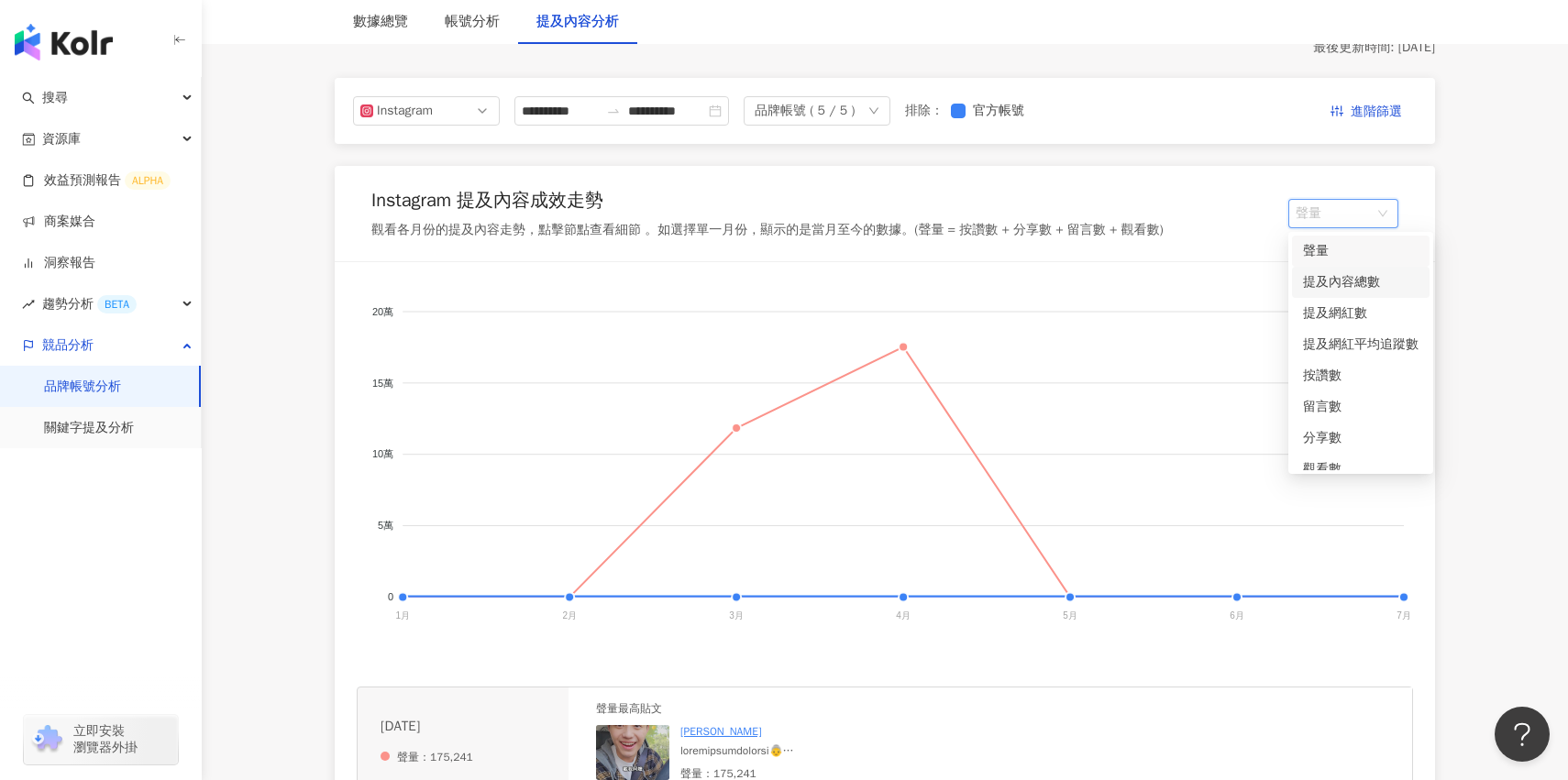 click on "提及內容總數" at bounding box center (1361, 282) 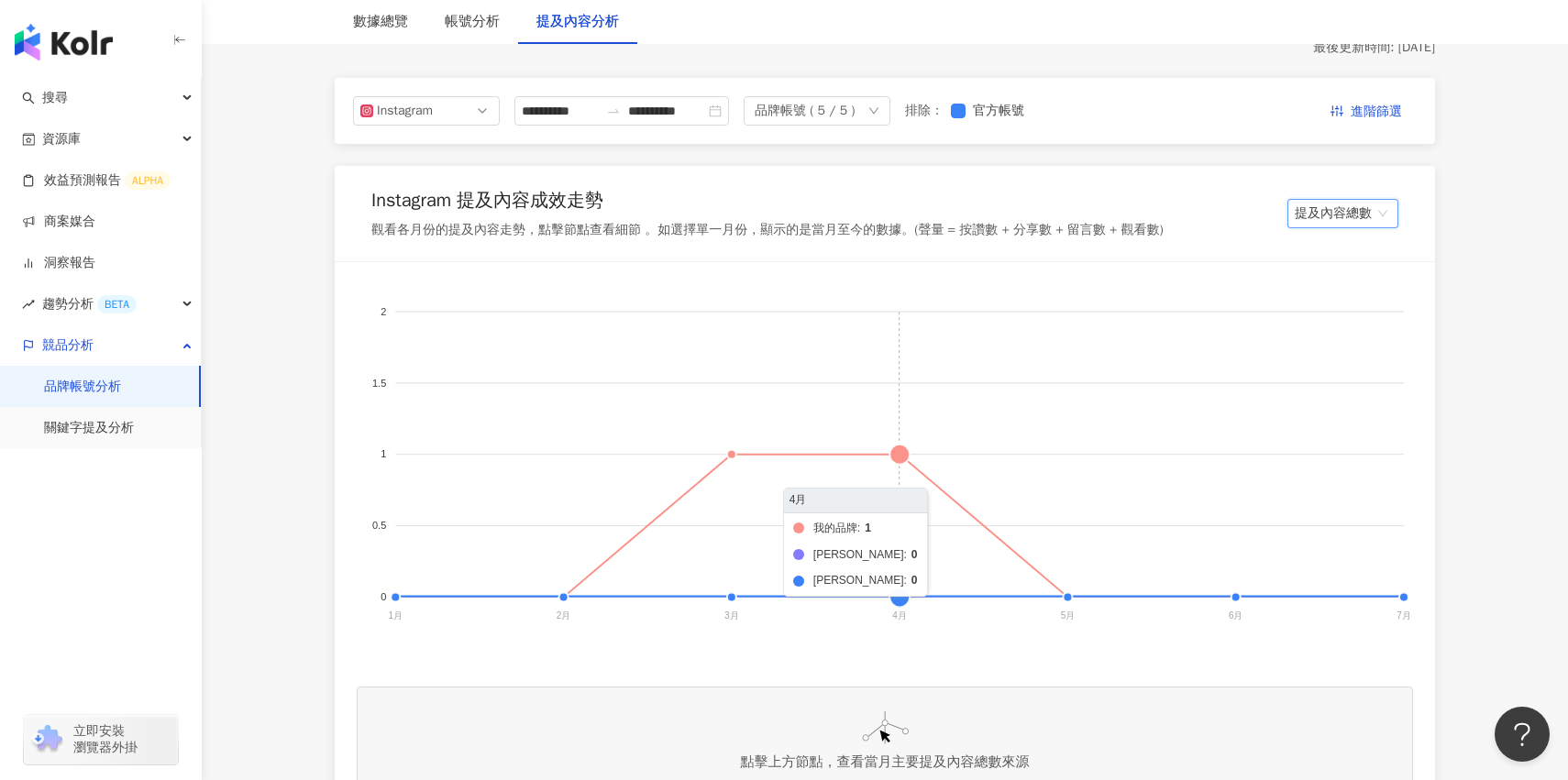 click on "我的品牌 頌恩助聽器 [PERSON_NAME]" 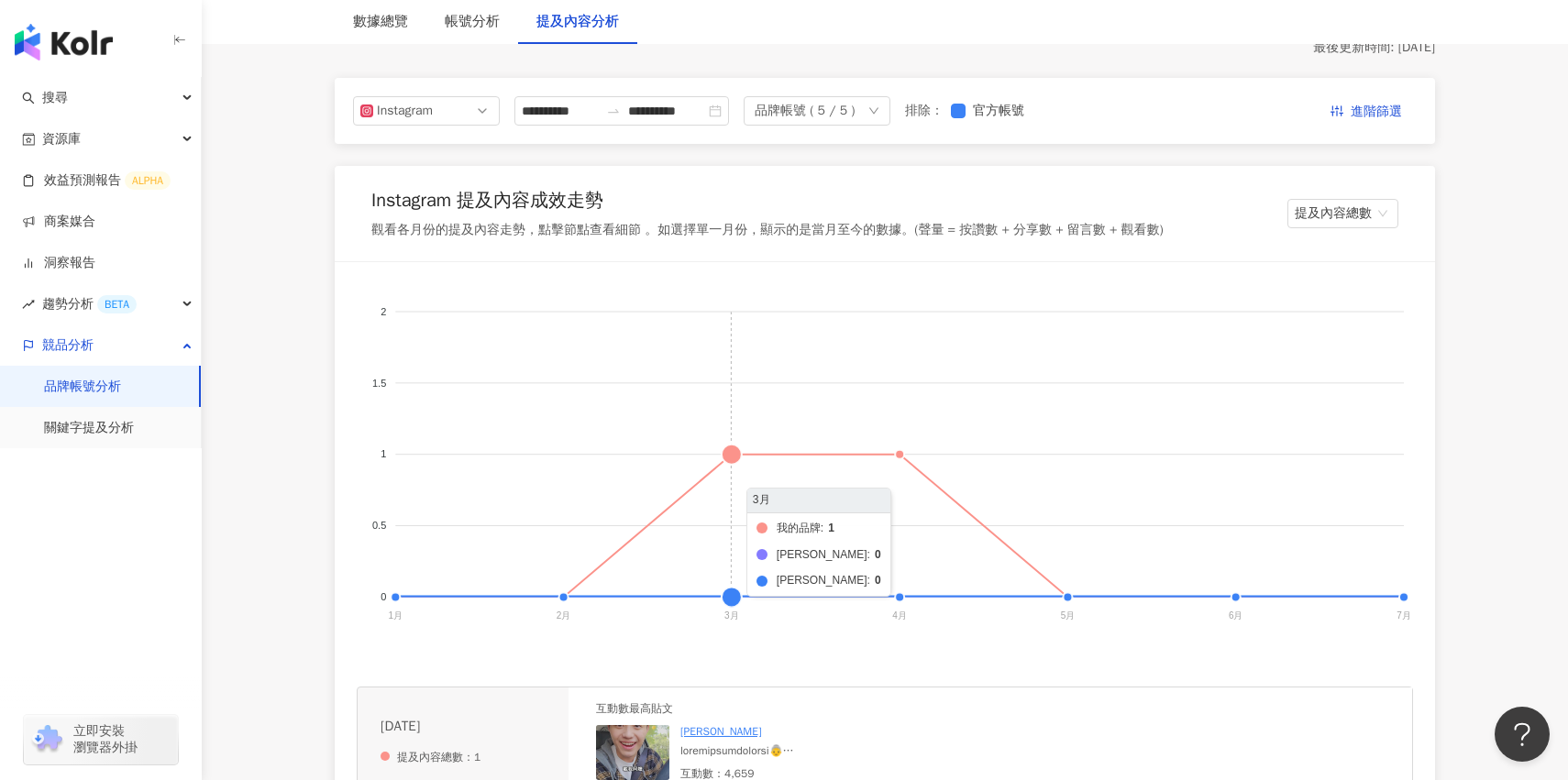 click on "我的品牌 頌恩助聽器 [PERSON_NAME]" 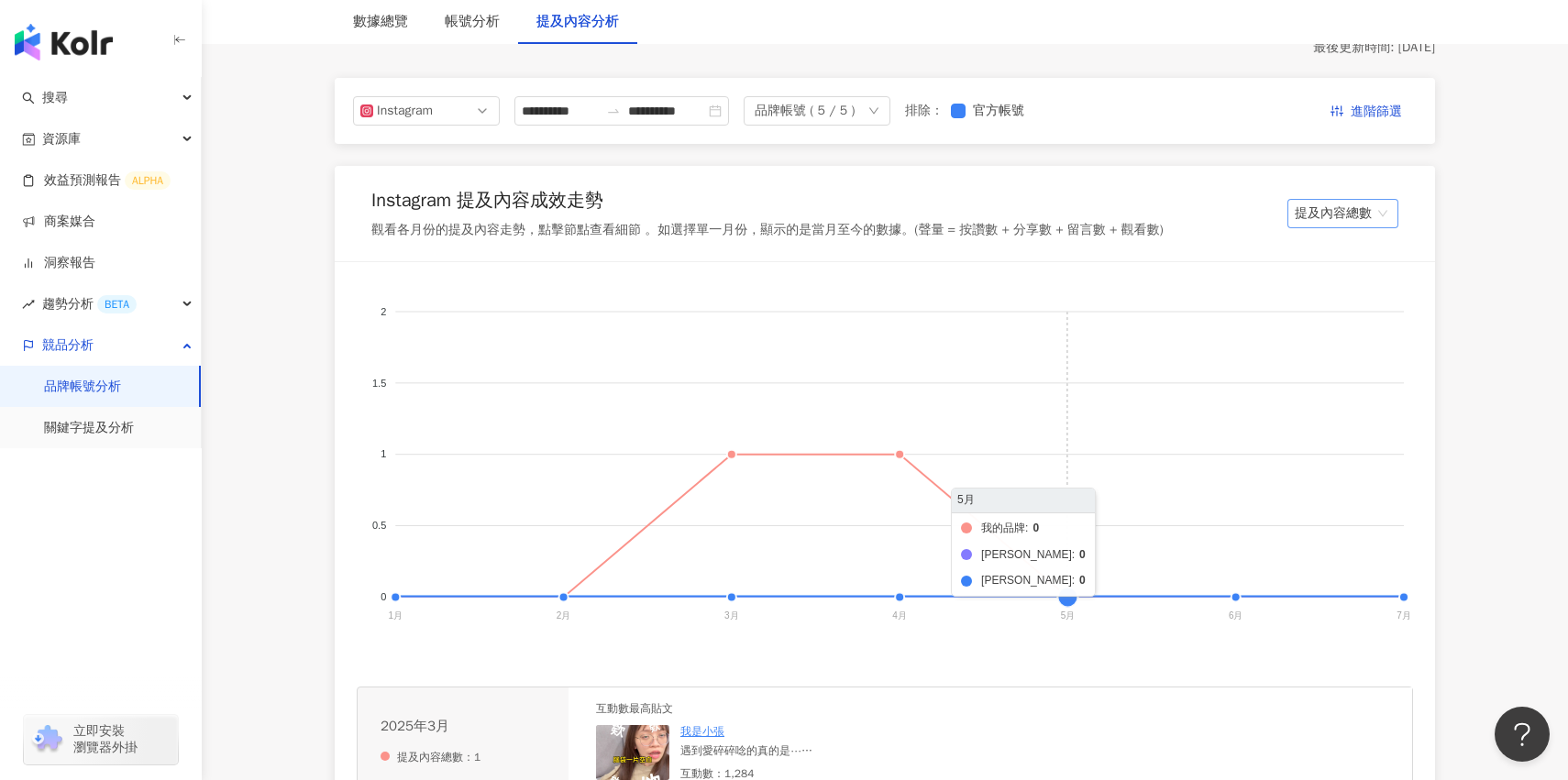 click on "提及內容總數" at bounding box center [1342, 214] 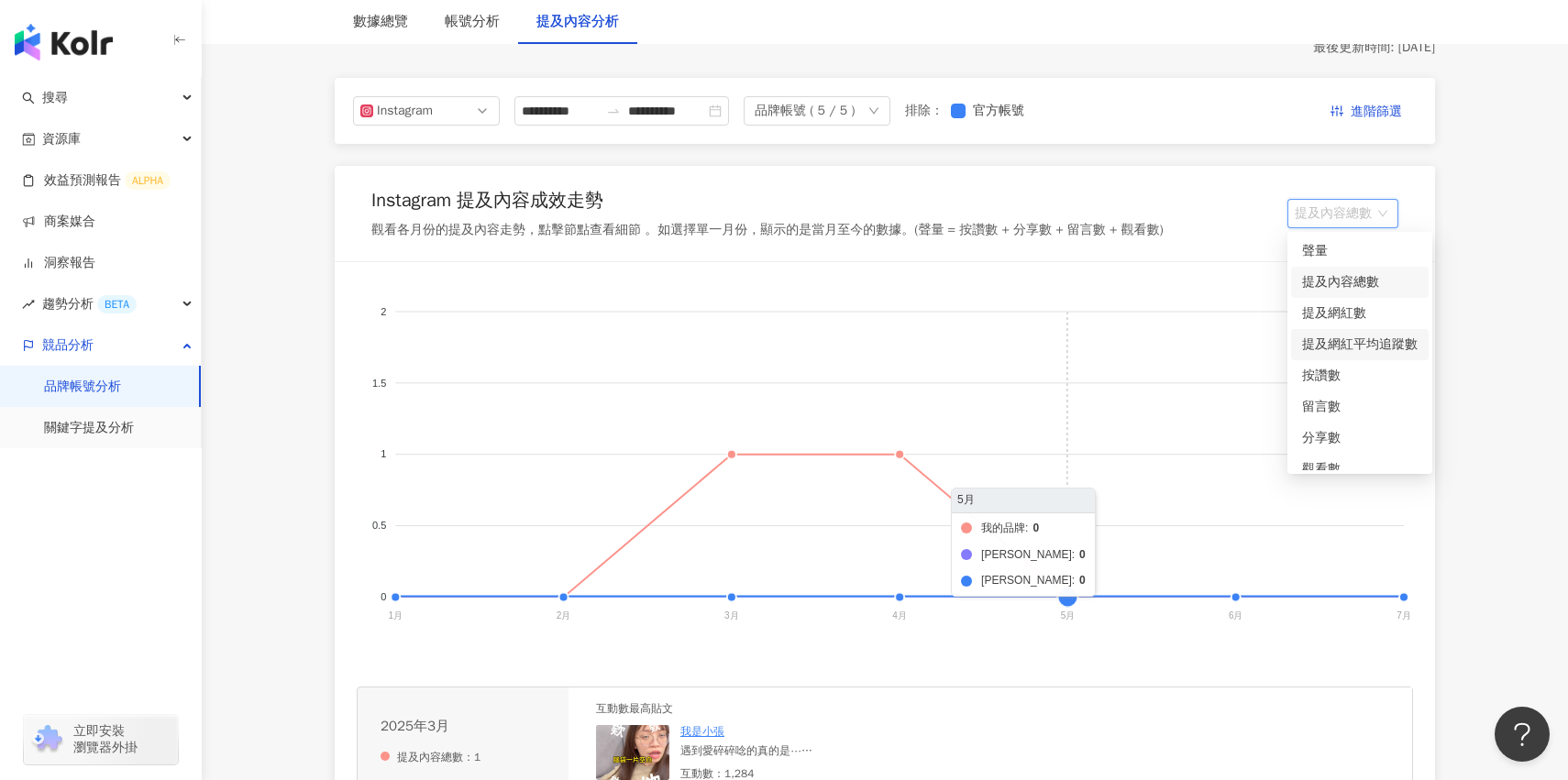 click on "提及網紅平均追蹤數" at bounding box center (1360, 345) 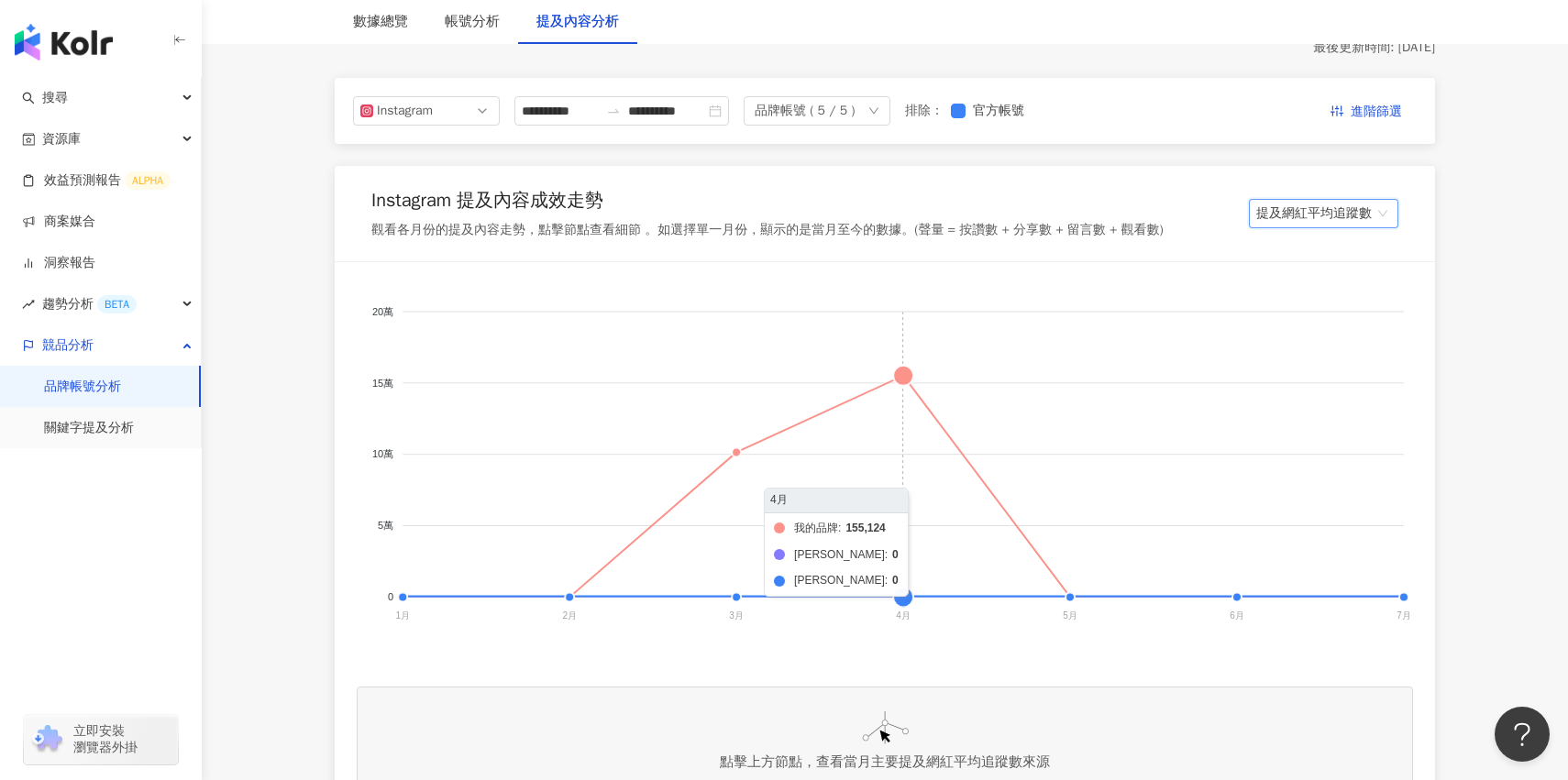 click on "我的品牌 頌恩助聽器 [PERSON_NAME]" 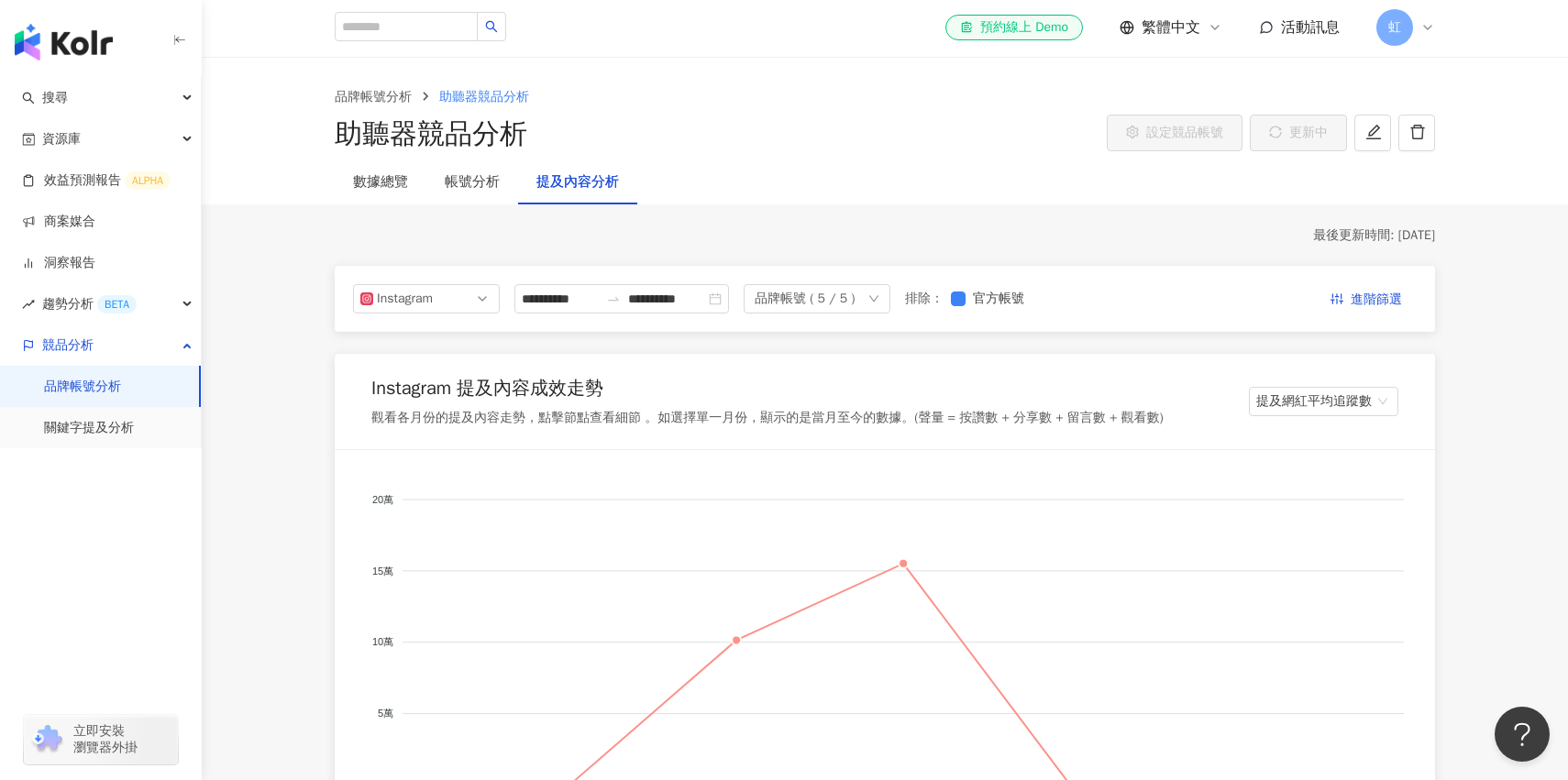 scroll, scrollTop: 0, scrollLeft: 0, axis: both 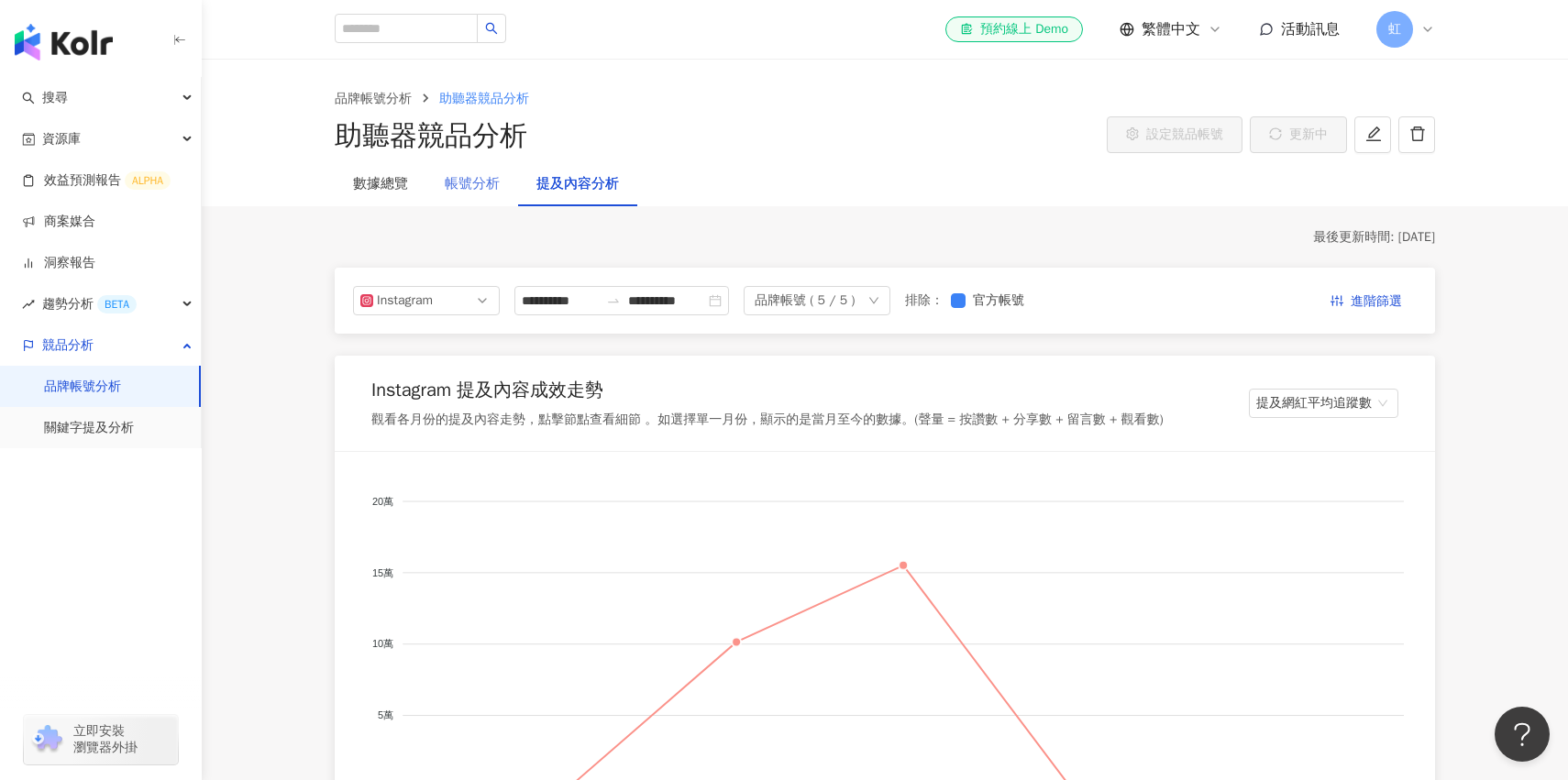 click on "帳號分析" at bounding box center [472, 184] 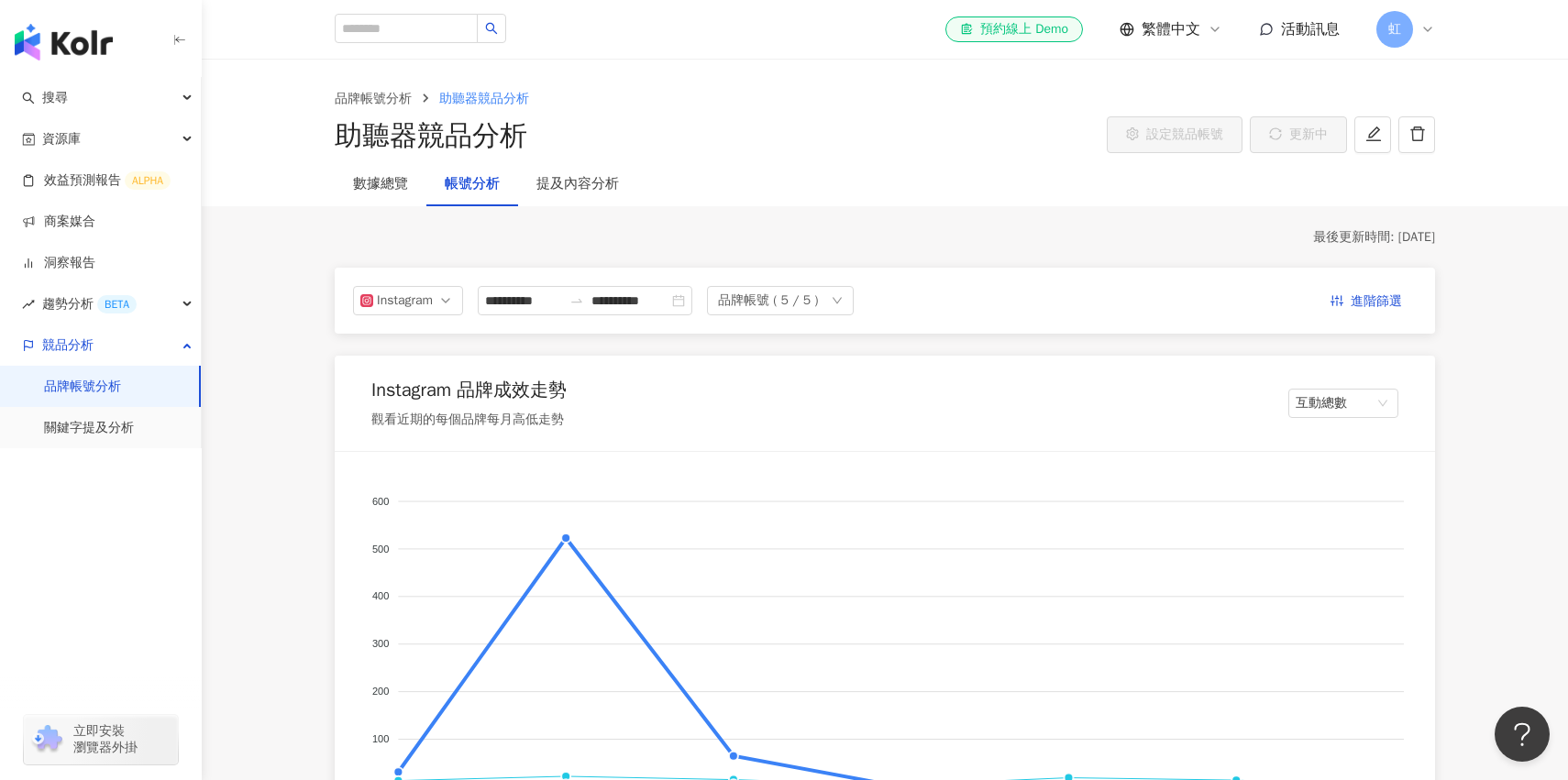 click on "品牌帳號
( 5 / 5 )" at bounding box center (767, 301) 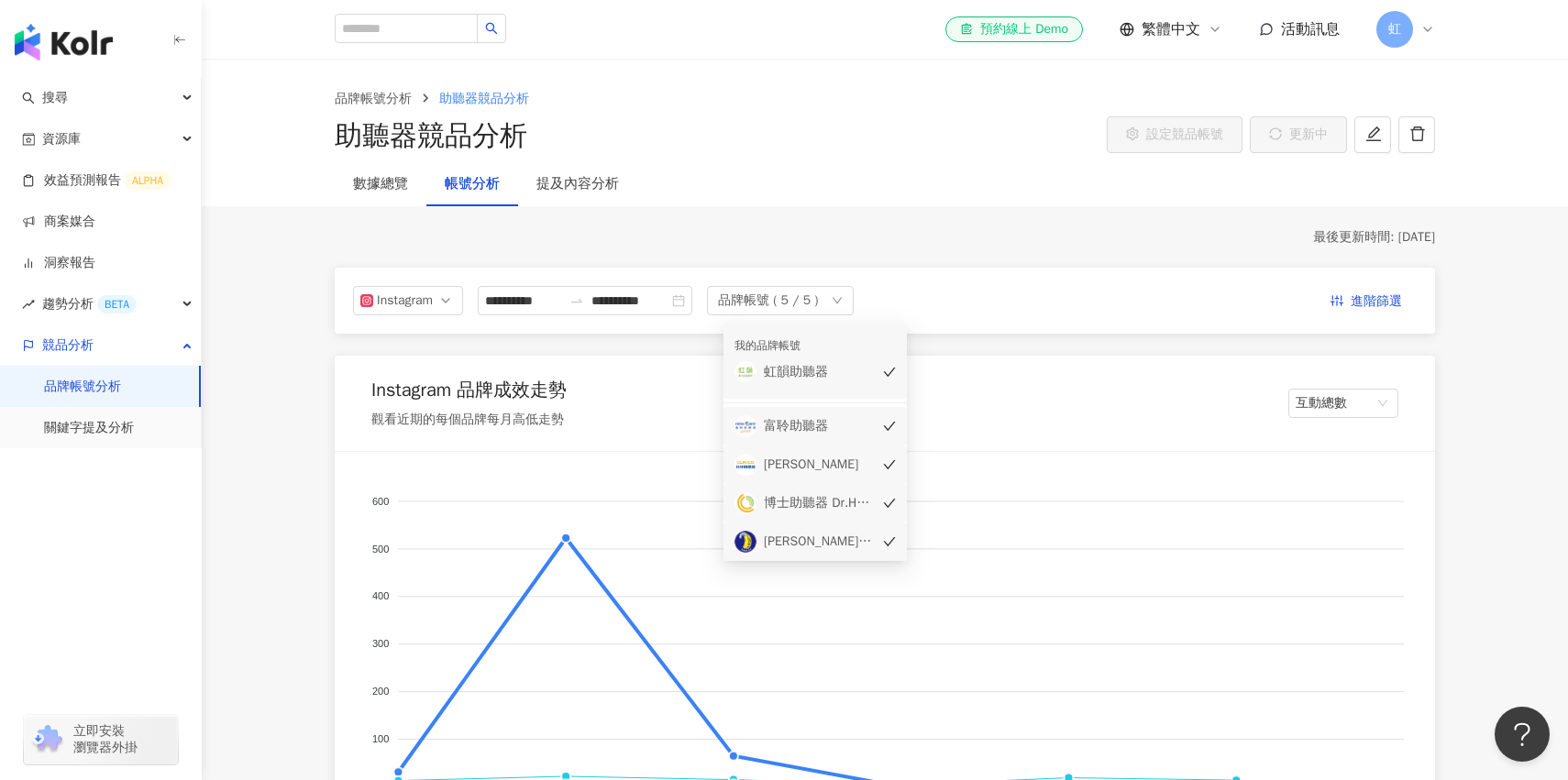 click on "最後更新時間: [DATE]" at bounding box center [885, 237] 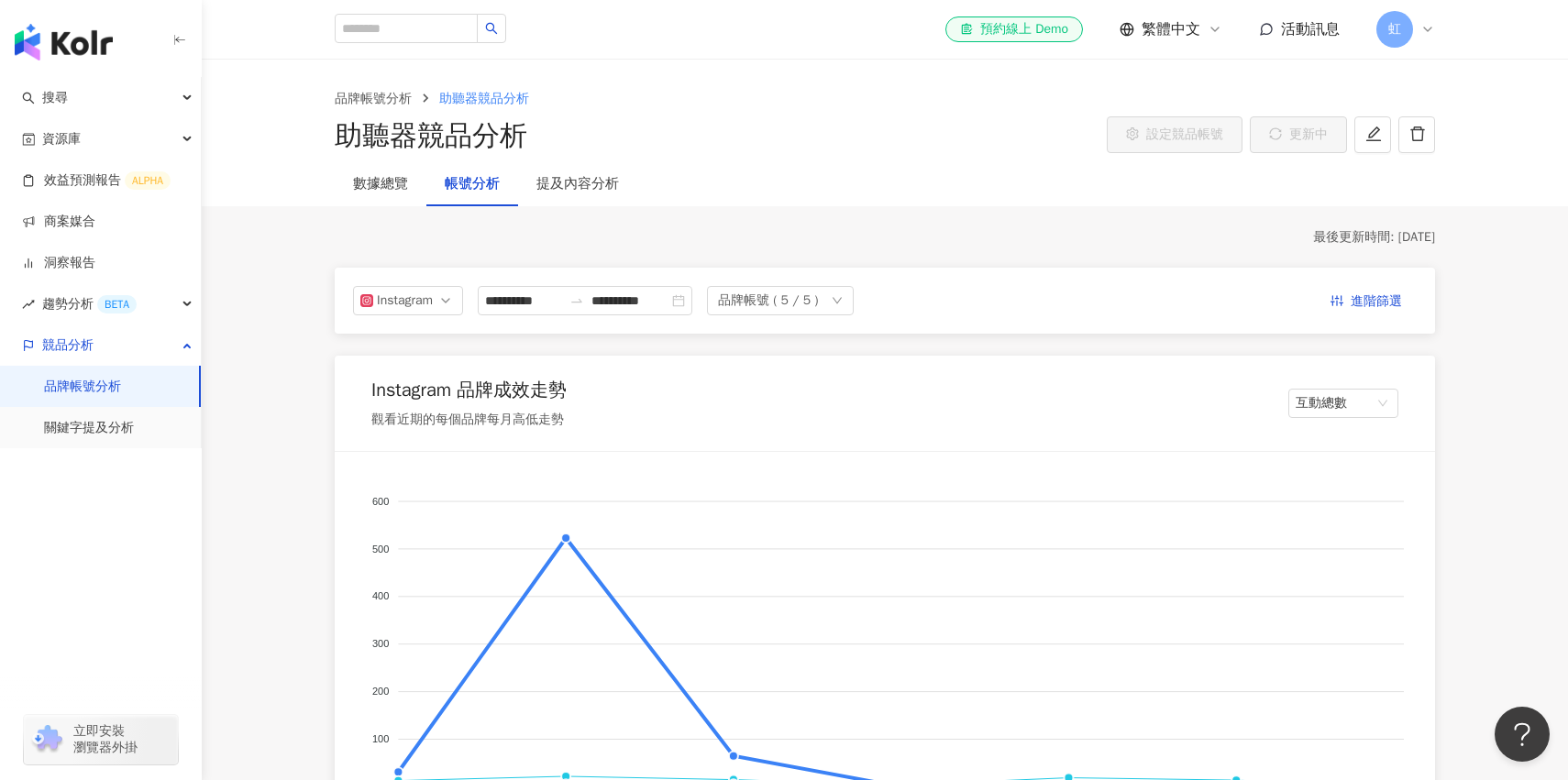 click on "品牌帳號
( 5 / 5 )" at bounding box center [767, 301] 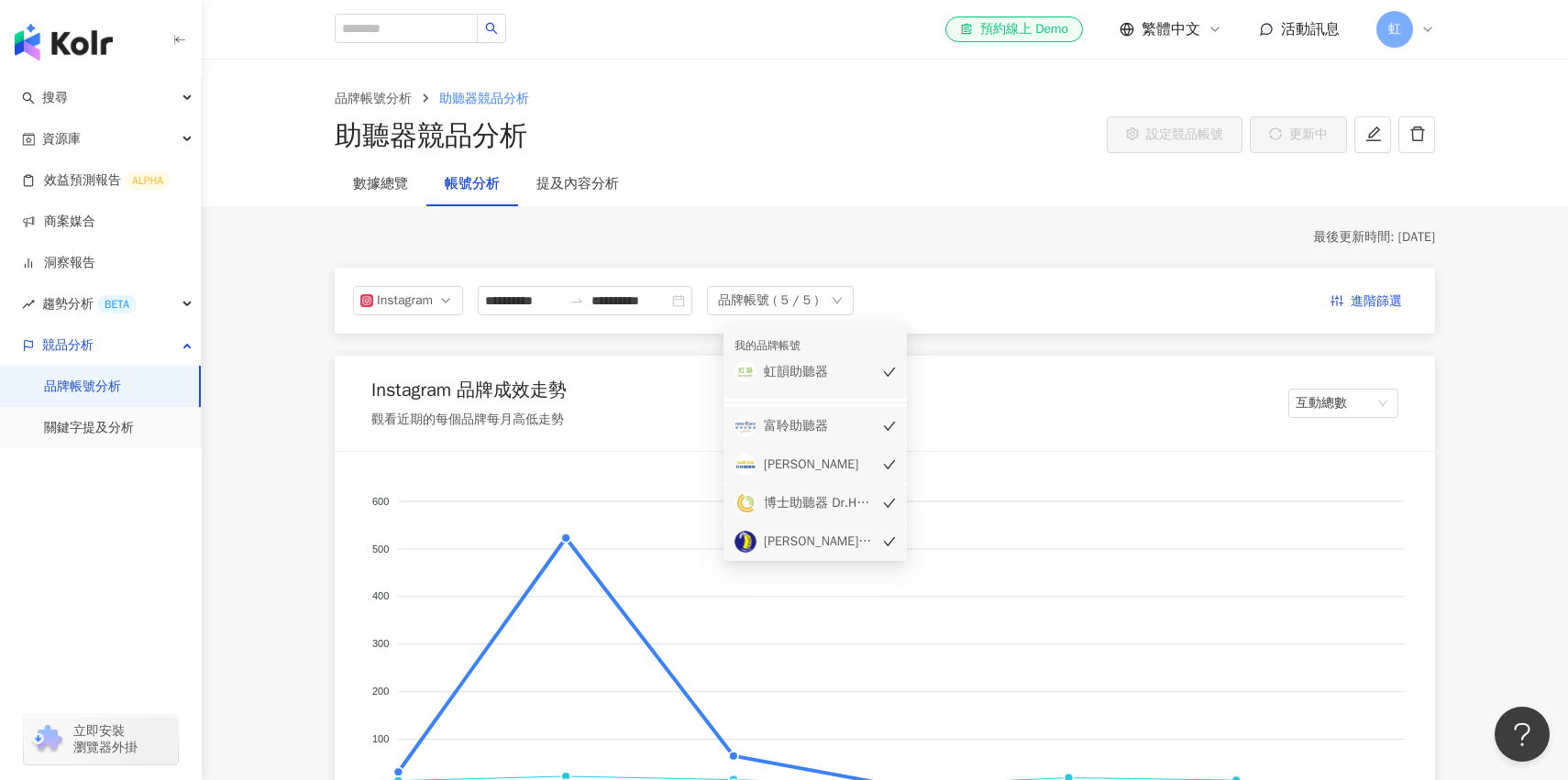 click on "**********" at bounding box center [885, 301] 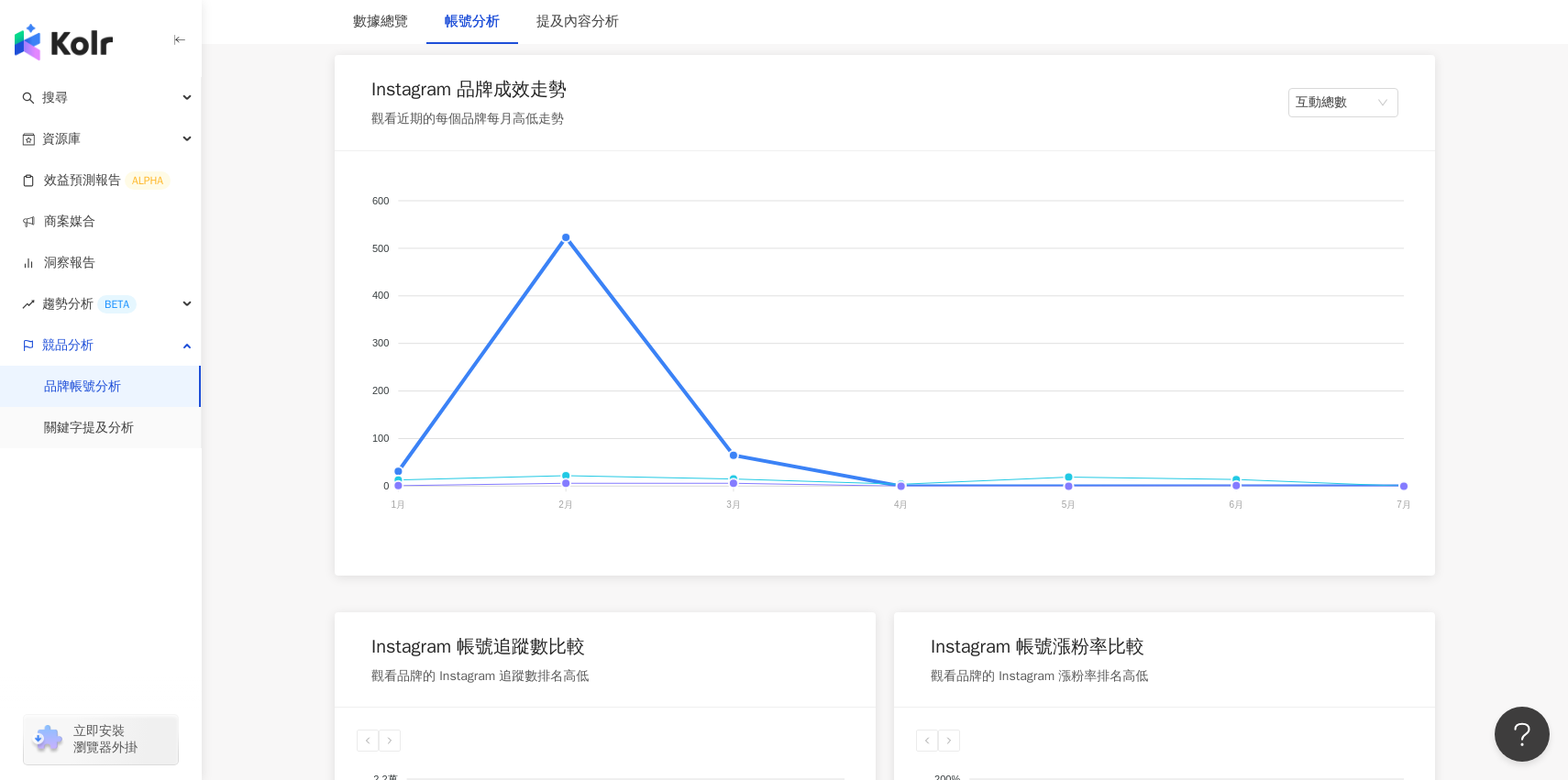 scroll, scrollTop: 298, scrollLeft: 0, axis: vertical 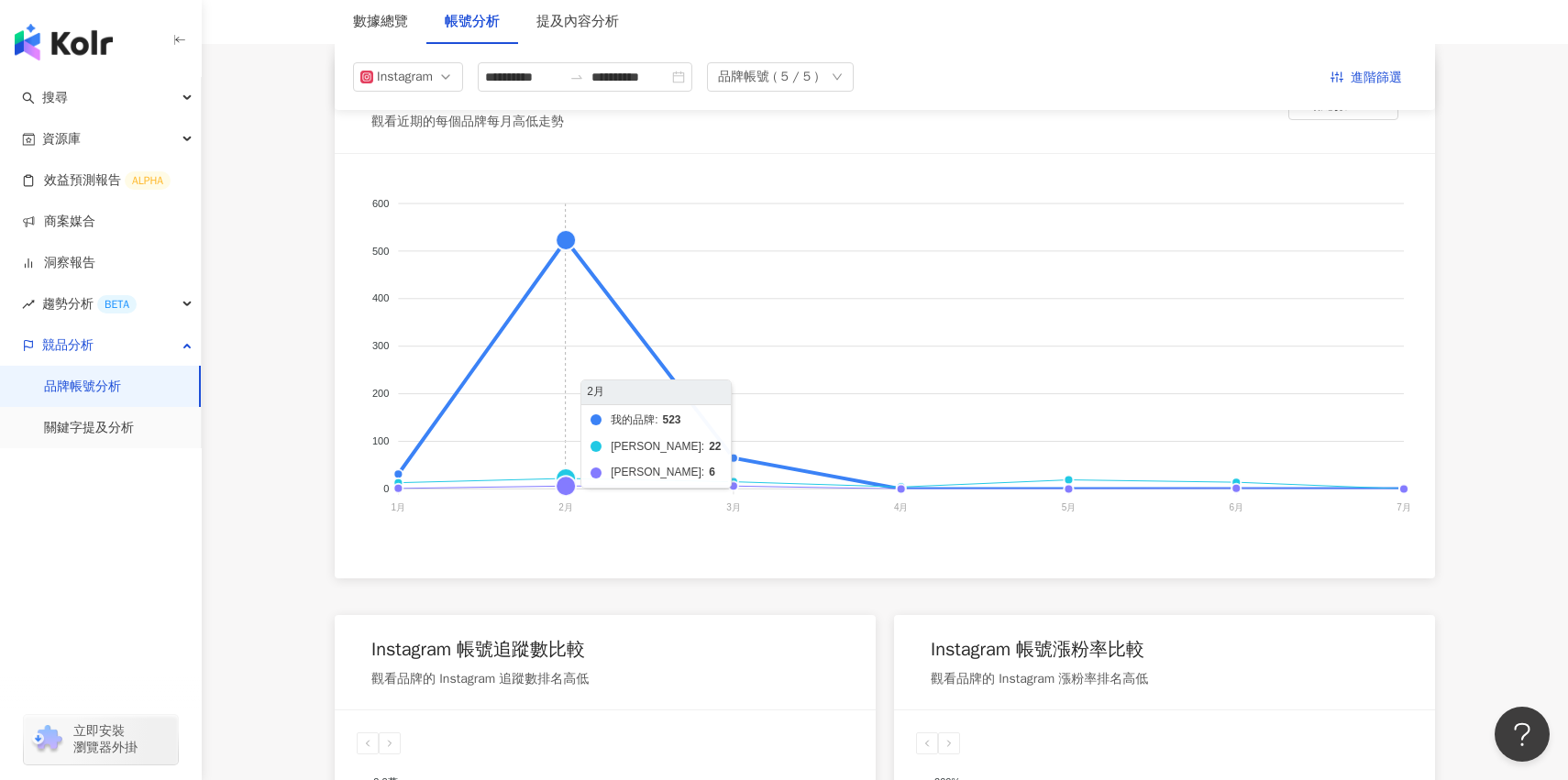 click on "我的品牌 科林助聽器 頌恩助聽器" 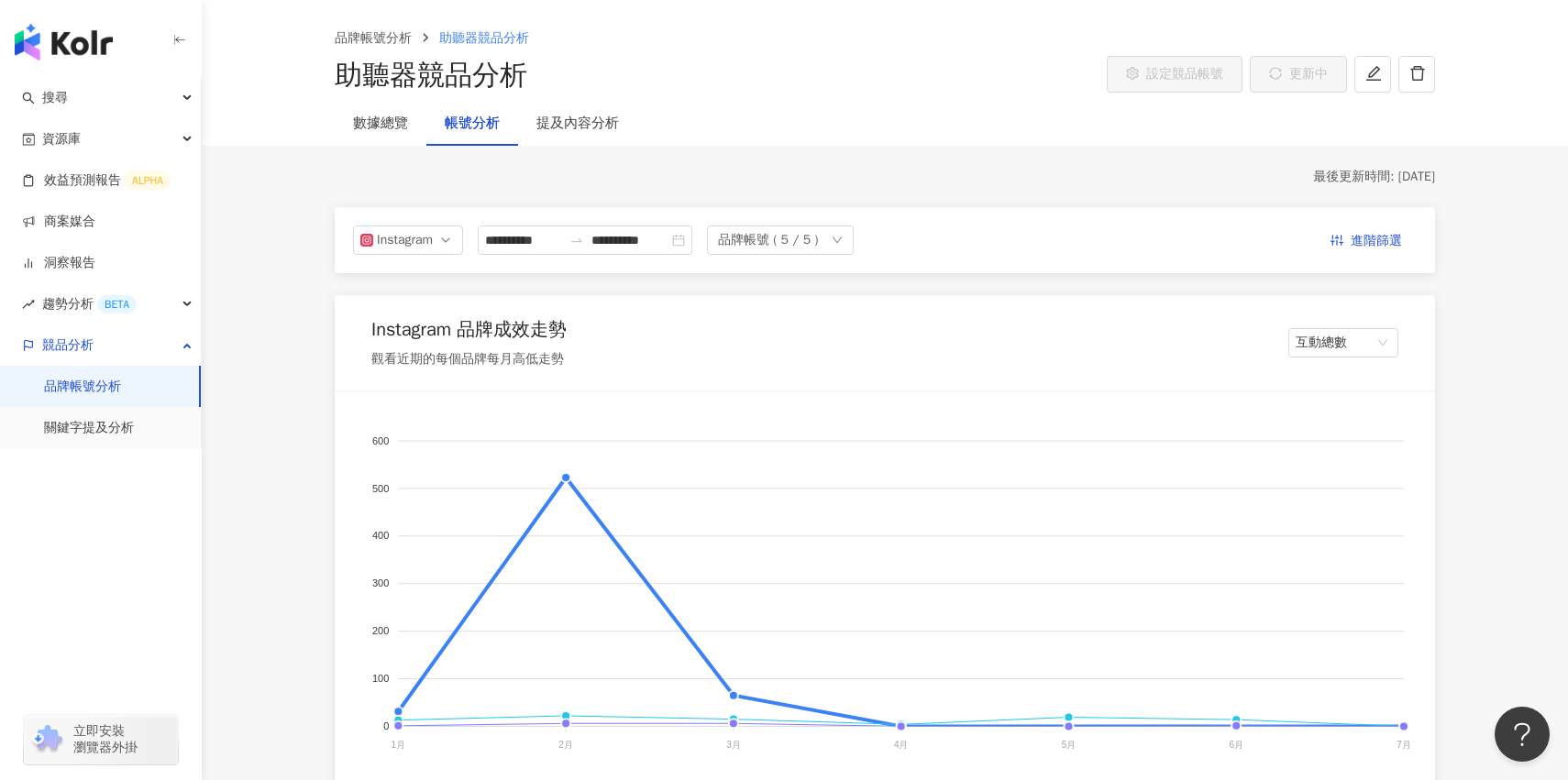 scroll, scrollTop: 58, scrollLeft: 0, axis: vertical 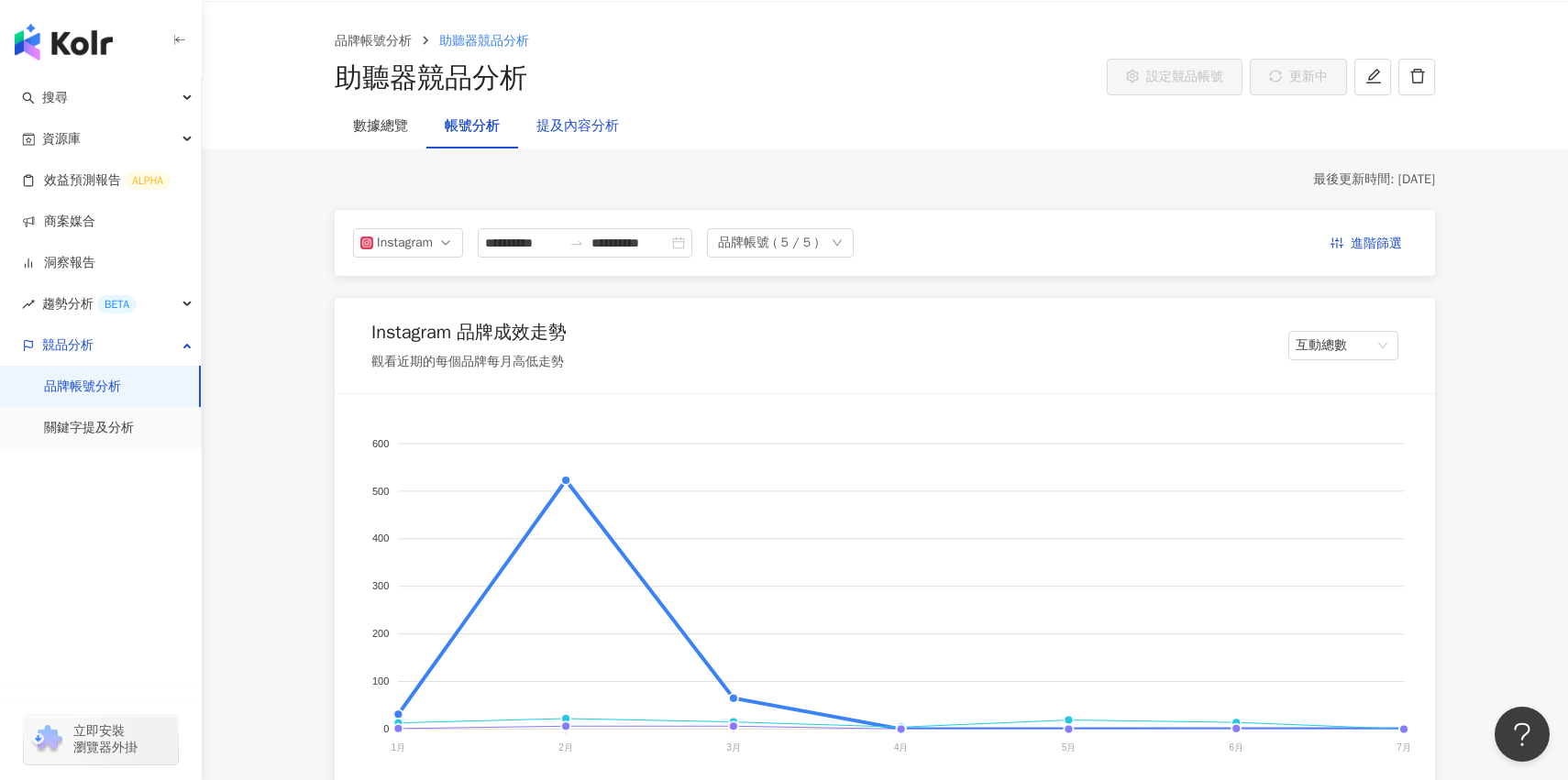 click on "提及內容分析" at bounding box center [578, 126] 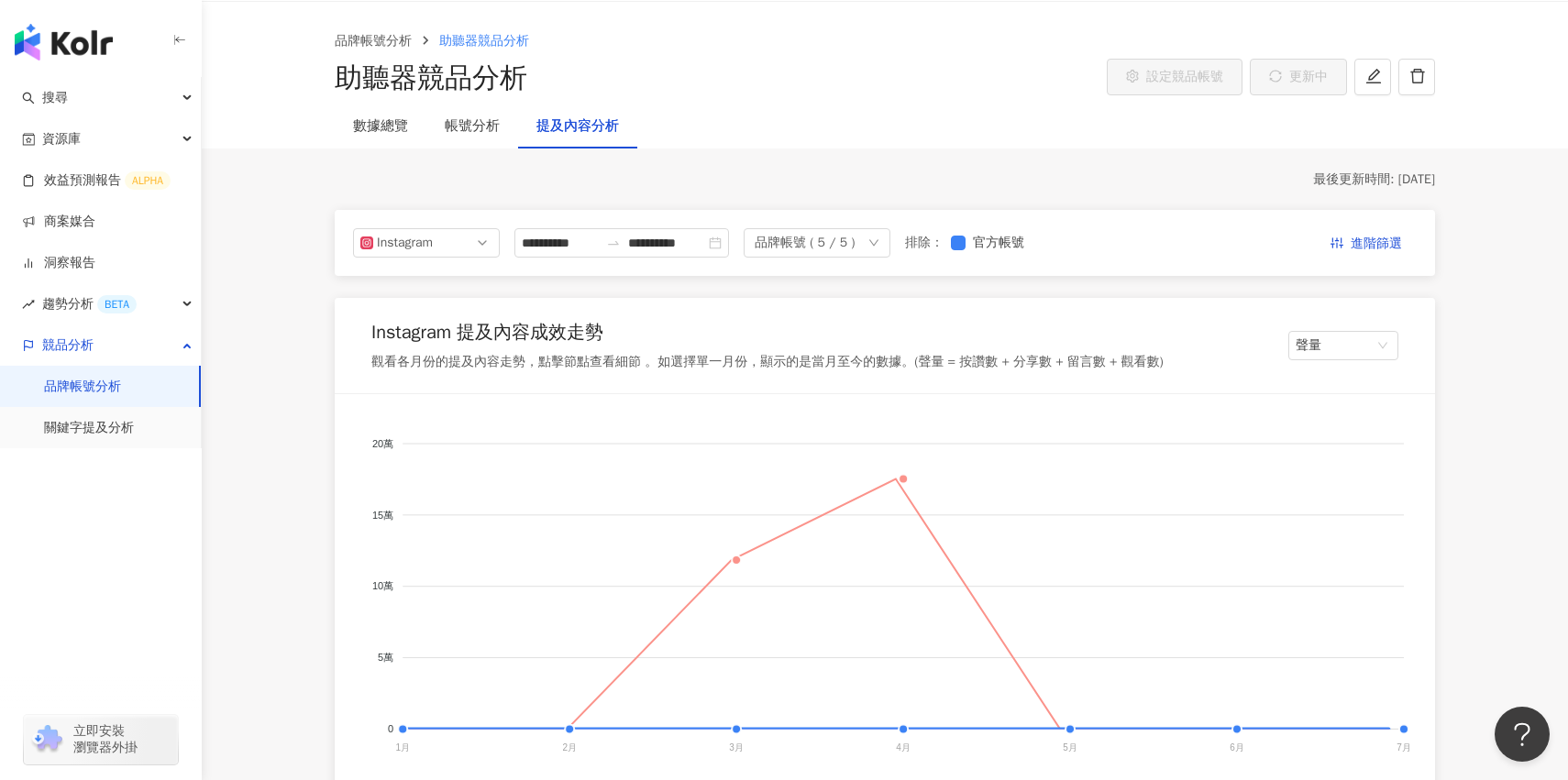scroll, scrollTop: 0, scrollLeft: 0, axis: both 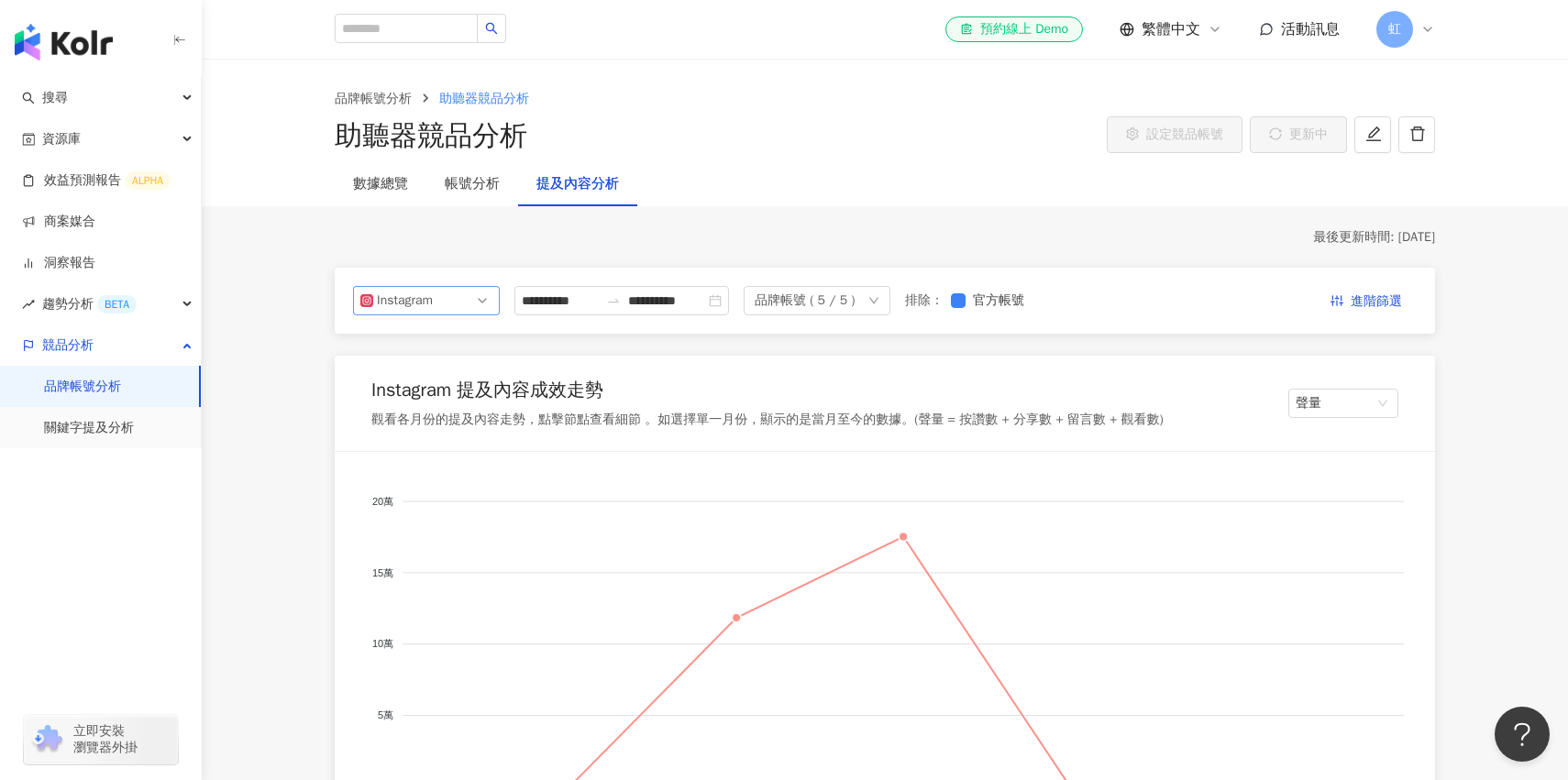 click on "Instagram" at bounding box center [426, 301] 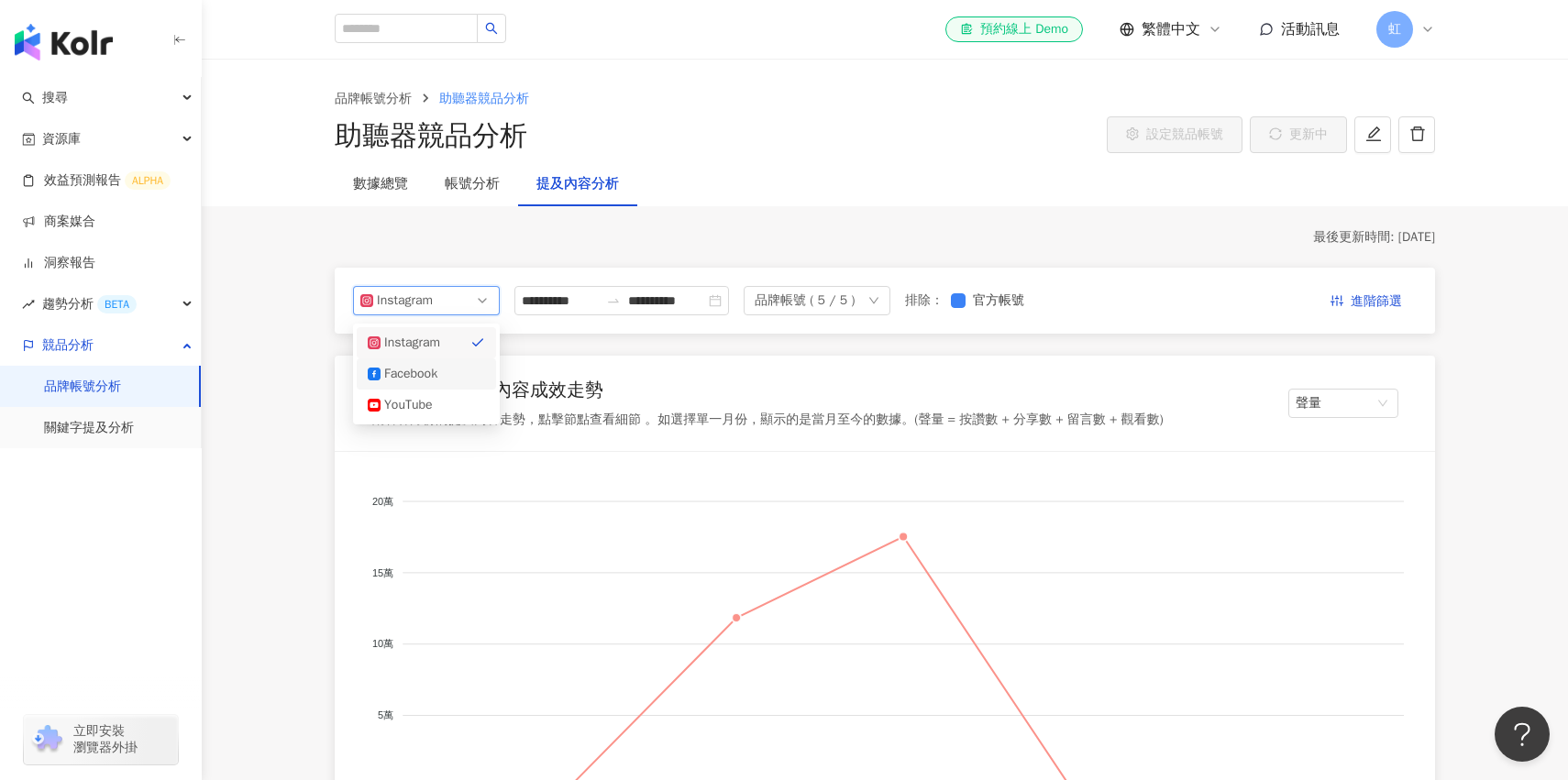 click on "Facebook" at bounding box center [426, 374] 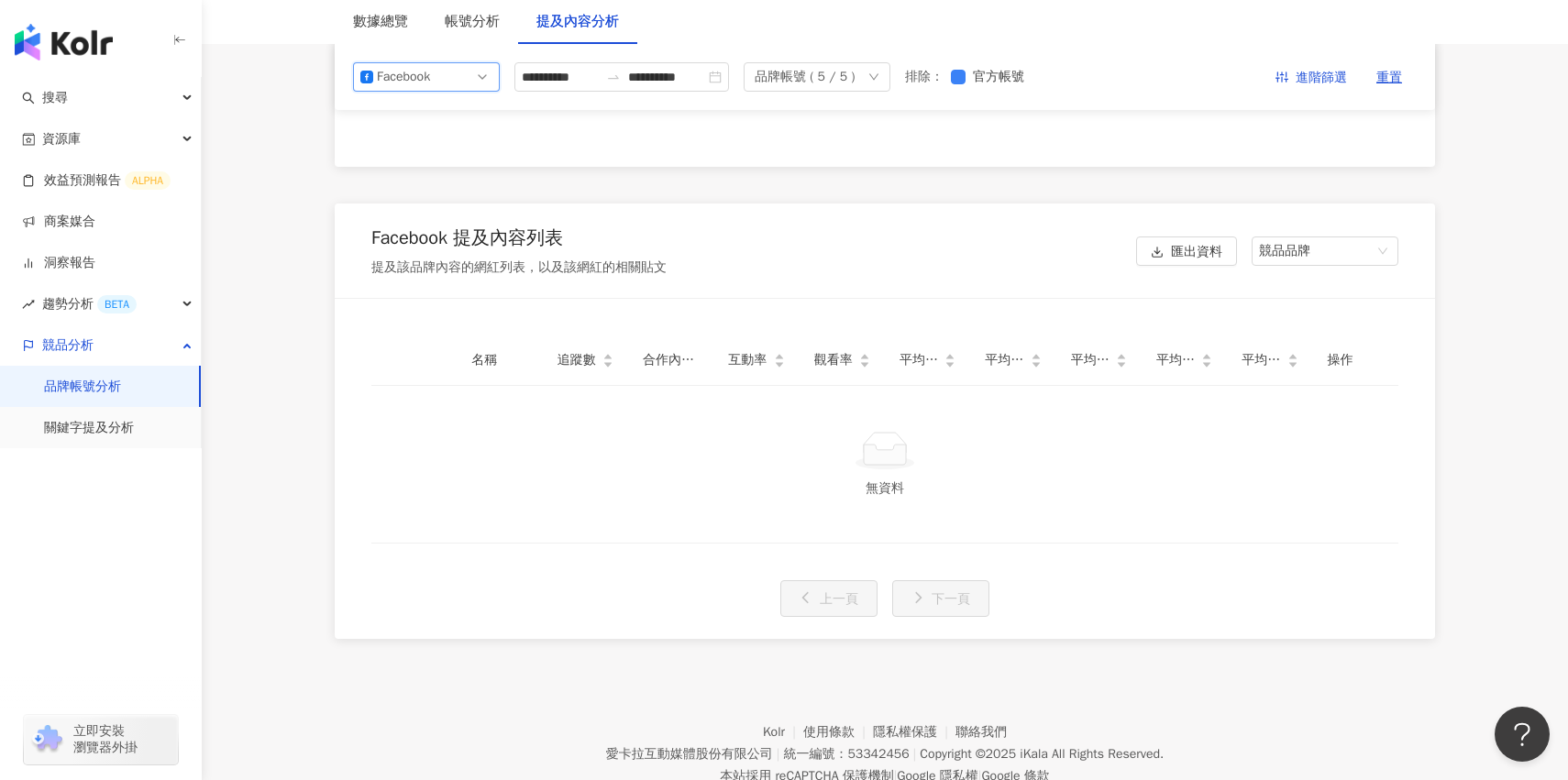 scroll, scrollTop: 3481, scrollLeft: 0, axis: vertical 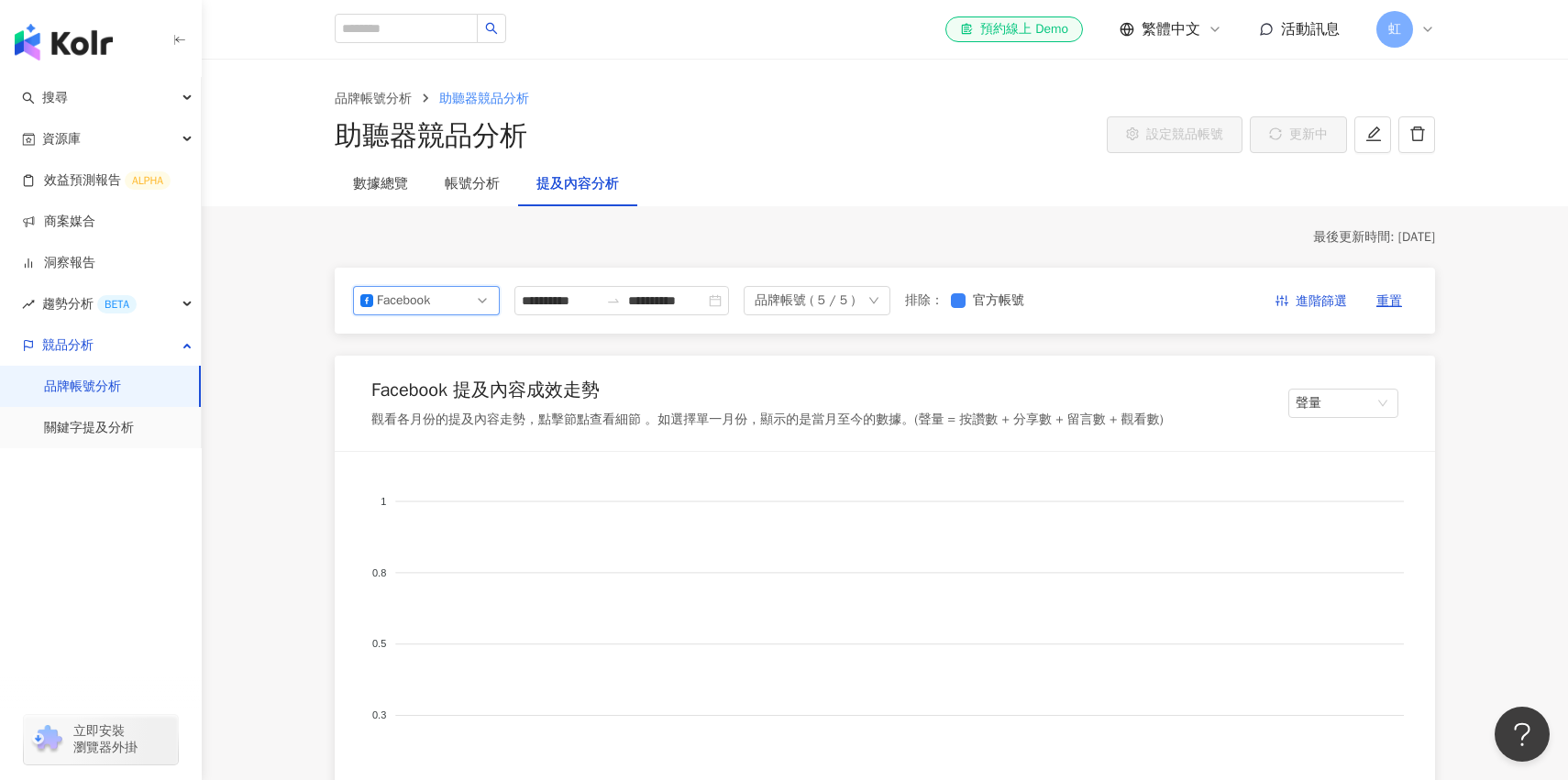 click on "Facebook" at bounding box center [426, 301] 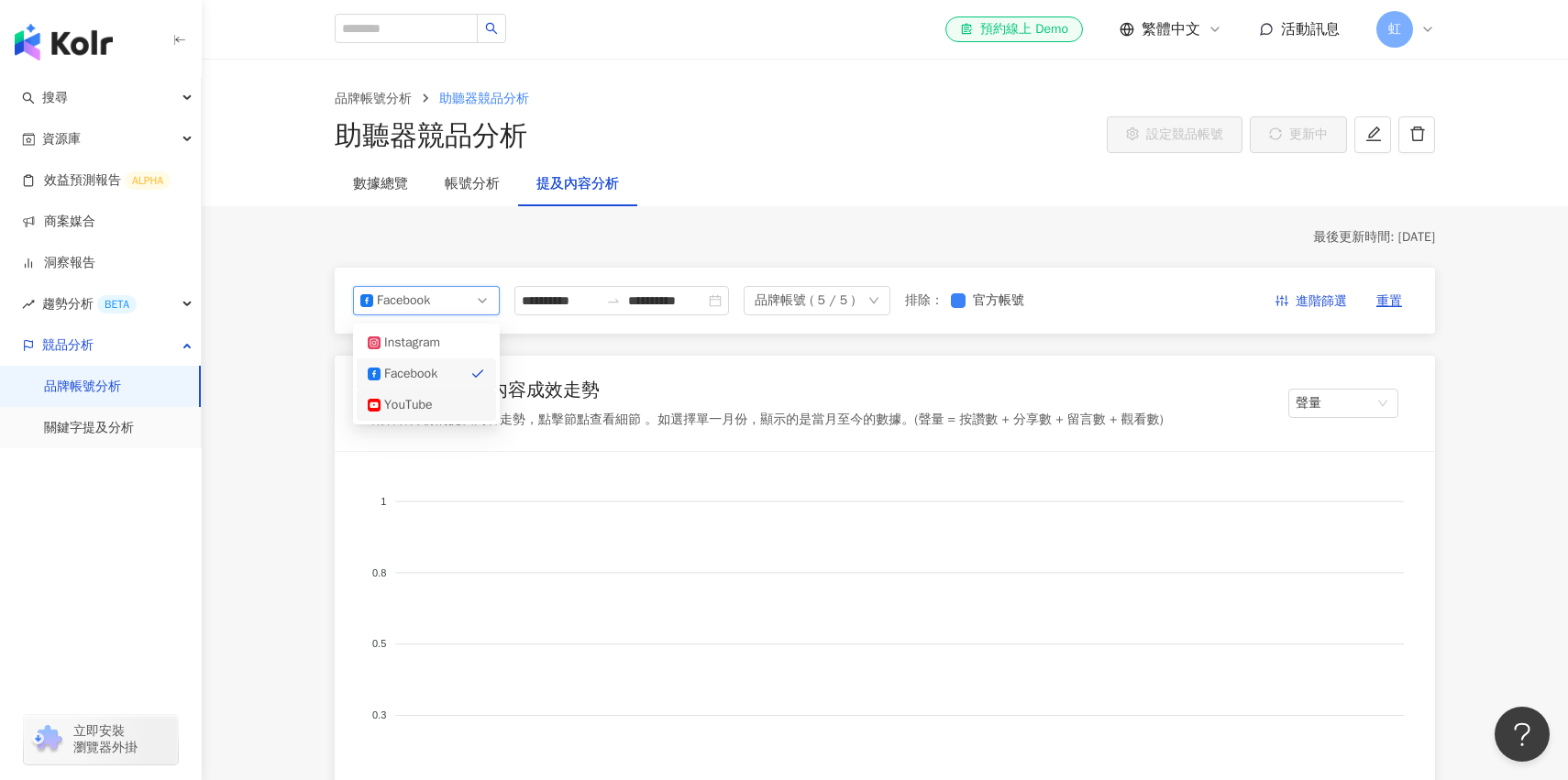 click on "YouTube" at bounding box center (414, 405) 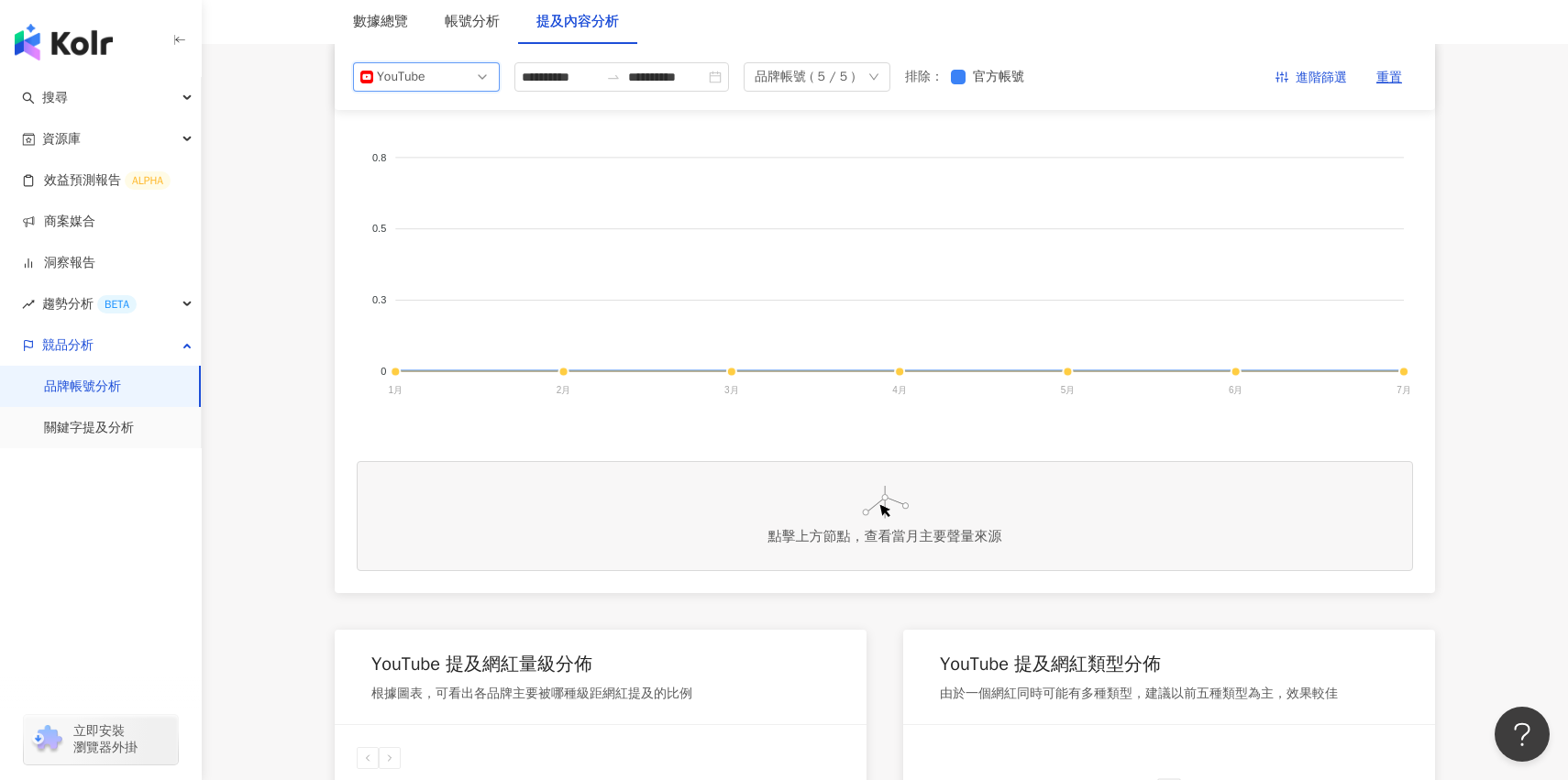 scroll, scrollTop: 96, scrollLeft: 0, axis: vertical 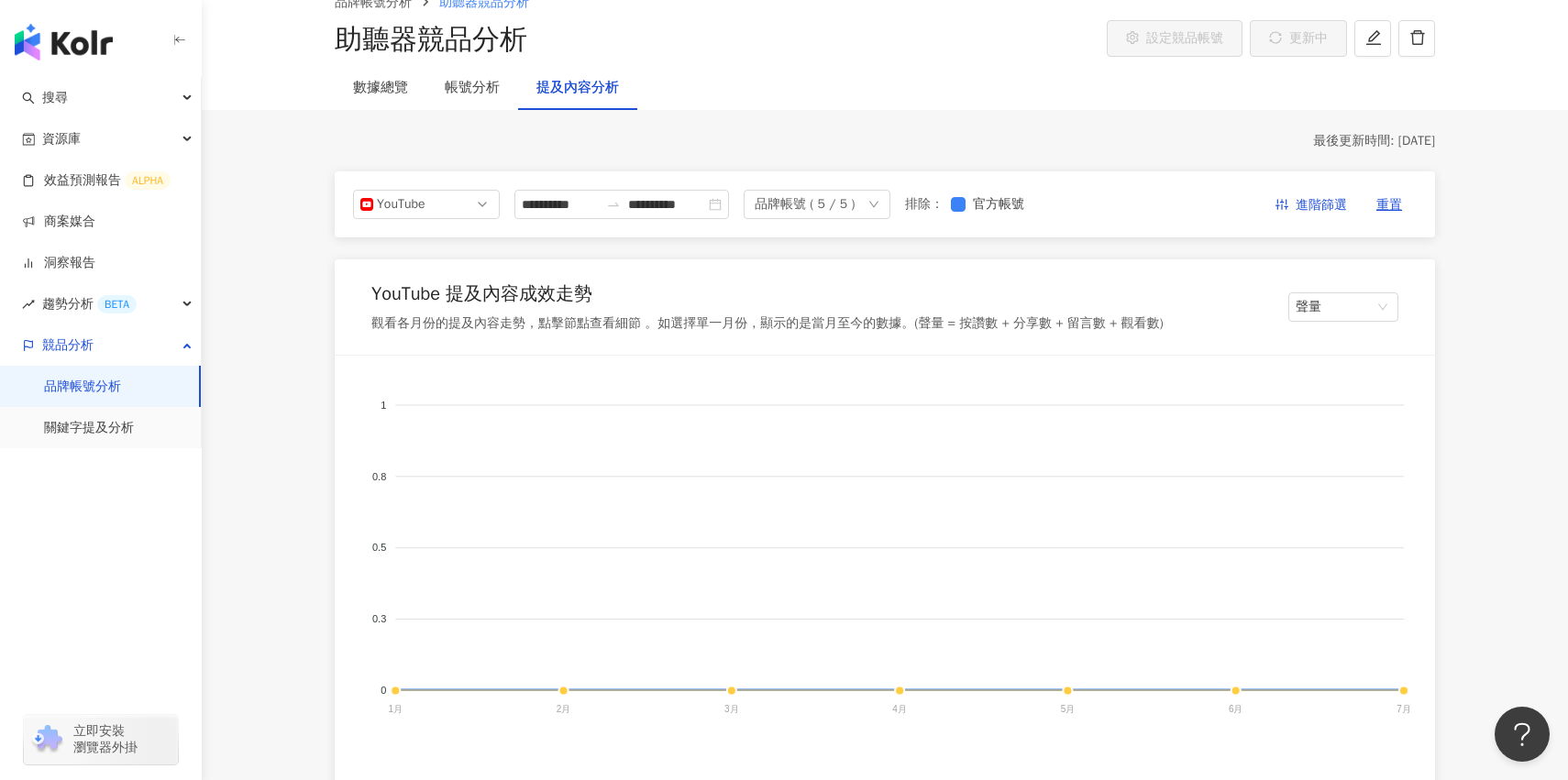 click on "**********" at bounding box center [885, 204] 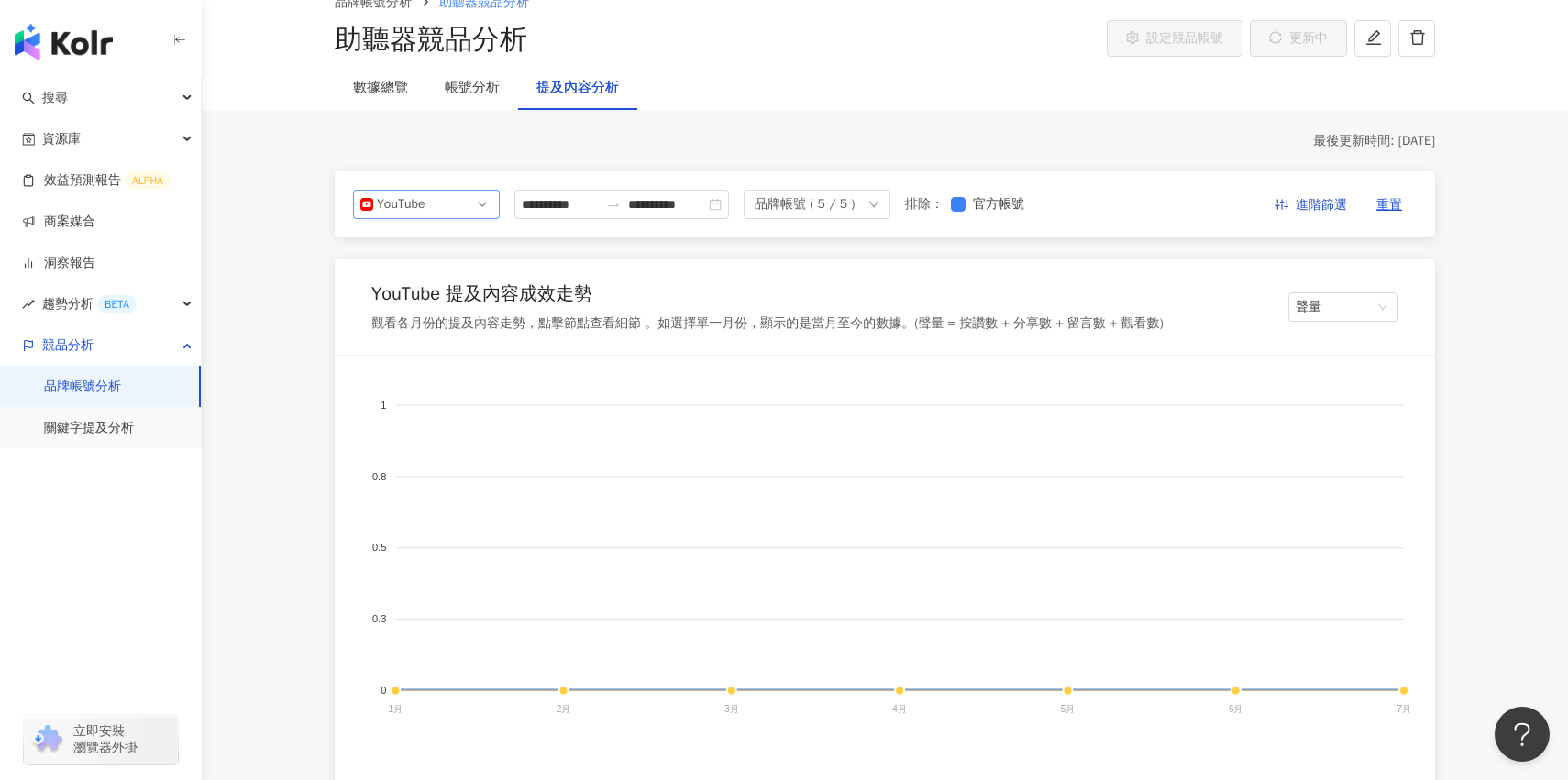 click on "YouTube" at bounding box center (426, 204) 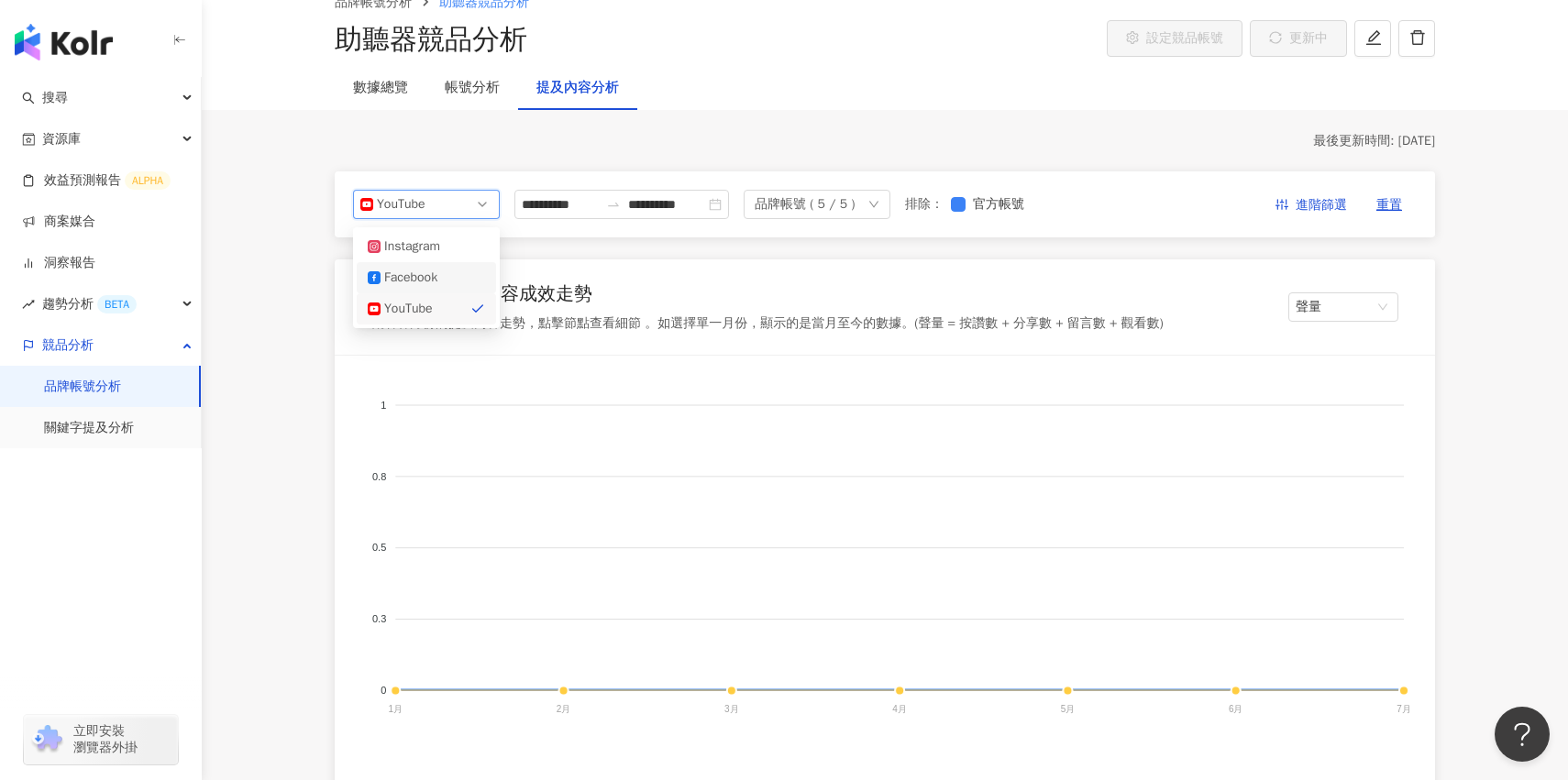 click on "Facebook" at bounding box center [426, 278] 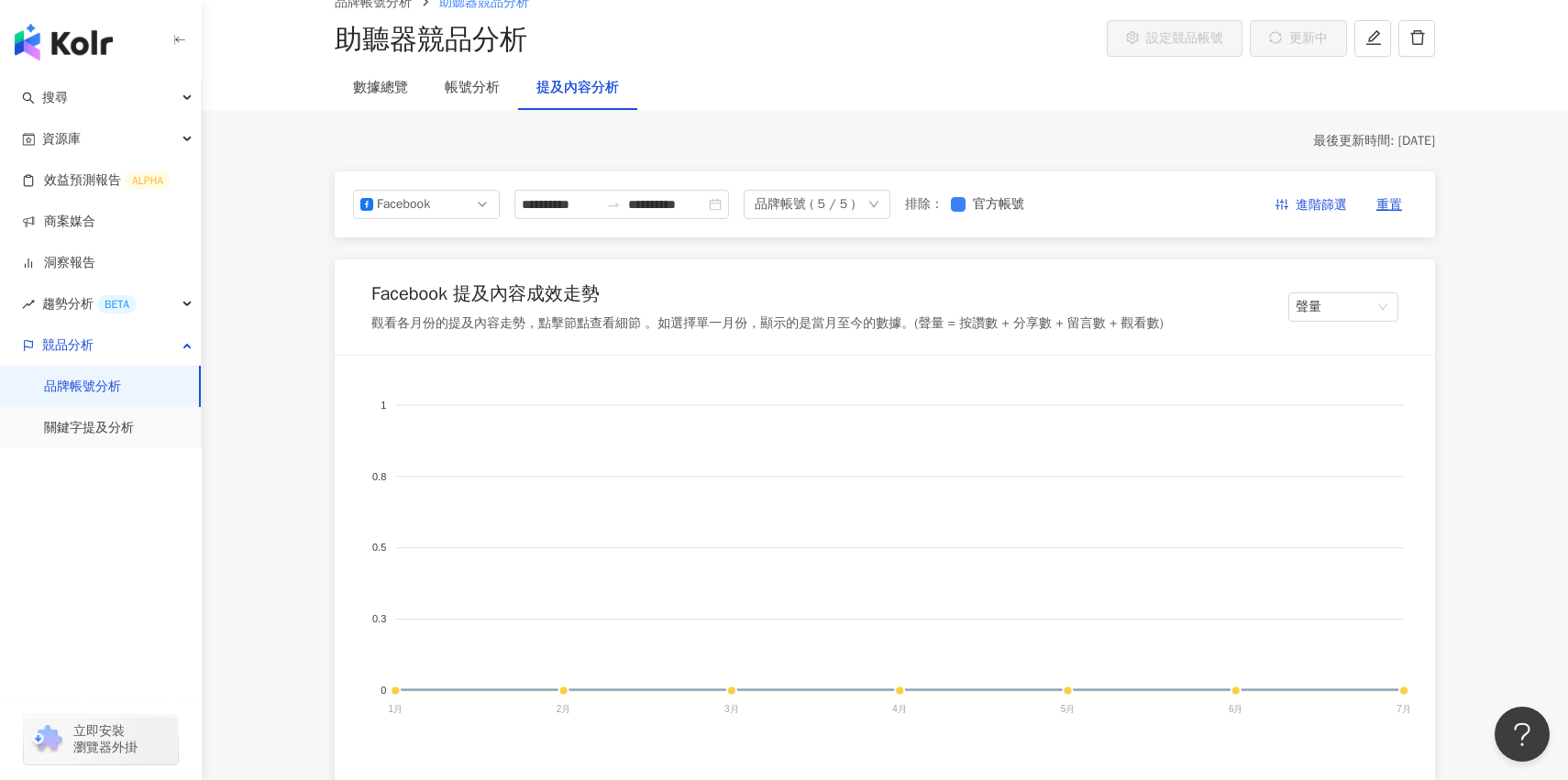 click on "**********" at bounding box center (885, 204) 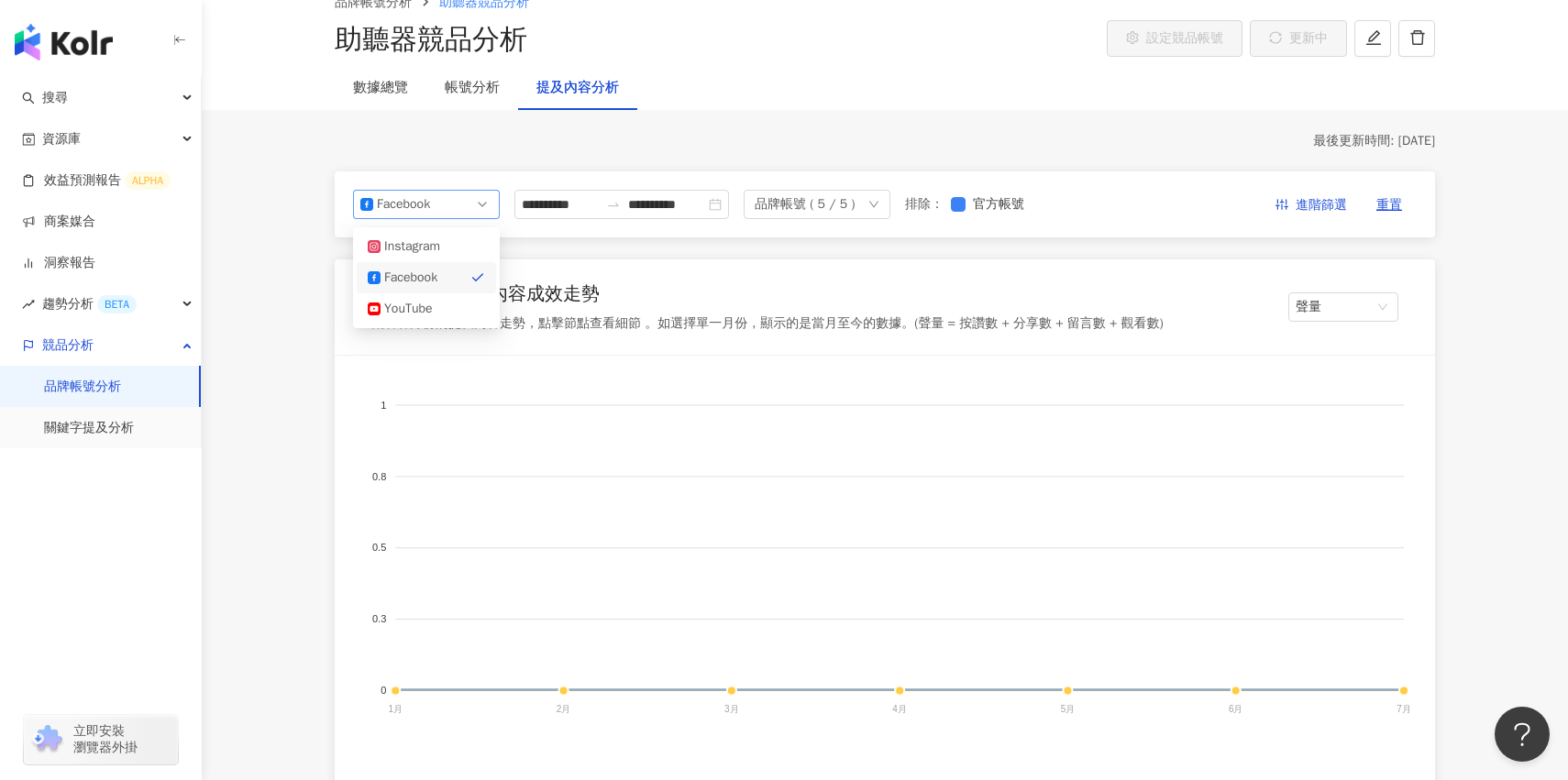 click on "Facebook" at bounding box center [426, 204] 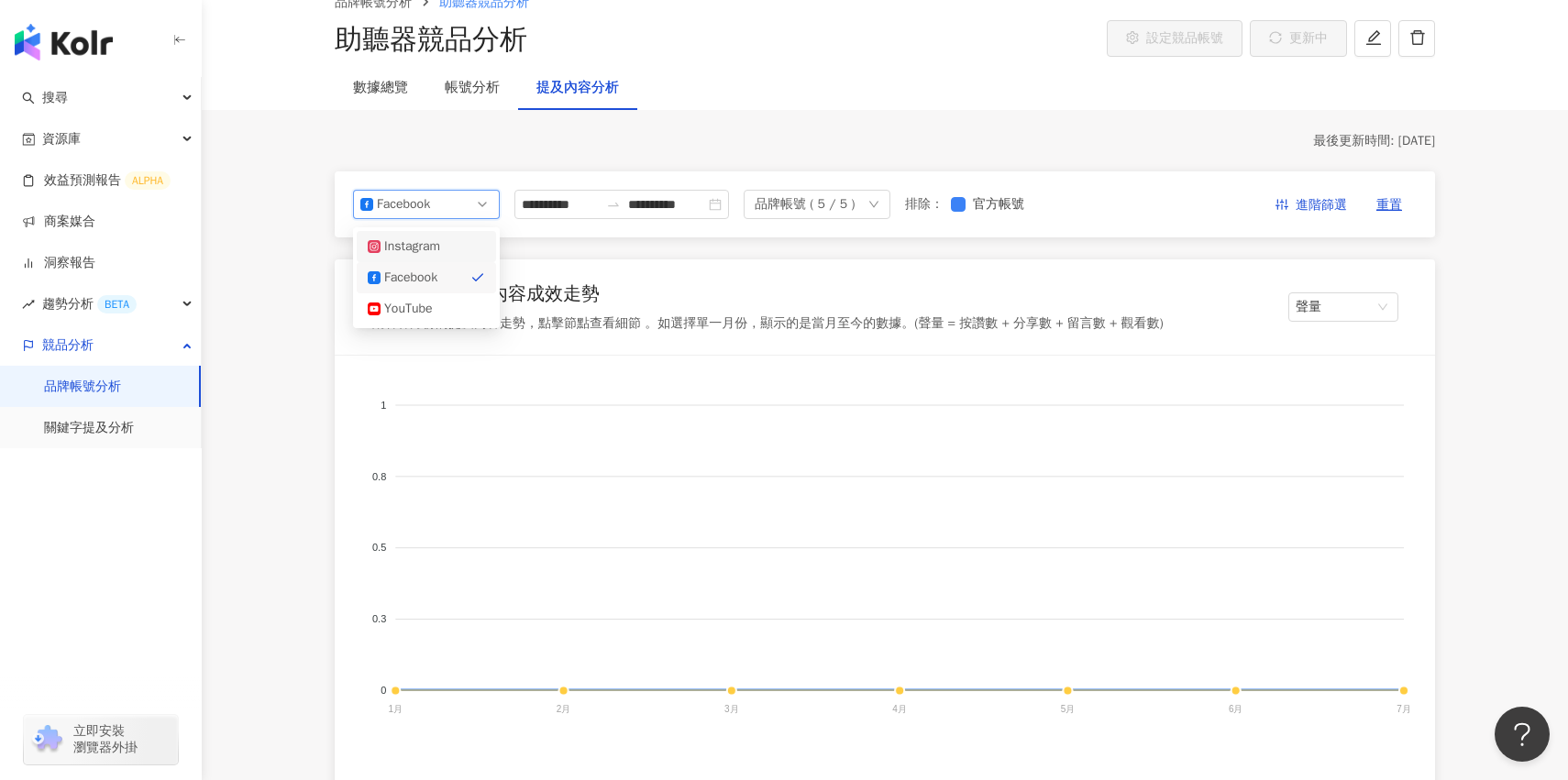 click on "Instagram" at bounding box center [426, 247] 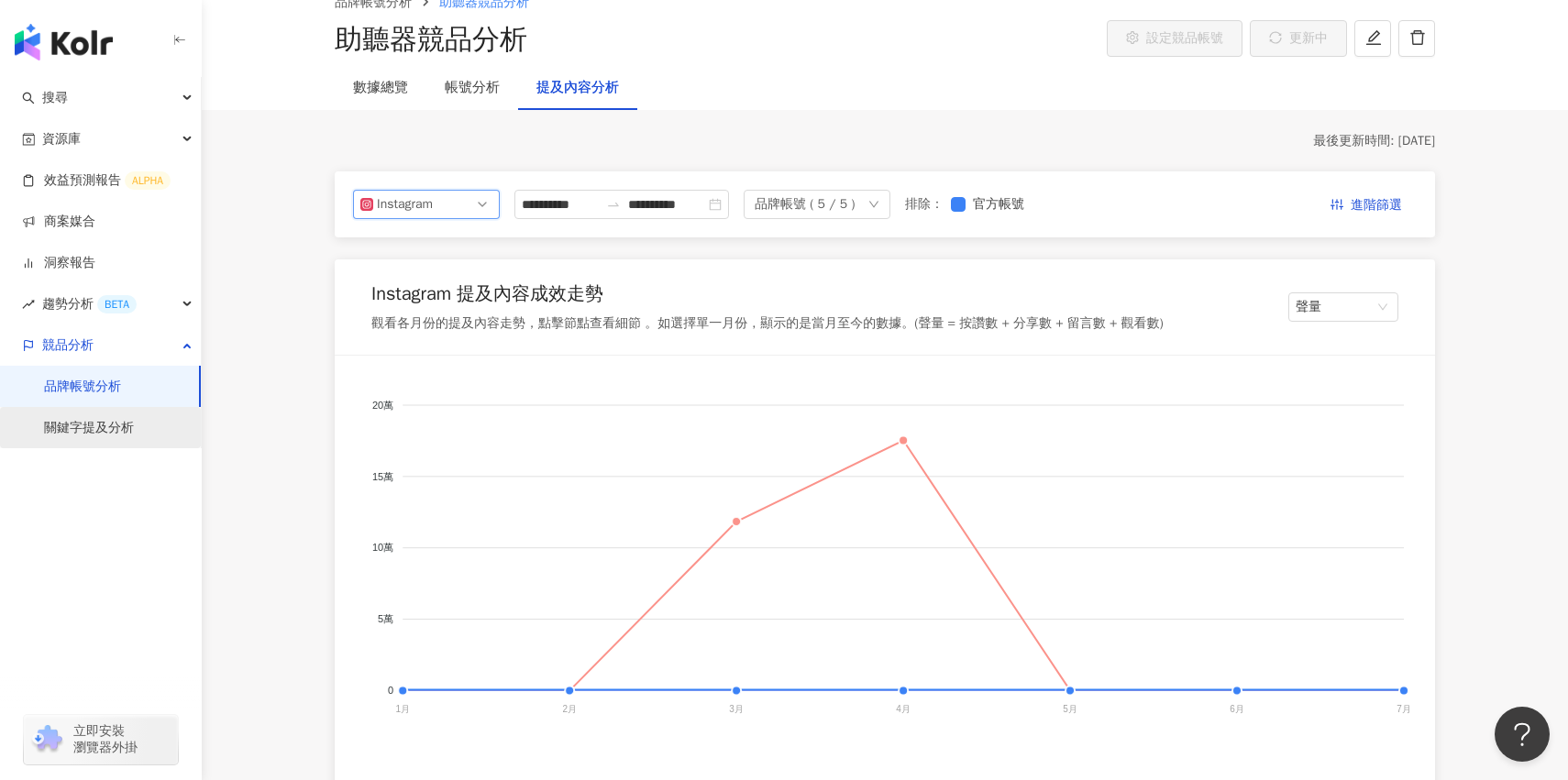 click on "關鍵字提及分析" at bounding box center (89, 428) 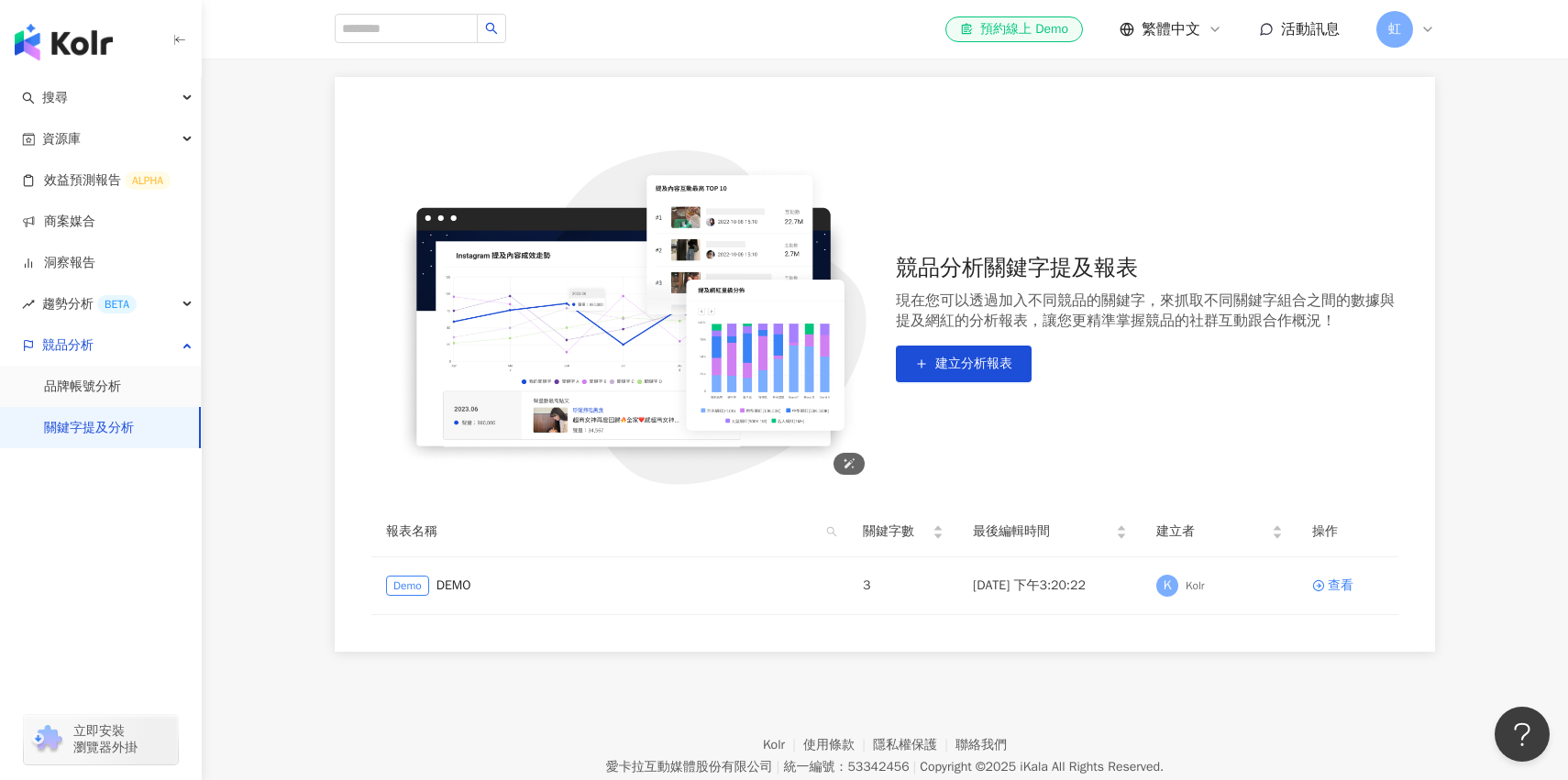 scroll, scrollTop: 134, scrollLeft: 0, axis: vertical 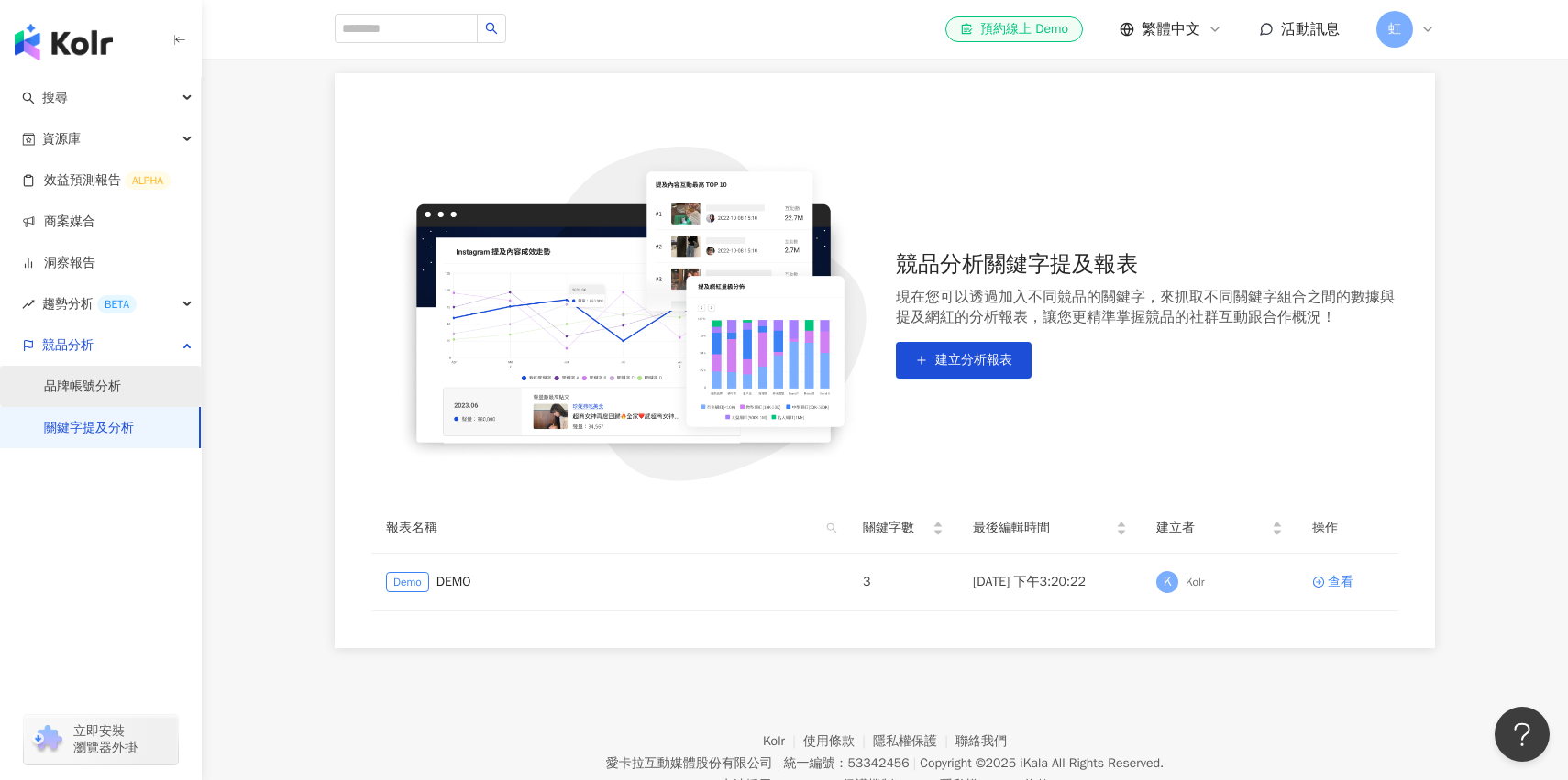click on "品牌帳號分析" at bounding box center [83, 387] 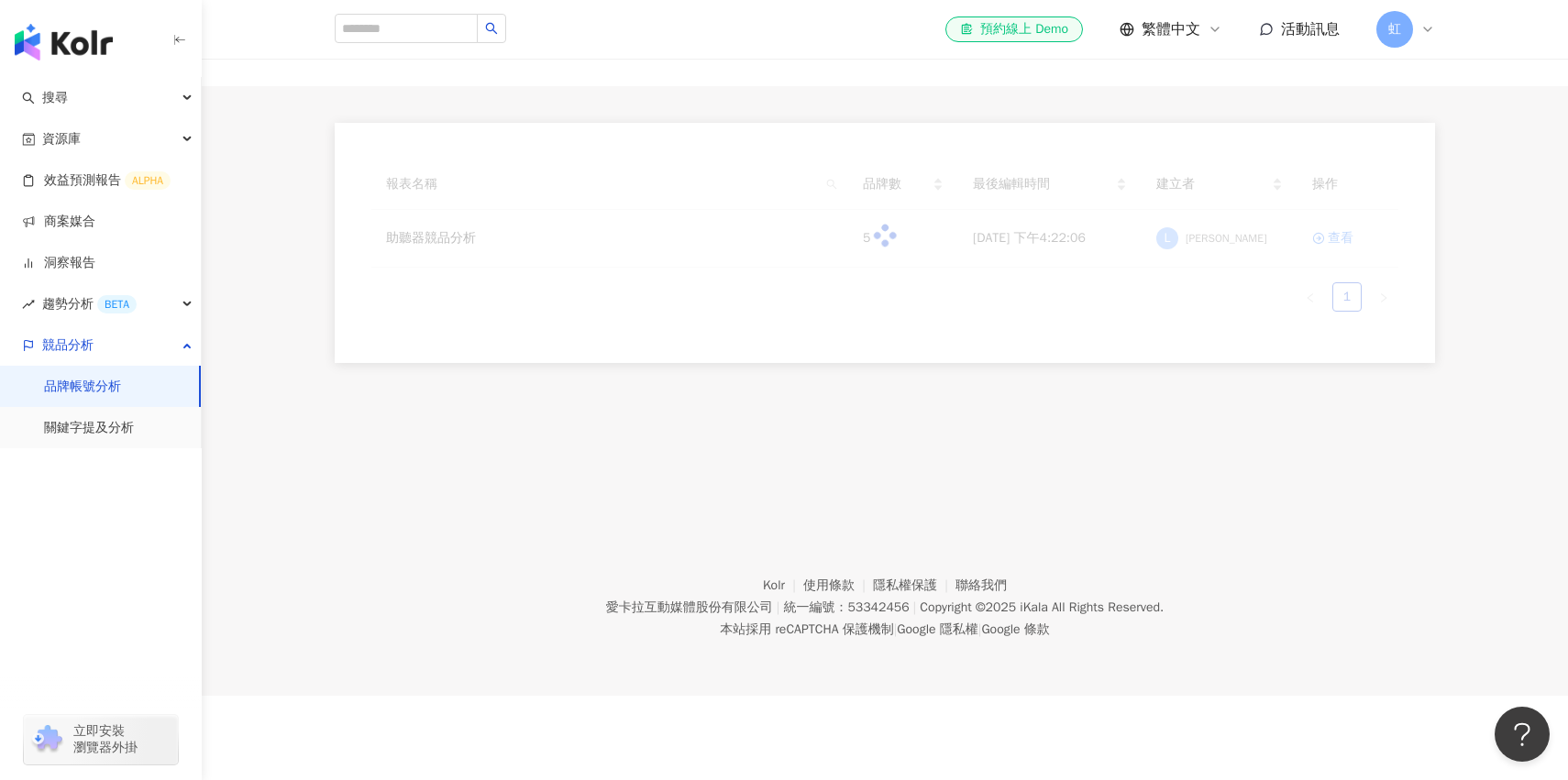 scroll, scrollTop: 0, scrollLeft: 0, axis: both 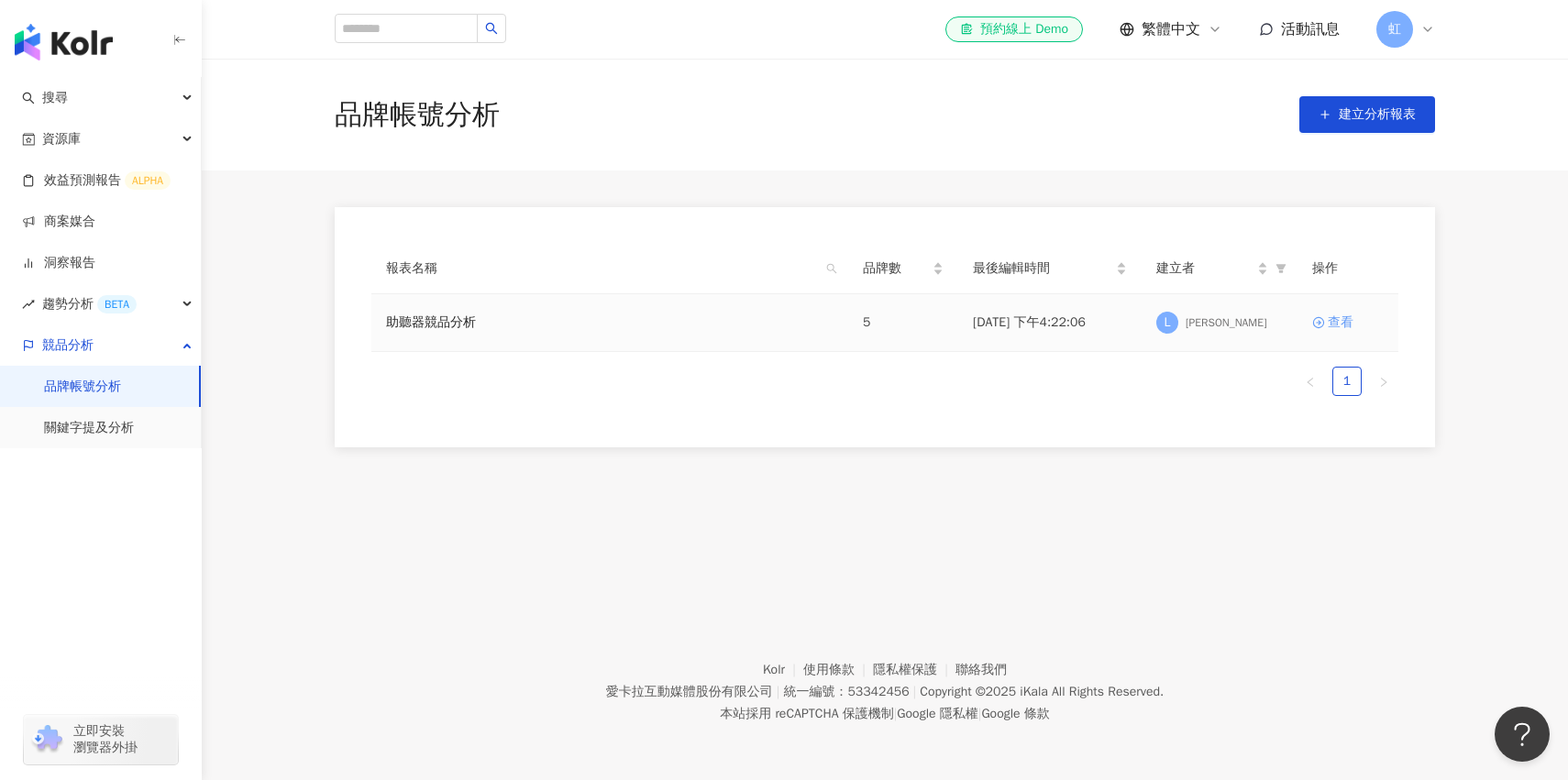 click on "查看" at bounding box center (1348, 323) 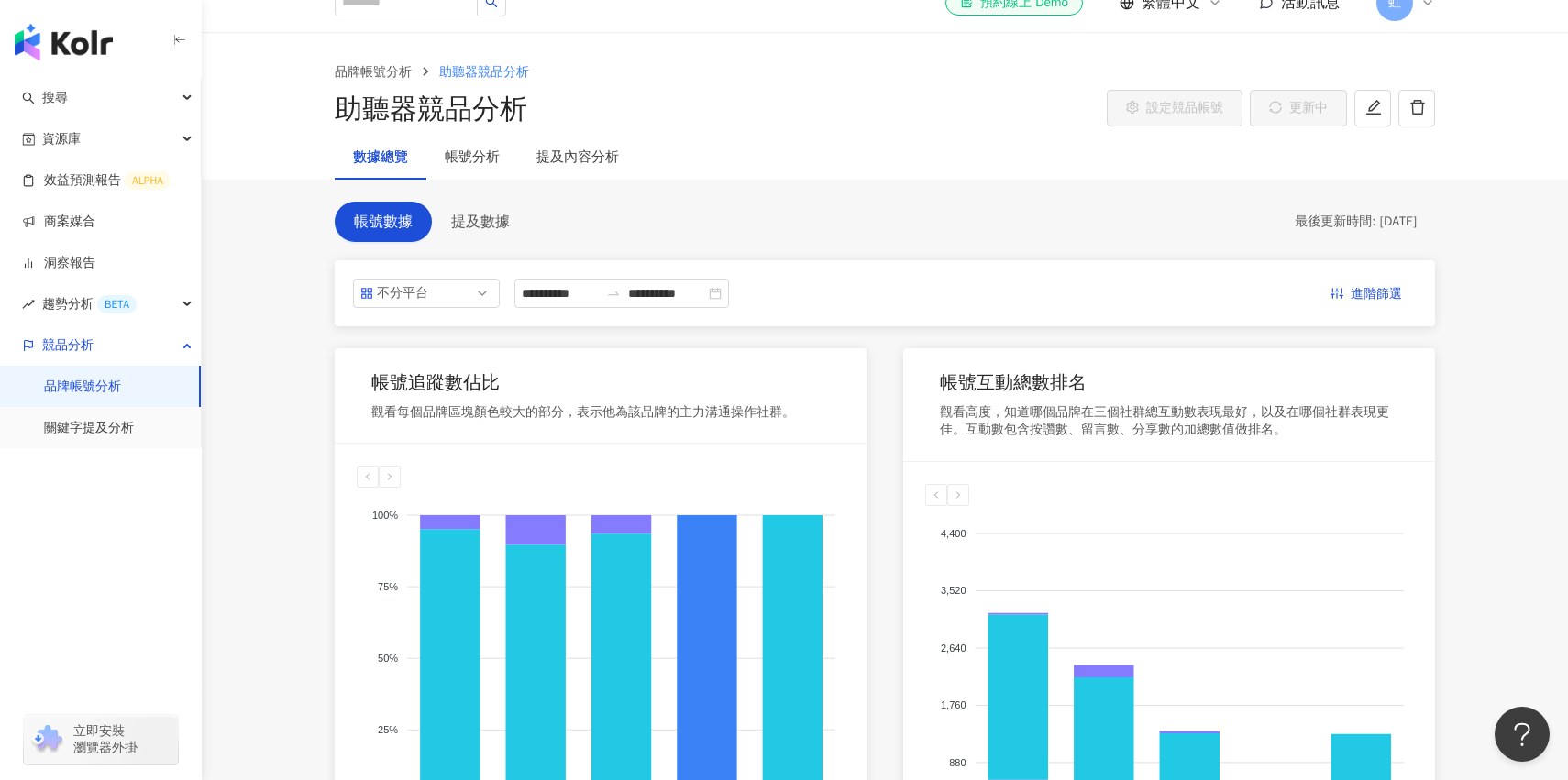 scroll, scrollTop: 29, scrollLeft: 0, axis: vertical 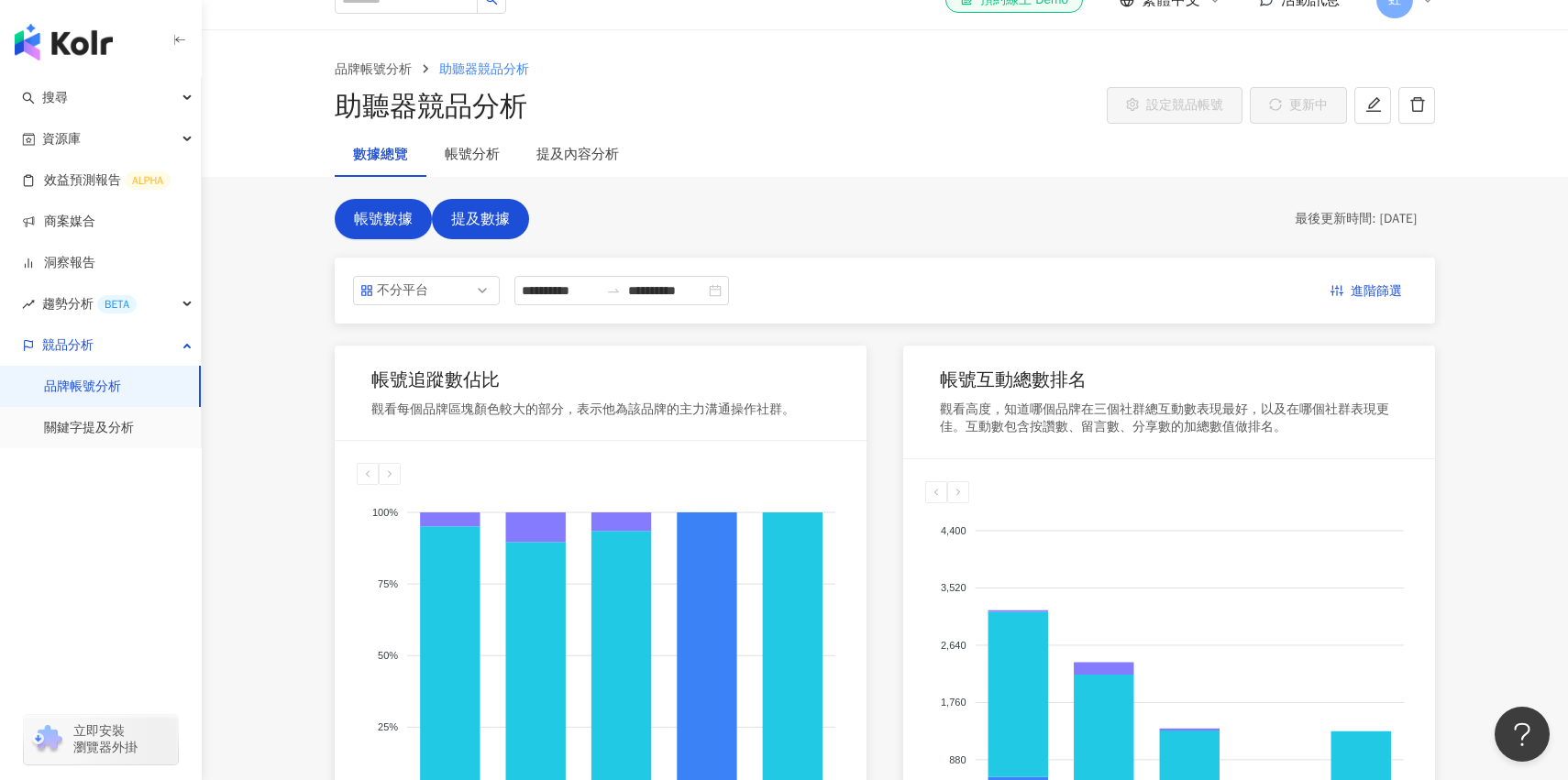 click on "提及數據" at bounding box center (480, 219) 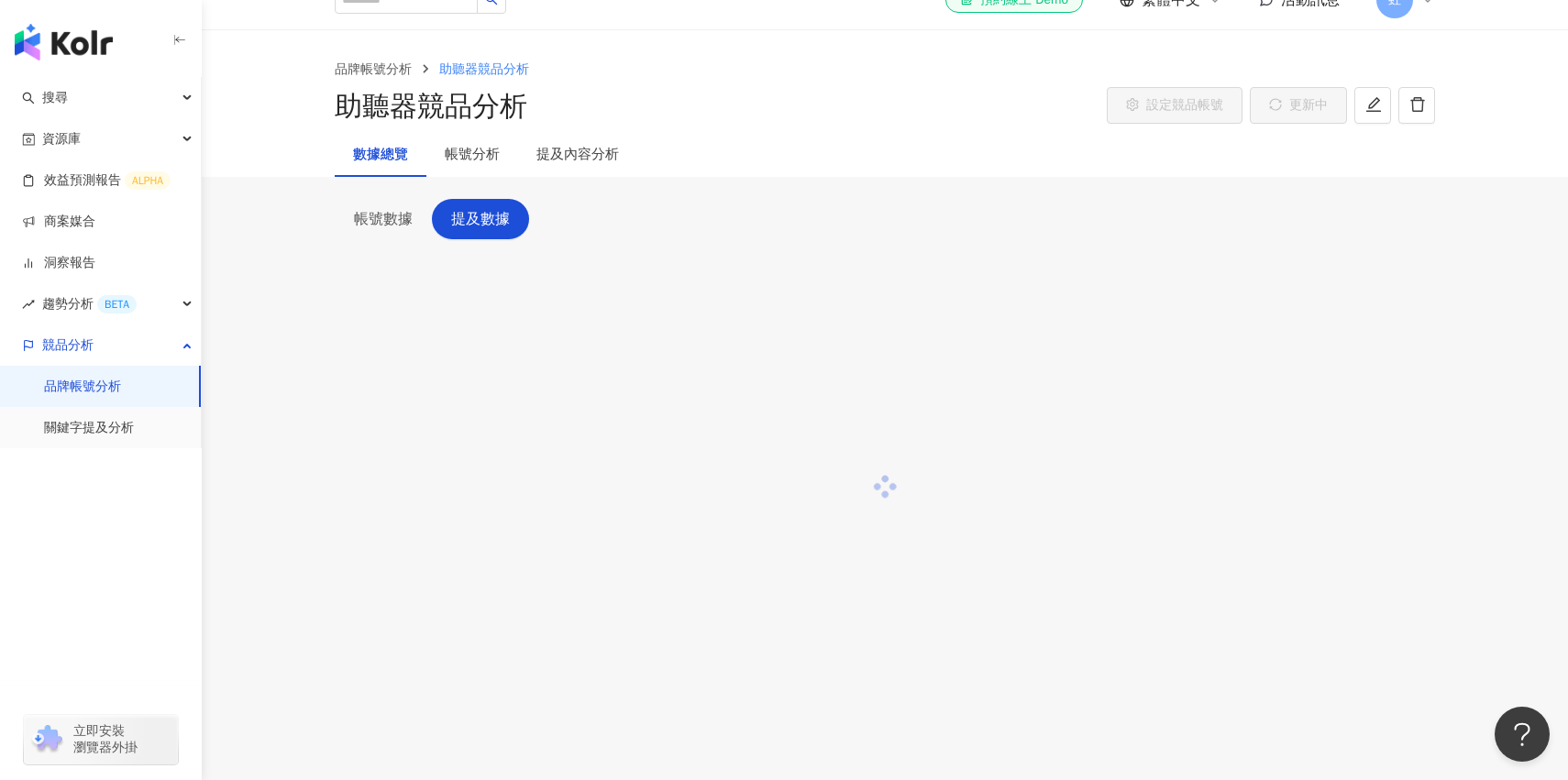 scroll, scrollTop: 0, scrollLeft: 0, axis: both 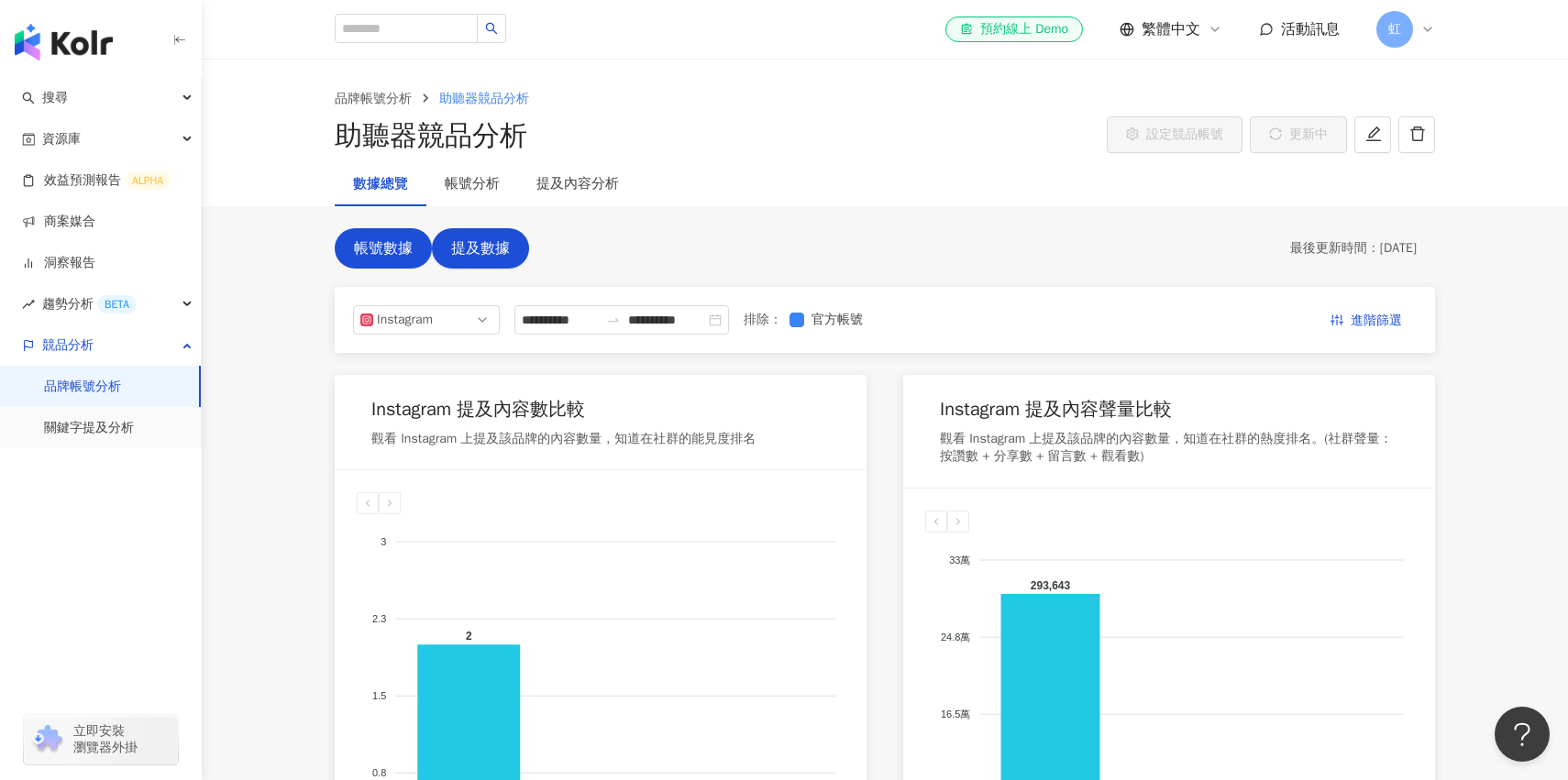 click on "帳號數據" at bounding box center [383, 248] 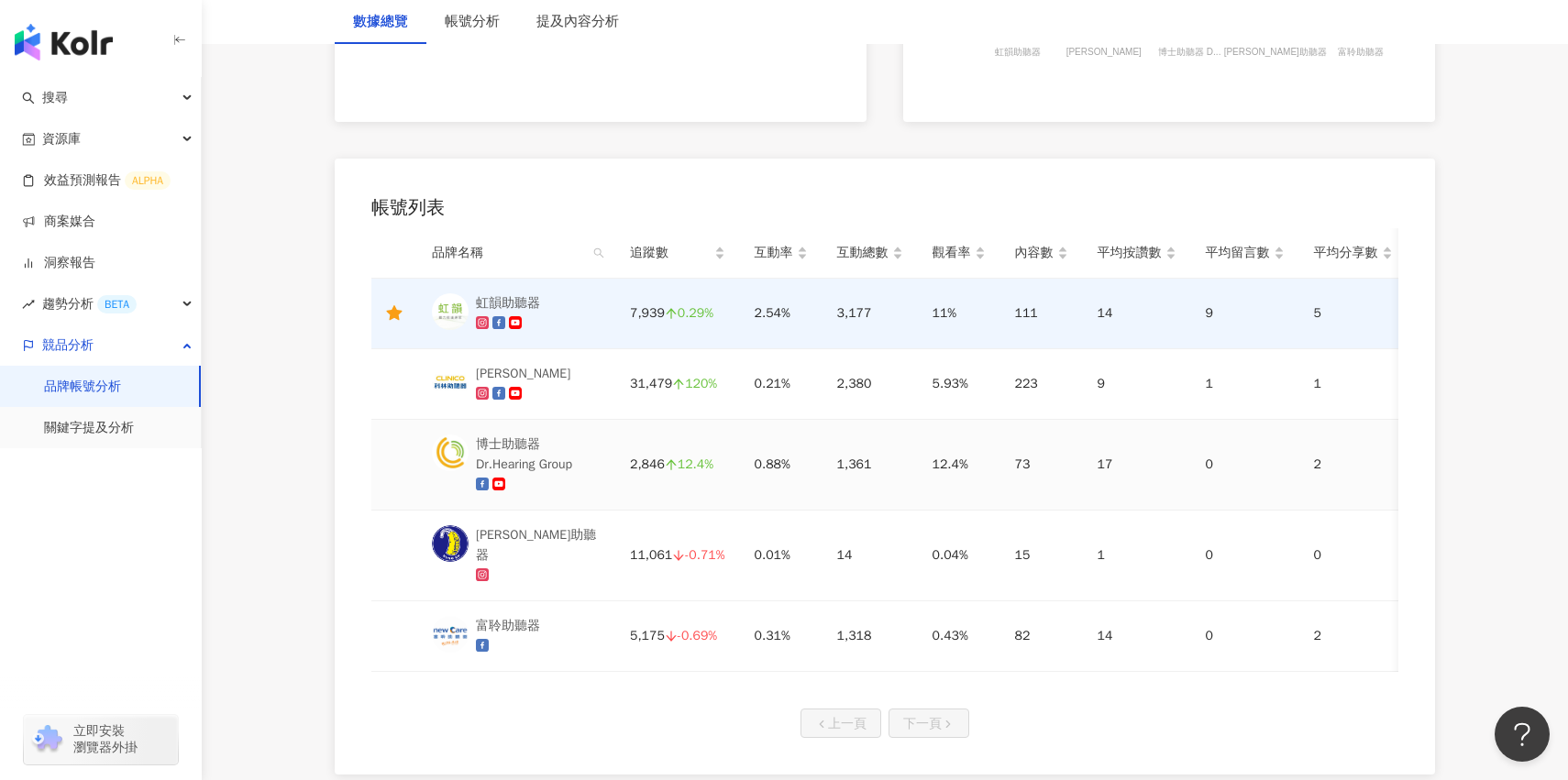 scroll, scrollTop: 817, scrollLeft: 0, axis: vertical 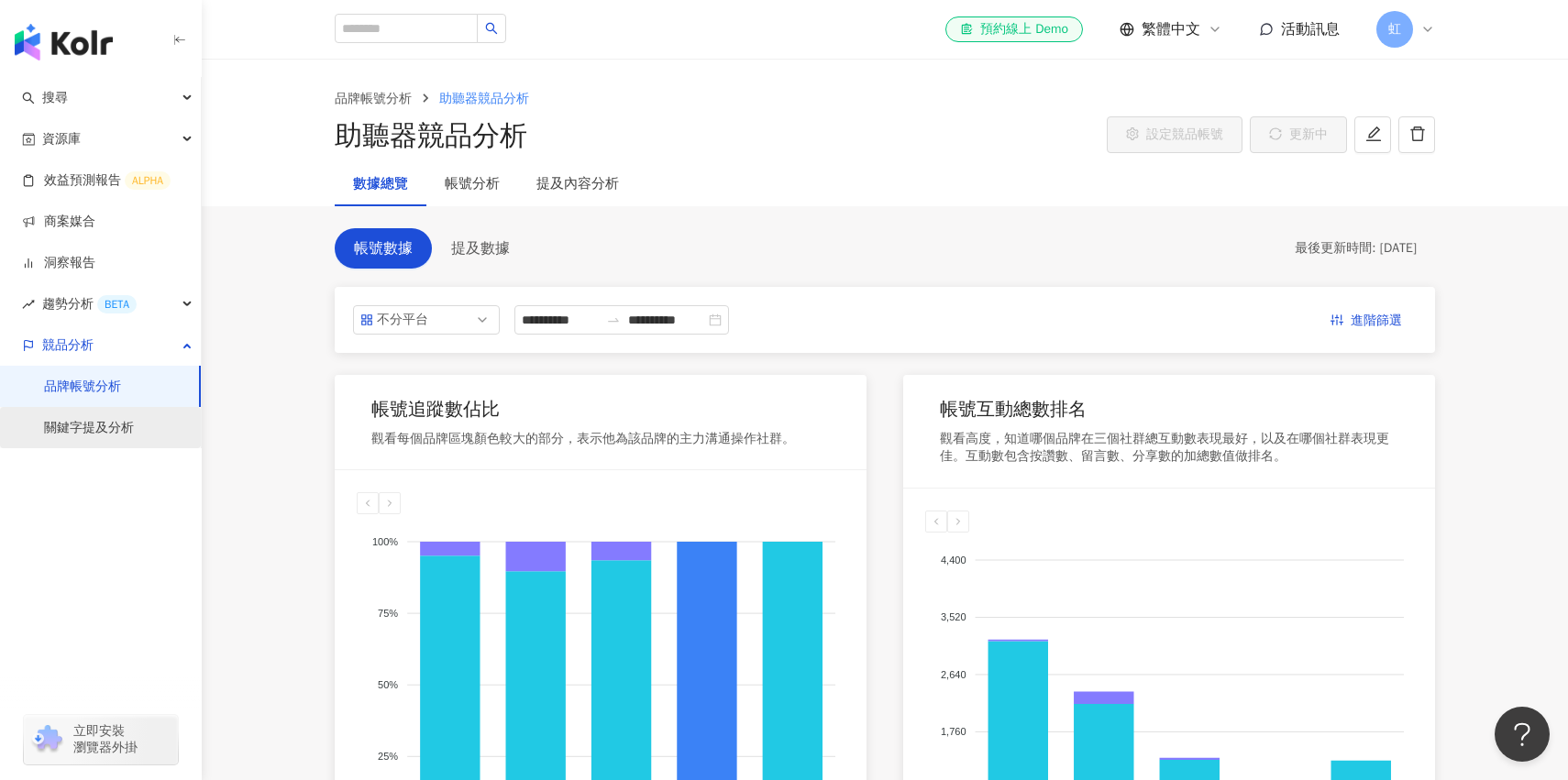 click on "關鍵字提及分析" at bounding box center (89, 428) 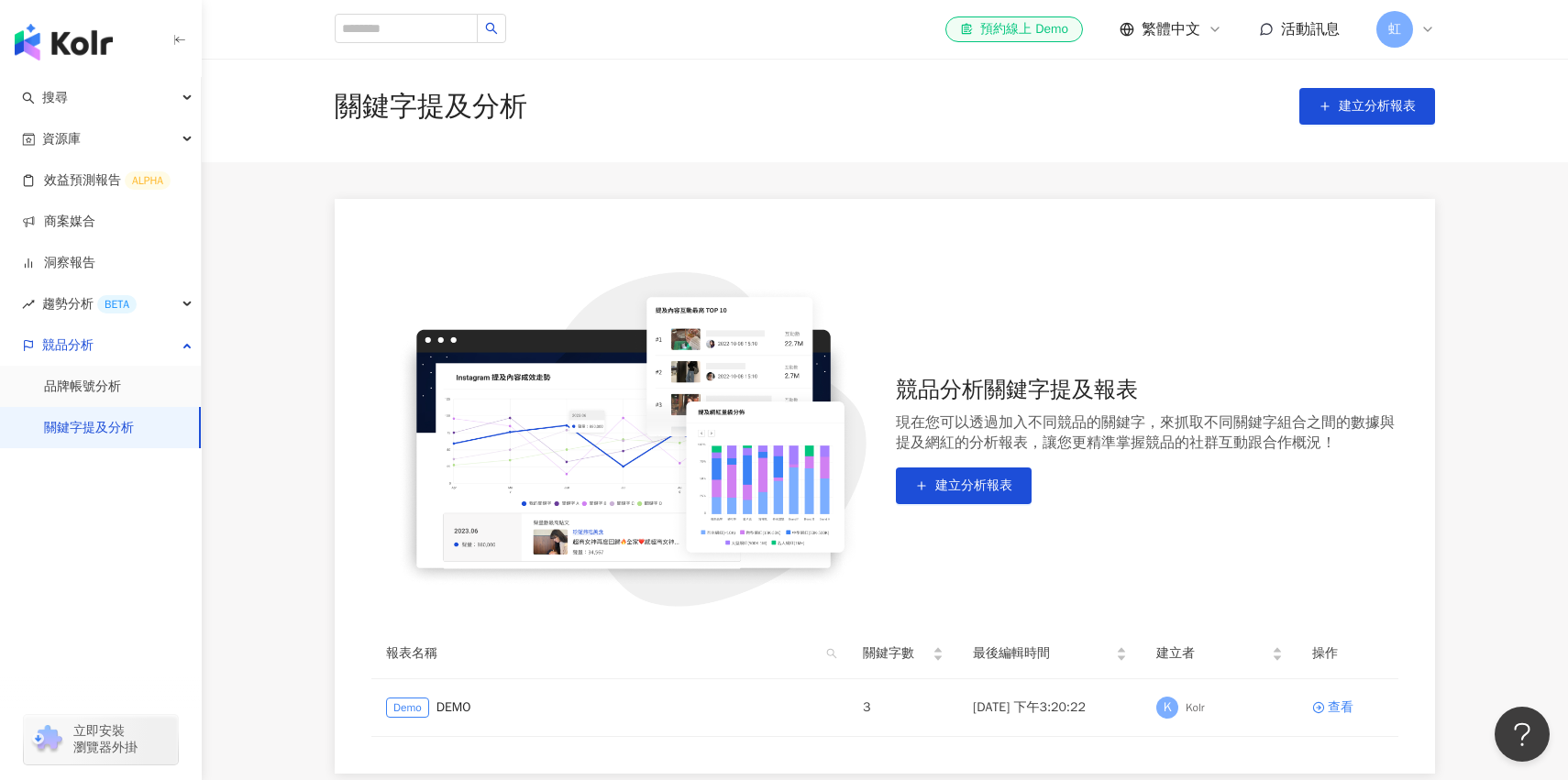 scroll, scrollTop: 0, scrollLeft: 0, axis: both 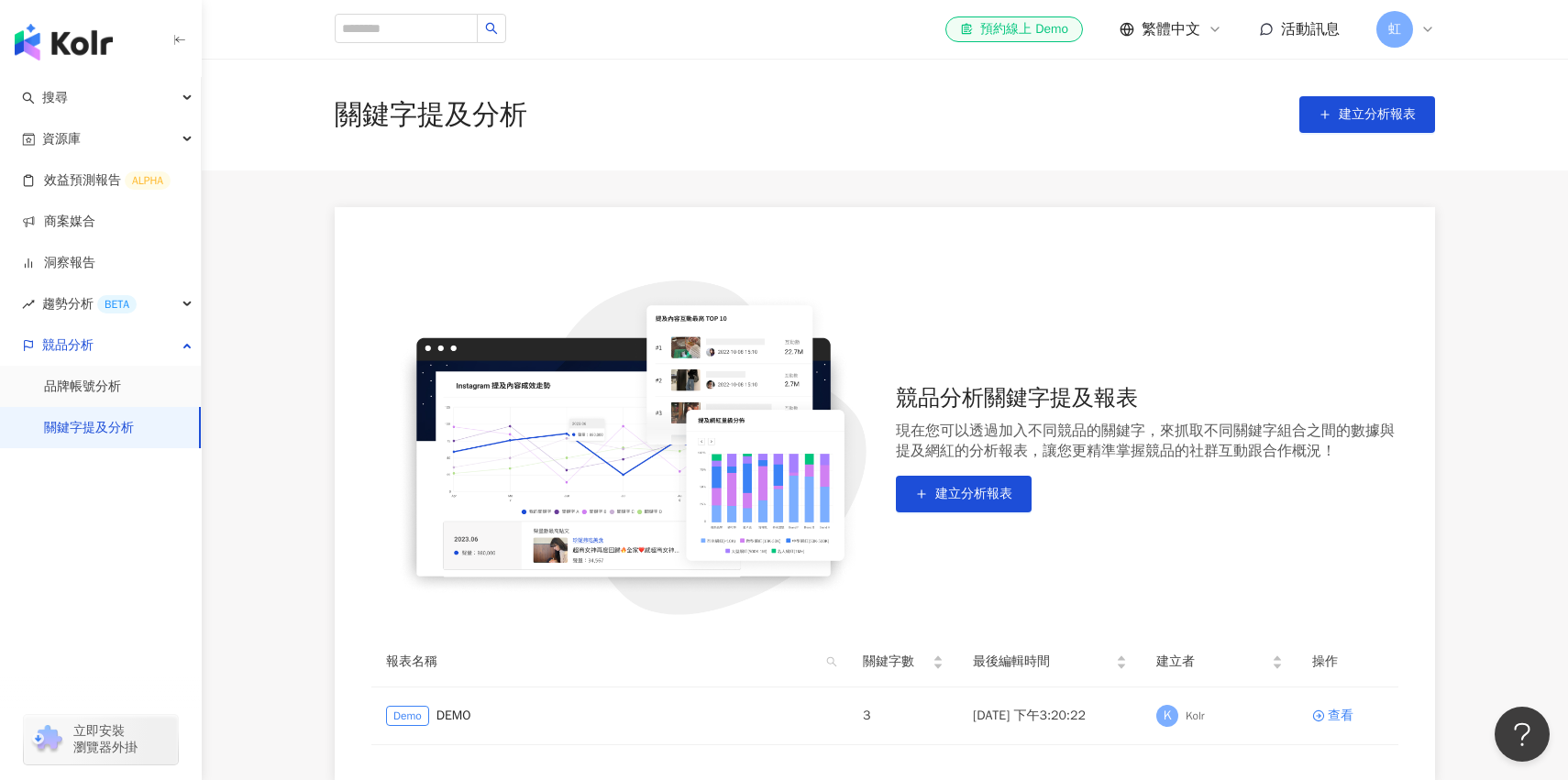 click on "虹" at bounding box center (1395, 29) 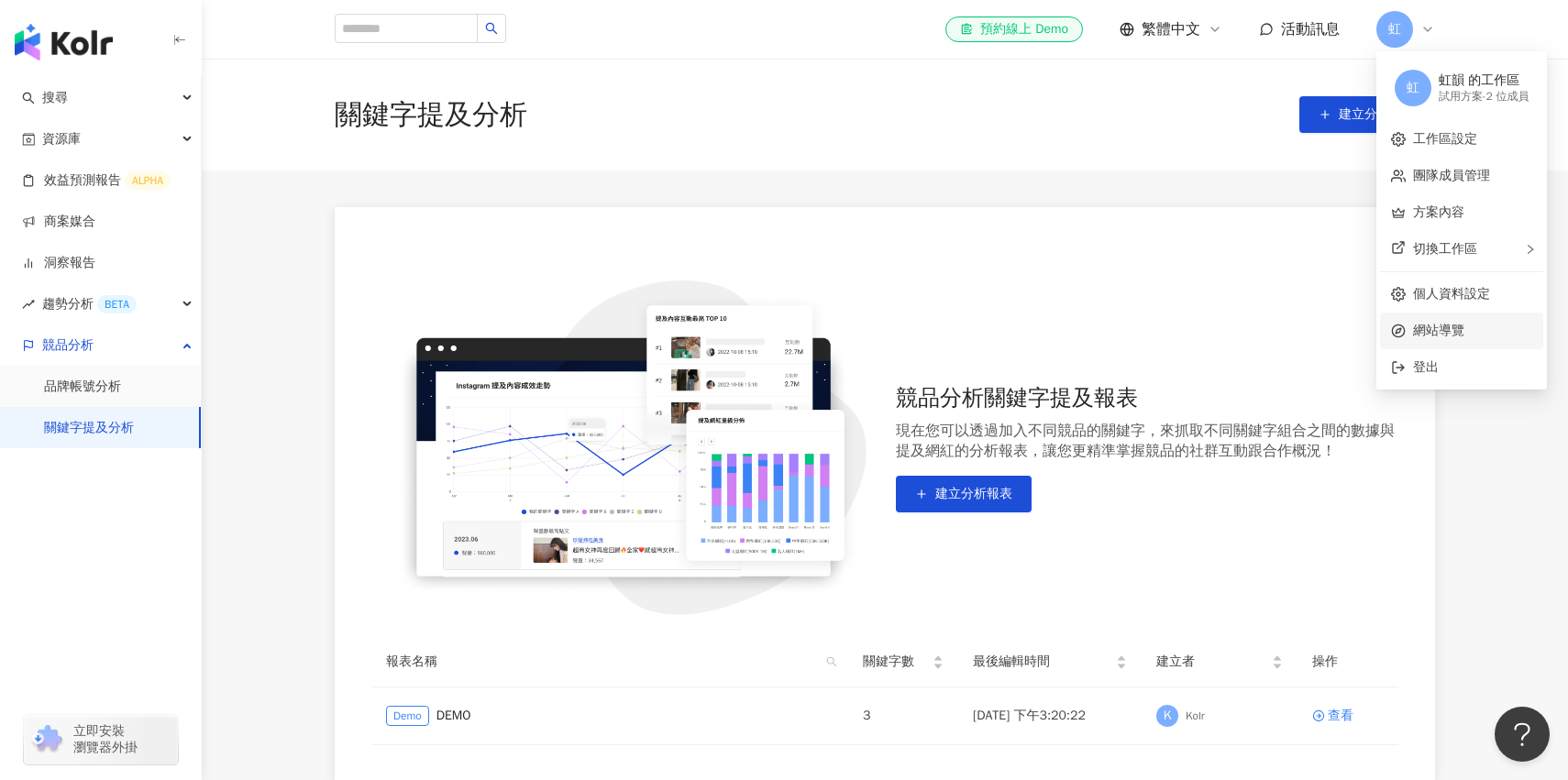 click on "網站導覽" at bounding box center [1473, 331] 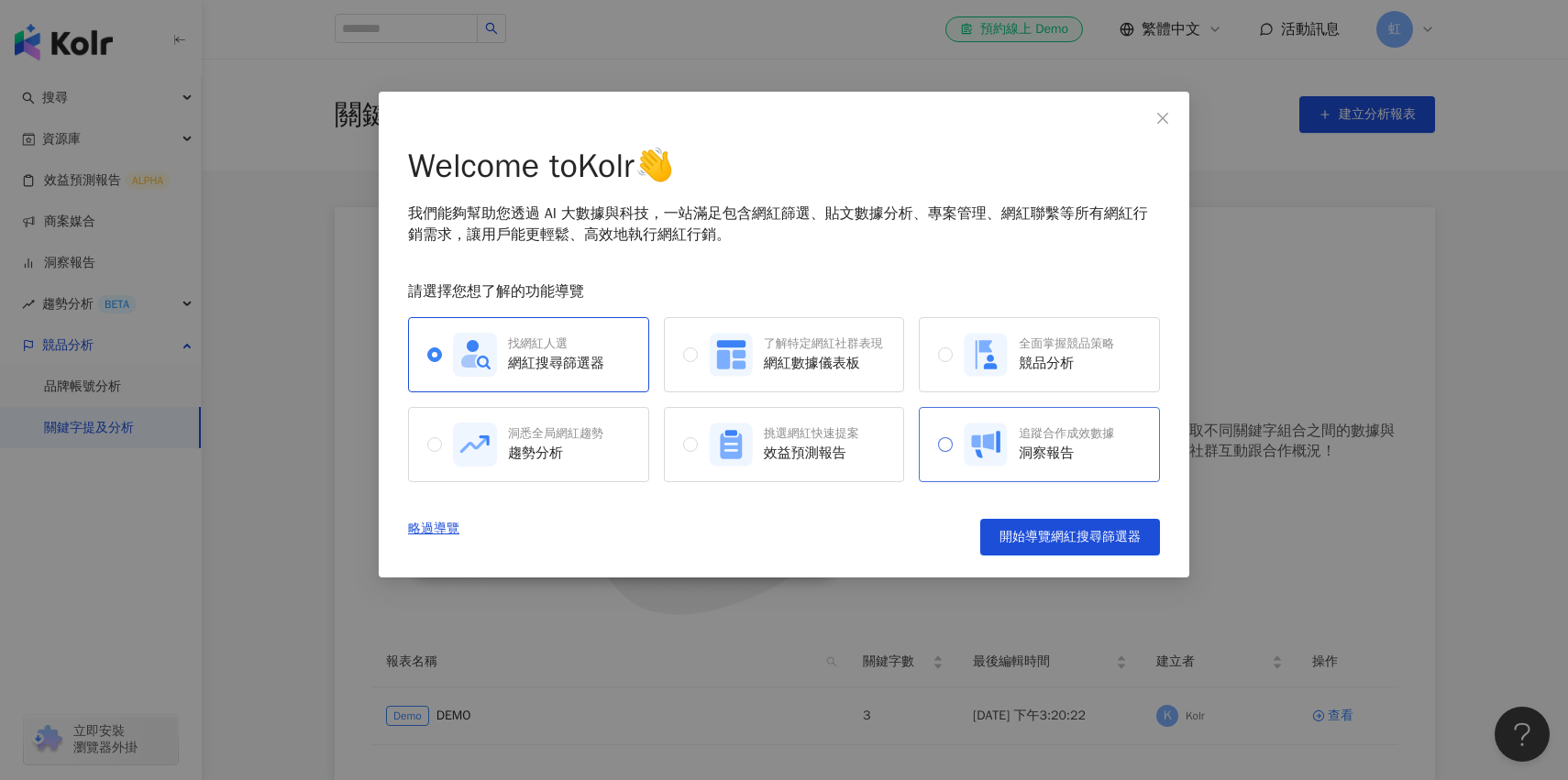click on "追蹤合作成效數據" at bounding box center (1066, 434) 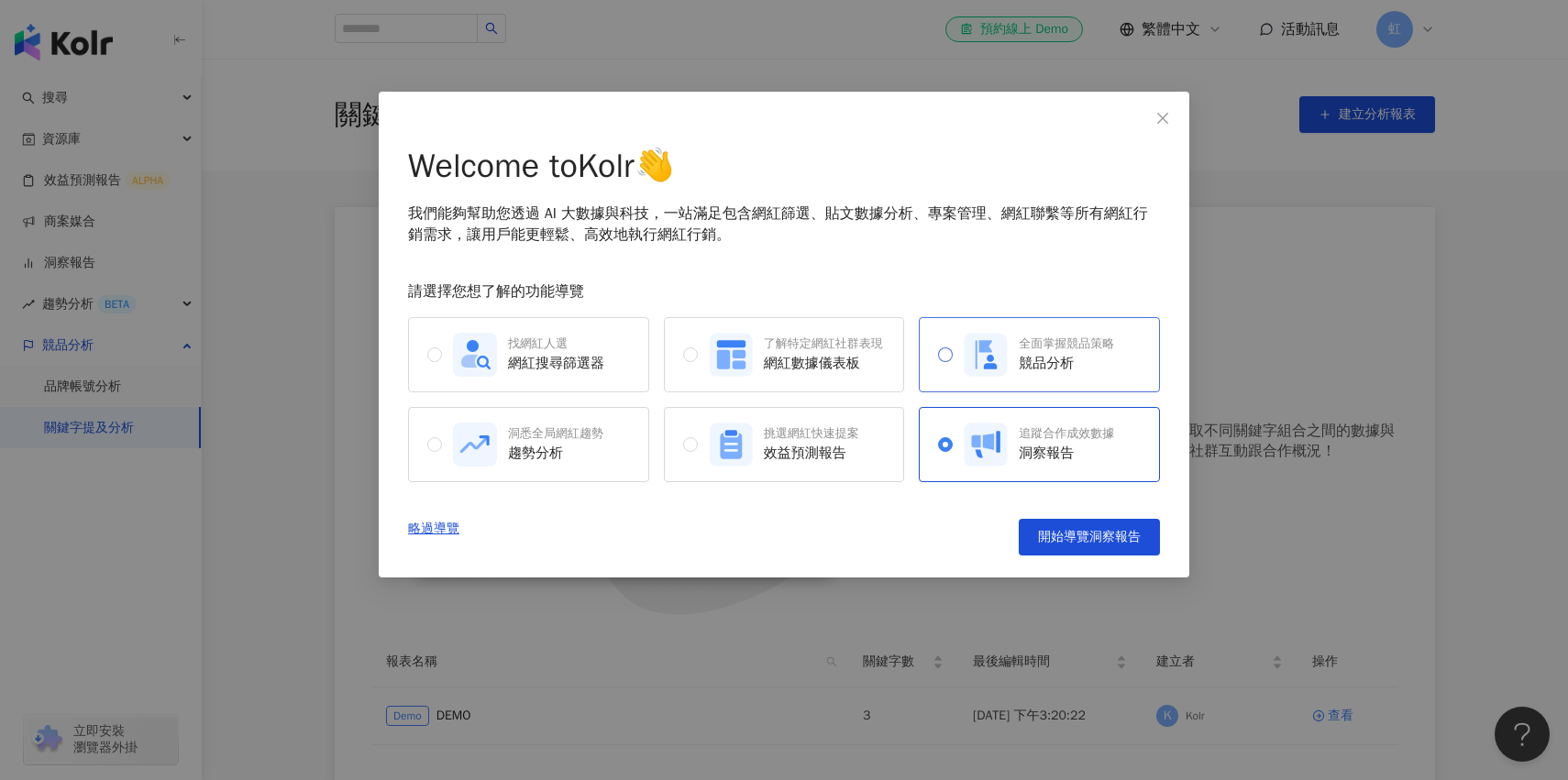 click on "競品分析" at bounding box center [1066, 363] 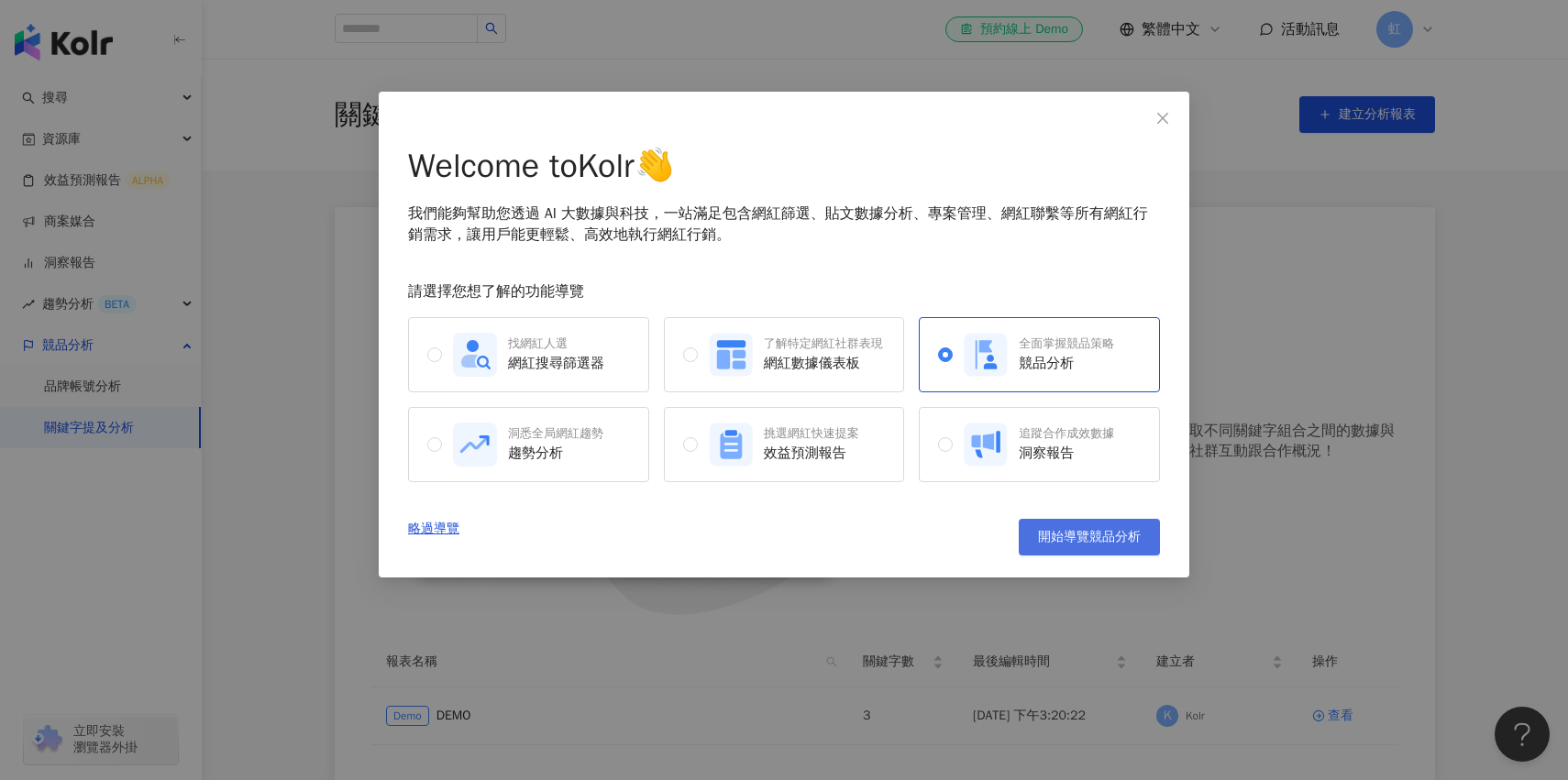 click on "開始導覽競品分析" at bounding box center [1089, 537] 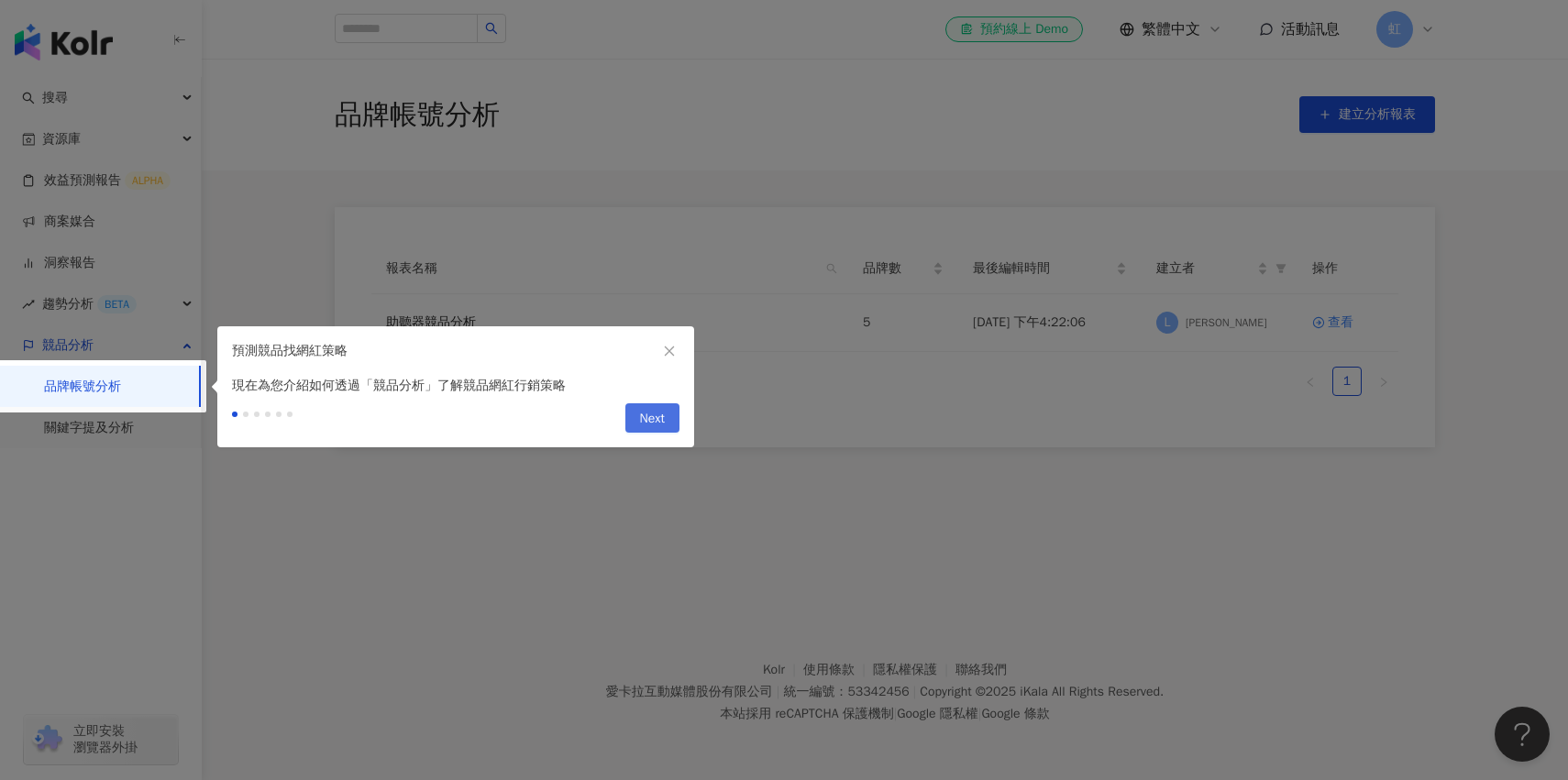 click on "Next" at bounding box center [652, 418] 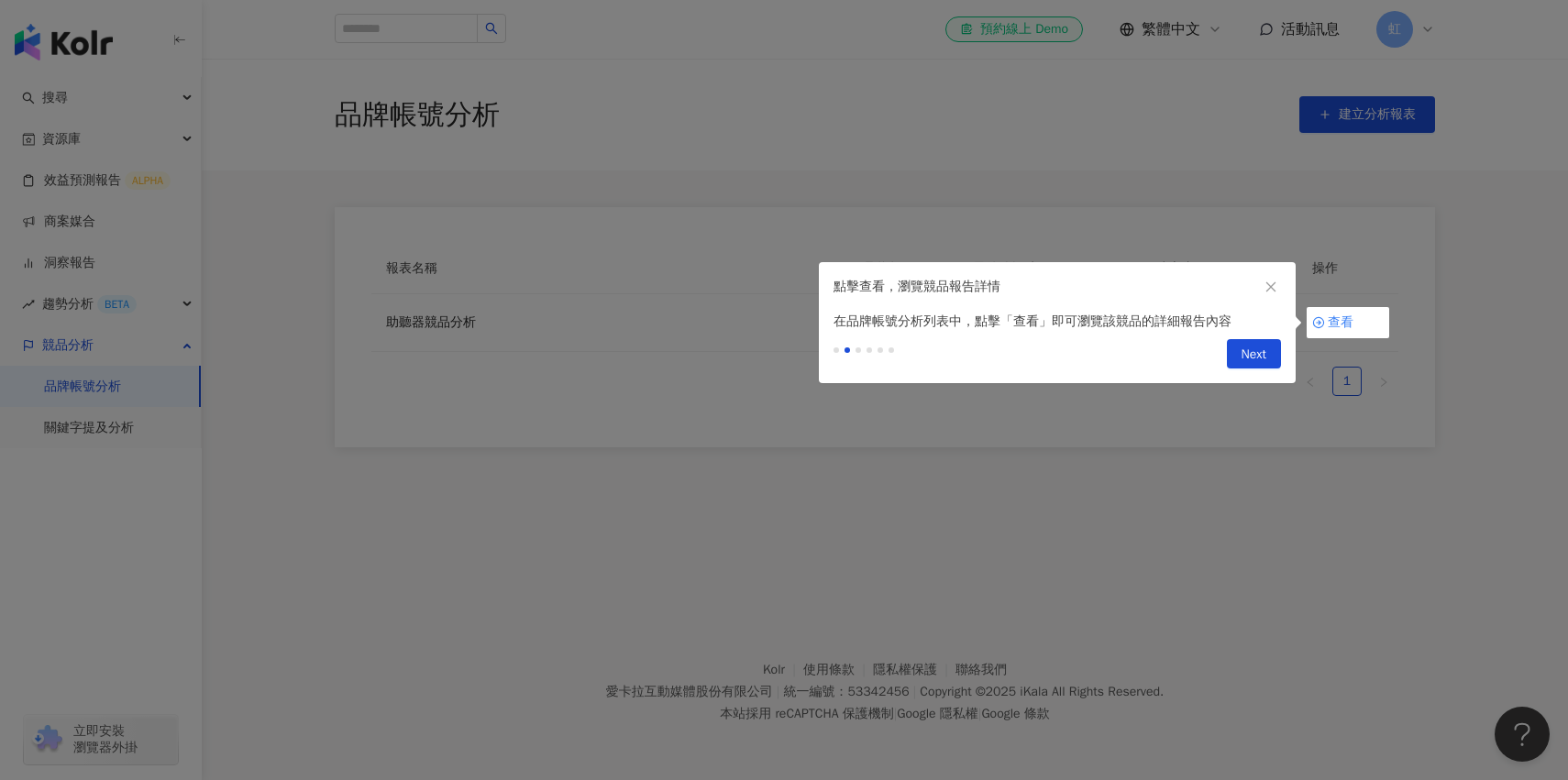 click on "Previous Next" at bounding box center [1250, 354] 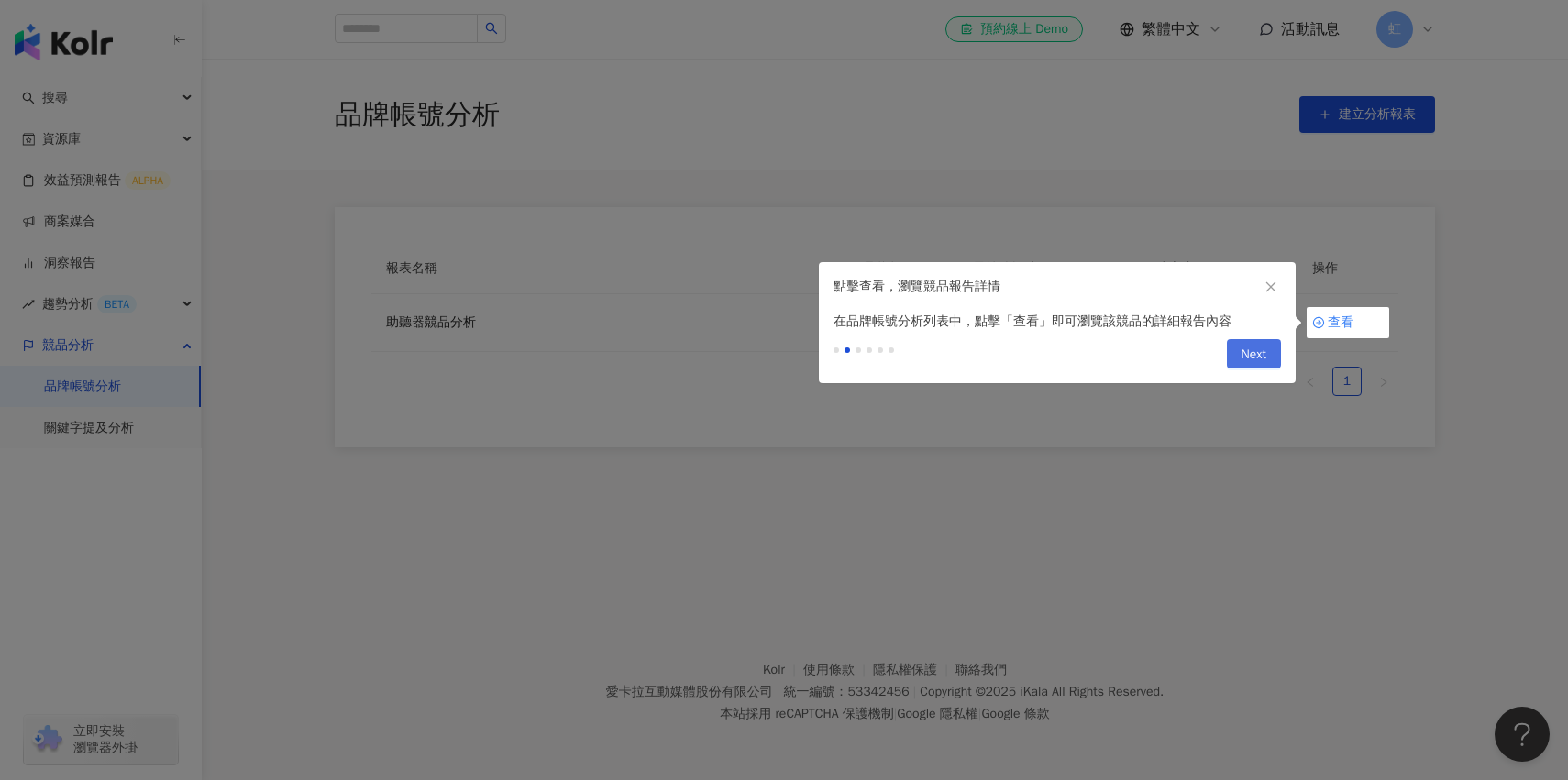 click on "Next" at bounding box center [1253, 354] 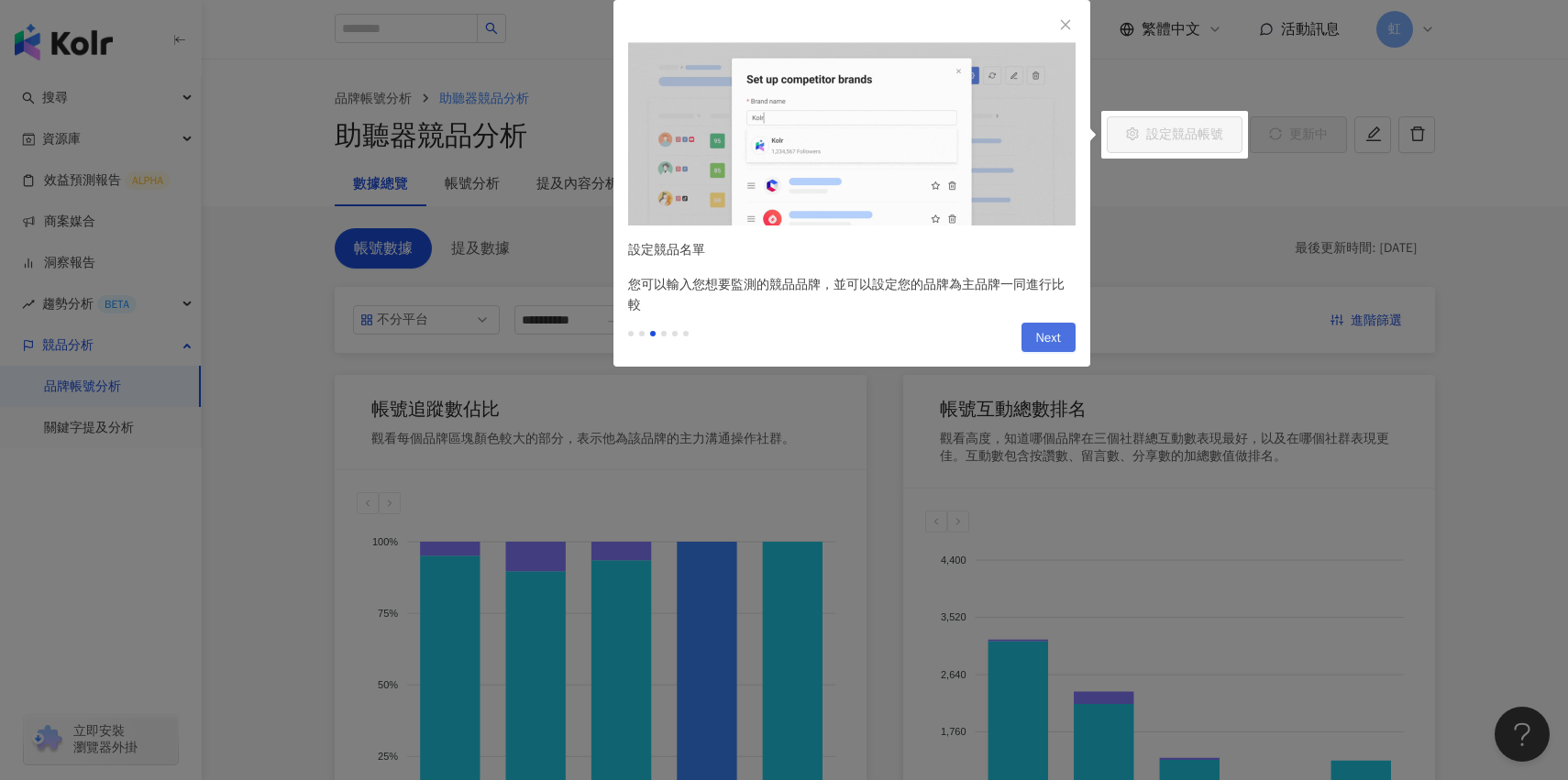click on "Next" at bounding box center (1048, 338) 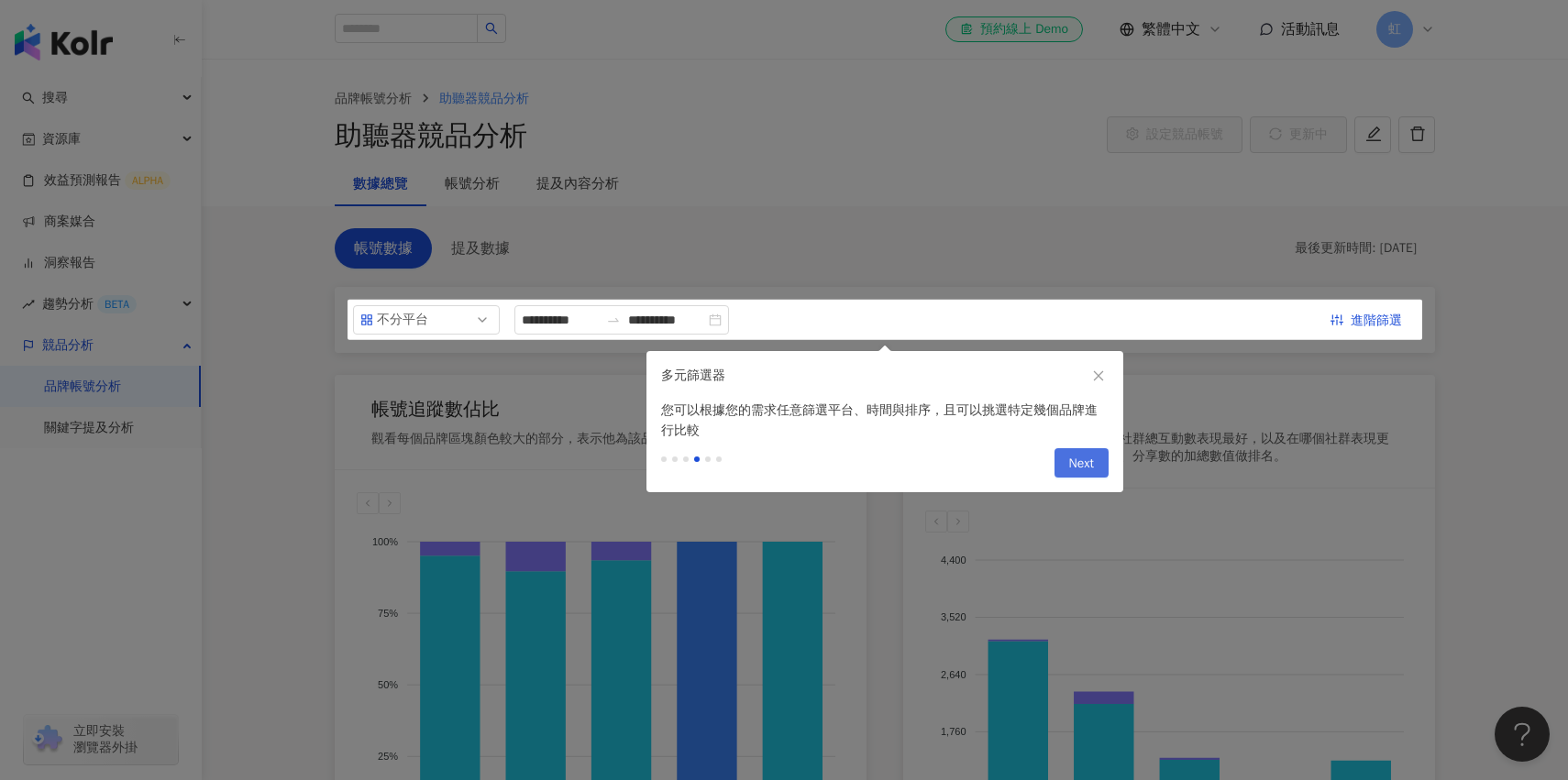click on "Next" at bounding box center [1081, 464] 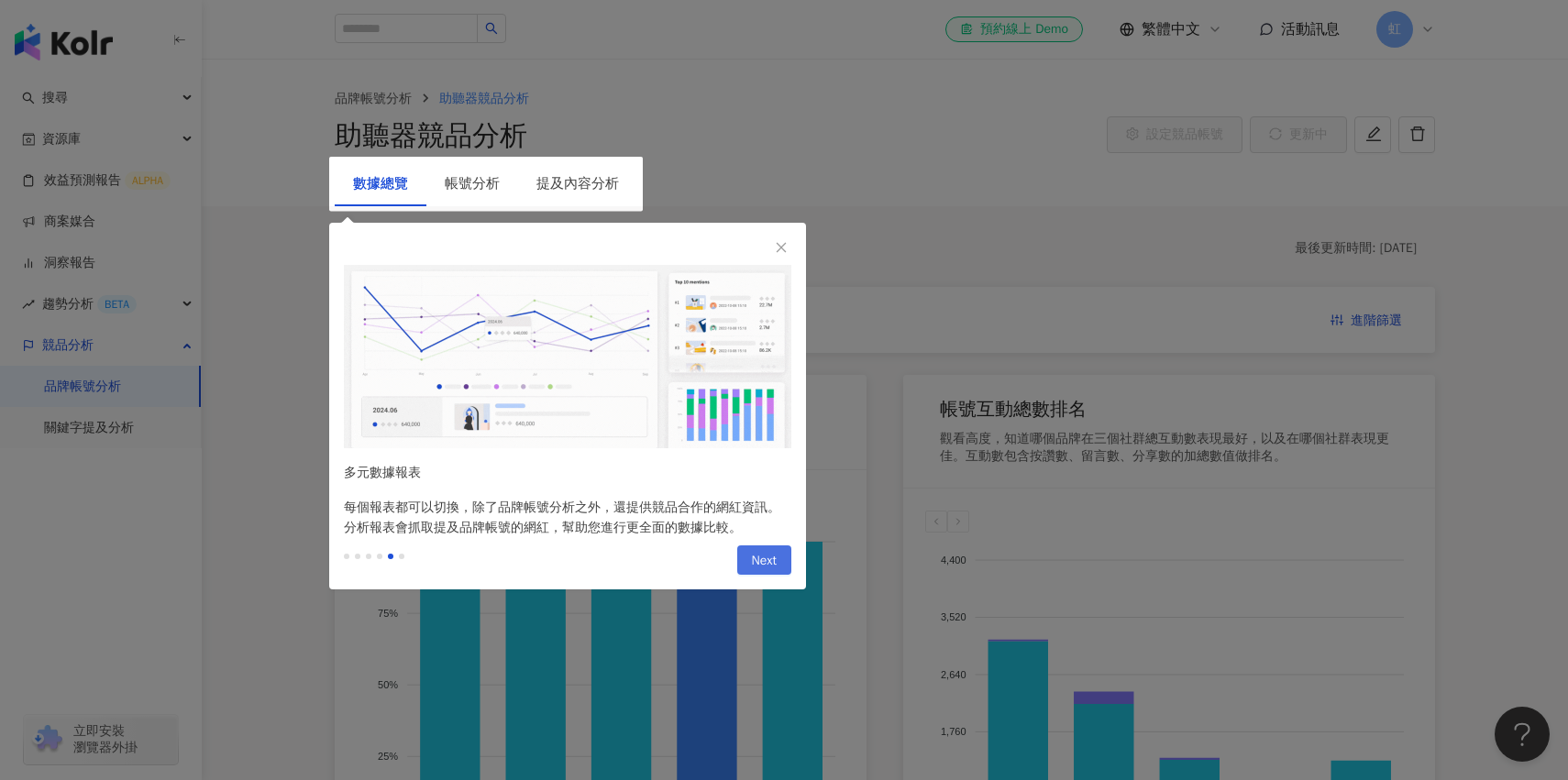 click on "Next" at bounding box center (764, 561) 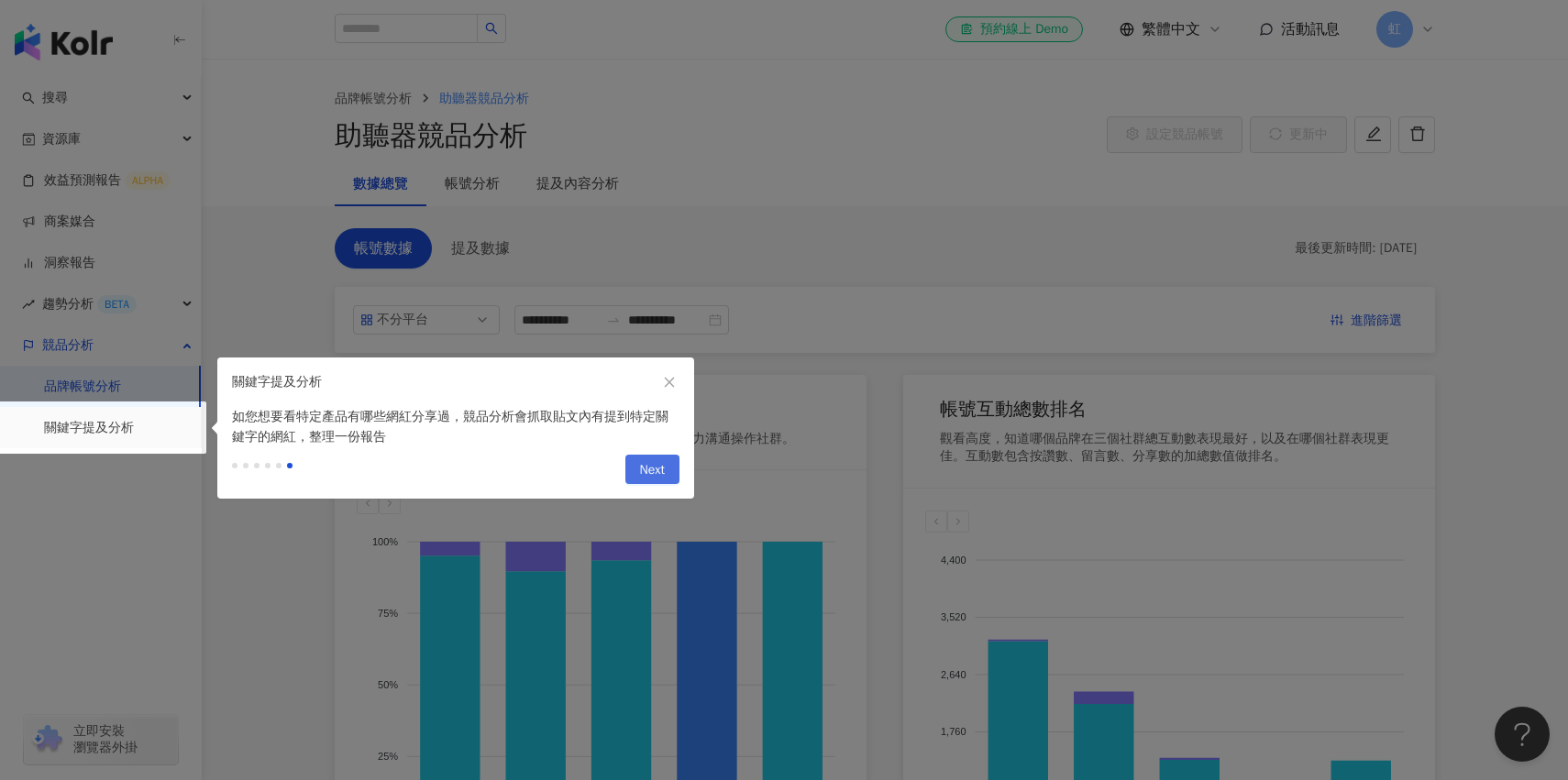 click on "Next" at bounding box center (652, 469) 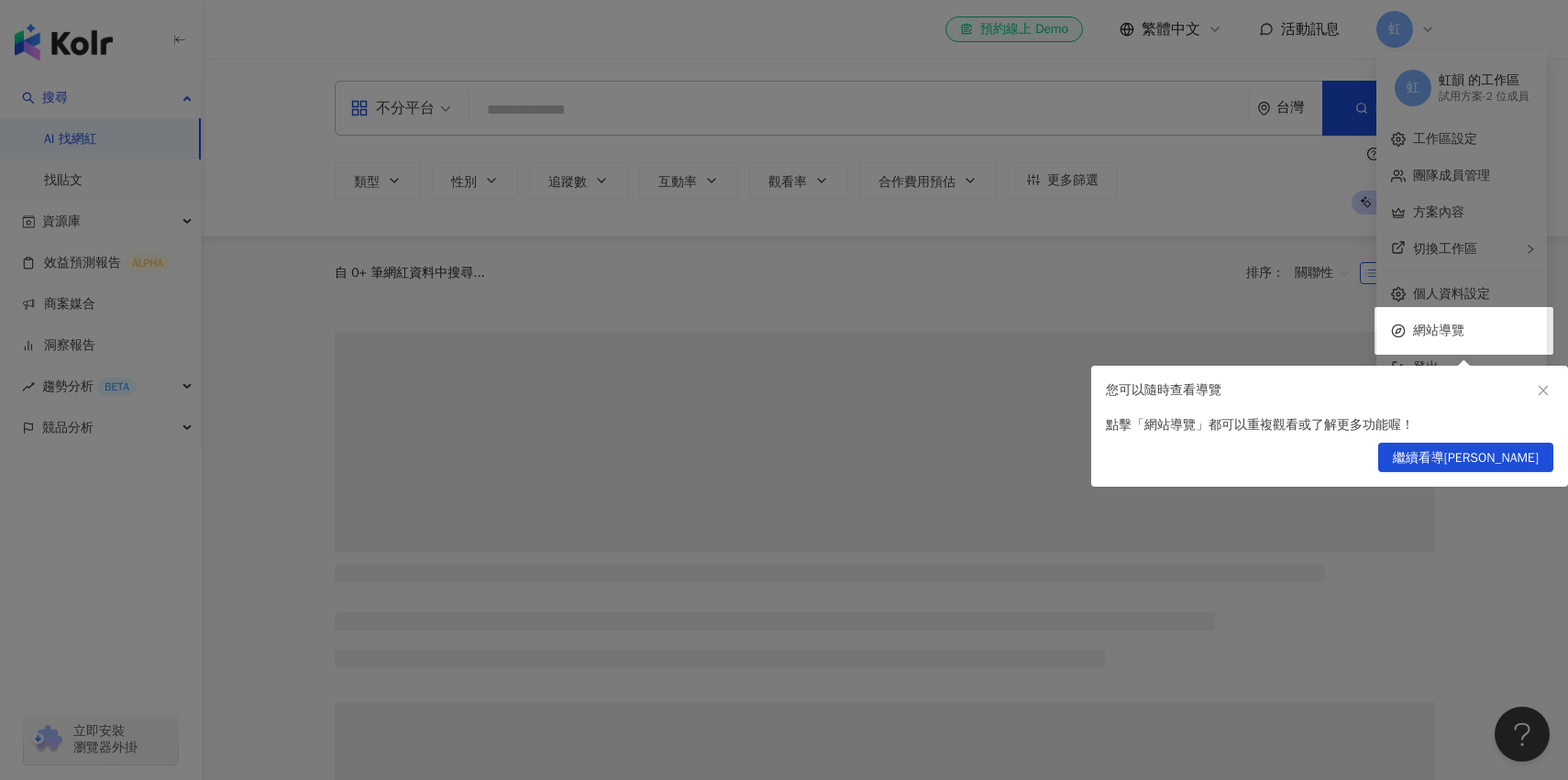 click at bounding box center [784, 390] 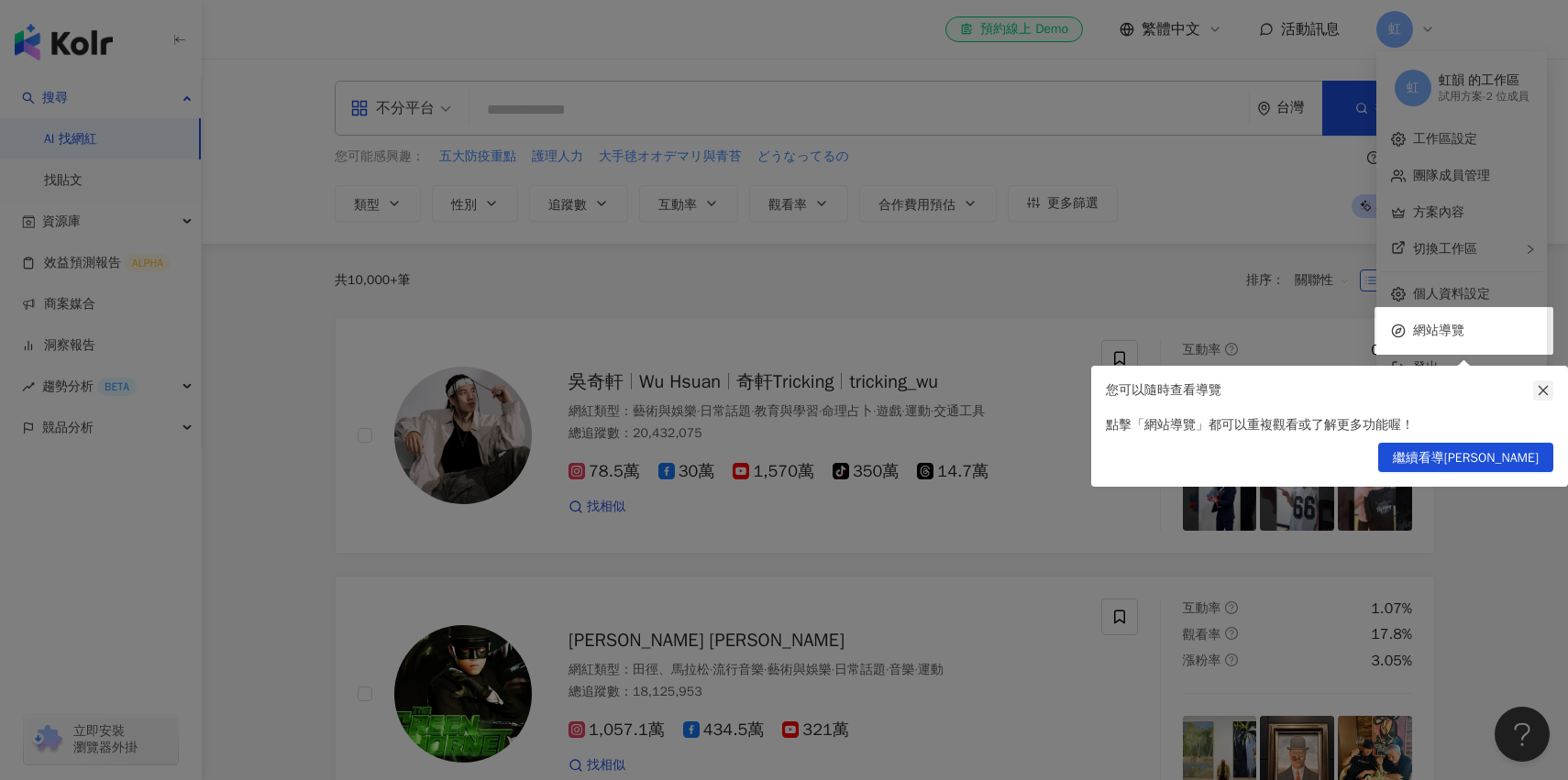 click at bounding box center (1543, 390) 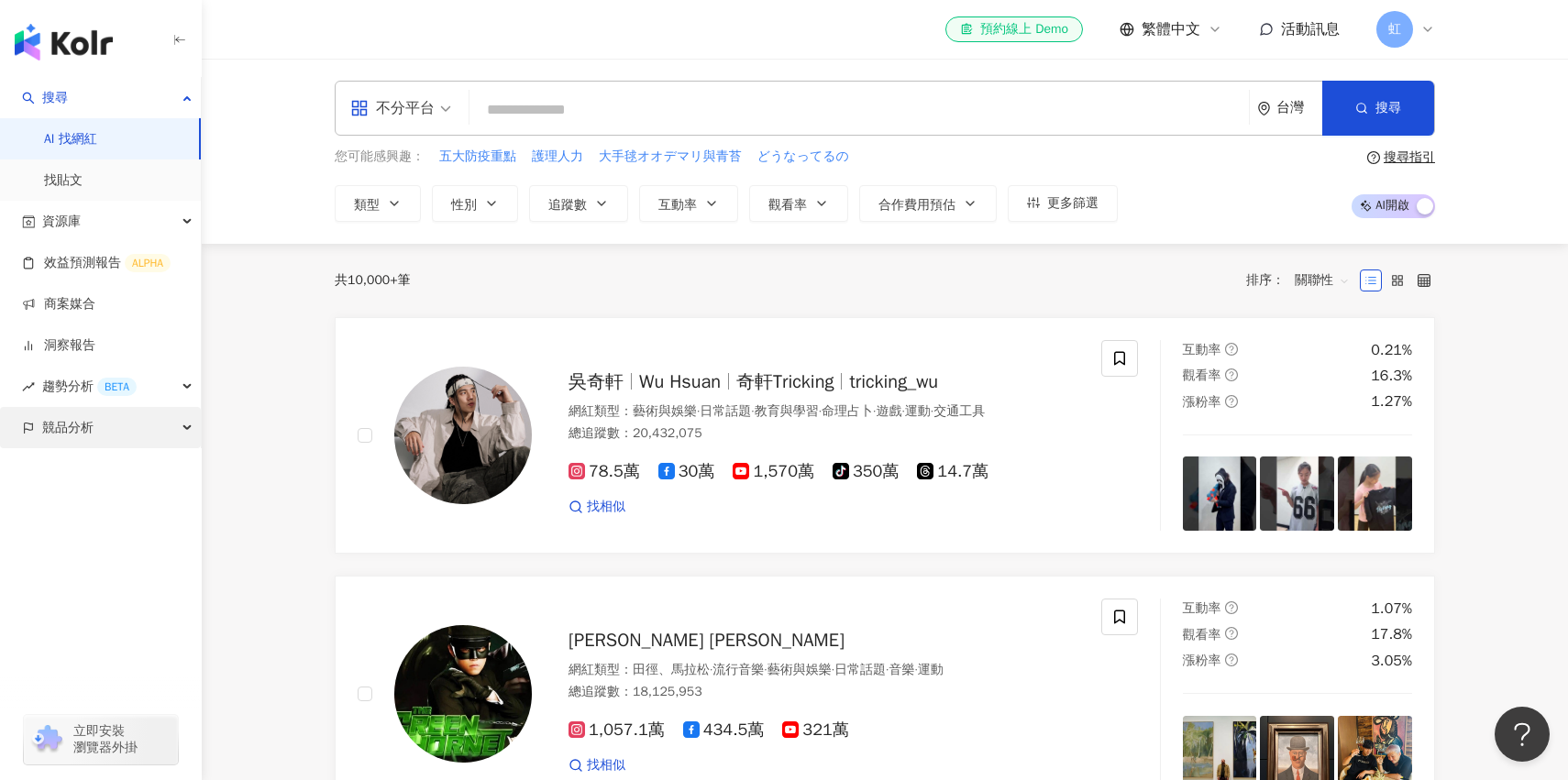 click on "競品分析" at bounding box center [100, 427] 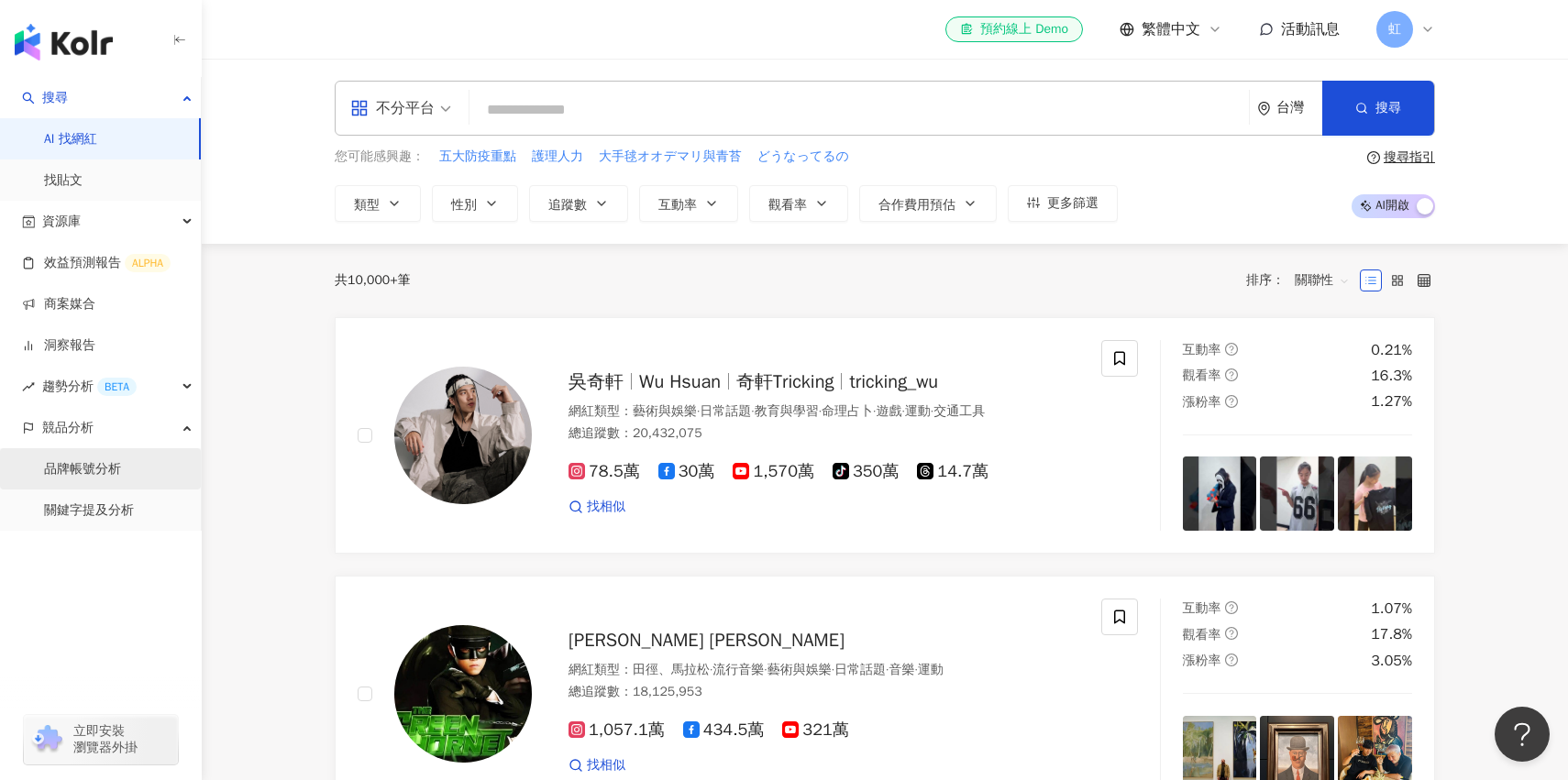 click on "品牌帳號分析" at bounding box center [83, 469] 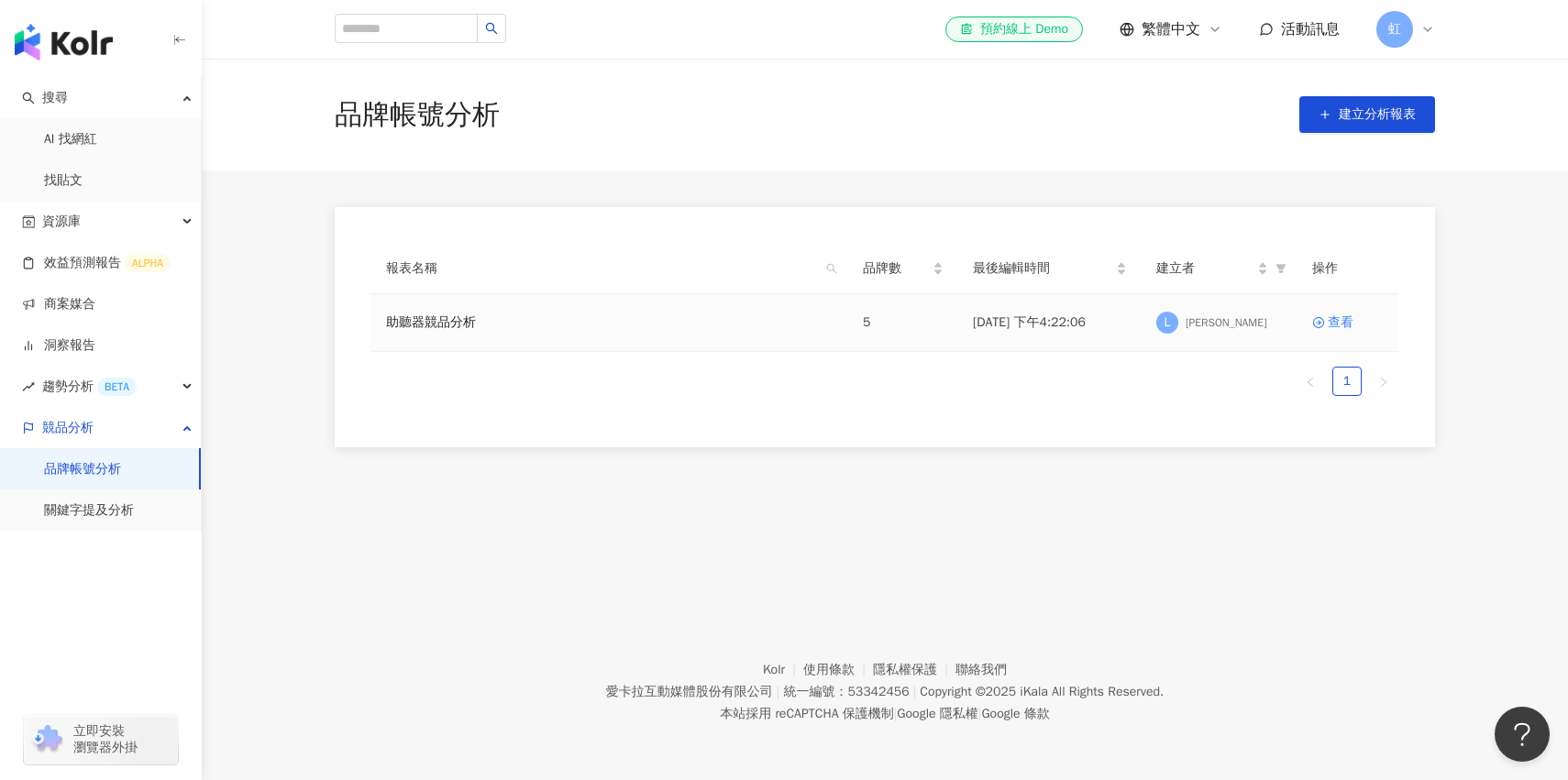 click on "助聽器競品分析" at bounding box center (610, 323) 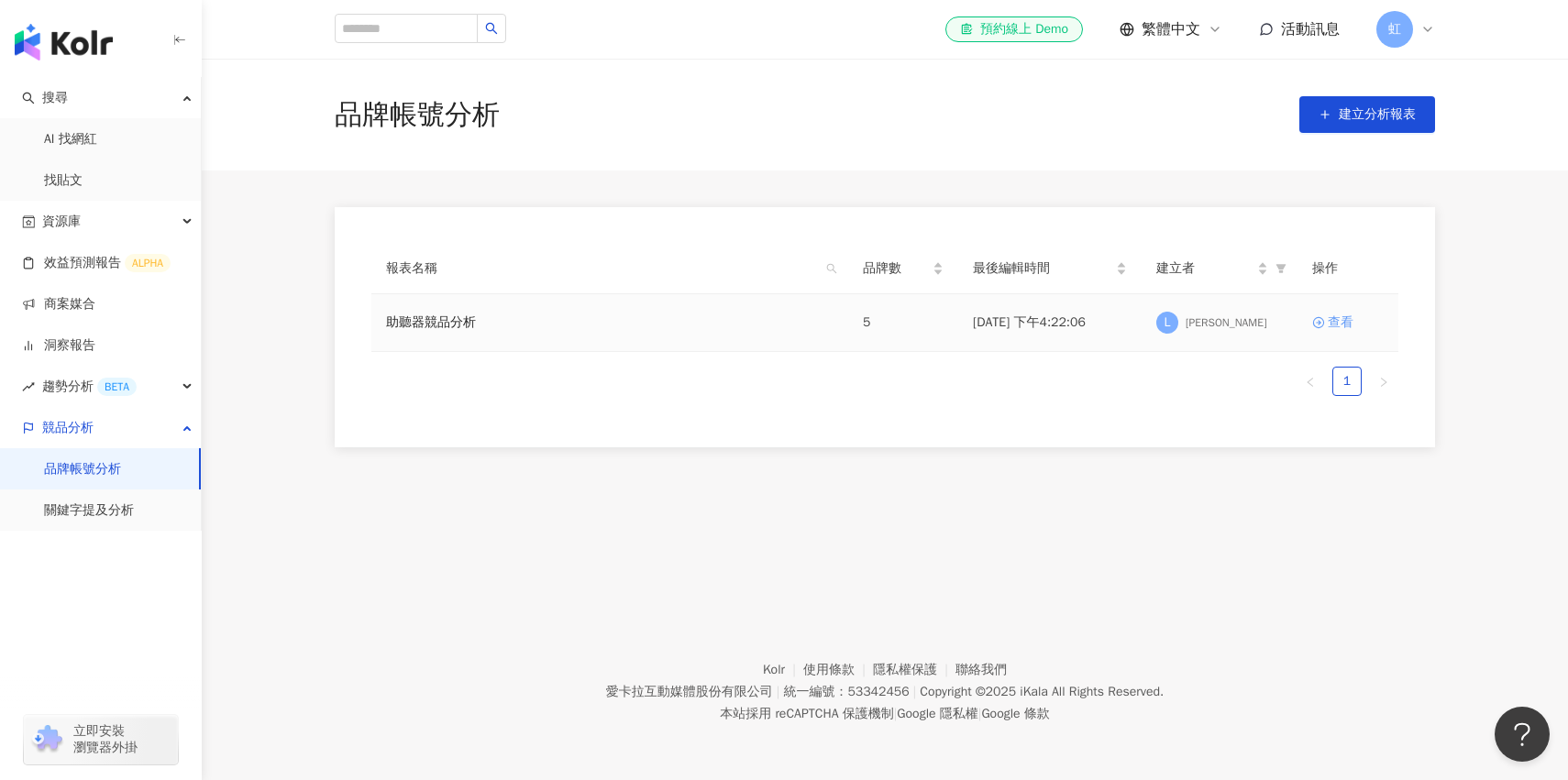 click on "查看" at bounding box center (1341, 323) 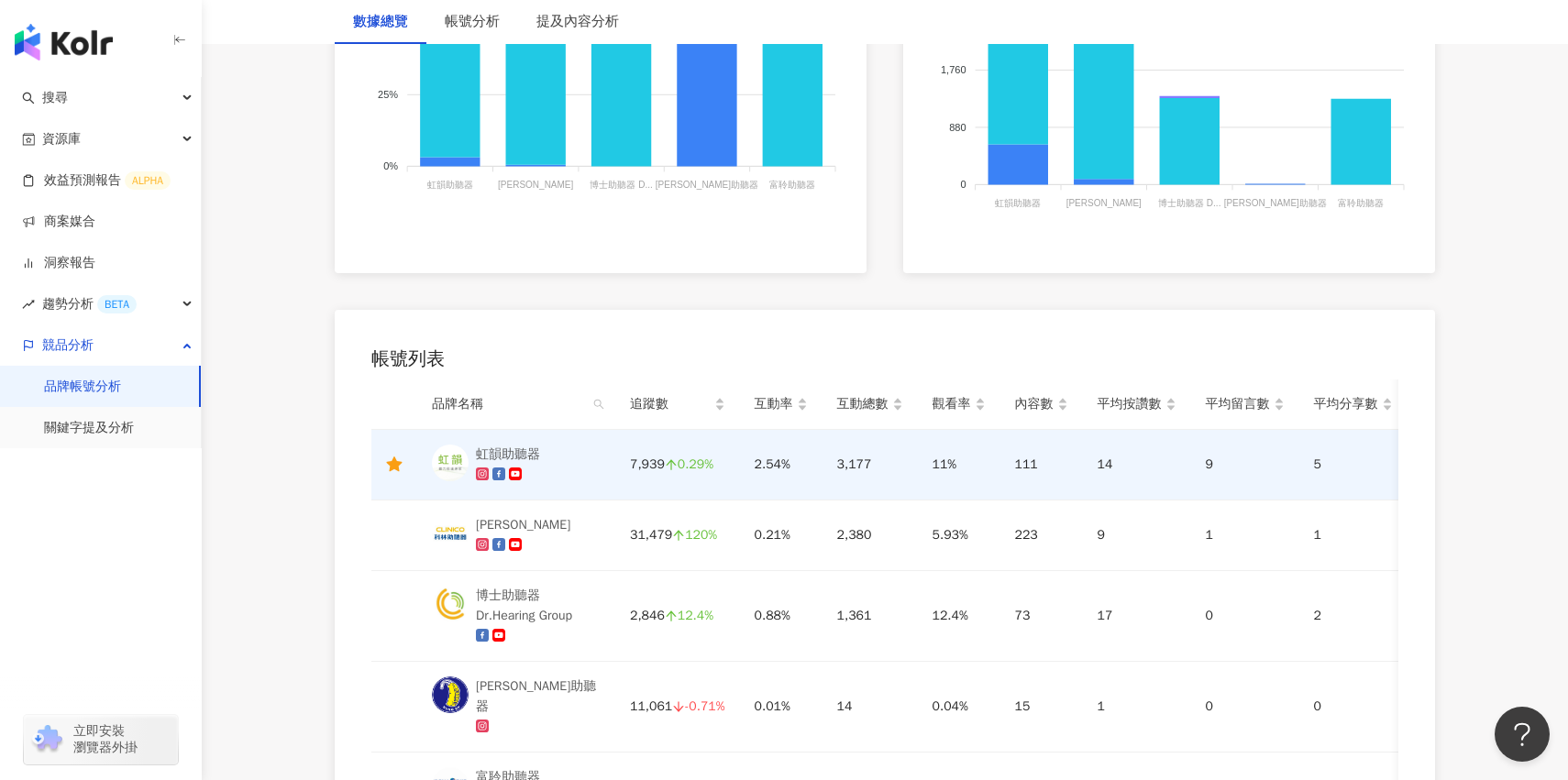 scroll, scrollTop: 687, scrollLeft: 0, axis: vertical 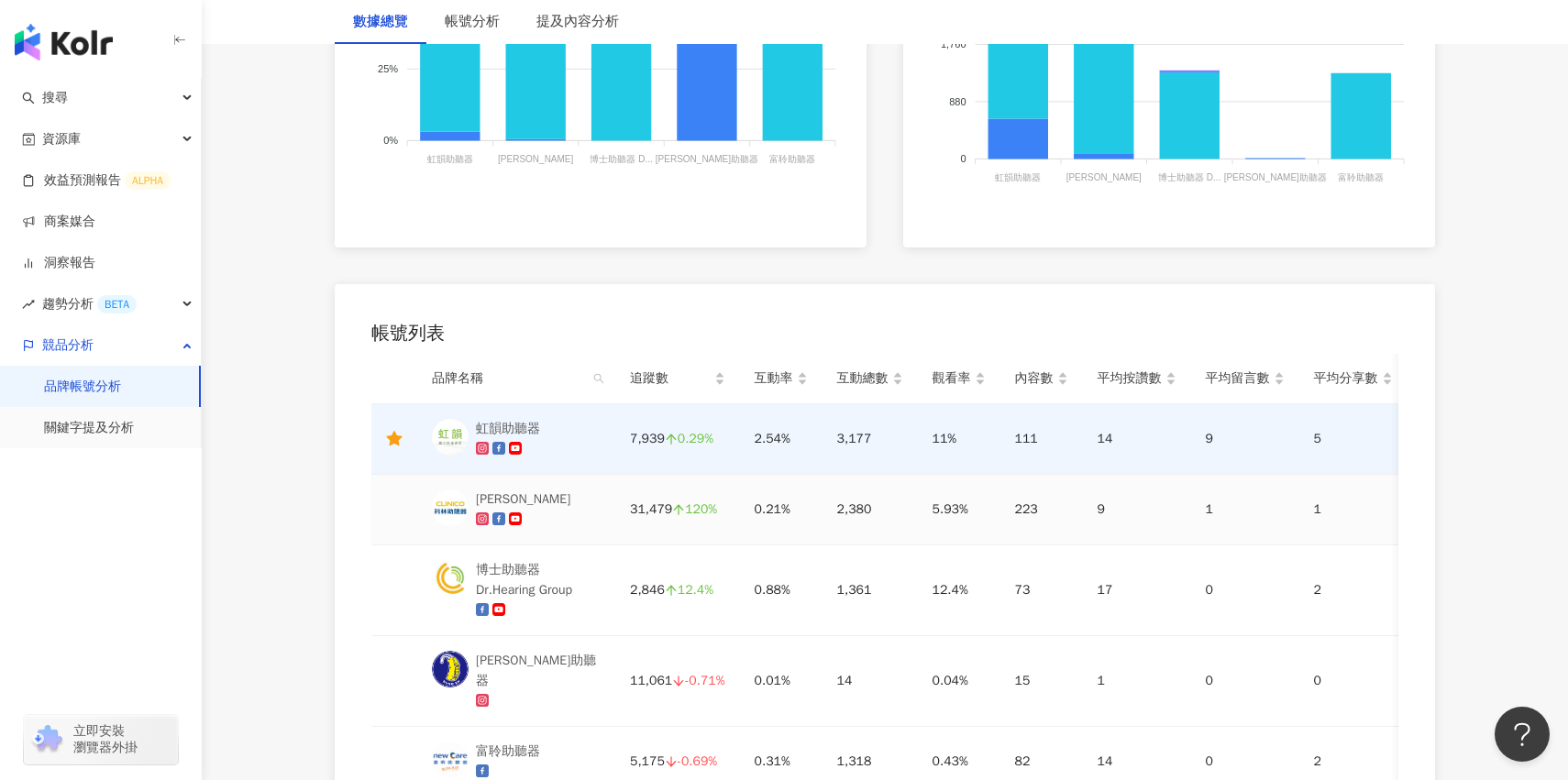 click on "120%" at bounding box center [694, 510] 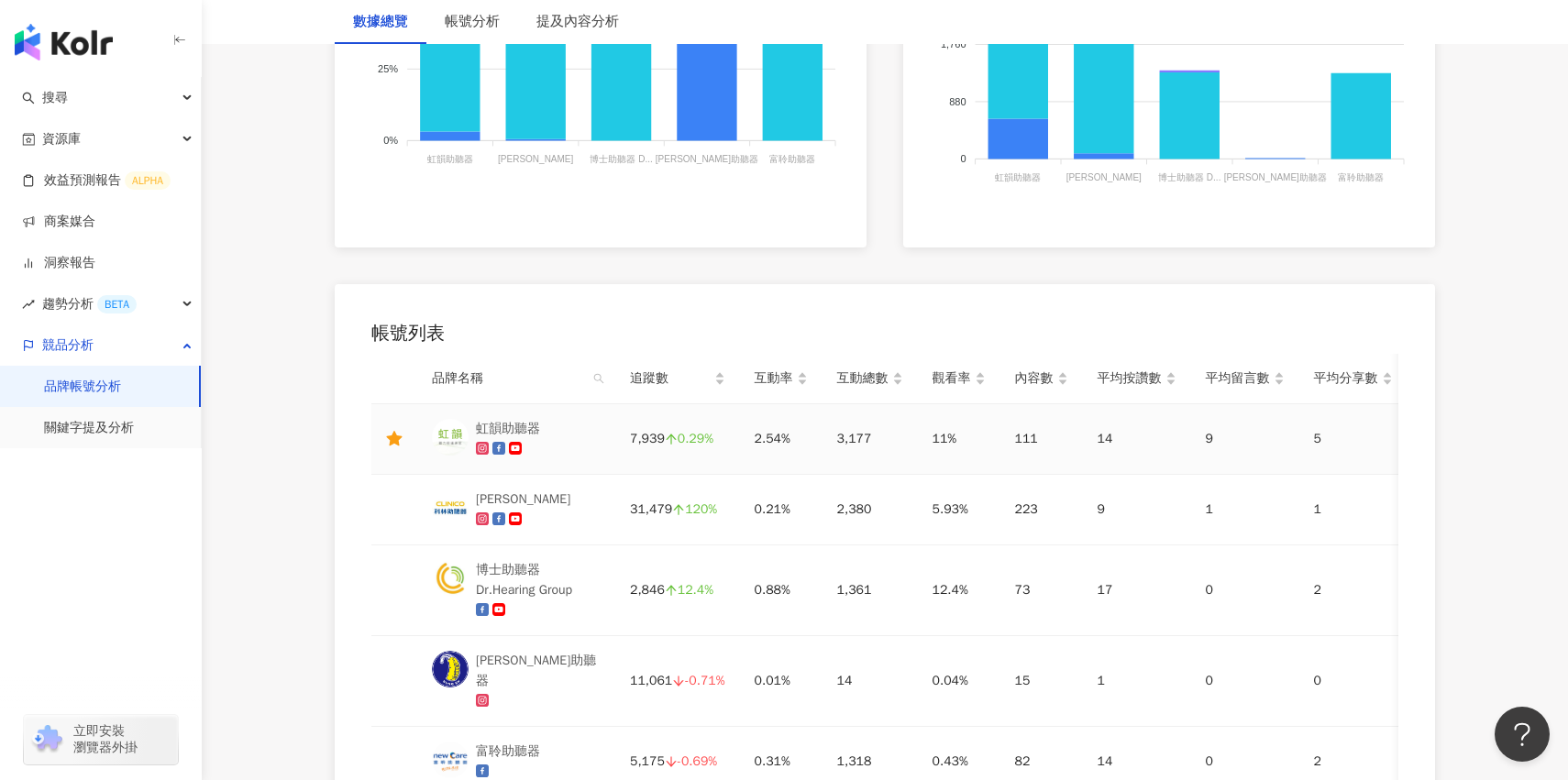 click on "虹韻助聽器" at bounding box center [516, 439] 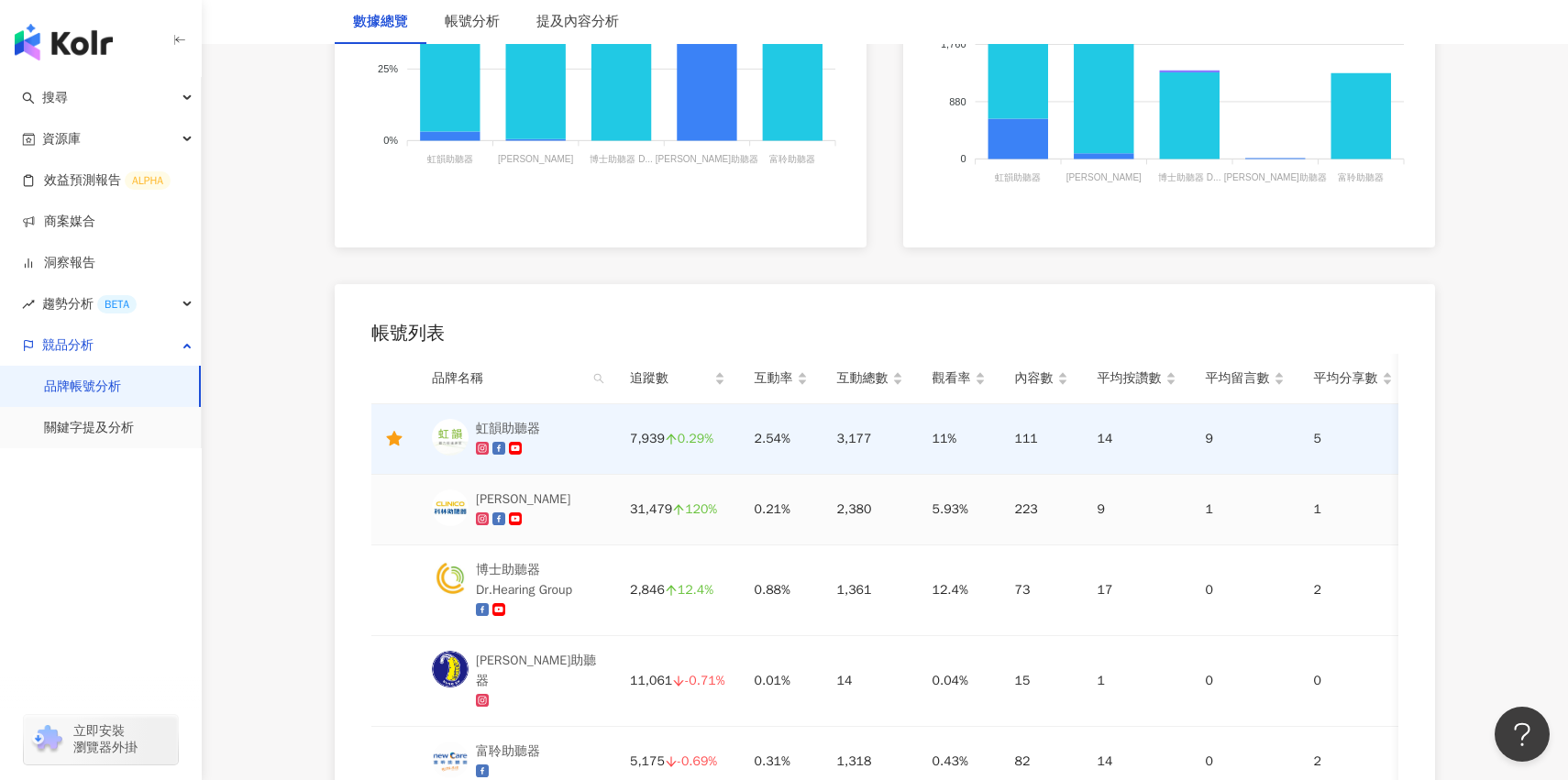 click on "[PERSON_NAME]" at bounding box center [516, 510] 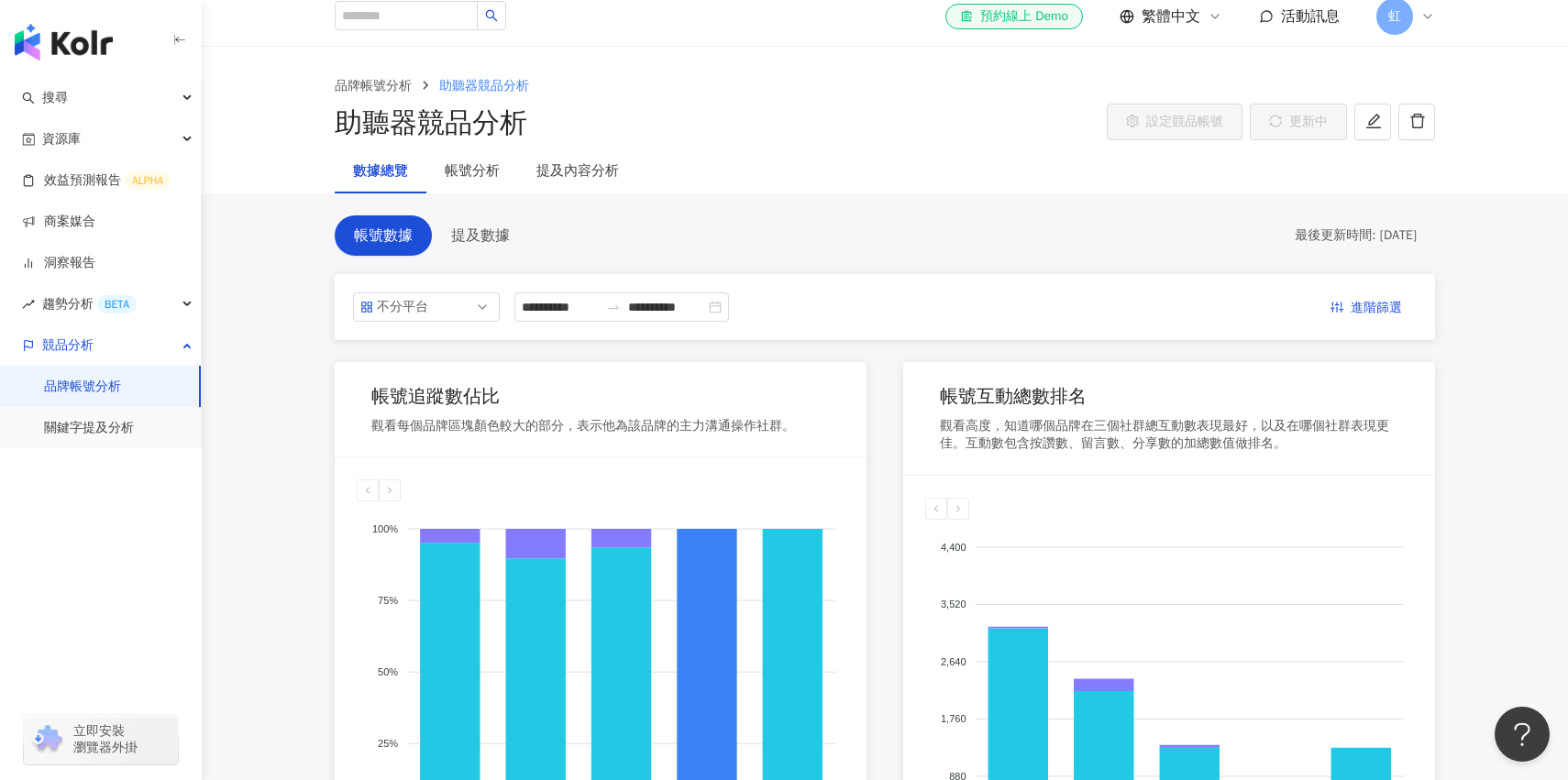 scroll, scrollTop: 0, scrollLeft: 0, axis: both 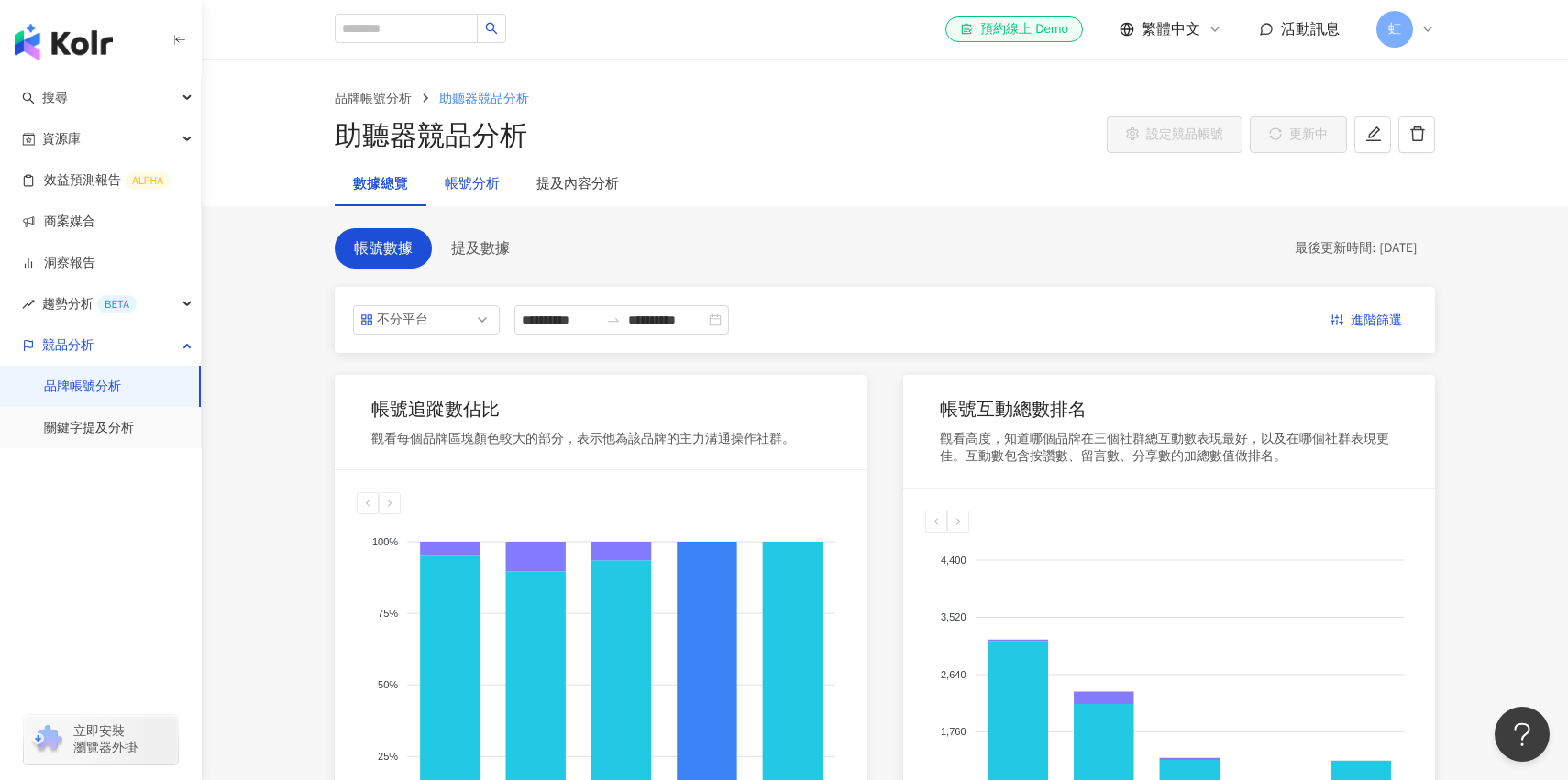 click on "帳號分析" at bounding box center [472, 184] 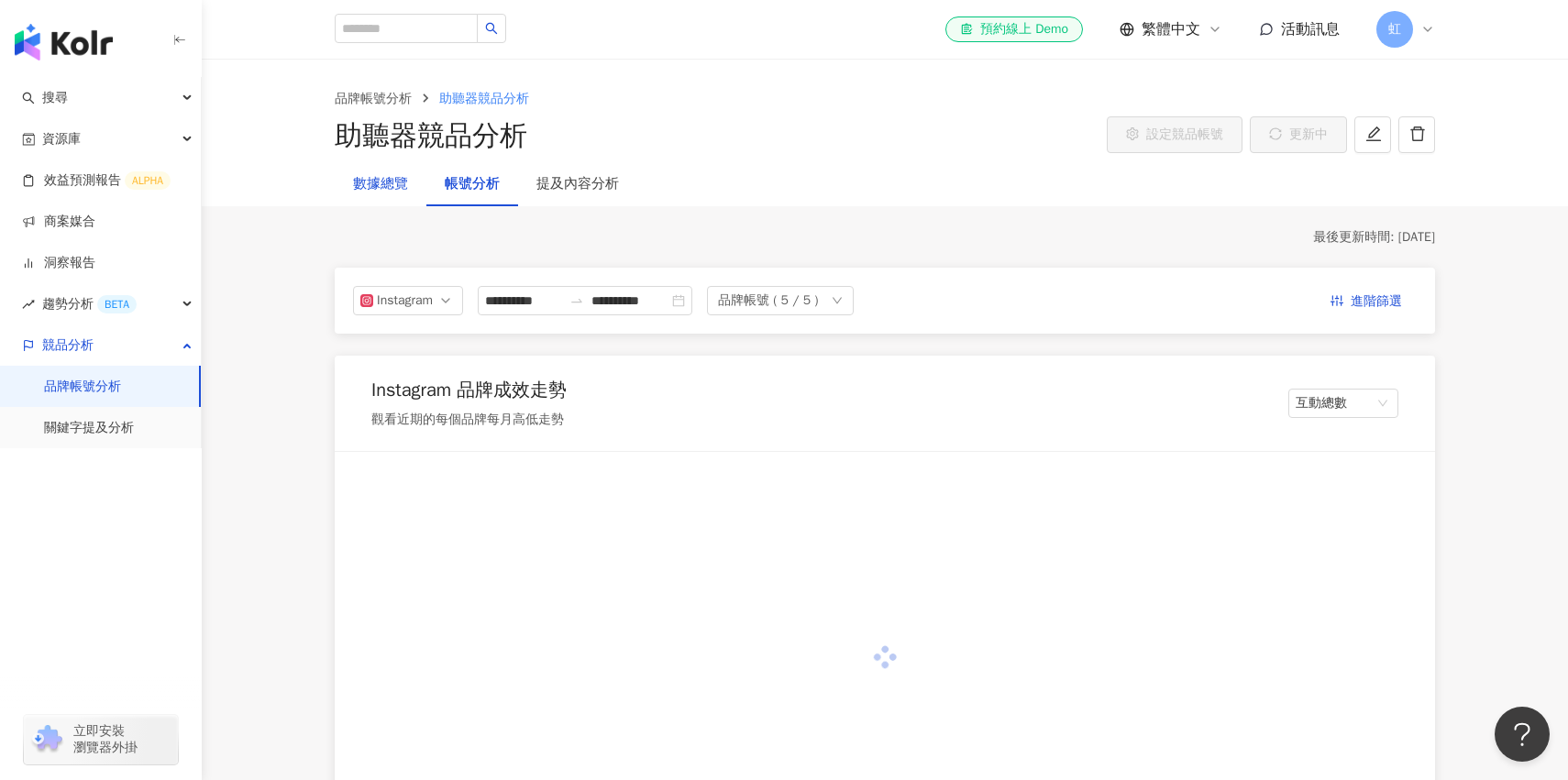 click on "數據總覽" at bounding box center (381, 184) 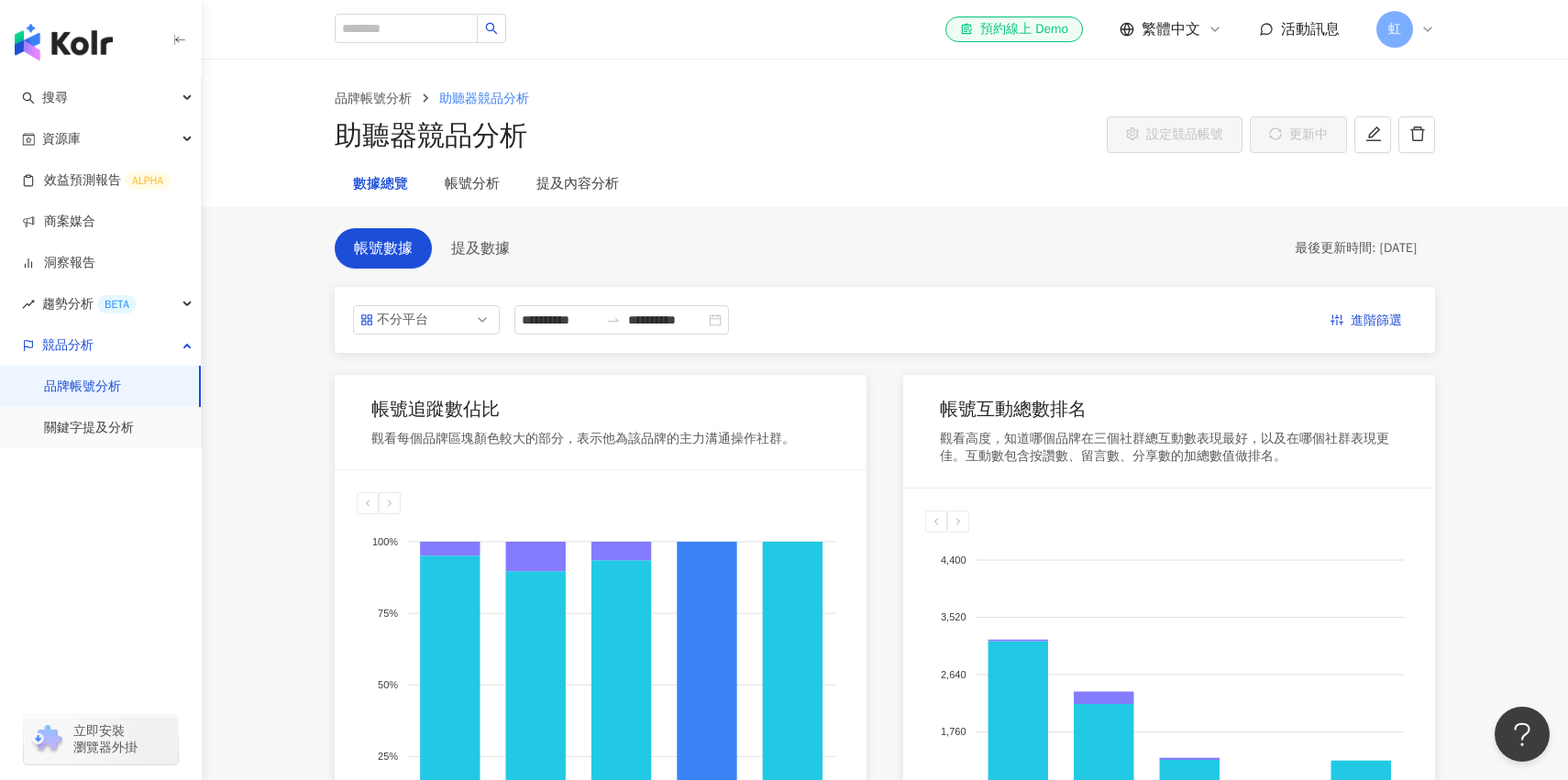 click on "數據總覽" at bounding box center (381, 184) 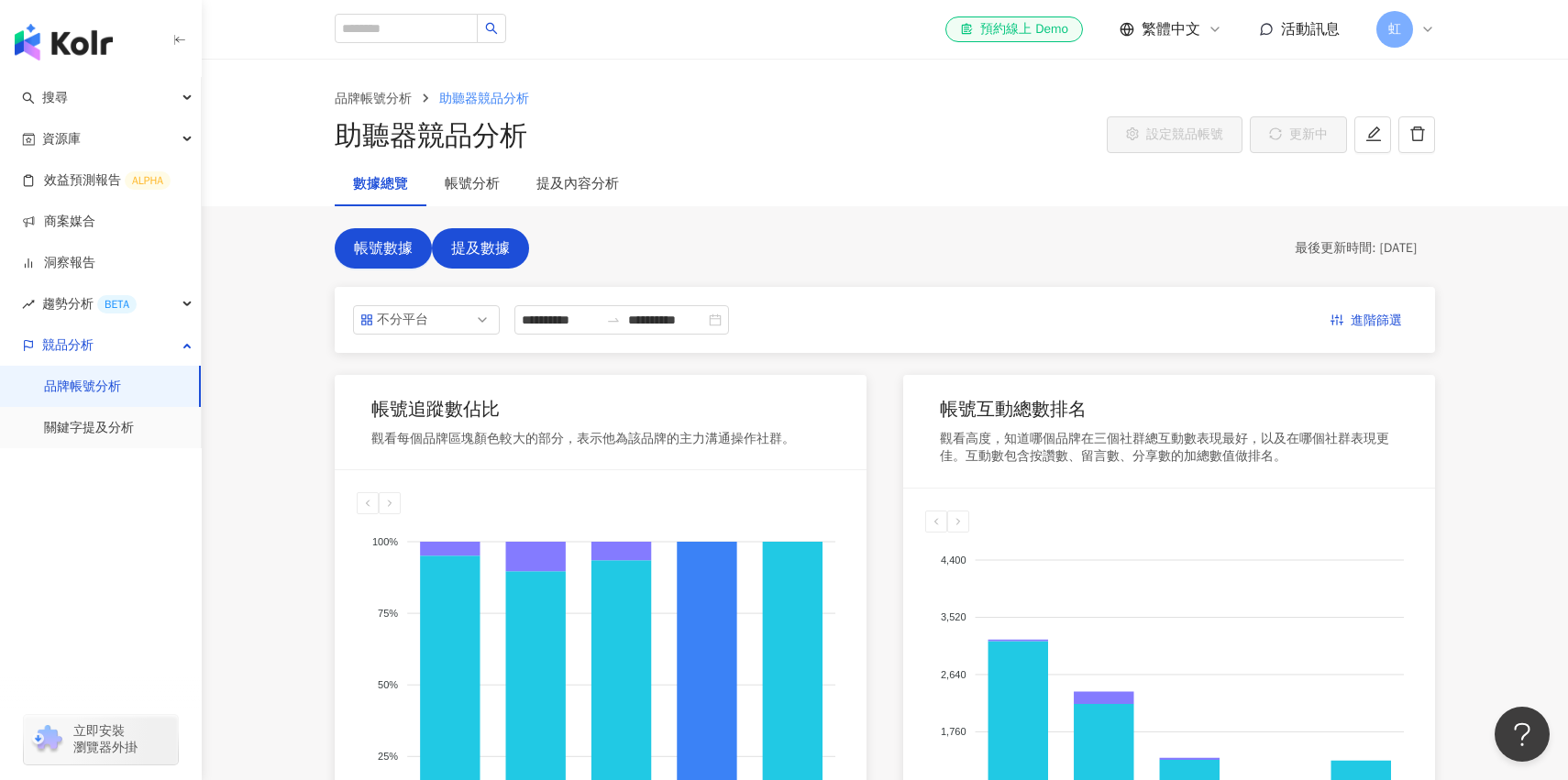 click on "提及數據" at bounding box center [480, 248] 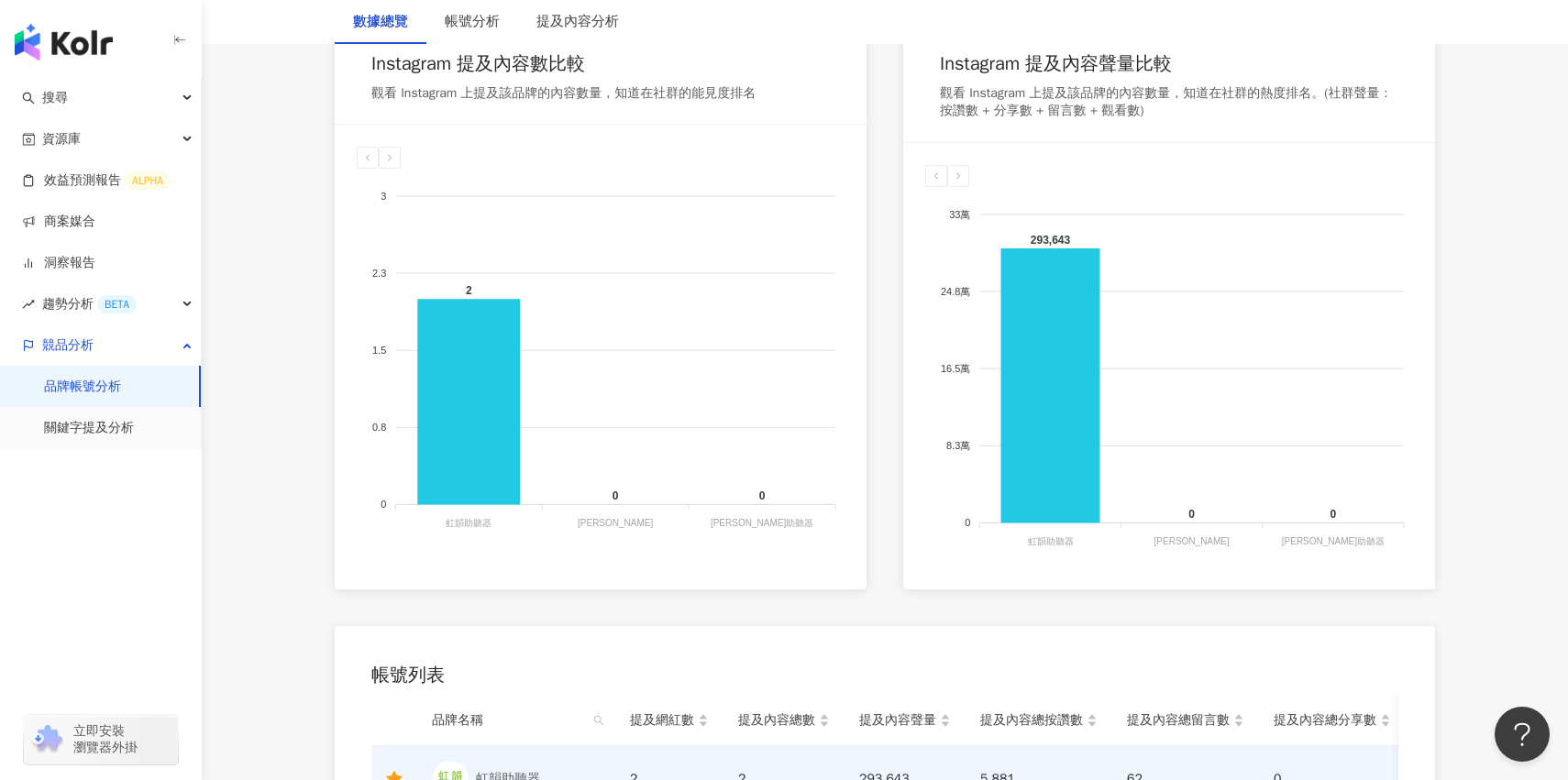 scroll, scrollTop: 364, scrollLeft: 0, axis: vertical 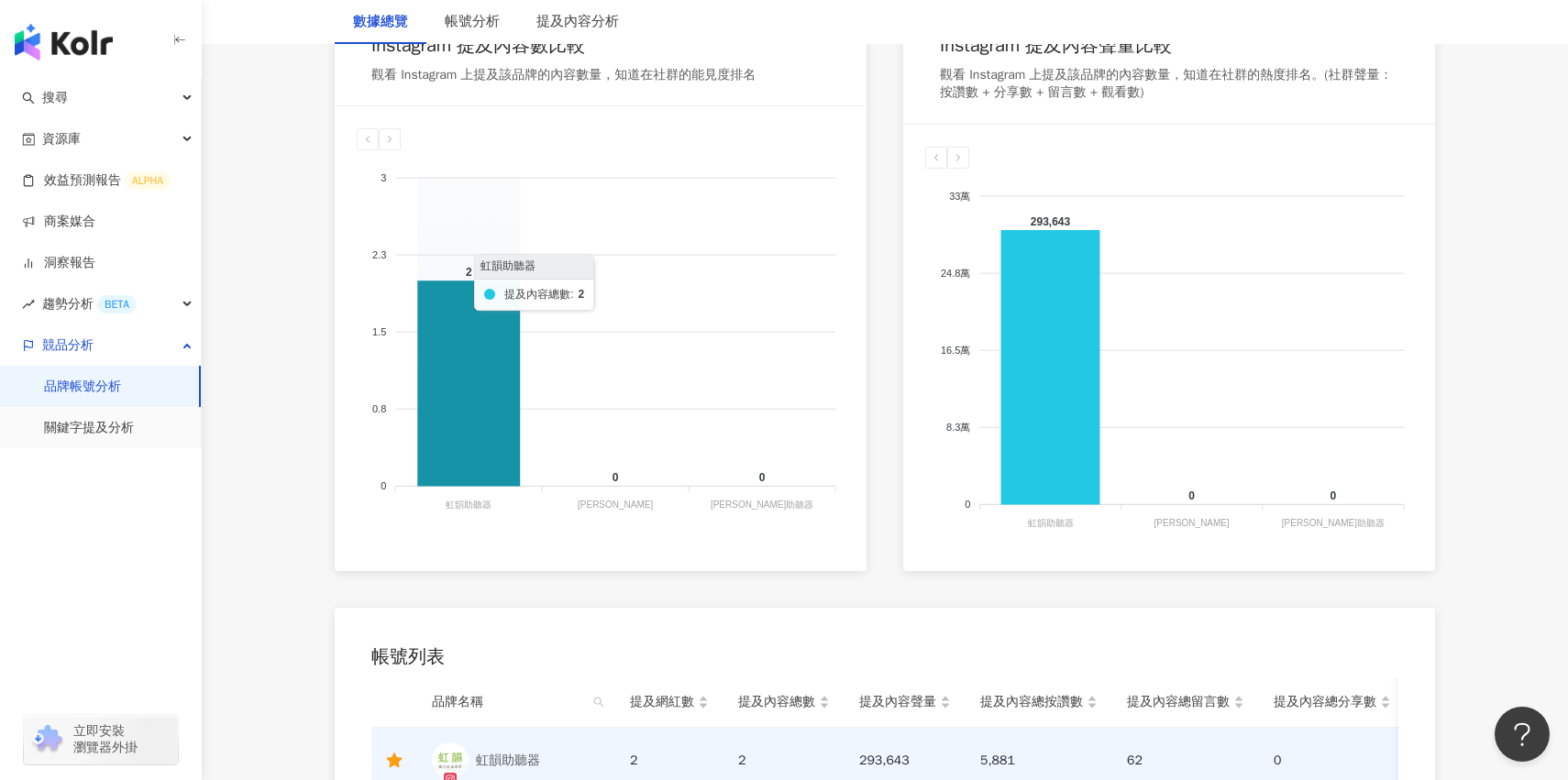 click 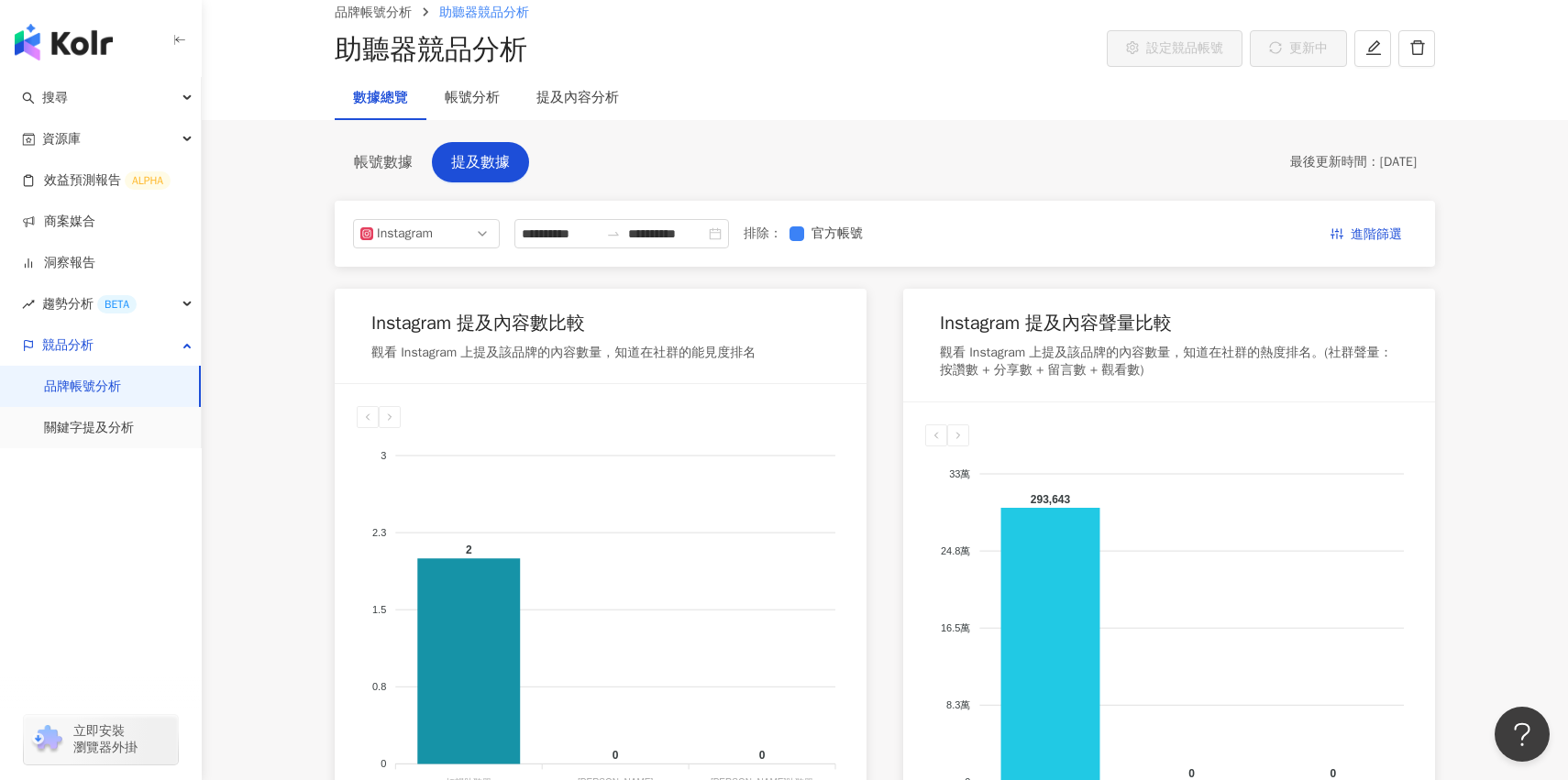 scroll, scrollTop: 39, scrollLeft: 0, axis: vertical 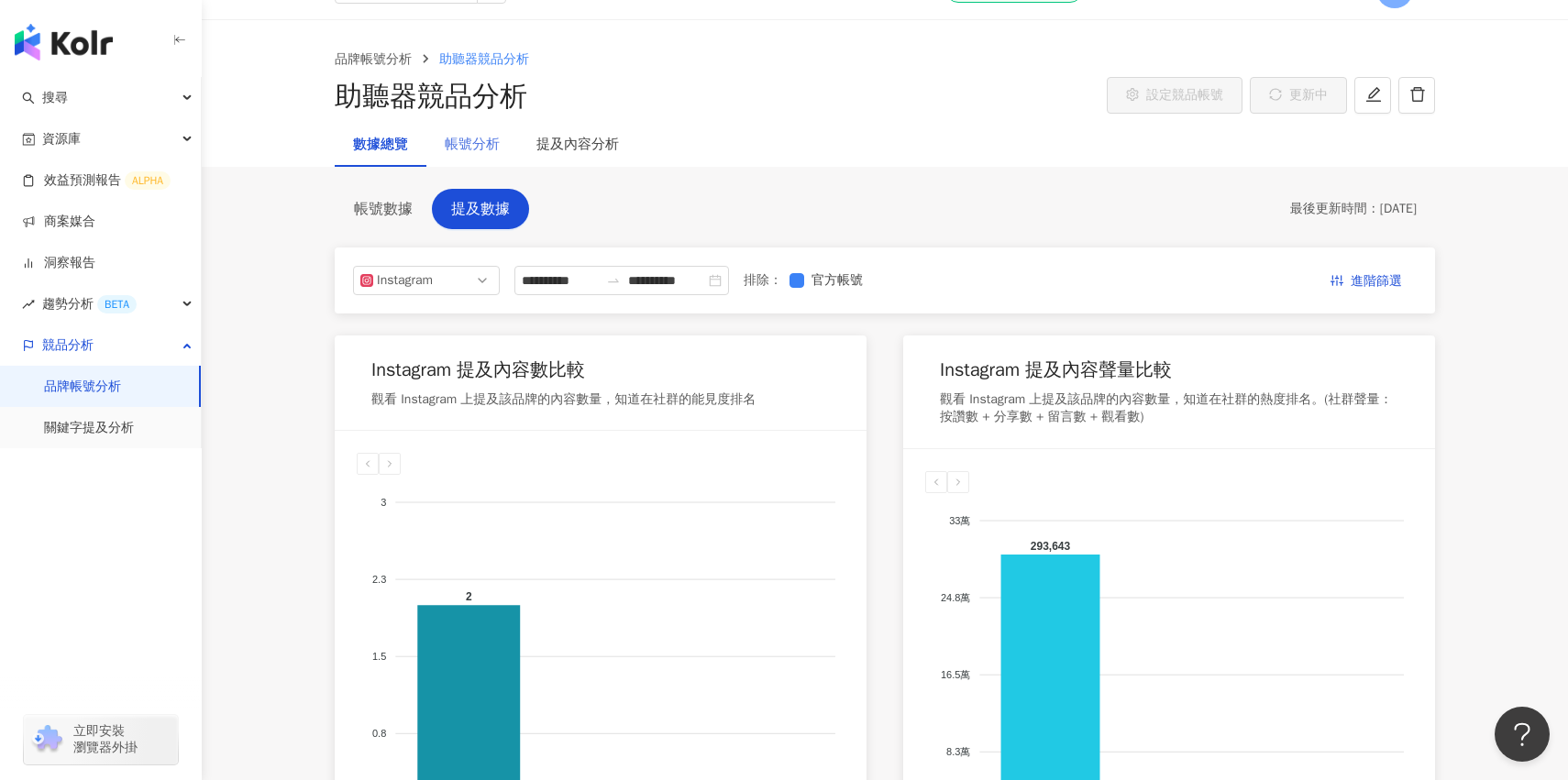 click on "帳號分析" at bounding box center [472, 145] 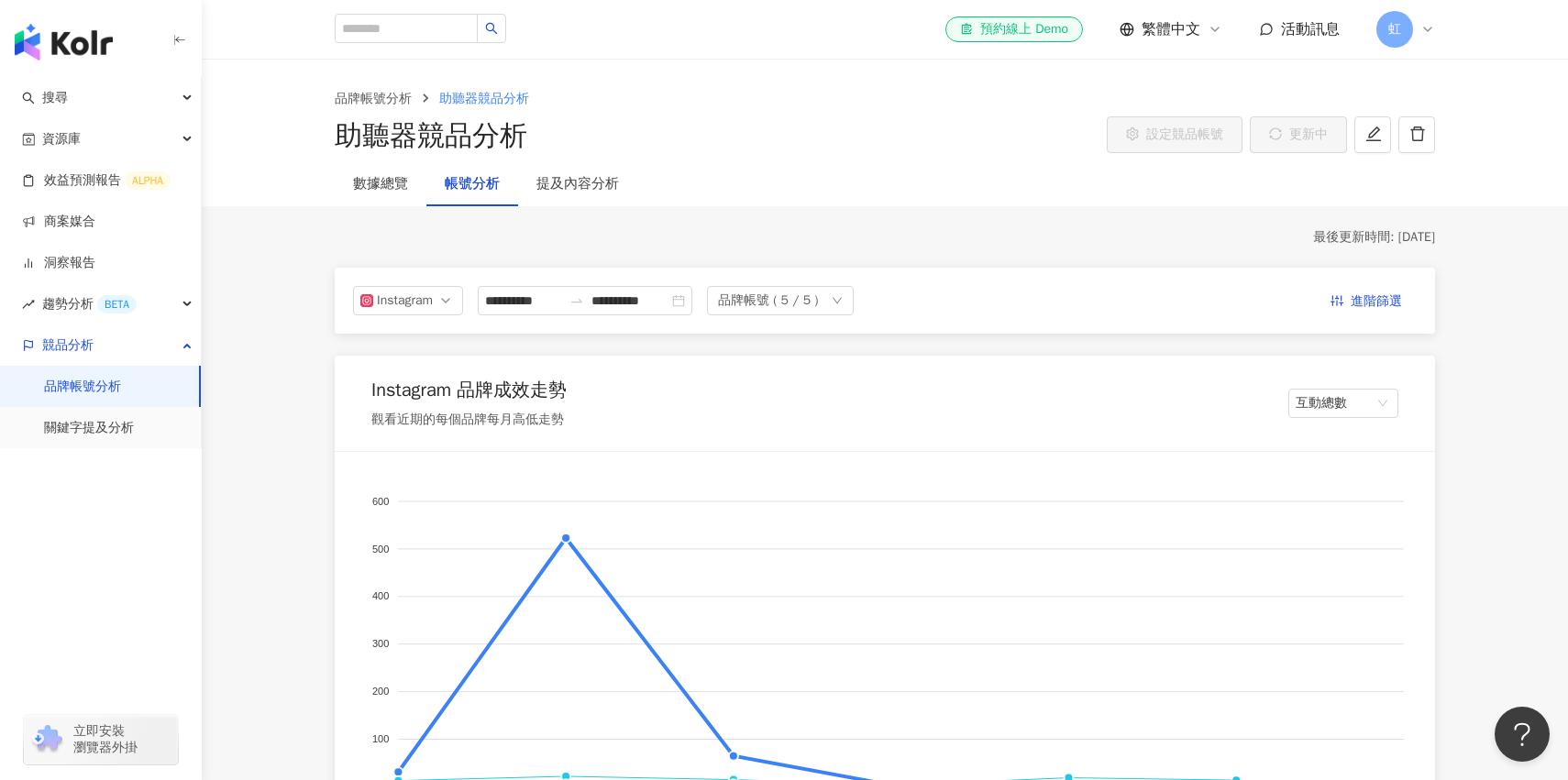 scroll, scrollTop: 237, scrollLeft: 0, axis: vertical 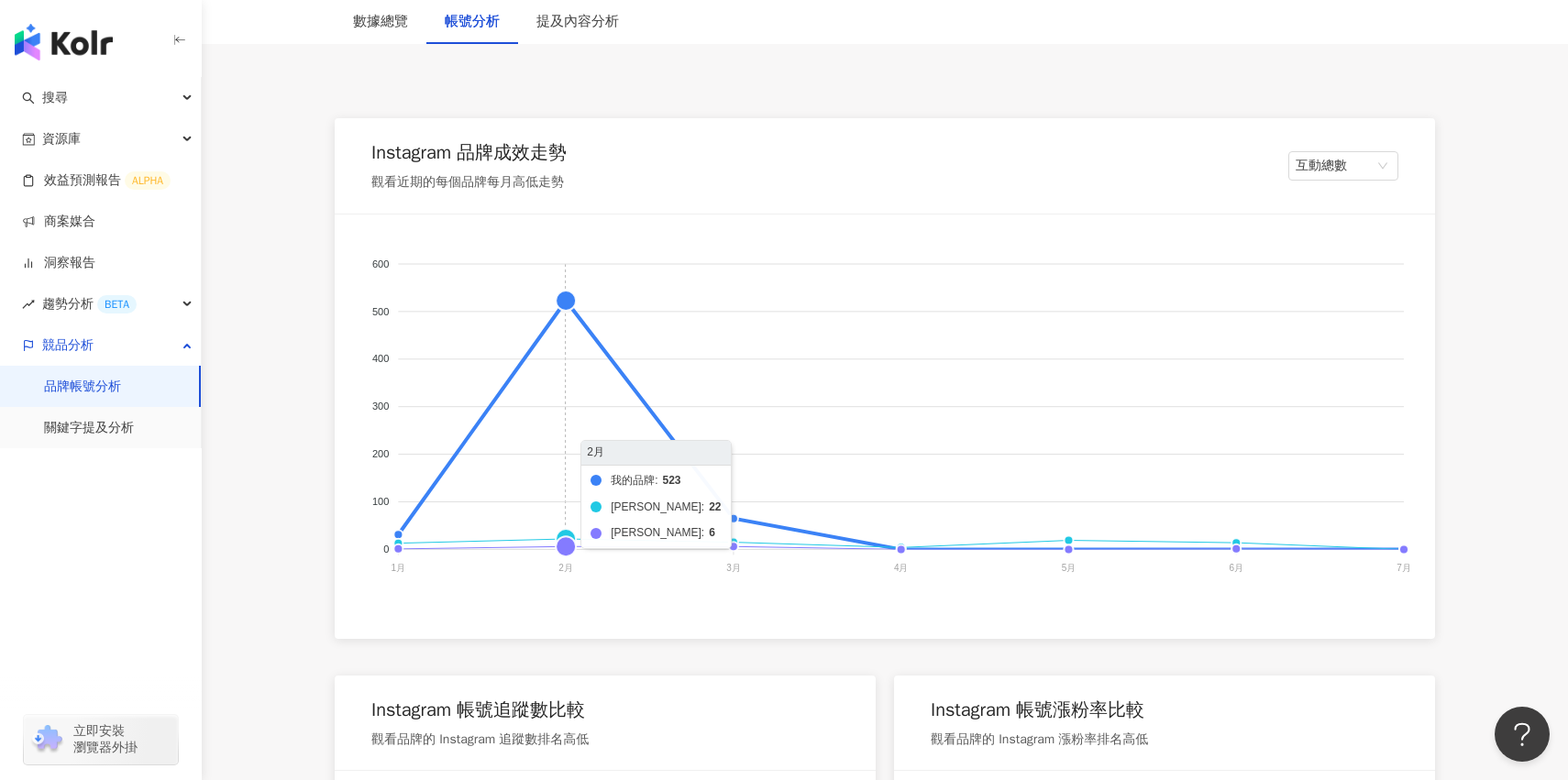 click on "我的品牌 科林助聽器 頌恩助聽器" 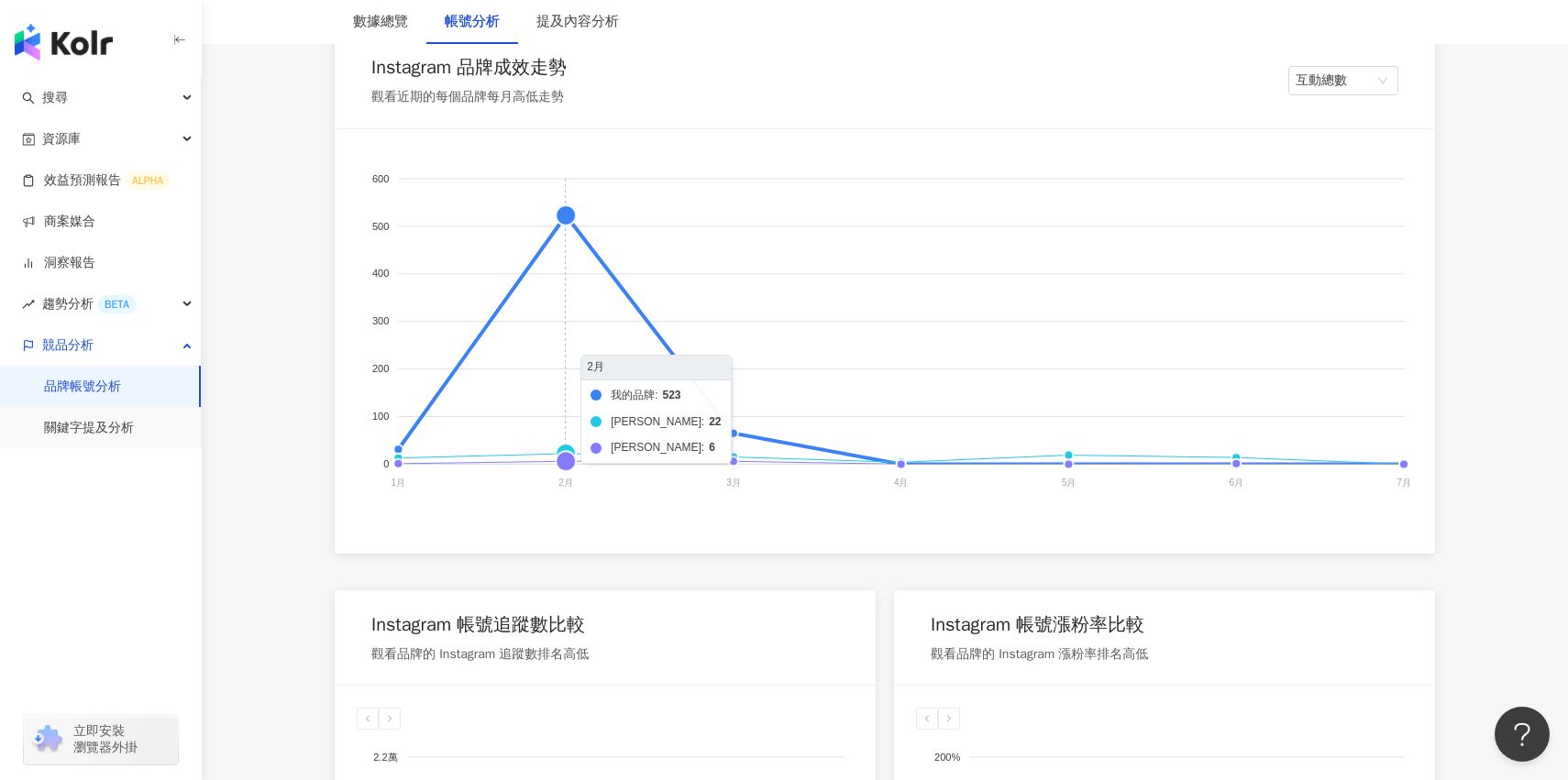 scroll, scrollTop: 302, scrollLeft: 0, axis: vertical 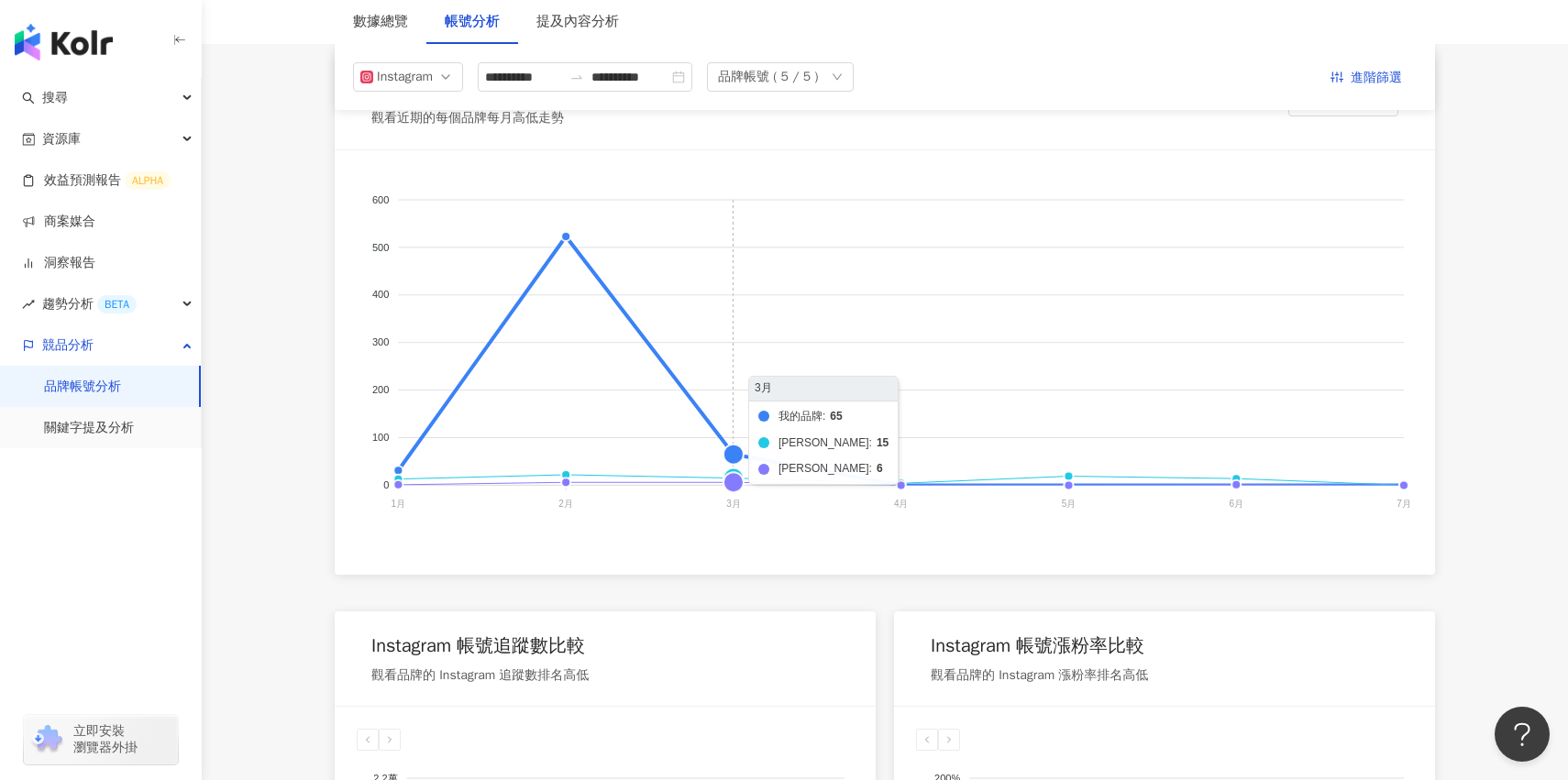 click on "我的品牌 科林助聽器 頌恩助聽器" 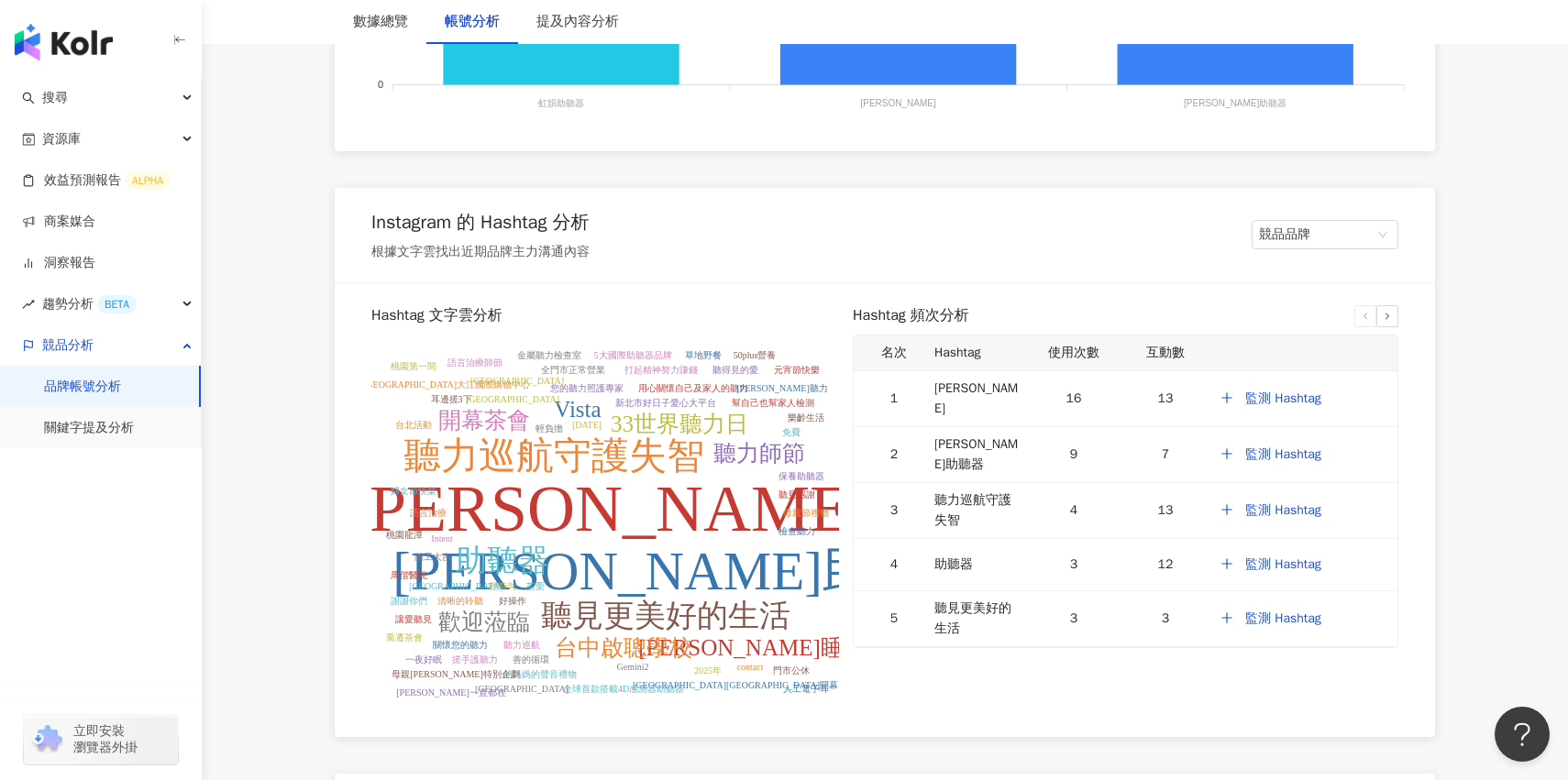 scroll, scrollTop: 2126, scrollLeft: 0, axis: vertical 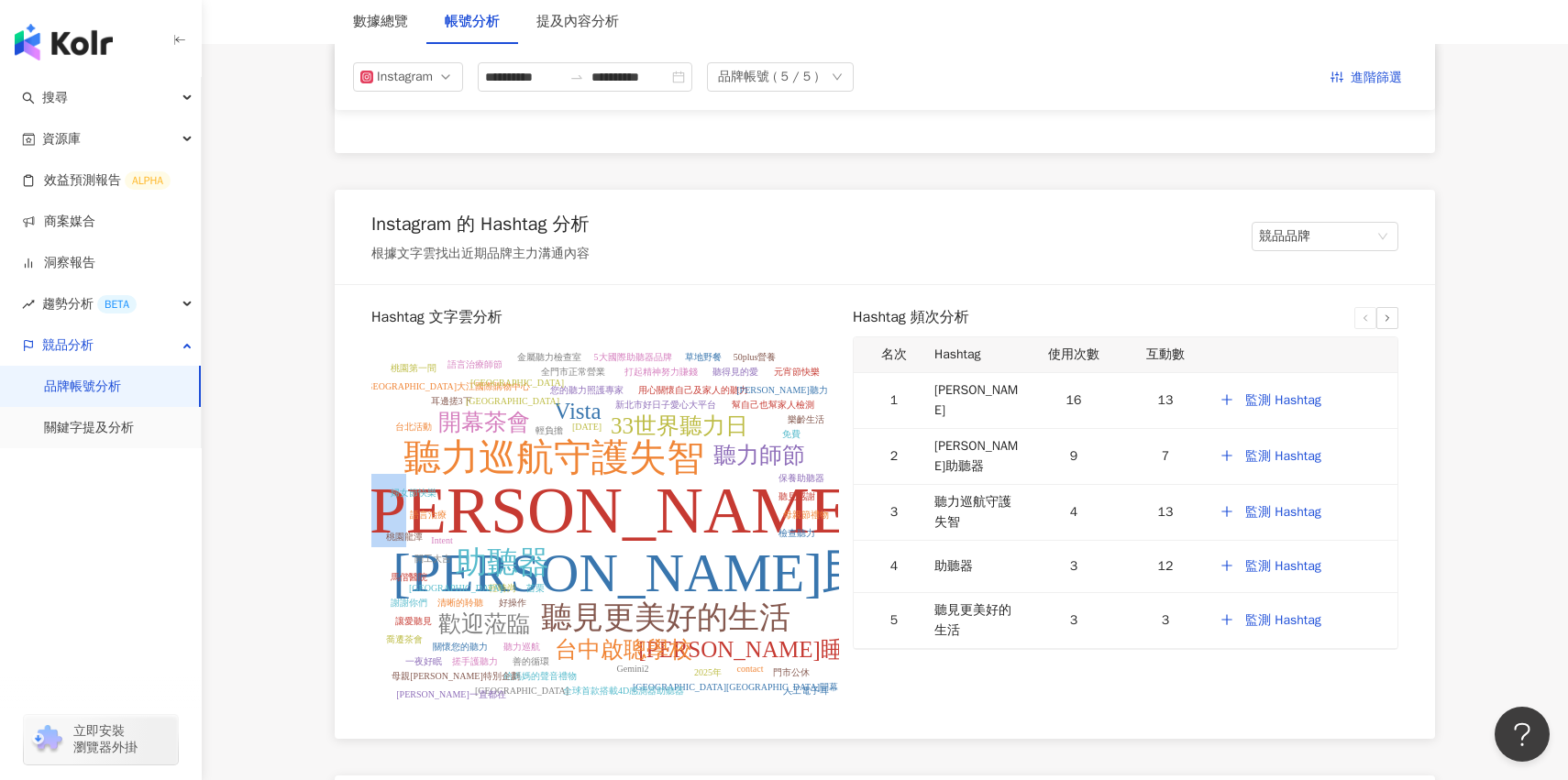 drag, startPoint x: 498, startPoint y: 516, endPoint x: 586, endPoint y: 512, distance: 88.0909 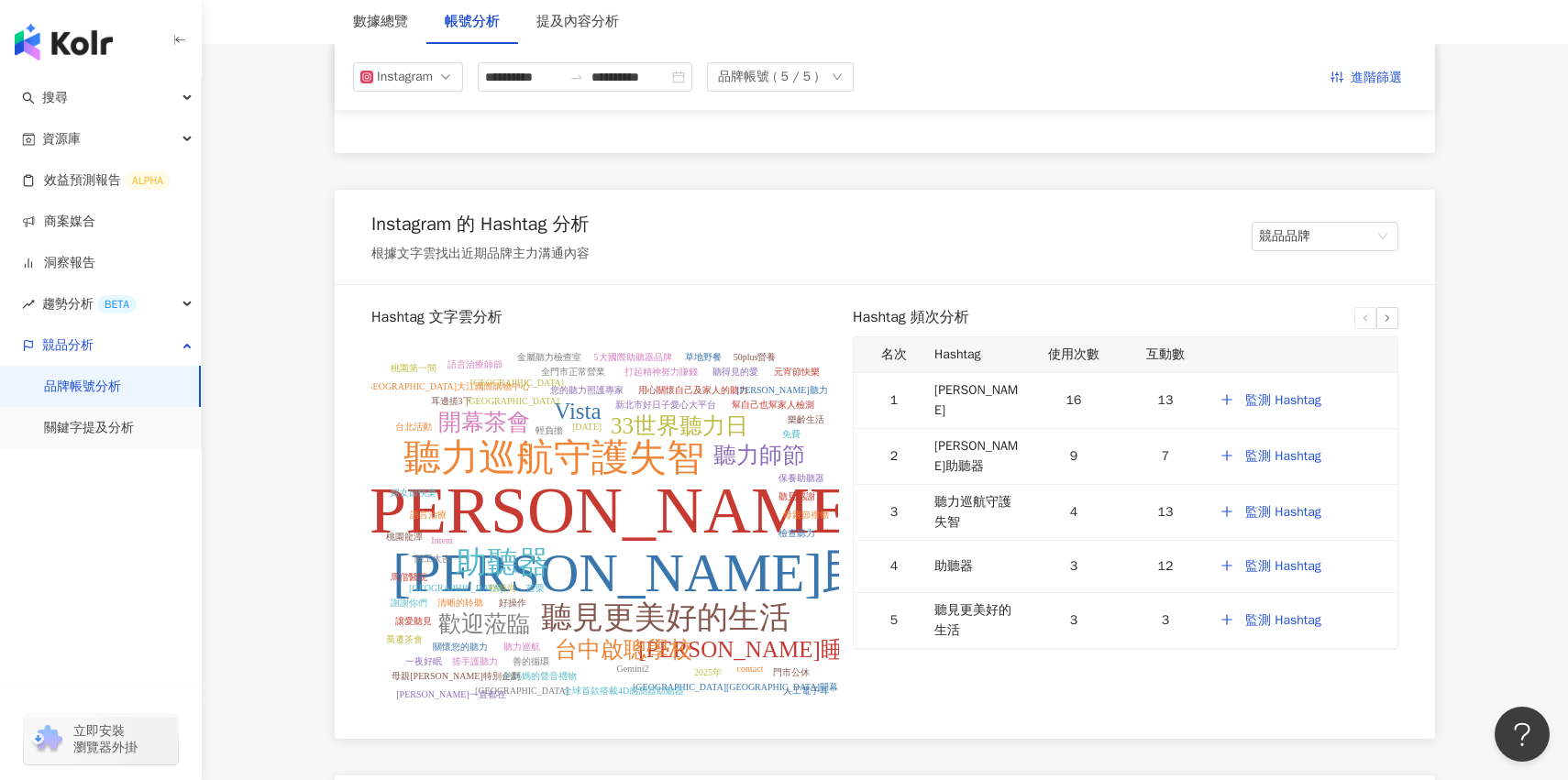 click at bounding box center [1387, 318] 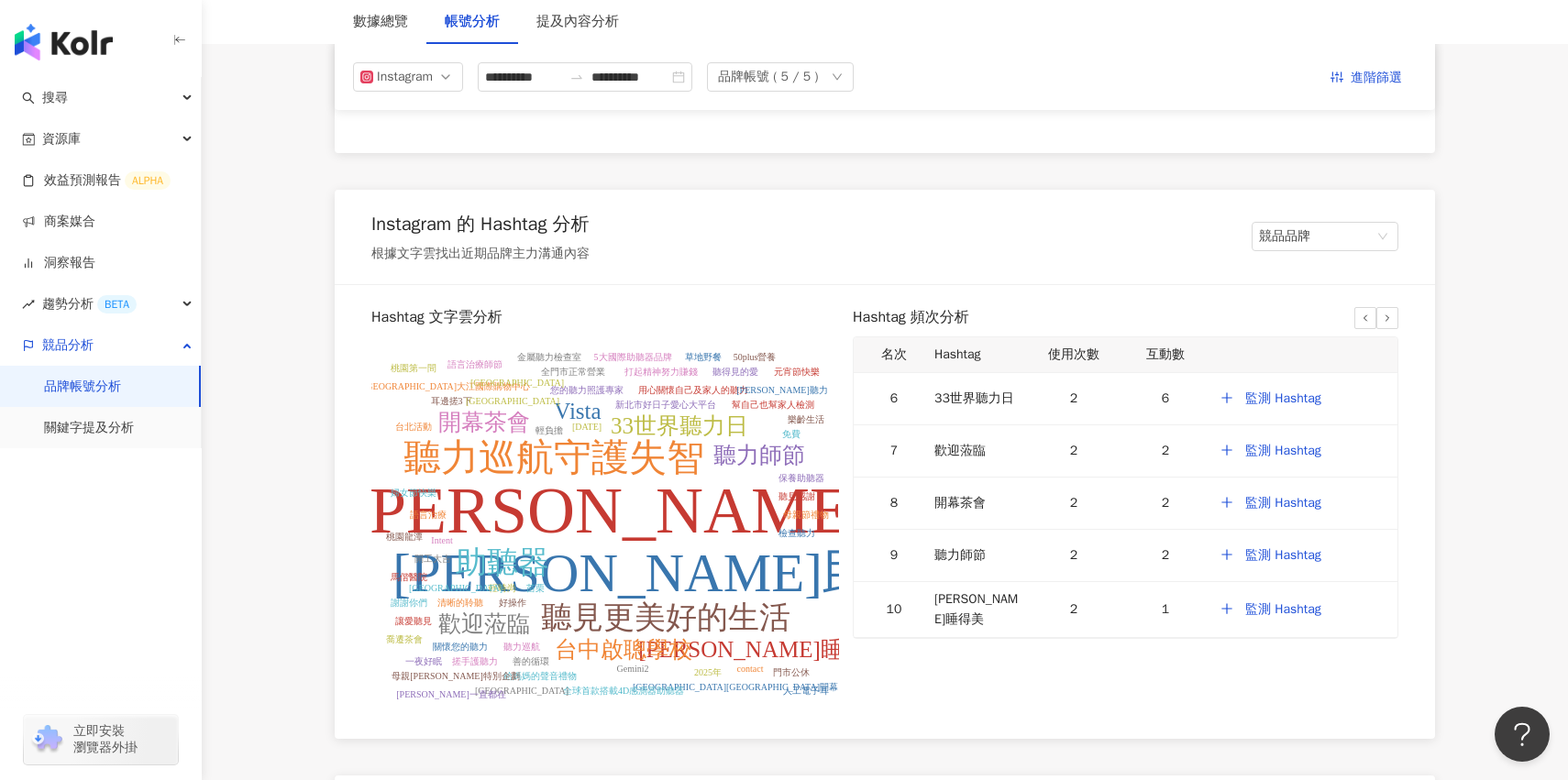 click 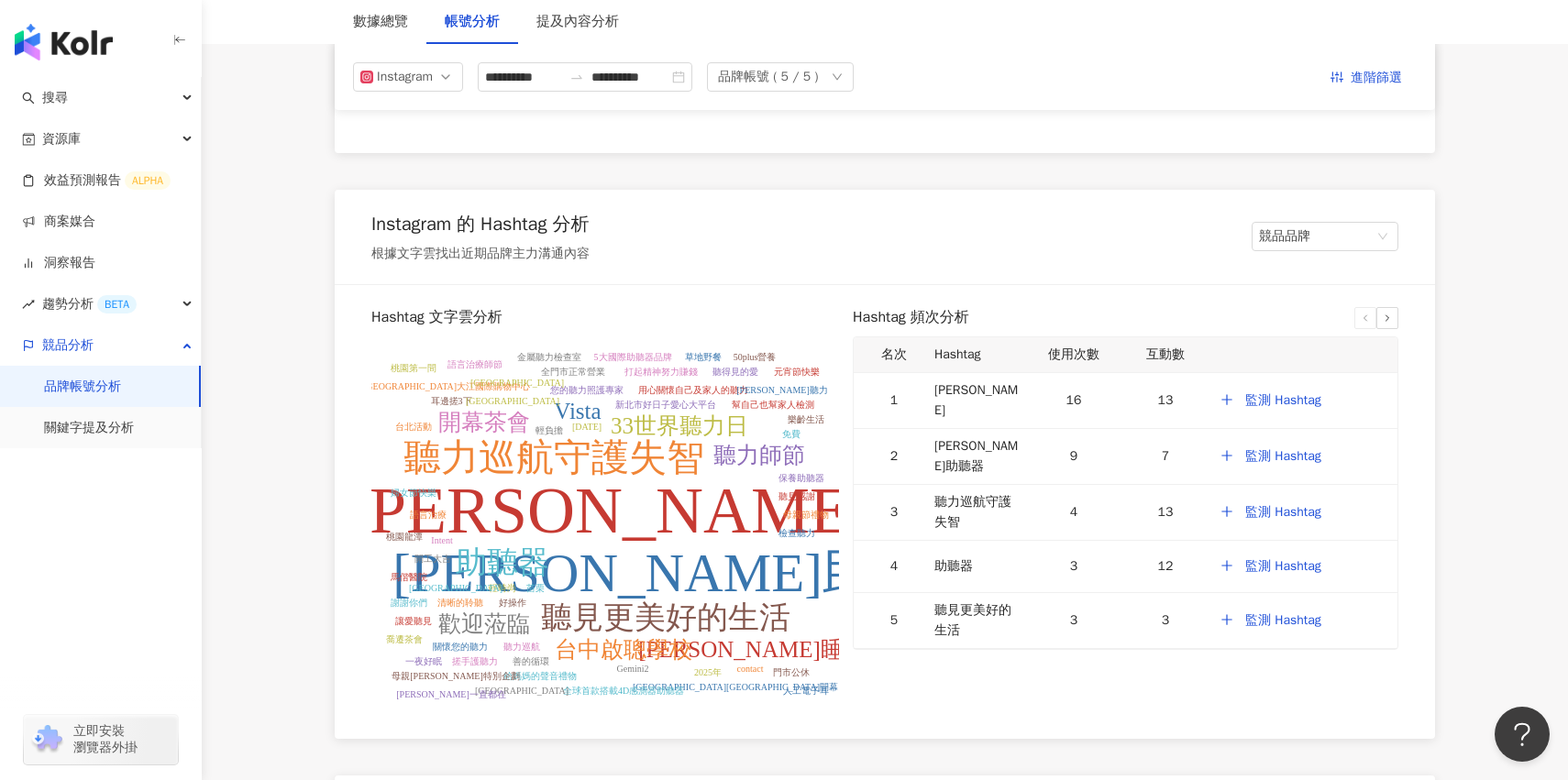 click on "Instagram 品牌成效走勢 觀看近期的每個品牌每月高低走勢 互動總數 我的品牌 科林助聽器 頌恩助聽器 600 600 500 500 400 400 300 300 200 200 100 100 0 0 1月 1月 2月 2月 3月 3月 4月 4月 5月 5月 6月 6月 7月 7月 4月 我的品牌:  0 科林助聽器:  4 頌恩助聽器:  0 Instagram 帳號追蹤數比較 觀看品牌的 Instagram 追蹤數排名高低 2.2萬 2.2萬 1.7萬 1.7萬 1.1萬 1.1萬 5,500 5,500 0 0 257 170 11,061 虹韻助聽器 虹韻助聽器 科林助聽器 科林助聽器 頌恩助聽器 頌恩助聽器 頌恩助聽器 Instagram 帳號追蹤數比較:  11,061 Instagram 帳號漲粉率比較 觀看品牌的 Instagram 漲粉率排名高低 200% 200% 150% 150% 99% 99% 48.5% 48.5% -2% -2% 0% 119% -0.71% 虹韻助聽器 虹韻助聽器 科林助聽器 科林助聽器 頌恩助聽器 頌恩助聽器 Instagram 帳號觀看率比較 觀看品牌的 Instagram 帳號觀看率比較 30% 30% 22.5% 22.5% 15% 15% 7.5% 7.5% 0% 0% 26.9% 14.4% 0.04% 虹韻助聽器 7%" at bounding box center (885, -101) 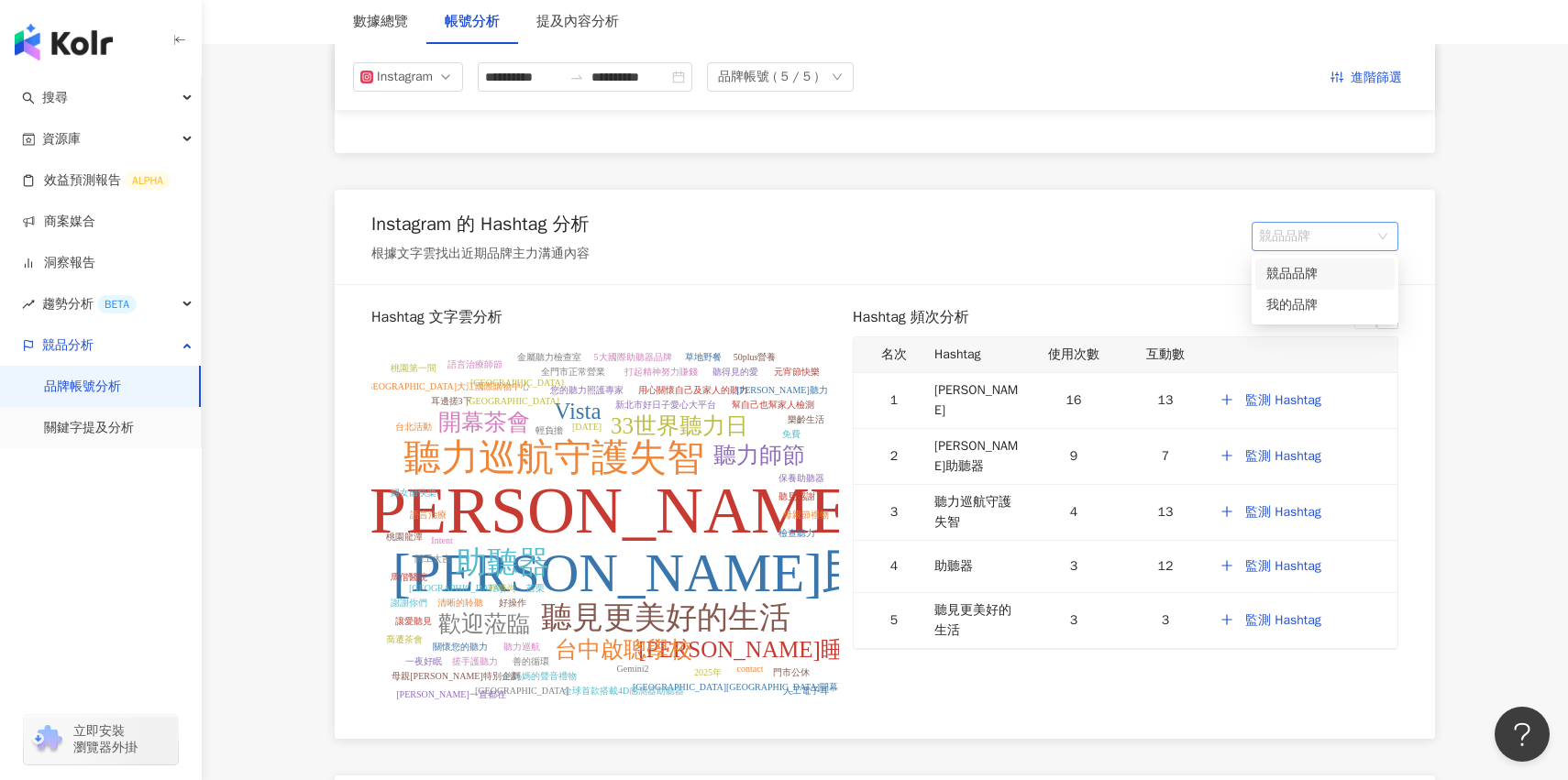 click on "競品品牌" at bounding box center (1325, 236) 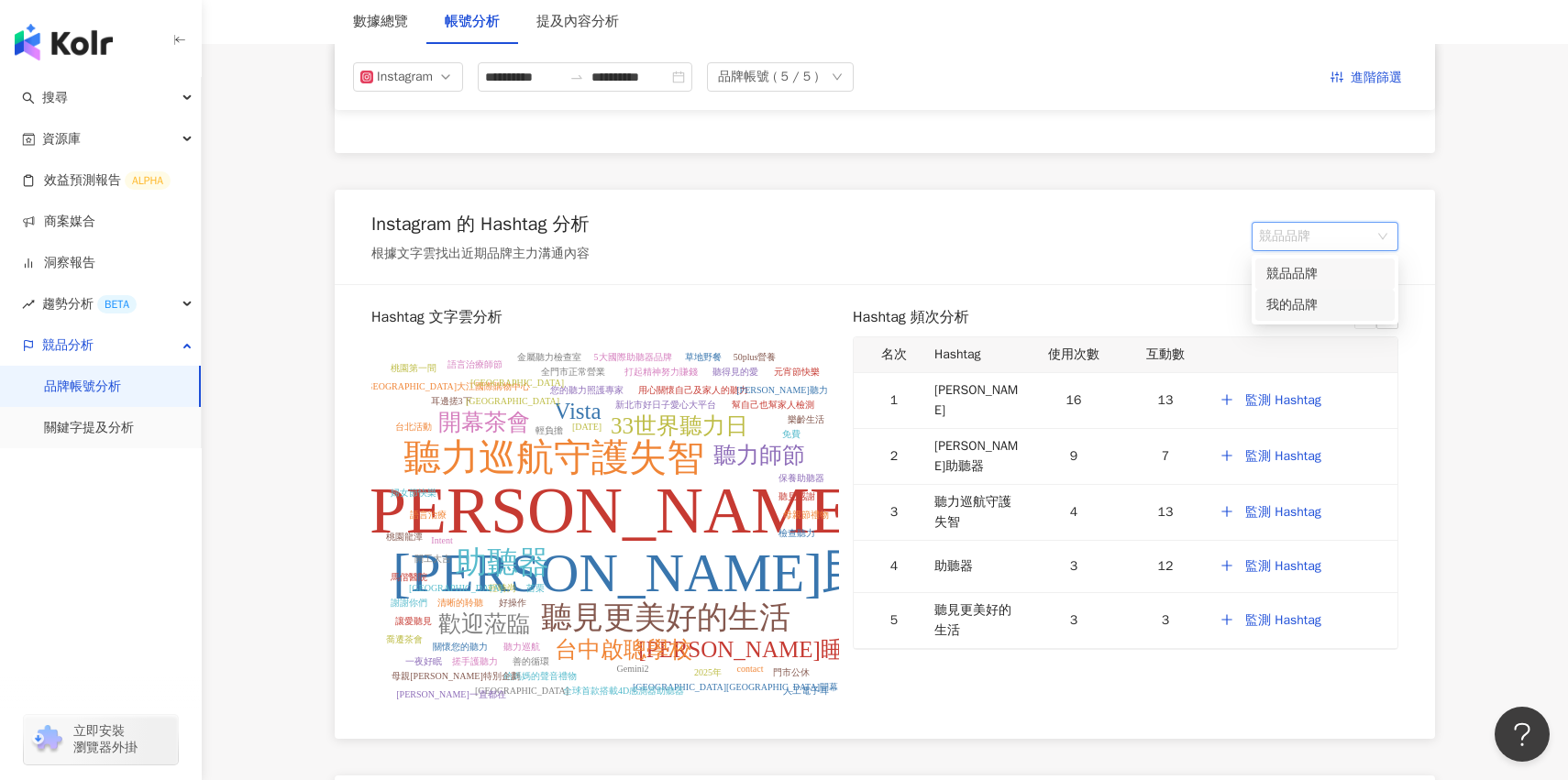 click on "我的品牌" at bounding box center (1325, 305) 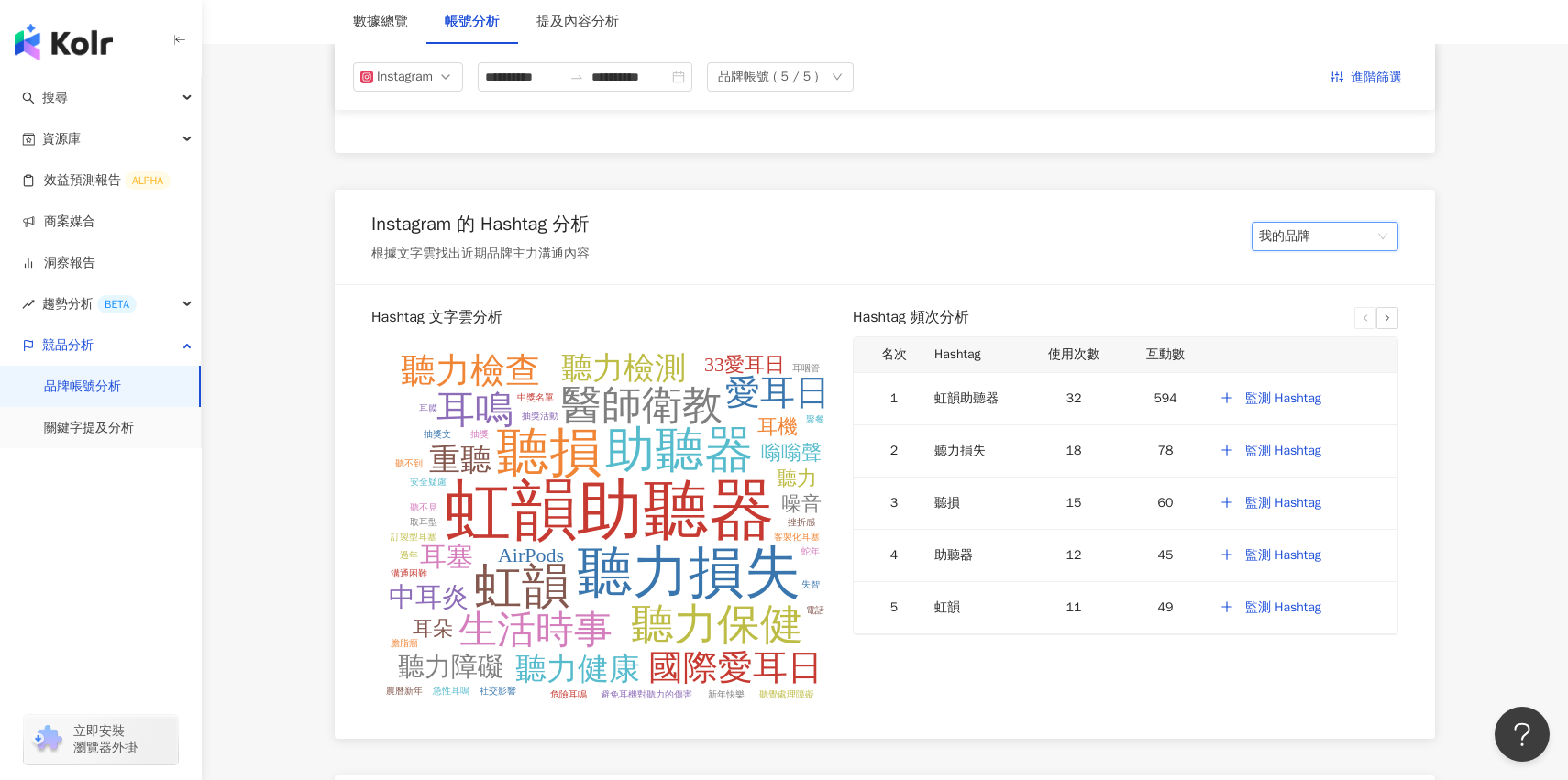 click on "我的品牌" at bounding box center (1325, 236) 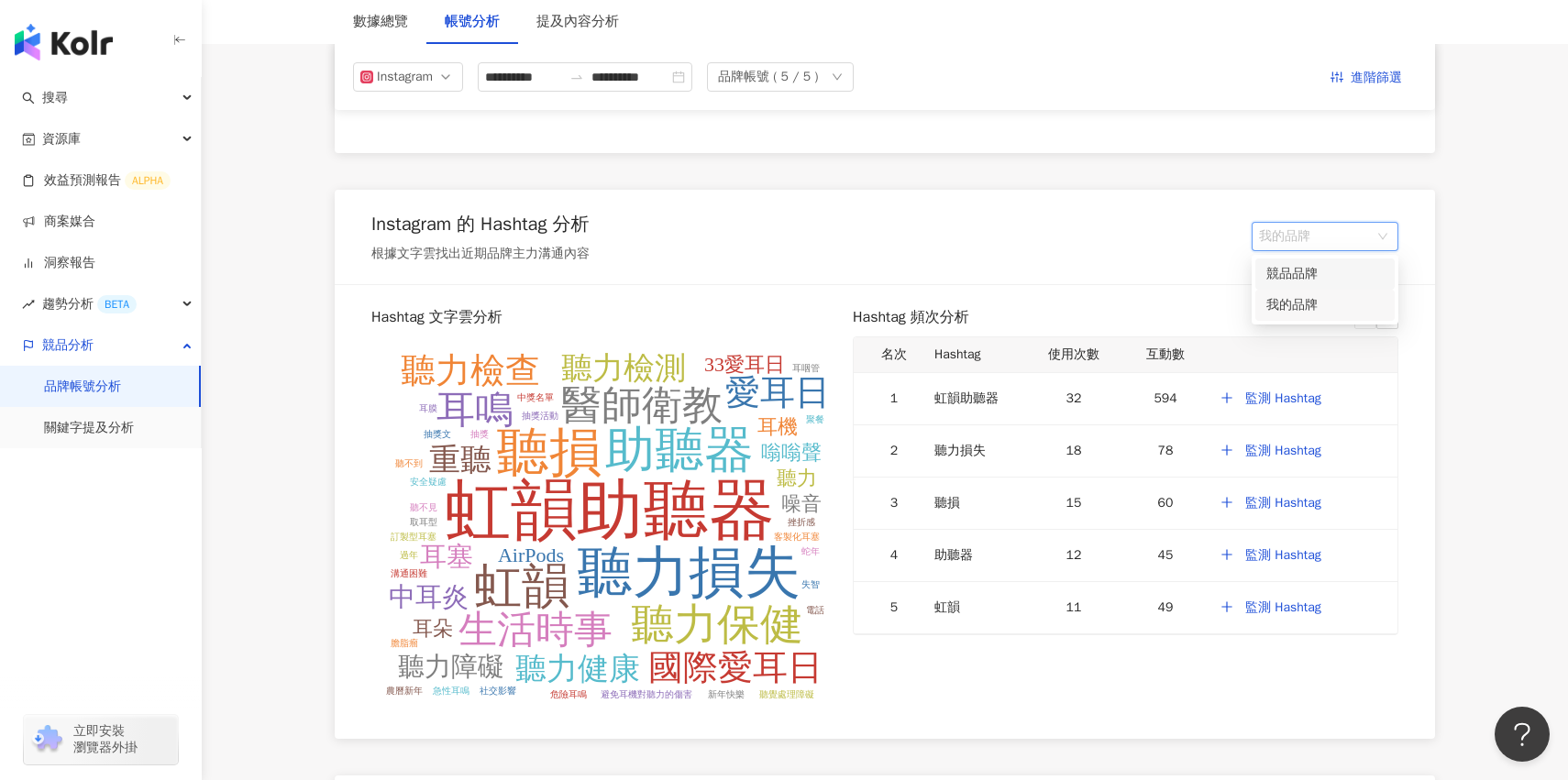 click on "競品品牌" at bounding box center (1325, 274) 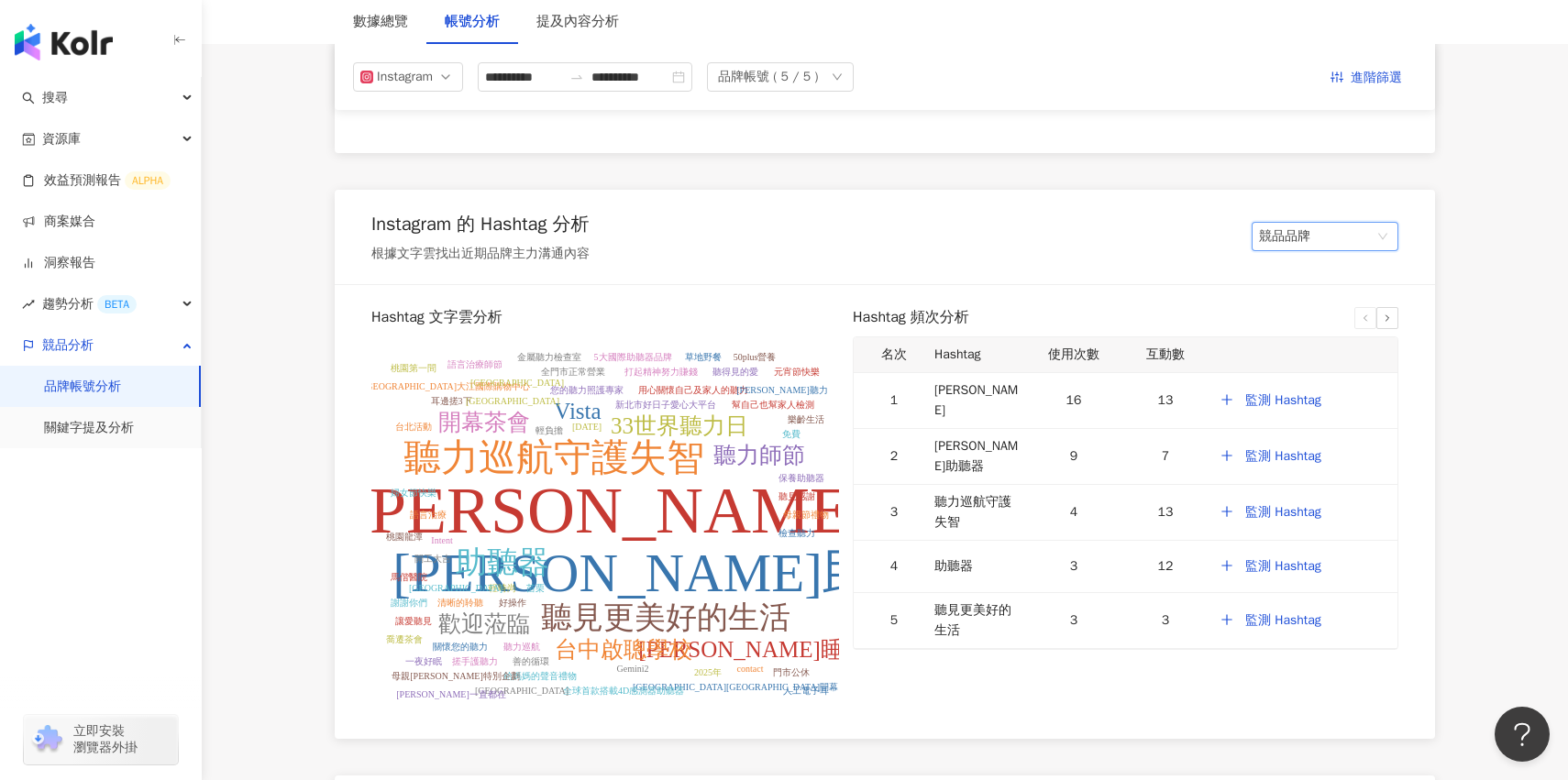 click on "競品品牌" at bounding box center [1325, 236] 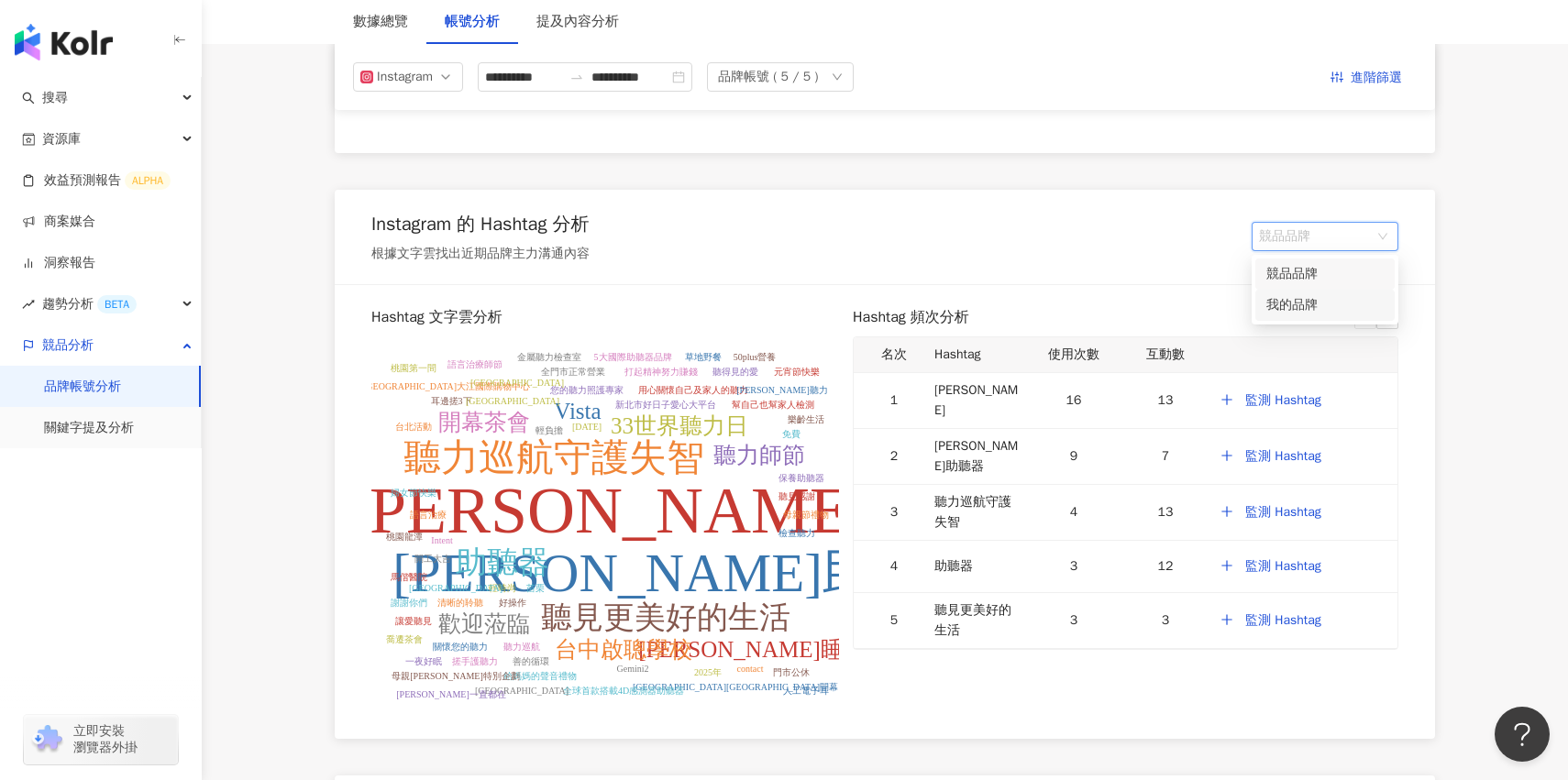 click on "我的品牌" at bounding box center [1325, 305] 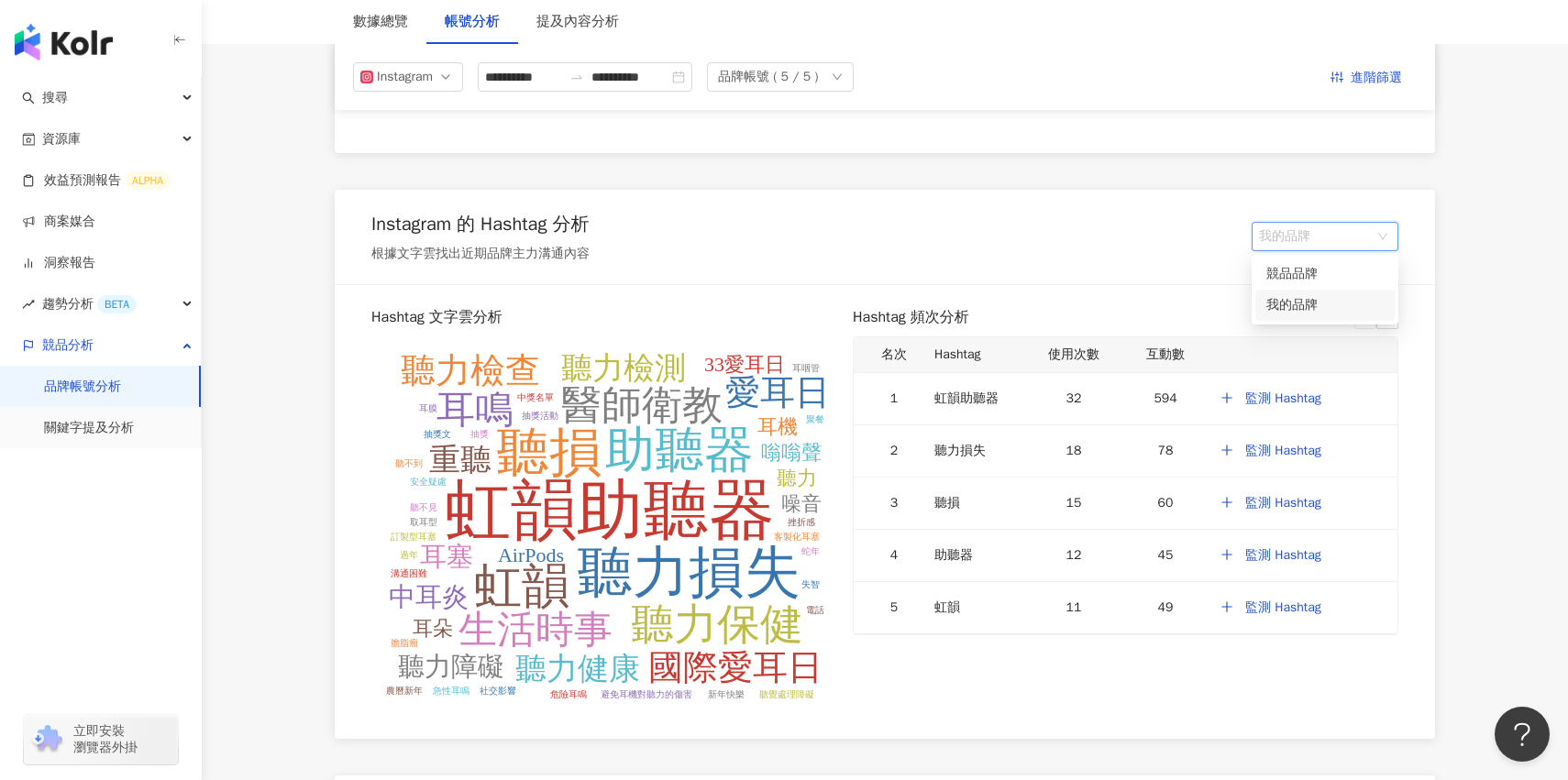 click on "我的品牌" at bounding box center (1325, 236) 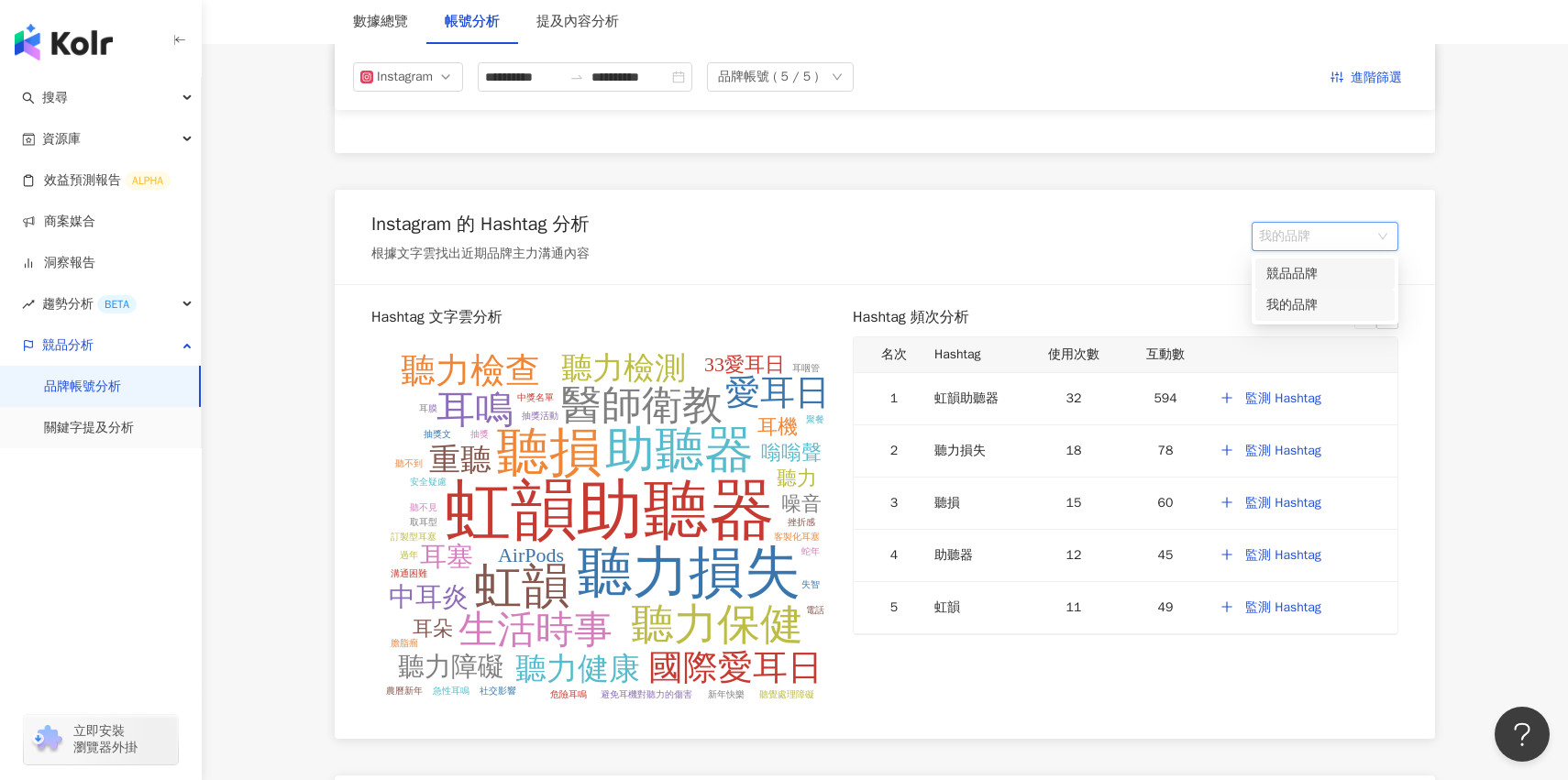 click on "競品品牌" at bounding box center [1325, 274] 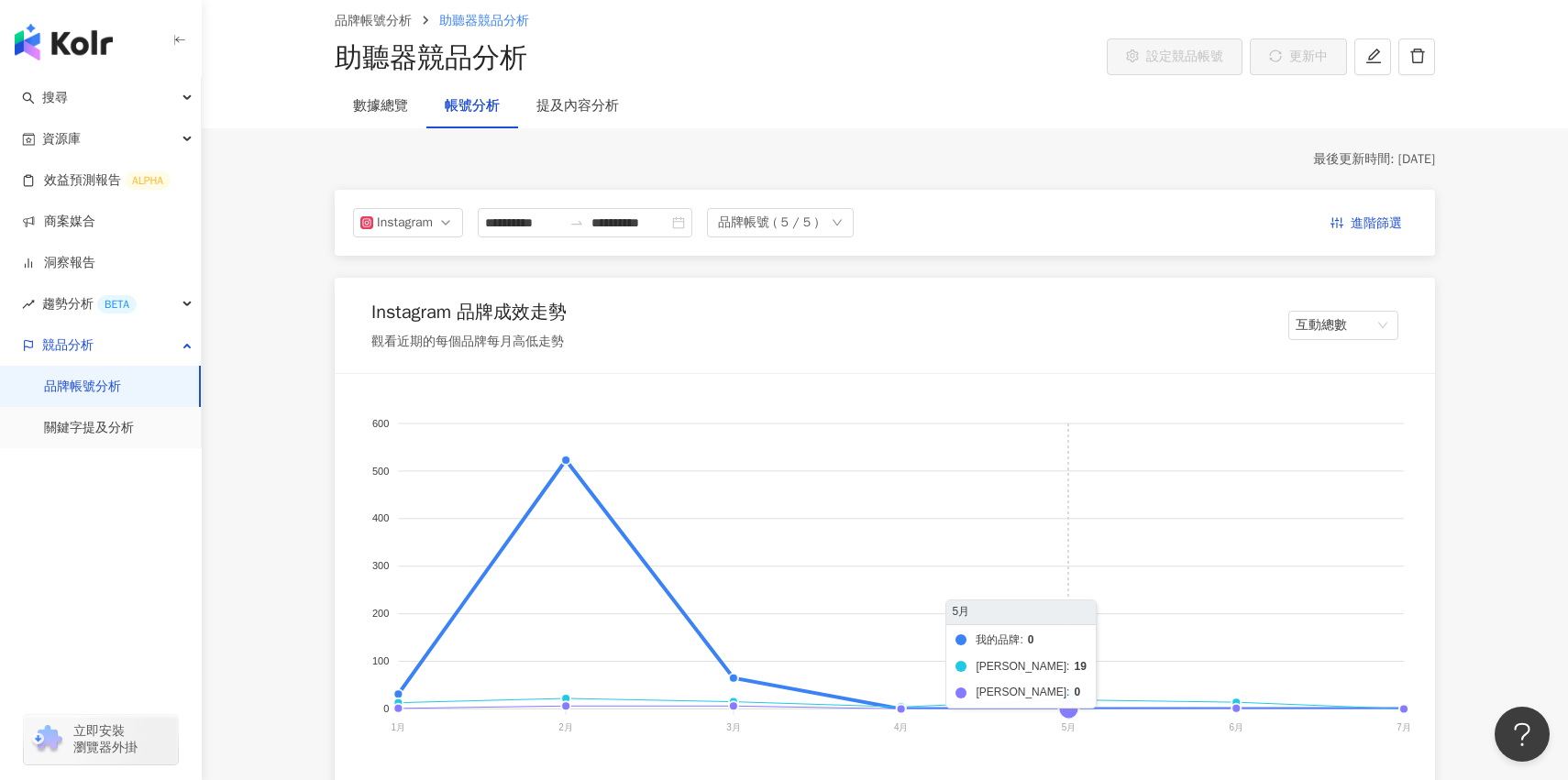 scroll, scrollTop: 0, scrollLeft: 0, axis: both 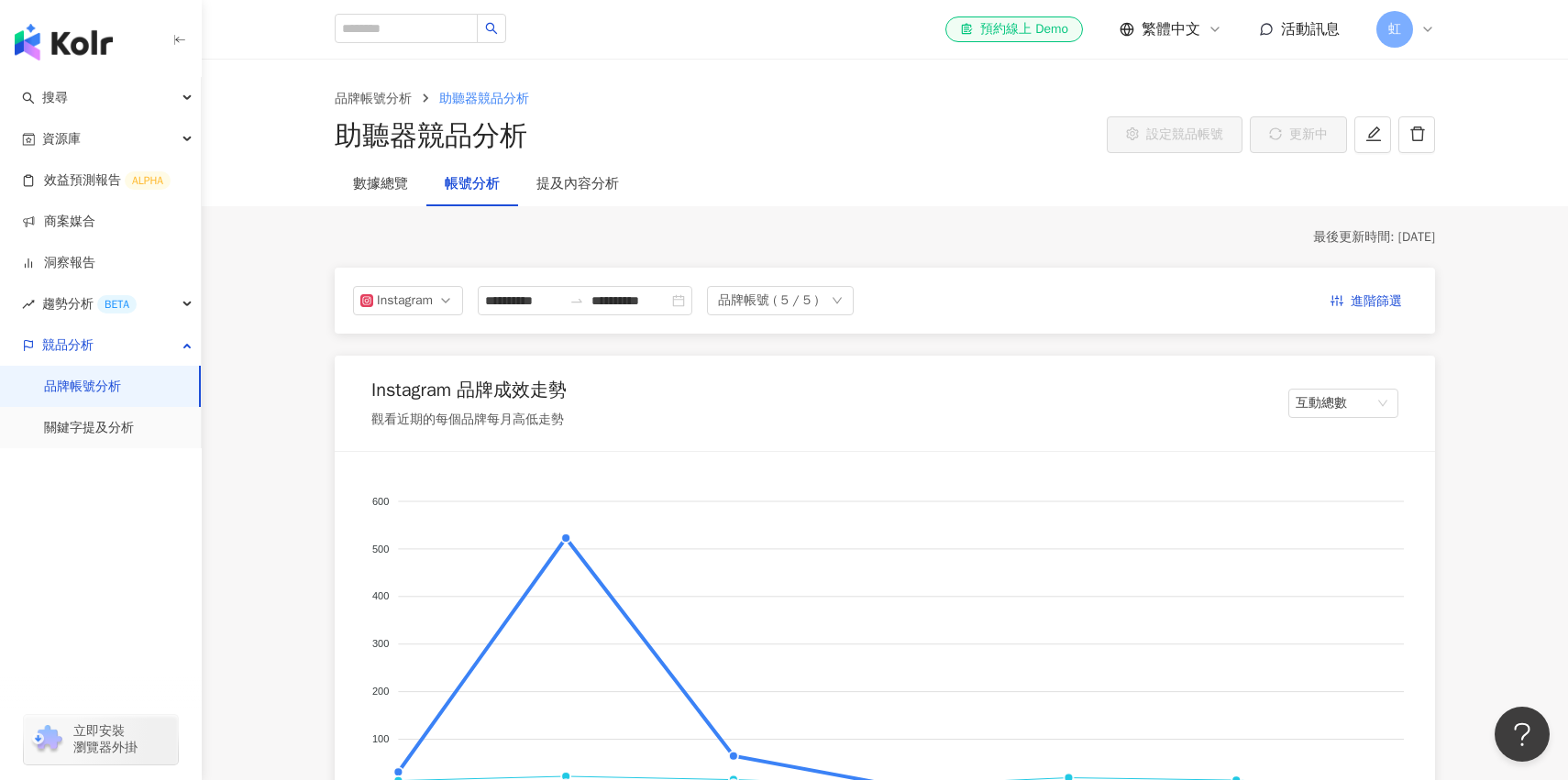 click on "**********" at bounding box center (885, 1878) 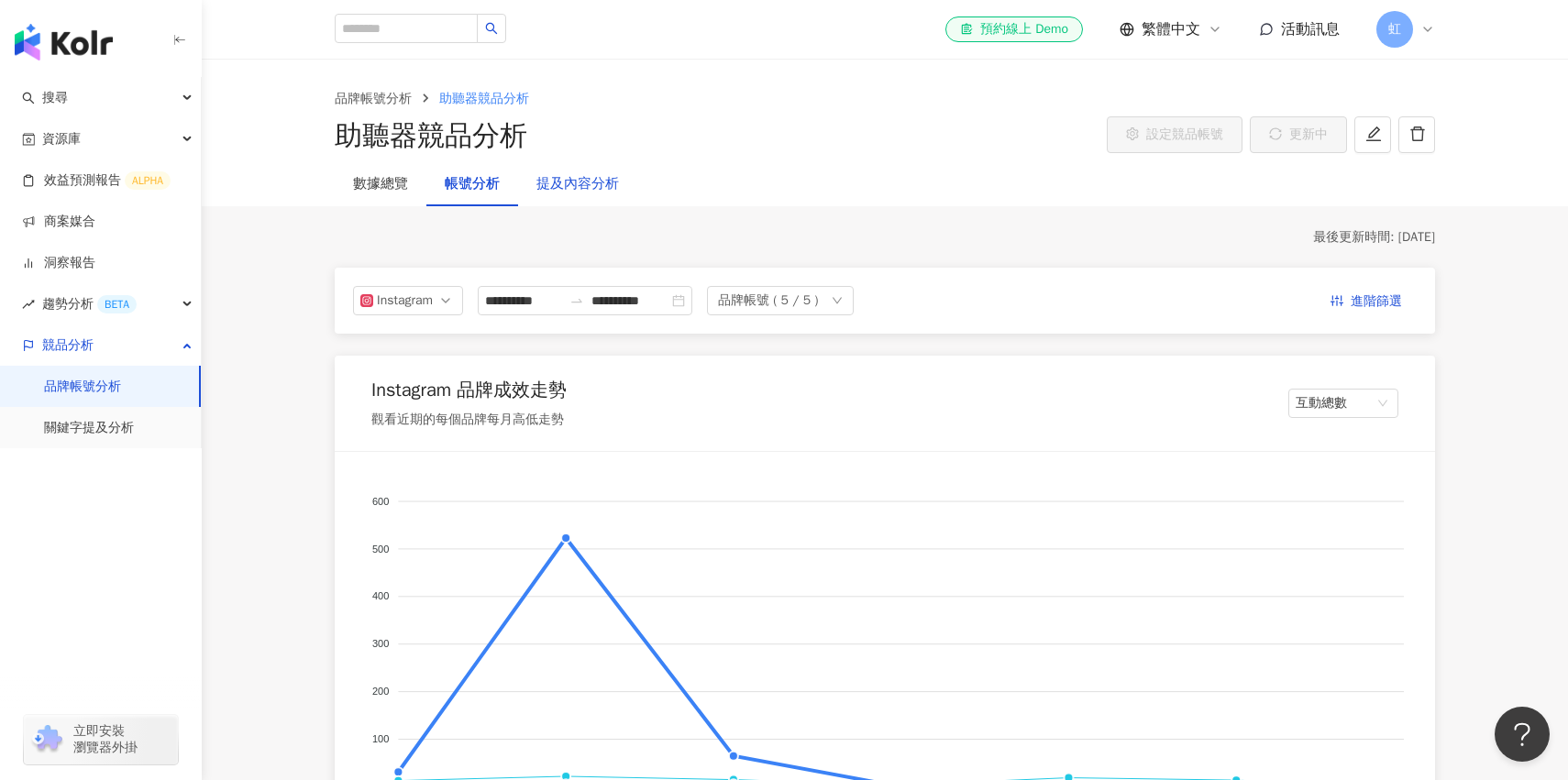 click on "提及內容分析" at bounding box center [578, 184] 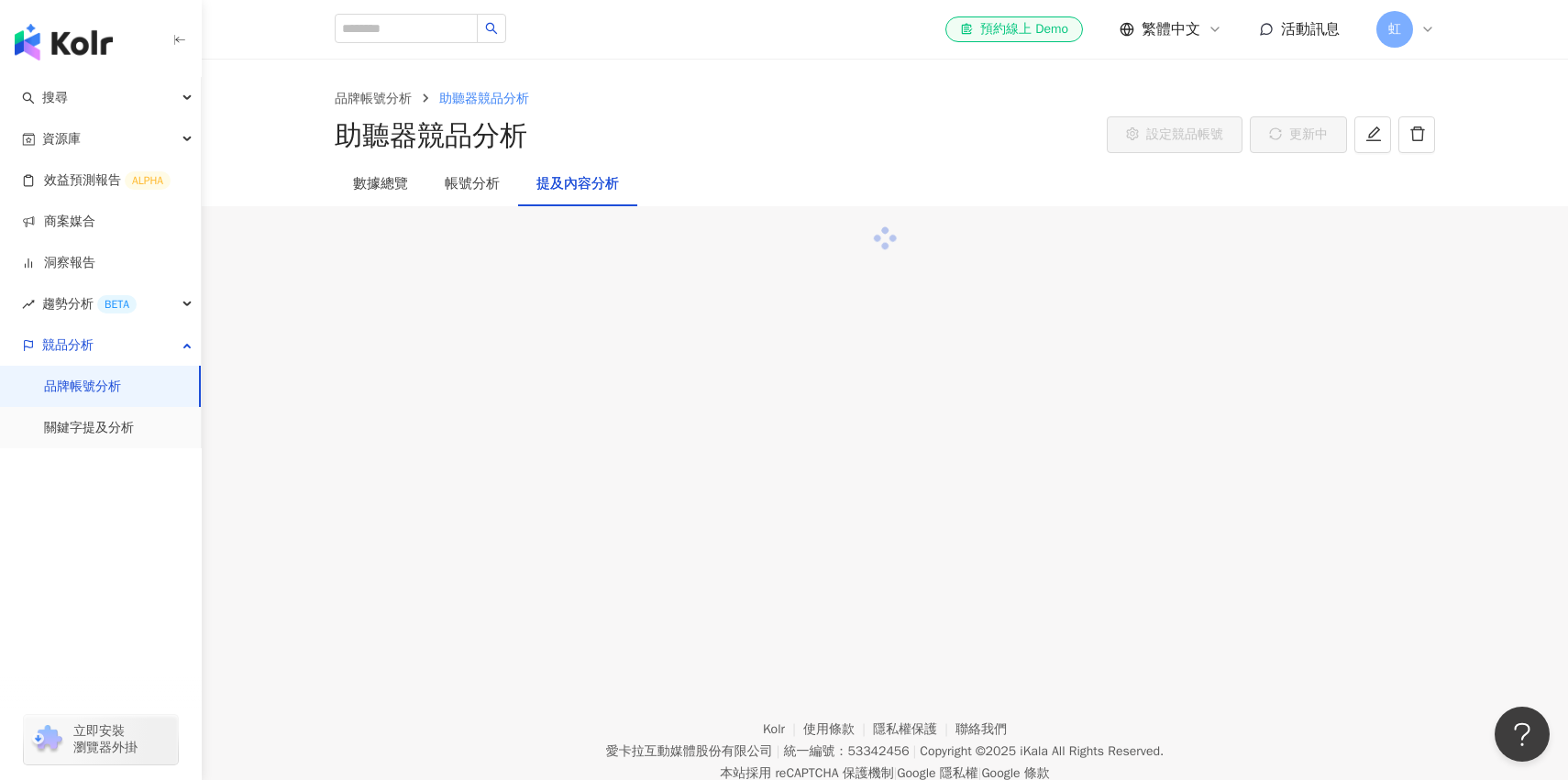 click on "提及內容分析" at bounding box center [578, 184] 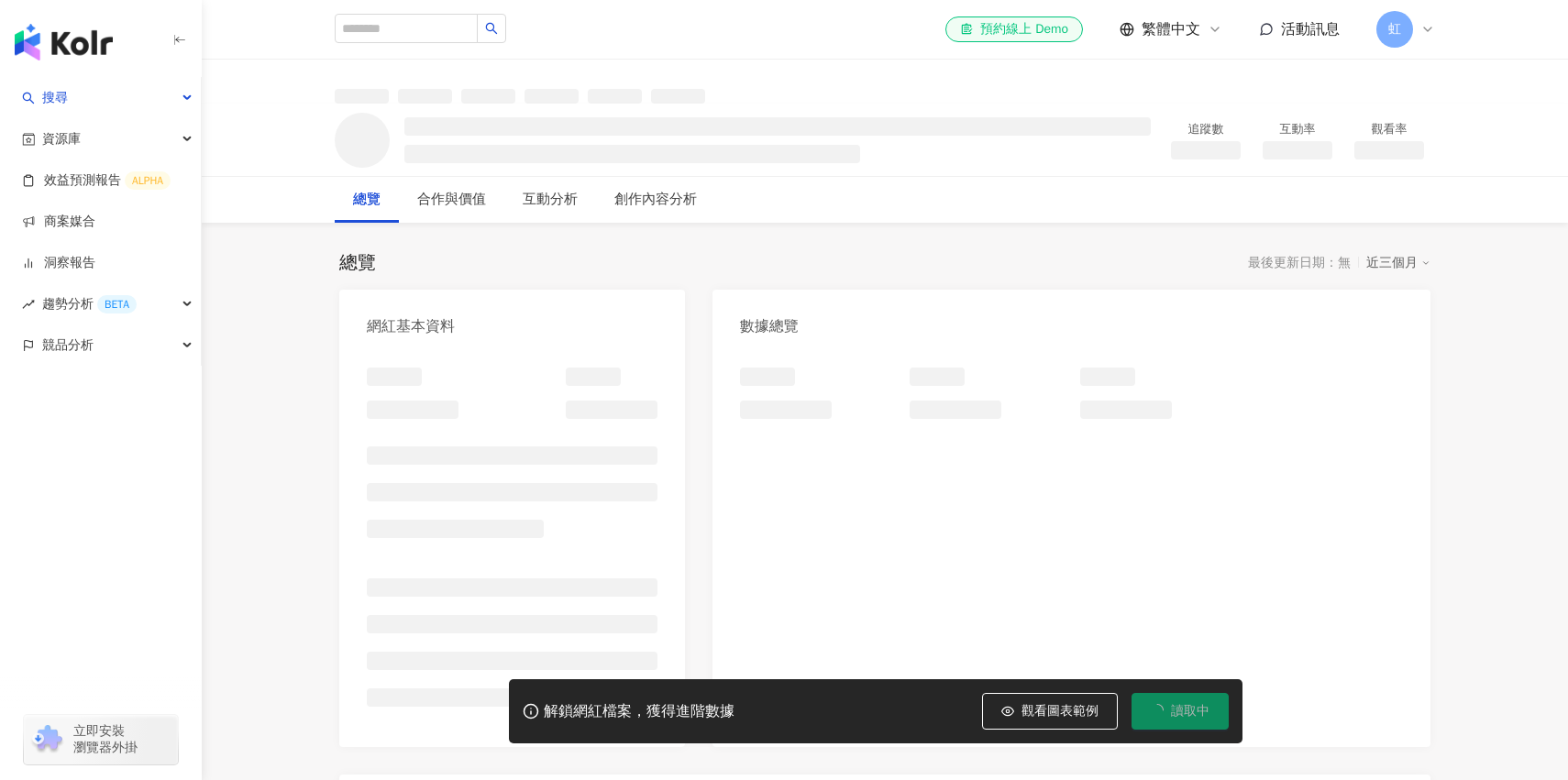 scroll, scrollTop: 0, scrollLeft: 0, axis: both 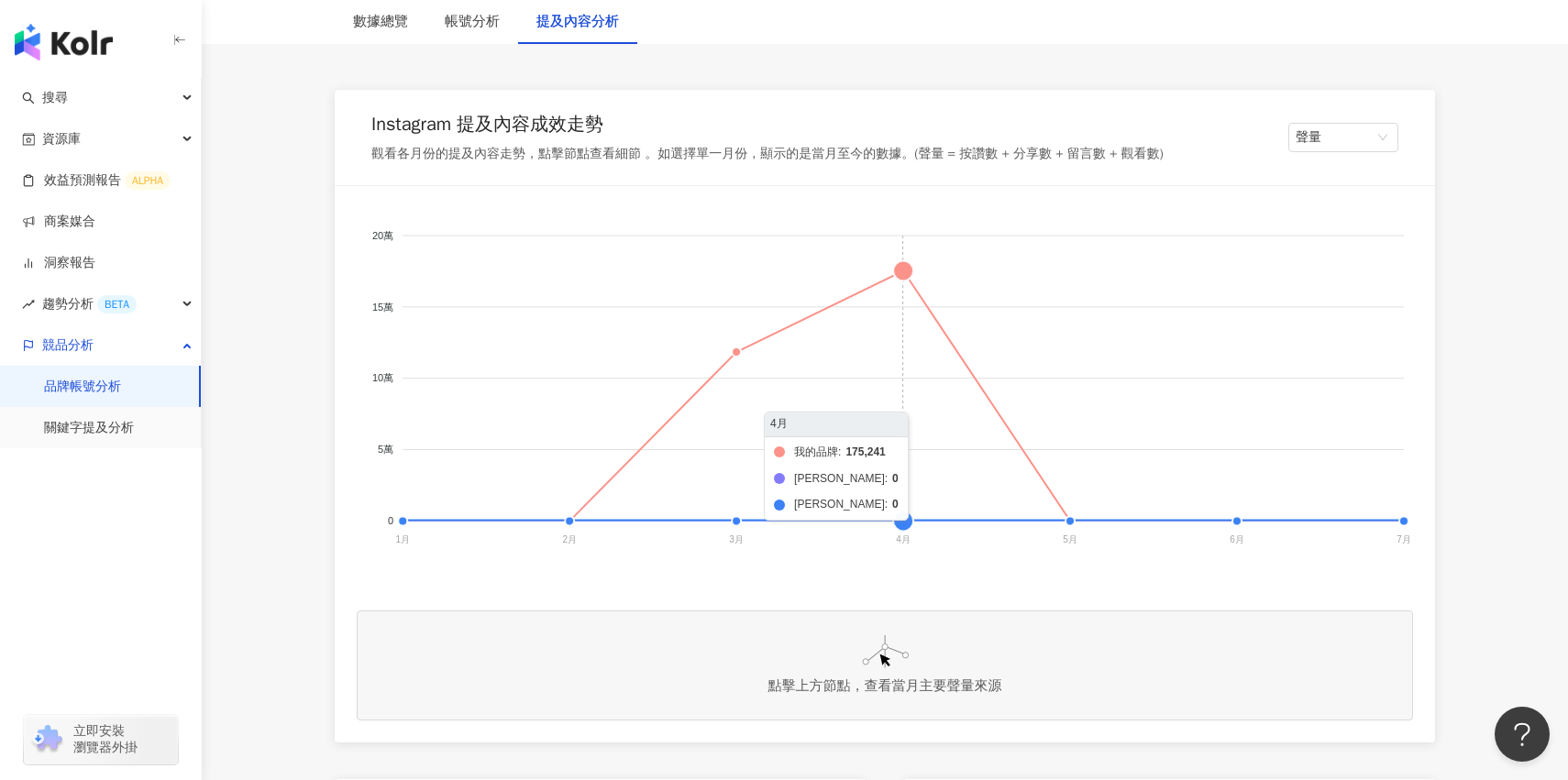 click on "我的品牌 頌恩助聽器 [PERSON_NAME]" 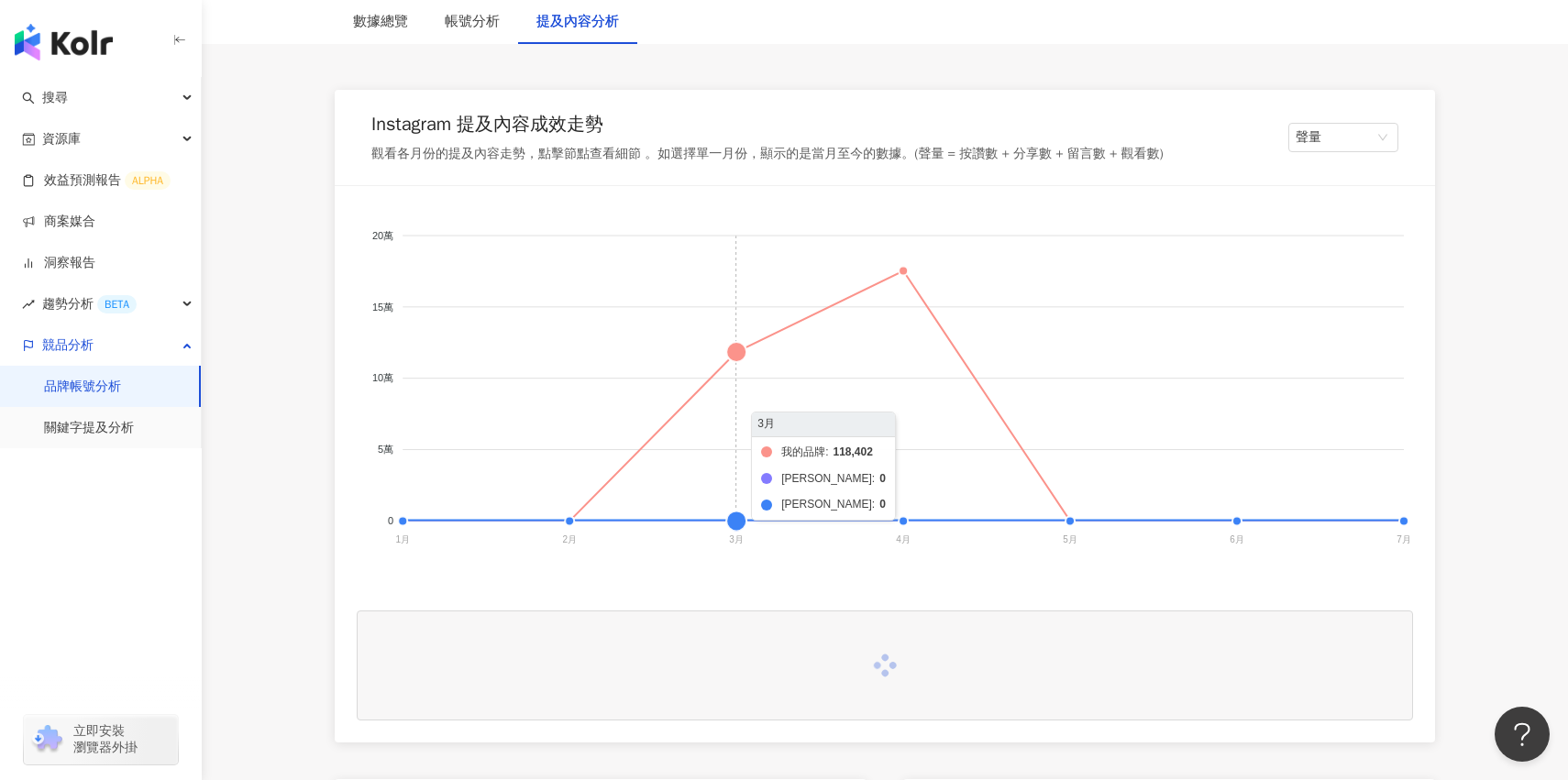 click on "我的品牌 頌恩助聽器 [PERSON_NAME]" 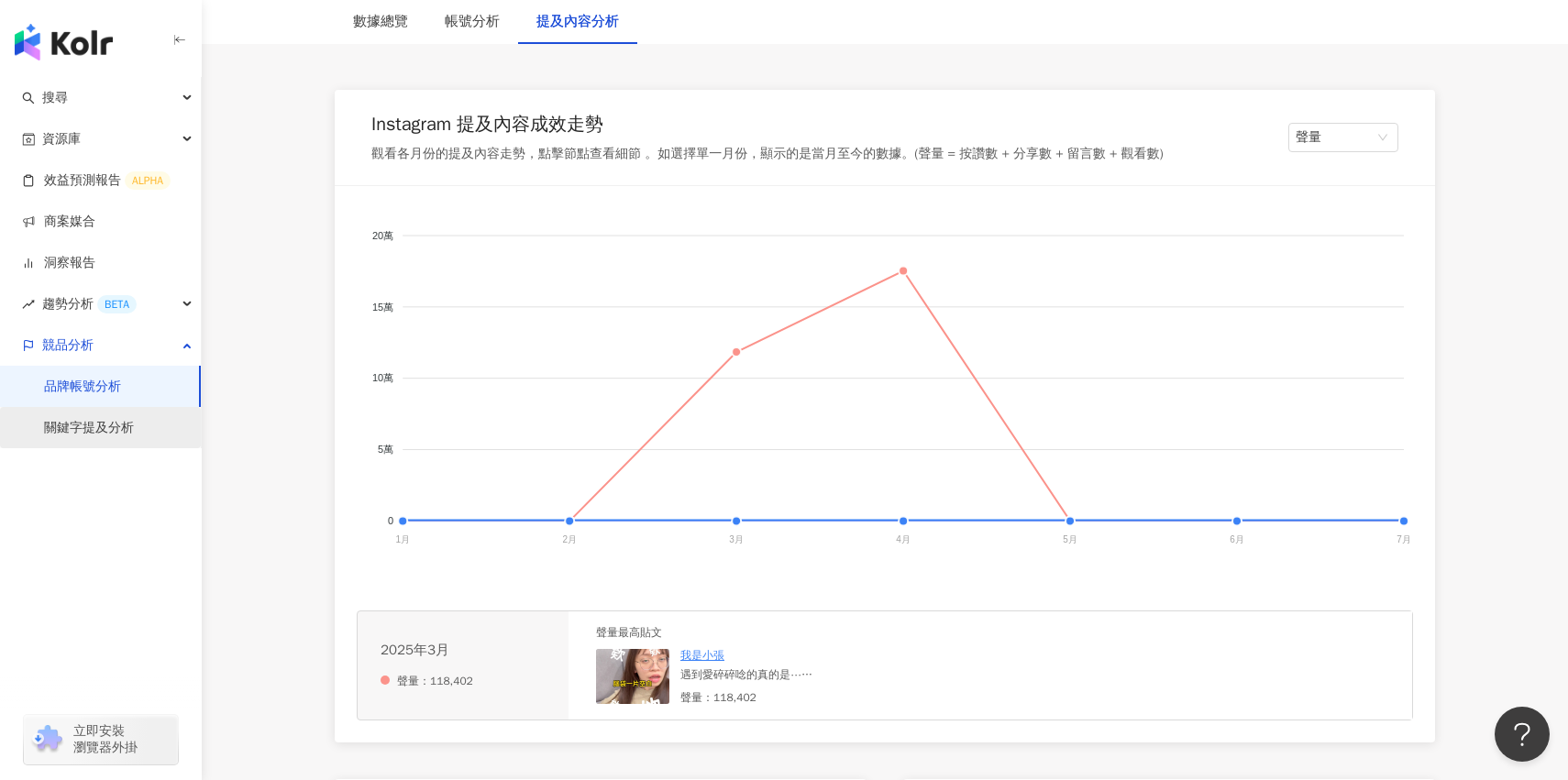 click on "關鍵字提及分析" at bounding box center [89, 428] 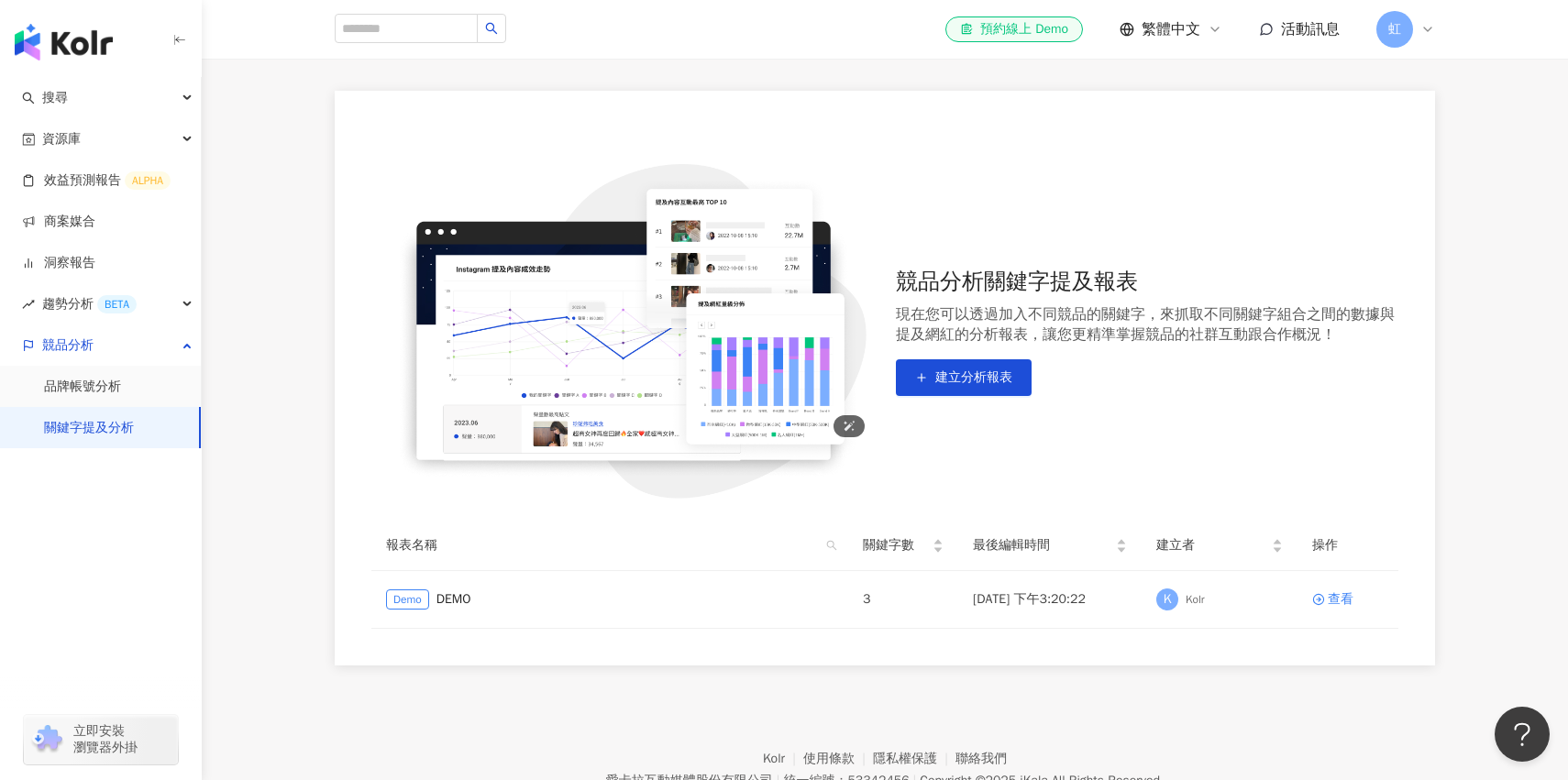 scroll, scrollTop: 180, scrollLeft: 0, axis: vertical 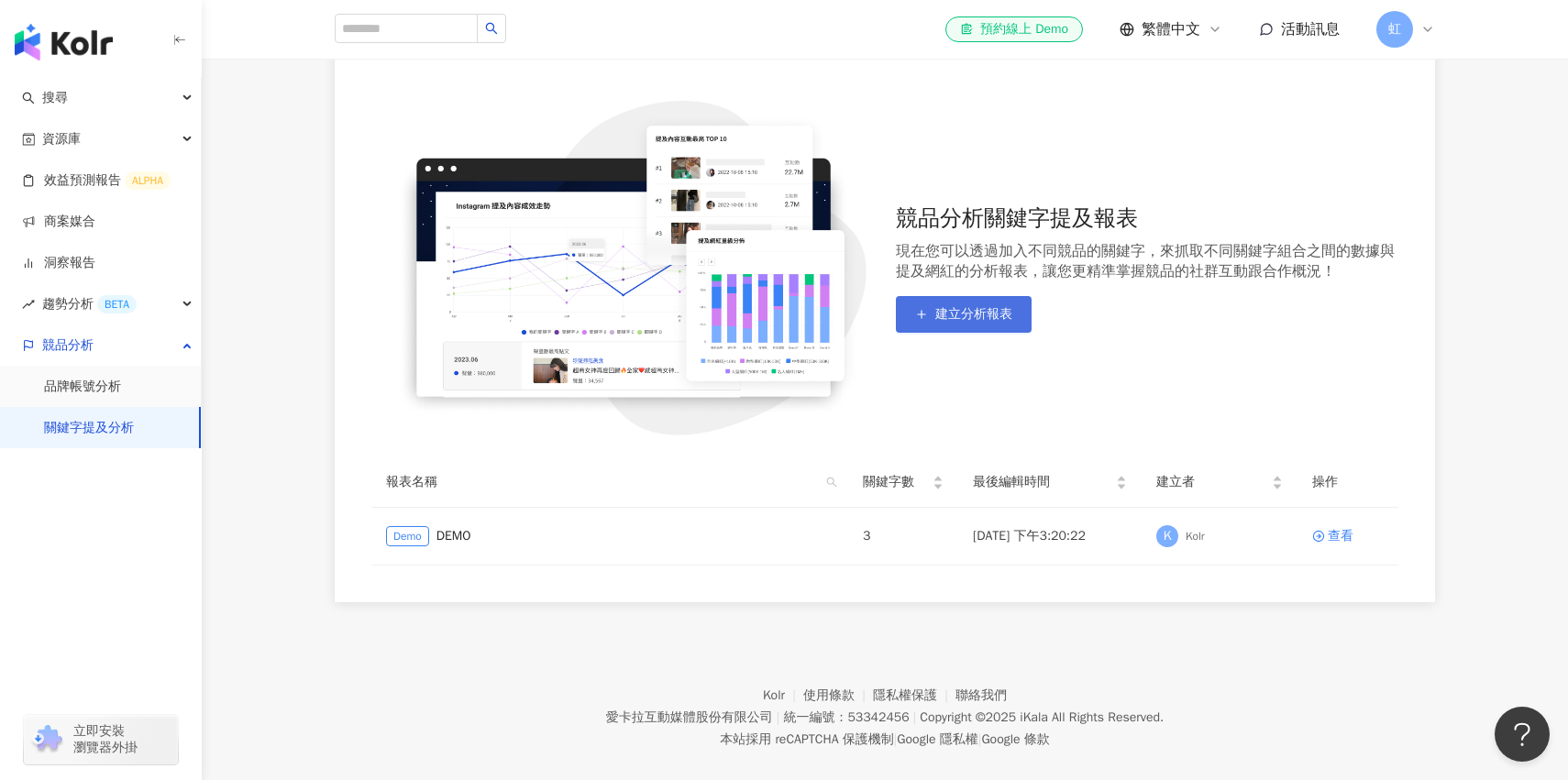 click on "建立分析報表" at bounding box center [964, 314] 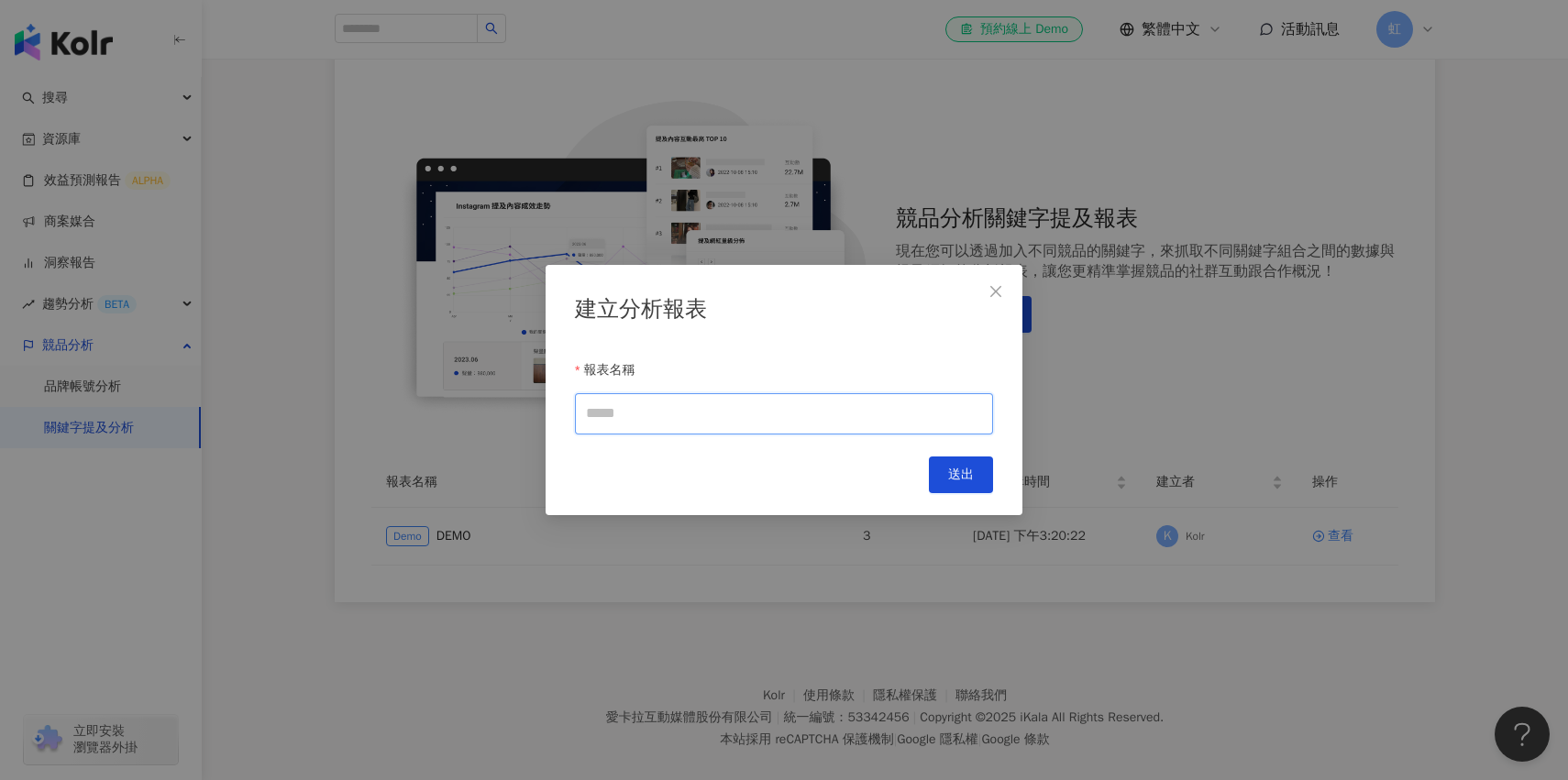 click on "報表名稱" at bounding box center (784, 413) 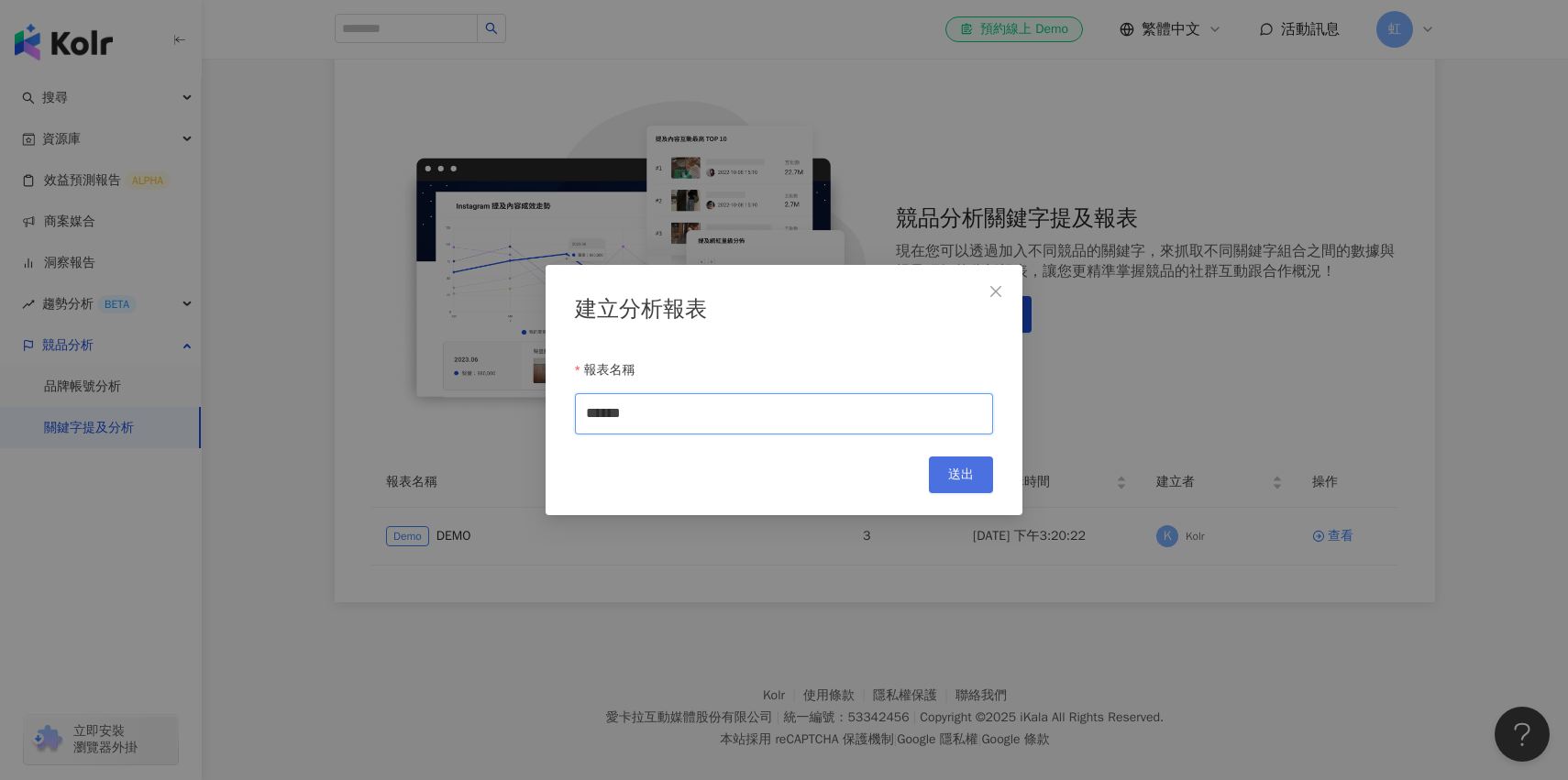 type on "******" 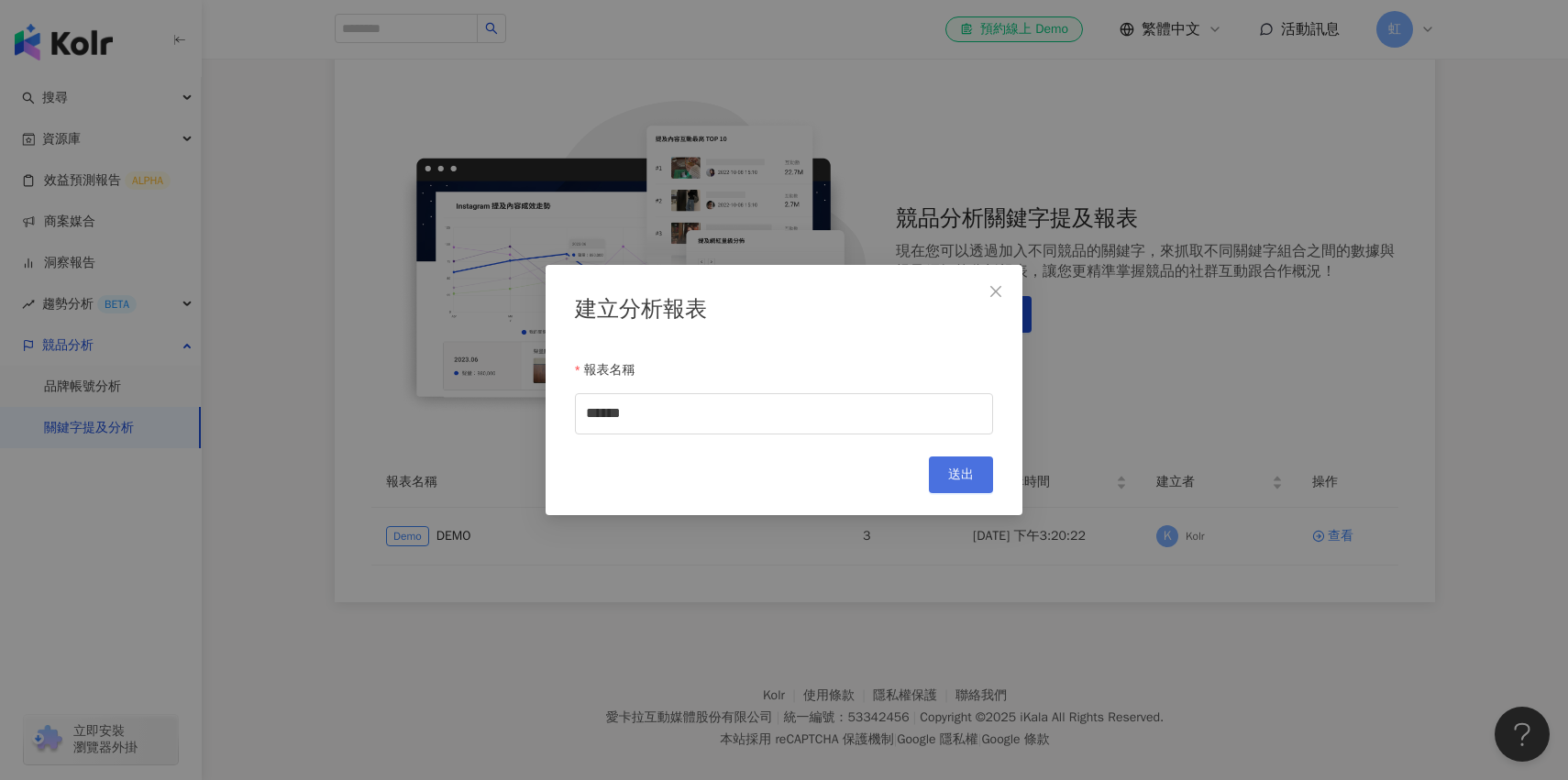 click on "送出" at bounding box center [961, 475] 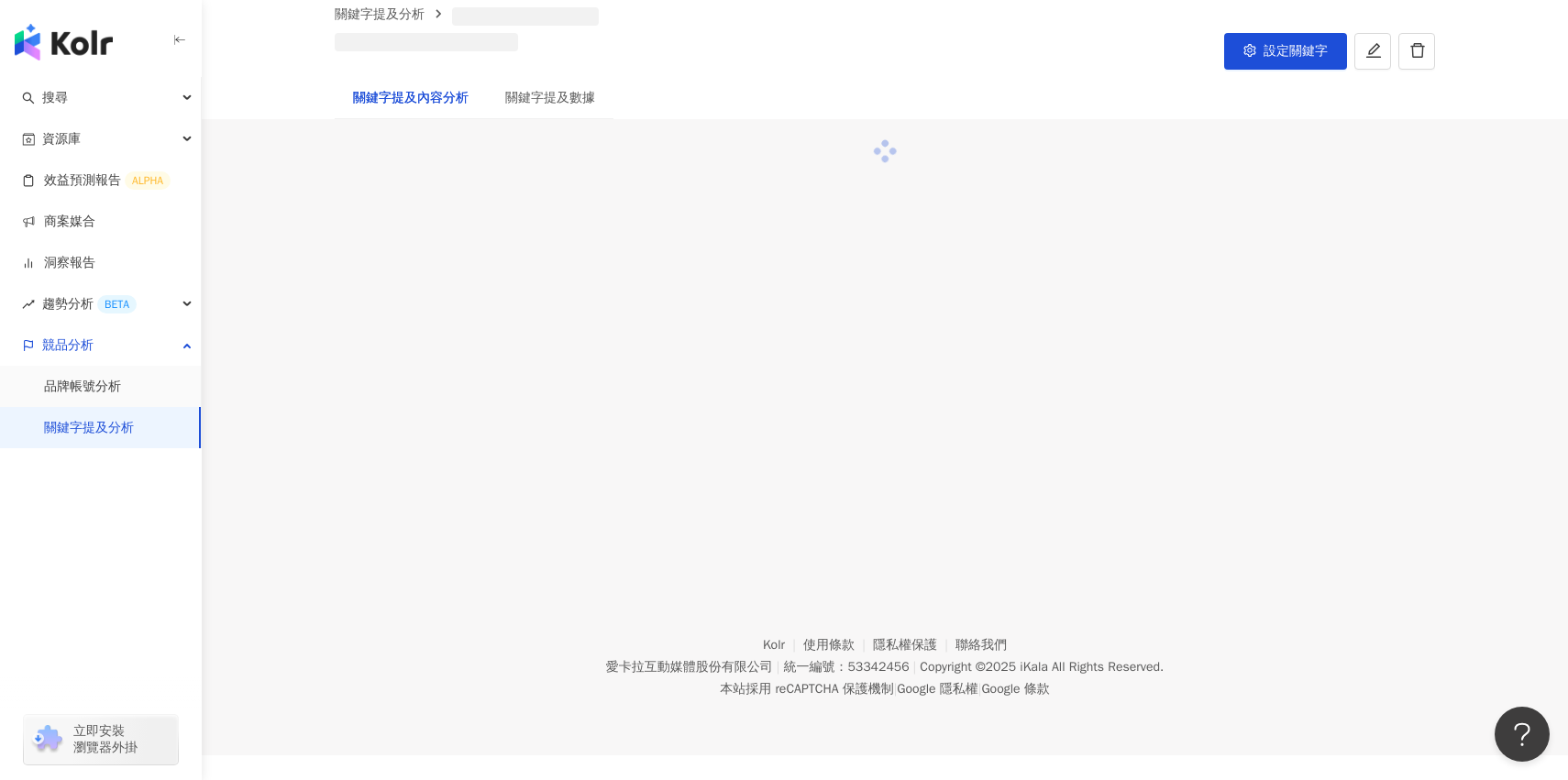 scroll, scrollTop: 0, scrollLeft: 0, axis: both 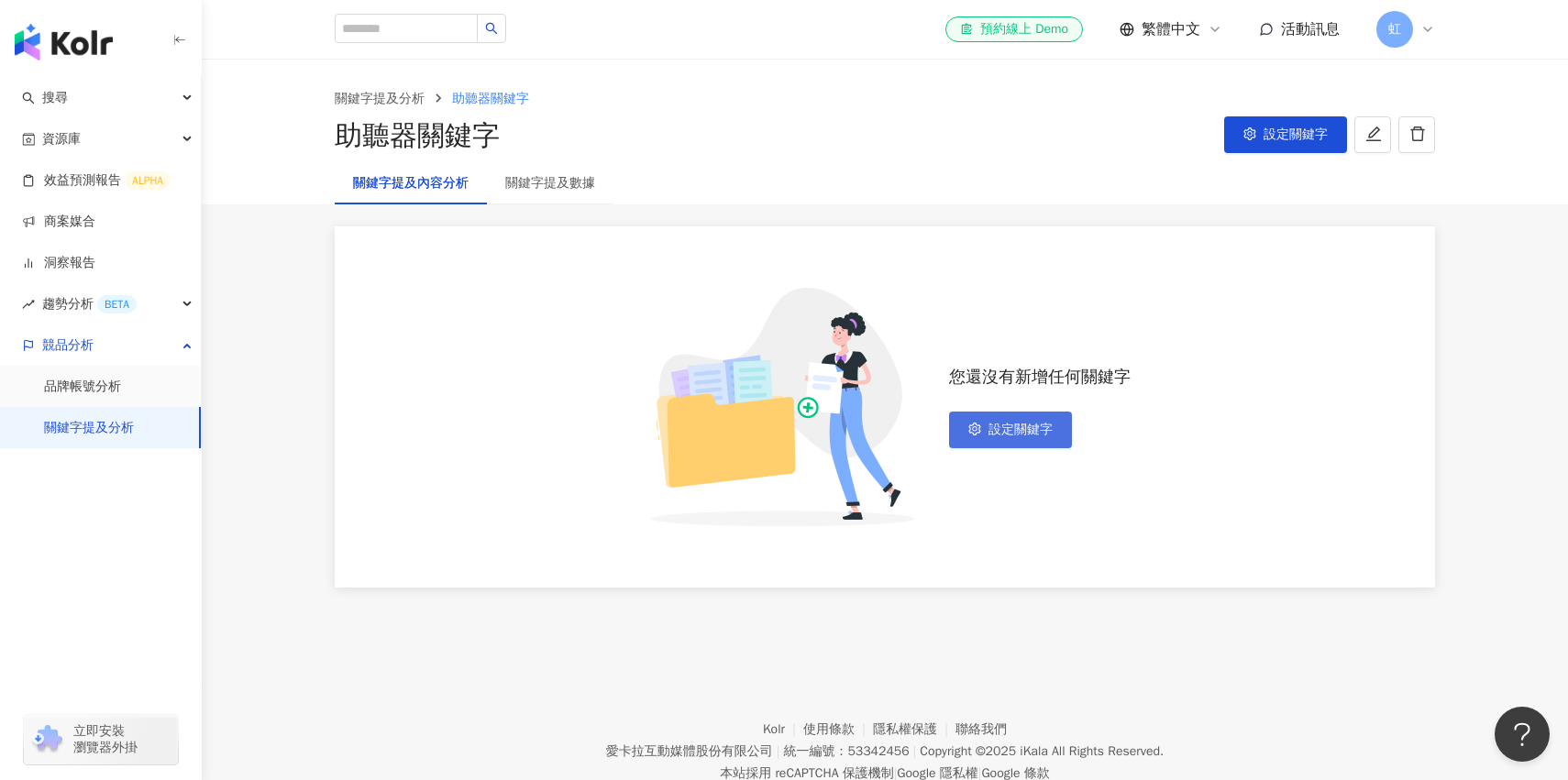 click on "設定關鍵字" at bounding box center (1010, 430) 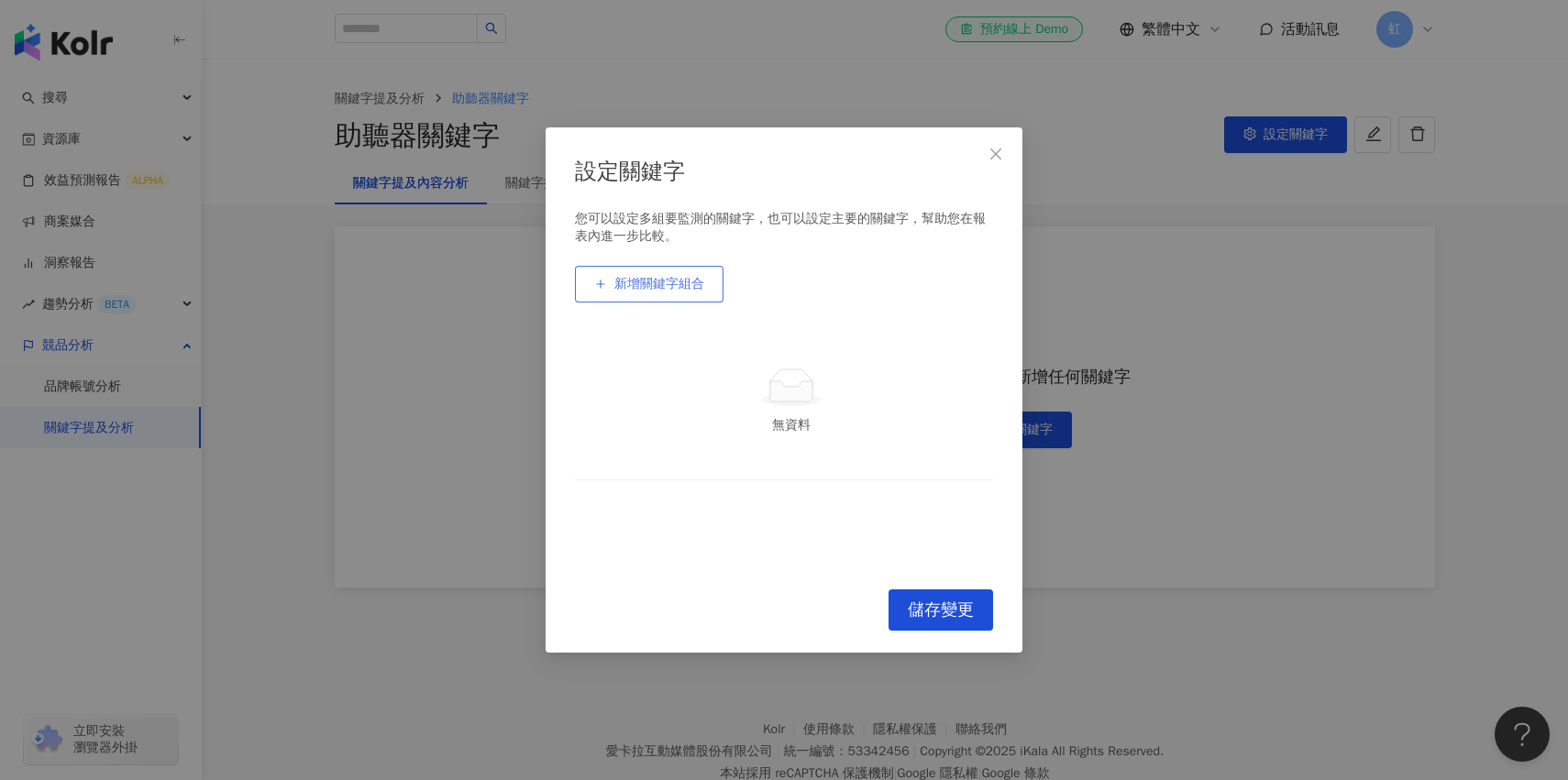 click on "新增關鍵字組合" at bounding box center [659, 284] 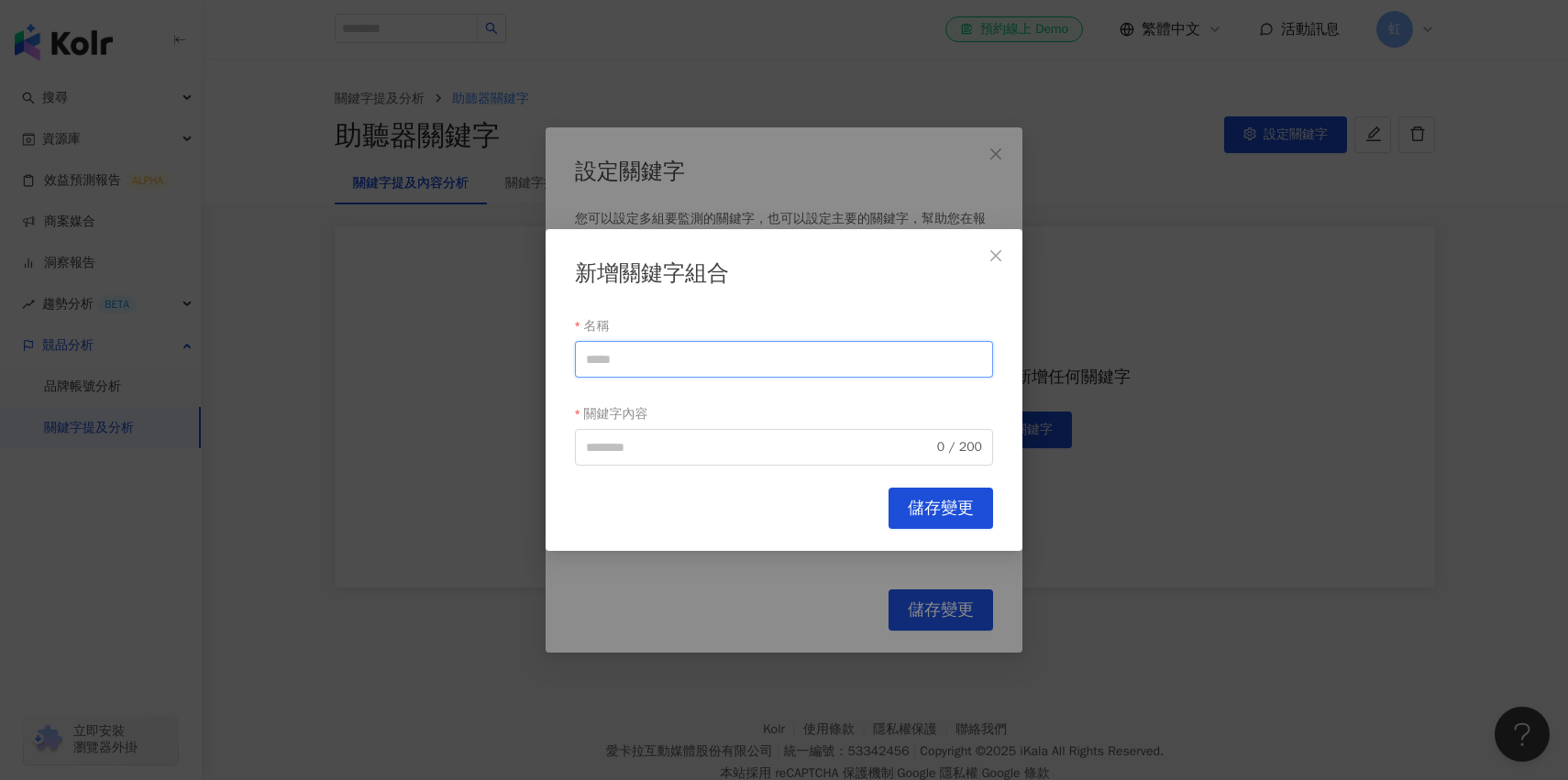 click on "名稱" at bounding box center (784, 359) 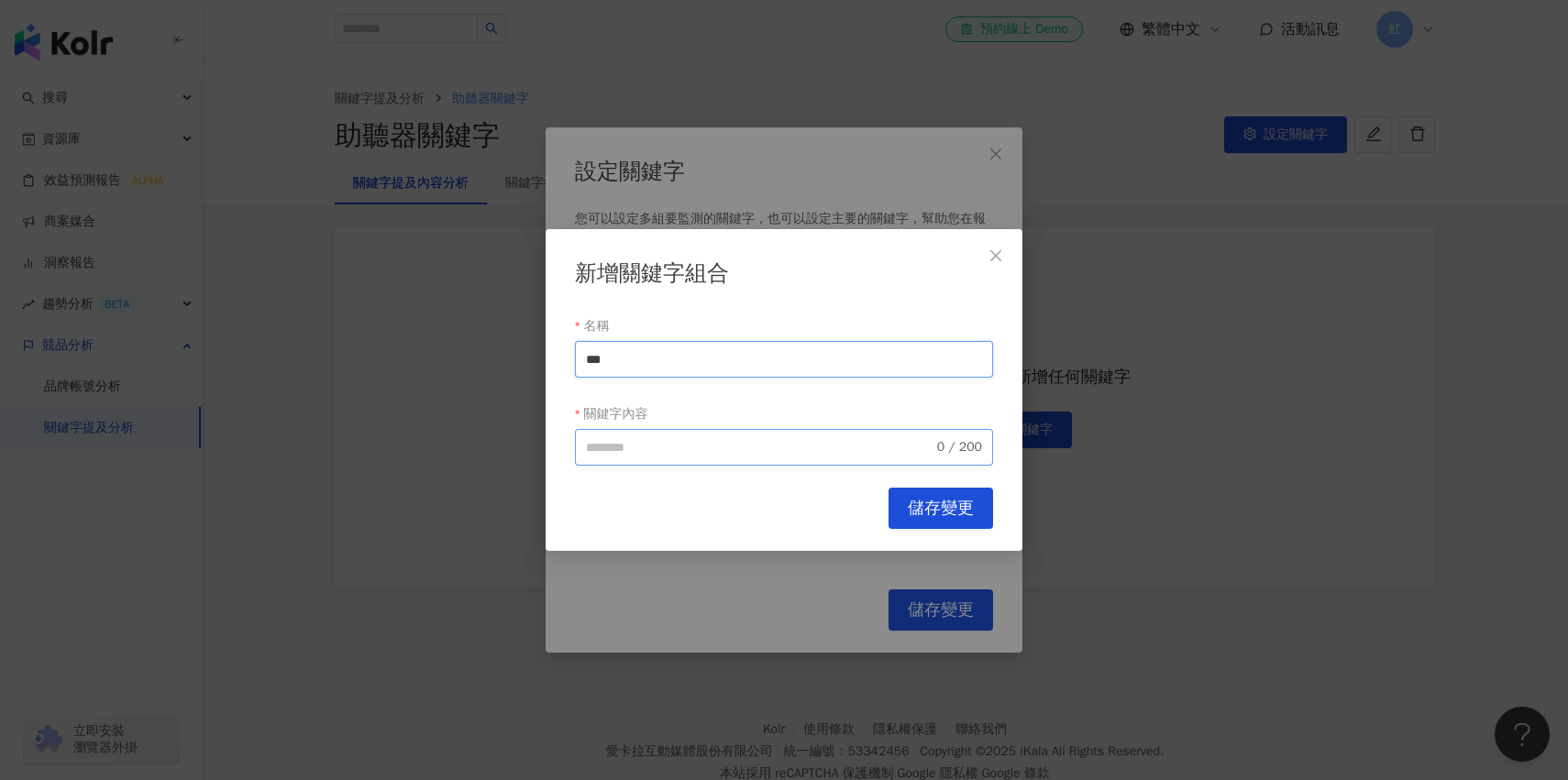 type on "***" 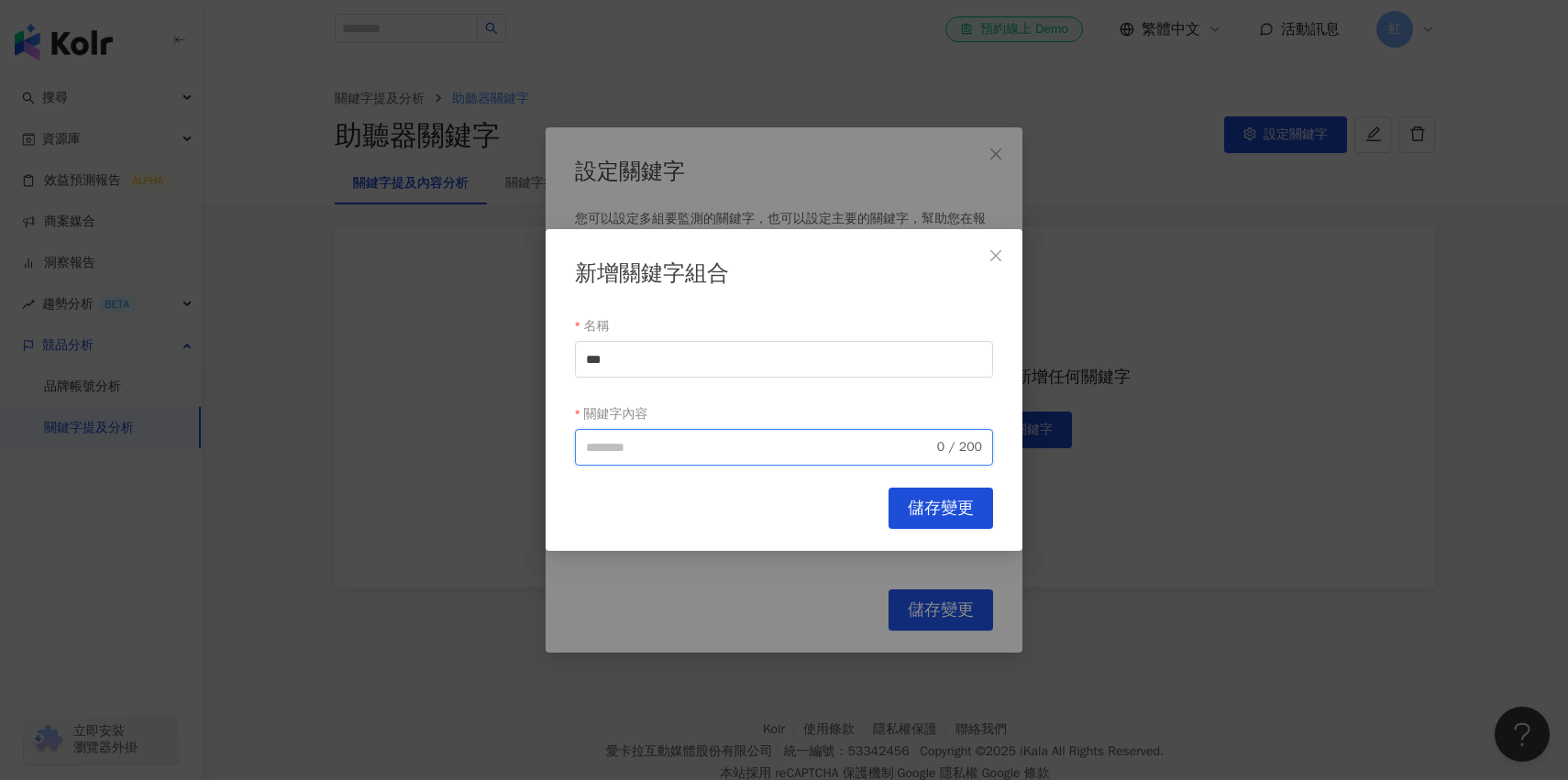 click on "關鍵字內容" at bounding box center (759, 447) 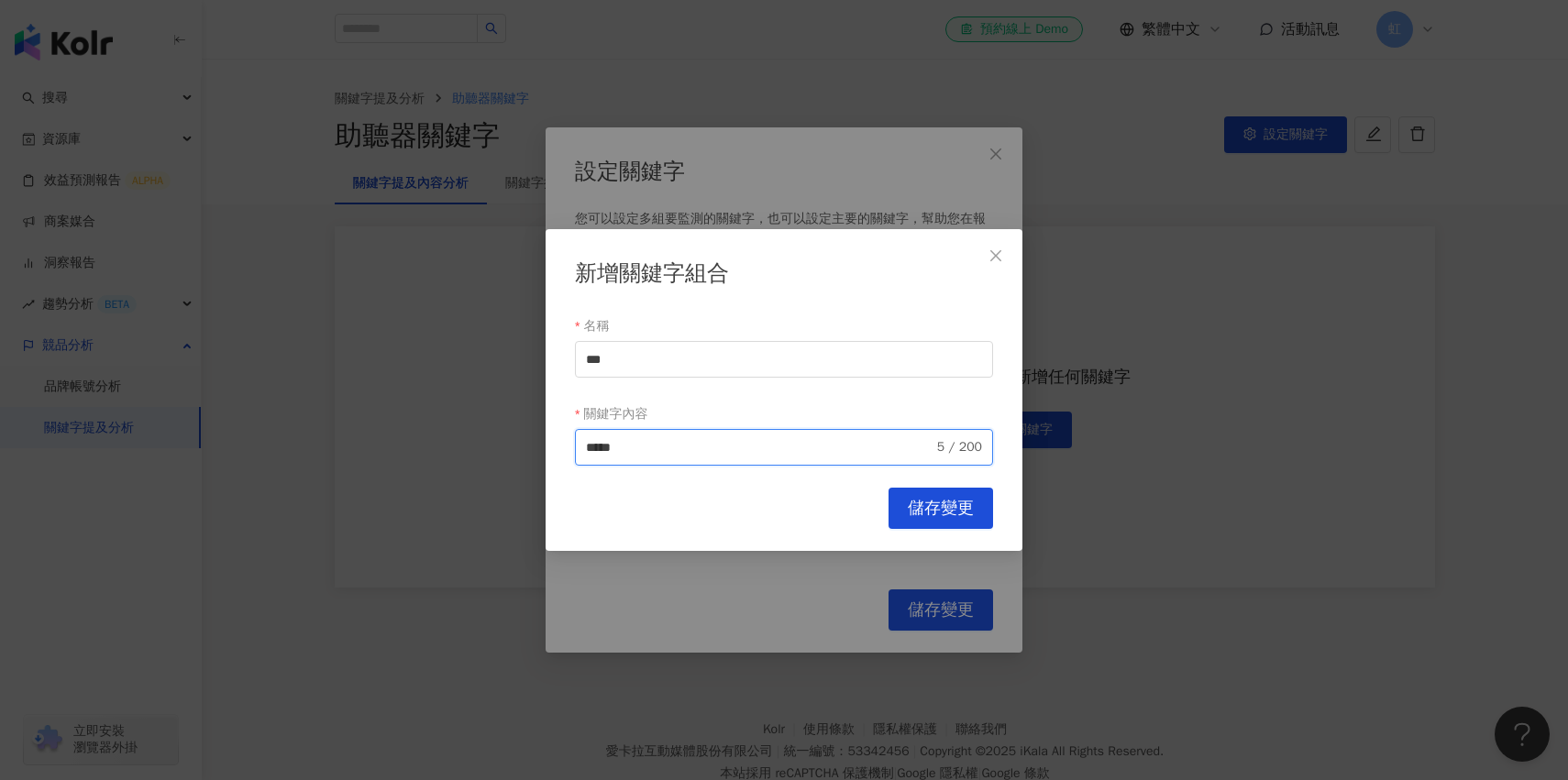 type on "*****" 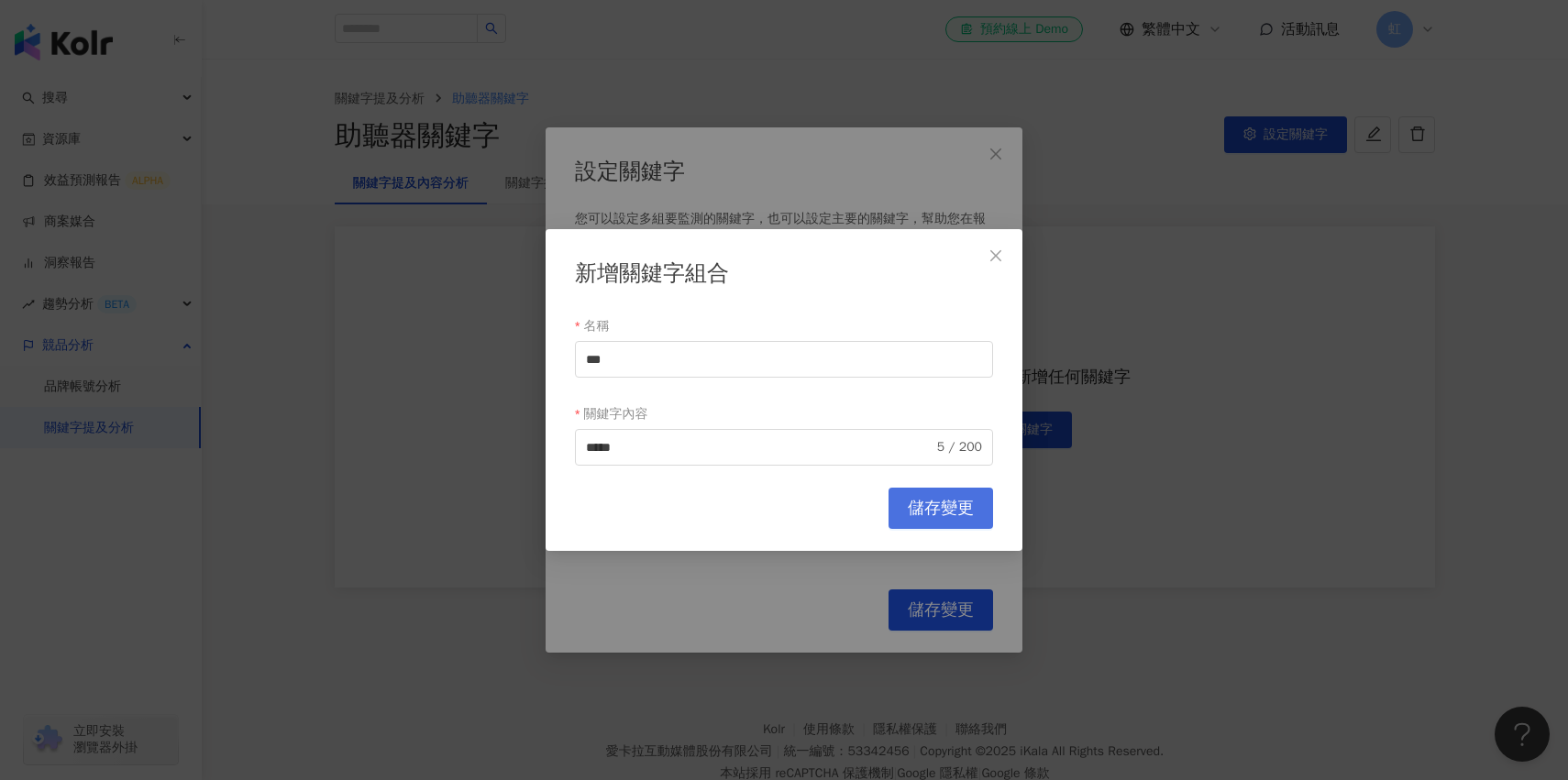 click on "儲存變更" at bounding box center (941, 509) 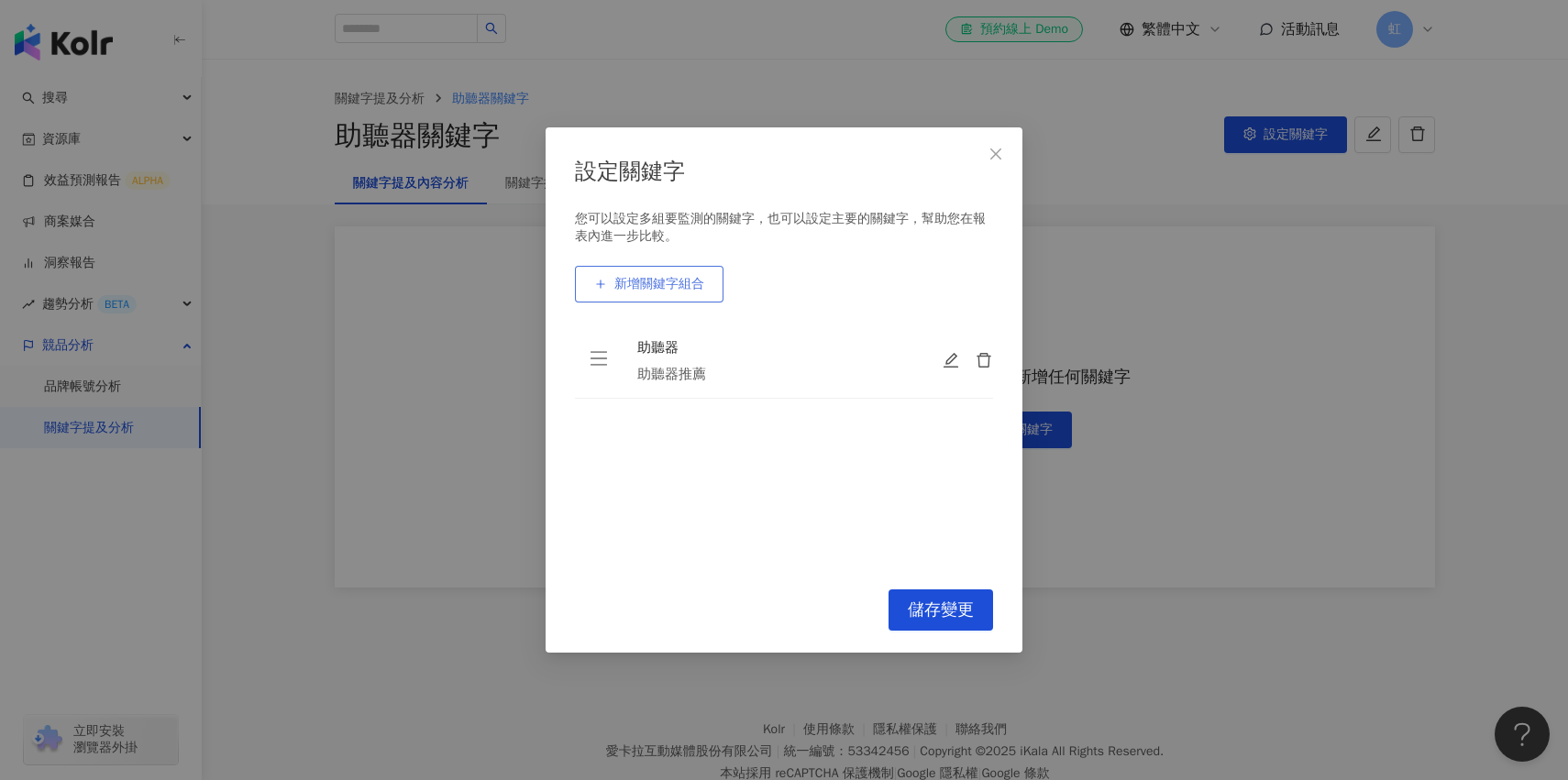 click on "新增關鍵字組合" at bounding box center (659, 284) 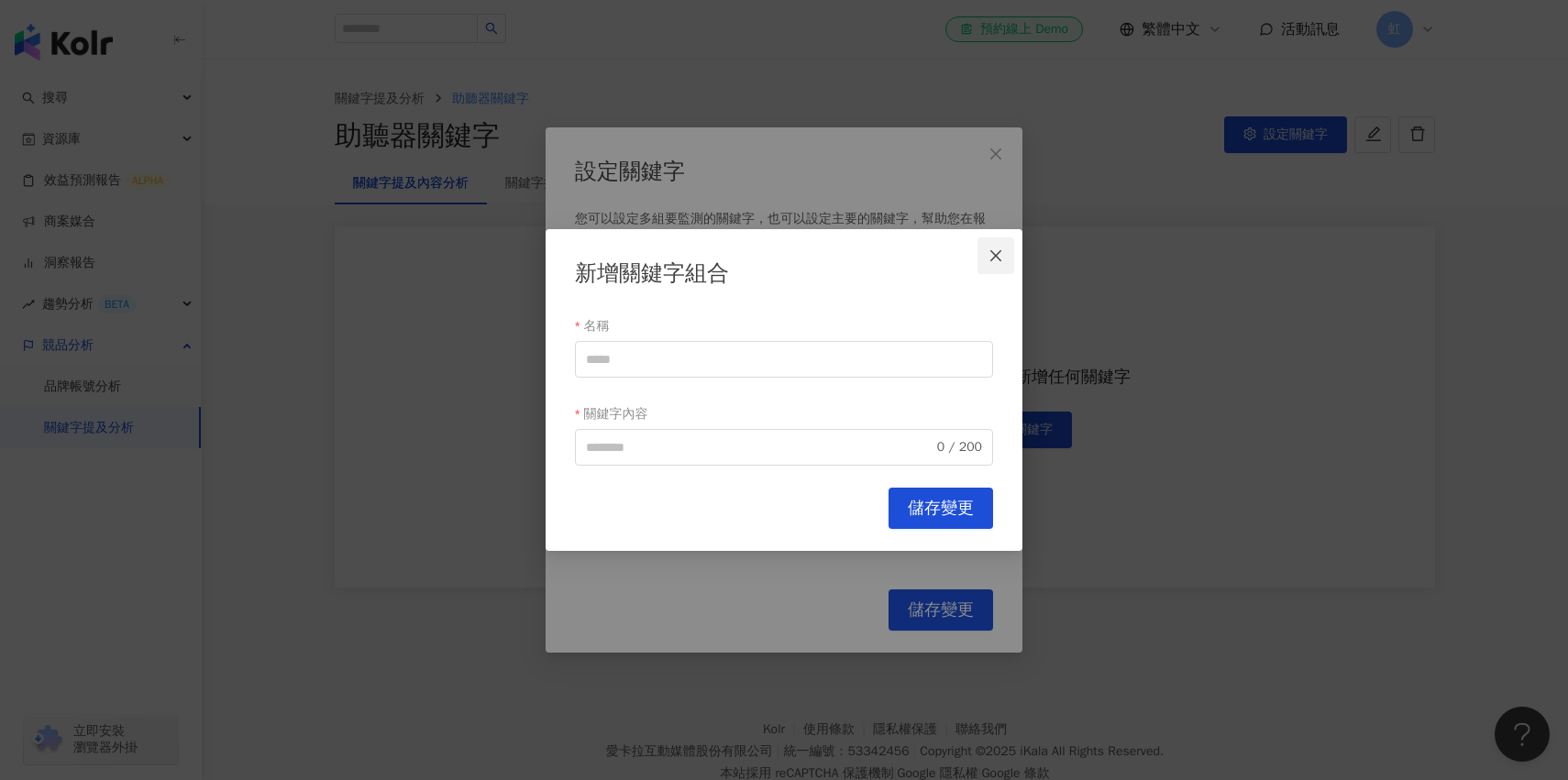 click 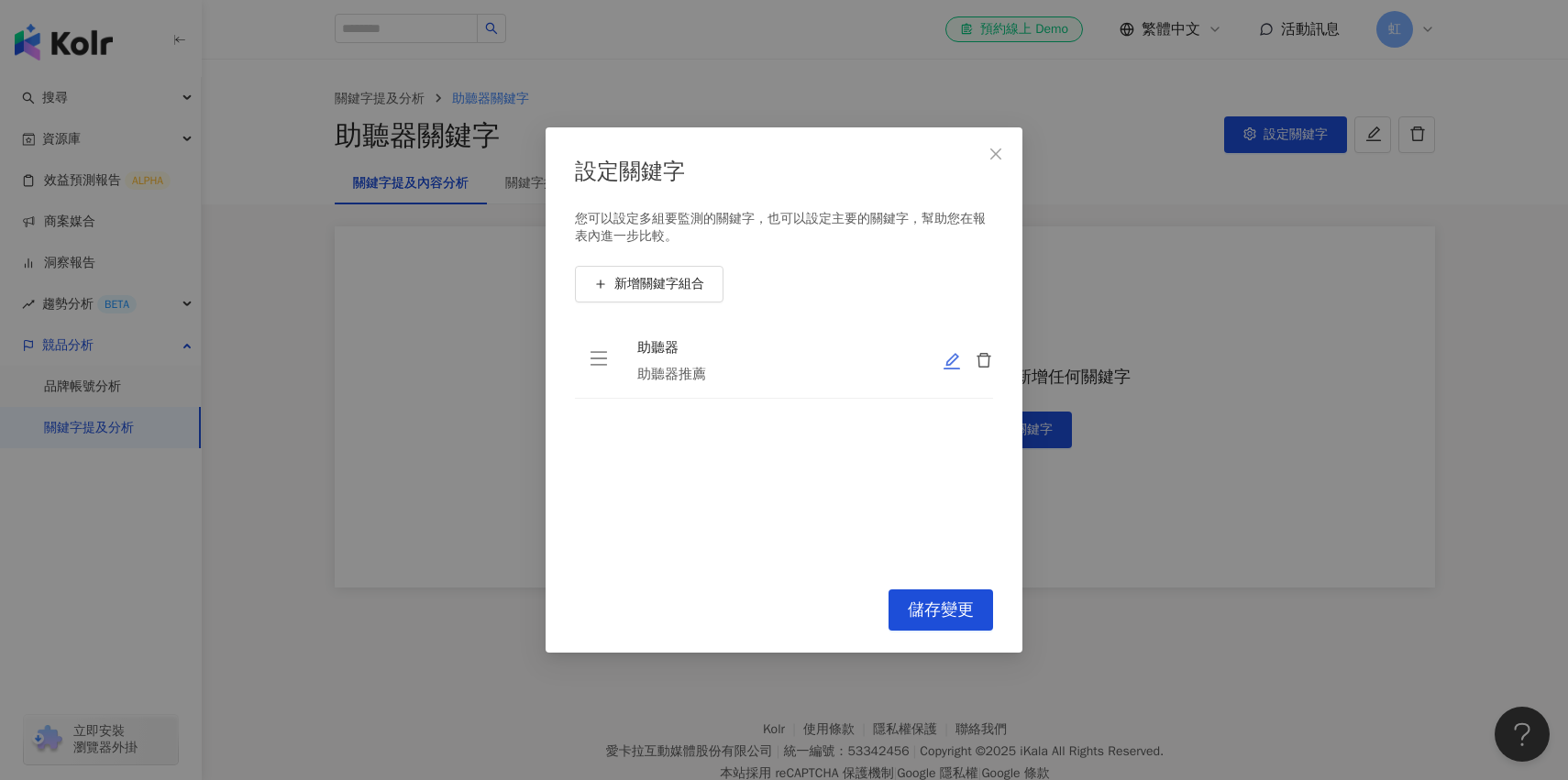 click 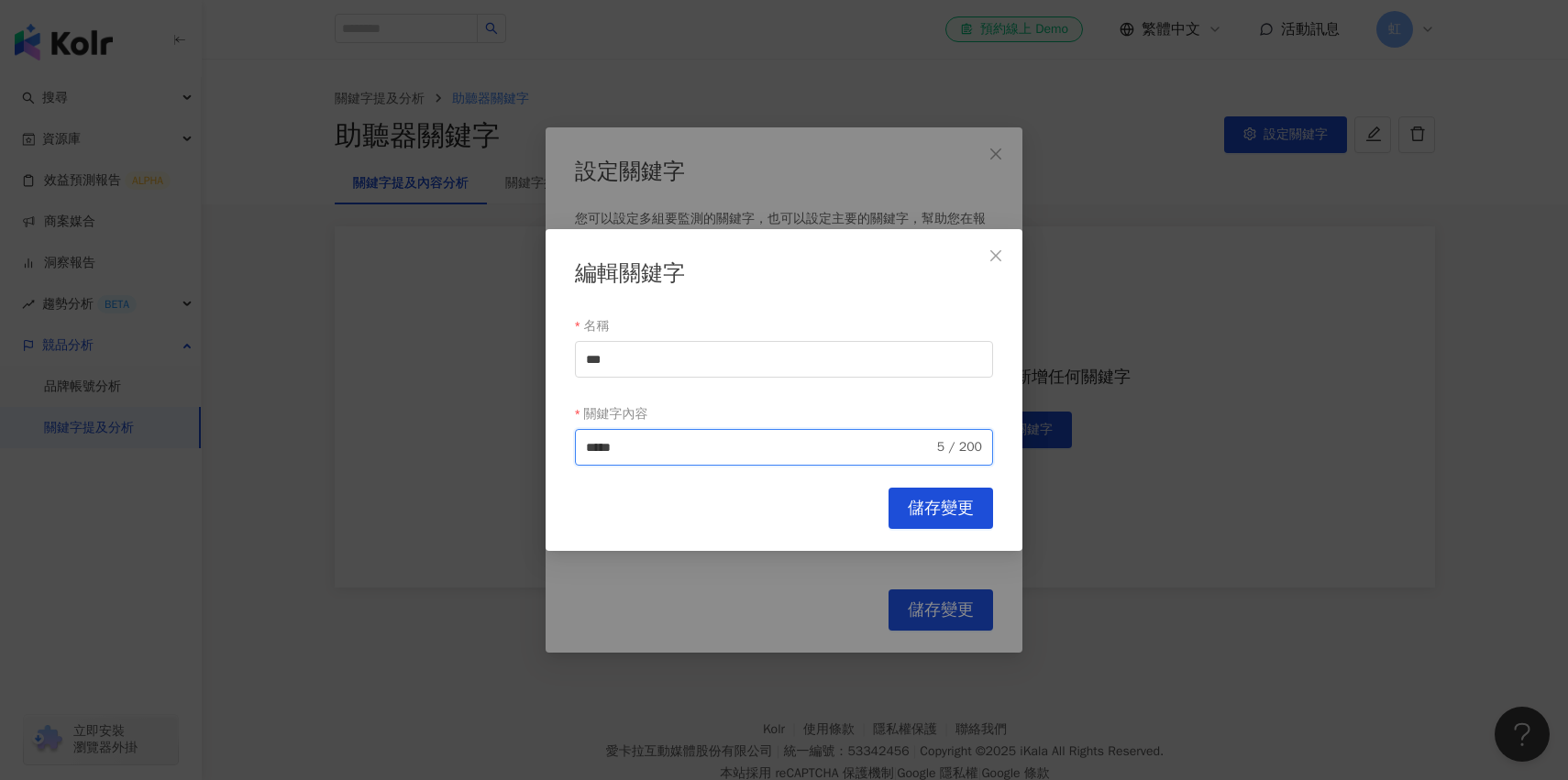 click on "*****" at bounding box center [759, 447] 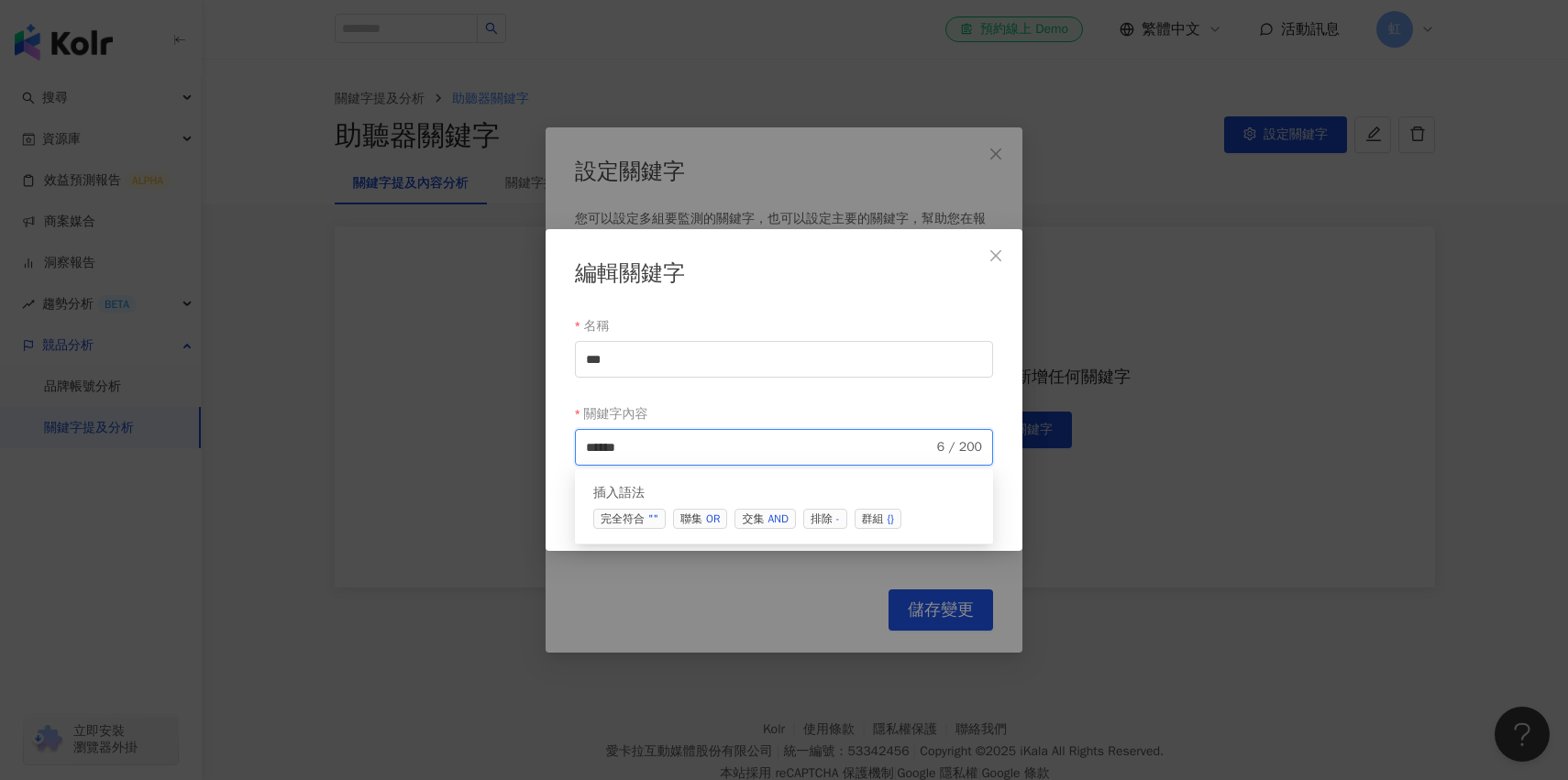 type on "*****" 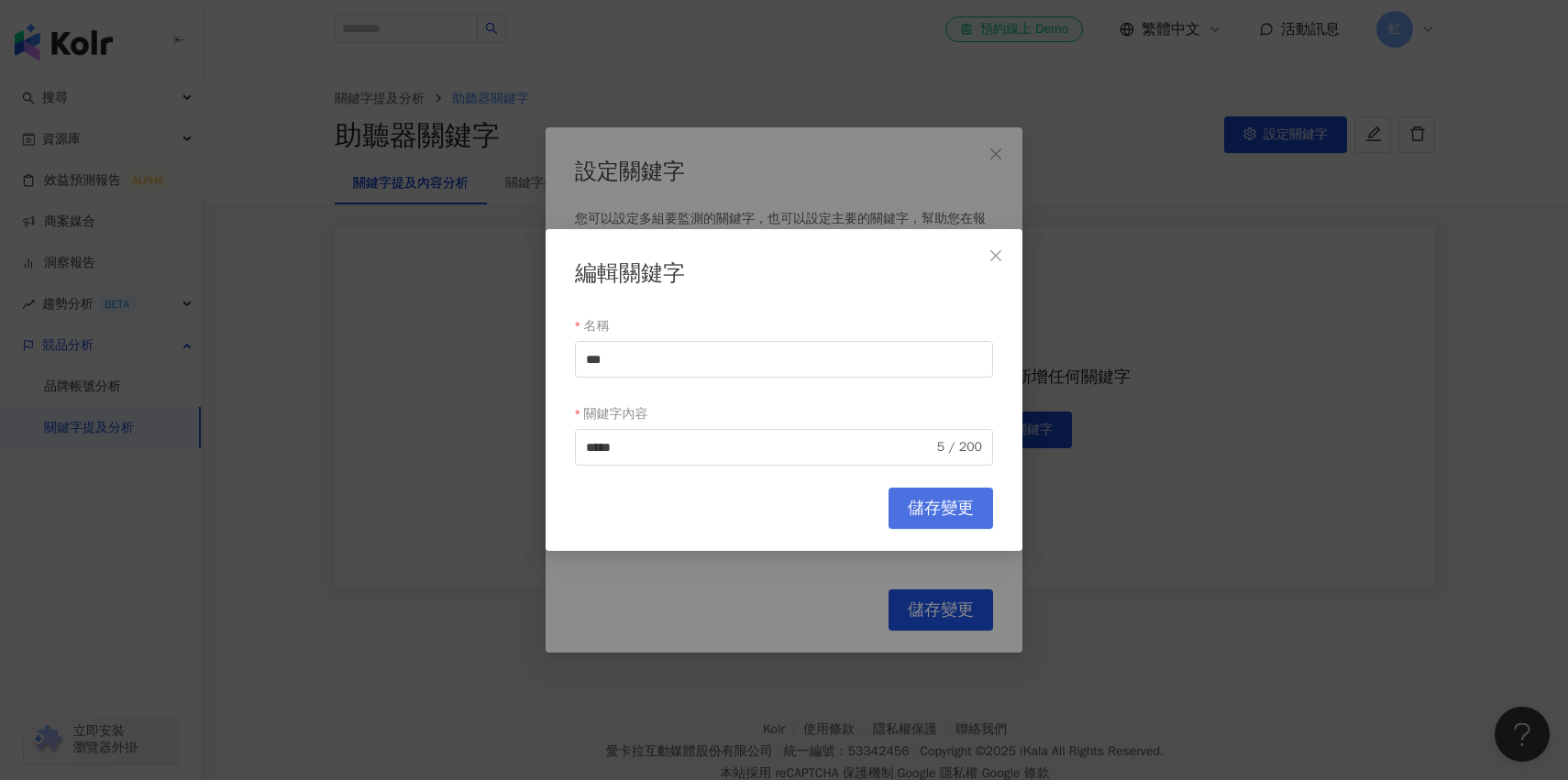 click on "儲存變更" at bounding box center (941, 509) 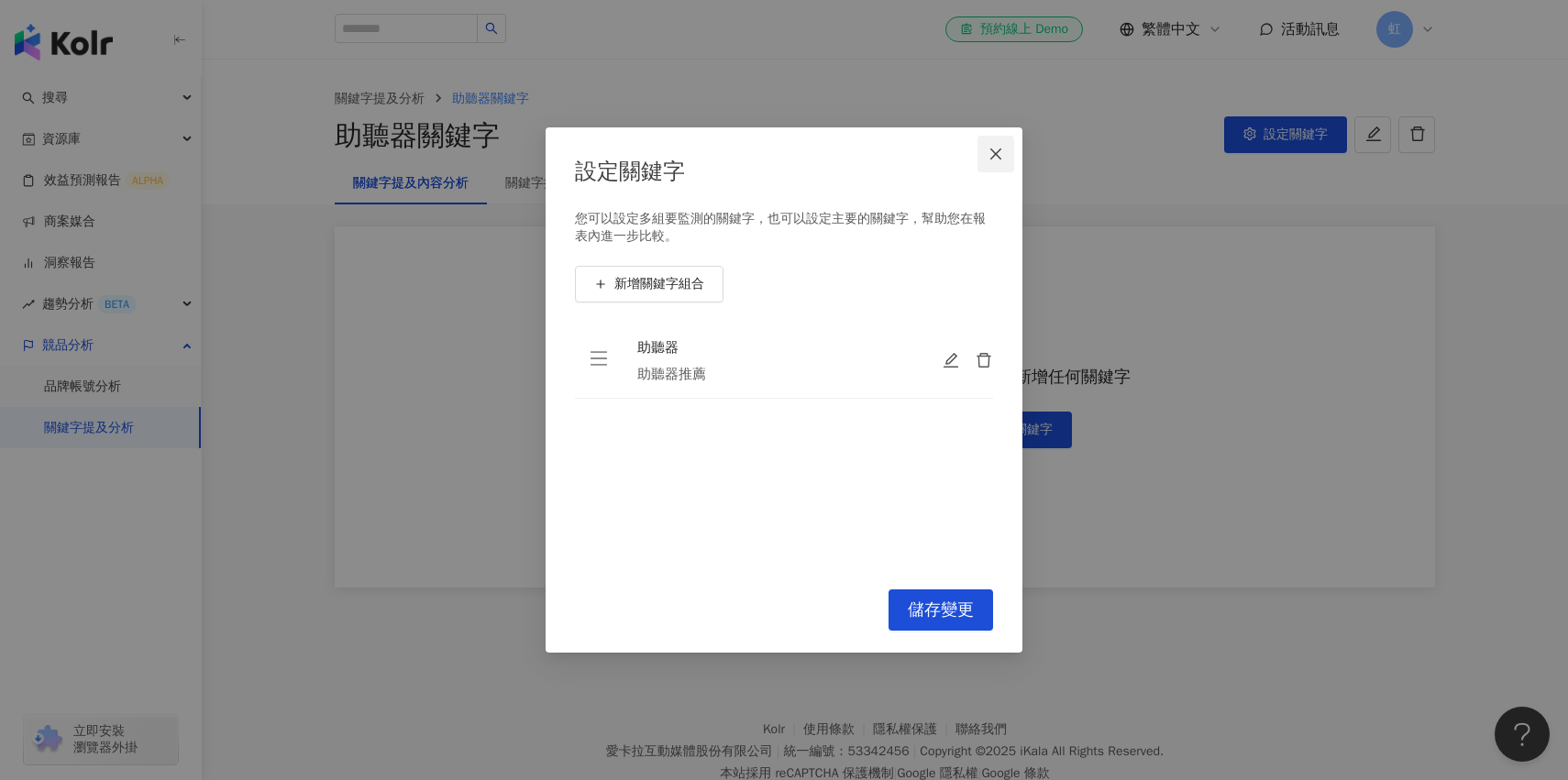 click at bounding box center (996, 154) 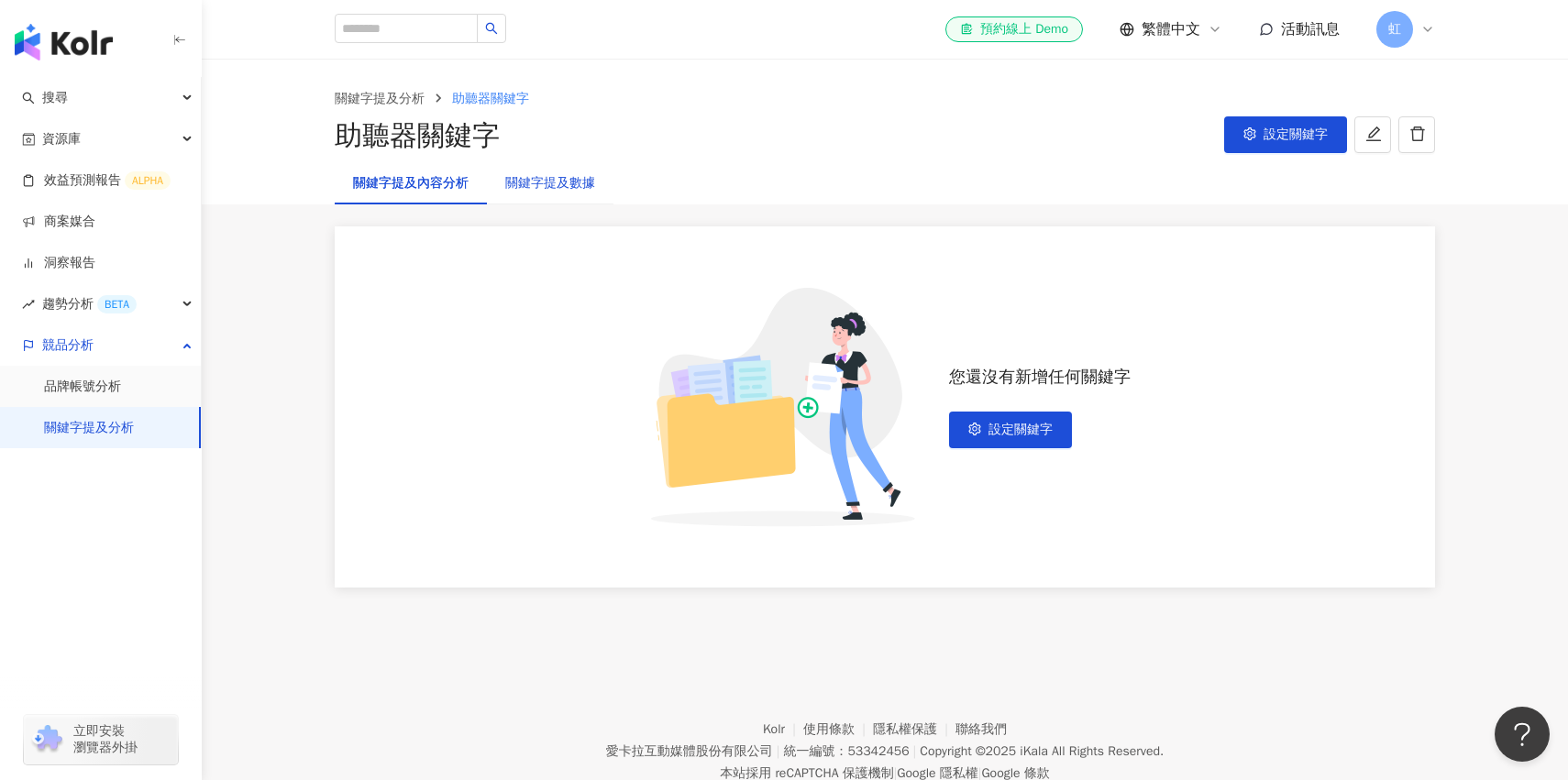 click on "關鍵字提及數據" at bounding box center (550, 183) 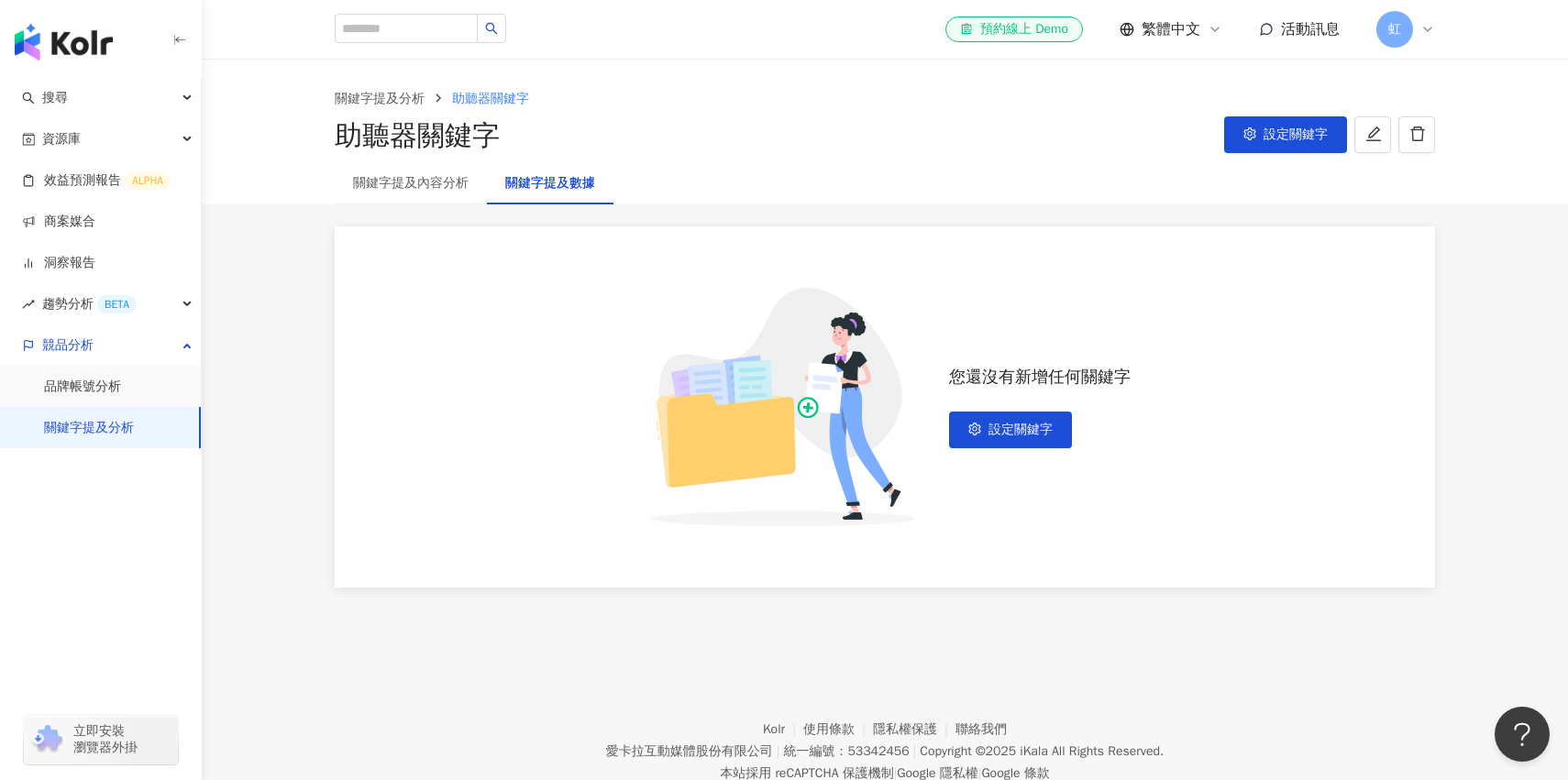 click on "關鍵字提及內容分析" at bounding box center (411, 183) 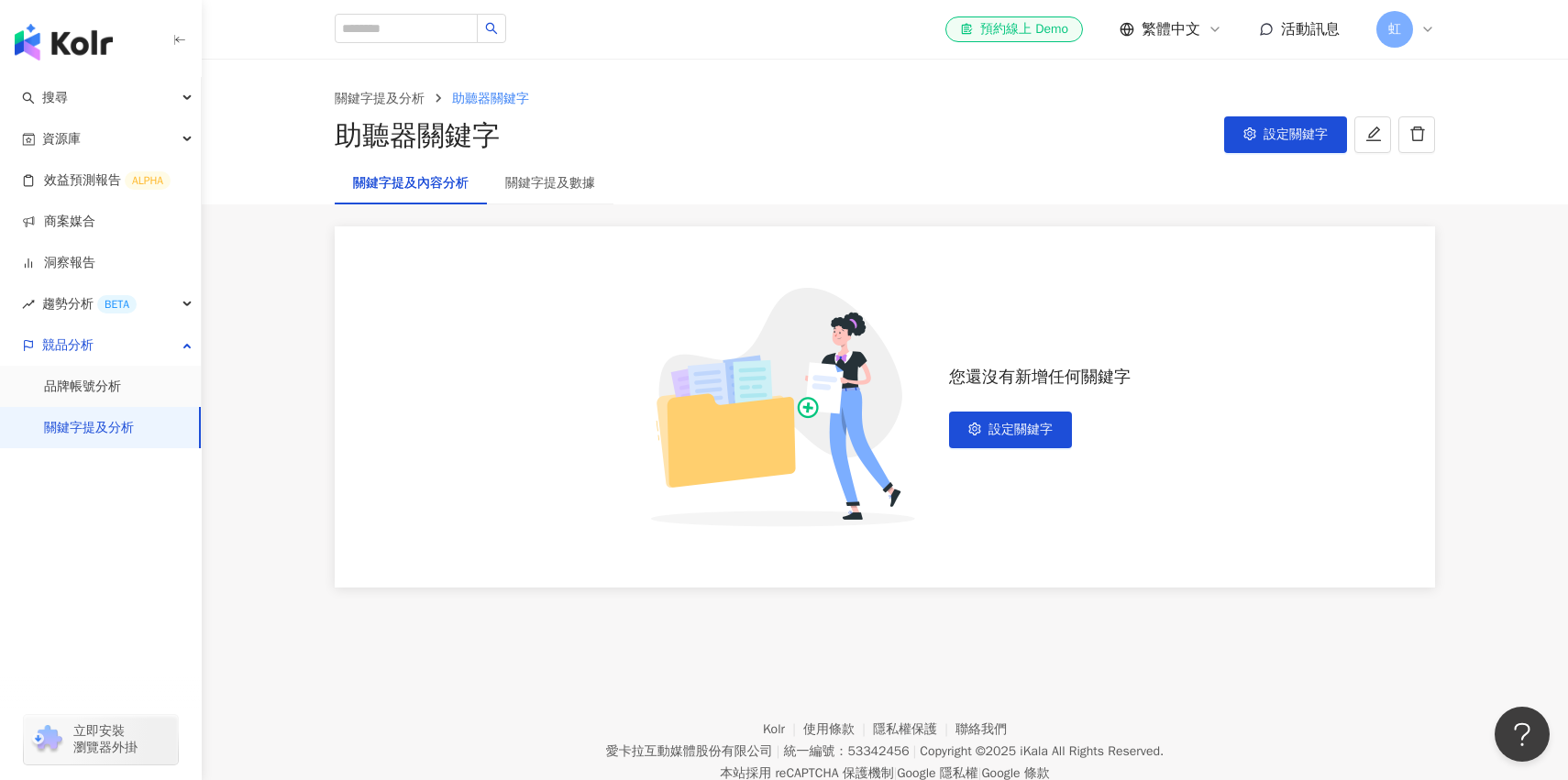 click 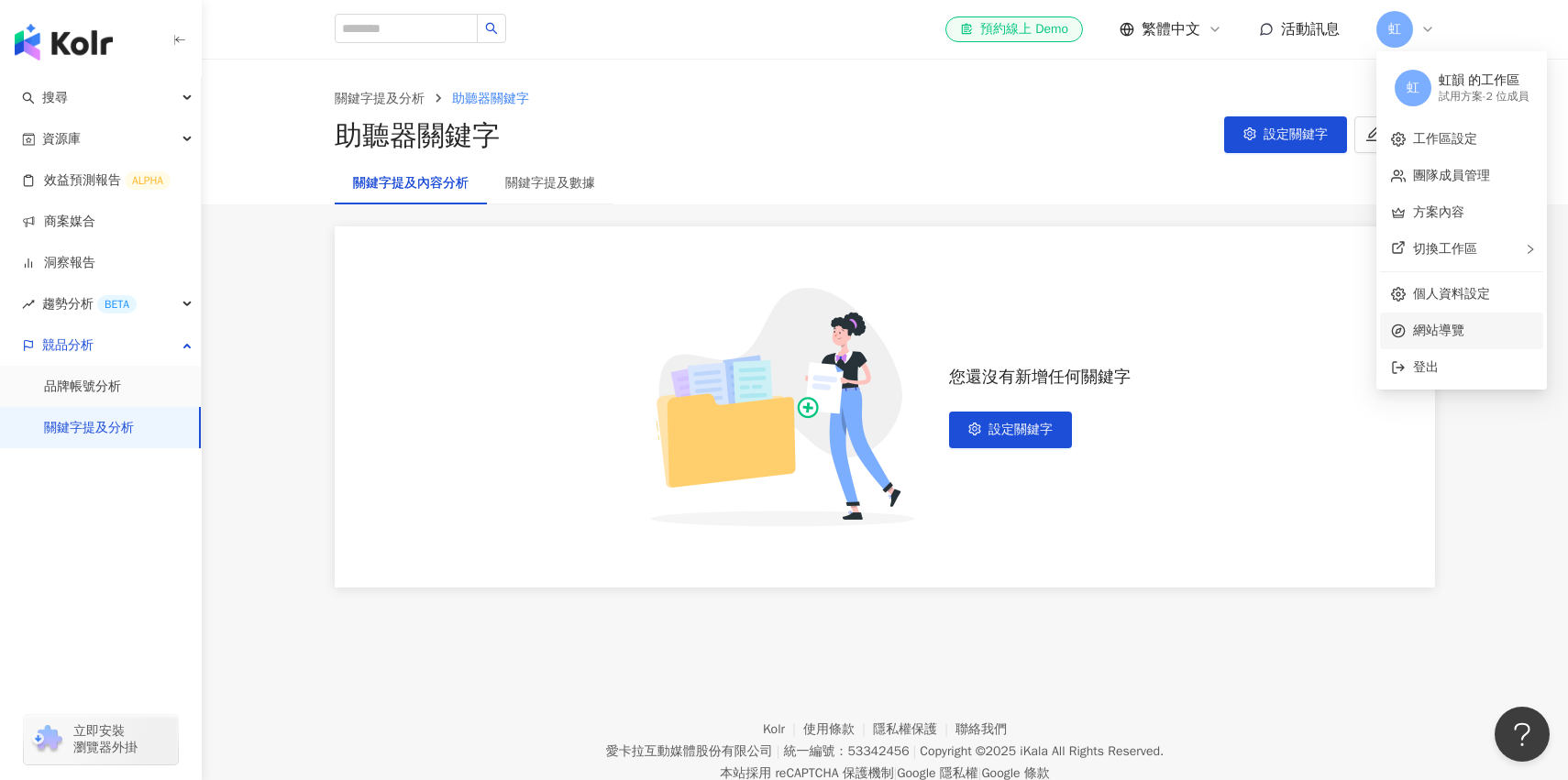 click on "網站導覽" at bounding box center (1473, 331) 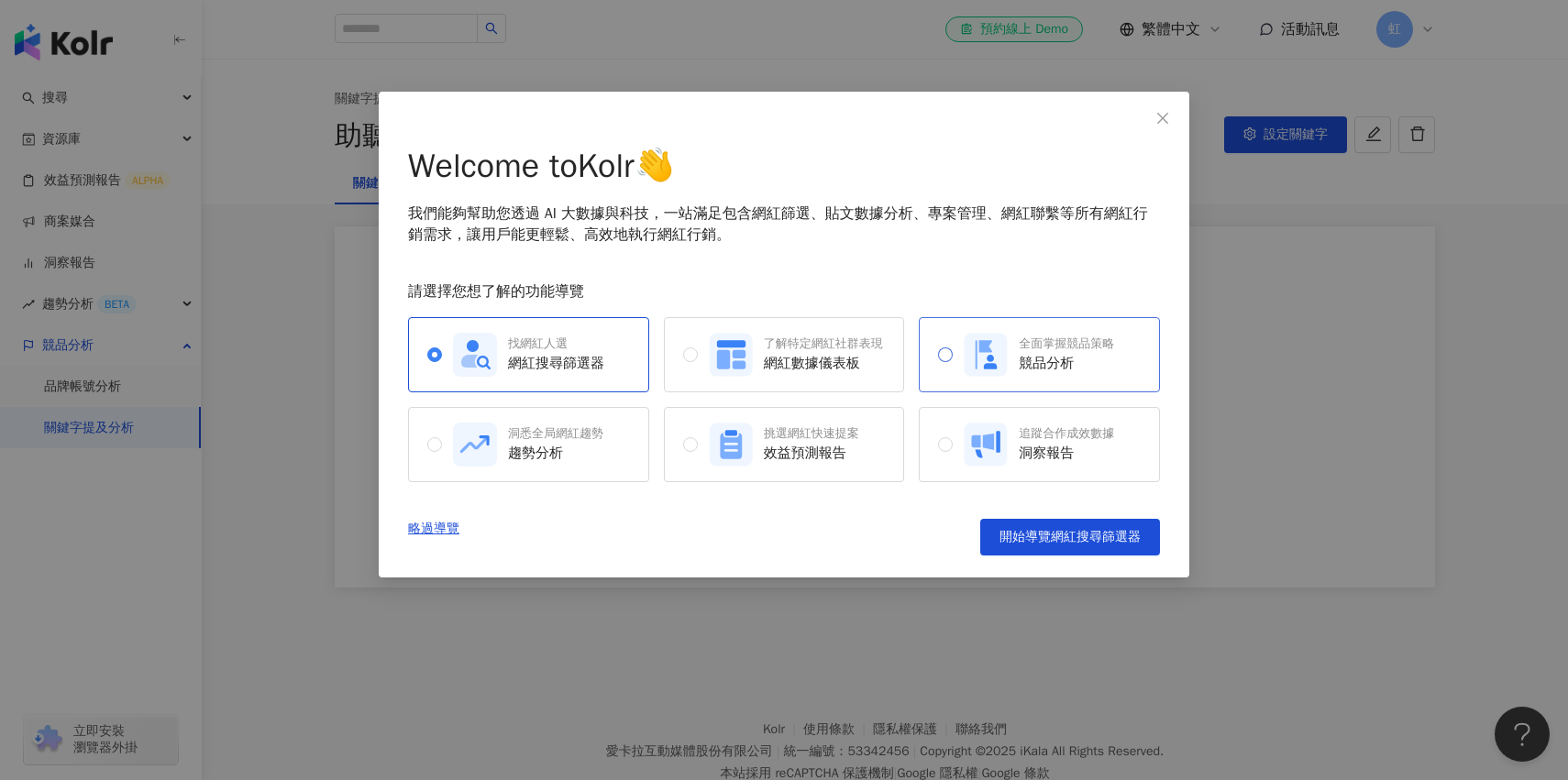 click on "全面掌握競品策略" at bounding box center (1066, 344) 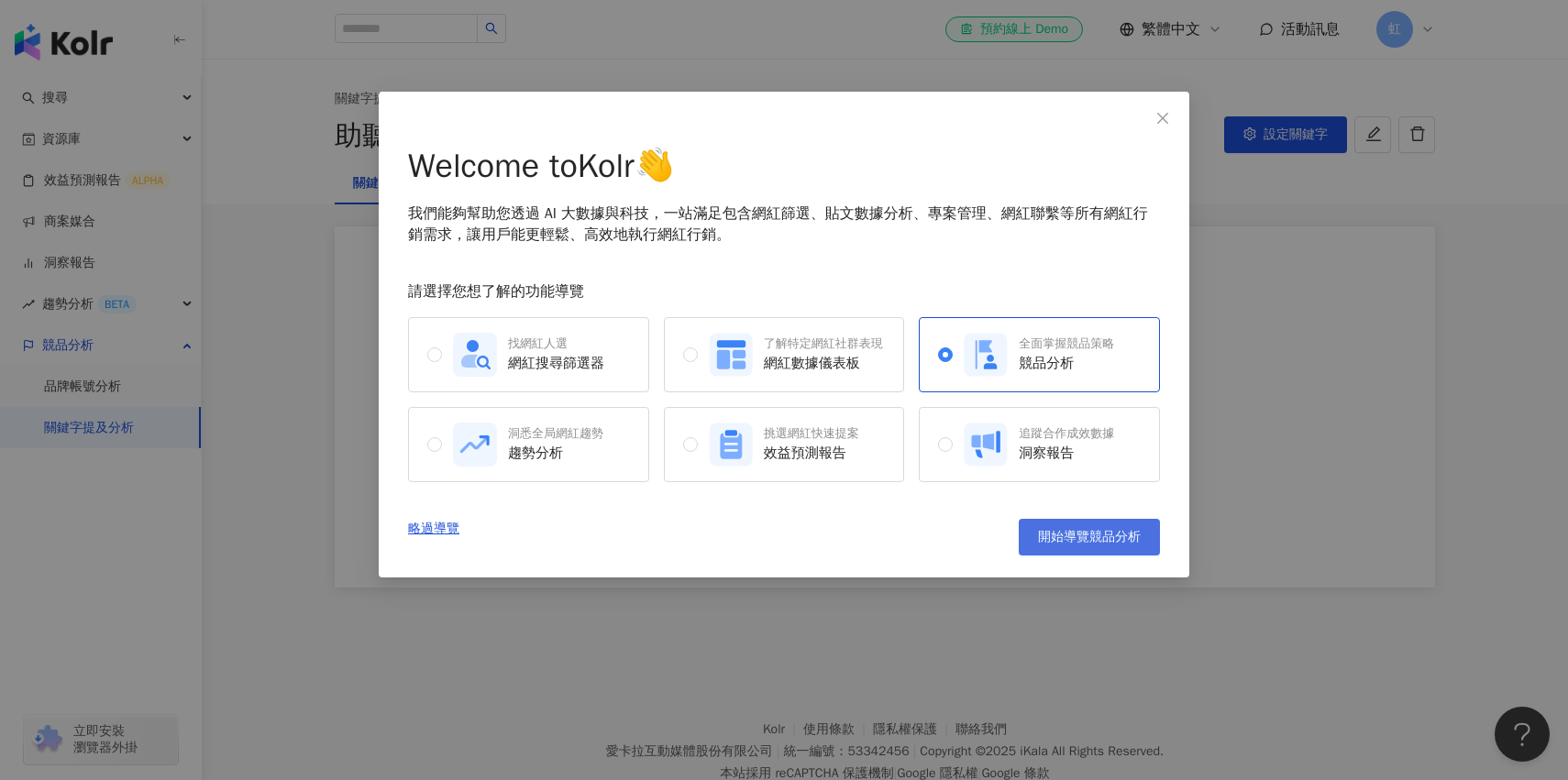 click on "開始導覽競品分析" at bounding box center [1089, 537] 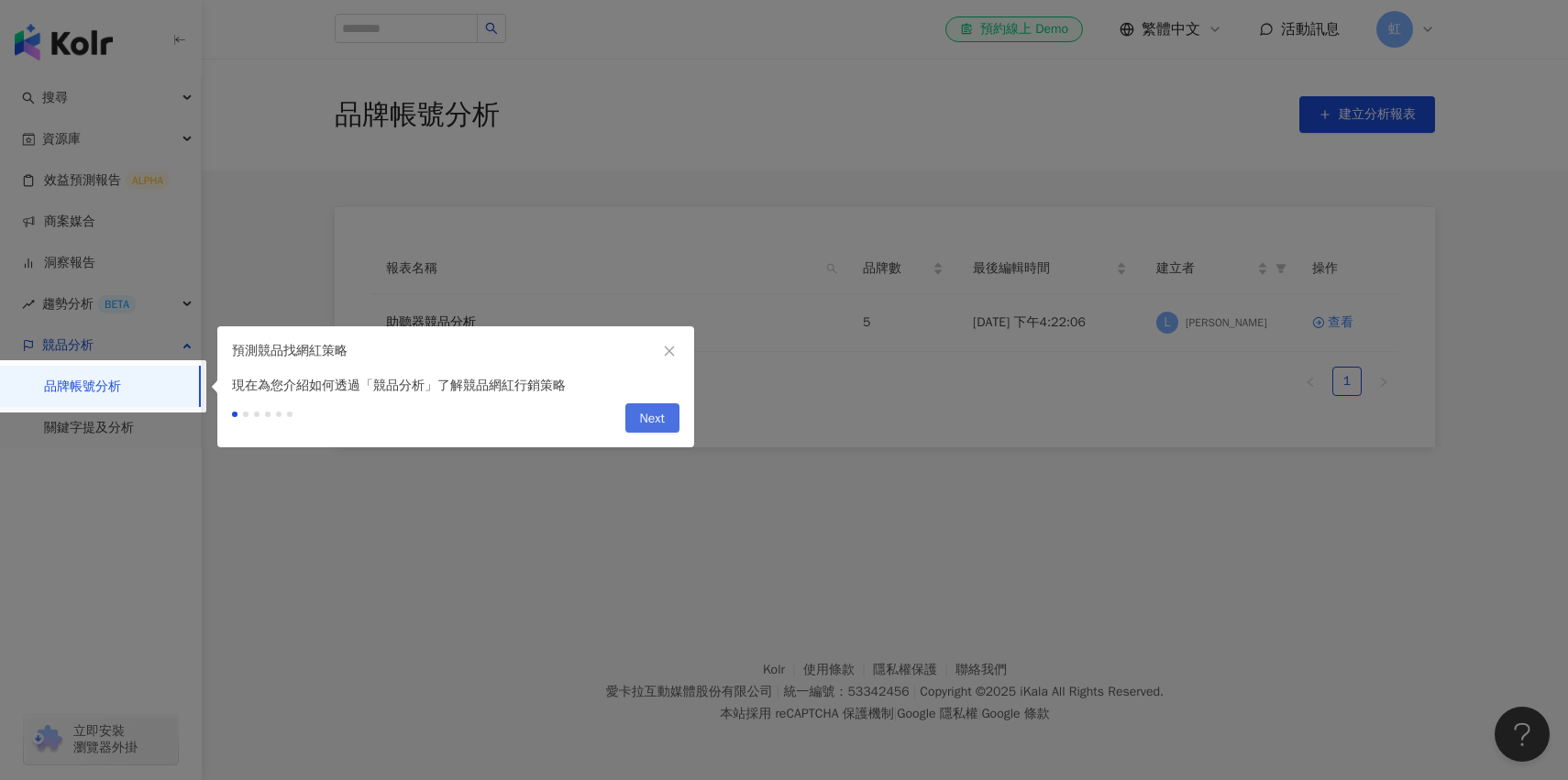 click on "Next" at bounding box center (652, 419) 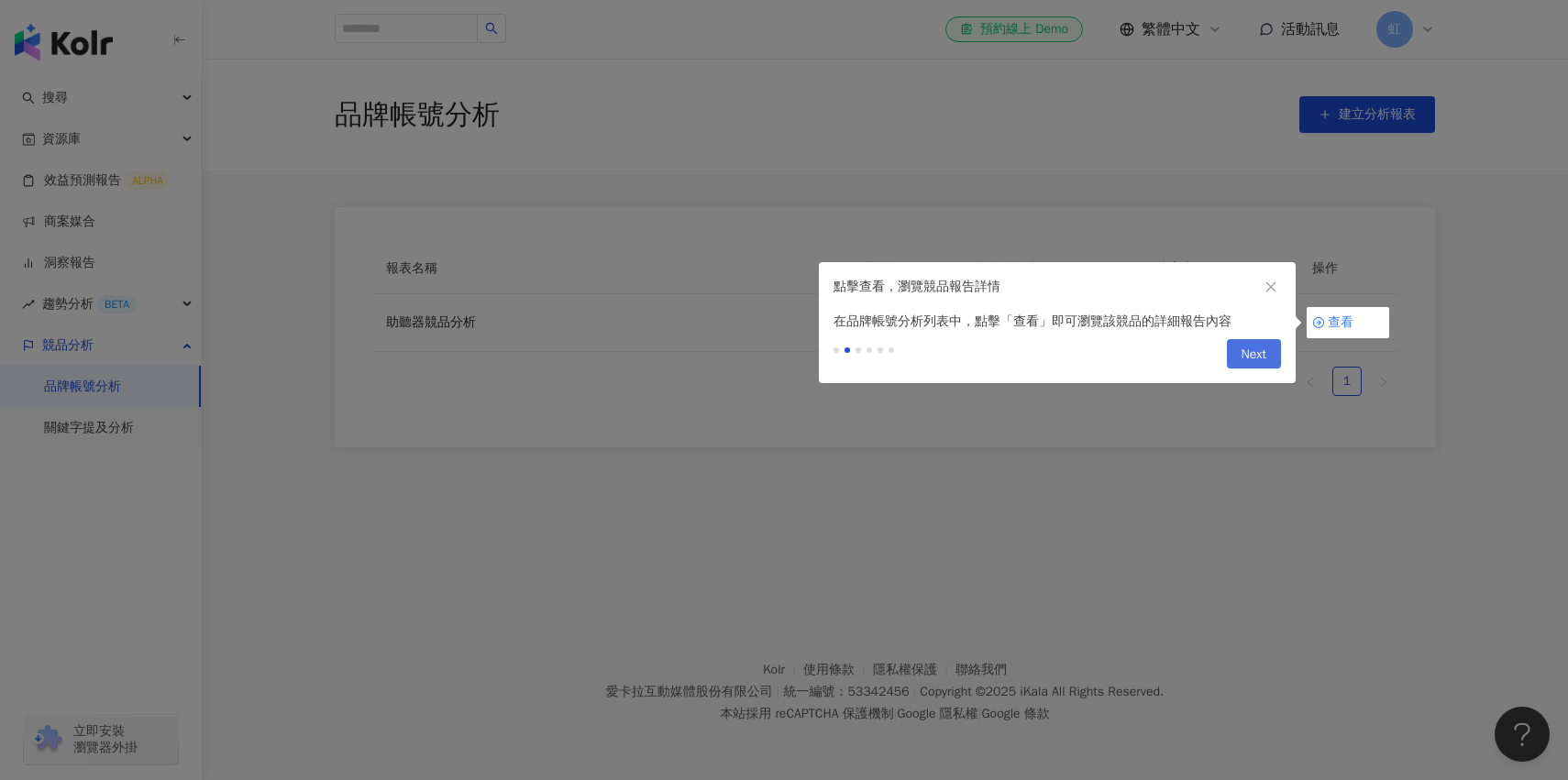 click on "Next" at bounding box center [1253, 355] 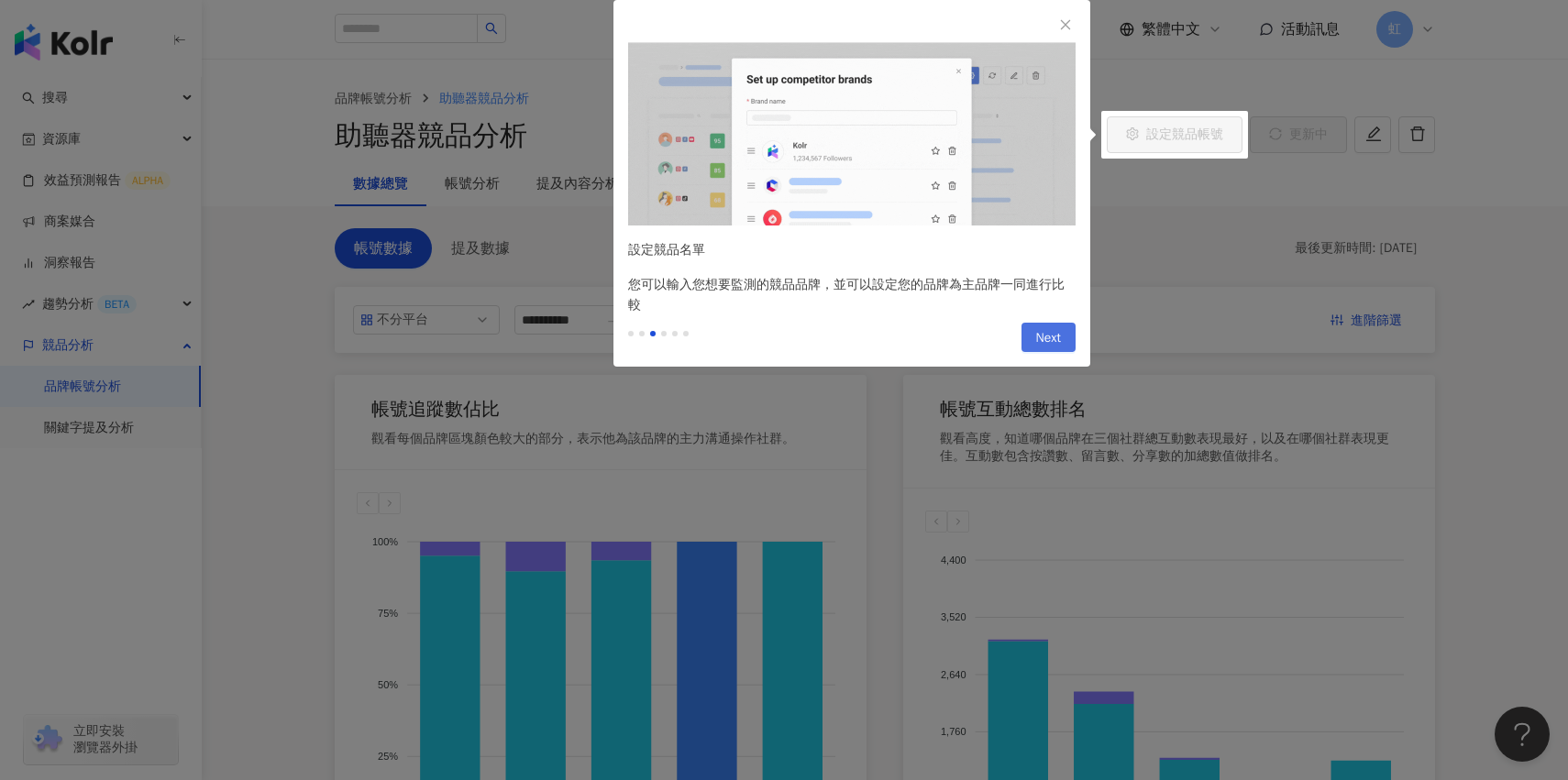click on "Next" at bounding box center (1048, 337) 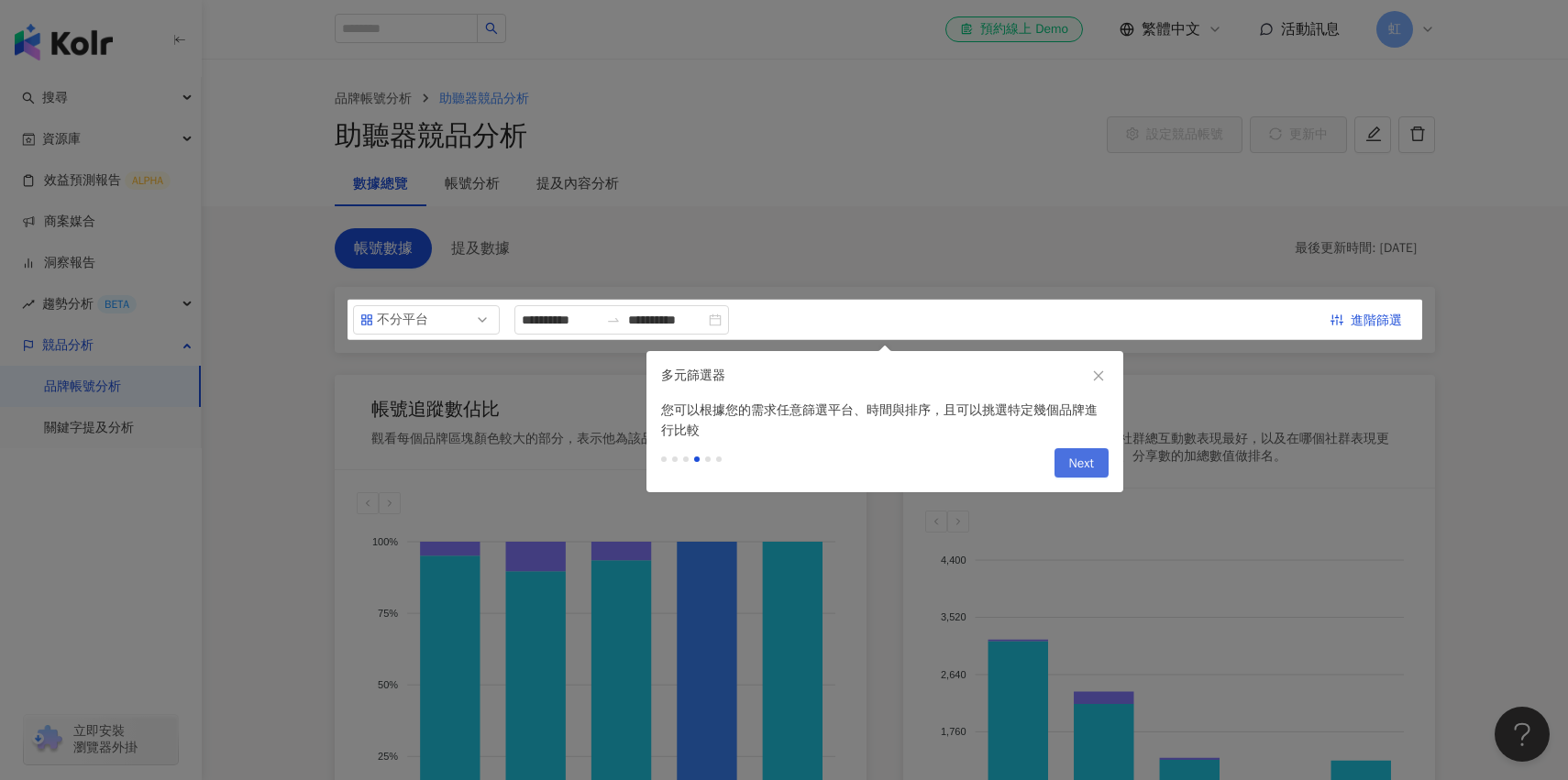 click on "Next" at bounding box center [1081, 464] 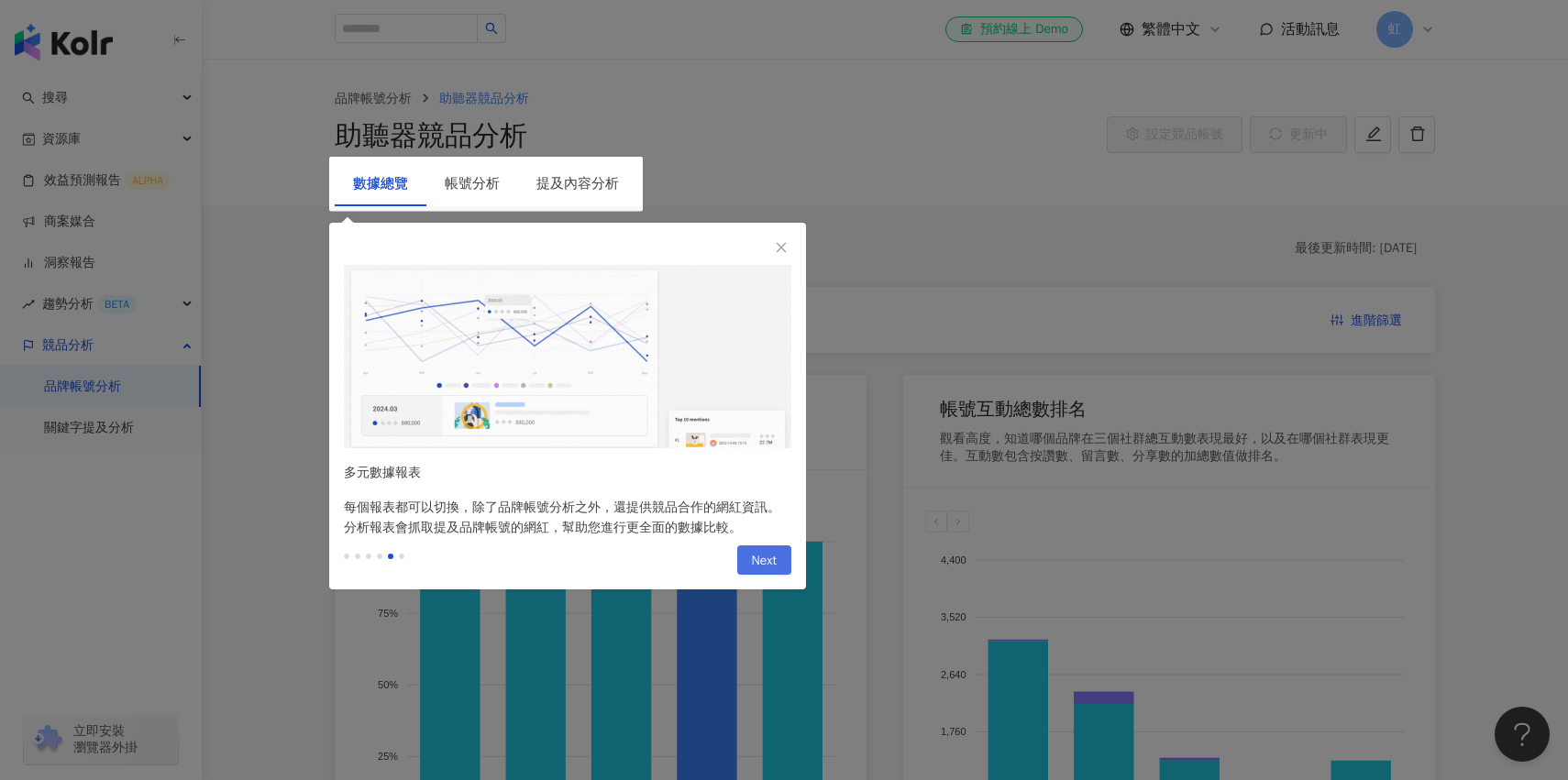 click on "Next" at bounding box center (764, 561) 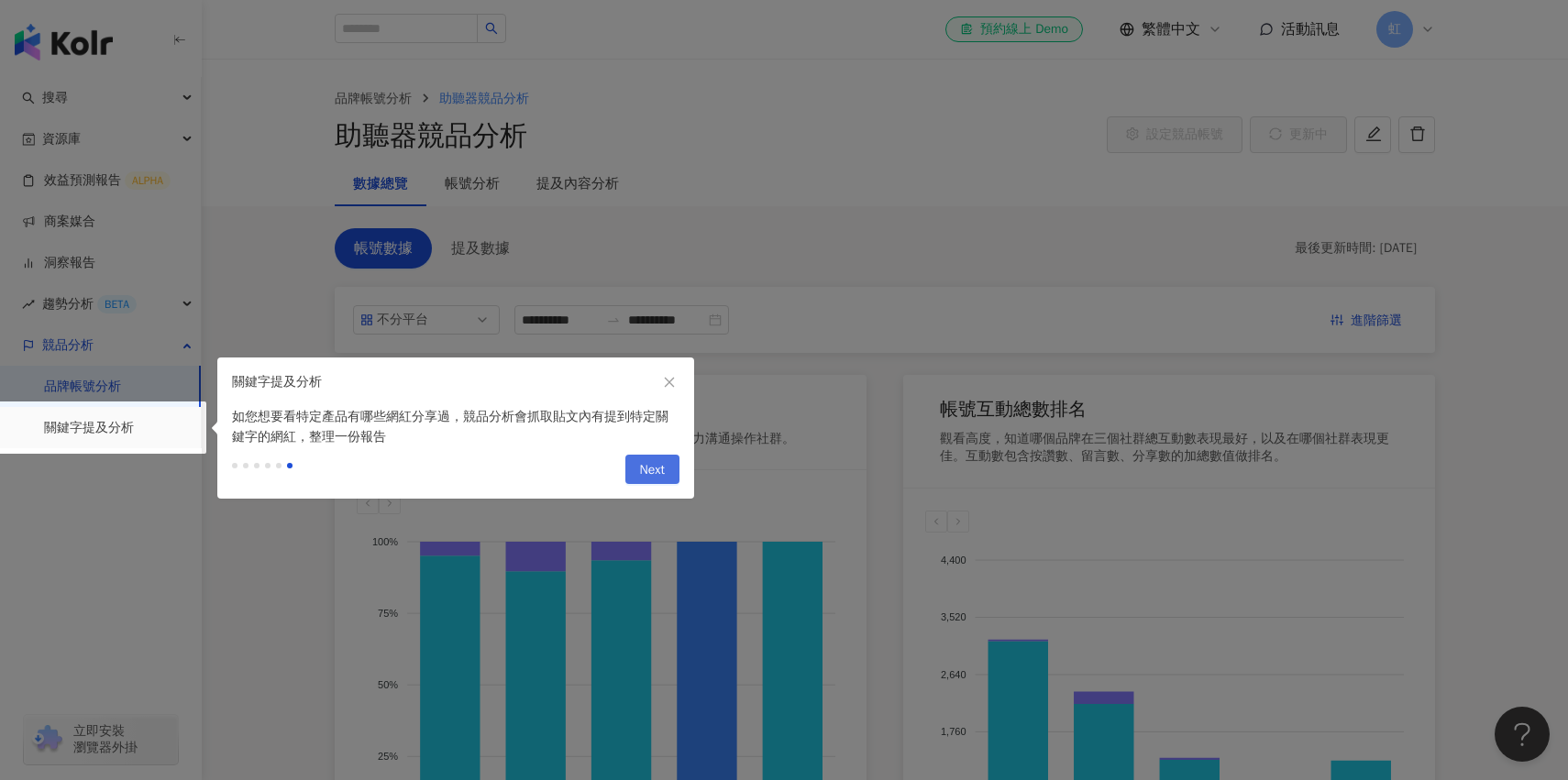 click on "Next" at bounding box center (652, 470) 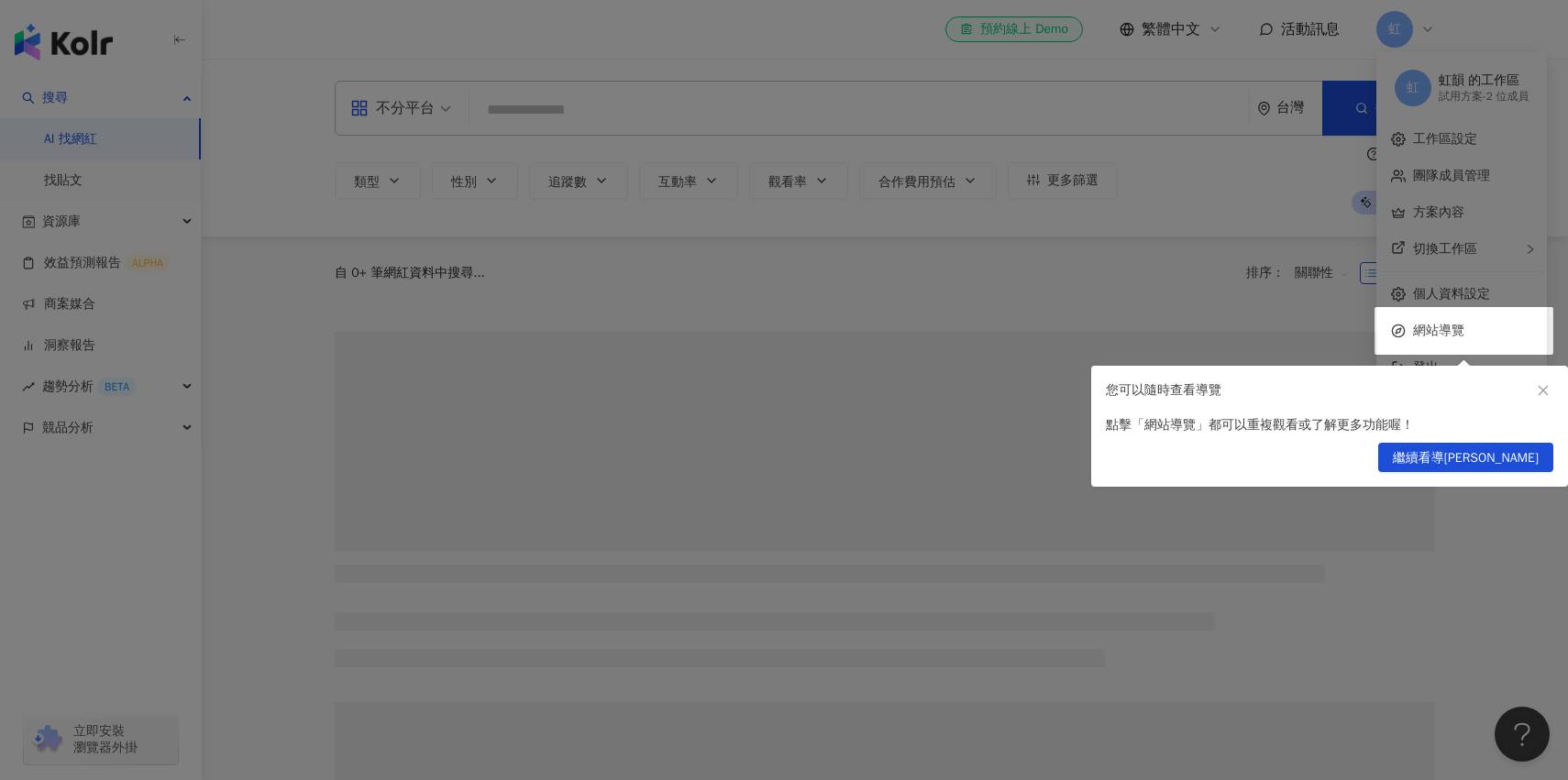 click at bounding box center [784, 390] 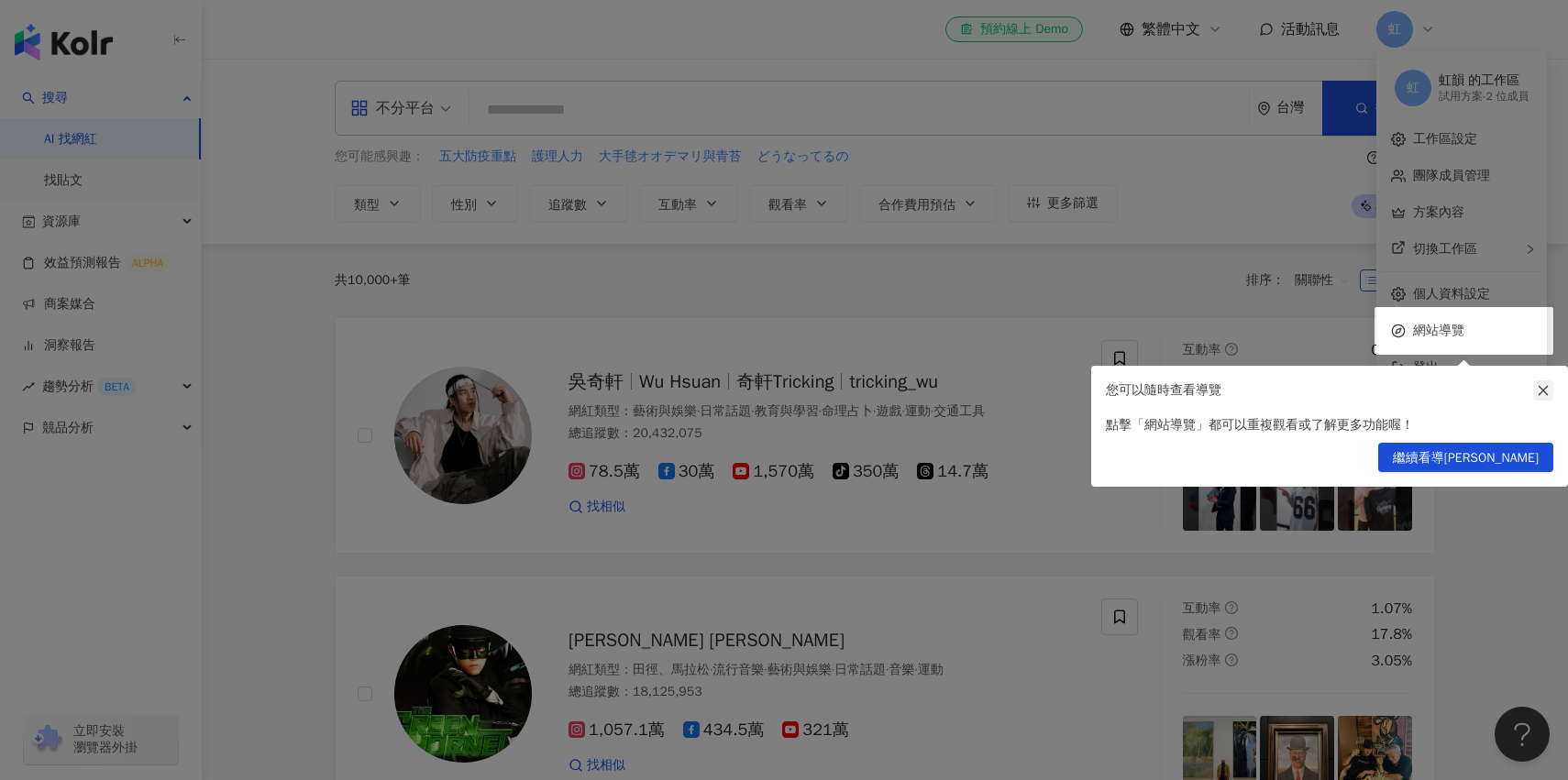 click 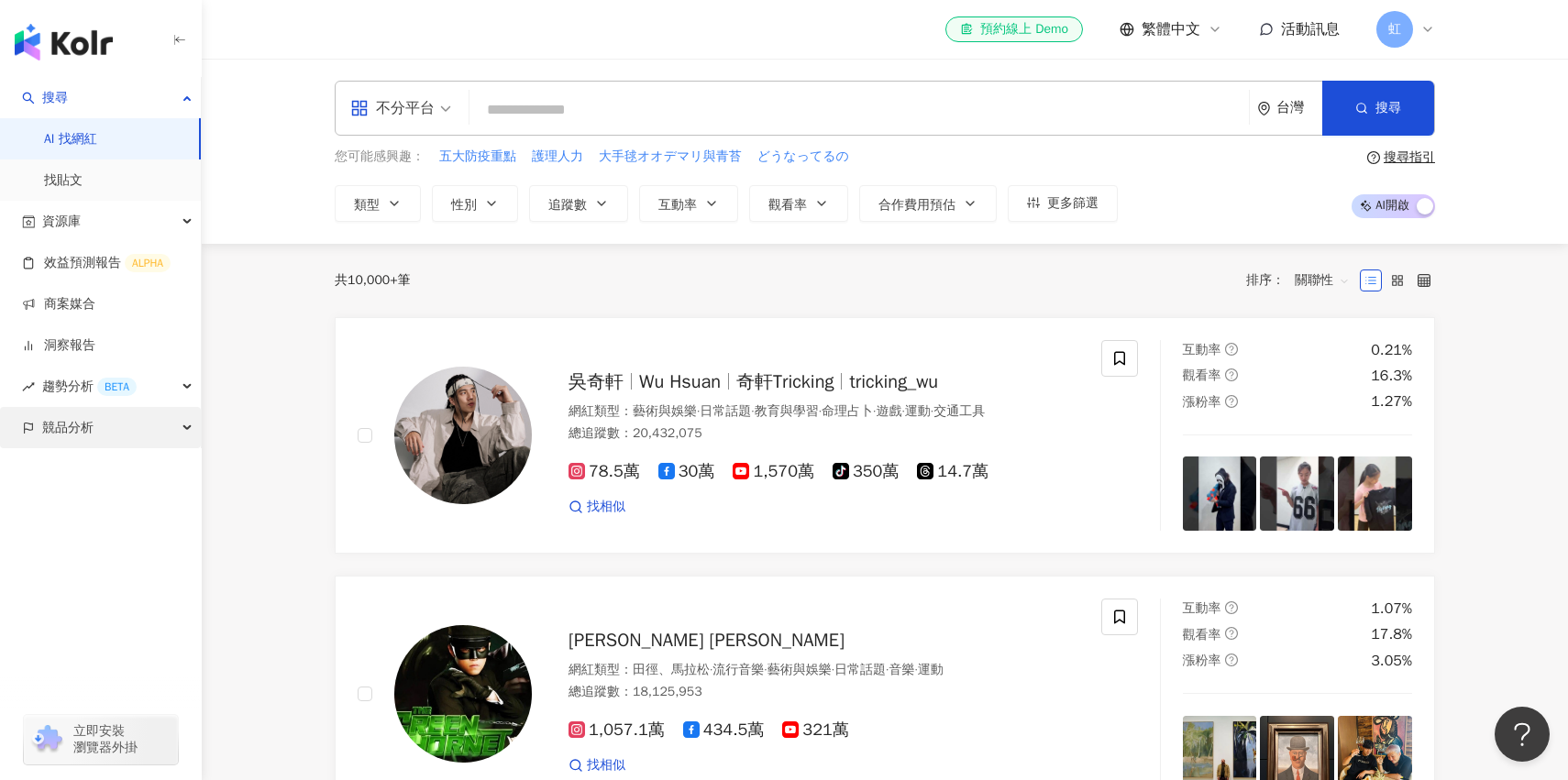 click on "競品分析" at bounding box center [100, 427] 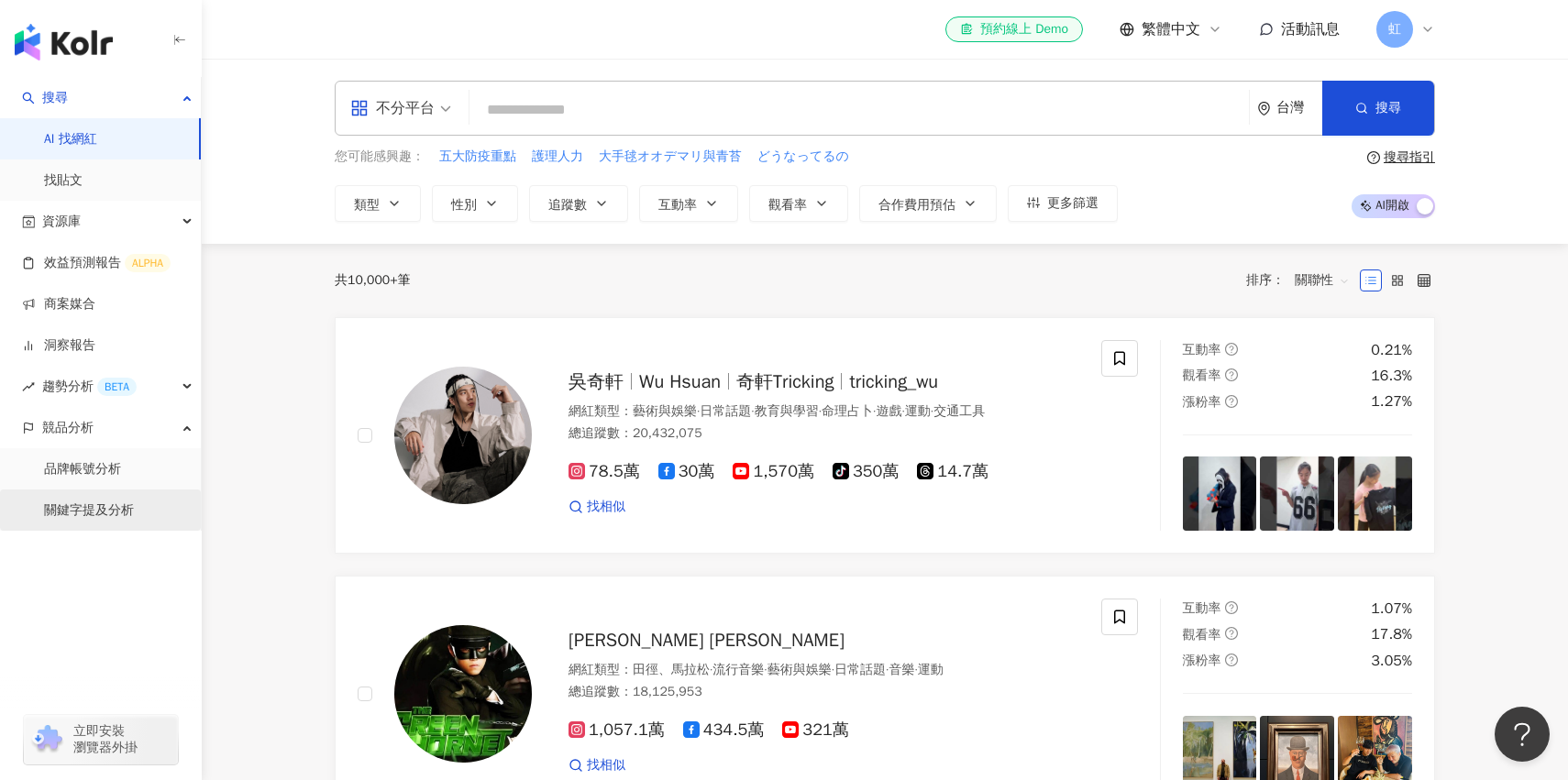 click on "關鍵字提及分析" at bounding box center (89, 511) 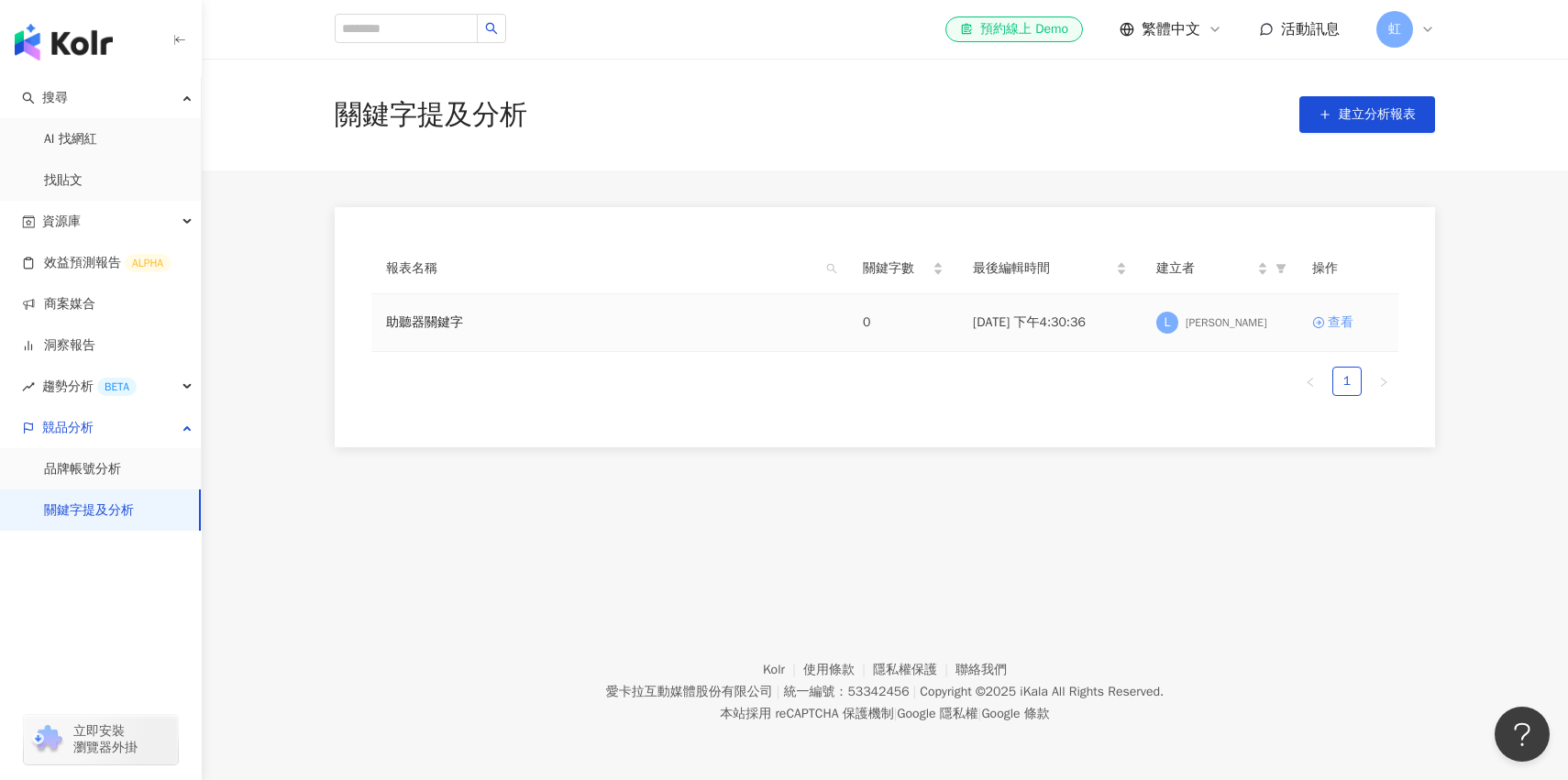 click on "查看" at bounding box center (1341, 323) 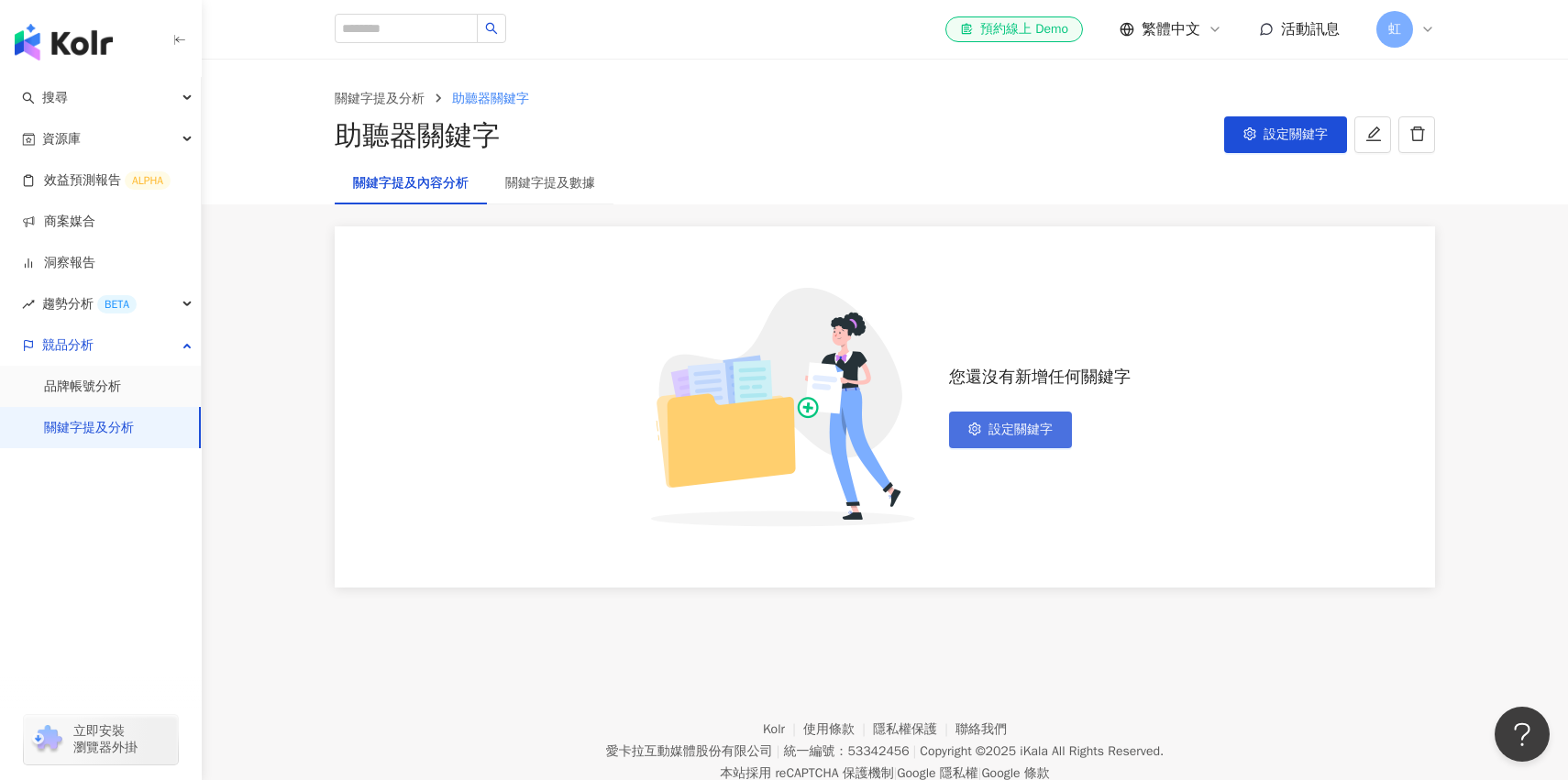 click 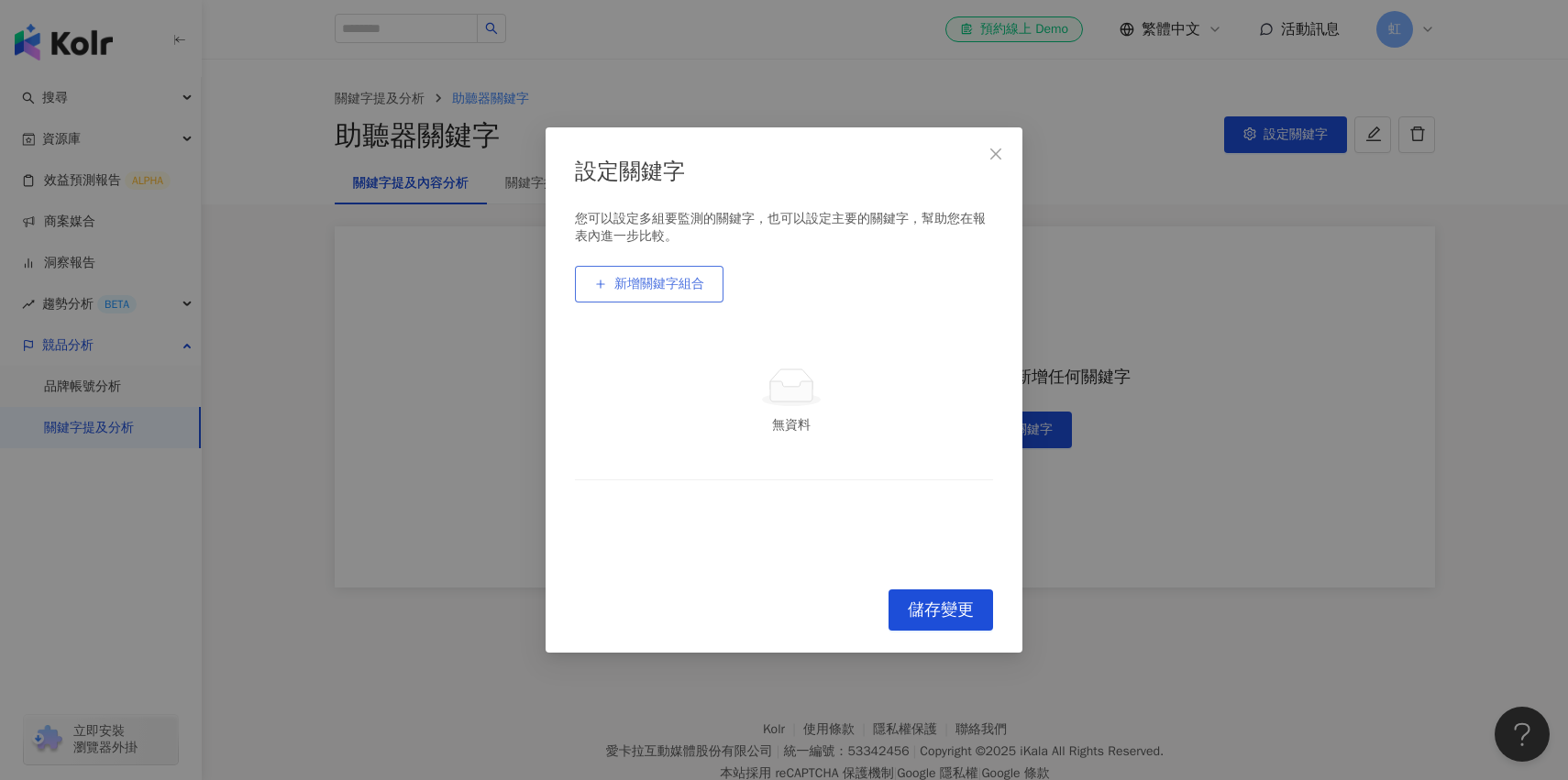 click on "新增關鍵字組合" at bounding box center (659, 284) 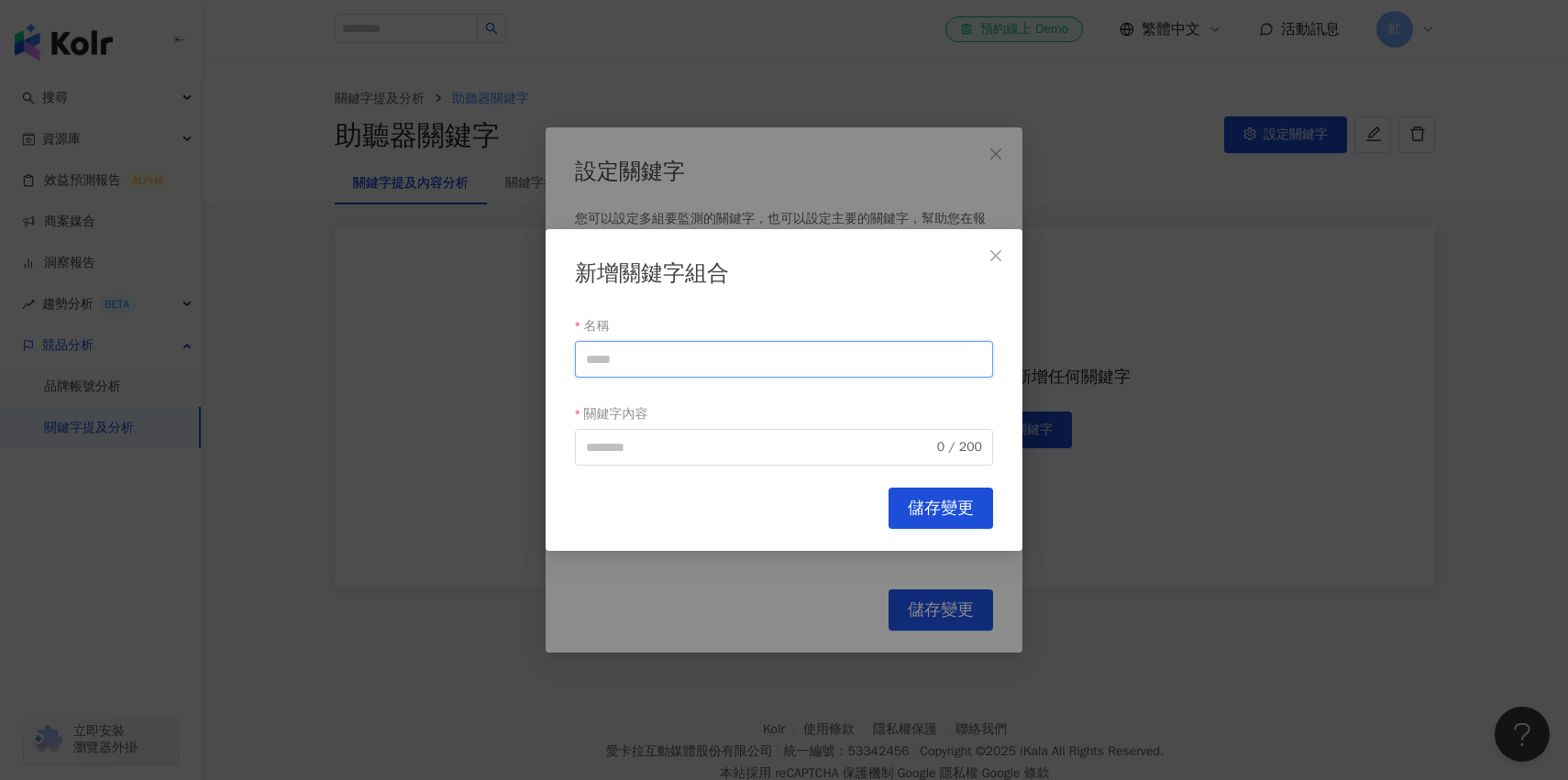 click on "名稱" at bounding box center [784, 359] 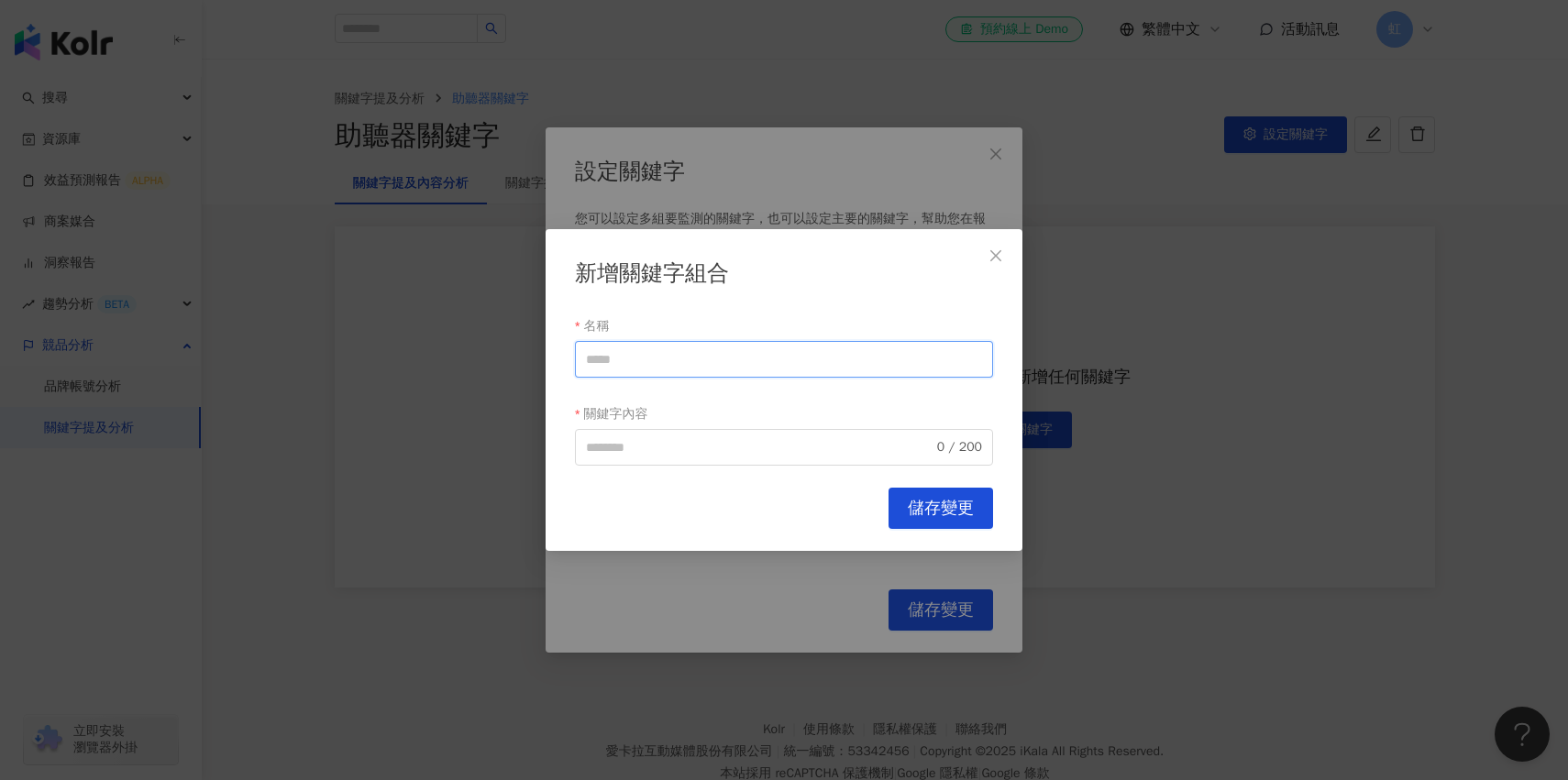click on "名稱" at bounding box center (784, 359) 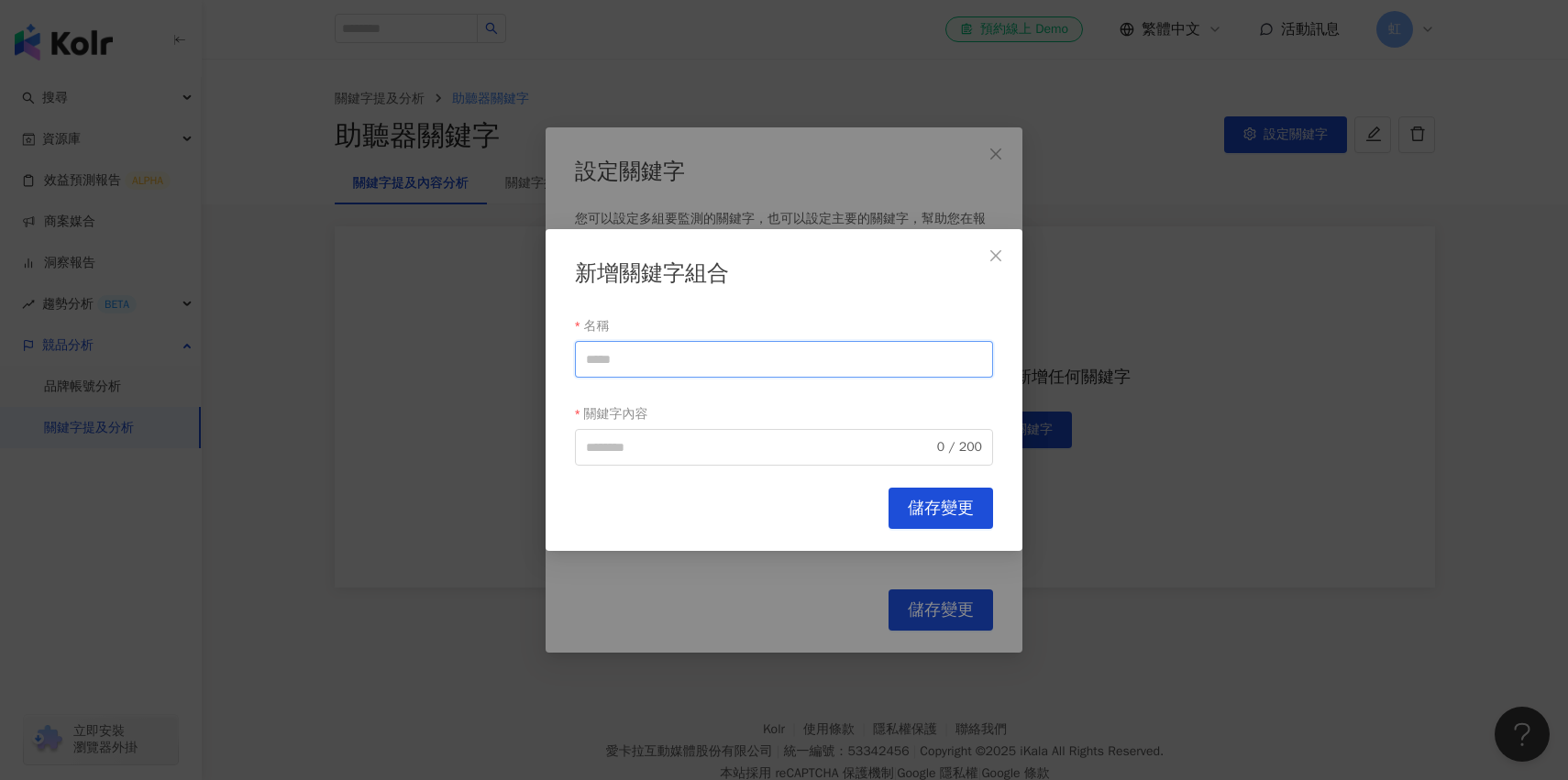 click on "名稱" at bounding box center [784, 359] 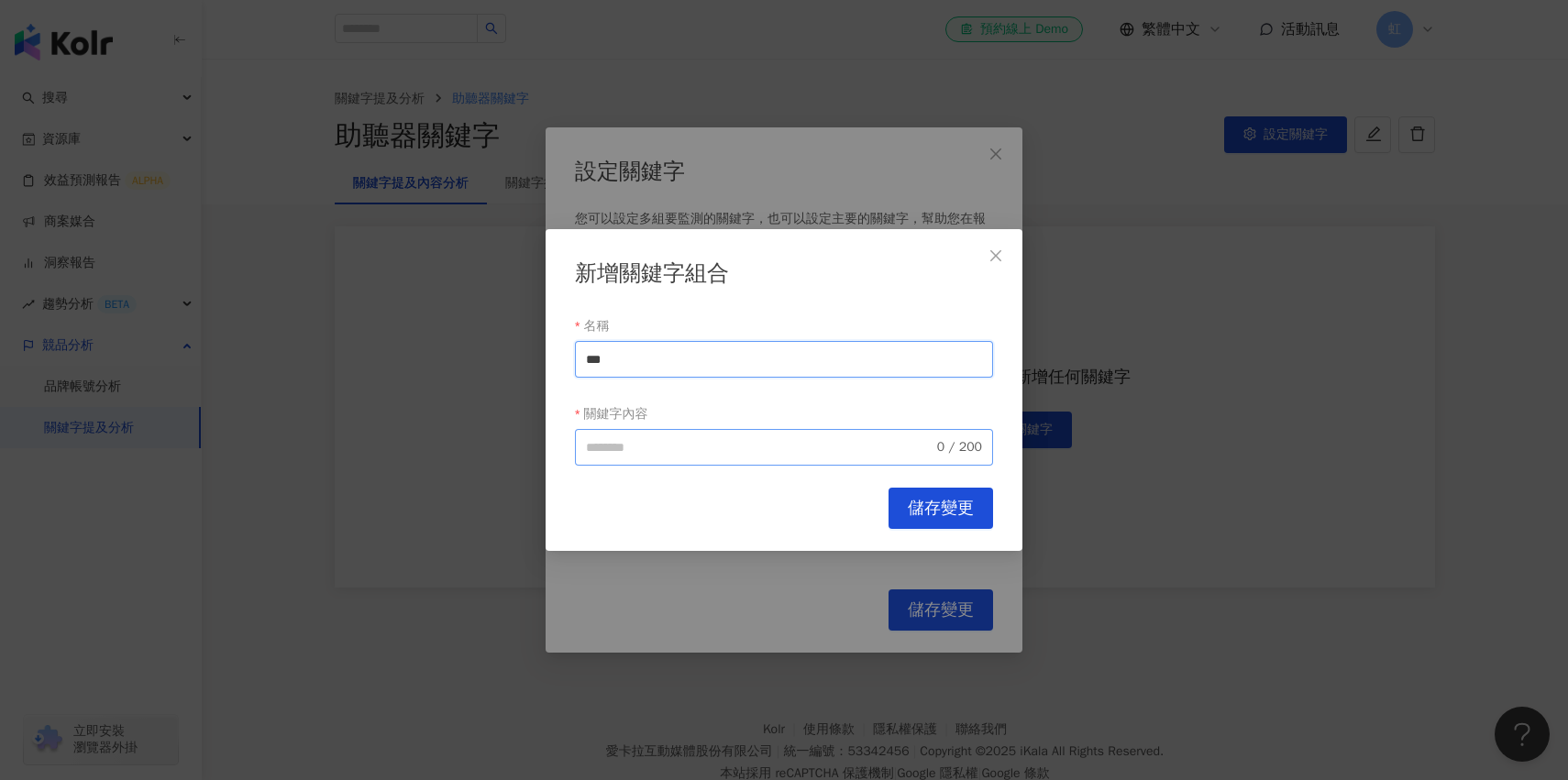 type on "***" 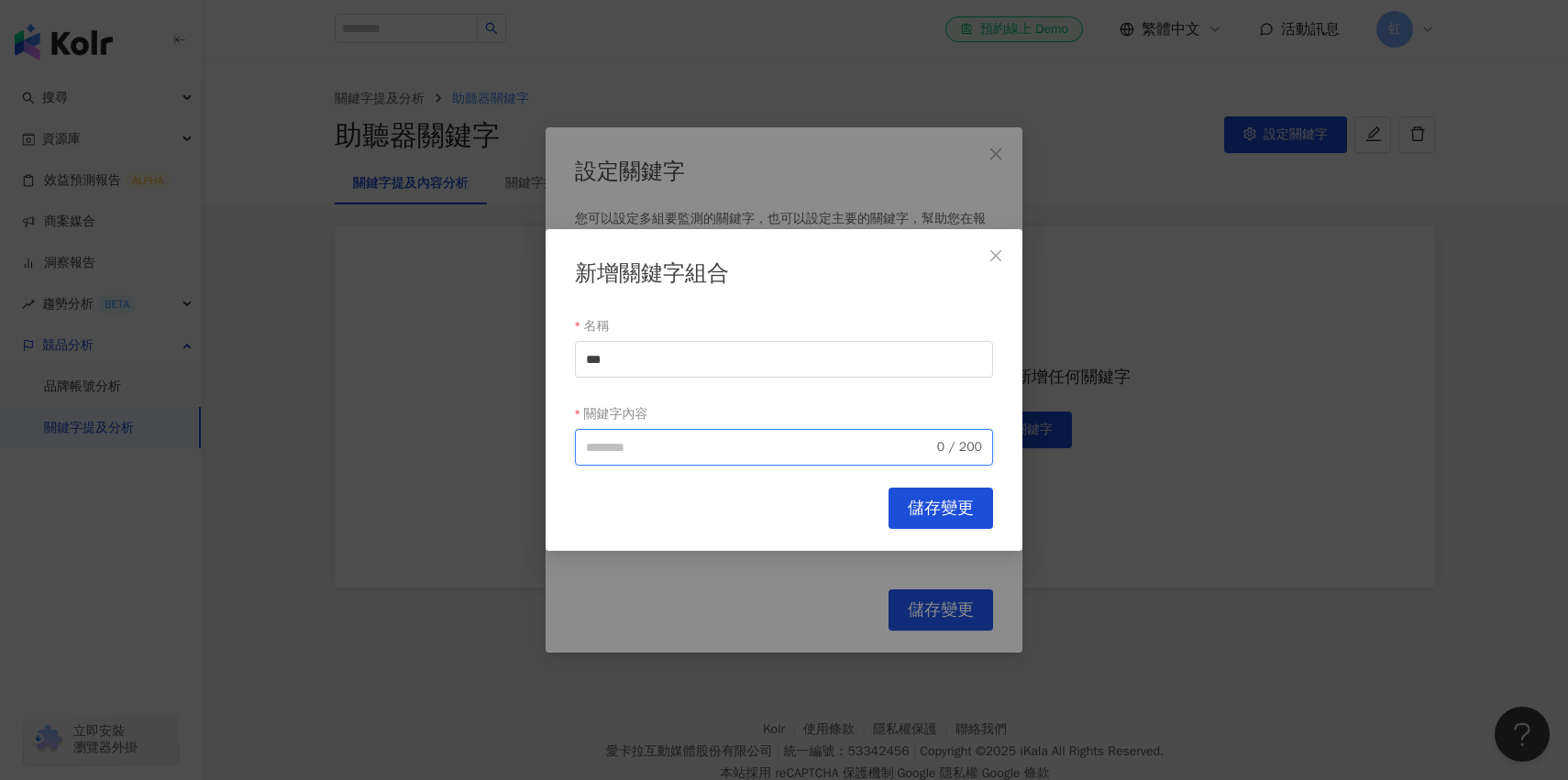 click on "關鍵字內容" at bounding box center (759, 447) 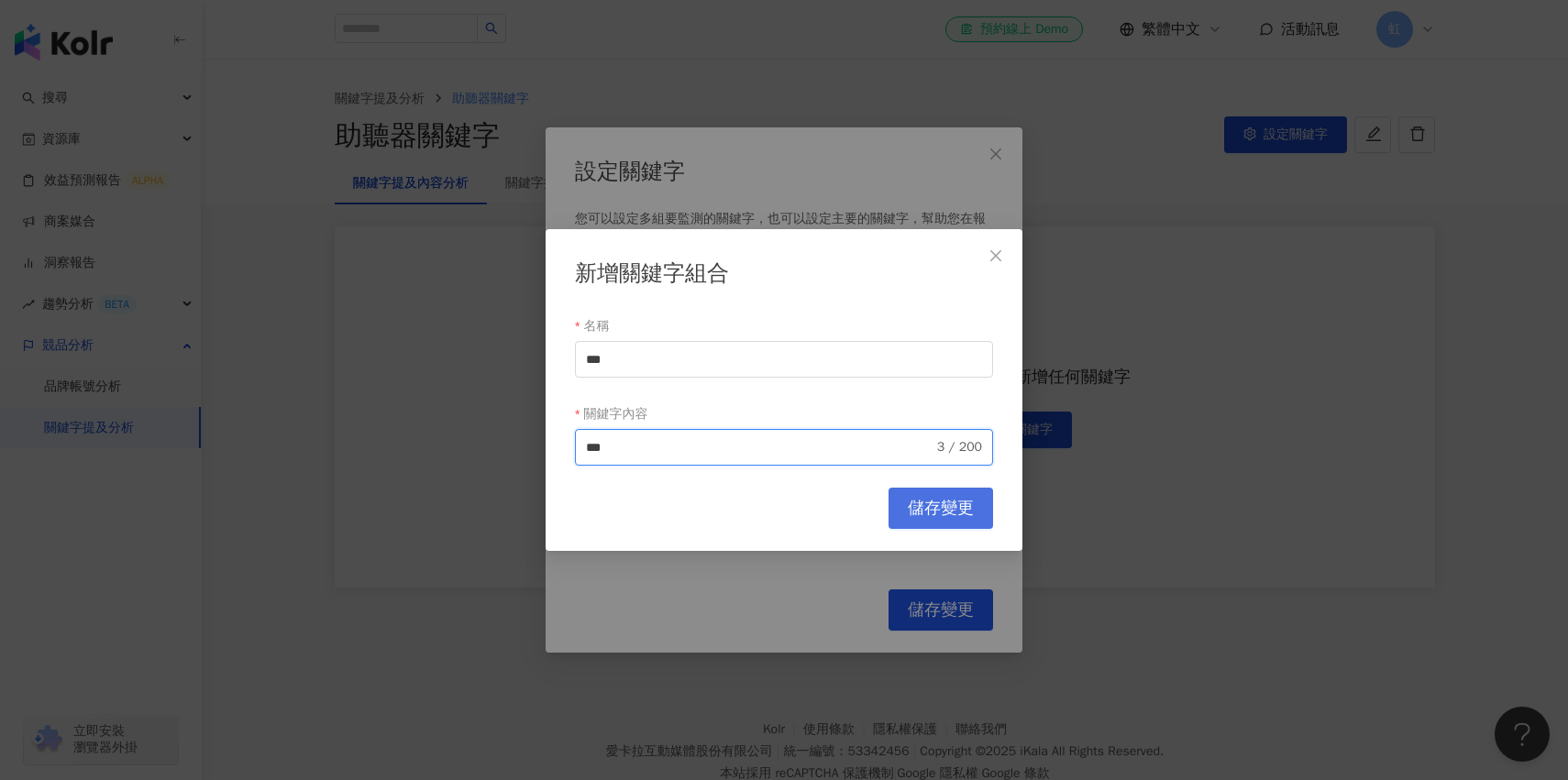 type on "***" 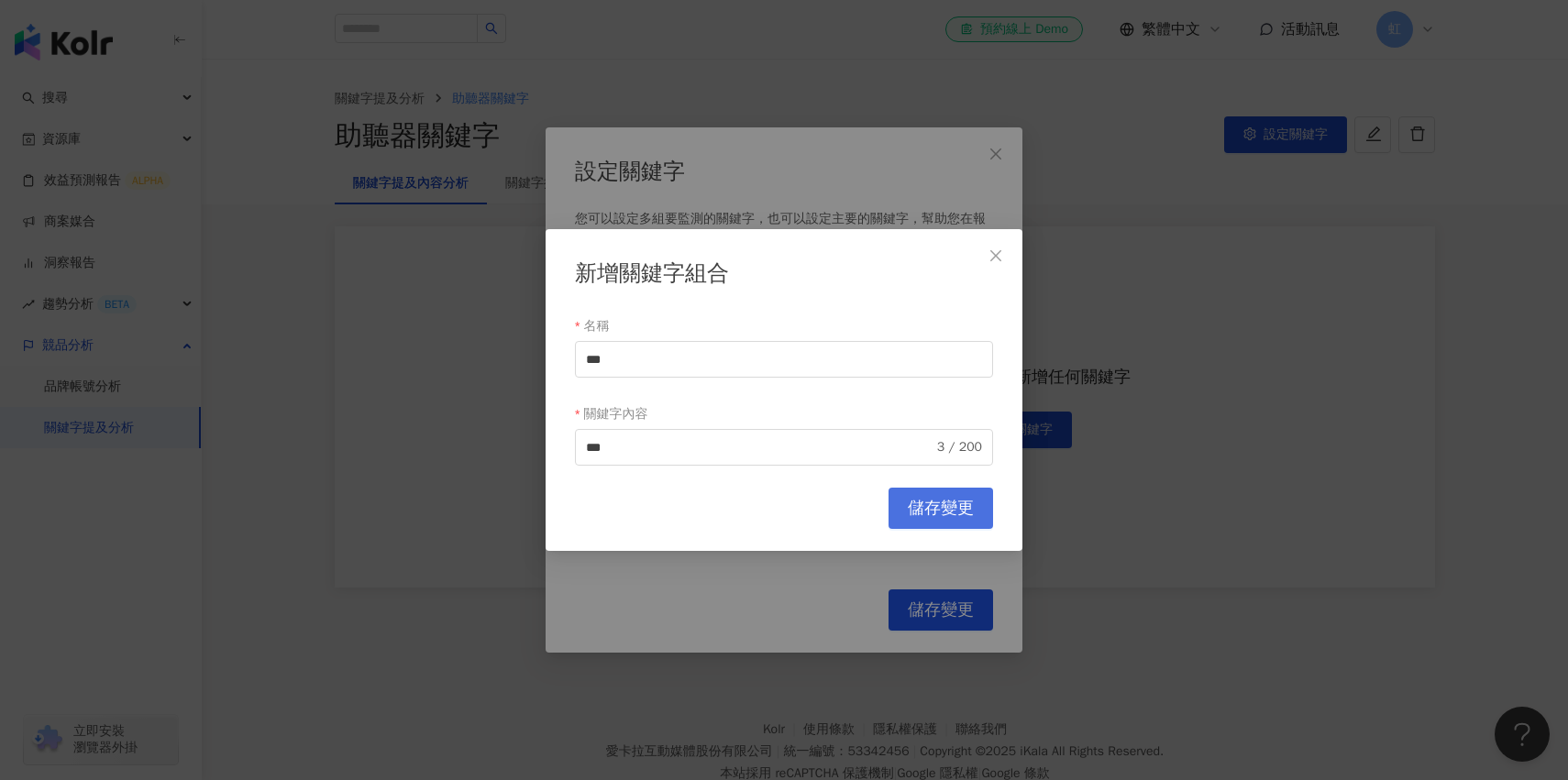 click on "儲存變更" at bounding box center (941, 509) 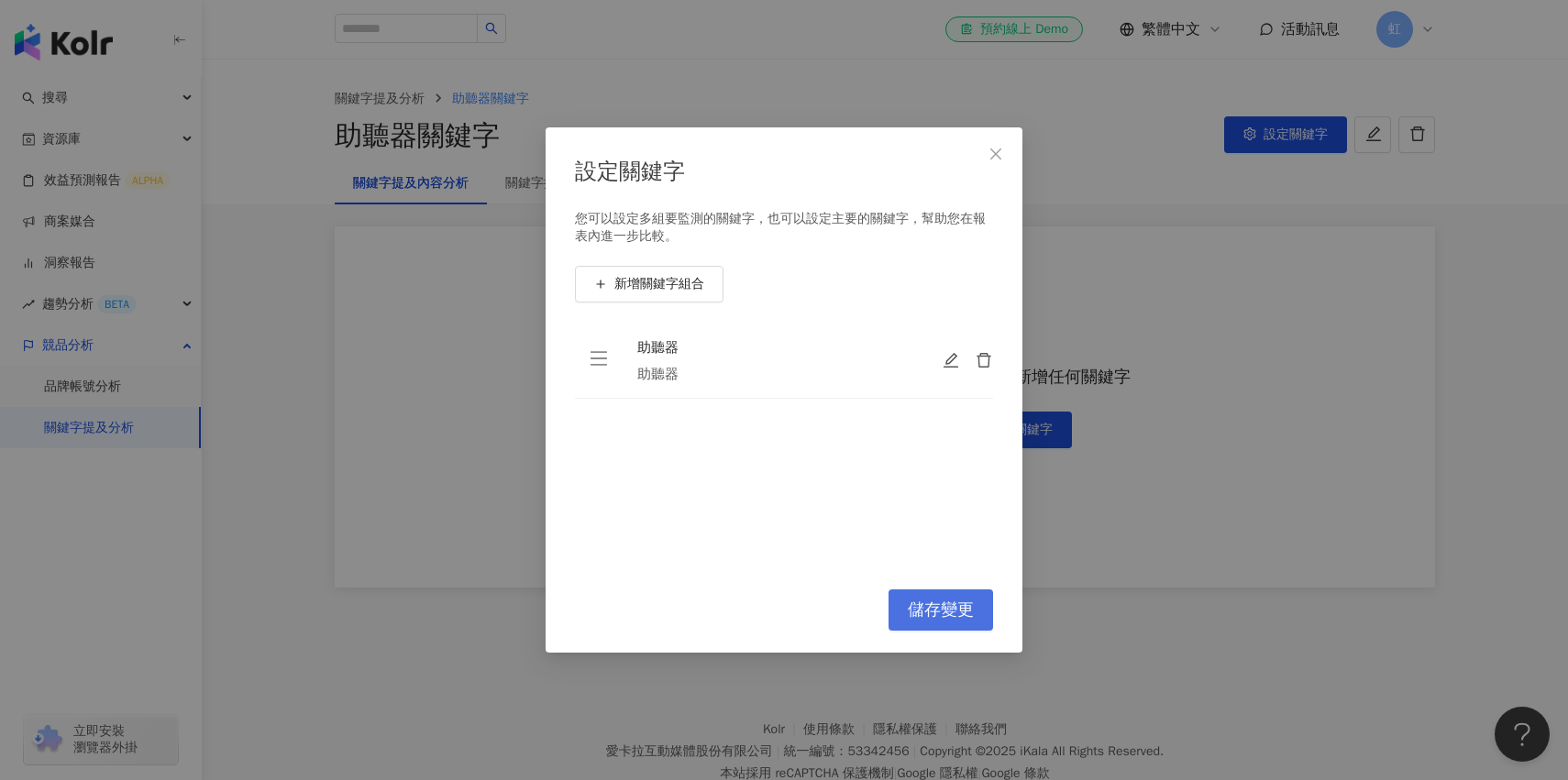click on "儲存變更" at bounding box center [941, 610] 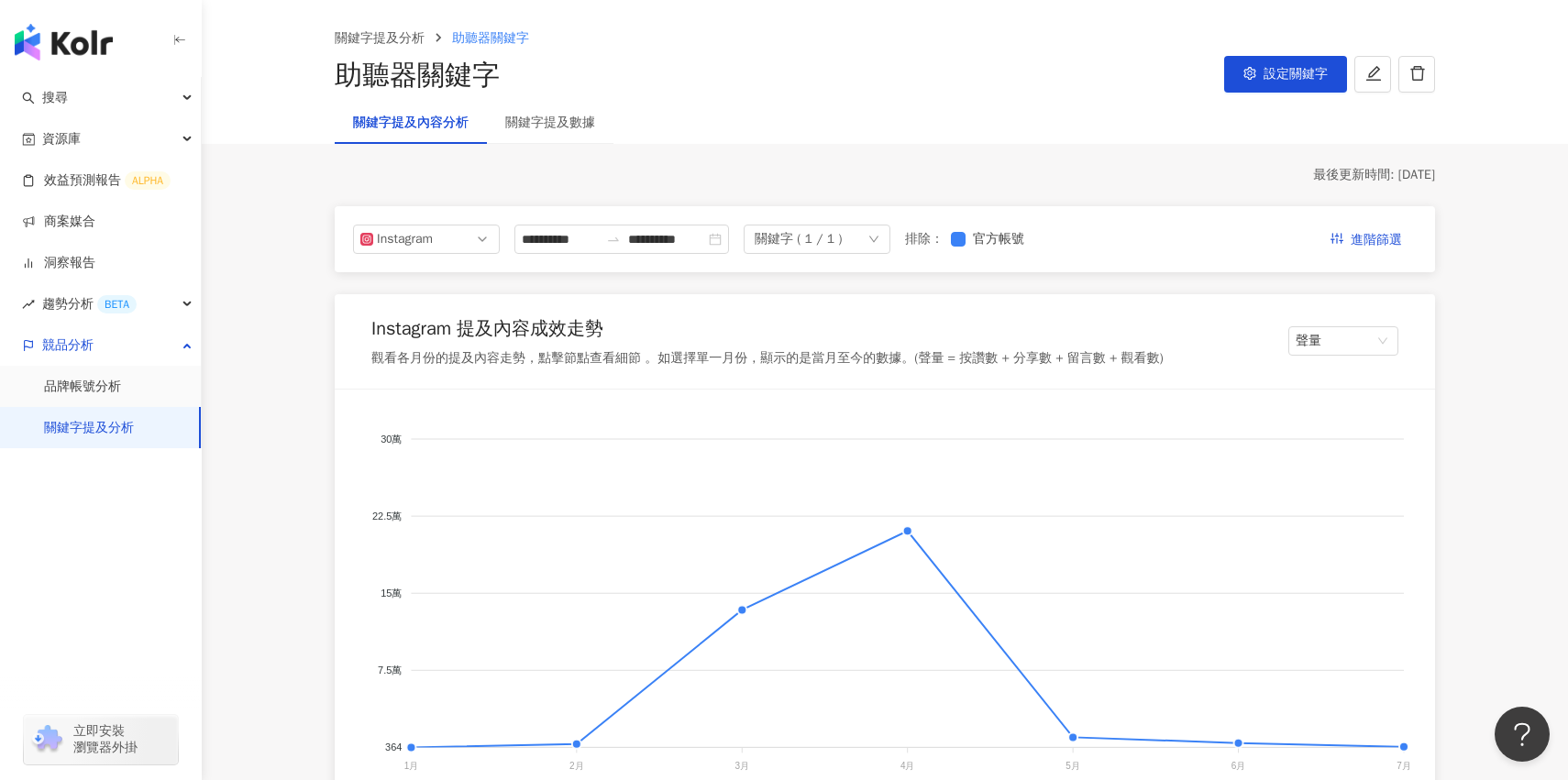 scroll, scrollTop: 0, scrollLeft: 0, axis: both 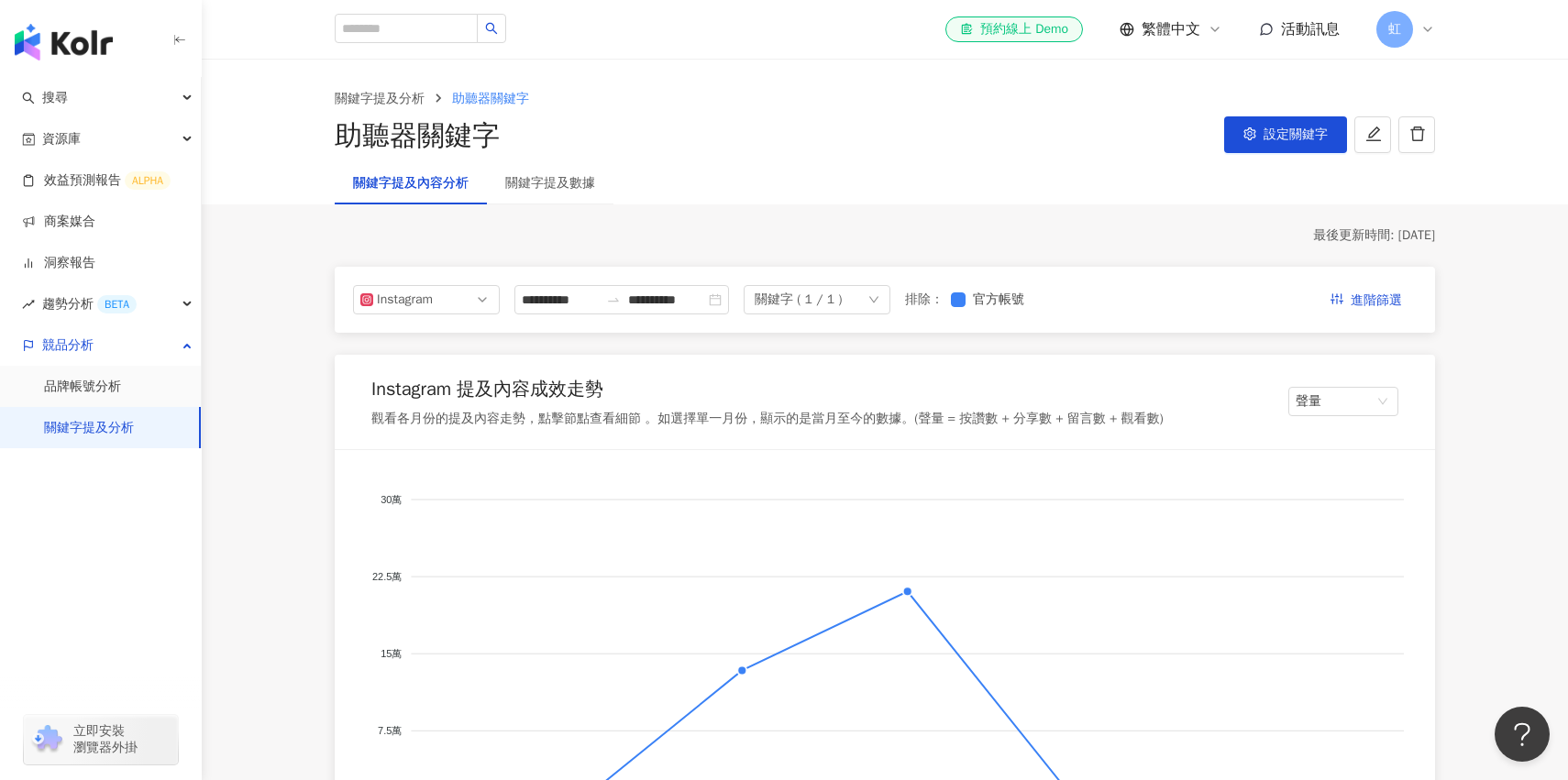 click on "關鍵字提及分析 助聽器關鍵字 助聽器關鍵字 設定關鍵字" at bounding box center (885, 122) 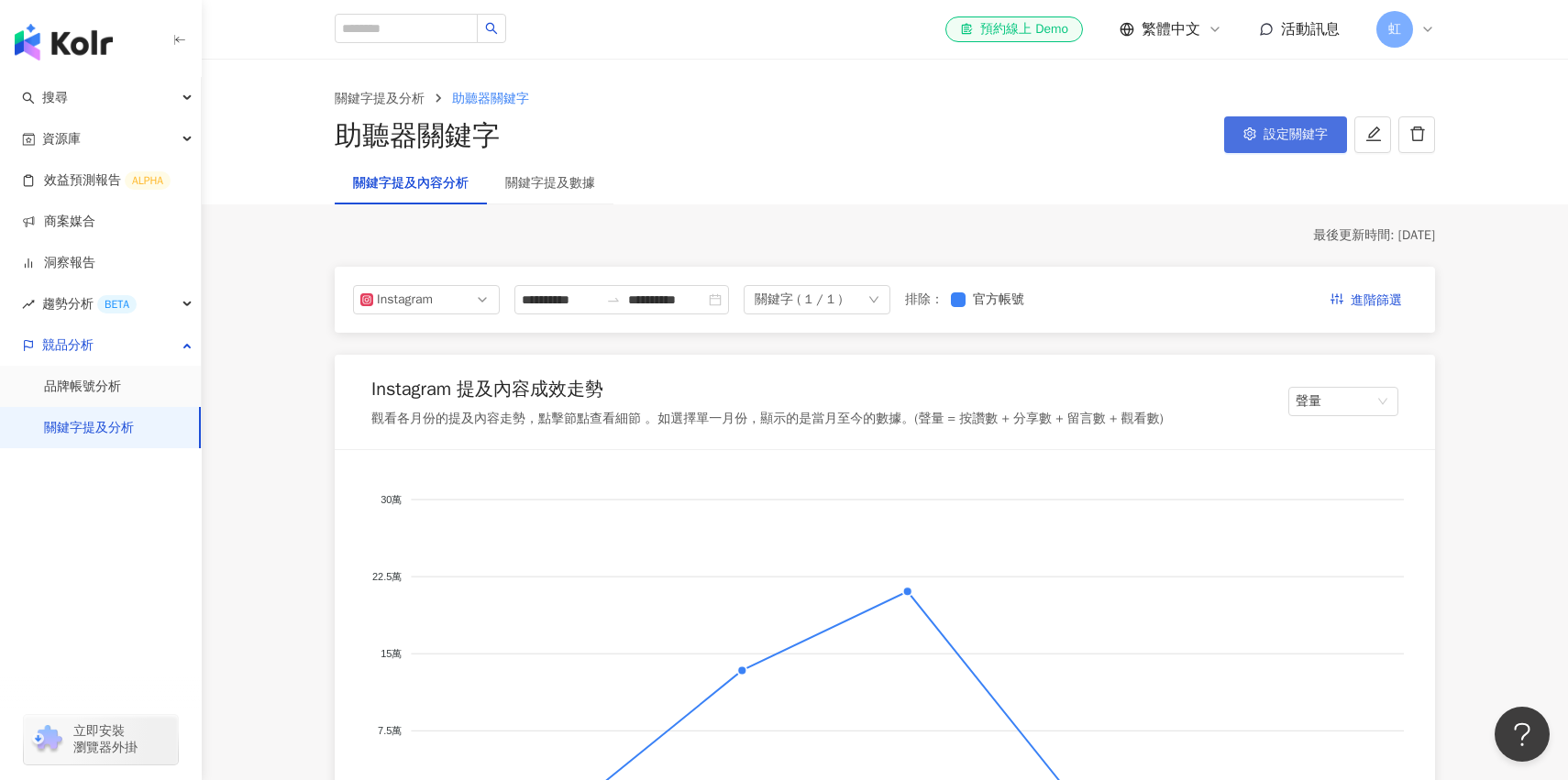 click on "設定關鍵字" at bounding box center (1286, 135) 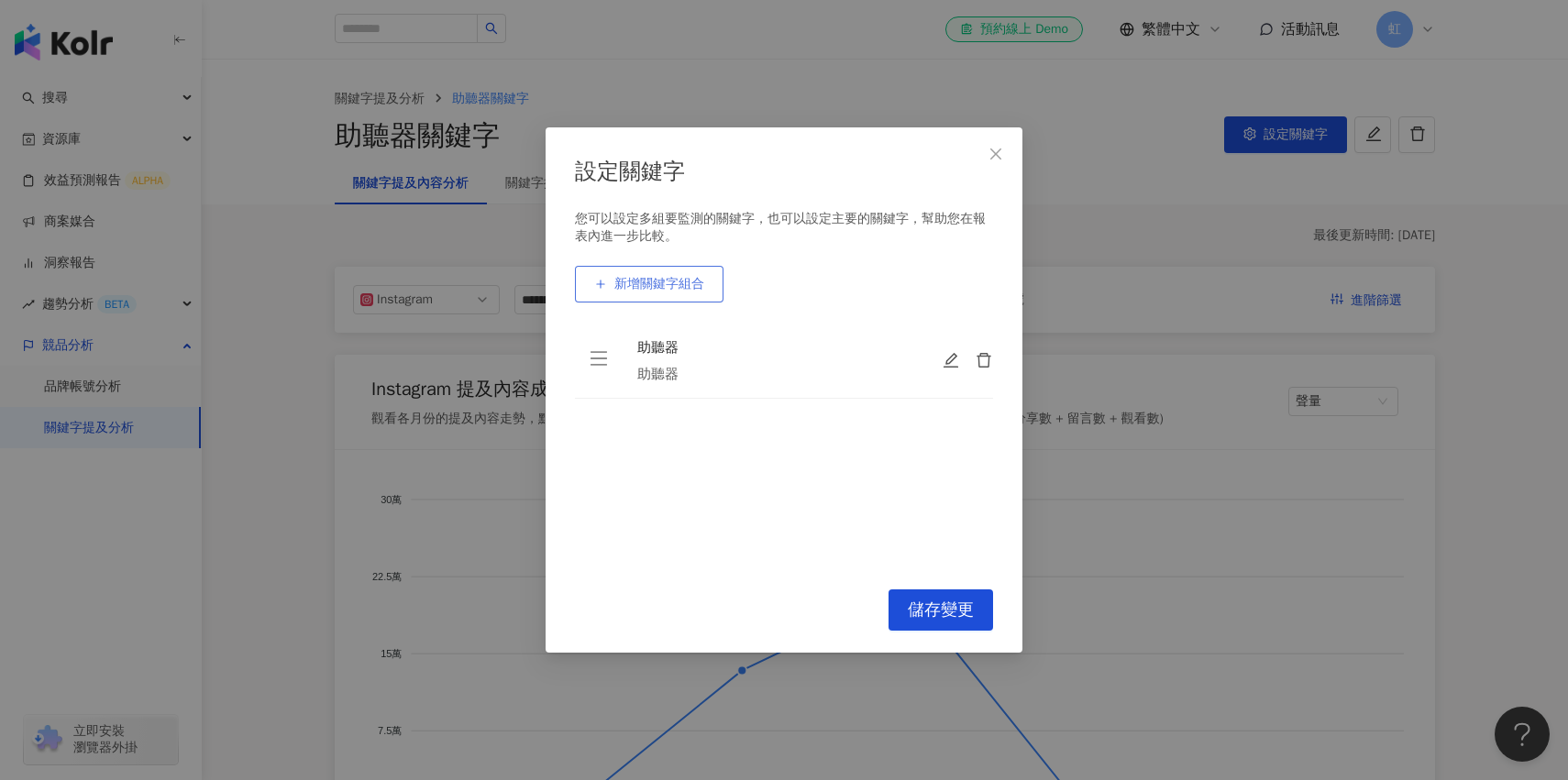 click on "新增關鍵字組合" at bounding box center [659, 284] 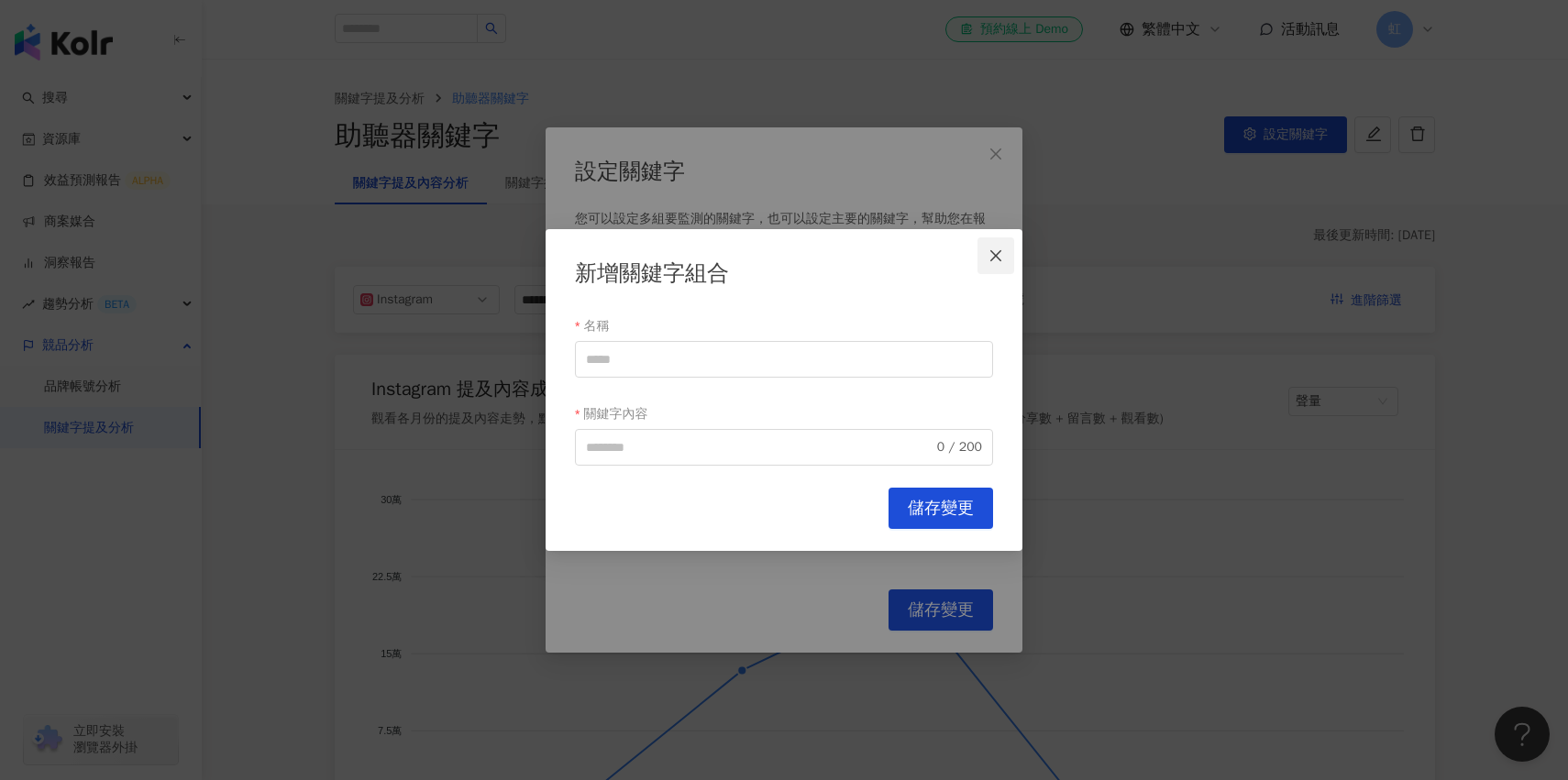 click at bounding box center (996, 256) 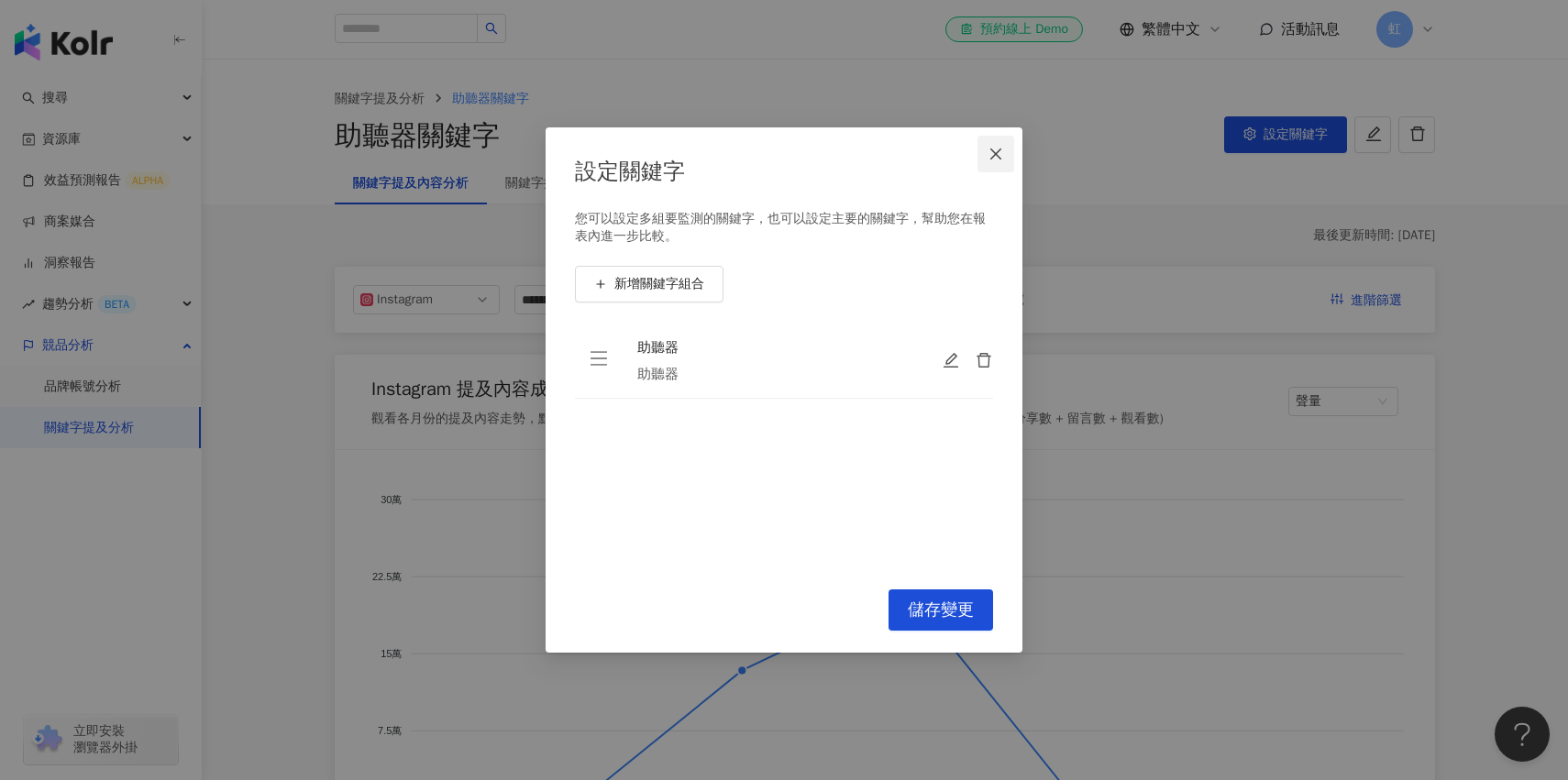 click at bounding box center [996, 154] 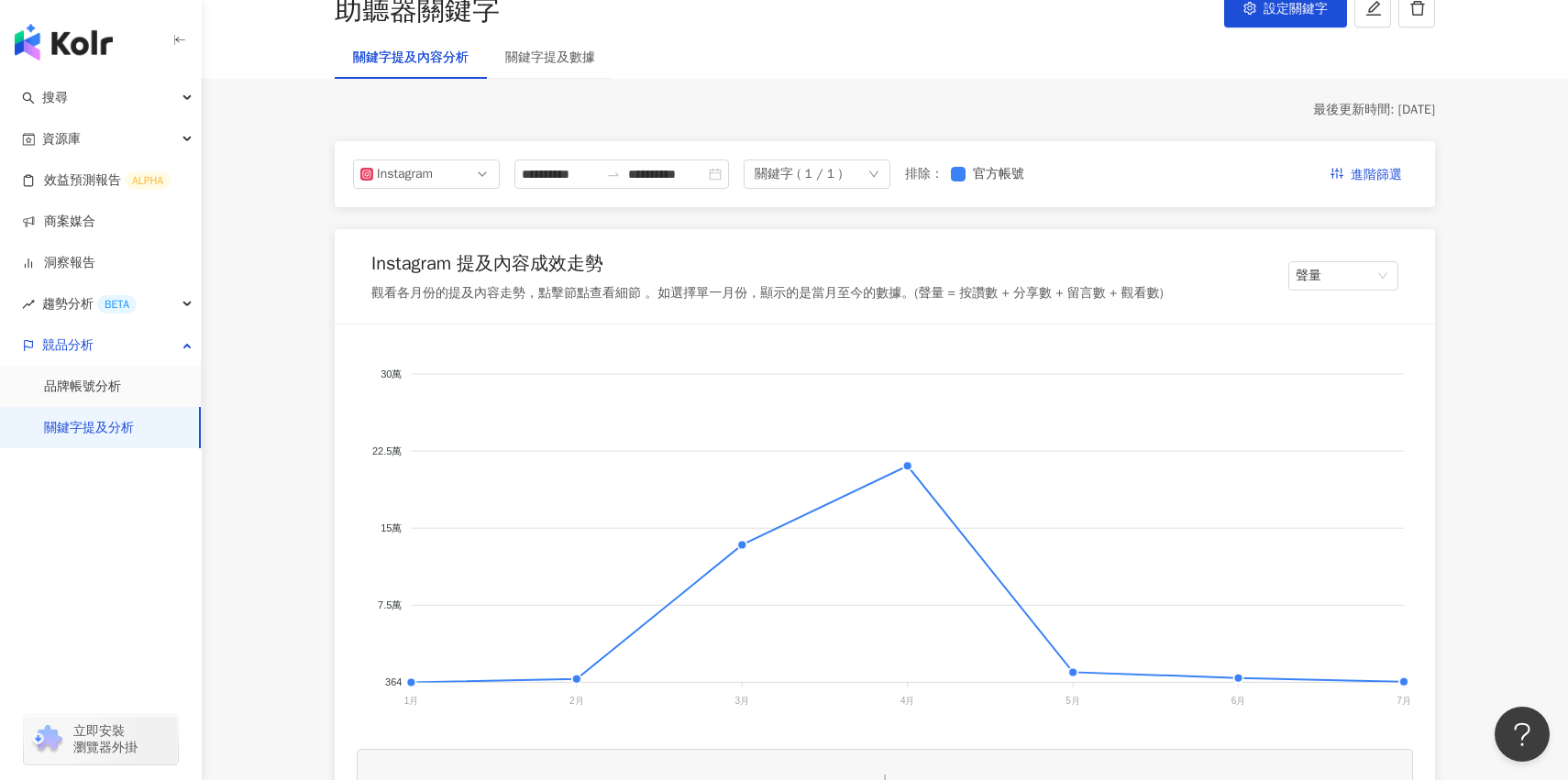 scroll, scrollTop: 144, scrollLeft: 0, axis: vertical 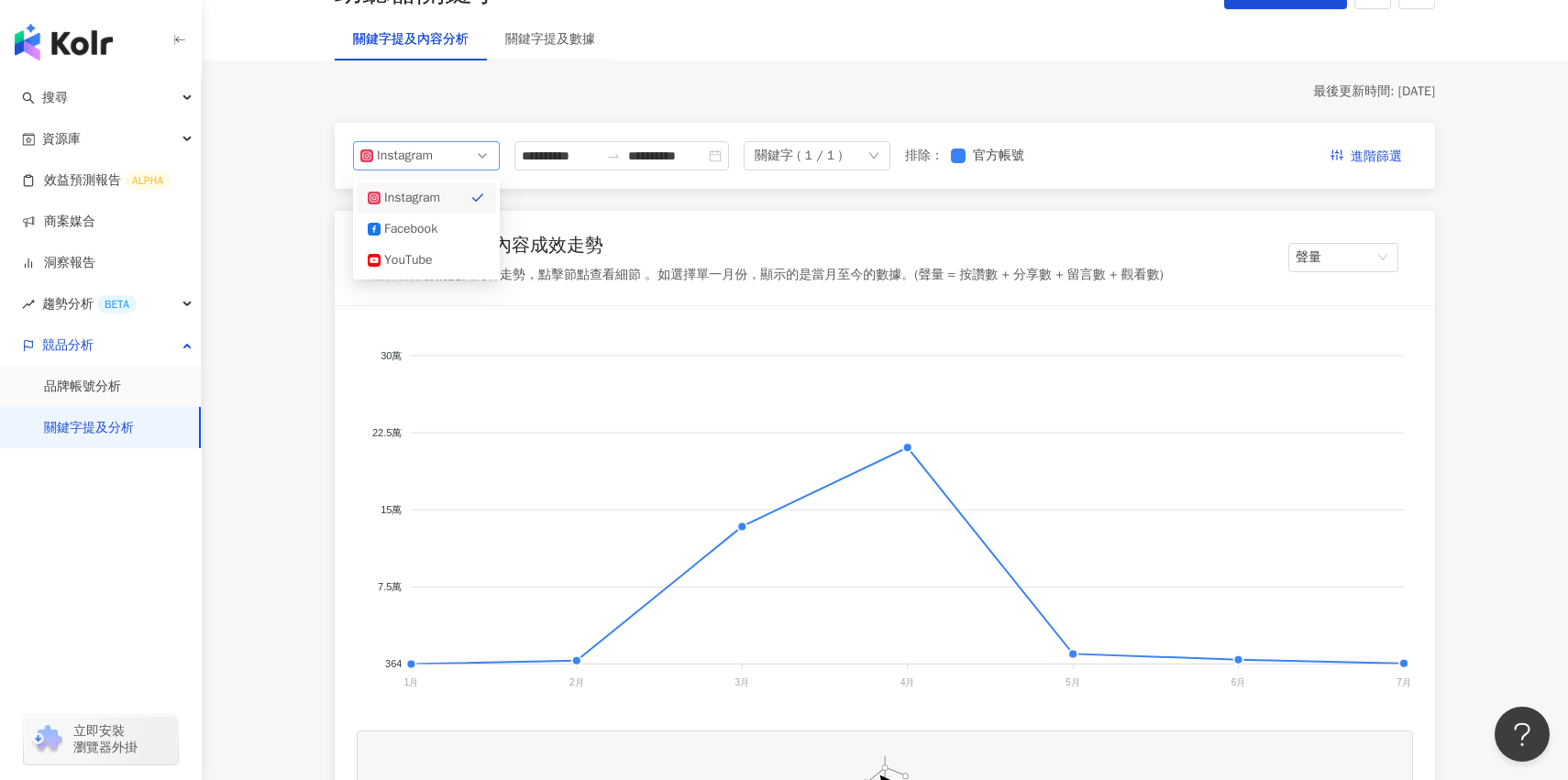 click on "Instagram" at bounding box center (426, 156) 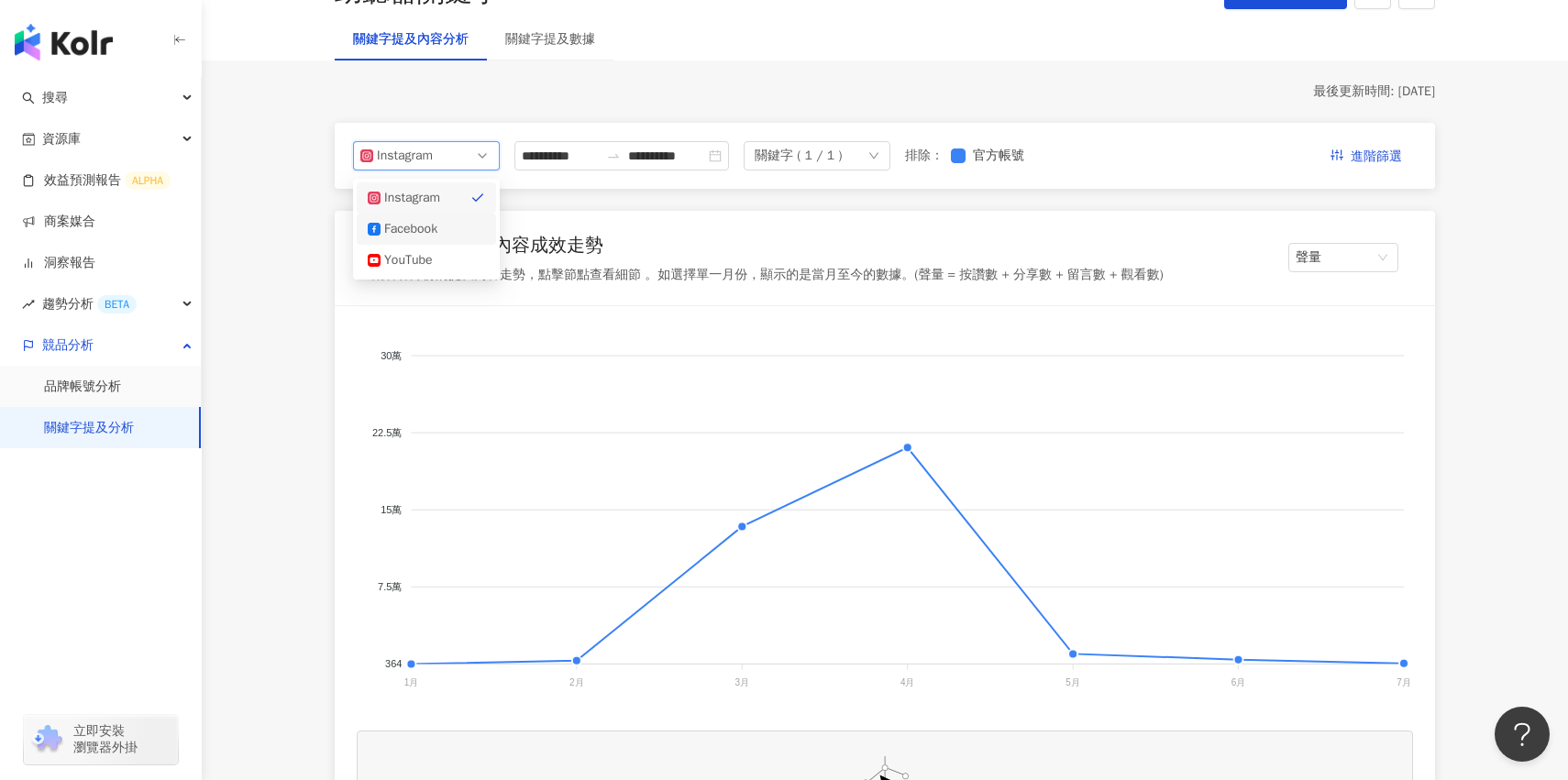 click on "Facebook" at bounding box center (426, 229) 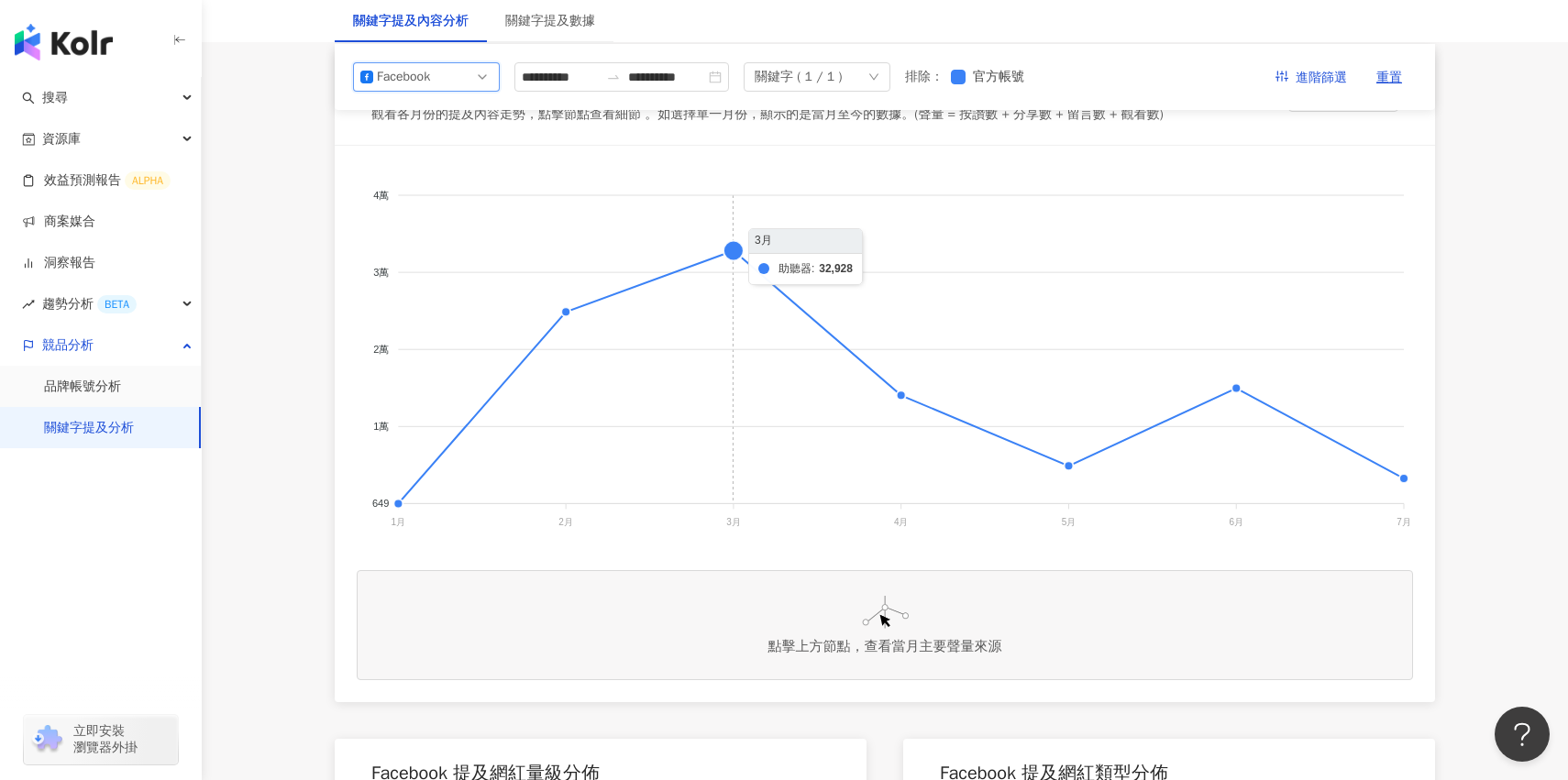 scroll, scrollTop: 265, scrollLeft: 0, axis: vertical 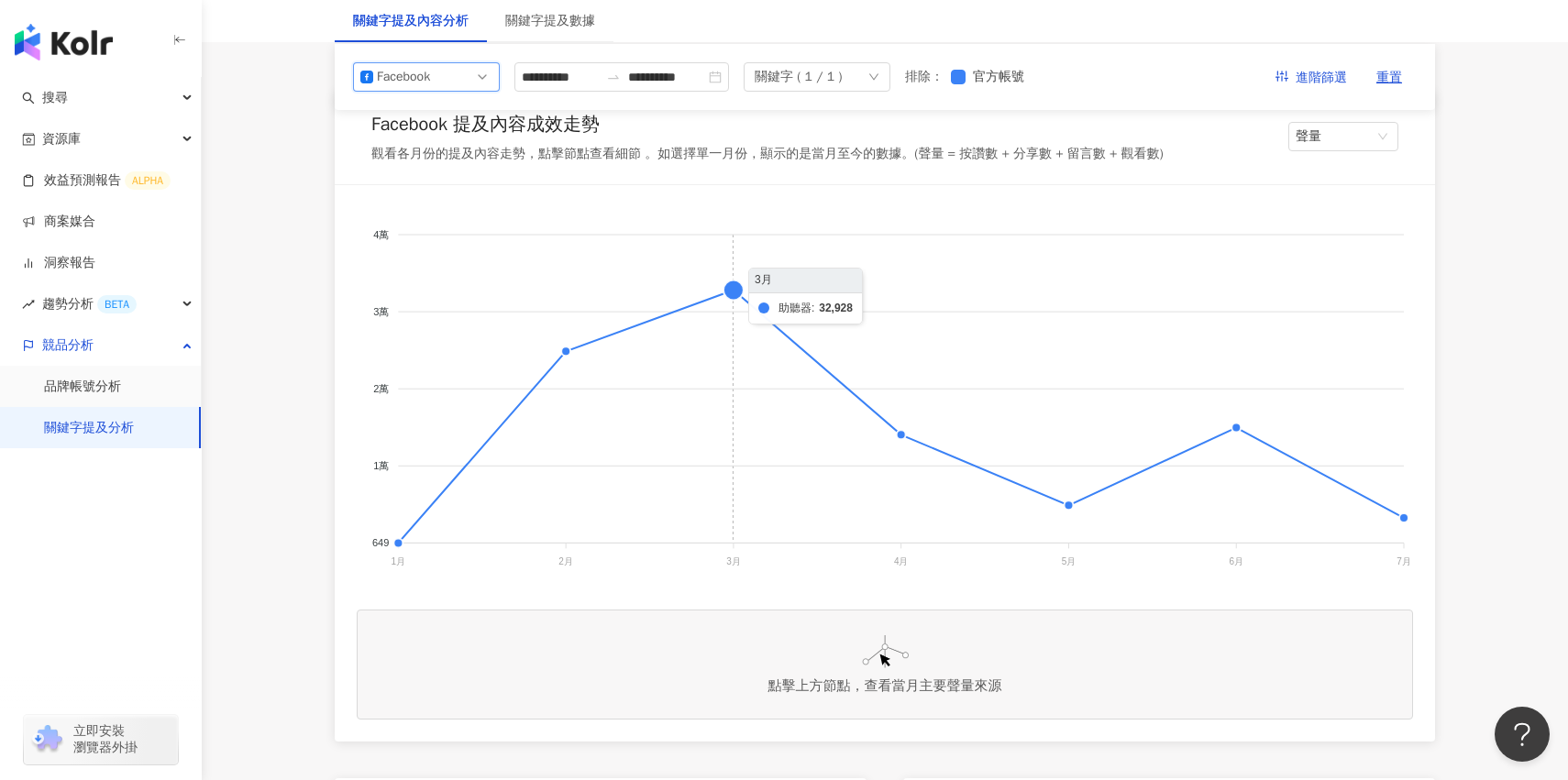 click 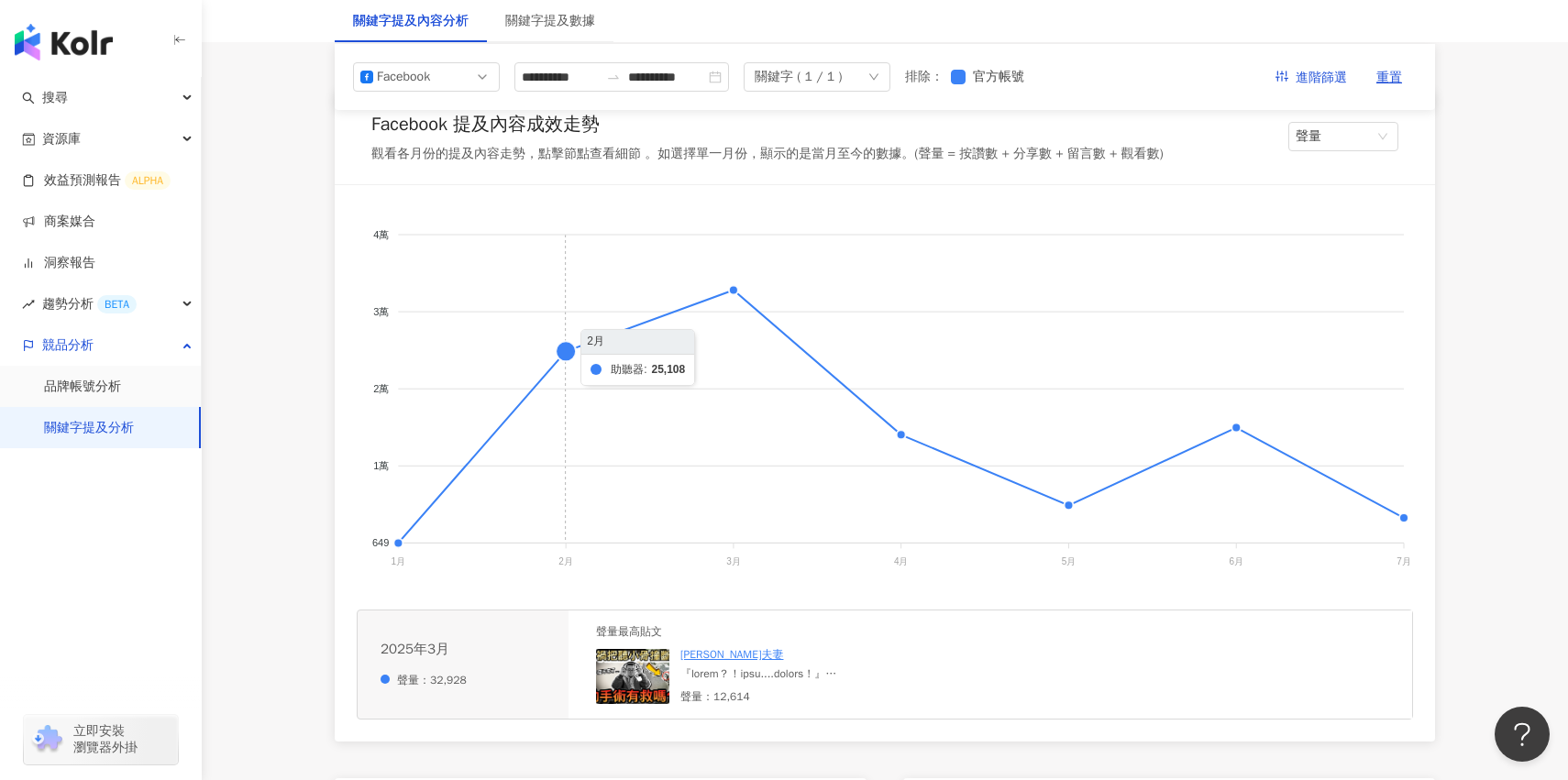 click 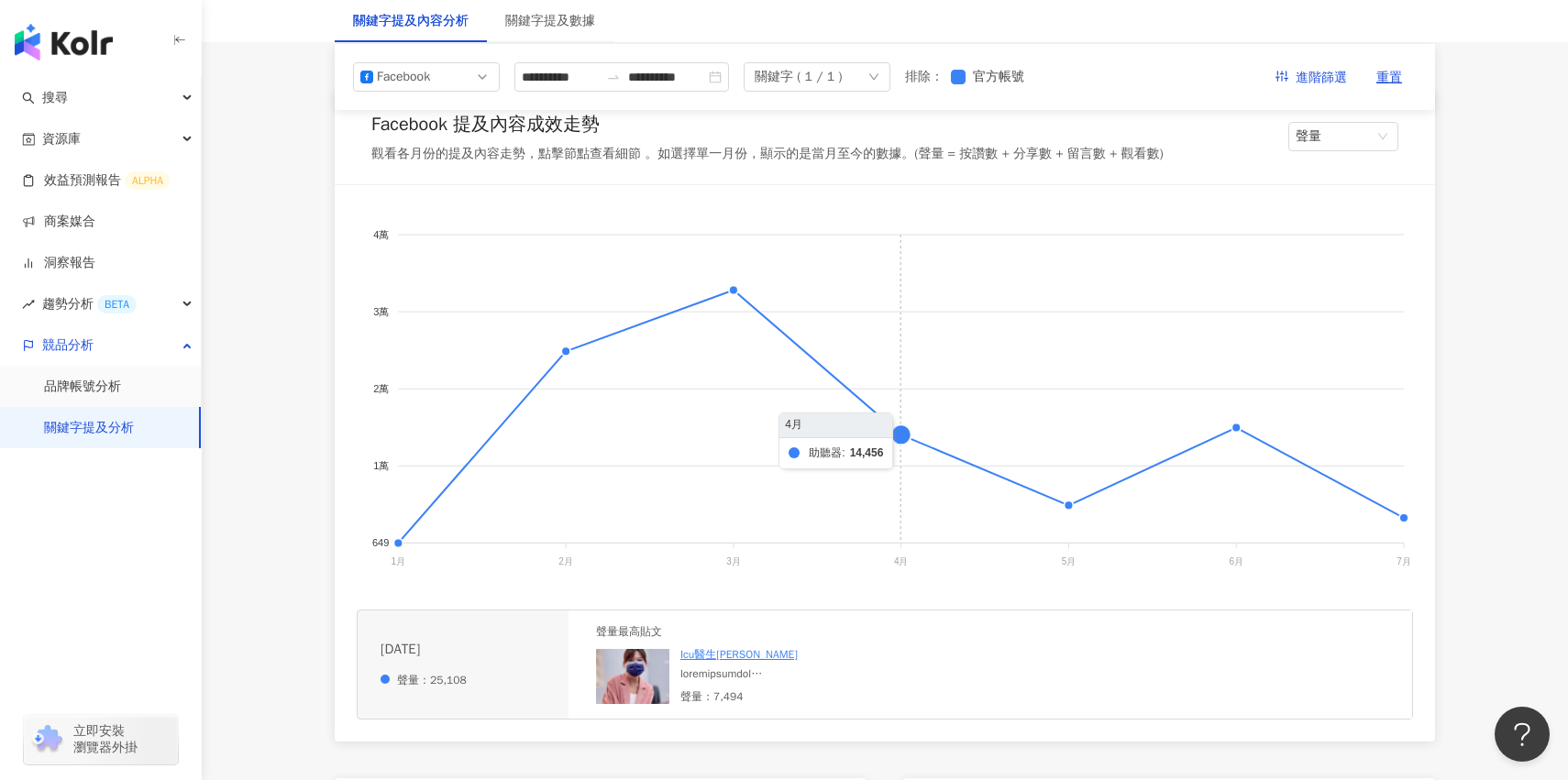 click 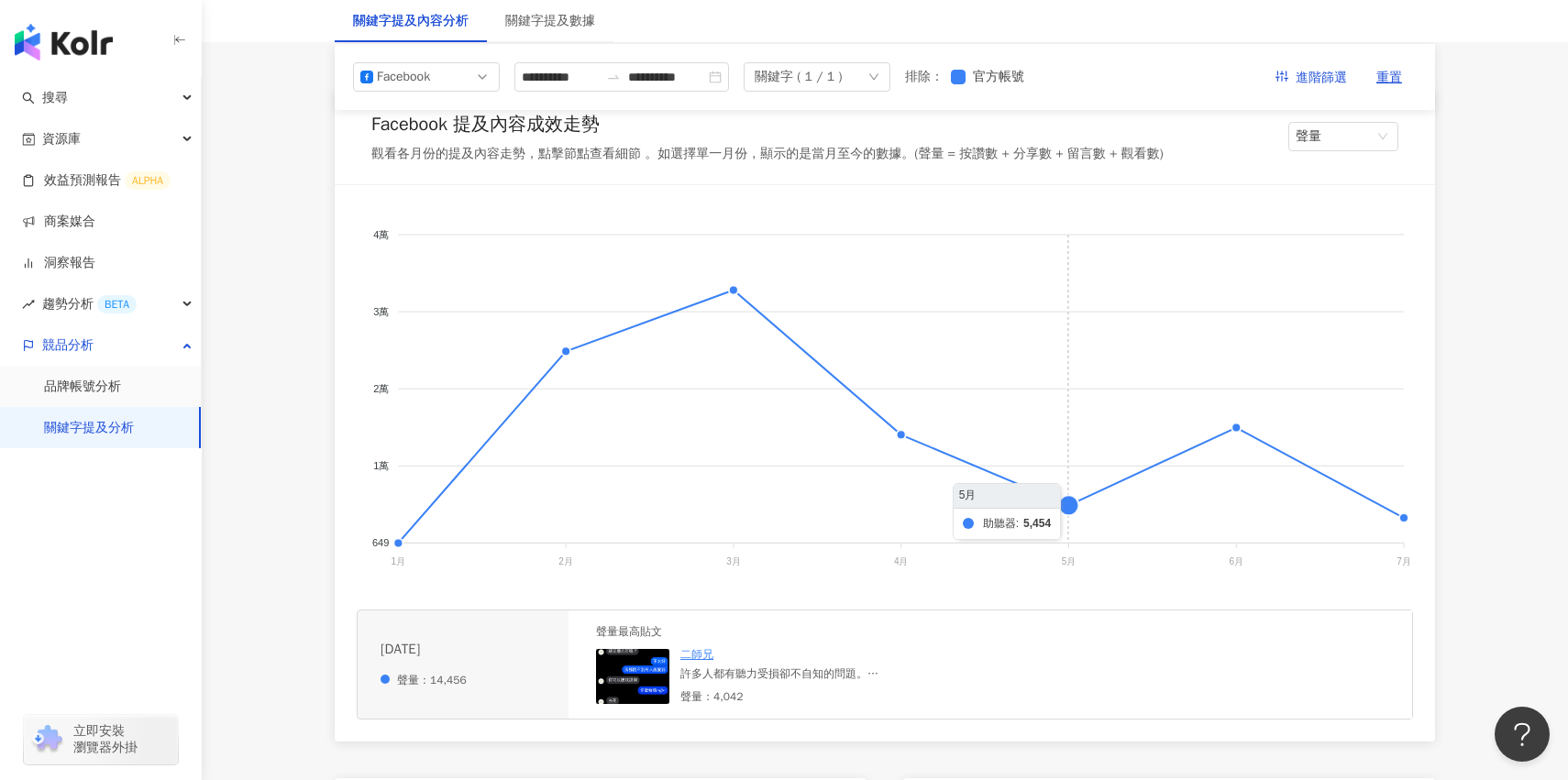 click 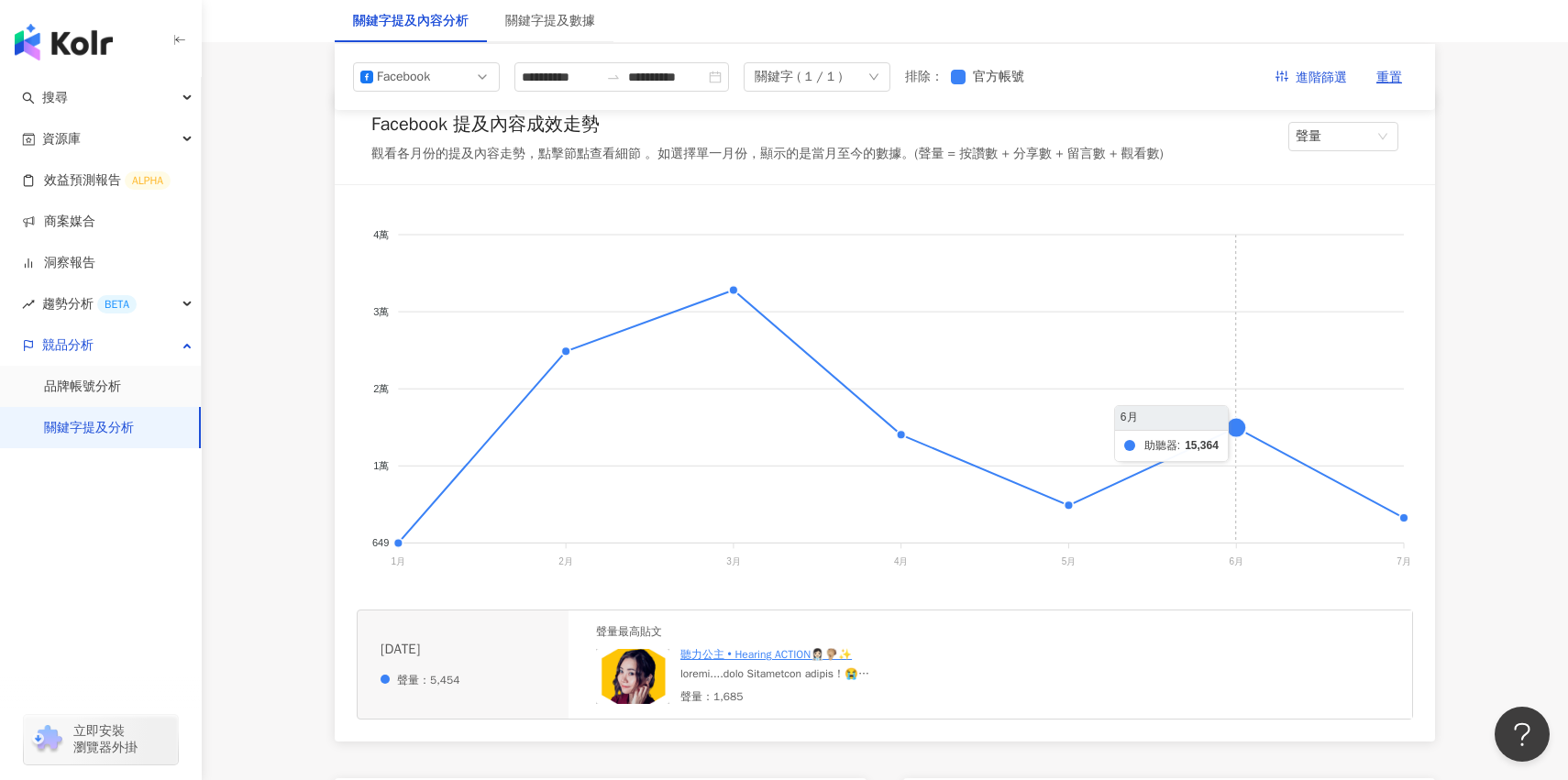 click 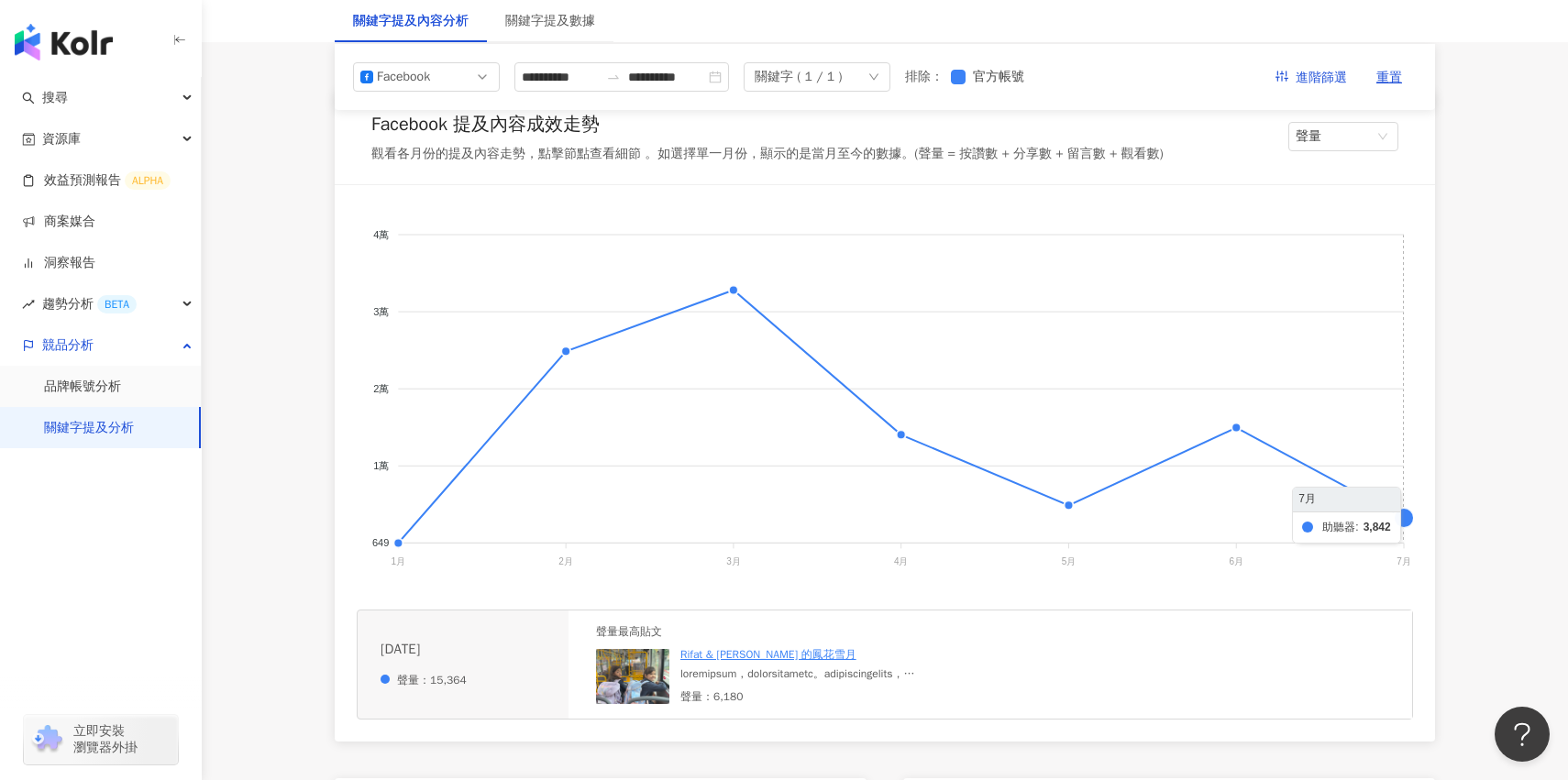 click 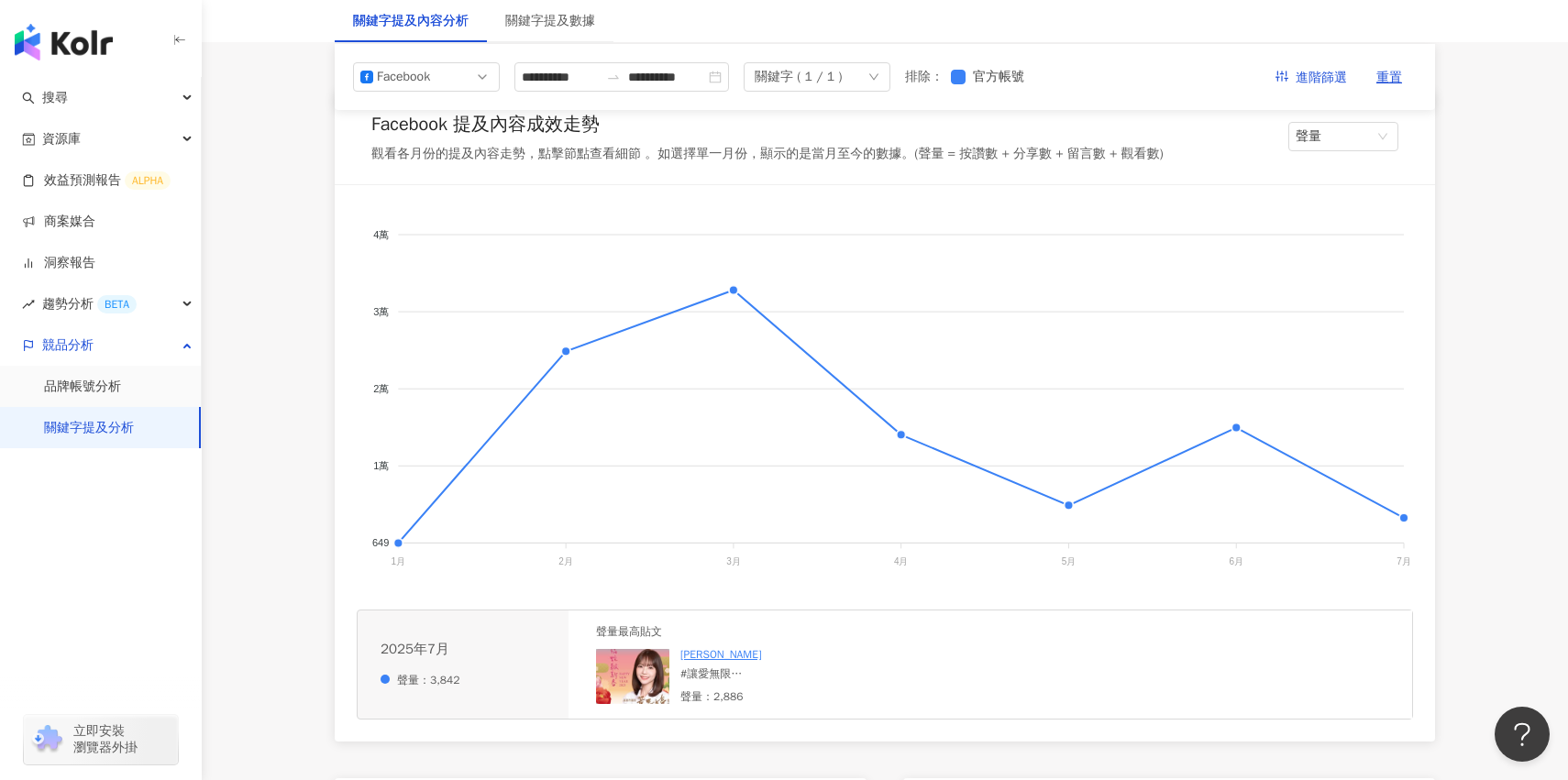 click at bounding box center [633, 676] 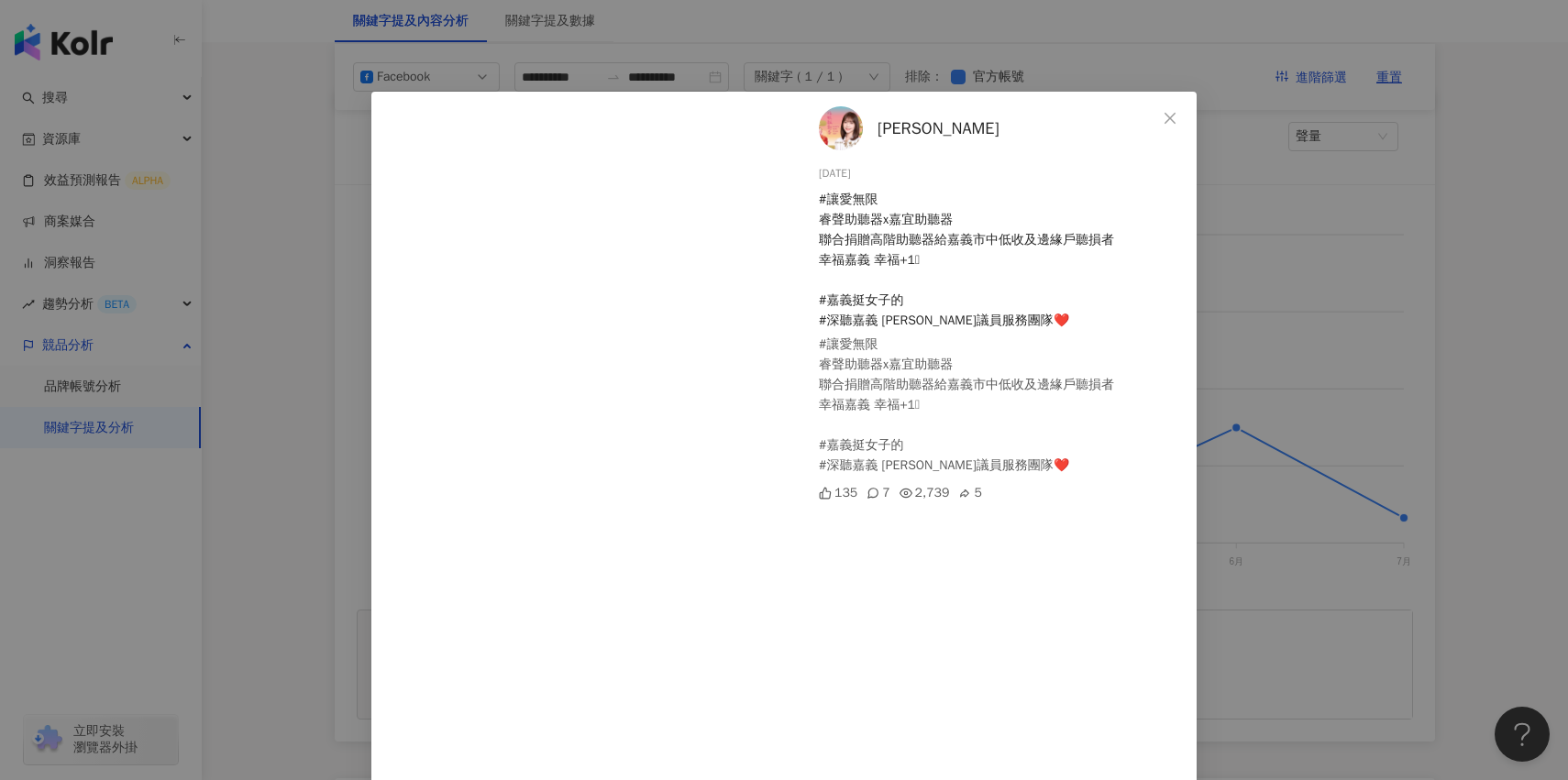 click on "[PERSON_NAME][DATE] #讓愛無限
睿聲助聽器x嘉宜助聽器
聯合捐贈高階助聽器給嘉義市中低收及邊緣戶聽損者
幸福嘉義 幸福+1🫰
#嘉義挺女子的
#深聽嘉義 [PERSON_NAME]議員服務團隊❤️  #讓愛無限
睿聲助聽器x嘉宜助聽器
聯合捐贈高階助聽器給嘉義市中低收及邊緣戶聽損者
幸福嘉義 幸福+1🫰
#嘉義挺女子的
#深聽嘉義 [PERSON_NAME]議員服務團隊❤️ 135 7 2,739 5 查看原始貼文" at bounding box center [784, 390] 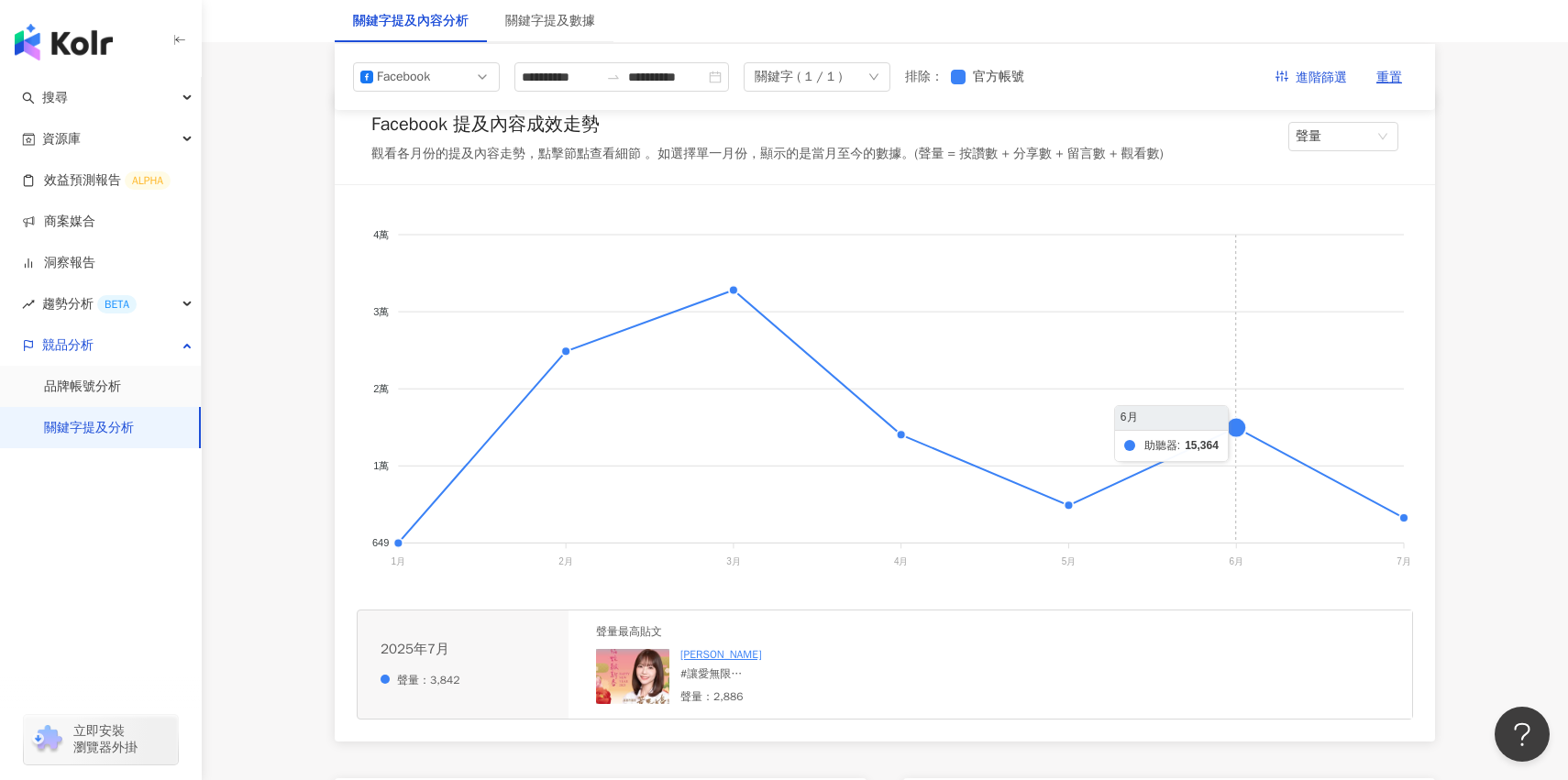 click 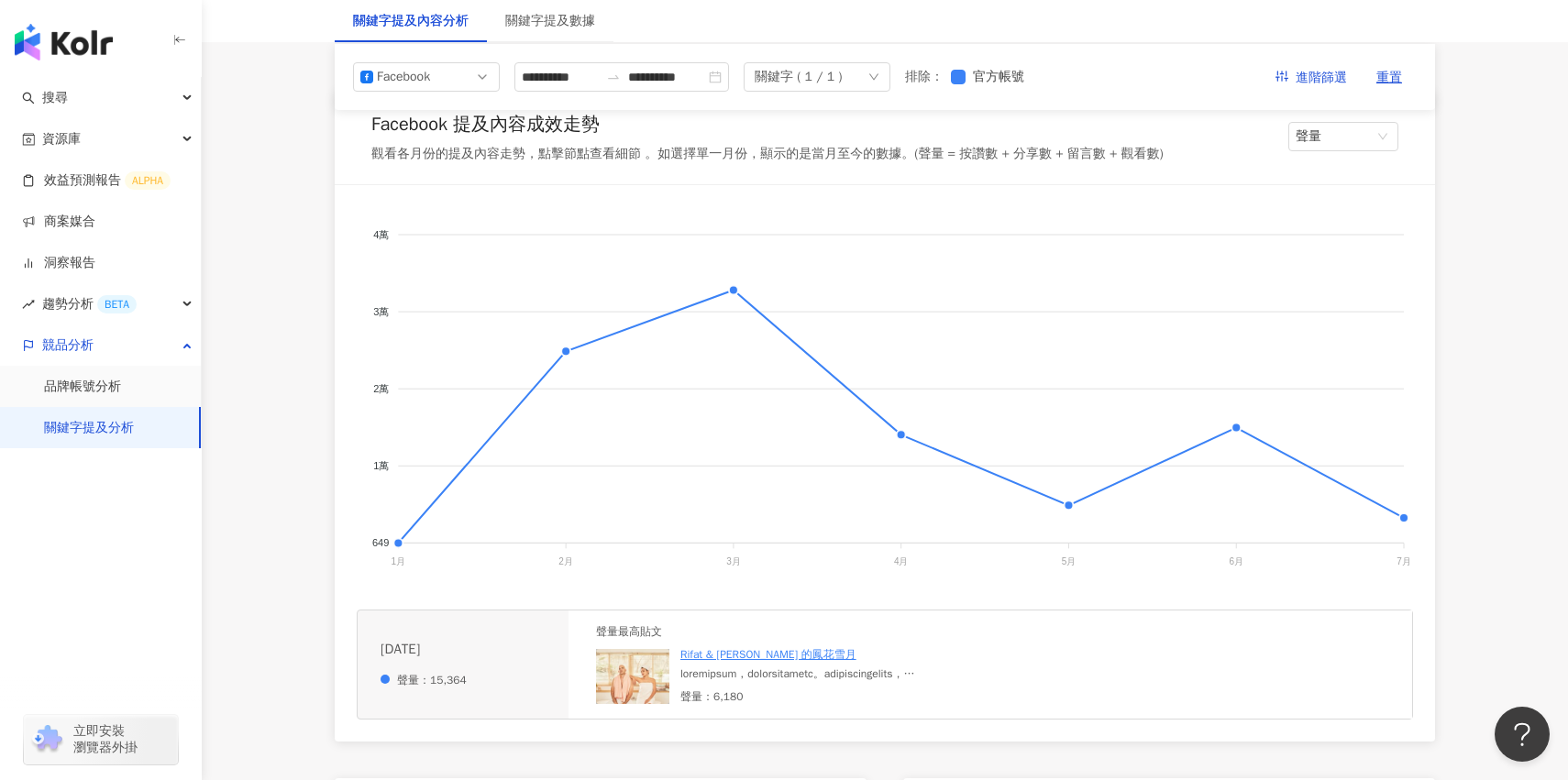 click at bounding box center (633, 676) 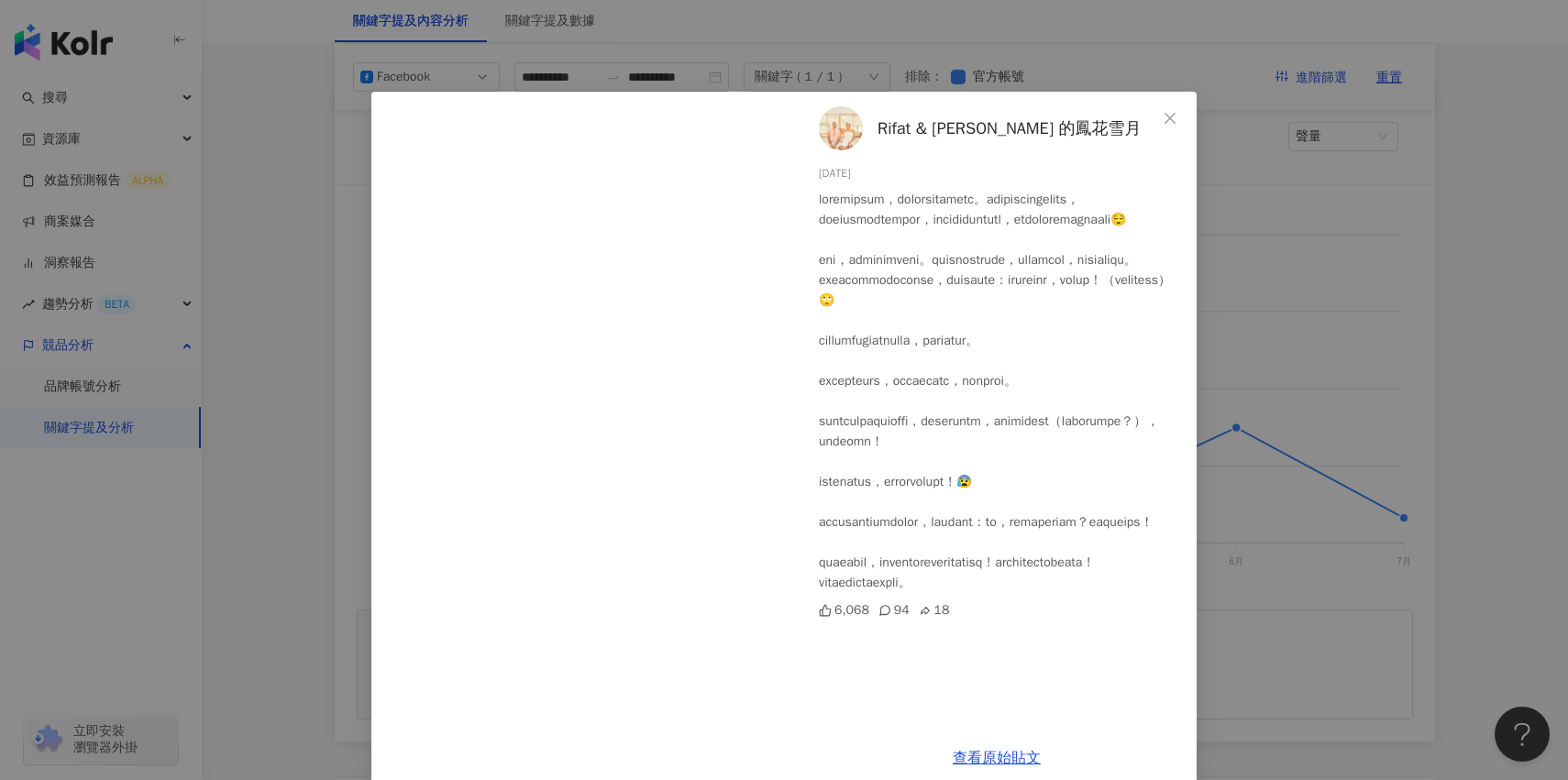 scroll, scrollTop: 29, scrollLeft: 0, axis: vertical 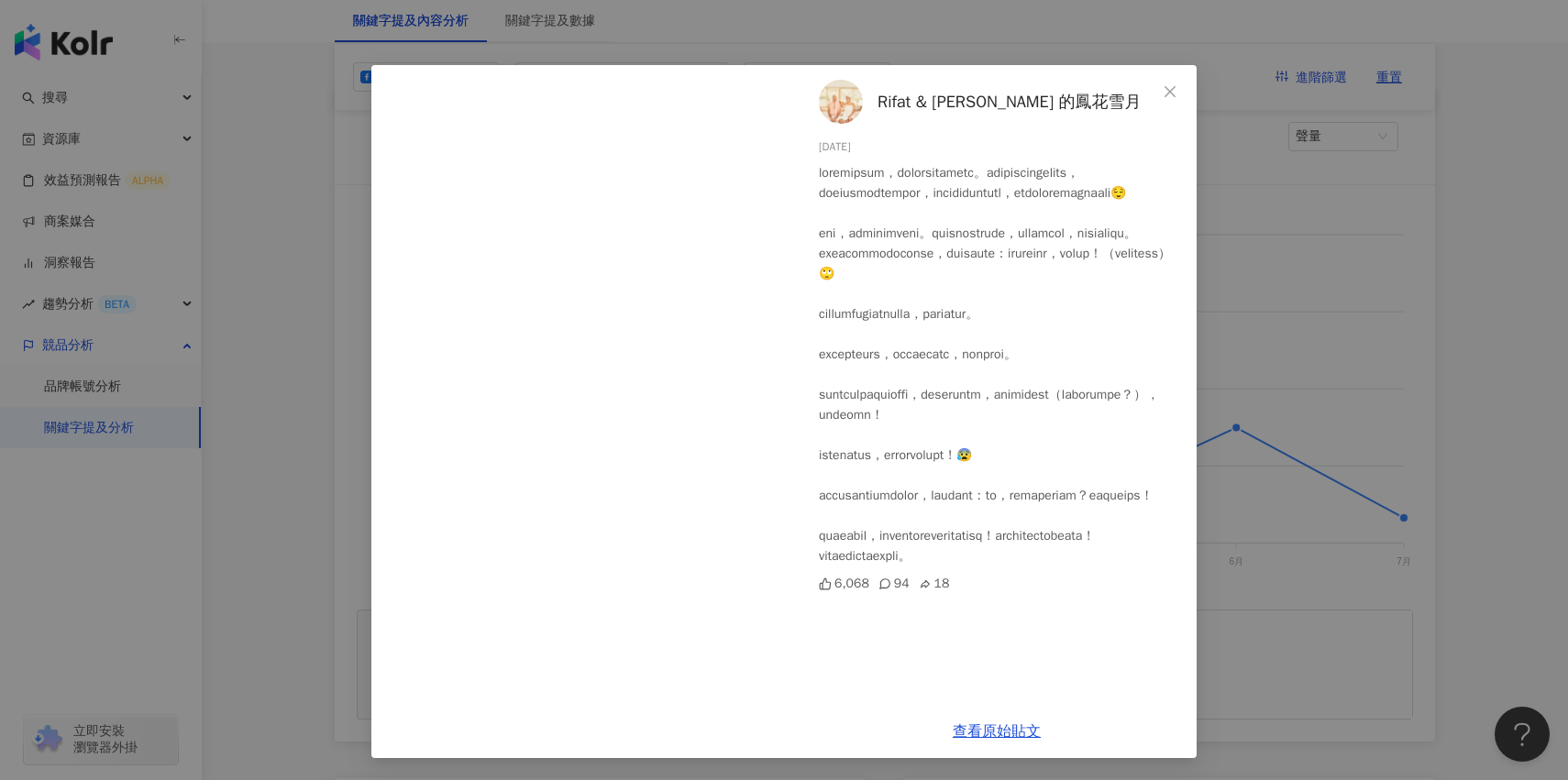 click on "Rifat & [PERSON_NAME] 的鳳花雪月 [DATE] 6,068 94 18 查看原始貼文" at bounding box center [784, 390] 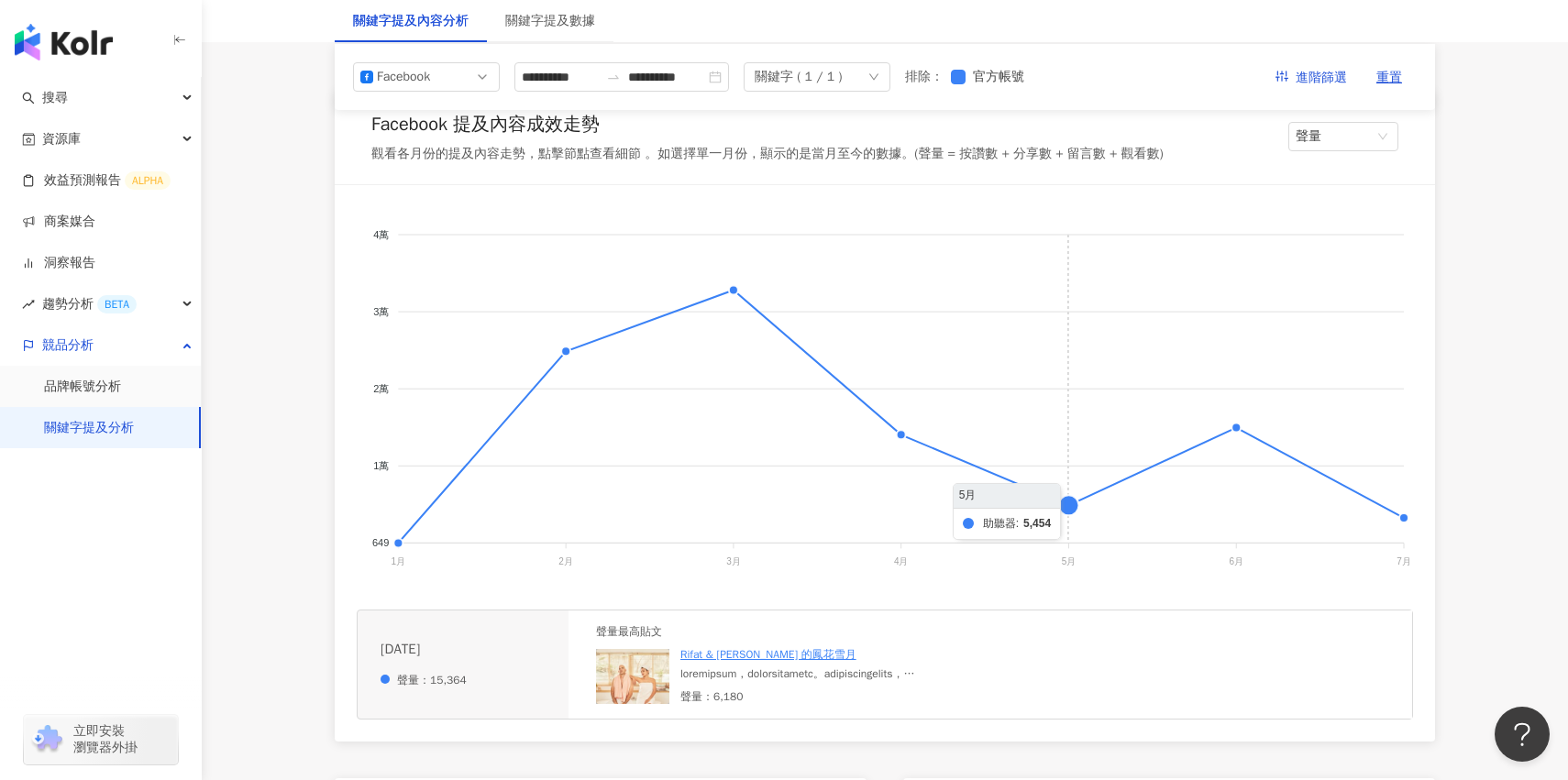 click 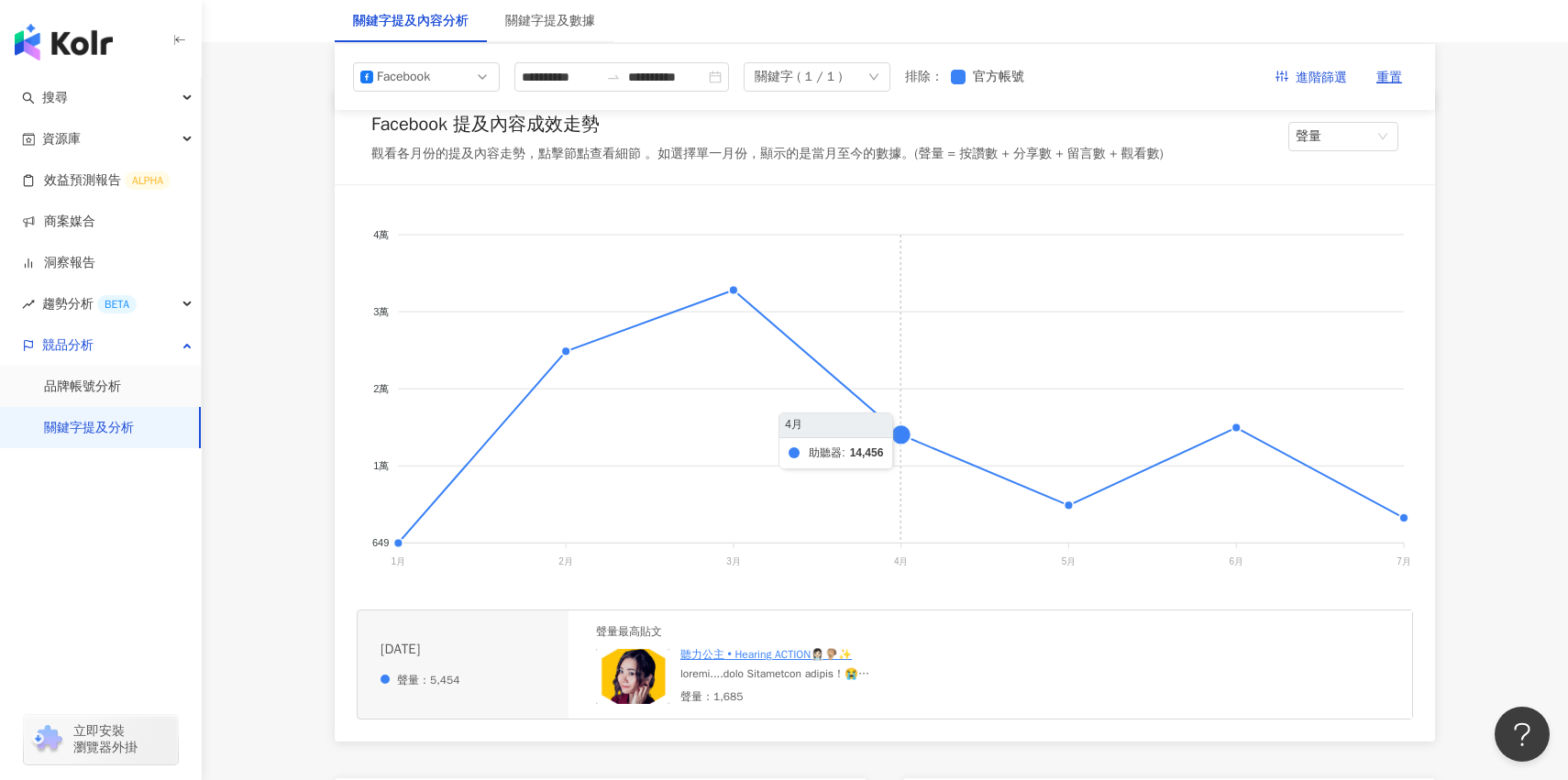 click 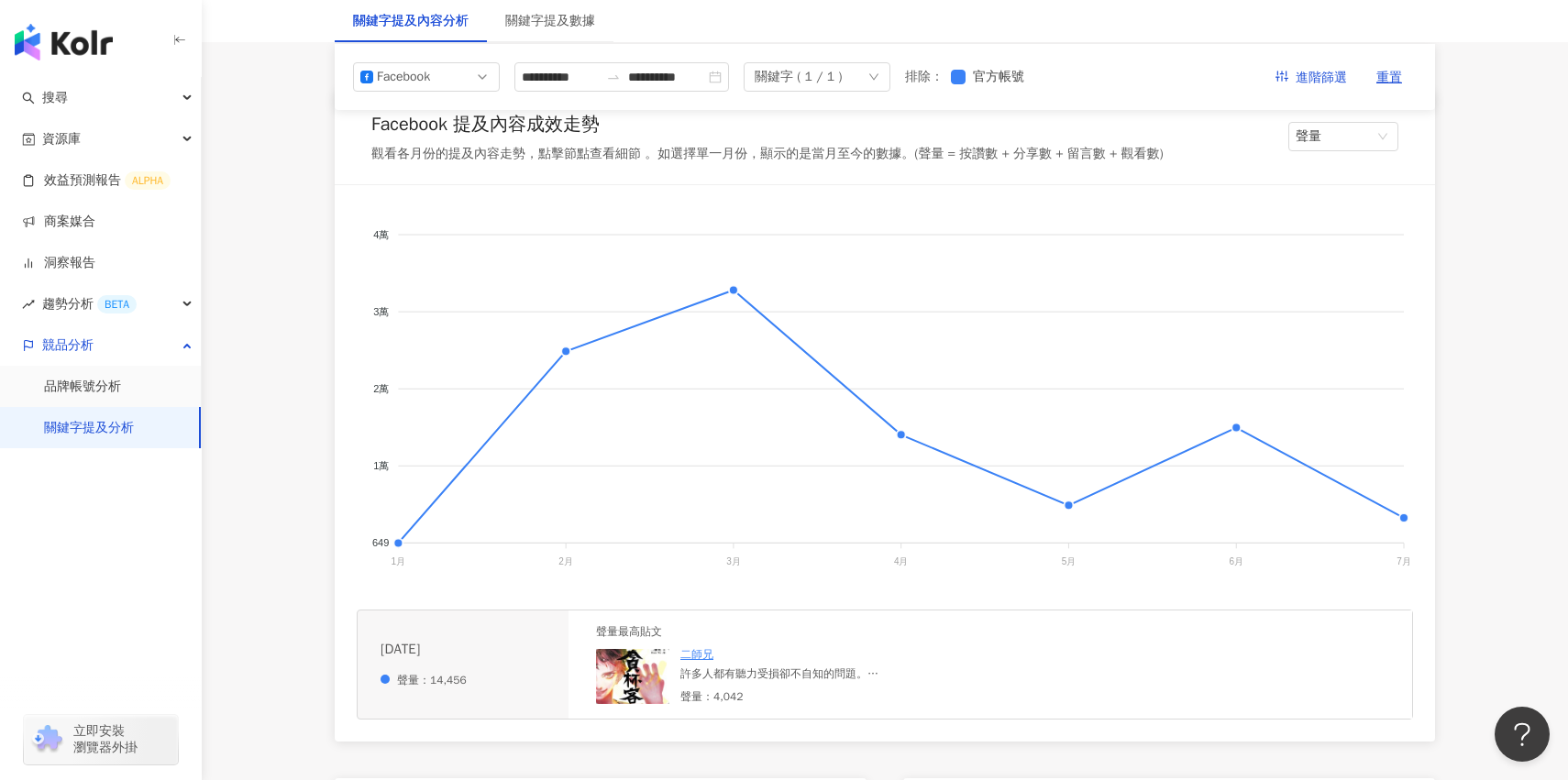 click at bounding box center [633, 676] 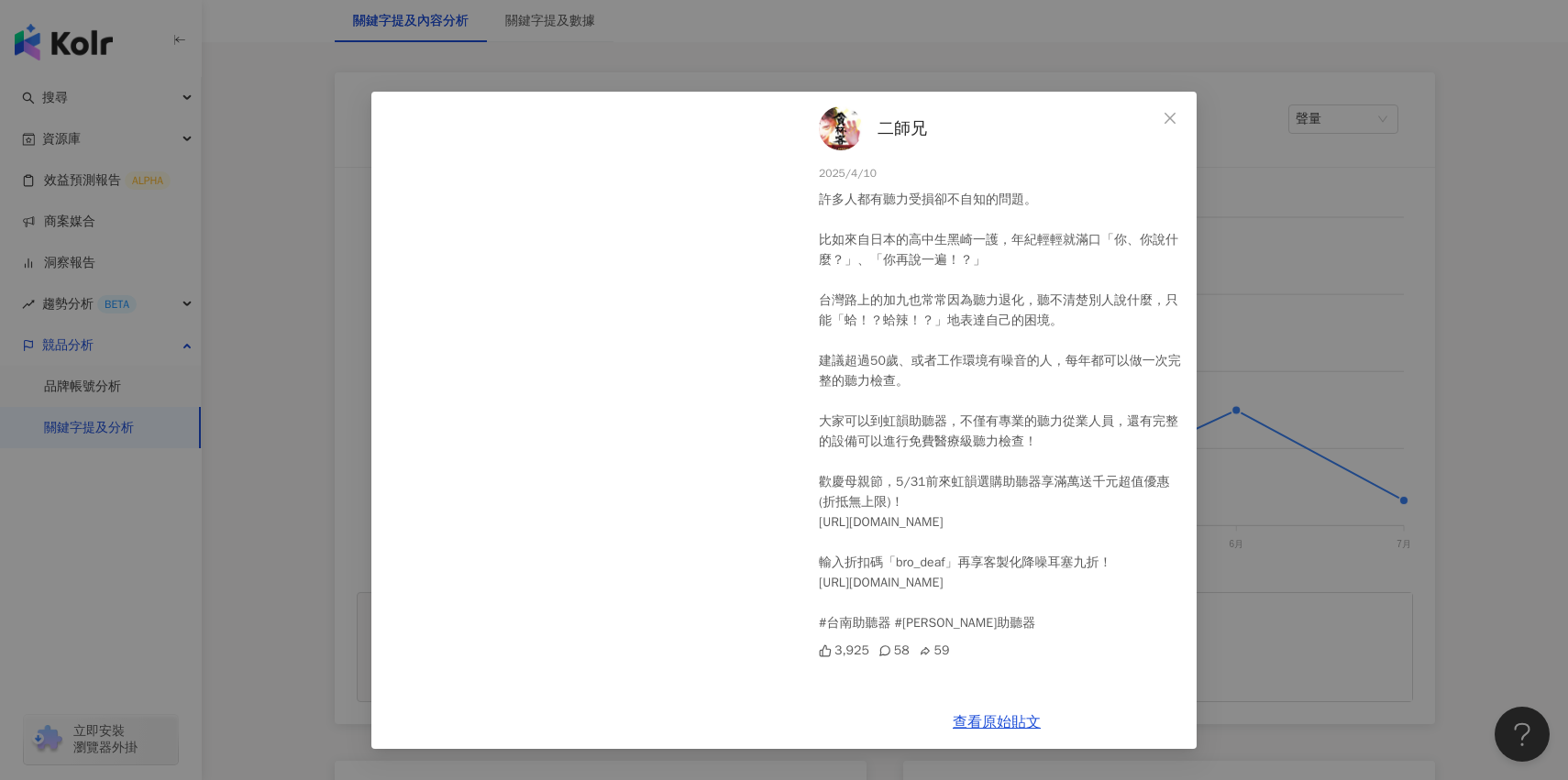 scroll, scrollTop: 285, scrollLeft: 0, axis: vertical 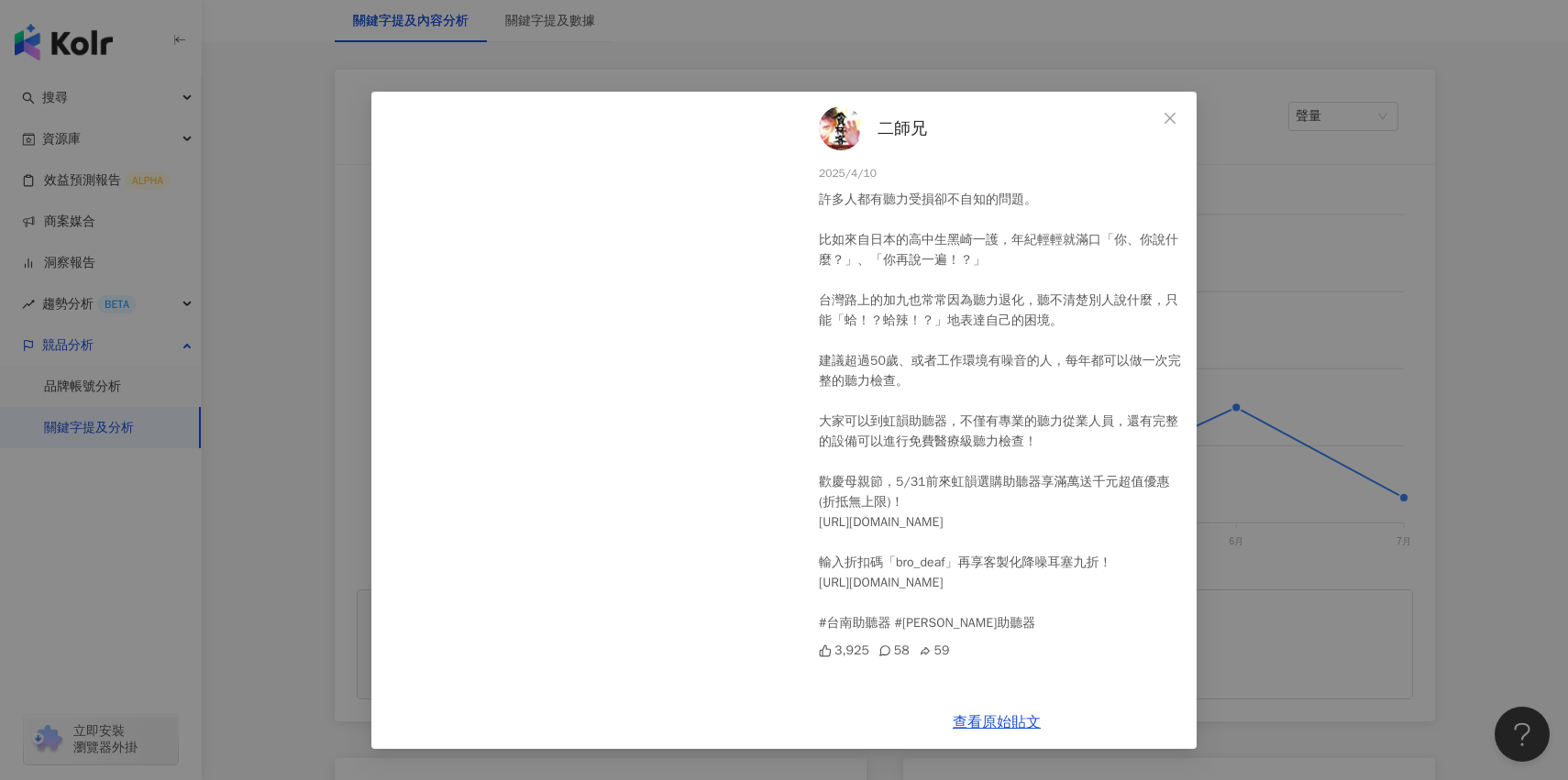 click on "二師兄 [DATE]  許多人都有聽力受損卻不自知的問題。
​
比如來自日本的高中生黑崎一護，年紀輕輕就滿口「你、你說什麼？」、「你再說一遍！？」
​
台灣路上的加九也常常因為聽力退化，聽不清楚別人說什麼，只能「蛤！？蛤辣！？」地表達自己的困境。
​
建議超過50歲、或者工作環境有噪音的人，每年都可以做一次完整的聽力檢查。
​
大家可以到虹韻助聽器，不僅有專業的聽力從業人員，還有完整的設備可以進行免費醫療級聽力檢查！
​
歡慶母親節，5/31前來虹韻選購助聽器享滿萬送千元超值優惠(折抵無上限)！
[URL][DOMAIN_NAME]
​
輸入折扣碼「bro_deaf」再享客製化降噪耳塞九折！
[URL][DOMAIN_NAME]
​
#台南助聽器 #[PERSON_NAME]助聽器 3,925 58 59 查看原始貼文" at bounding box center (784, 390) 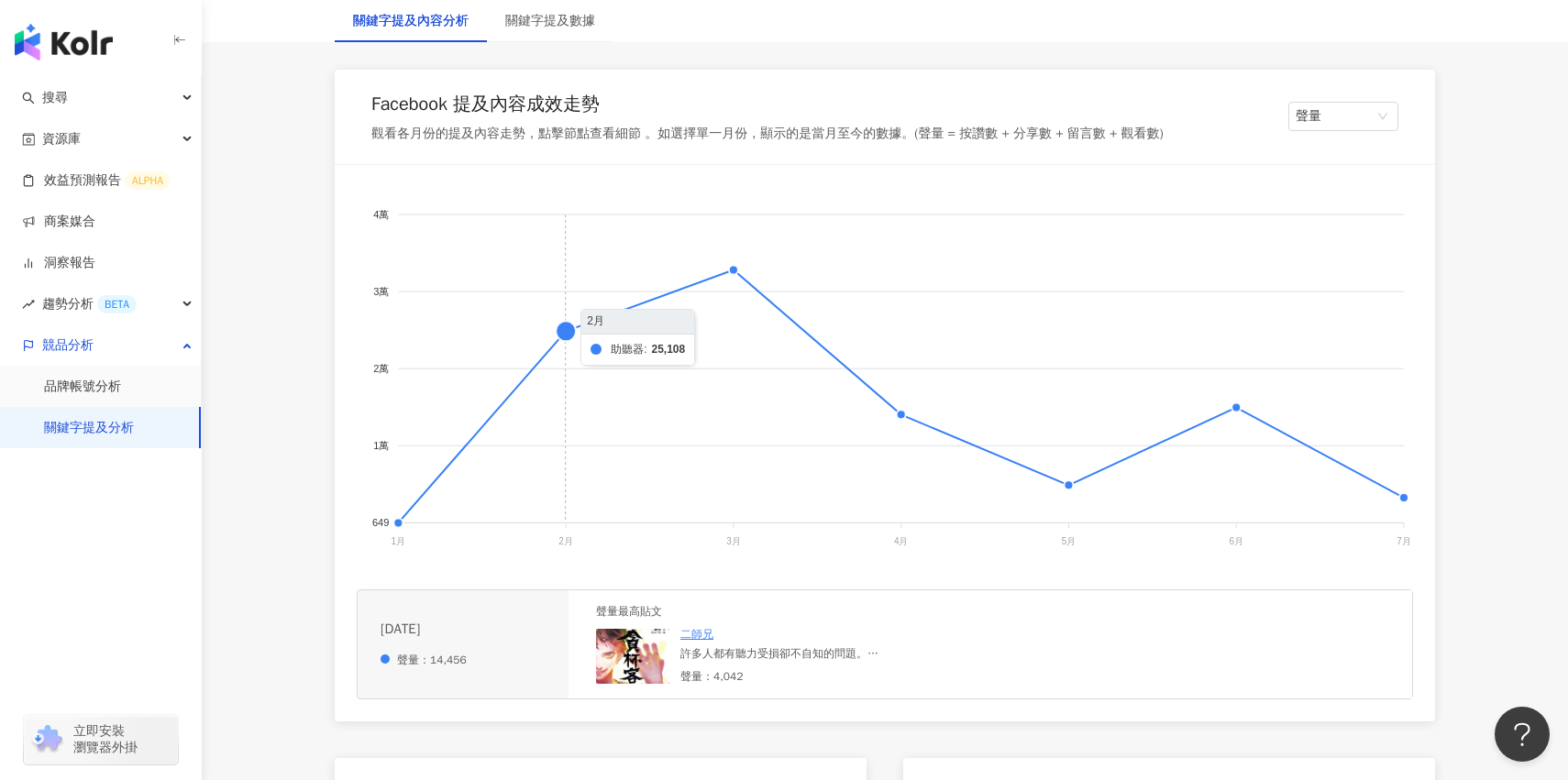 click 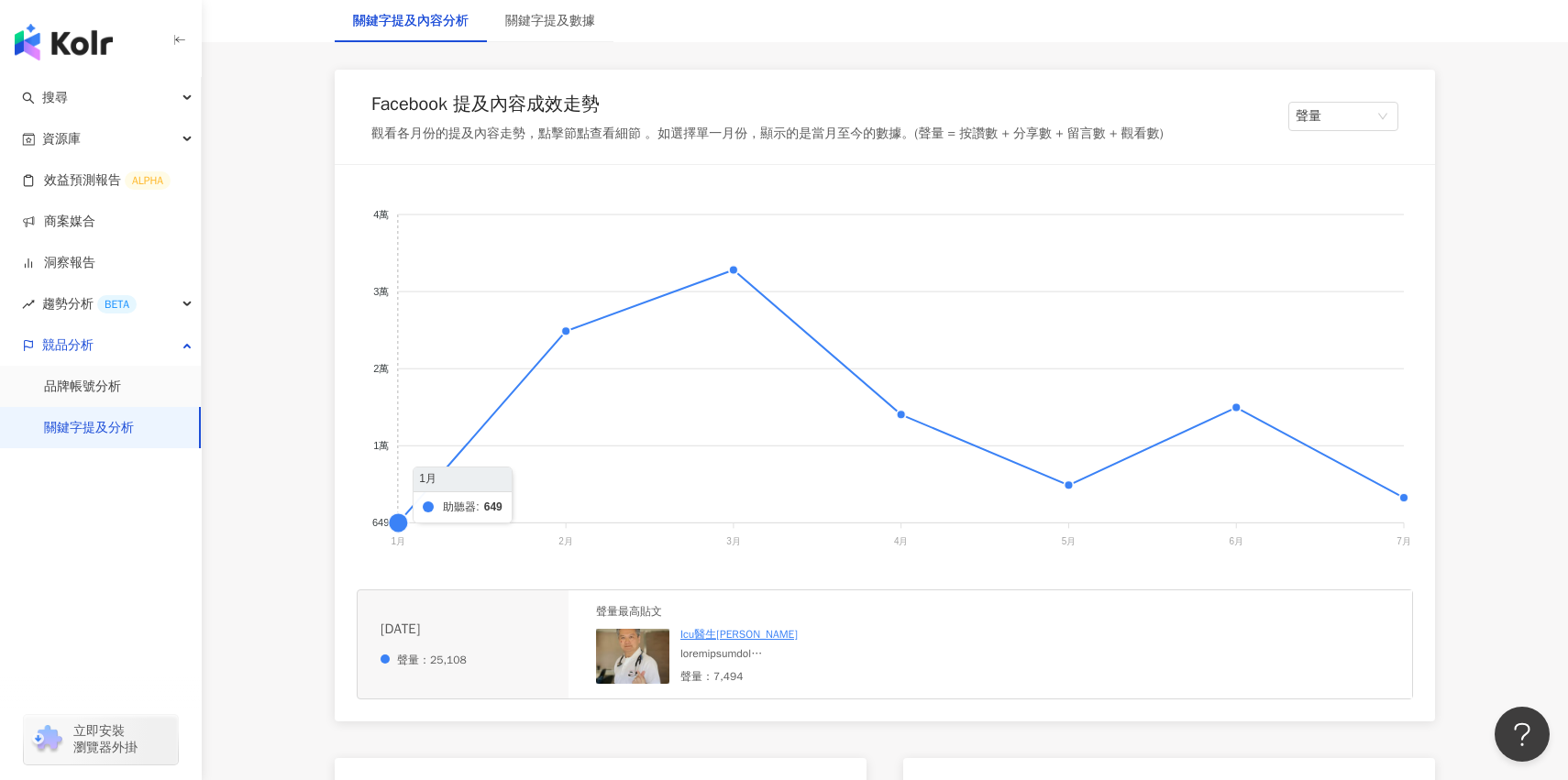 click 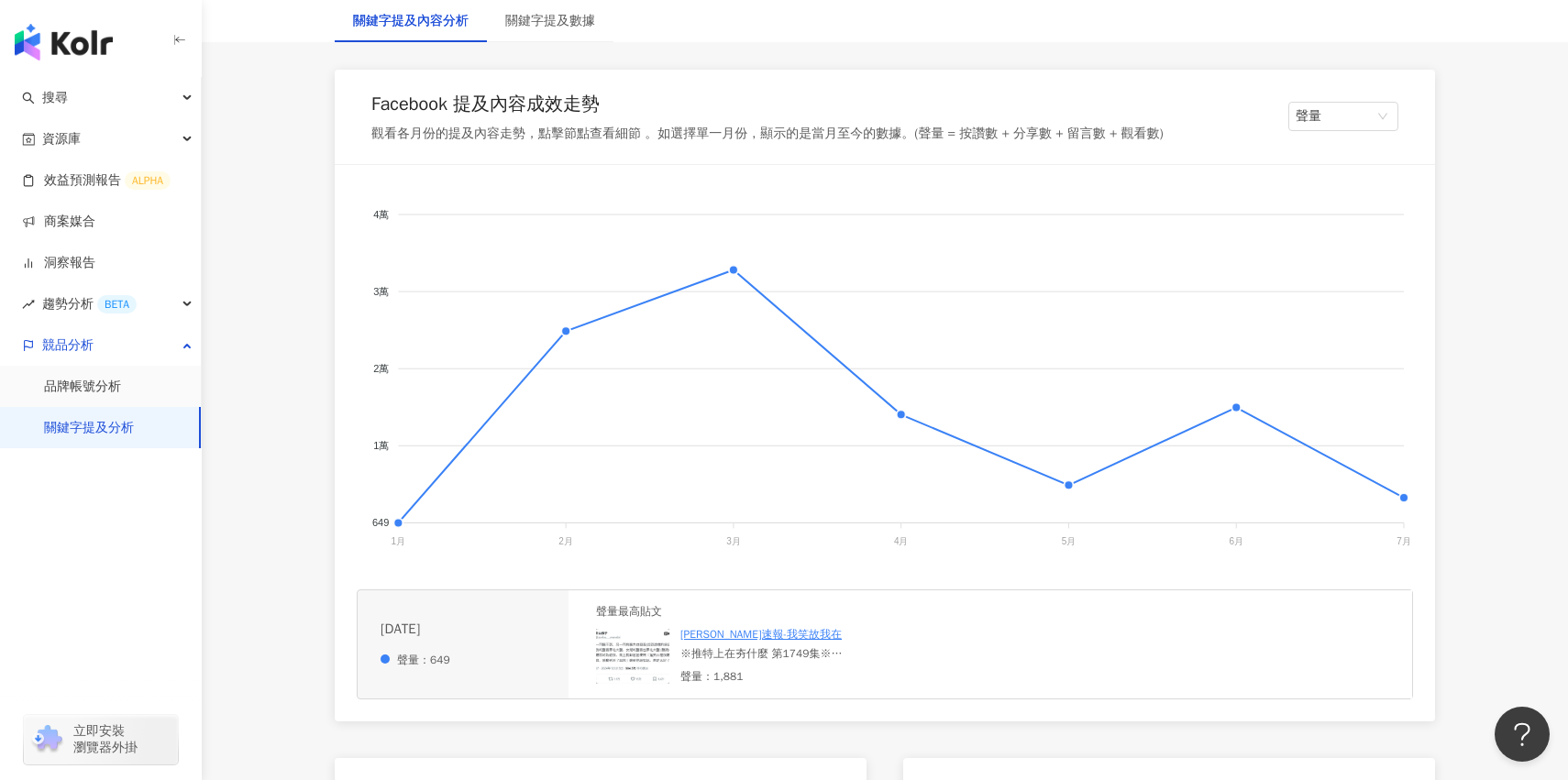 click at bounding box center [633, 656] 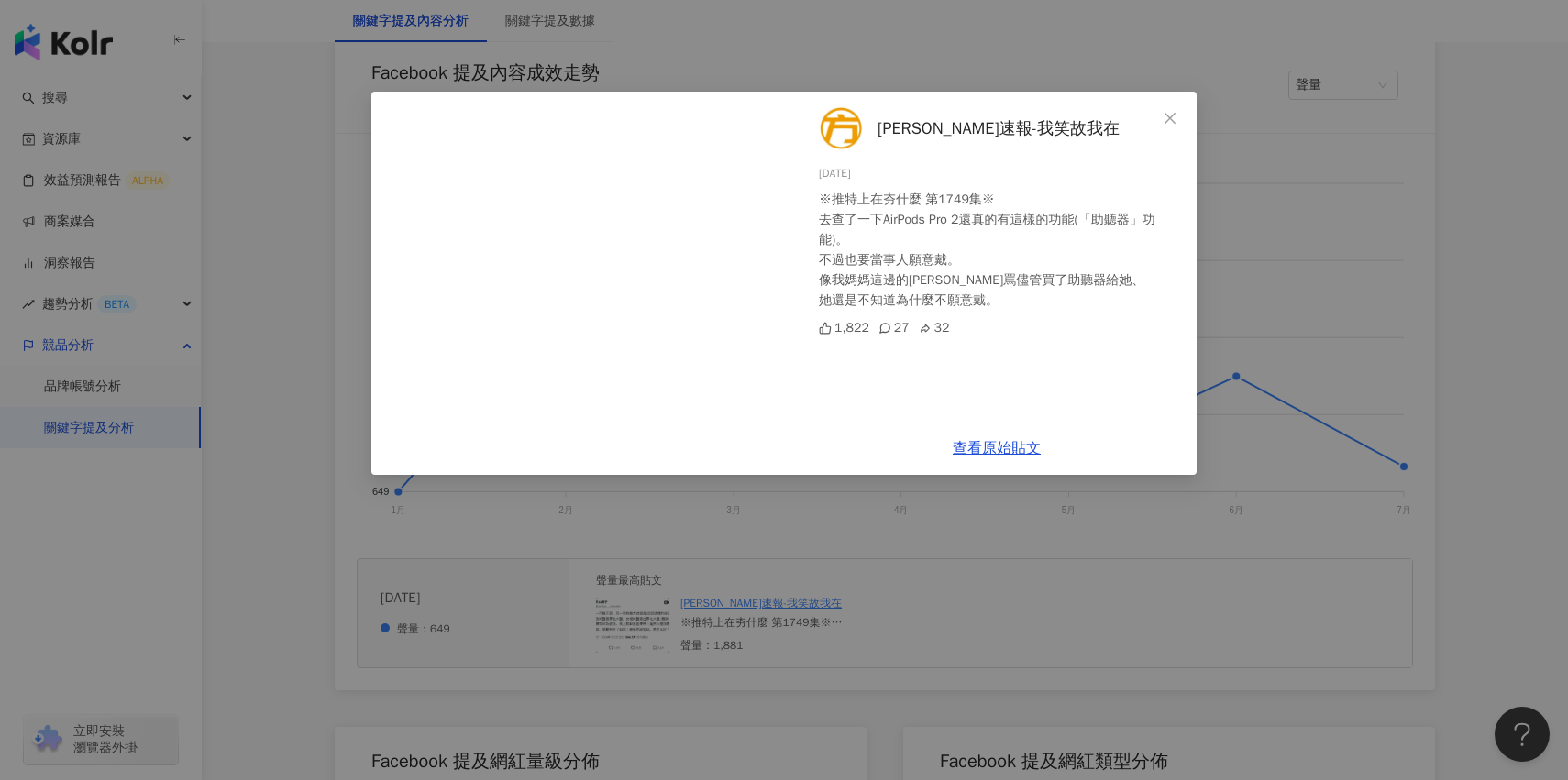 scroll, scrollTop: 323, scrollLeft: 0, axis: vertical 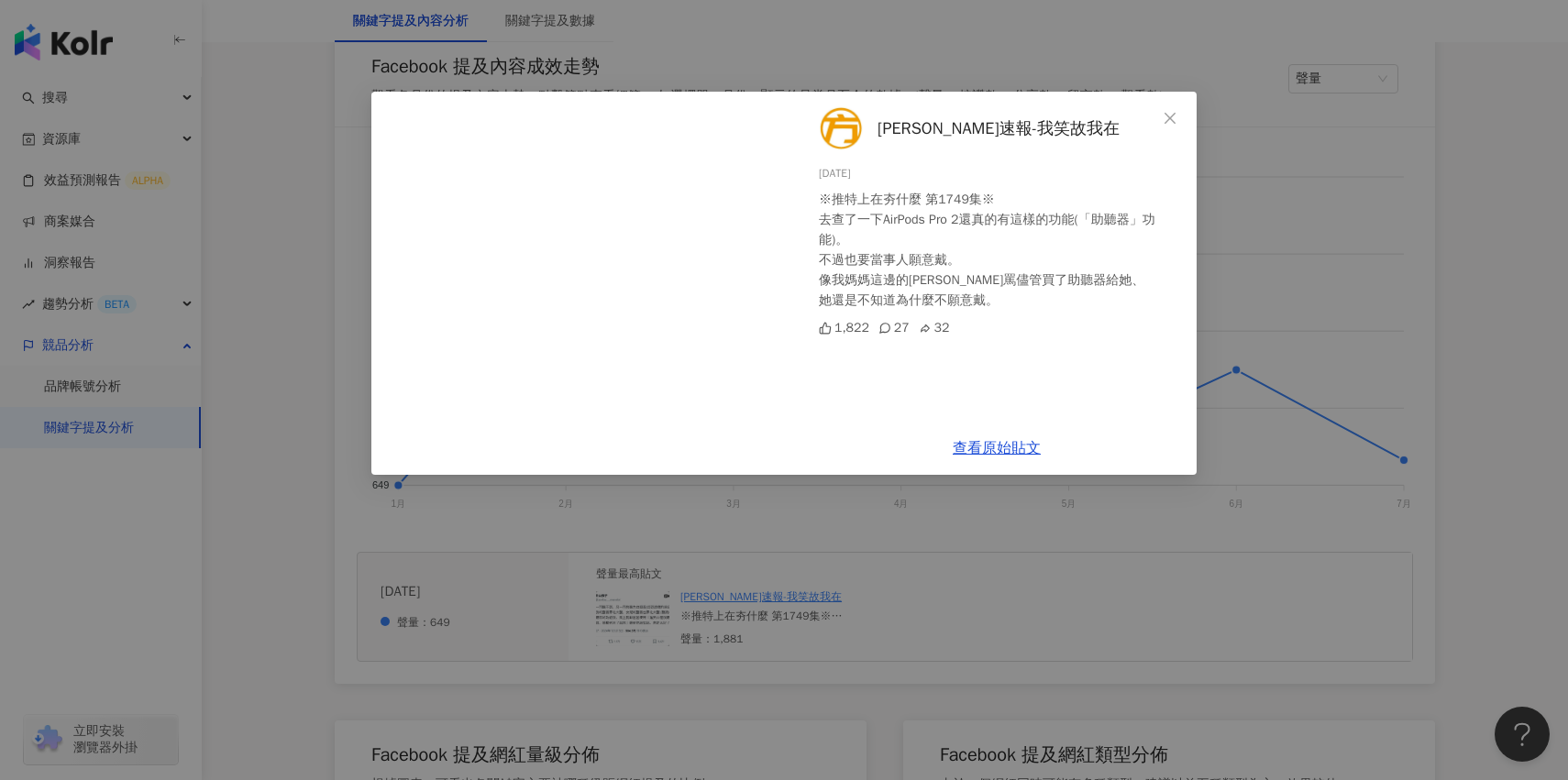 click on "[PERSON_NAME]速報-我笑故我在 [DATE]  ※推特上在夯什麼 第1749集※
去查了一下AirPods Pro 2還真的有這樣的功能(「助聽器」功能)。
不過也要當事人願意戴。
像我媽媽這邊的[PERSON_NAME]罵儘管買了助聽器給她、
她還是不知道為什麼不願意戴。 1,822 27 32 查看原始貼文" at bounding box center [784, 390] 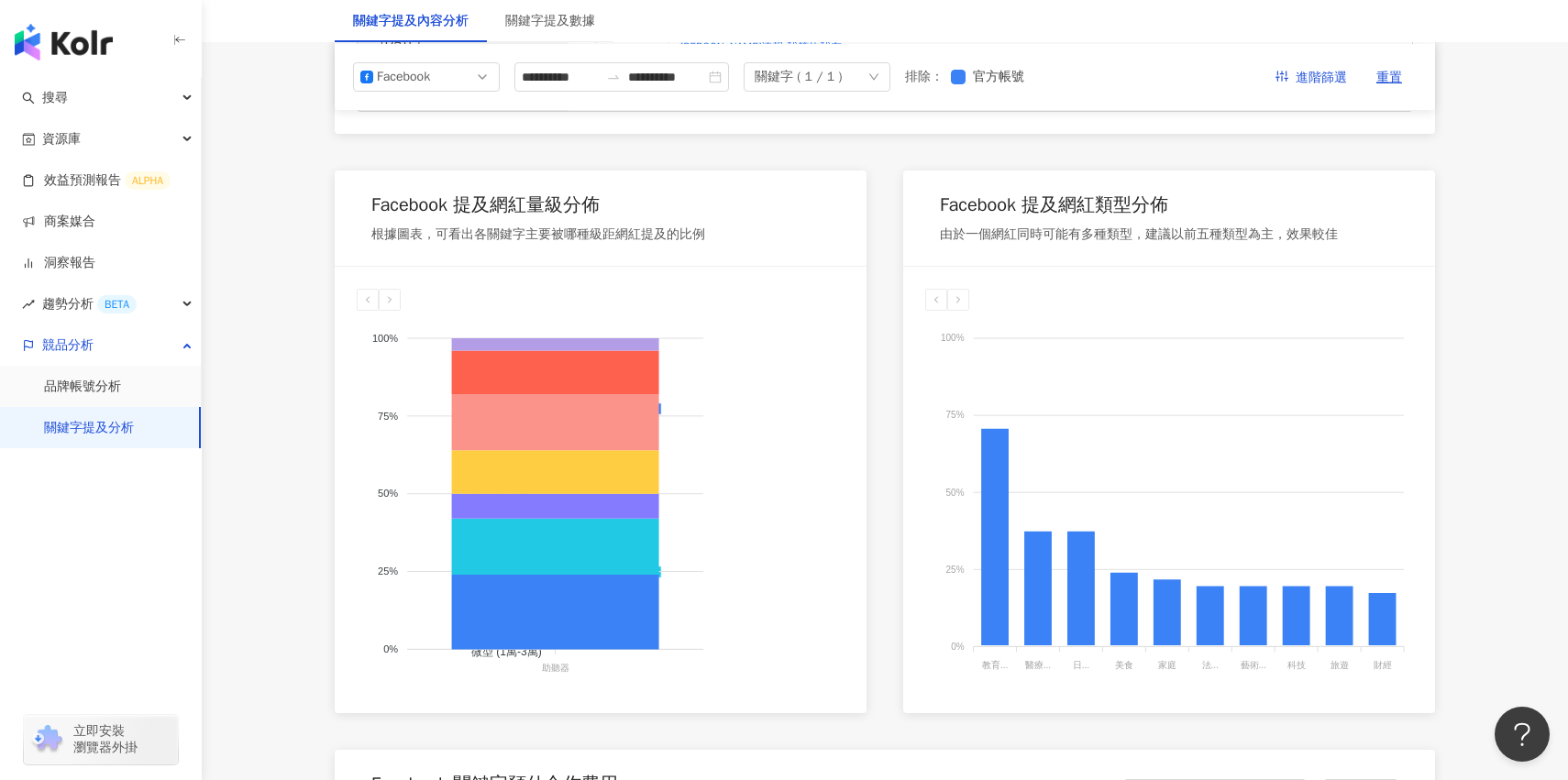 scroll, scrollTop: 864, scrollLeft: 0, axis: vertical 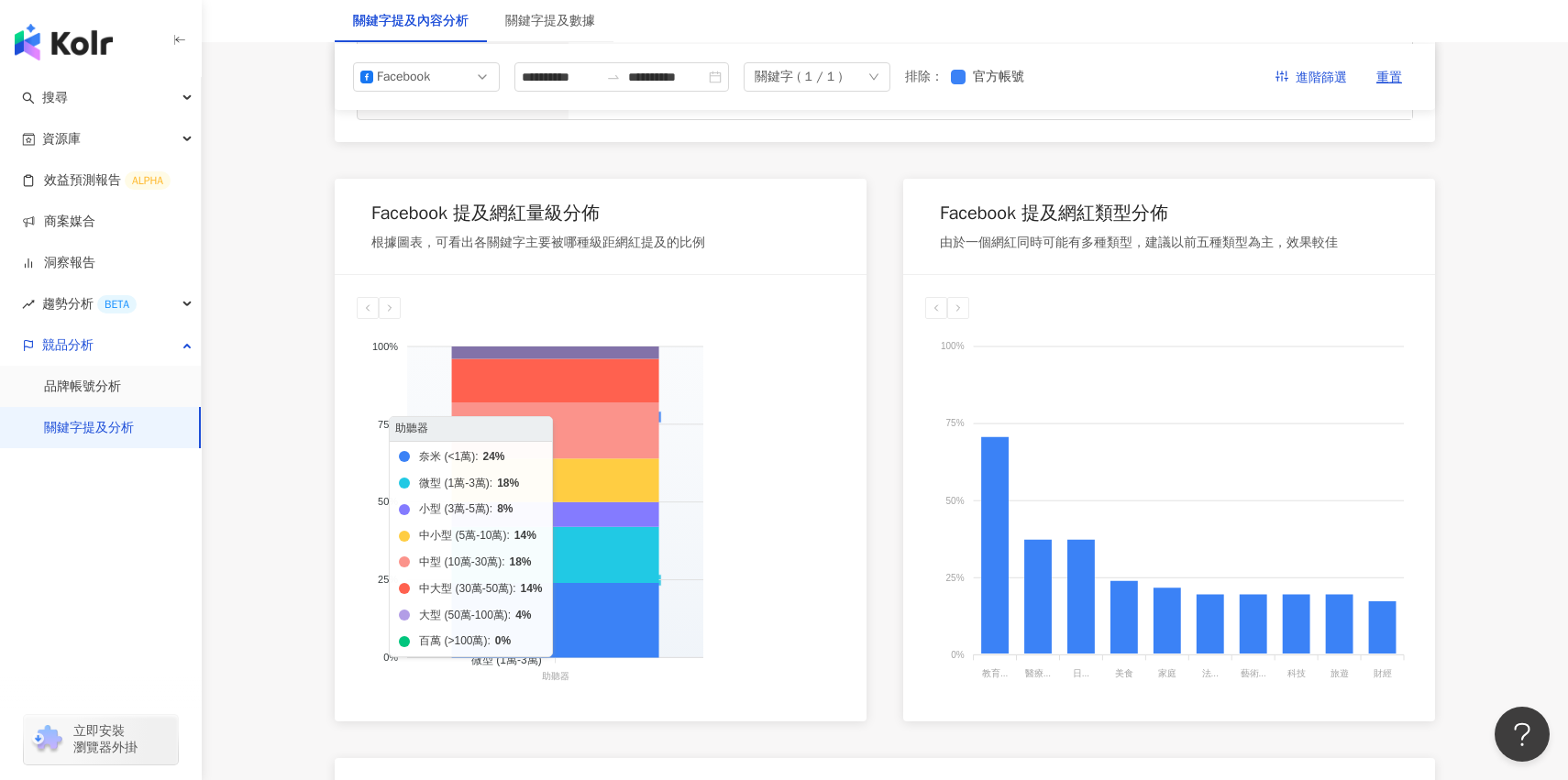 click 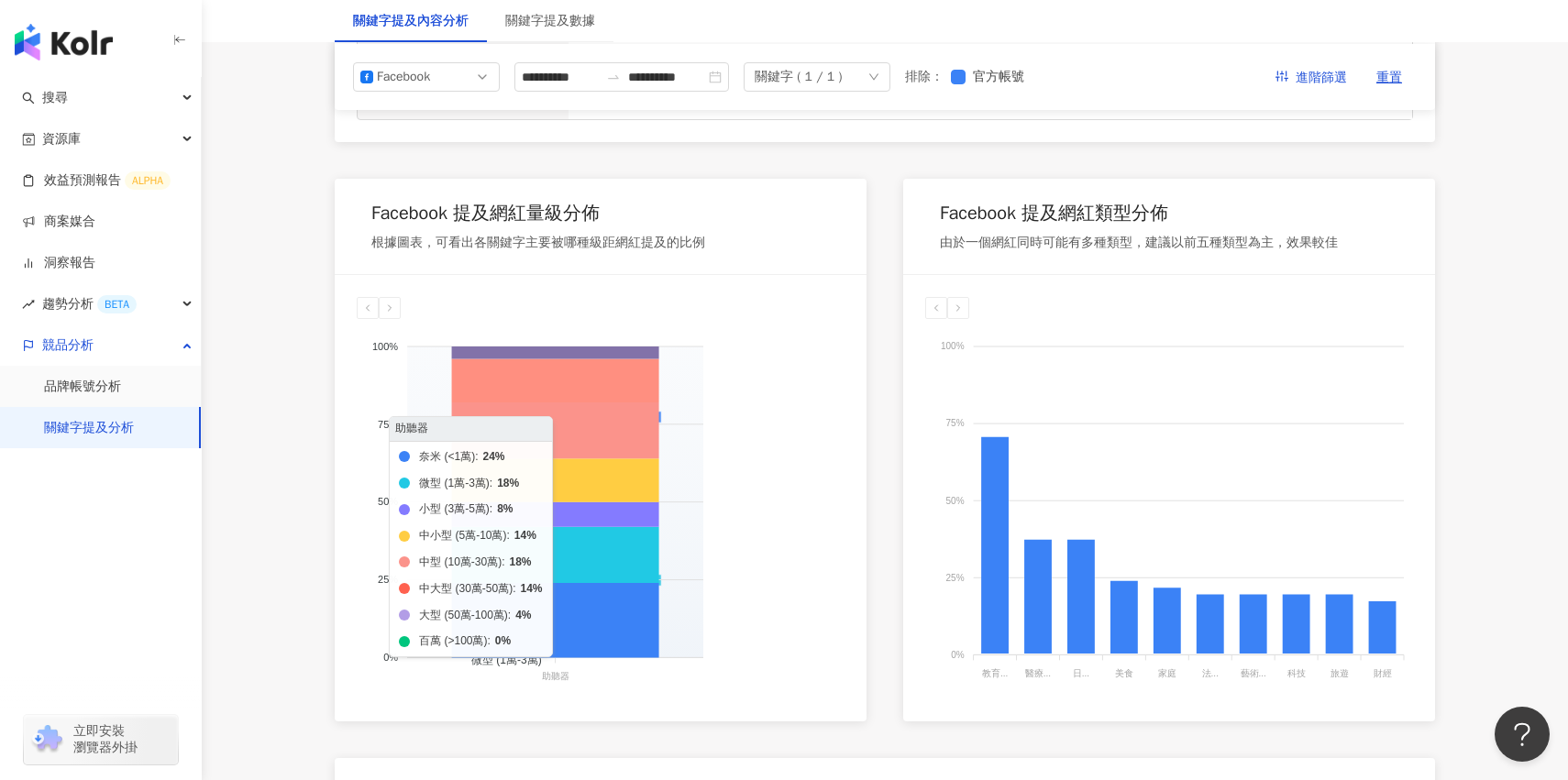 click 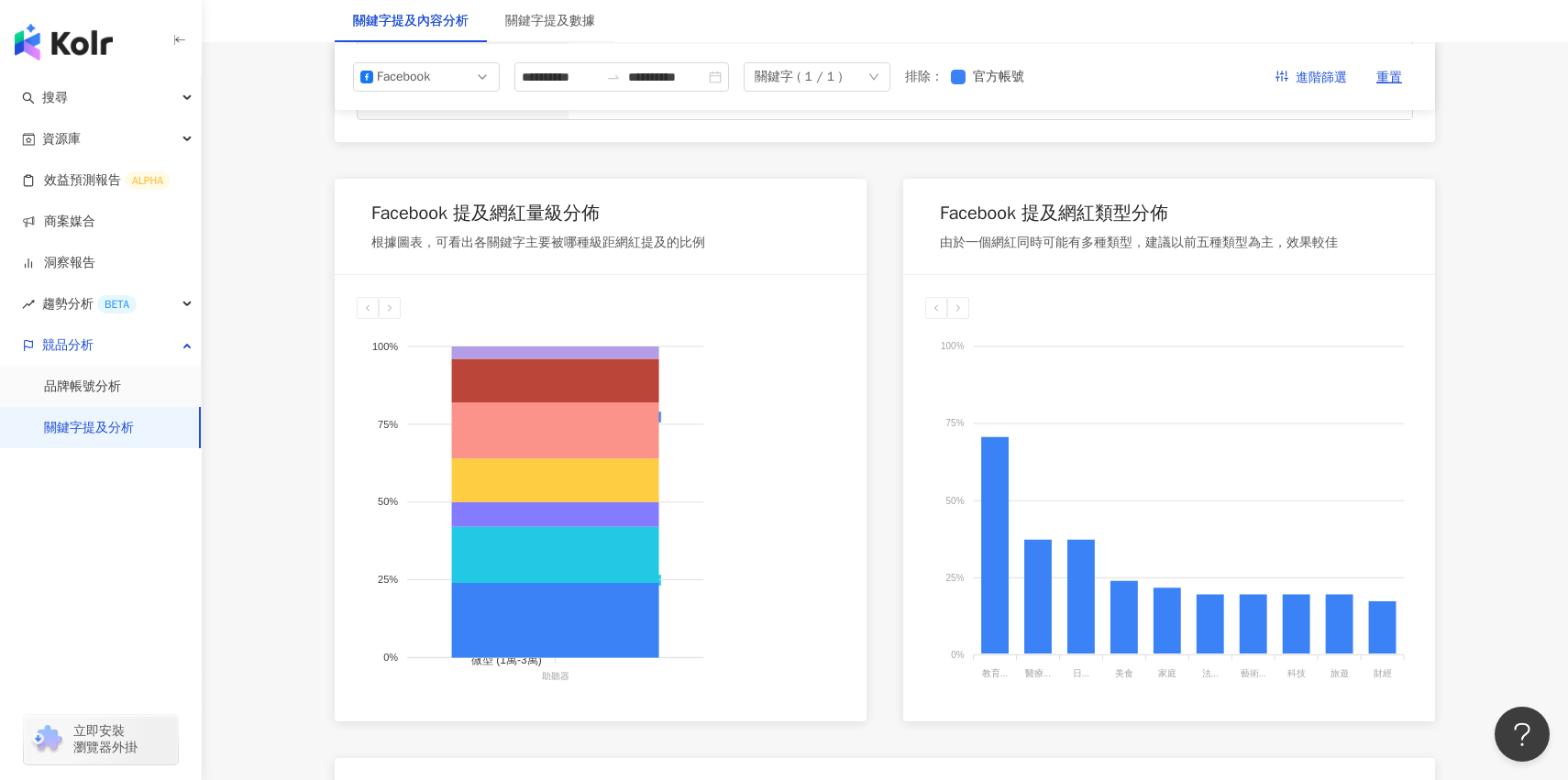 click on "奈米 (<1萬) 微型 (1萬-3萬) 小型 (3萬-5萬) 中小型 (5萬-10萬) 中型 (10萬-30萬) 中大型 (30萬-50萬) 大型 (50萬-100萬) 百萬  (>100萬)" 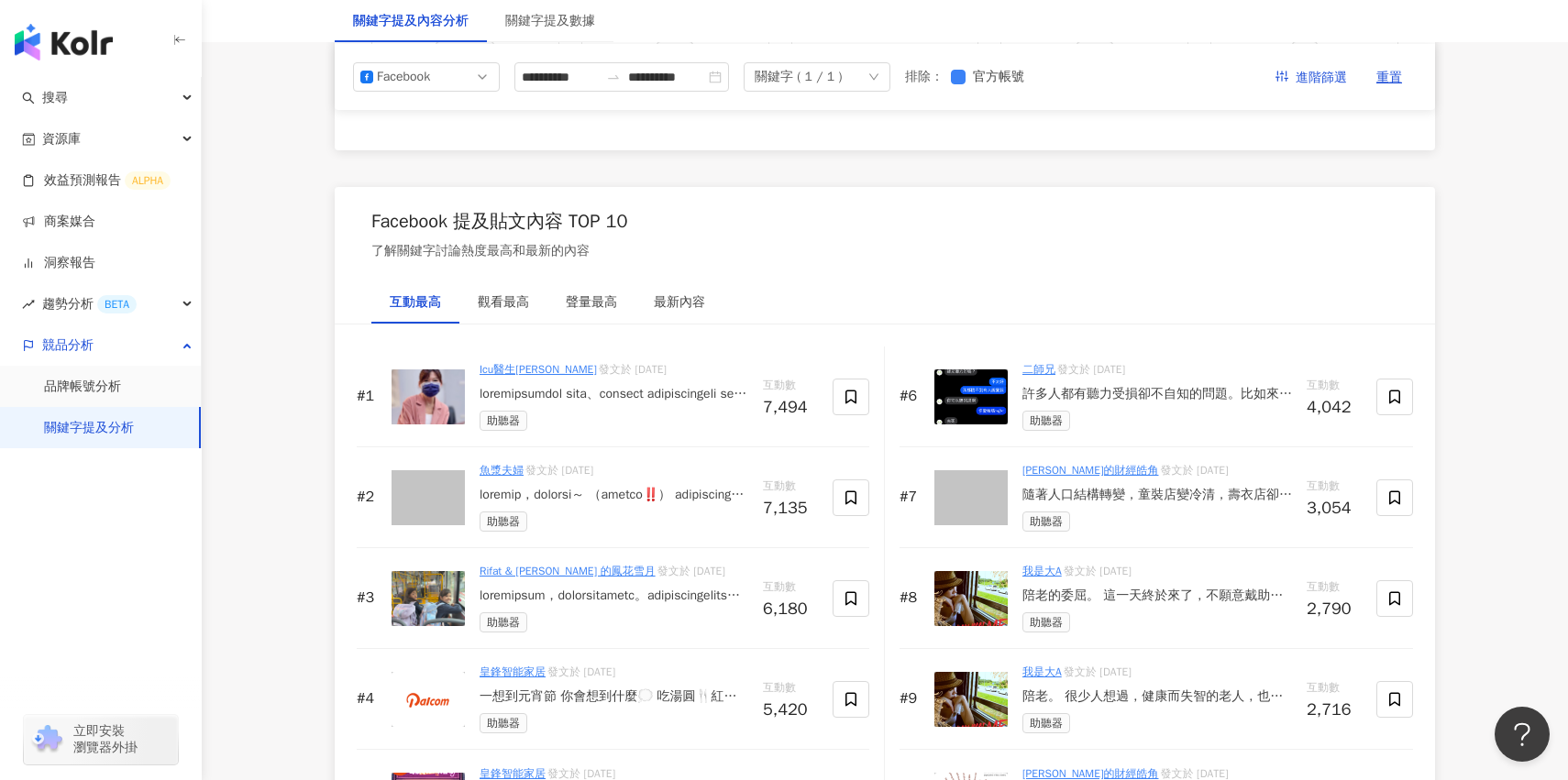 scroll, scrollTop: 2641, scrollLeft: 0, axis: vertical 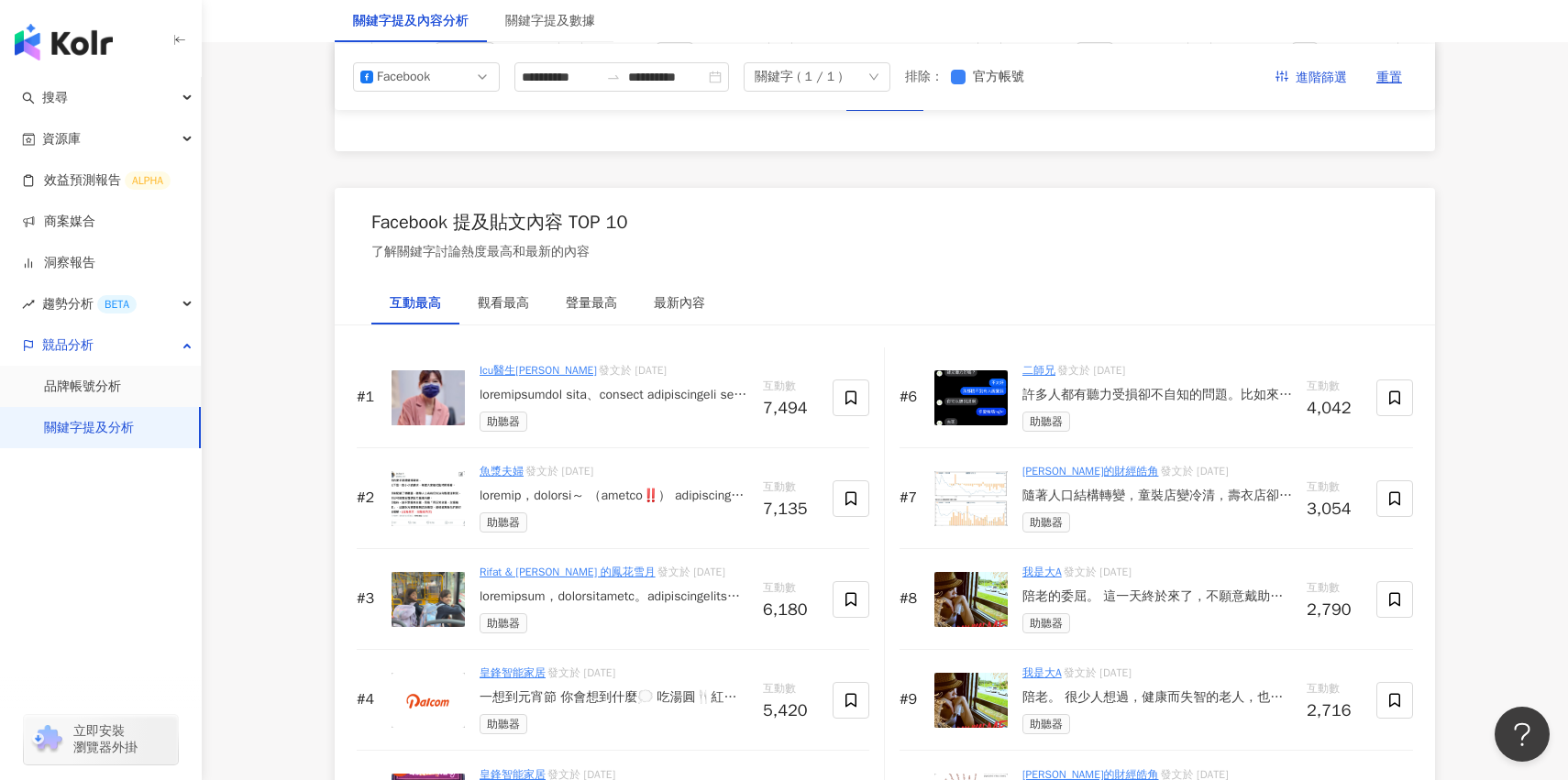 click at bounding box center [971, 499] 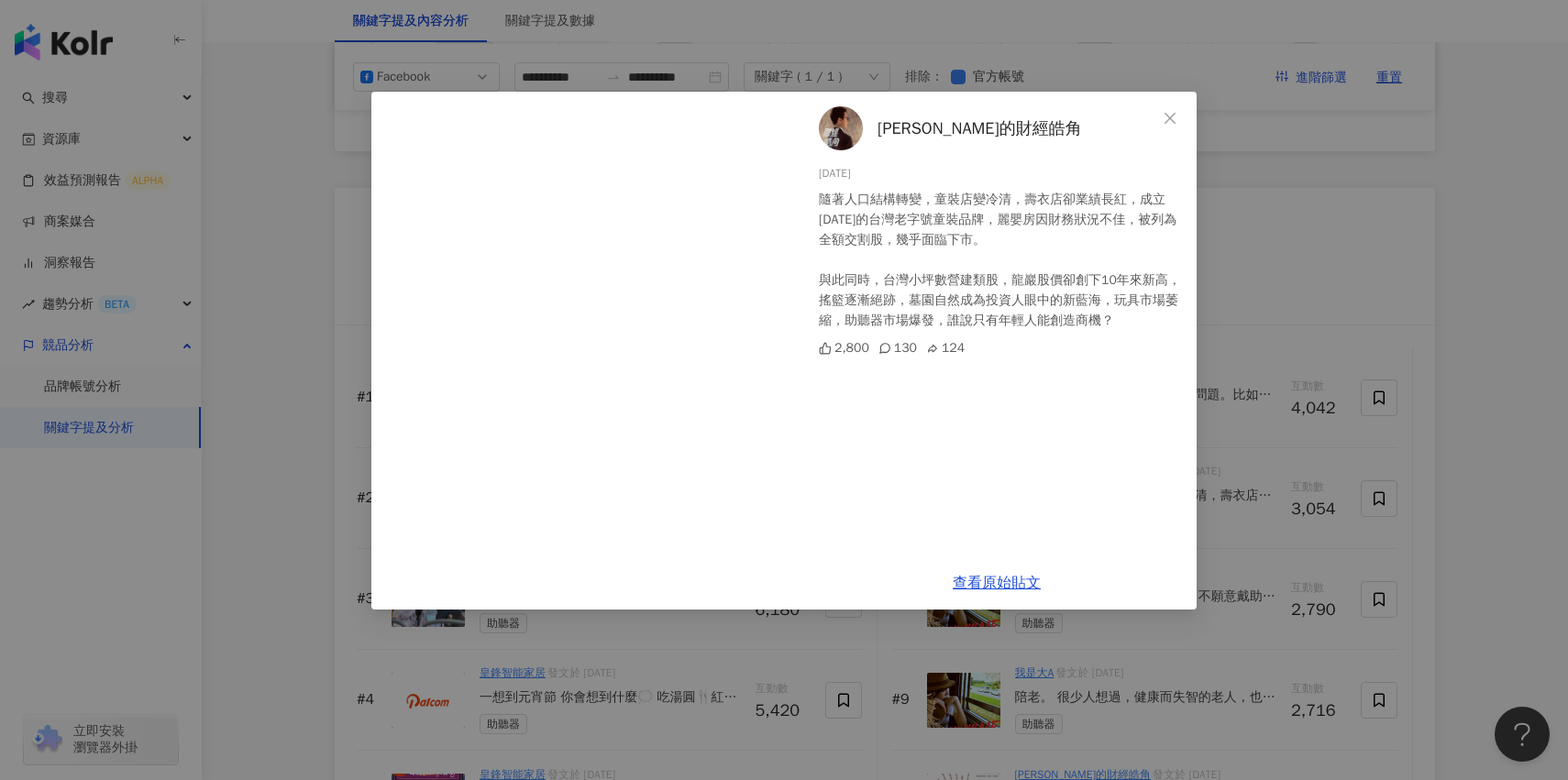 click on "[PERSON_NAME]的財經皓角 [DATE]  隨著人口結構轉變，童裝店變冷清，壽衣店卻業績長紅，成立[DATE]的台灣老字號童裝品牌，麗嬰房因財務狀況不佳，被列為全額交割股，幾乎面臨下市。
與此同時，台灣小坪數營建類股，龍巖股價卻創下10年來新高，搖籃逐漸絕跡，墓園自然成為投資人眼中的新藍海，玩具市場萎縮，助聽器市場爆發，誰說只有年輕人能創造商機？ 2,800 130 124 查看原始貼文" at bounding box center (784, 390) 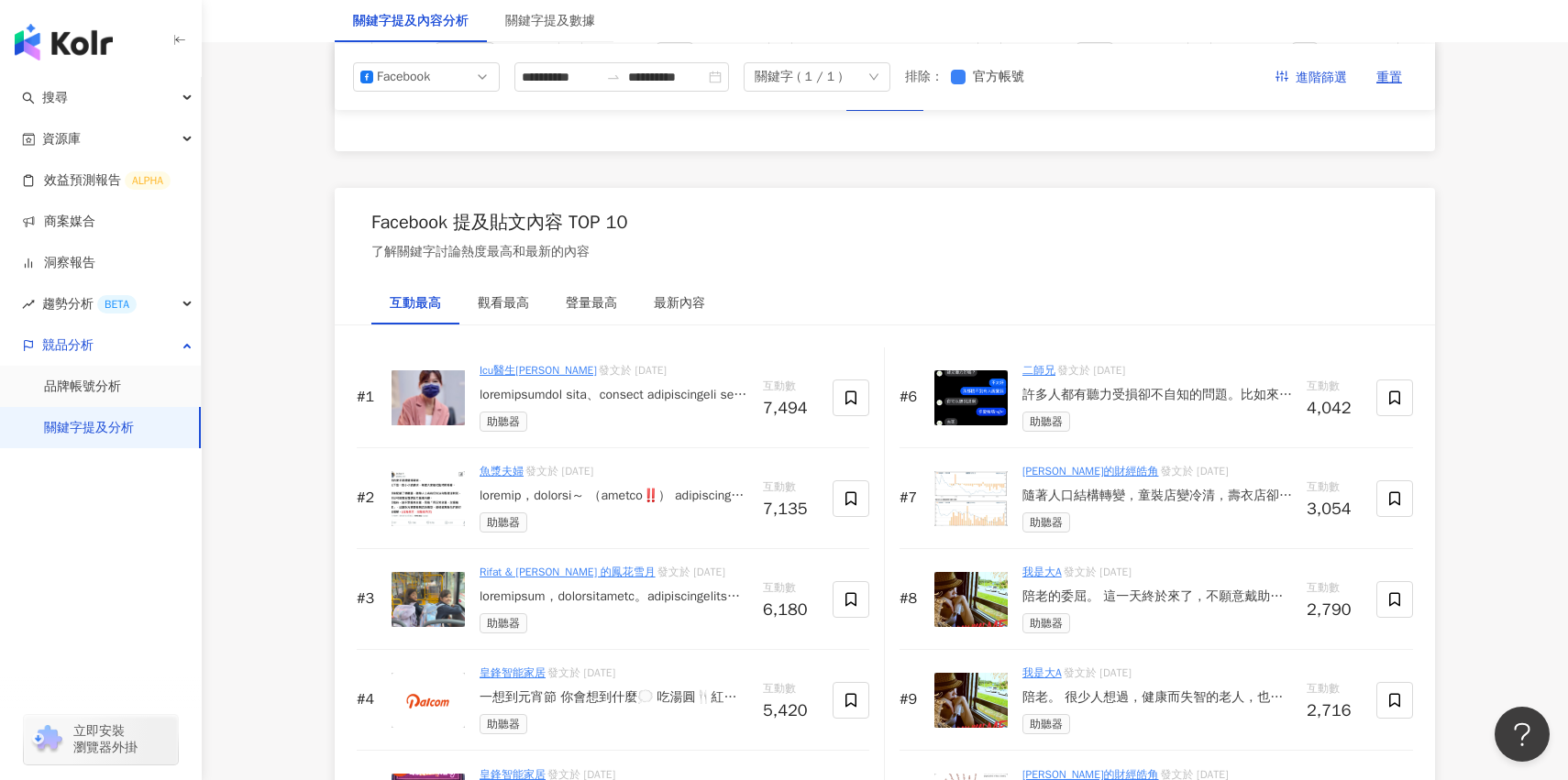 click at bounding box center (971, 499) 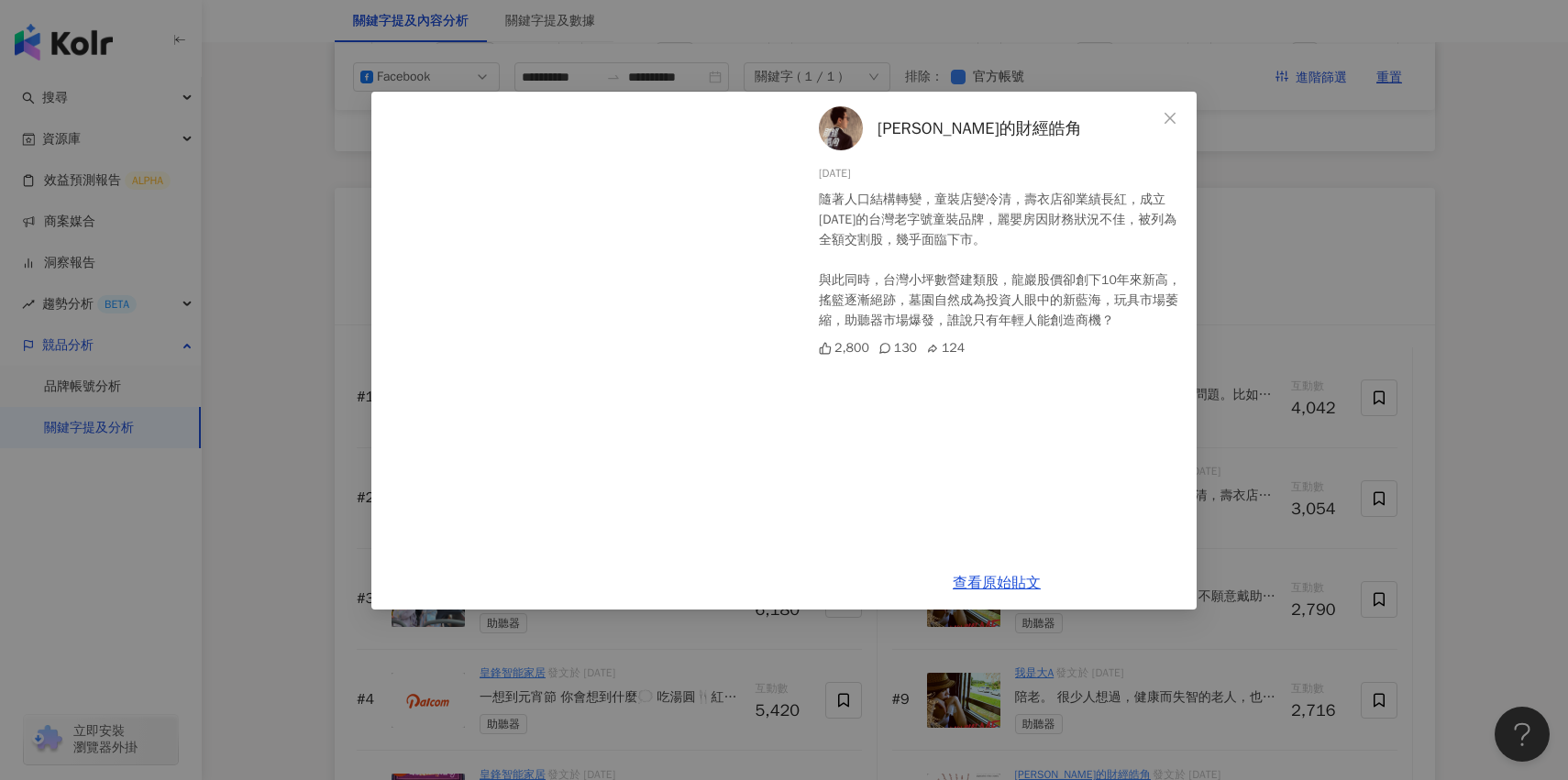click on "[PERSON_NAME]的財經皓角 [DATE]  隨著人口結構轉變，童裝店變冷清，壽衣店卻業績長紅，成立[DATE]的台灣老字號童裝品牌，麗嬰房因財務狀況不佳，被列為全額交割股，幾乎面臨下市。
與此同時，台灣小坪數營建類股，龍巖股價卻創下10年來新高，搖籃逐漸絕跡，墓園自然成為投資人眼中的新藍海，玩具市場萎縮，助聽器市場爆發，誰說只有年輕人能創造商機？ 2,800 130 124 查看原始貼文" at bounding box center [784, 390] 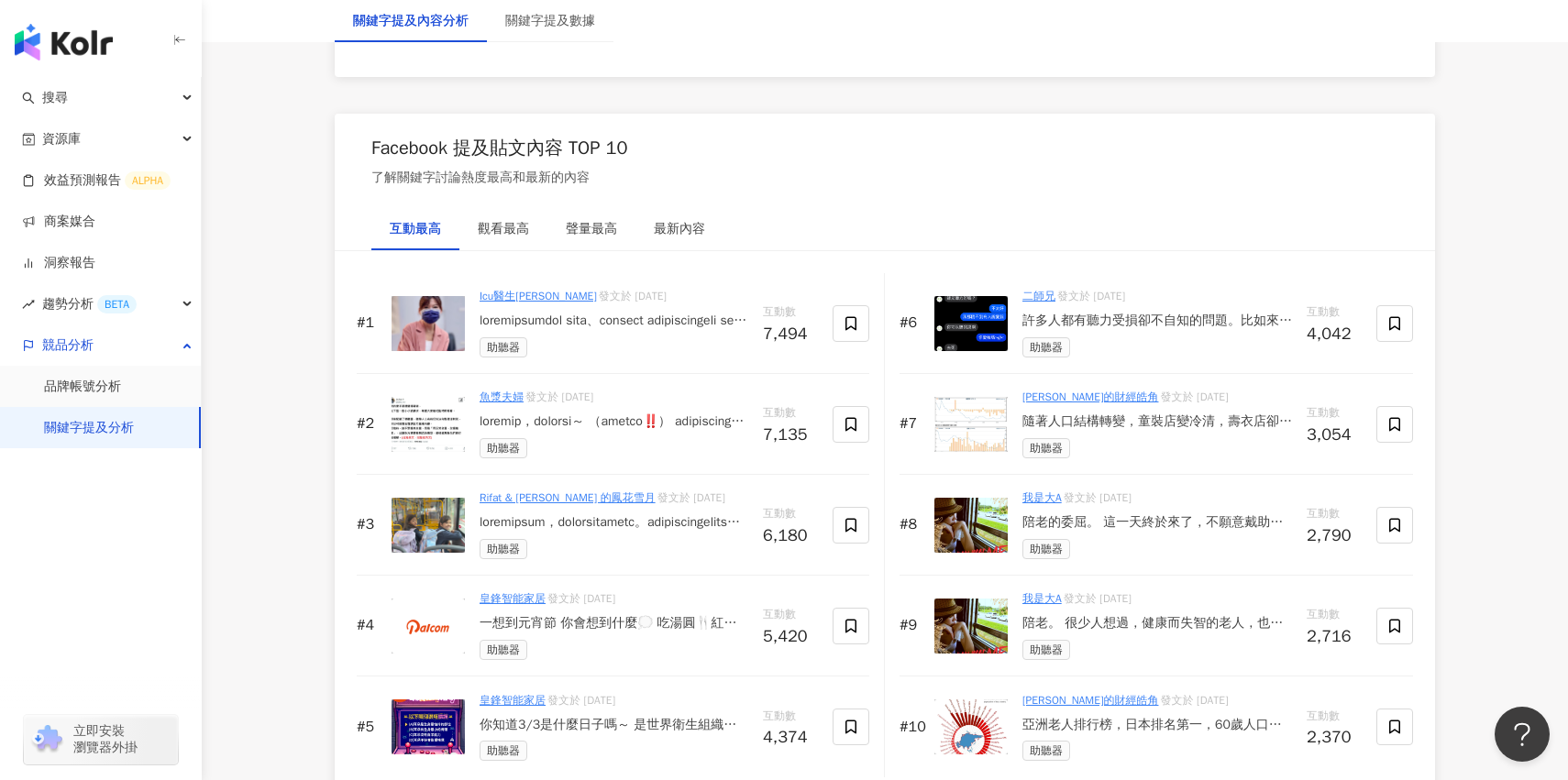 scroll, scrollTop: 2737, scrollLeft: 0, axis: vertical 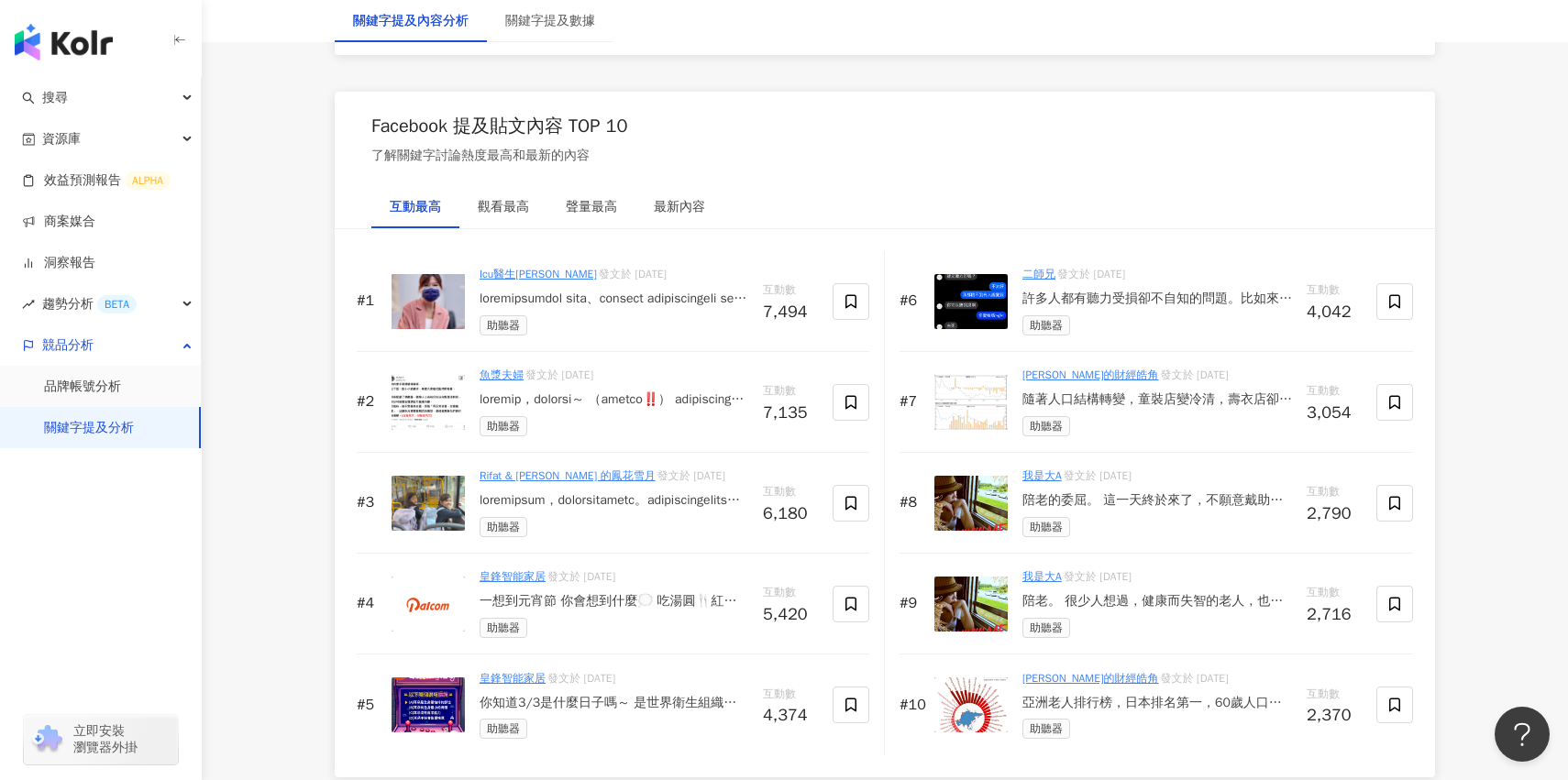 click at bounding box center (428, 402) 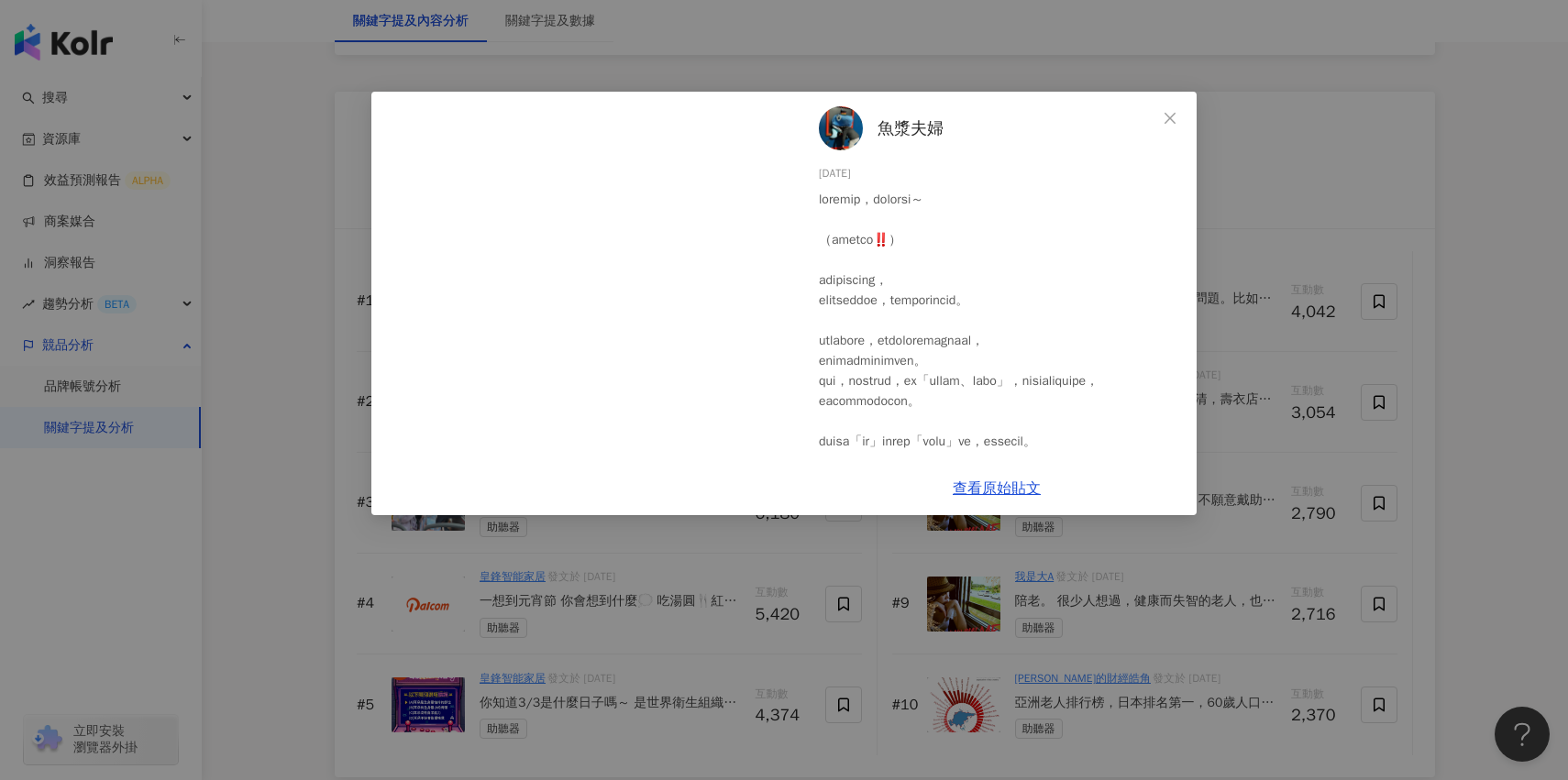 click on "查看原始貼文" at bounding box center (997, 489) 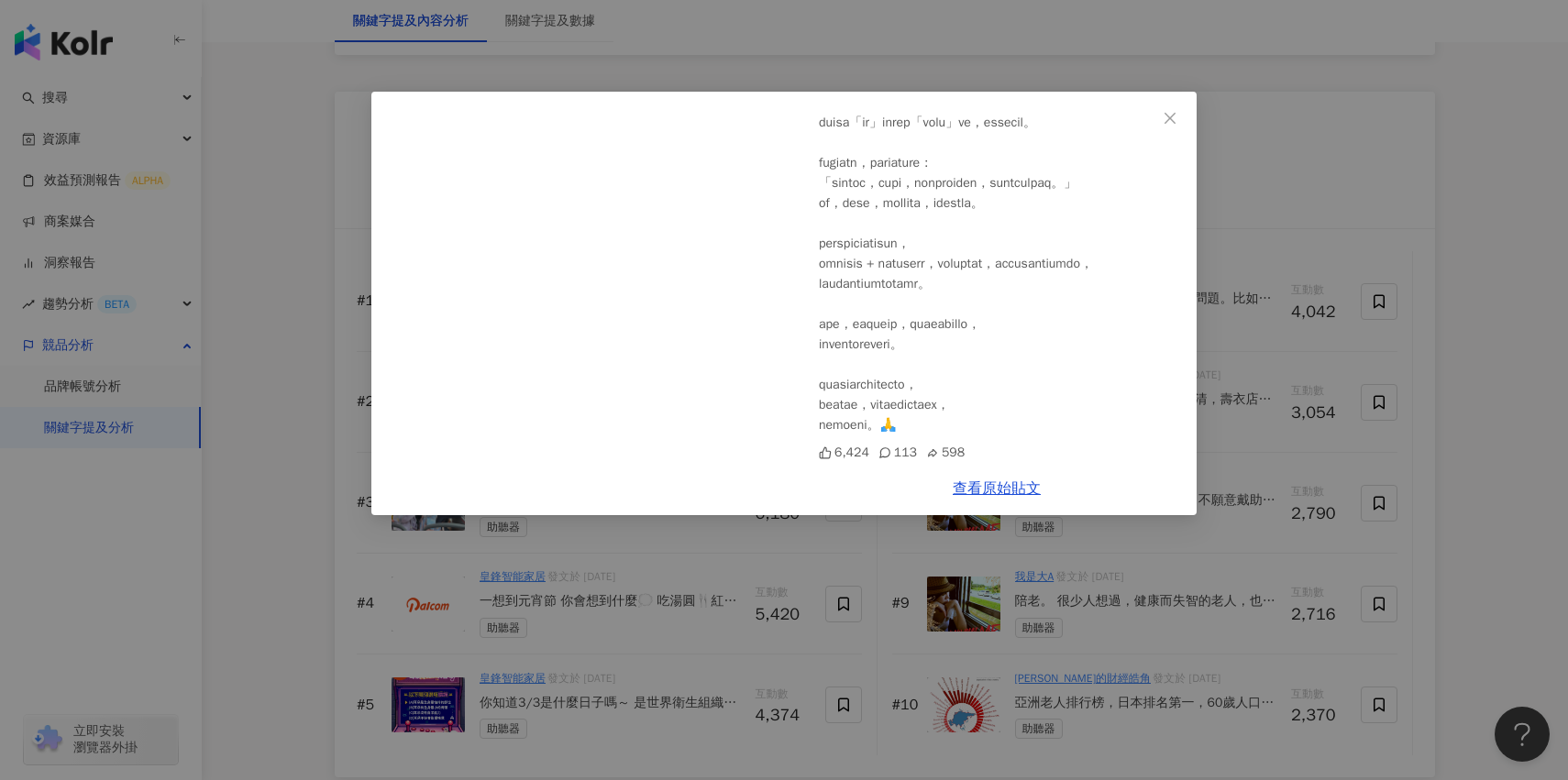 scroll, scrollTop: 379, scrollLeft: 0, axis: vertical 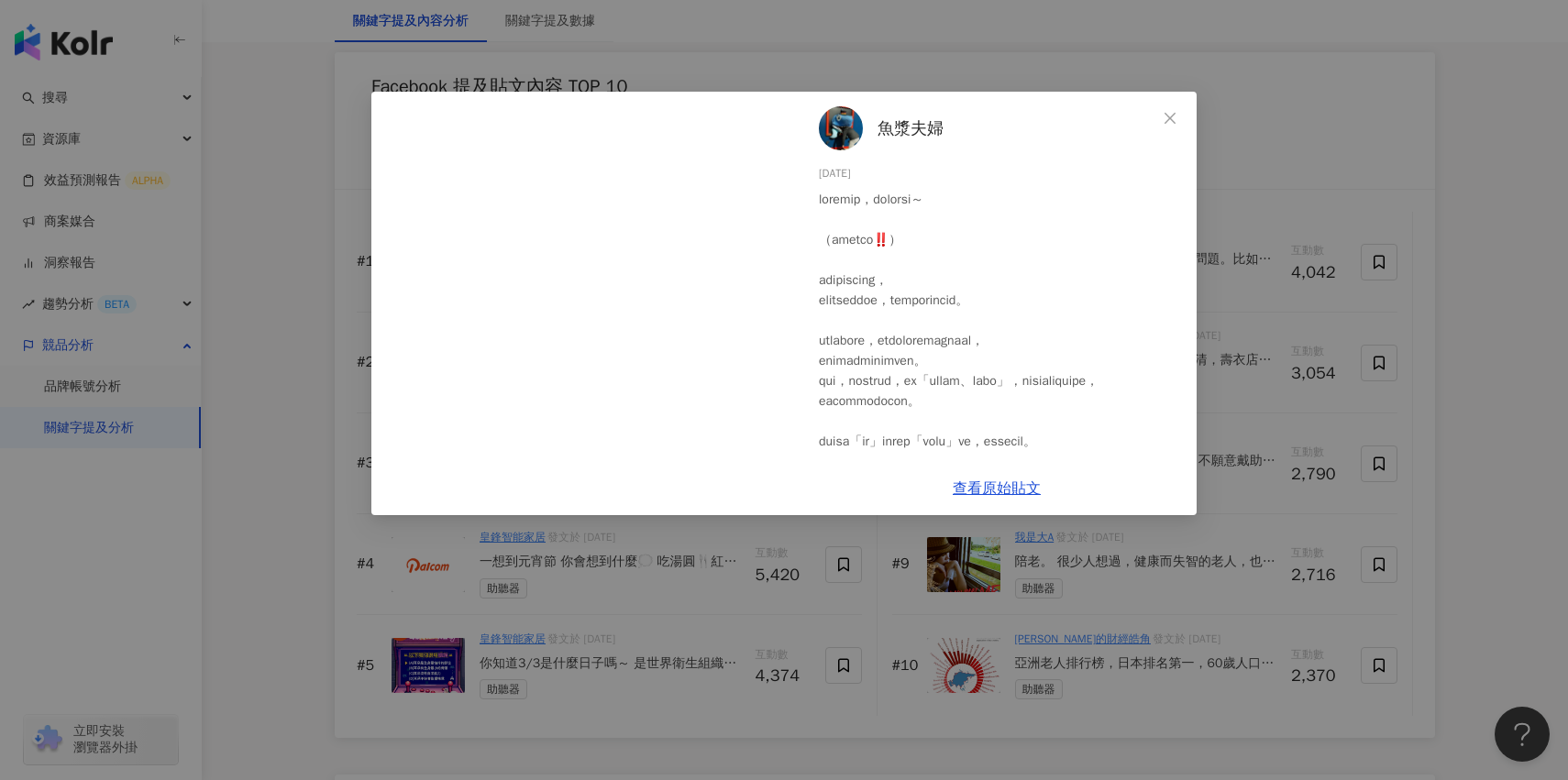 click on "魚漿夫婦 [DATE] 6,424 113 598 查看原始貼文" at bounding box center (784, 390) 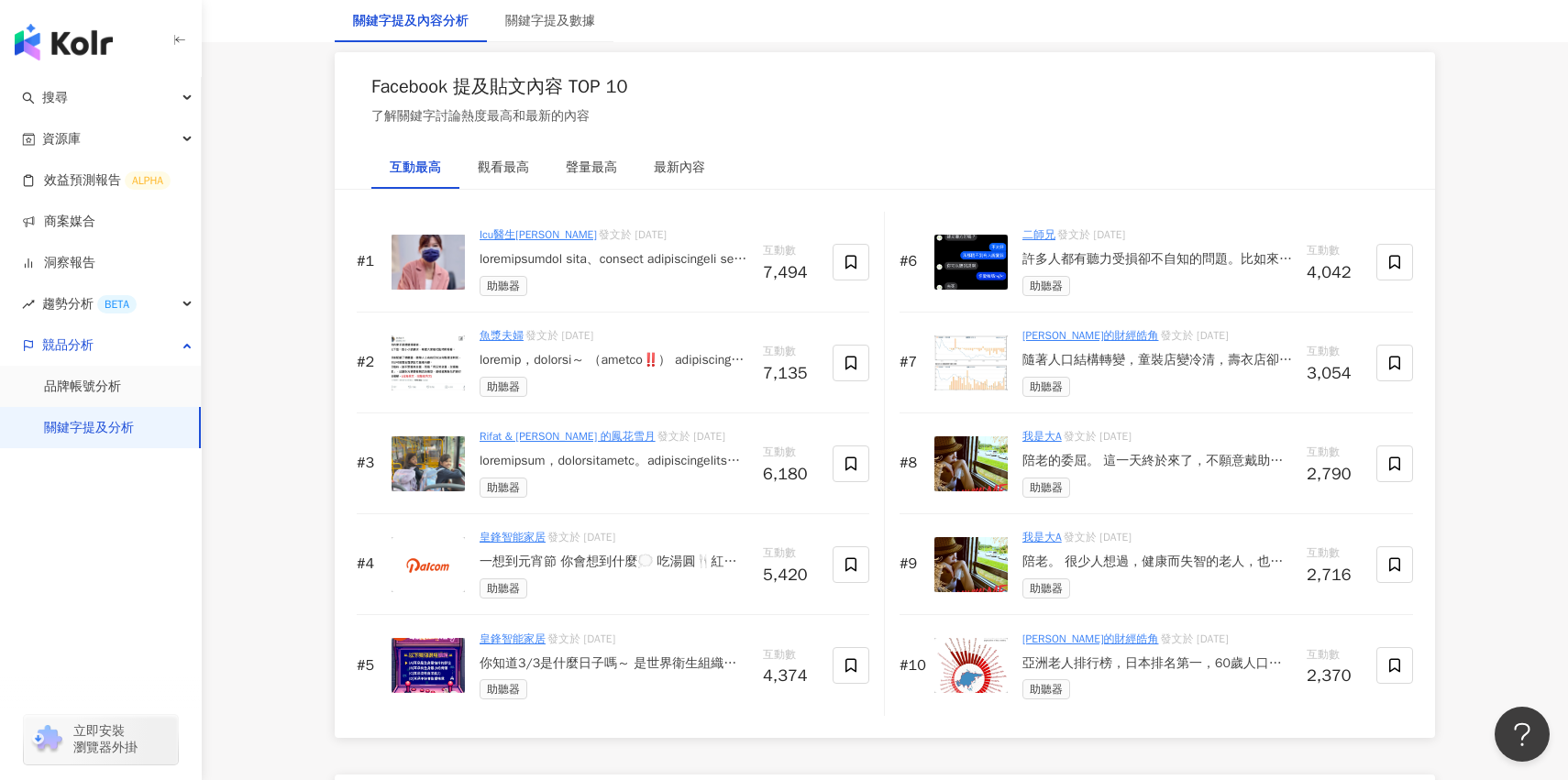 click at bounding box center [971, 464] 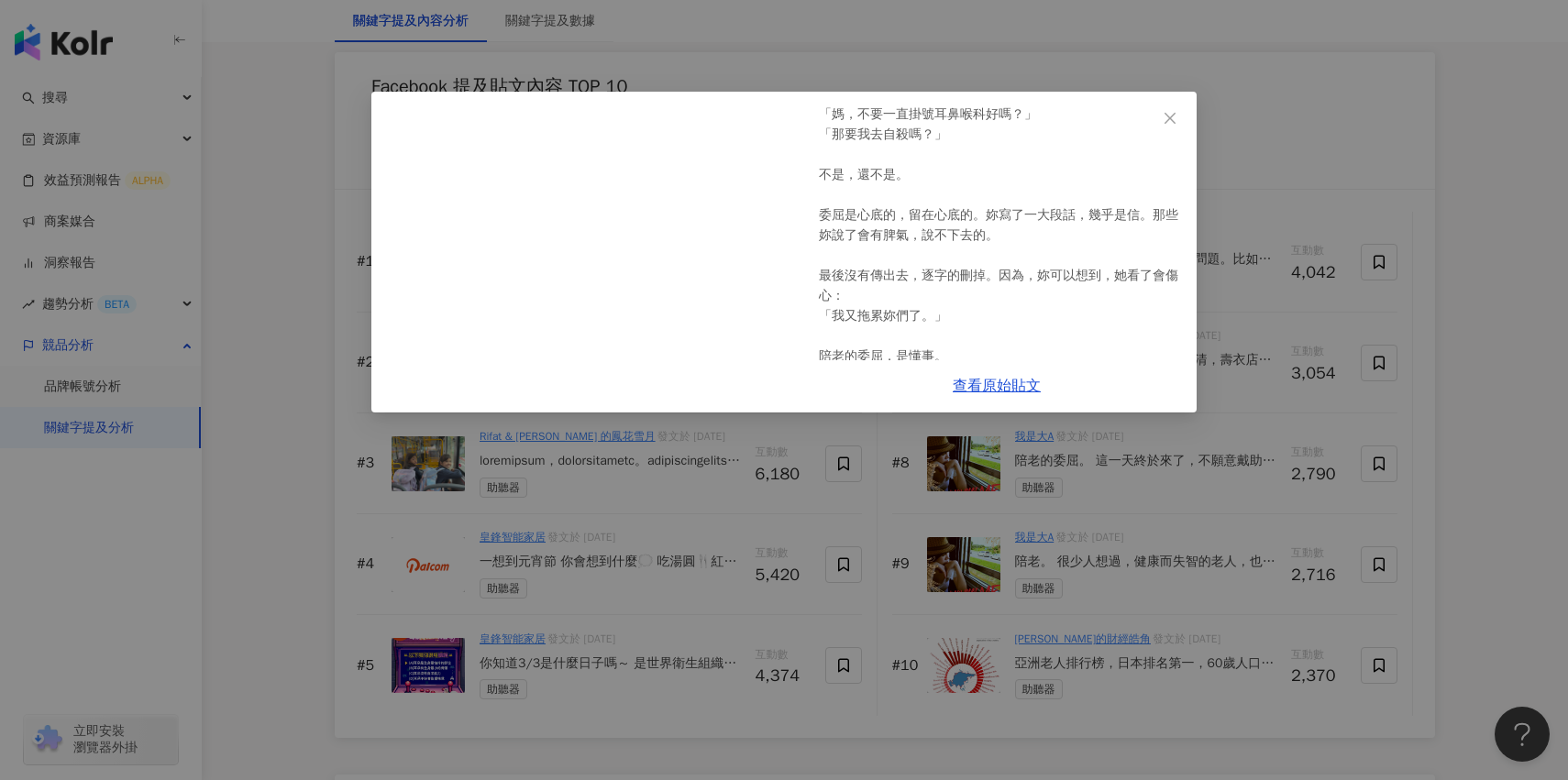 scroll, scrollTop: 321, scrollLeft: 0, axis: vertical 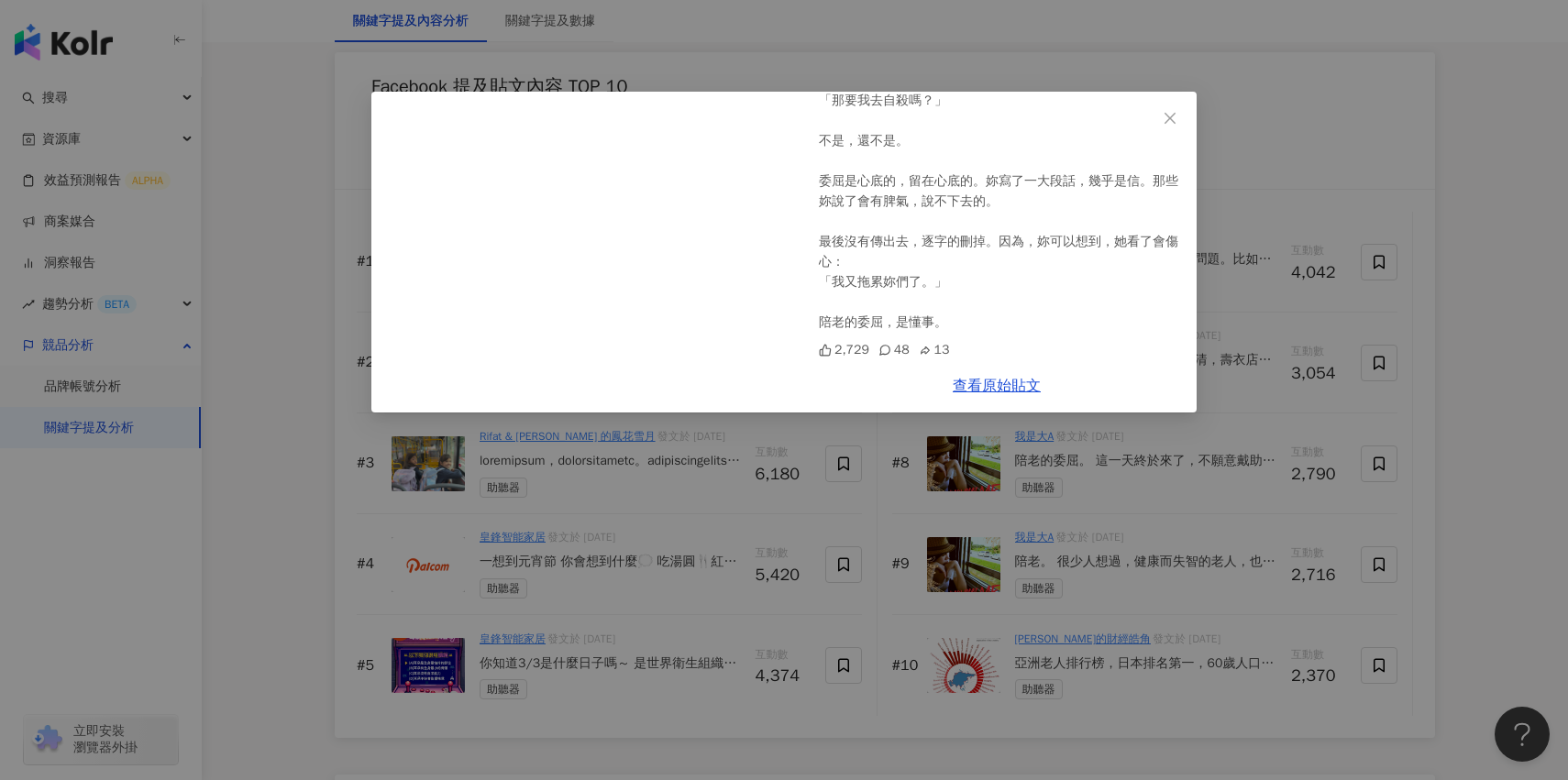 click on "我是大A [DATE]  陪老的委屈。
這一天終於來了，不願意戴助聽器的老人，從聽不到到聽不懂了；她要妳不要吼，外傭會學，看不起她。不是勸了多少次，看不好的病痛或許是大腦的訊號不良，換精神科好嗎？她像是鎖門了，懶得理妳。
不是她又哭，她過得不好。她好像流沙，妳很怕。
不是她要妳陪到，她沒有想過，有個家裡有個媽媽在缺席。
「媽，不要一直掛號耳鼻喉科好嗎？」
「那要我去自殺嗎？」
不是，還不是。
委屈是心底的，留在心底的。妳寫了一大段話，幾乎是信。那些妳說了會有脾氣，說不下去的。
最後沒有傳出去，逐字的刪掉。因為，妳可以想到，她看了會傷心：
「我又拖累妳們了。」
陪老的委屈，是懂事。 2,729 48 13 查看原始貼文" at bounding box center [784, 390] 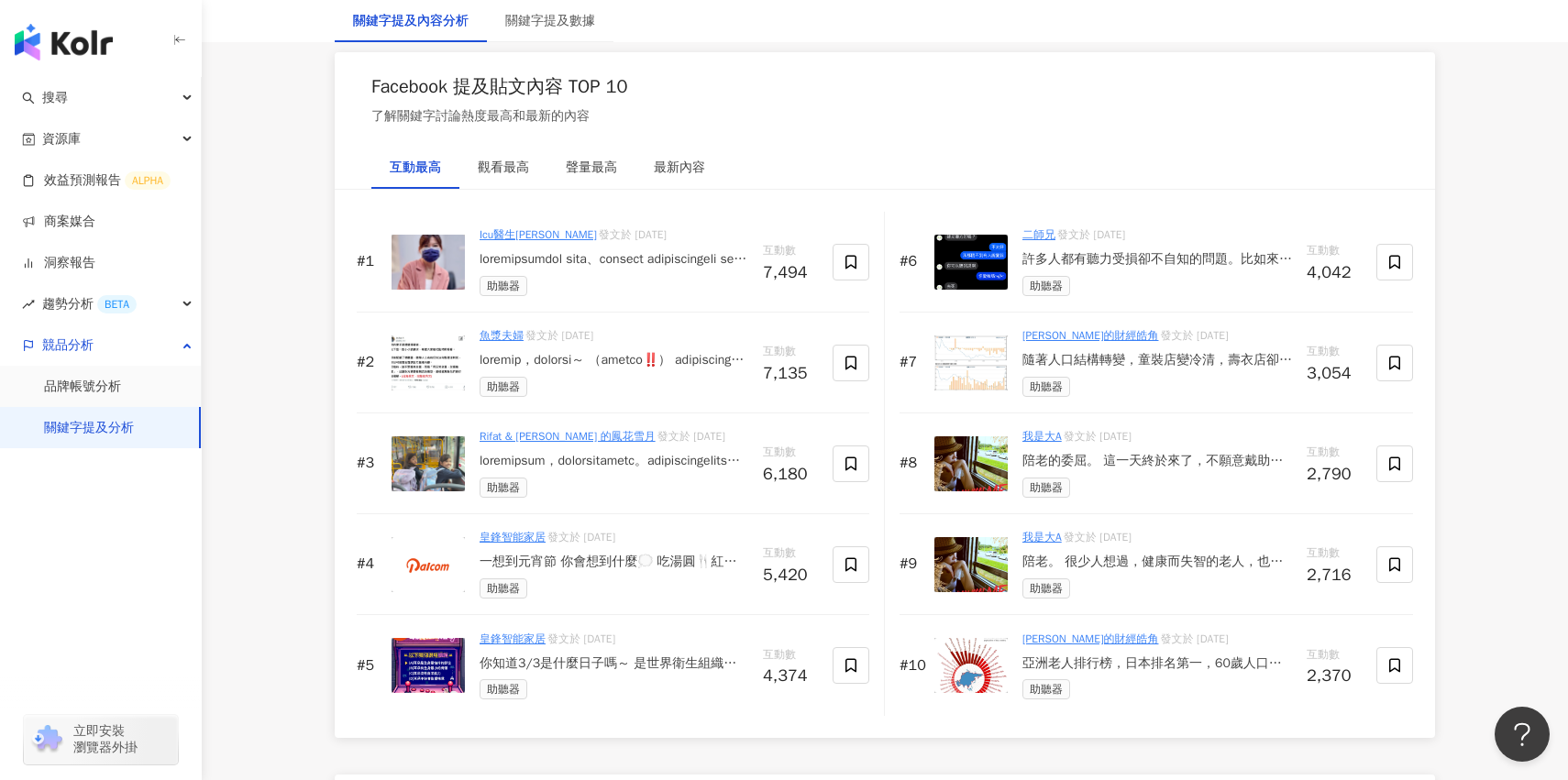 click at bounding box center [971, 665] 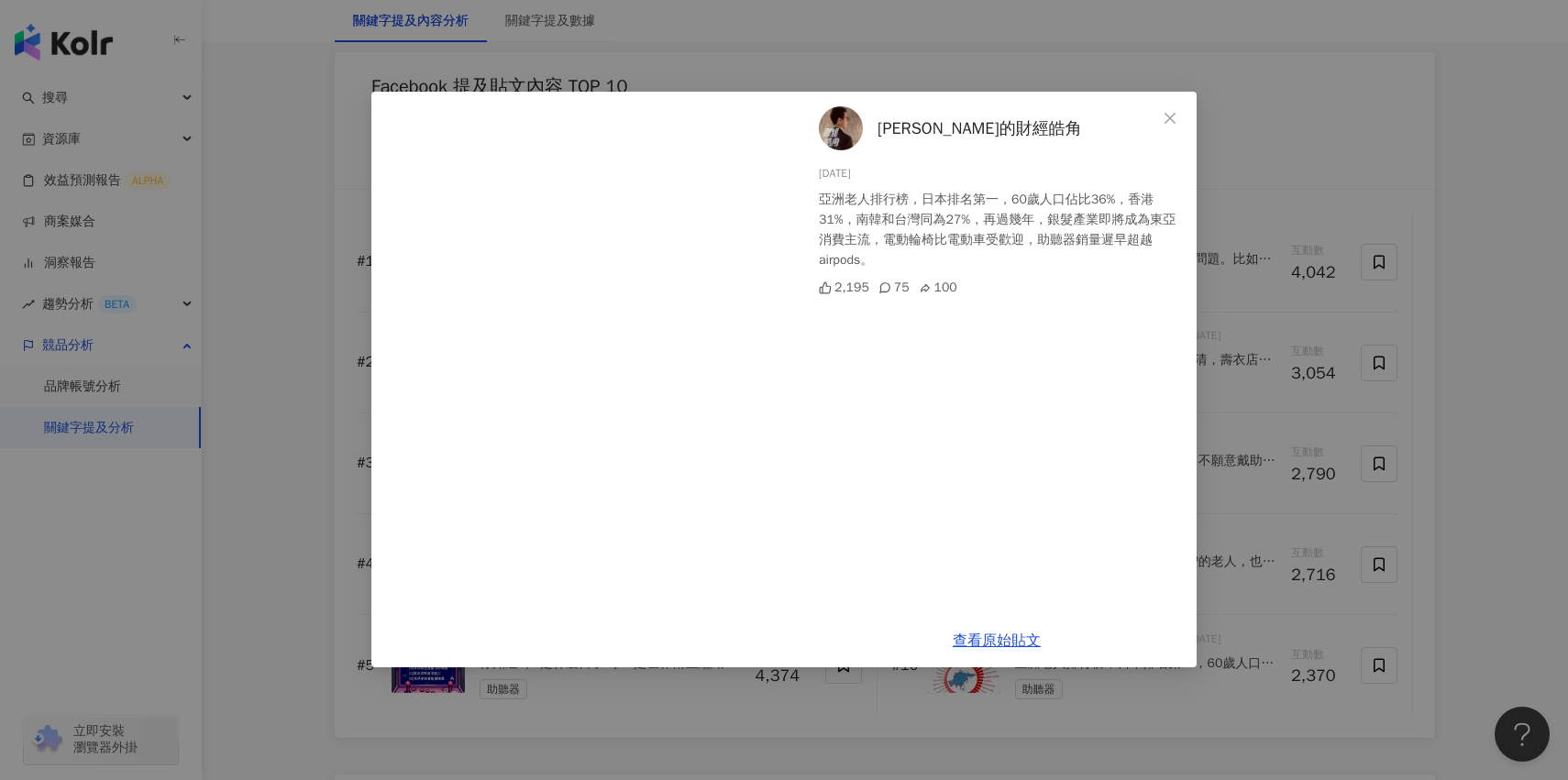 click on "[PERSON_NAME]的財經皓角 [DATE]  亞洲老人排行榜，日本排名第一，60歲人口佔比36%，[DEMOGRAPHIC_DATA]31%，南韓和台灣同為27%，再過幾年，銀髮產業即將成為東亞消費主流，電動輪椅比電動車受歡迎，助聽器銷量遲早超越airpods。 2,195 75 100 查看原始貼文" at bounding box center [784, 390] 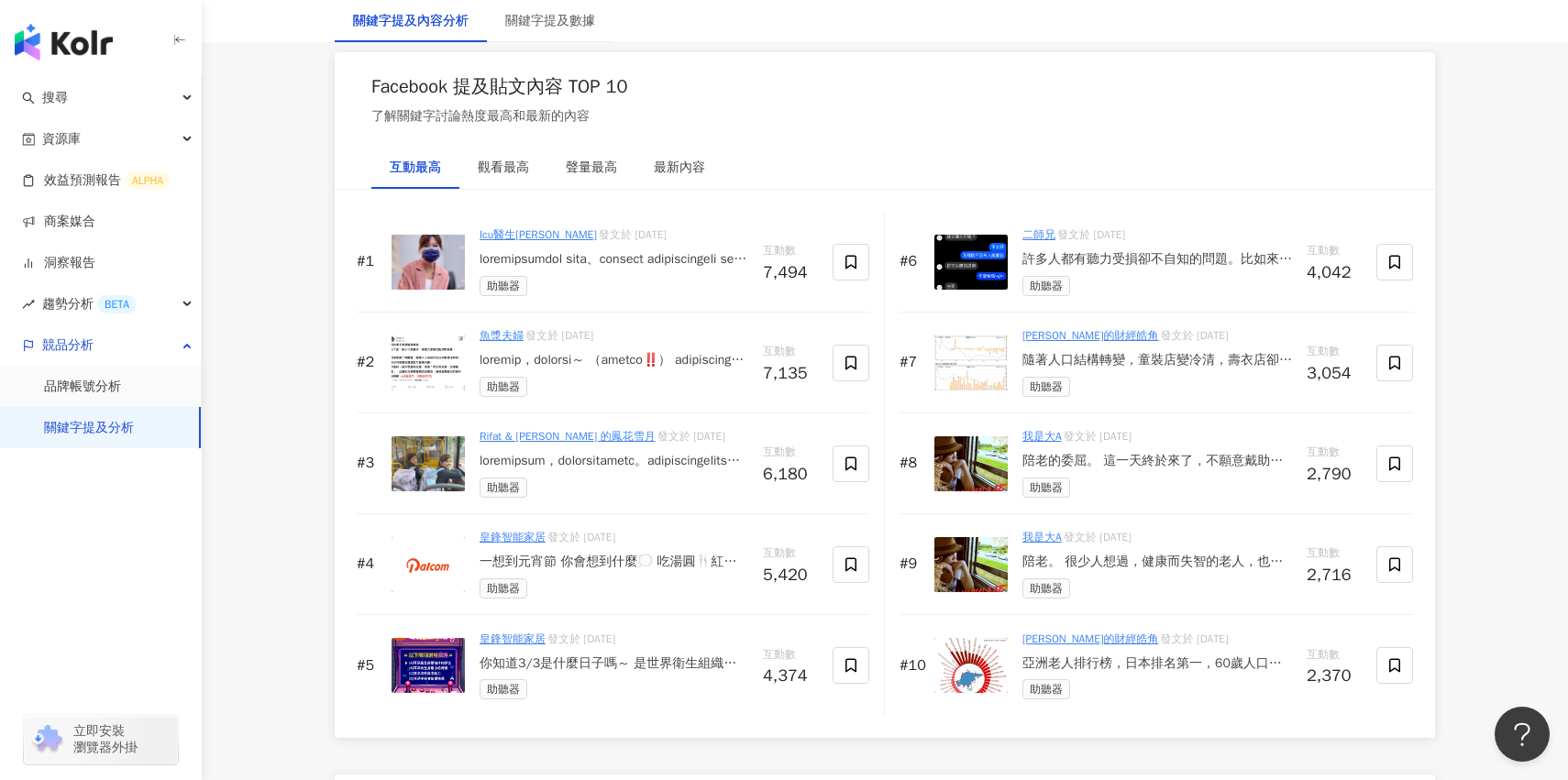 click at bounding box center [428, 665] 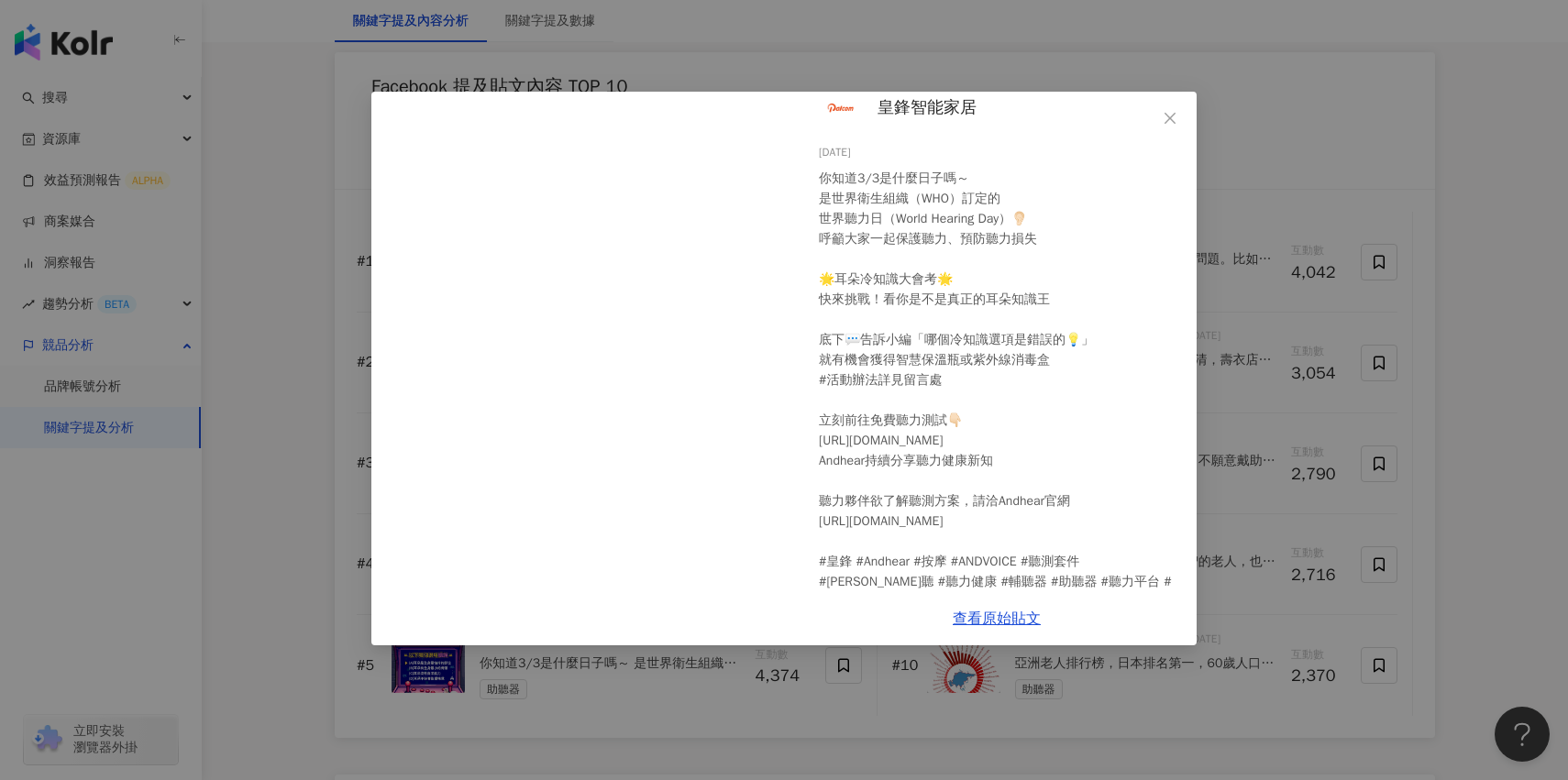 scroll, scrollTop: 0, scrollLeft: 0, axis: both 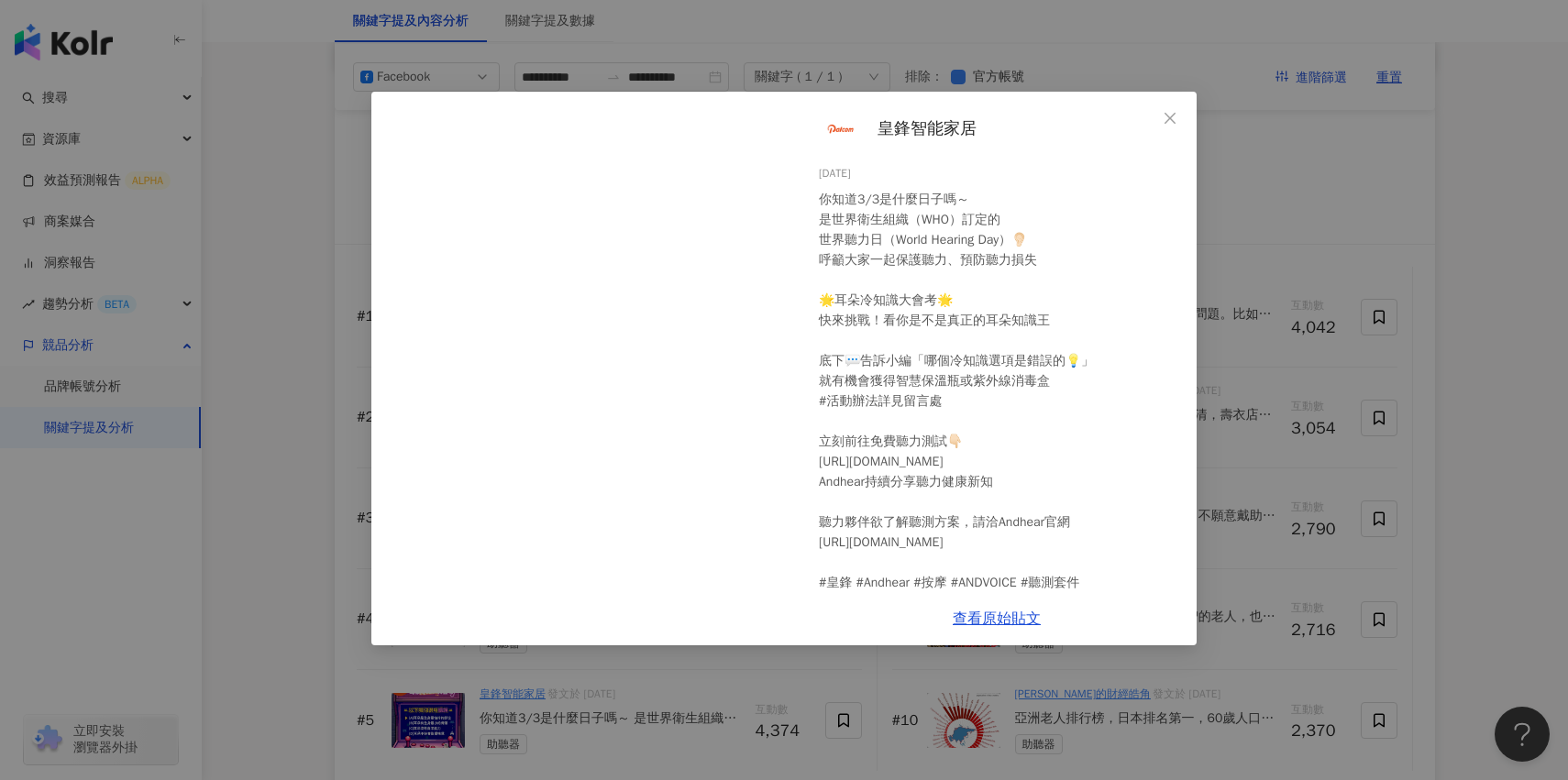 click on "皇鋒智能家居 [DATE]  你知道3/3是什麼日子嗎～
是世界衛生組織（WHO）訂定的
世界聽力日（World Hearing Day）👂🏻
呼籲大家一起保護聽力、預防聽力損失
🌟耳朵冷知識大會考🌟
快來挑戰！看你是不是真正的耳朵知識王
底下💬告訴小編「哪個冷知識選項是錯誤的💡」
就有機會獲得智慧保溫瓶或紫外線消毒盒
#活動辦法詳見留言處
立刻前往免費聽力測試👇🏻
[URL][DOMAIN_NAME]
Andhear持續分享聽力健康新知
聽力夥伴欲了解聽測方案，請洽Andhear官網
[URL][DOMAIN_NAME]
#皇鋒 #Andhear #按摩 #ANDVOICE #聽測套件
#[PERSON_NAME]聽 #聽力健康 #輔聽器 #助聽器 #聽力平台 #聽力測試
#世界聽力日 #冷知識 1,286 2,072 1,016 查看原始貼文" at bounding box center (784, 390) 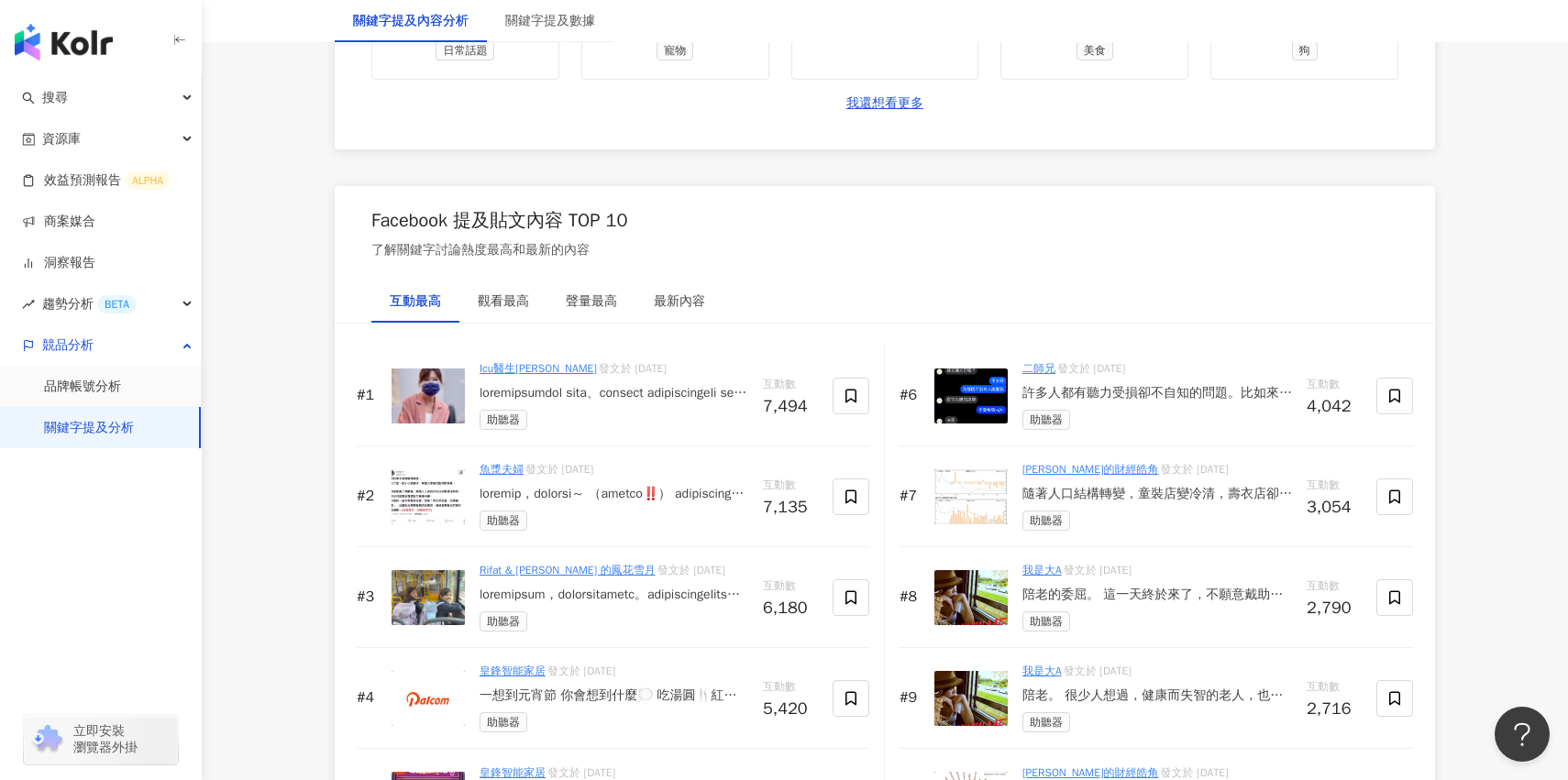 scroll, scrollTop: 2653, scrollLeft: 0, axis: vertical 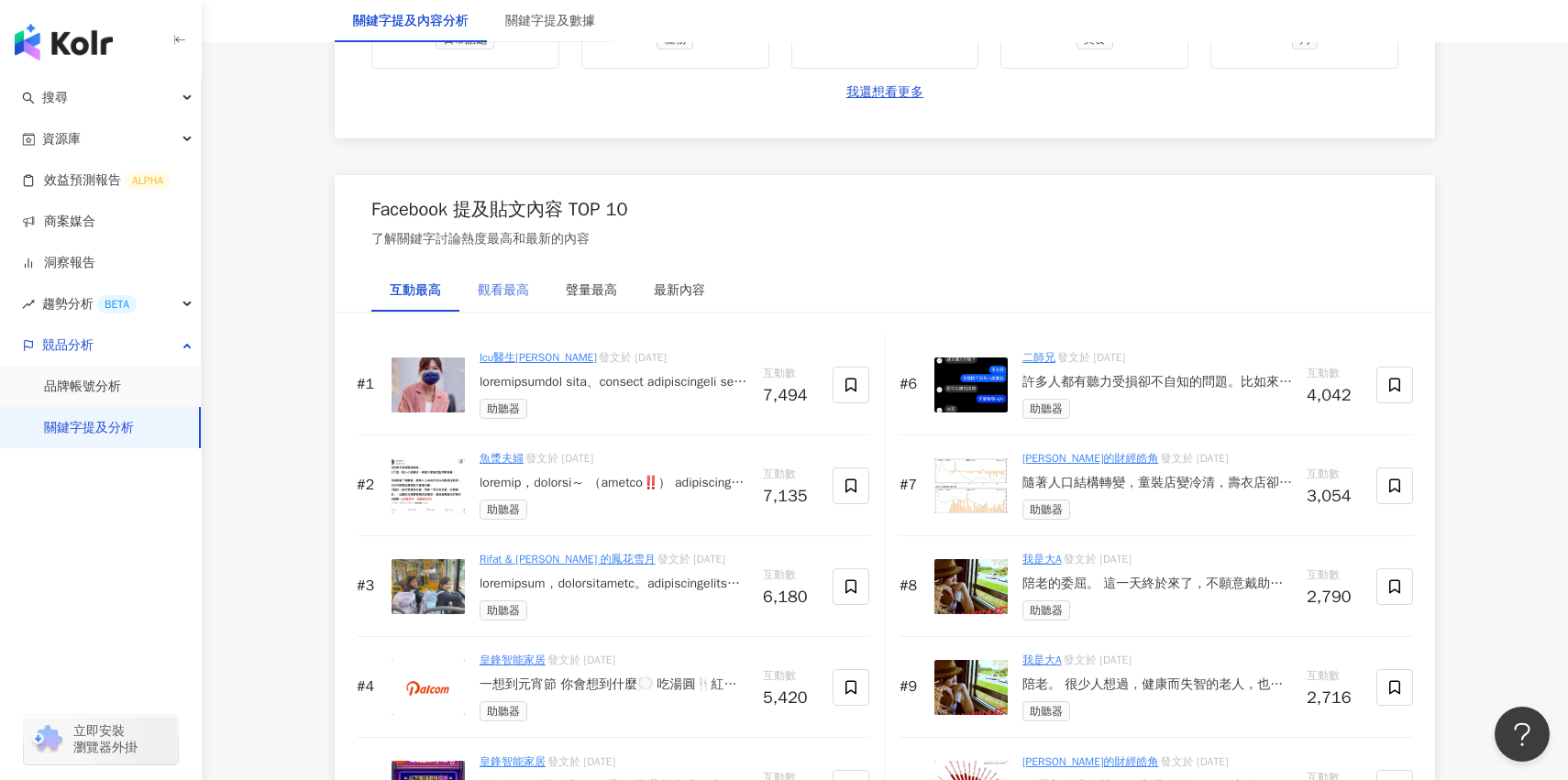 click on "觀看最高" at bounding box center (503, 291) 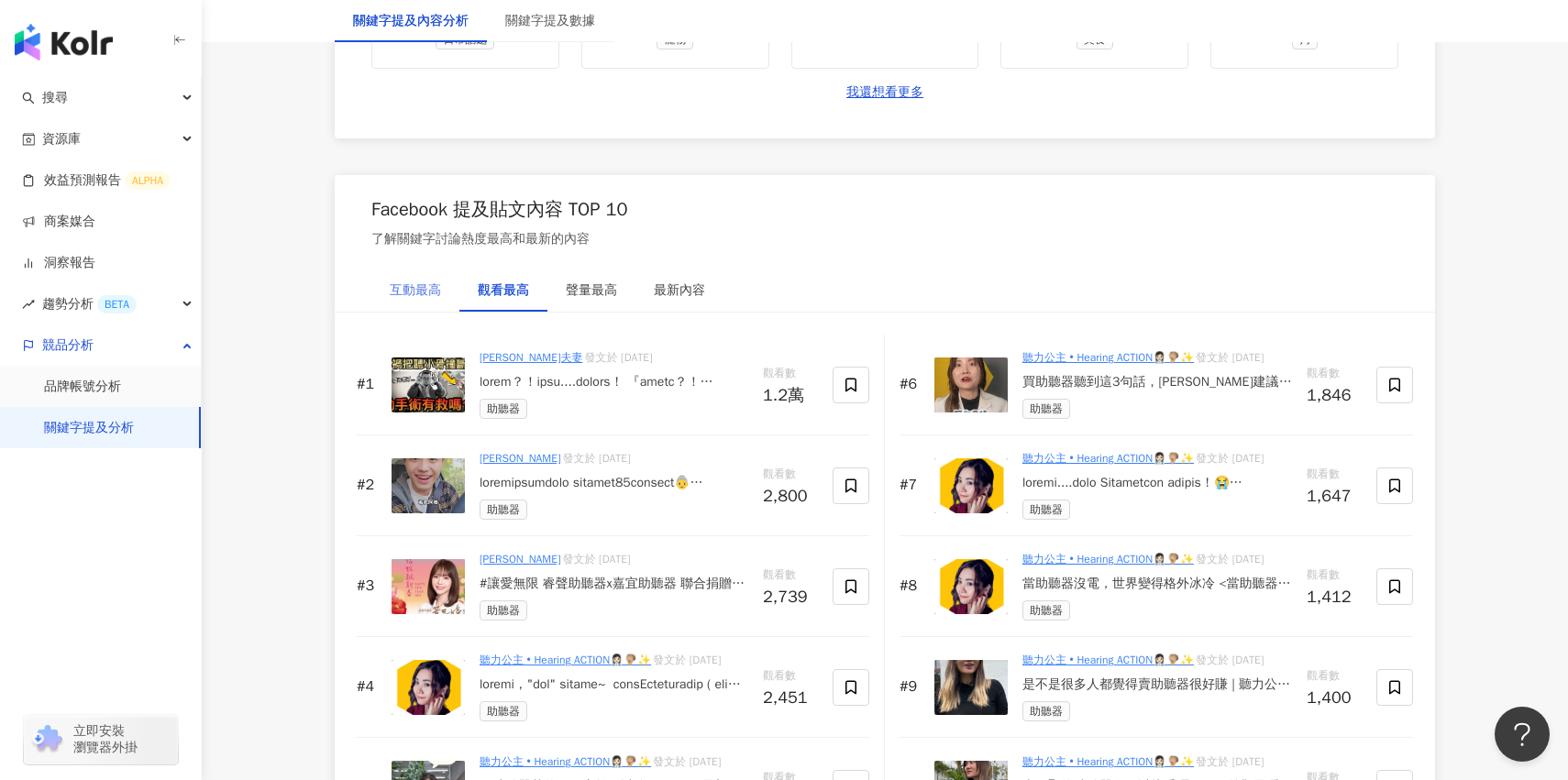 click on "互動最高" at bounding box center (415, 291) 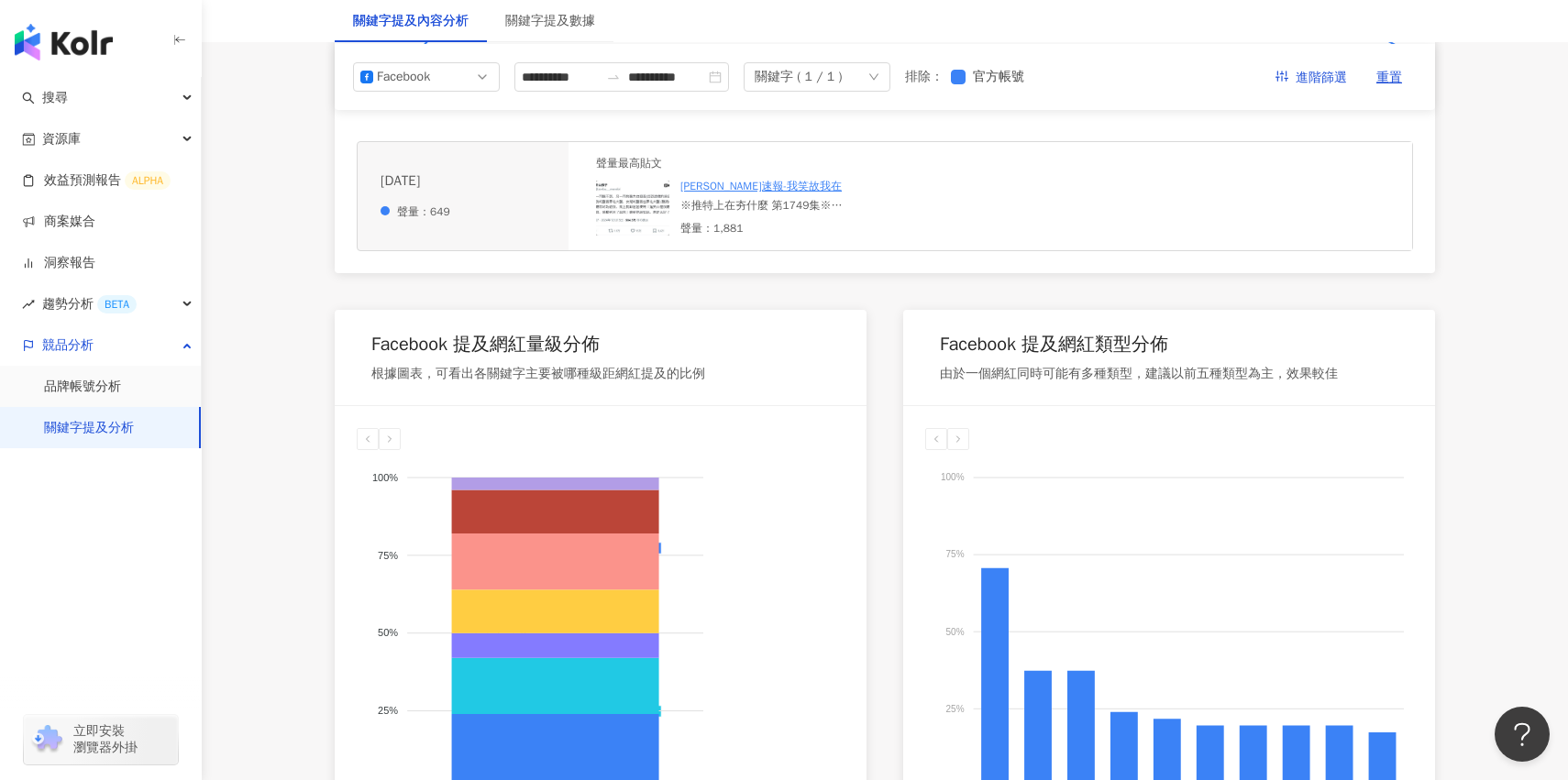 scroll, scrollTop: 730, scrollLeft: 0, axis: vertical 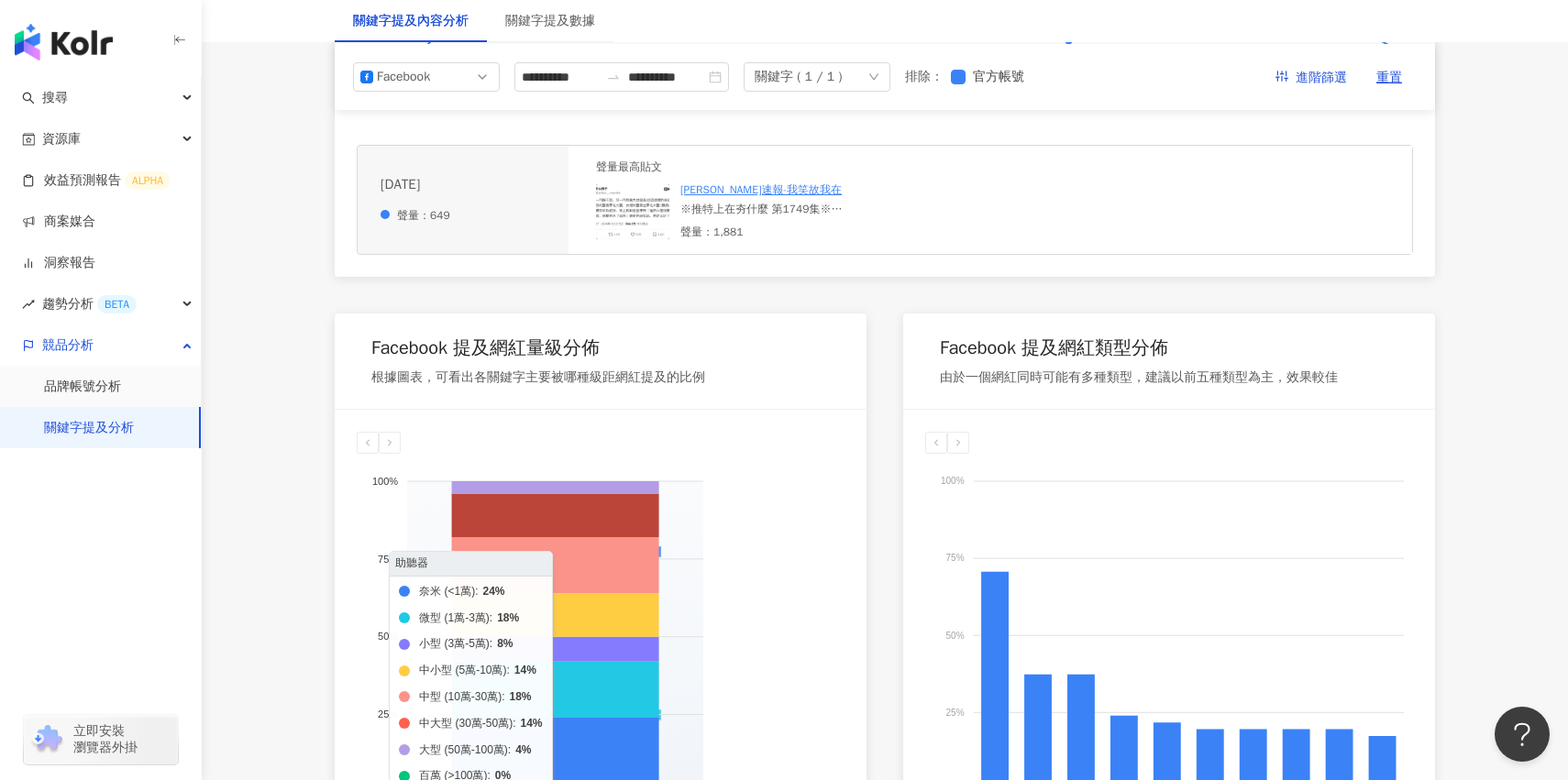 click 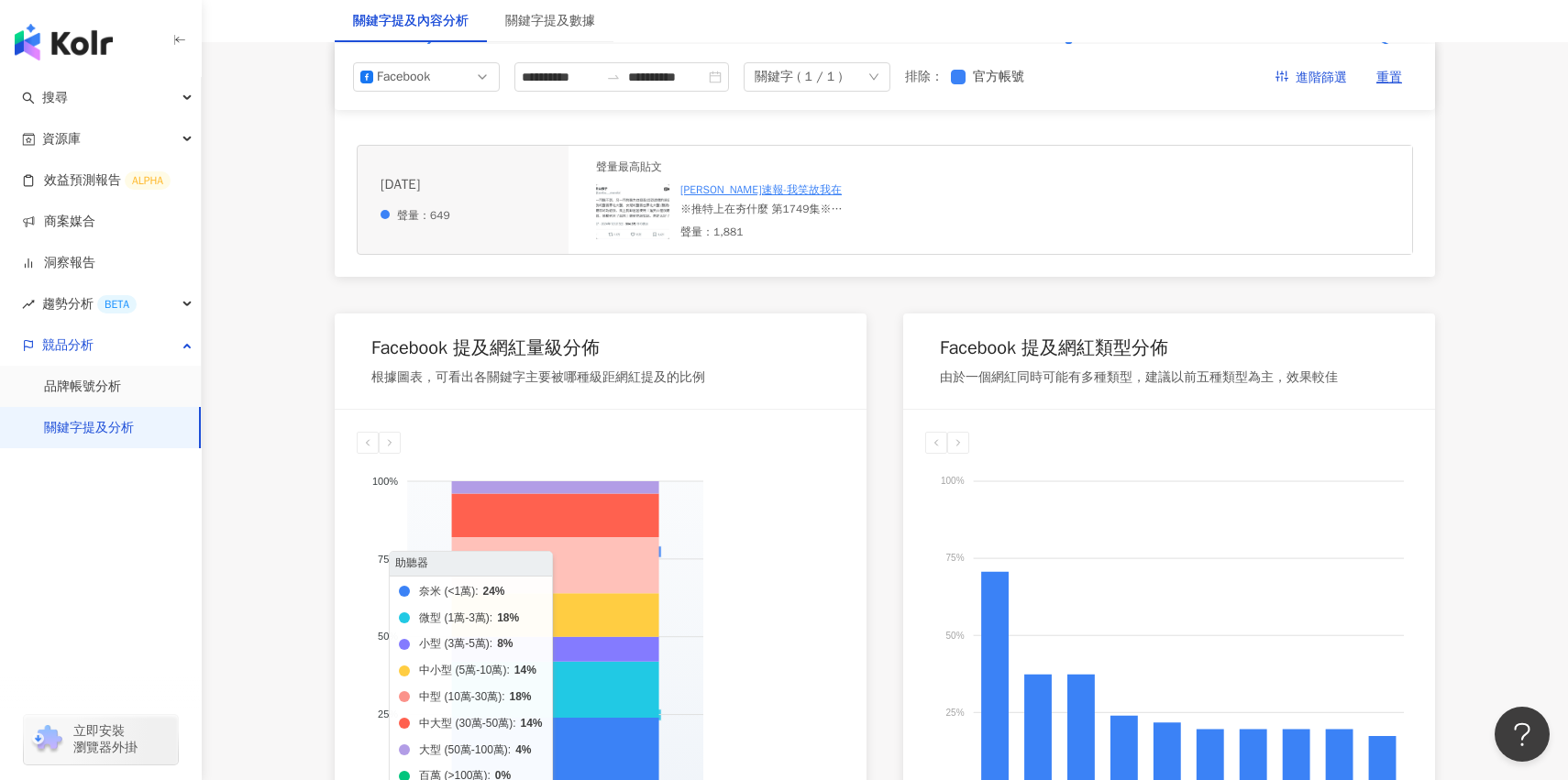 click 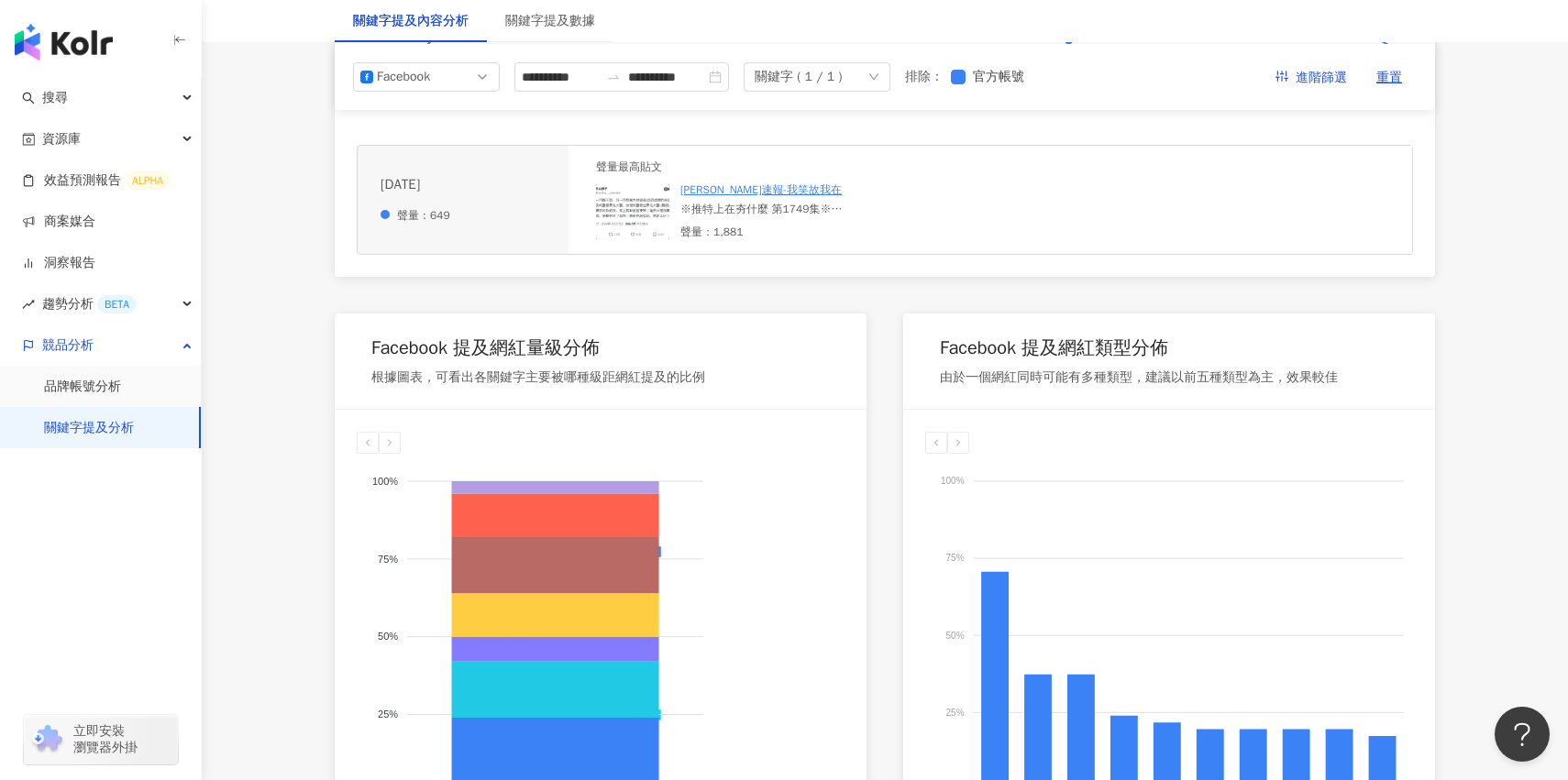 click on "奈米 (<1萬) 微型 (1萬-3萬) 小型 (3萬-5萬) 中小型 (5萬-10萬) 中型 (10萬-30萬) 中大型 (30萬-50萬) 大型 (50萬-100萬) 百萬  (>100萬) 100% 100% 75% 75% 50% 50% 25% 25% 0% 0% 助聽器 助聽器 助聽器 奈米 (<1萬): 24% 微型 (1萬-3萬): 18% 小型 (3萬-5萬): 8% 中小型 (5萬-10萬): 14% 中型 (10萬-30萬): 18% 中大型 (30萬-50萬): 14% 大型 (50萬-100萬): 4% 百萬  (>100萬): 0%" at bounding box center [601, 632] 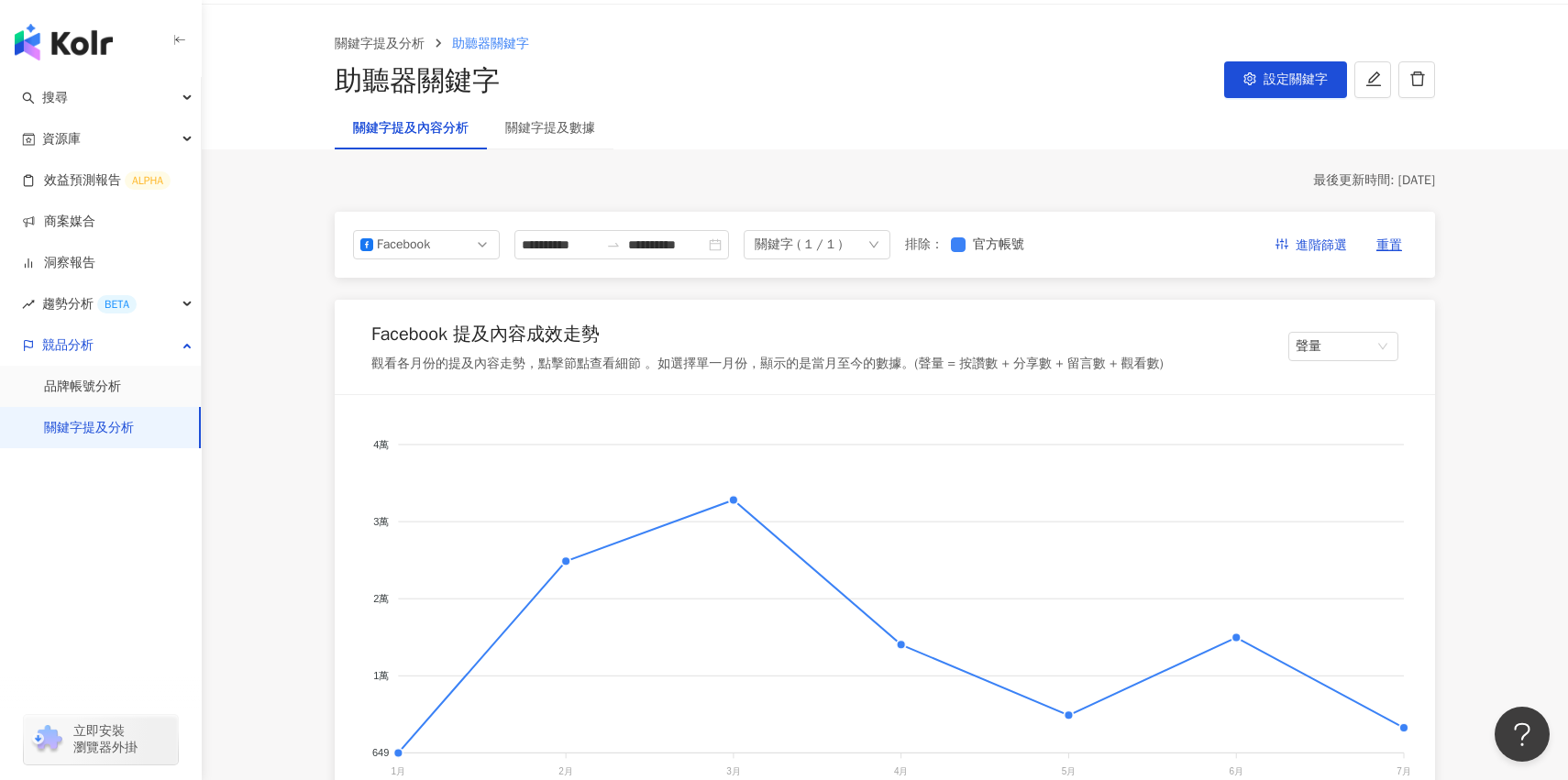 scroll, scrollTop: 40, scrollLeft: 0, axis: vertical 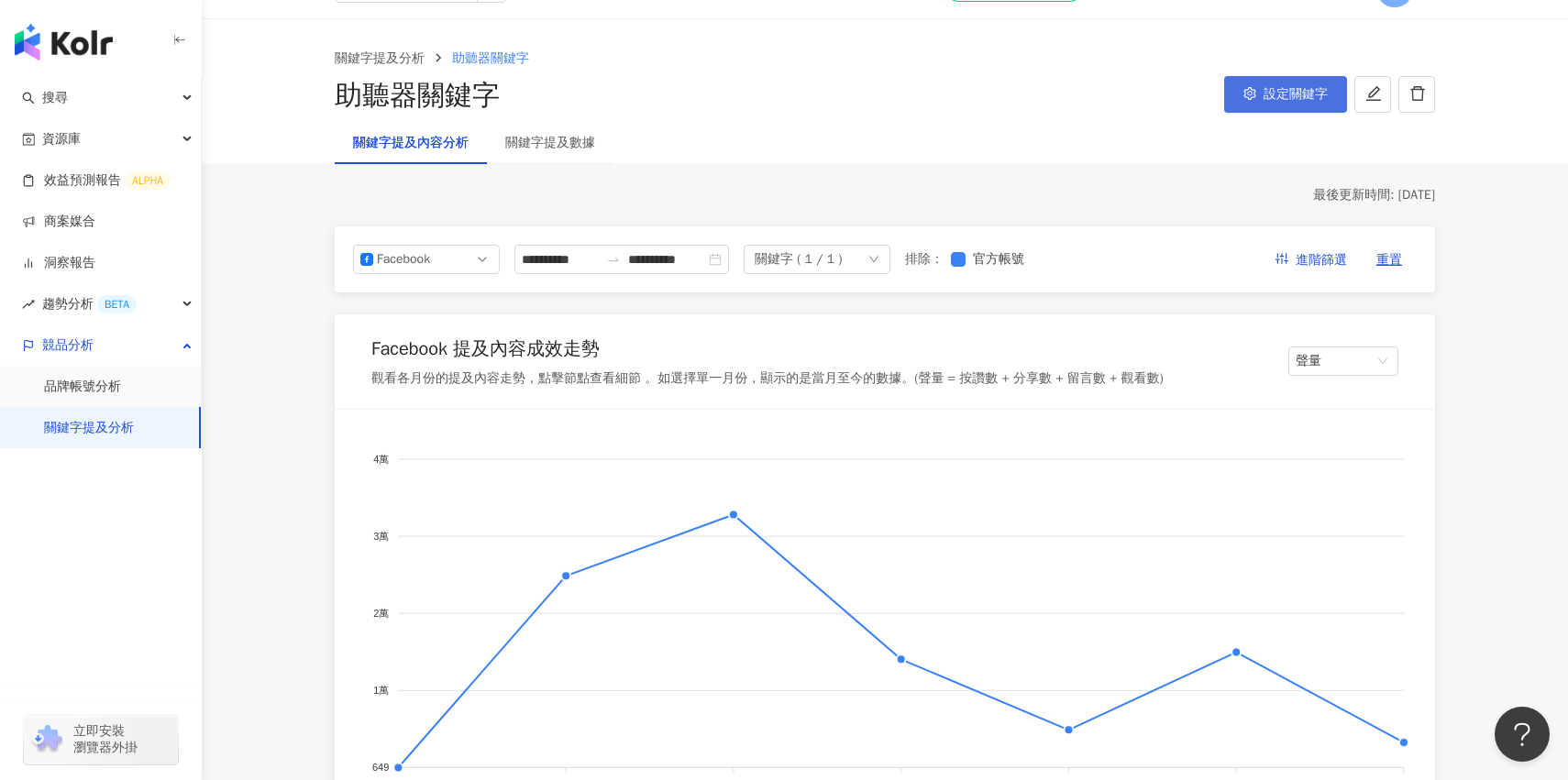 click 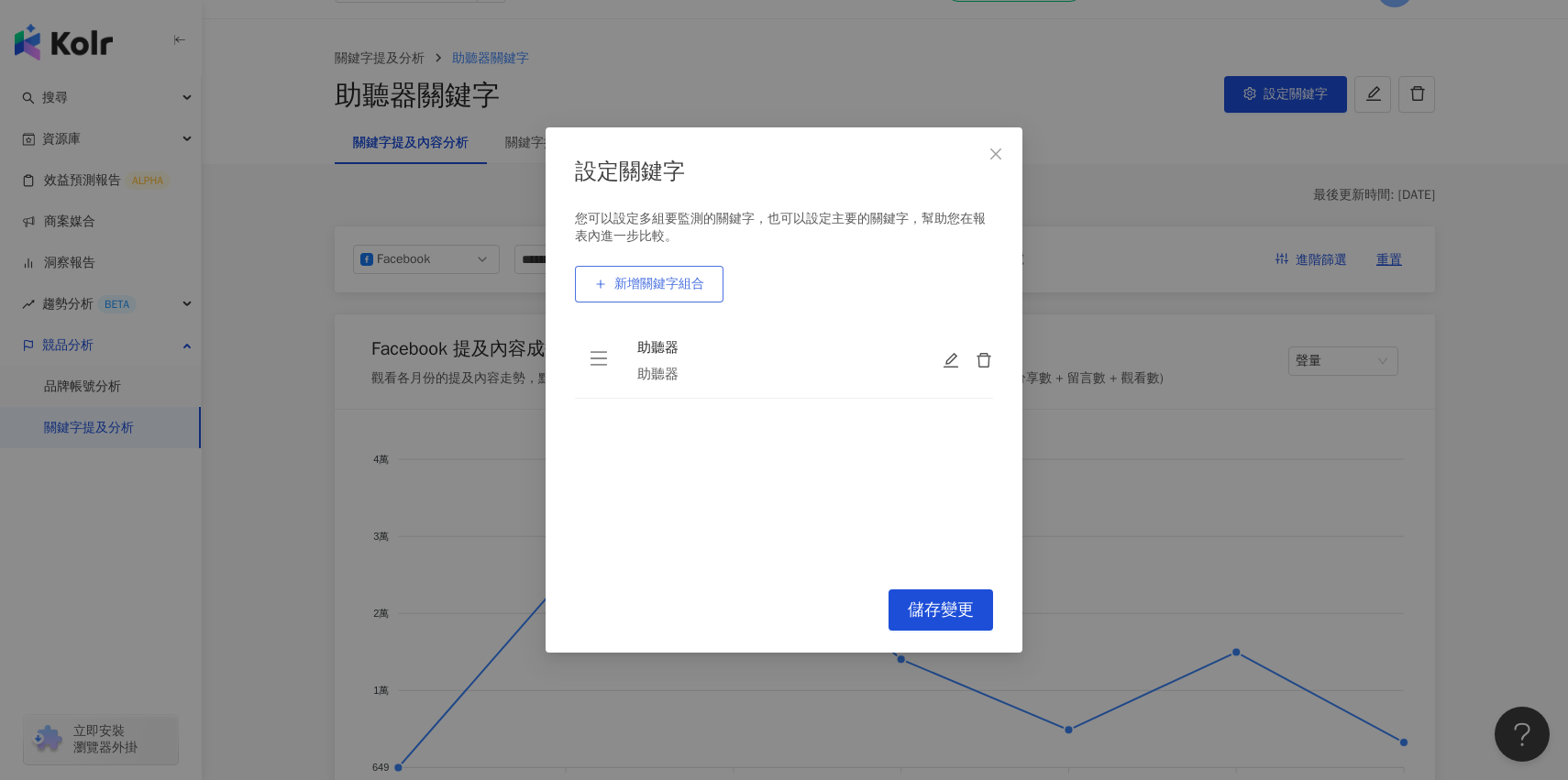 click on "新增關鍵字組合" at bounding box center (649, 284) 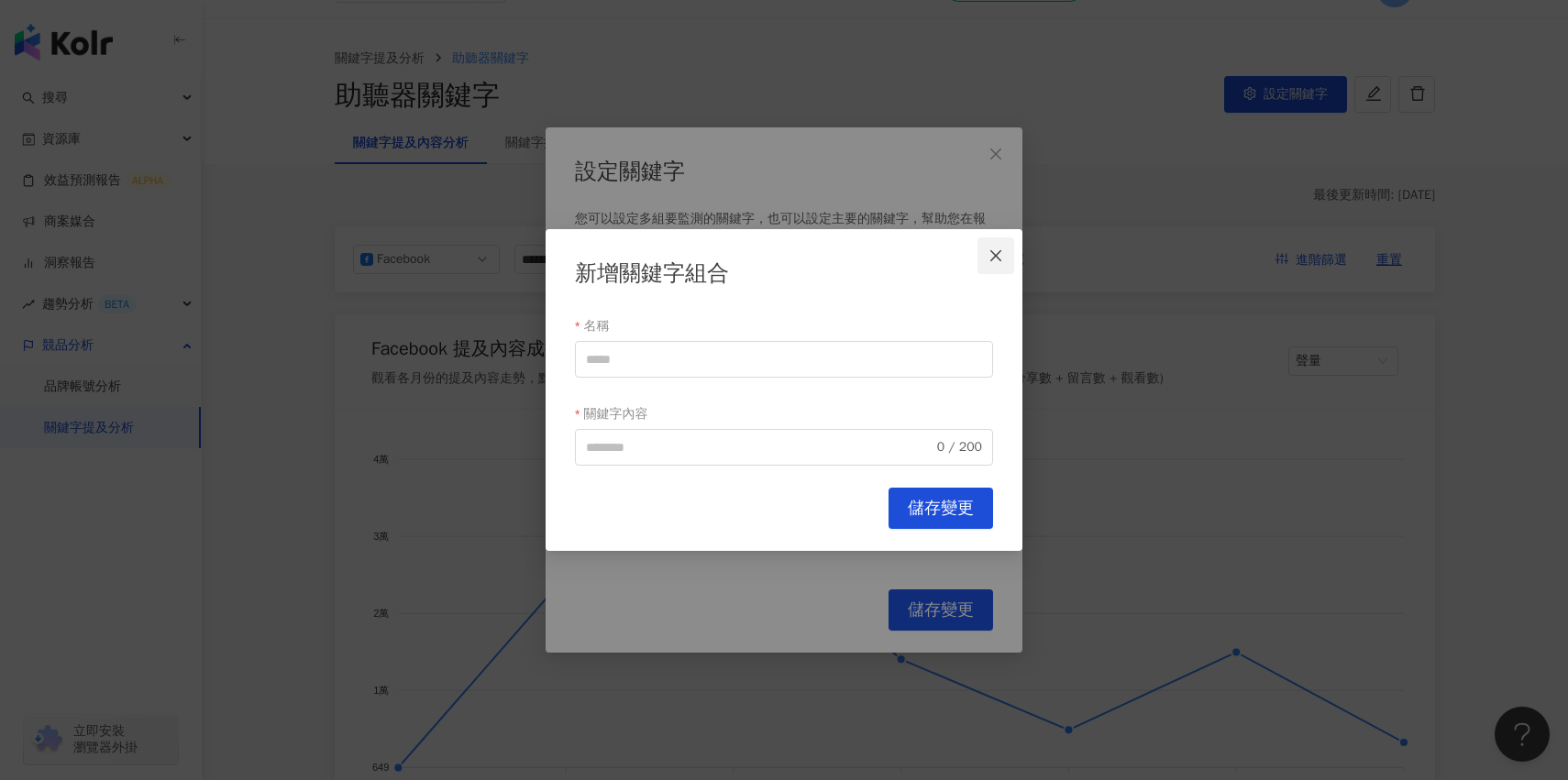click 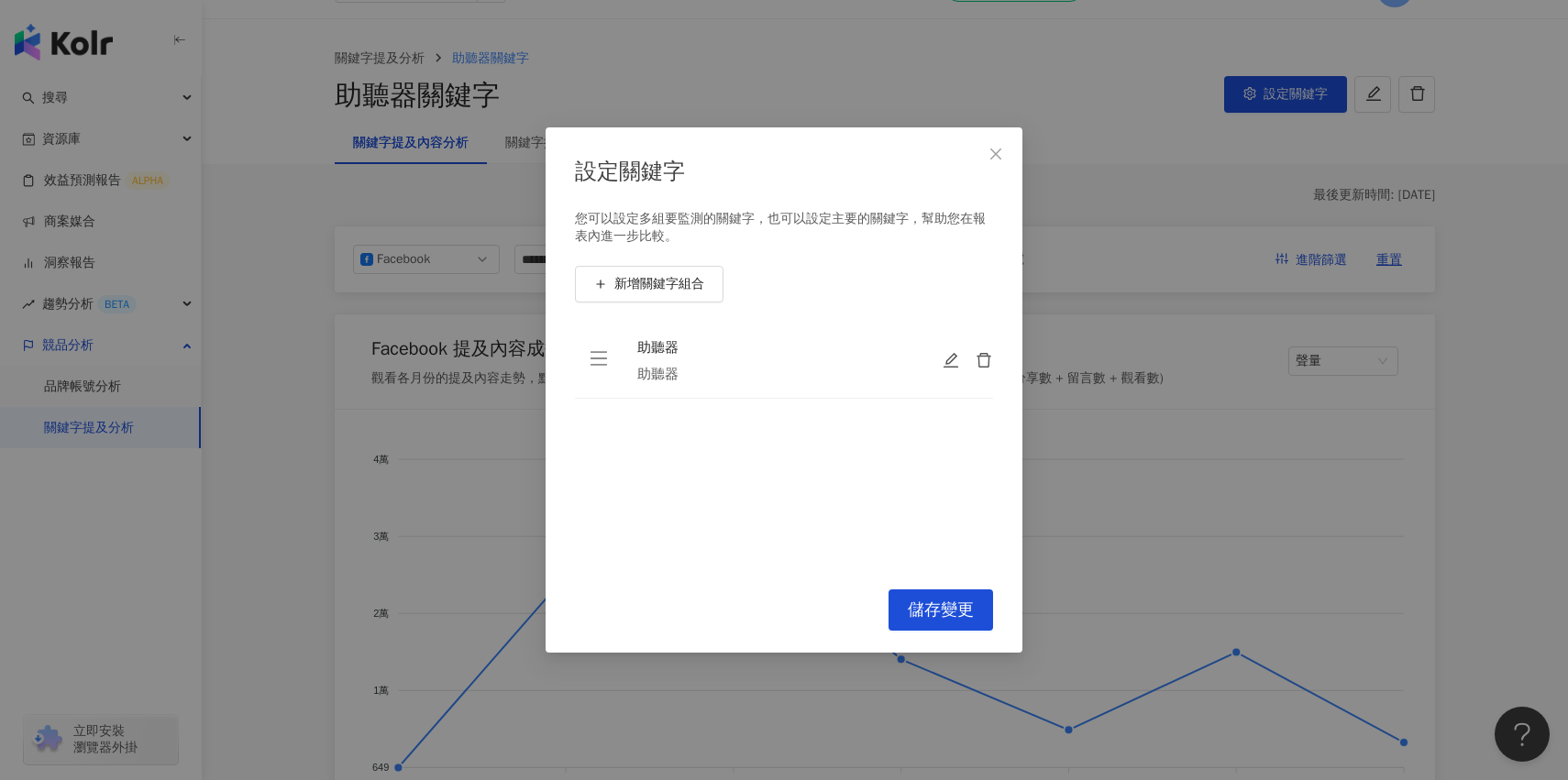 click on "助聽器 助聽器" at bounding box center (775, 360) 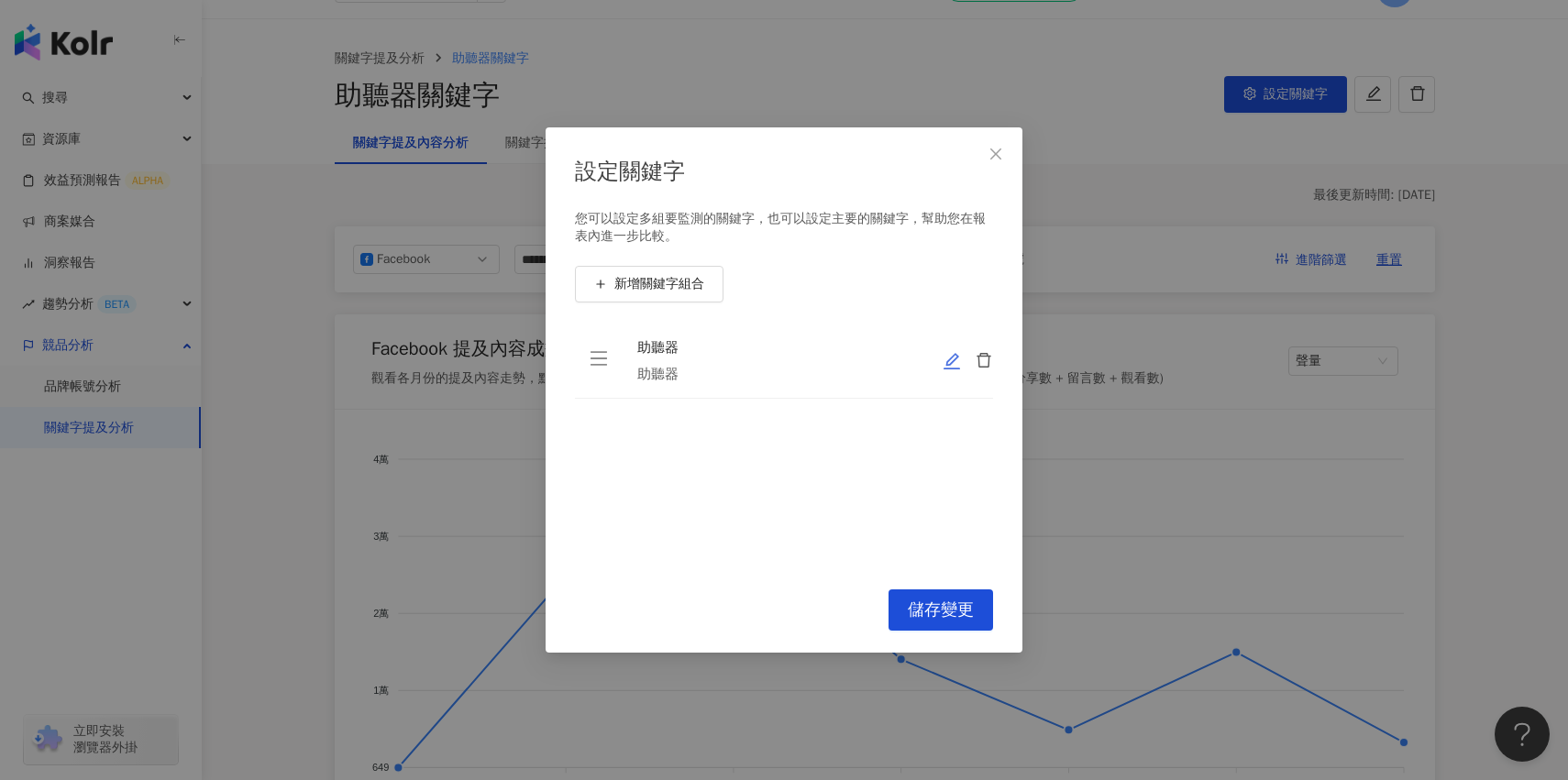 click 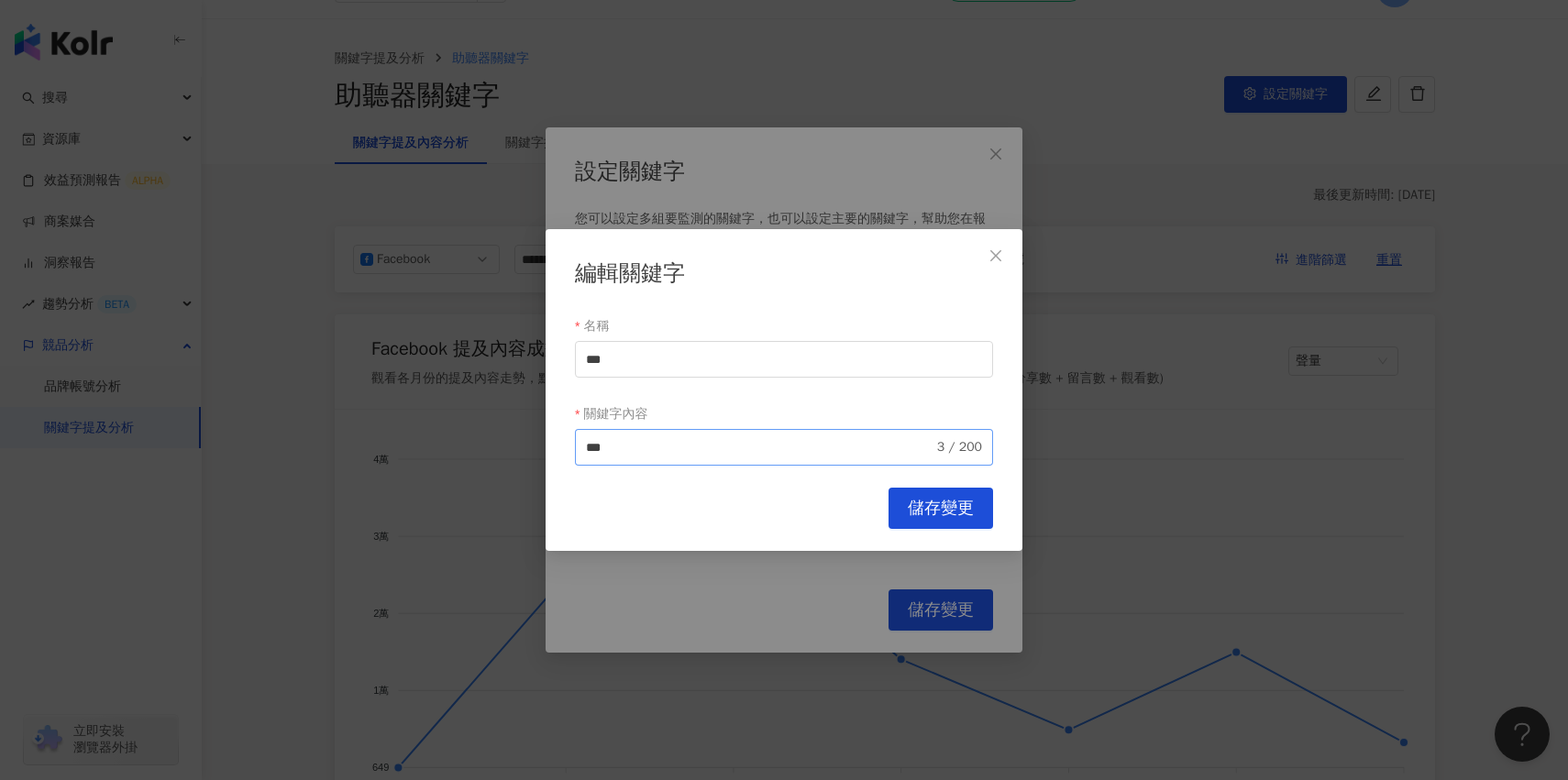 click on "*** 3 / 200" at bounding box center (784, 447) 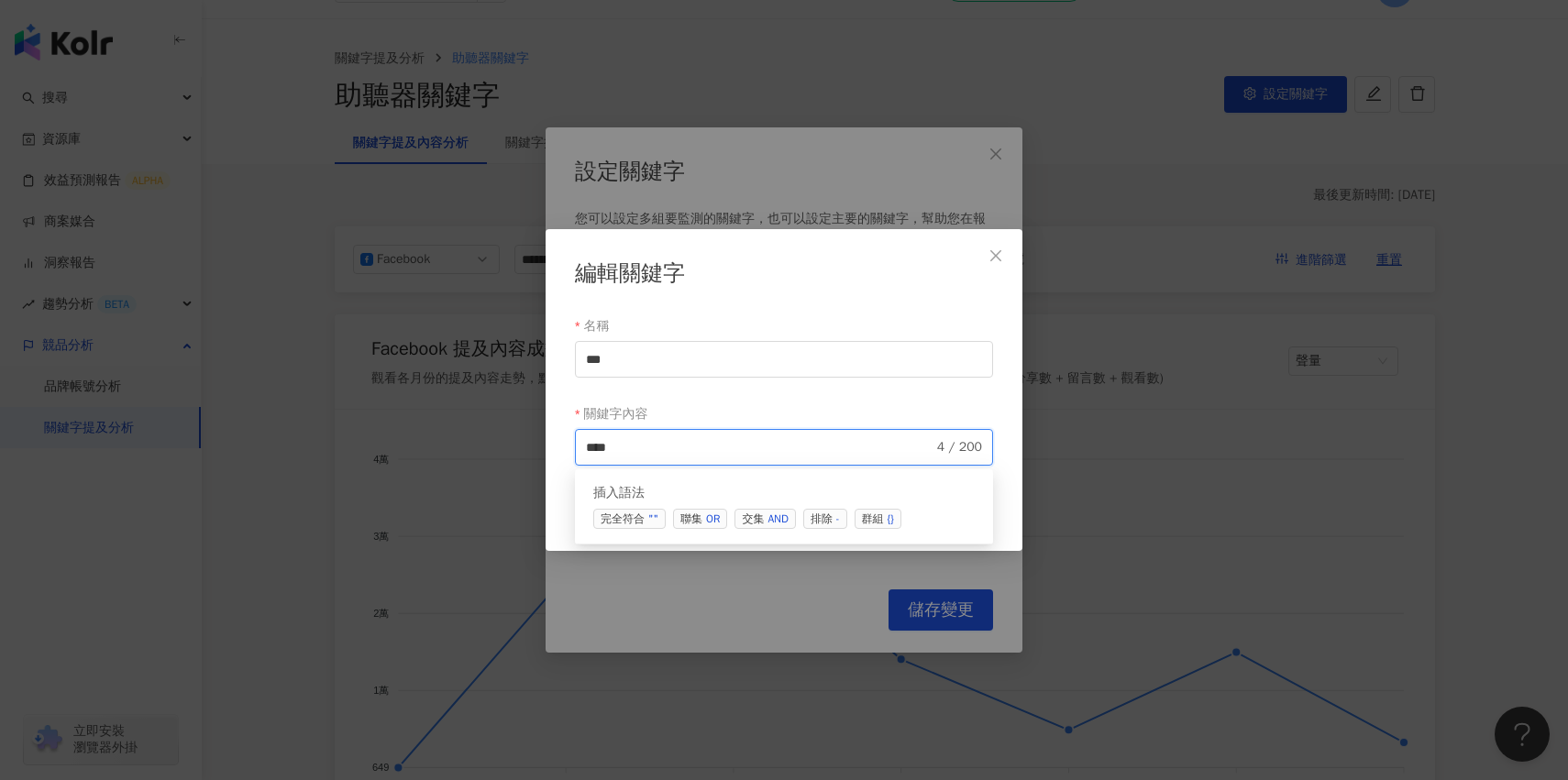click on "OR" at bounding box center [712, 519] 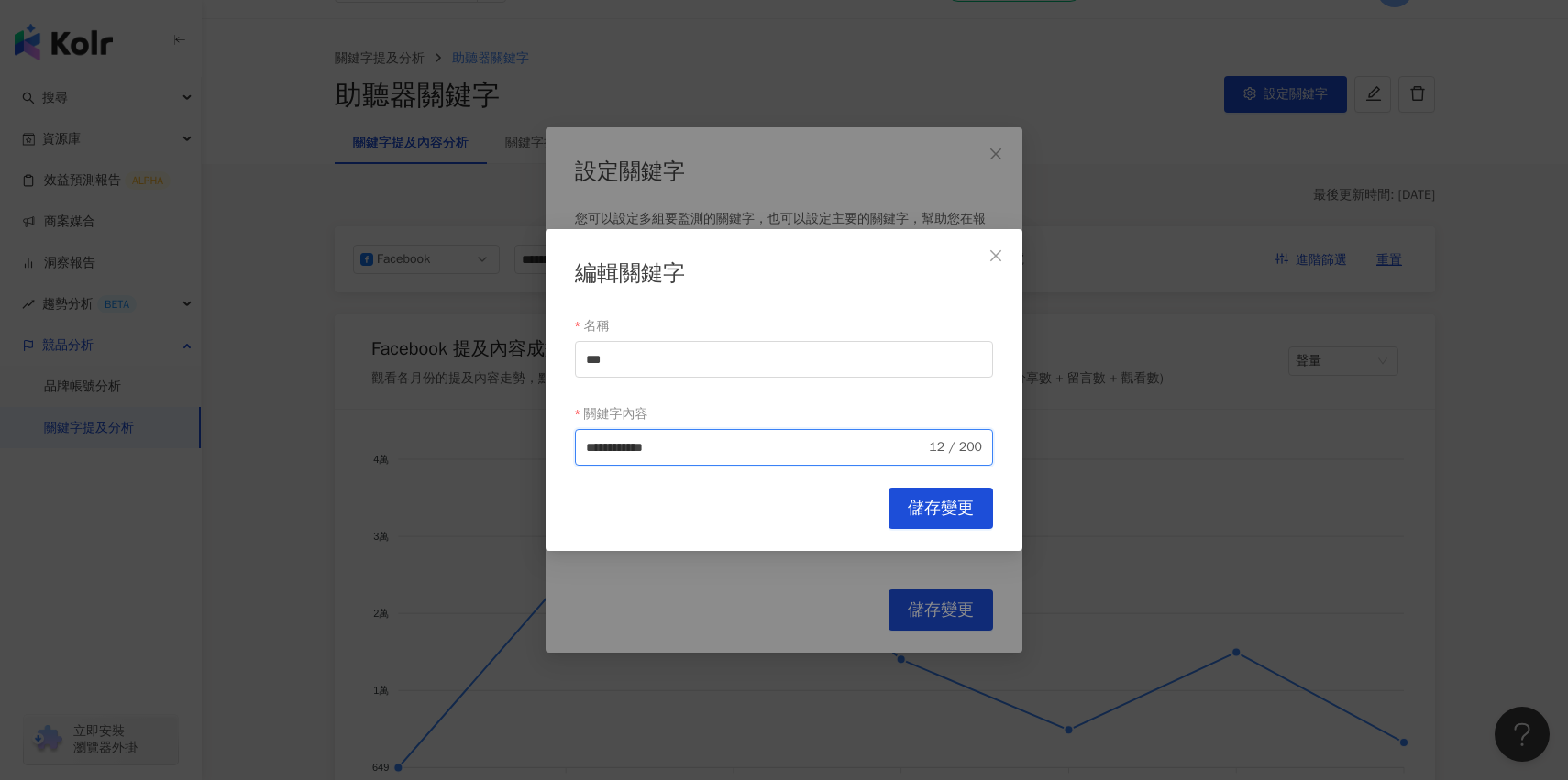 type on "**********" 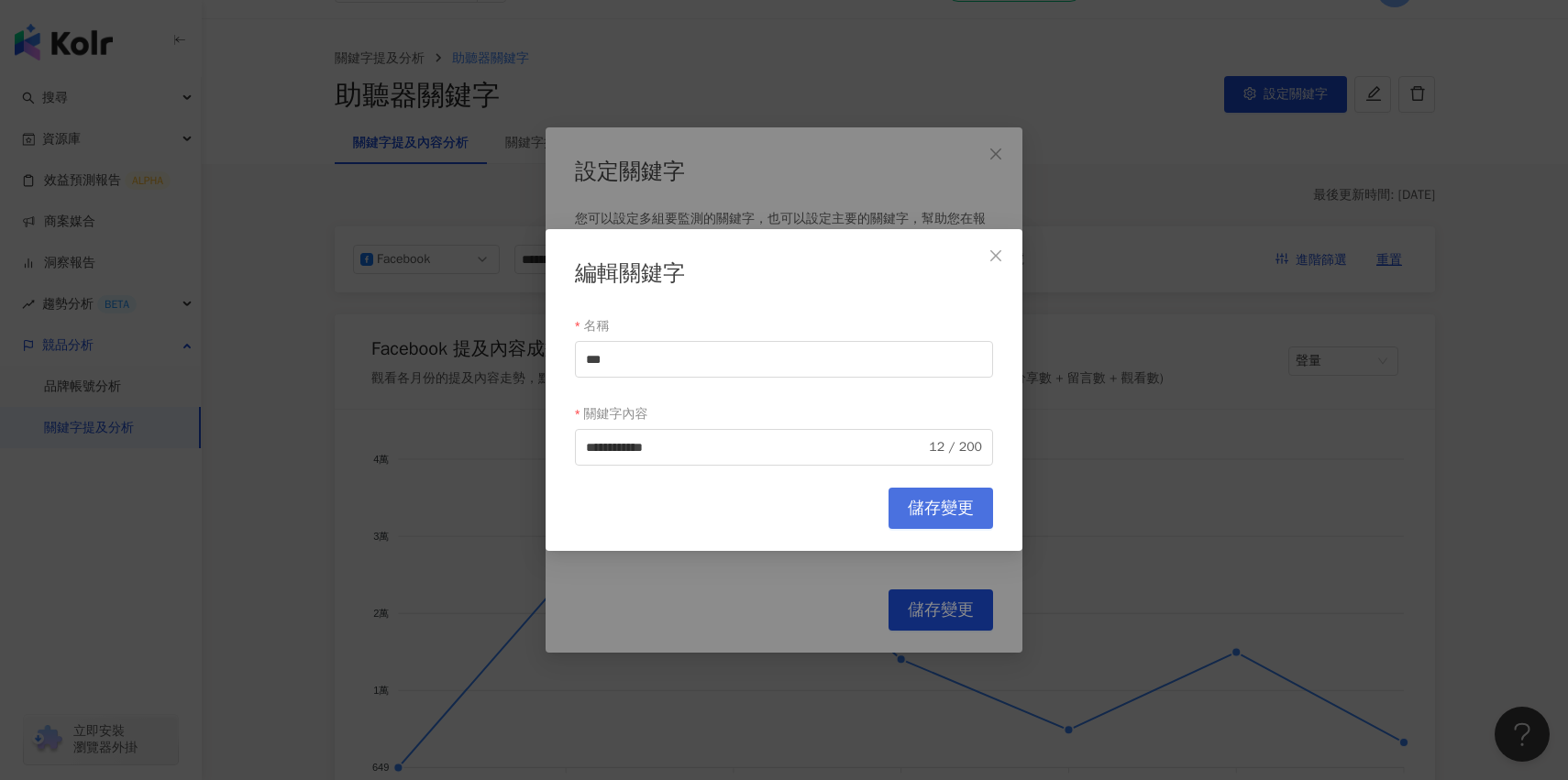 click on "儲存變更" at bounding box center (941, 509) 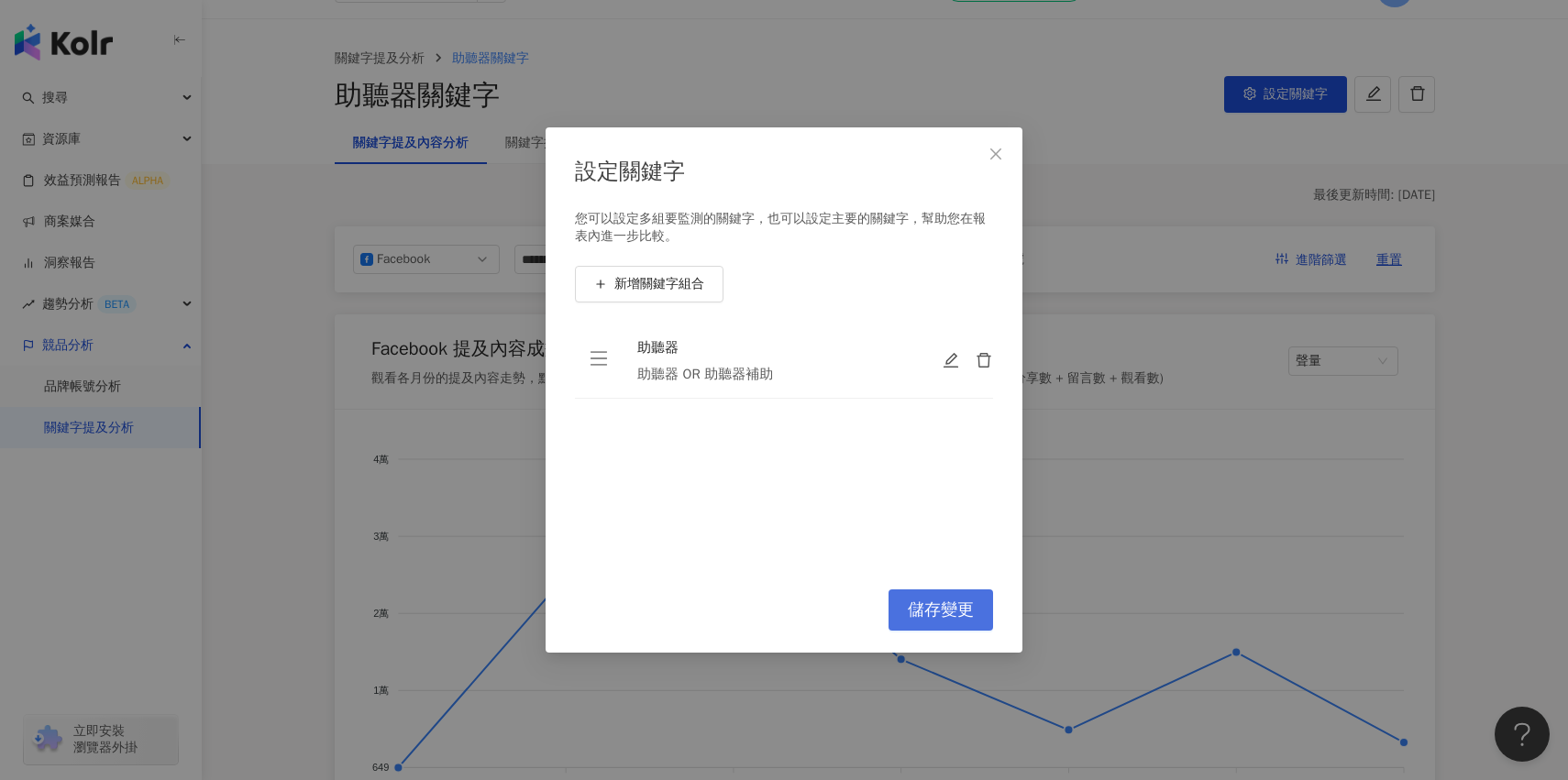 click on "儲存變更" at bounding box center (941, 610) 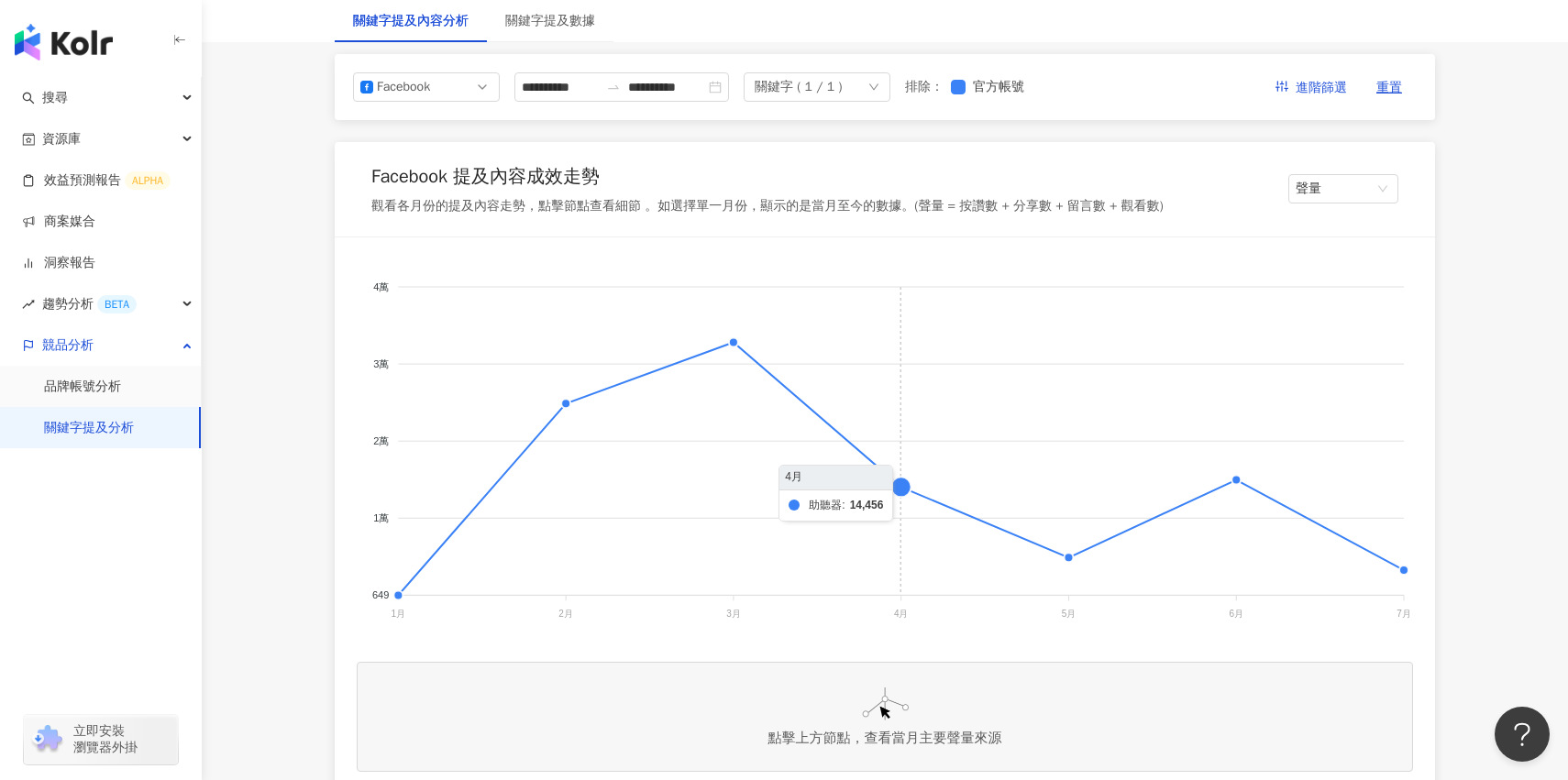 scroll, scrollTop: 215, scrollLeft: 0, axis: vertical 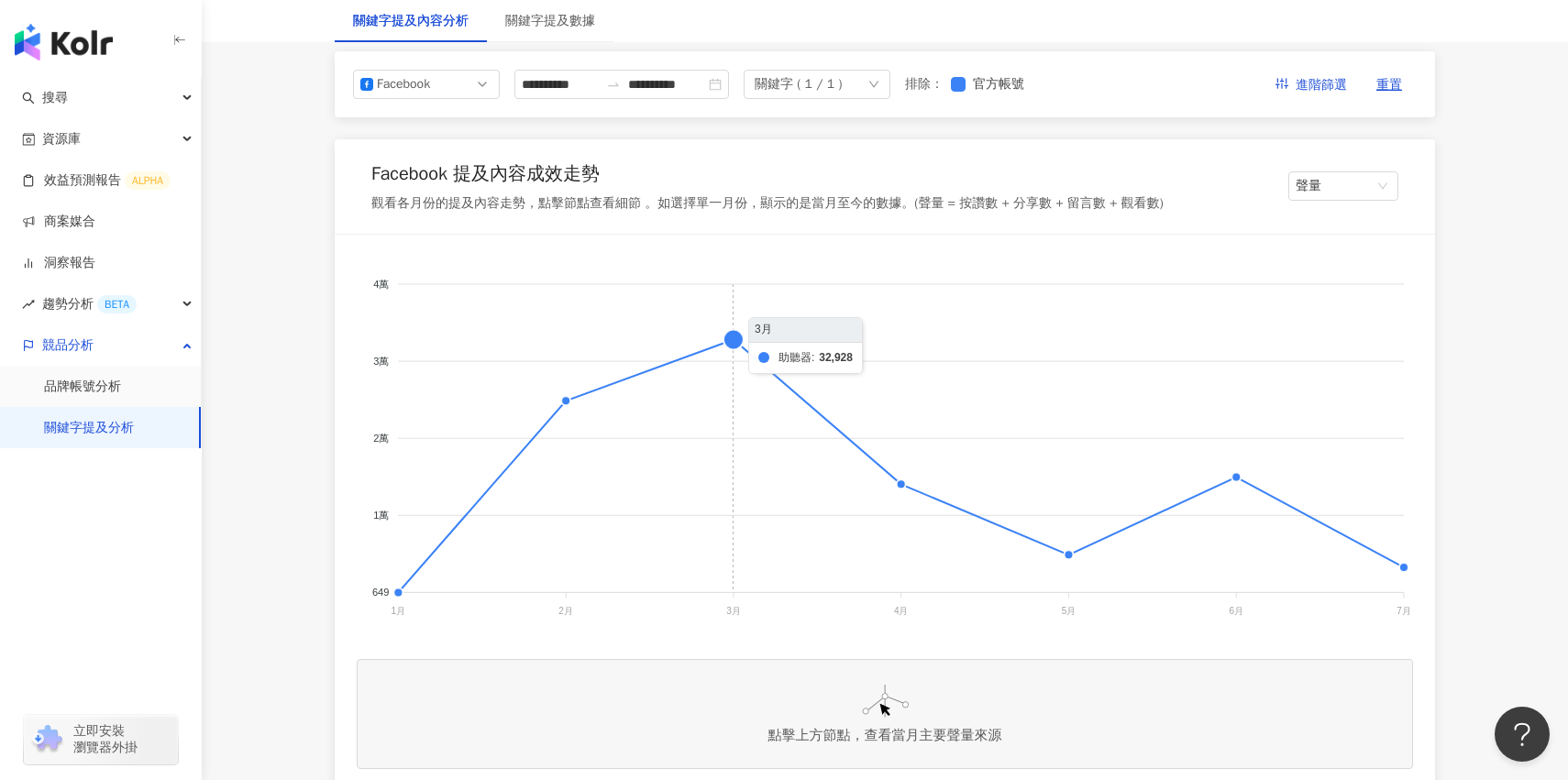 click 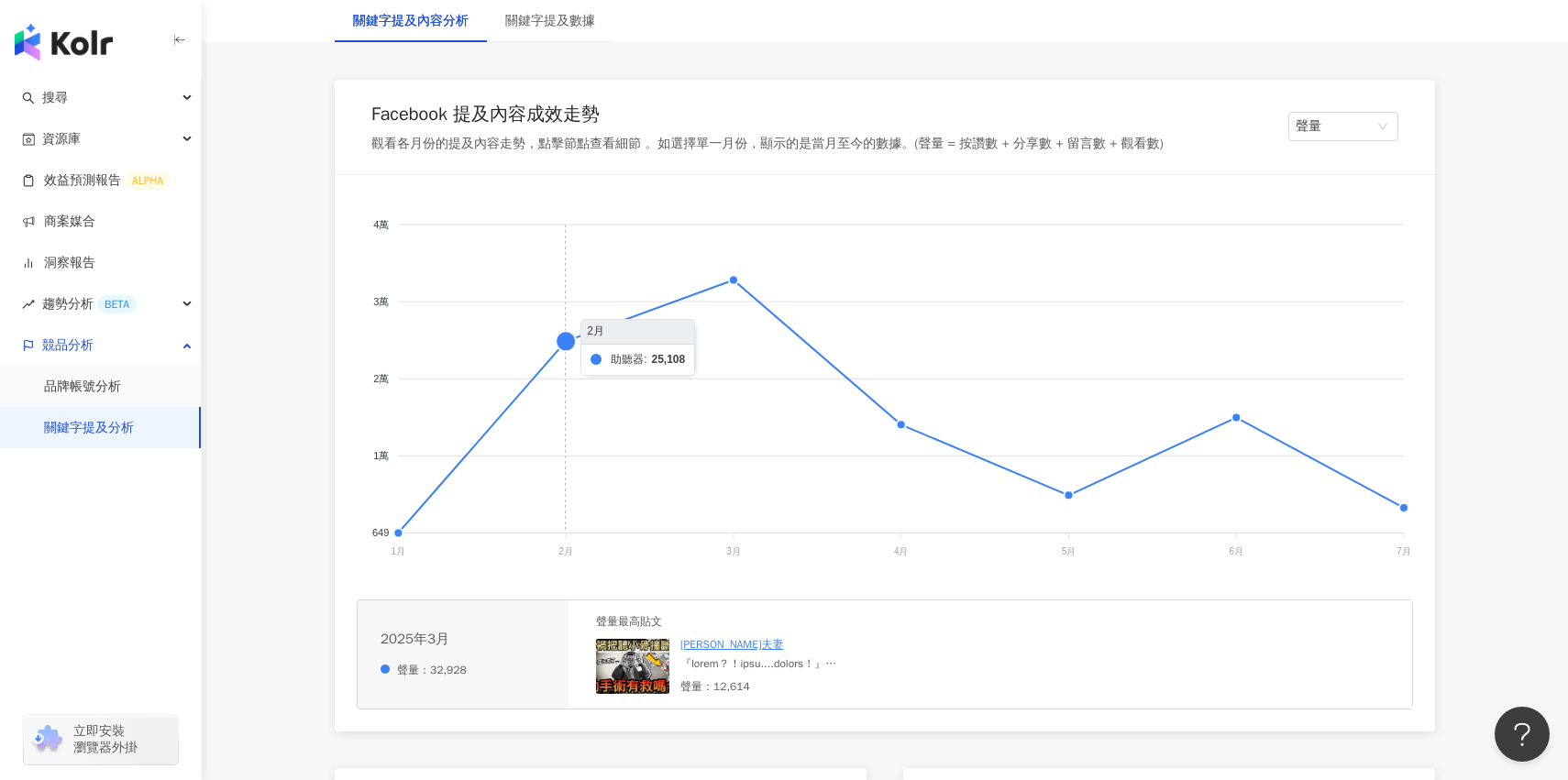 scroll, scrollTop: 296, scrollLeft: 0, axis: vertical 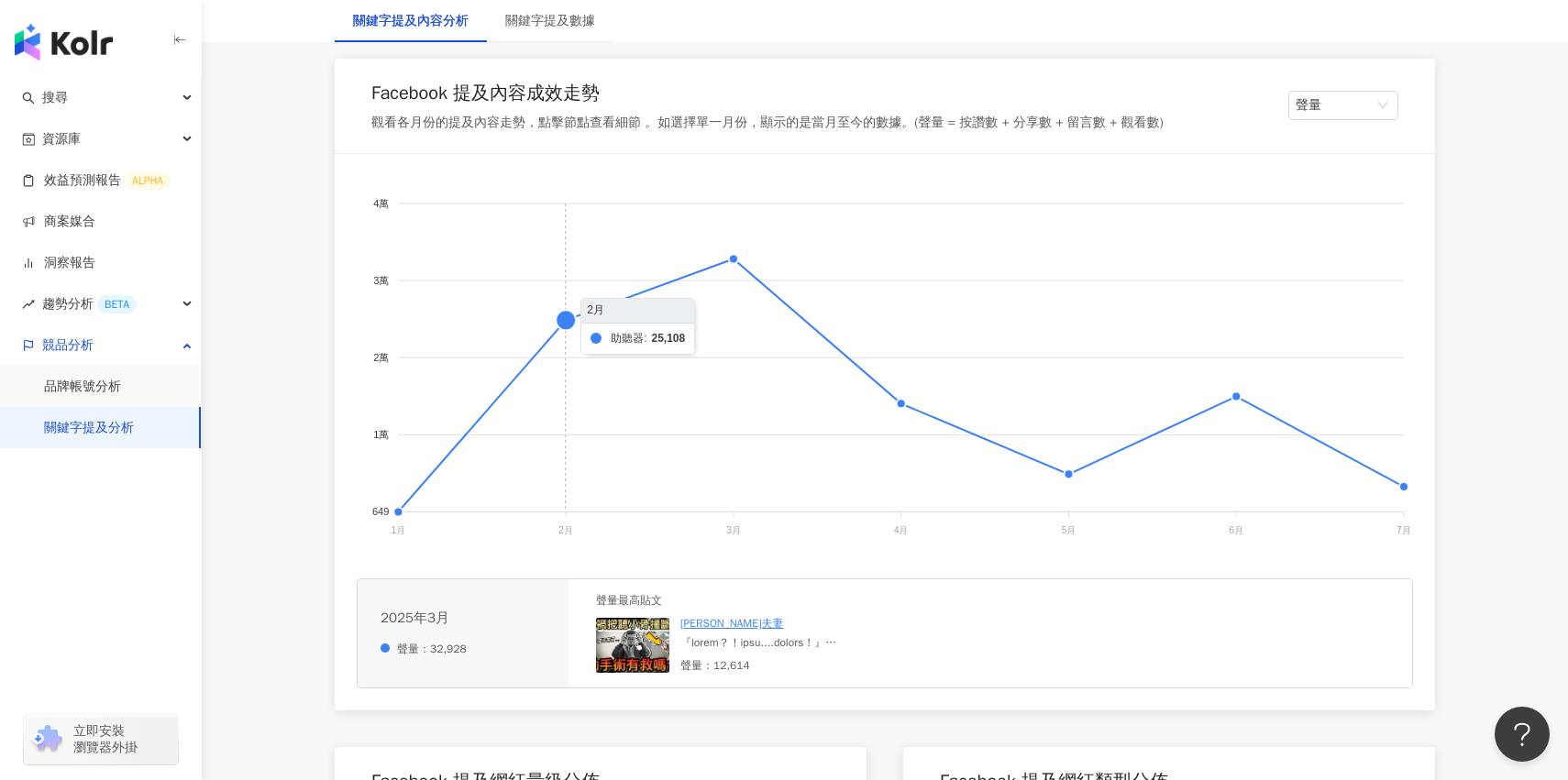 click 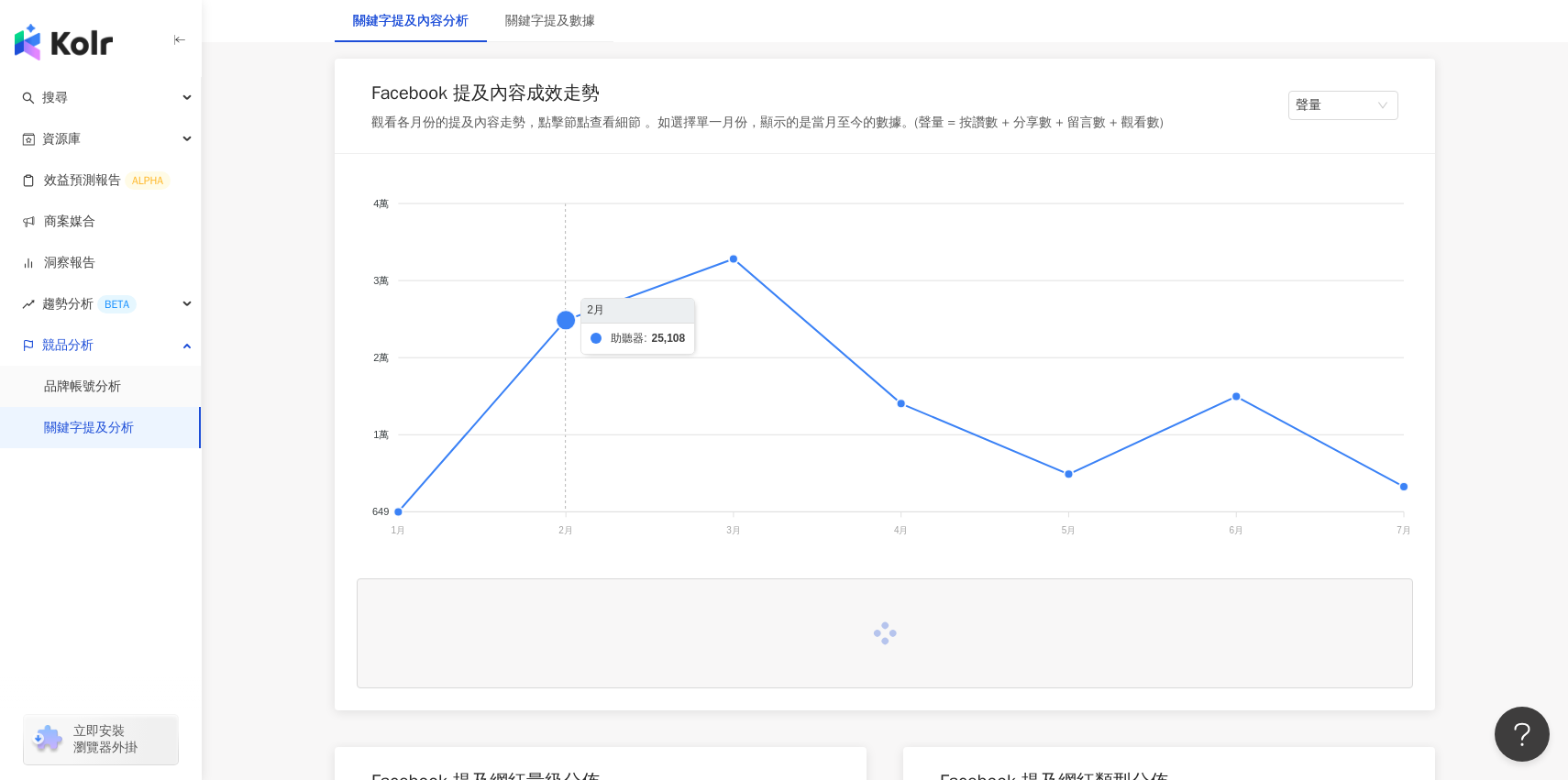 click 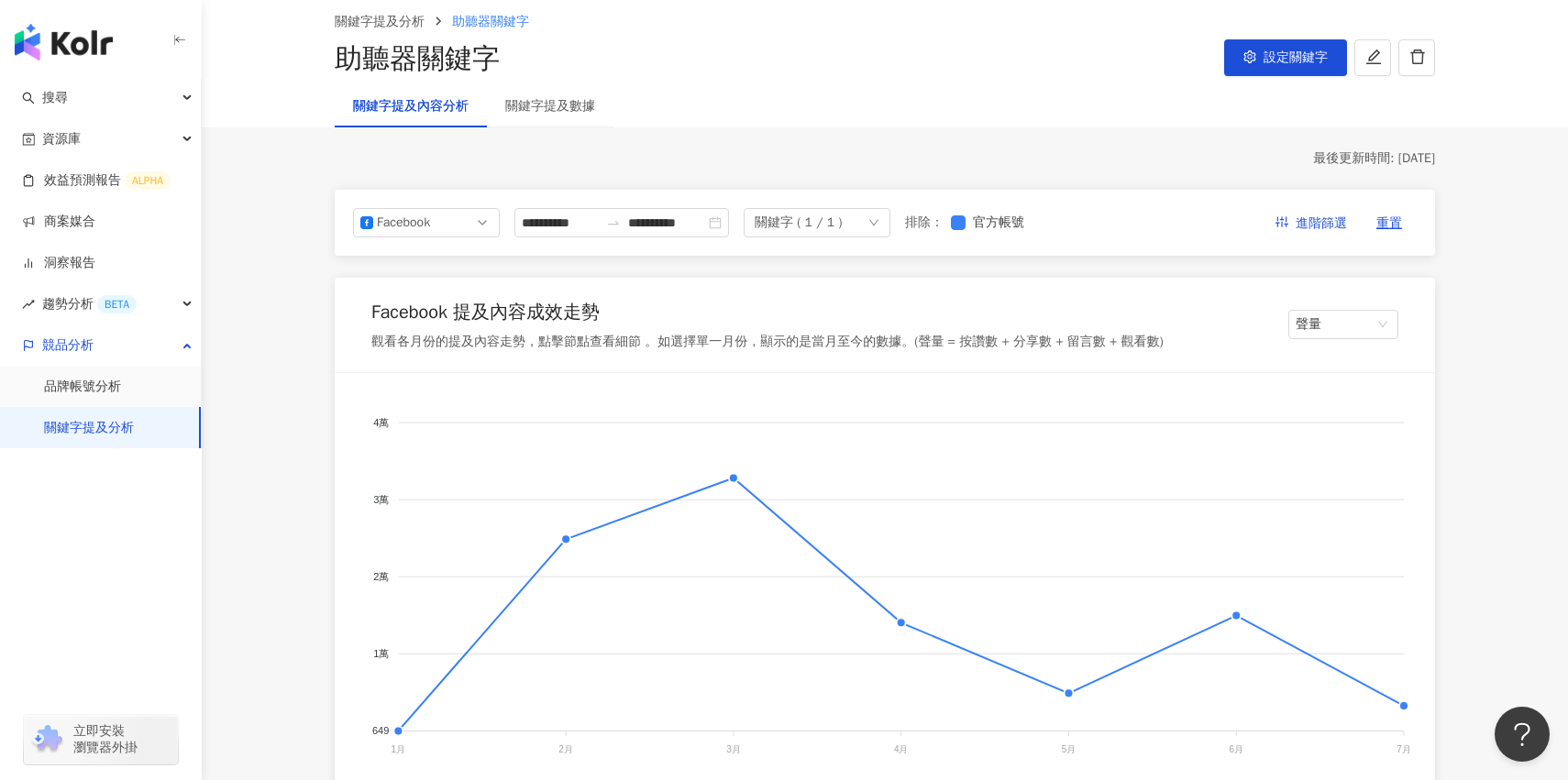 scroll, scrollTop: 0, scrollLeft: 0, axis: both 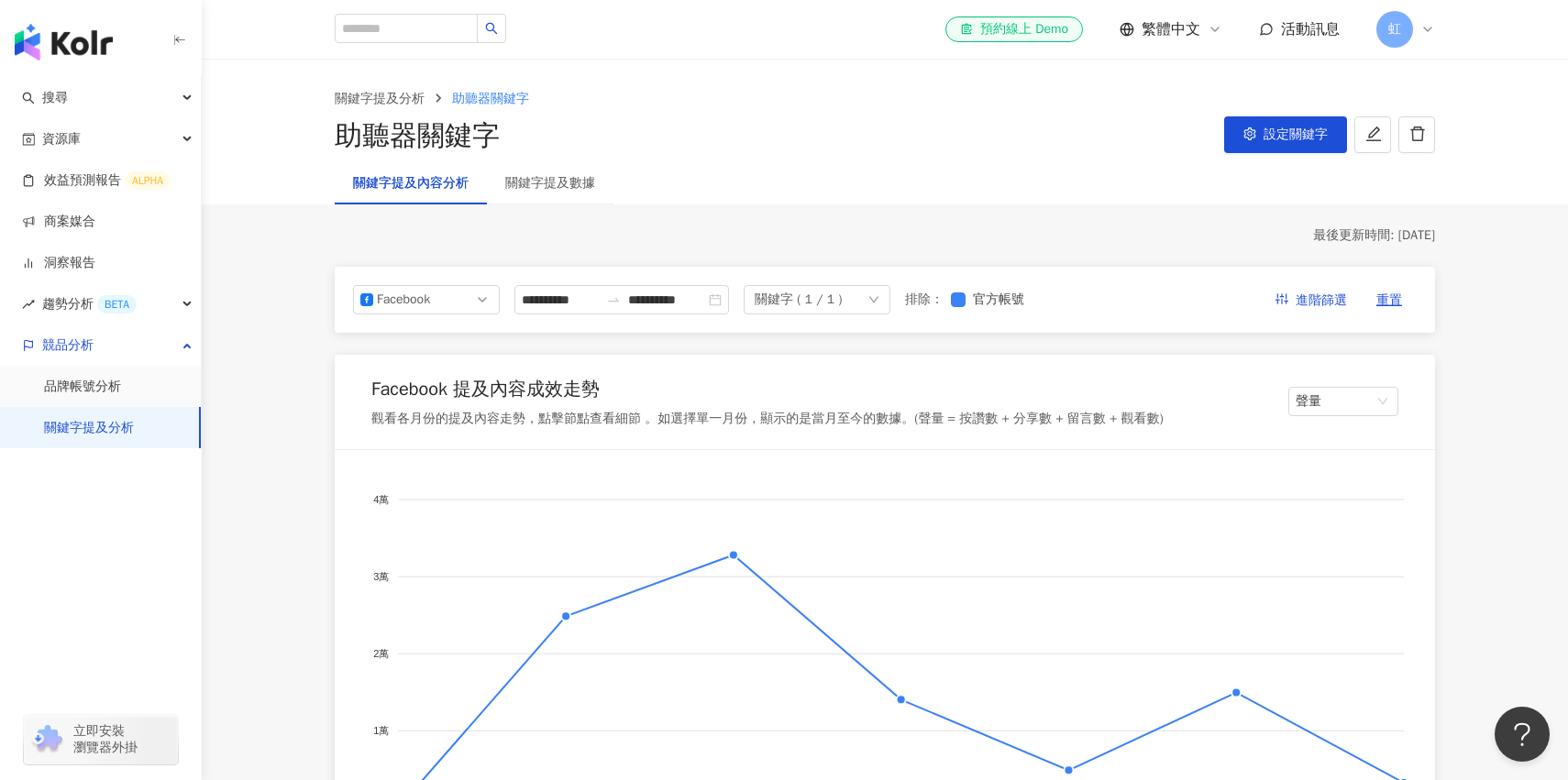 click on "關鍵字提及分析 助聽器關鍵字 助聽器關鍵字 設定關鍵字" at bounding box center (885, 122) 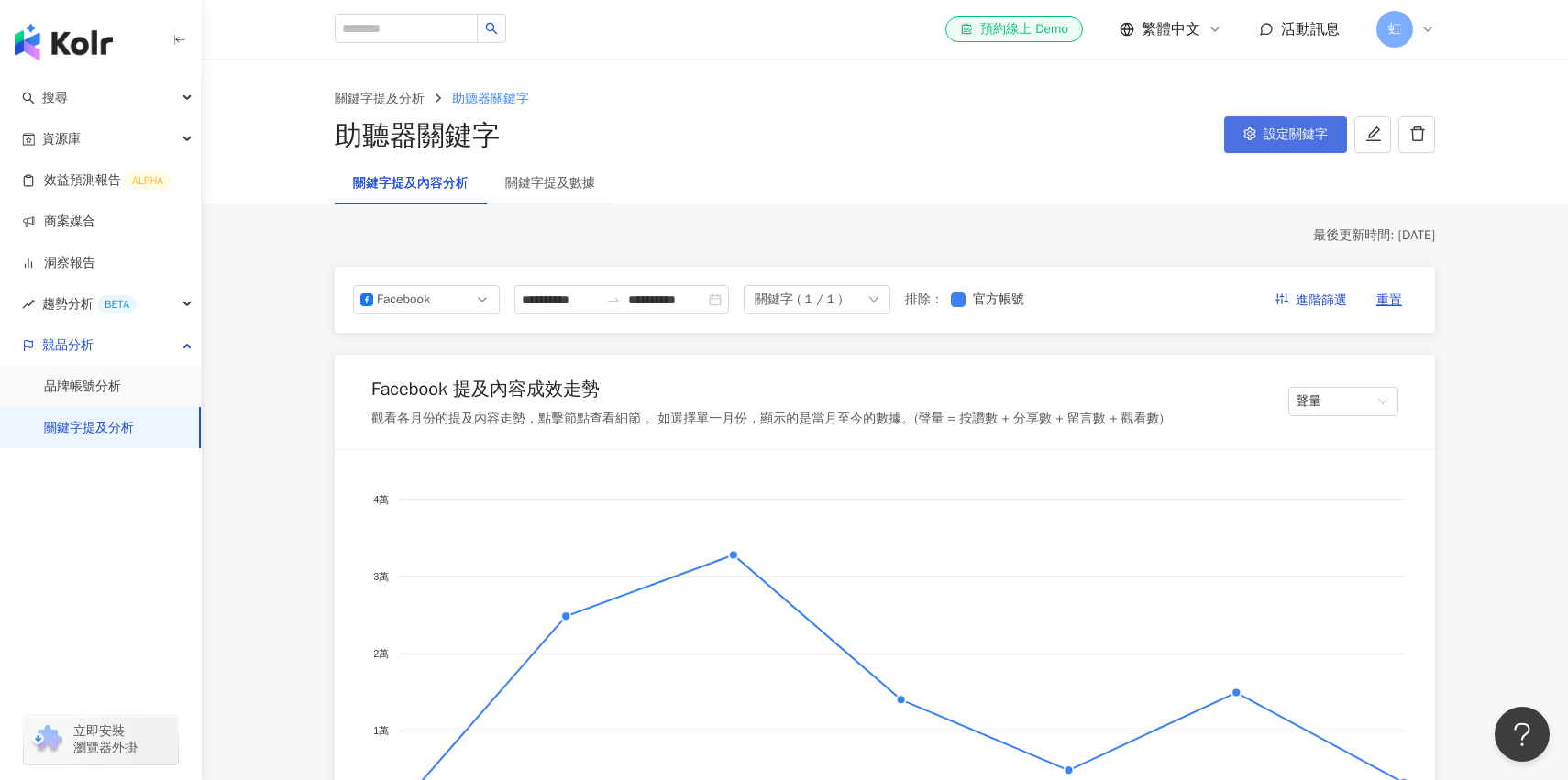 click on "設定關鍵字" at bounding box center (1296, 135) 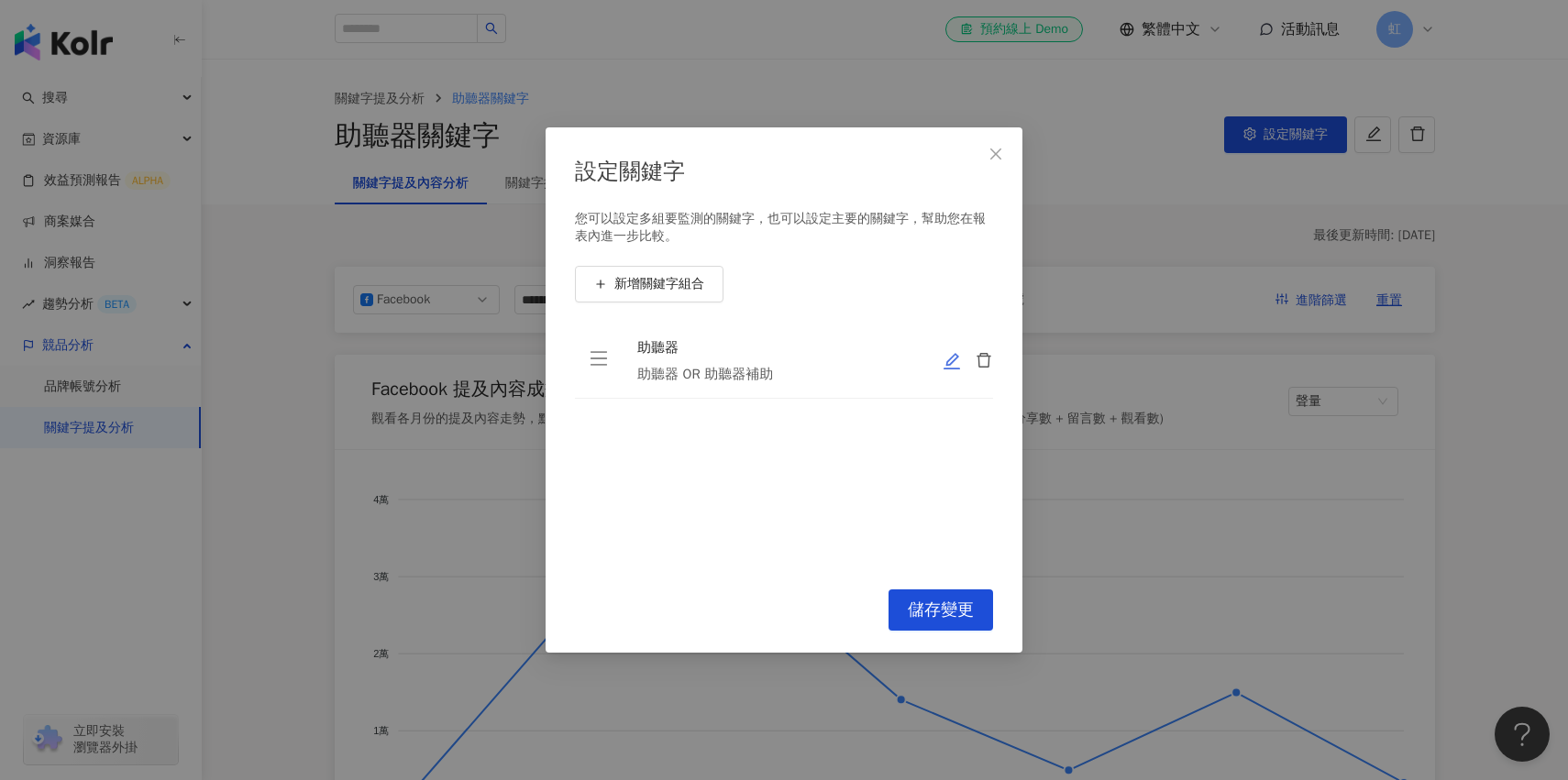 click 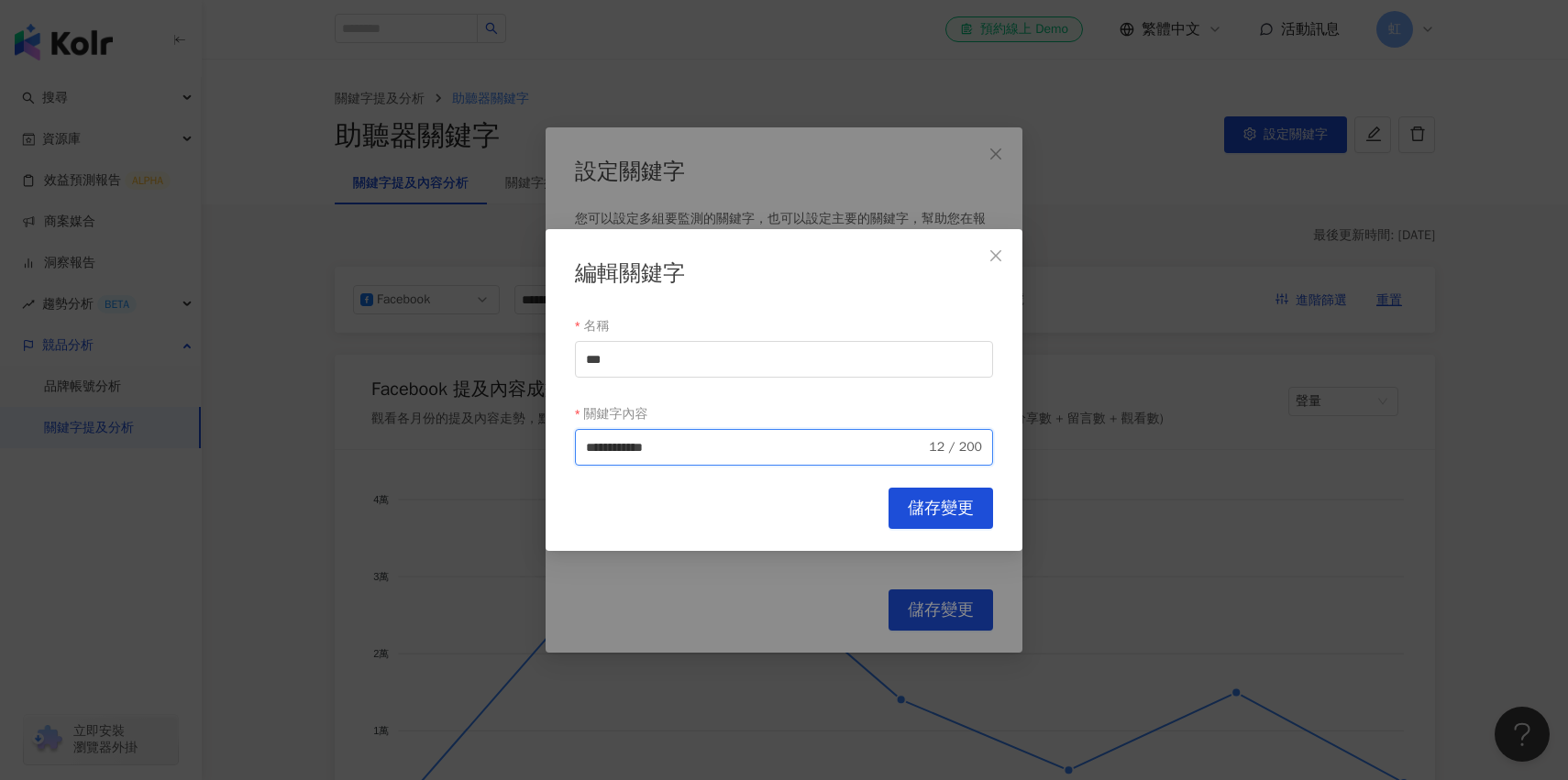 drag, startPoint x: 782, startPoint y: 446, endPoint x: 641, endPoint y: 446, distance: 141 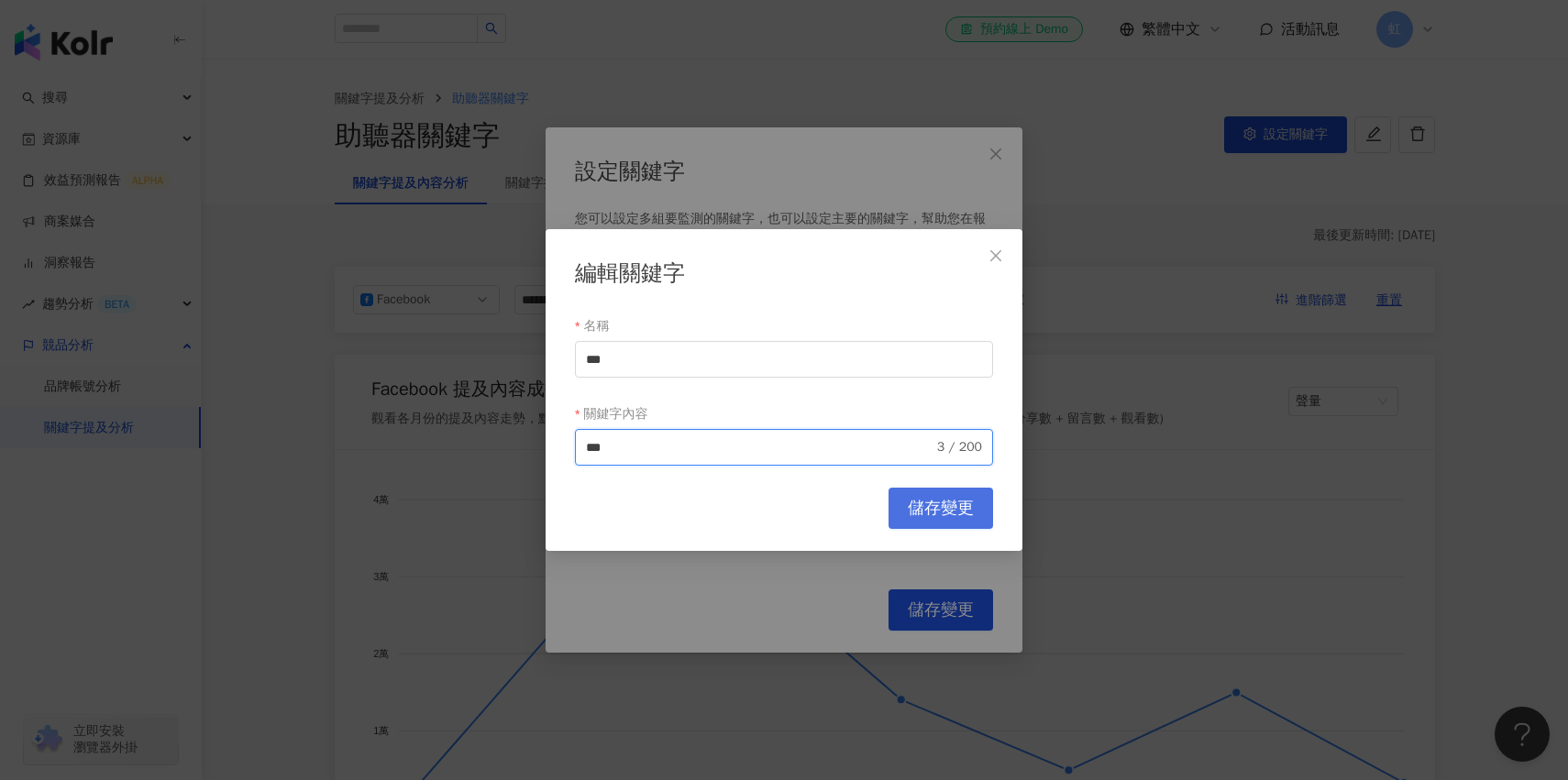 type on "***" 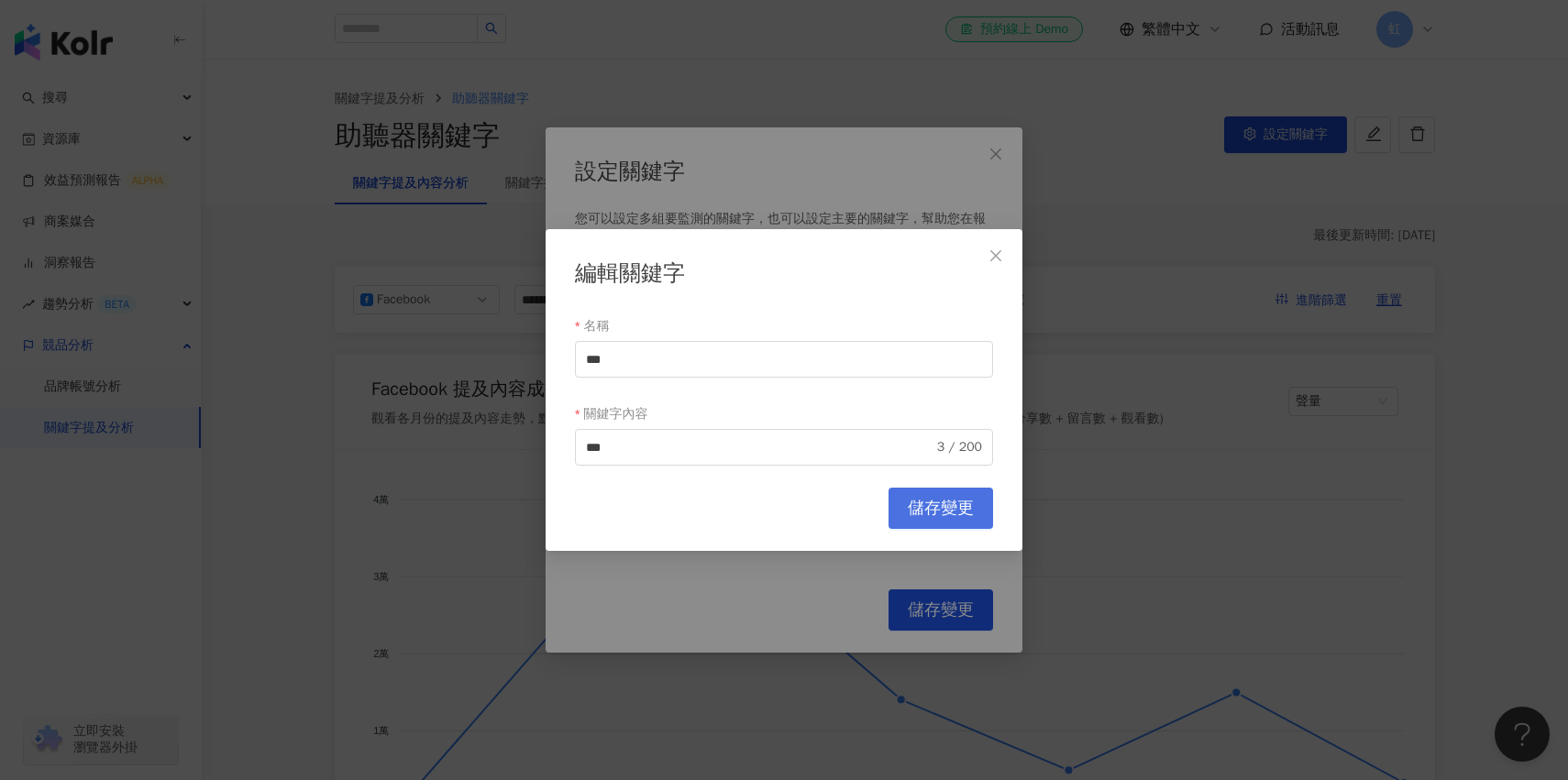 click on "儲存變更" at bounding box center [941, 509] 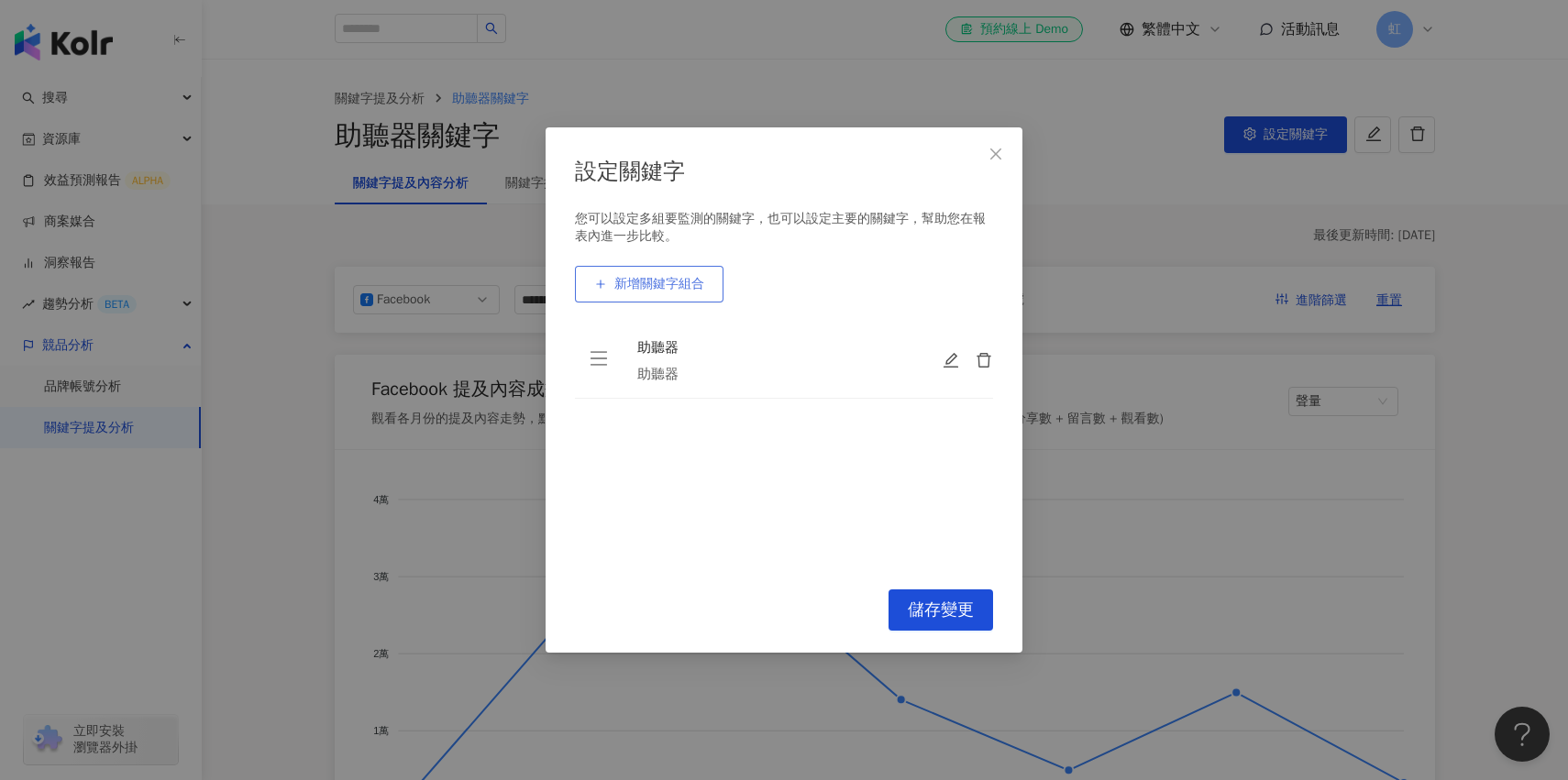 click on "新增關鍵字組合" at bounding box center [659, 284] 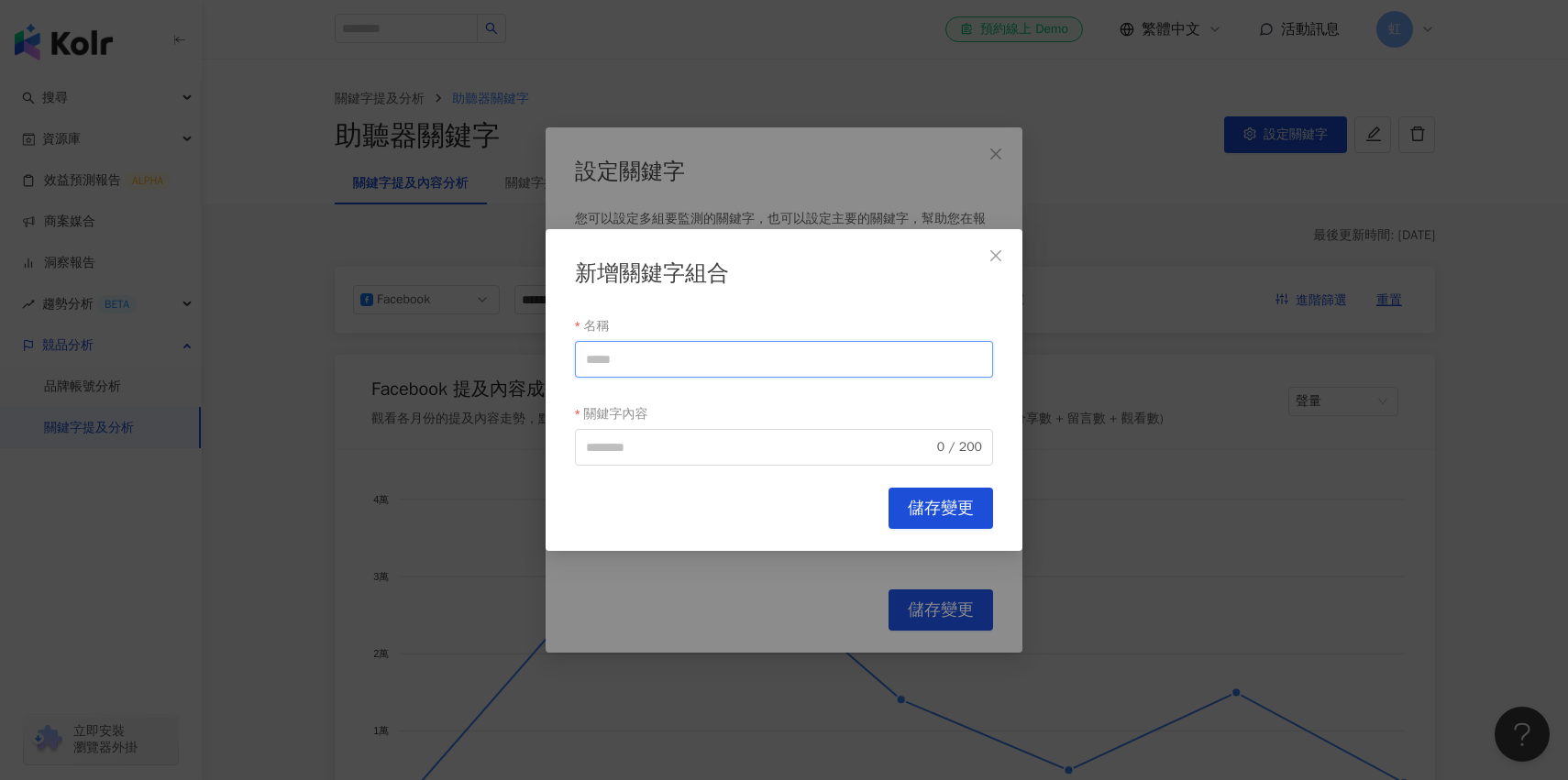 click on "名稱" at bounding box center (784, 359) 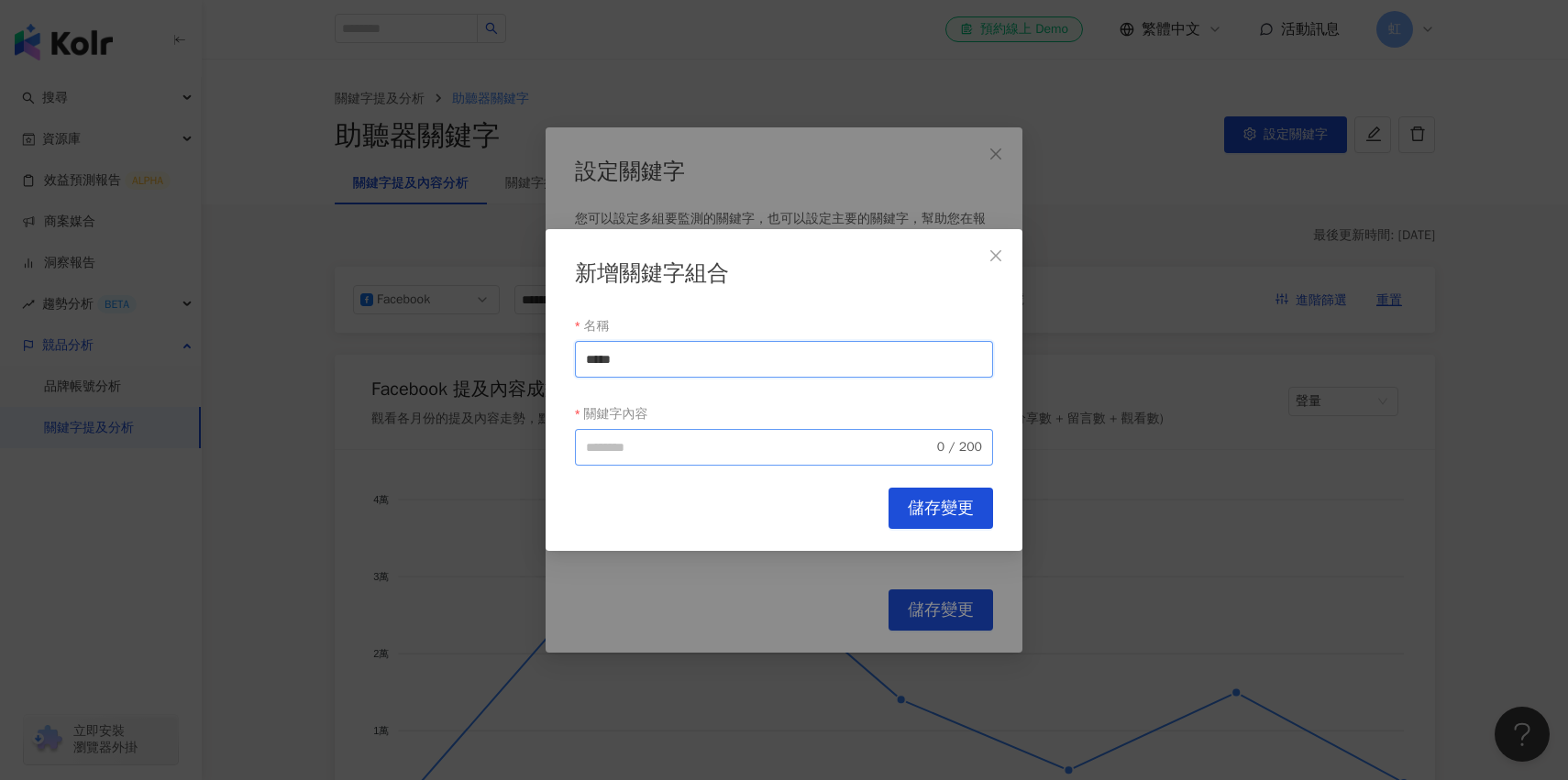 type on "*****" 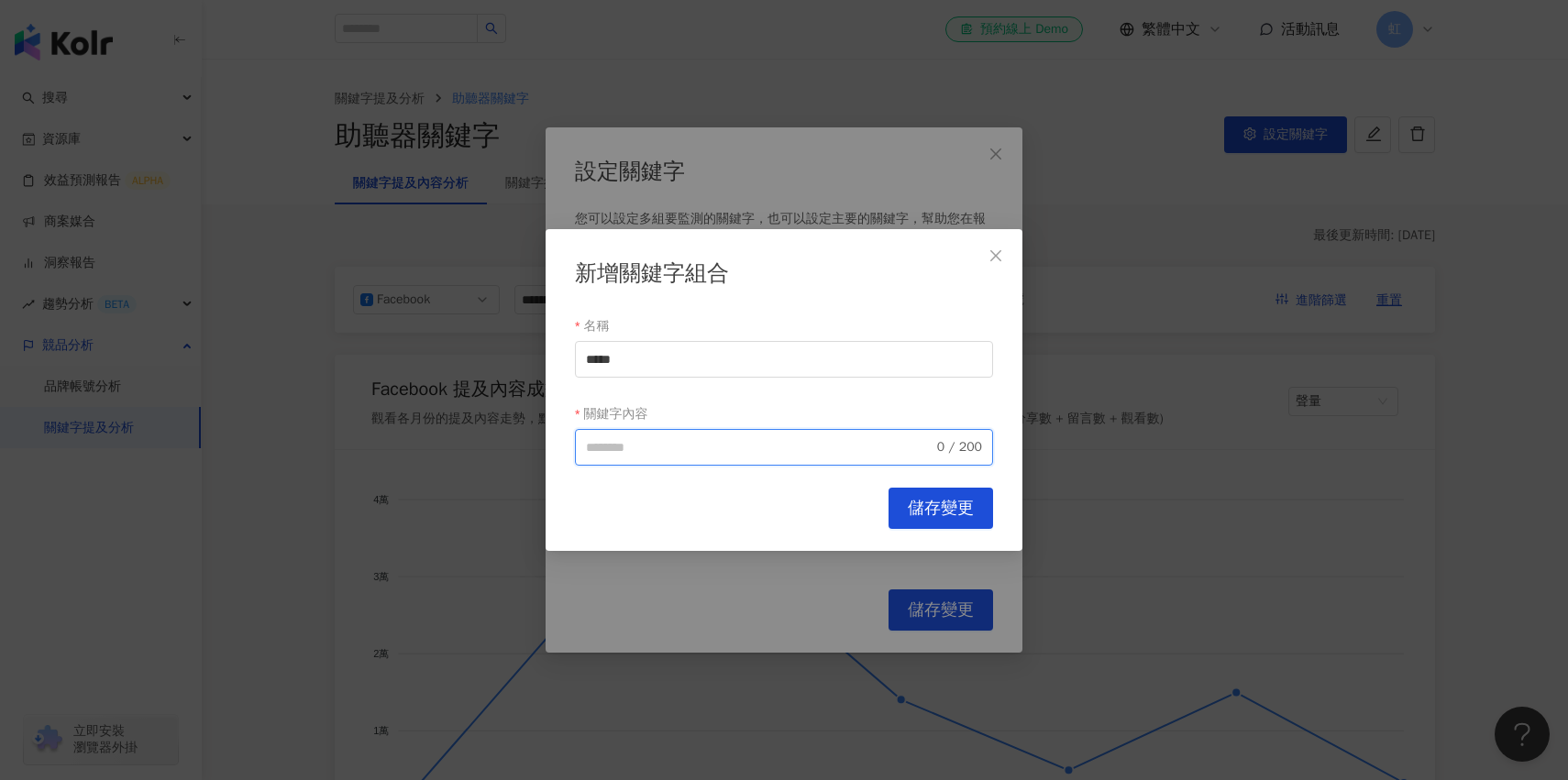 click on "關鍵字內容" at bounding box center (759, 447) 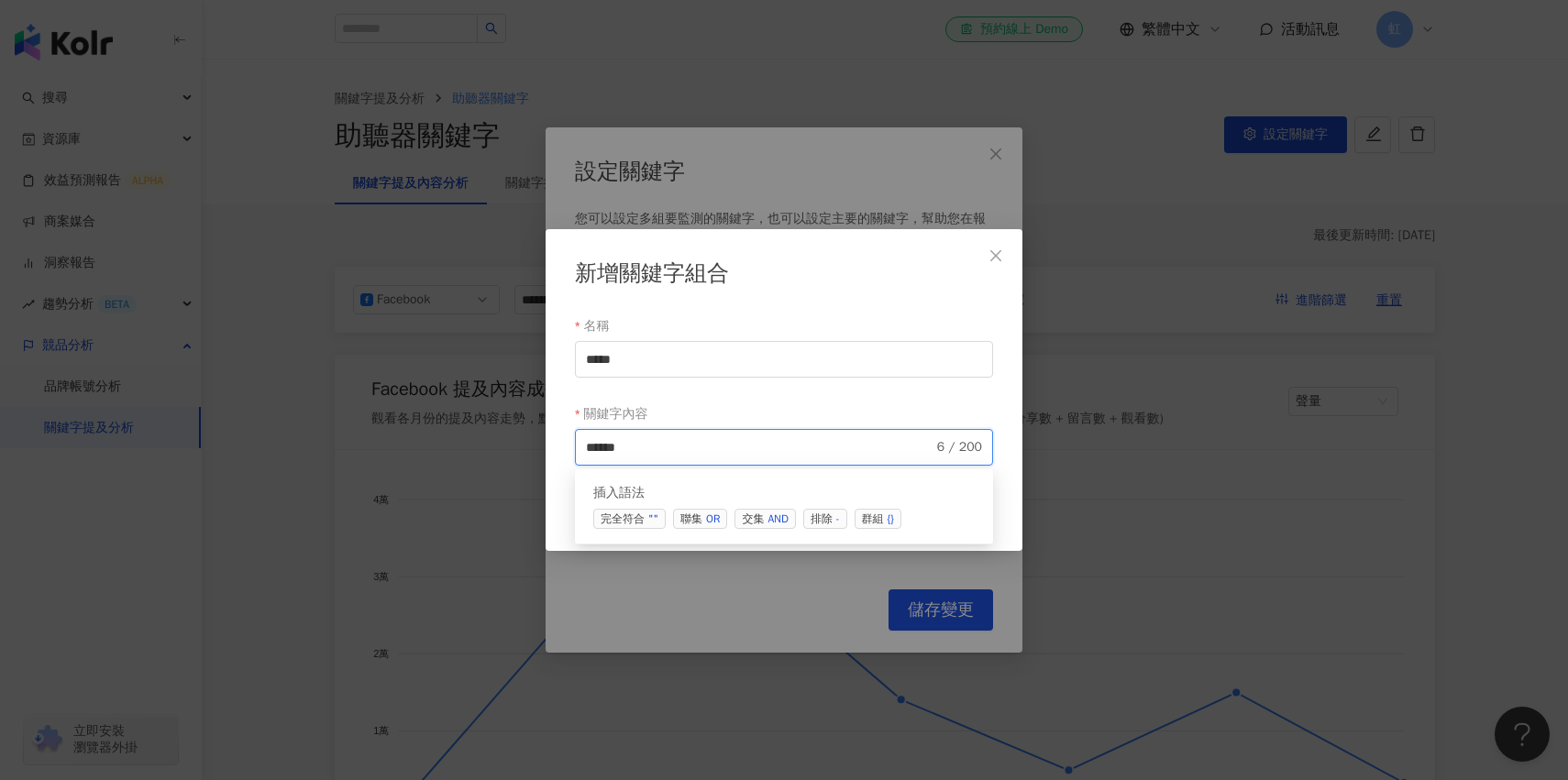 click on "聯集 OR" at bounding box center (700, 519) 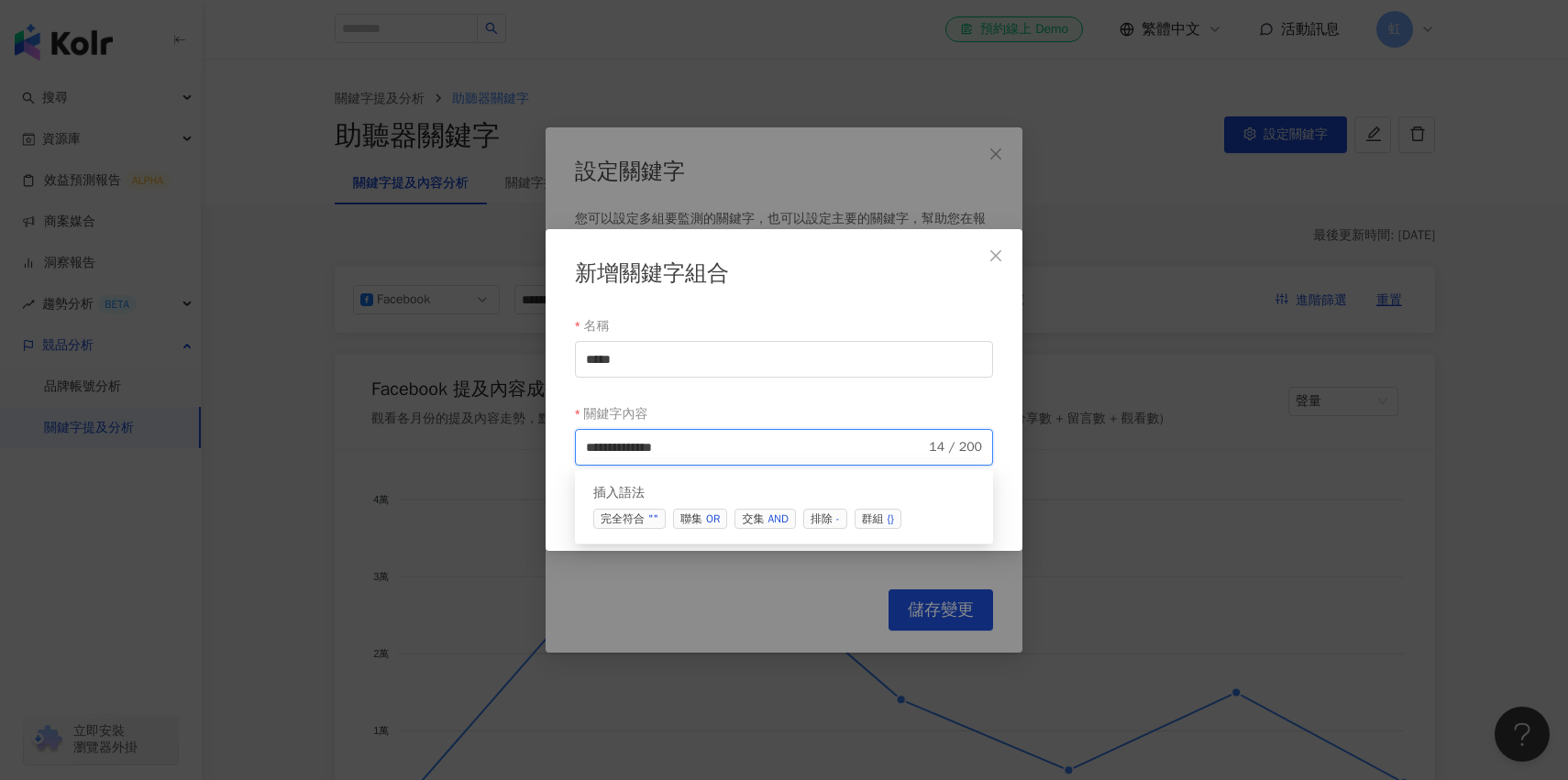 click on "聯集 OR" at bounding box center [700, 519] 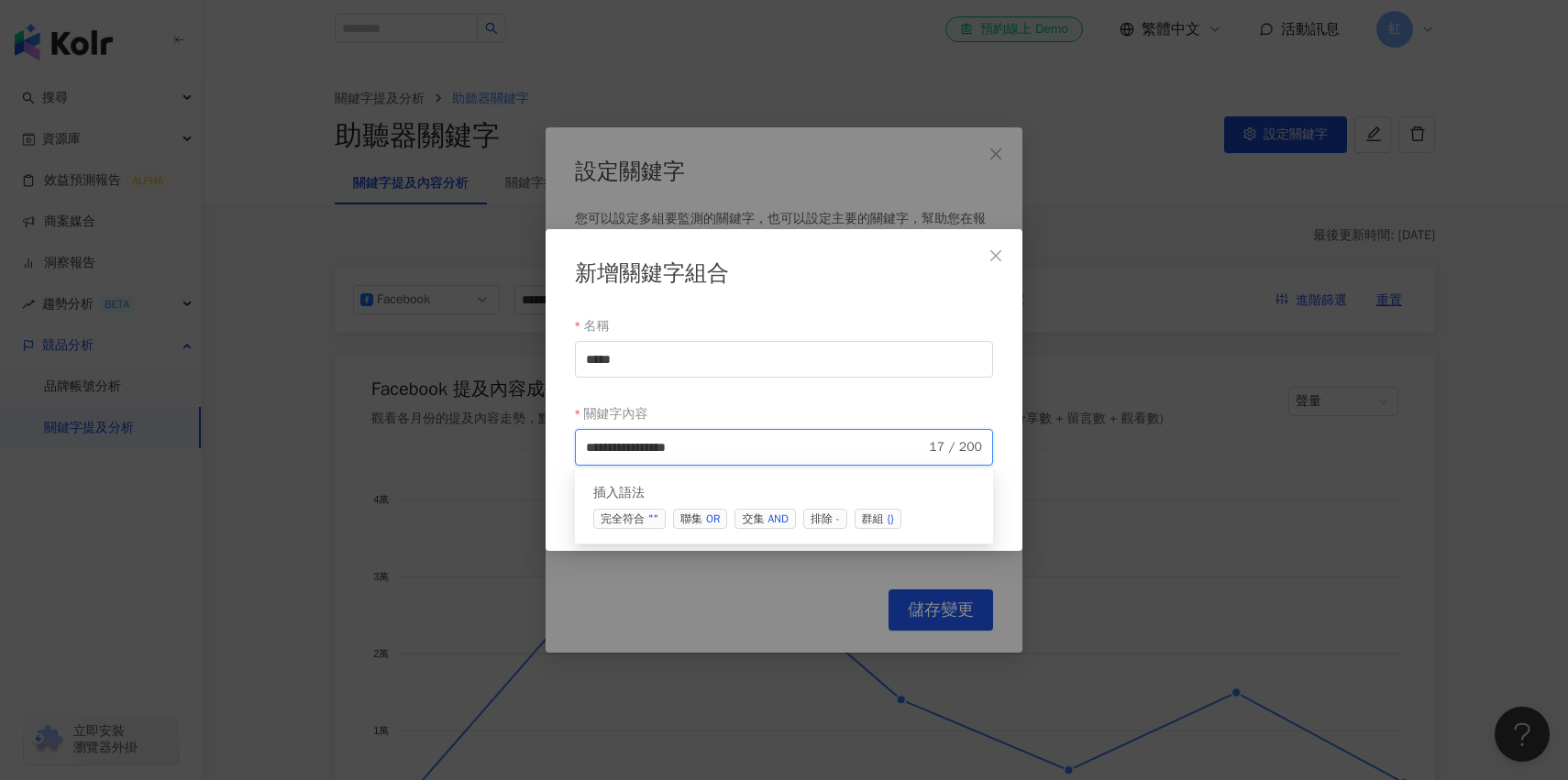 click on "**********" at bounding box center [756, 447] 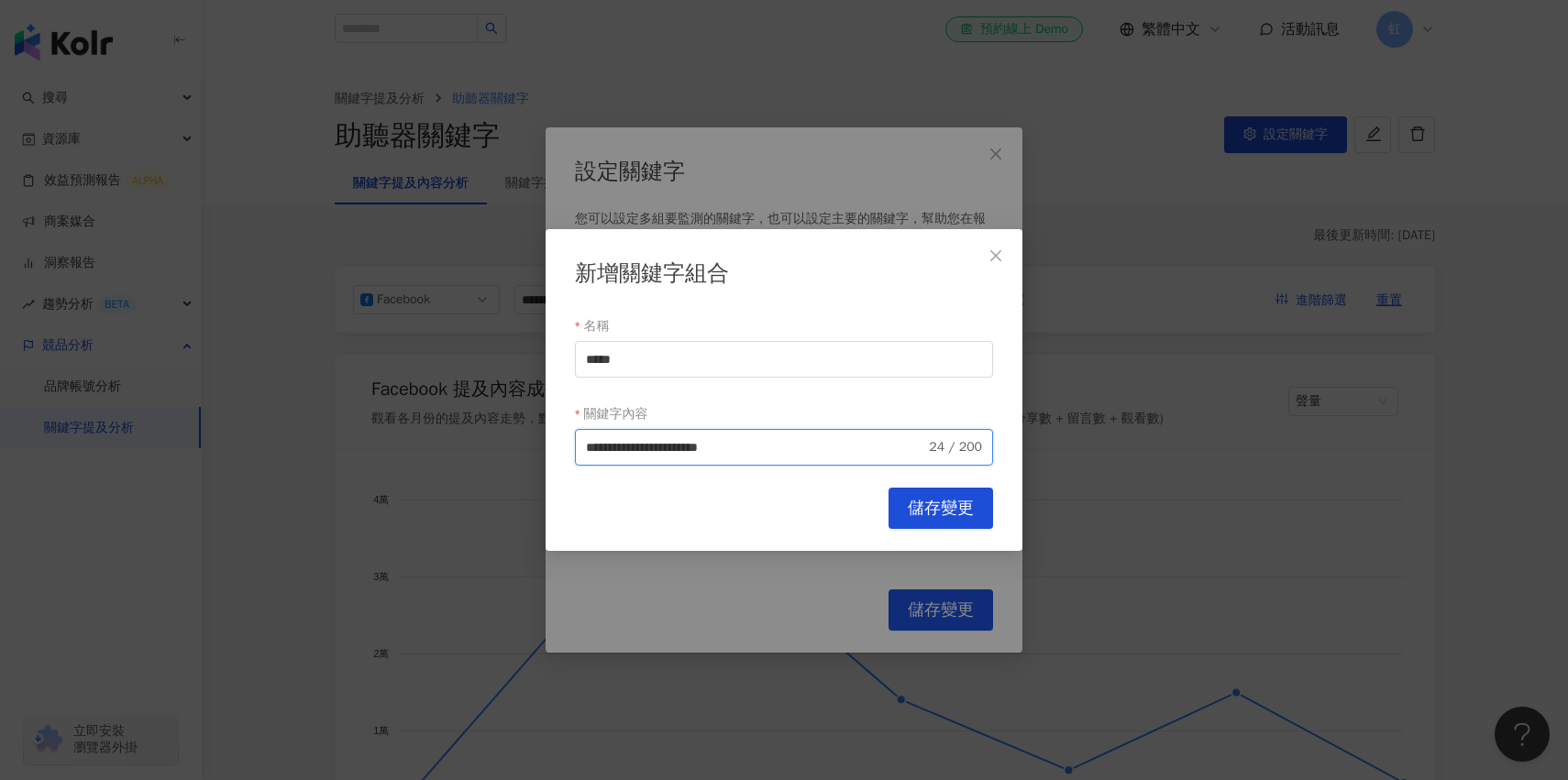 type on "**********" 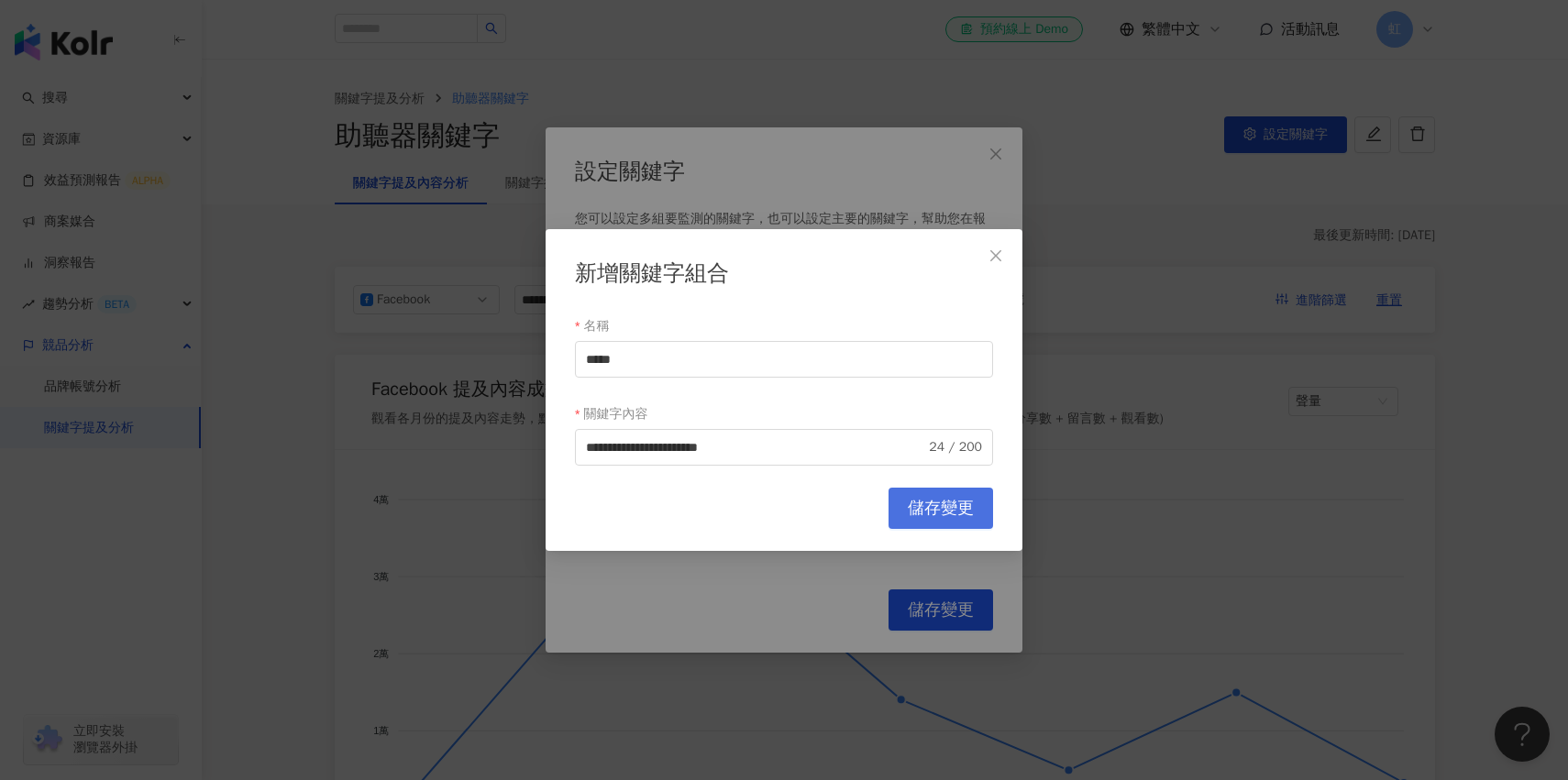 click on "儲存變更" at bounding box center (941, 509) 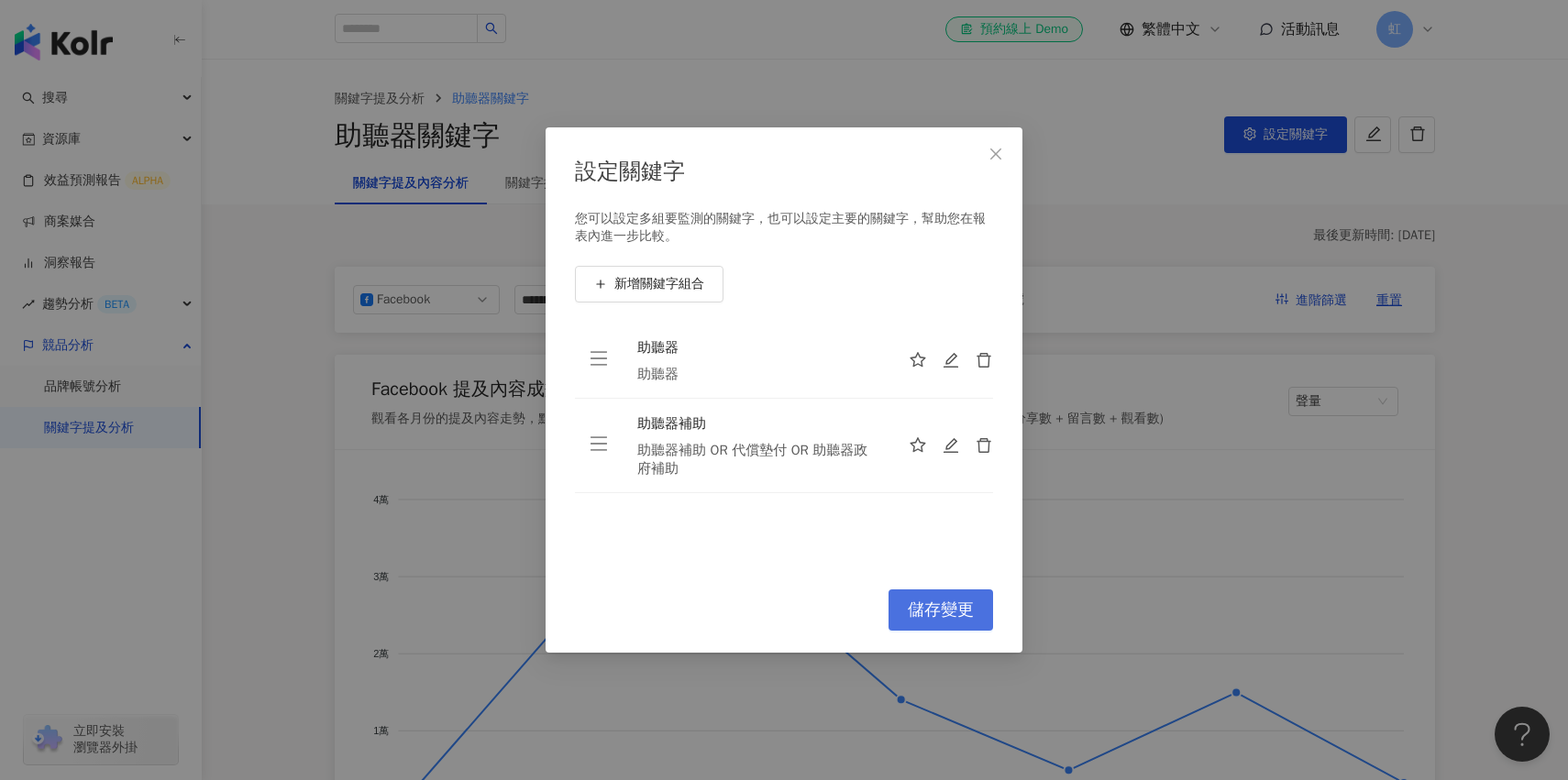 click on "儲存變更" at bounding box center (941, 610) 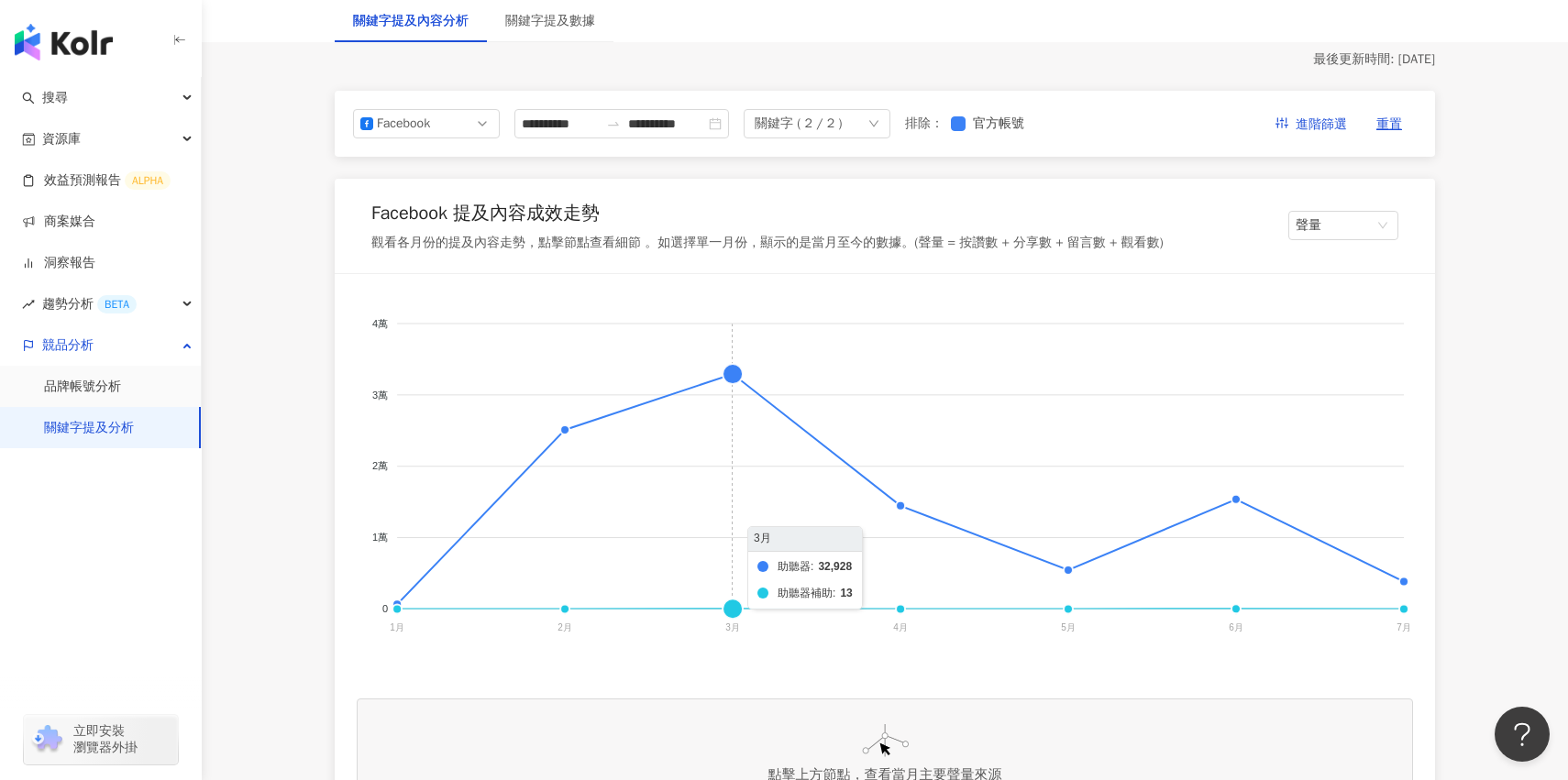 scroll, scrollTop: 170, scrollLeft: 0, axis: vertical 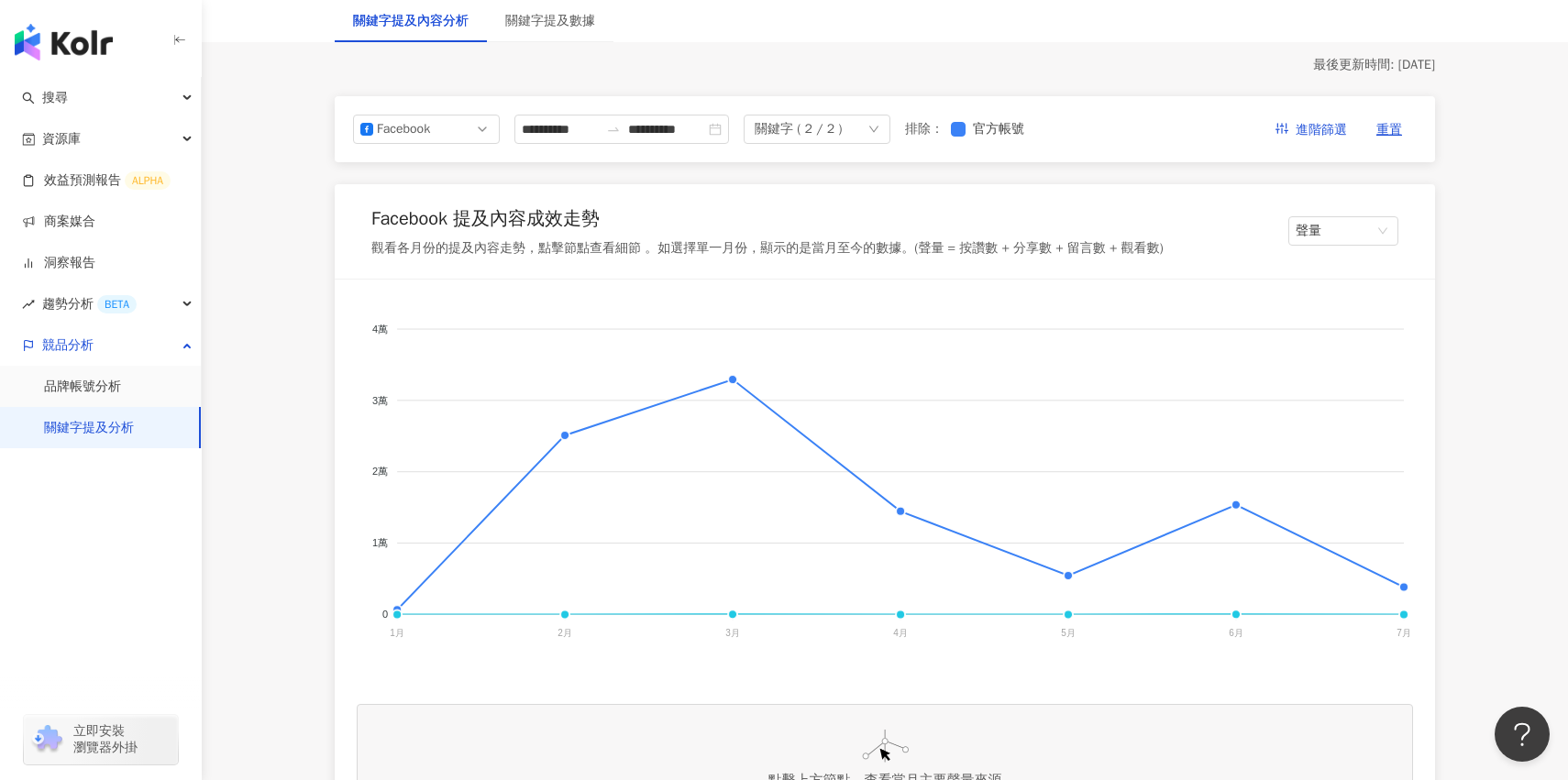 click on "助聽器 助聽器補助" 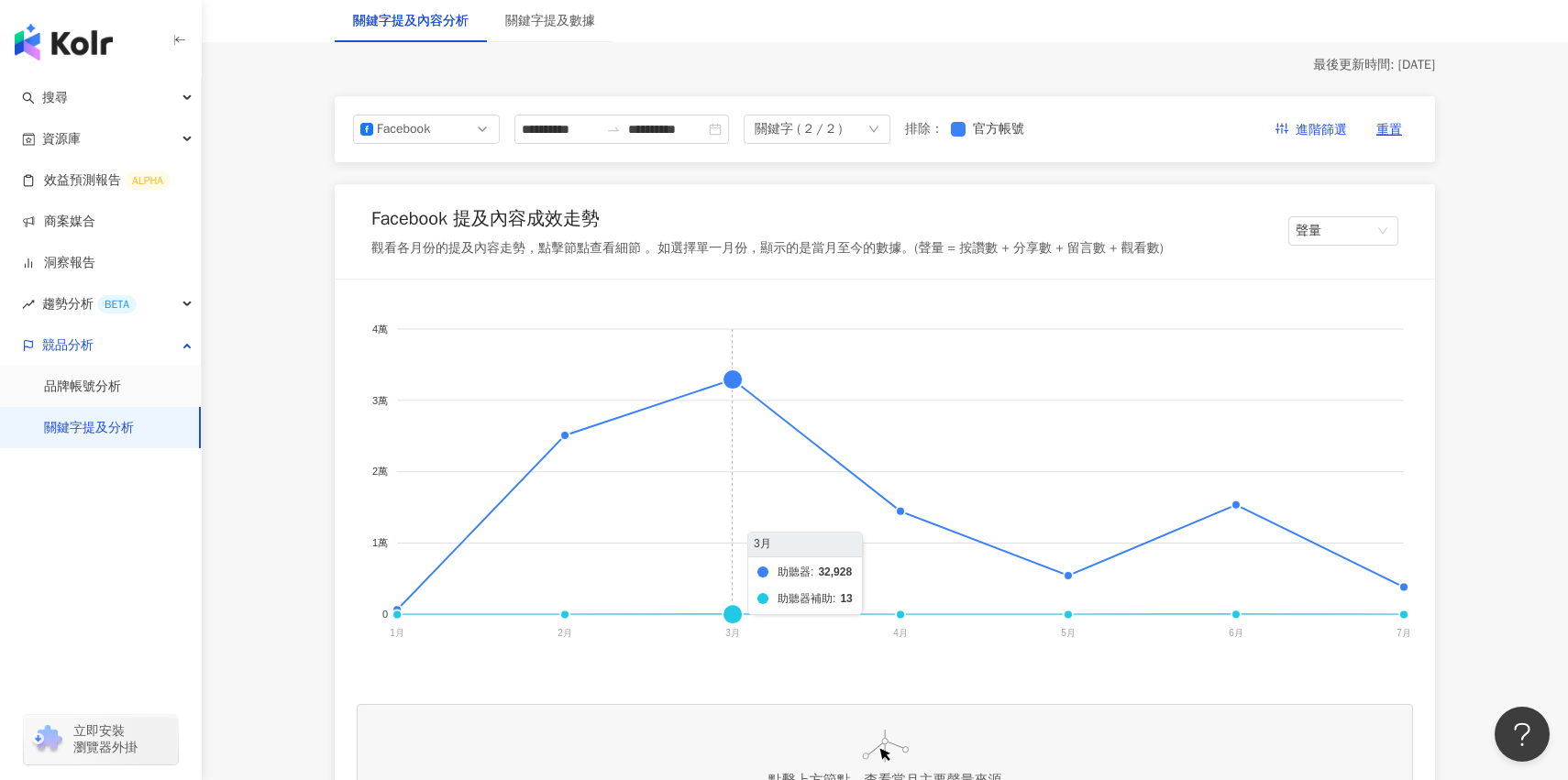 click on "助聽器 助聽器補助" 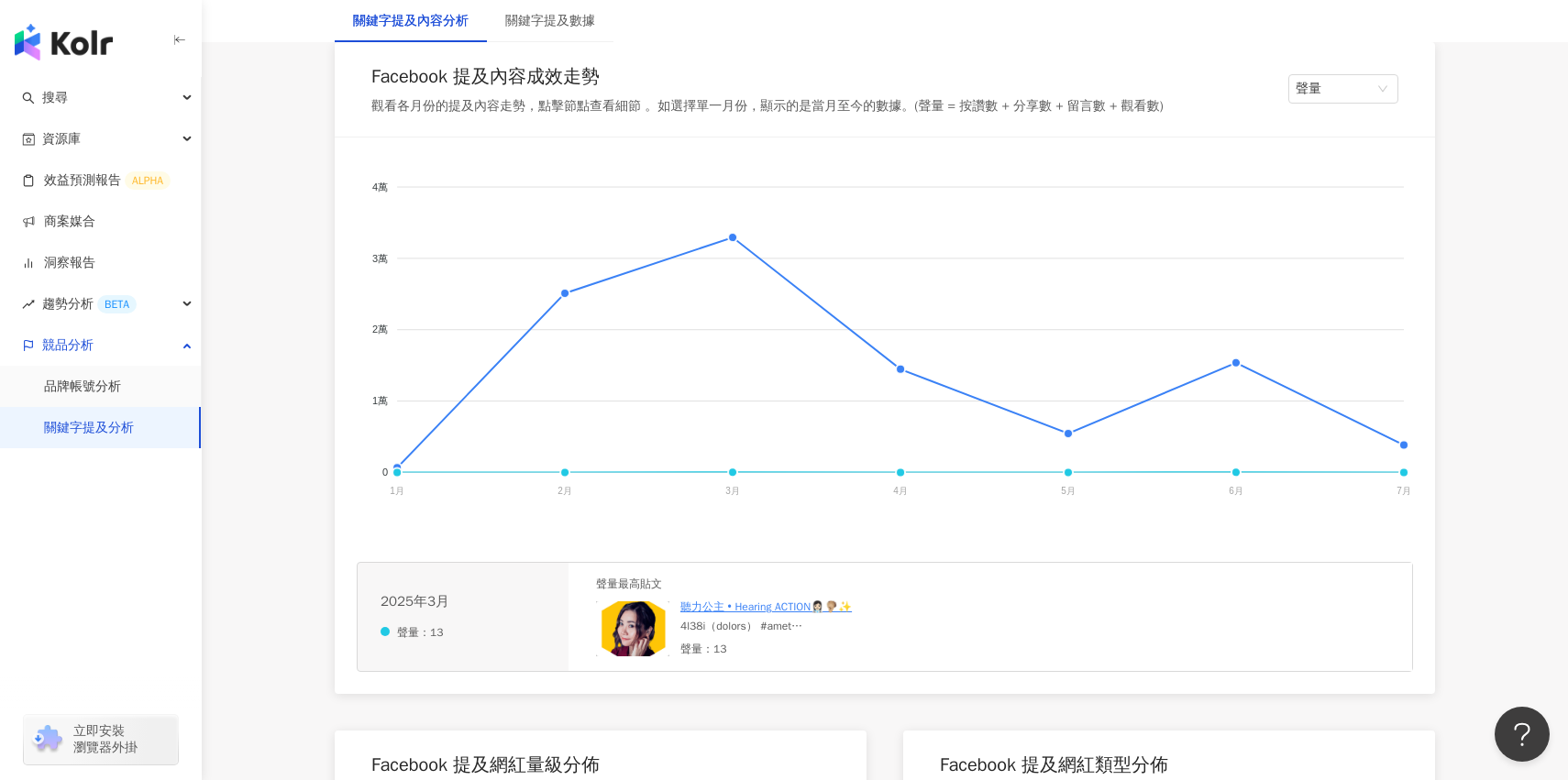 scroll, scrollTop: 324, scrollLeft: 0, axis: vertical 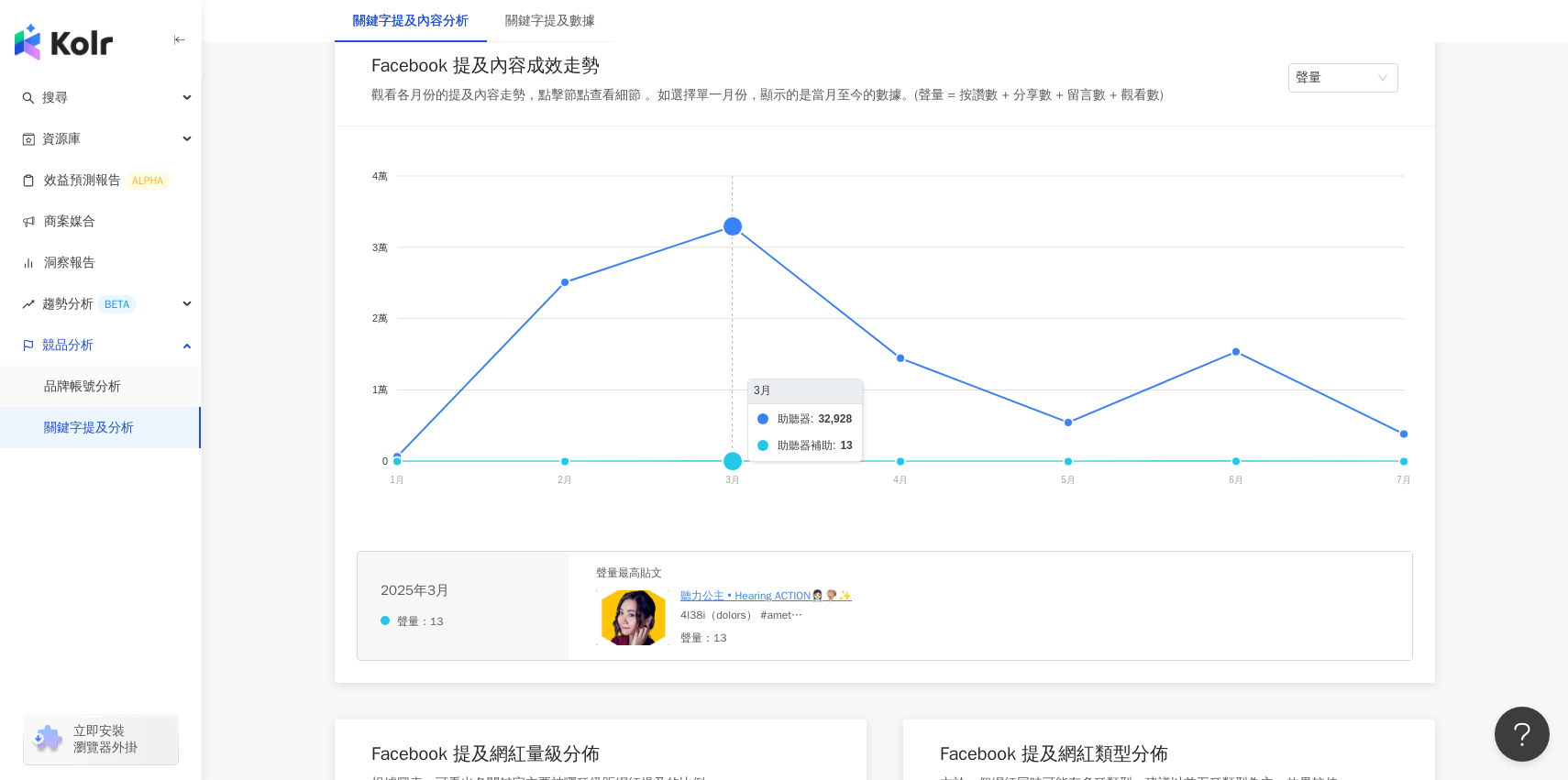 click on "助聽器 助聽器補助" 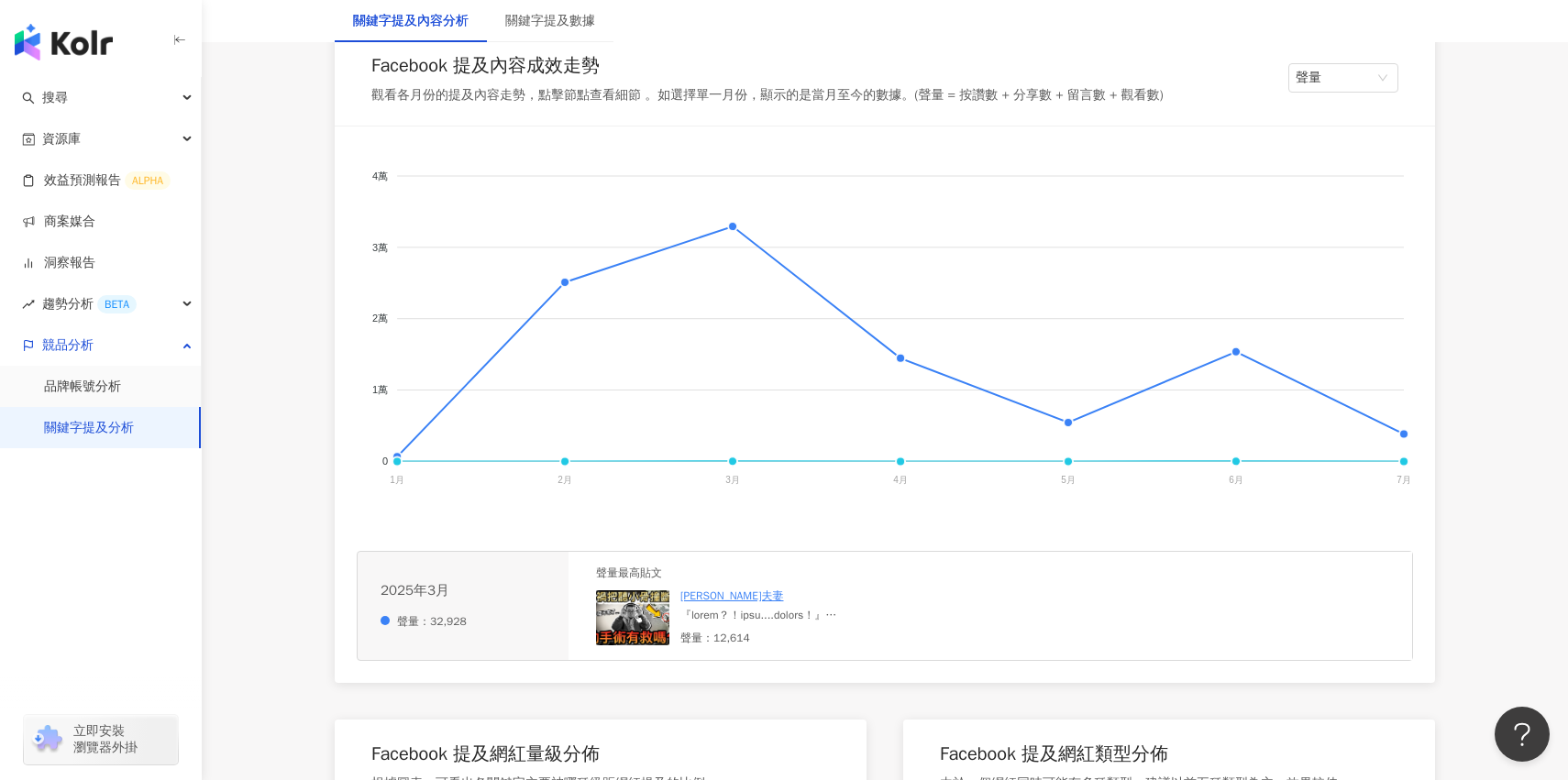 click on "助聽器 助聽器補助" 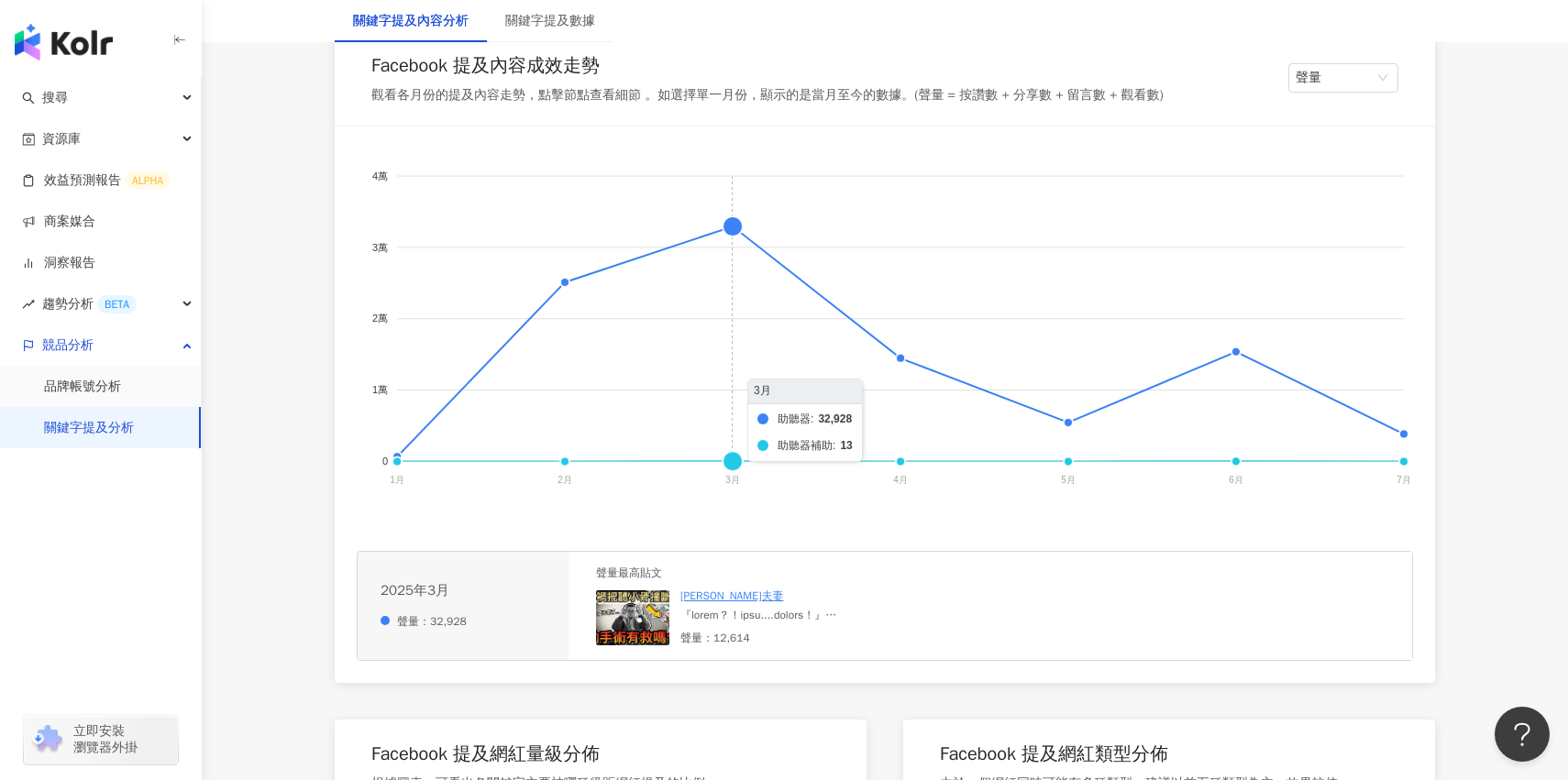 click on "助聽器 助聽器補助" 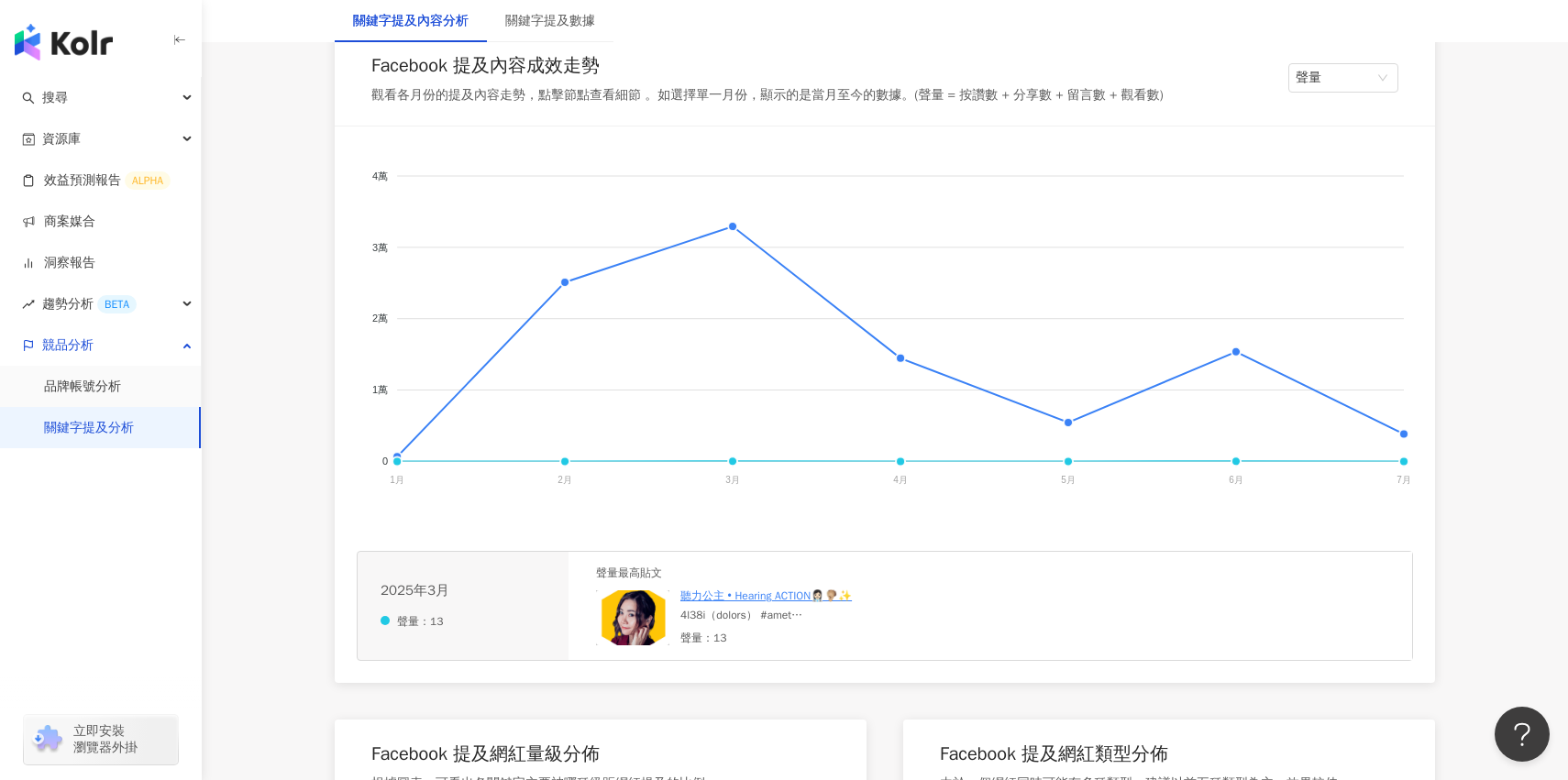 click at bounding box center (633, 618) 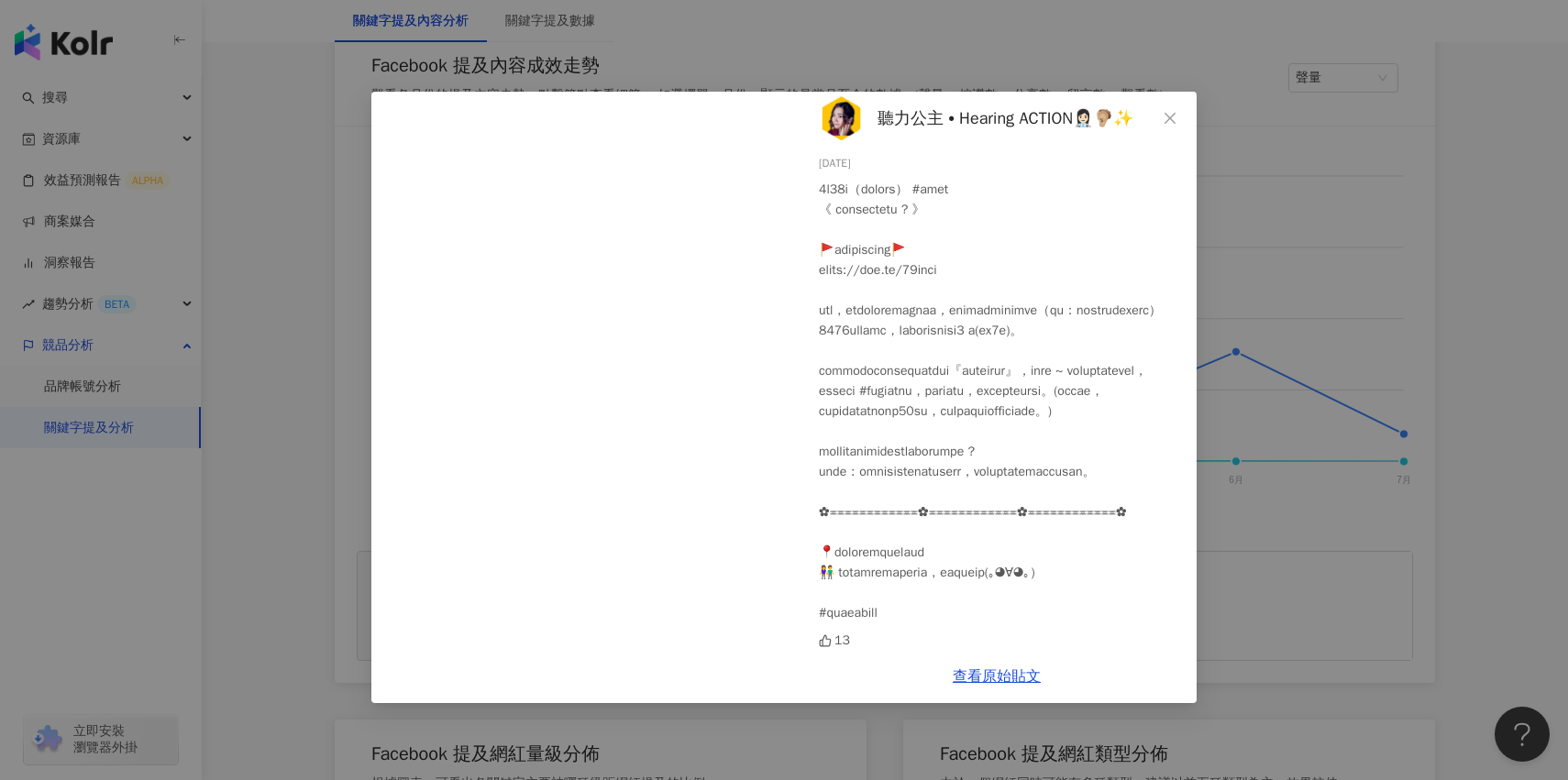 scroll, scrollTop: 91, scrollLeft: 0, axis: vertical 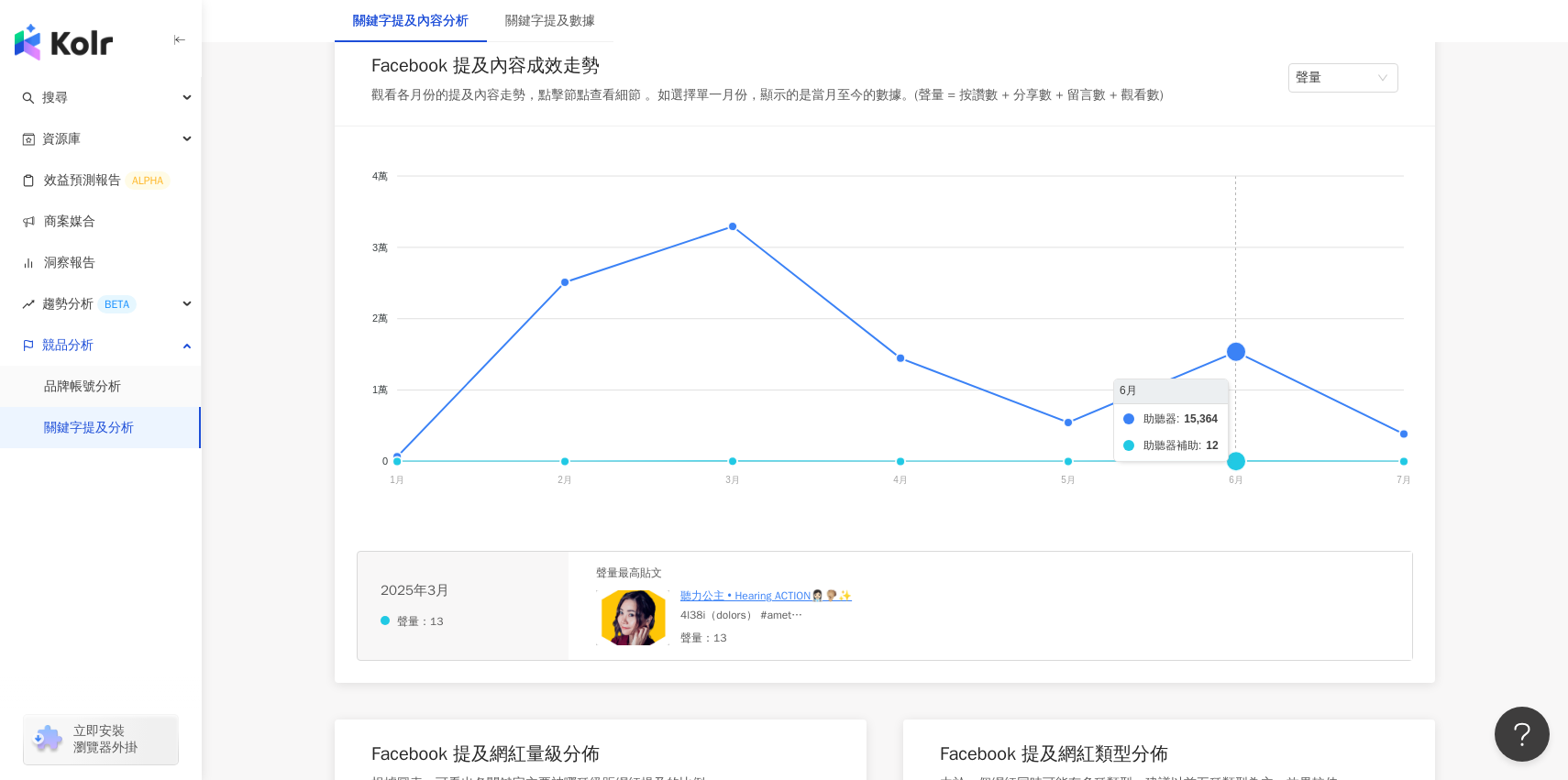 click on "助聽器 助聽器補助" 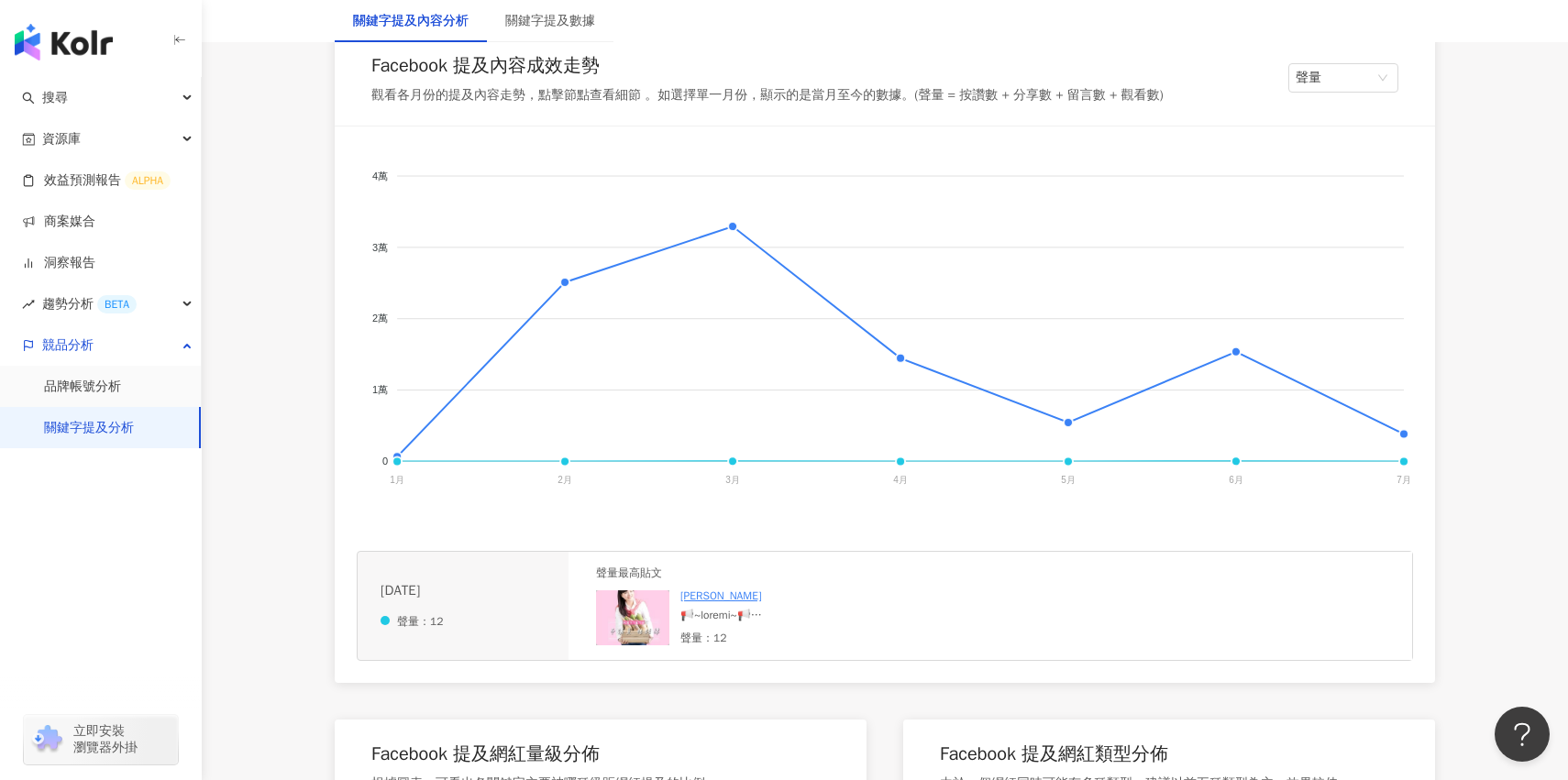 click 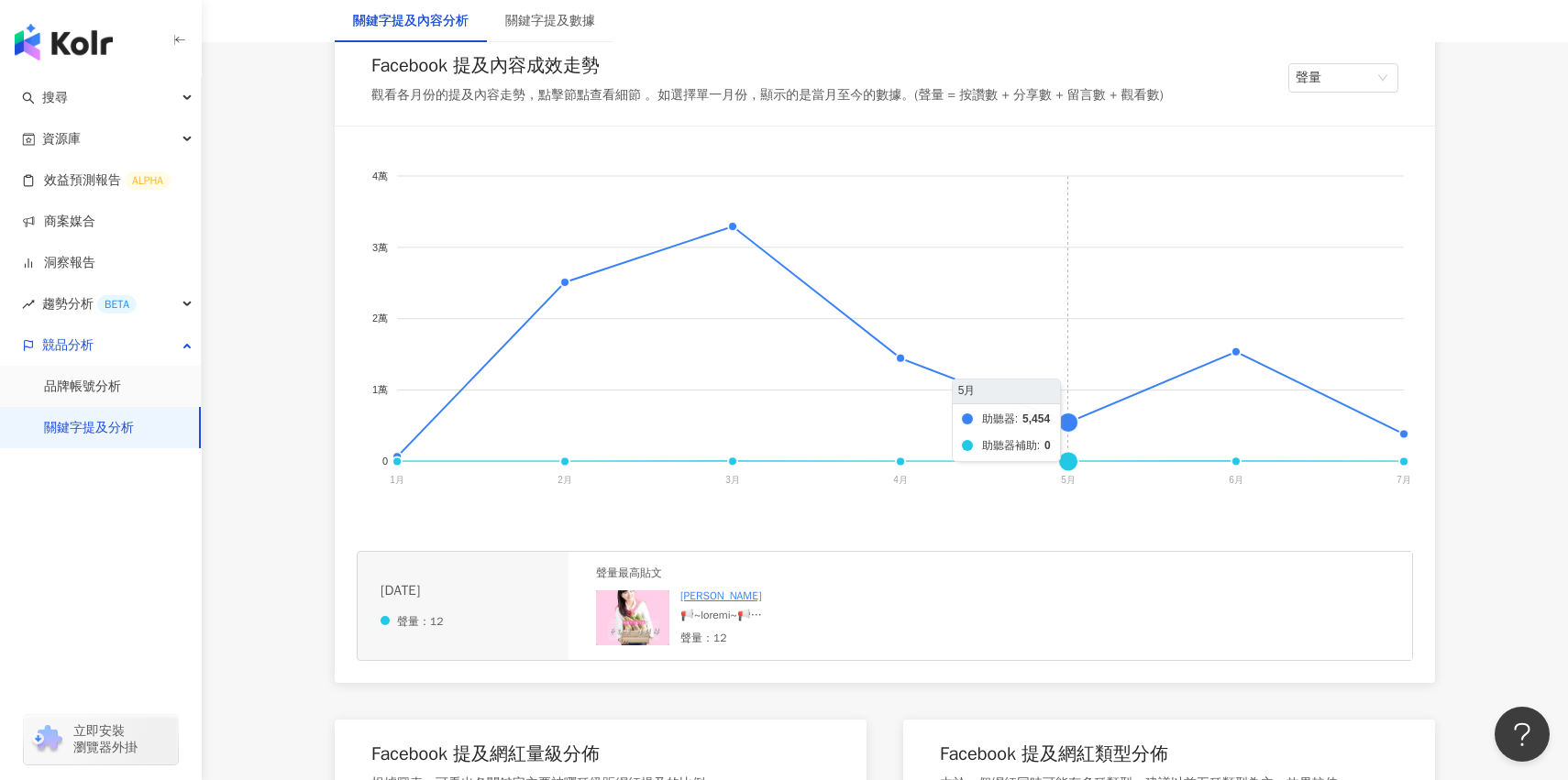 click on "助聽器 助聽器補助" 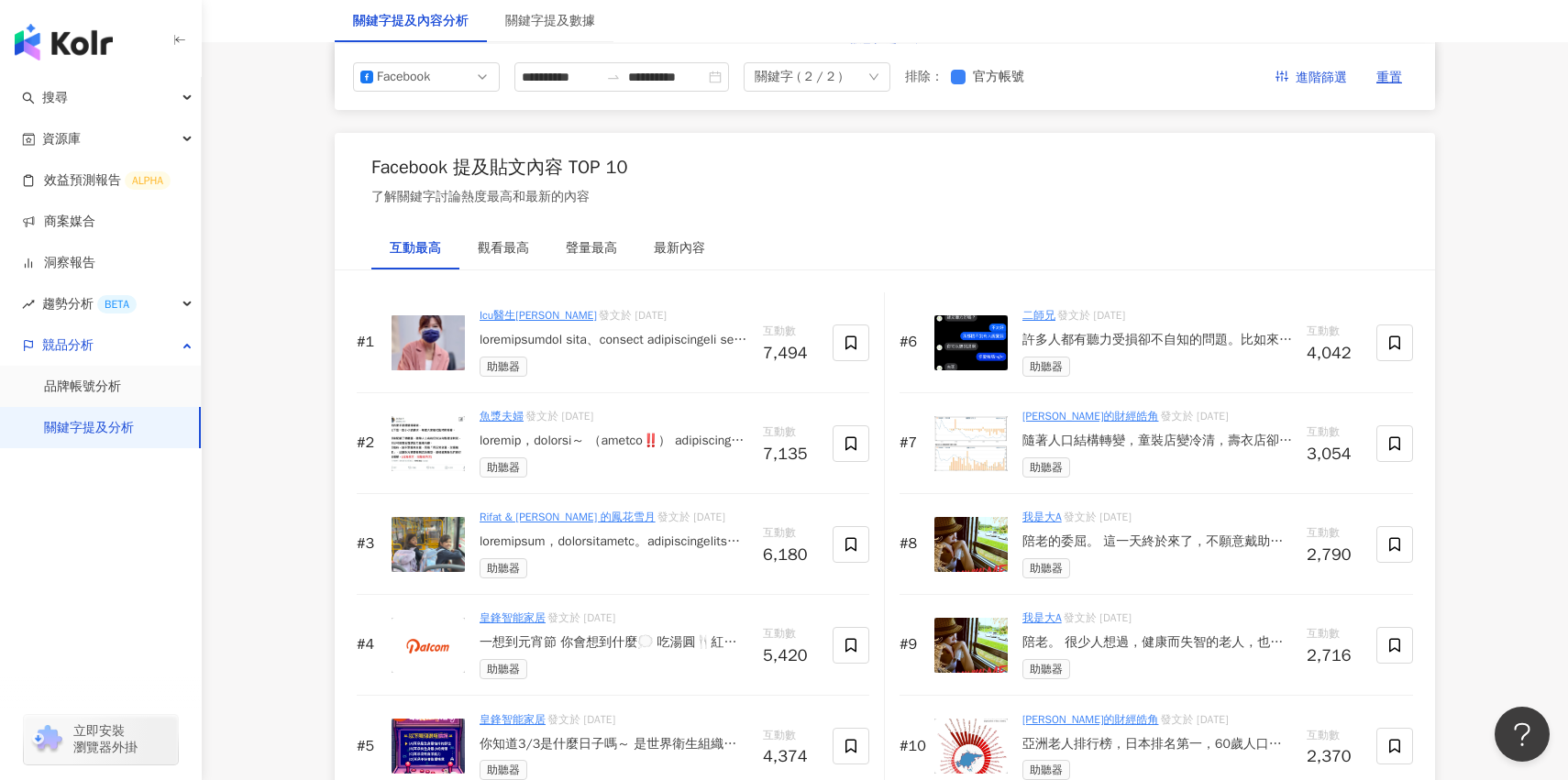 scroll, scrollTop: 2687, scrollLeft: 0, axis: vertical 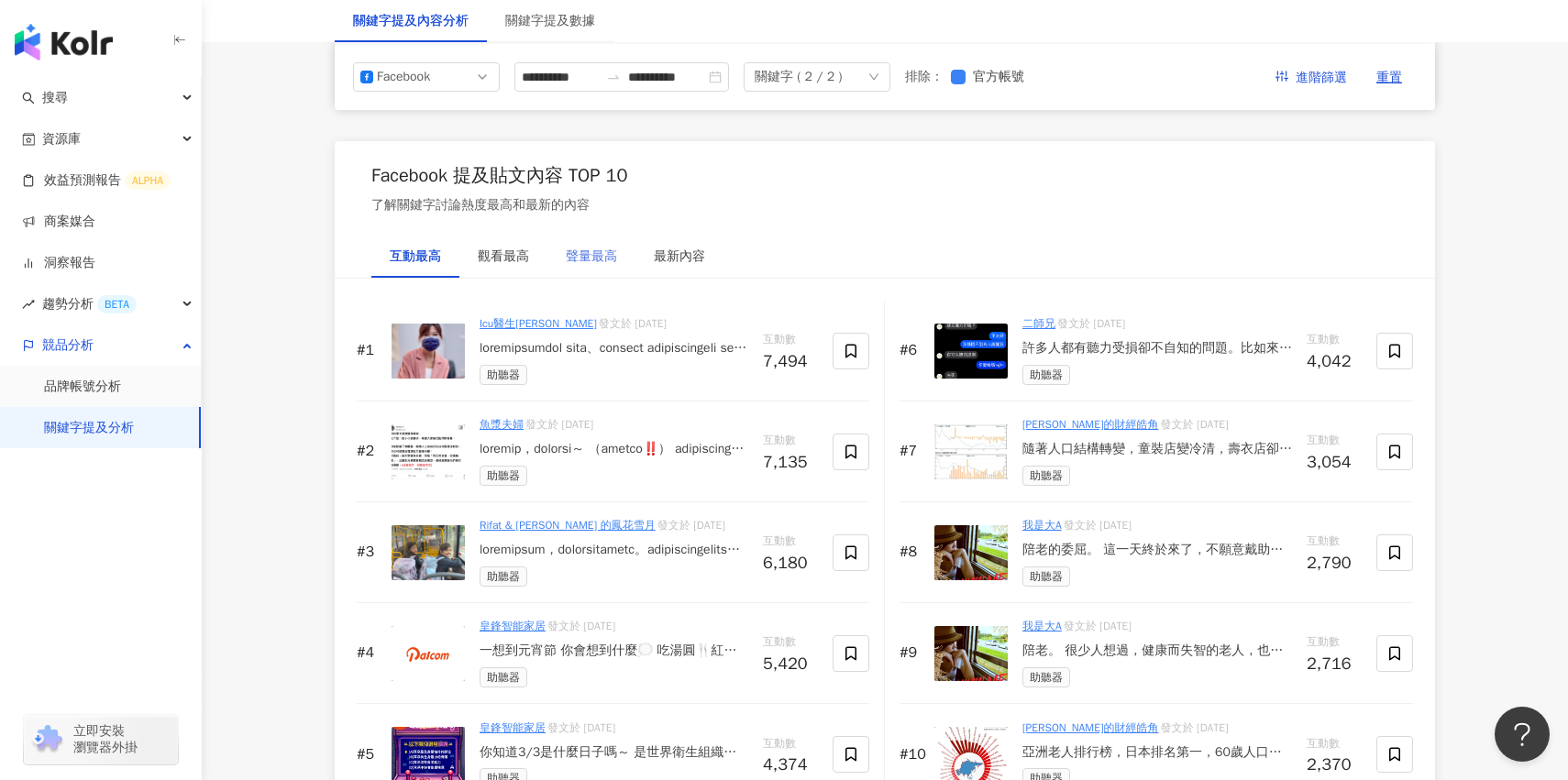 click on "聲量最高" at bounding box center (591, 257) 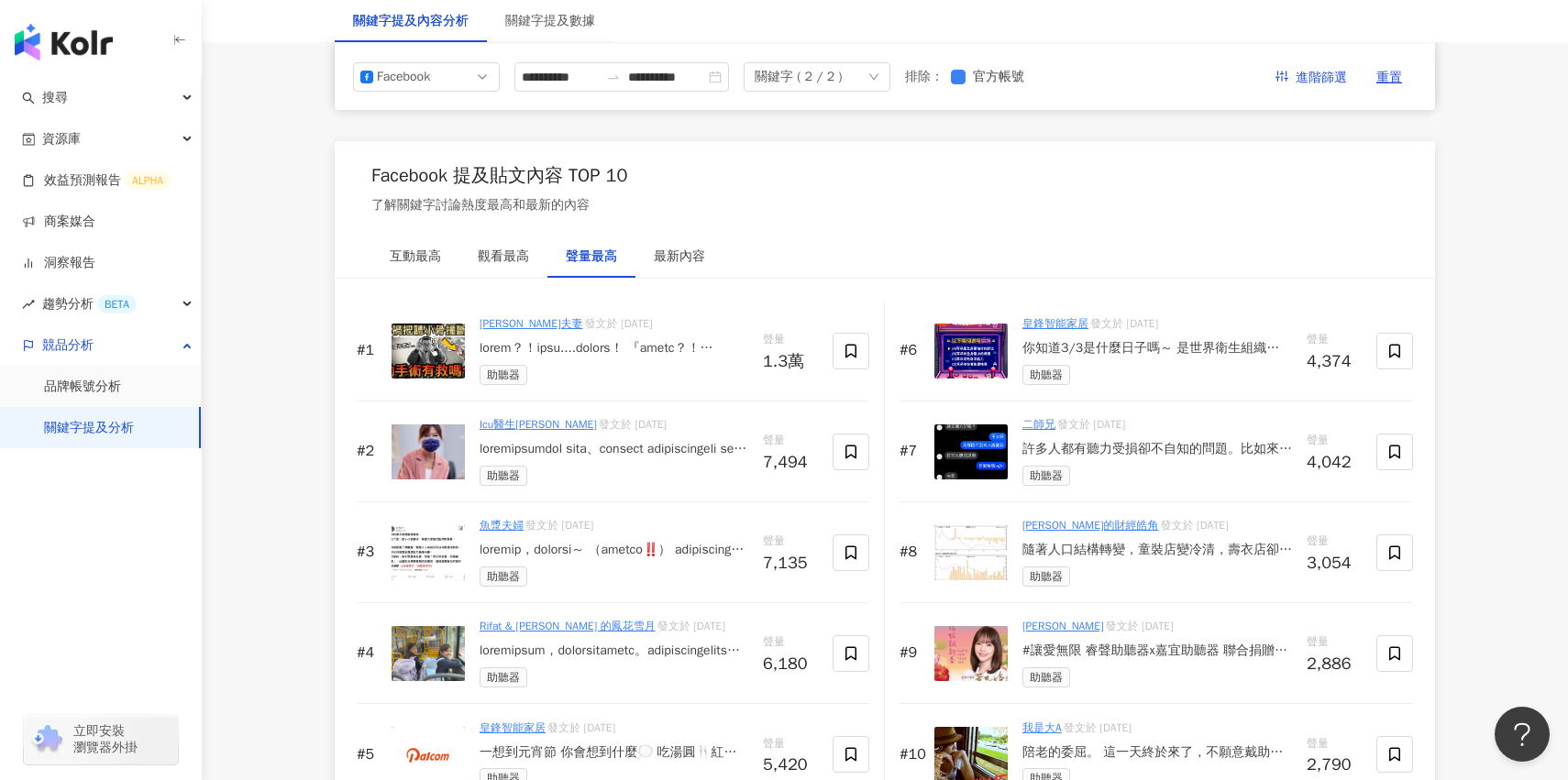 click at bounding box center [428, 351] 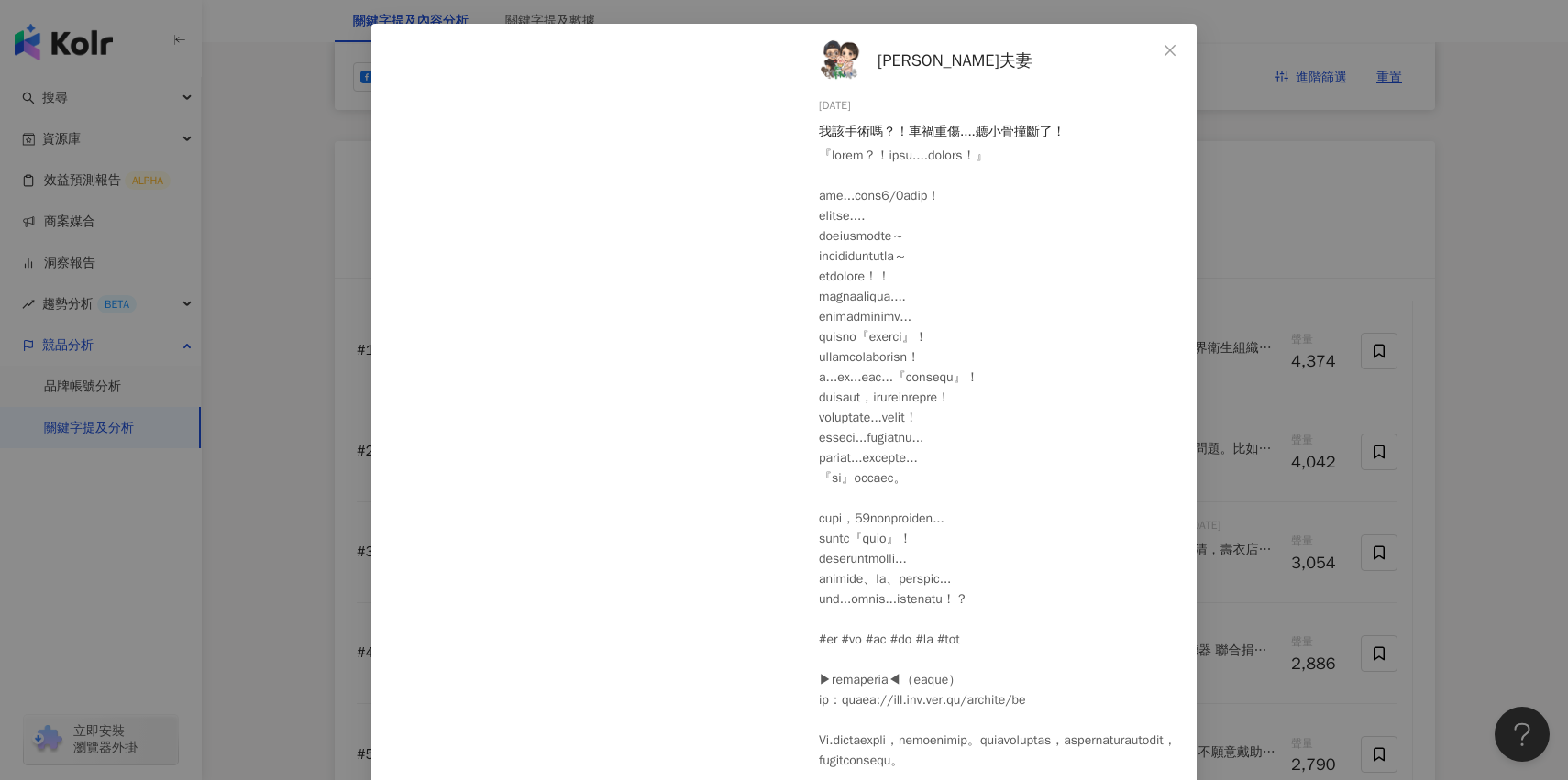 scroll, scrollTop: 140, scrollLeft: 0, axis: vertical 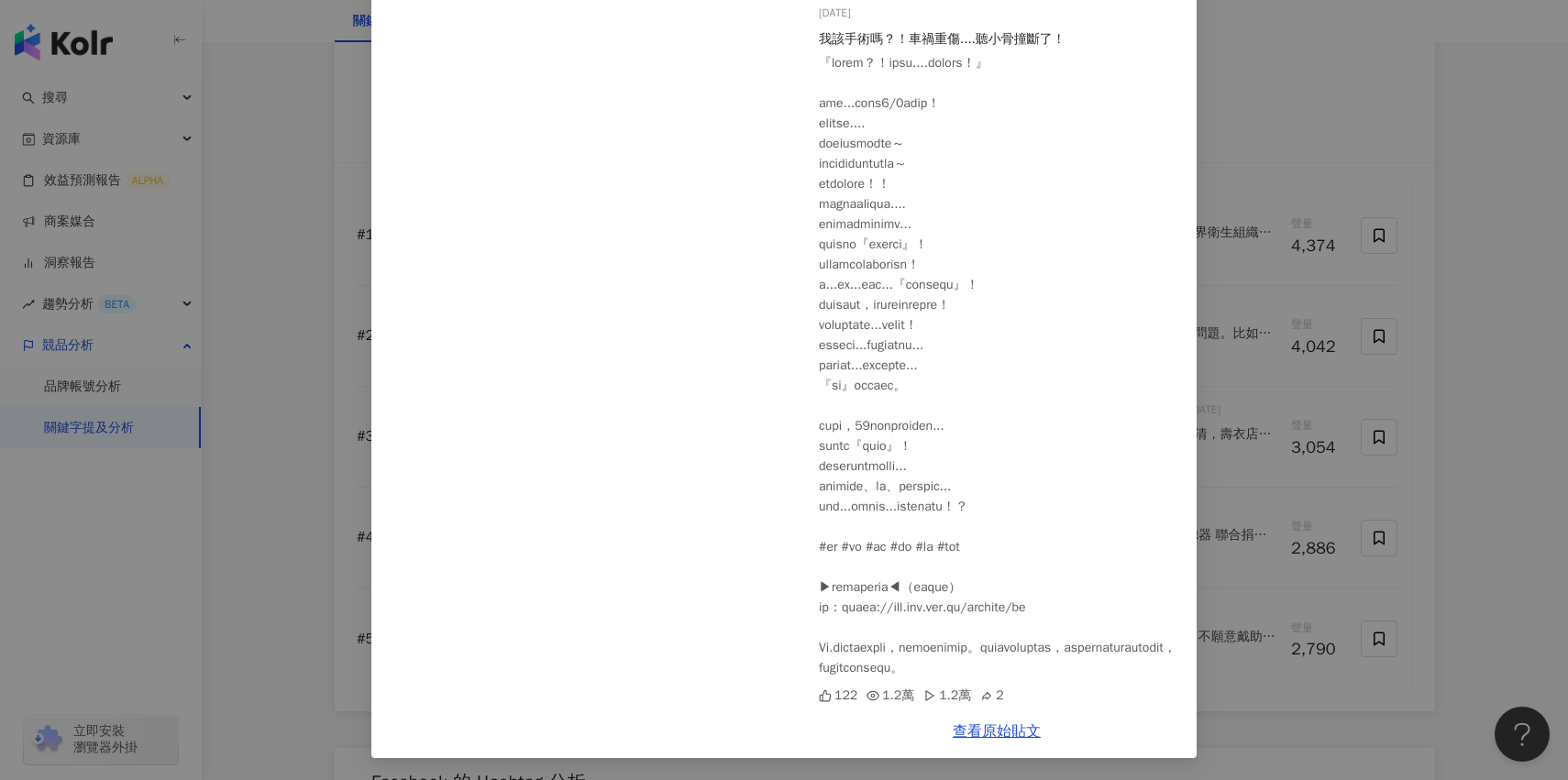 click on "[PERSON_NAME]夫妻 [DATE] 我該手術嗎？！車禍重傷....聽小骨撞斷了！ 122 1.2萬 1.2萬 2 查看原始貼文" at bounding box center [784, 390] 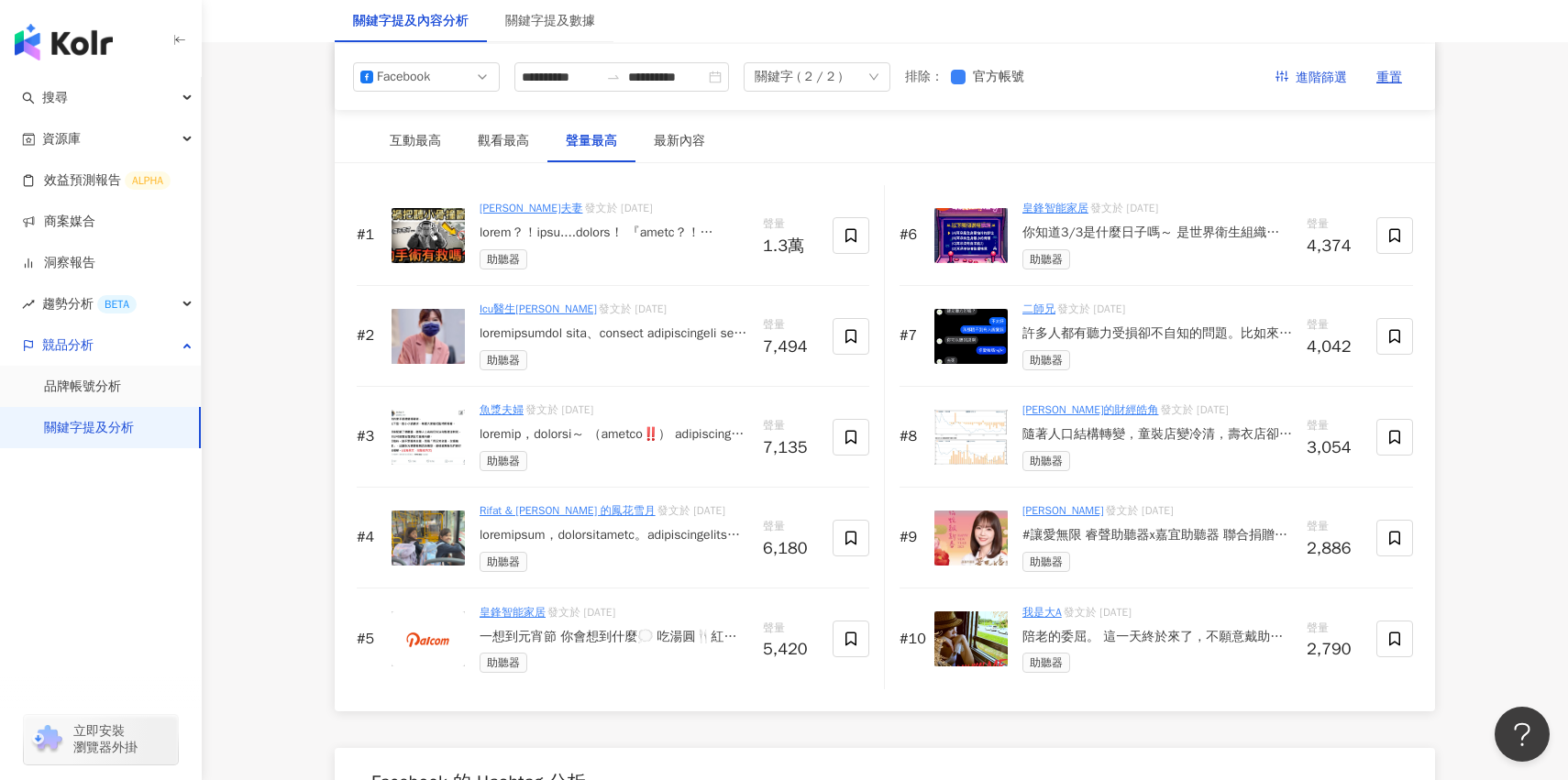 scroll, scrollTop: 2760, scrollLeft: 0, axis: vertical 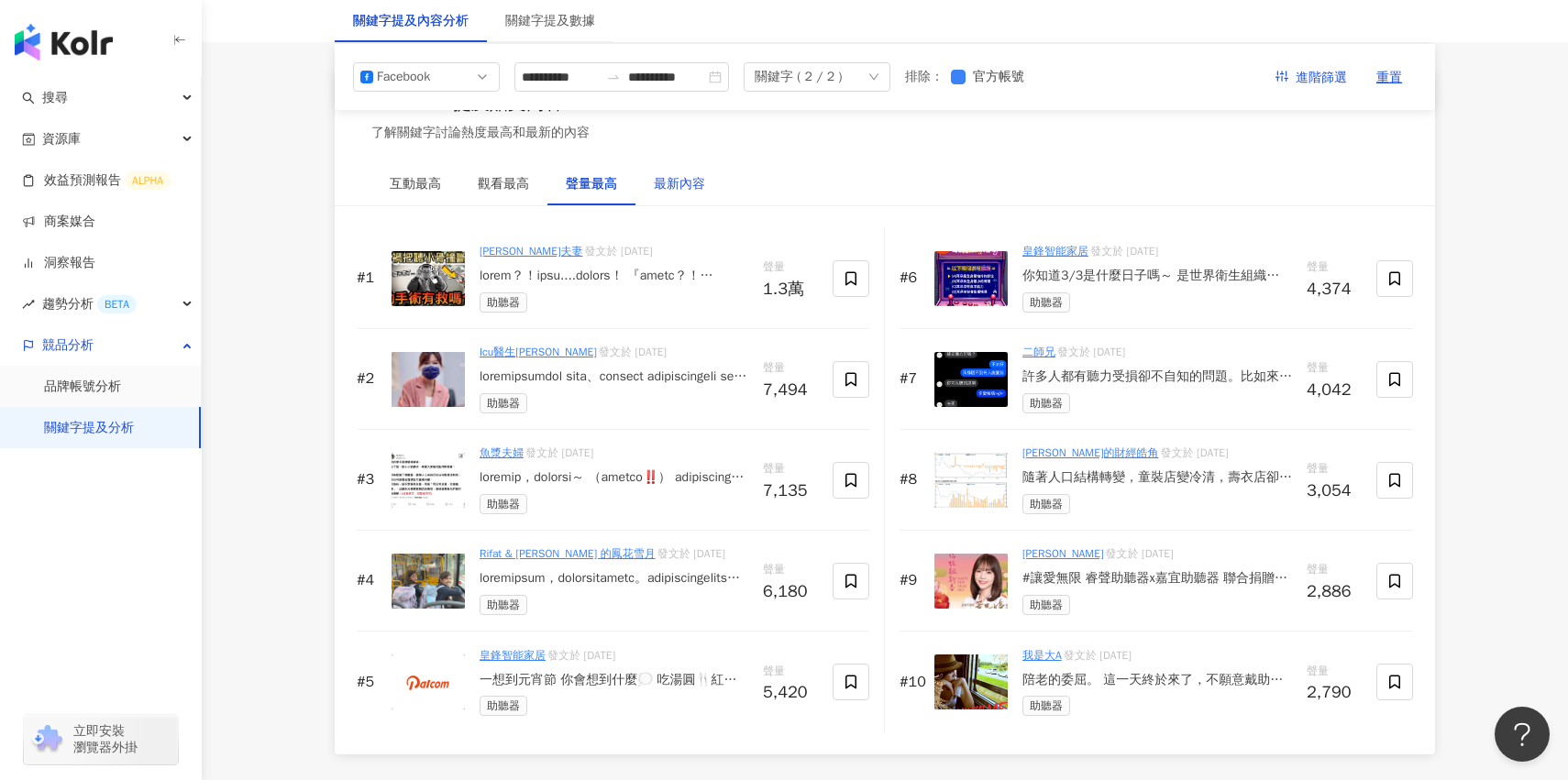 click on "最新內容" at bounding box center [679, 184] 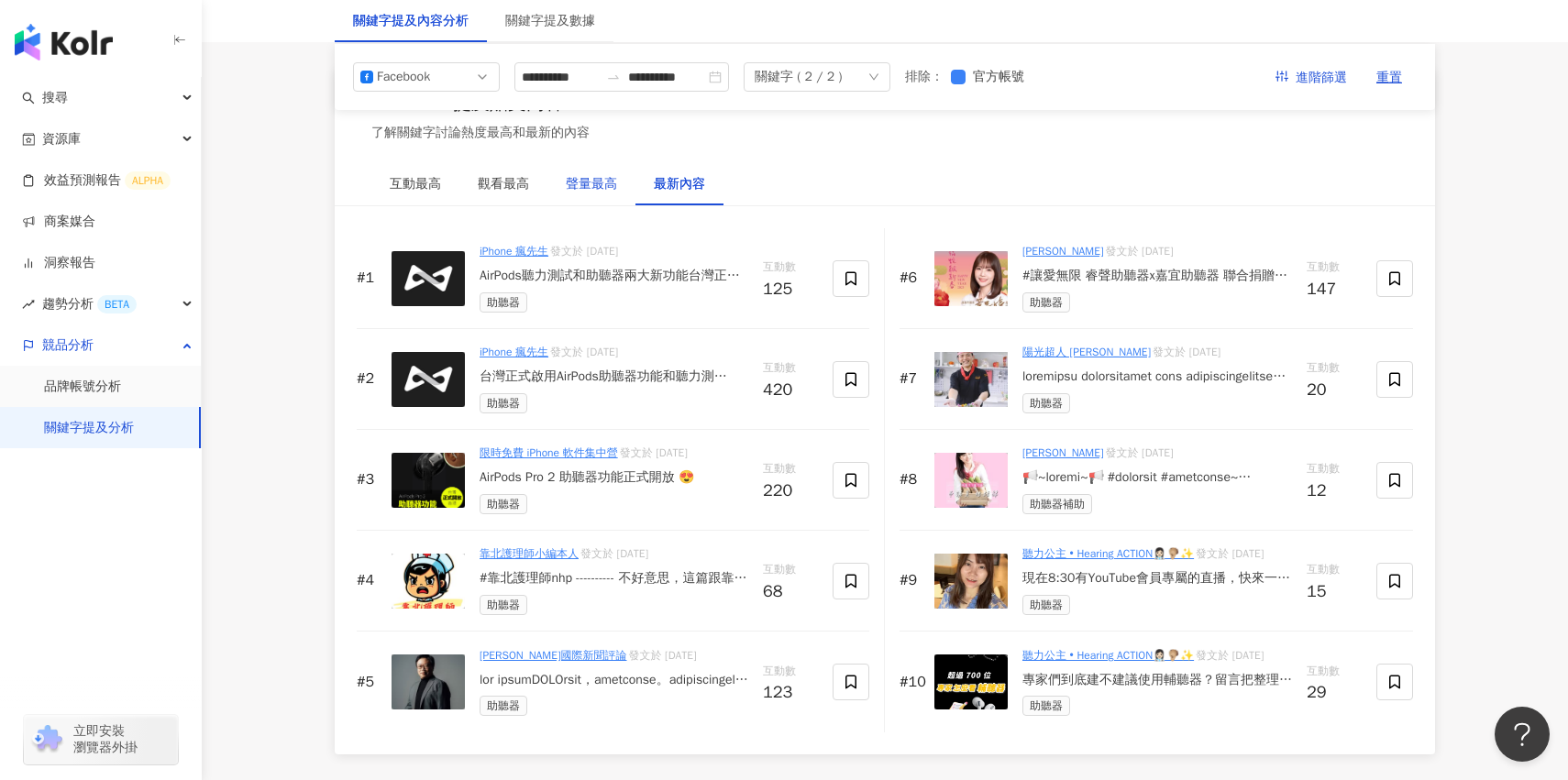 click on "聲量最高" at bounding box center [591, 184] 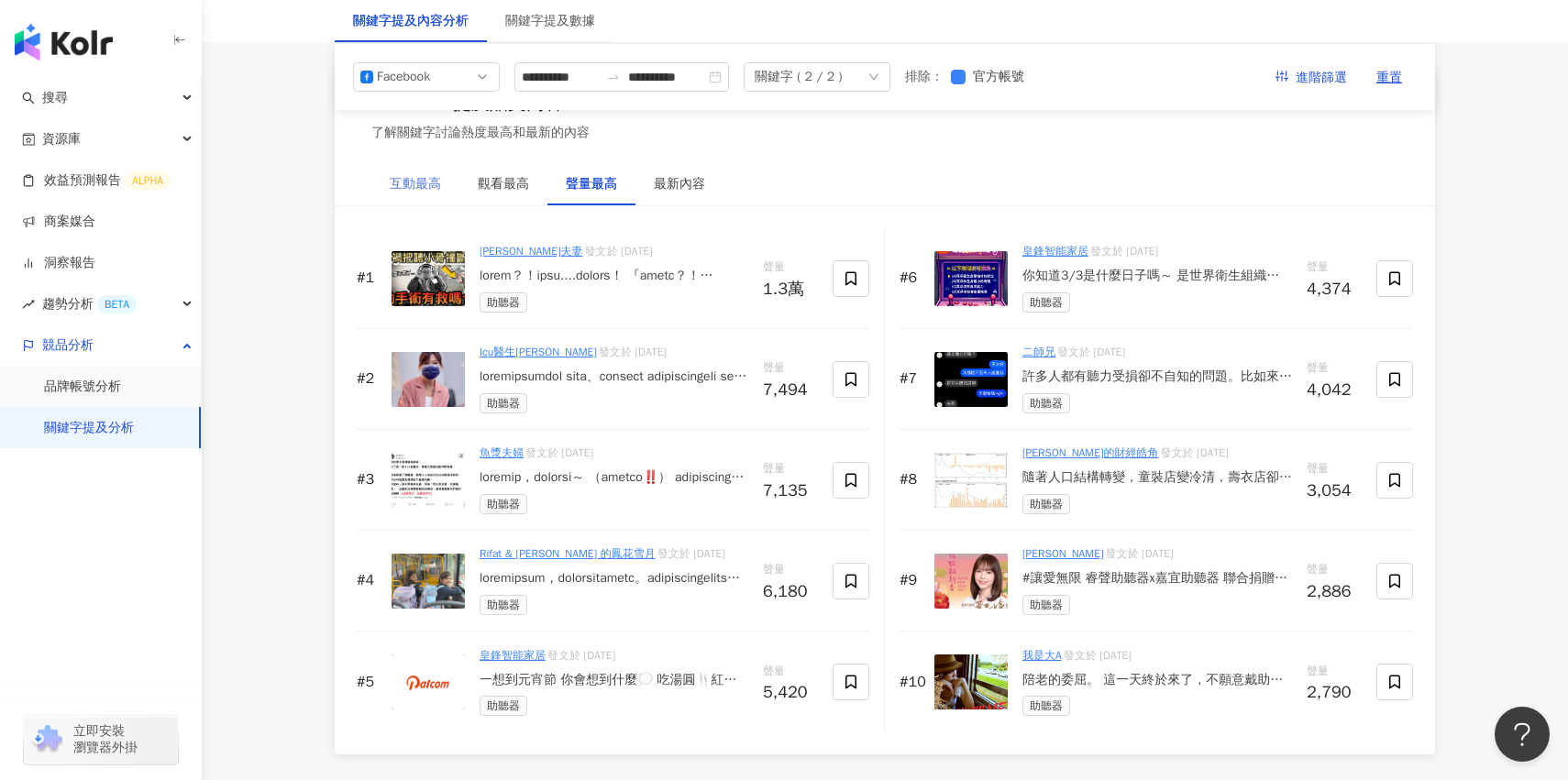 click on "互動最高" at bounding box center (415, 184) 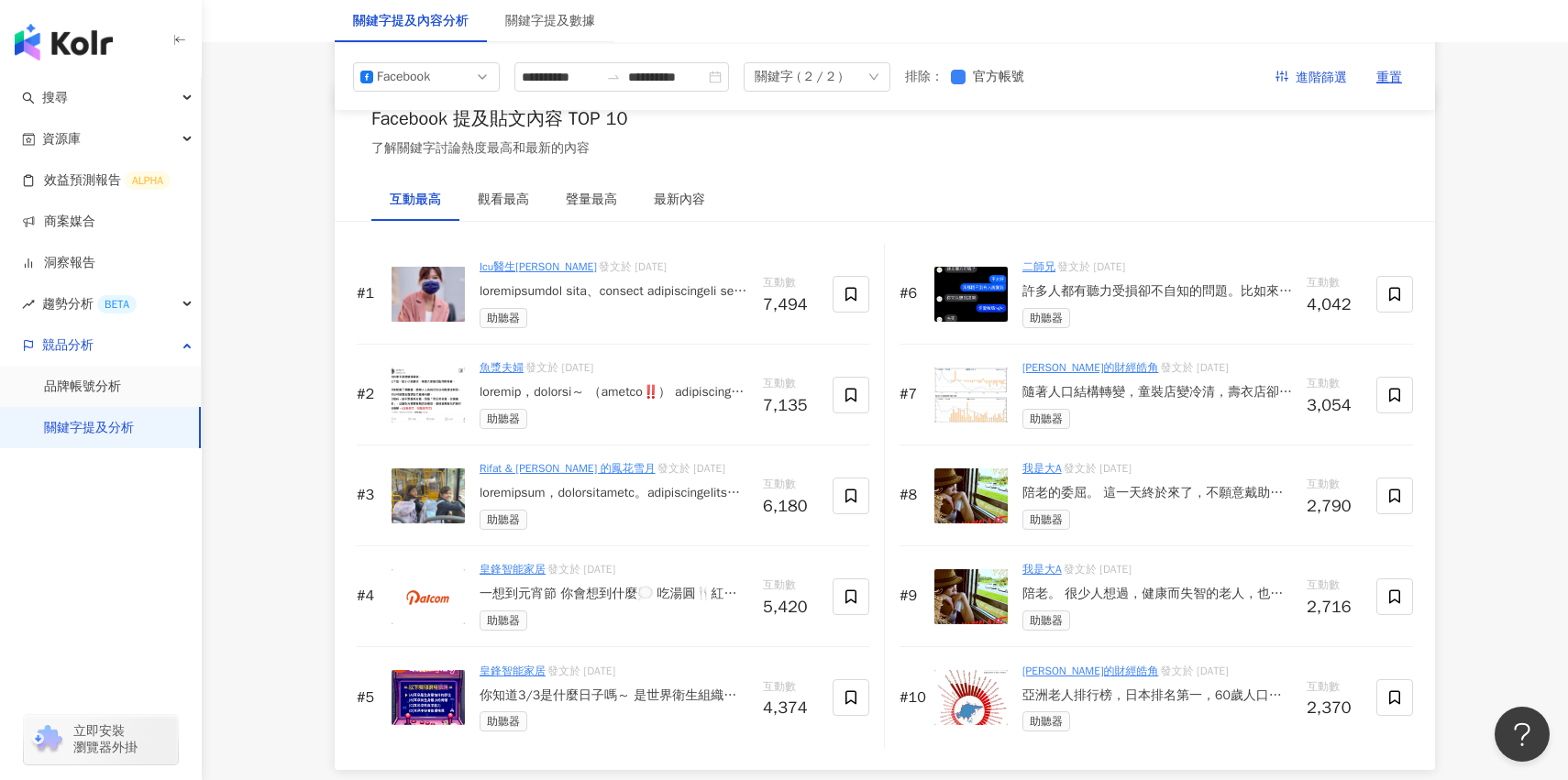 scroll, scrollTop: 2739, scrollLeft: 0, axis: vertical 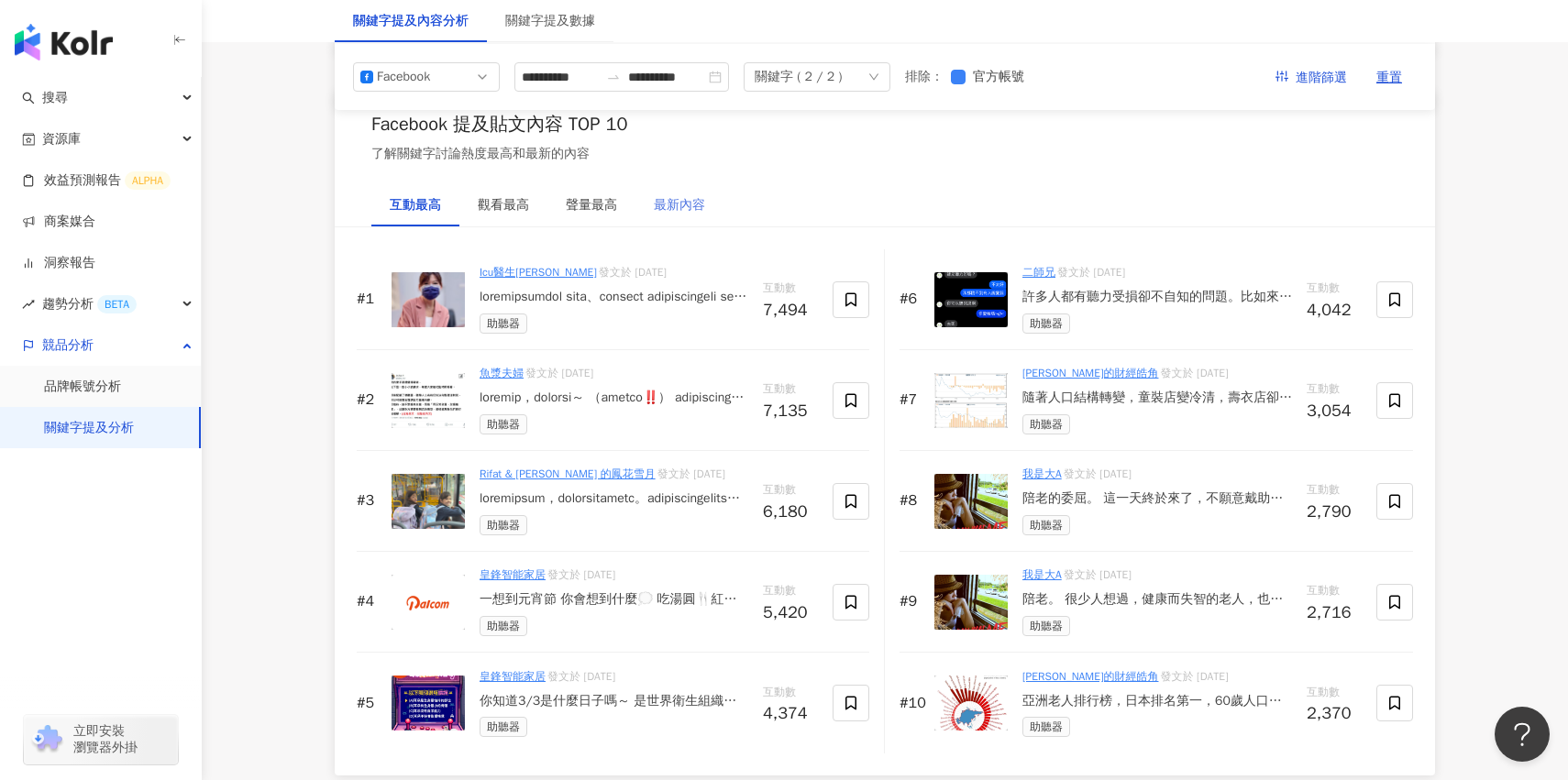 click on "最新內容" at bounding box center [679, 205] 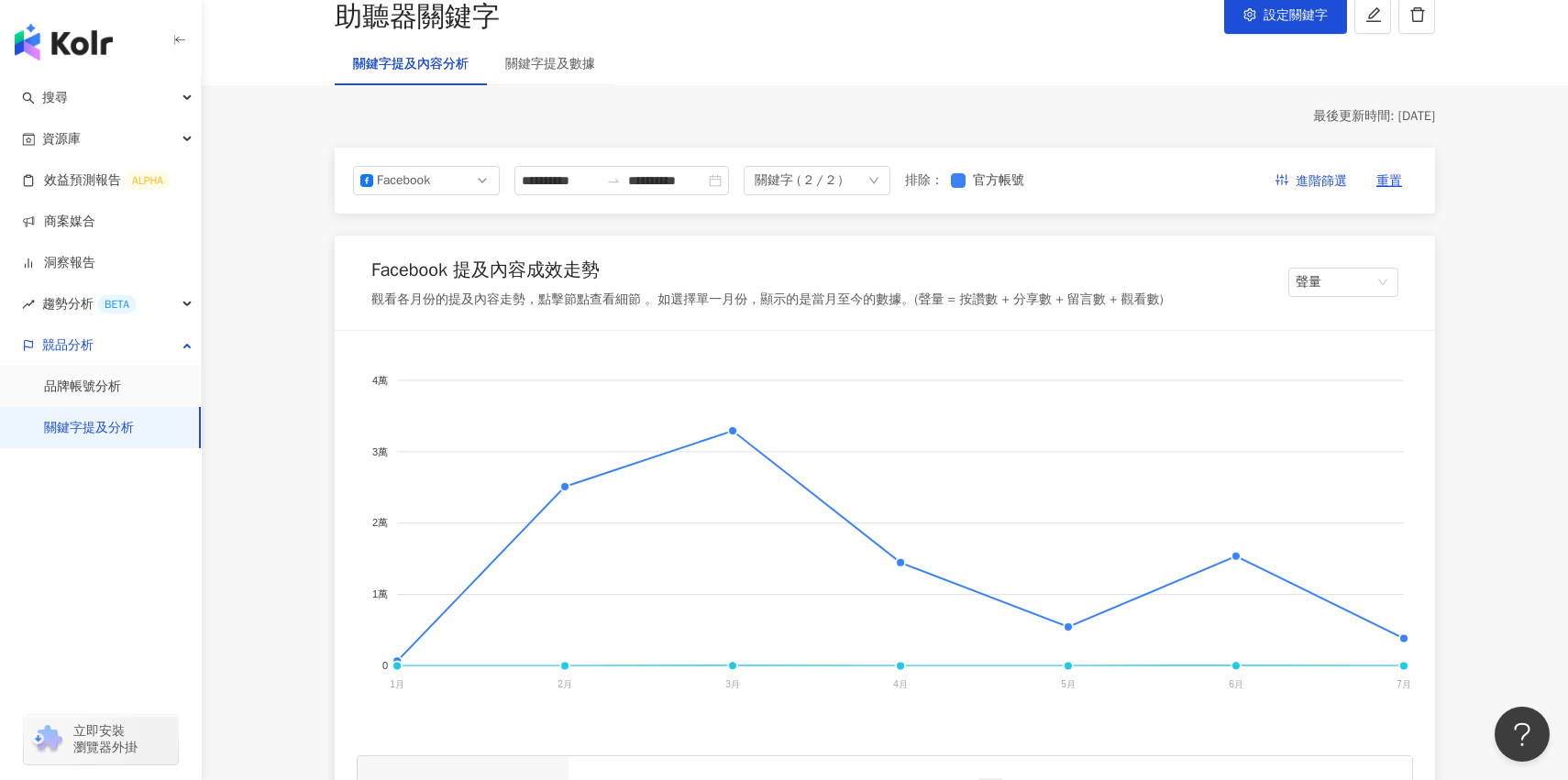scroll, scrollTop: 0, scrollLeft: 0, axis: both 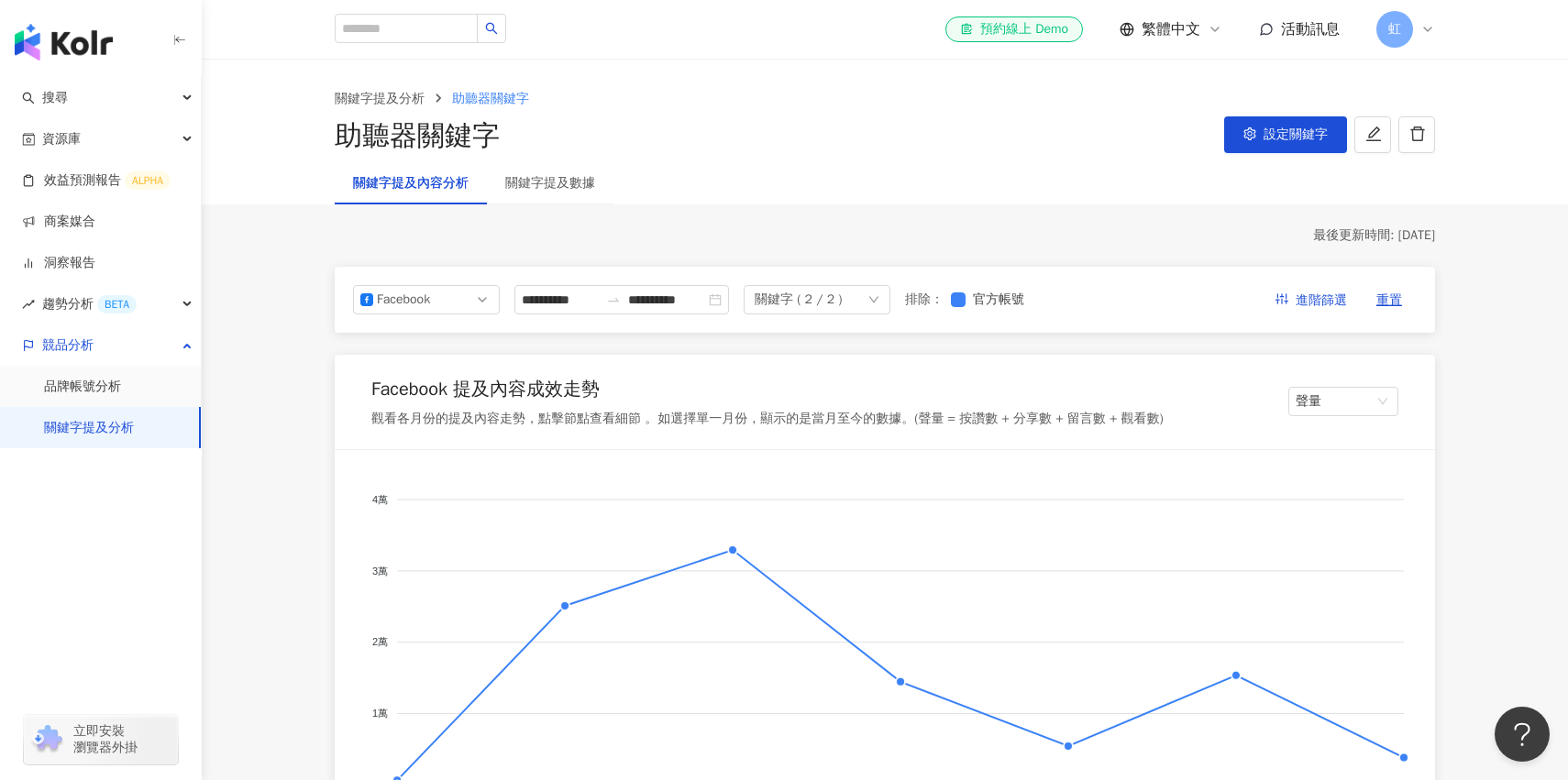 click on "虹" at bounding box center (1395, 29) 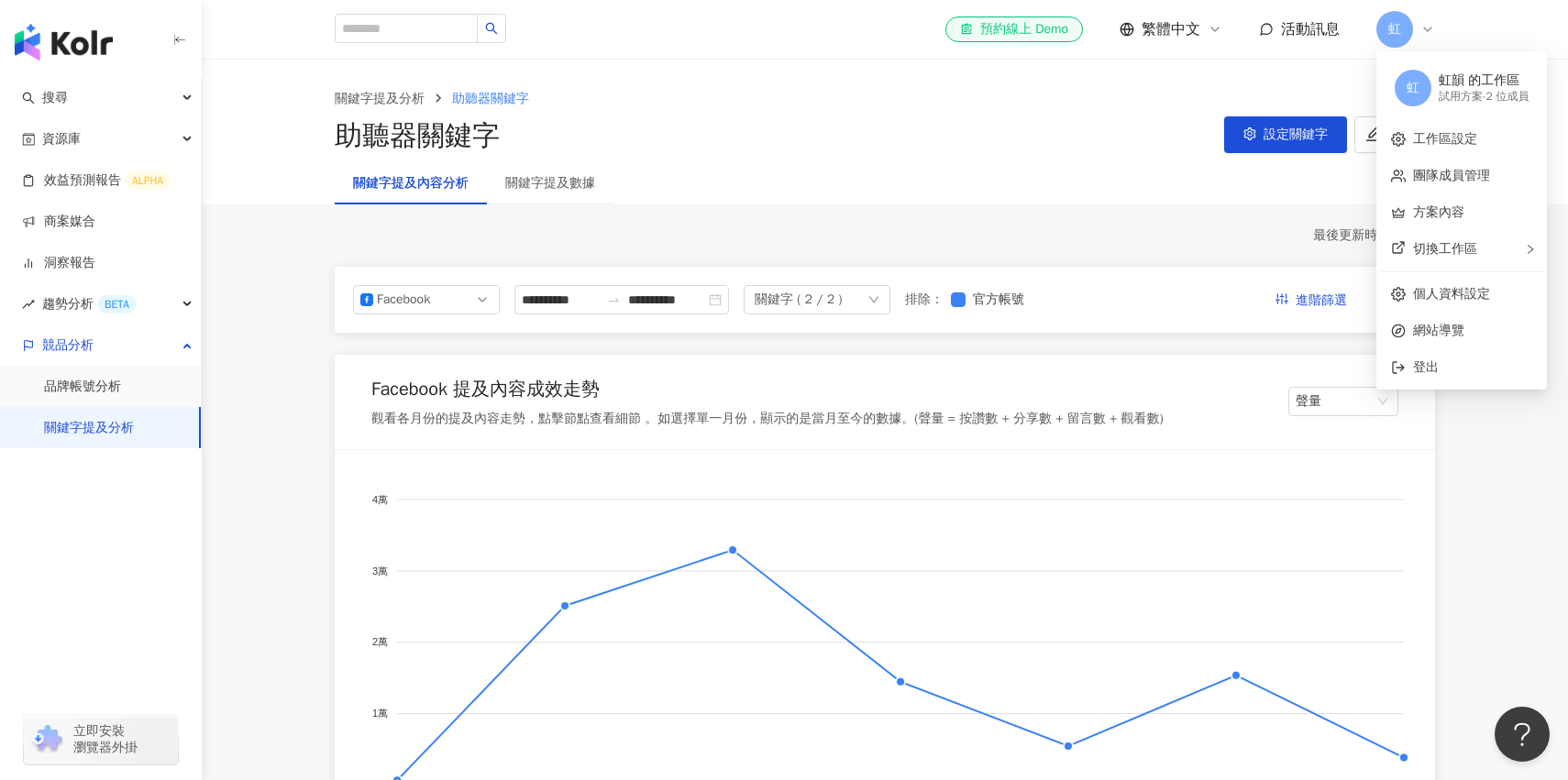 click on "試用方案  -  2 位成員" at bounding box center [1484, 96] 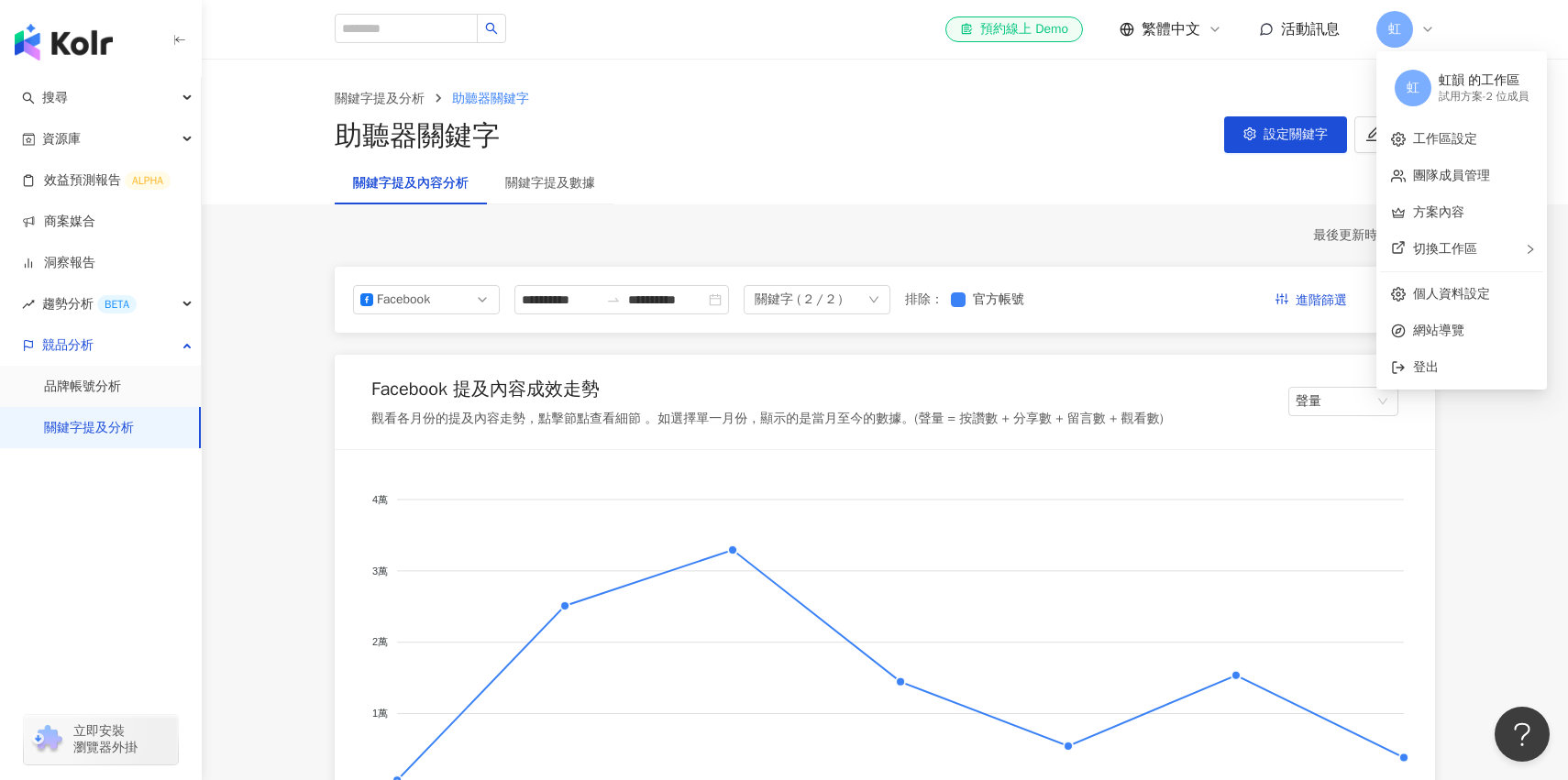 click on "**********" at bounding box center (885, 2601) 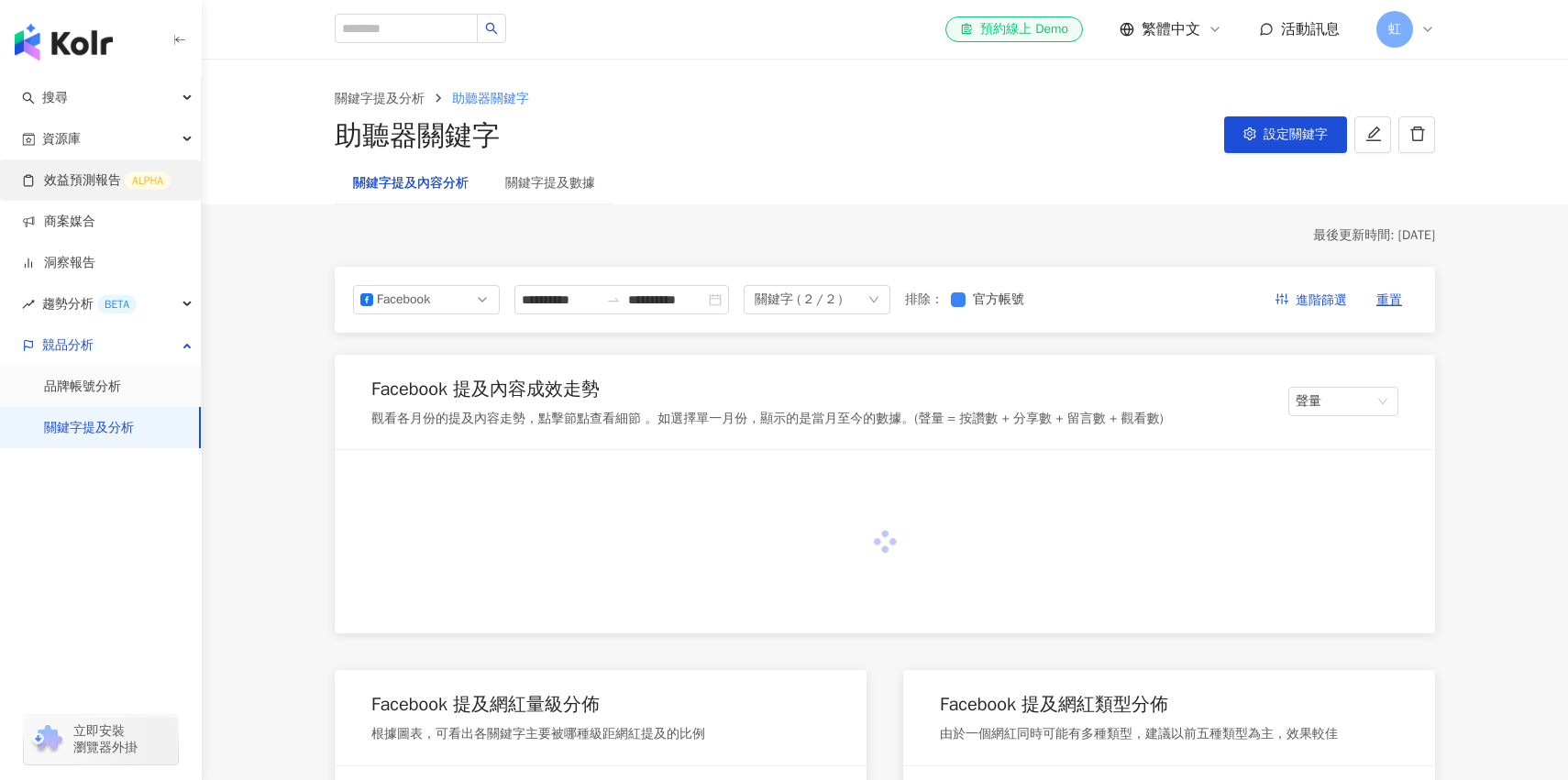 scroll, scrollTop: 0, scrollLeft: 0, axis: both 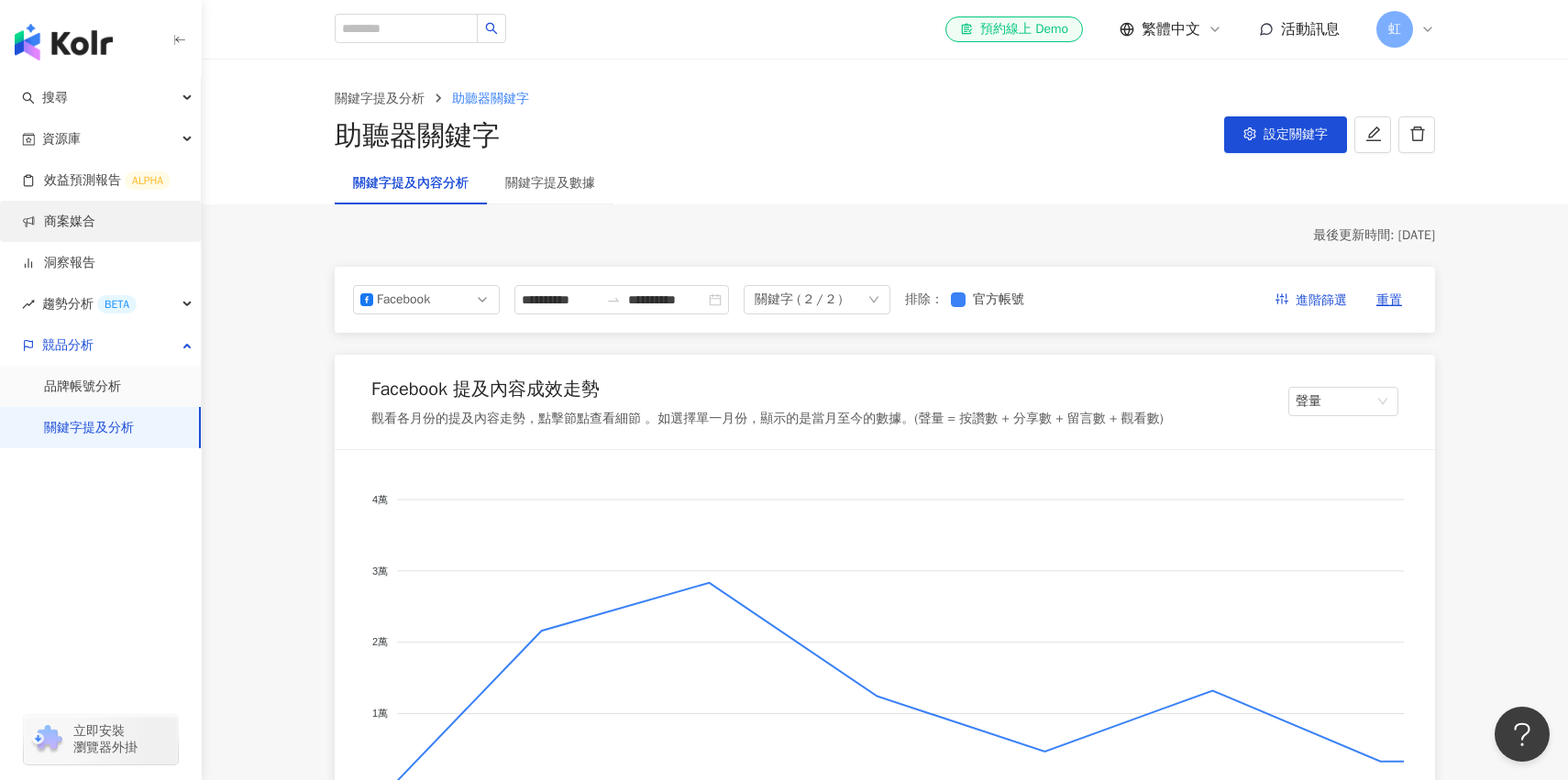 click on "商案媒合" at bounding box center [59, 222] 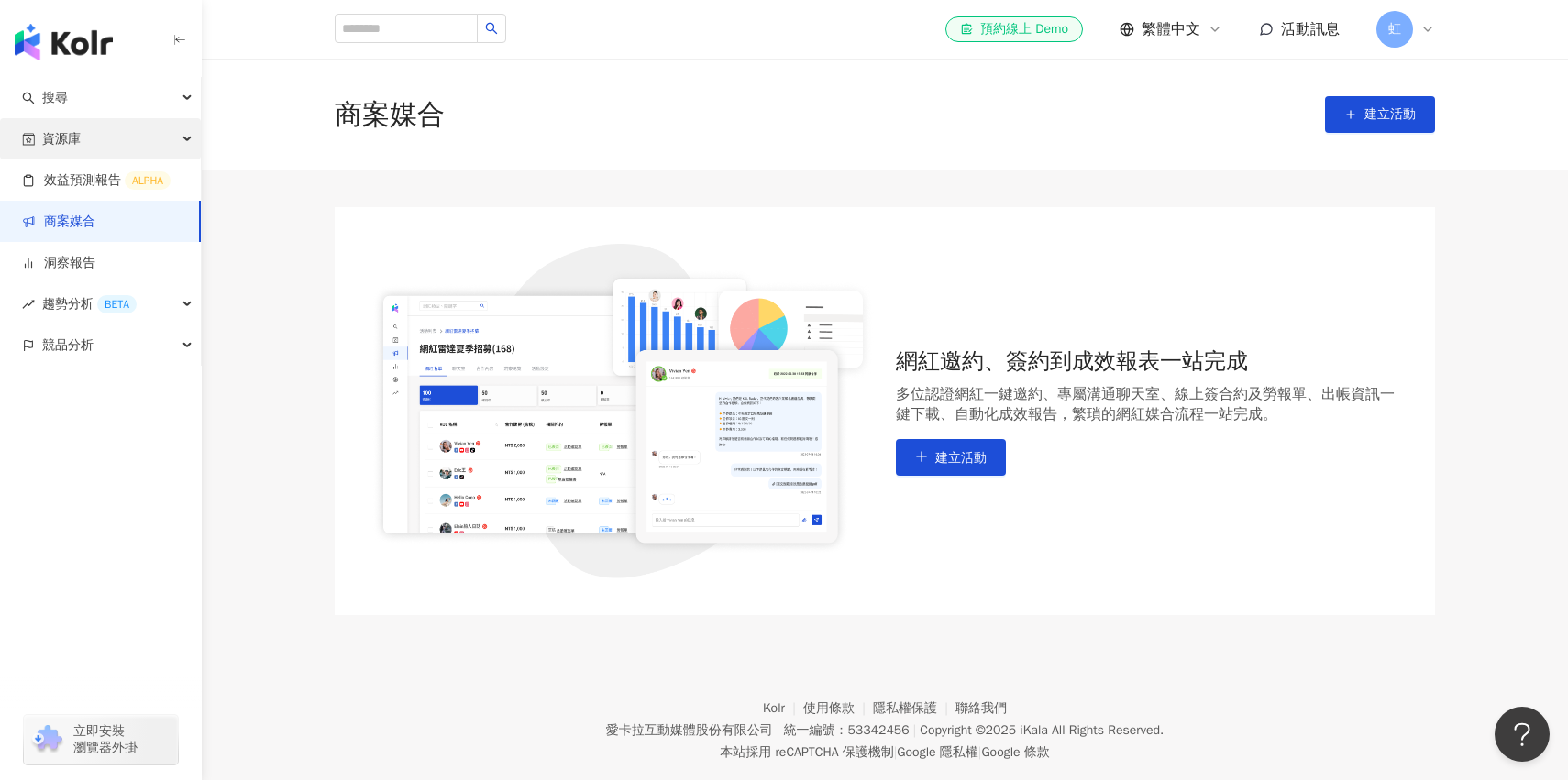 click on "資源庫" at bounding box center [100, 138] 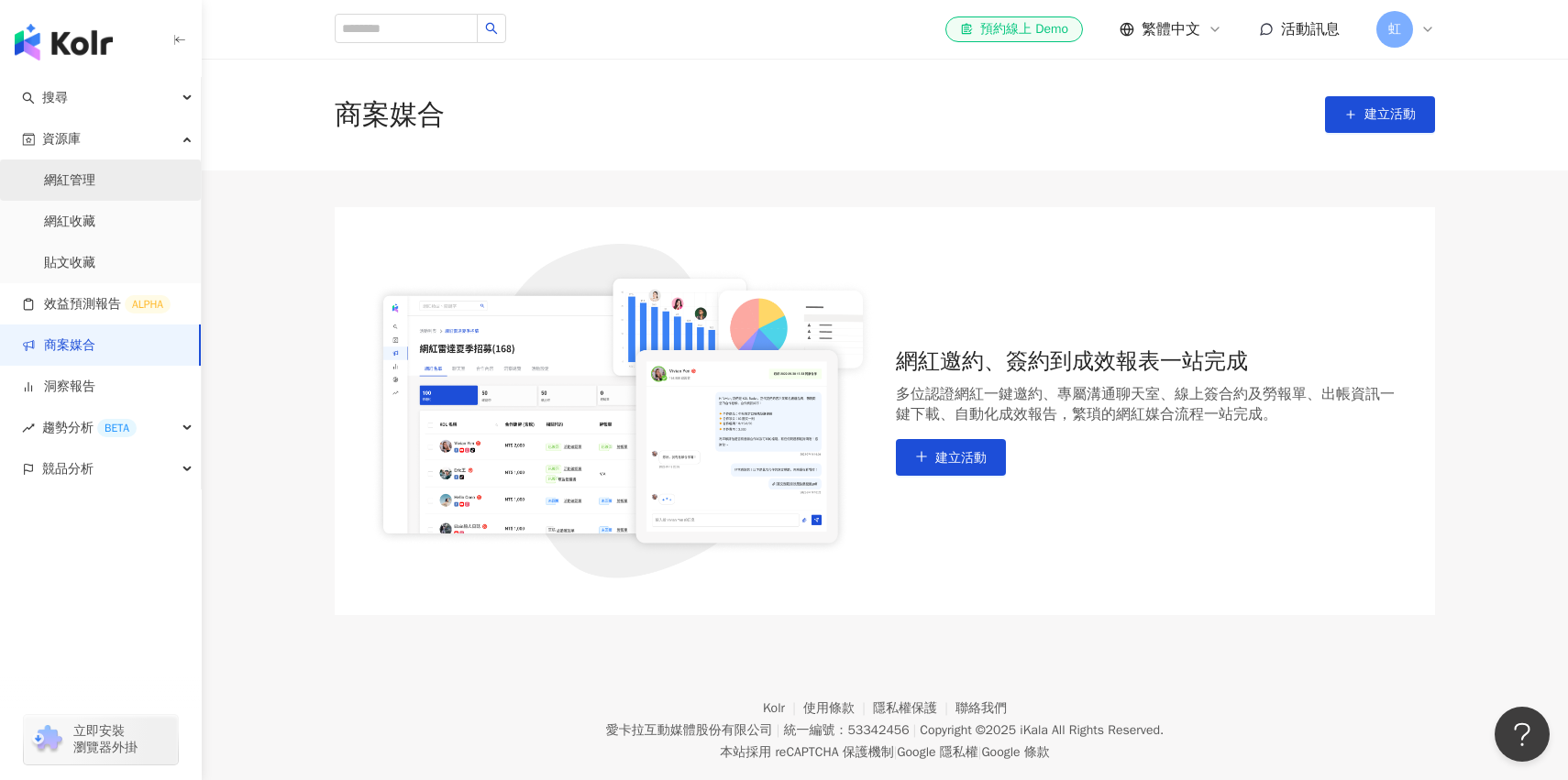click on "網紅管理" at bounding box center [70, 181] 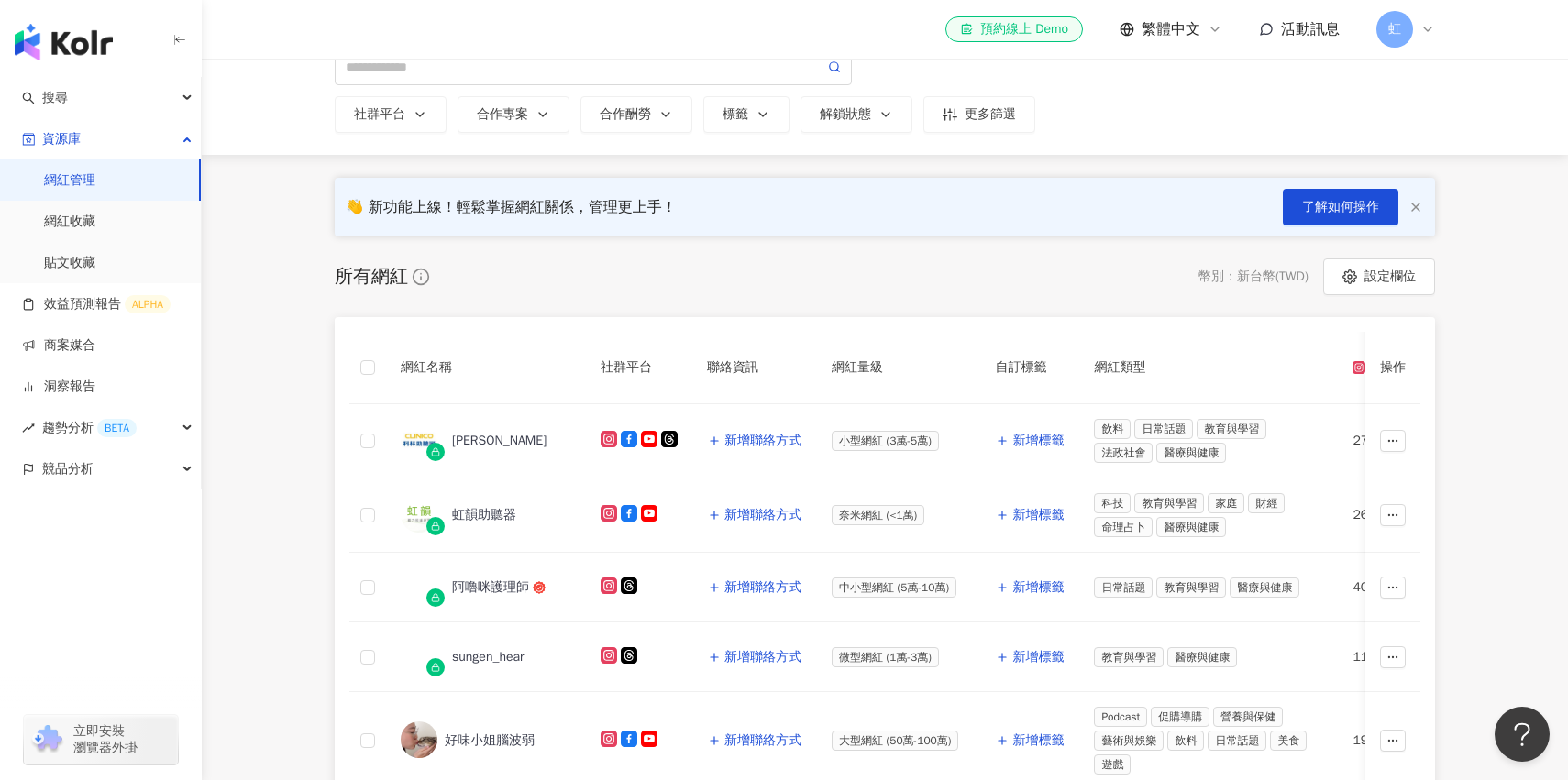 scroll, scrollTop: 92, scrollLeft: 0, axis: vertical 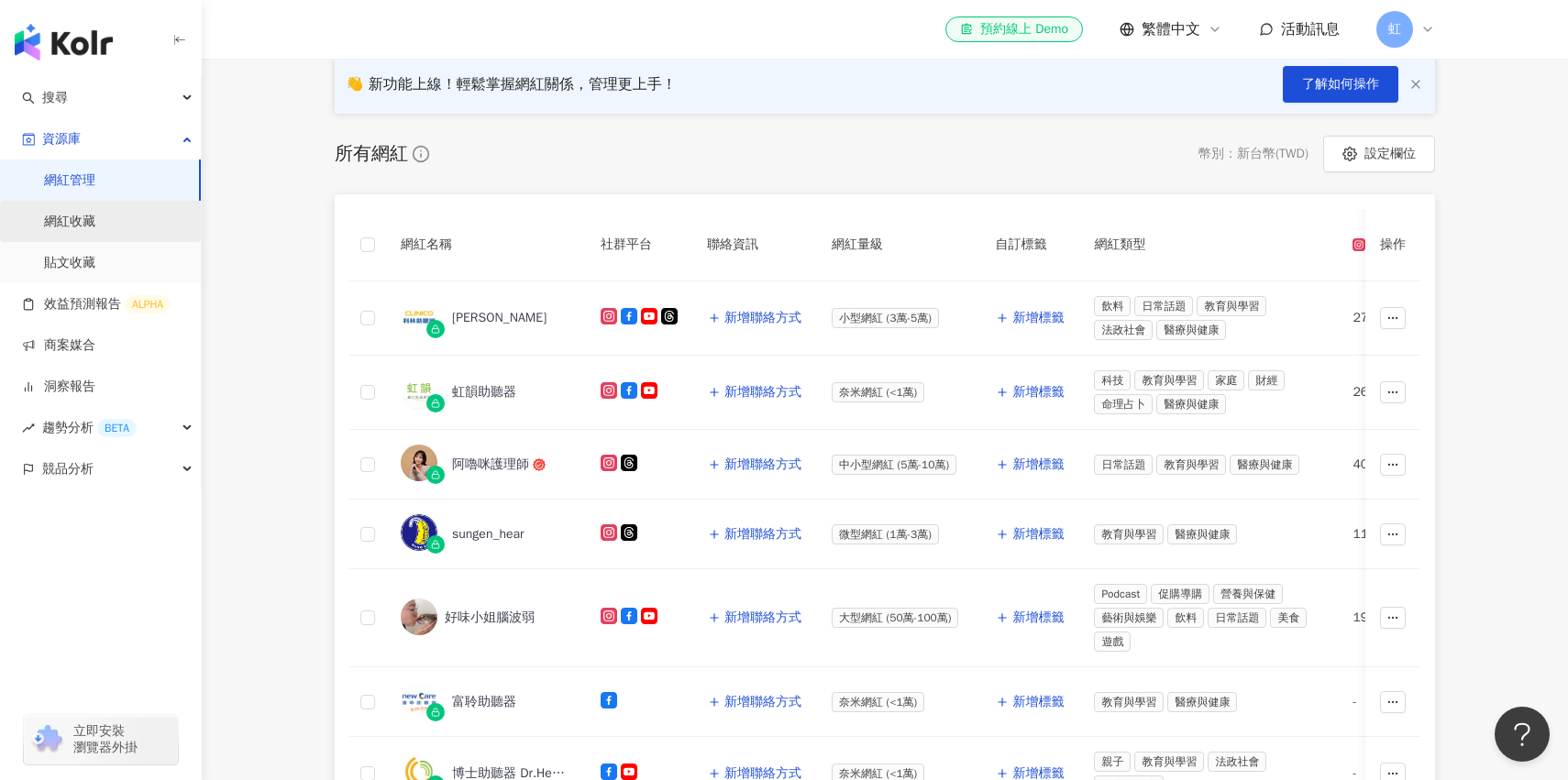 click on "網紅收藏" at bounding box center (70, 222) 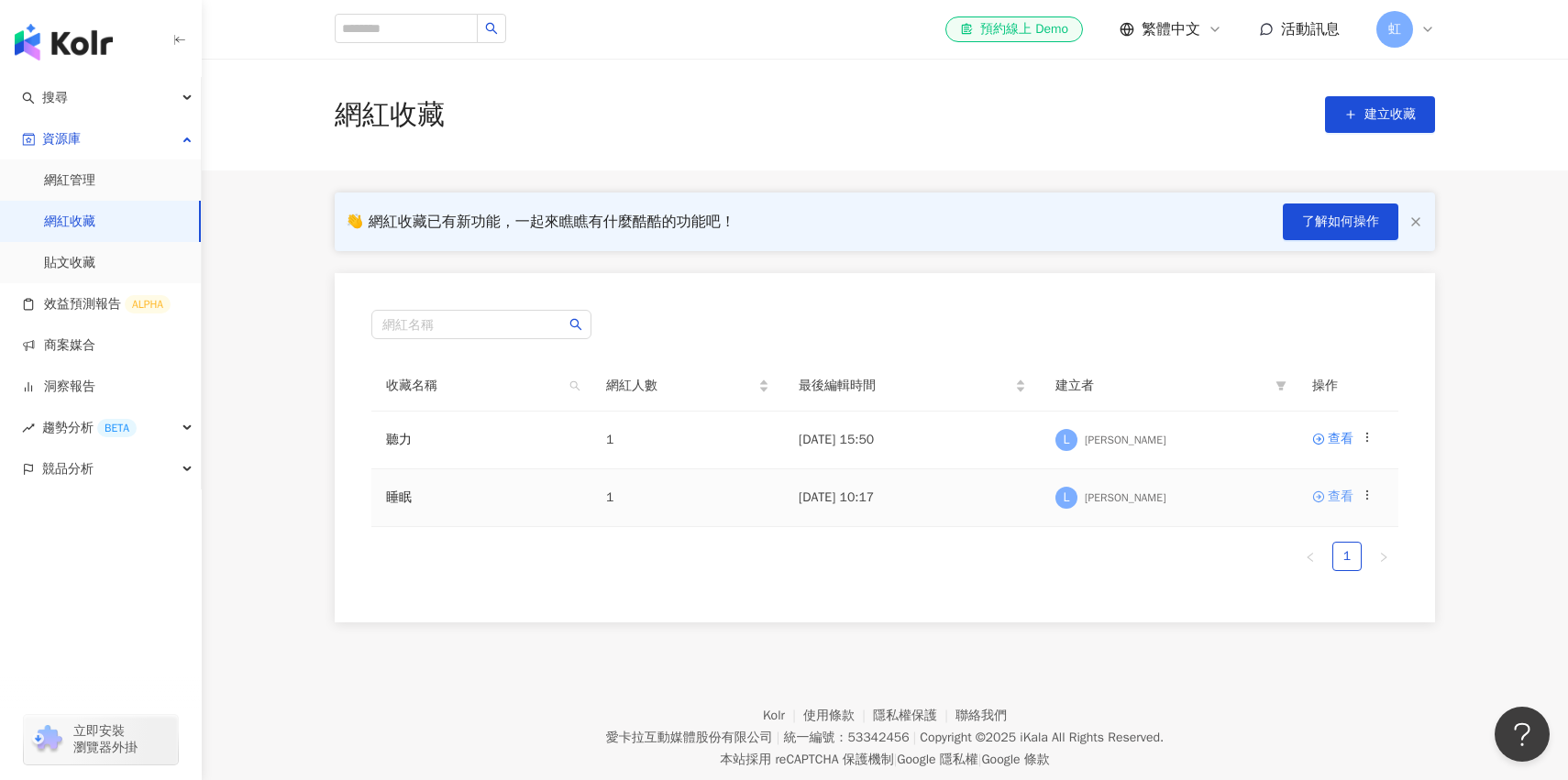 click on "查看" at bounding box center (1341, 497) 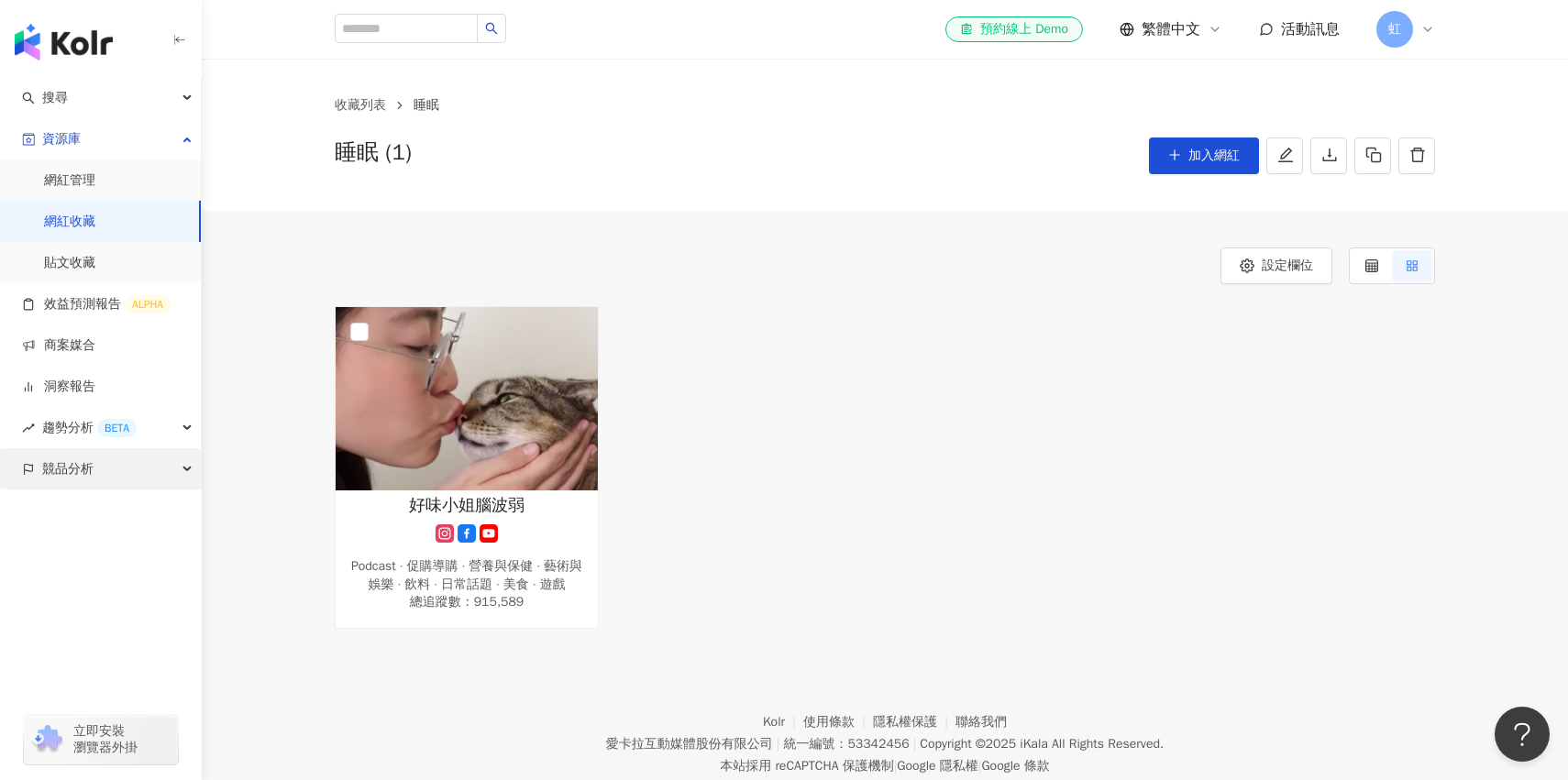 click on "競品分析" at bounding box center (100, 468) 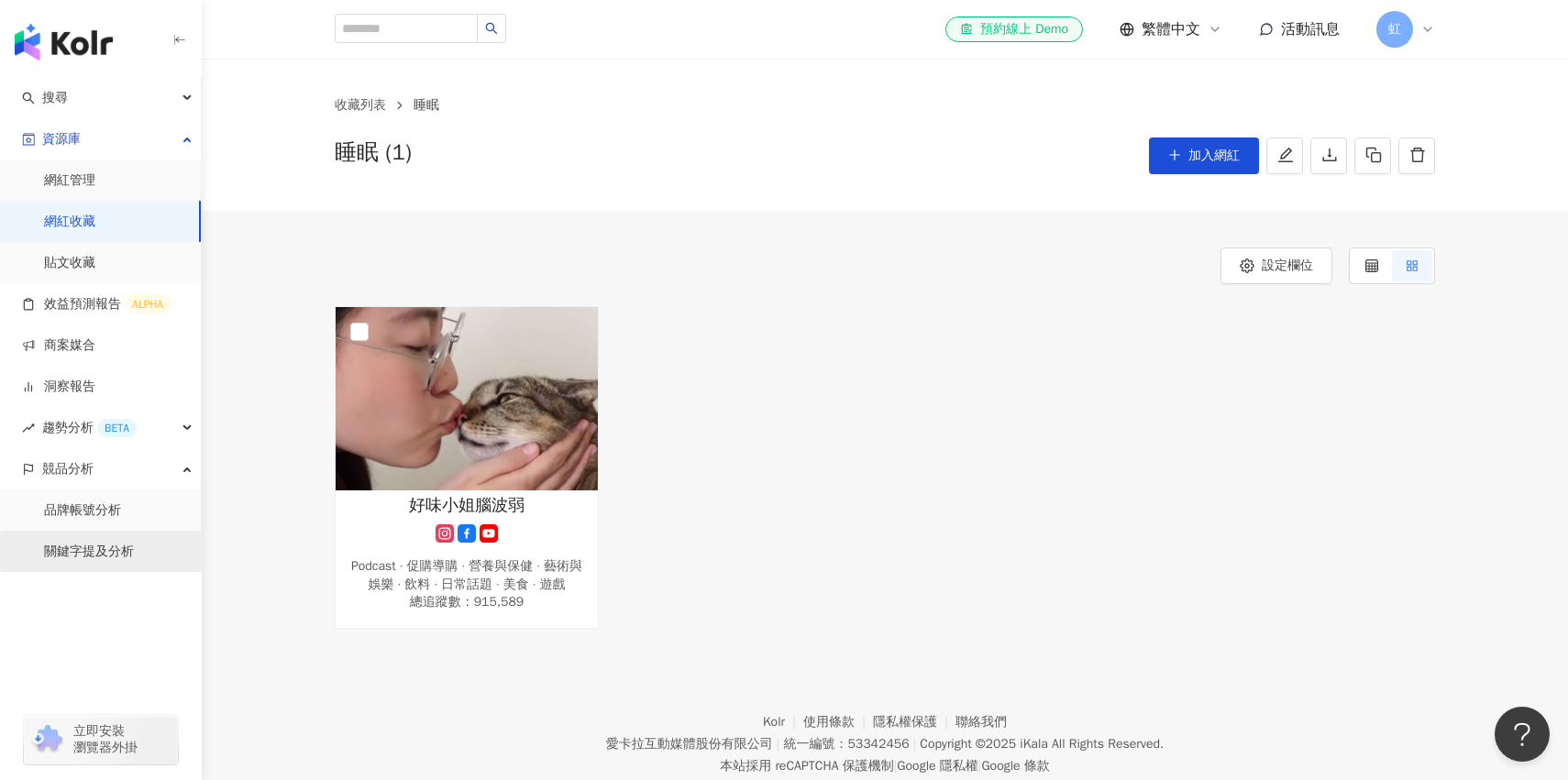 click on "關鍵字提及分析" at bounding box center [89, 552] 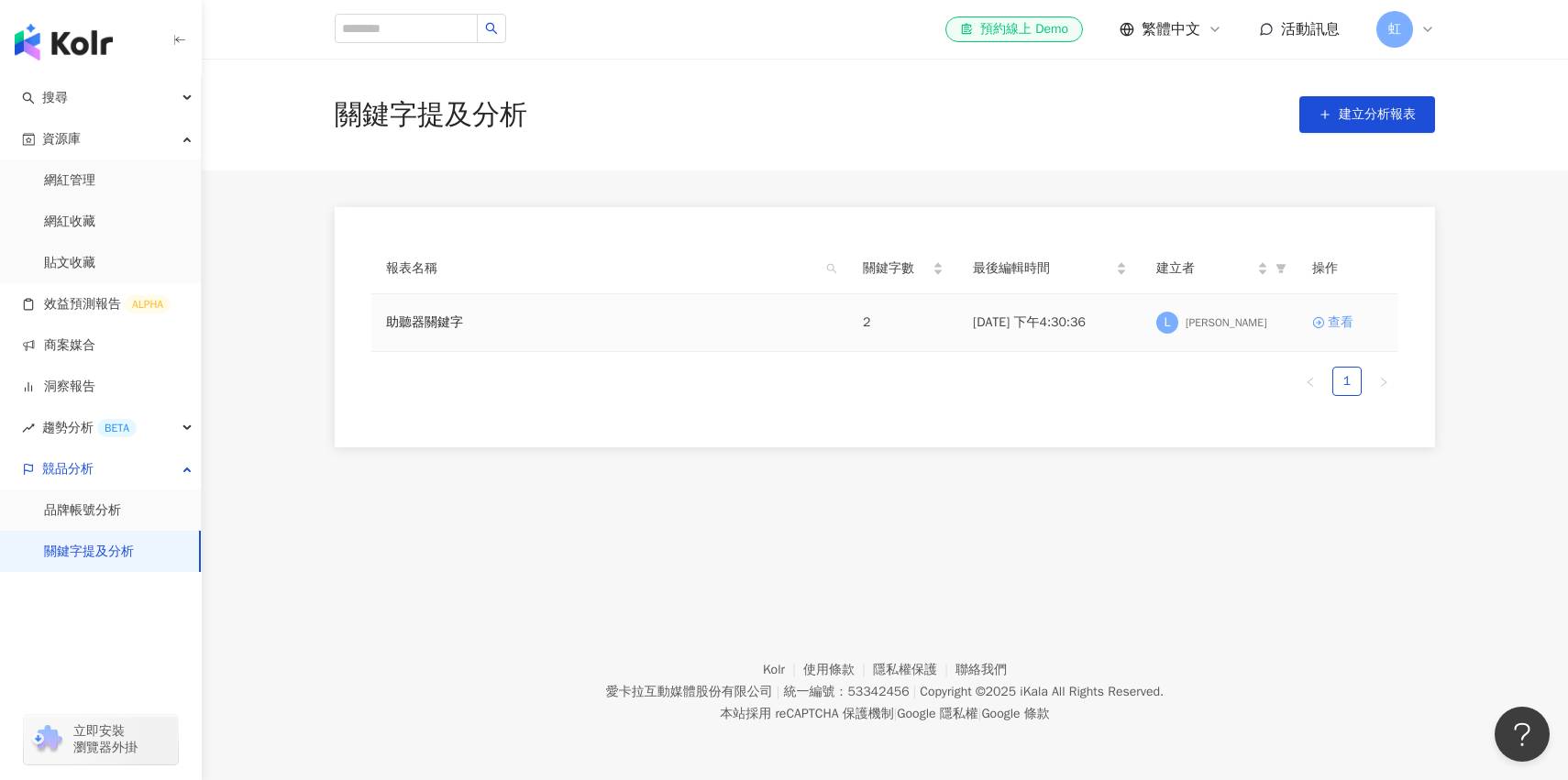 click on "查看" at bounding box center (1341, 323) 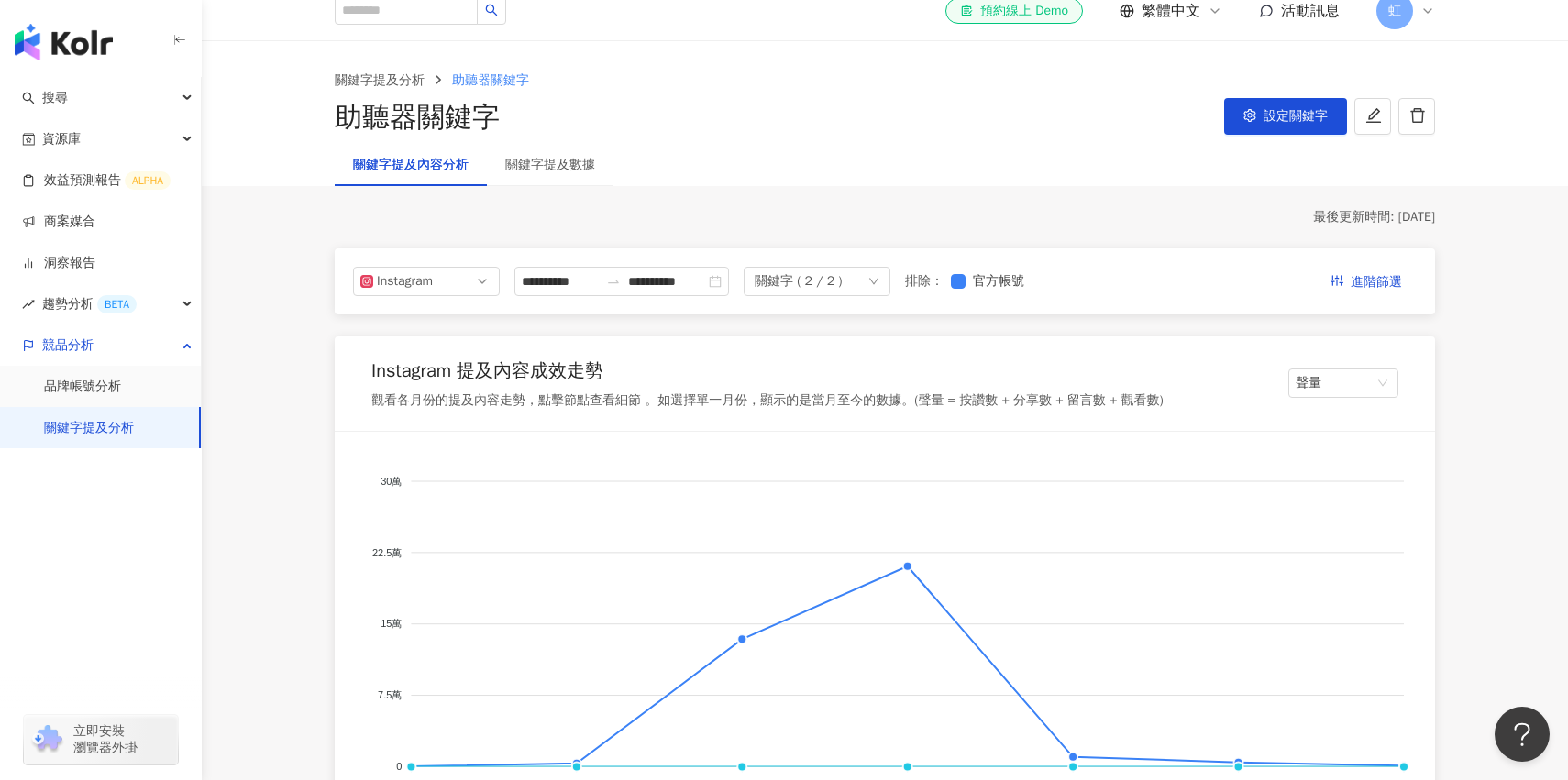 scroll, scrollTop: 205, scrollLeft: 0, axis: vertical 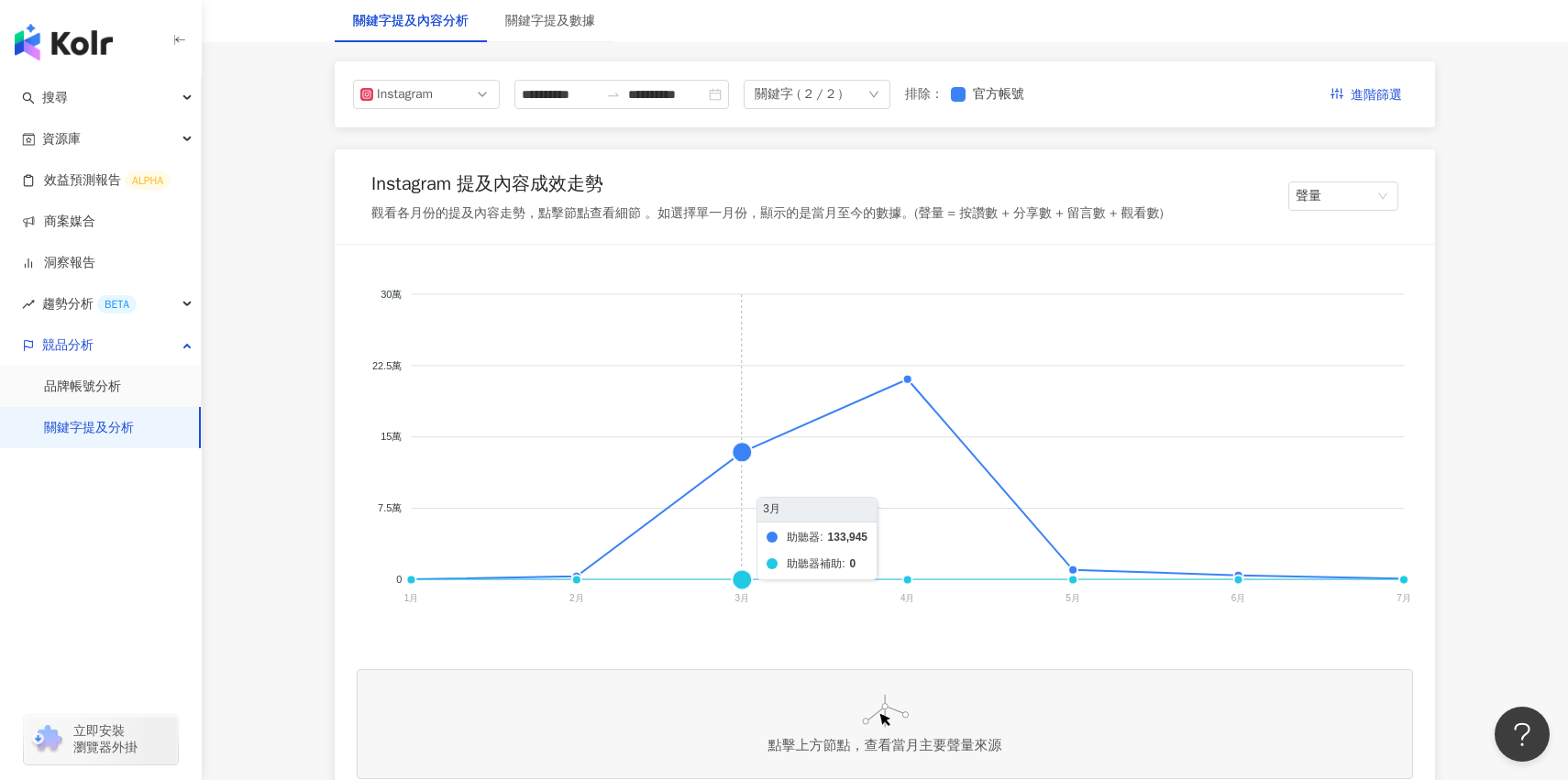 click on "助聽器 助聽器補助" 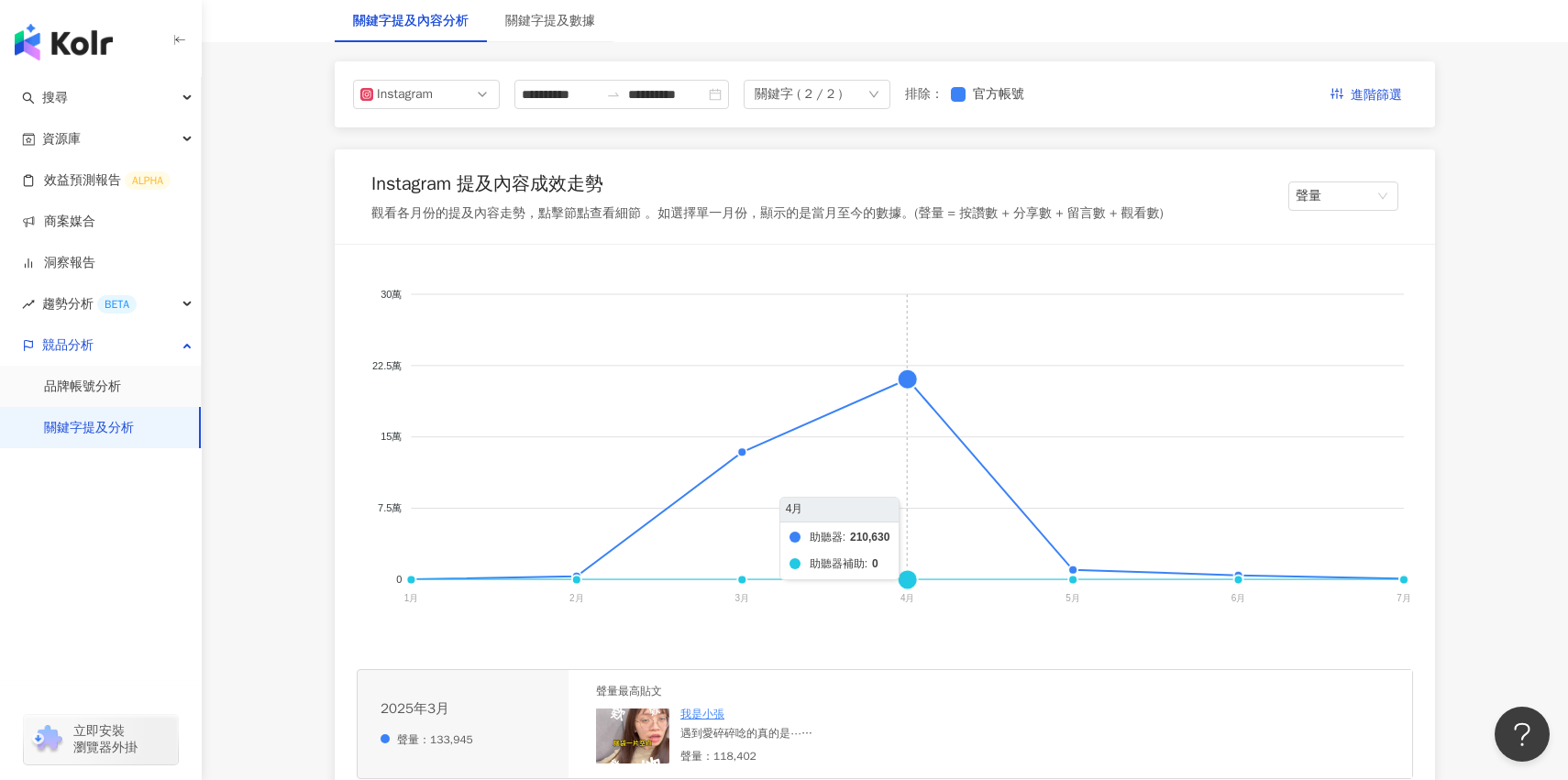 scroll, scrollTop: 376, scrollLeft: 0, axis: vertical 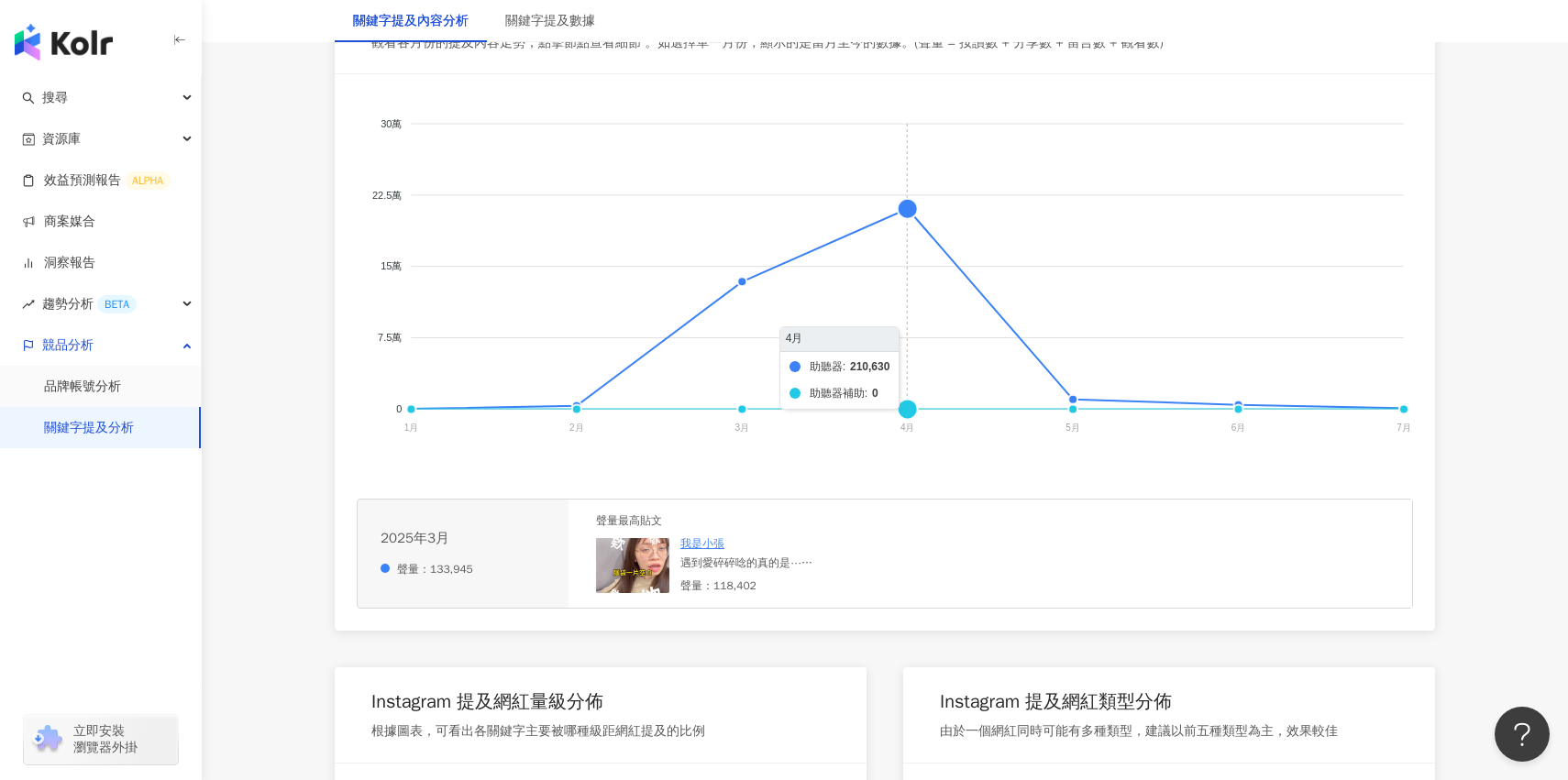 click on "助聽器 助聽器補助" 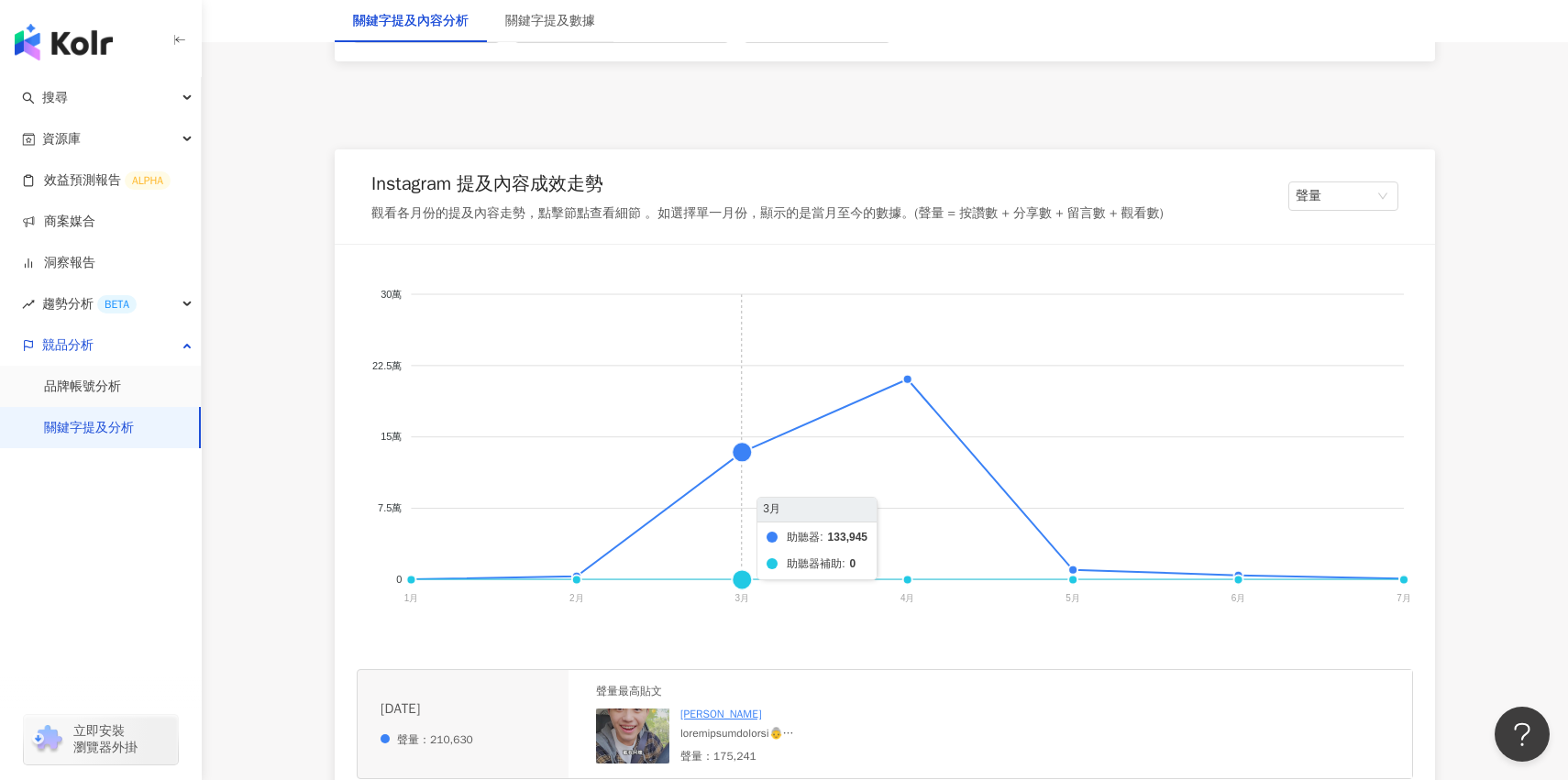 scroll, scrollTop: 348, scrollLeft: 0, axis: vertical 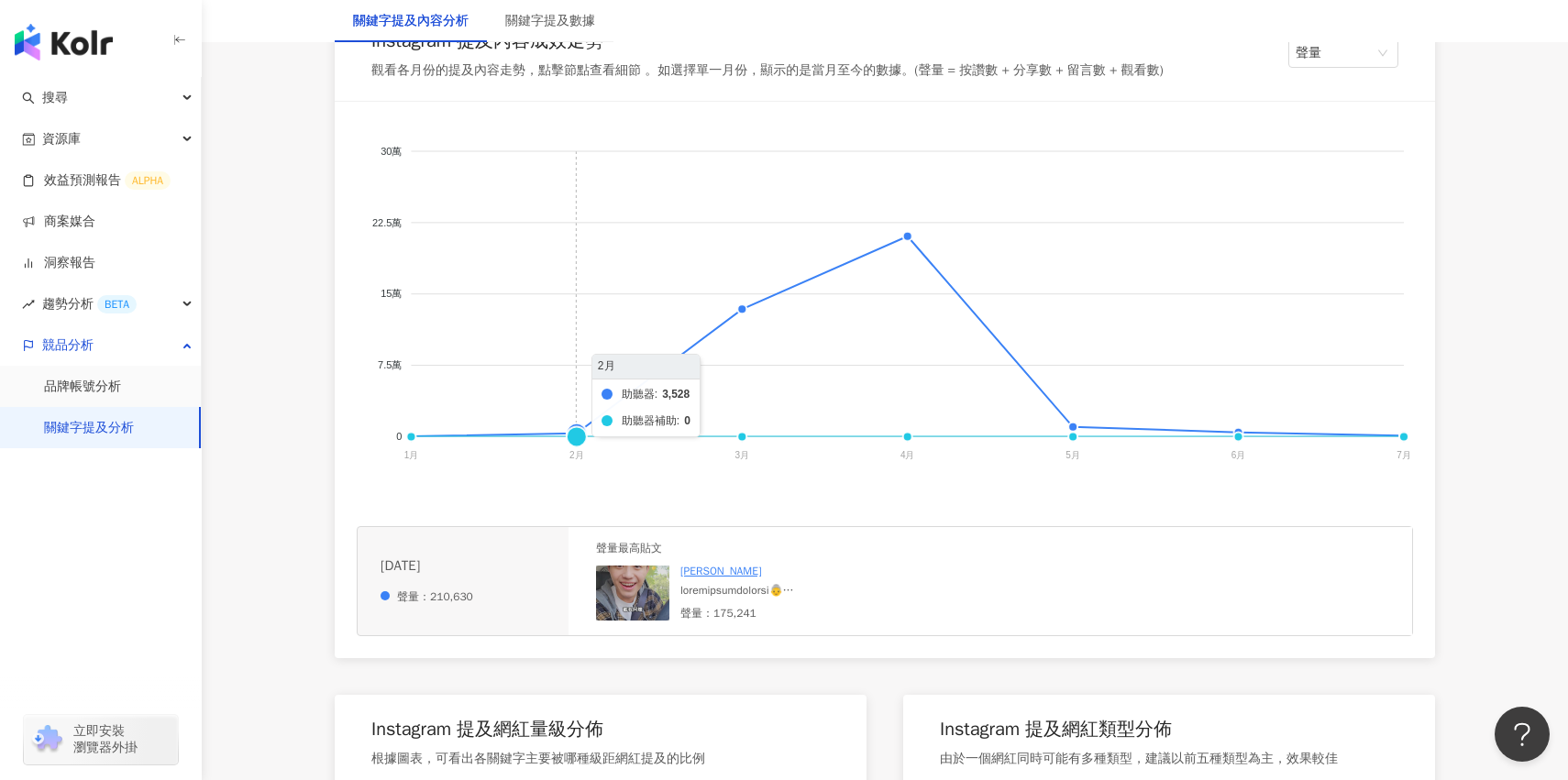 click on "助聽器 助聽器補助" 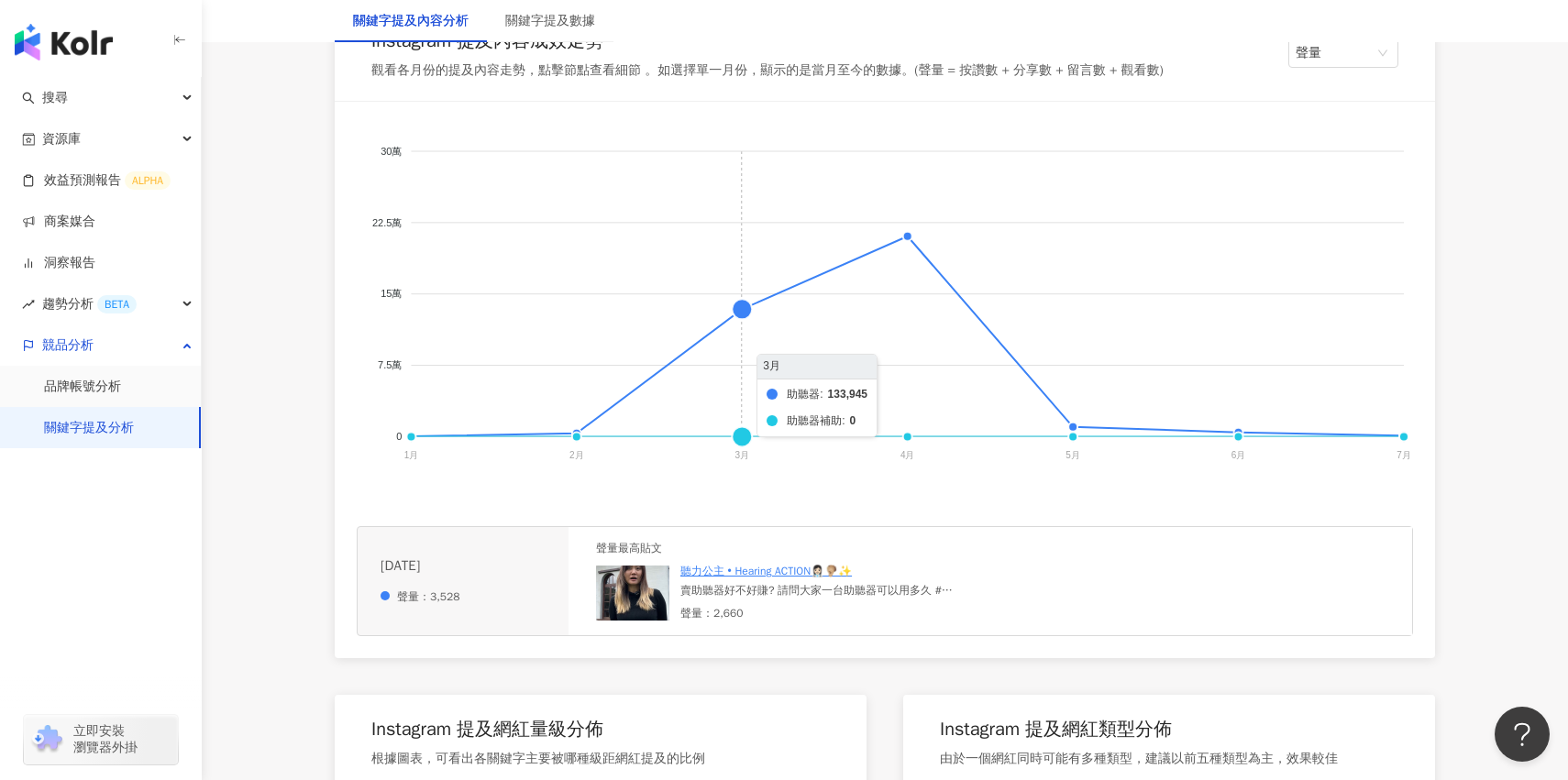 click on "助聽器 助聽器補助" 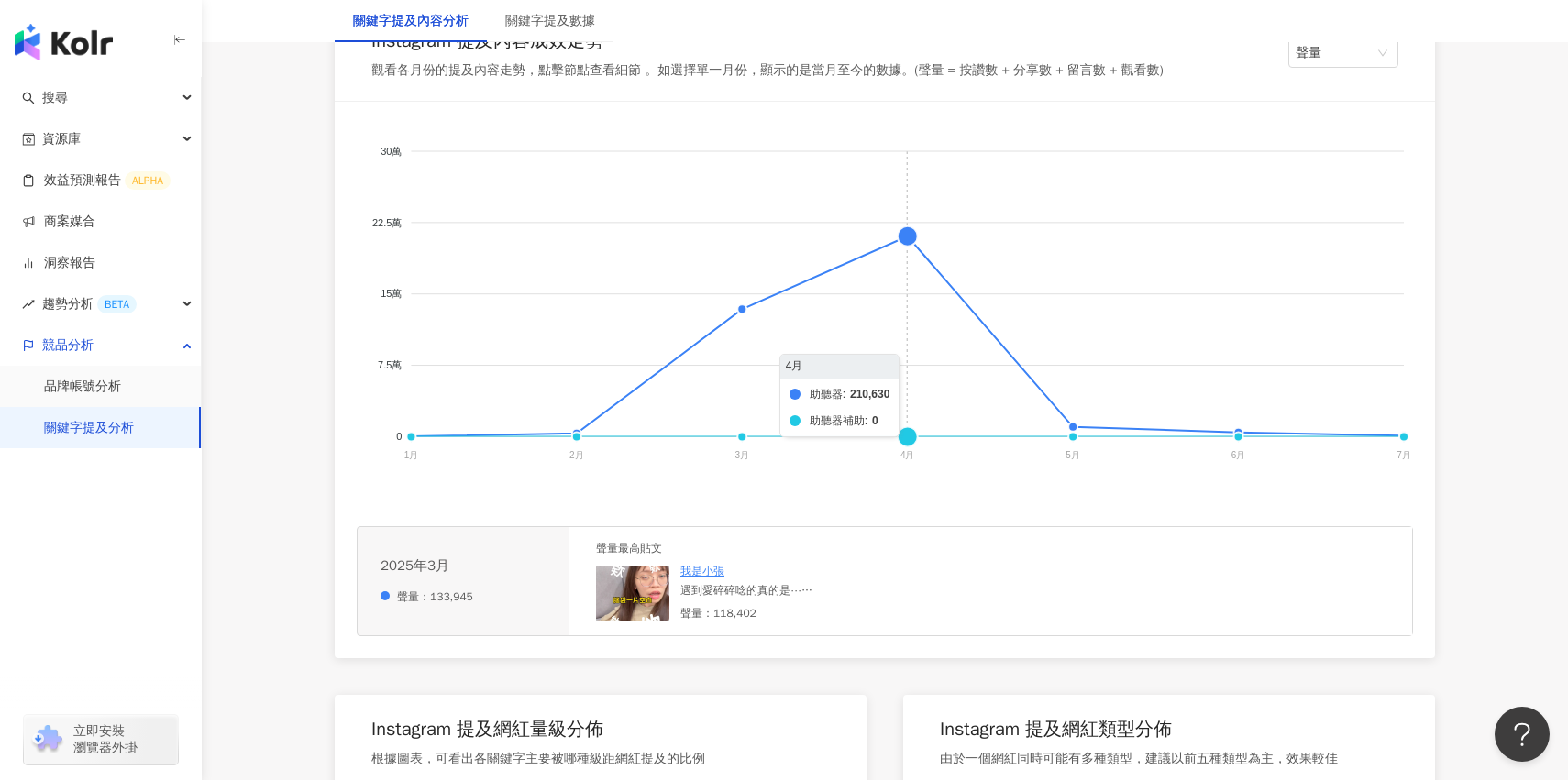 click on "助聽器 助聽器補助" 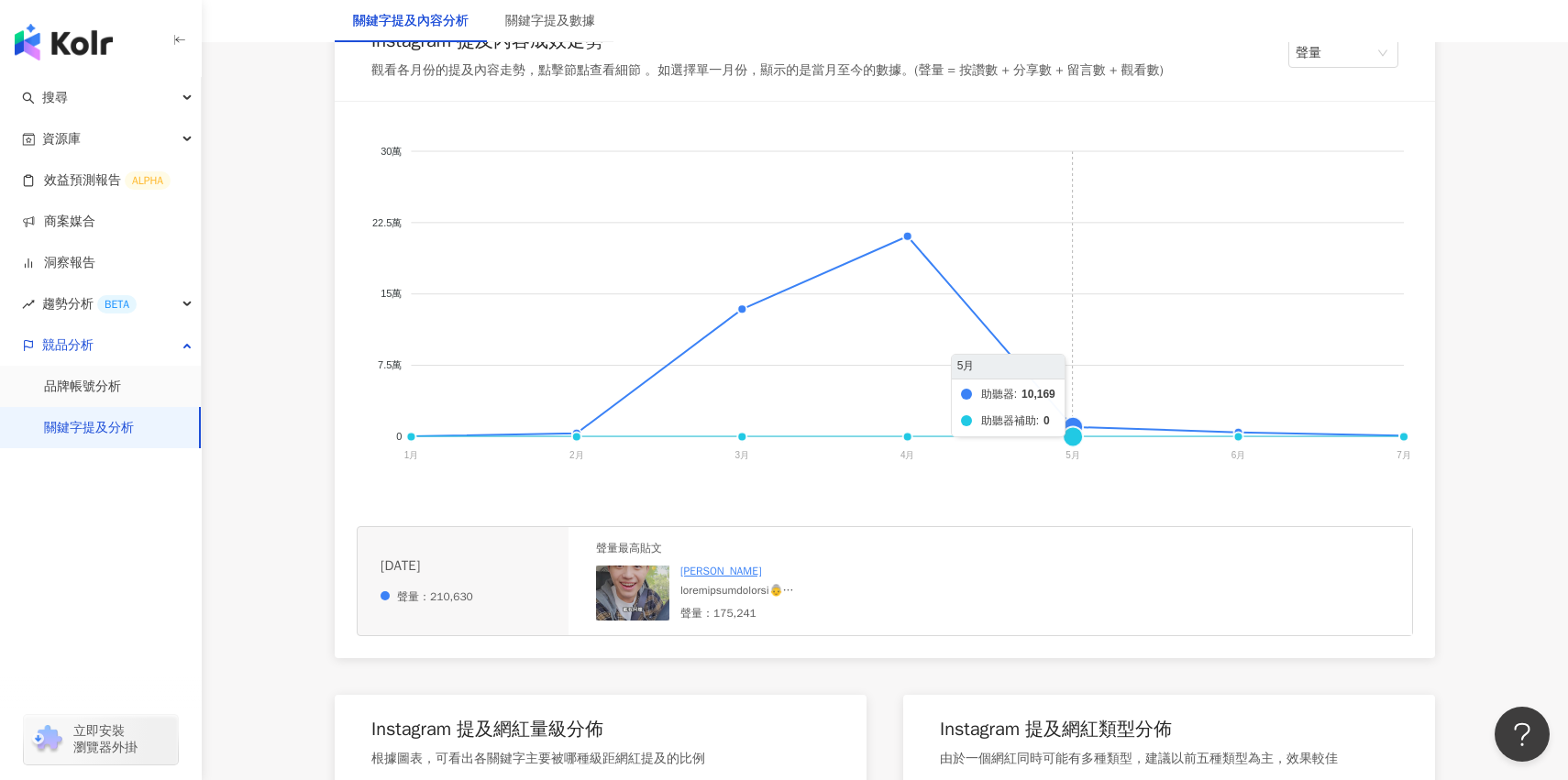 click on "助聽器 助聽器補助" 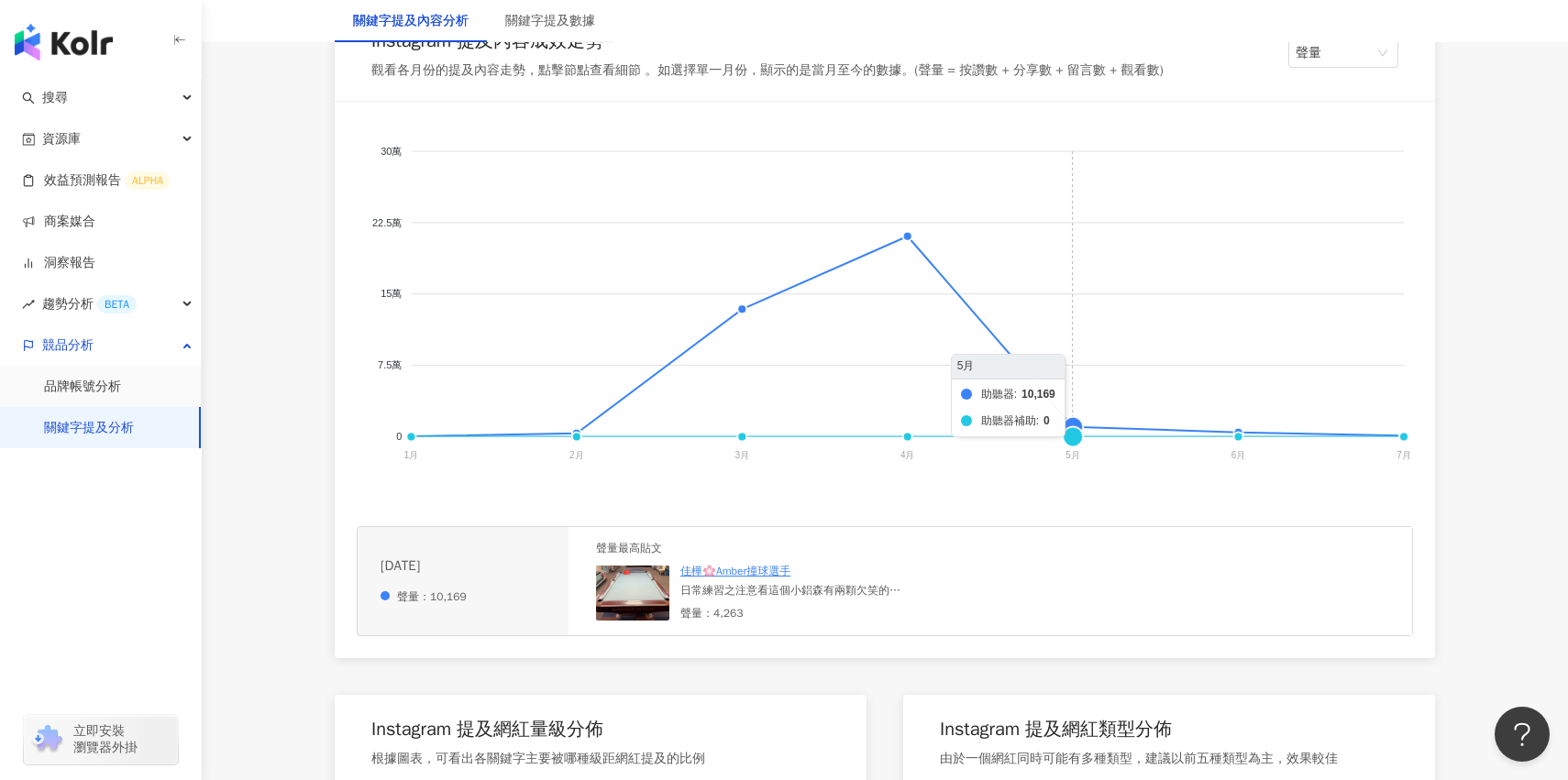 click on "助聽器 助聽器補助" 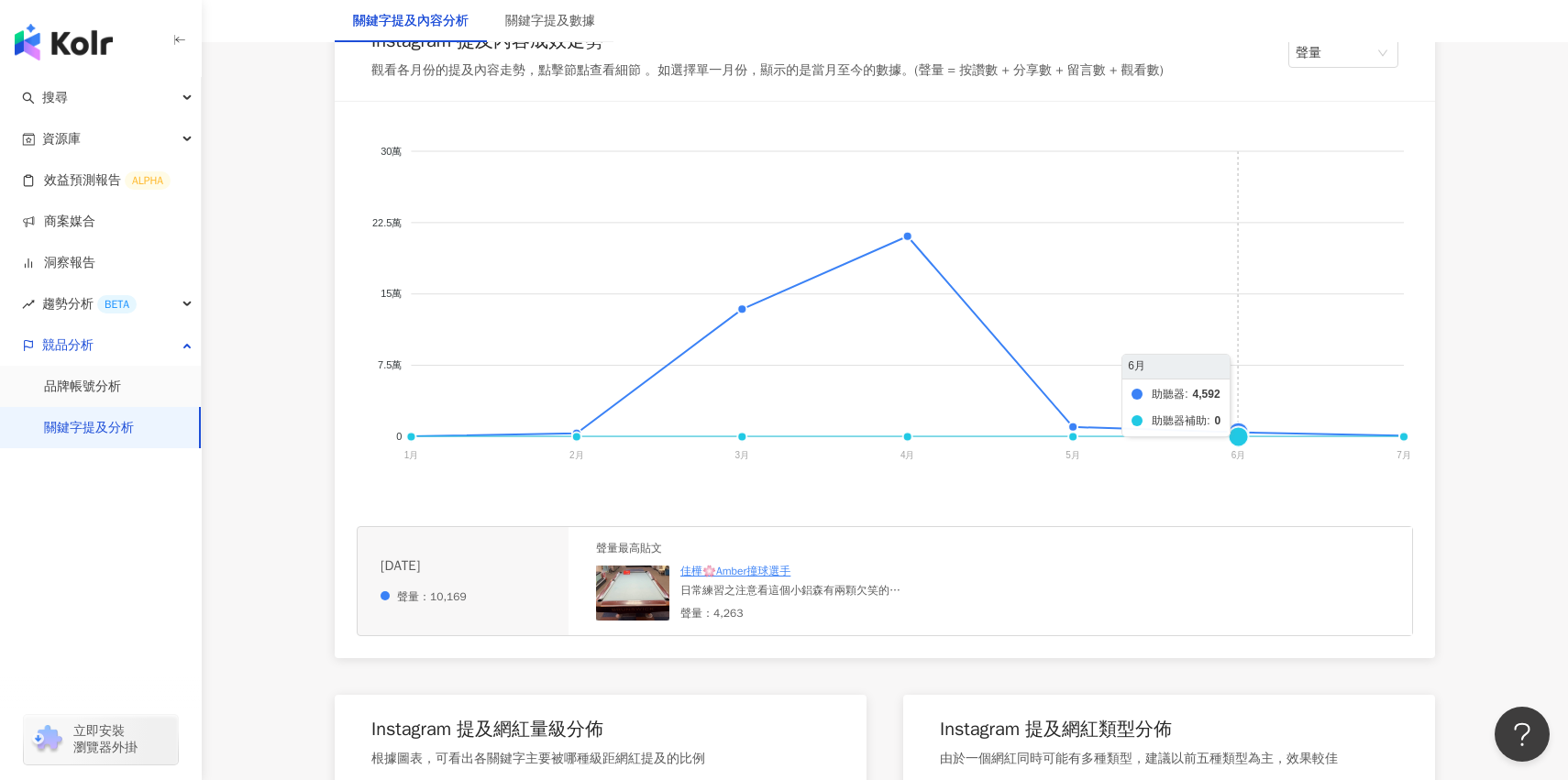 click on "助聽器 助聽器補助" 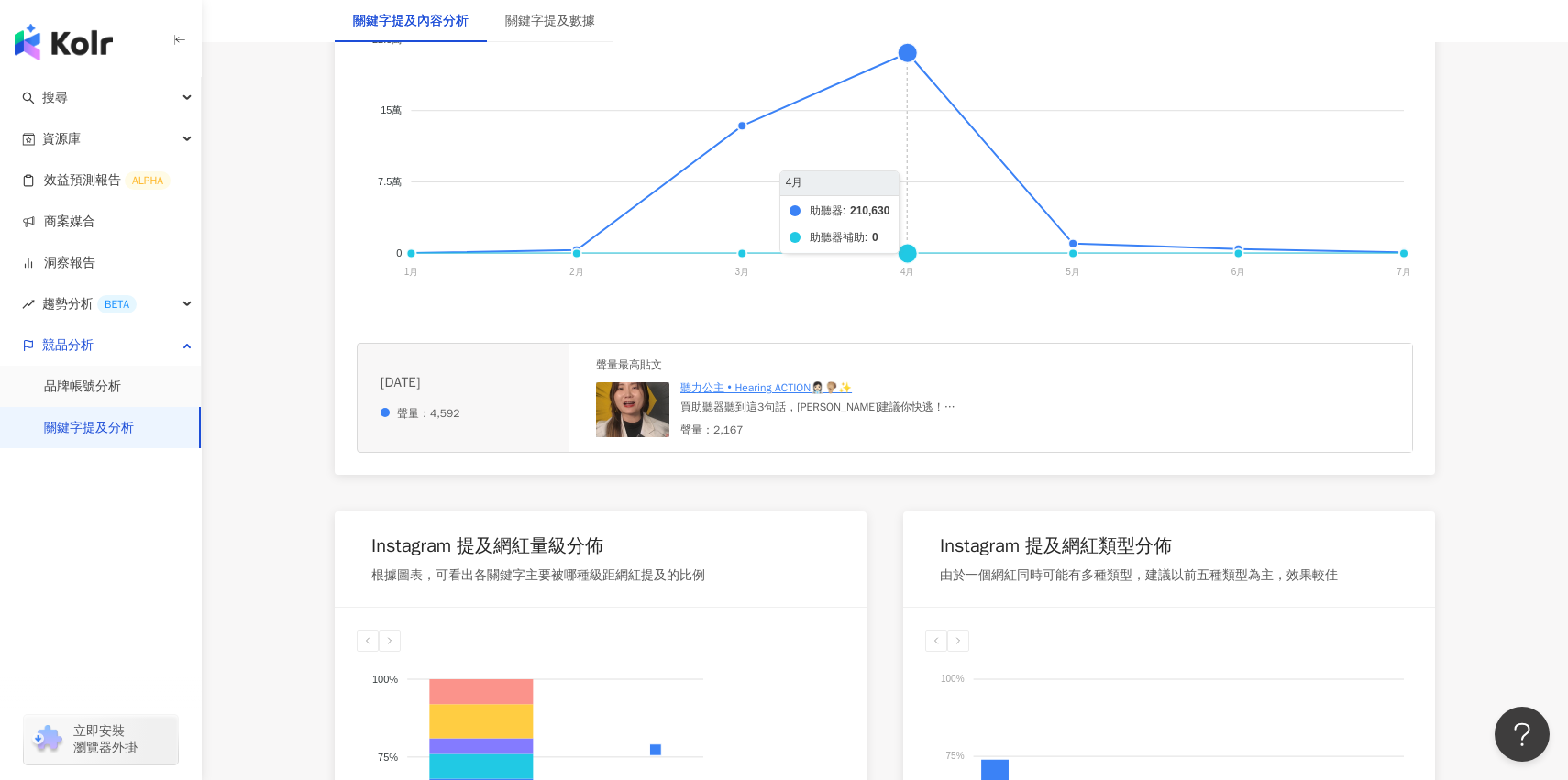 scroll, scrollTop: 534, scrollLeft: 0, axis: vertical 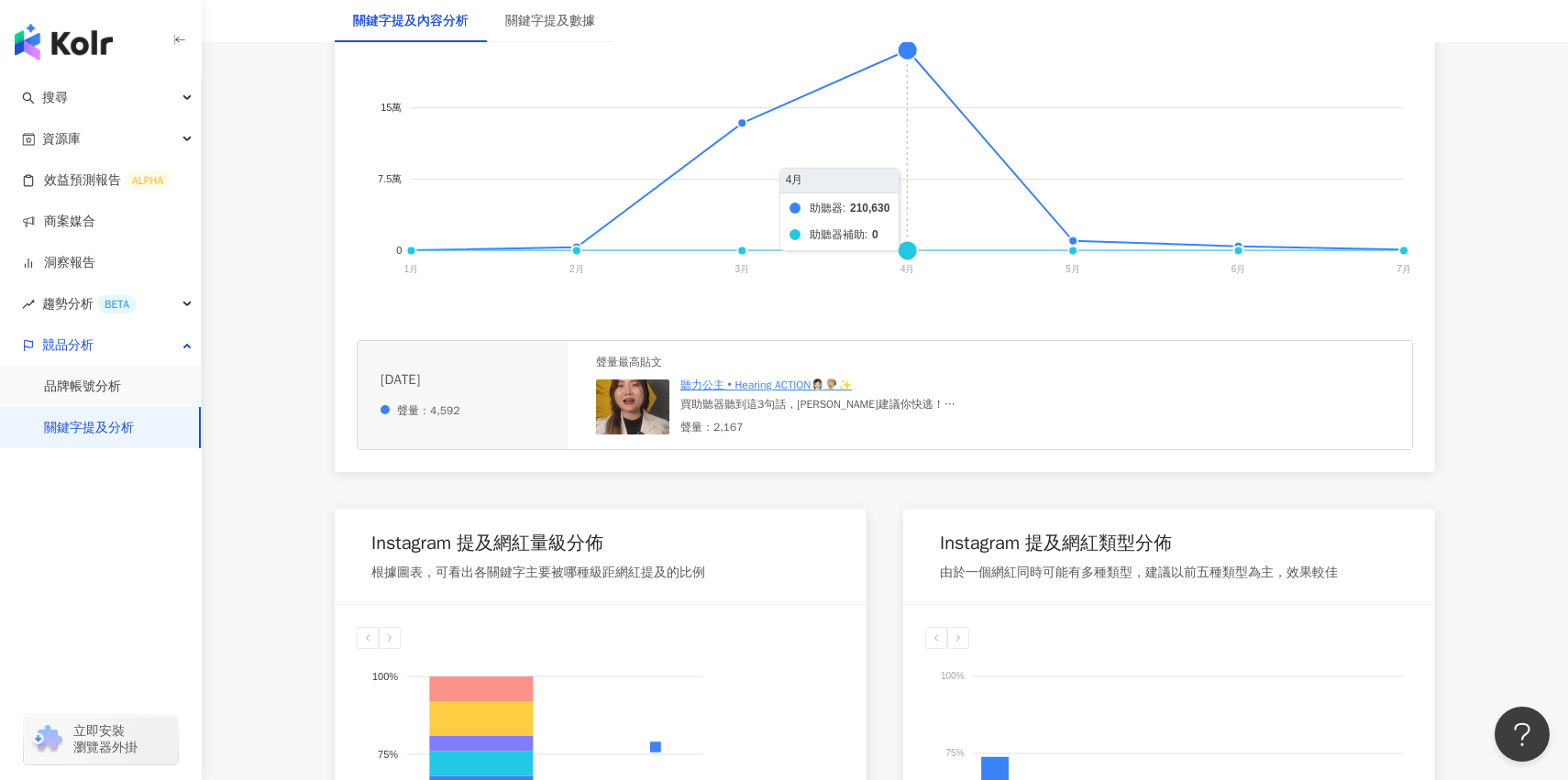 click on "助聽器 助聽器補助" 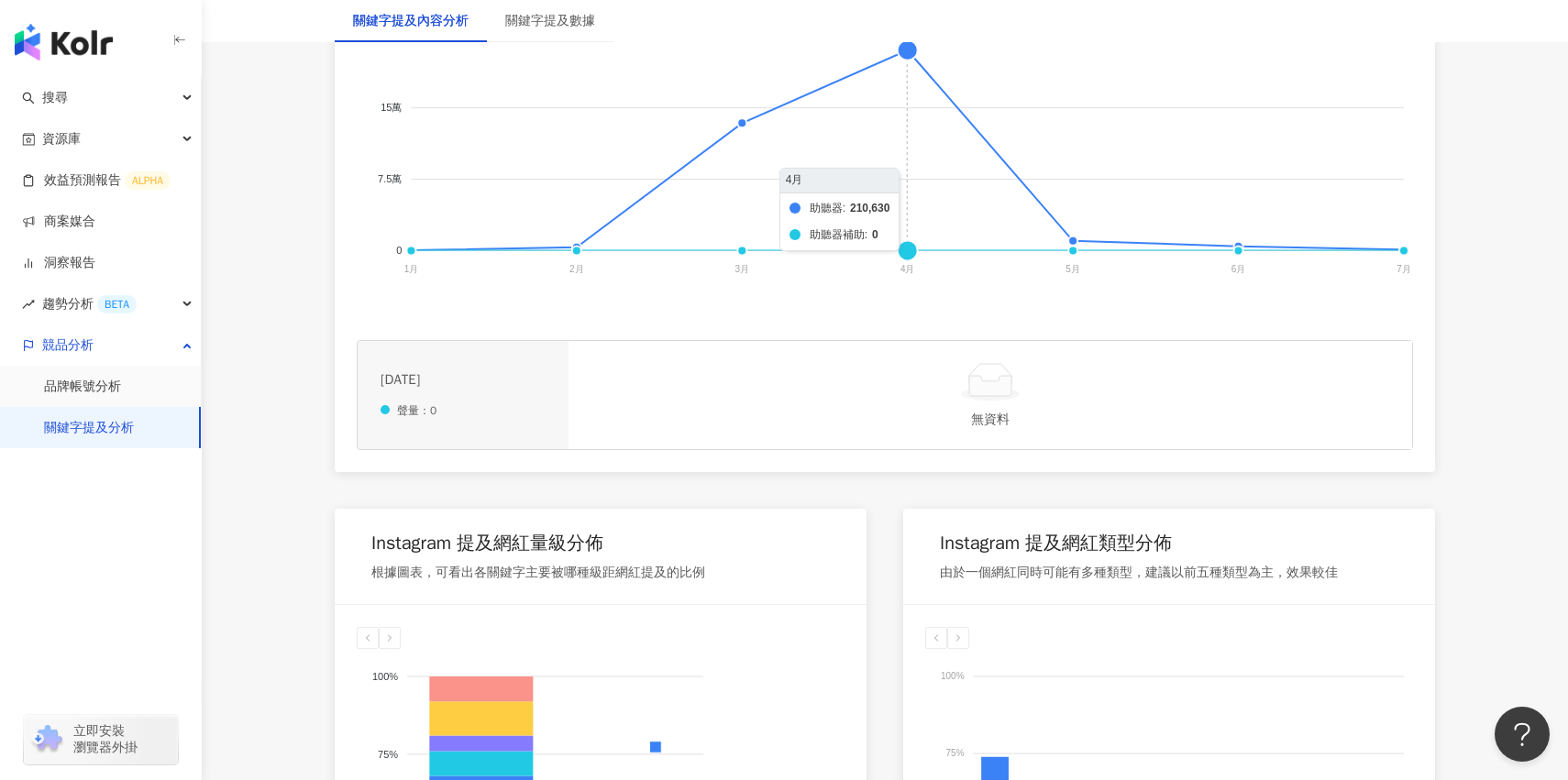 click on "助聽器 助聽器補助" 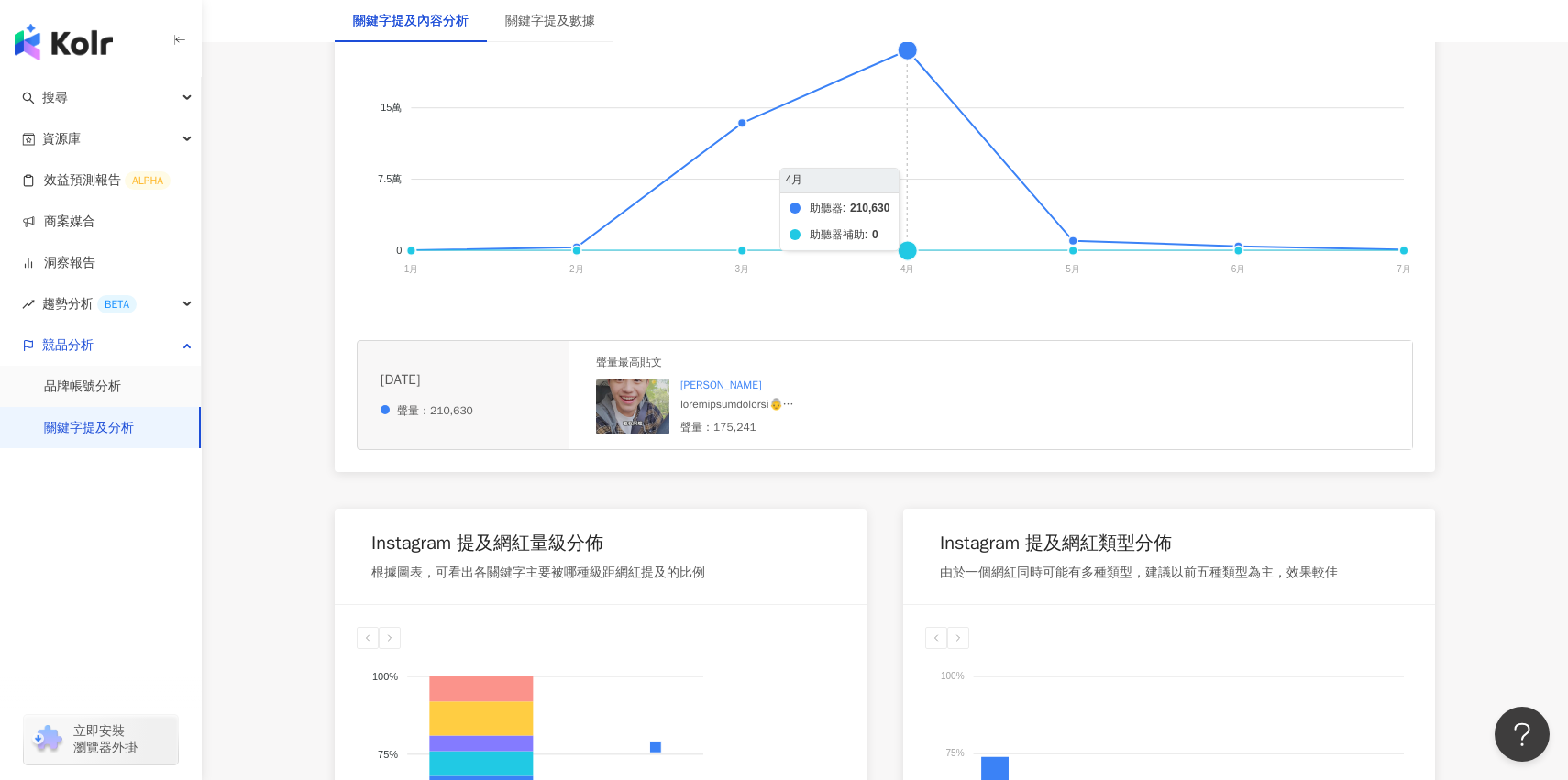 click on "助聽器 助聽器補助" 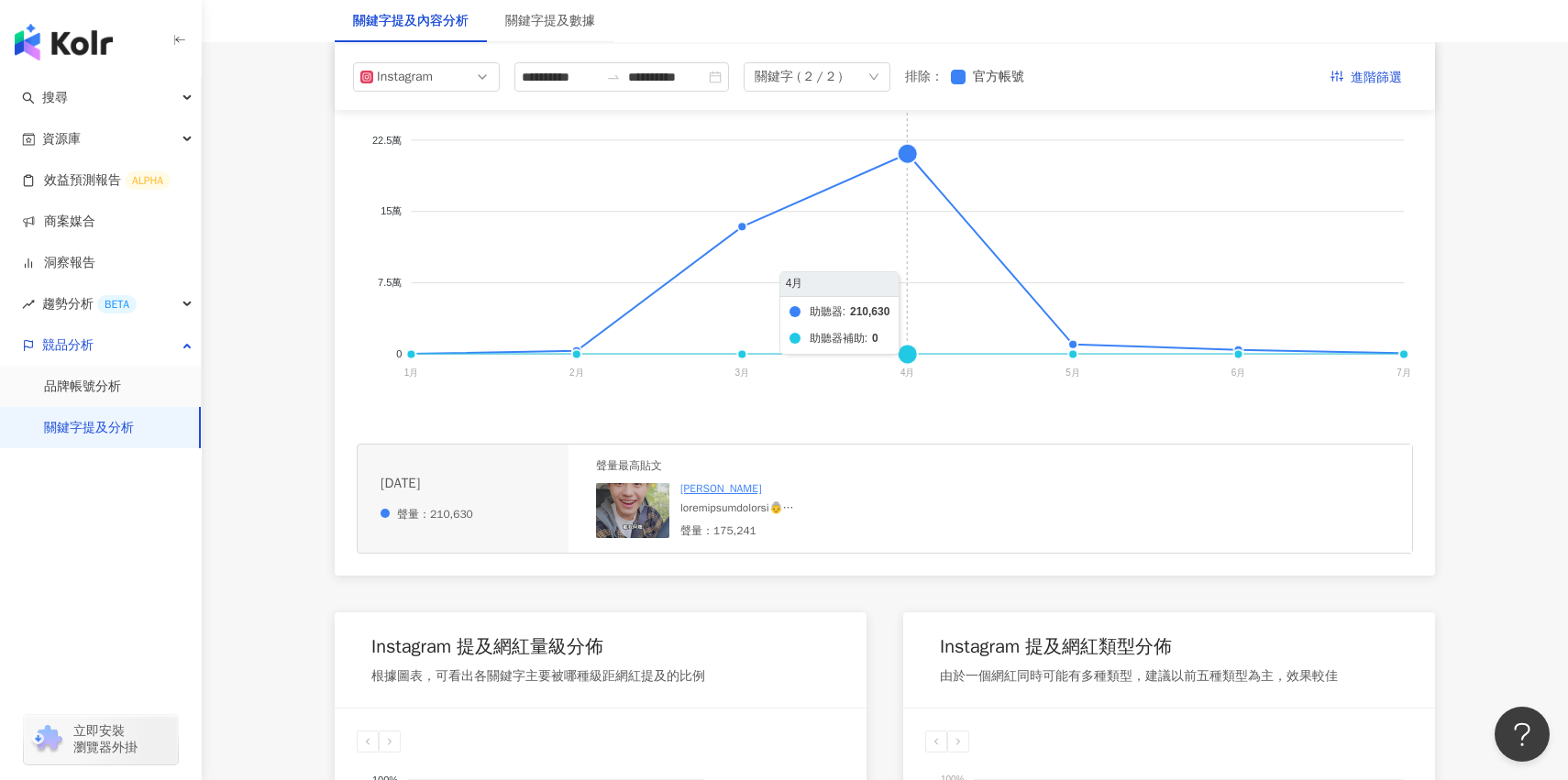 scroll, scrollTop: 427, scrollLeft: 0, axis: vertical 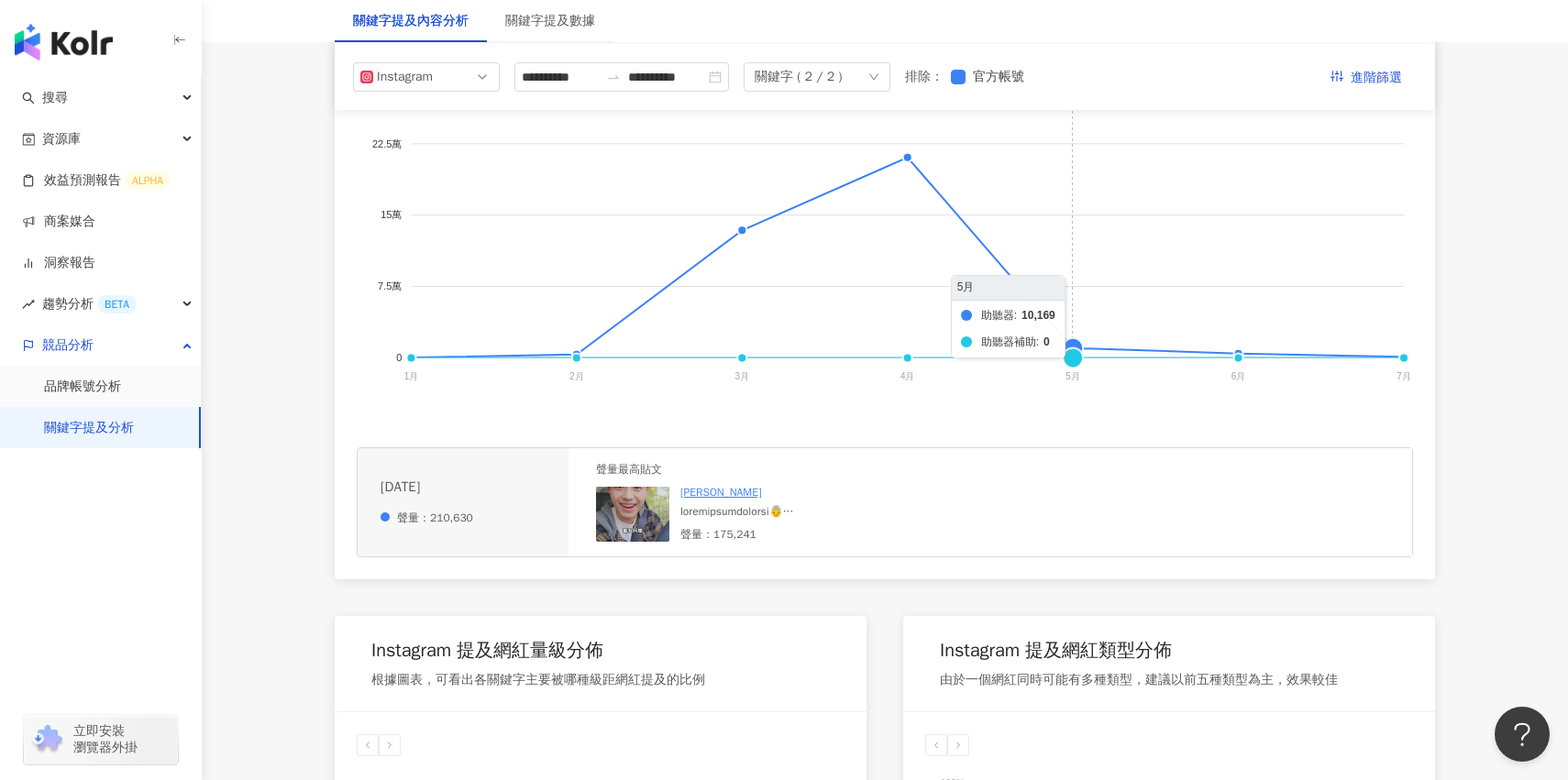 click on "助聽器 助聽器補助" 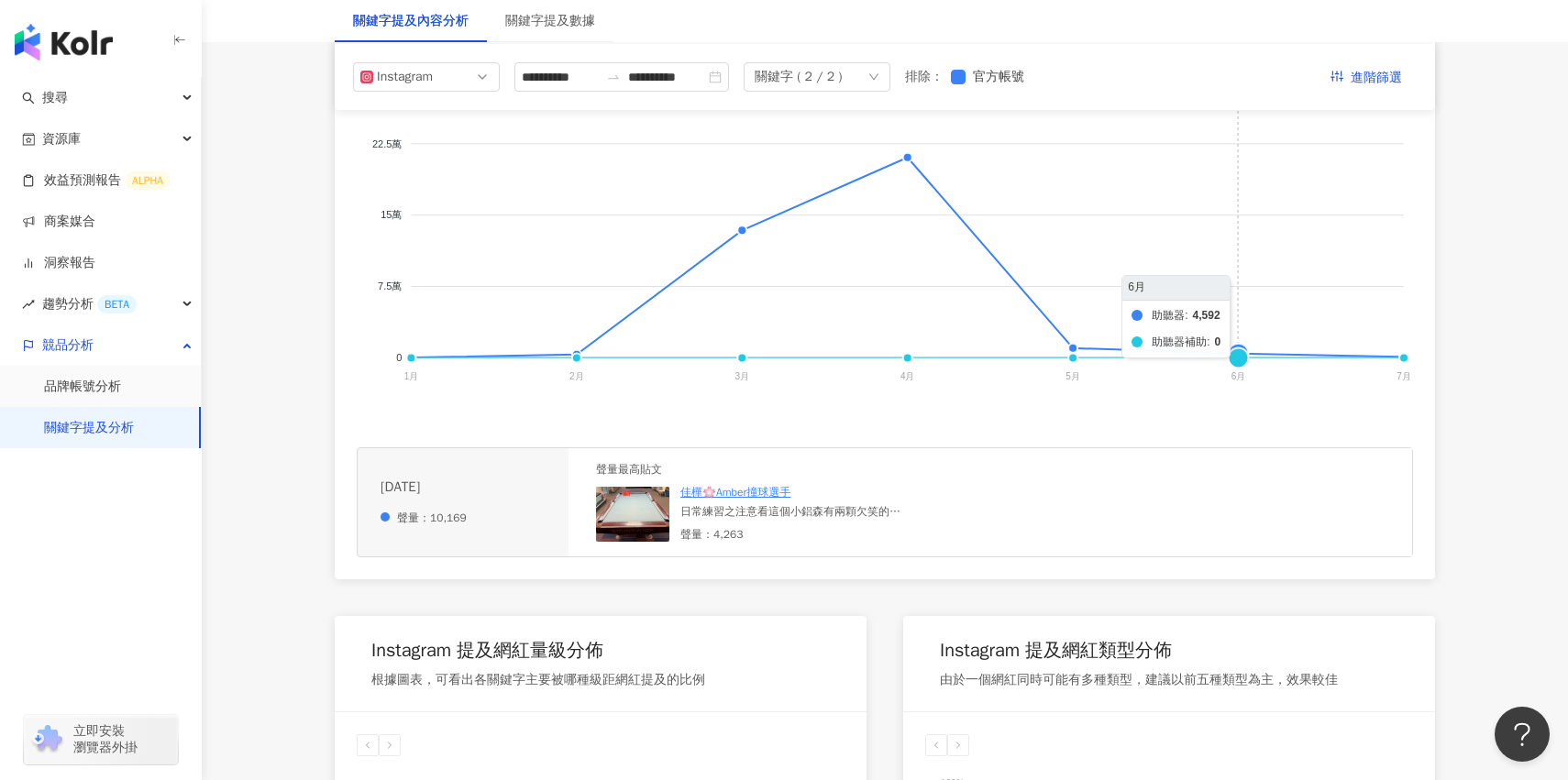 click on "助聽器 助聽器補助" 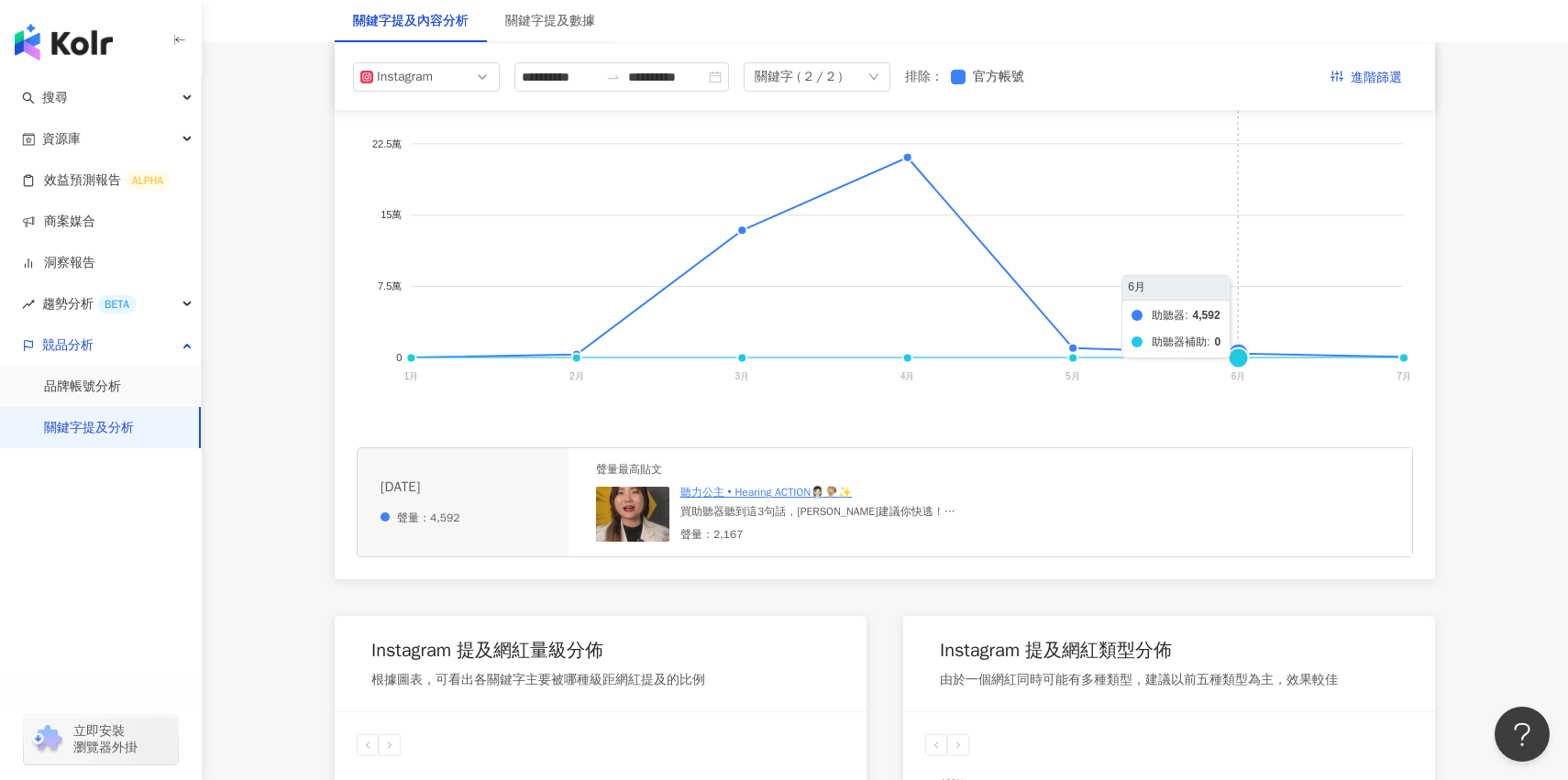 click on "助聽器 助聽器補助" 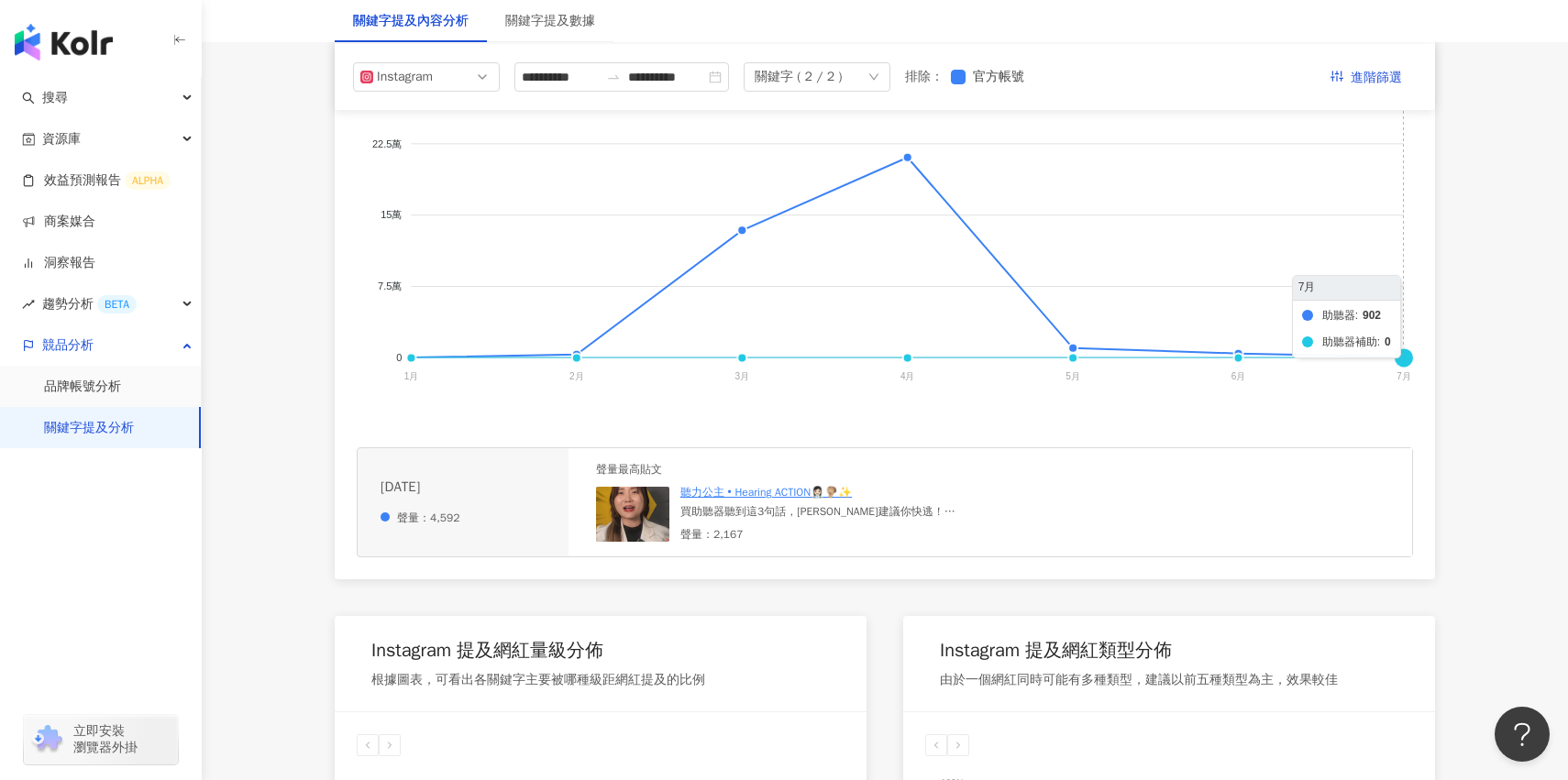 click 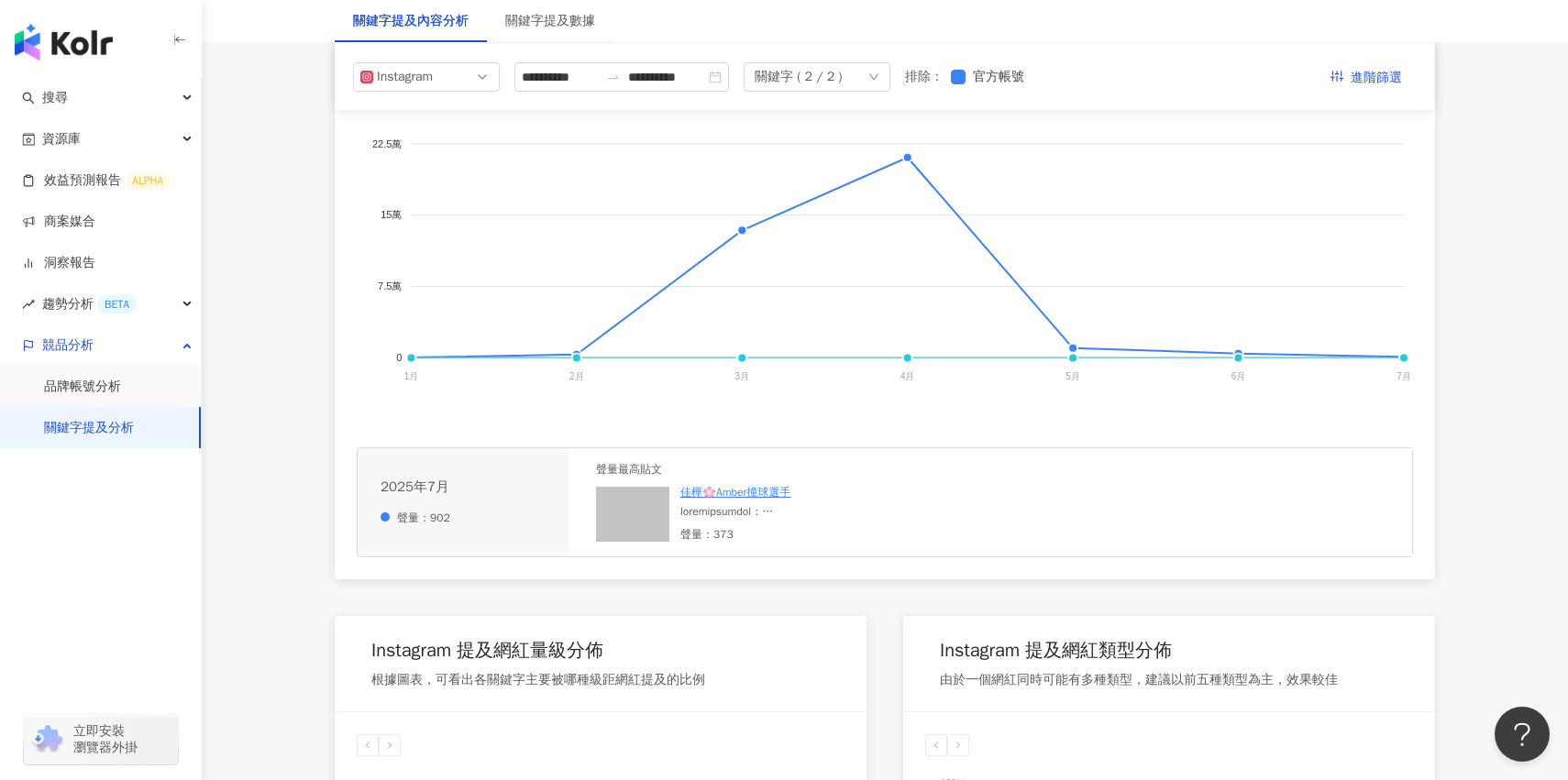 click on "助聽器 助聽器補助" 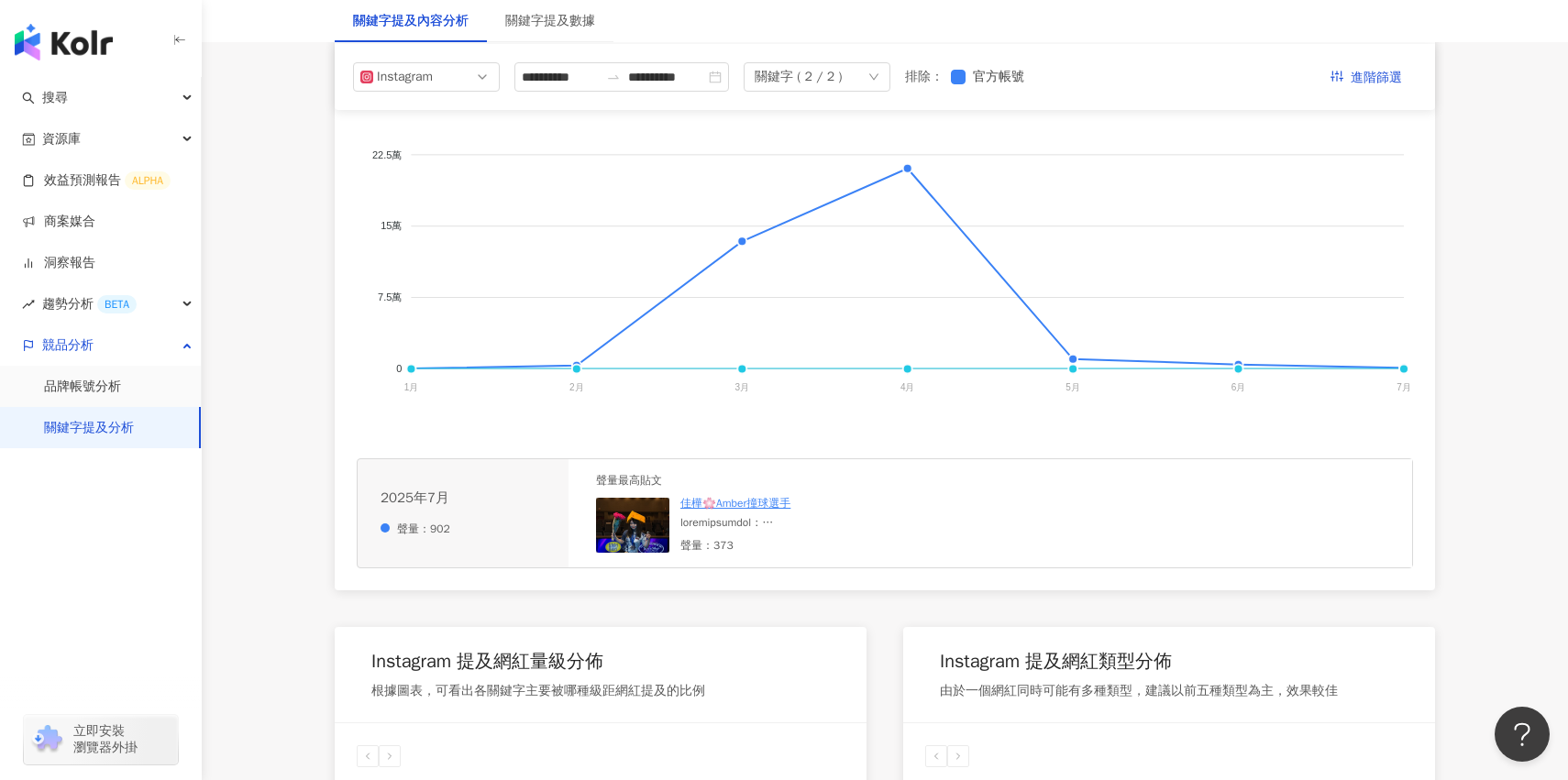 scroll, scrollTop: 414, scrollLeft: 0, axis: vertical 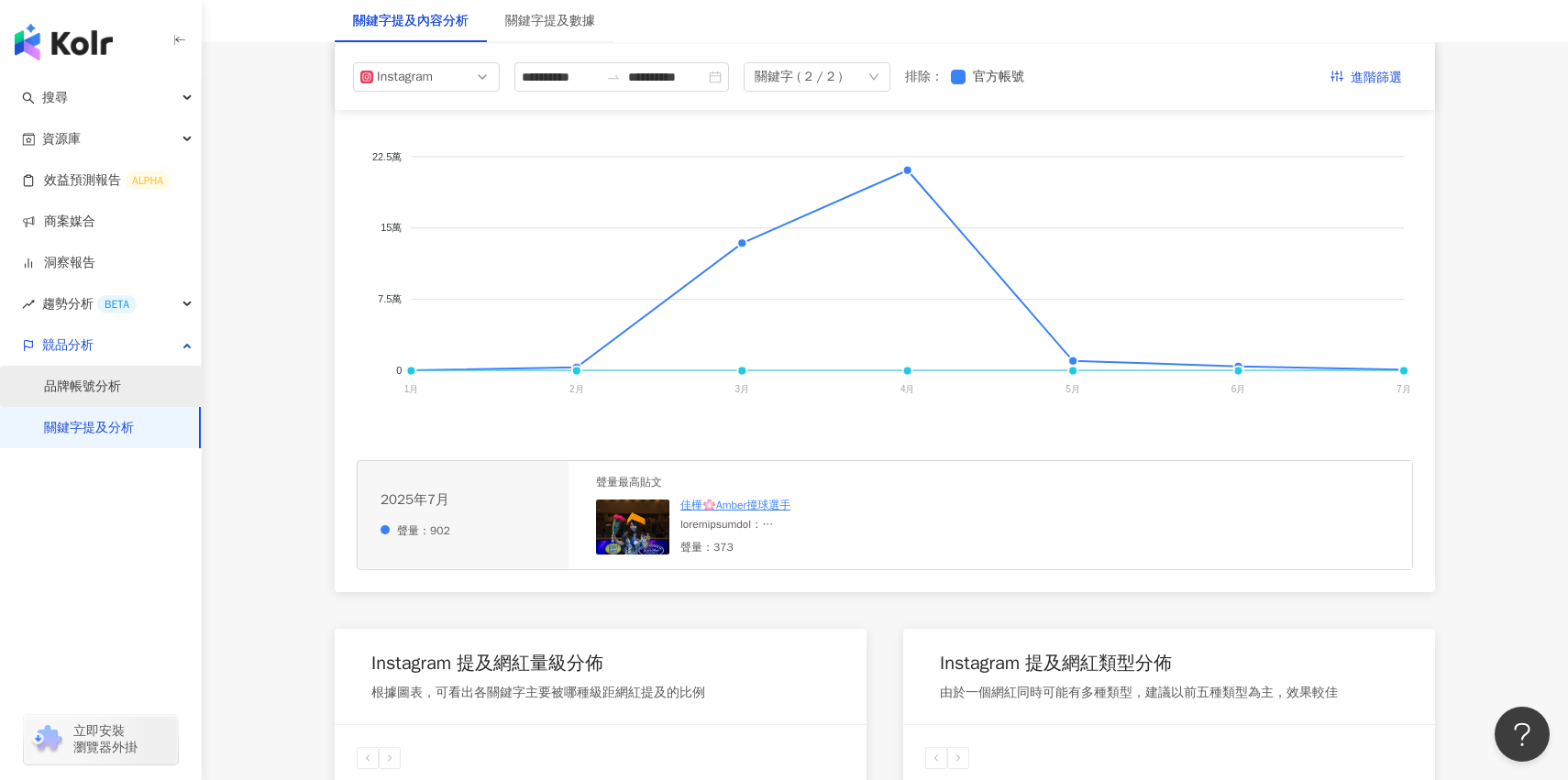 click on "品牌帳號分析" at bounding box center [83, 387] 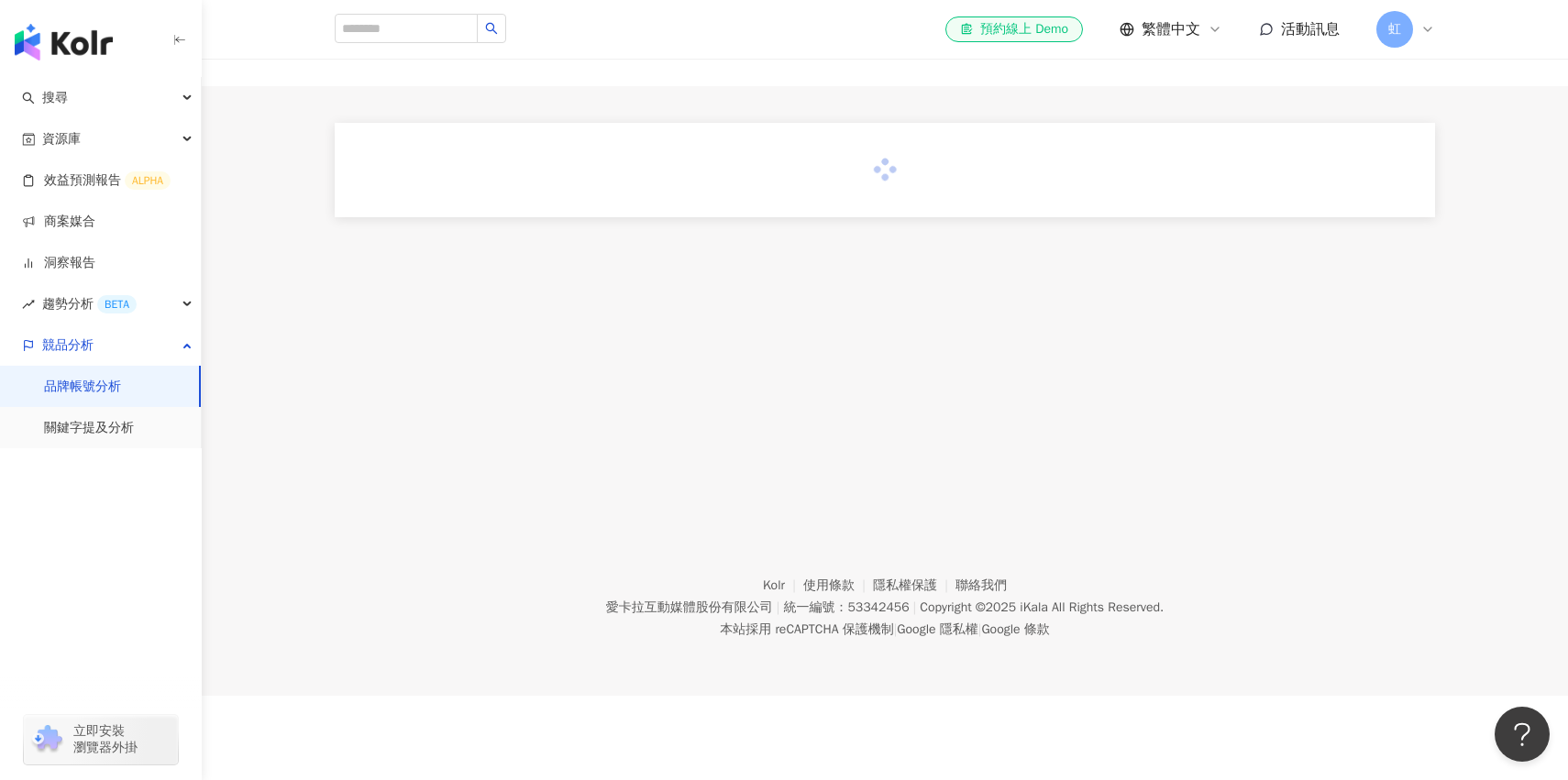 scroll, scrollTop: 0, scrollLeft: 0, axis: both 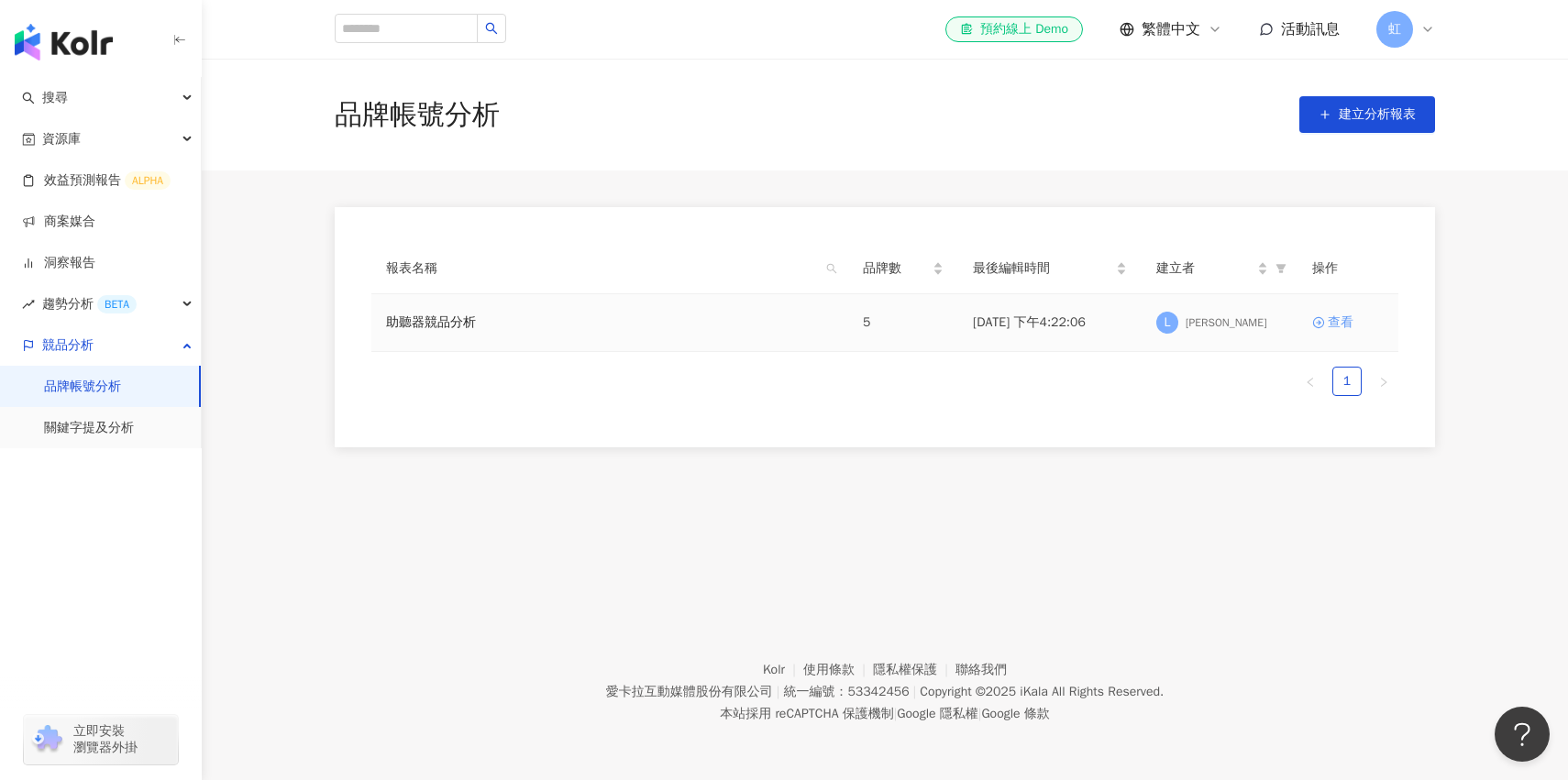 click on "查看" at bounding box center (1341, 323) 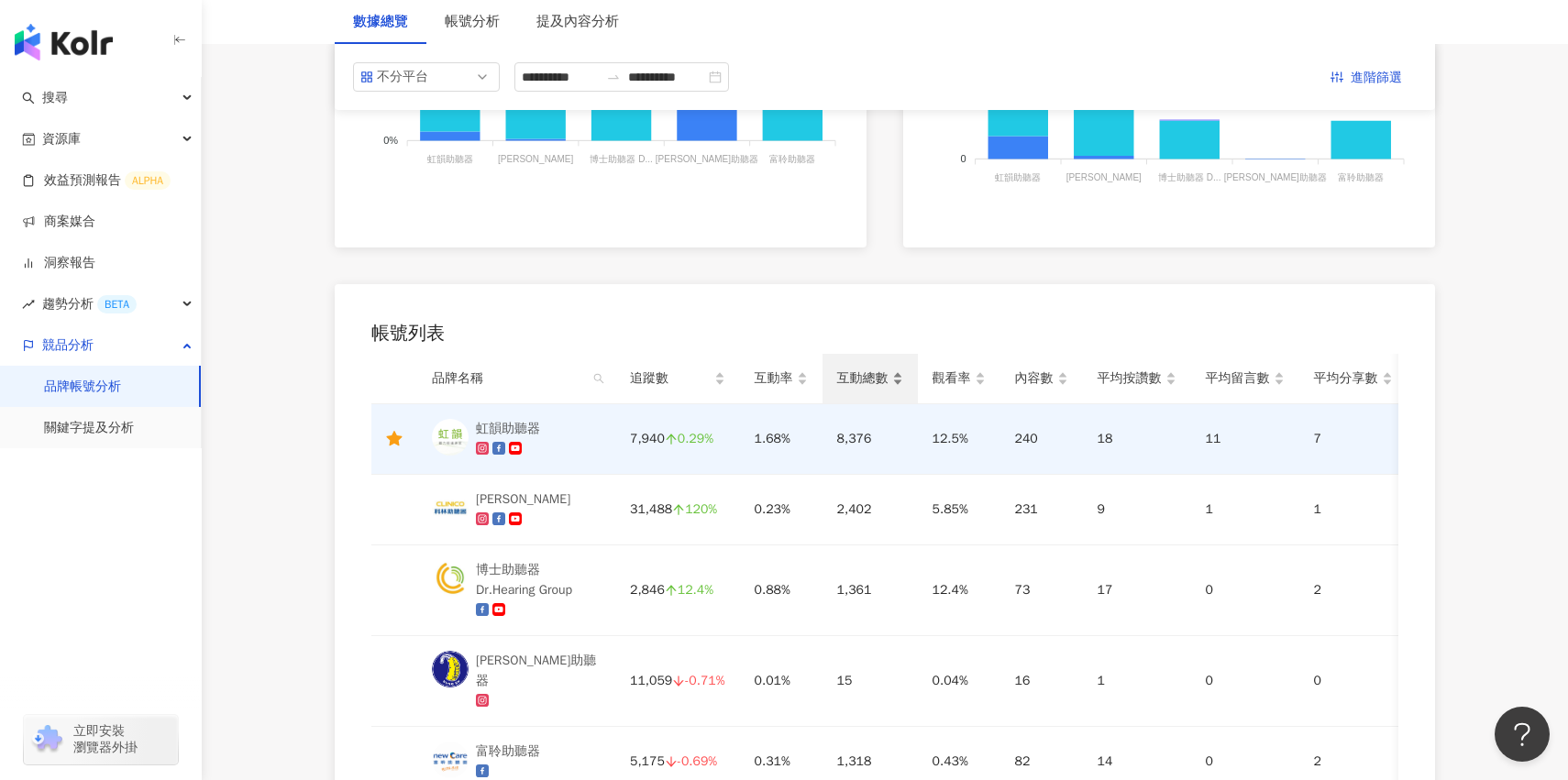 scroll, scrollTop: 683, scrollLeft: 0, axis: vertical 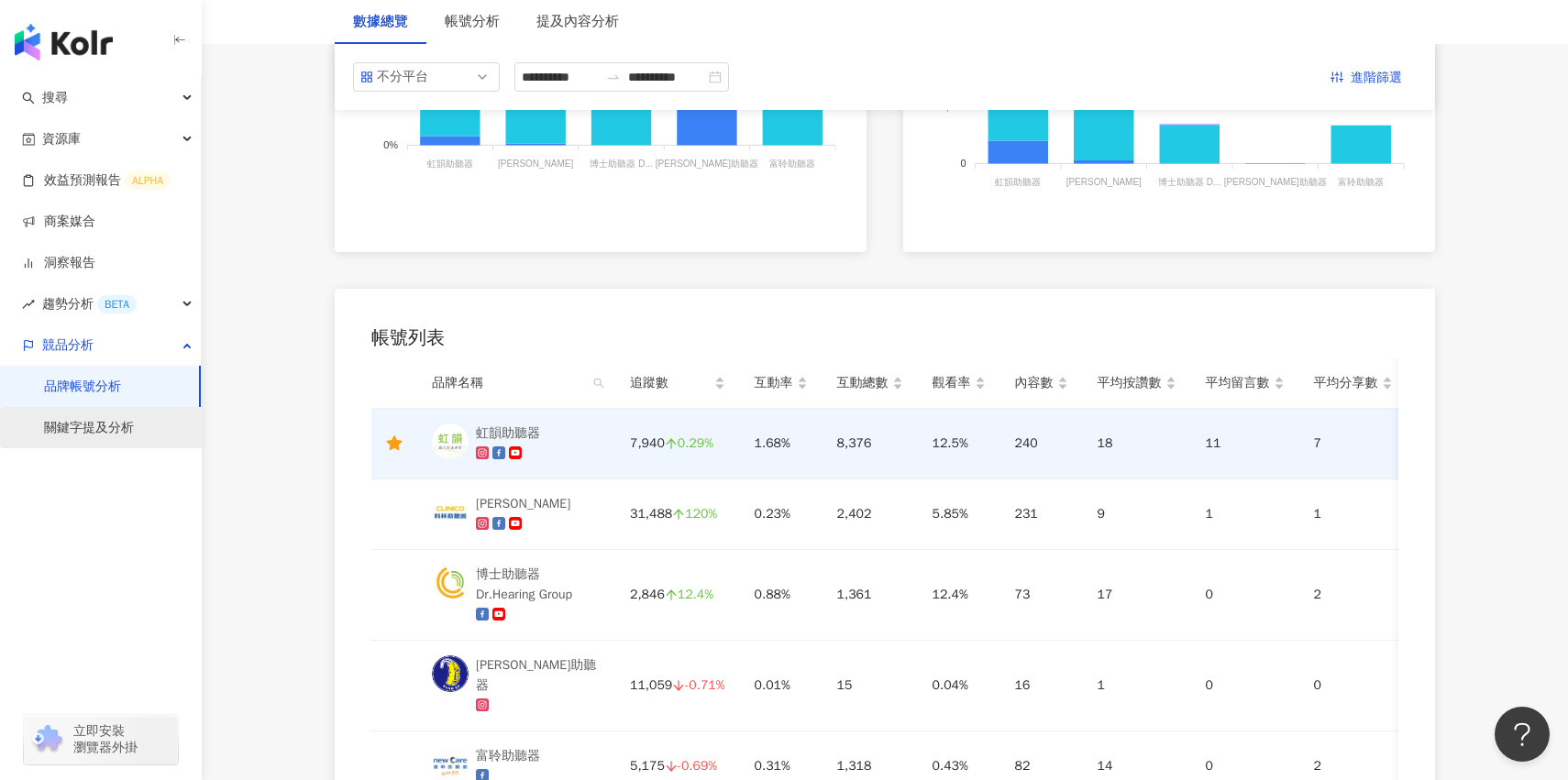click on "關鍵字提及分析" at bounding box center (89, 428) 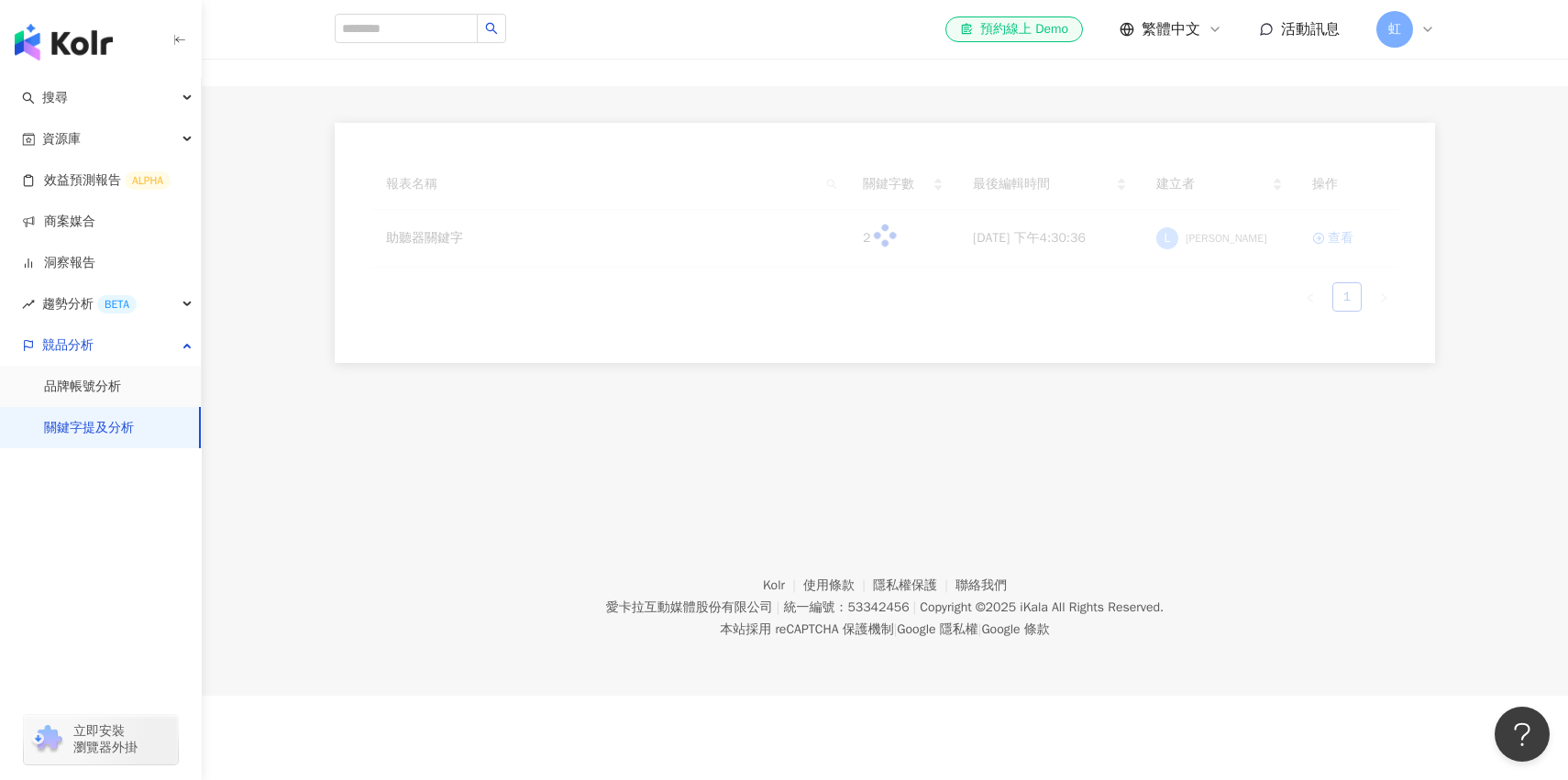 scroll, scrollTop: 0, scrollLeft: 0, axis: both 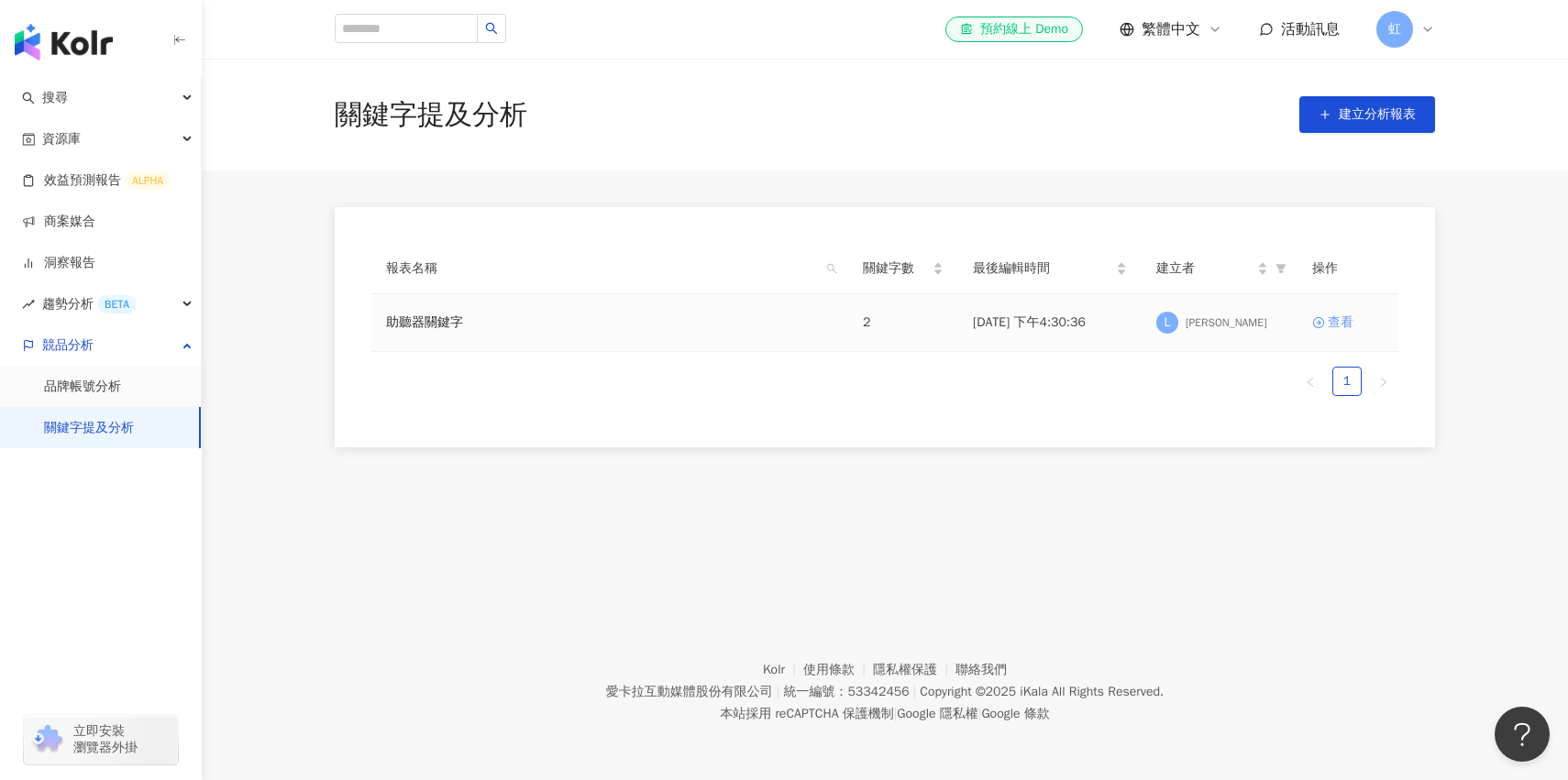 click on "查看" at bounding box center (1341, 323) 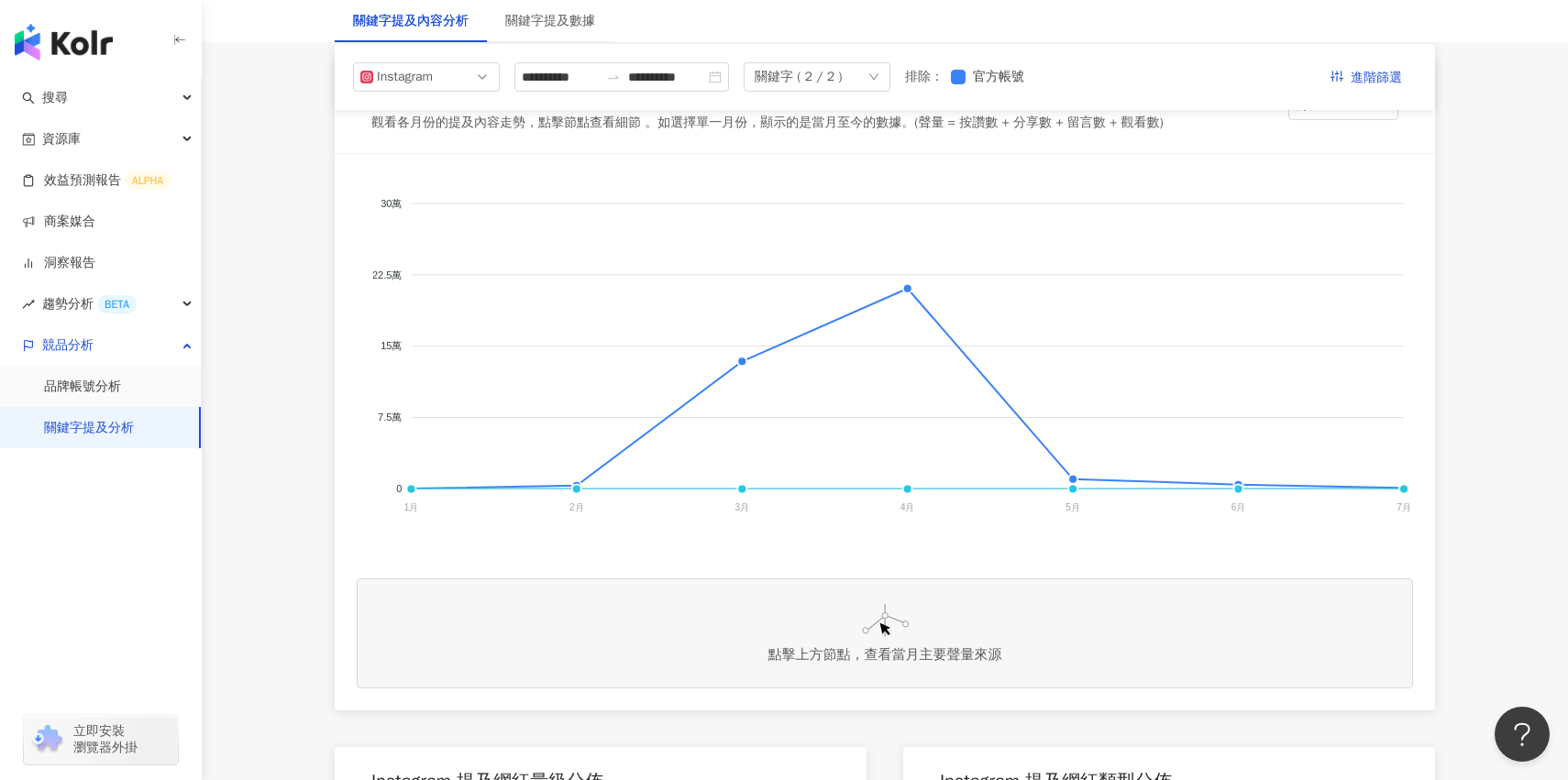 scroll, scrollTop: 448, scrollLeft: 0, axis: vertical 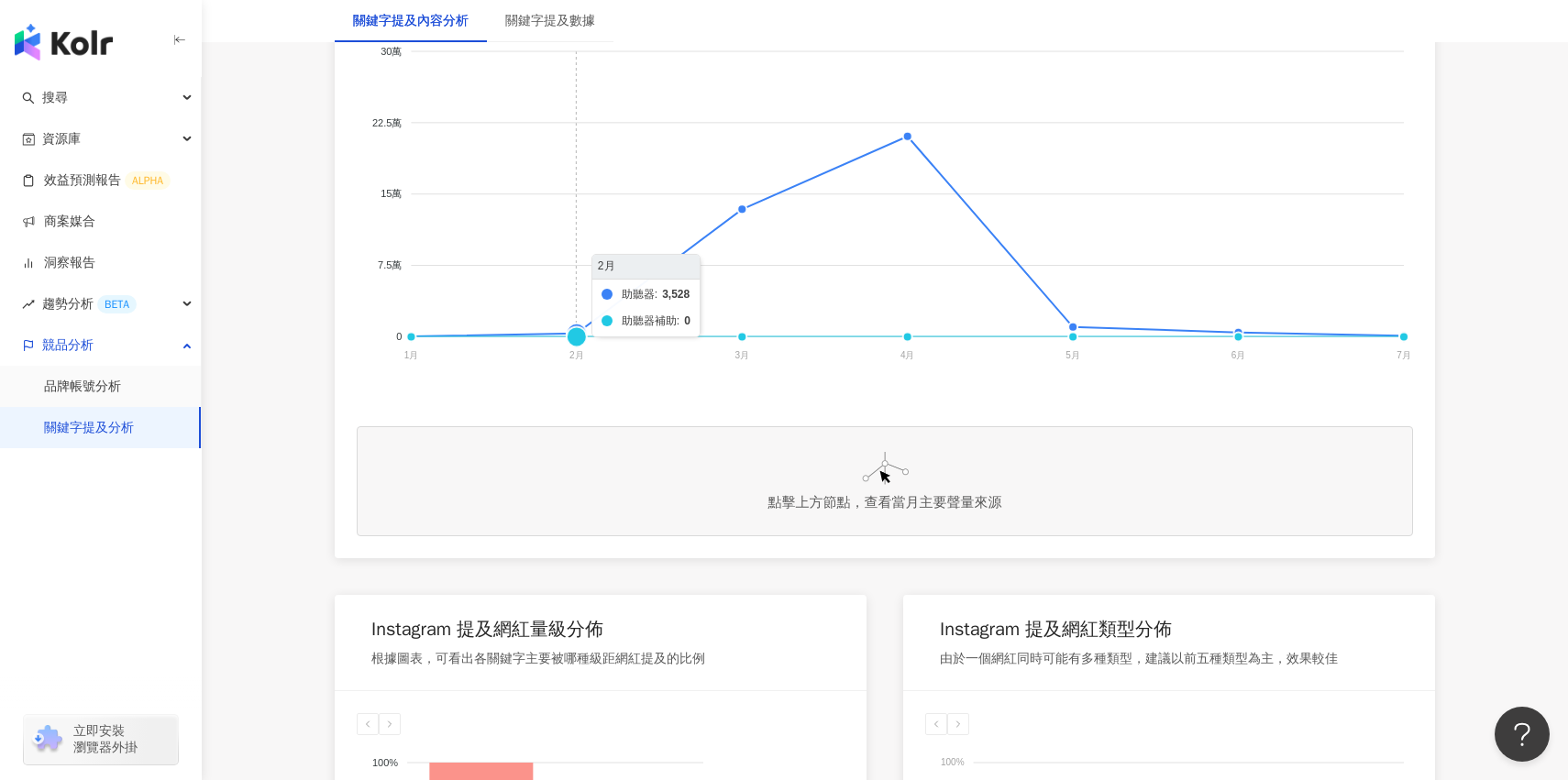 click on "助聽器 助聽器補助" 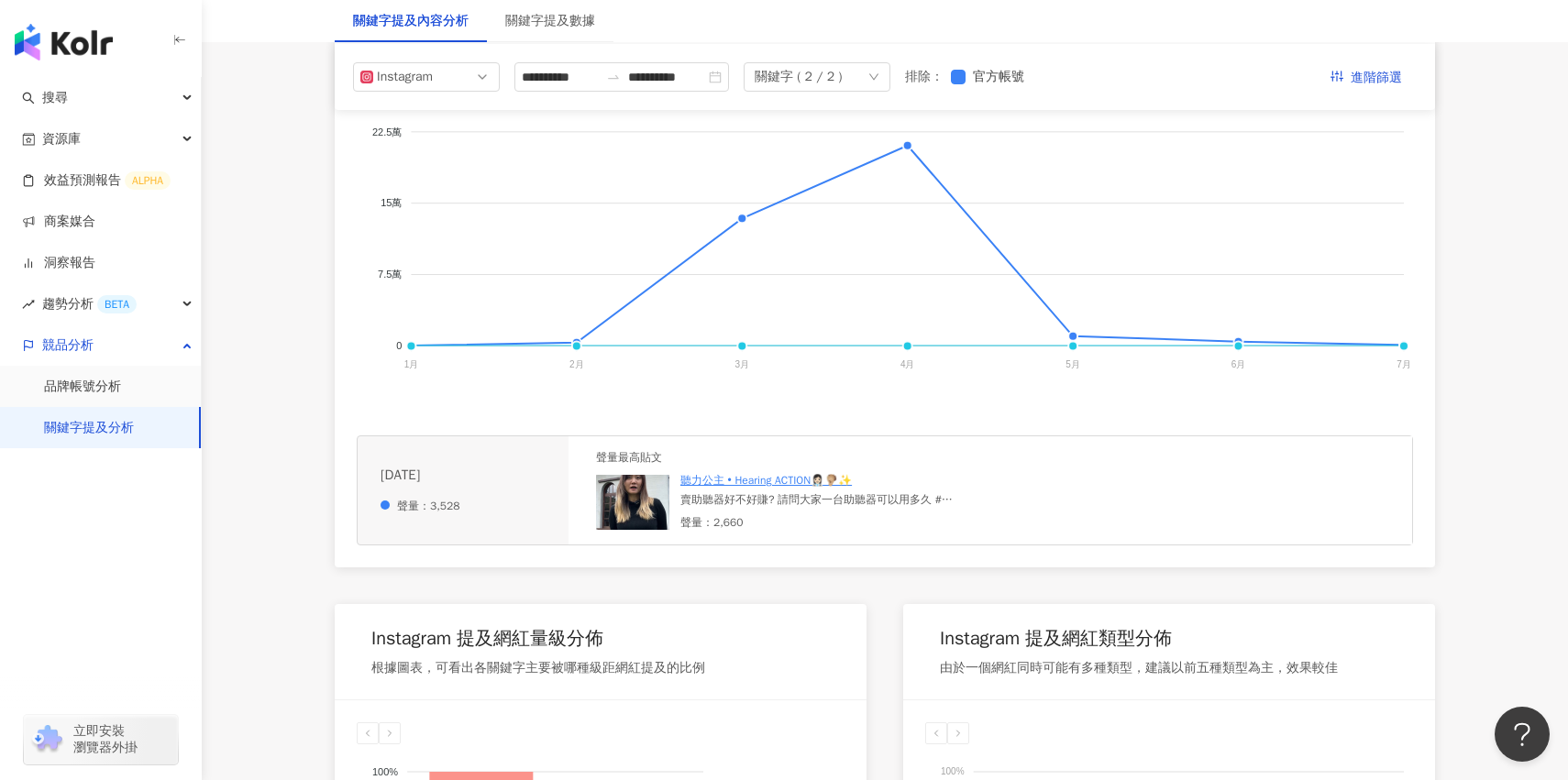 scroll, scrollTop: 391, scrollLeft: 0, axis: vertical 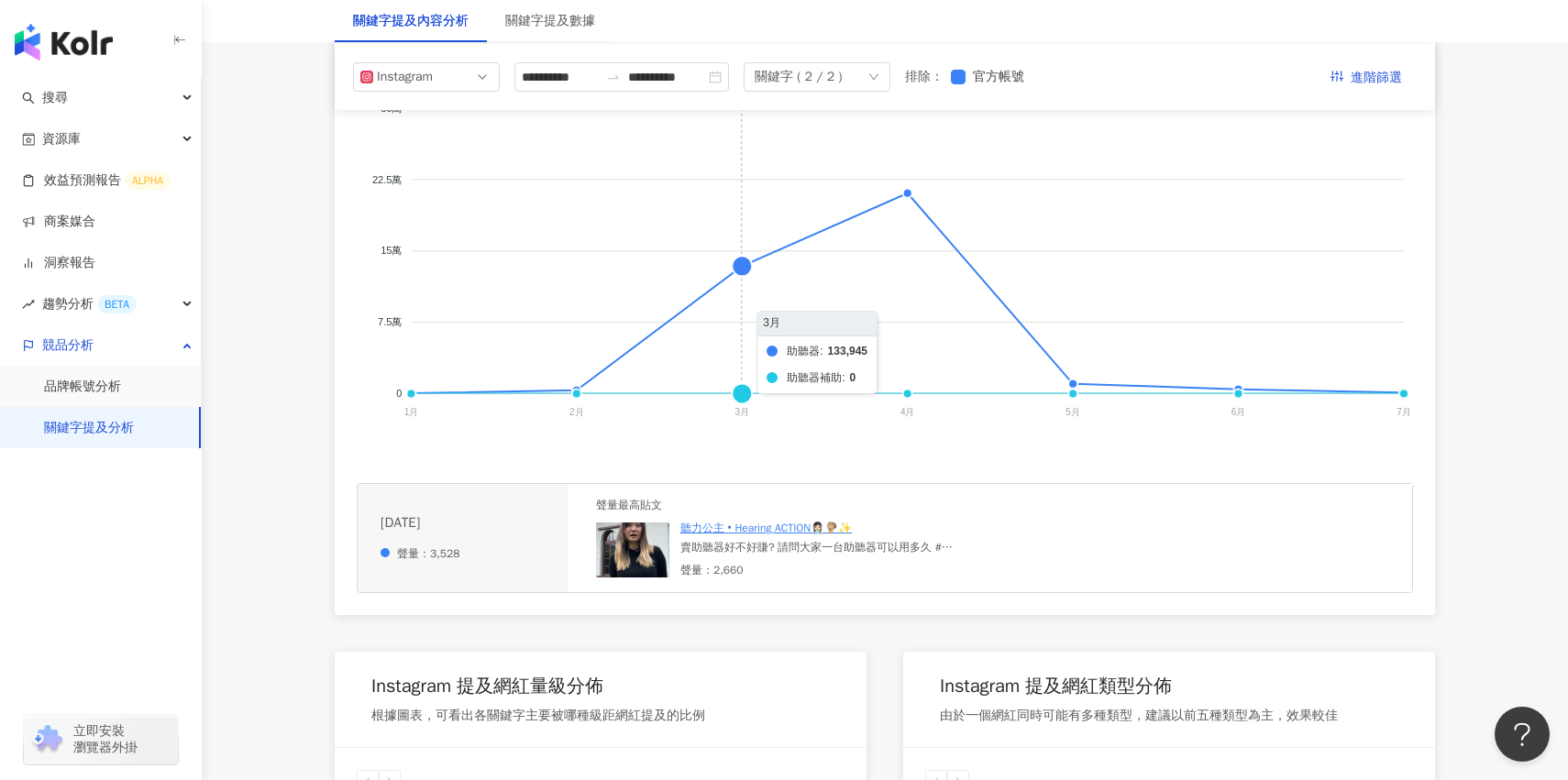 click on "助聽器 助聽器補助" 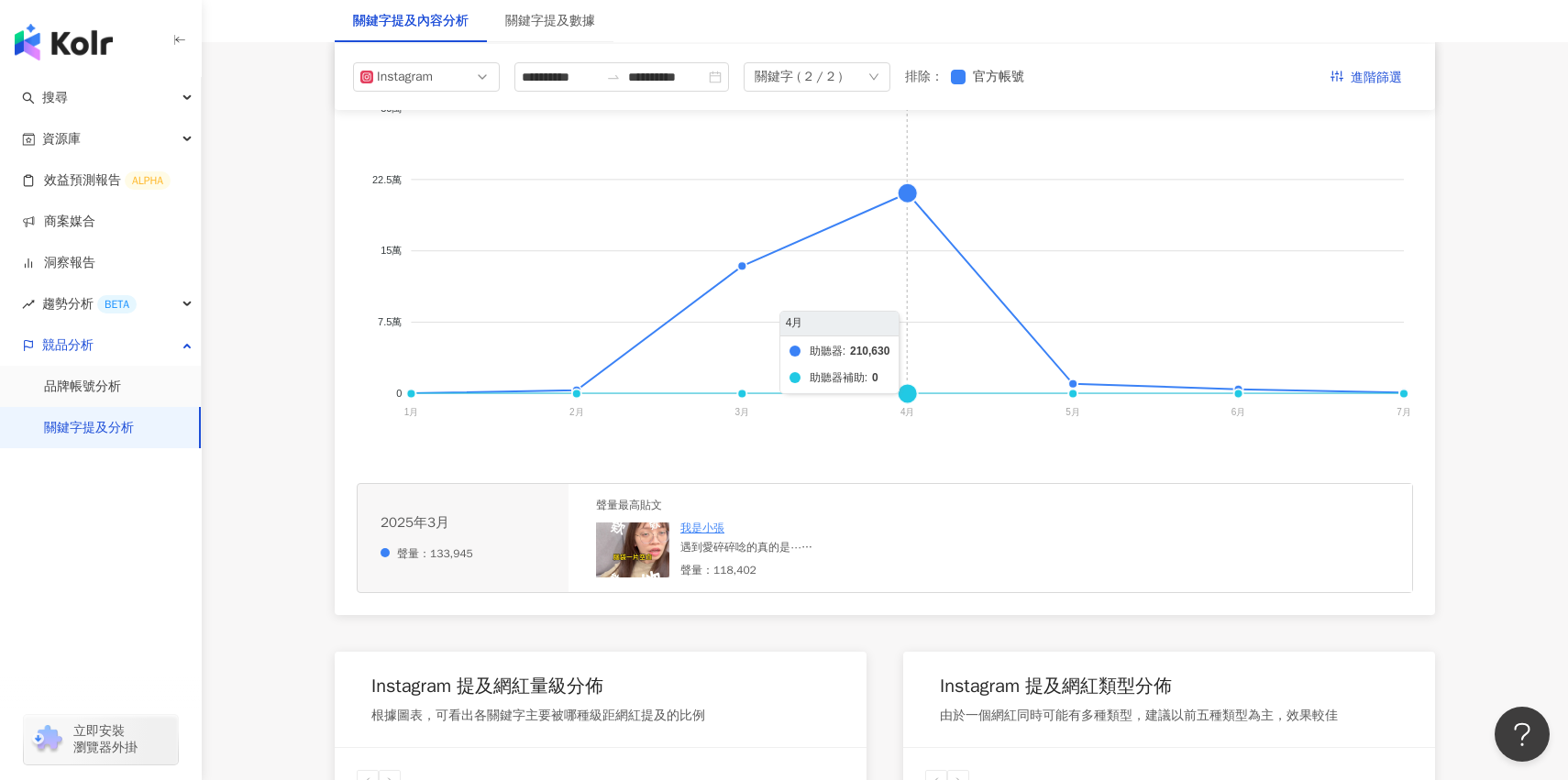 click on "助聽器 助聽器補助" 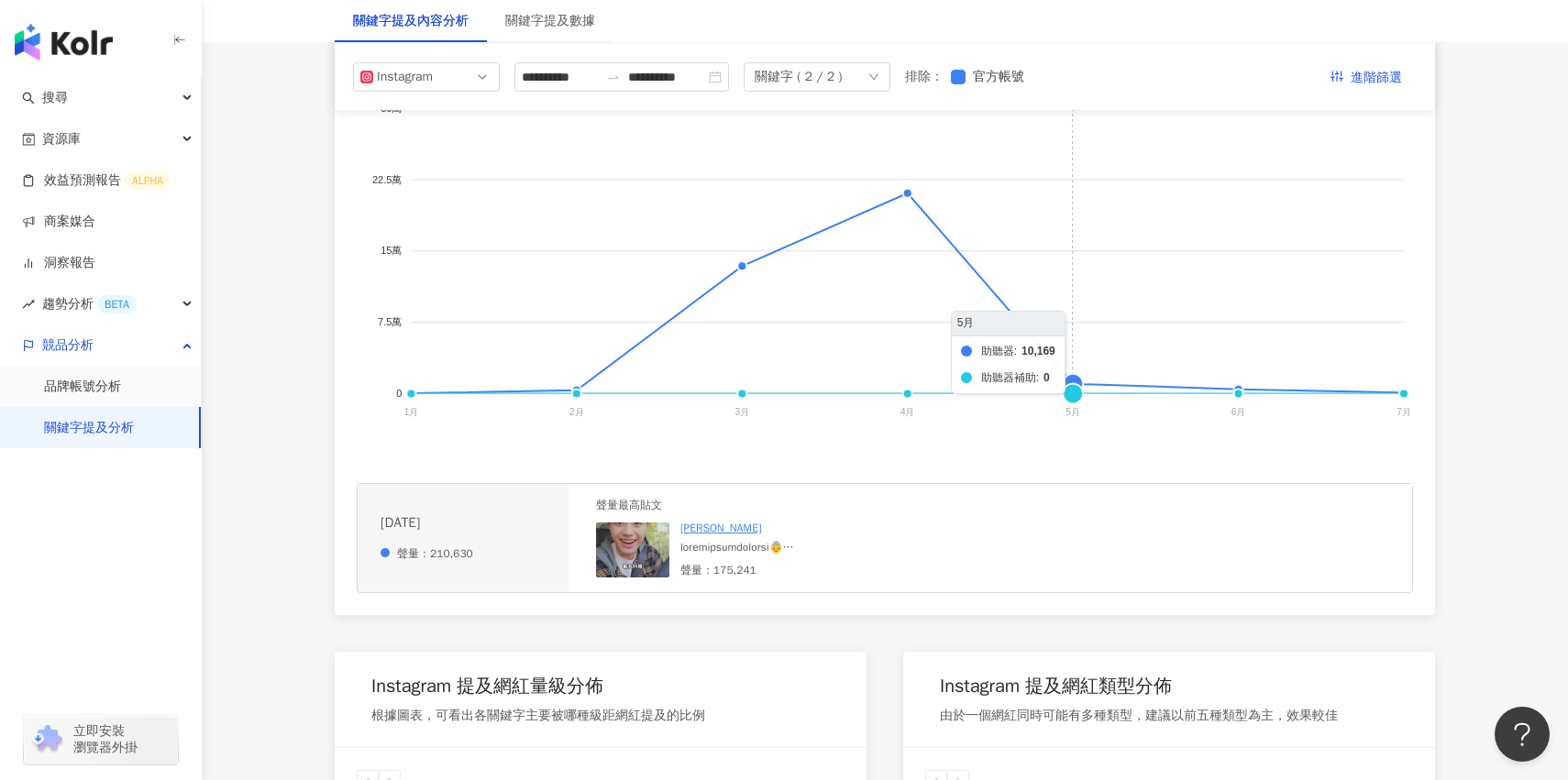 click on "助聽器 助聽器補助" 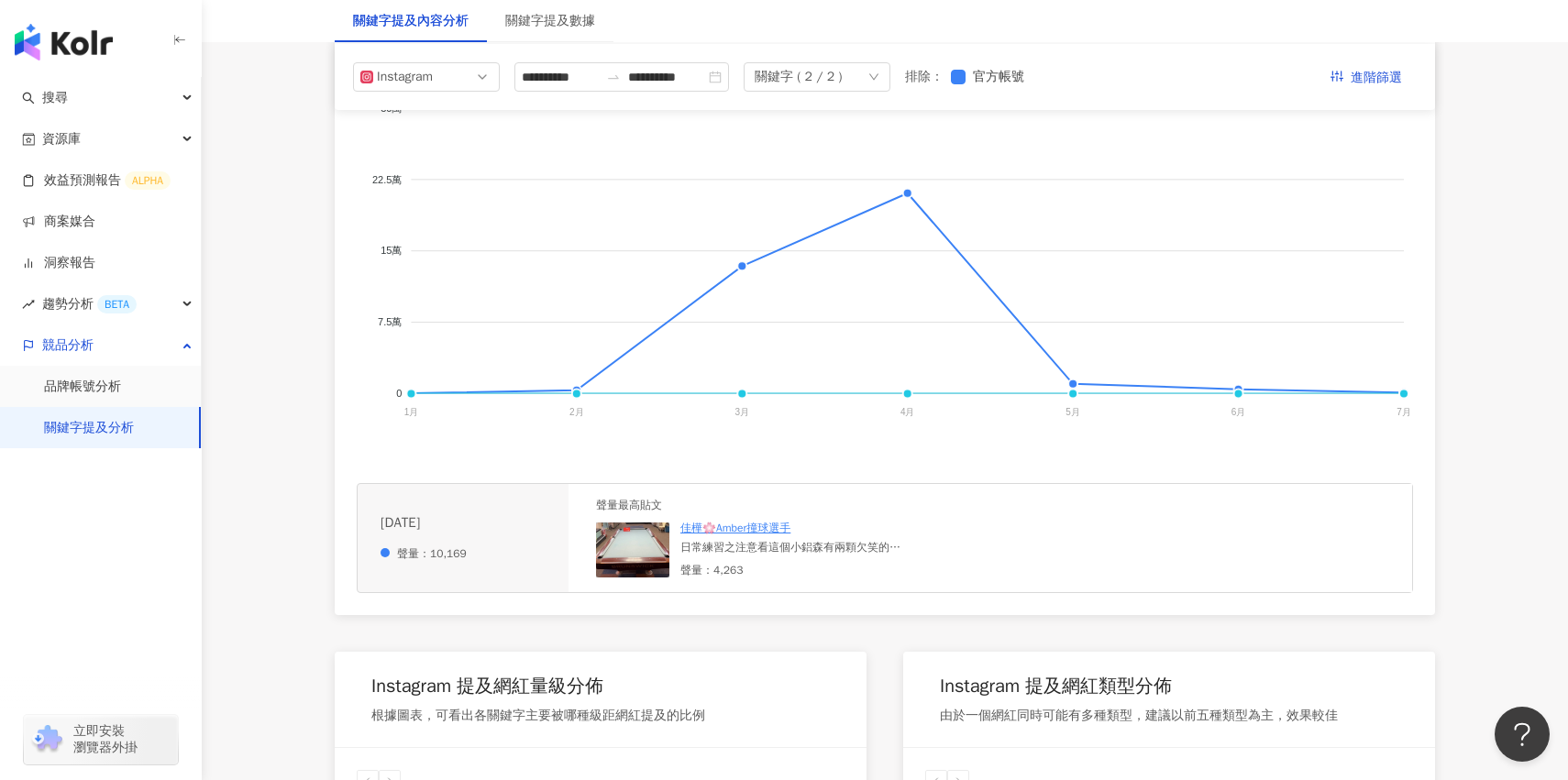 click on "日常練習之注意看這個小鋁森有兩顆欠笑的球
#Mezzcues
#kamuibrand
#落袋先生撞球精品
#睿聲助聽器在地服務聆聽在地
#勁力強鹼性電池ginlipower" at bounding box center (790, 547) 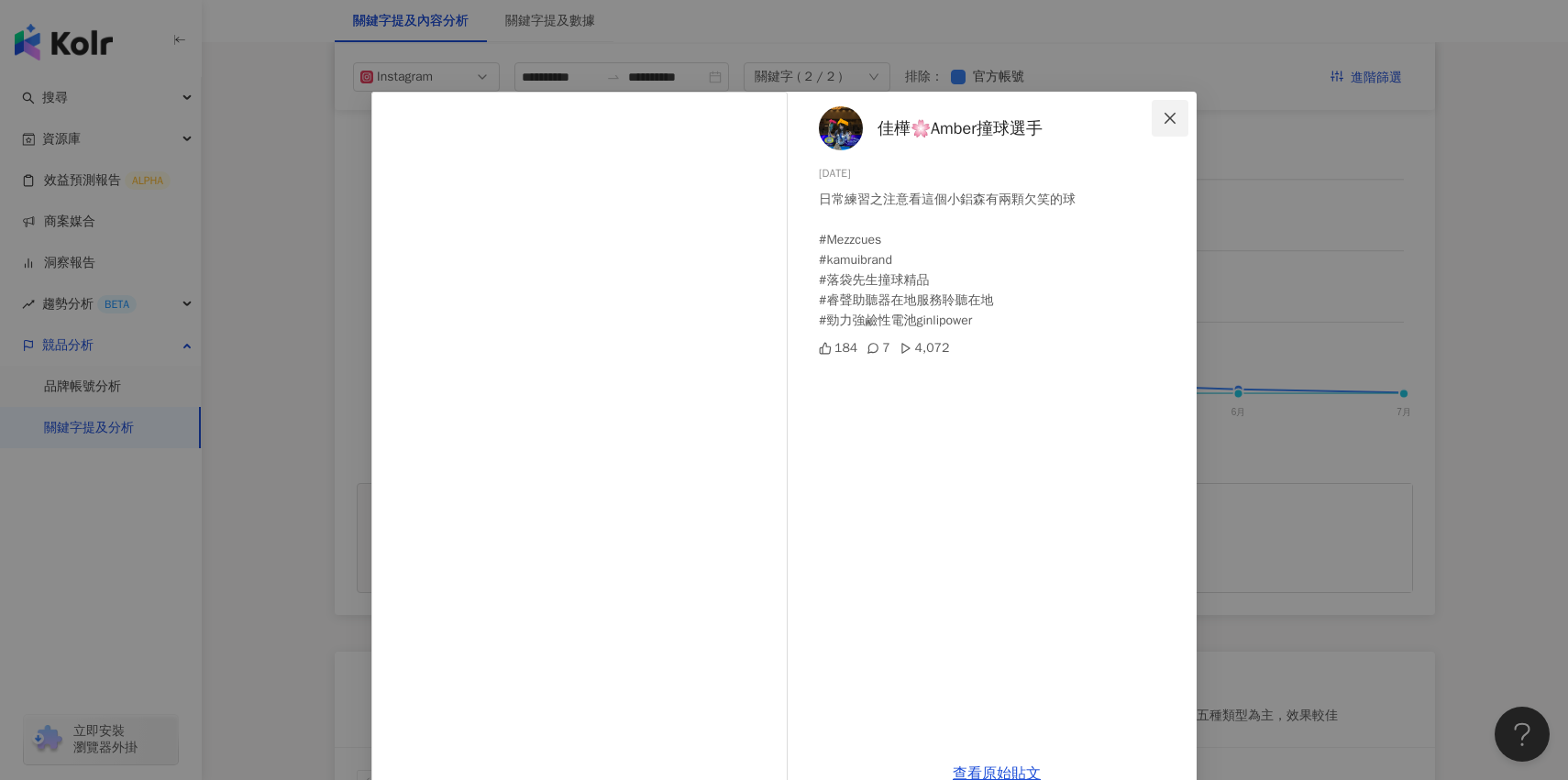 click at bounding box center (1170, 118) 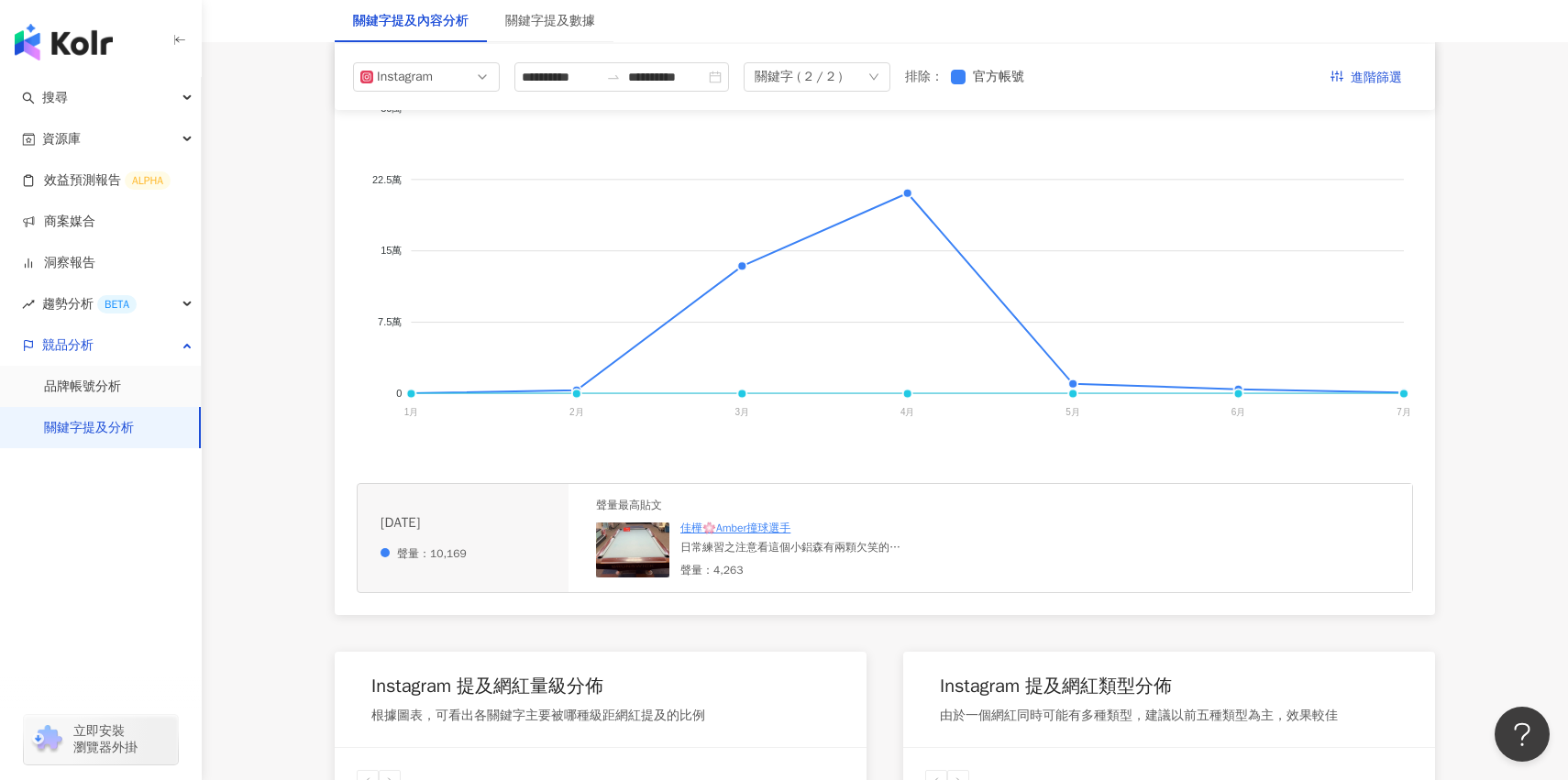 click on "日常練習之注意看這個小鋁森有兩顆欠笑的球
#Mezzcues
#kamuibrand
#落袋先生撞球精品
#睿聲助聽器在地服務聆聽在地
#勁力強鹼性電池ginlipower" at bounding box center (790, 547) 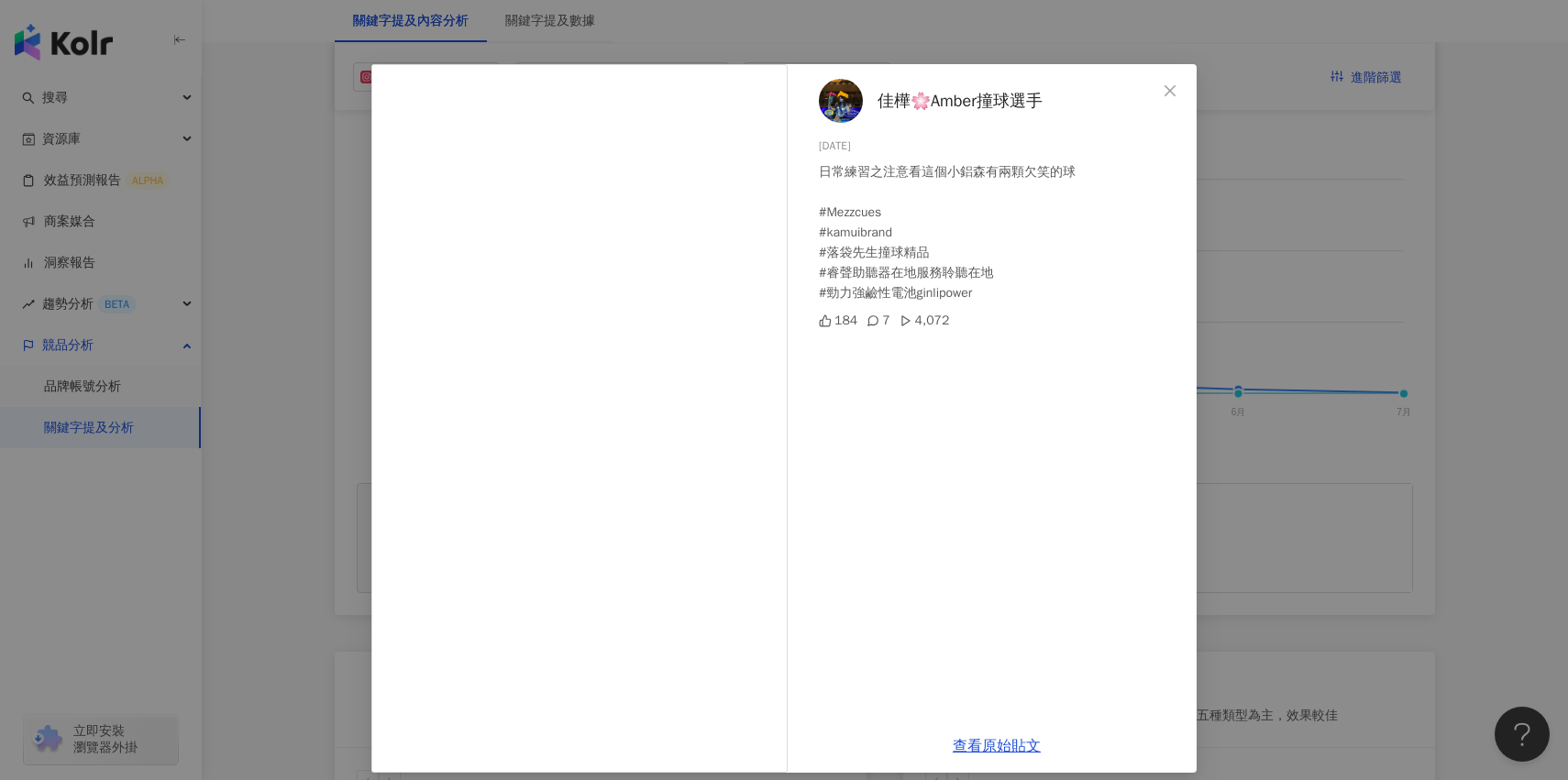 scroll, scrollTop: 42, scrollLeft: 0, axis: vertical 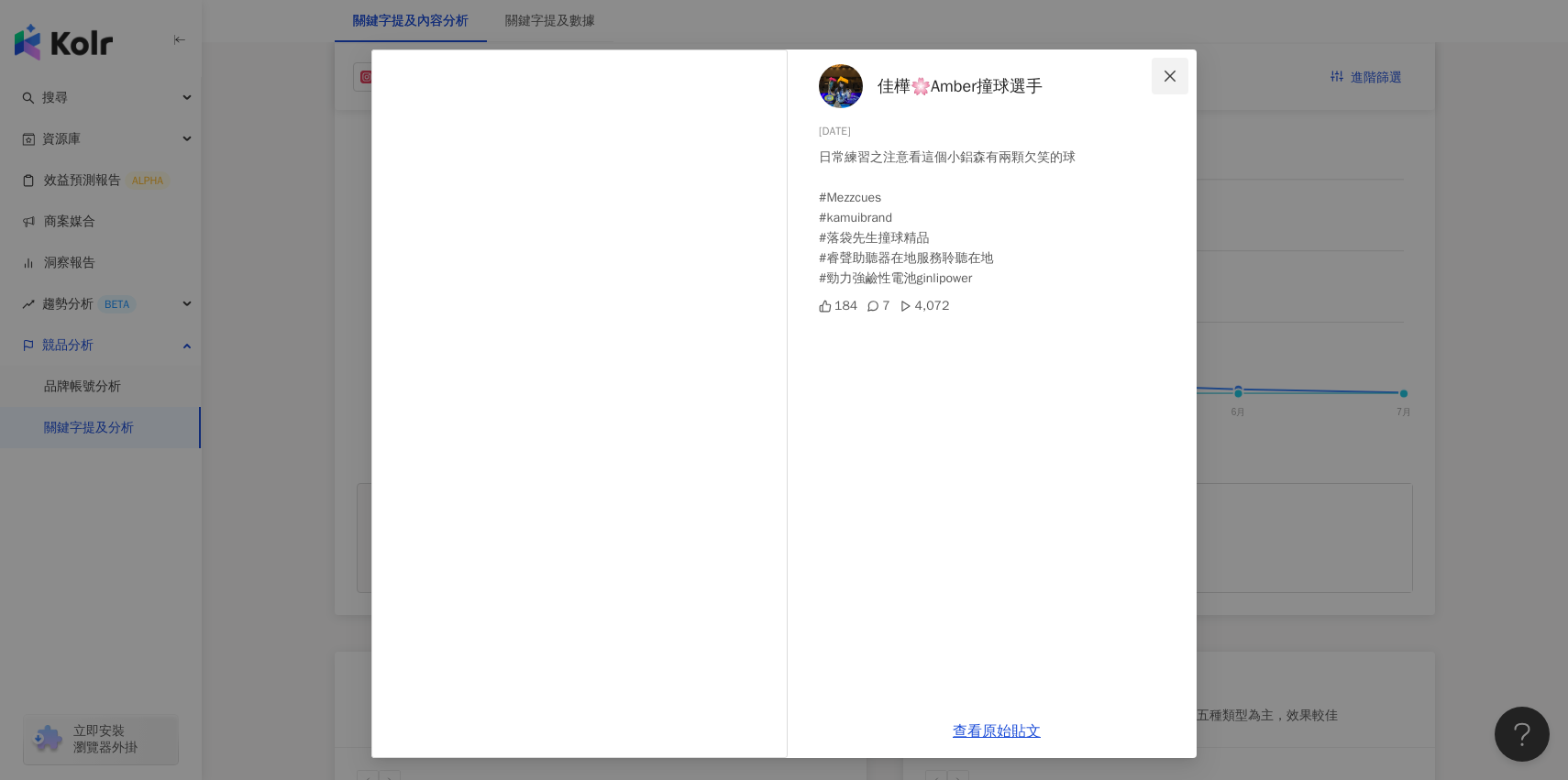 click 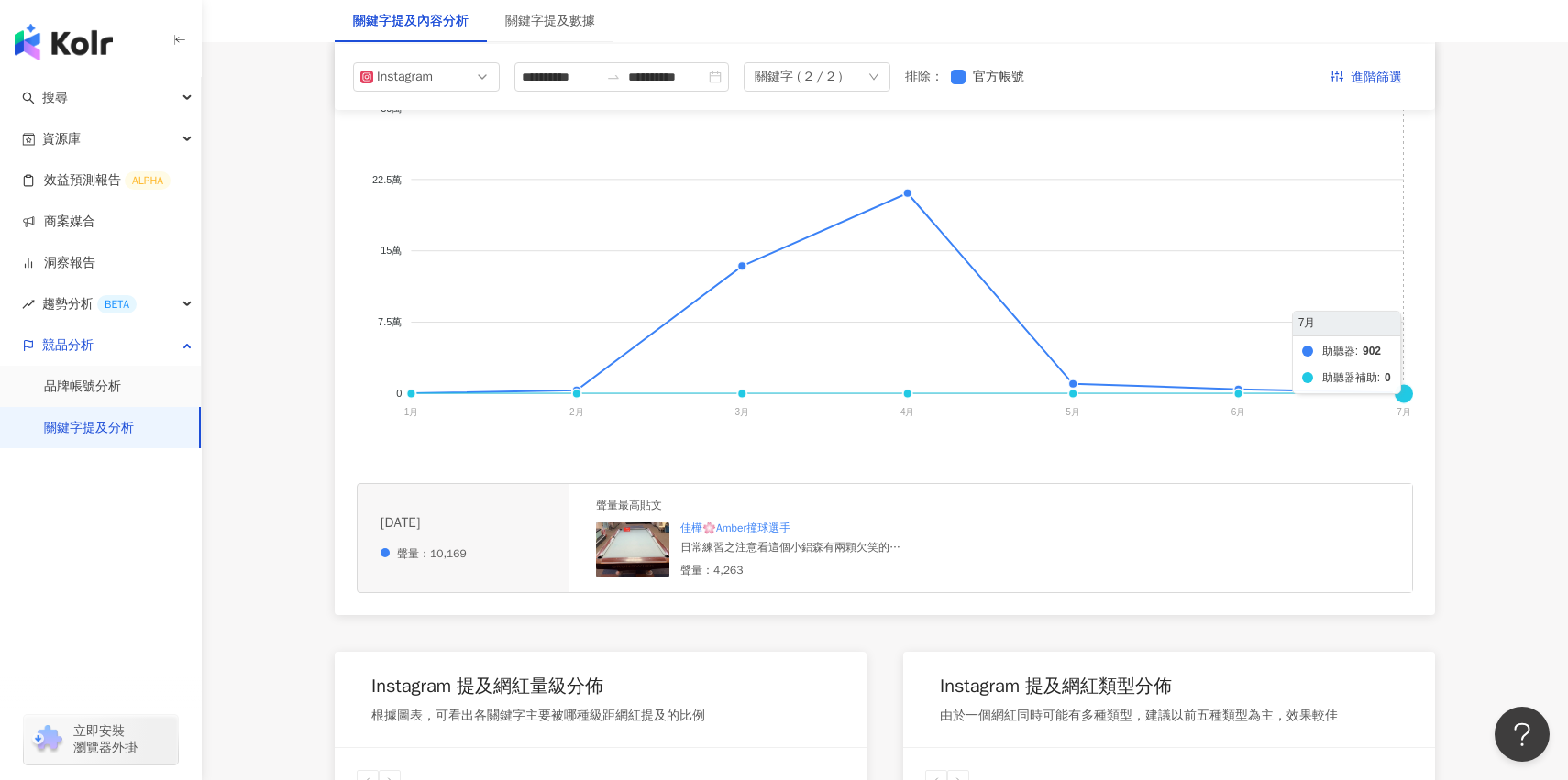 click on "助聽器 助聽器補助" 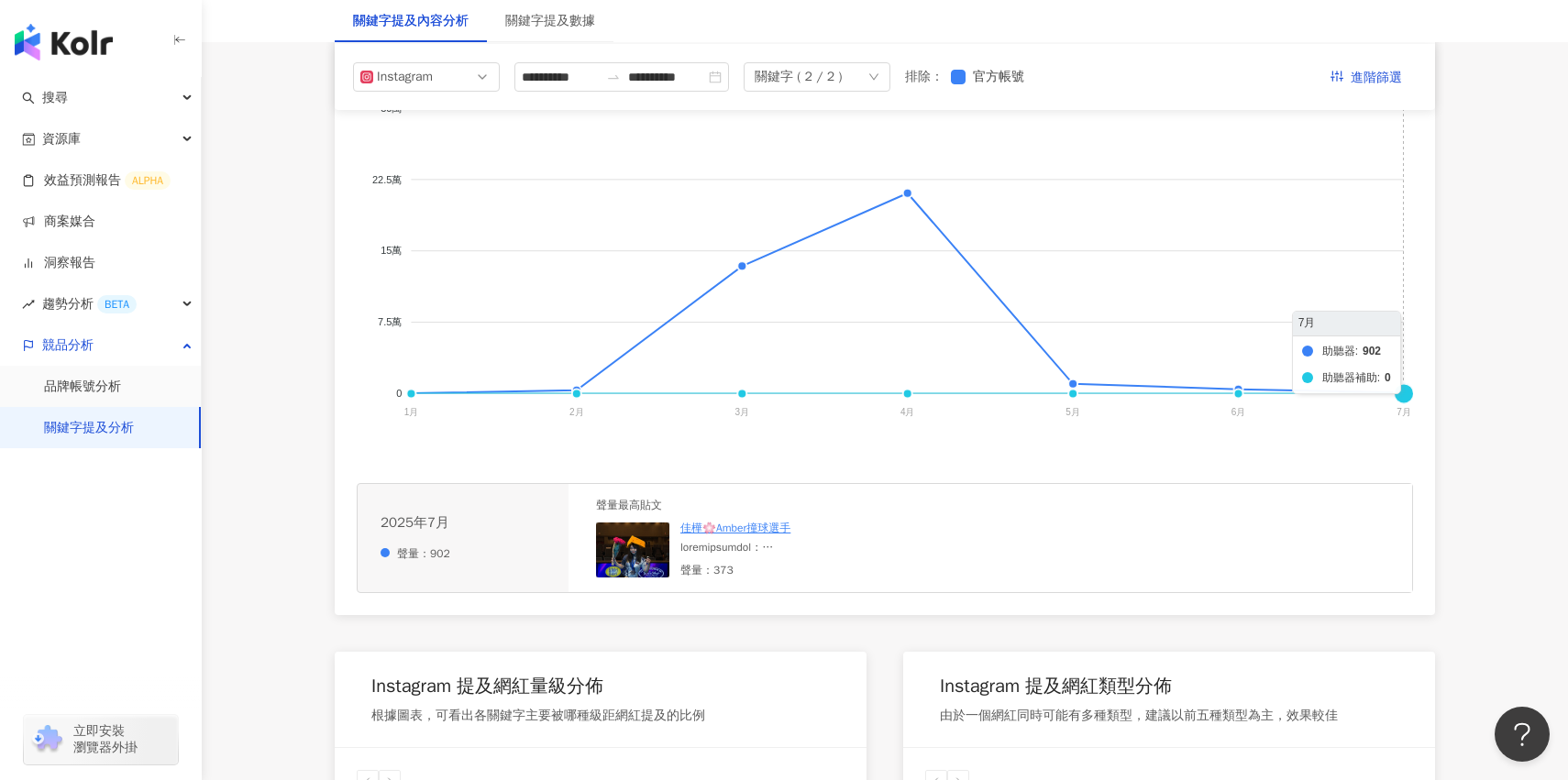 click on "助聽器 助聽器補助" 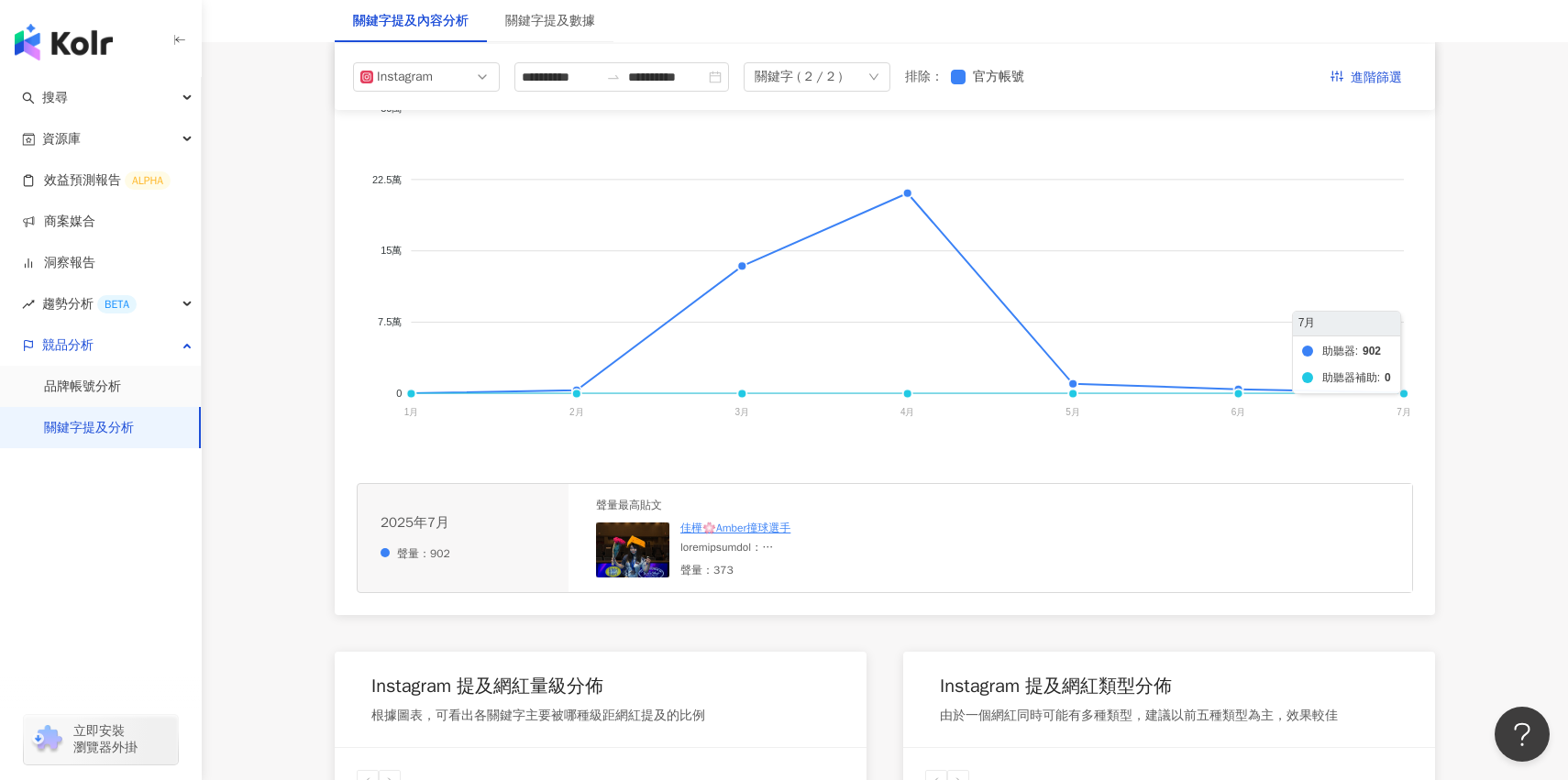 click on "助聽器 助聽器補助" 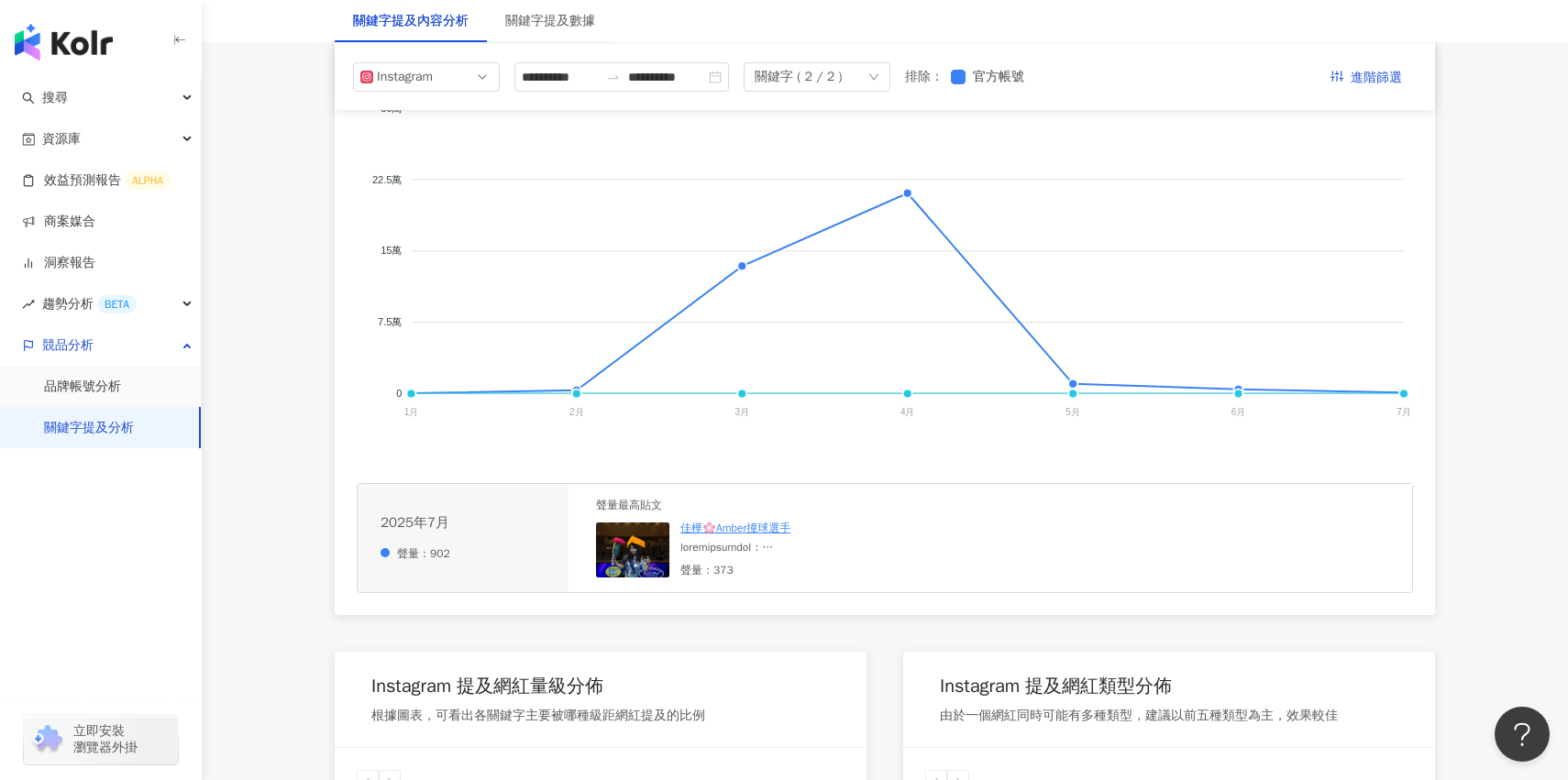 click on "助聽器 助聽器補助" 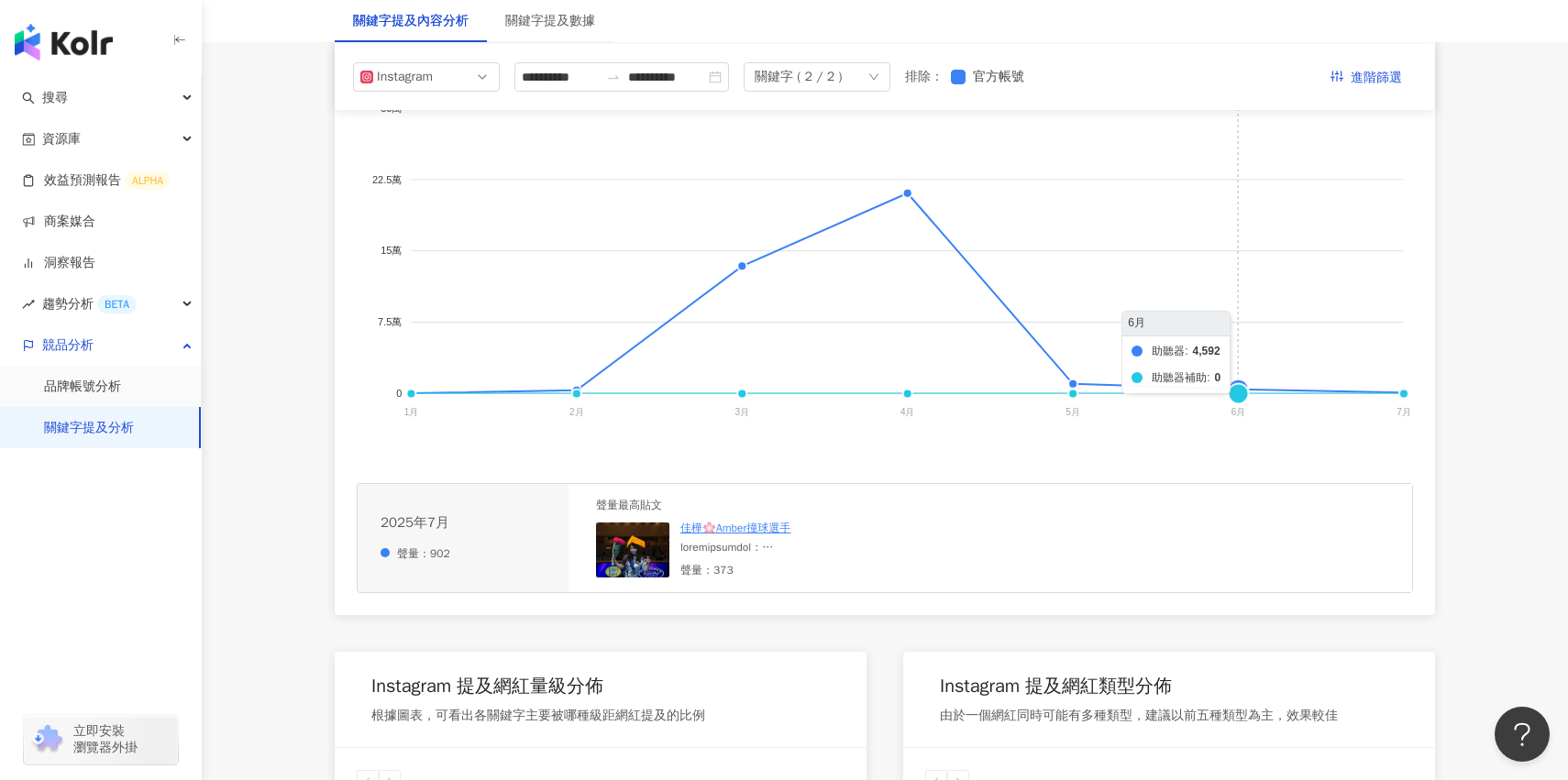 click on "助聽器 助聽器補助" 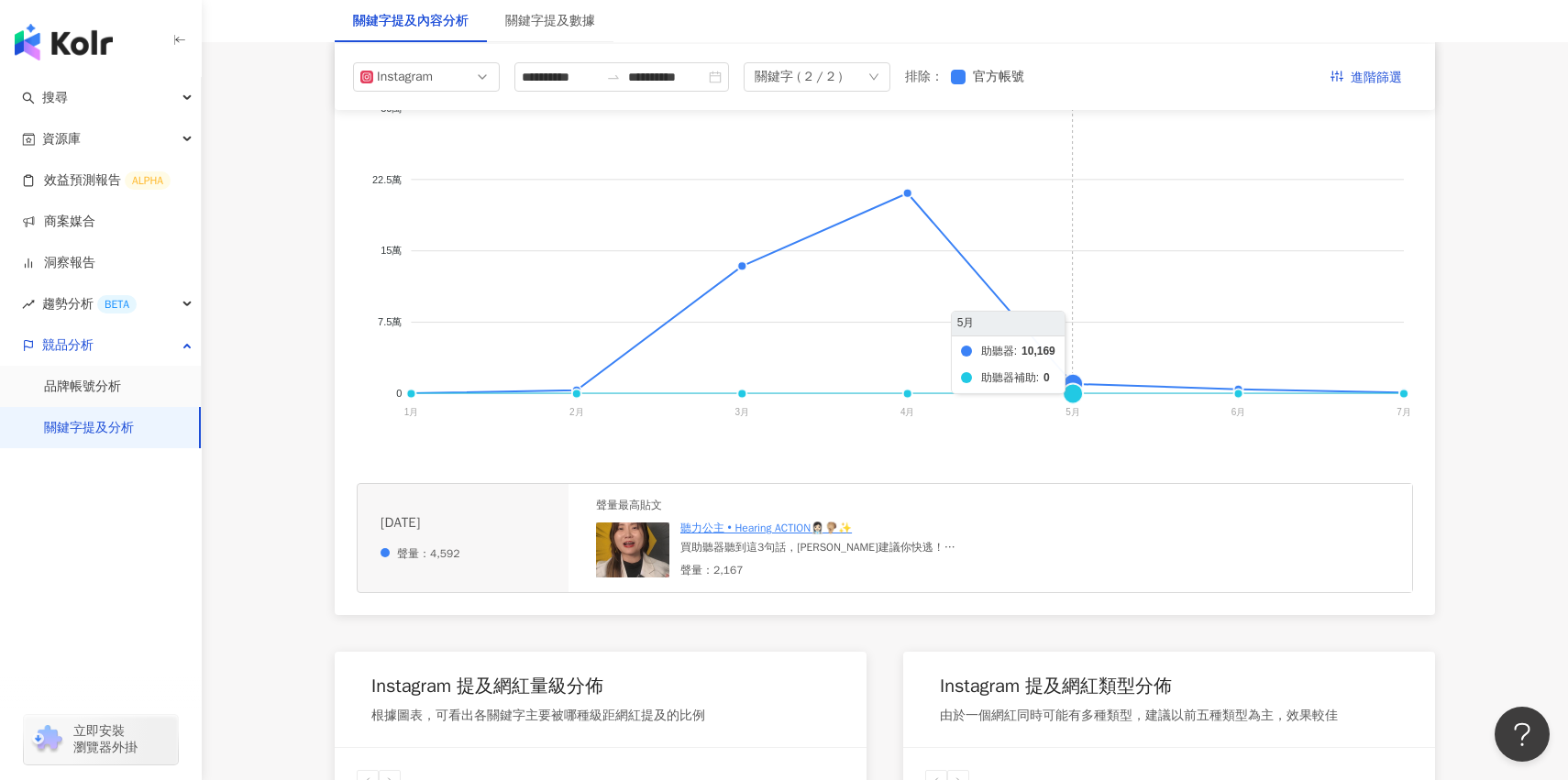 click on "助聽器 助聽器補助" 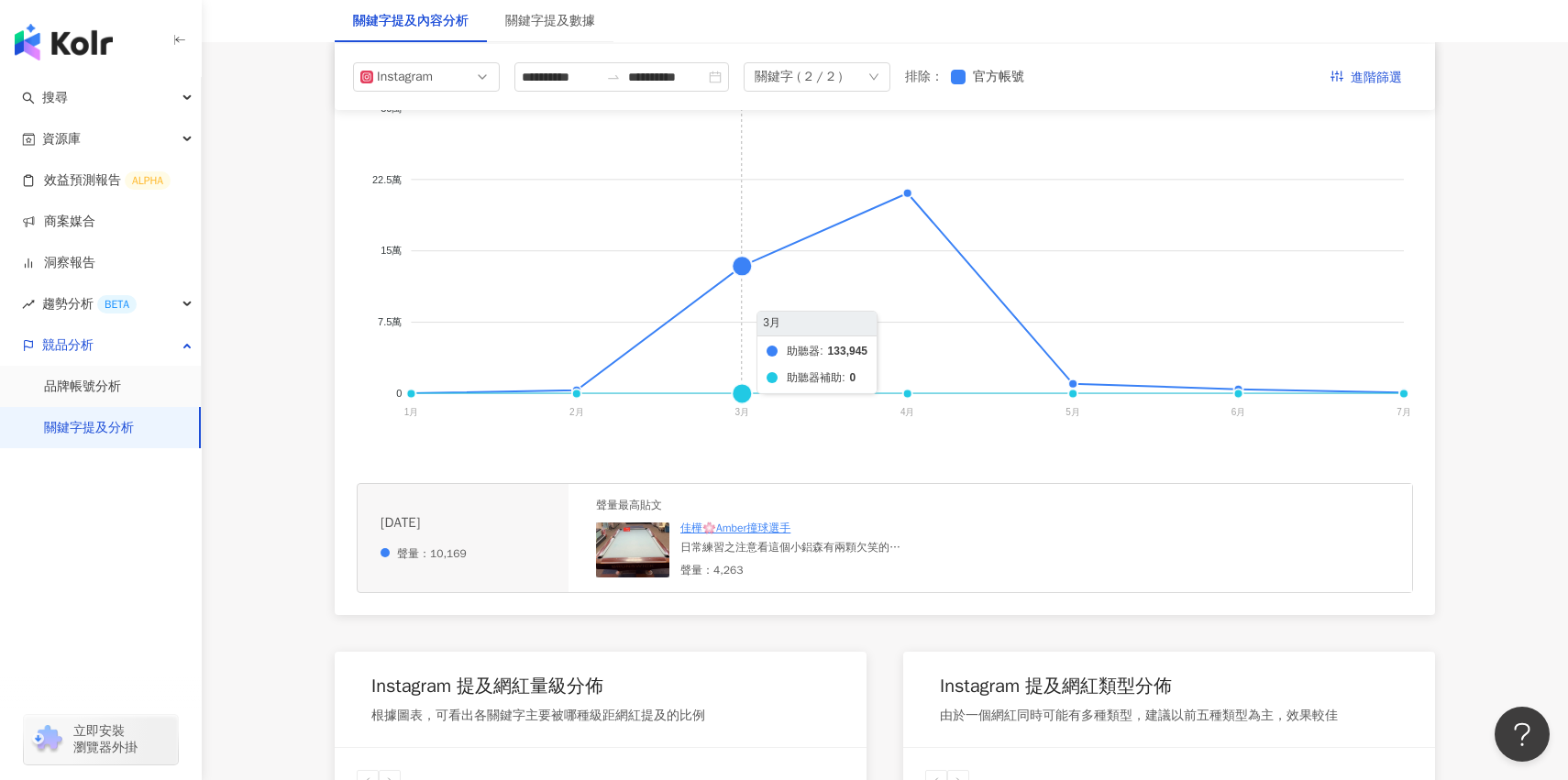 click on "助聽器 助聽器補助" 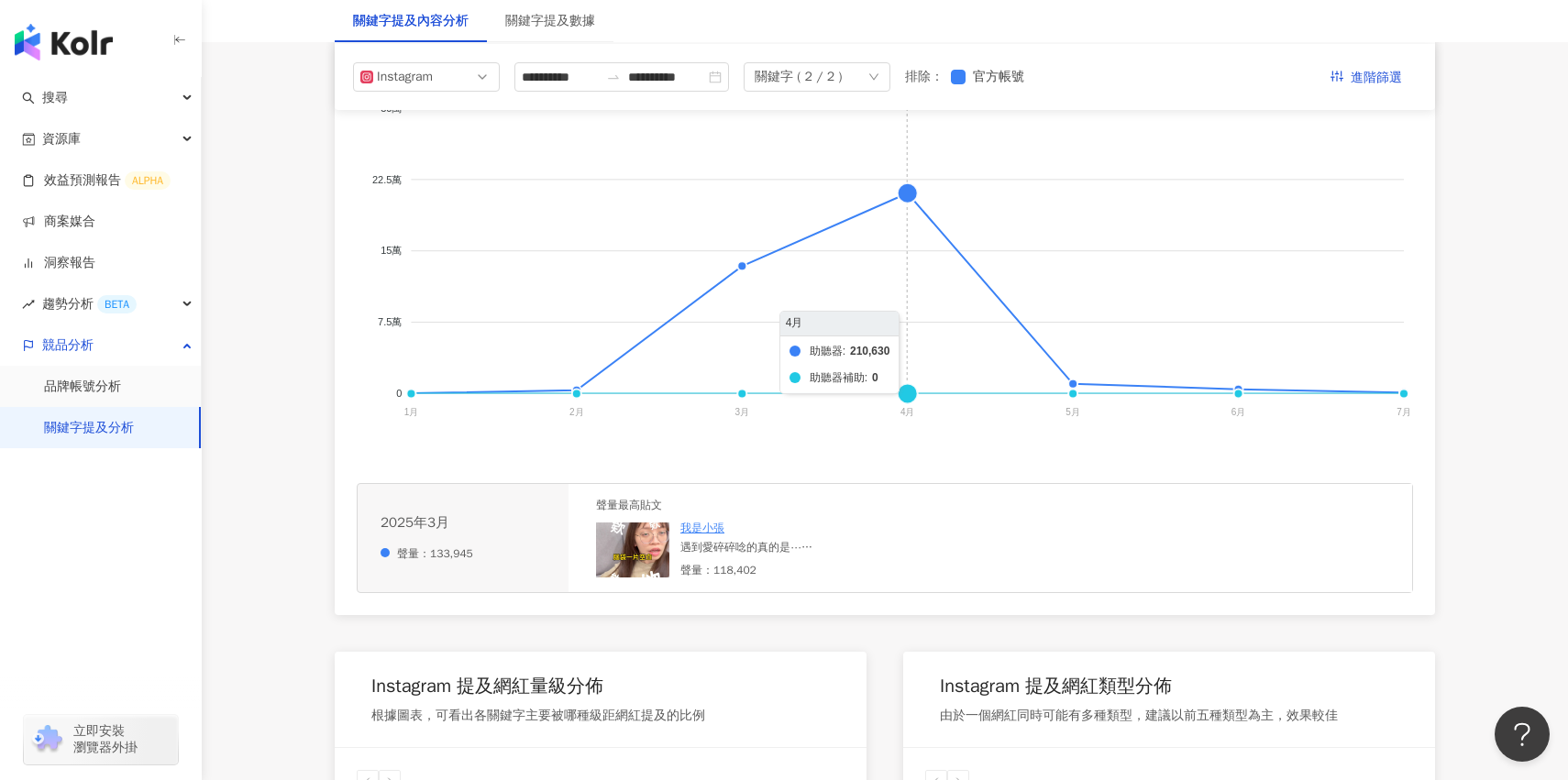 click on "助聽器 助聽器補助" 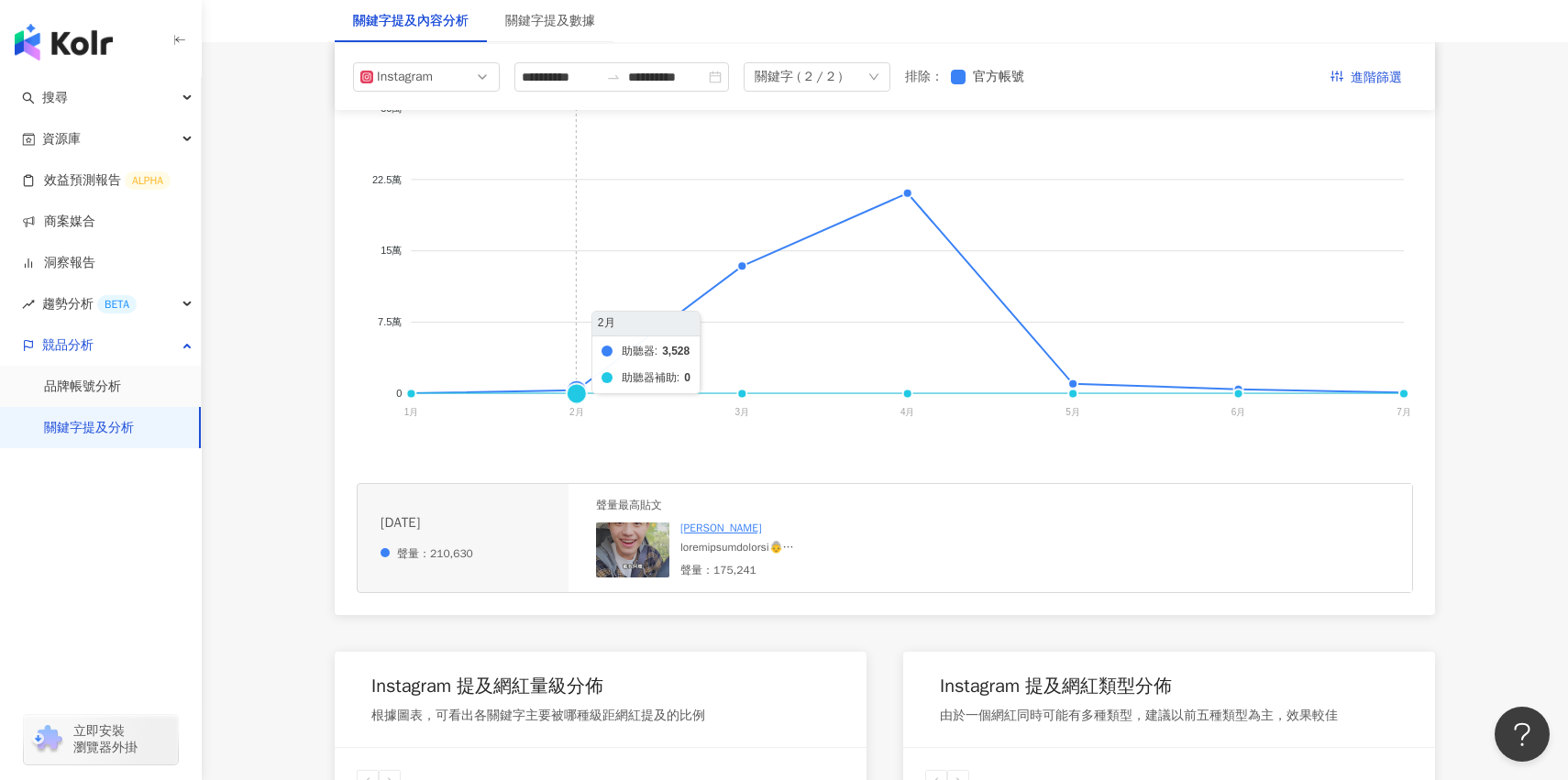 click on "助聽器 助聽器補助" 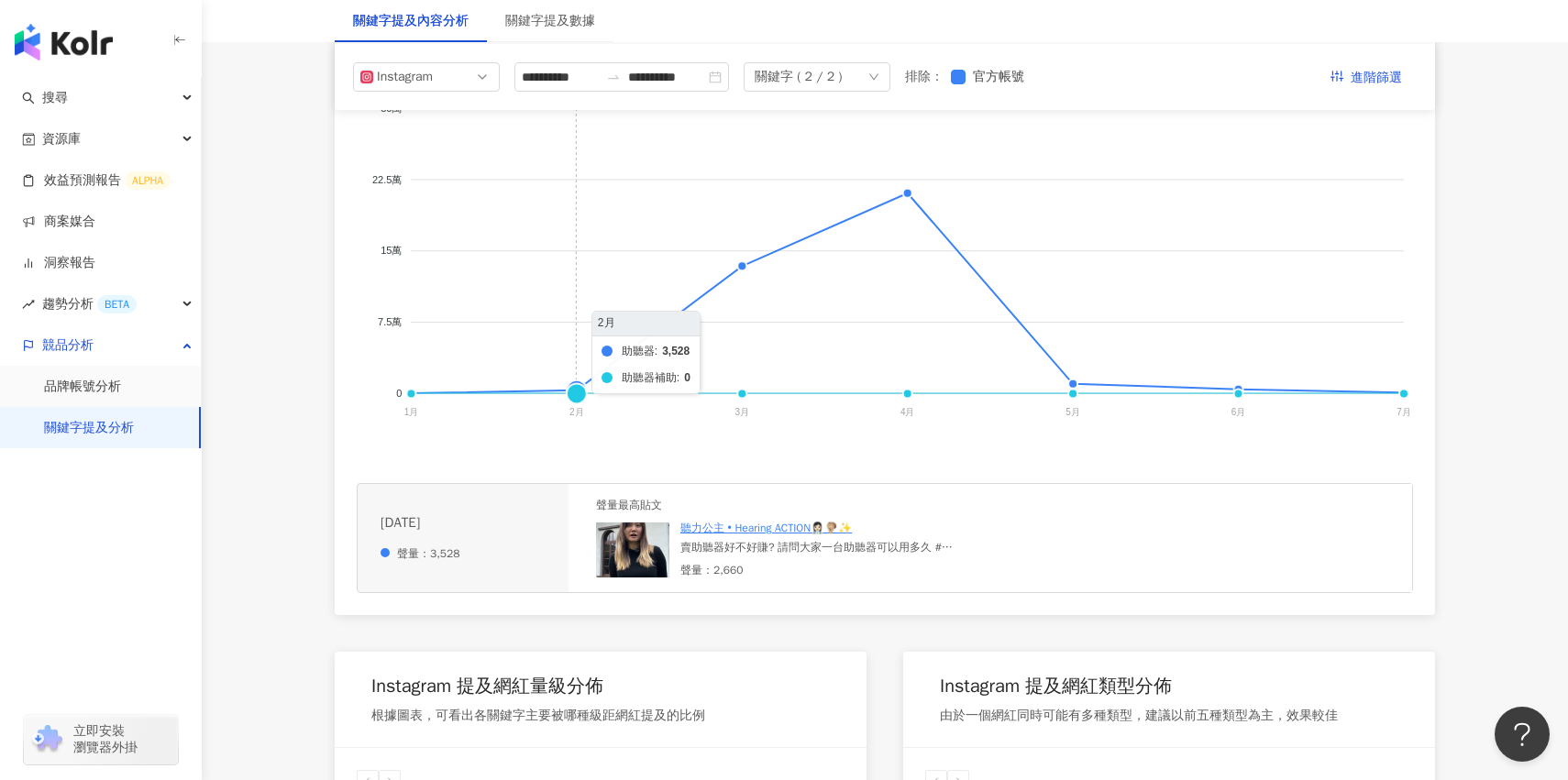 click on "助聽器 助聽器補助" 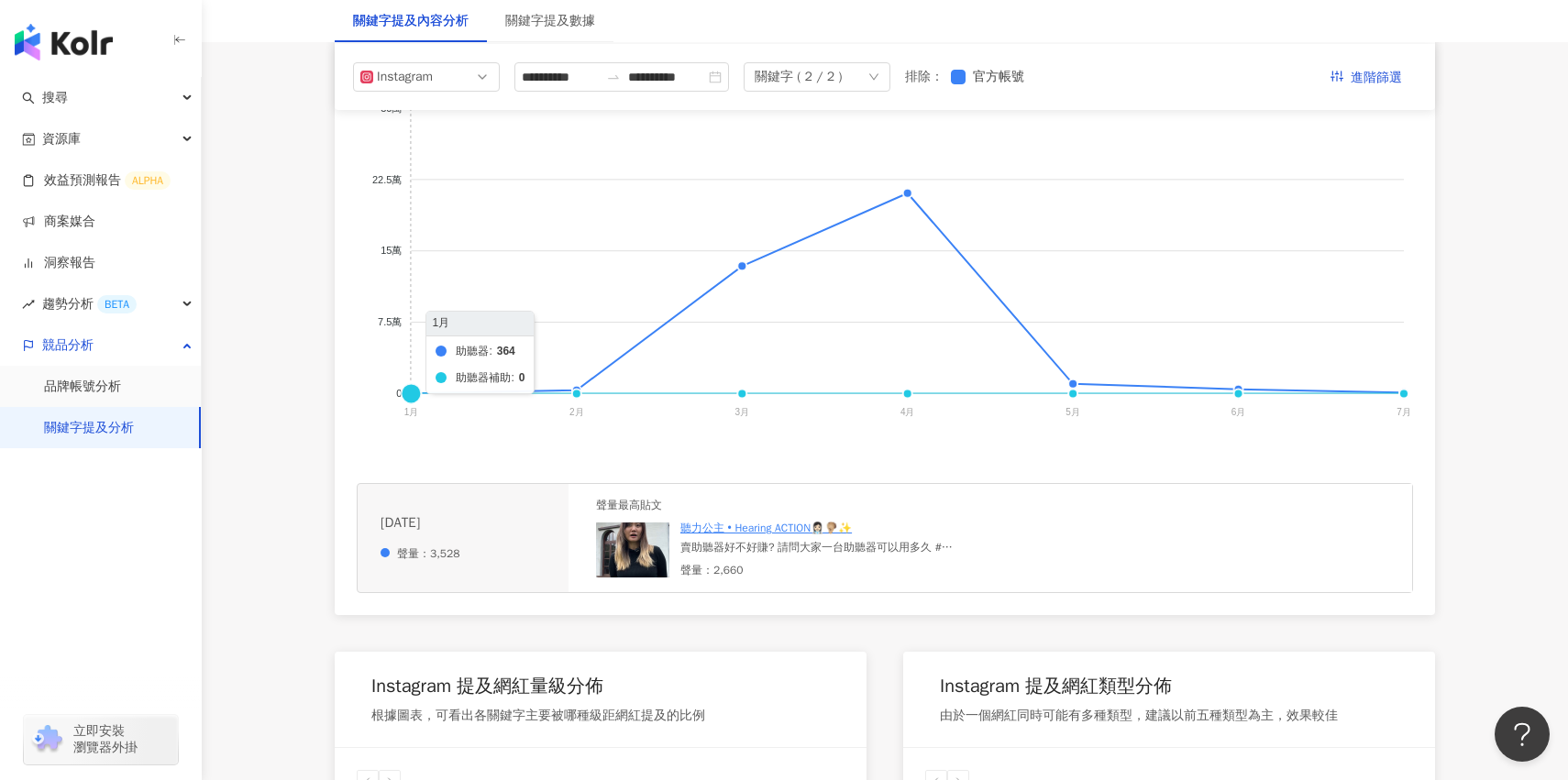 click on "助聽器 助聽器補助" 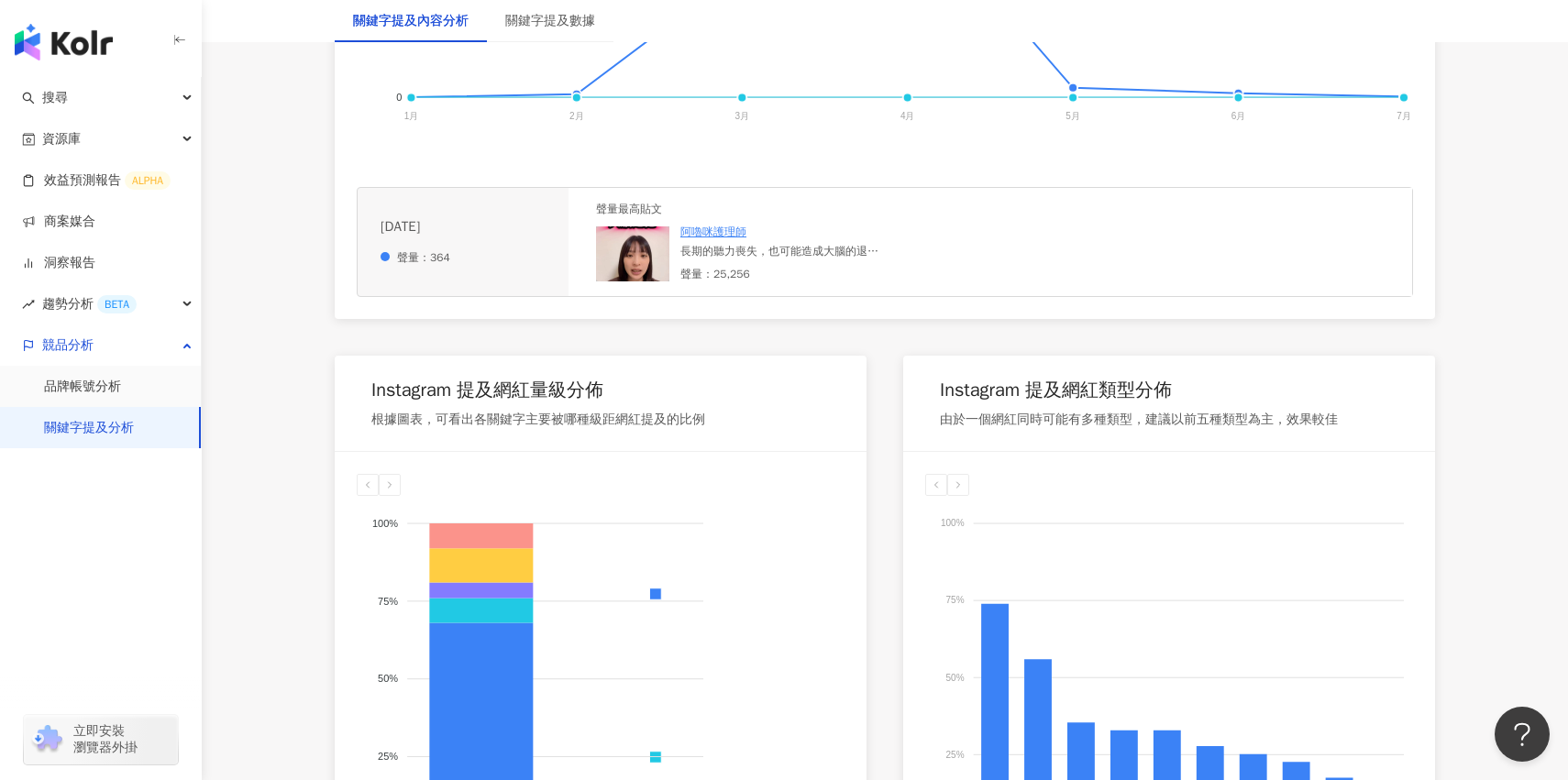 scroll, scrollTop: 688, scrollLeft: 0, axis: vertical 